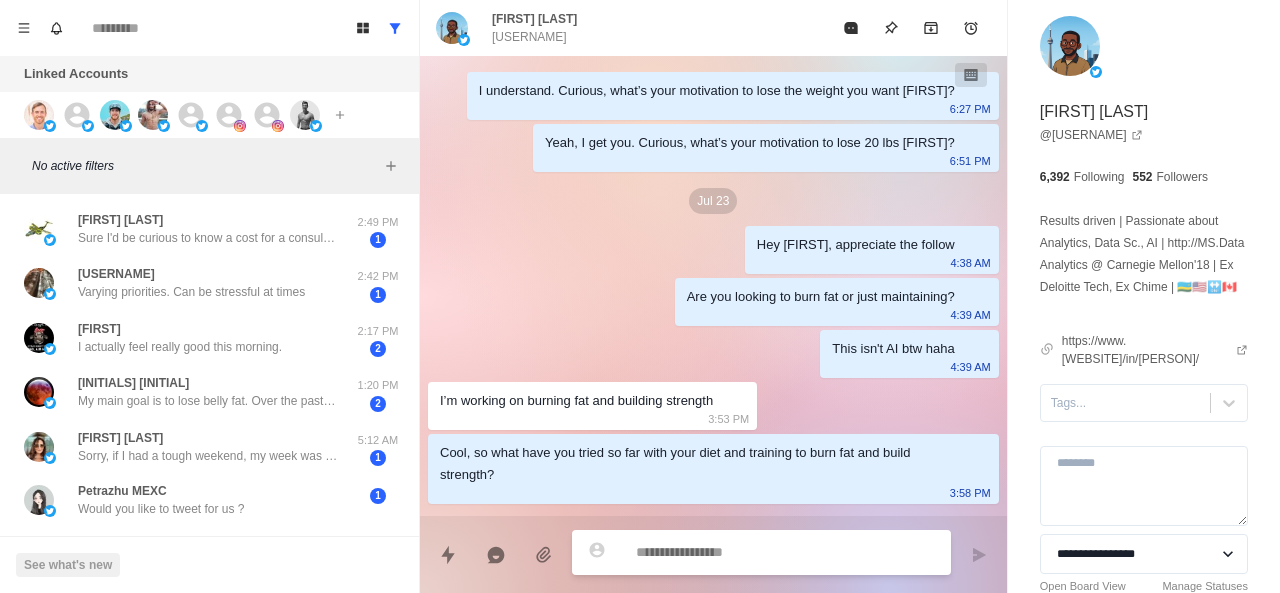 scroll, scrollTop: 0, scrollLeft: 0, axis: both 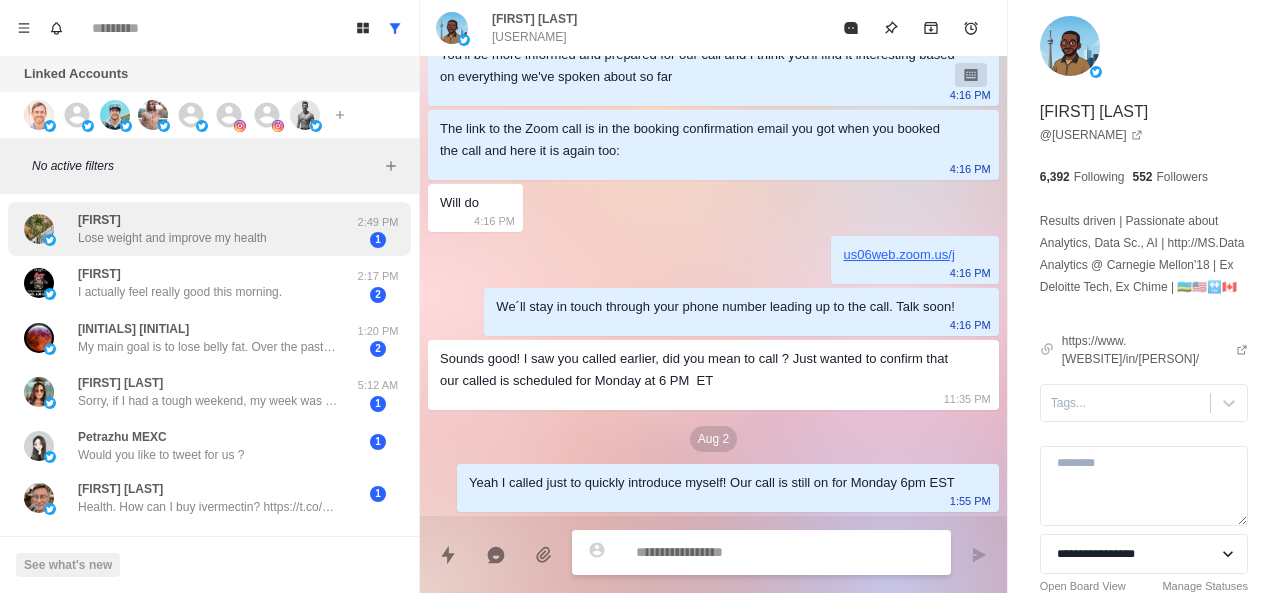 click on "[FIRST] Lose weight and improve my health" at bounding box center (172, 229) 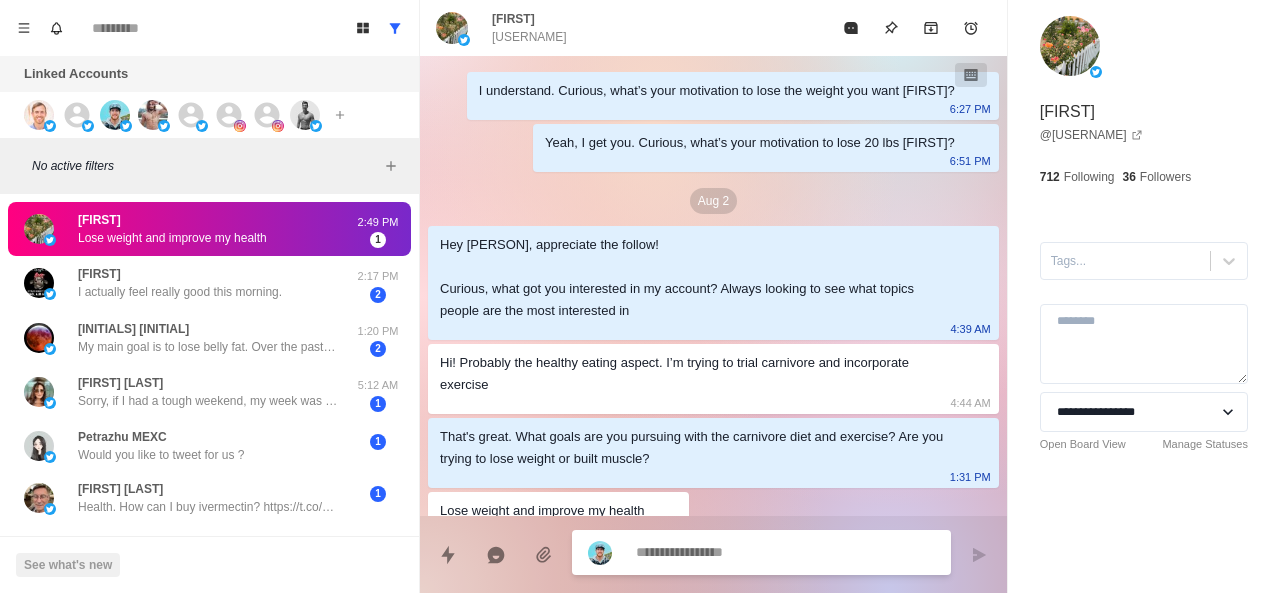 scroll, scrollTop: 28, scrollLeft: 0, axis: vertical 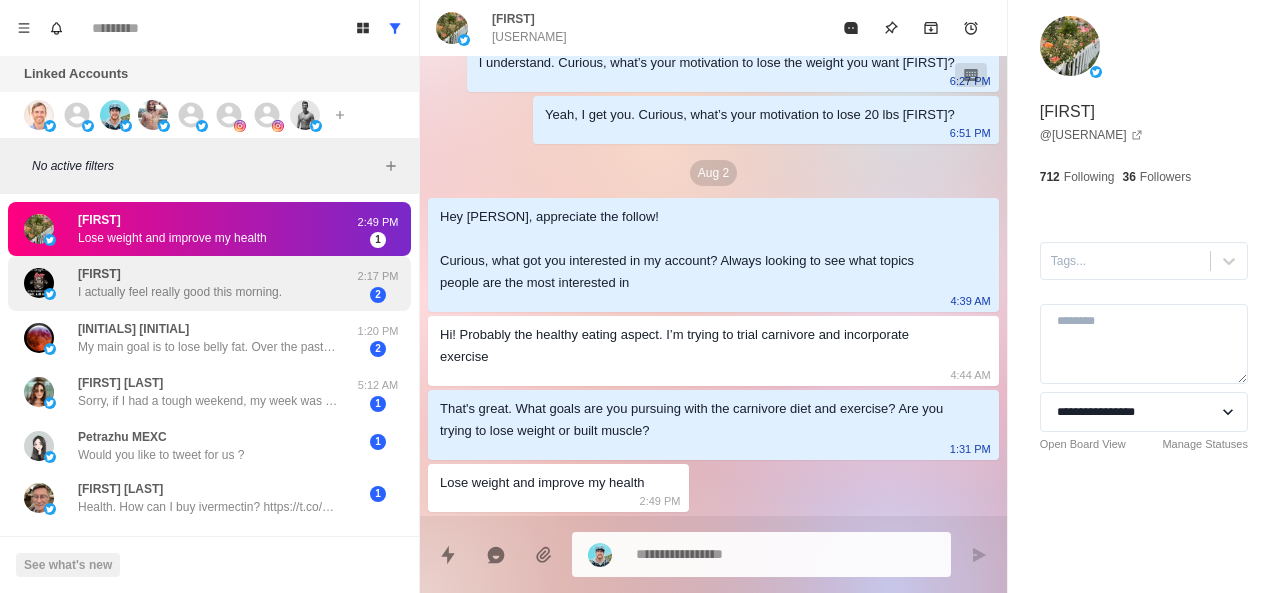 click on "[PERSON] I actually feel really good this morning. [TIME] [NUMBER]" at bounding box center (209, 283) 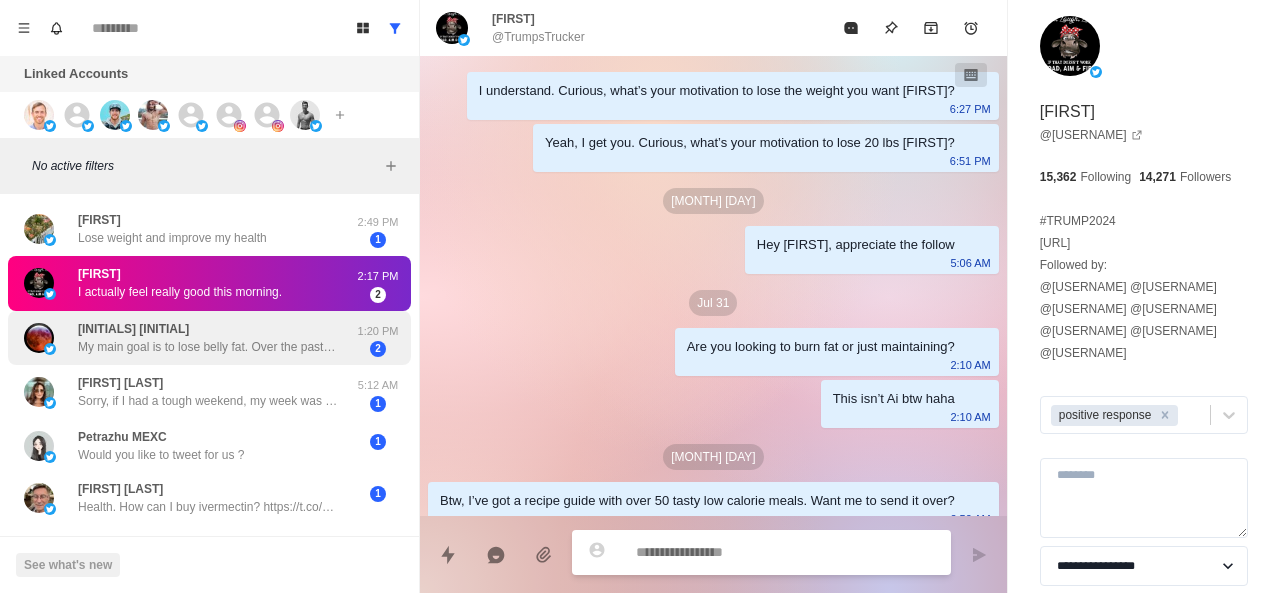 scroll, scrollTop: 1164, scrollLeft: 0, axis: vertical 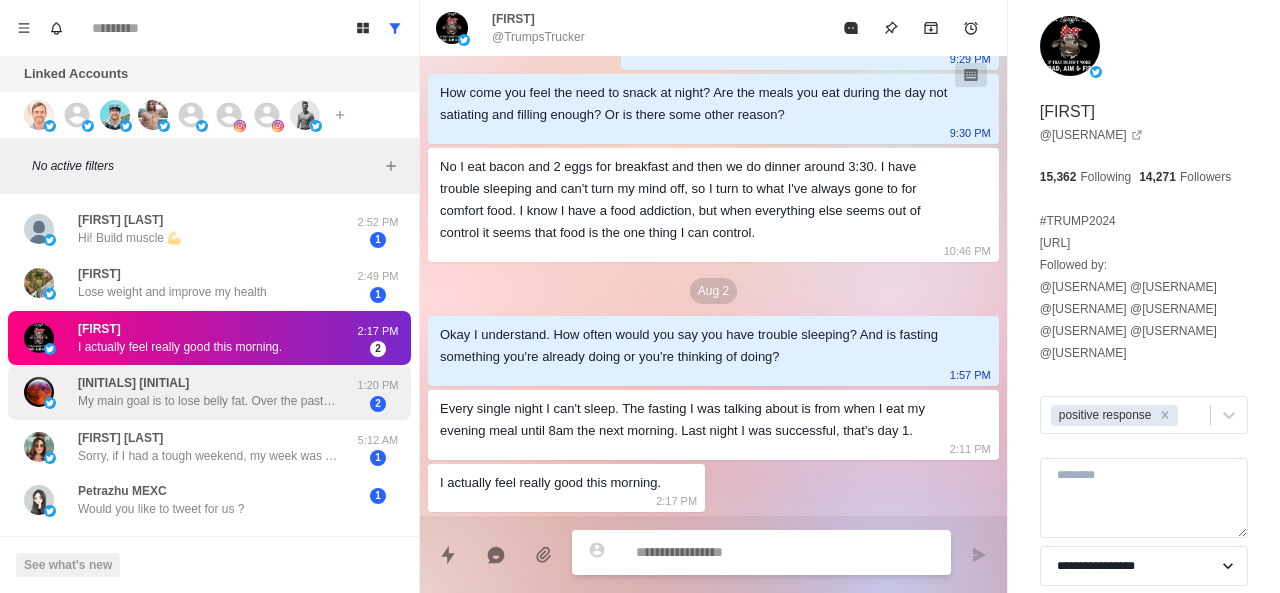 click on "My main goal is to lose belly fat. Over the past two months, I’ve managed to reduce my weight from around 90–92 kg to 85 kg. I’m aiming for 75 kg. I’d love to hear your thoughts or suggestions." at bounding box center (208, 401) 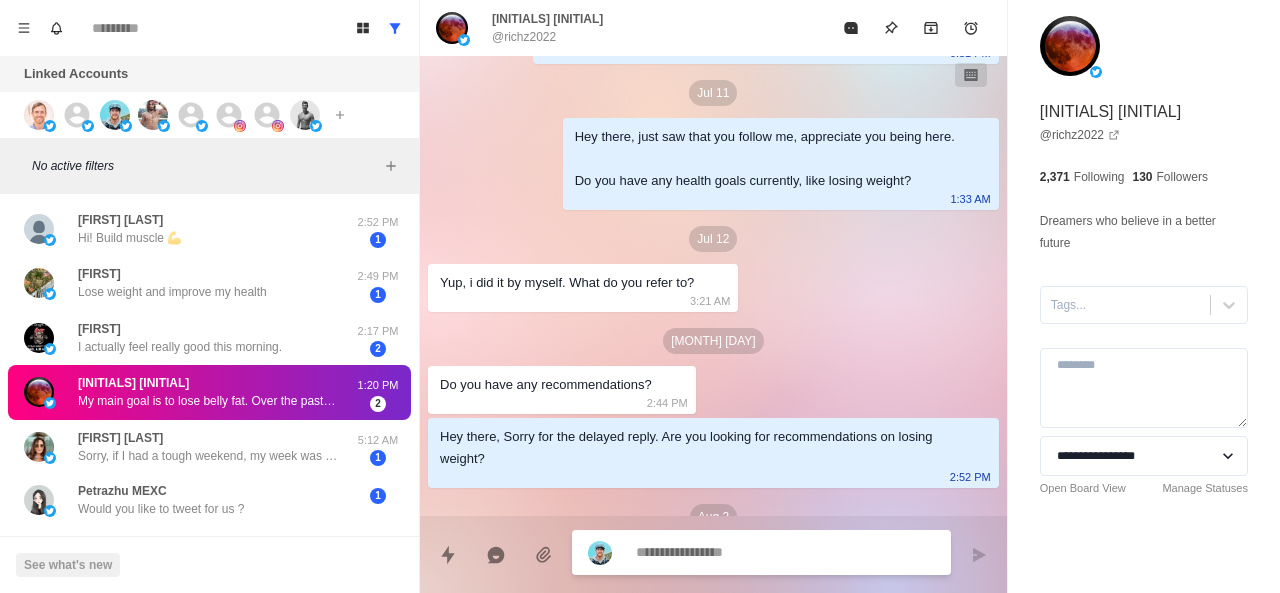 scroll, scrollTop: 348, scrollLeft: 0, axis: vertical 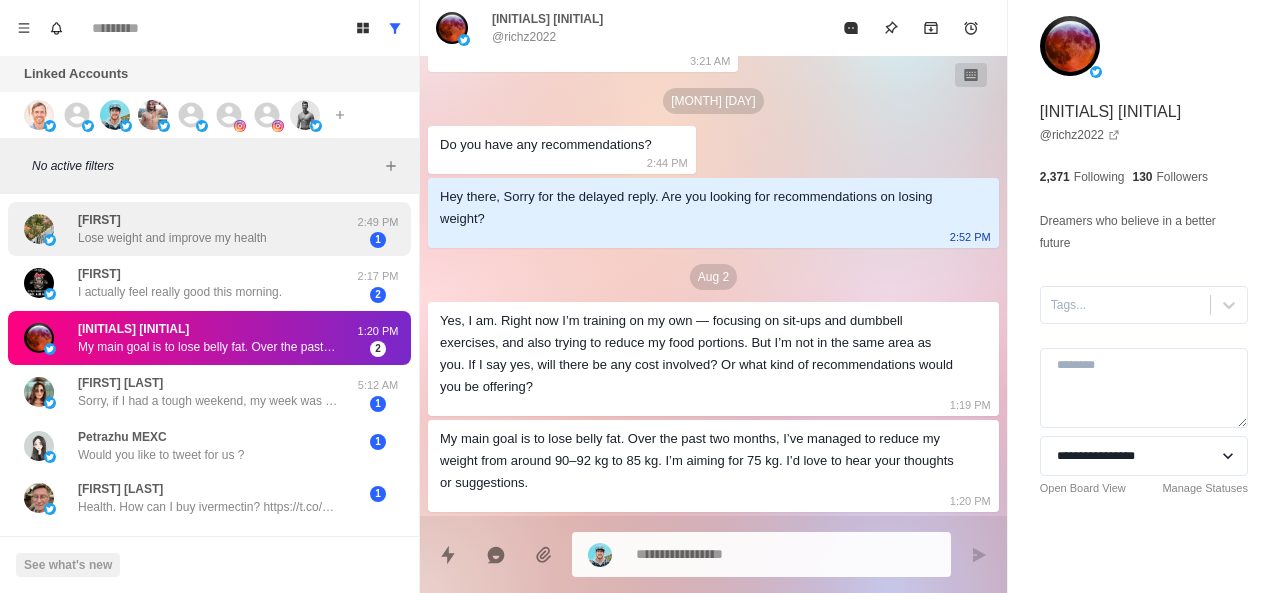 click on "[FIRST] Lose weight and improve my health" at bounding box center [172, 229] 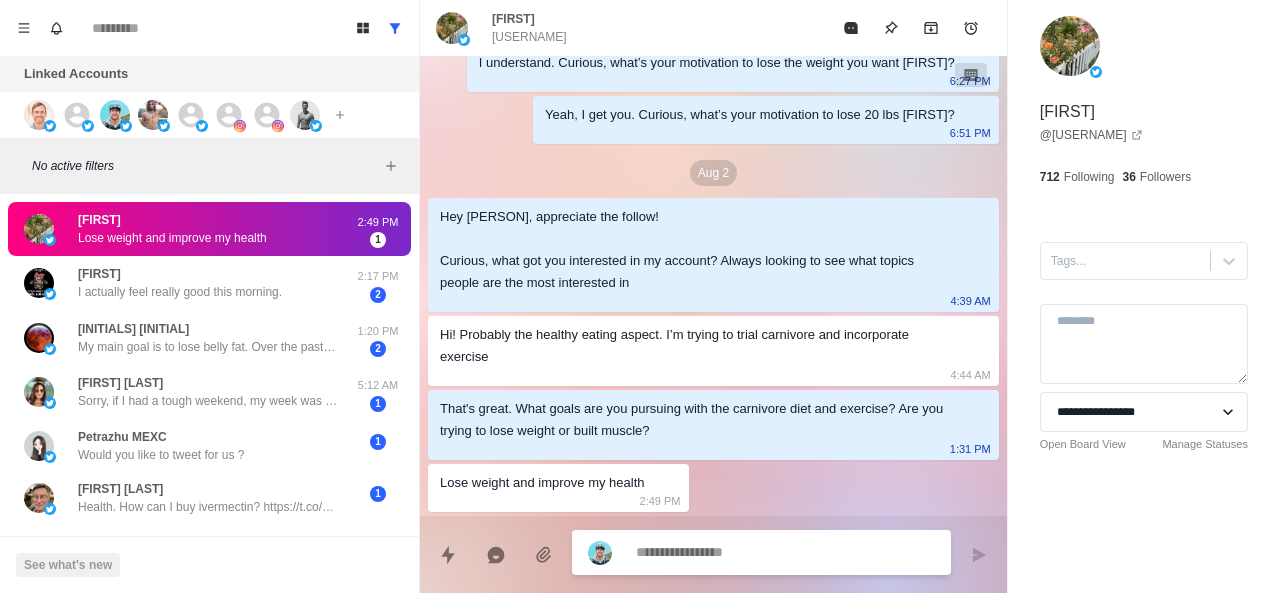 scroll, scrollTop: 28, scrollLeft: 0, axis: vertical 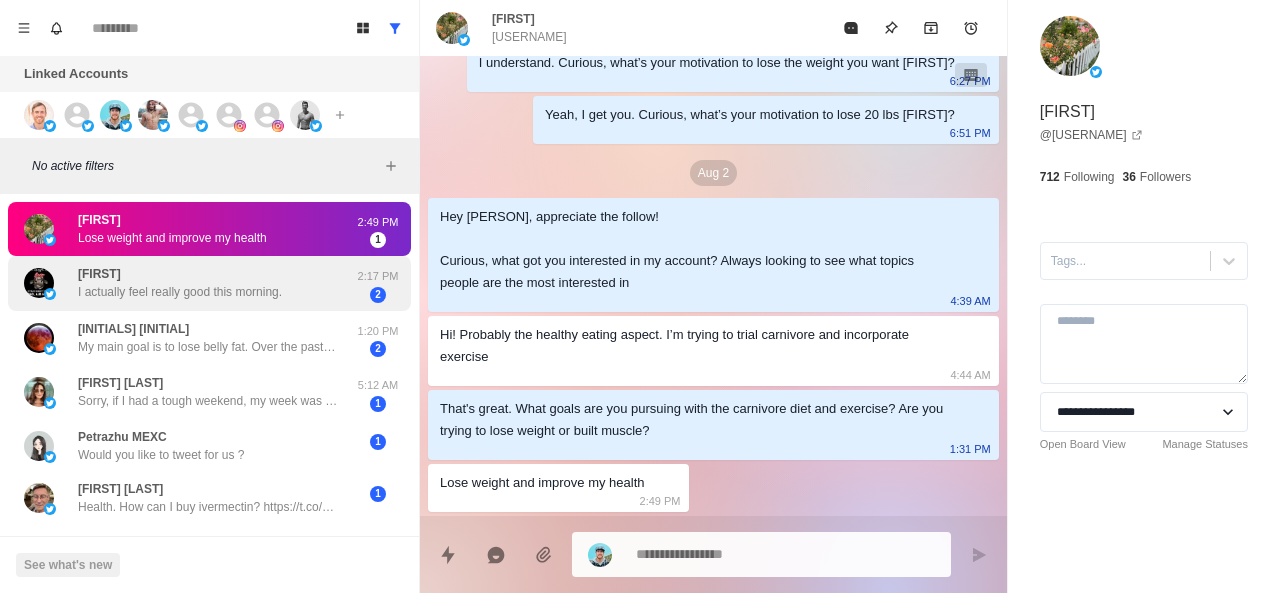click on "I actually feel really good this morning." at bounding box center (180, 292) 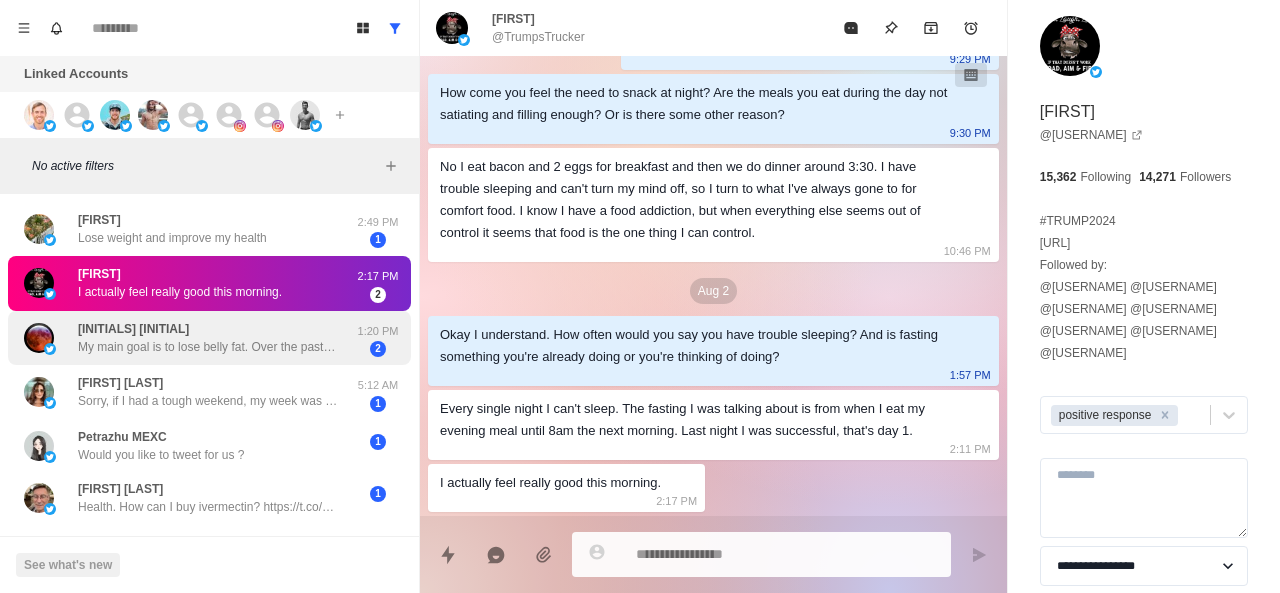 click on "[PERSON] My main goal is to lose belly fat. Over the past two months, I’ve managed to reduce my weight from around [NUMBER]–[NUMBER] kg to [NUMBER] kg. I’m aiming for [NUMBER] kg. I’d love to hear your thoughts or suggestions." at bounding box center [208, 338] 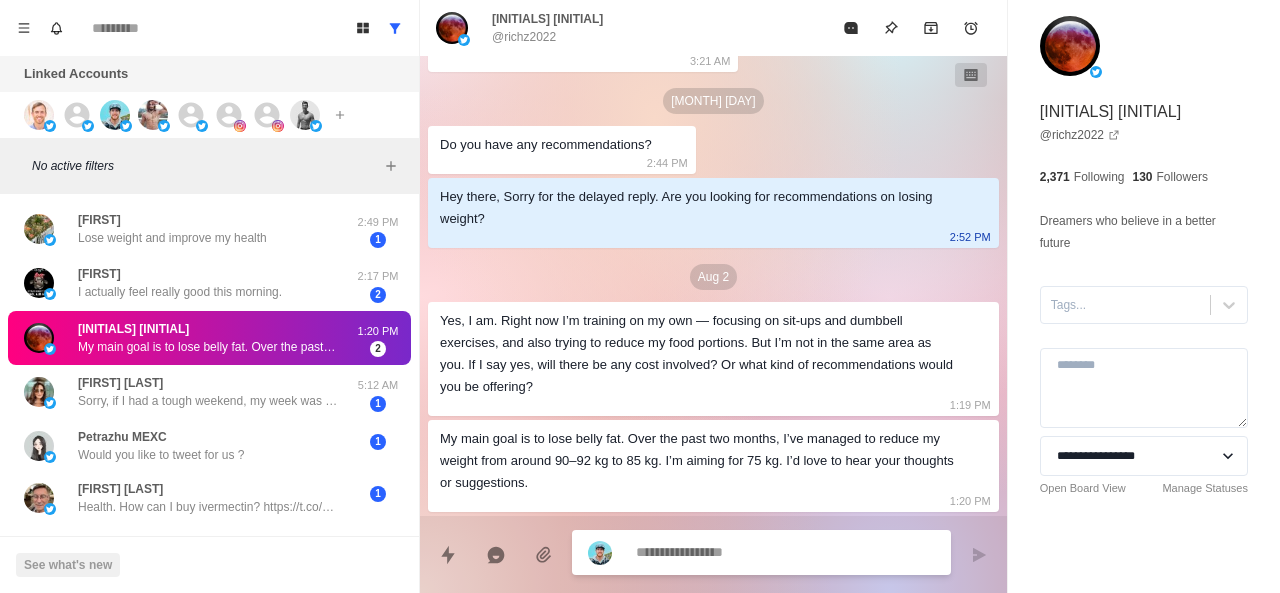 scroll, scrollTop: 348, scrollLeft: 0, axis: vertical 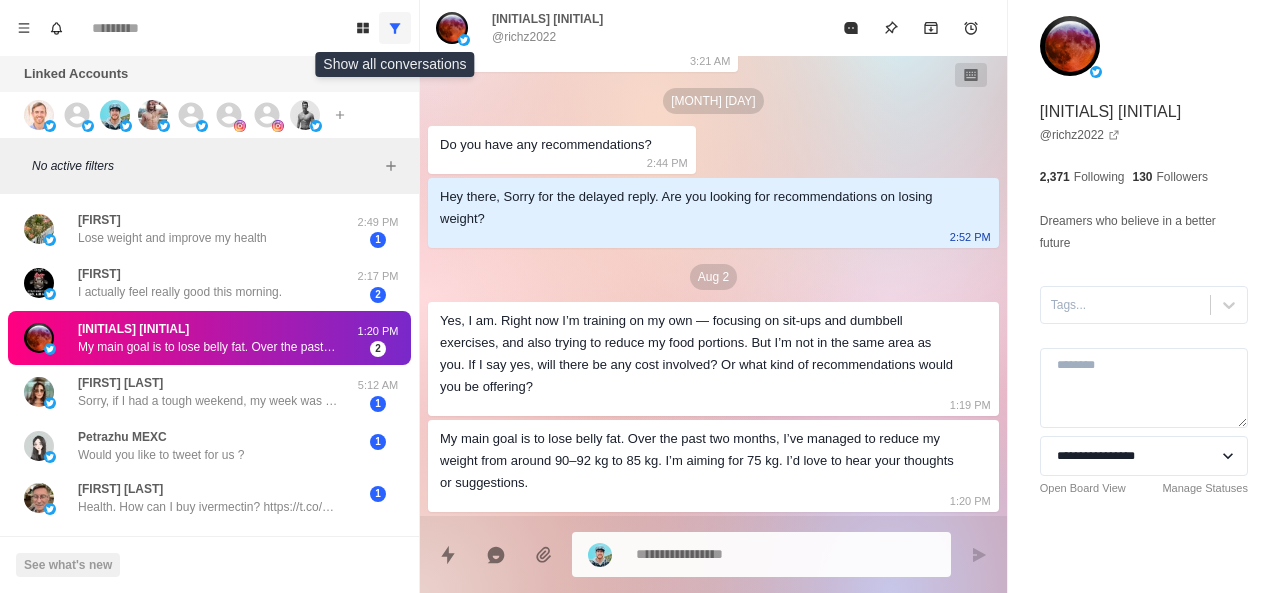 click at bounding box center (395, 28) 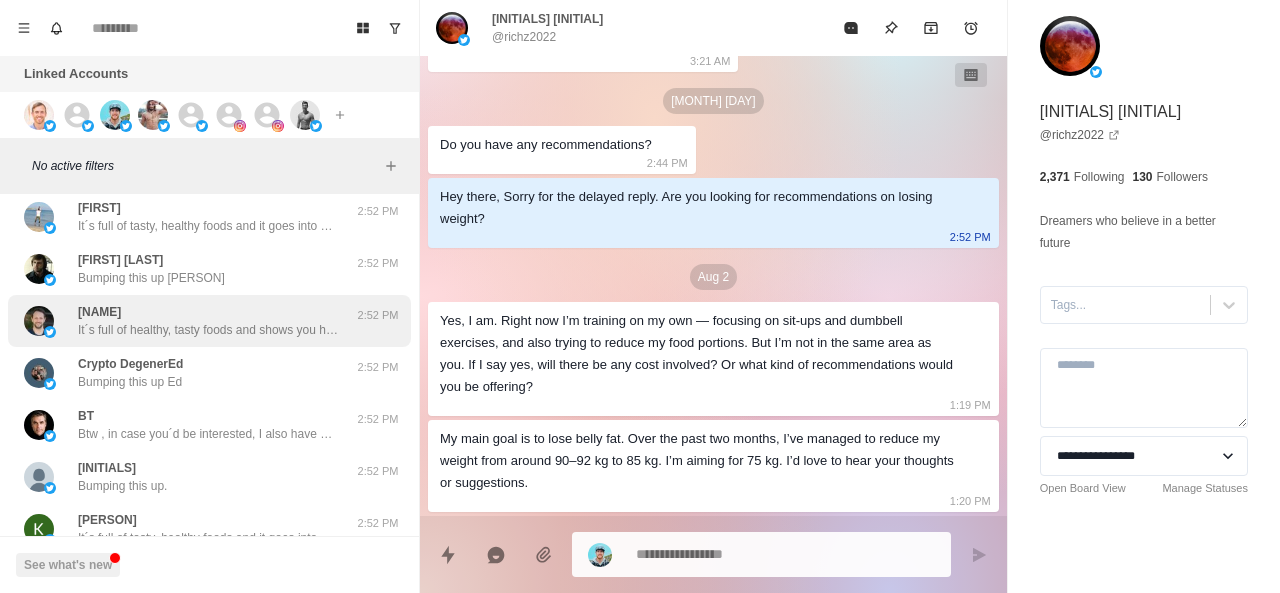 scroll, scrollTop: 172, scrollLeft: 0, axis: vertical 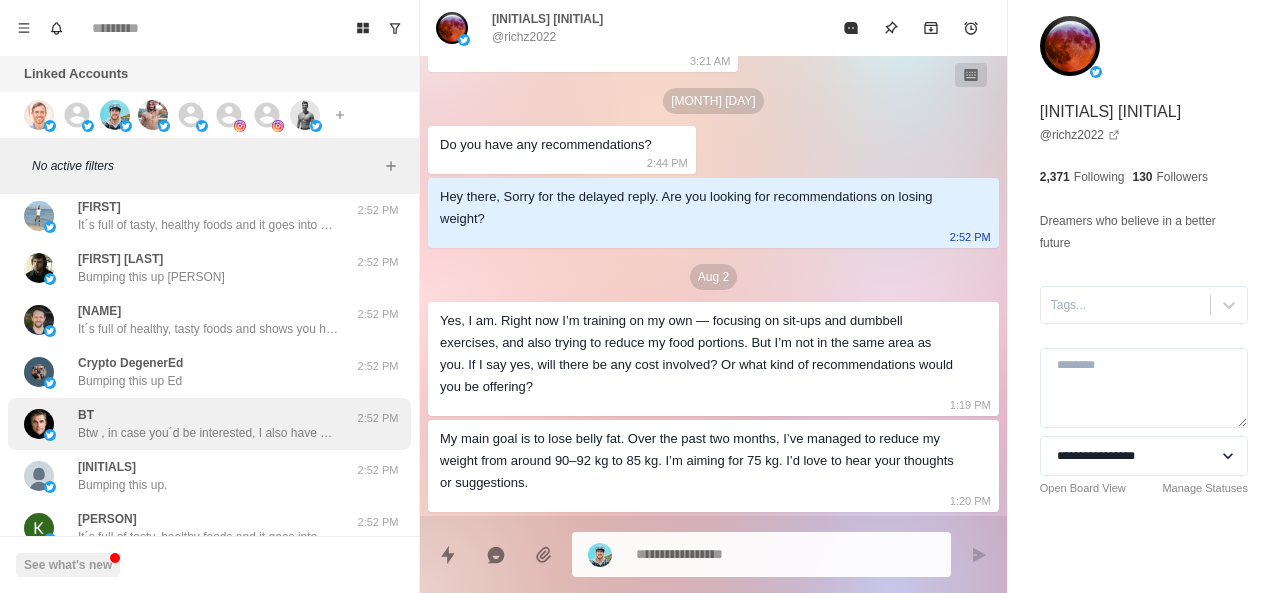 click on "Btw , in case you´d be interested, I also have my ultimate grocery guide. Would you like me to send it to you for free?" at bounding box center [208, 433] 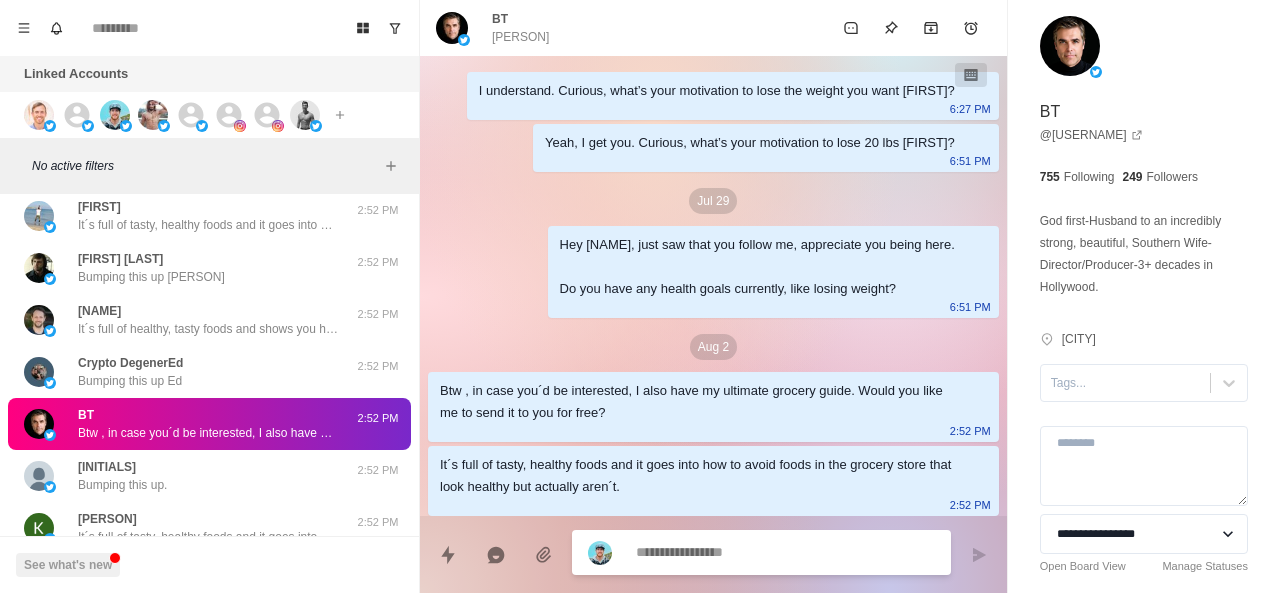 scroll, scrollTop: 4, scrollLeft: 0, axis: vertical 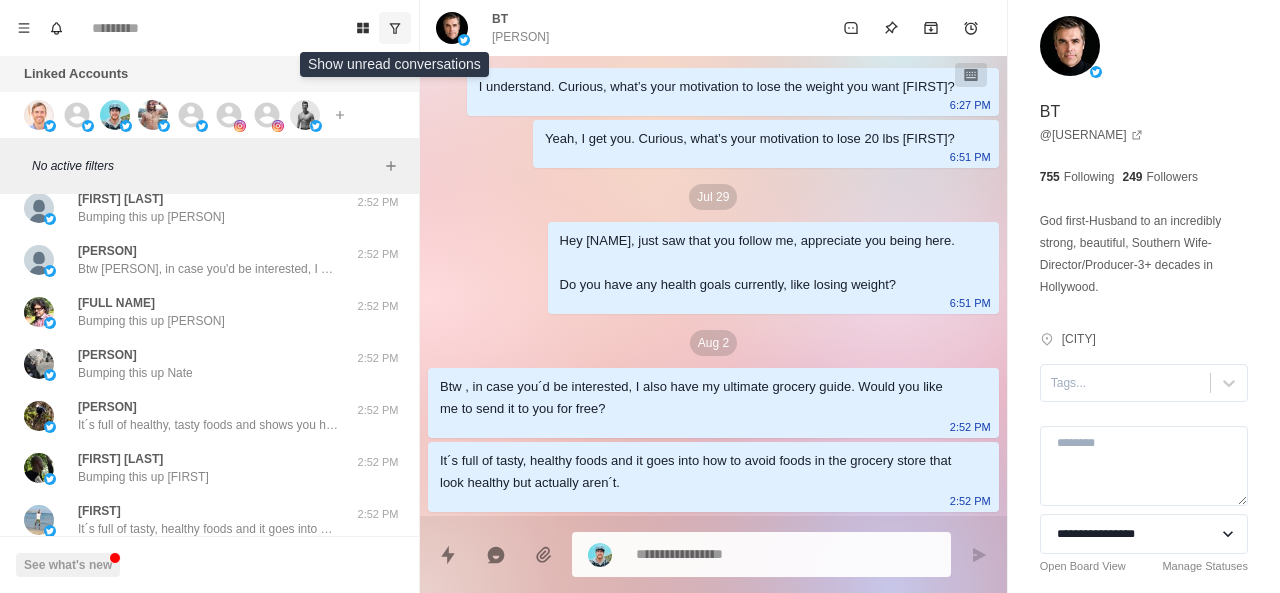 click at bounding box center [395, 28] 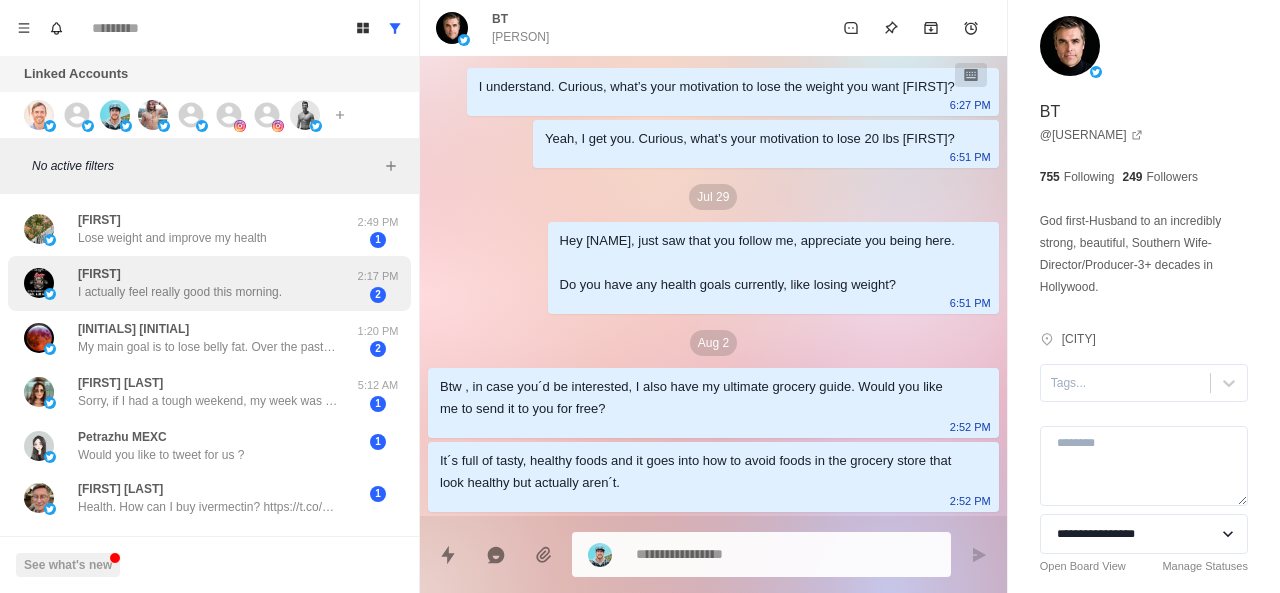 click on "I actually feel really good this morning." at bounding box center [180, 292] 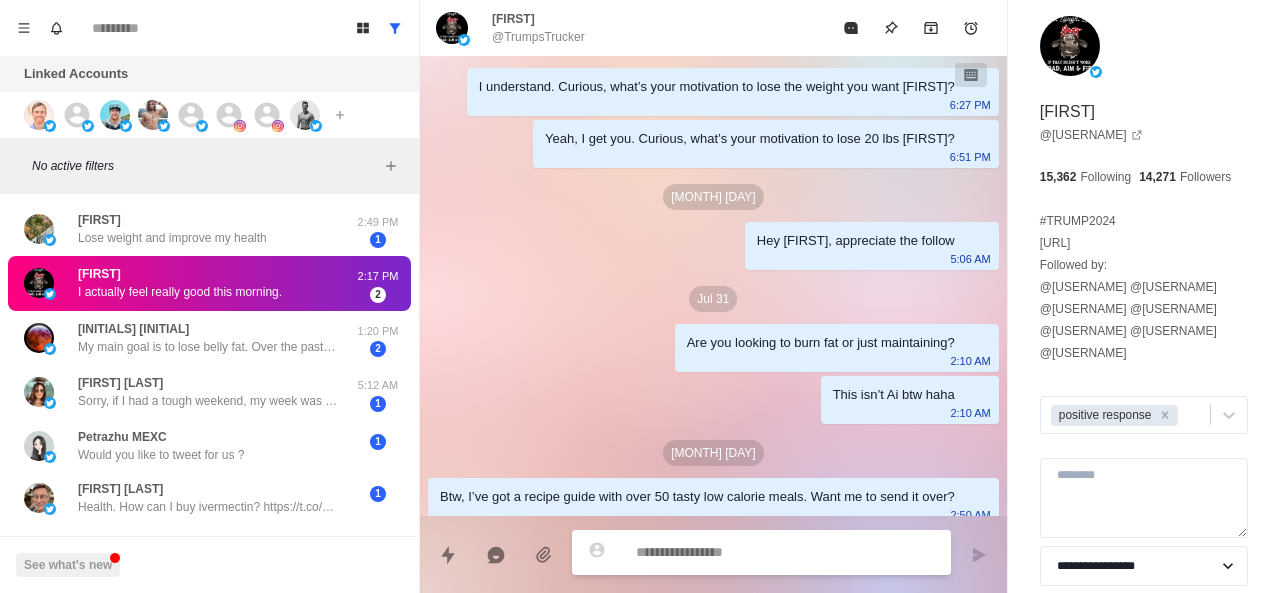 scroll, scrollTop: 1164, scrollLeft: 0, axis: vertical 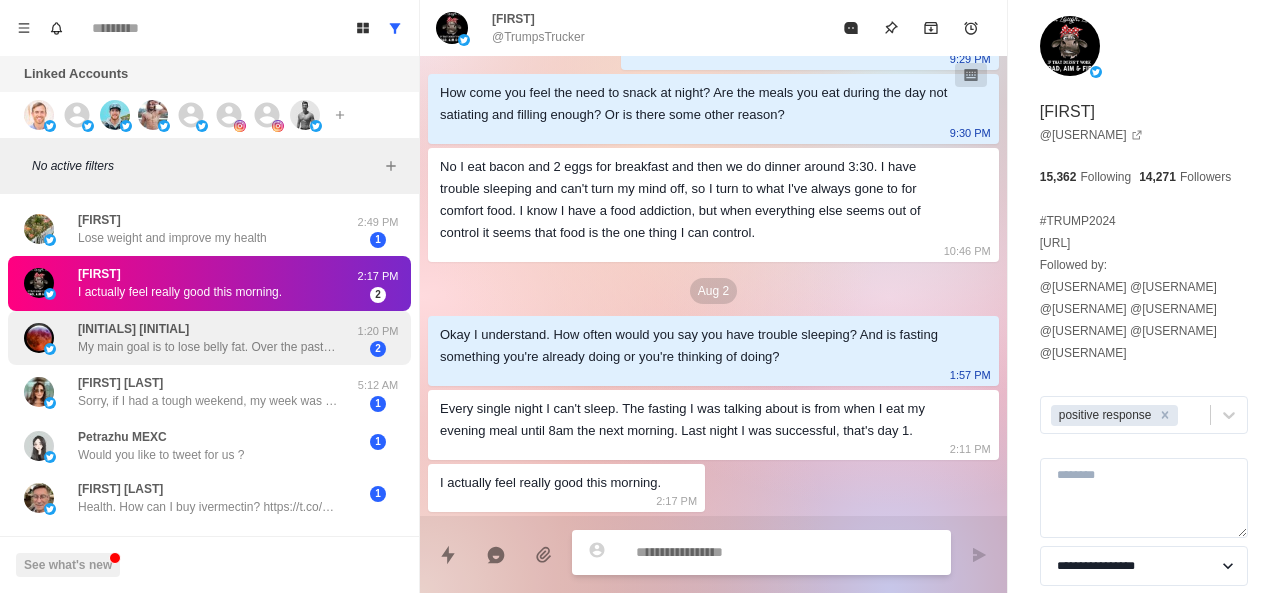 click on "[PERSON] My main goal is to lose belly fat. Over the past two months, I’ve managed to reduce my weight from around [NUMBER]–[NUMBER] kg to [NUMBER] kg. I’m aiming for [NUMBER] kg. I’d love to hear your thoughts or suggestions." at bounding box center [208, 338] 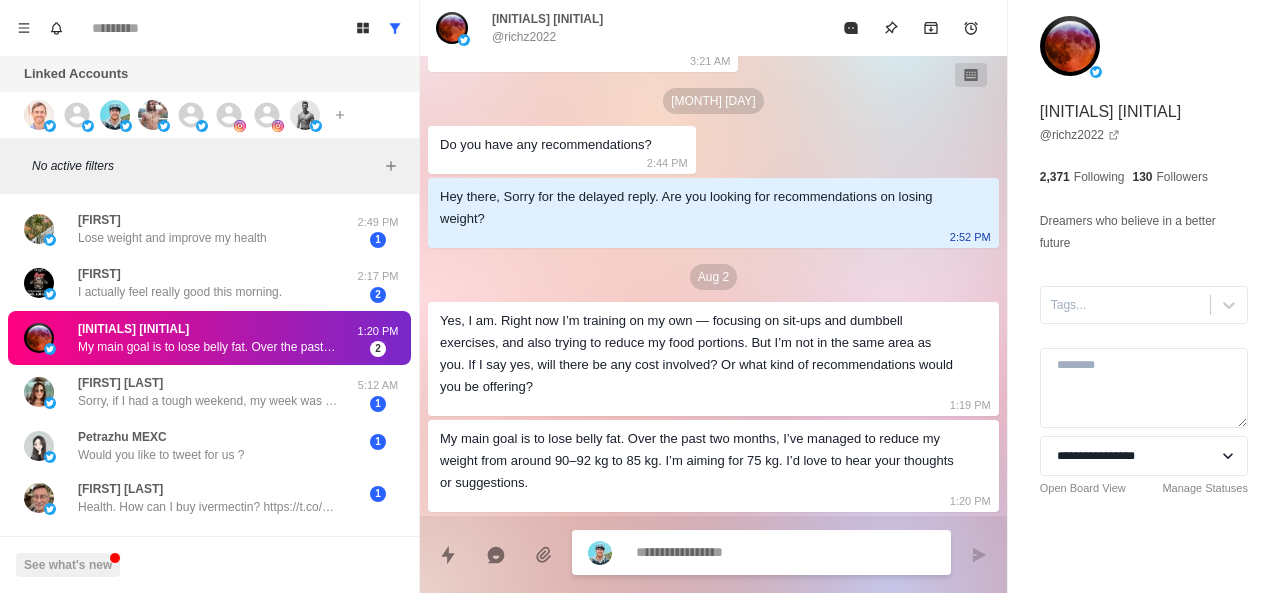 scroll, scrollTop: 348, scrollLeft: 0, axis: vertical 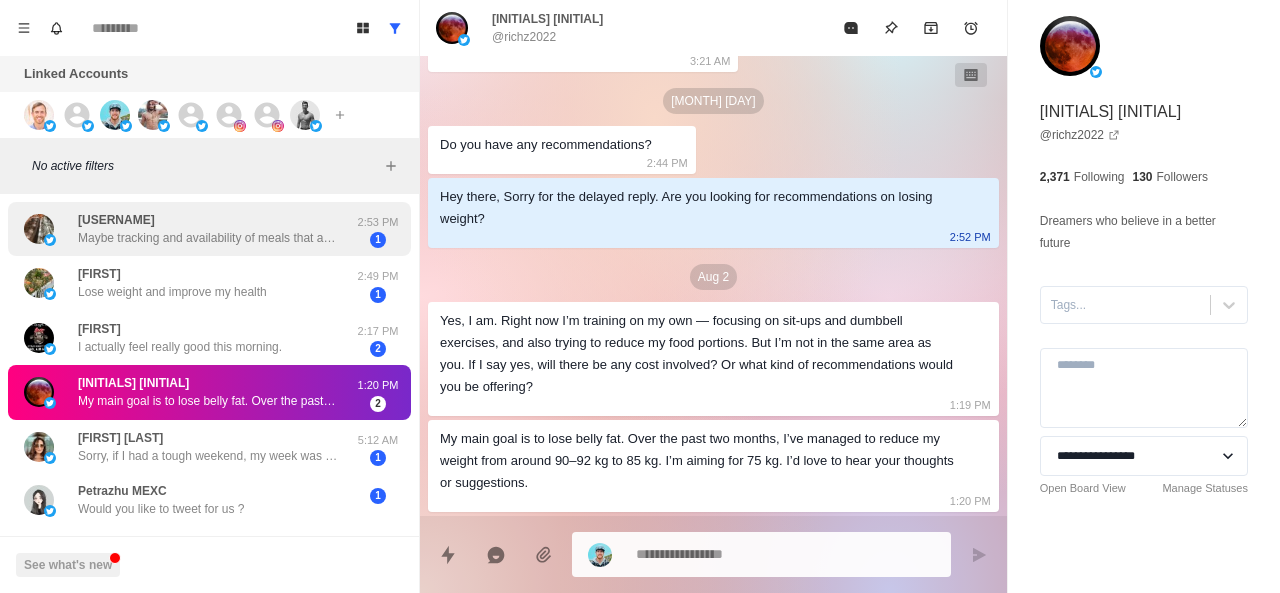 click on "Maybe tracking and availability of meals that are trackable and at right macro" at bounding box center (208, 238) 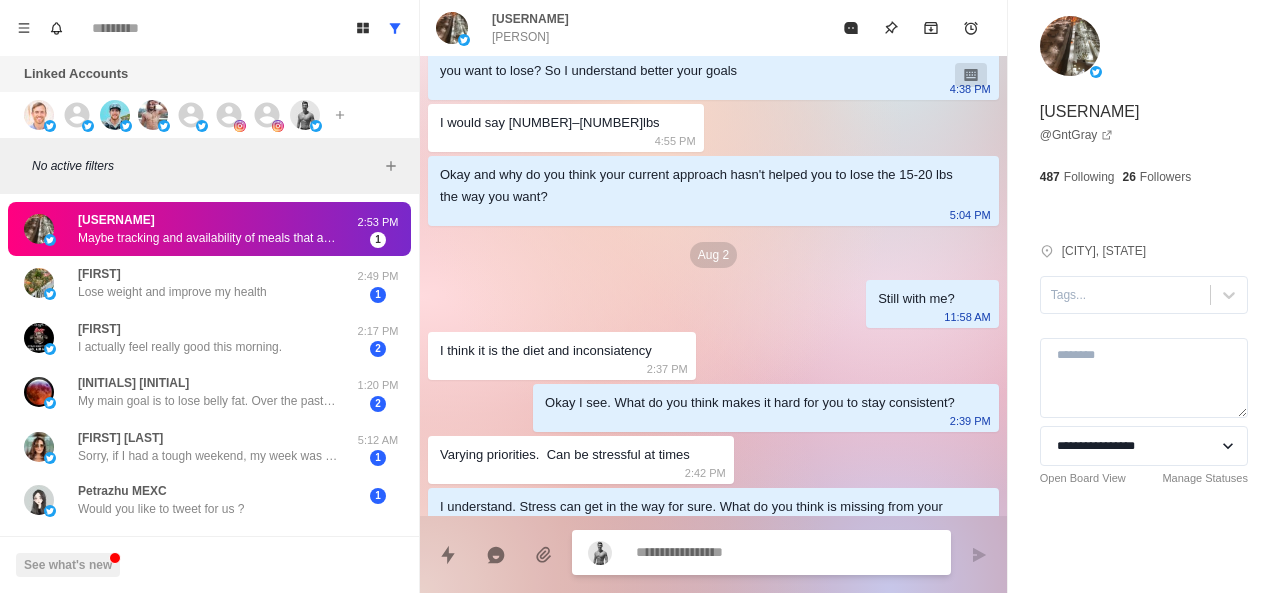 scroll, scrollTop: 832, scrollLeft: 0, axis: vertical 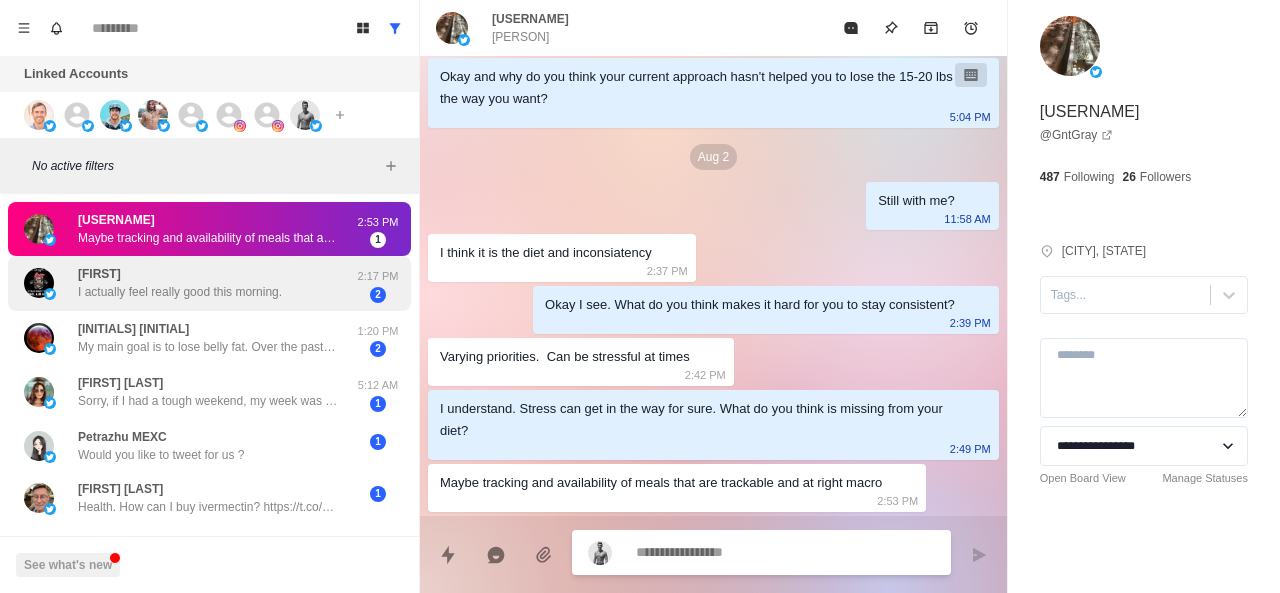 click on "I actually feel really good this morning." at bounding box center [180, 292] 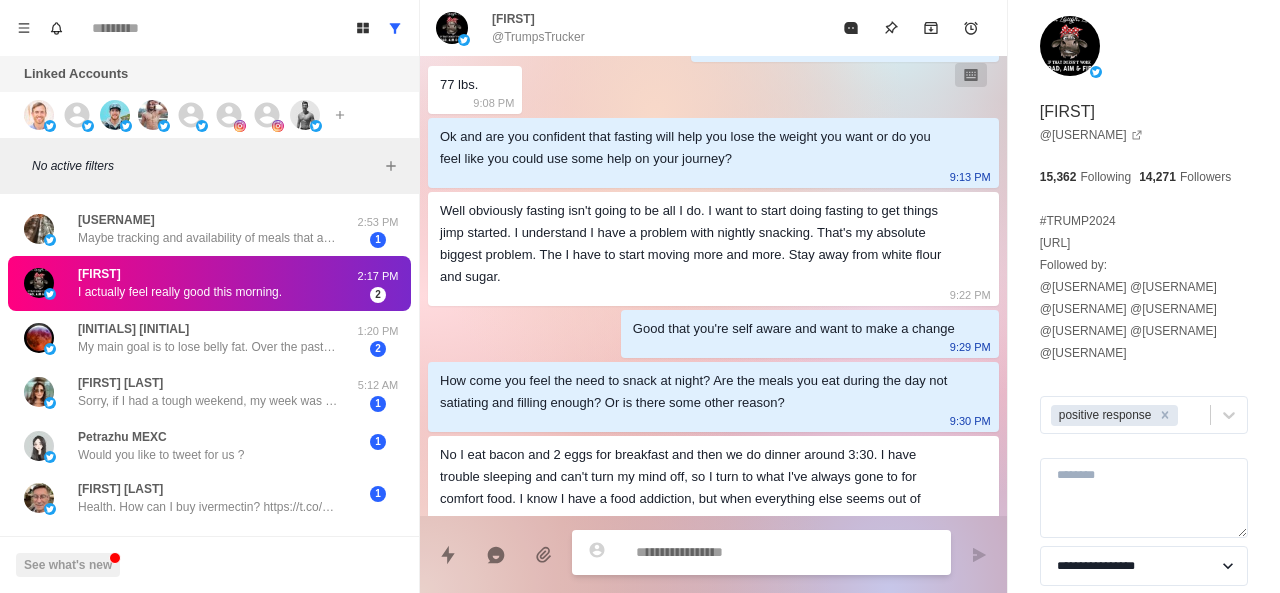 scroll, scrollTop: 1164, scrollLeft: 0, axis: vertical 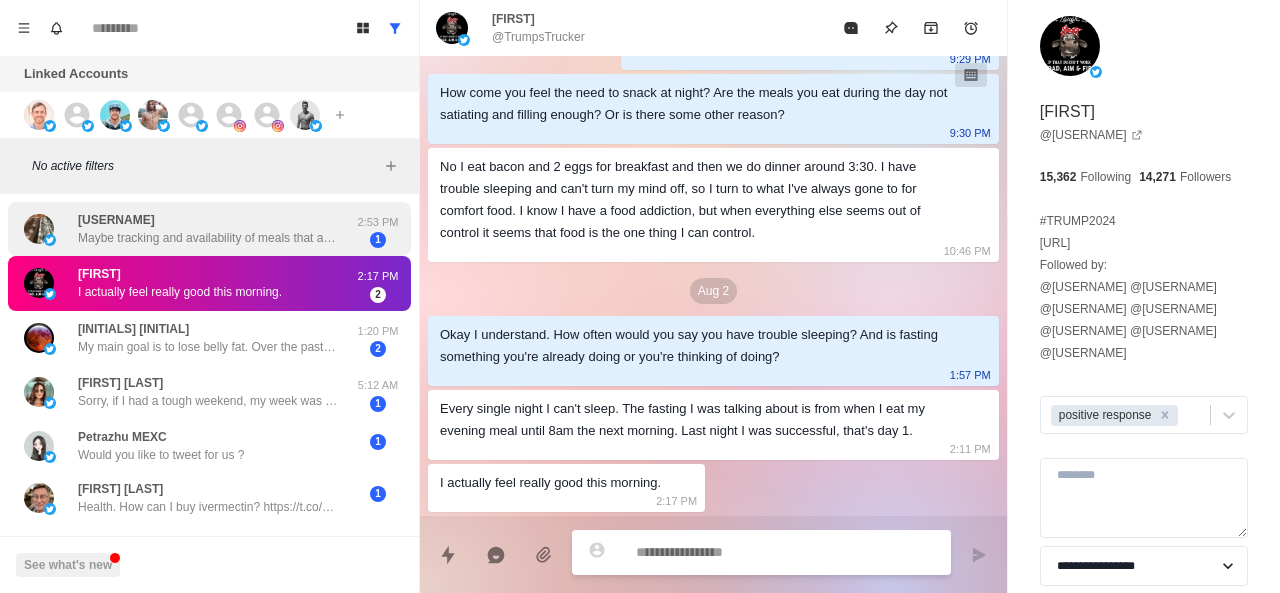 click on "Maybe tracking and availability of meals that are trackable and at right macro" at bounding box center [208, 238] 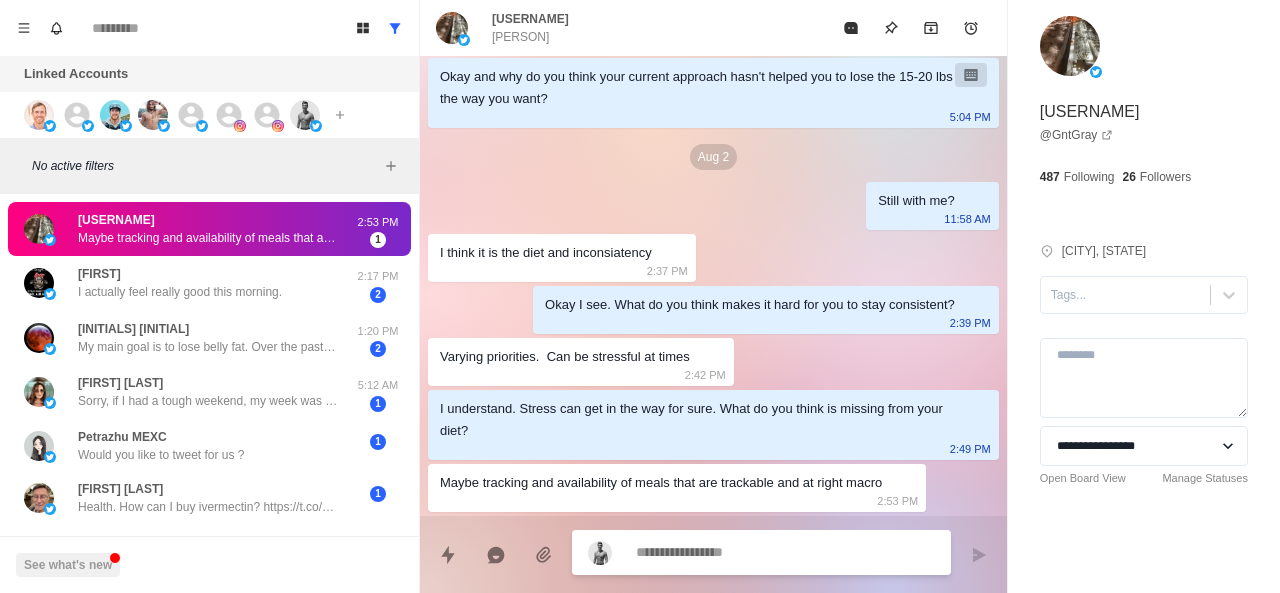 scroll, scrollTop: 832, scrollLeft: 0, axis: vertical 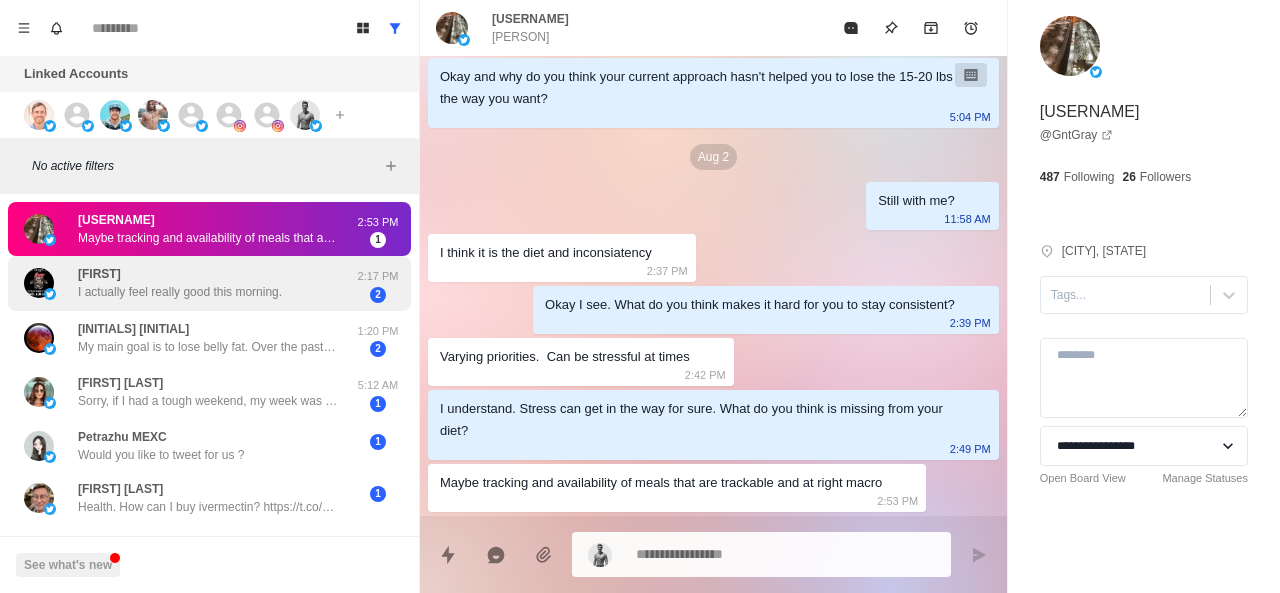 click on "[PERSON] I actually feel really good this morning. [TIME] [NUMBER]" at bounding box center [209, 283] 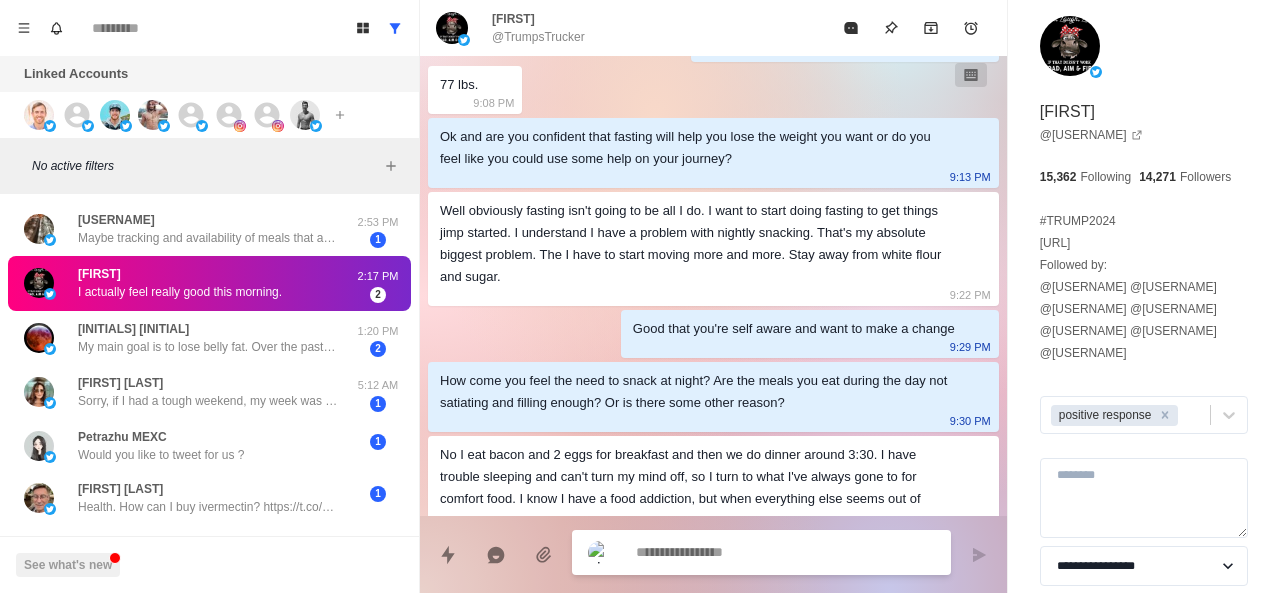 scroll, scrollTop: 1164, scrollLeft: 0, axis: vertical 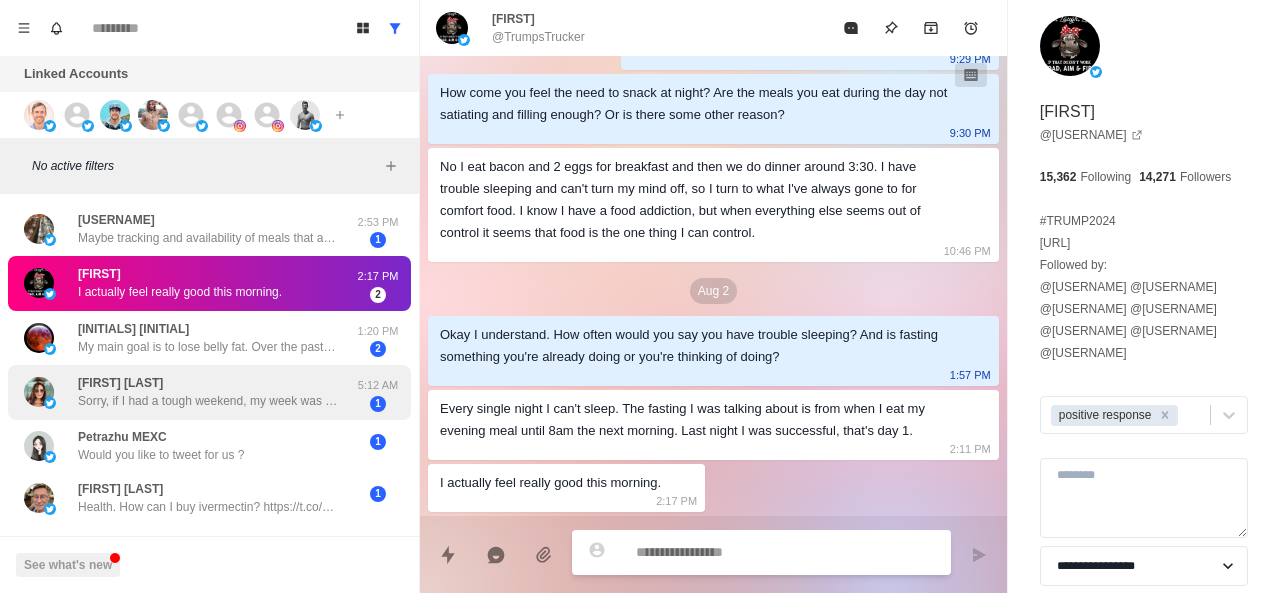click on "Sorry, if I had a tough weekend, my week was 10x worse." at bounding box center [208, 401] 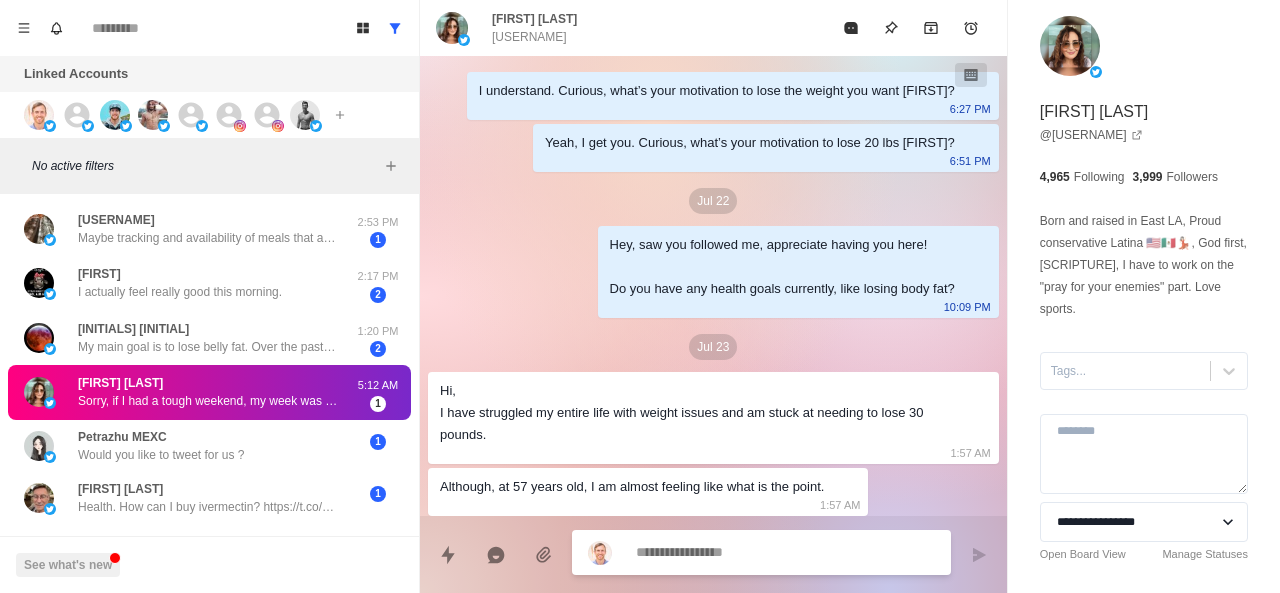 scroll, scrollTop: 2270, scrollLeft: 0, axis: vertical 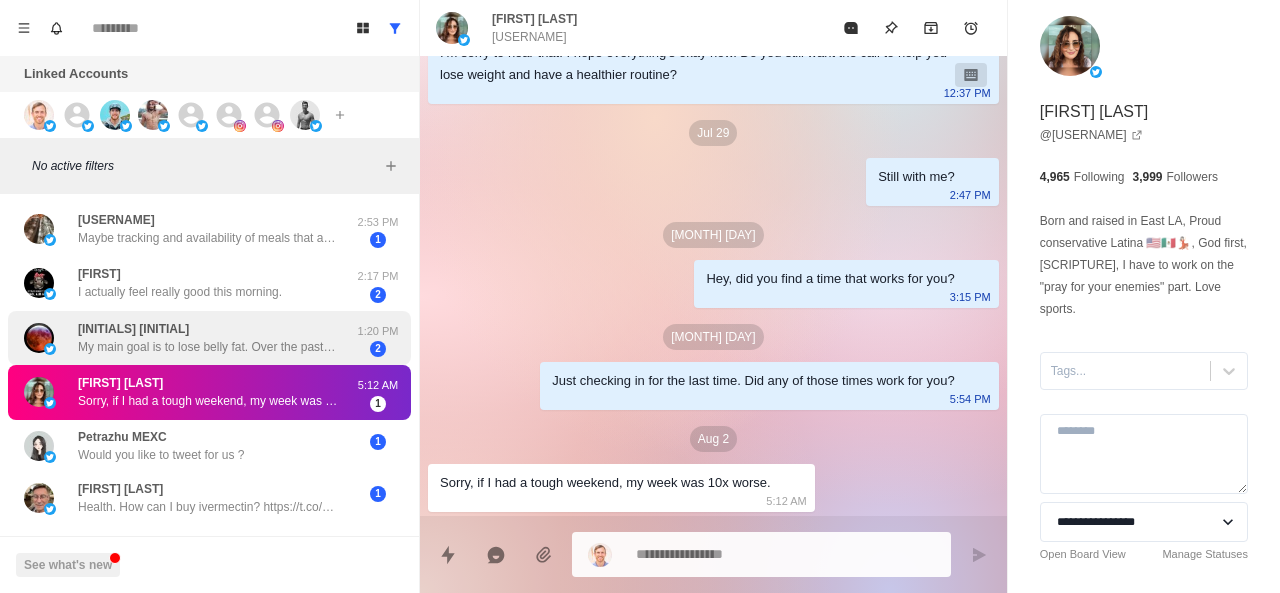 click on "My main goal is to lose belly fat. Over the past two months, I’ve managed to reduce my weight from around 90–92 kg to 85 kg. I’m aiming for 75 kg. I’d love to hear your thoughts or suggestions." at bounding box center (208, 347) 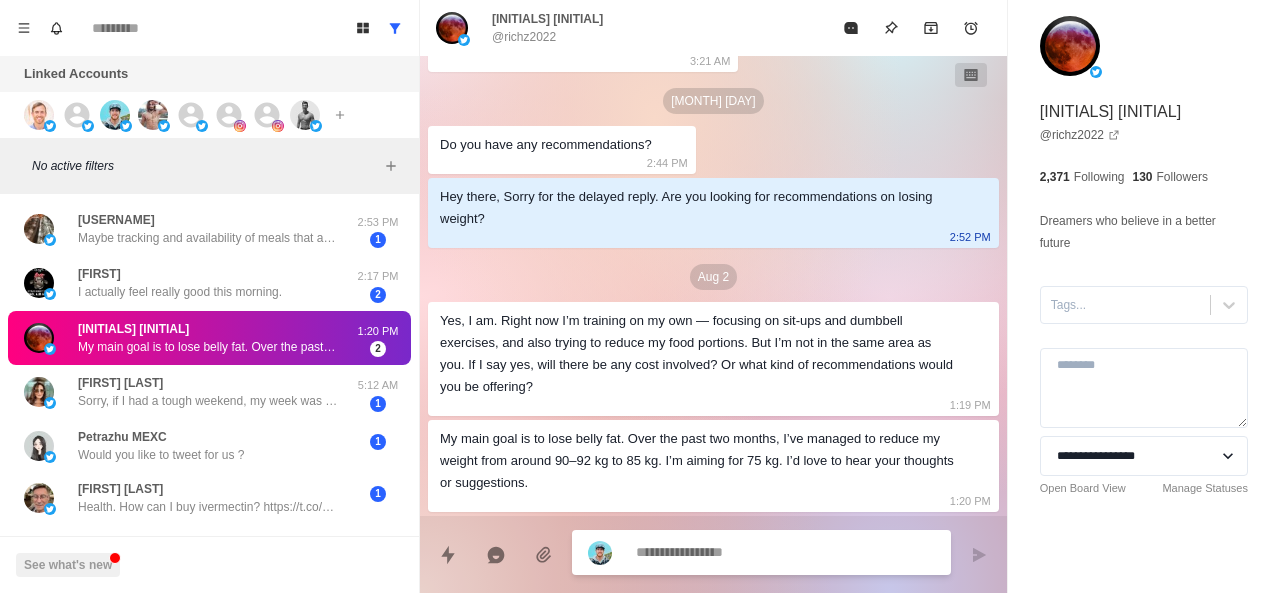 scroll, scrollTop: 348, scrollLeft: 0, axis: vertical 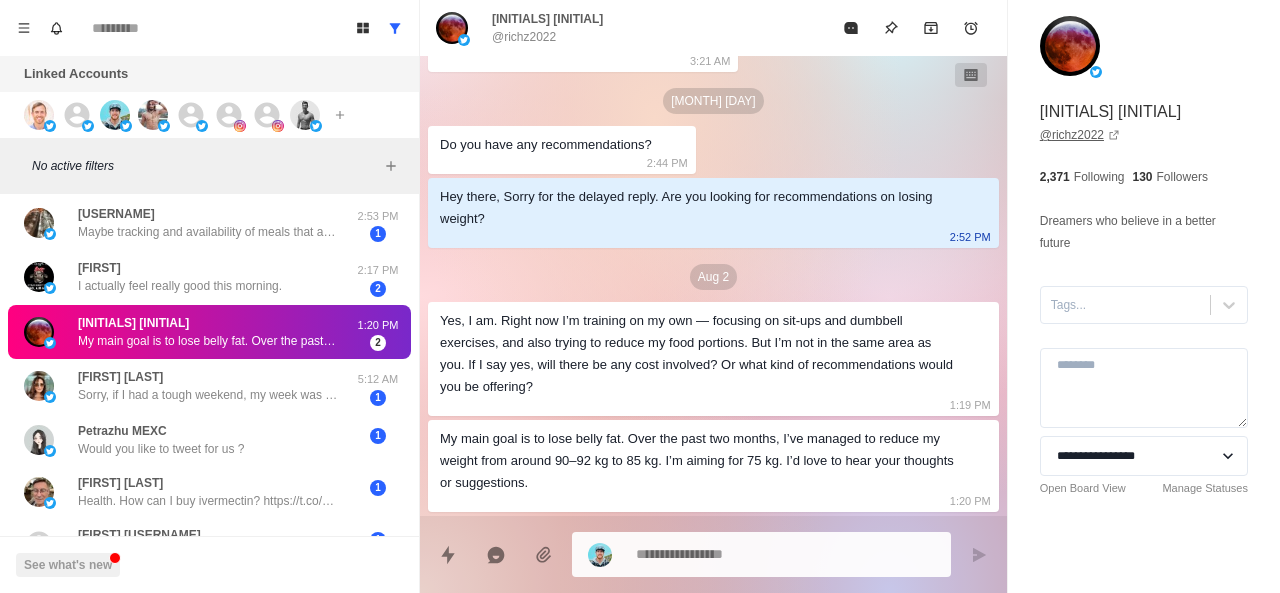 click on "[PERSON]" at bounding box center [1080, 135] 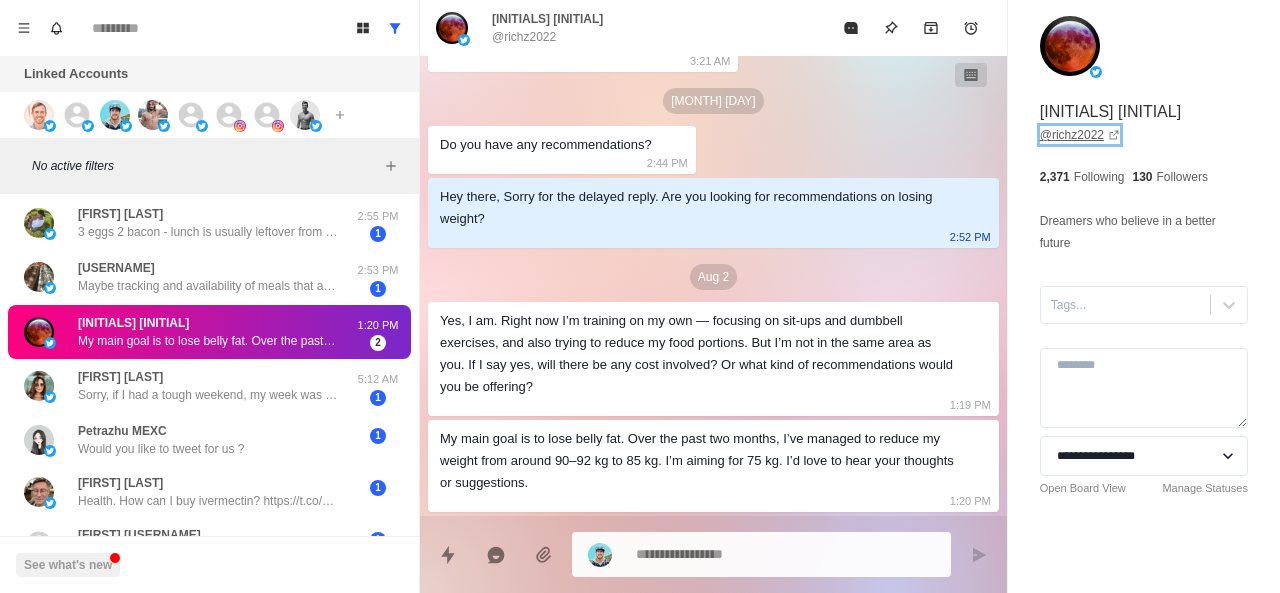 scroll, scrollTop: 60, scrollLeft: 0, axis: vertical 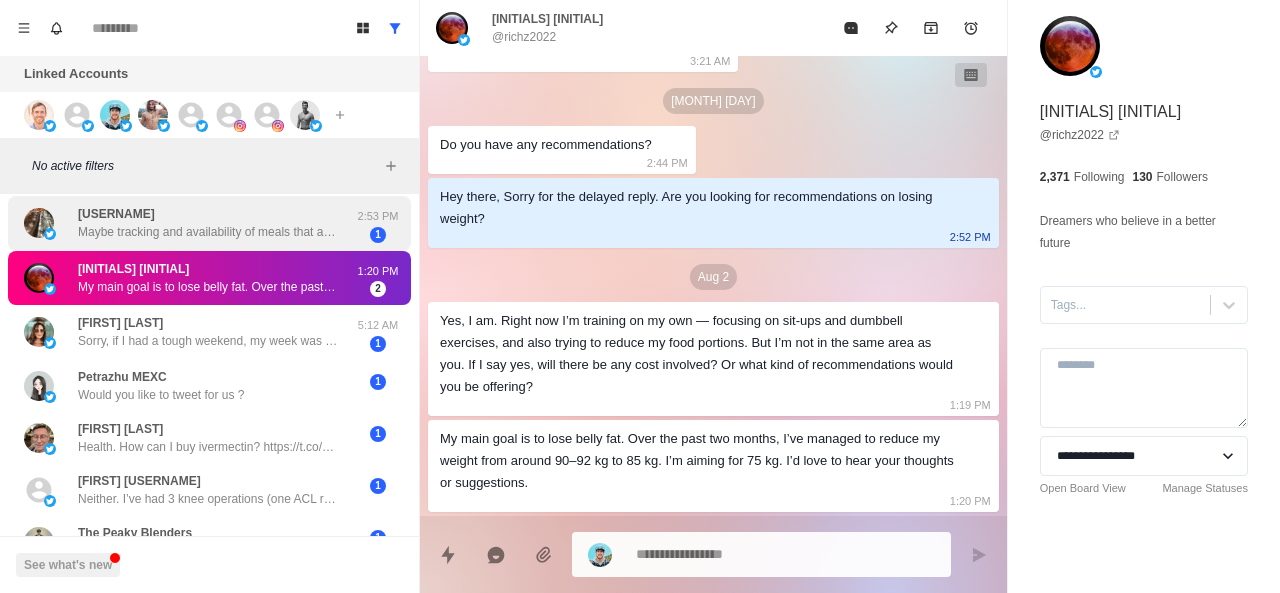 click on "Maybe tracking and availability of meals that are trackable and at right macro" at bounding box center (208, 232) 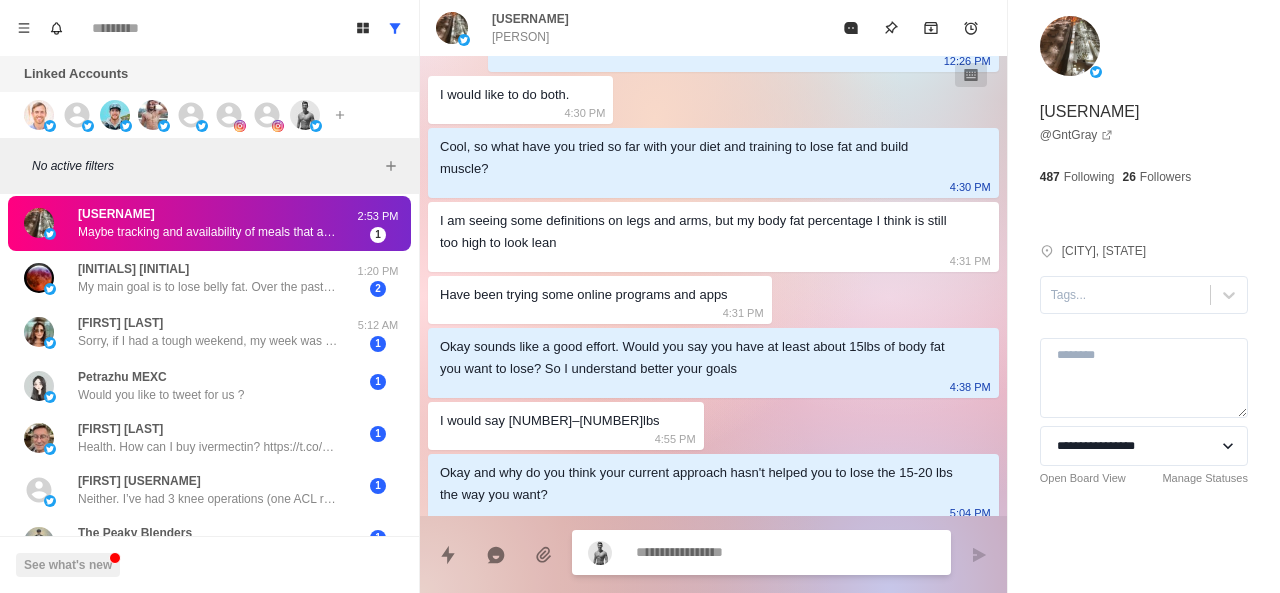 scroll, scrollTop: 832, scrollLeft: 0, axis: vertical 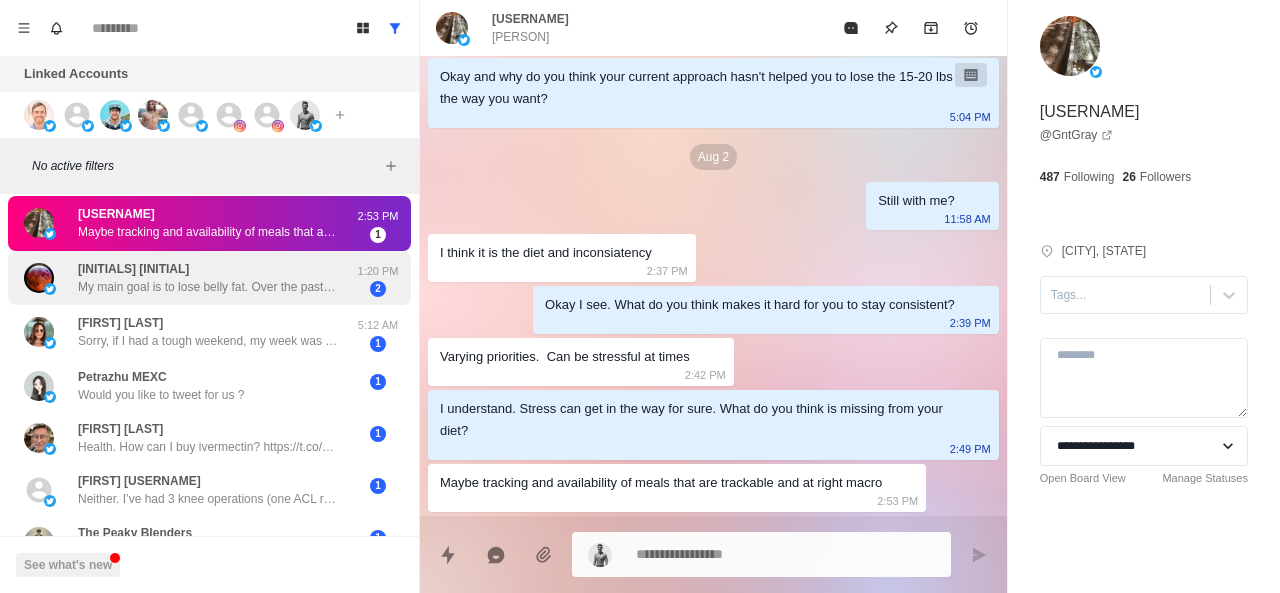 click on "My main goal is to lose belly fat. Over the past two months, I’ve managed to reduce my weight from around 90–92 kg to 85 kg. I’m aiming for 75 kg. I’d love to hear your thoughts or suggestions." at bounding box center [208, 287] 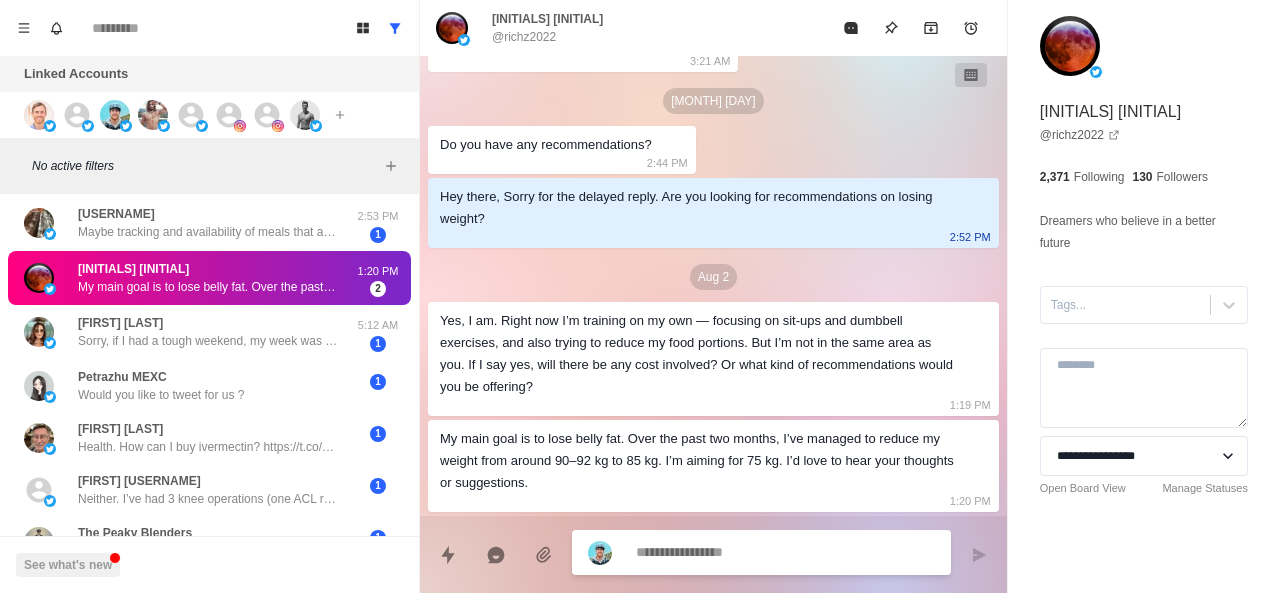 scroll, scrollTop: 348, scrollLeft: 0, axis: vertical 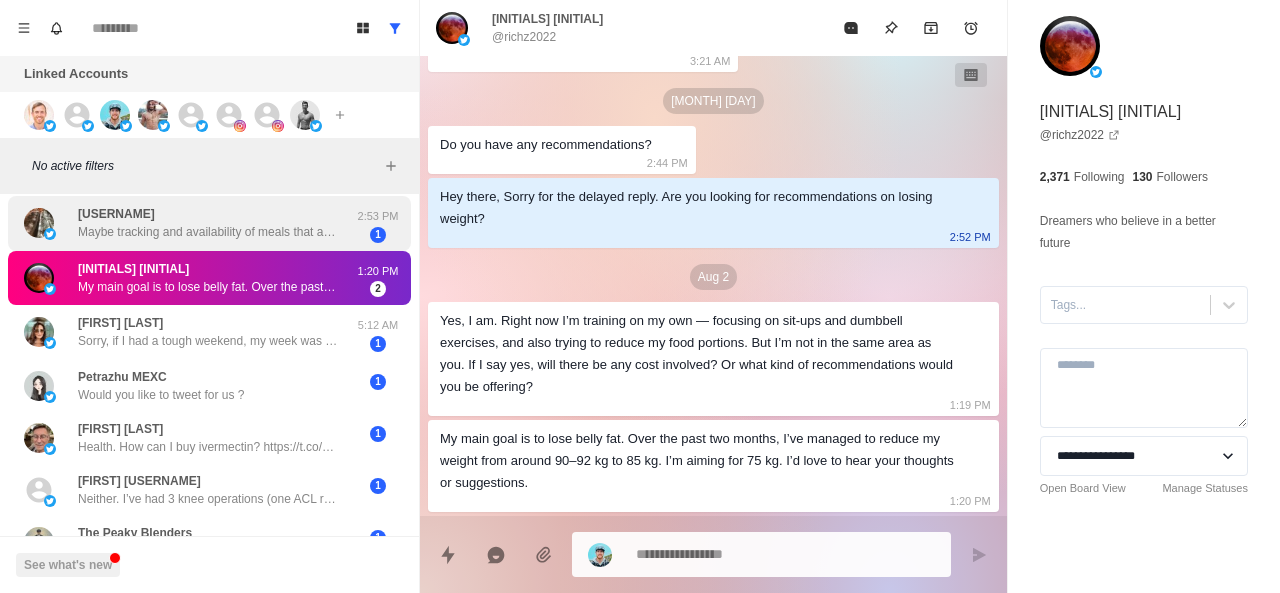 click on "[USERNAME] Maybe tracking and availability of meals that are trackable and at right macro" at bounding box center [208, 223] 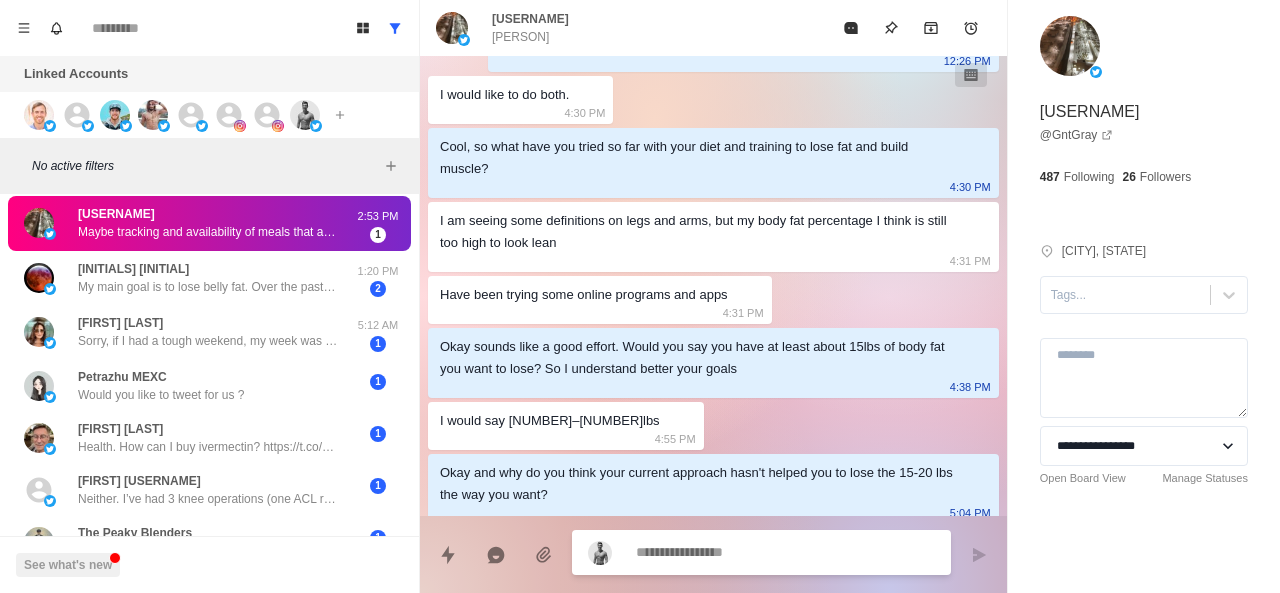 scroll, scrollTop: 832, scrollLeft: 0, axis: vertical 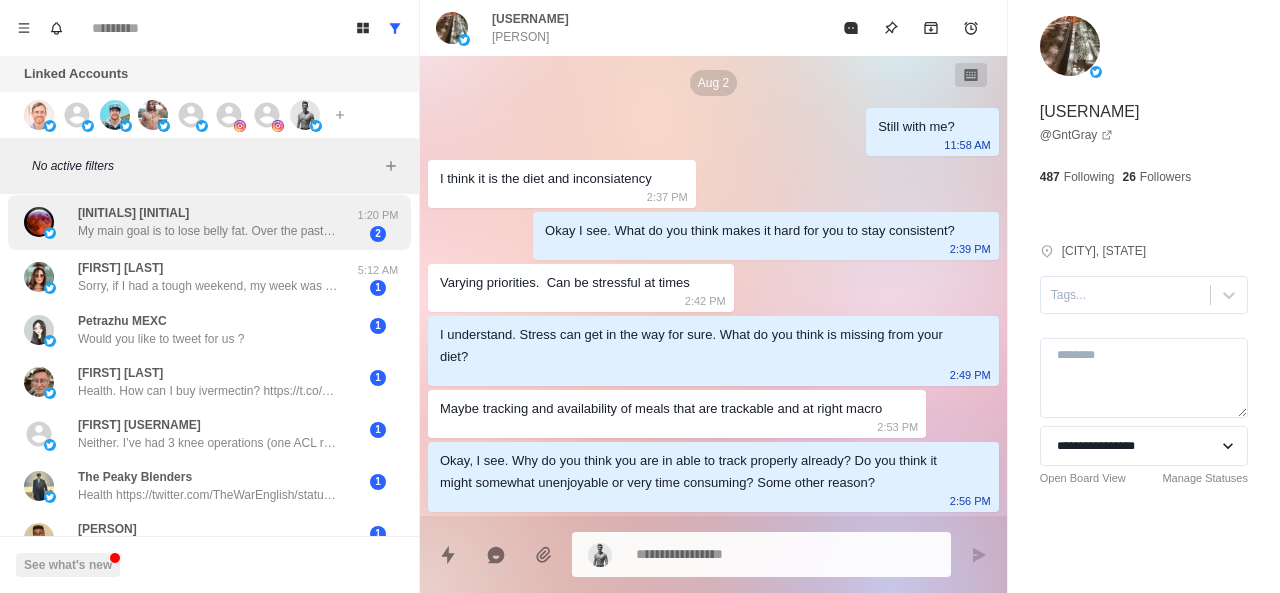 click on "[PERSON] My main goal is to lose belly fat. Over the past two months, I’ve managed to reduce my weight from around [NUMBER]–[NUMBER] kg to [NUMBER] kg. I’m aiming for [NUMBER] kg. I’d love to hear your thoughts or suggestions." at bounding box center [208, 222] 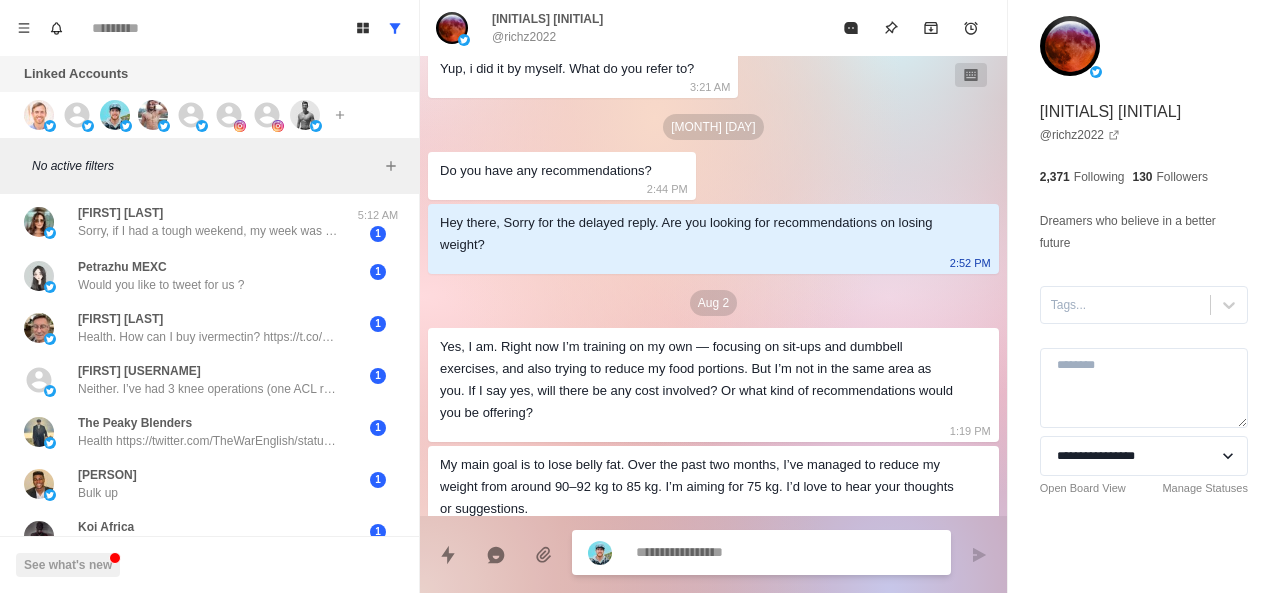scroll, scrollTop: 422, scrollLeft: 0, axis: vertical 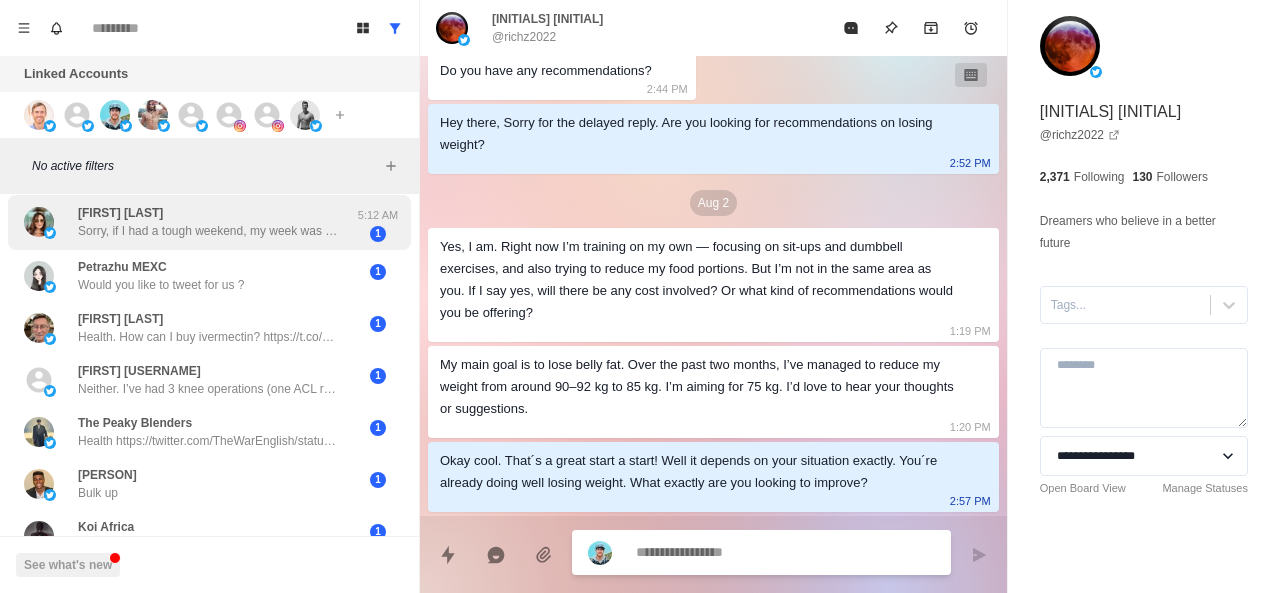 click on "Sorry, if I had a tough weekend, my week was 10x worse." at bounding box center (208, 231) 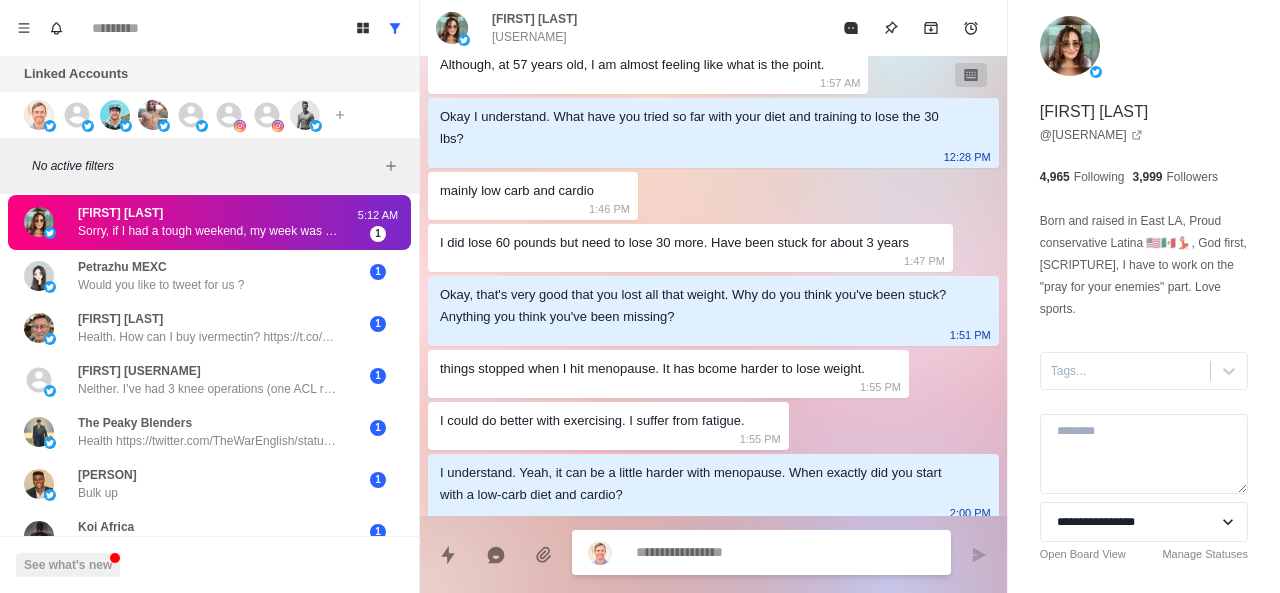 scroll, scrollTop: 2270, scrollLeft: 0, axis: vertical 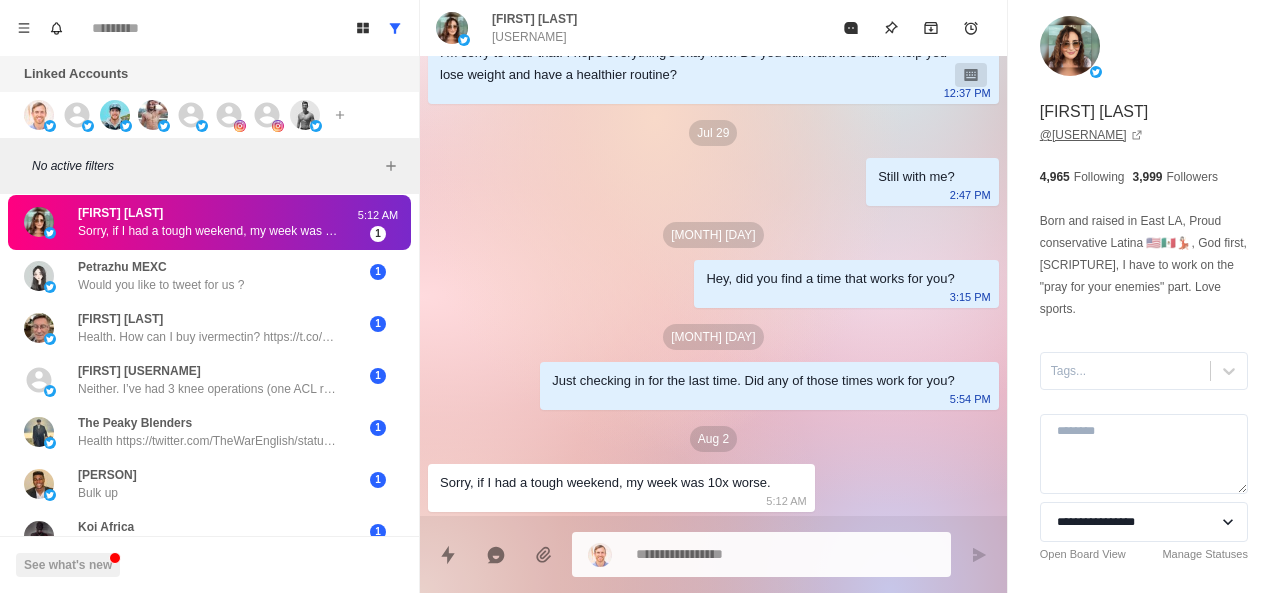 click on "@ [USERNAME]" at bounding box center [1091, 135] 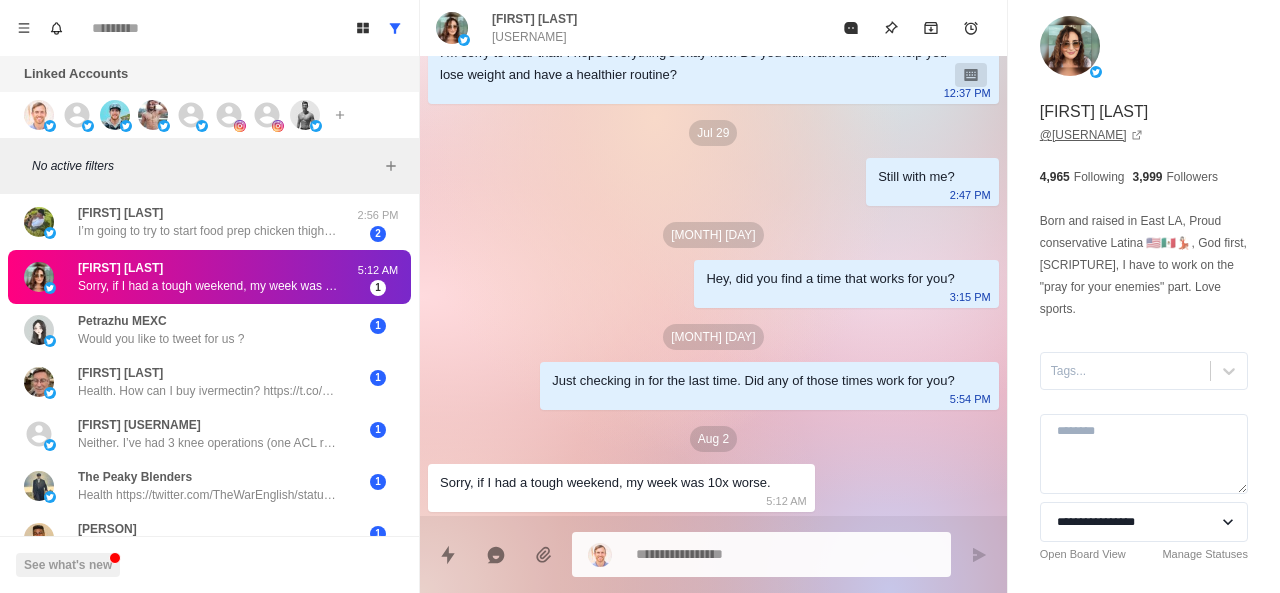 scroll, scrollTop: 224, scrollLeft: 0, axis: vertical 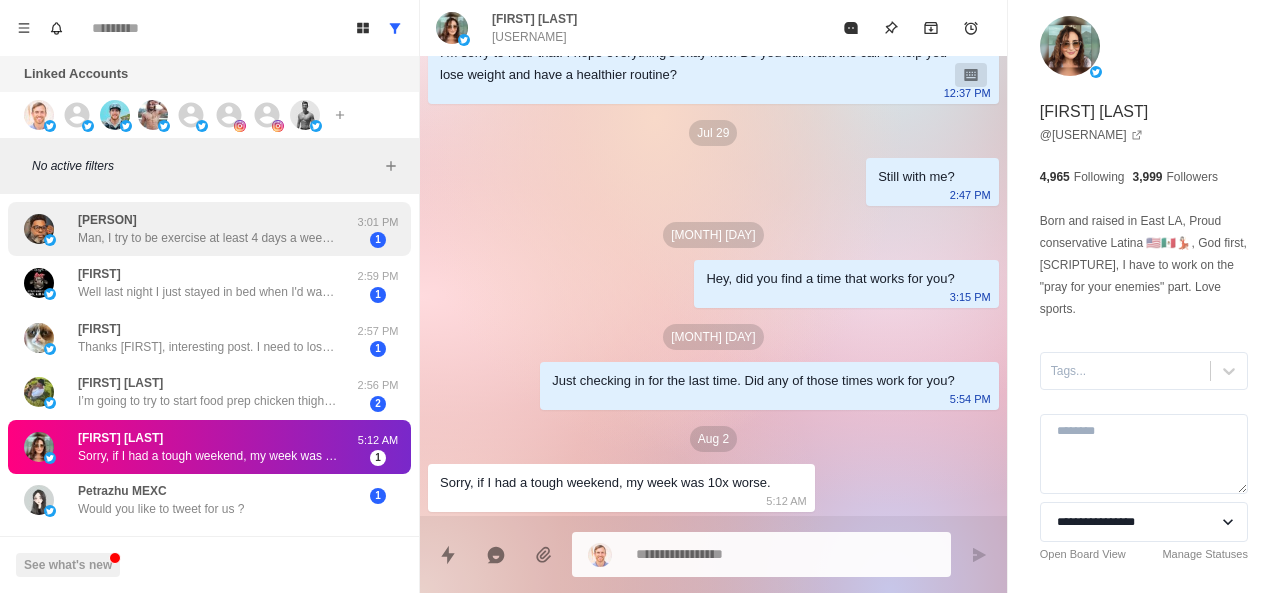 click on "Man, I try to be exercise at least 4 days a week, stopped eating meat in 21." at bounding box center [208, 238] 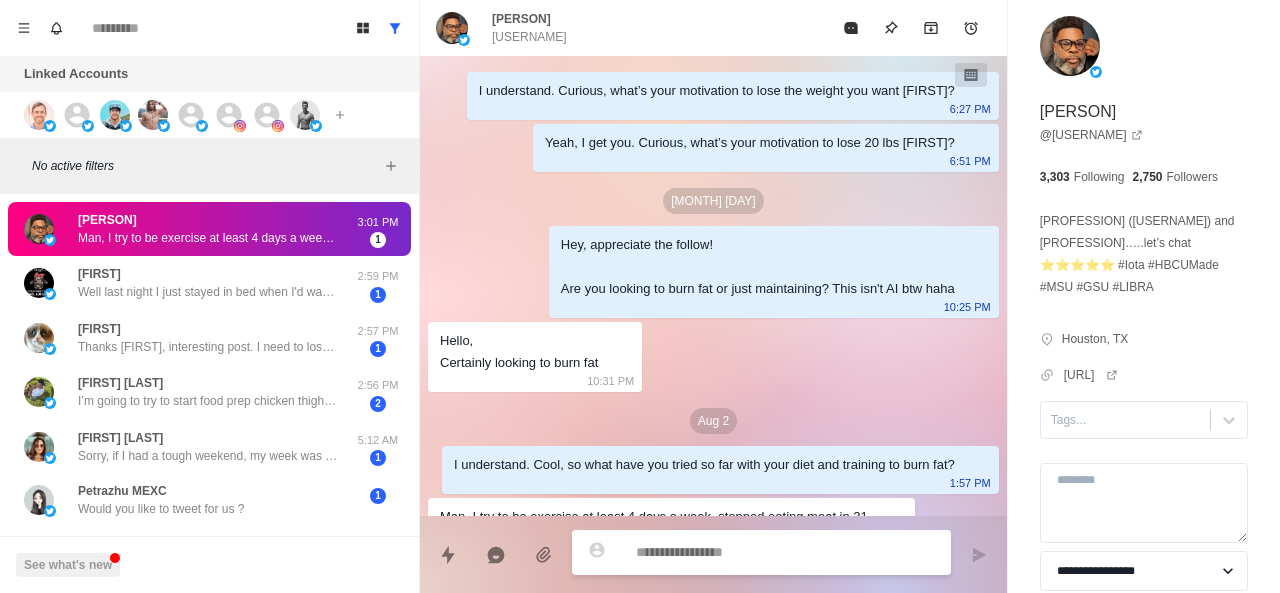 scroll, scrollTop: 56, scrollLeft: 0, axis: vertical 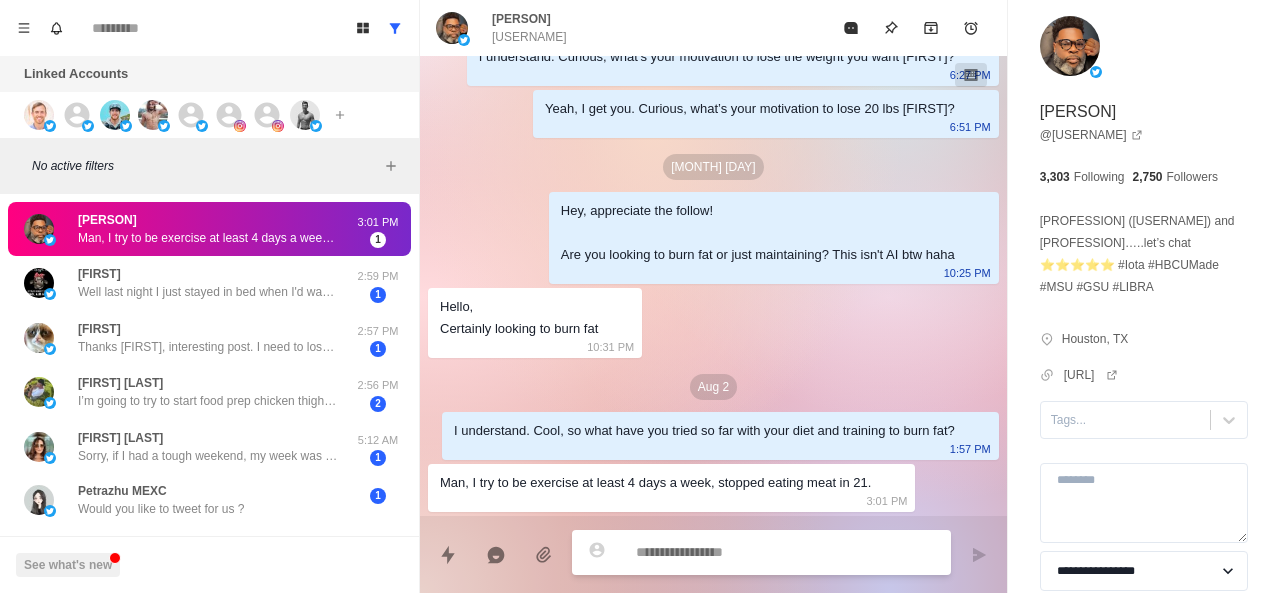 click at bounding box center [785, 552] 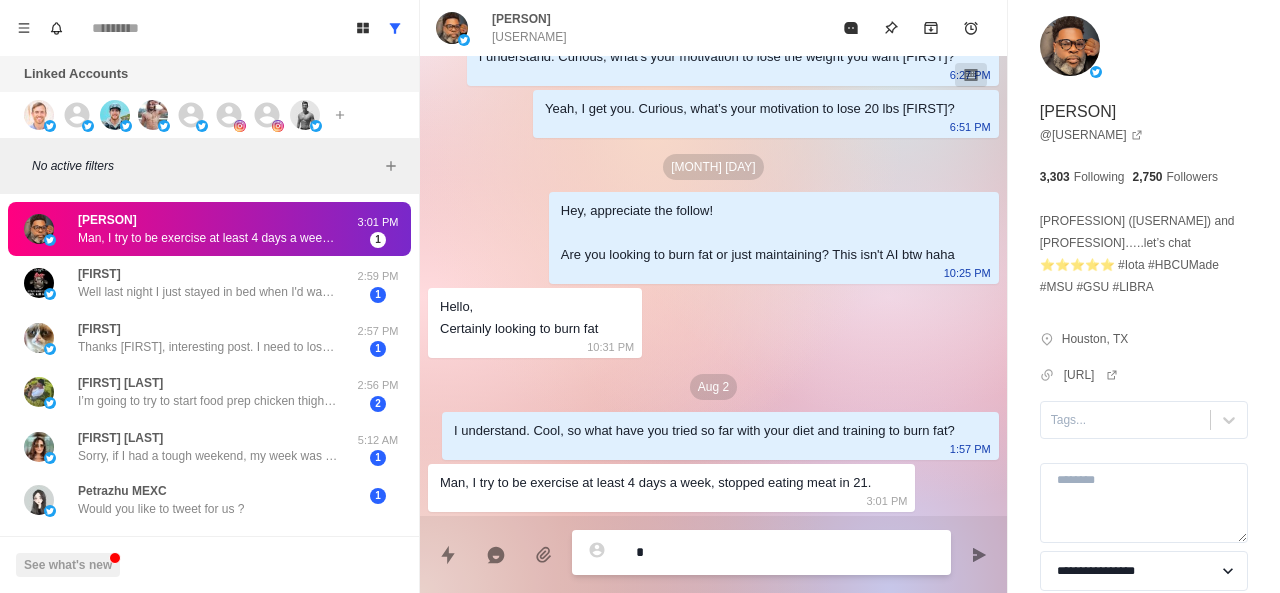 type on "**" 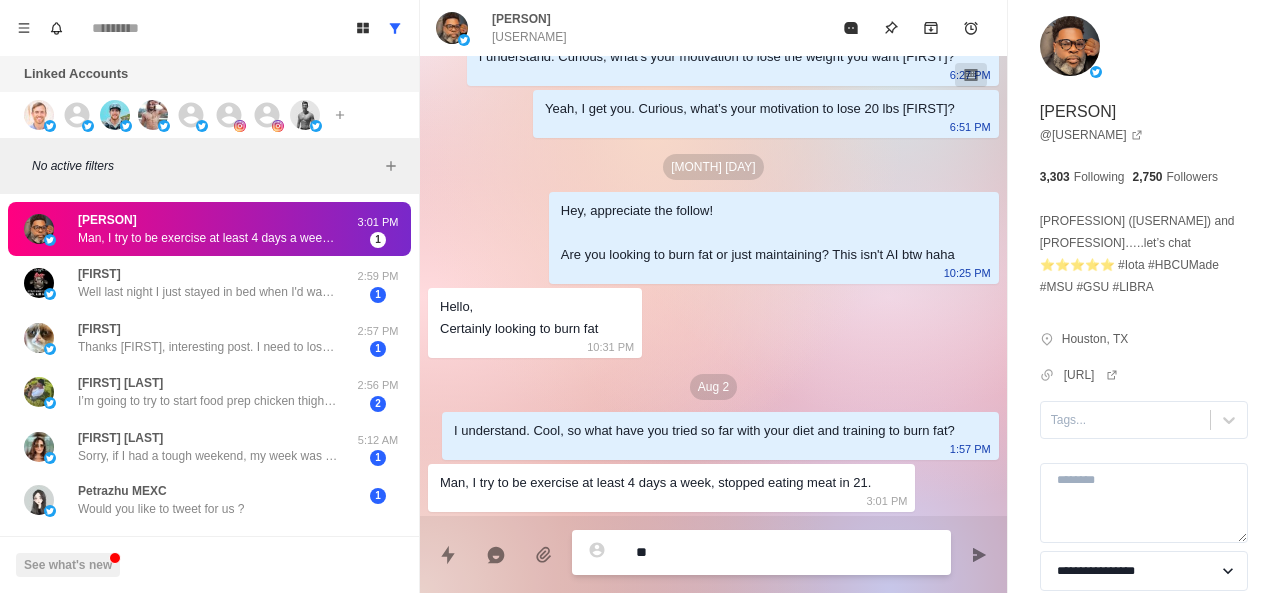 type on "***" 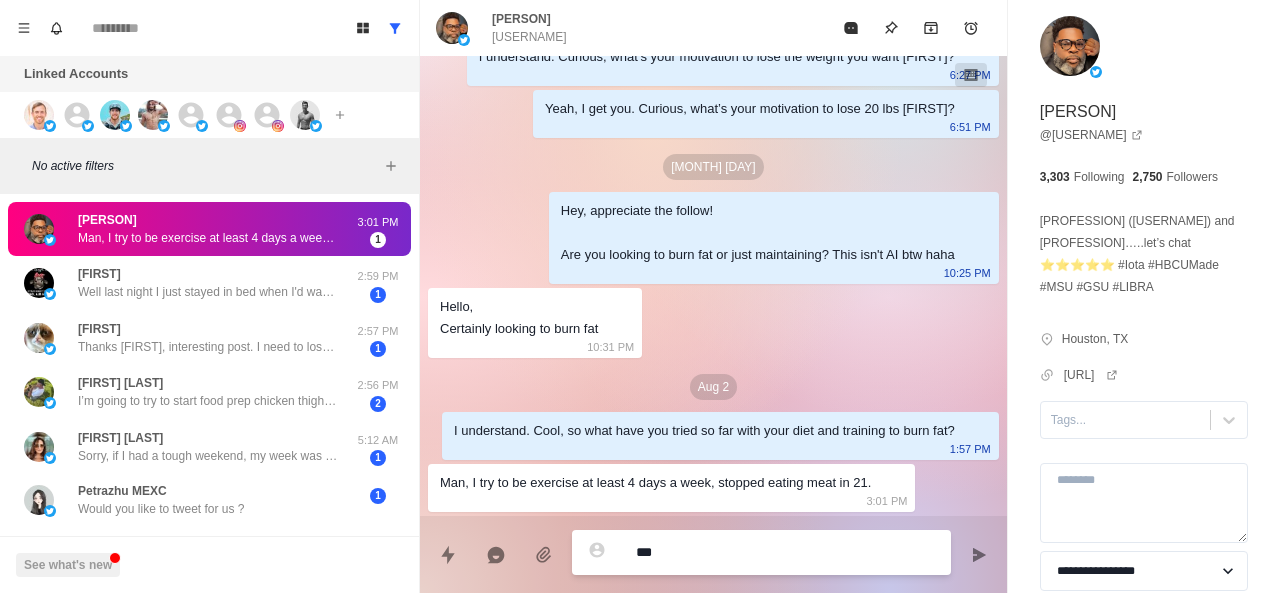 type on "*" 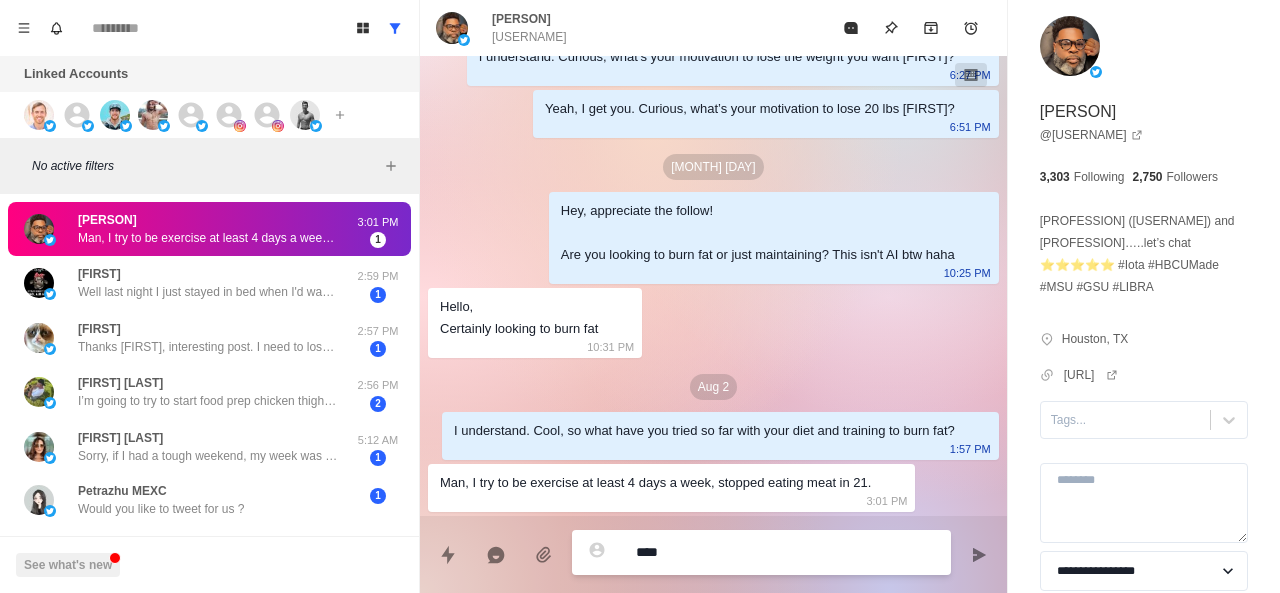 type on "****" 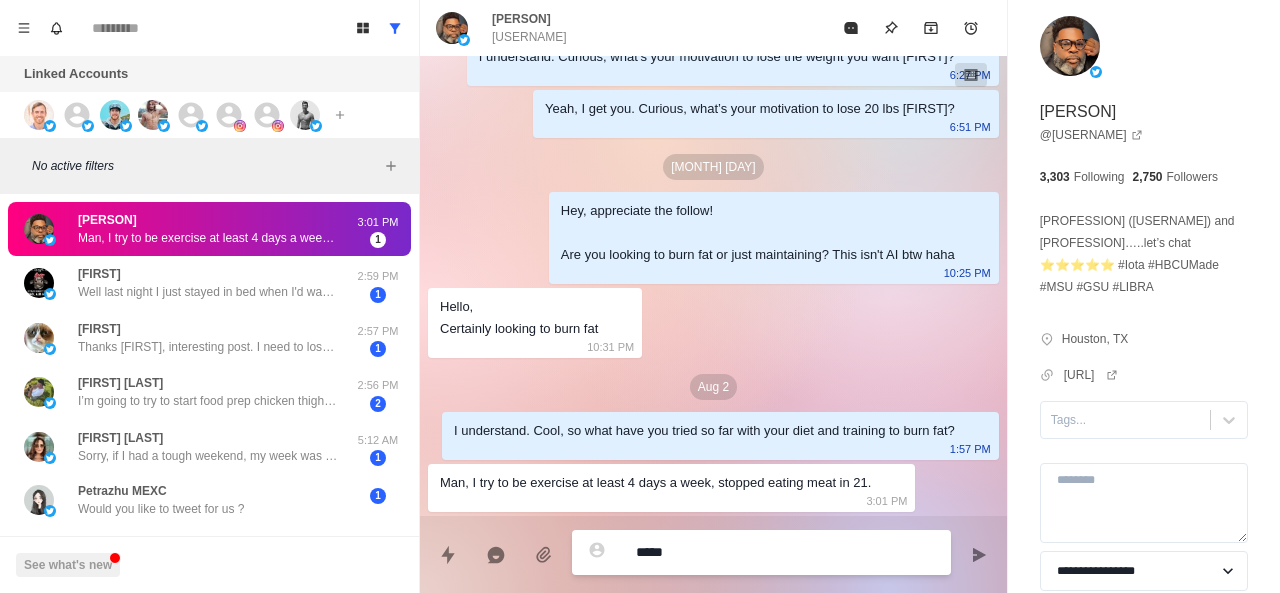 type on "******" 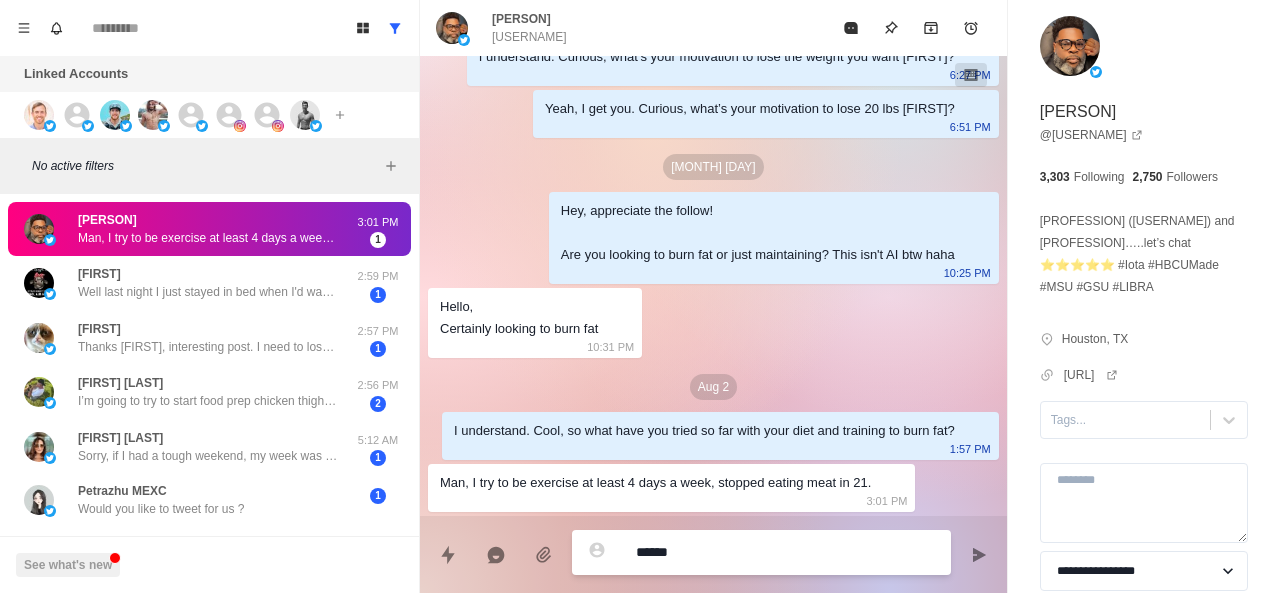 type on "*******" 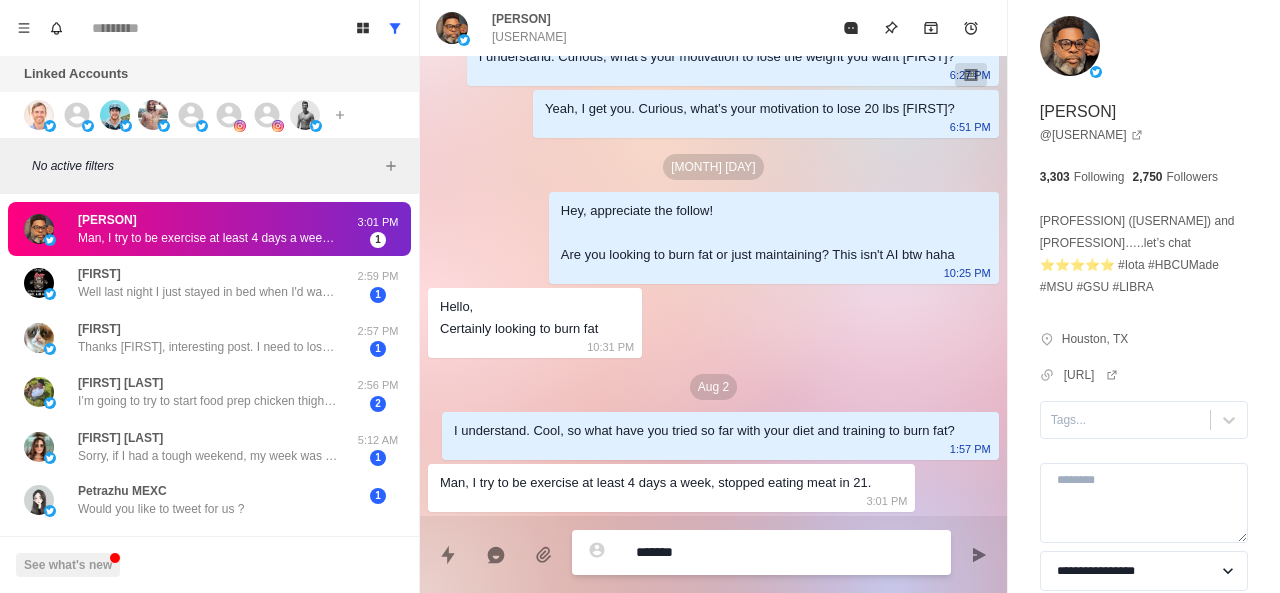 type on "********" 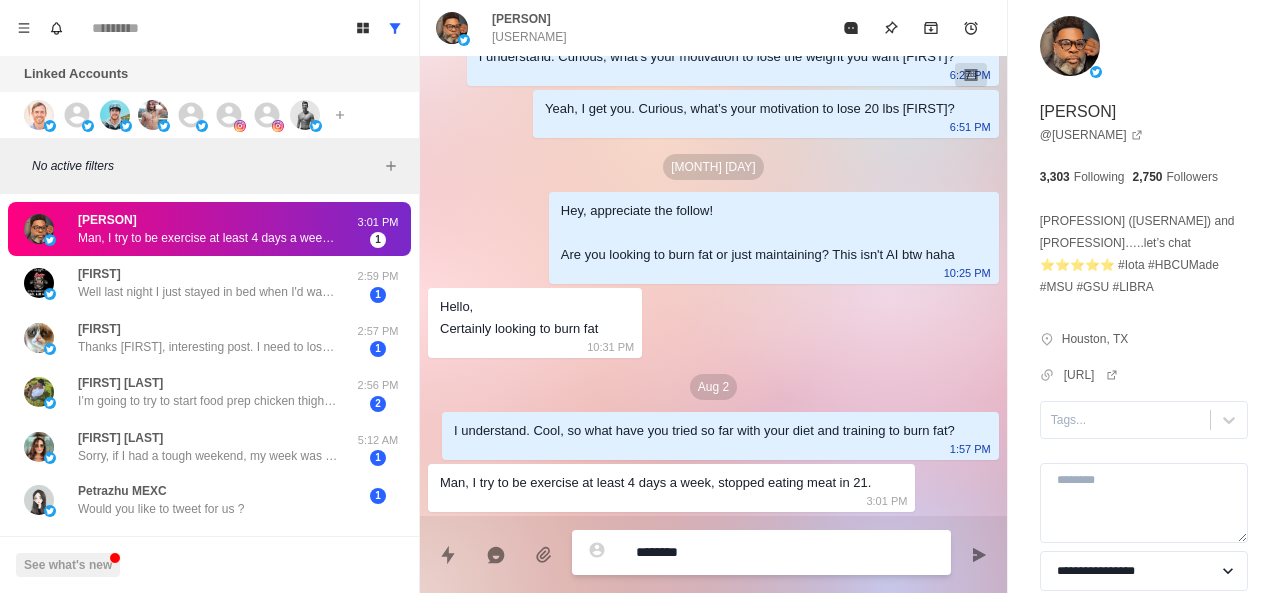 type on "*" 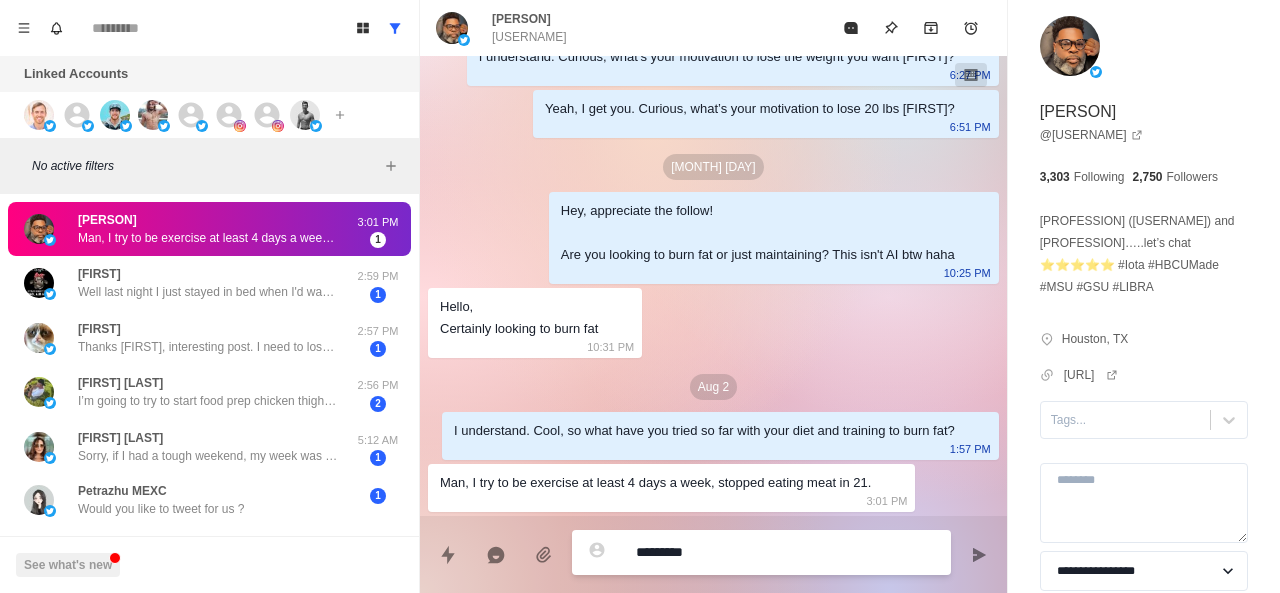 type on "*********" 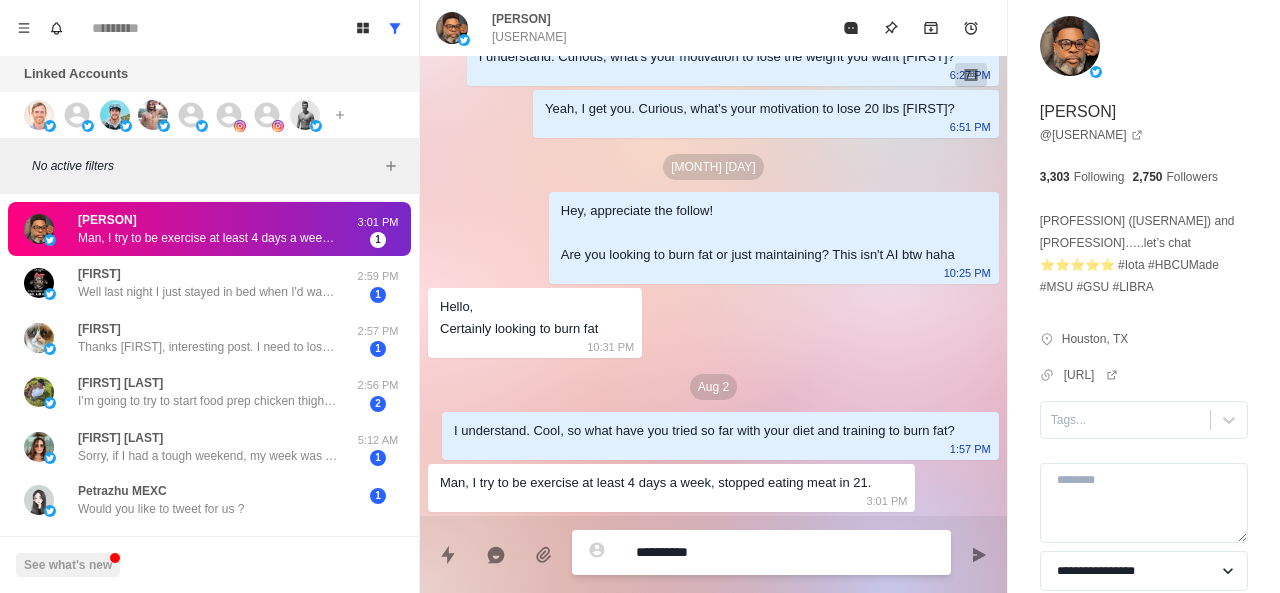 type on "*" 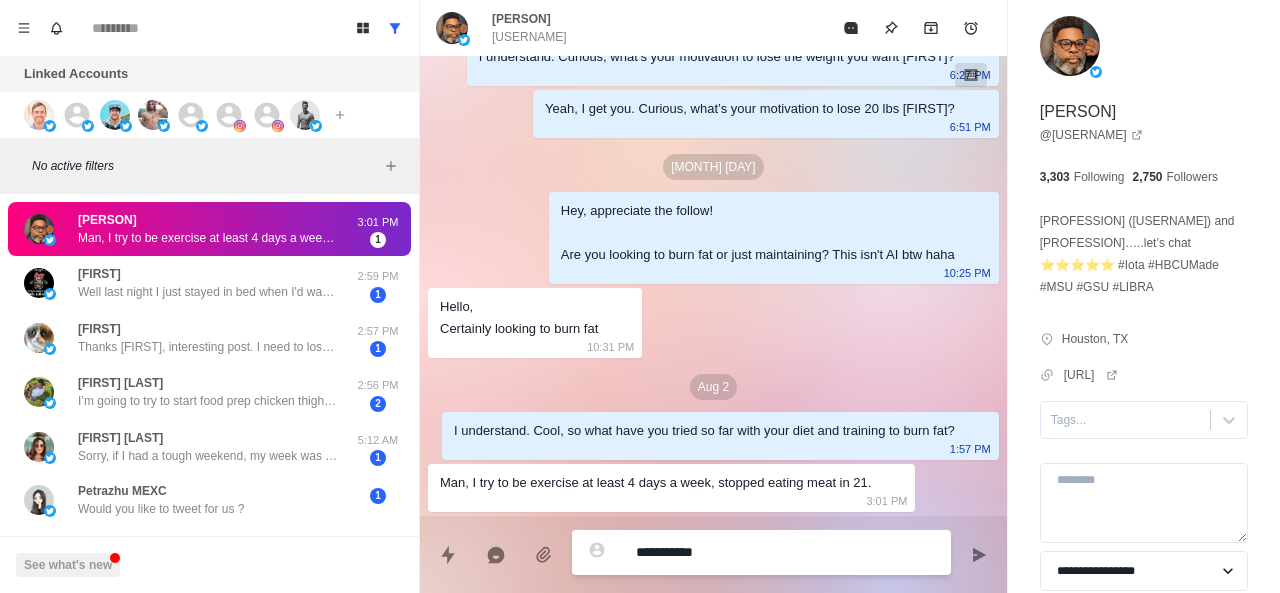 type on "**********" 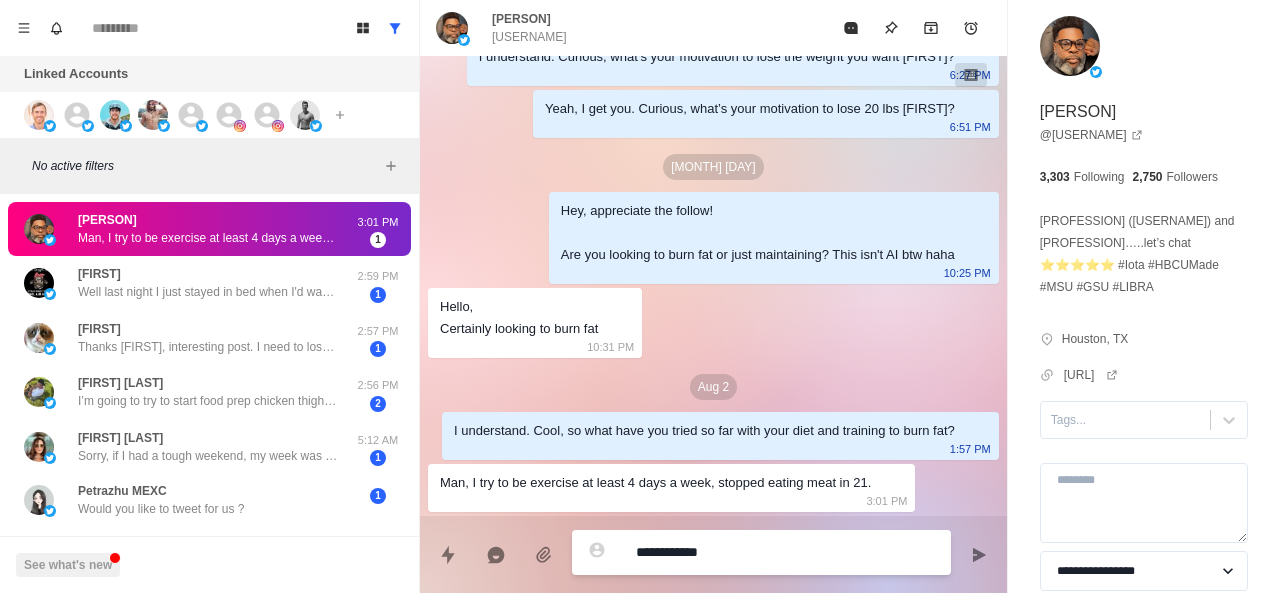 type on "*" 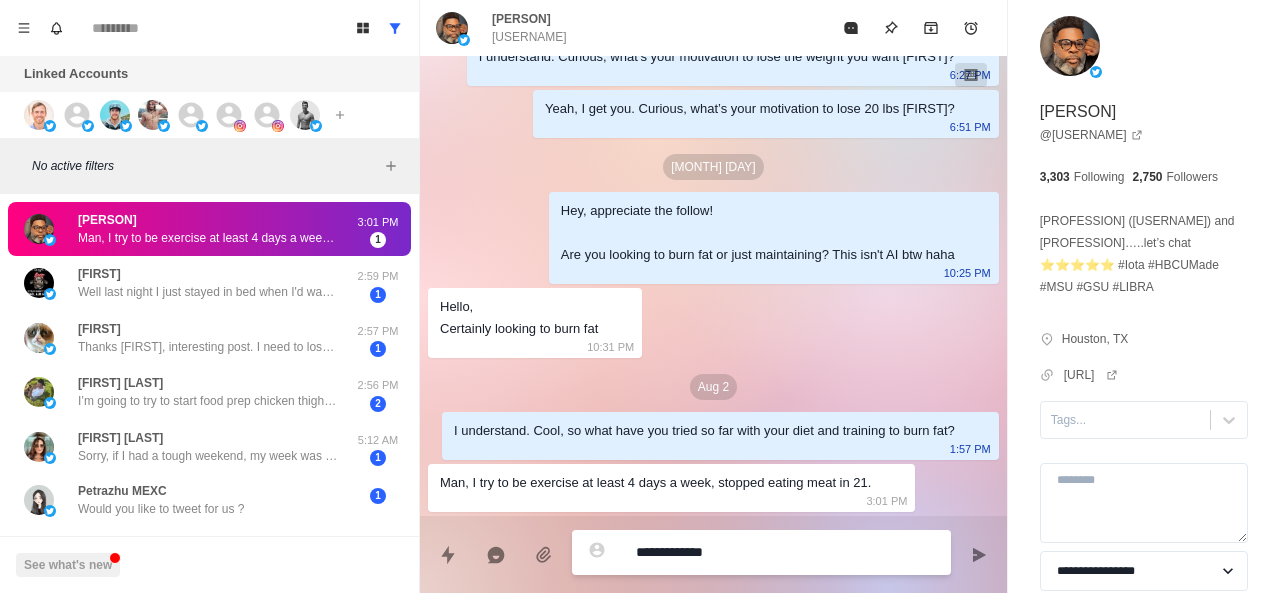 type on "**********" 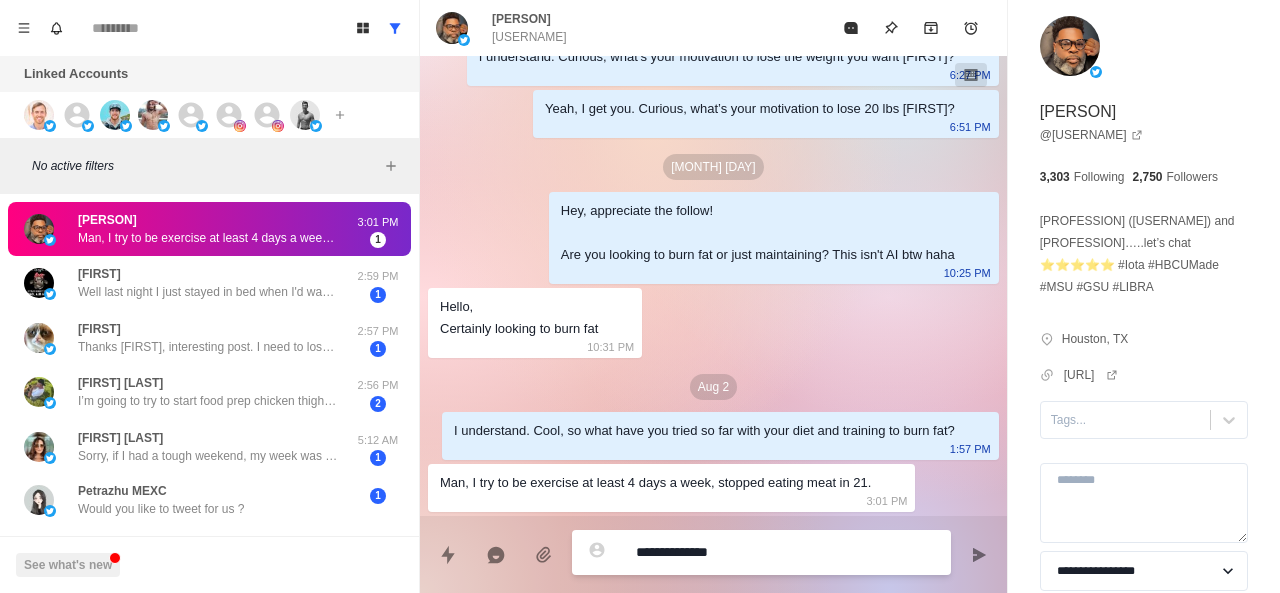 type on "*" 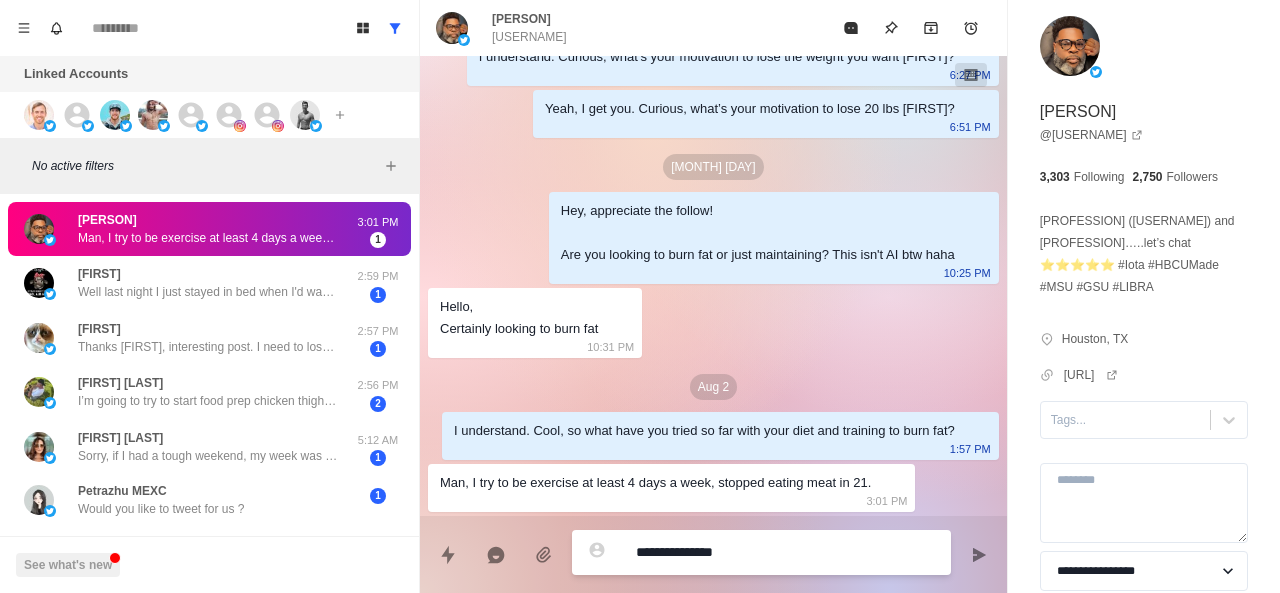 type on "**********" 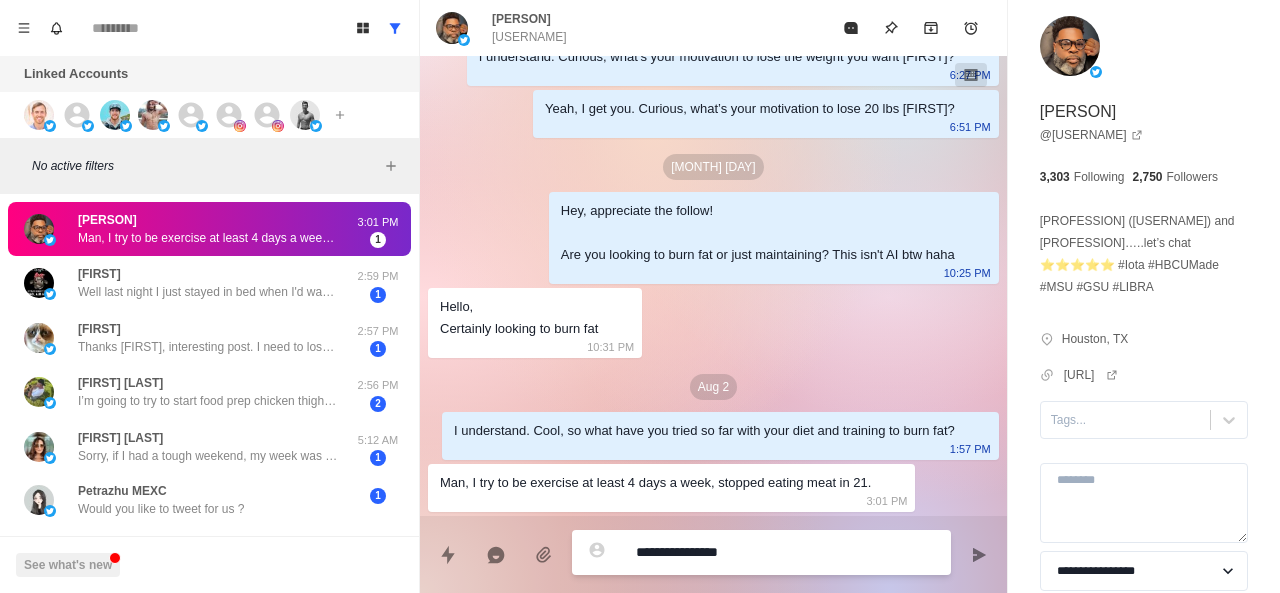 type on "**********" 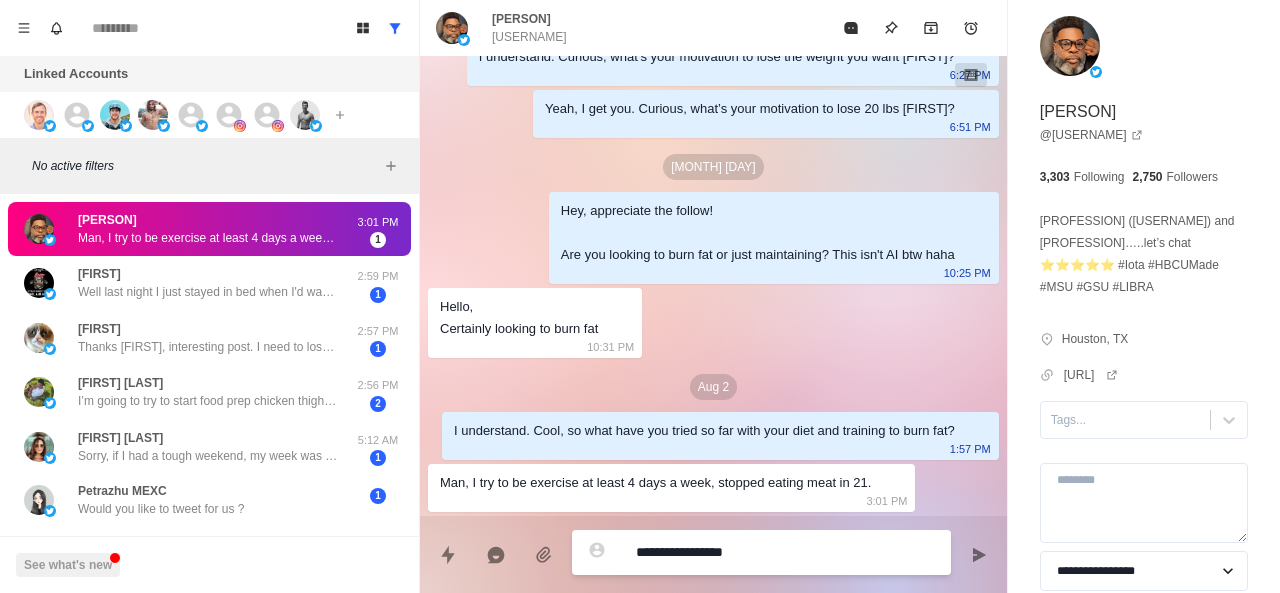 type on "**********" 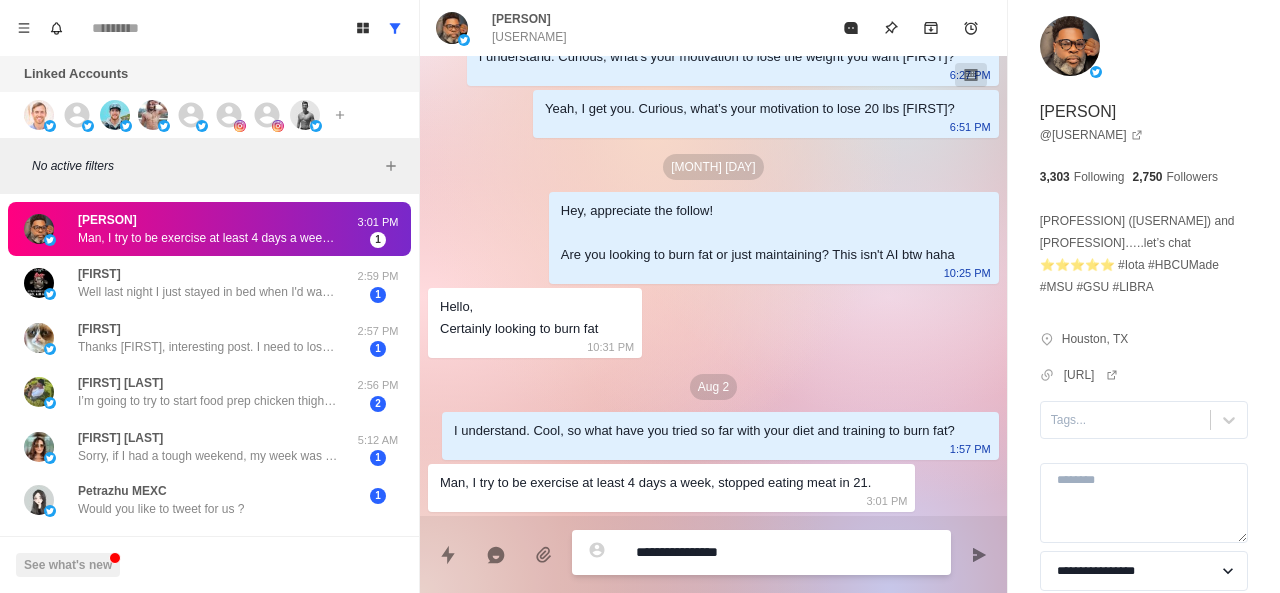 type on "**********" 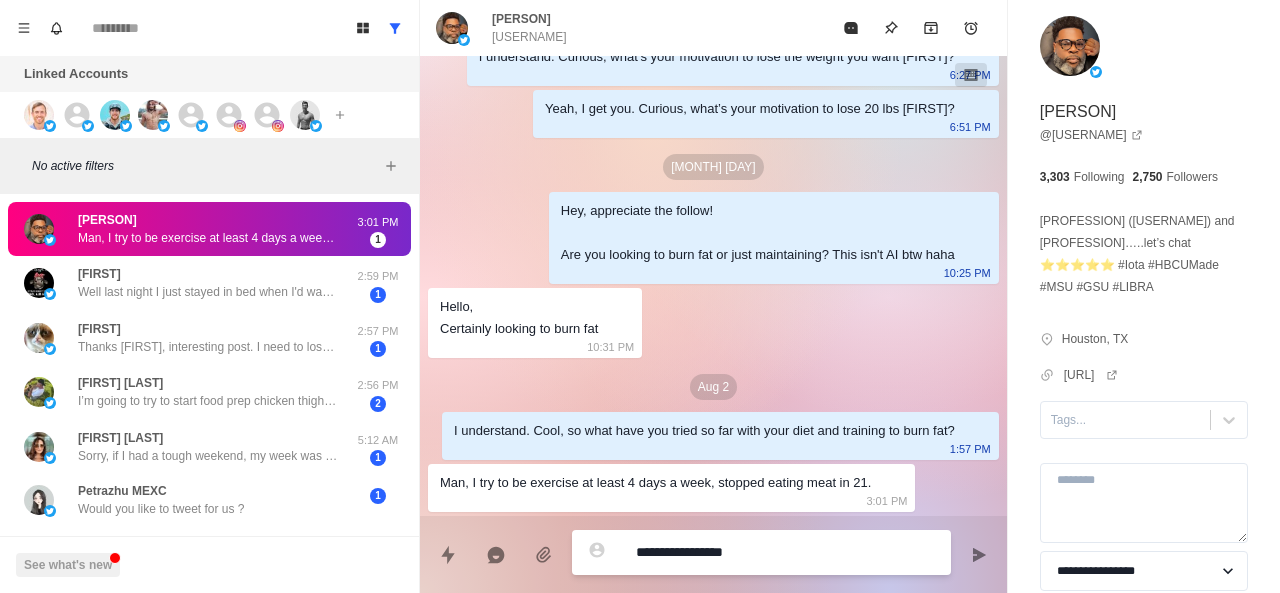 type on "**********" 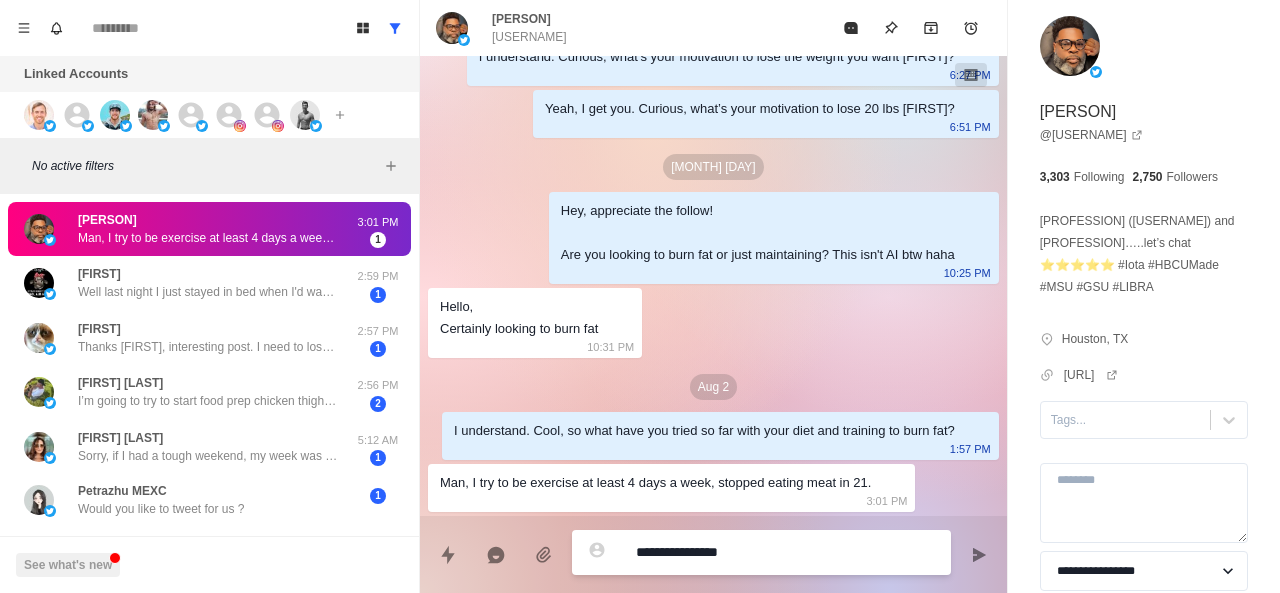 type on "**********" 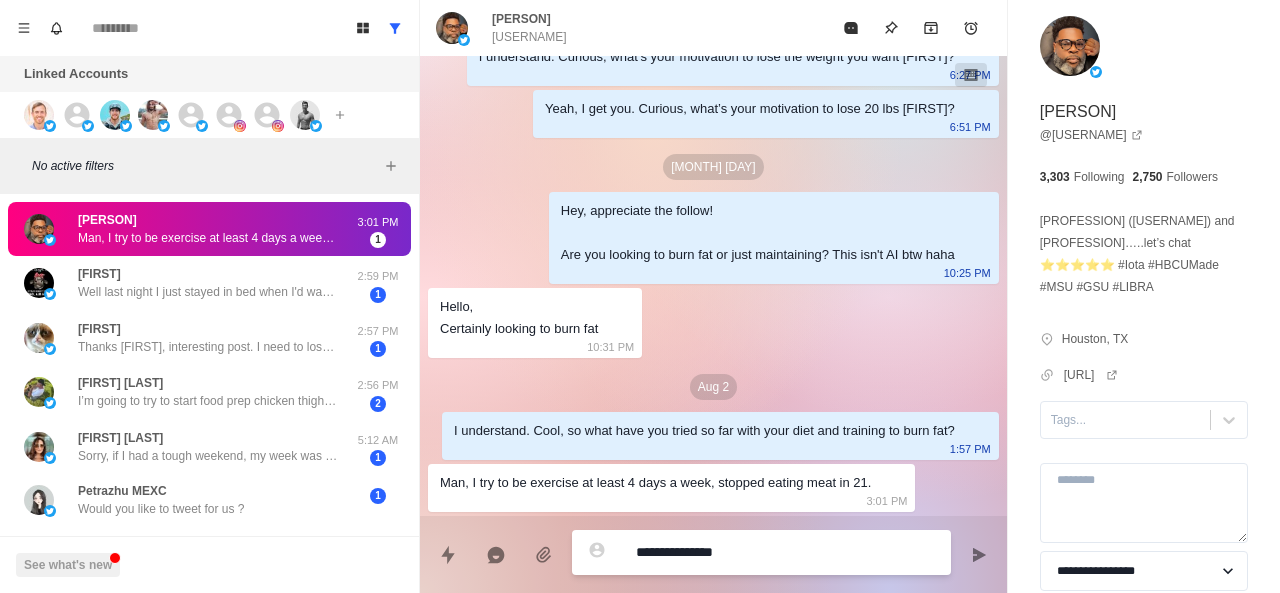 type on "**********" 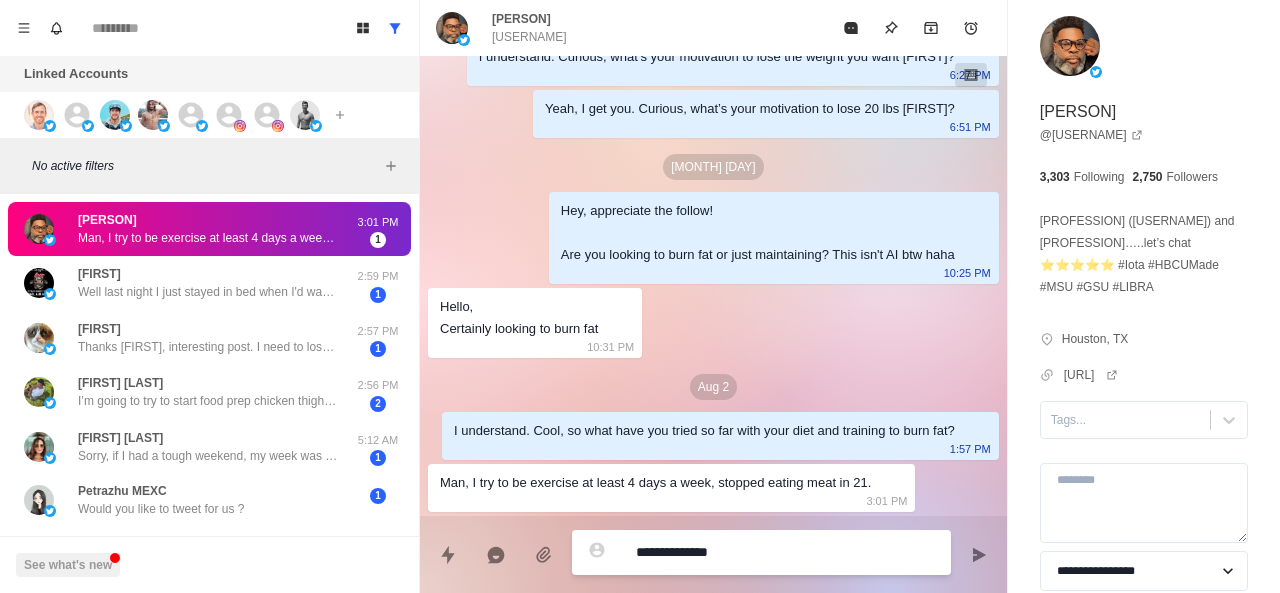 type on "**********" 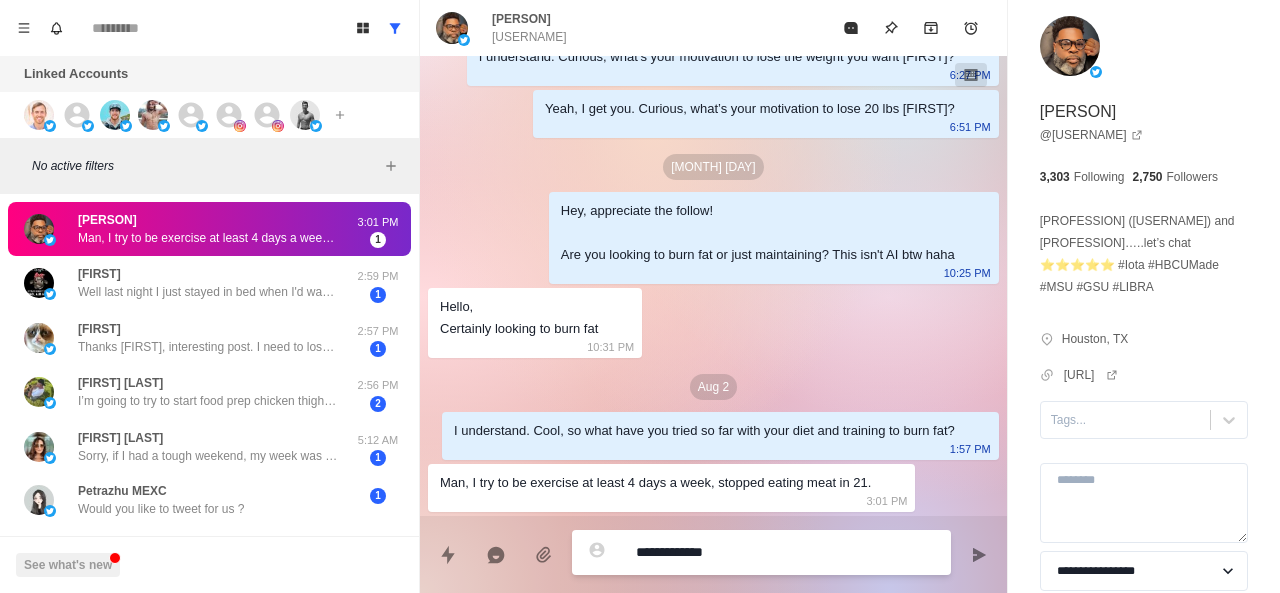 type on "**********" 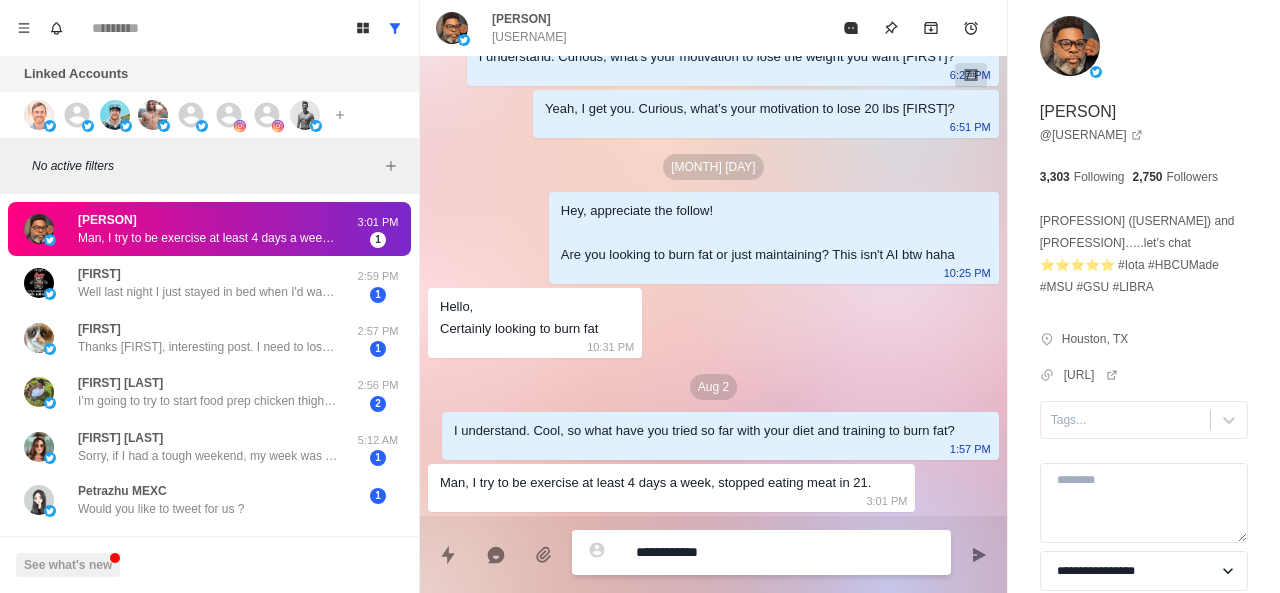 type on "**********" 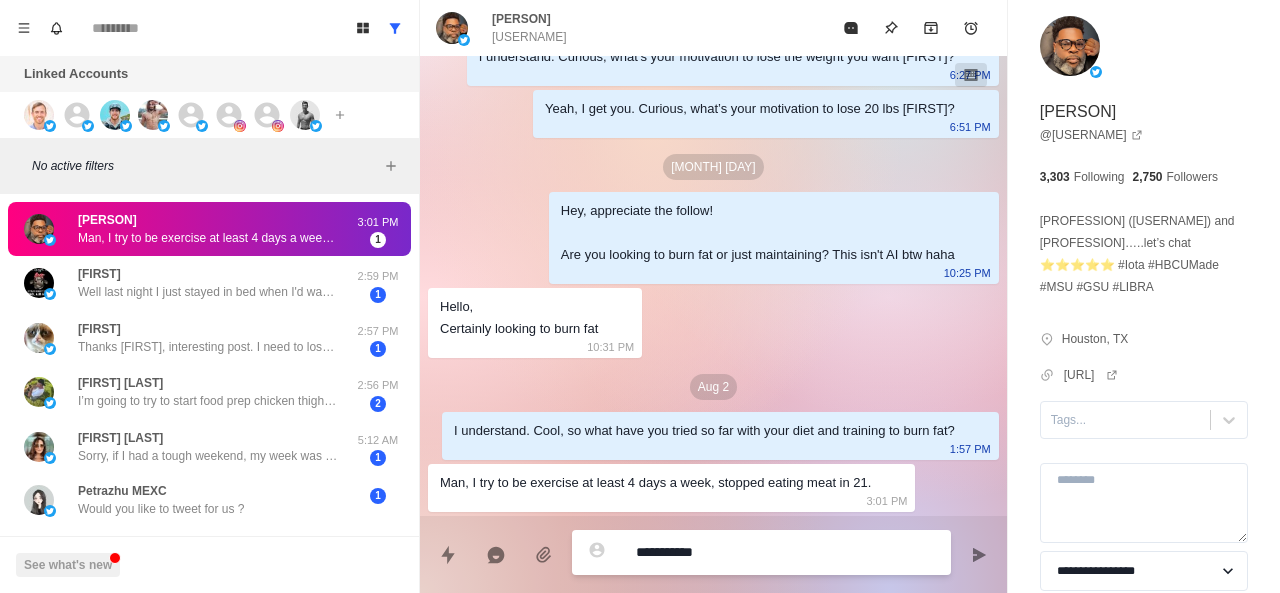 type on "*********" 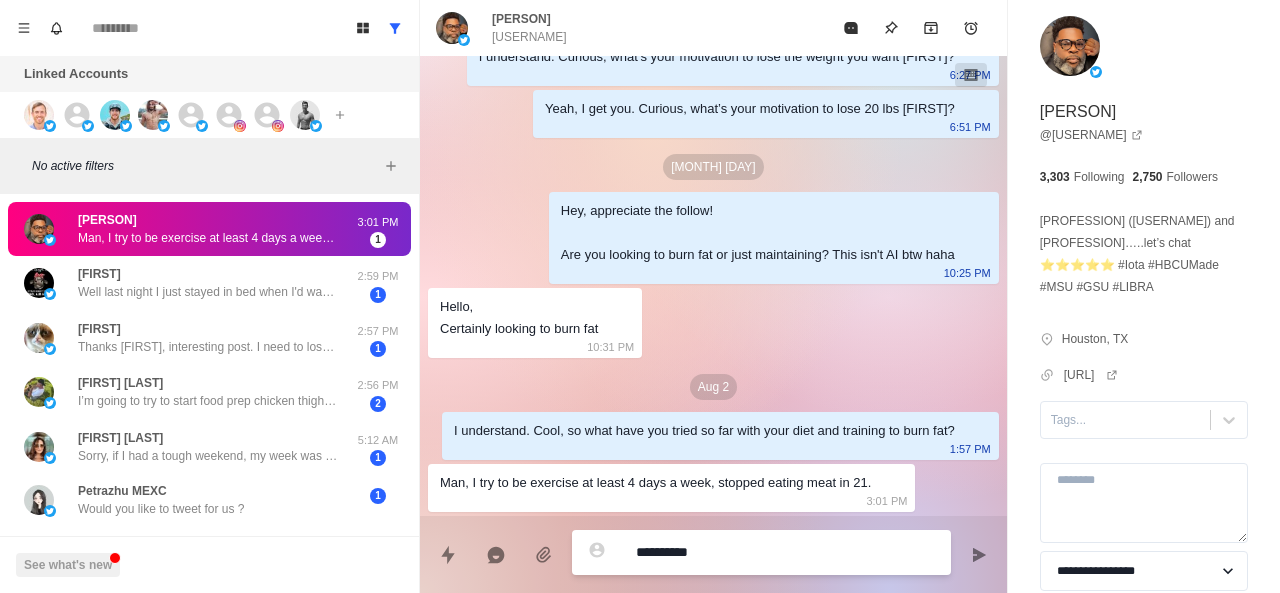 type on "*********" 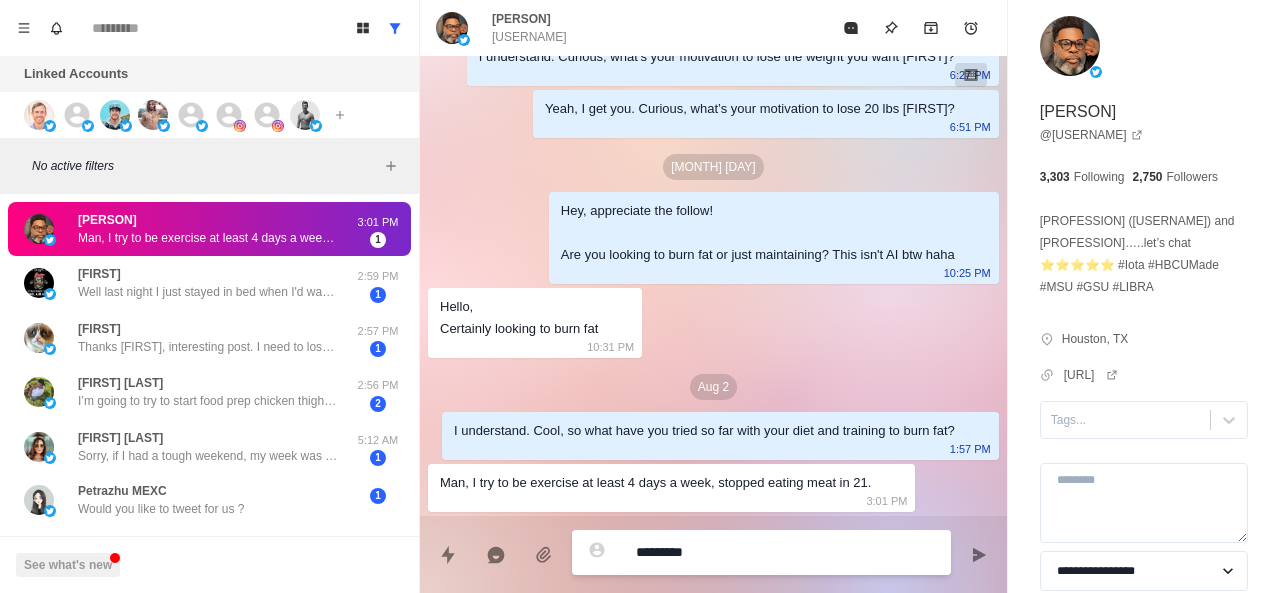 type on "********" 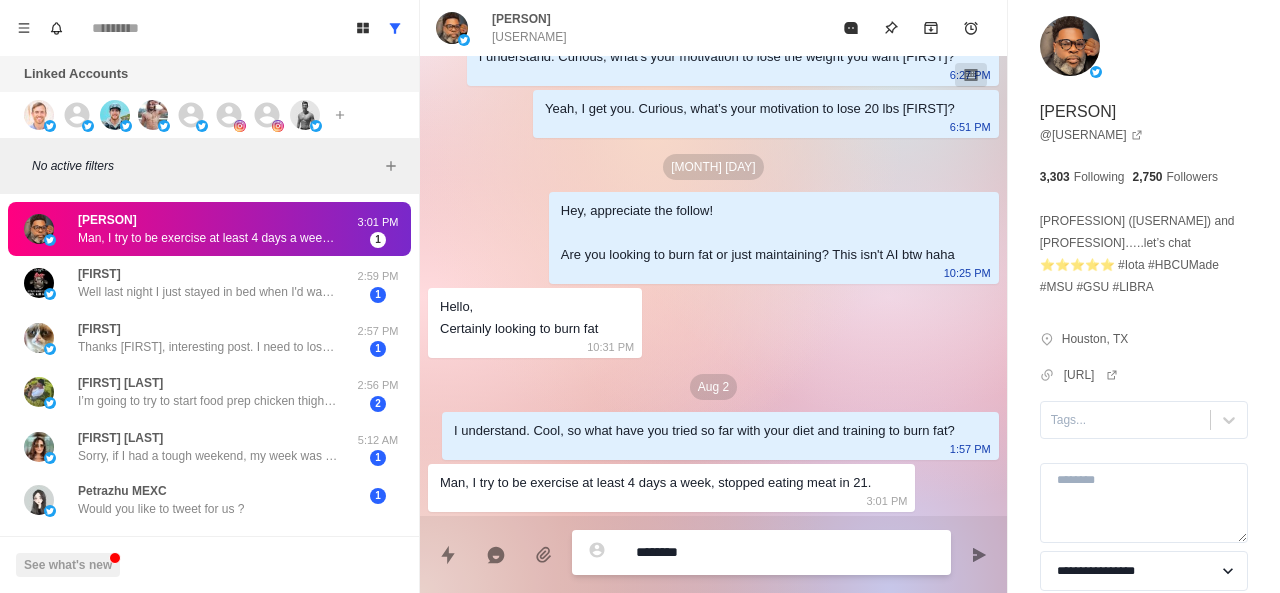 type on "*******" 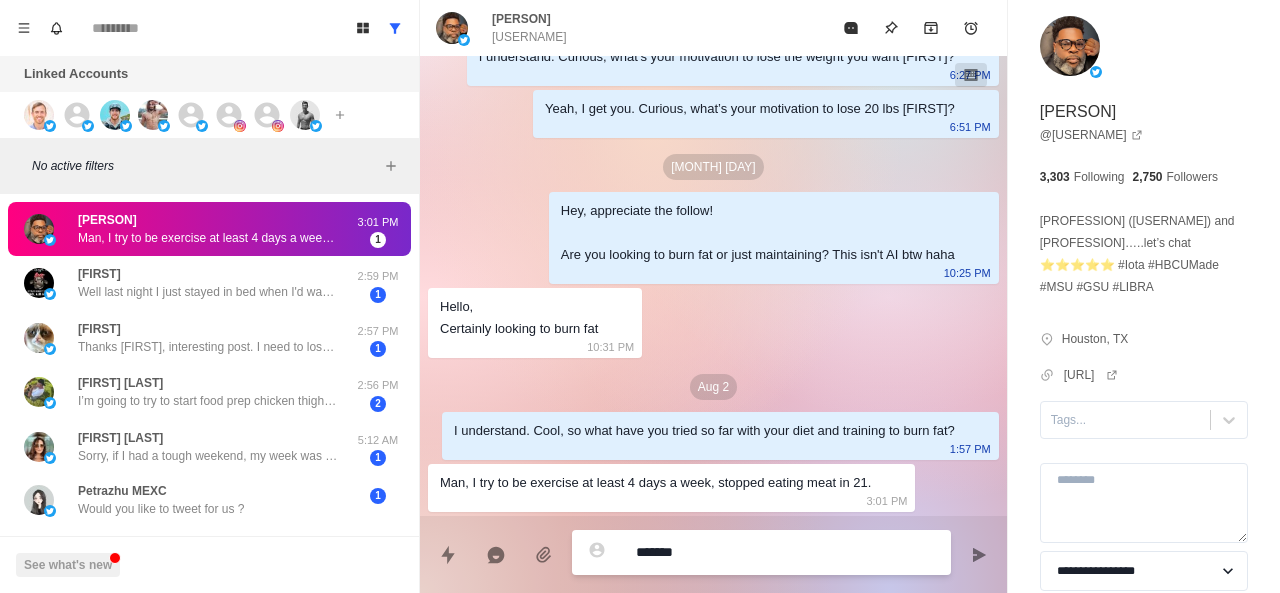 type on "******" 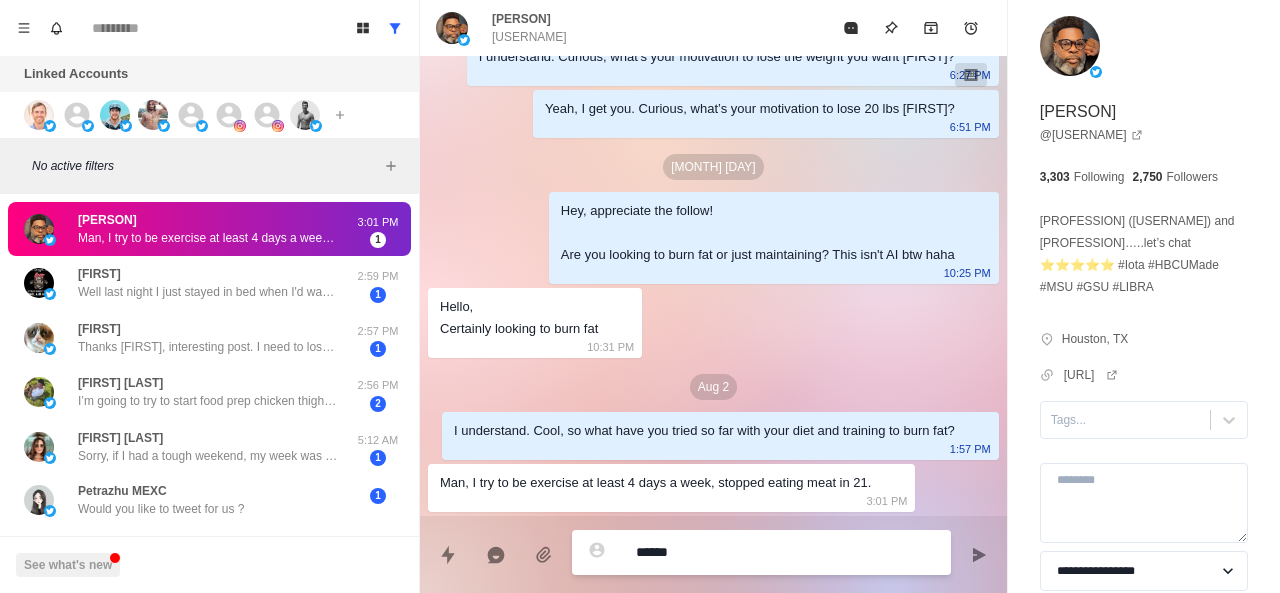 type on "****" 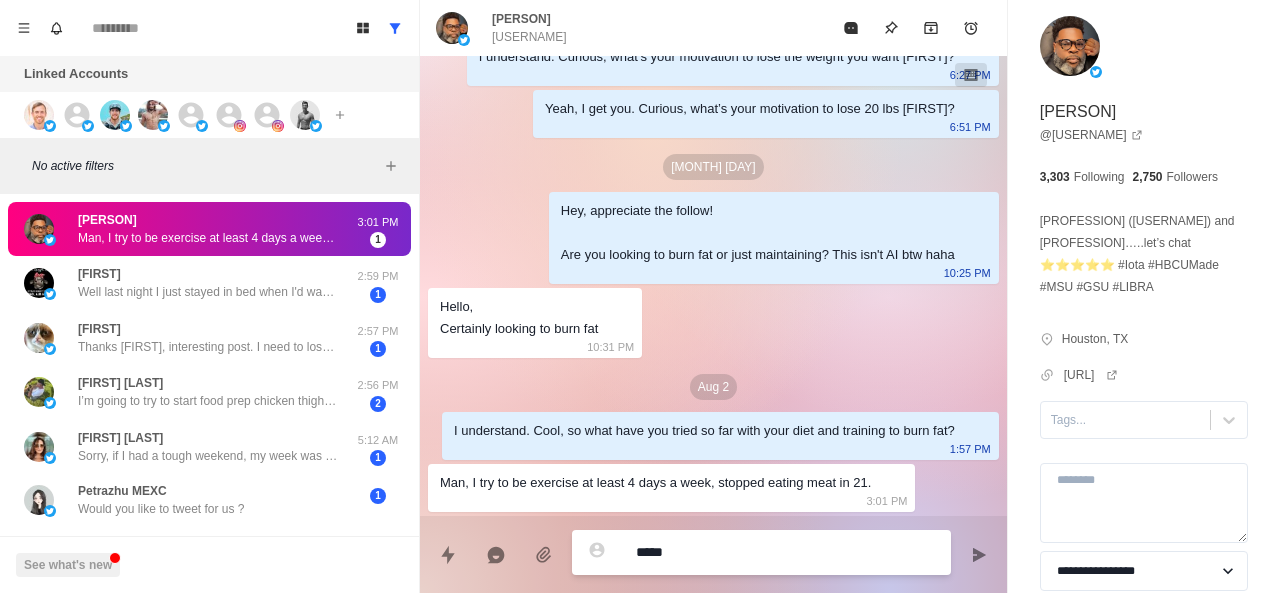 type on "****" 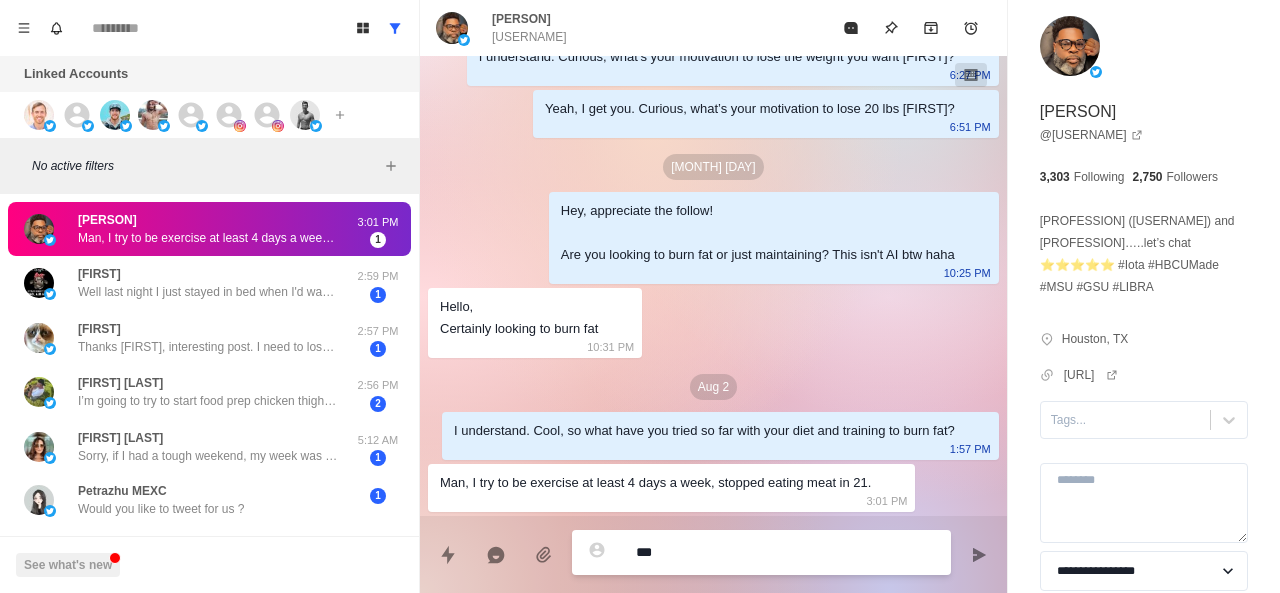 type on "**" 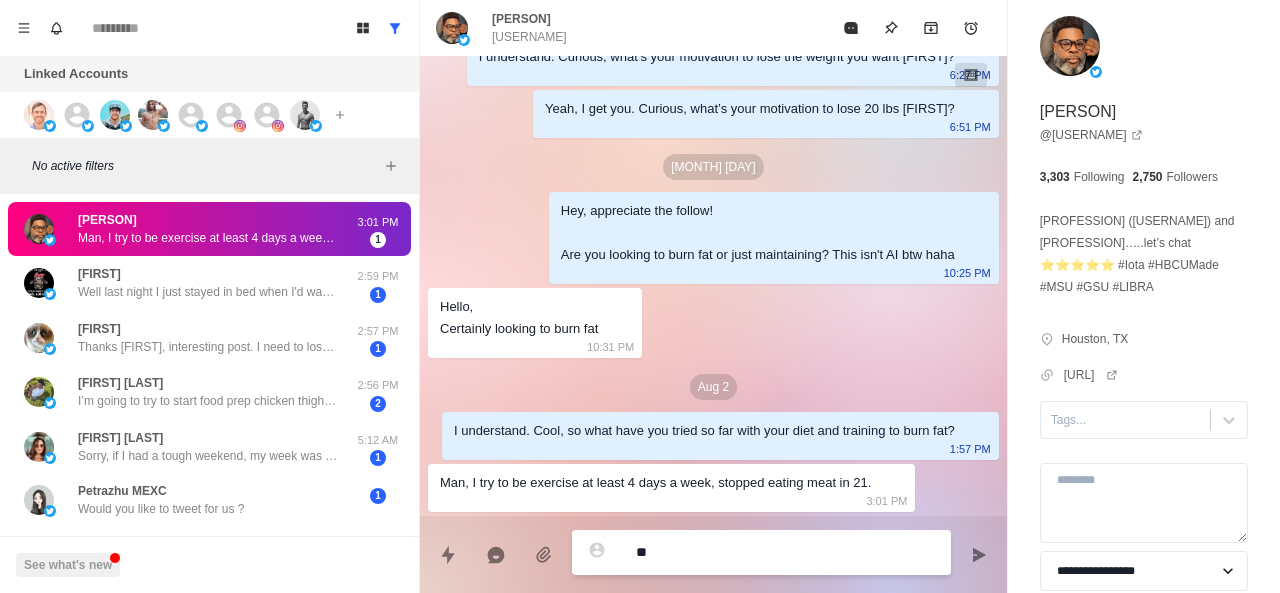 type on "*" 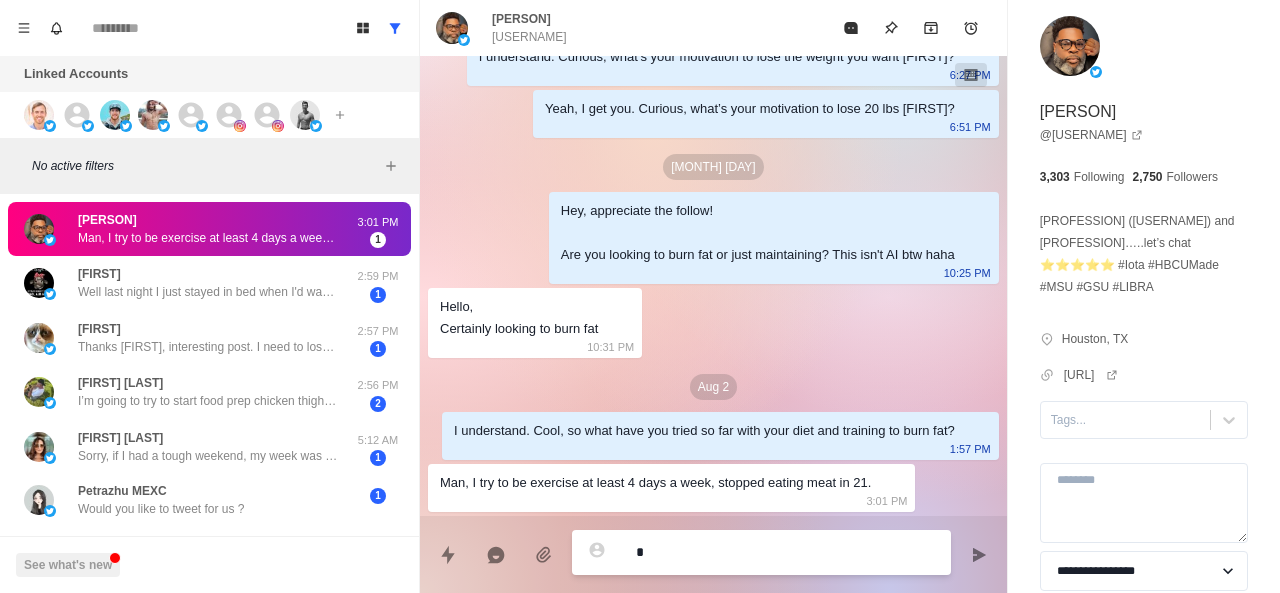 type 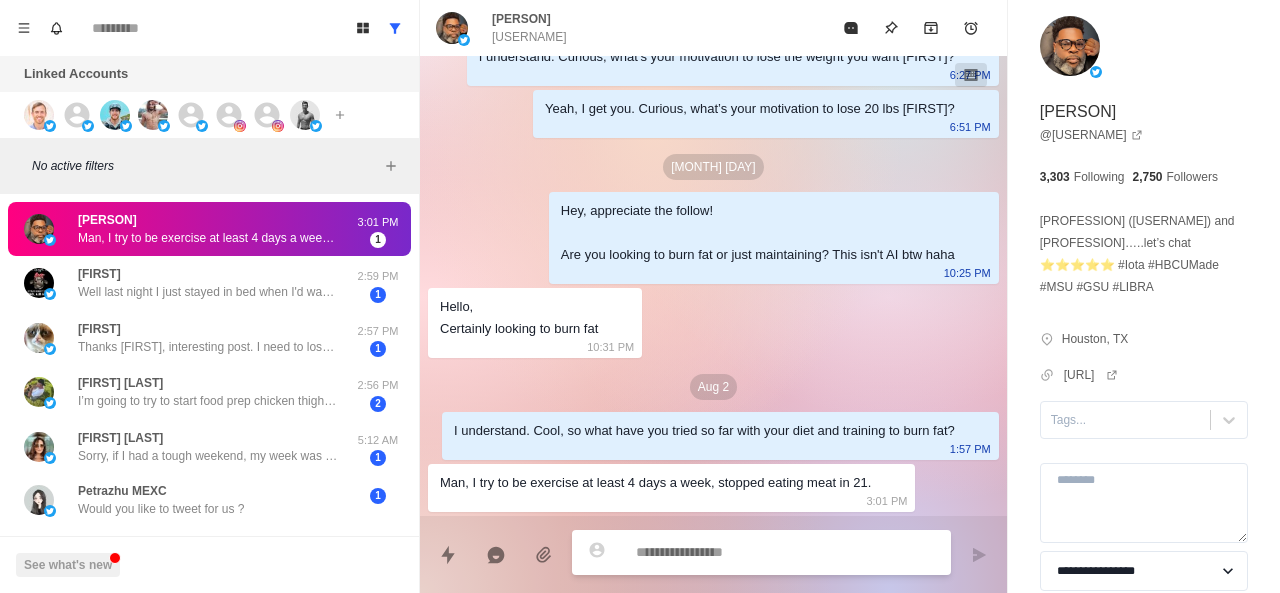 type on "*" 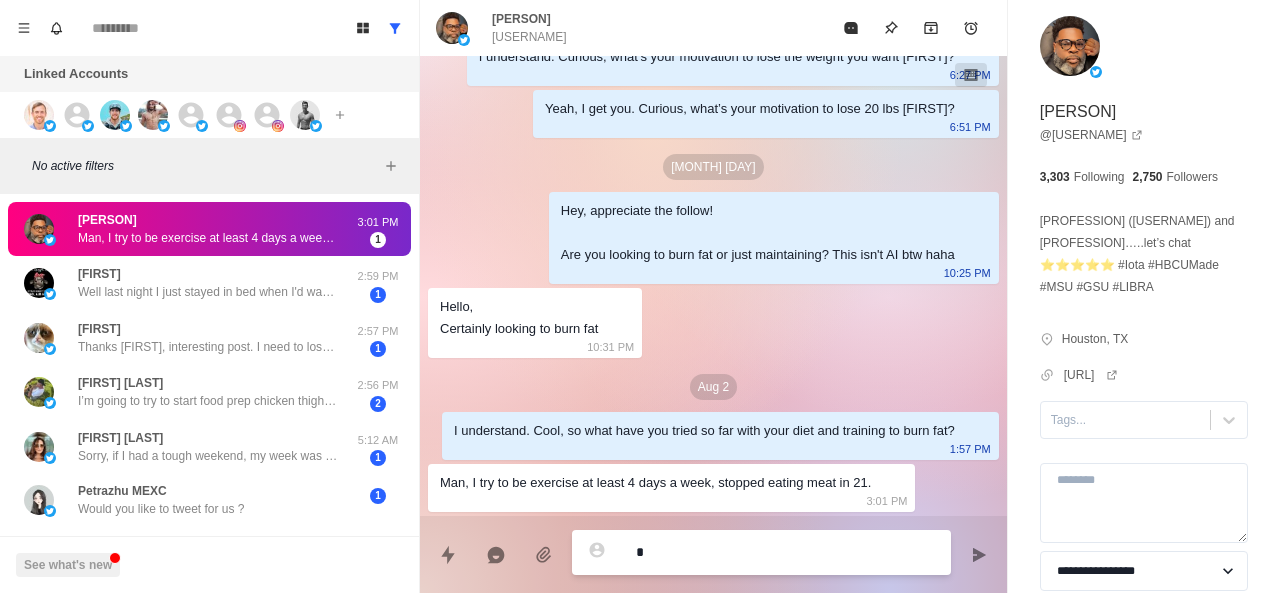 type on "**" 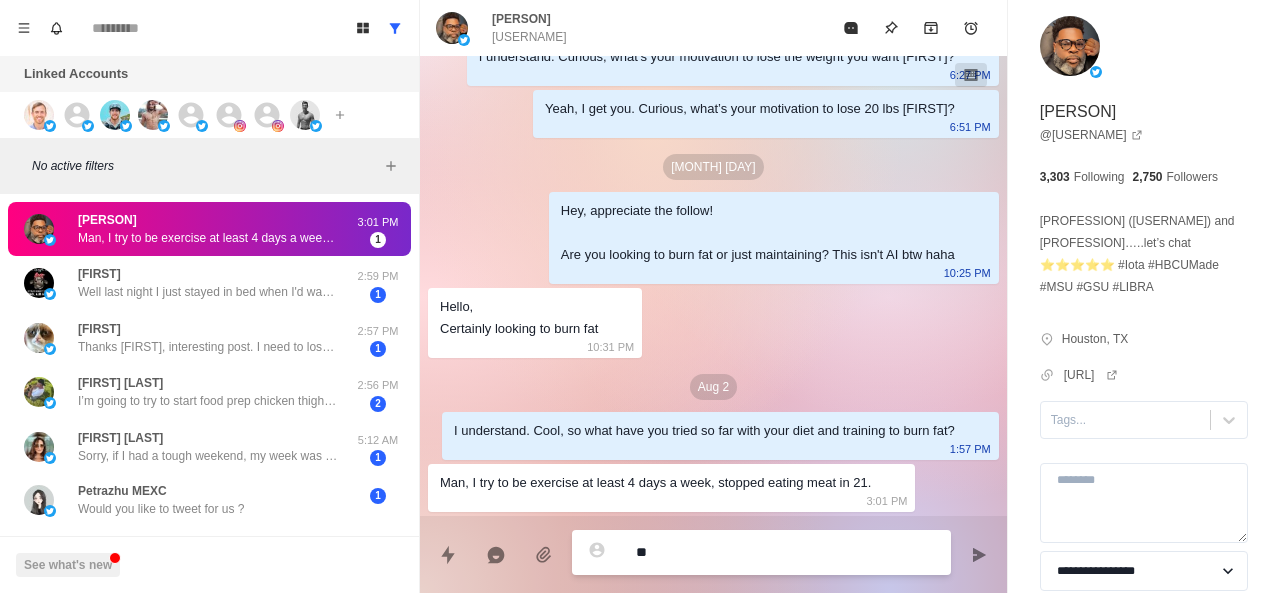 type on "***" 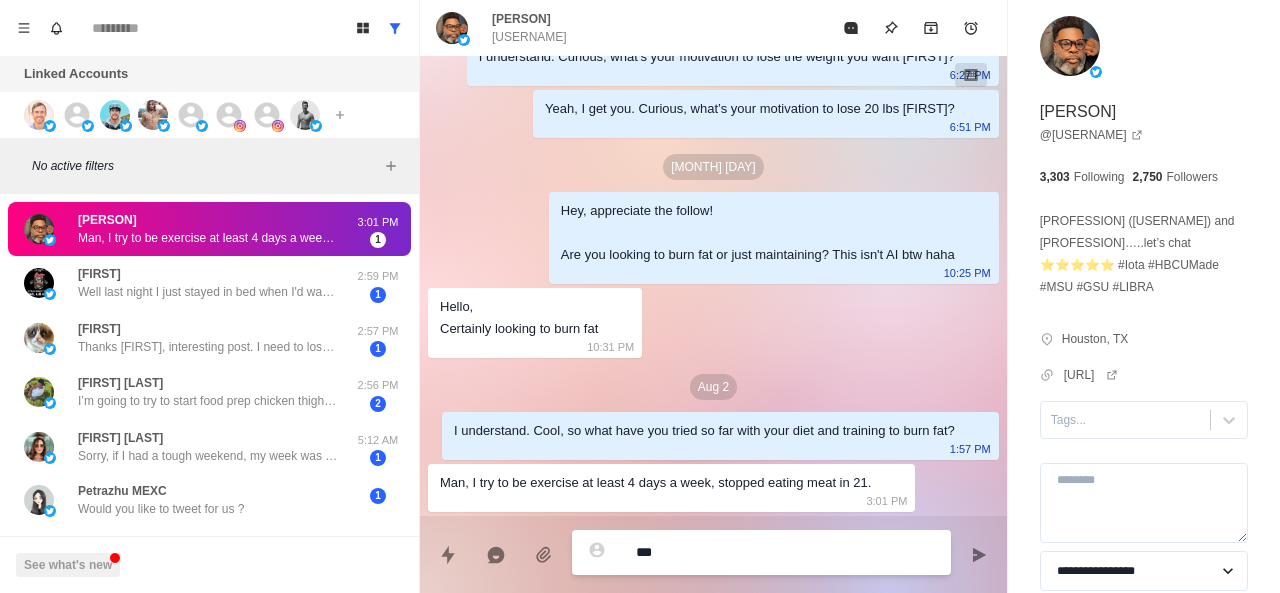 type on "****" 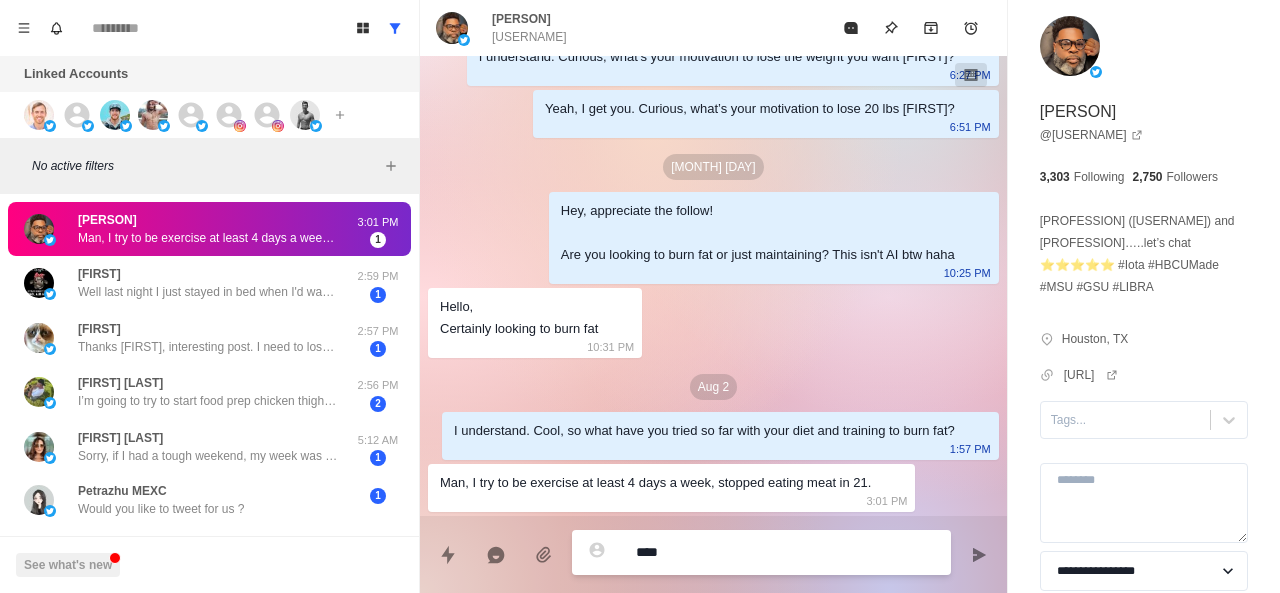 type on "*****" 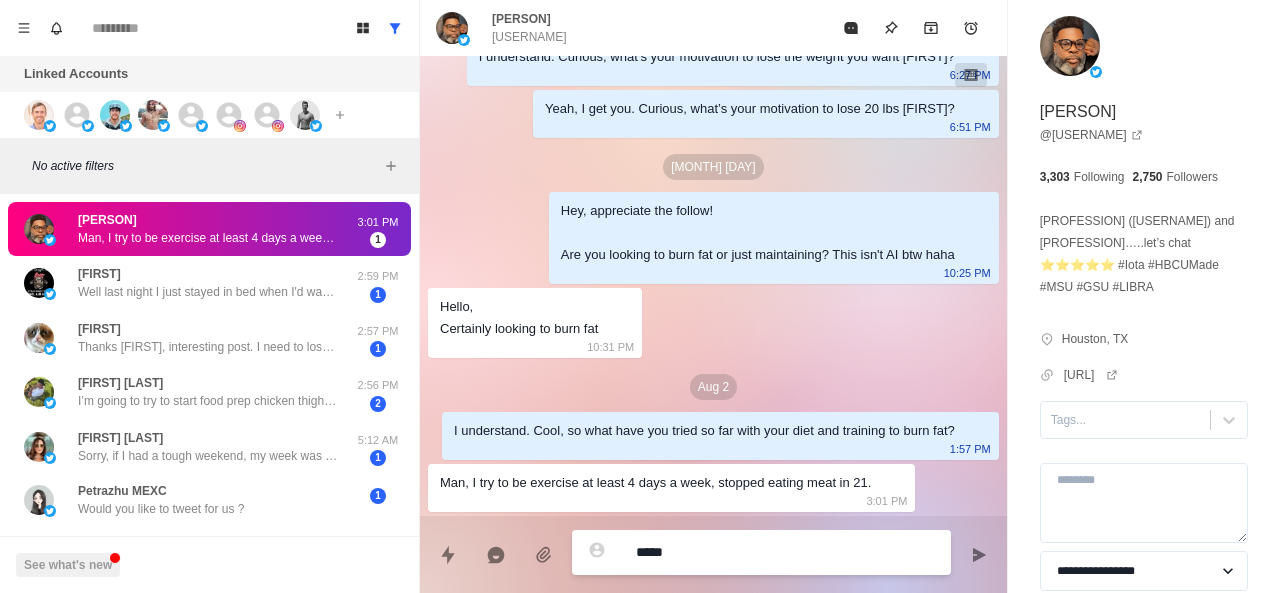 type on "******" 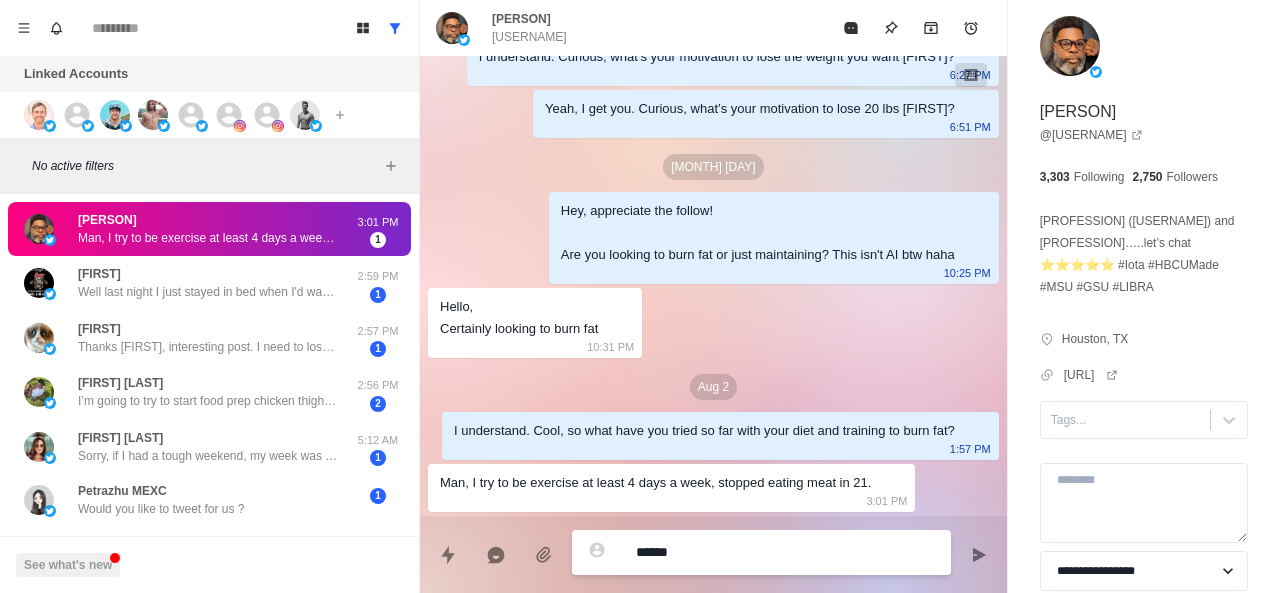 type on "******" 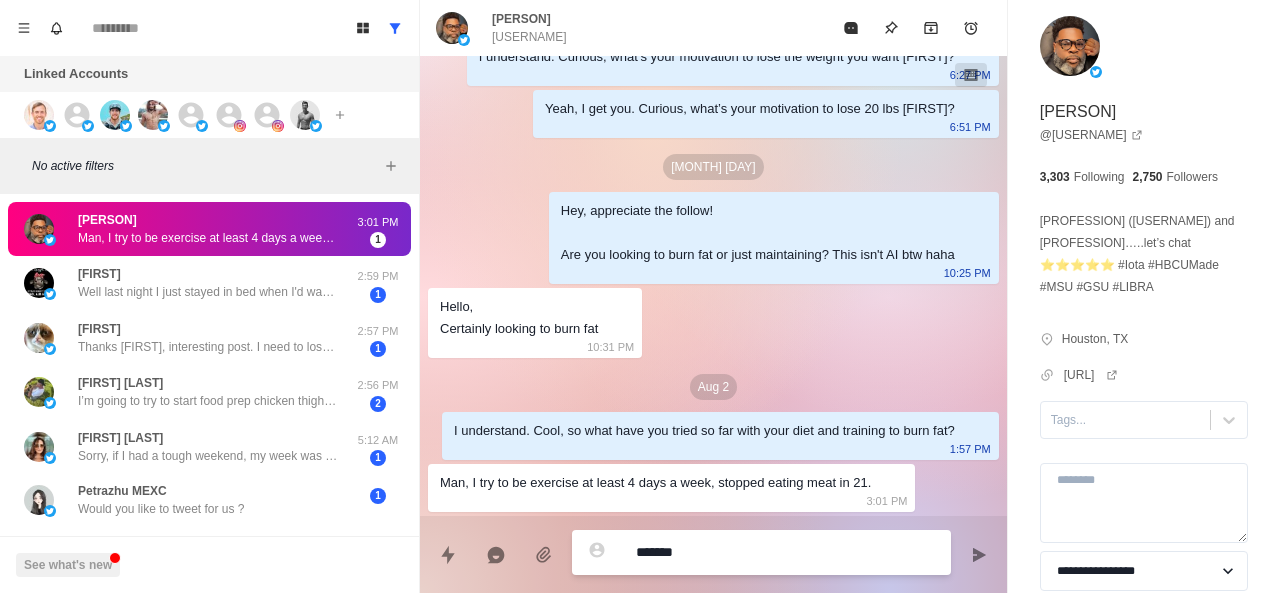 type on "********" 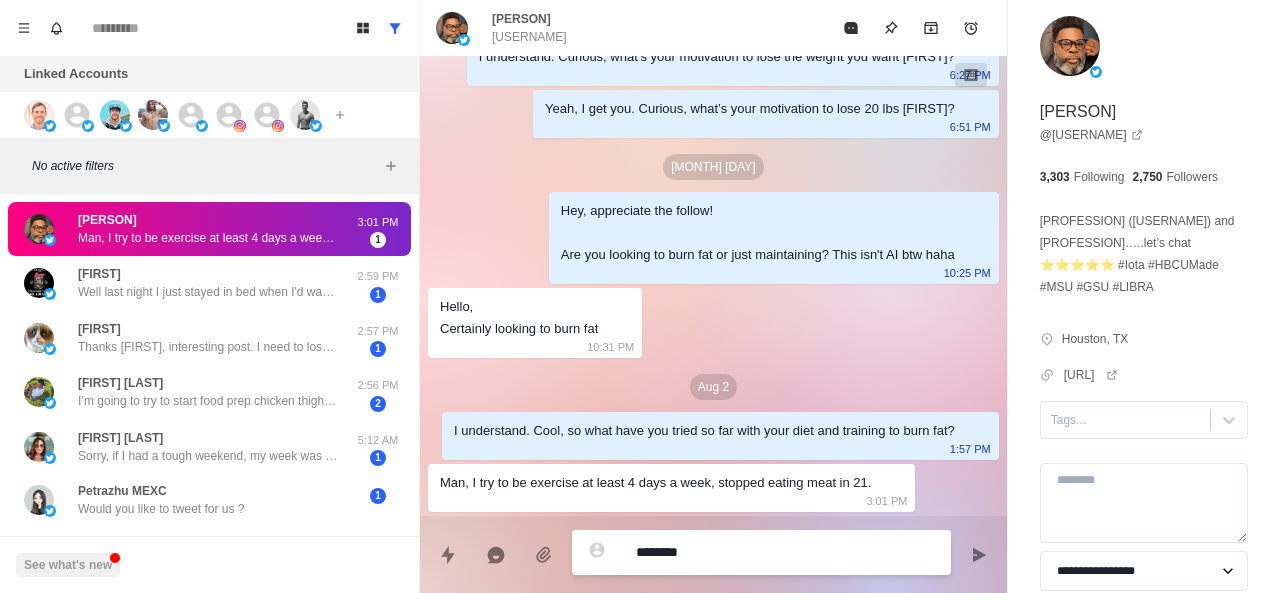 type on "*********" 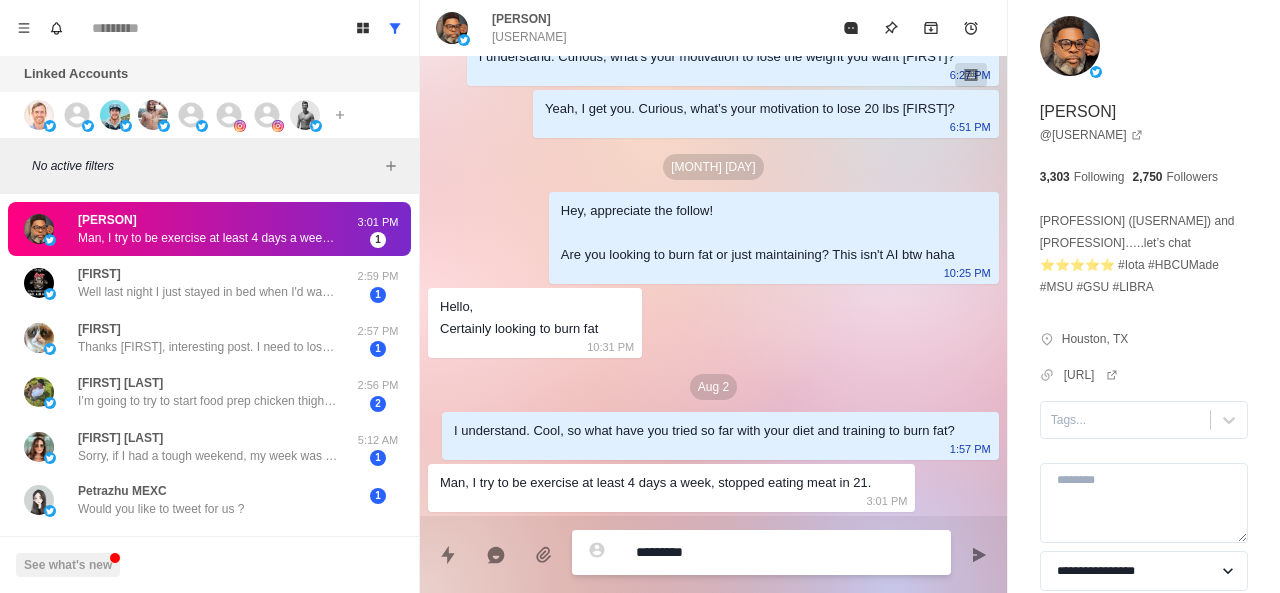 type on "**********" 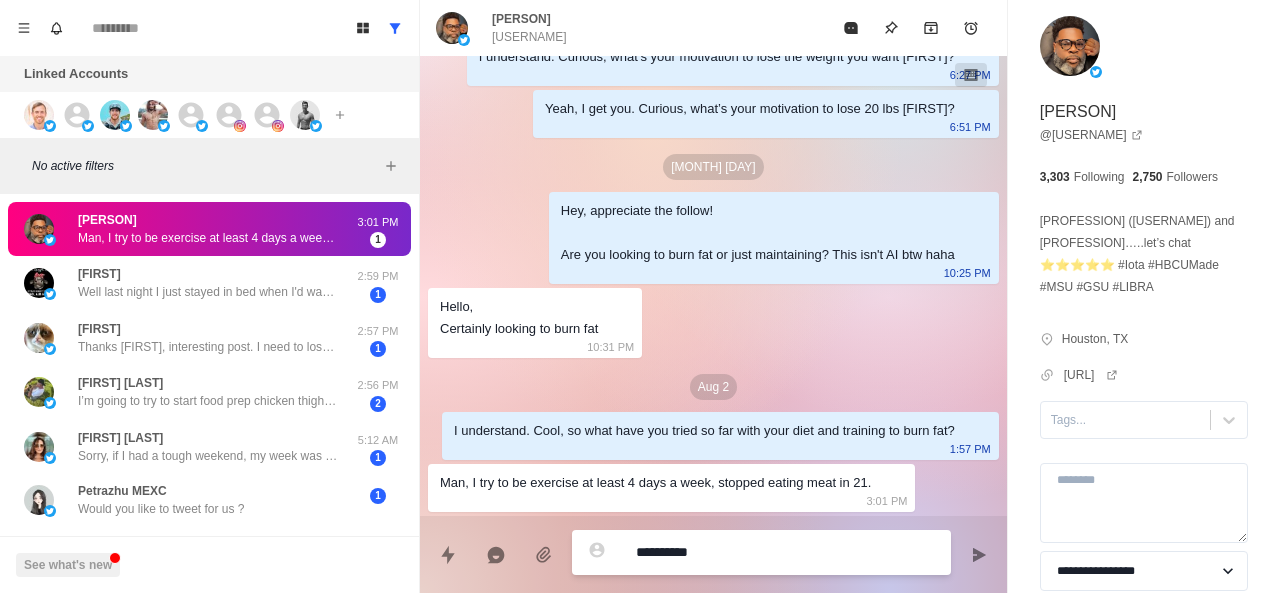 type on "*" 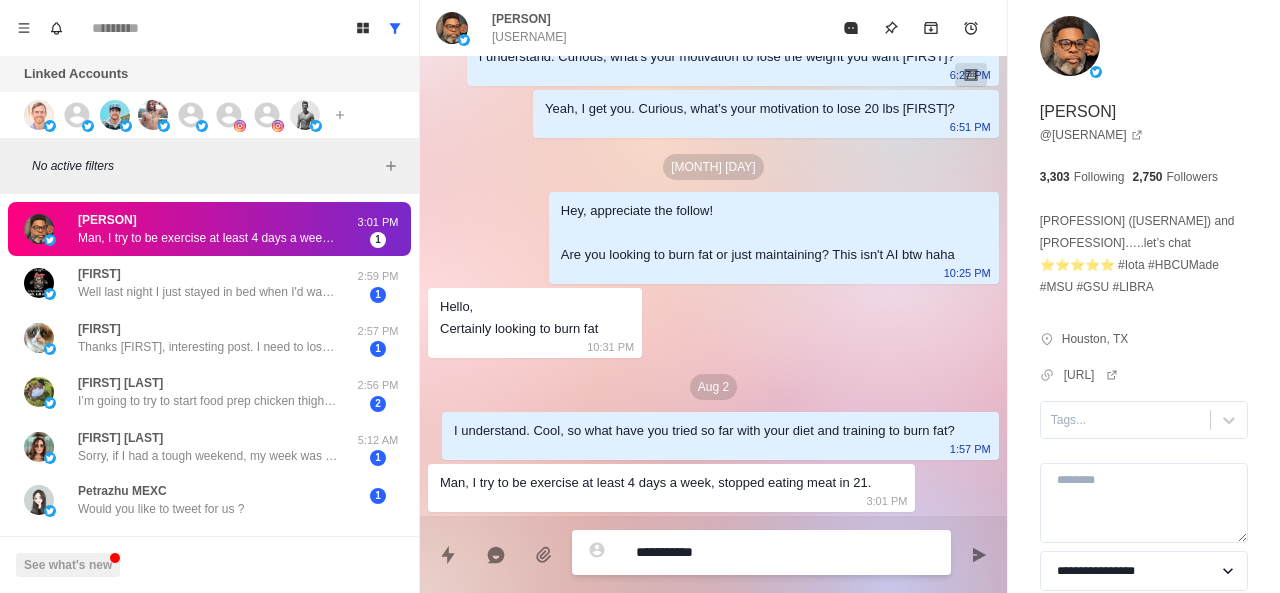 type on "**********" 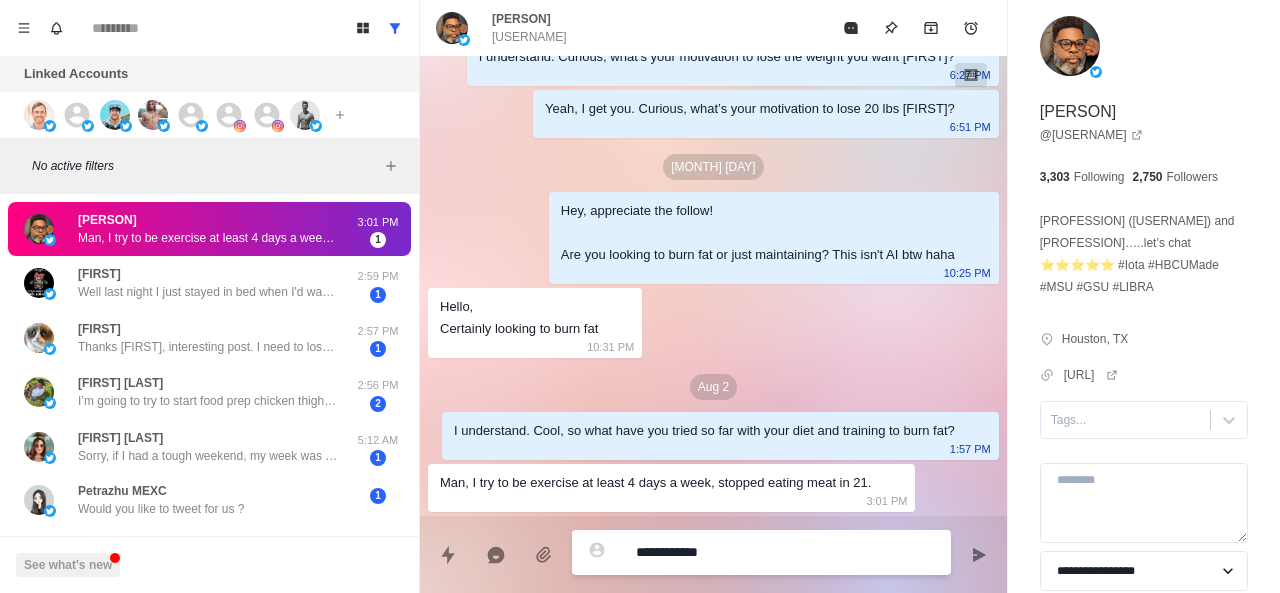 type on "*" 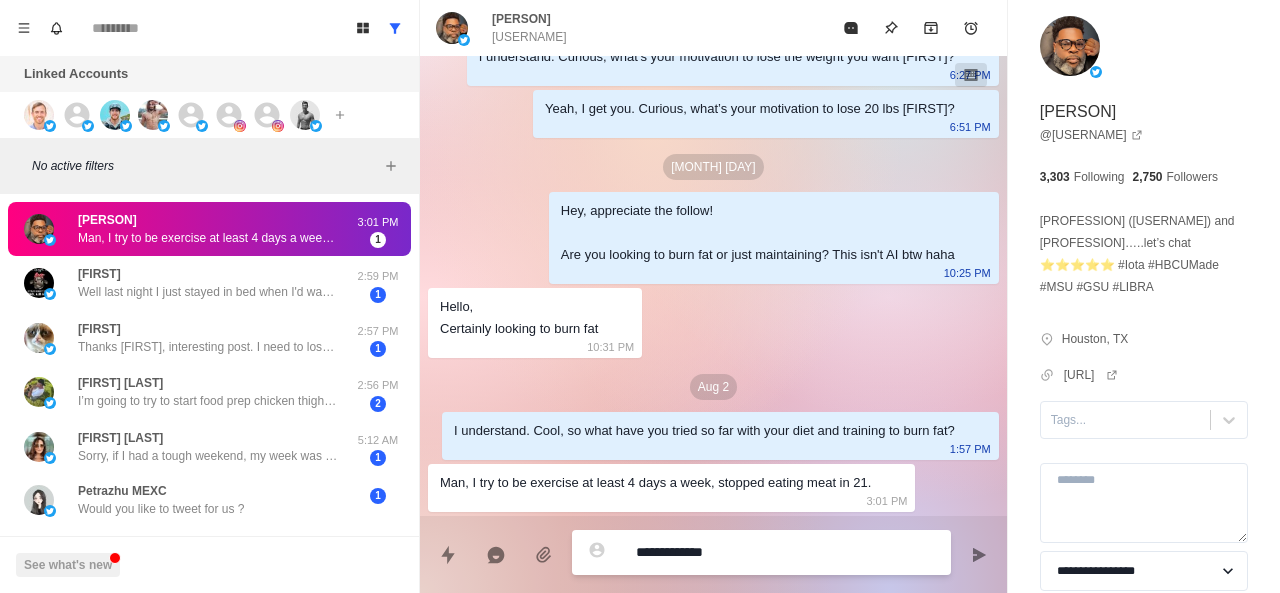 type on "**********" 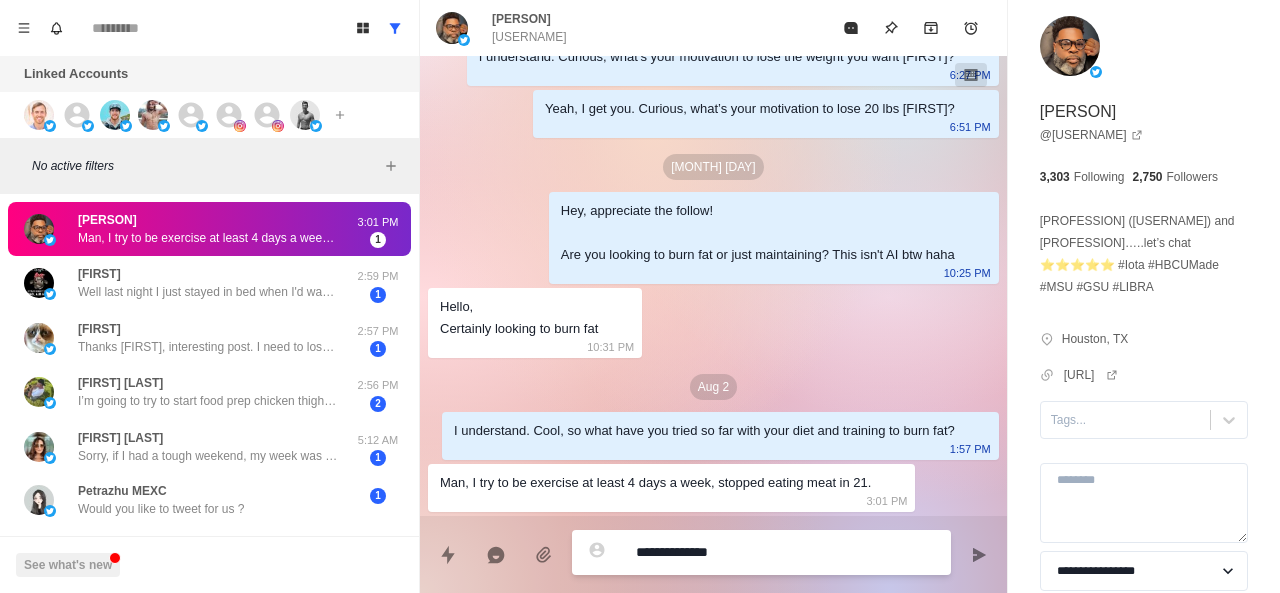 type on "*" 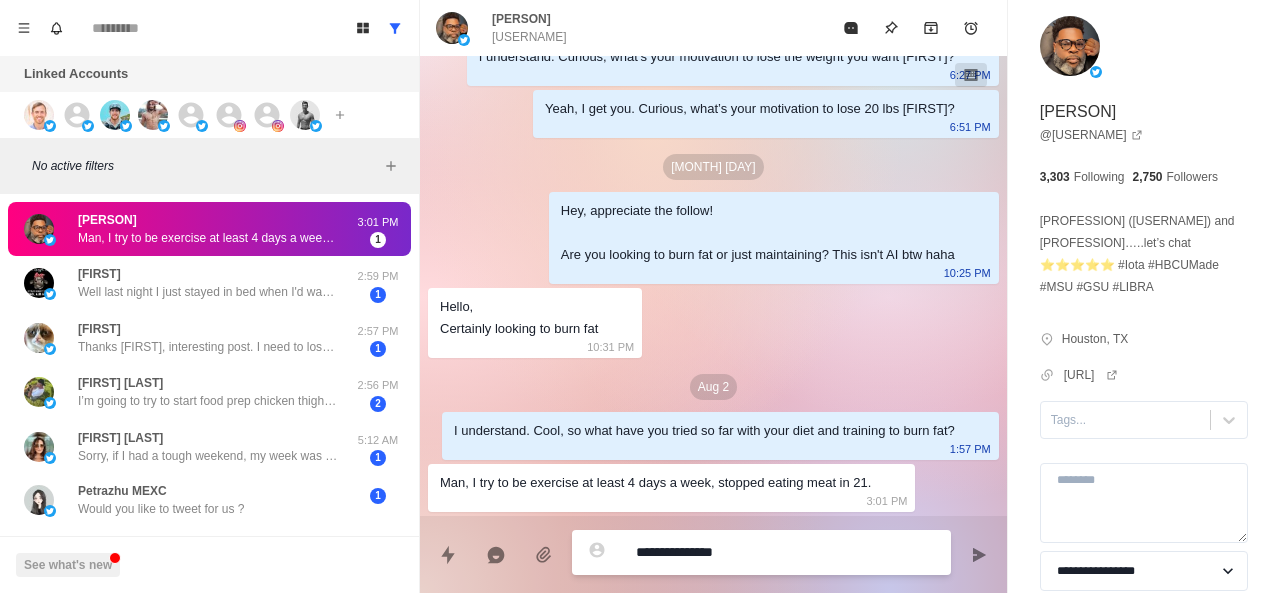 type on "*" 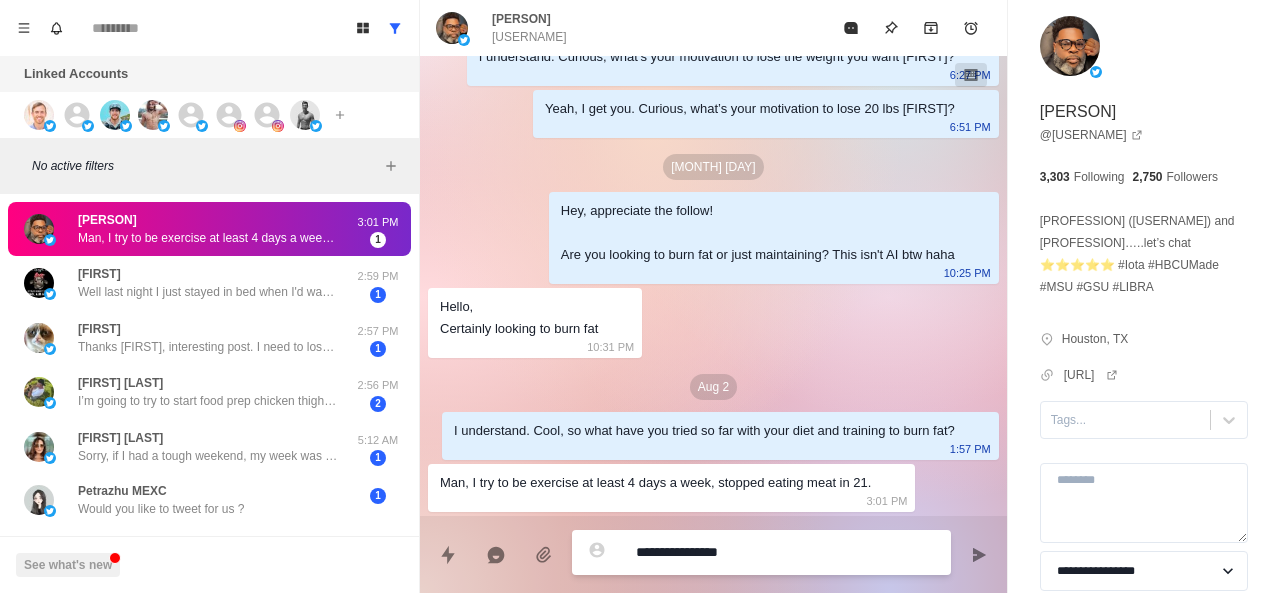 type on "**********" 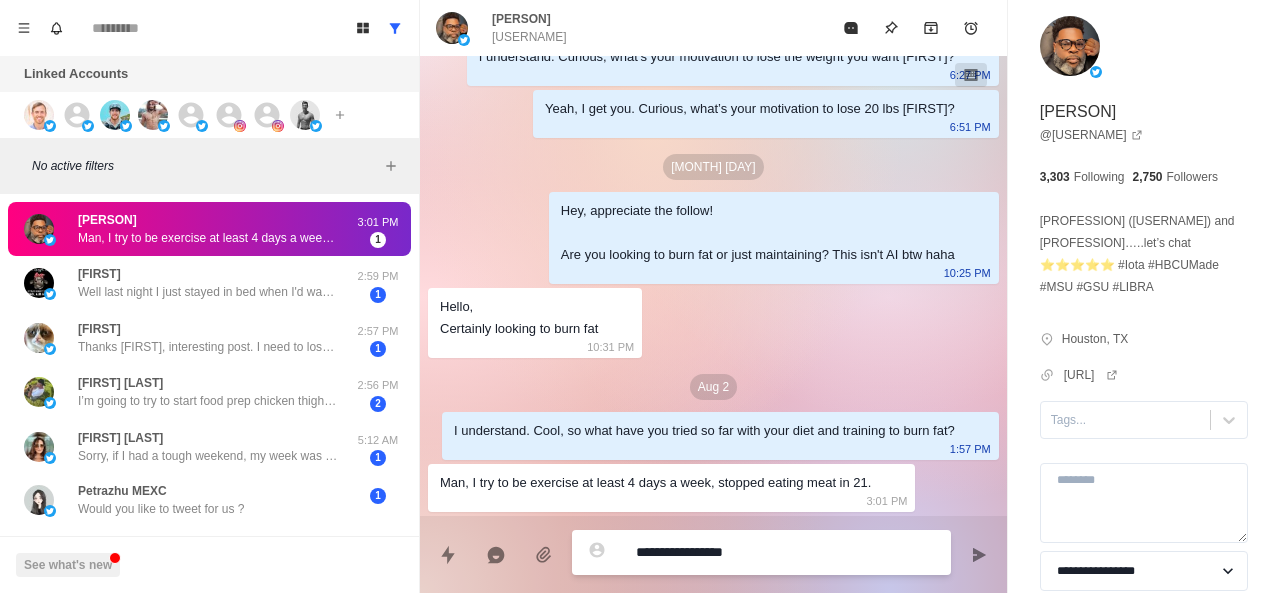 type on "**********" 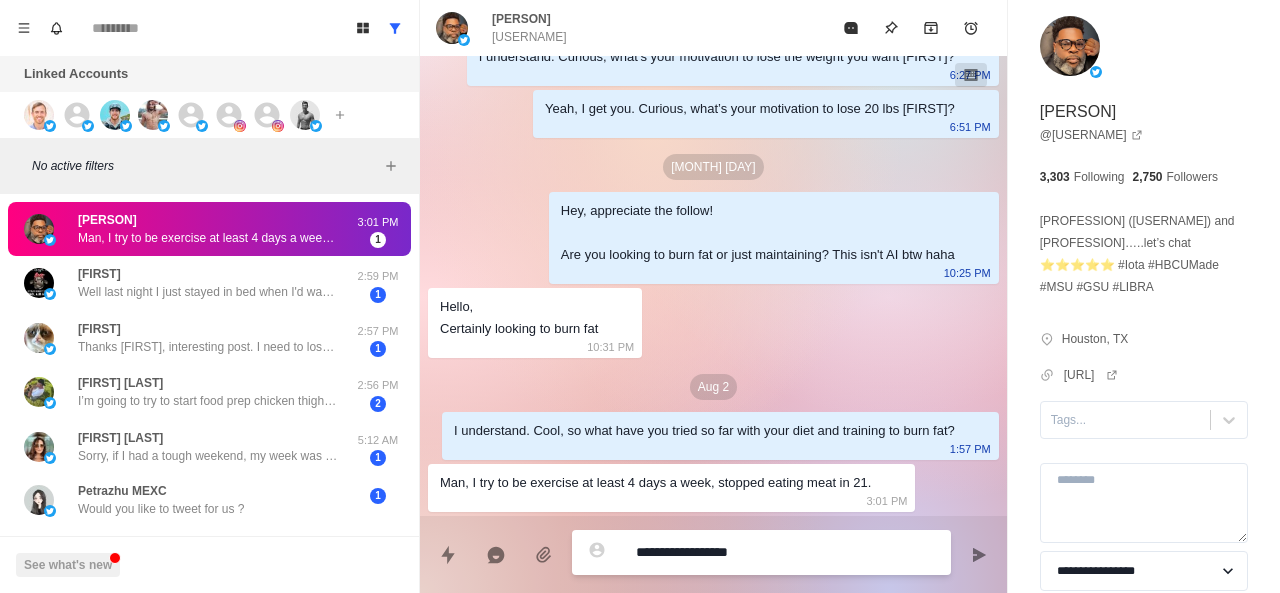 type on "**********" 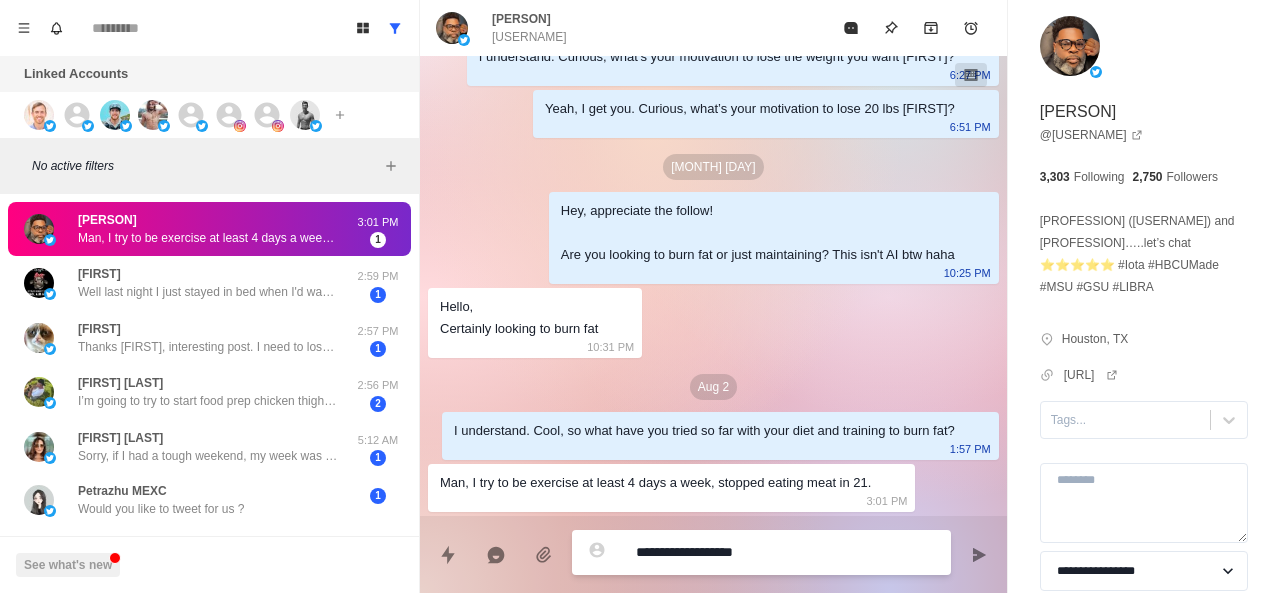 type on "**********" 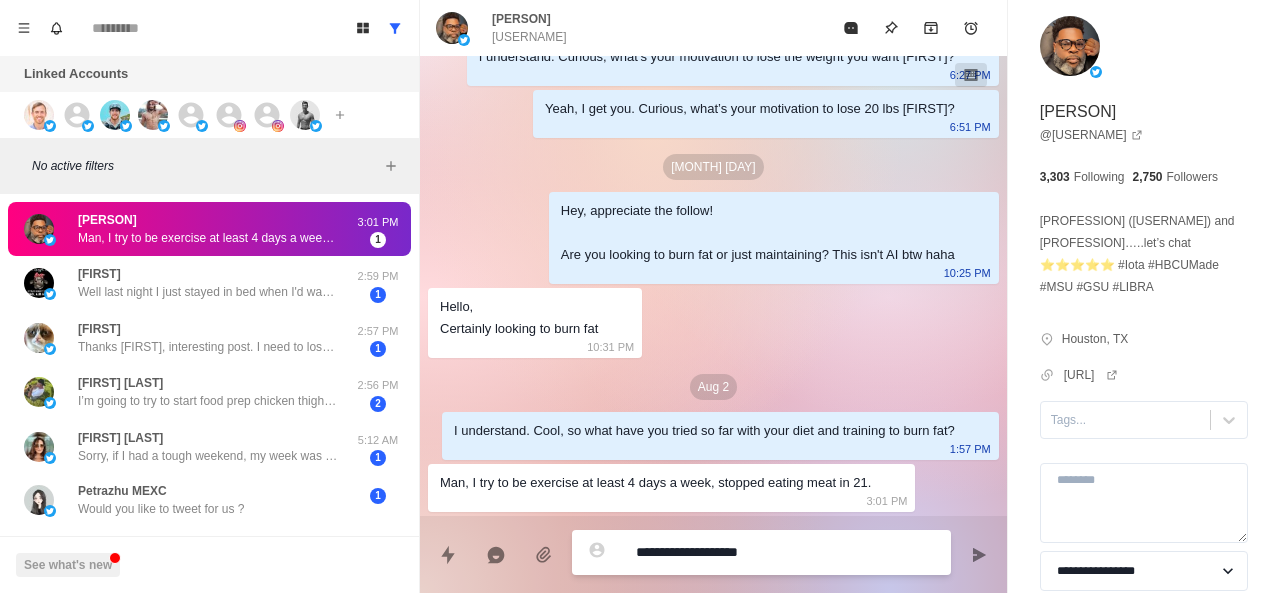 type on "**********" 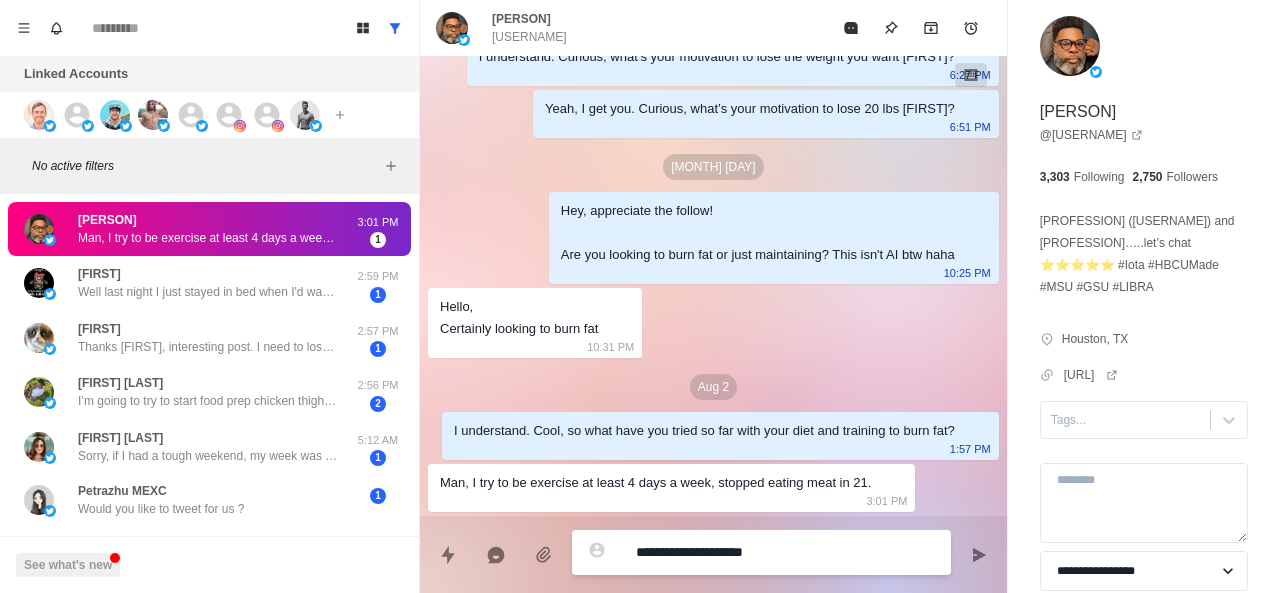 type on "**********" 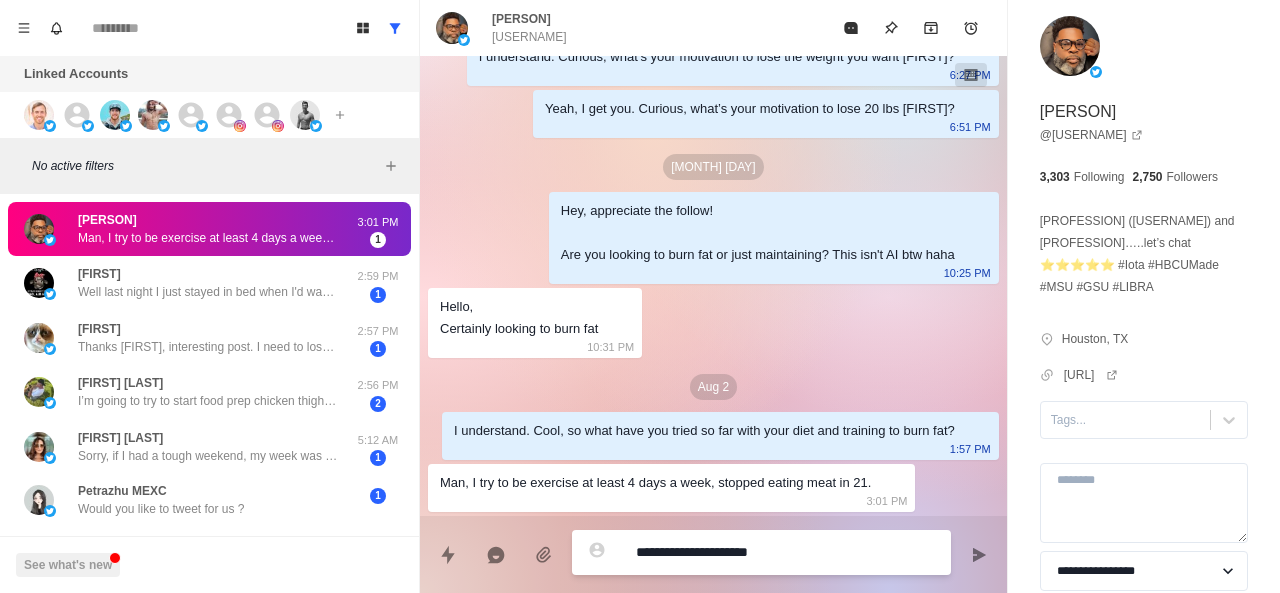 type on "**********" 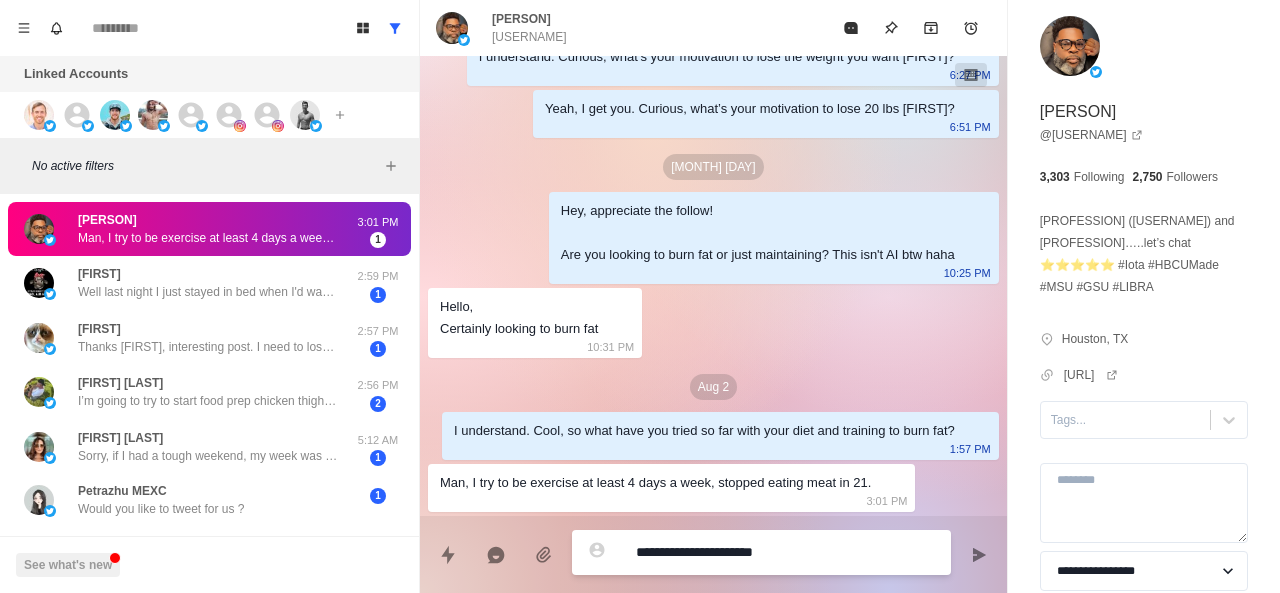 type on "**********" 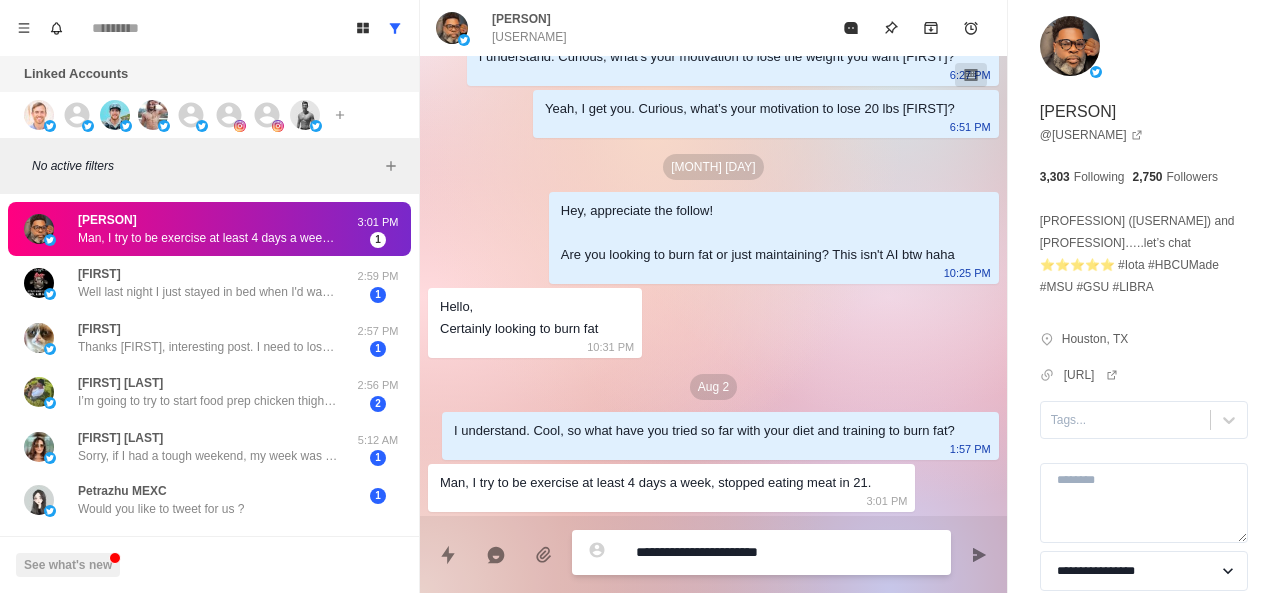 type on "**********" 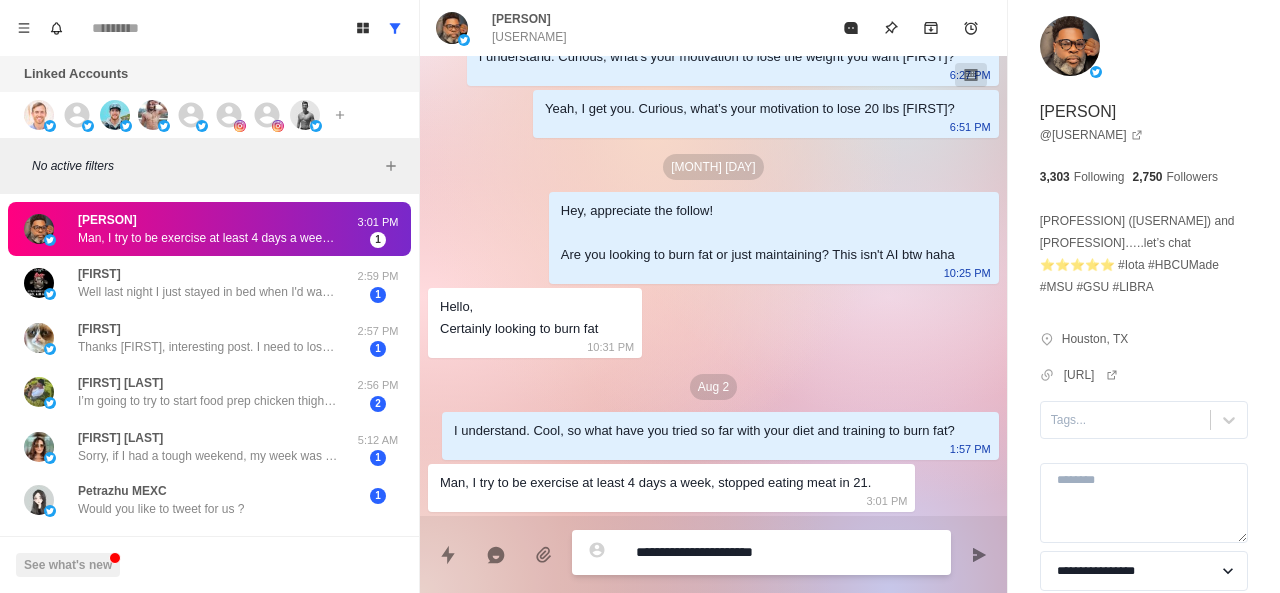 type on "**********" 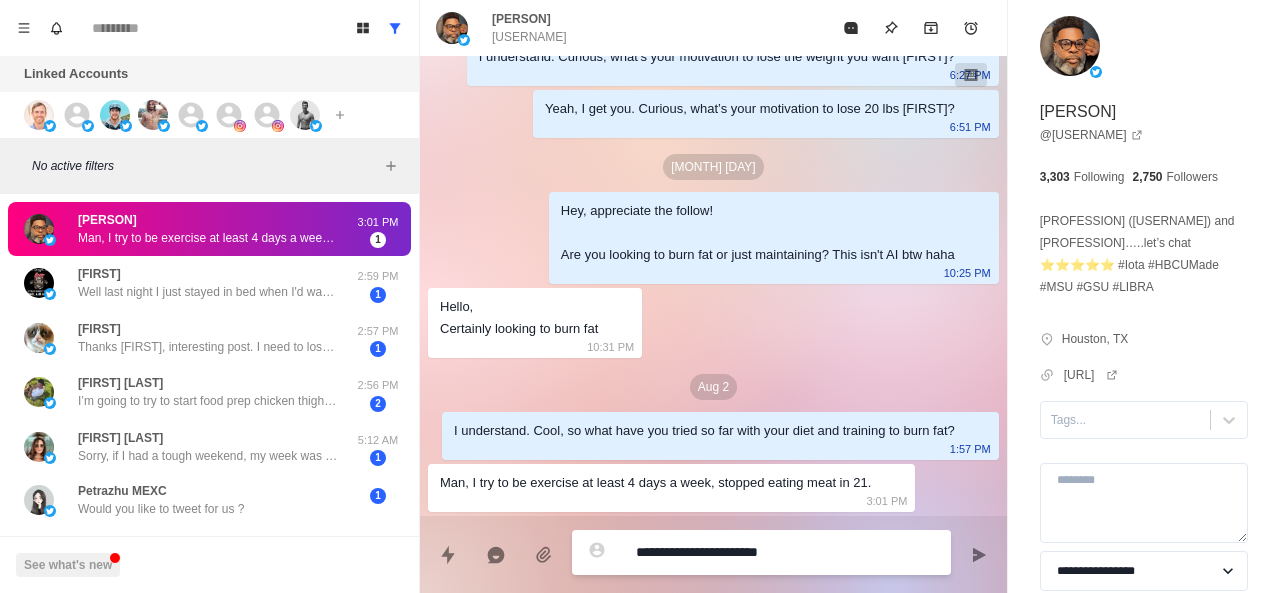 type on "**********" 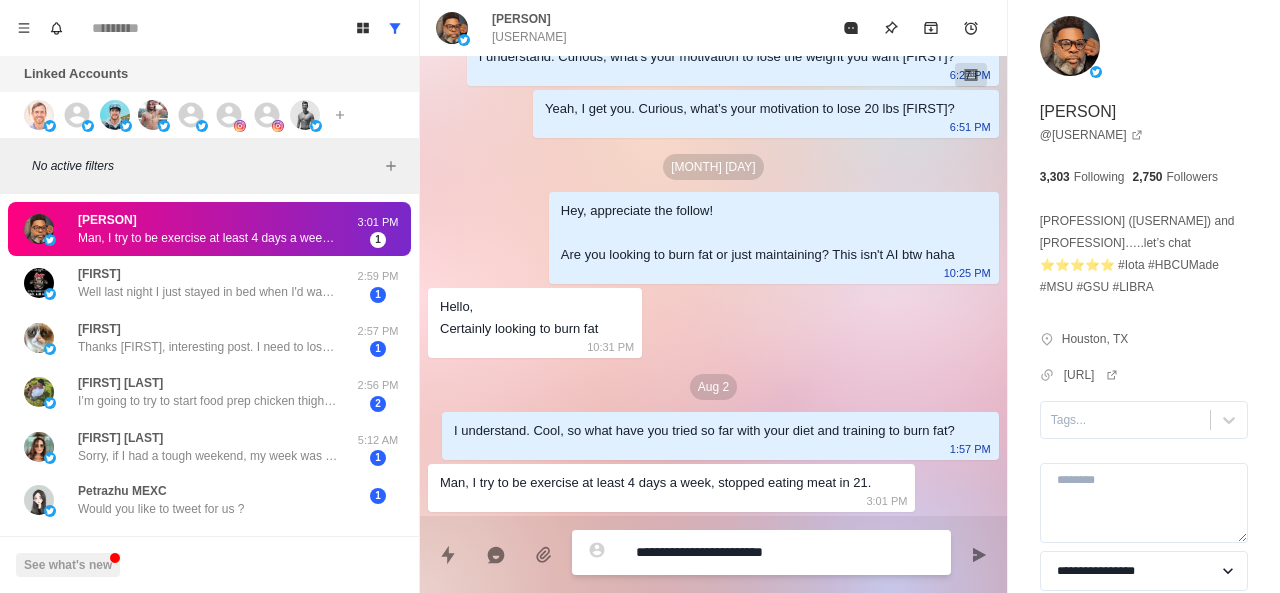 type on "*" 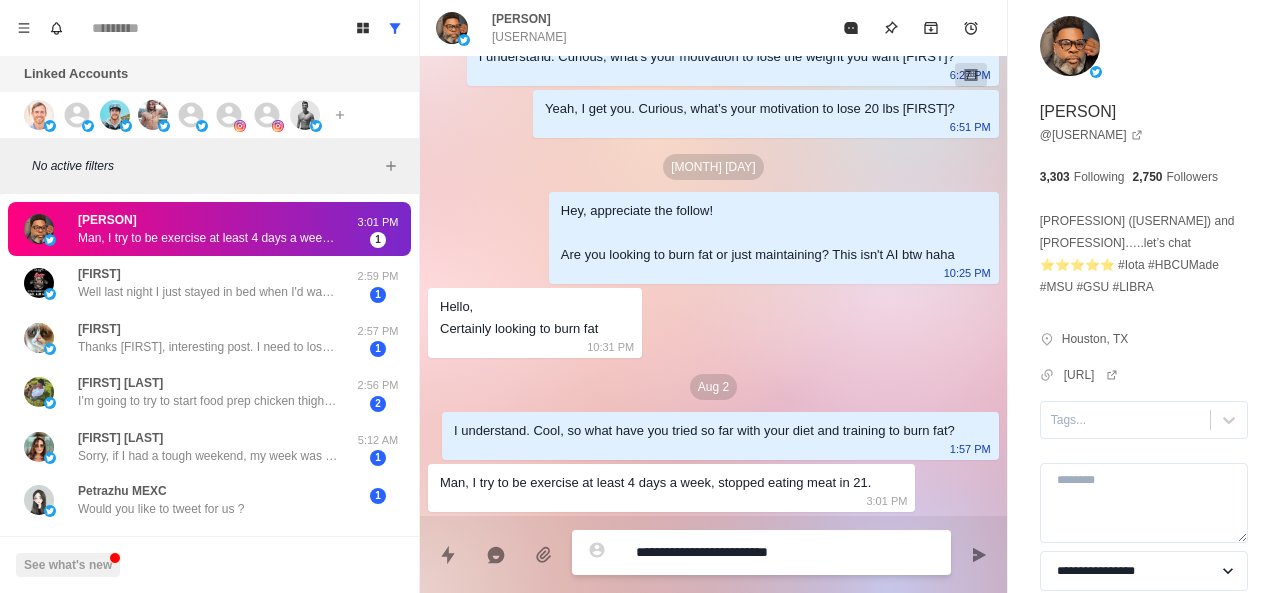 type on "**********" 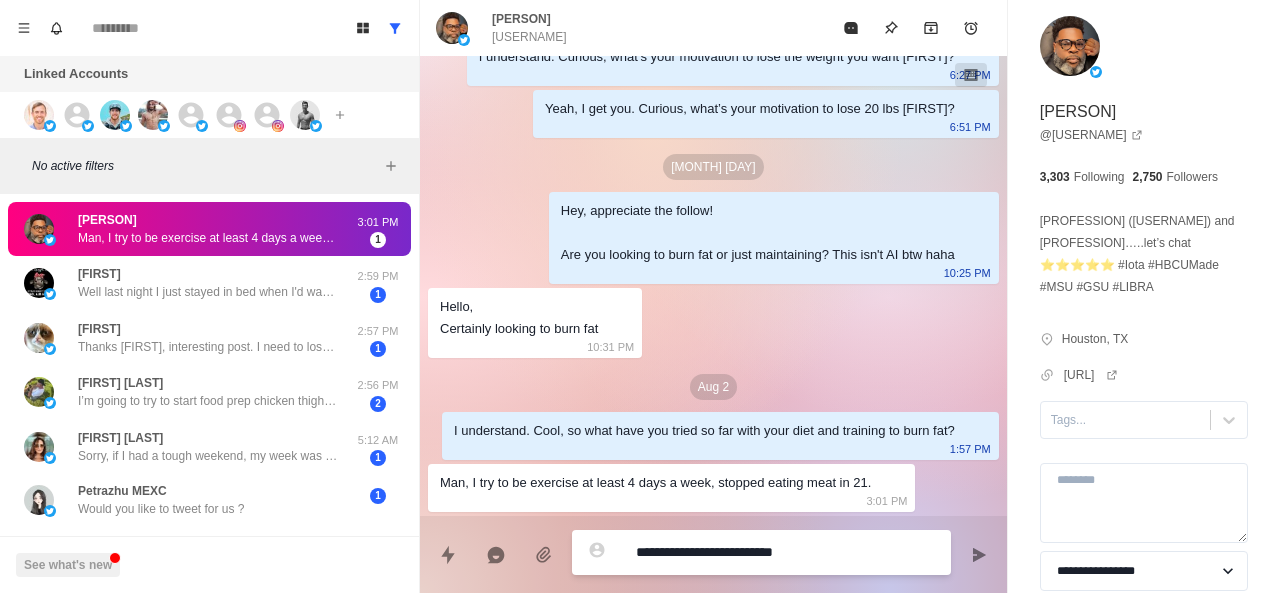 type on "*" 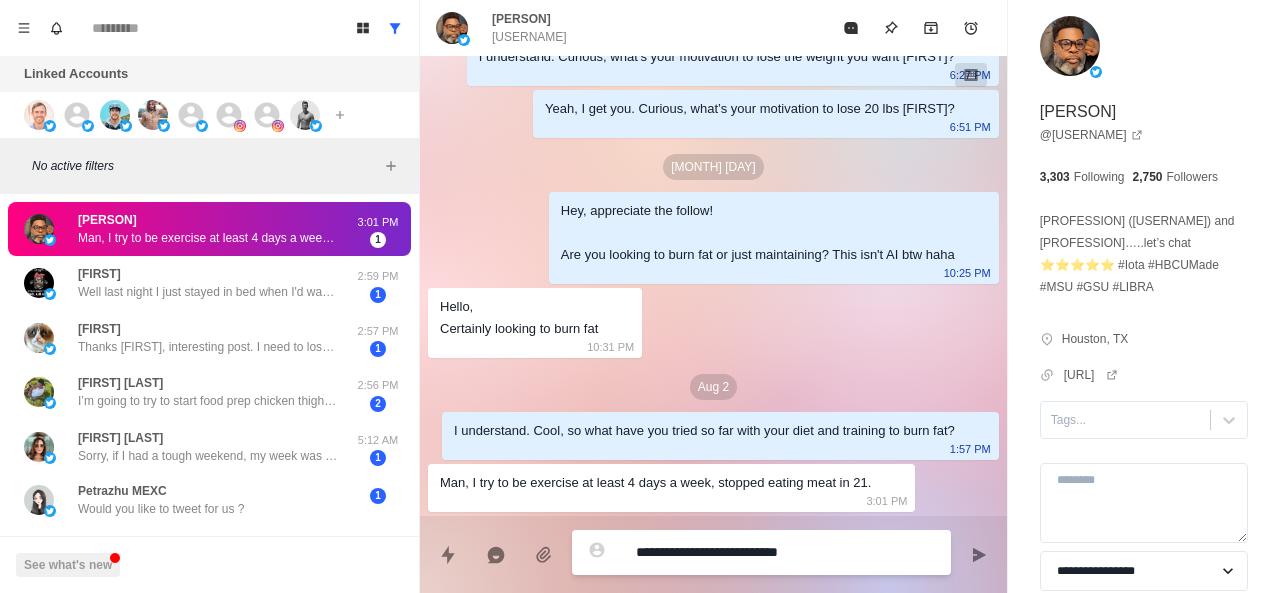 type on "**********" 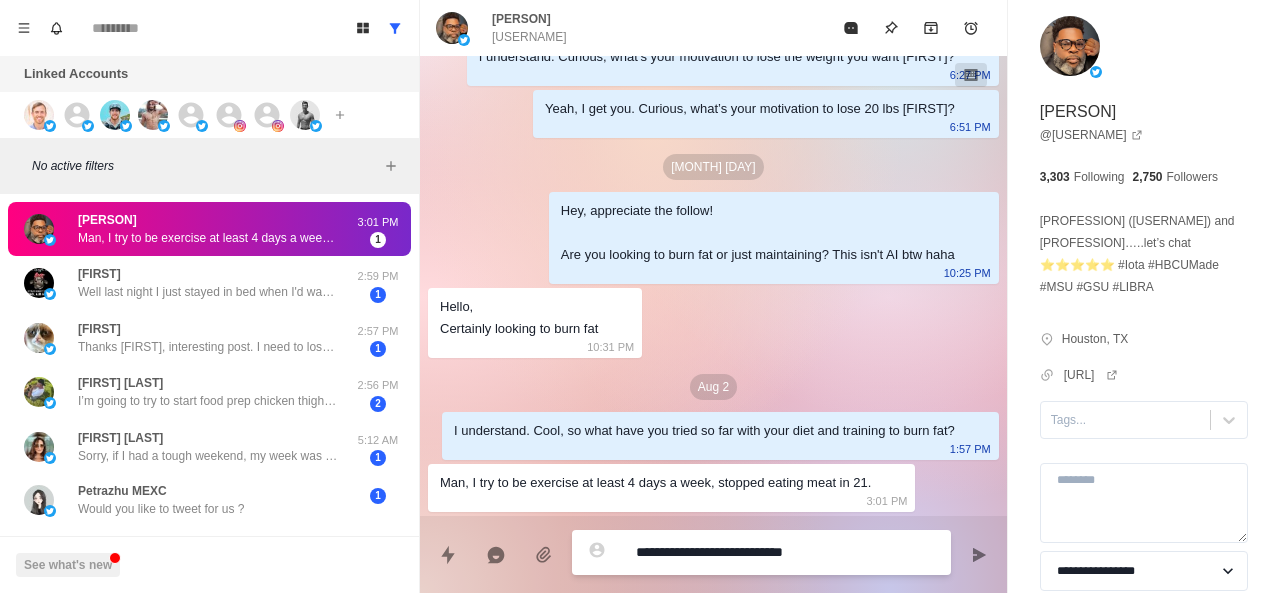 type on "**********" 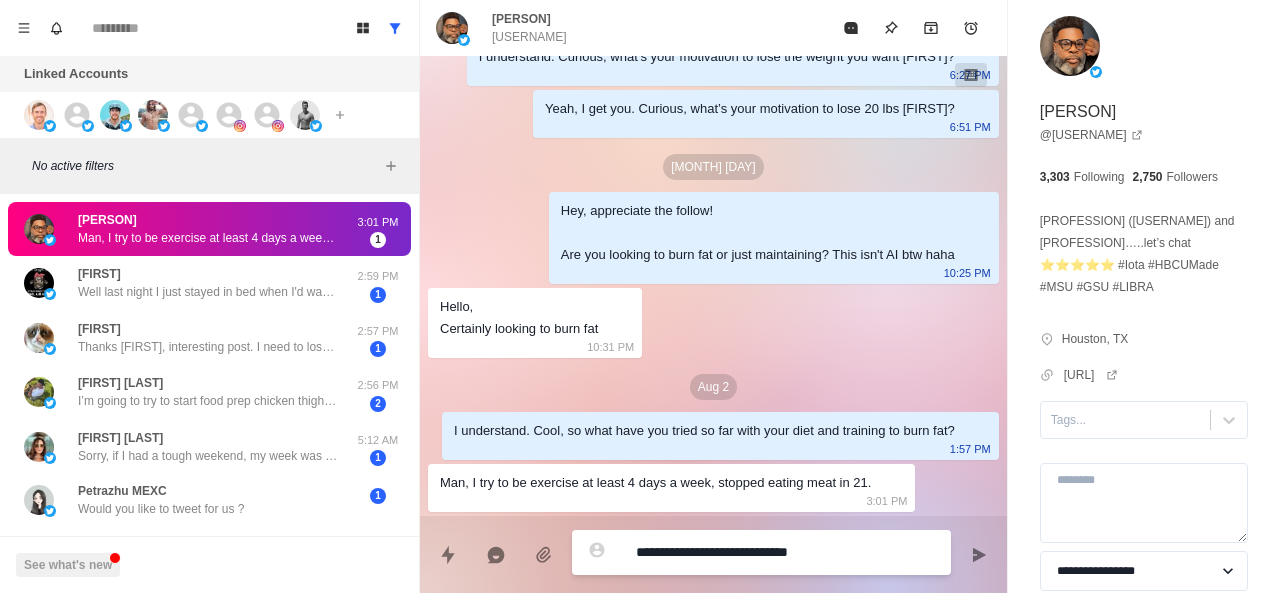 type on "*" 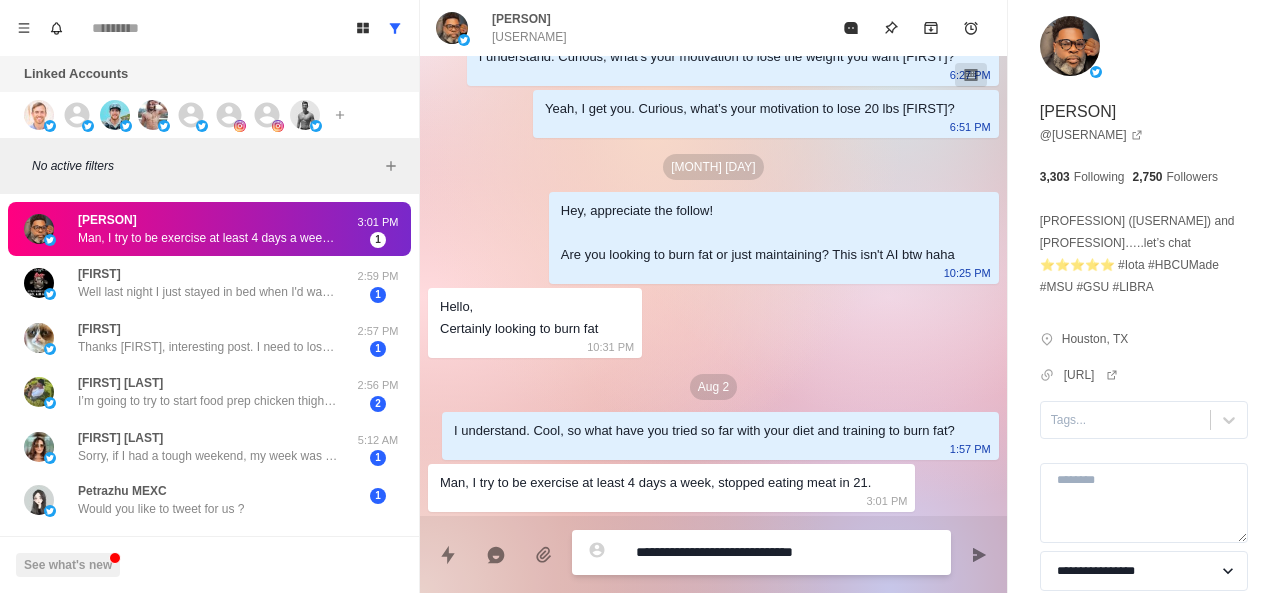 type on "**********" 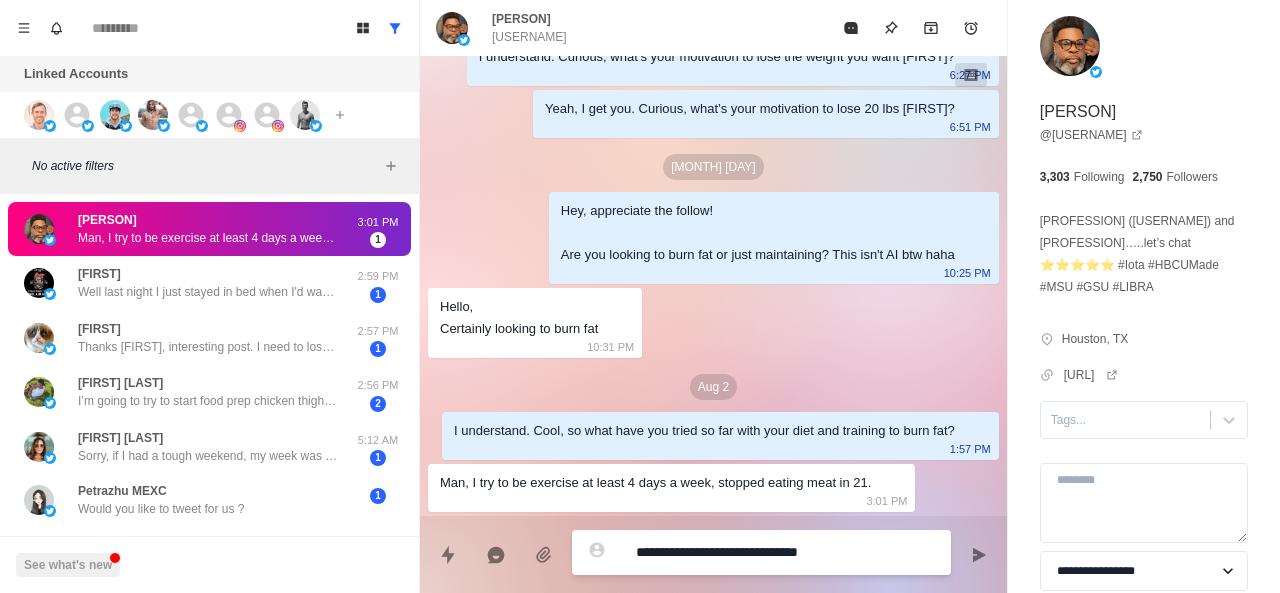 type on "**********" 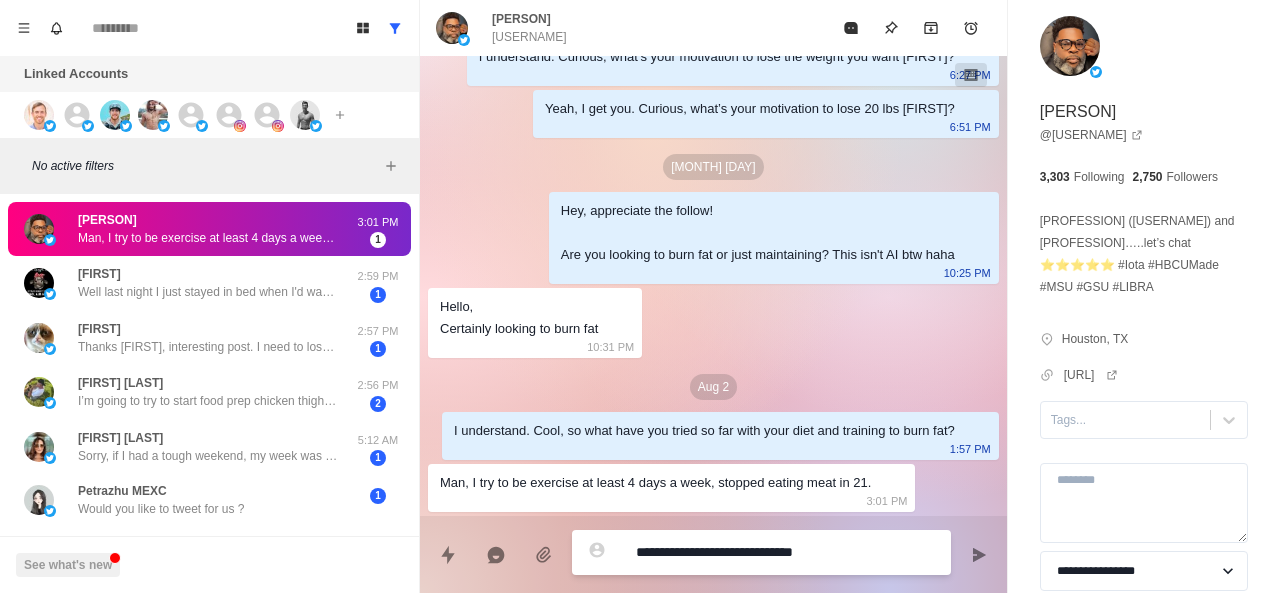 type on "**********" 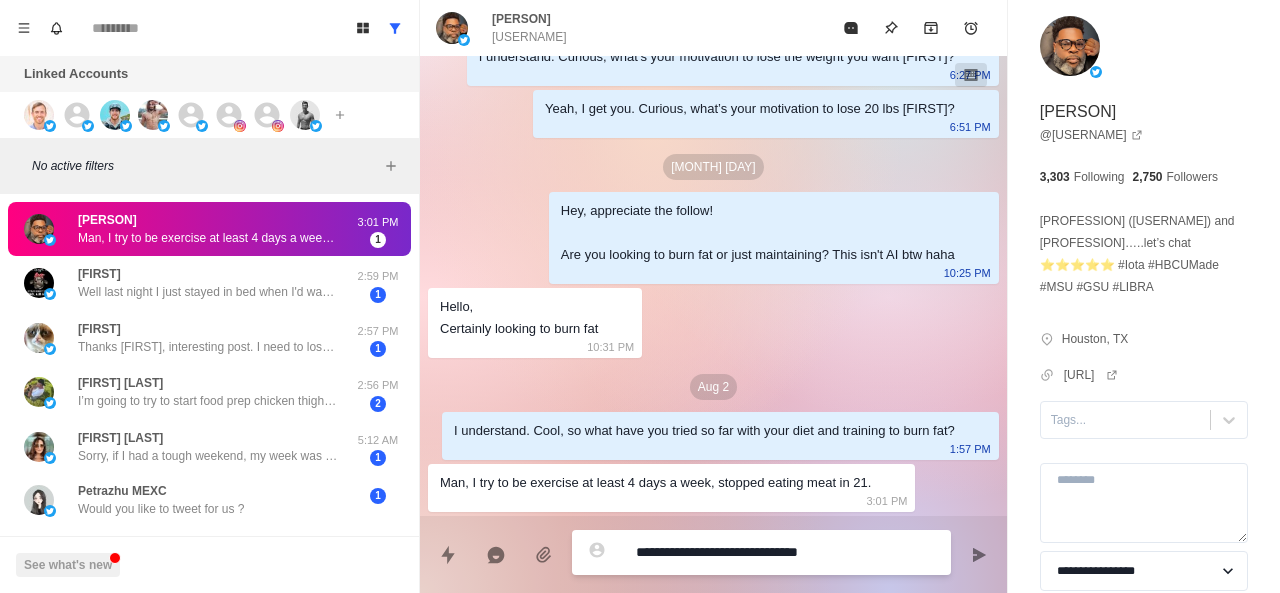 type on "**********" 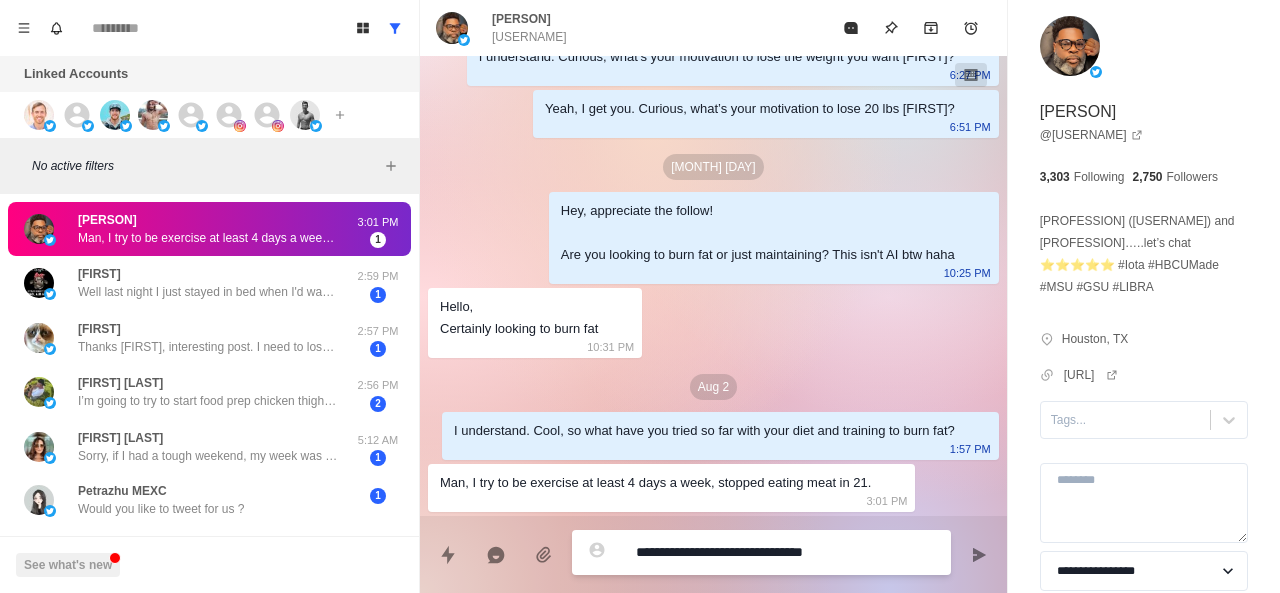 type on "**********" 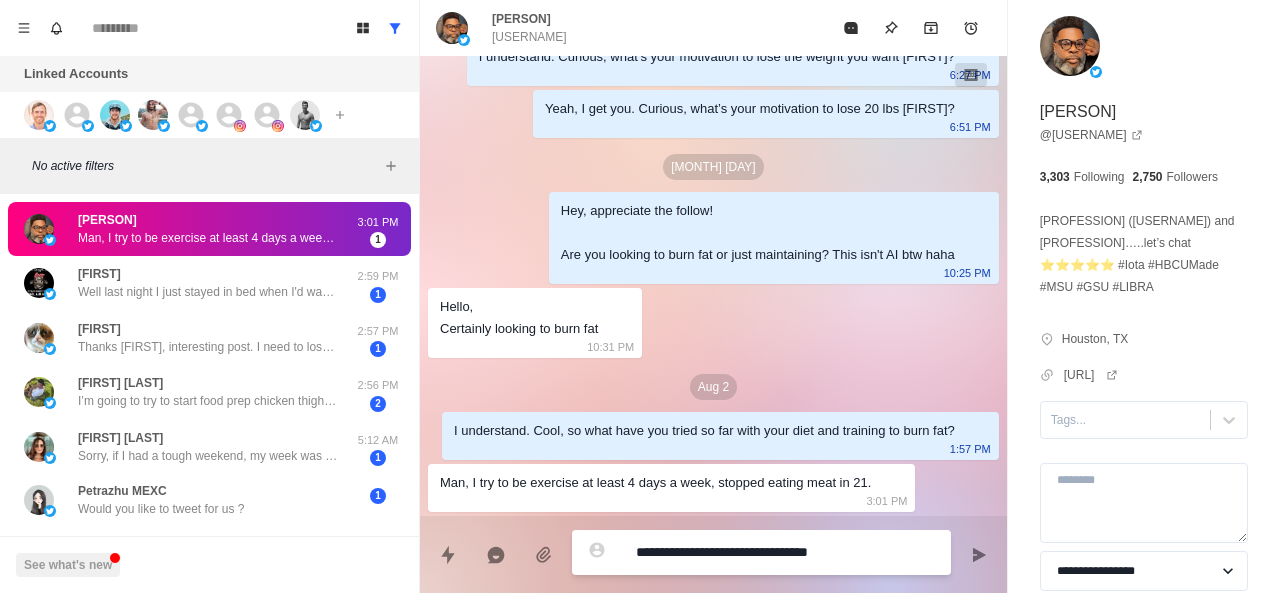 type on "*" 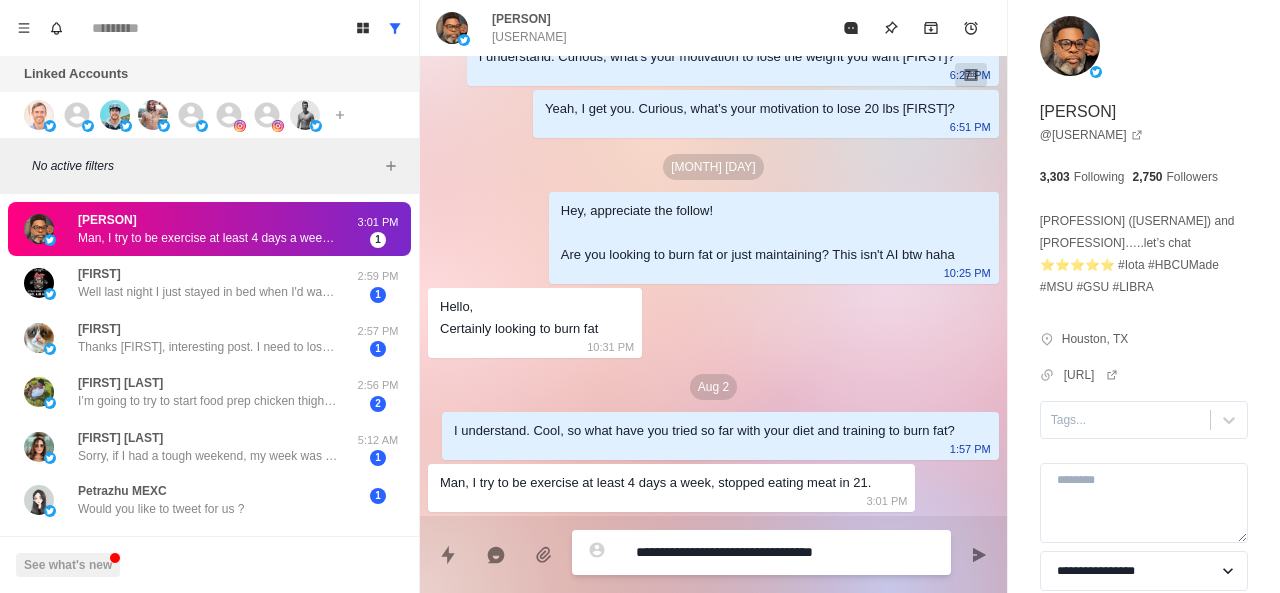 type on "*" 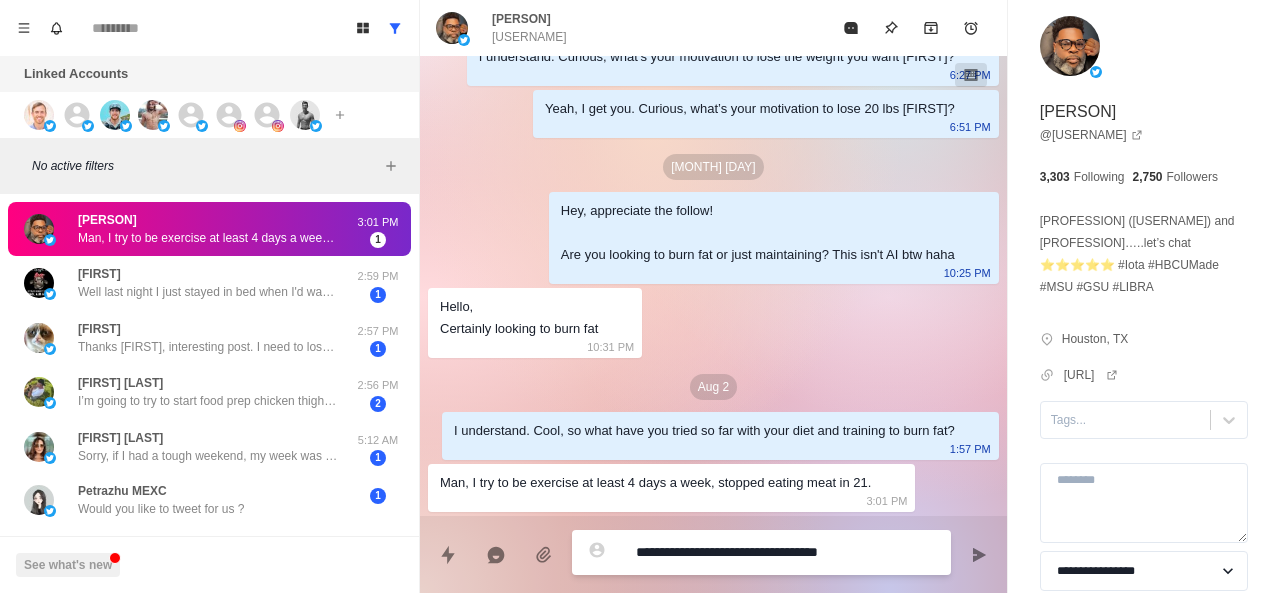 type on "**********" 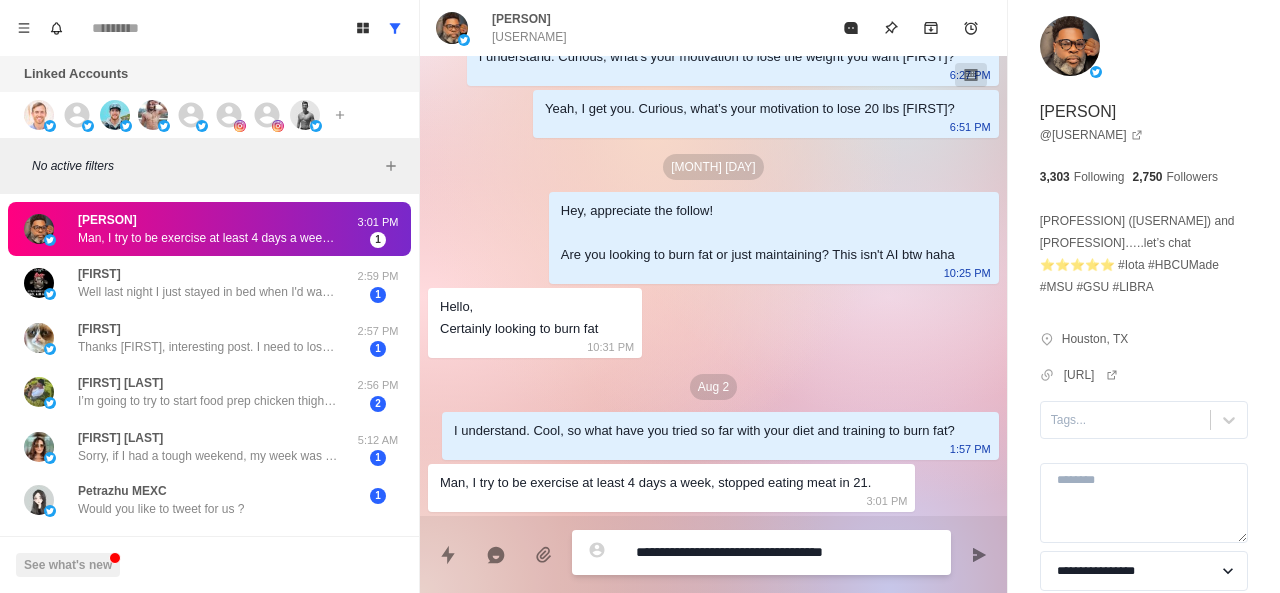 type on "**********" 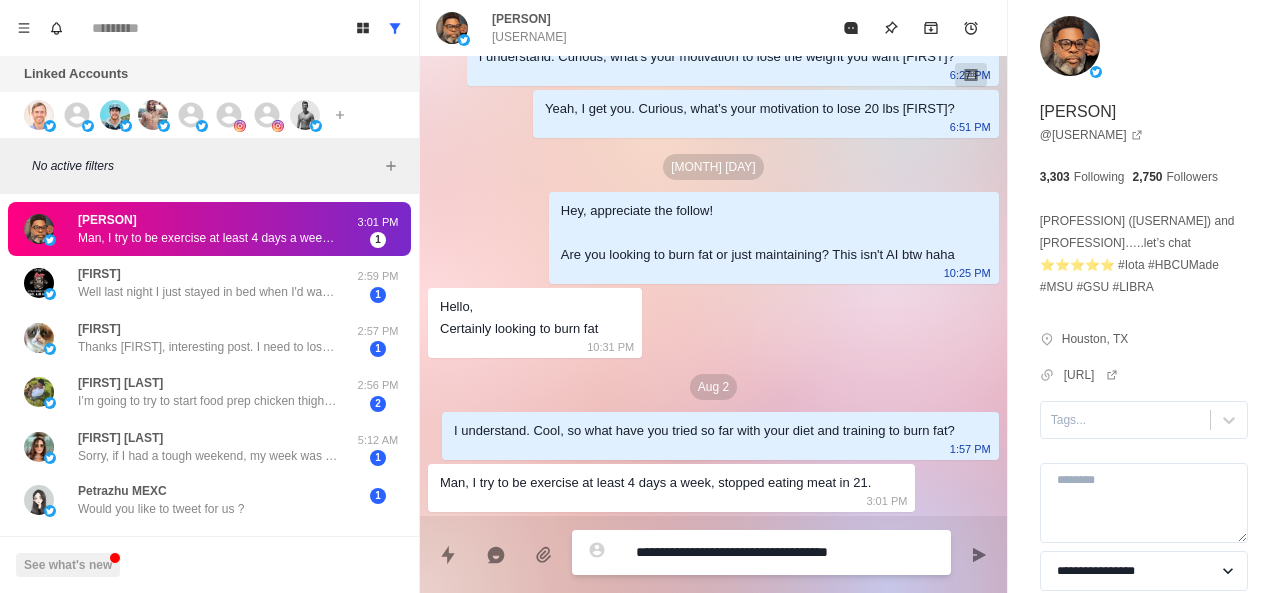 type on "**********" 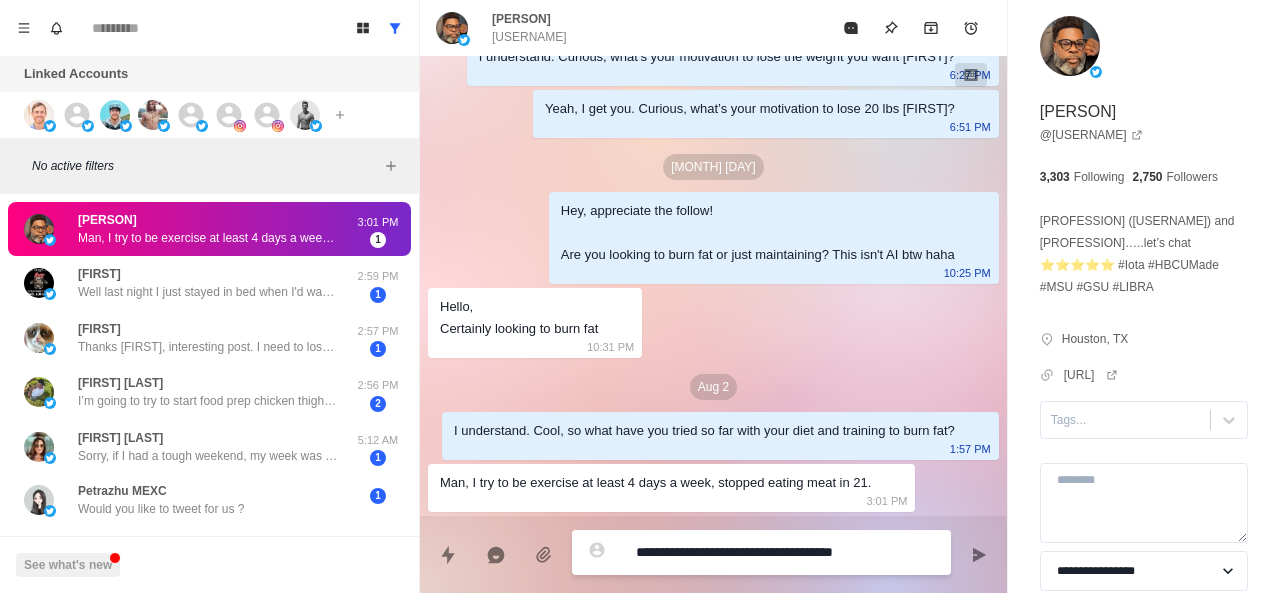 type on "**********" 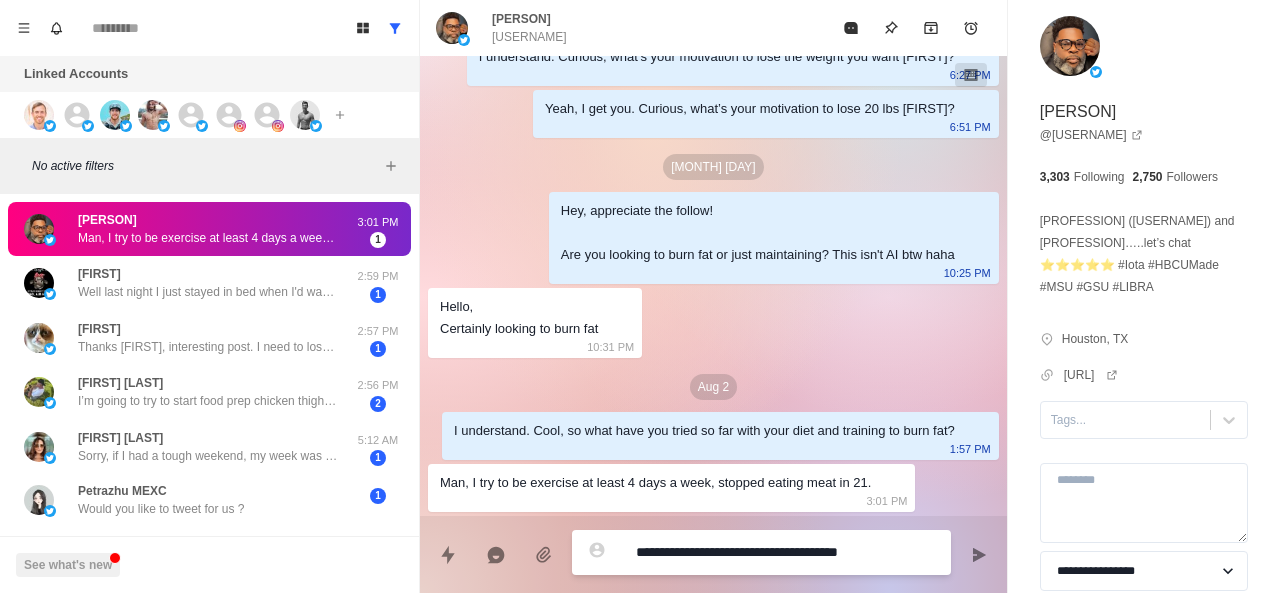 type on "**********" 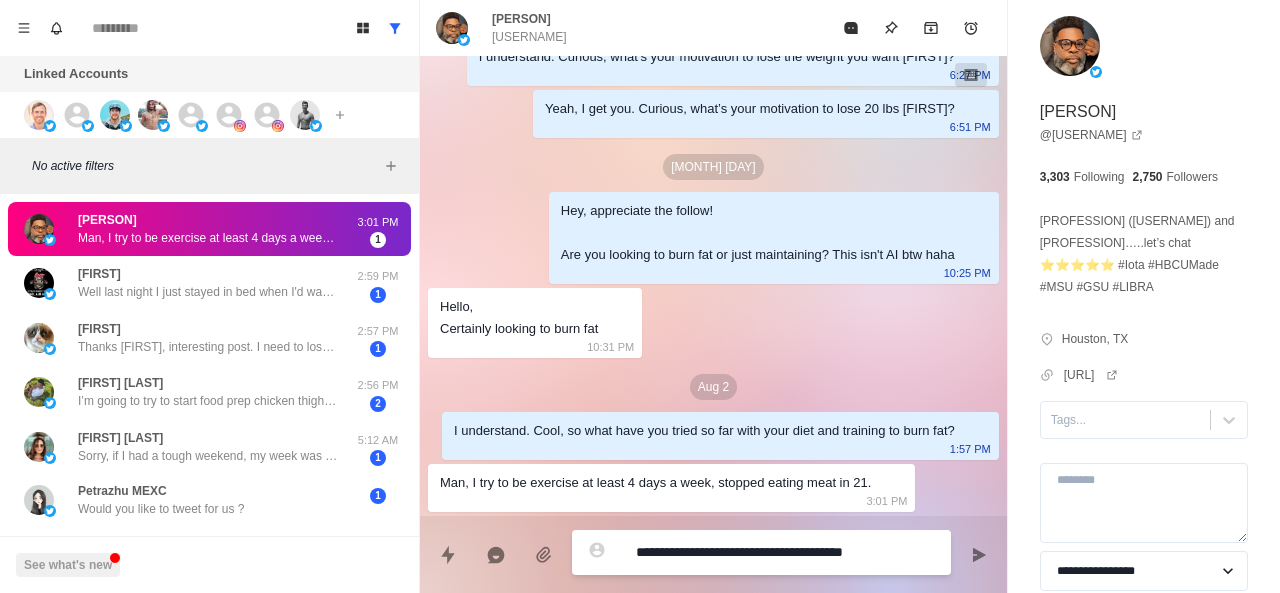 type on "**********" 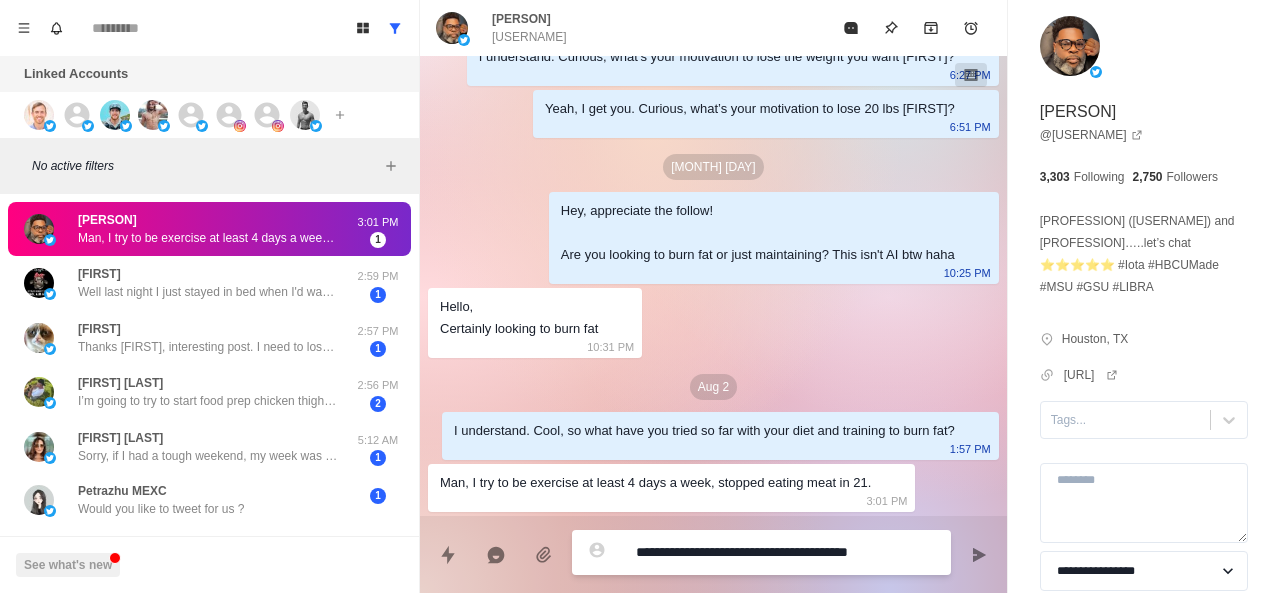 type on "*" 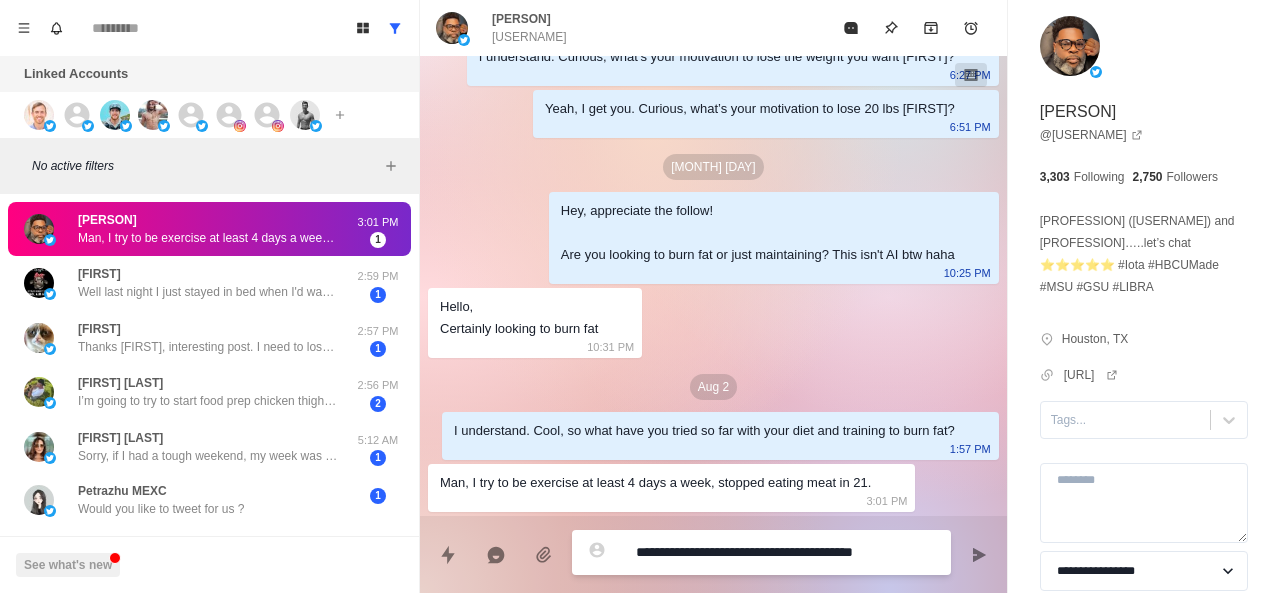 type on "*" 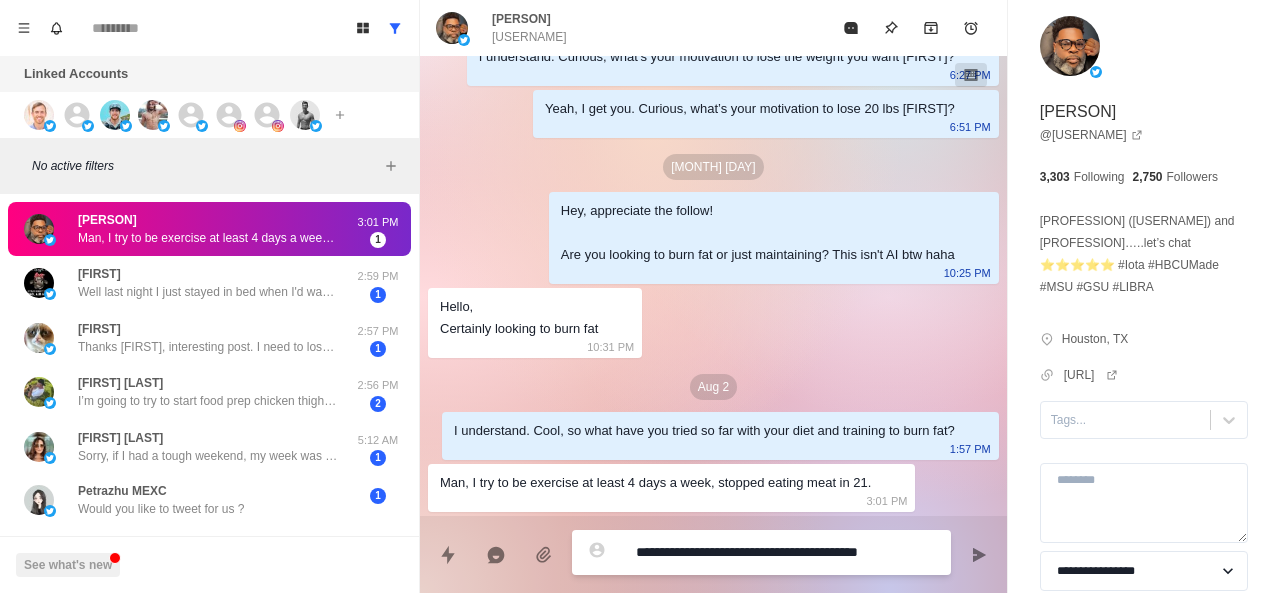 type on "**********" 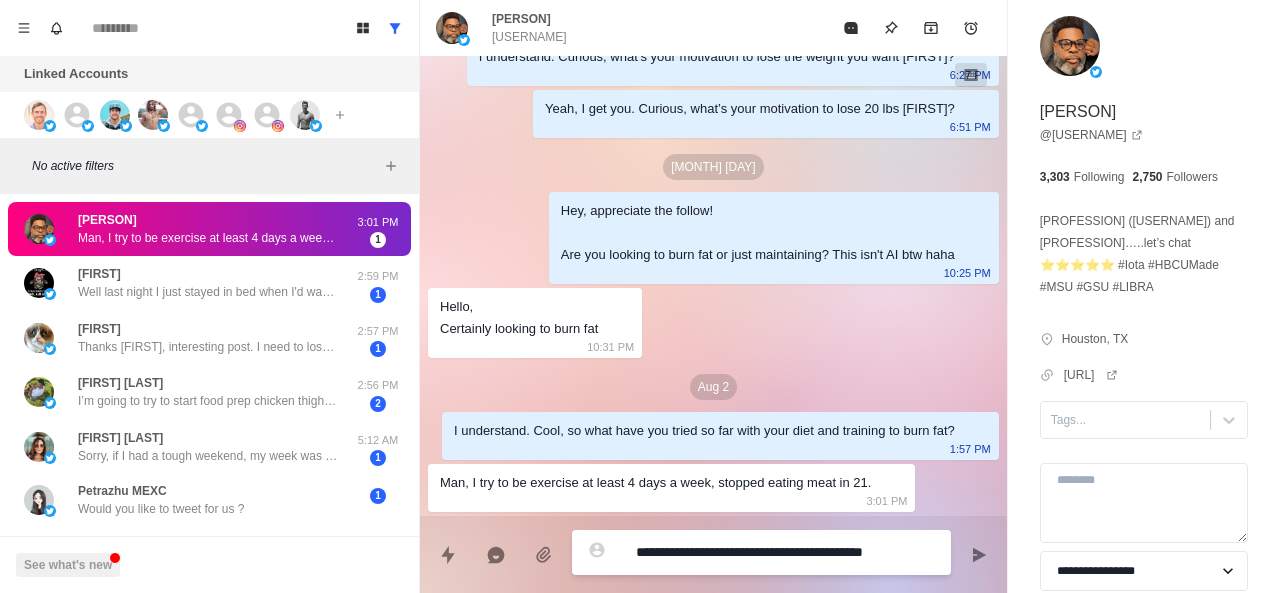 type on "*" 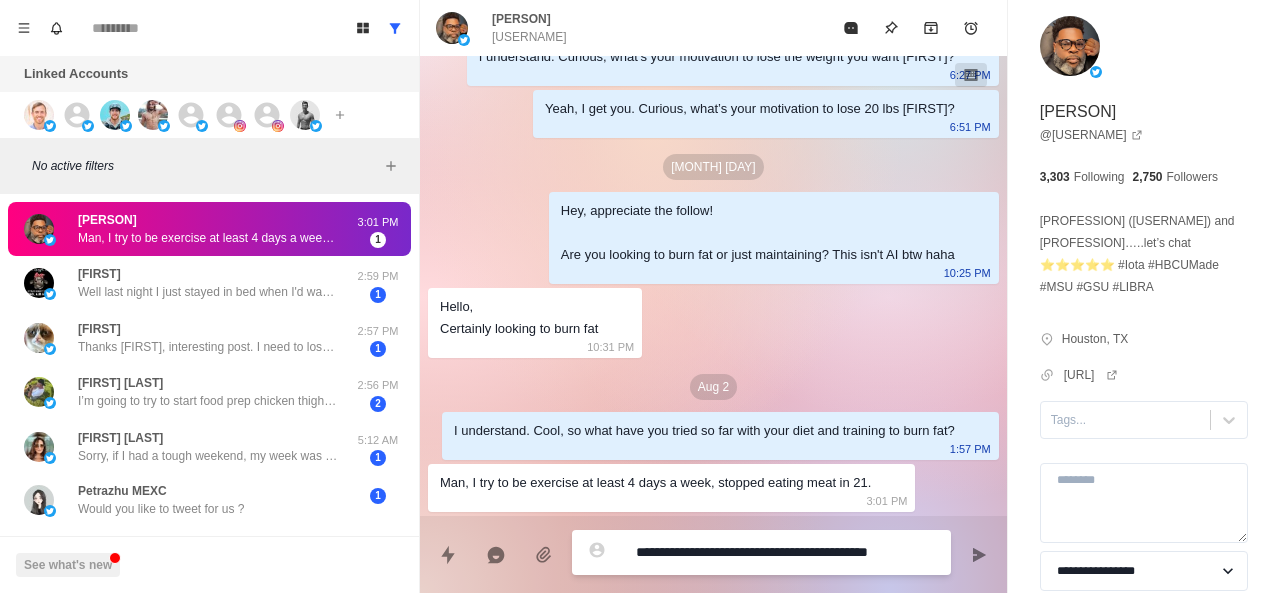 type on "**********" 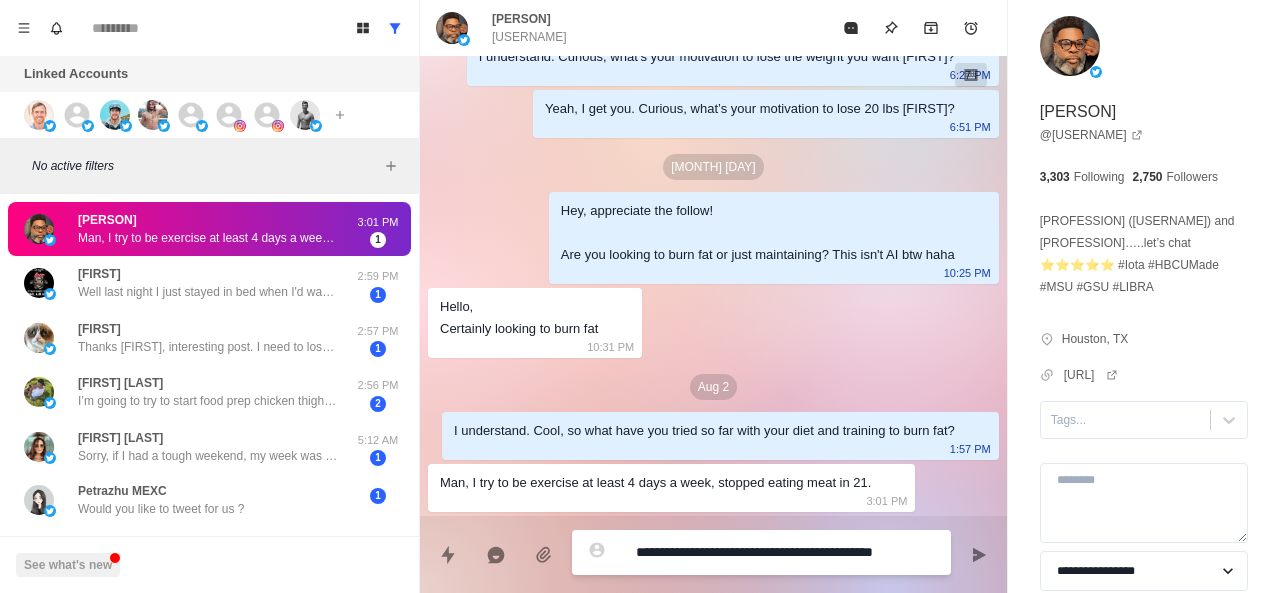 type on "**********" 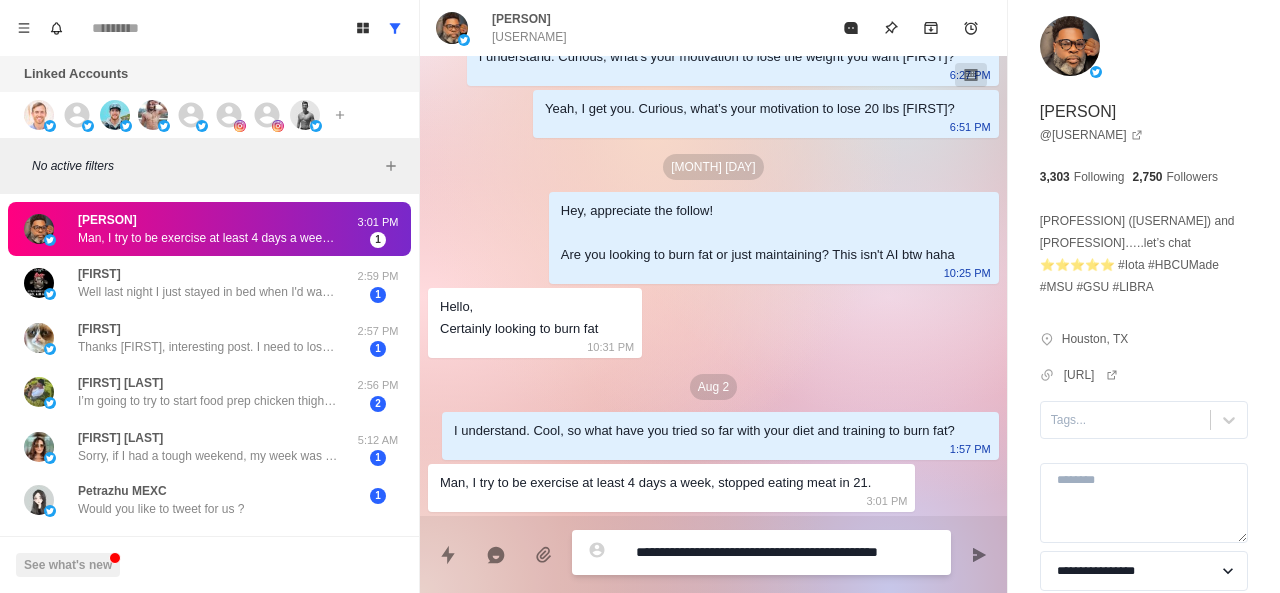 type on "**********" 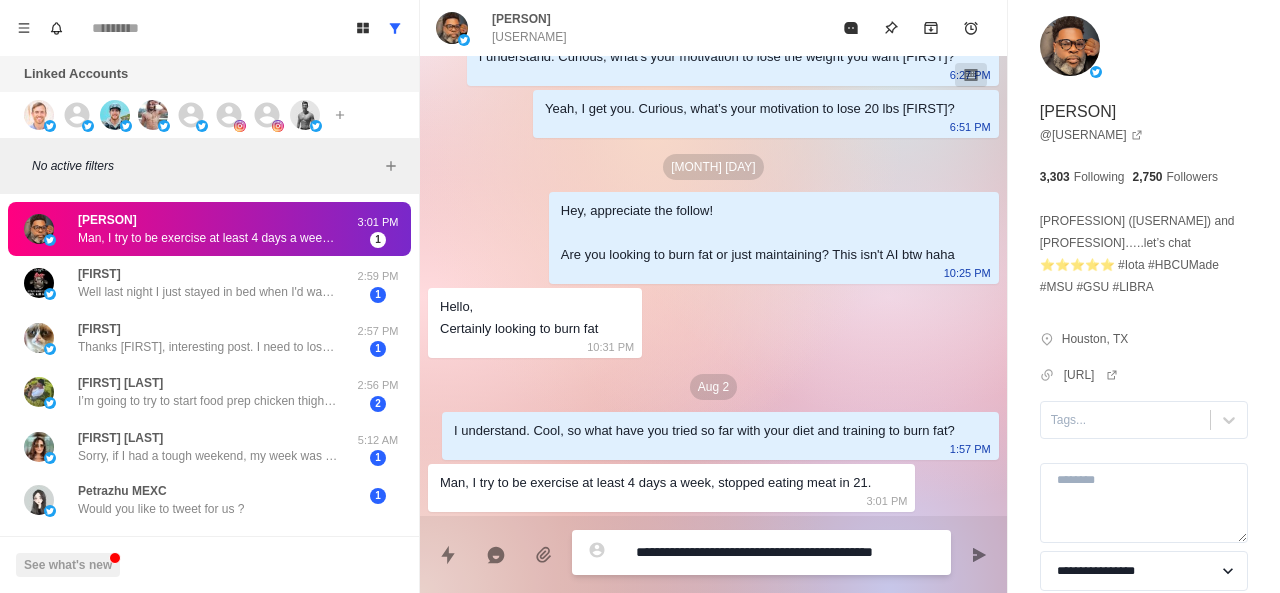 type on "**********" 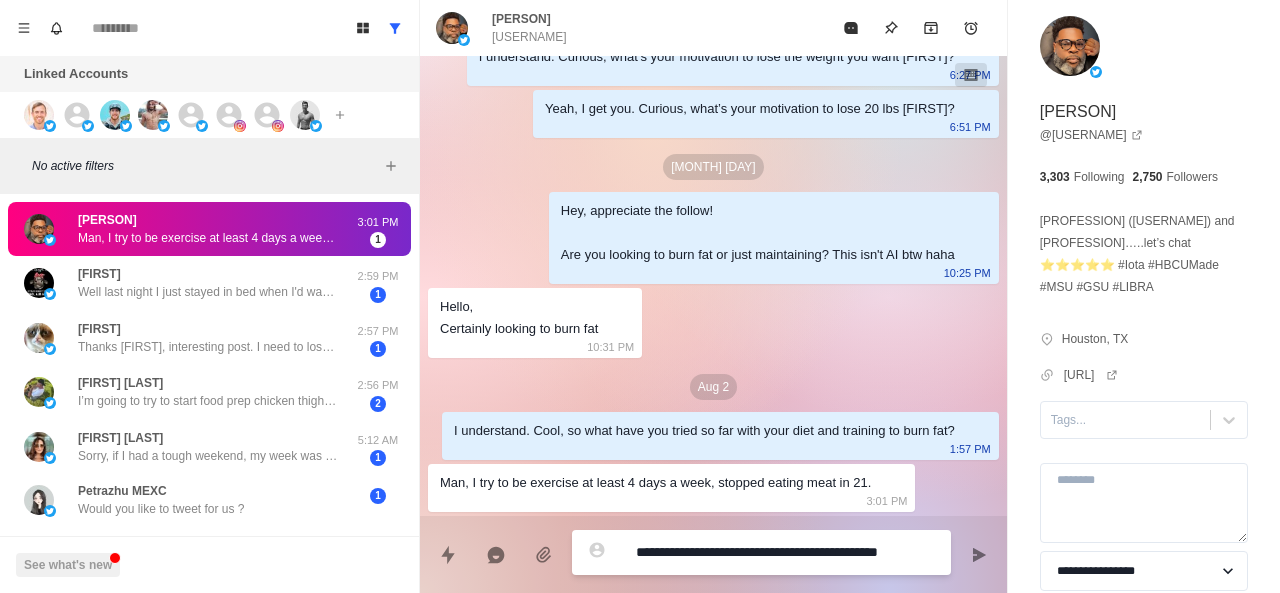 type on "**********" 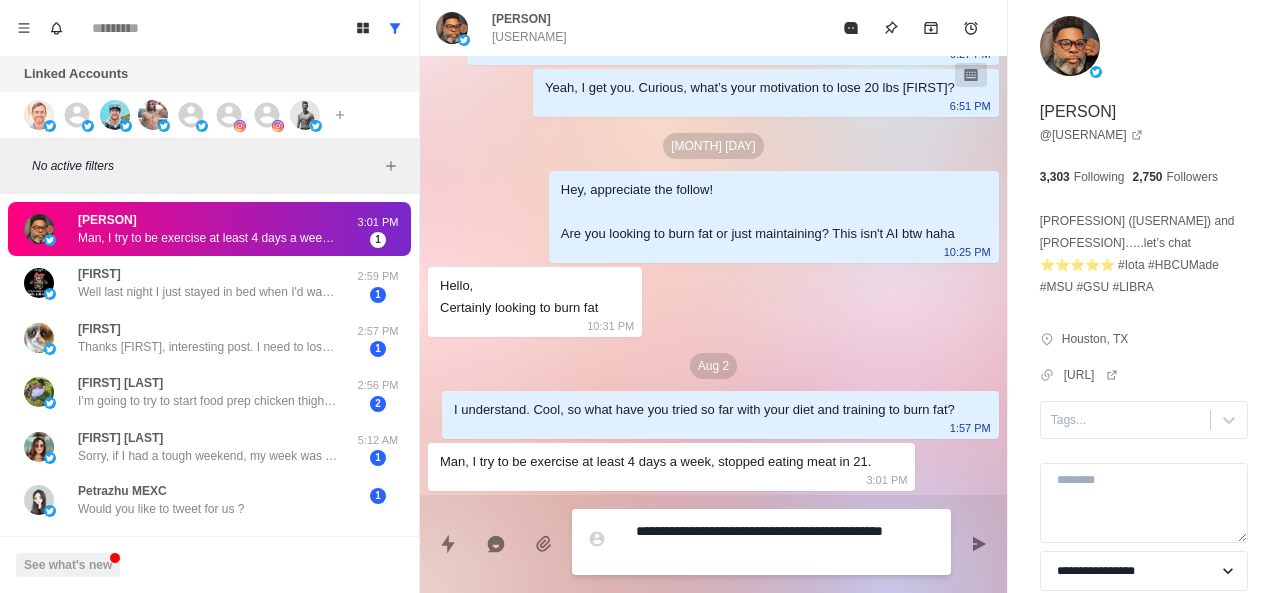 type on "**********" 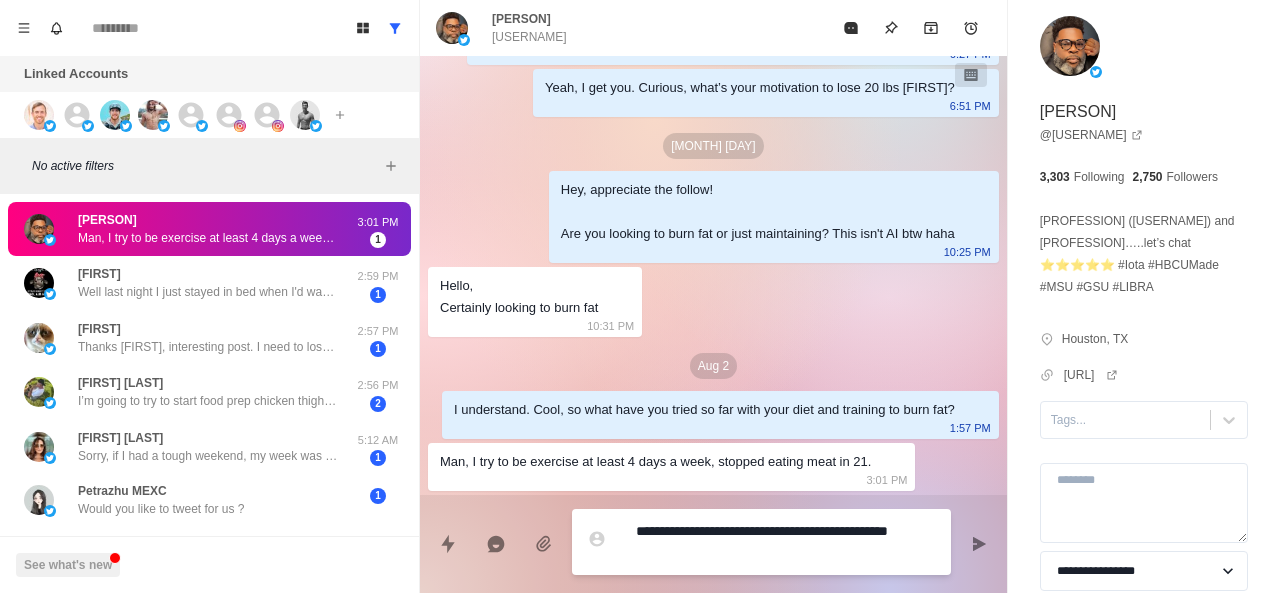 type on "*" 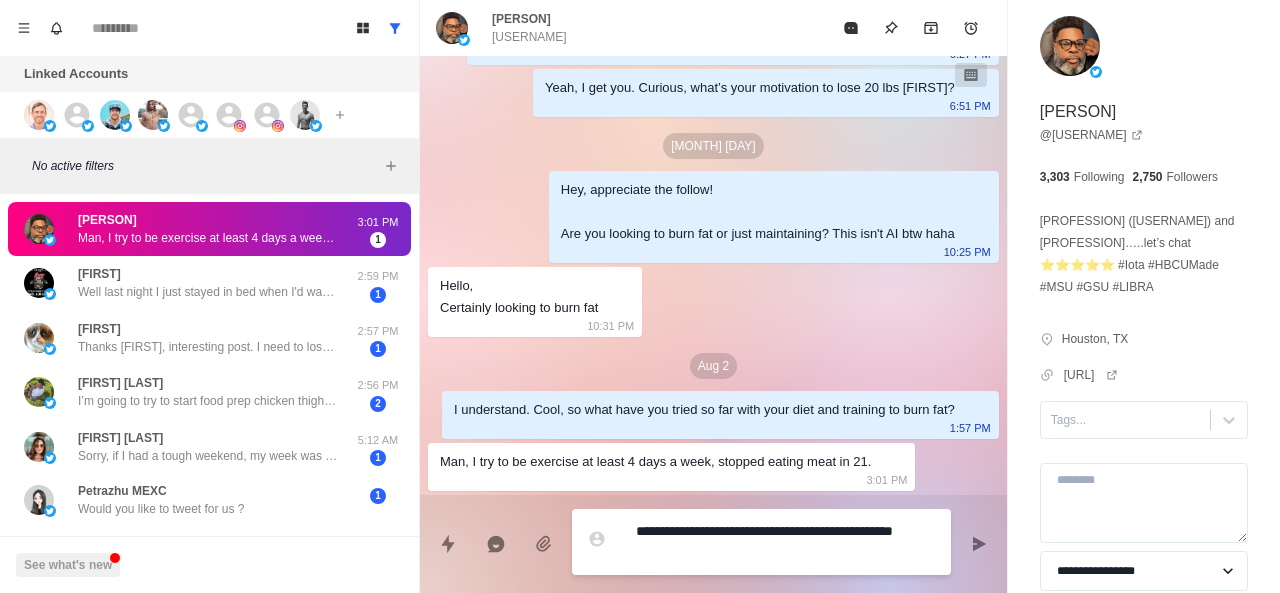 type on "**********" 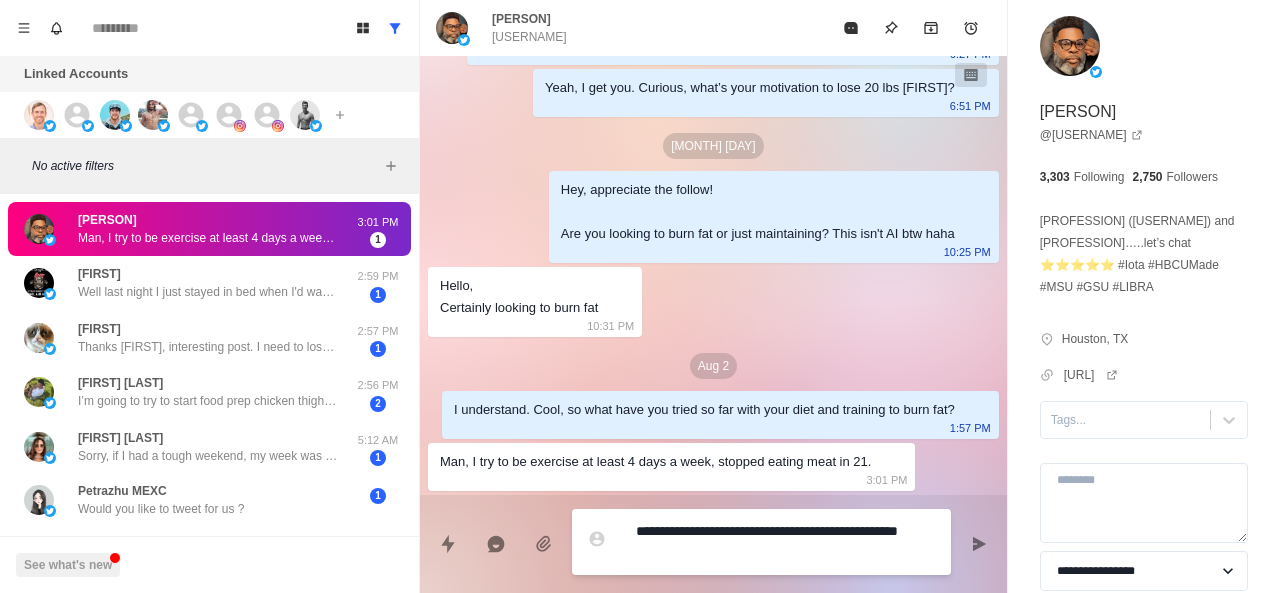 type on "**********" 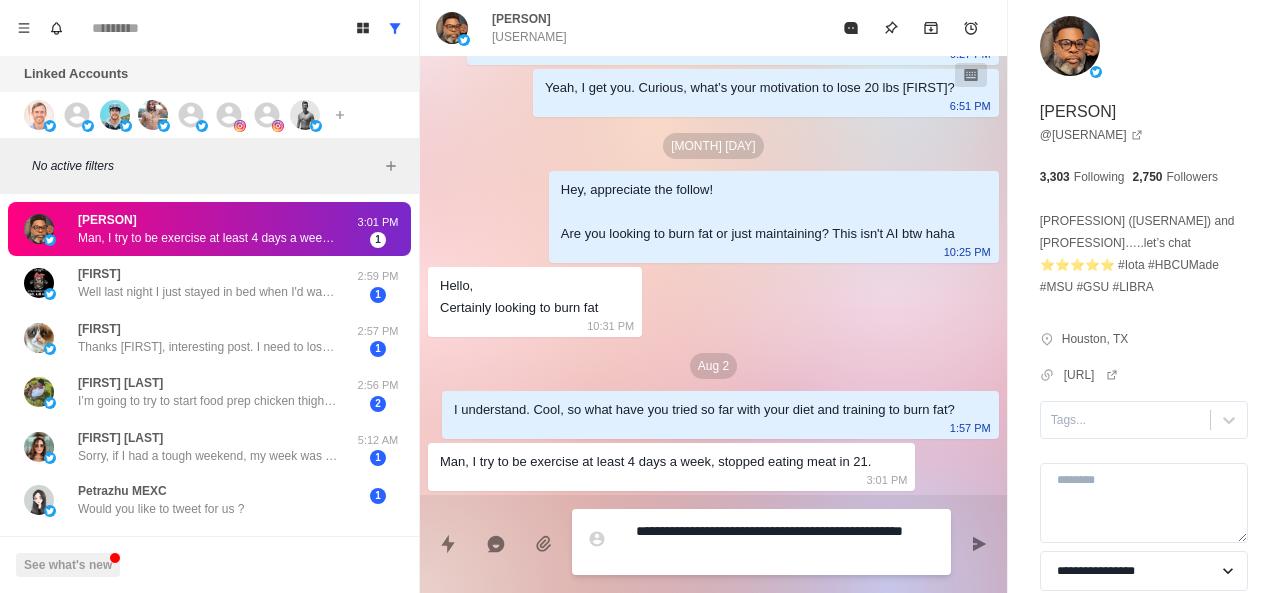 type on "**********" 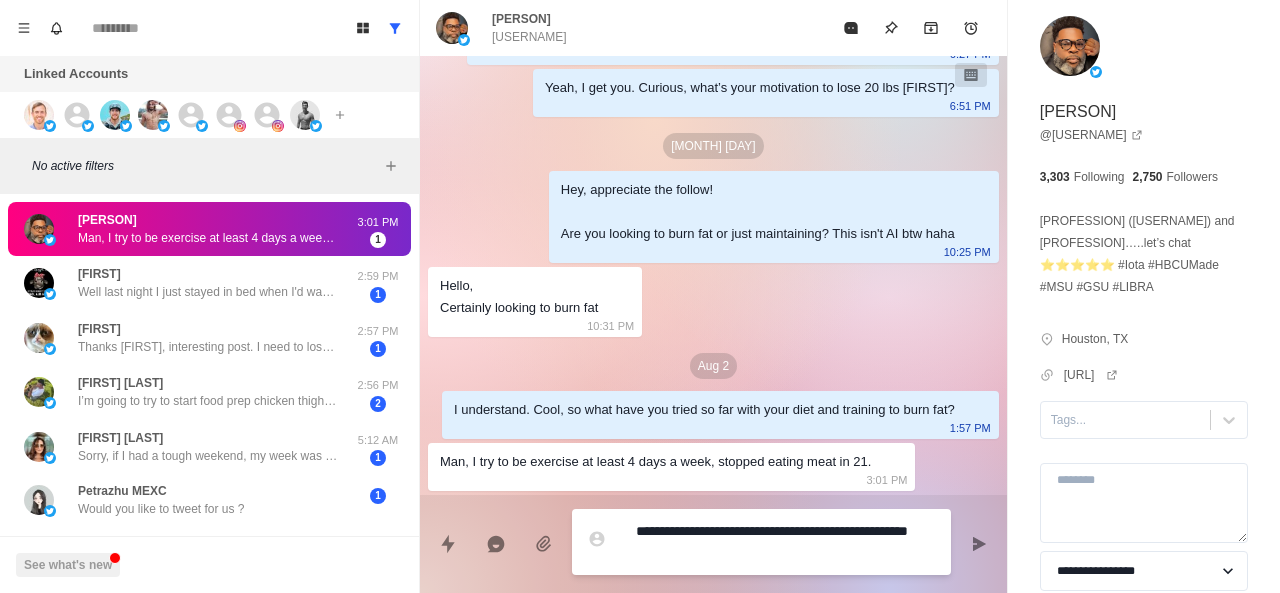 type on "**********" 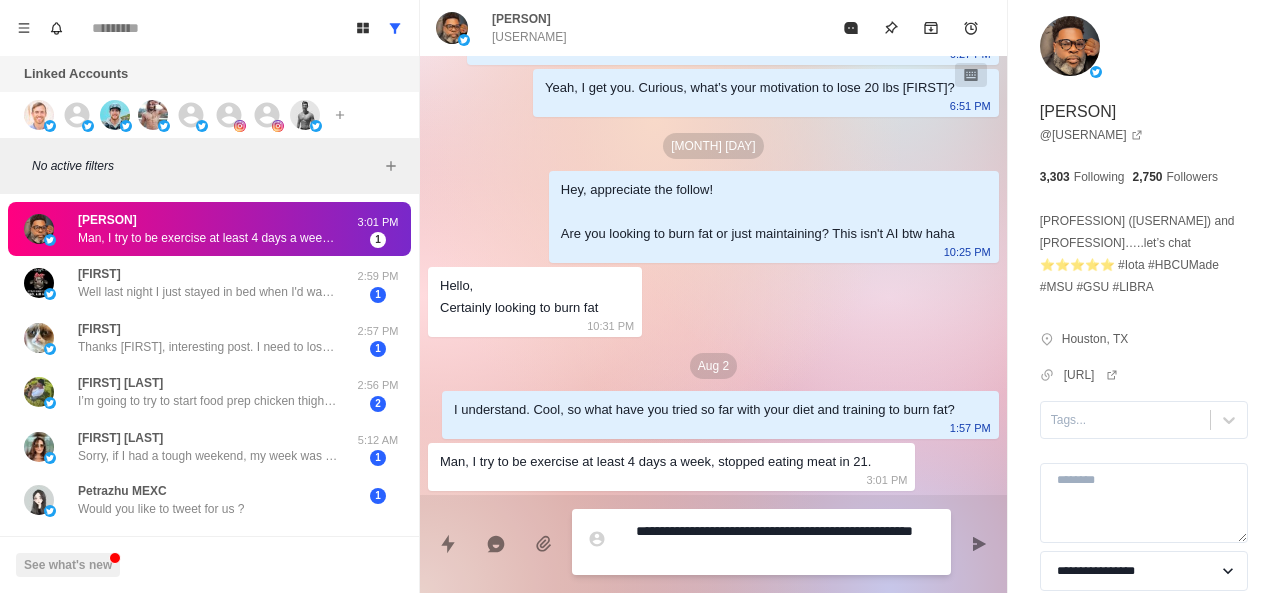 type on "**********" 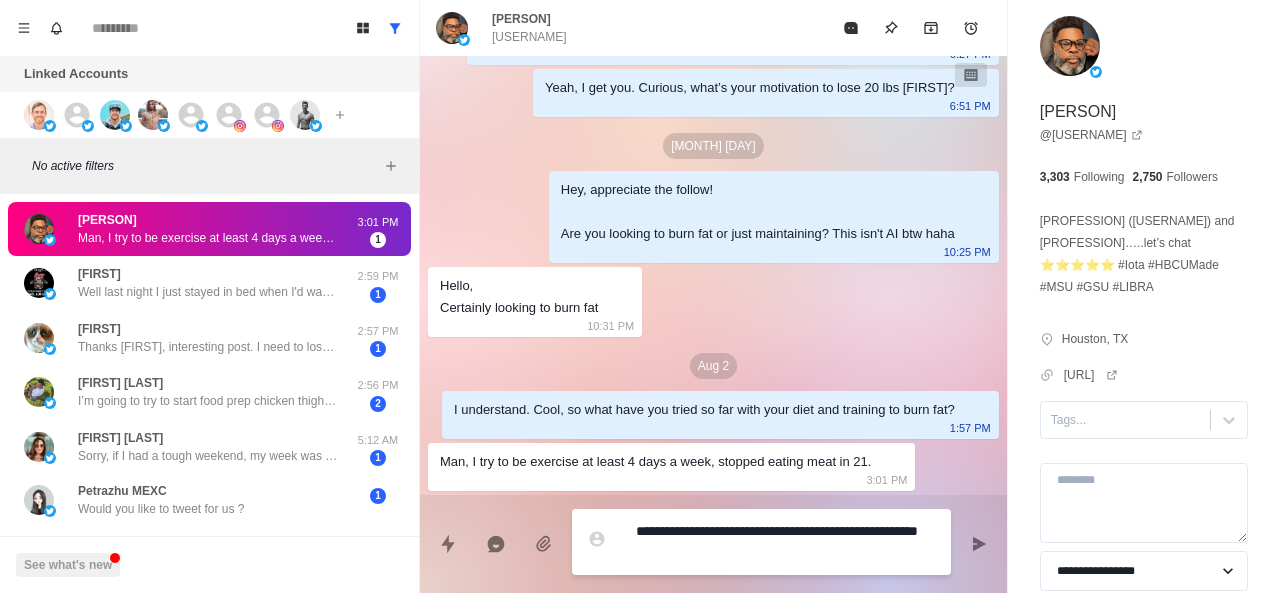 type on "*" 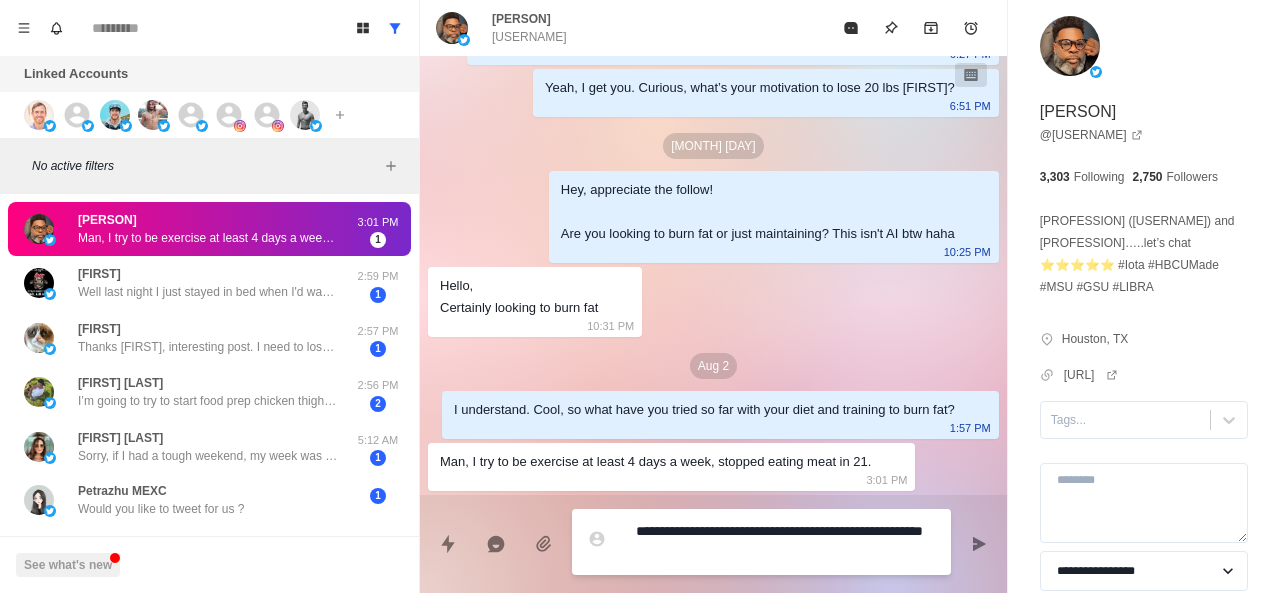 type on "**********" 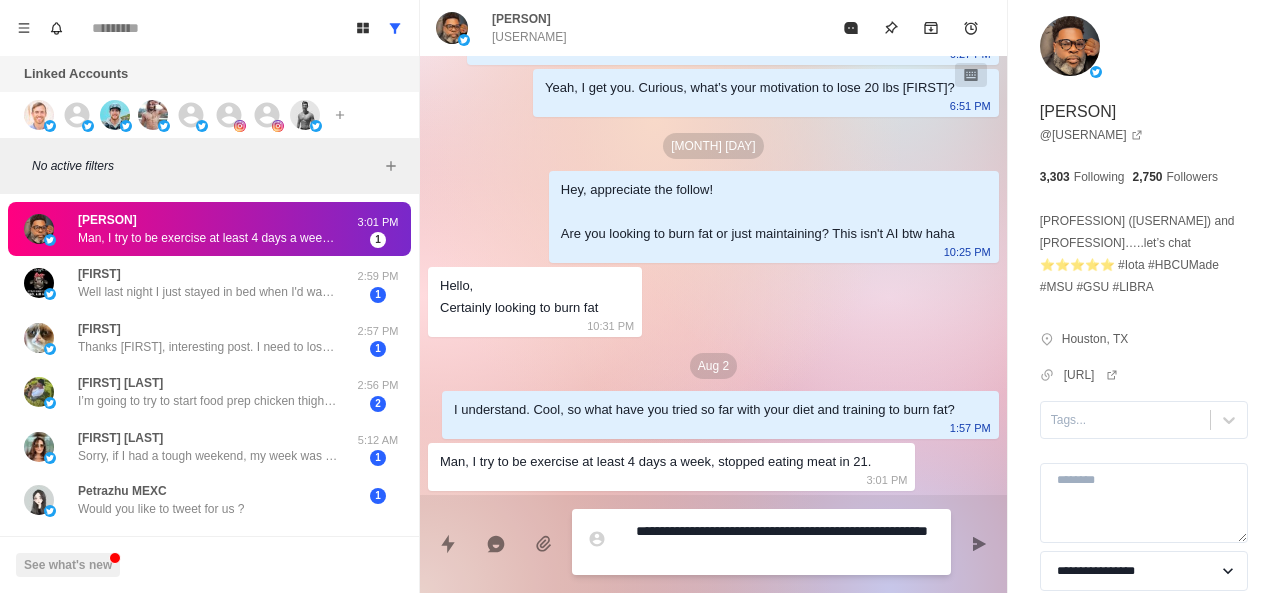 type on "**********" 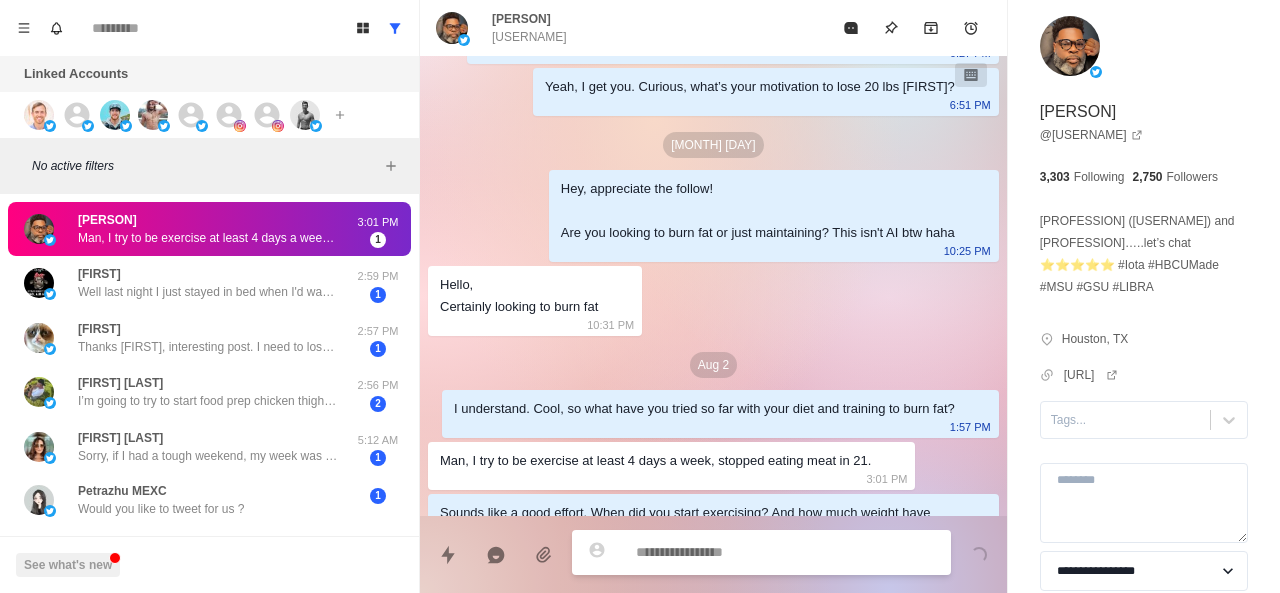 scroll, scrollTop: 130, scrollLeft: 0, axis: vertical 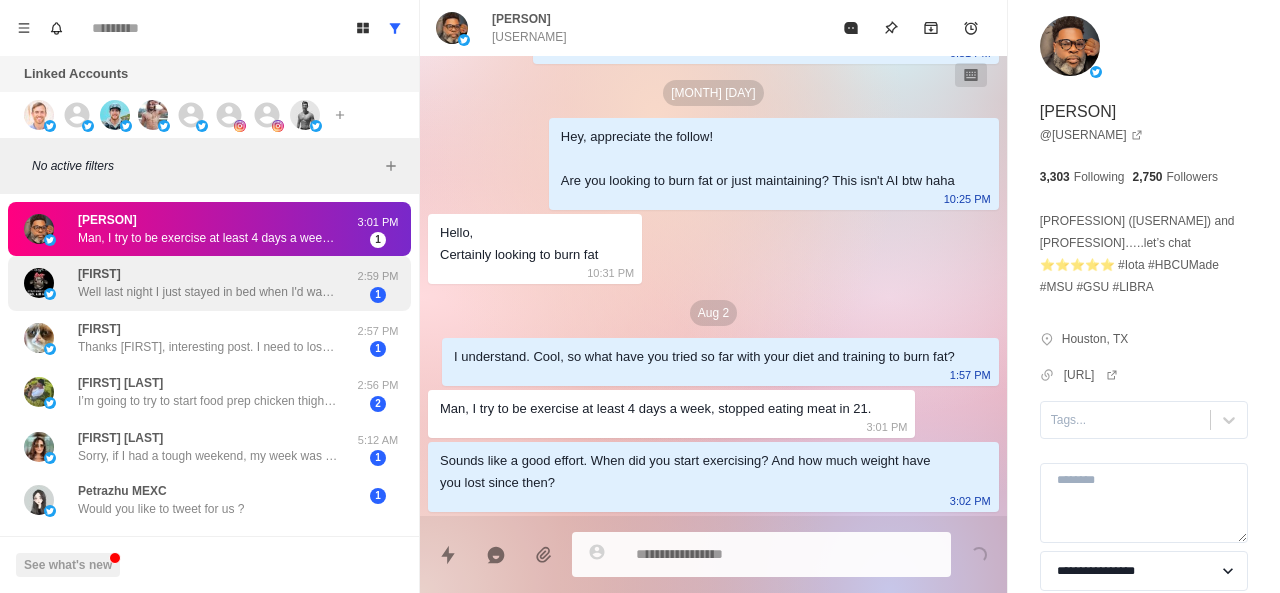 click on "[FIRST] Well last night I just stayed in bed when I'd wake up. I usually sleep 2 to 4 hours then wake up. I fixed up my bedroom where I'd have stuff I needed accessable from my bed and wouldn't have to get up. I did about 3 sleeps of 3 to 3 1/2 hours each. I'm trying to do deep breathing when I wake up and relax enough to go back to sleep. My husband has medical problems and early onset sundowner, so I'm facing some medical problems so I have to do drastic measures because without me healthy we both go down the tubes." at bounding box center [208, 283] 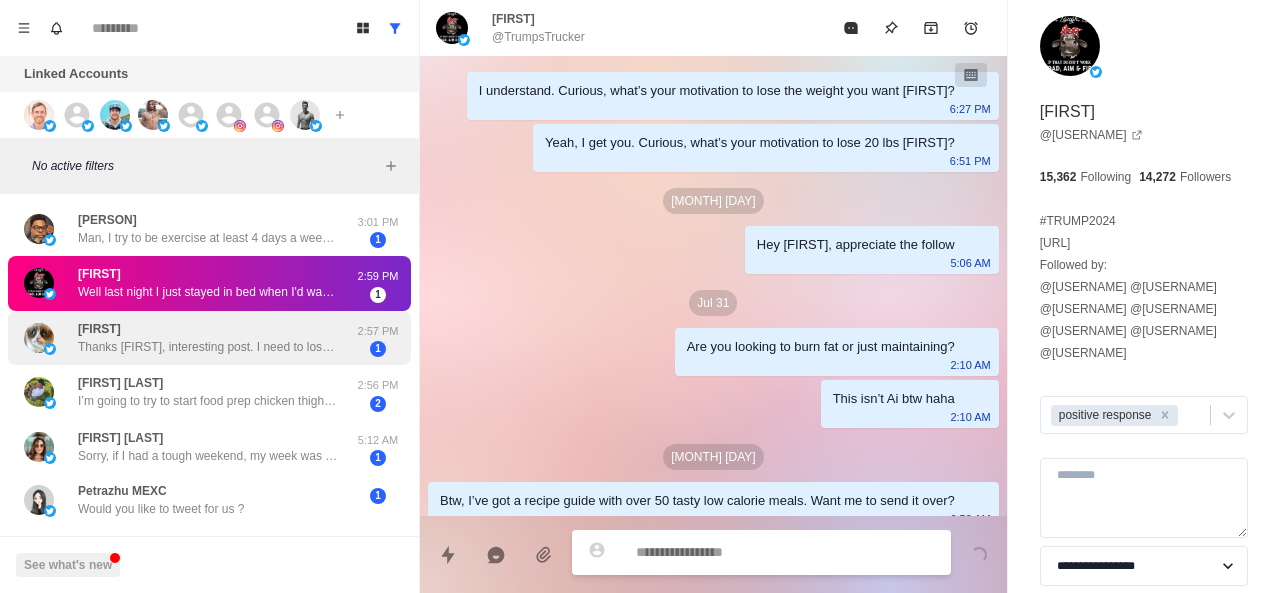 scroll, scrollTop: 1422, scrollLeft: 0, axis: vertical 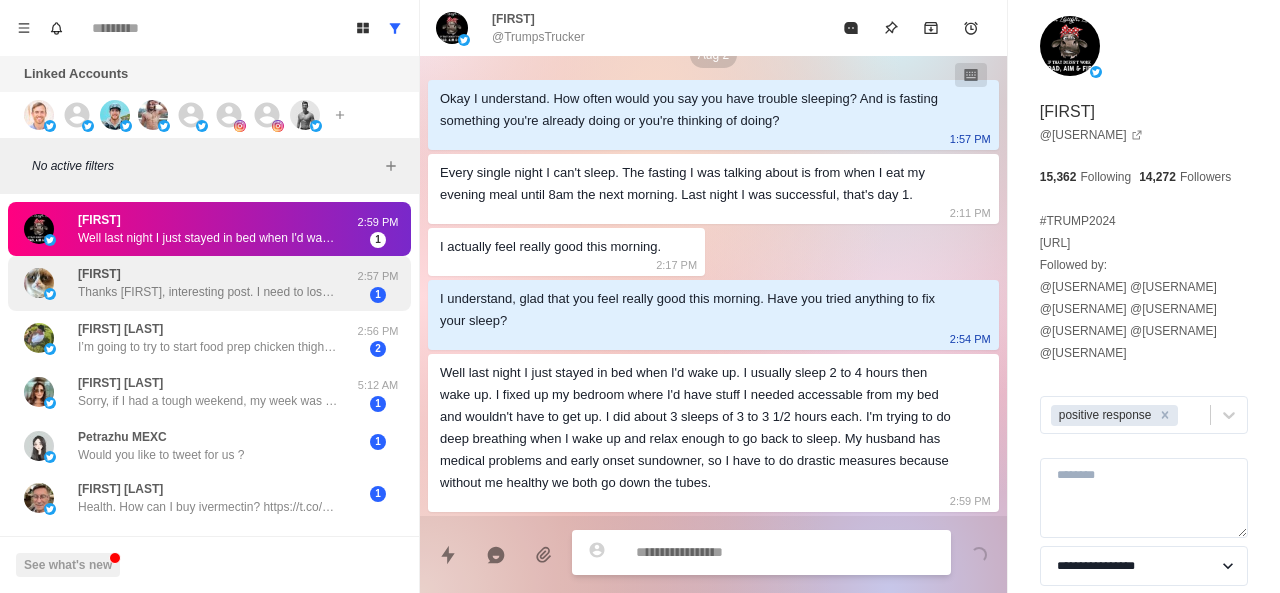 click on "Thanks [FIRST], interesting post. I need to lose 20lbs, I have fatty liver so trying to cleaner but have 3 kids under 5 and work a desk job 9-5." at bounding box center [208, 292] 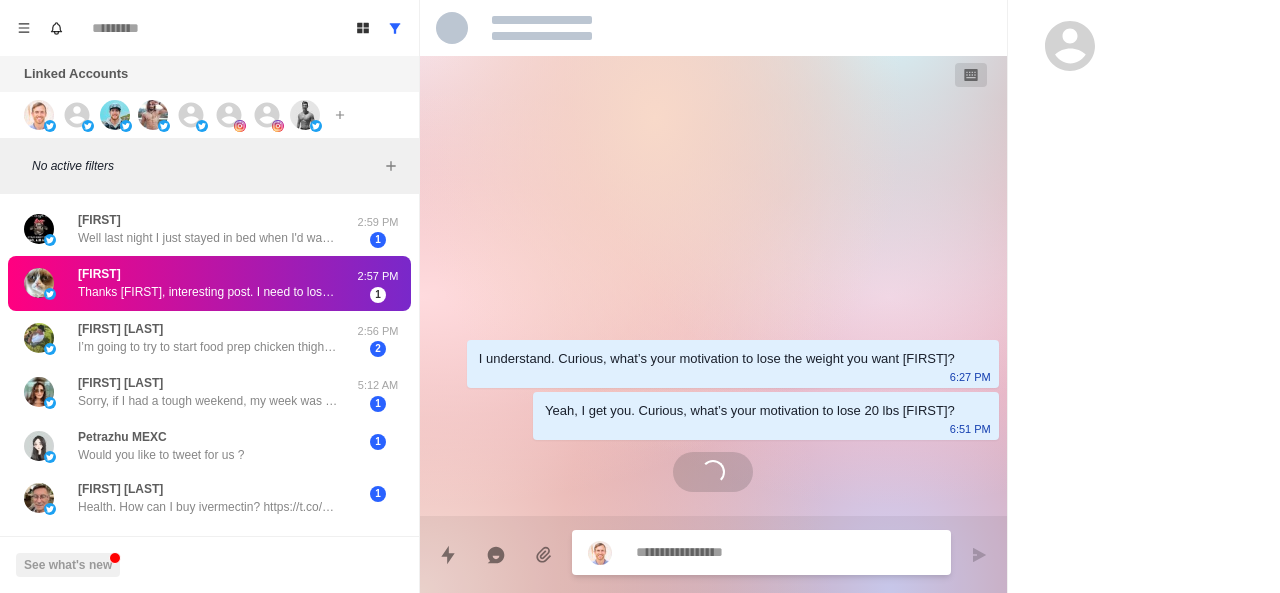 scroll, scrollTop: 0, scrollLeft: 0, axis: both 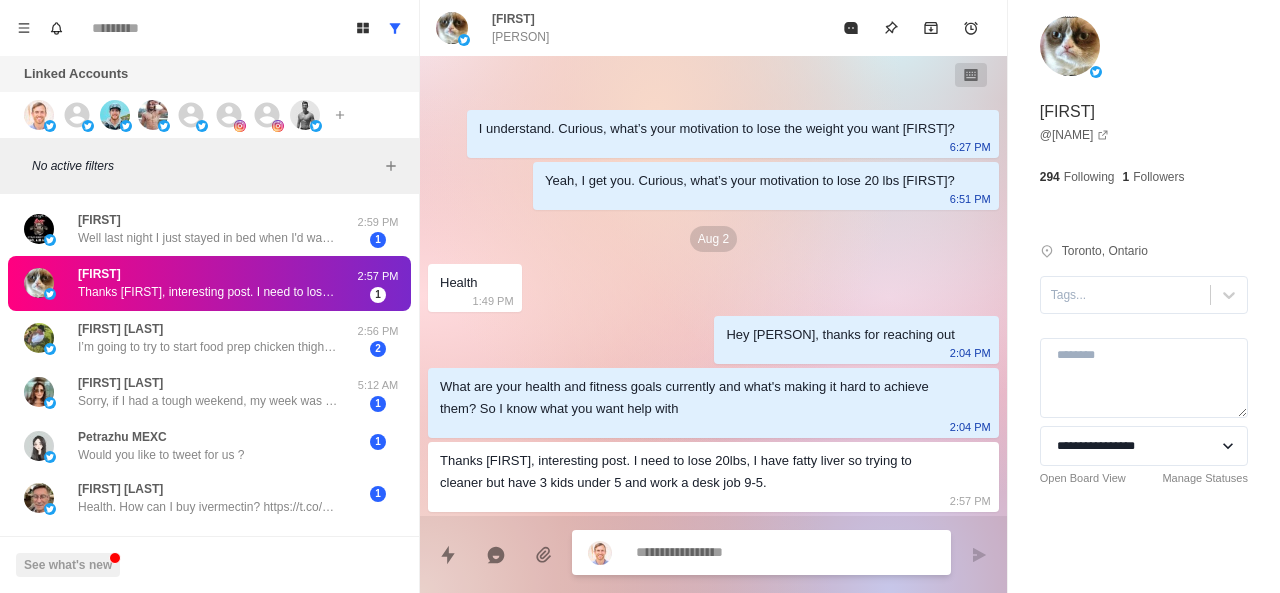 click at bounding box center [785, 552] 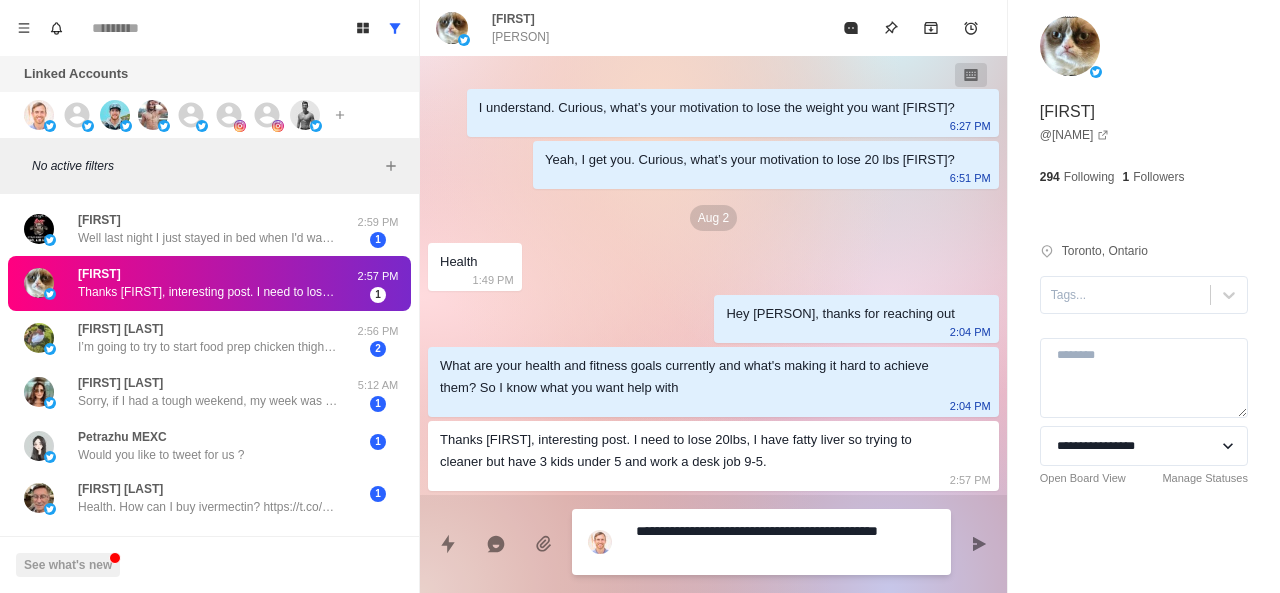 click on "**********" at bounding box center [785, 542] 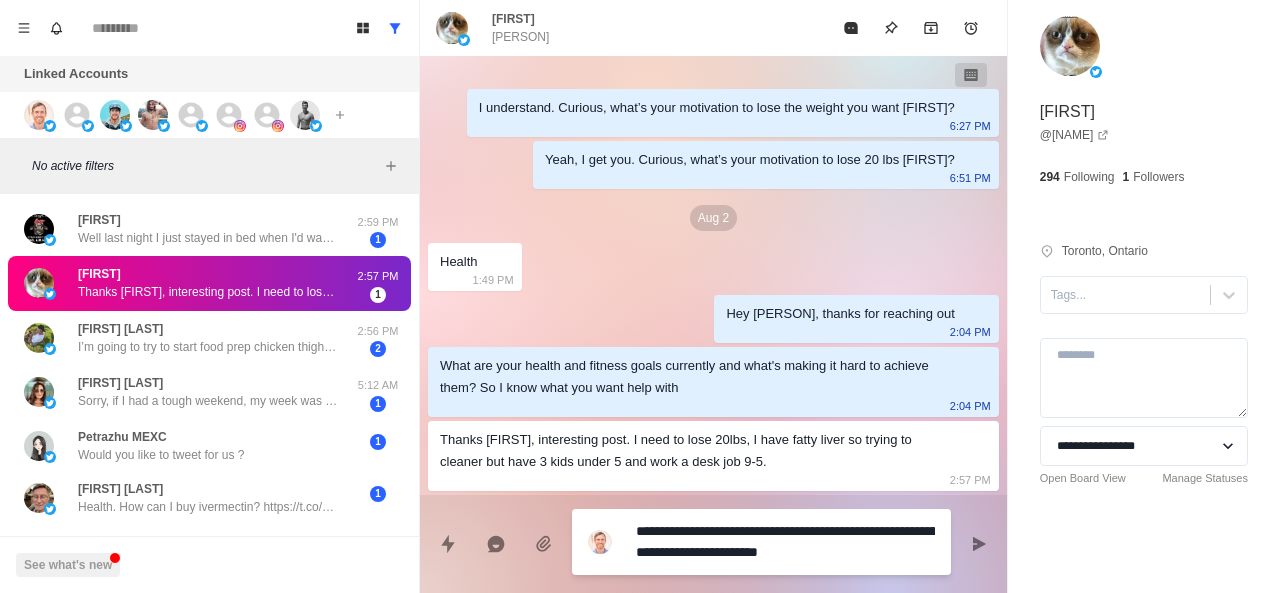 click on "**********" at bounding box center [785, 542] 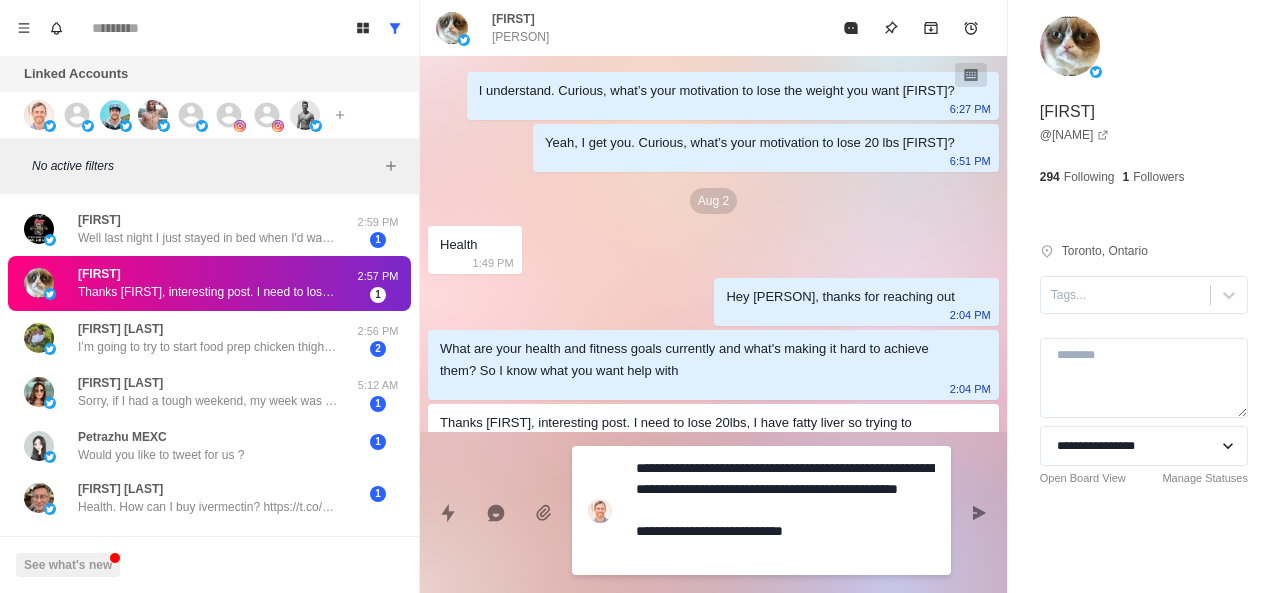 scroll, scrollTop: 46, scrollLeft: 0, axis: vertical 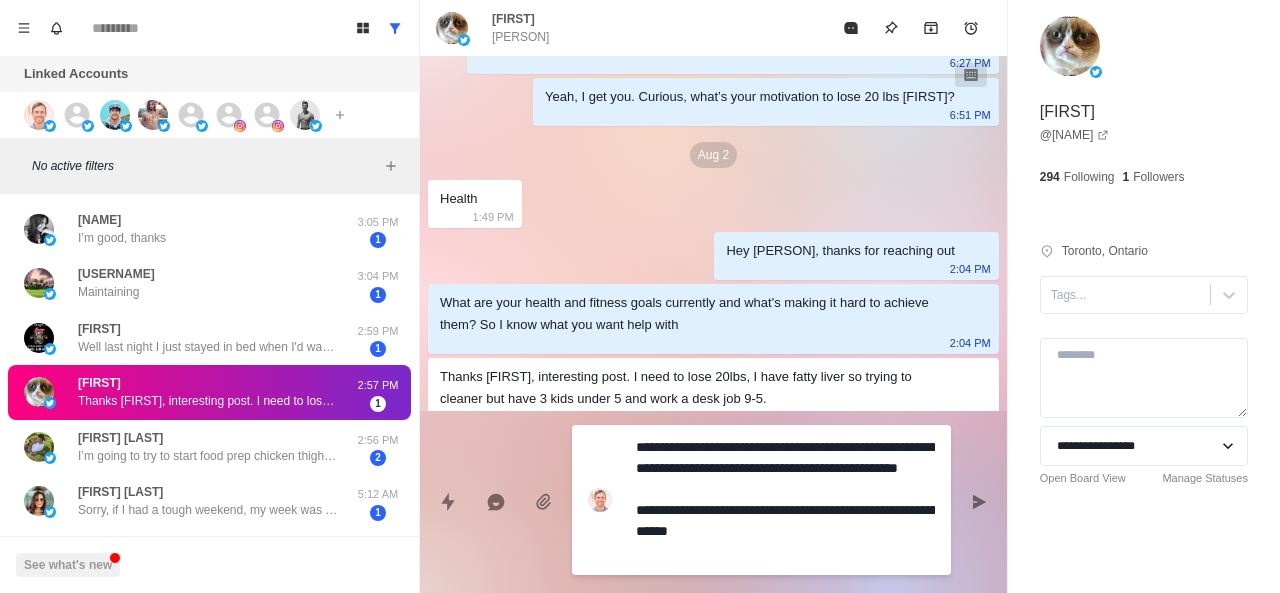 click on "**********" at bounding box center (785, 500) 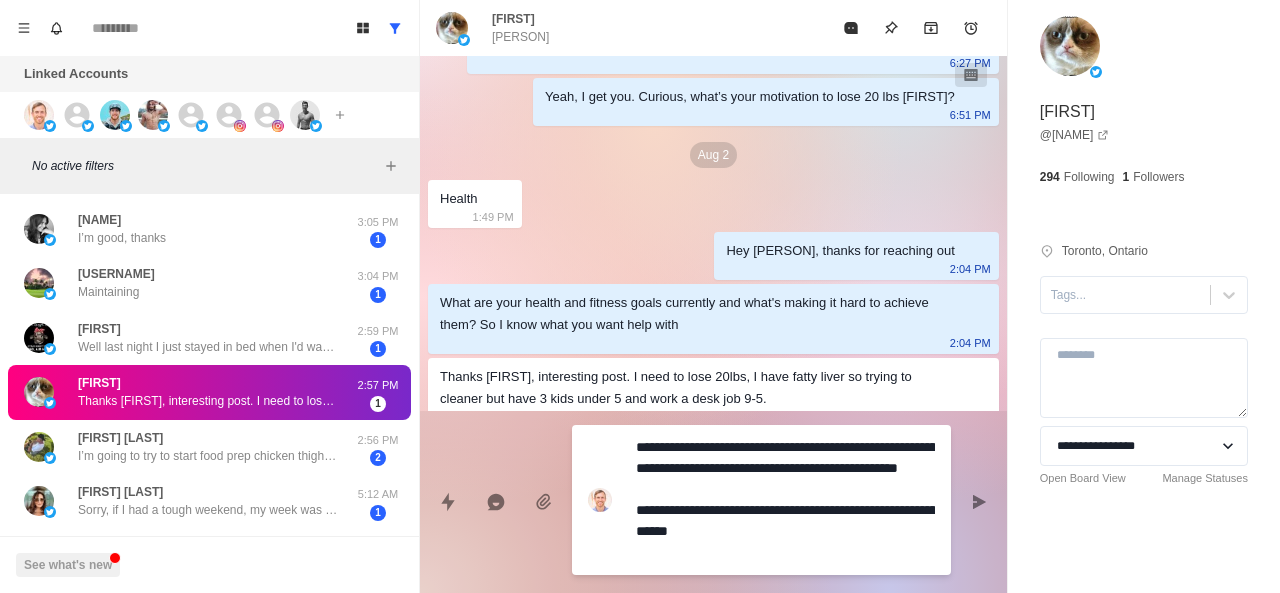 click on "**********" at bounding box center [785, 500] 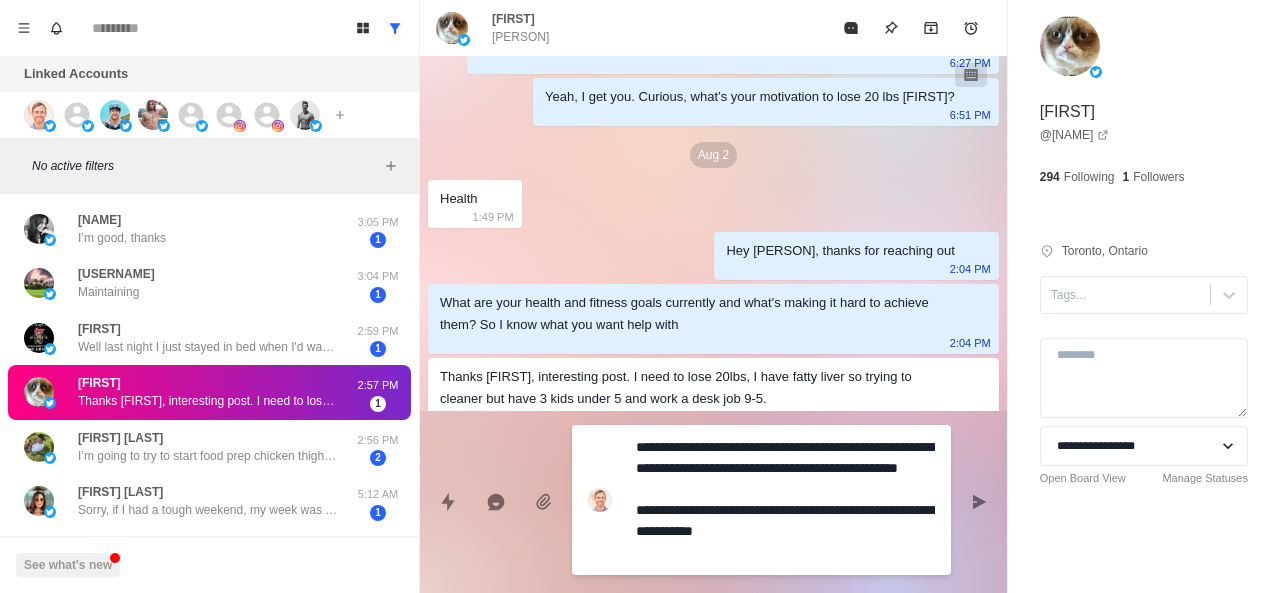 click on "**********" at bounding box center [785, 500] 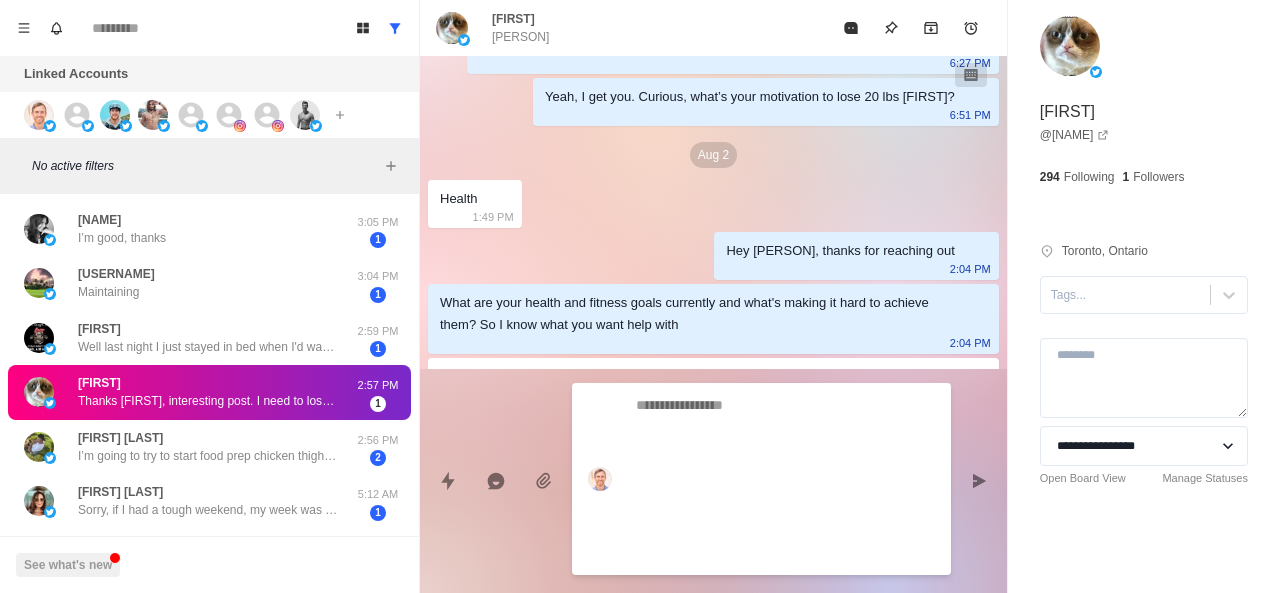 scroll, scrollTop: 102, scrollLeft: 0, axis: vertical 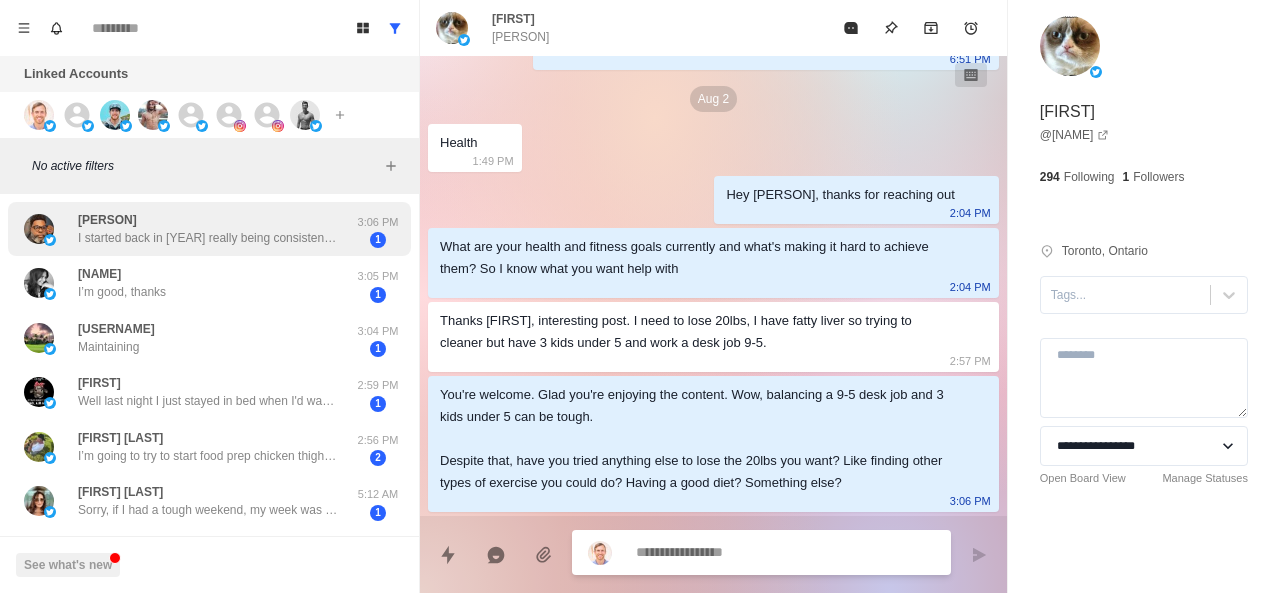 click on "[PERSON] I started back in [YEAR] really being consistent and even picked up cycling with a group. We would cycle at least [NUMBER] miles a week before I moved to Houston. Since [YEAR] I’ve lost over [NUMBER] lbs" at bounding box center (208, 229) 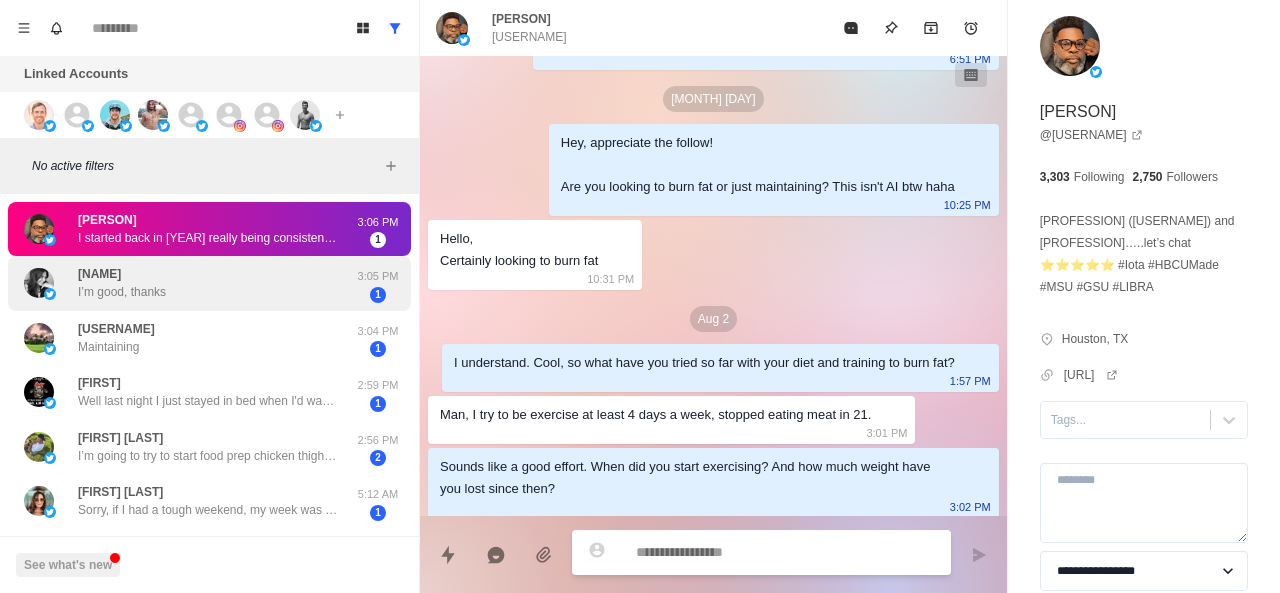 scroll, scrollTop: 226, scrollLeft: 0, axis: vertical 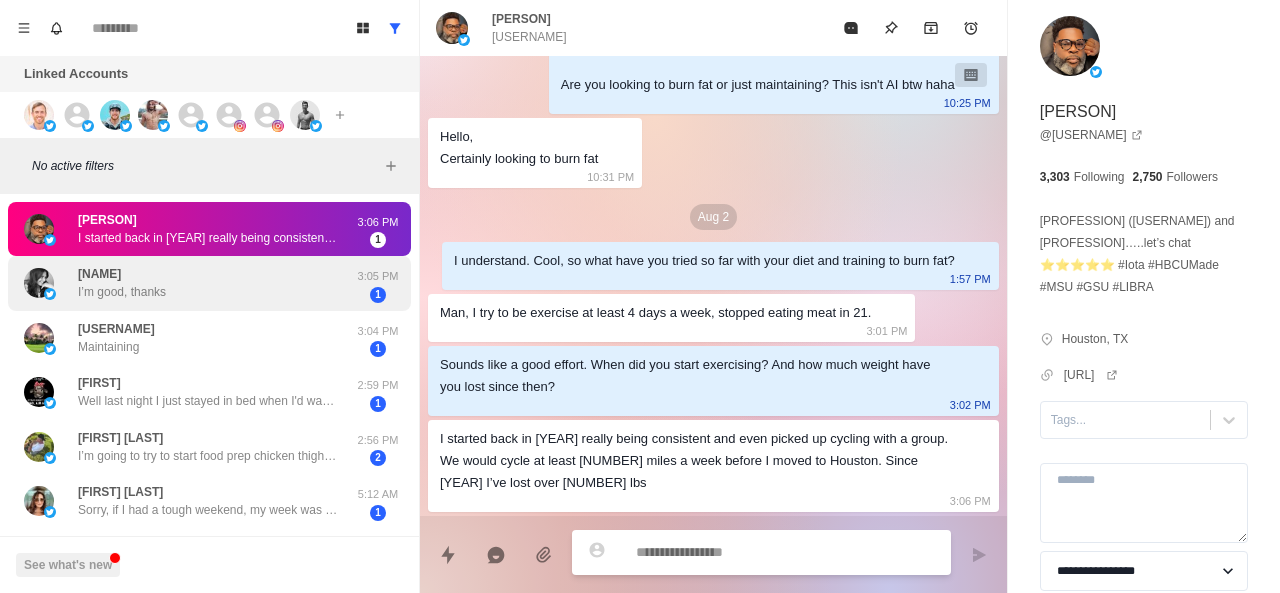 click on "[FIRST] [USERNAME] Thanks man! It hasn’t been easy. I just shipped my bike here to Houston, so I plant to get back to it. I want to get down to 240 and I currently sit at 308" at bounding box center (188, 283) 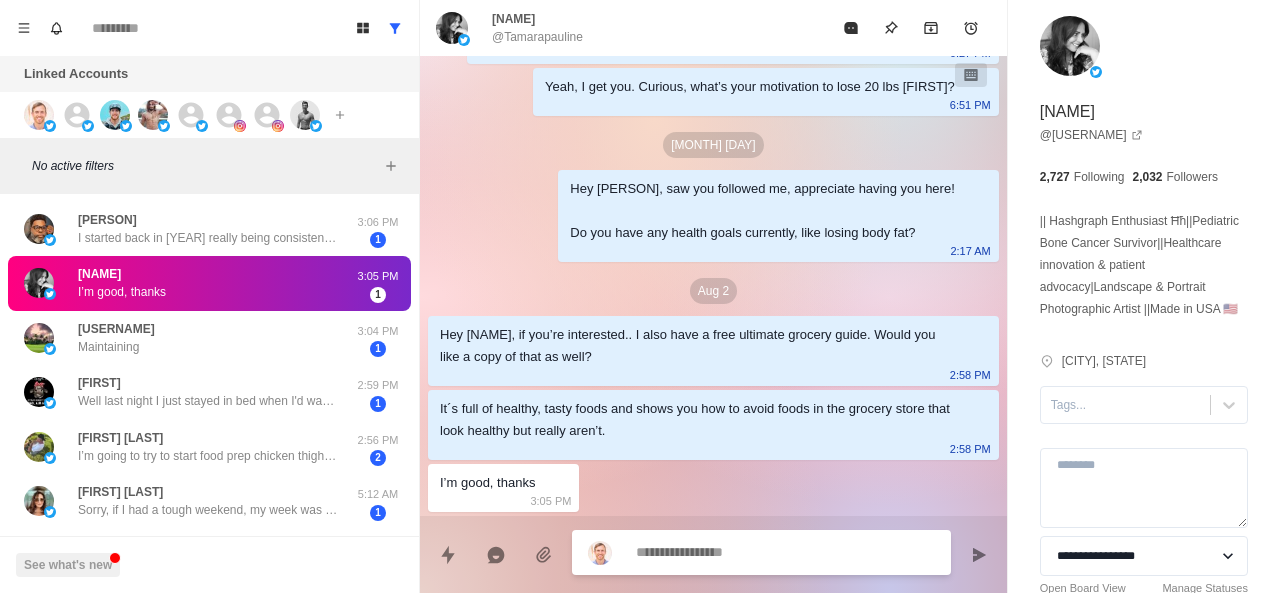 scroll, scrollTop: 108, scrollLeft: 0, axis: vertical 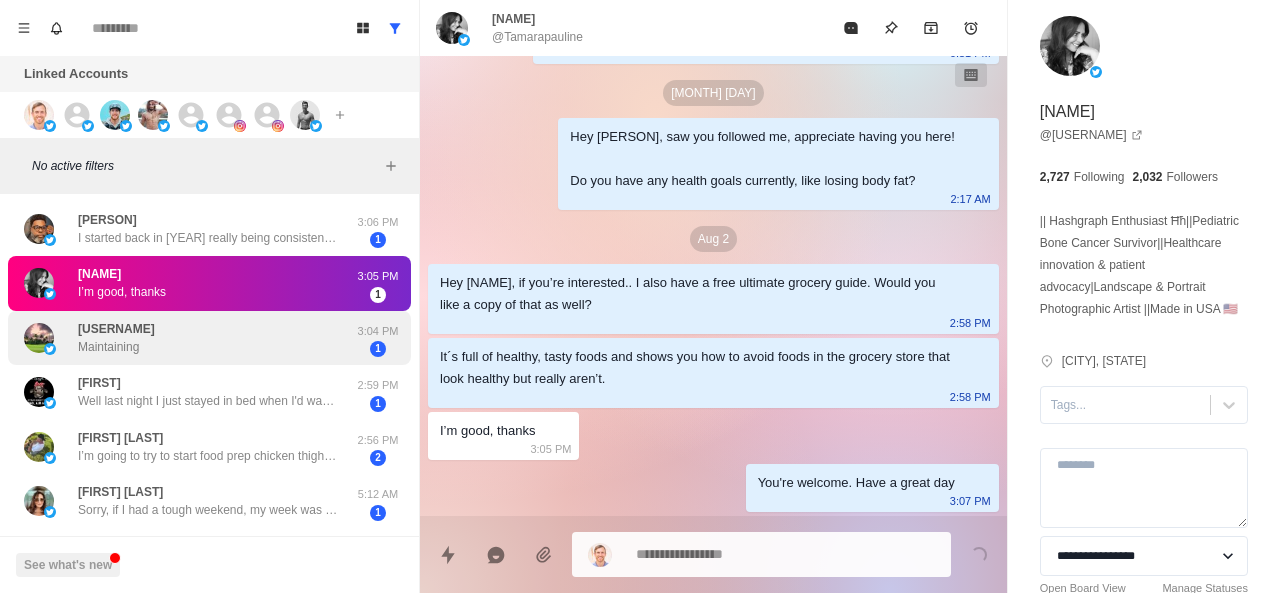 click on "[PERSON] Maintaining" at bounding box center (188, 338) 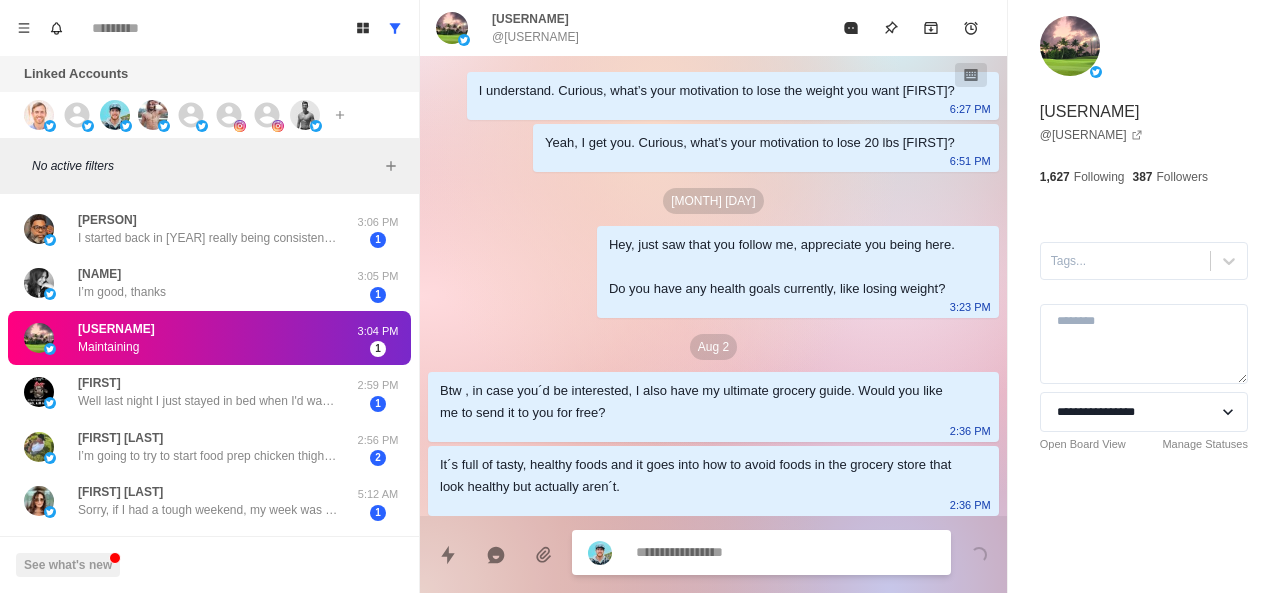 scroll, scrollTop: 212, scrollLeft: 0, axis: vertical 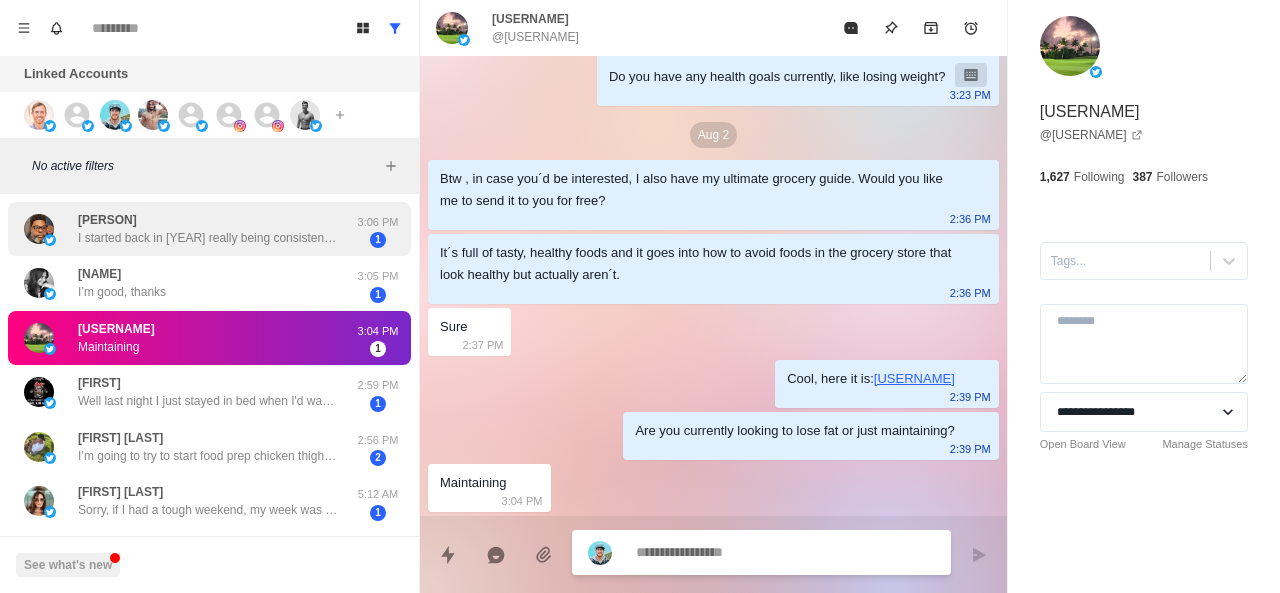 click on "[USERNAME] I started back in 2021 really being consistent and even picked up cycling with a group. We would cycle at least 100 miles a week before I moved to [CITY]. Since 21 I’ve lost over 110 lbs 3:06 PM 1" at bounding box center (209, 229) 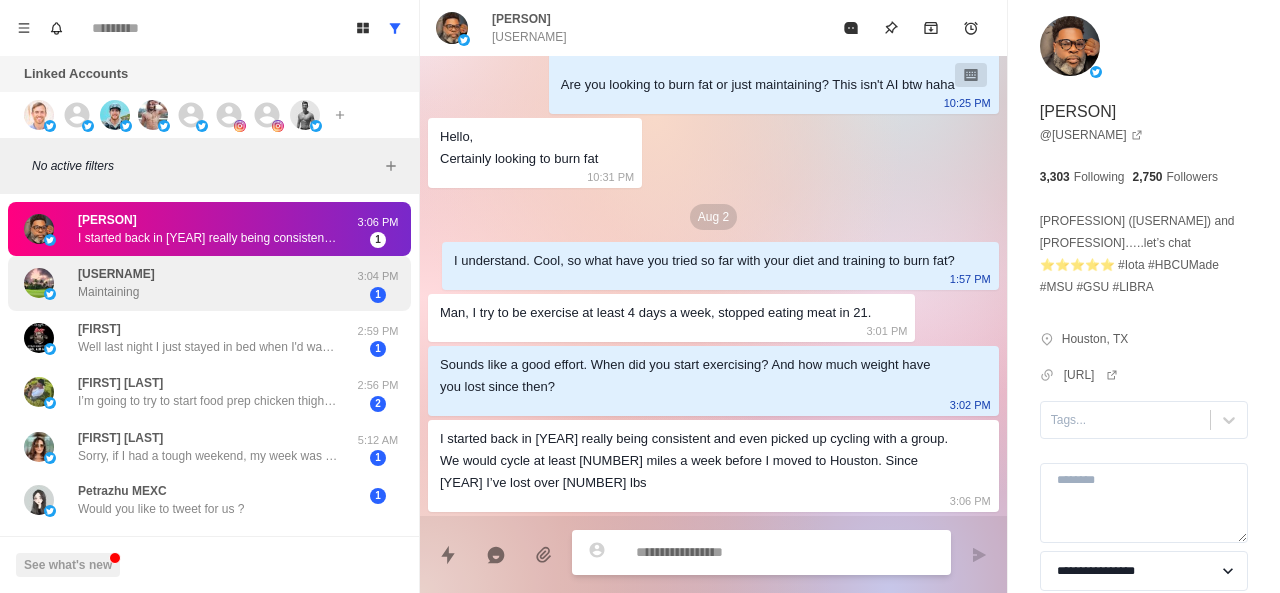 click on "[USERNAME] Maintaining 3:04 PM 1" at bounding box center (209, 283) 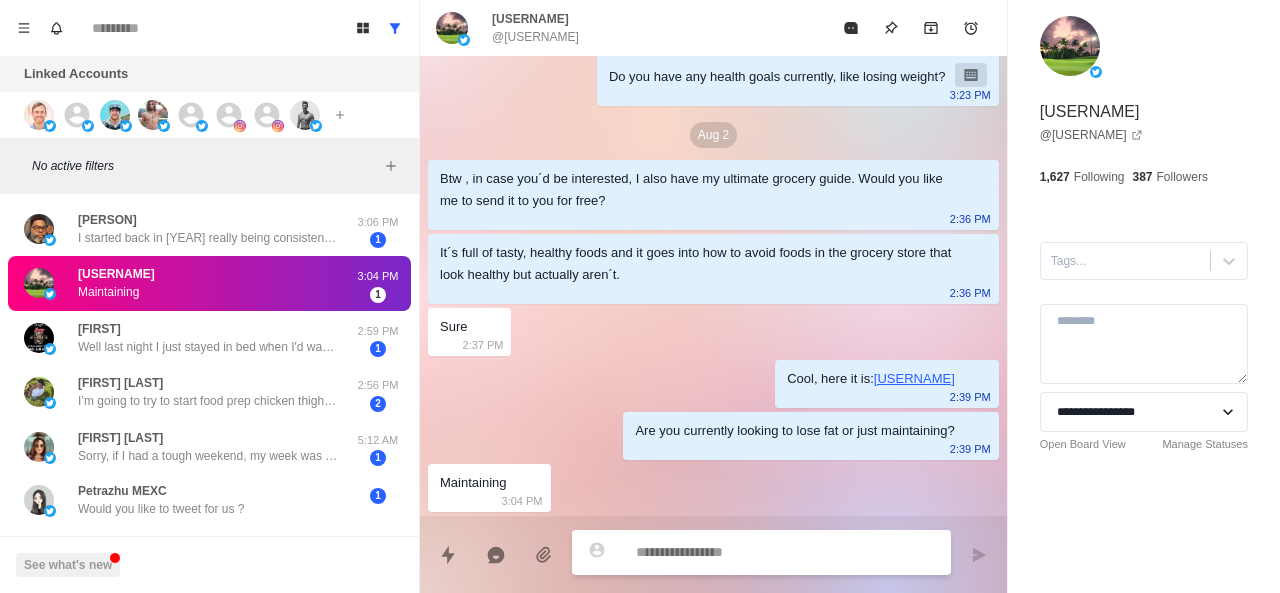 scroll, scrollTop: 212, scrollLeft: 0, axis: vertical 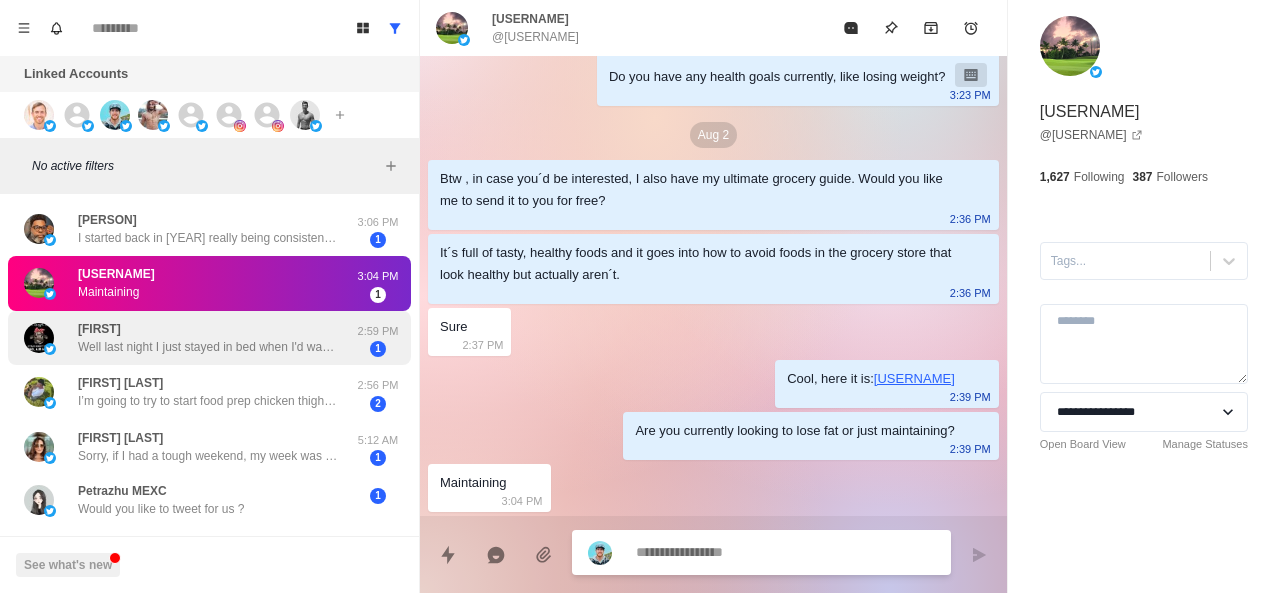 click on "Well last night I just stayed in bed when I'd wake up. I usually sleep 2 to 4 hours then wake up. I fixed up my bedroom where I'd have stuff I needed accessable from my bed and wouldn't have to get up. I did about 3 sleeps of 3 to 3 1/2 hours each. I'm trying to do deep breathing when I wake up and relax enough to go back to sleep. My husband has medical problems and early onset sundowner, so I have to do drastic measures because without me healthy we both go down the tubes." at bounding box center [208, 347] 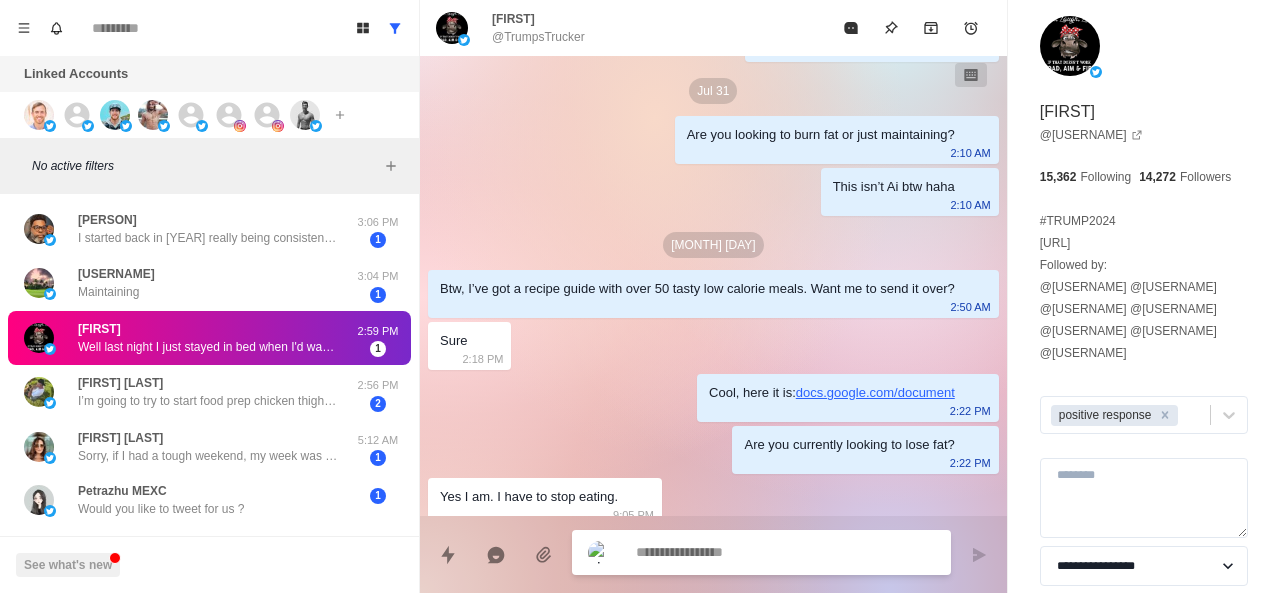 scroll, scrollTop: 1422, scrollLeft: 0, axis: vertical 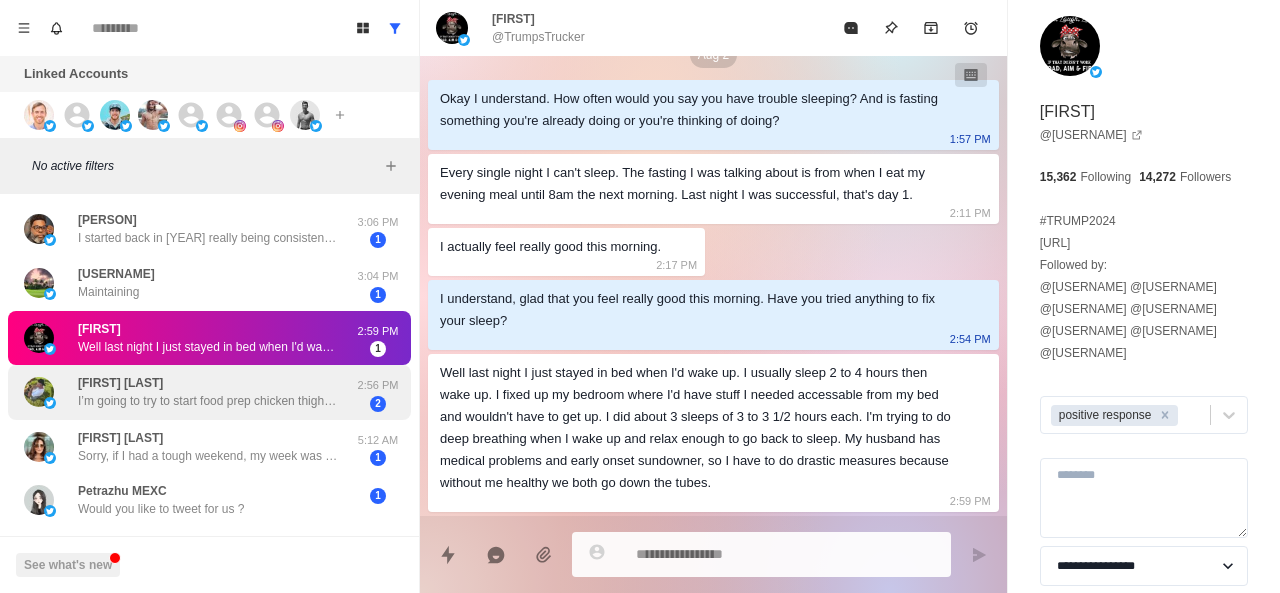 click on "I’m going to try to start food prep chicken thighs, rice and broccoli for lunches" at bounding box center (208, 401) 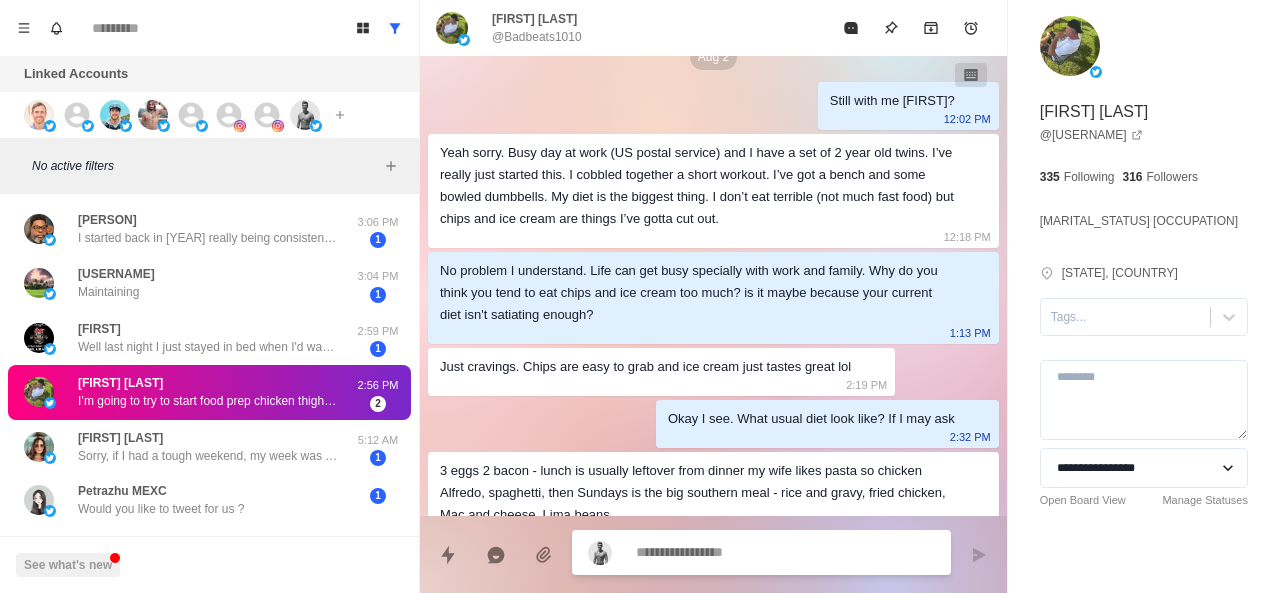 scroll, scrollTop: 712, scrollLeft: 0, axis: vertical 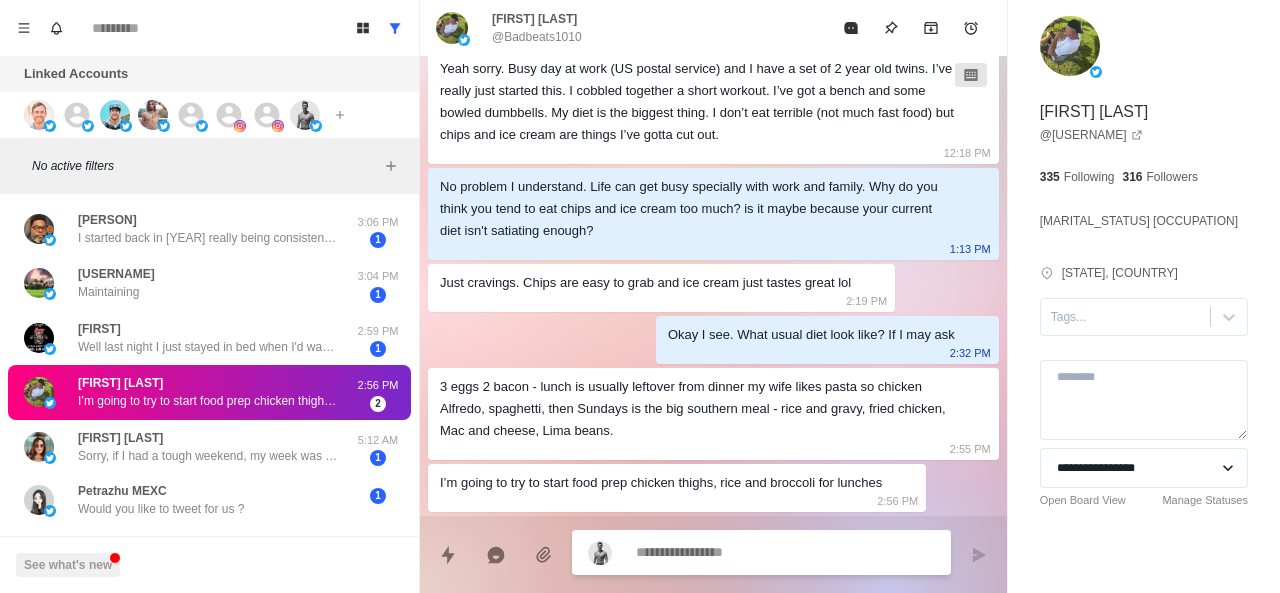 click at bounding box center [785, 552] 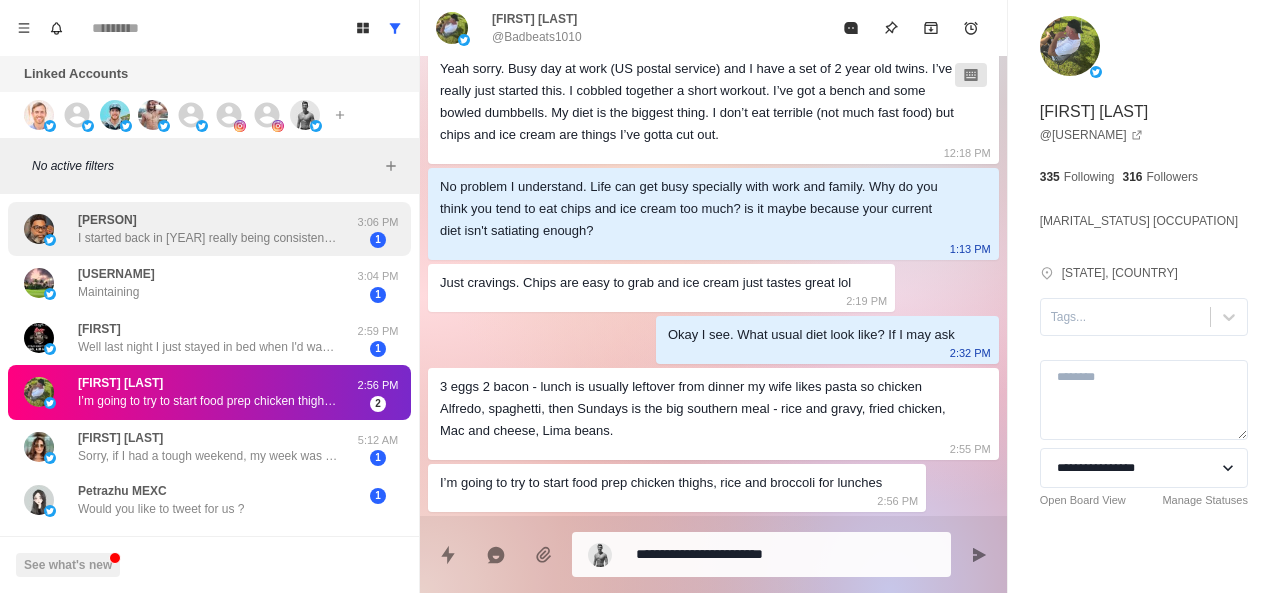click on "I started back in [YEAR] really being consistent and even picked up cycling with a group. We would cycle at least [NUMBER] miles a week before I moved to Houston. Since [YEAR] I’ve lost over [NUMBER] lbs" at bounding box center [208, 238] 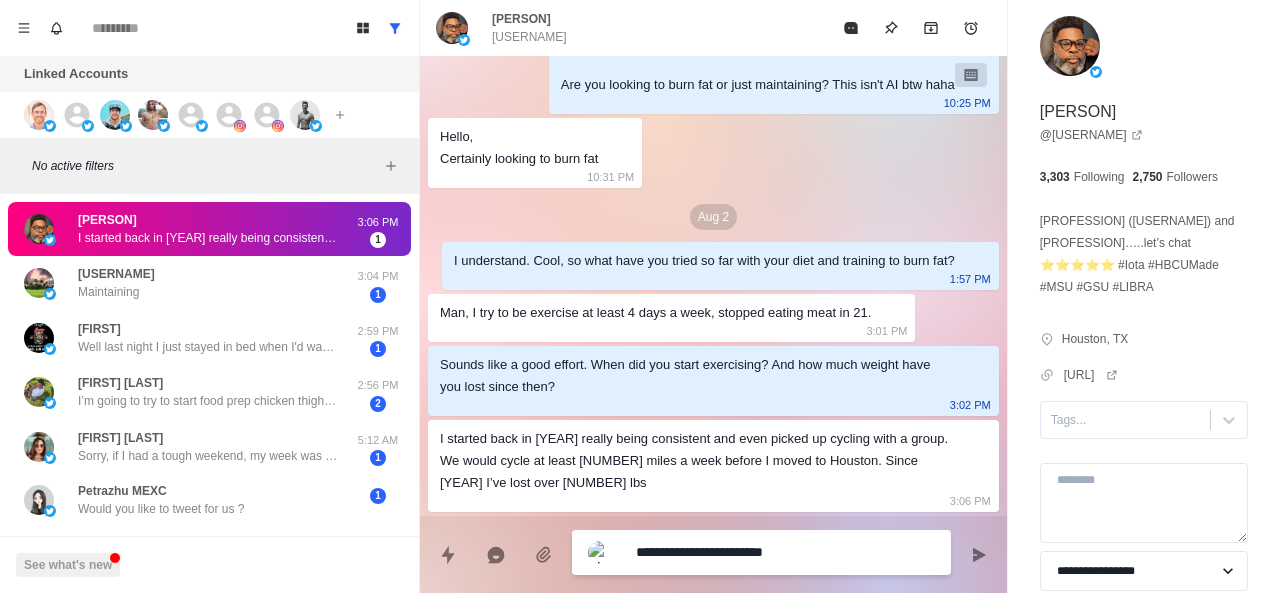 scroll, scrollTop: 226, scrollLeft: 0, axis: vertical 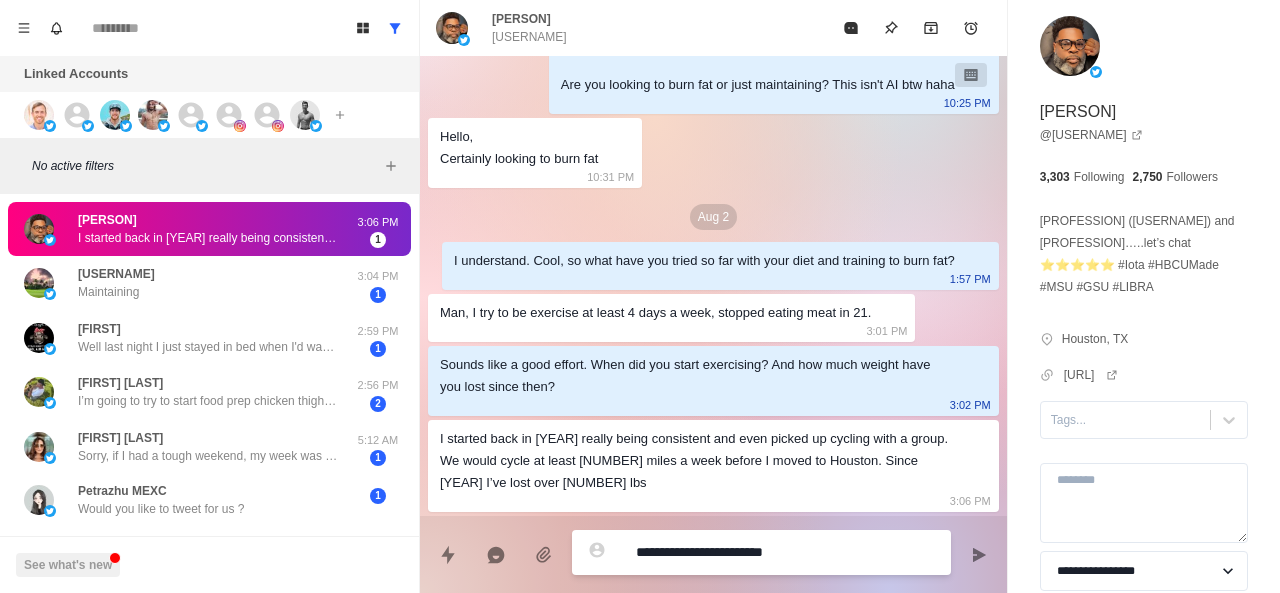 click on "**********" at bounding box center [785, 552] 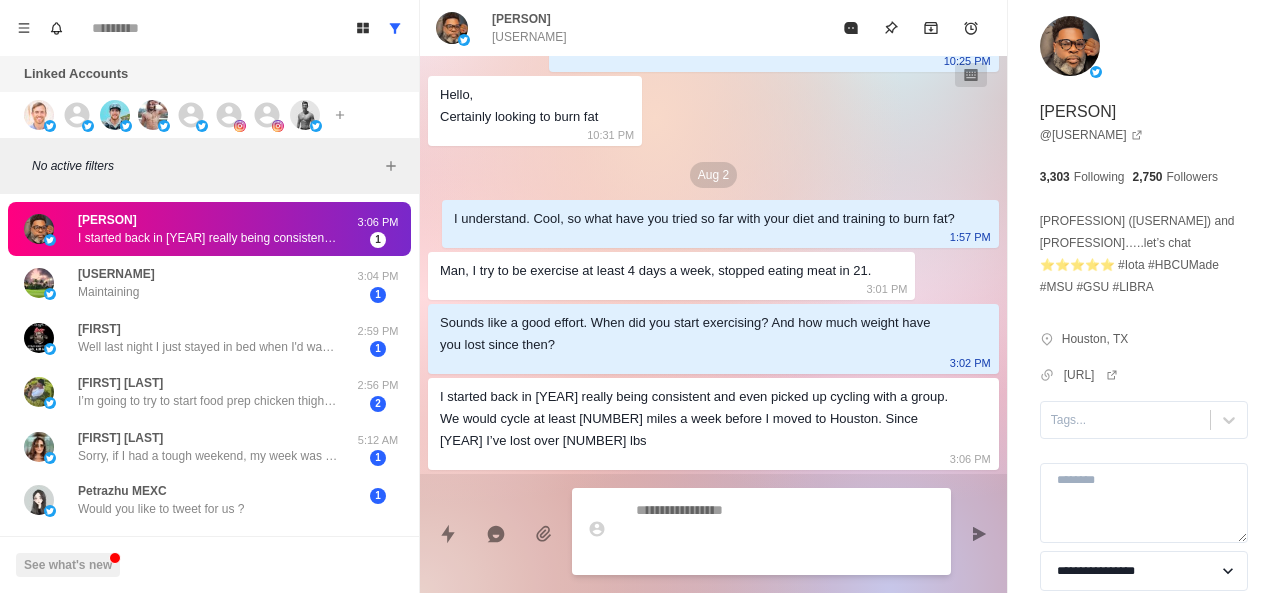 scroll, scrollTop: 300, scrollLeft: 0, axis: vertical 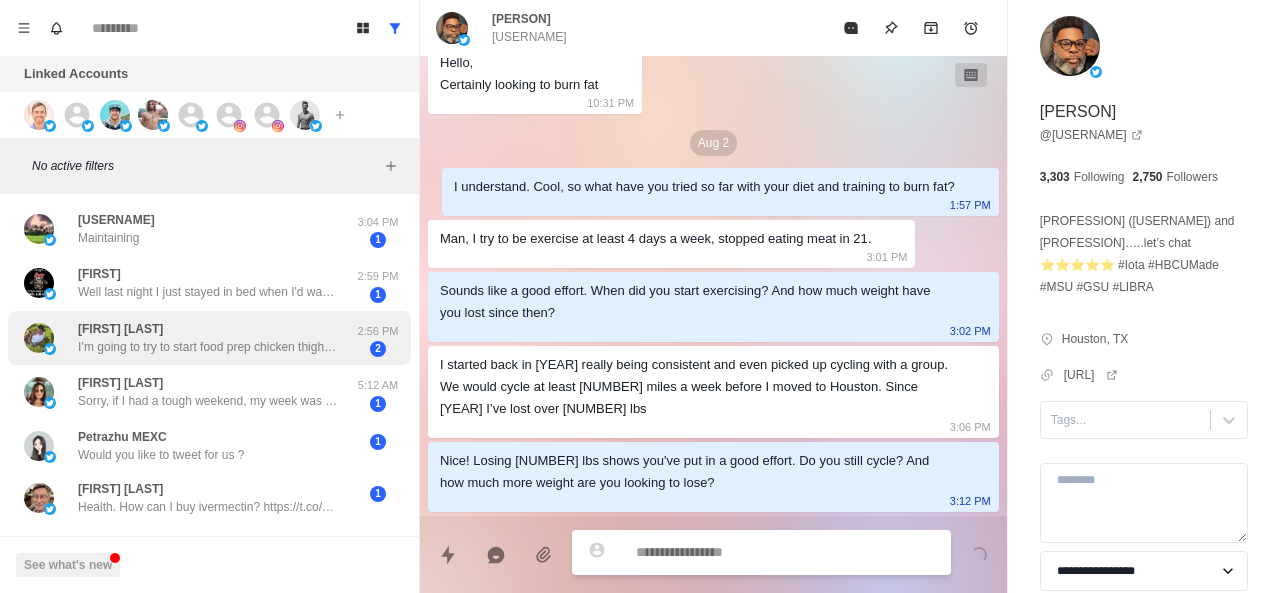 click on "I’m going to try to start food prep chicken thighs, rice and broccoli for lunches" at bounding box center (208, 347) 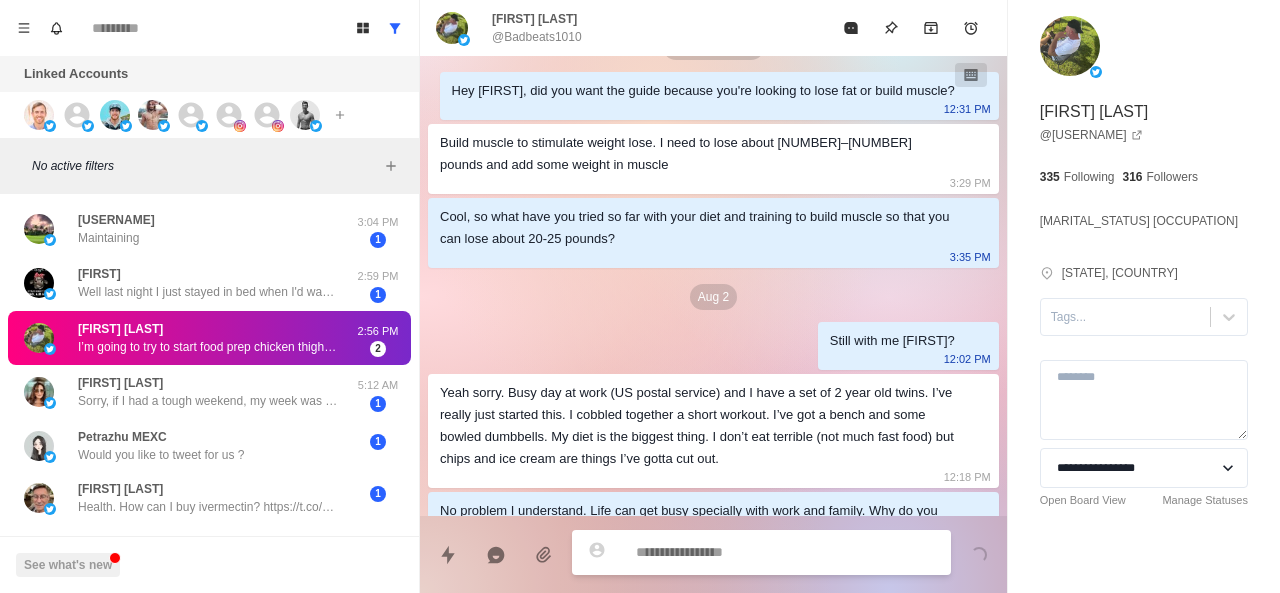 scroll, scrollTop: 712, scrollLeft: 0, axis: vertical 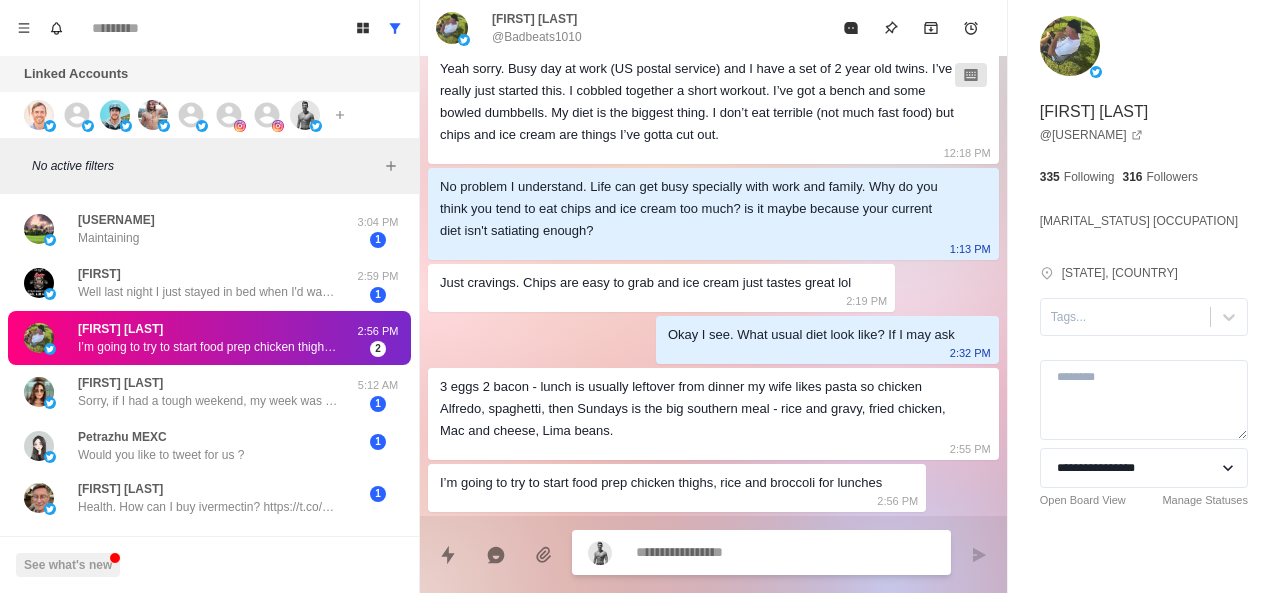 click at bounding box center [785, 552] 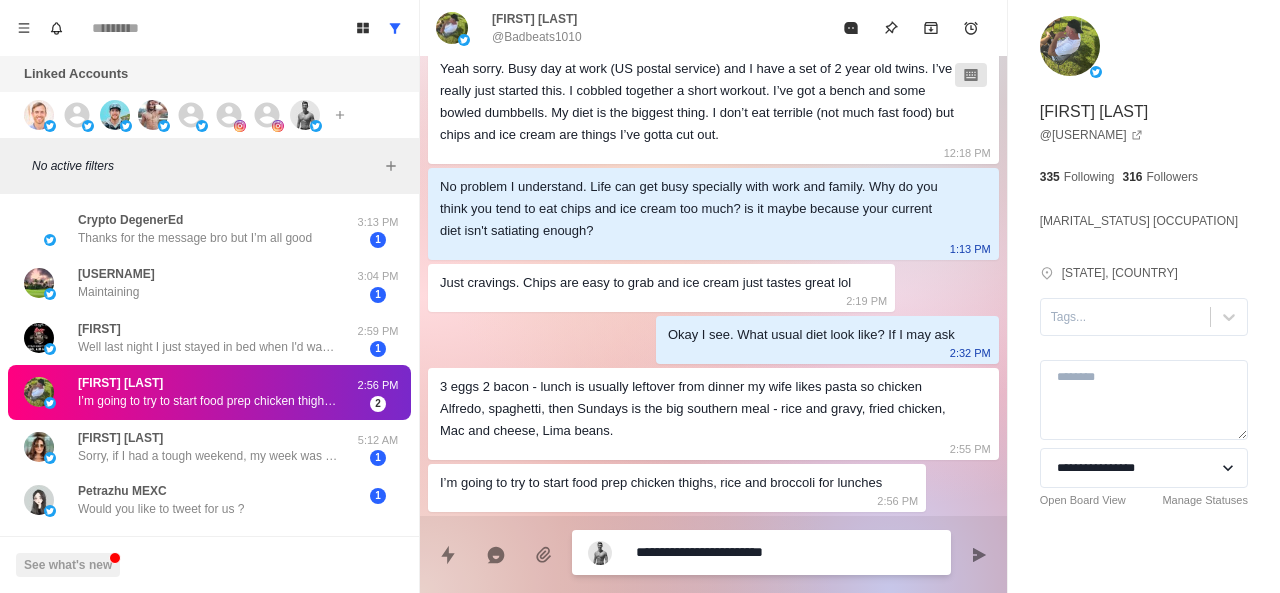click on "**********" at bounding box center [785, 552] 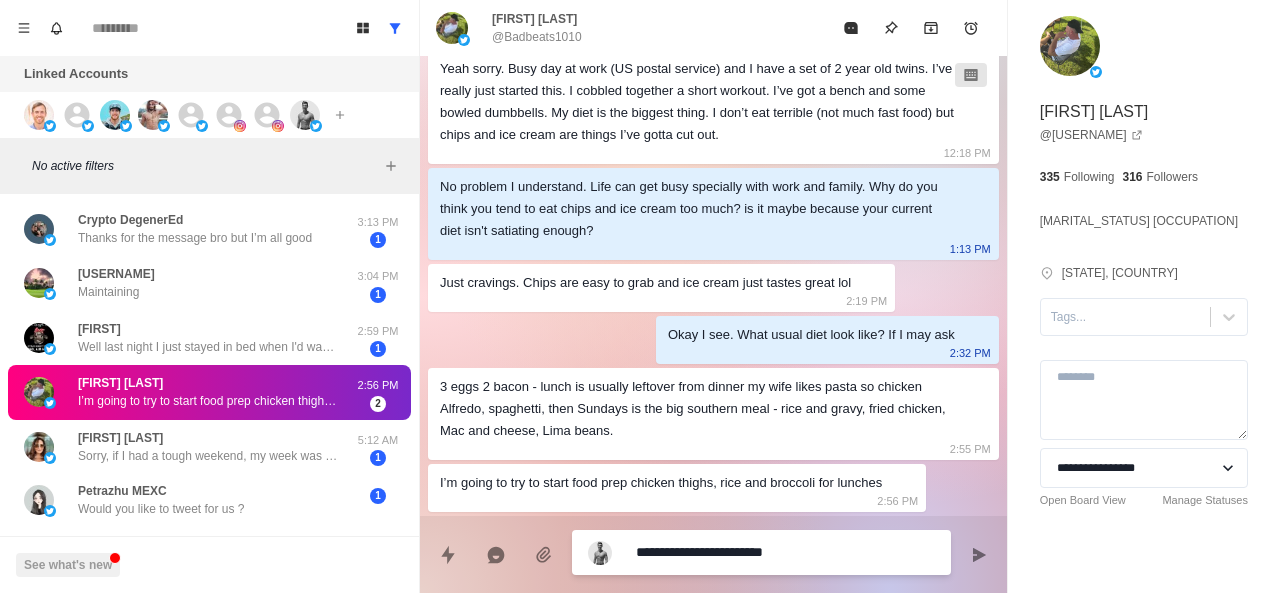 paste on "**********" 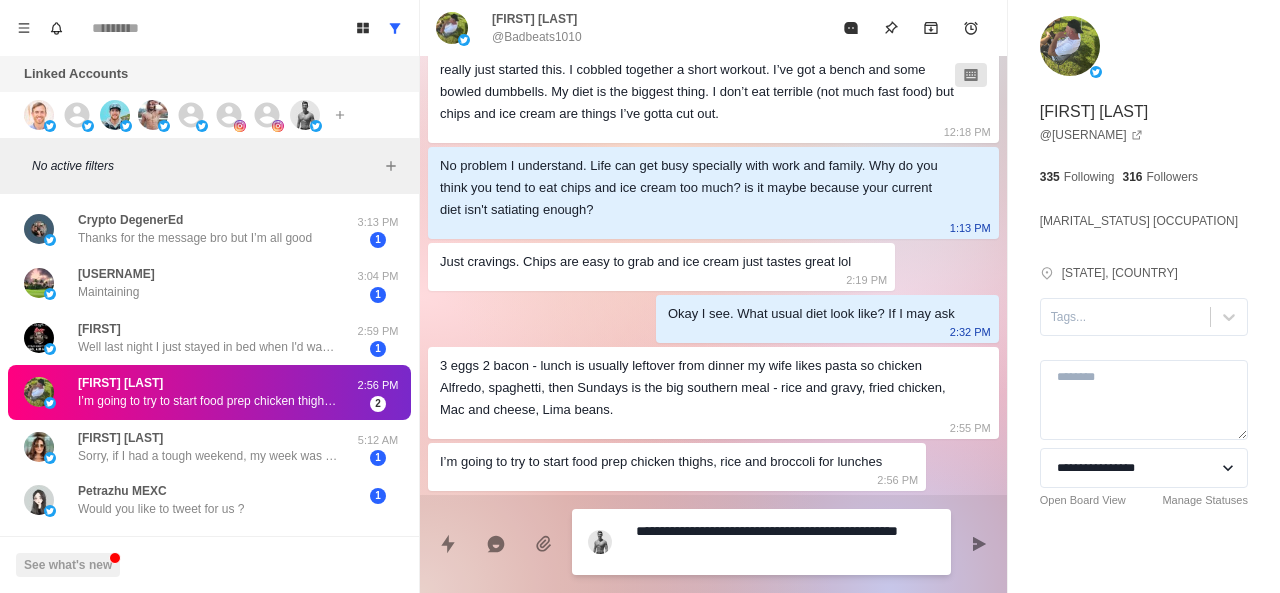 click on "**********" at bounding box center (785, 542) 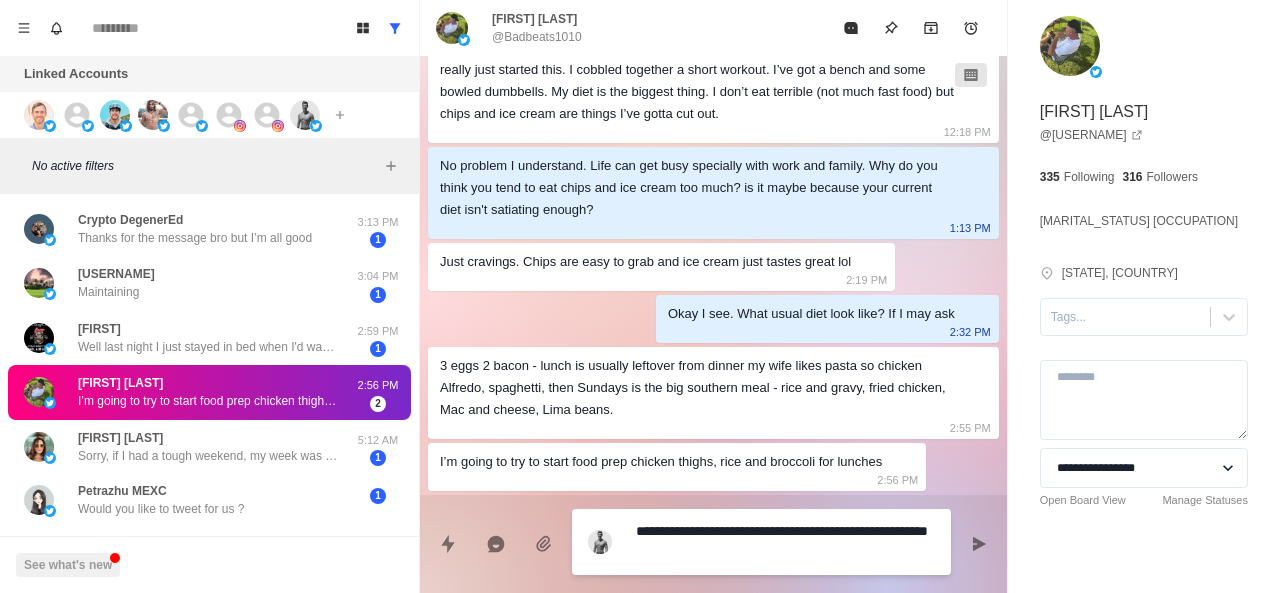 click on "**********" at bounding box center [785, 542] 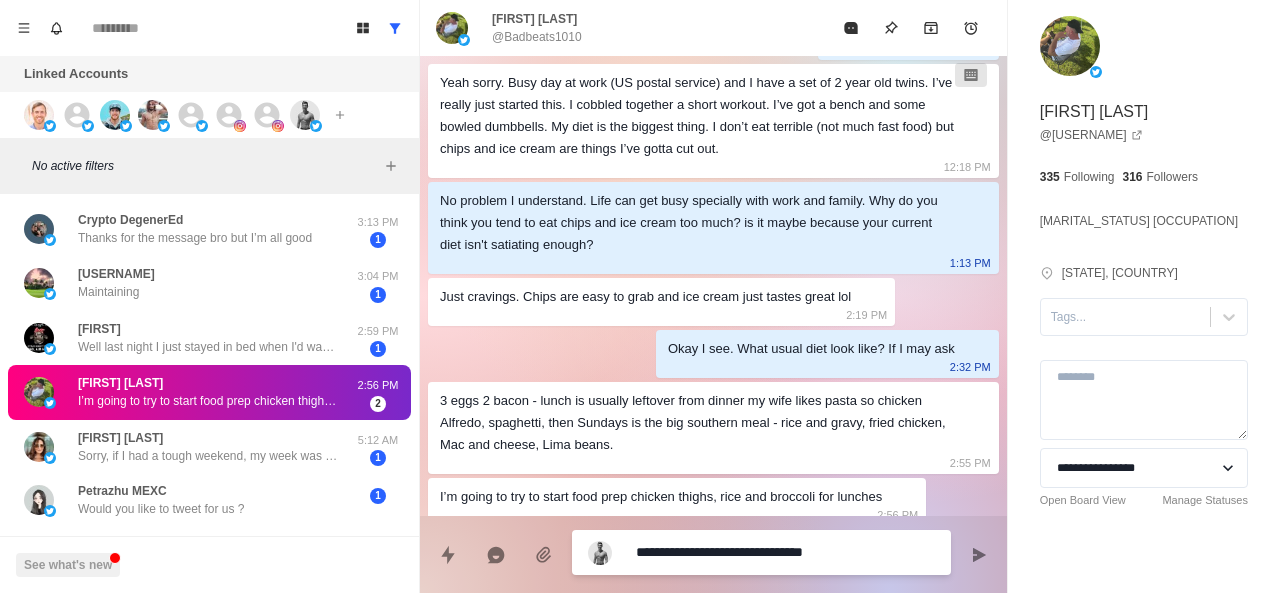 scroll, scrollTop: 712, scrollLeft: 0, axis: vertical 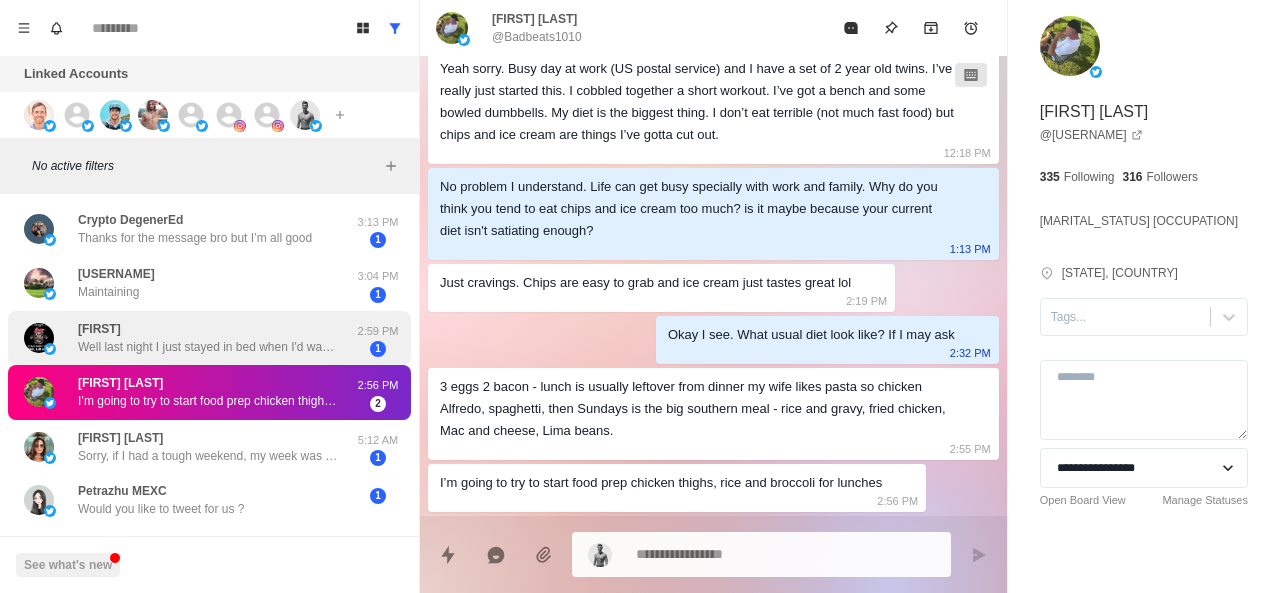 click on "[FIRST] Well last night I just stayed in bed when I'd wake up. I usually sleep 2 to 4 hours then wake up. I fixed up my bedroom where I'd have stuff I needed accessable from my bed and wouldn't have to get up. I did about 3 sleeps of 3 to 3 1/2 hours each. I'm trying to do deep breathing when I wake up and relax enough to go back to sleep. My husband has medical problems and early onset sundowner, so I'm facing some medical problems so I have to do drastic measures because without me healthy we both go down the tubes." at bounding box center [208, 338] 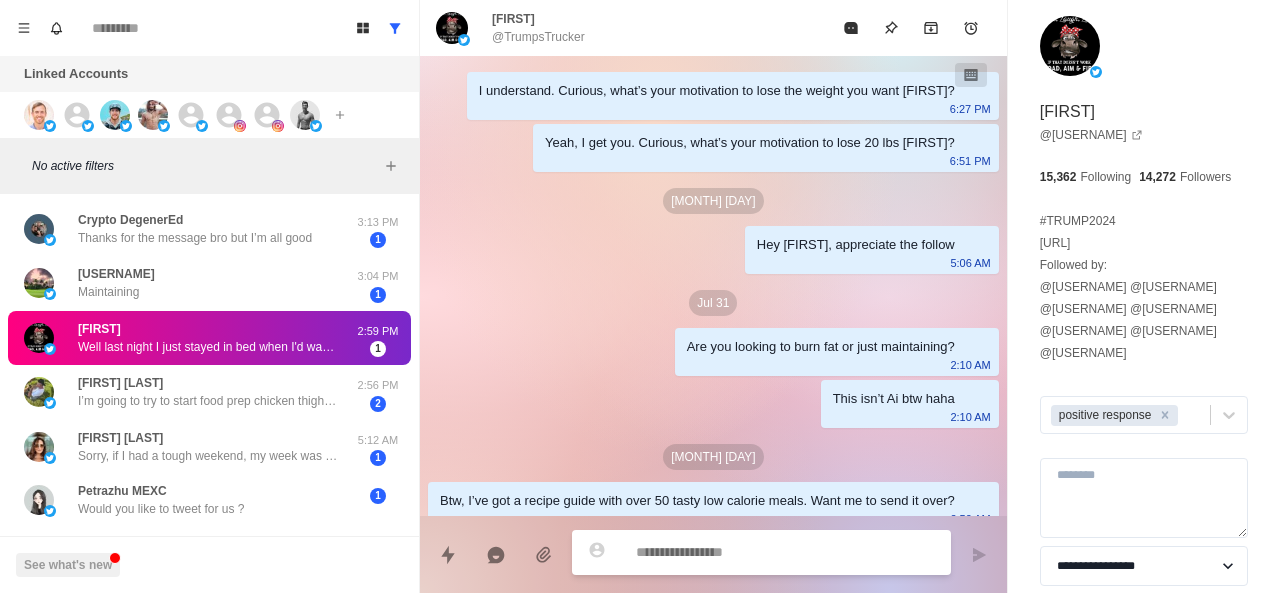 scroll, scrollTop: 1422, scrollLeft: 0, axis: vertical 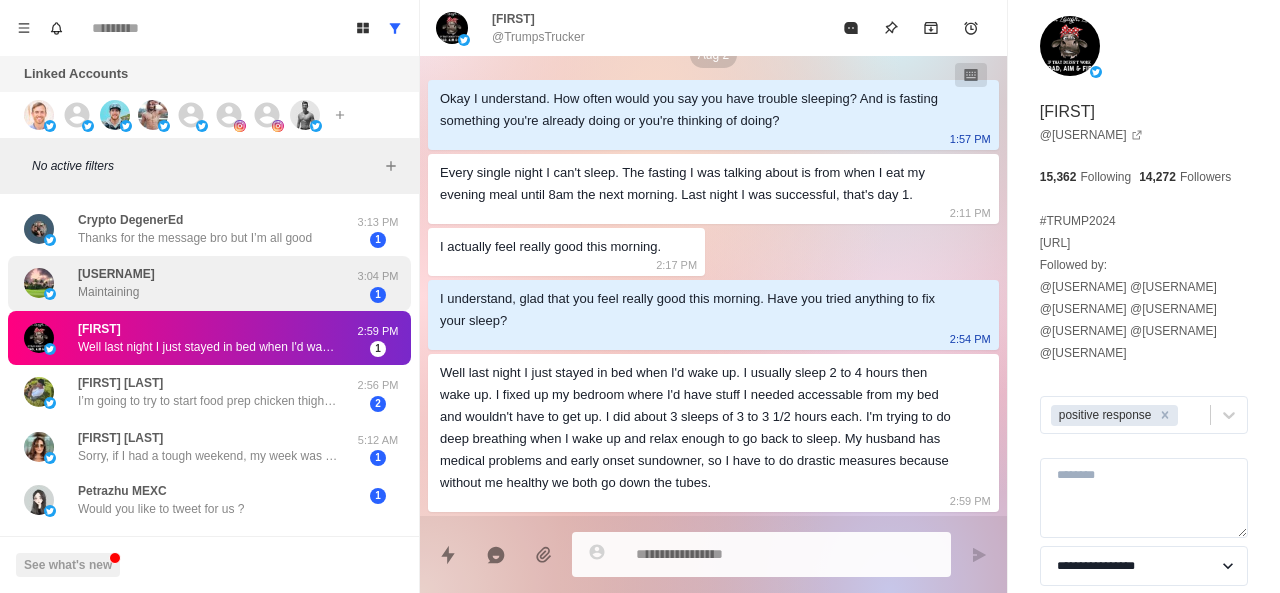 click on "[PERSON] Maintaining" at bounding box center (188, 283) 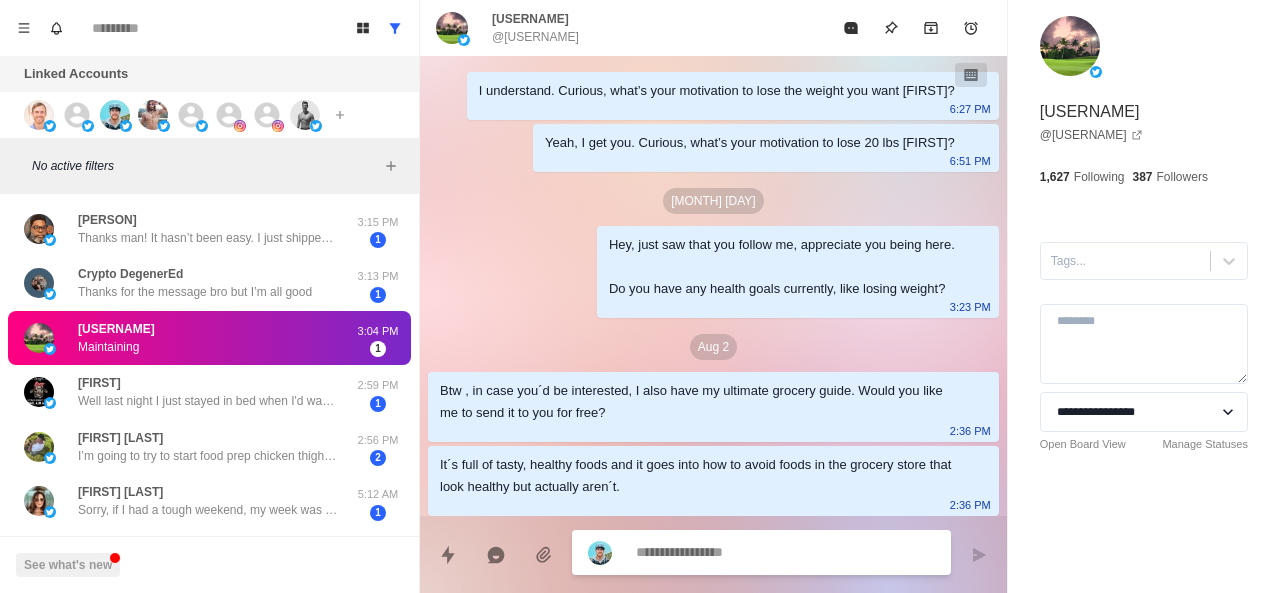 scroll, scrollTop: 212, scrollLeft: 0, axis: vertical 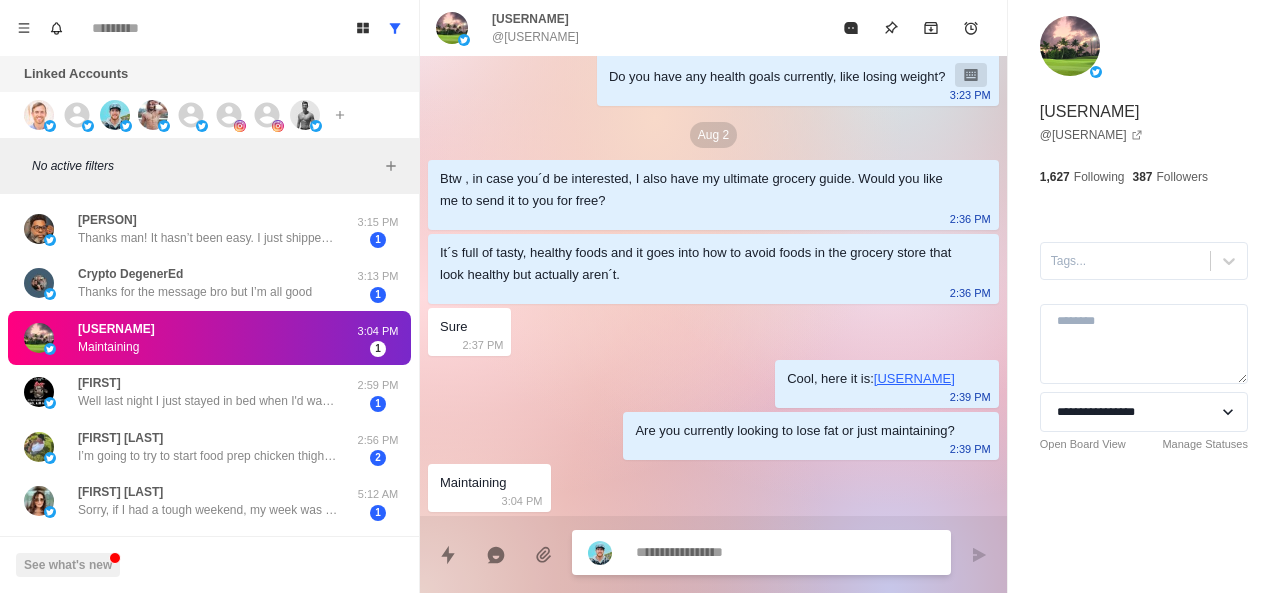 paste on "**********" 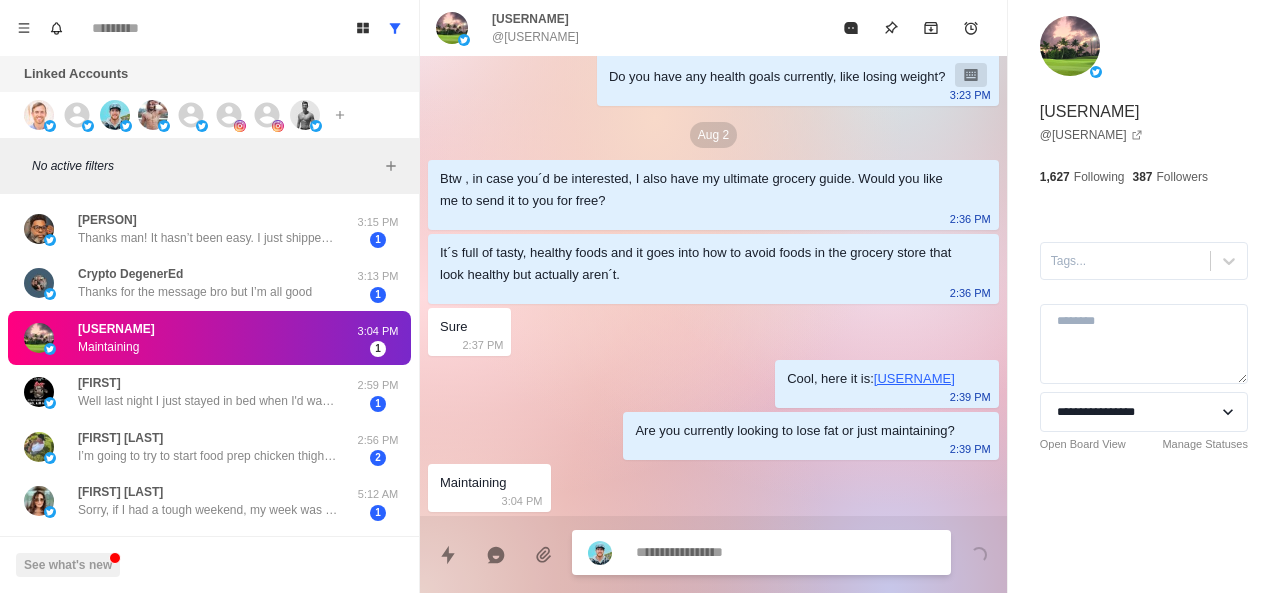scroll, scrollTop: 264, scrollLeft: 0, axis: vertical 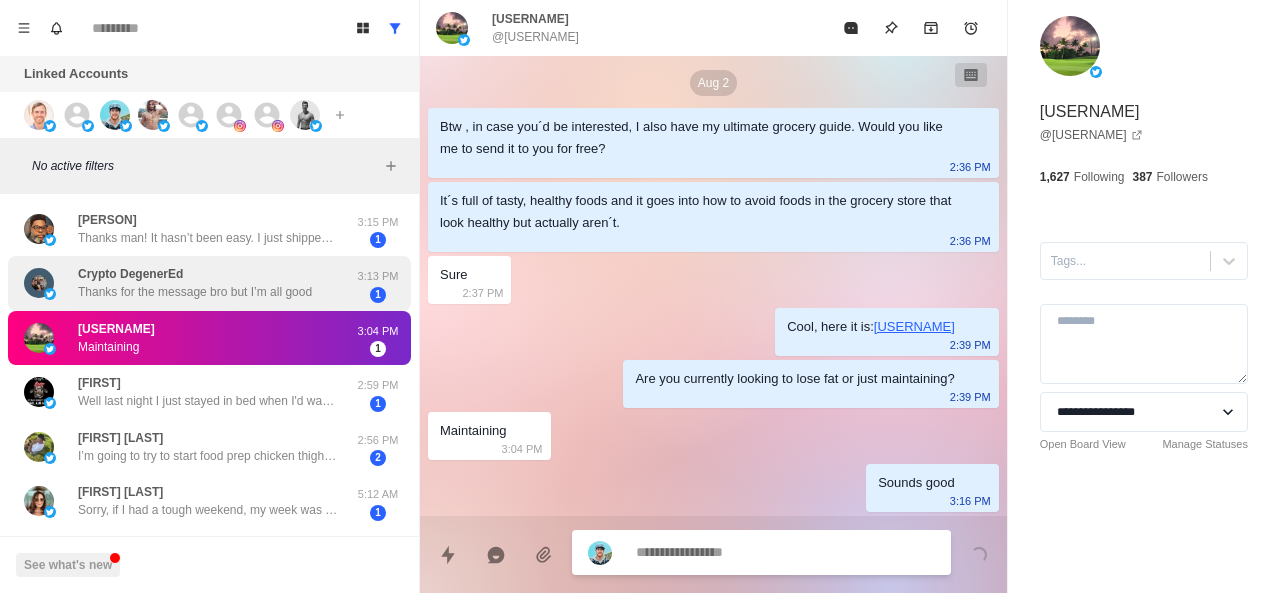 click on "[PERSON] Thanks for the message bro but I’m all good [TIME] [NUMBER]" at bounding box center (209, 283) 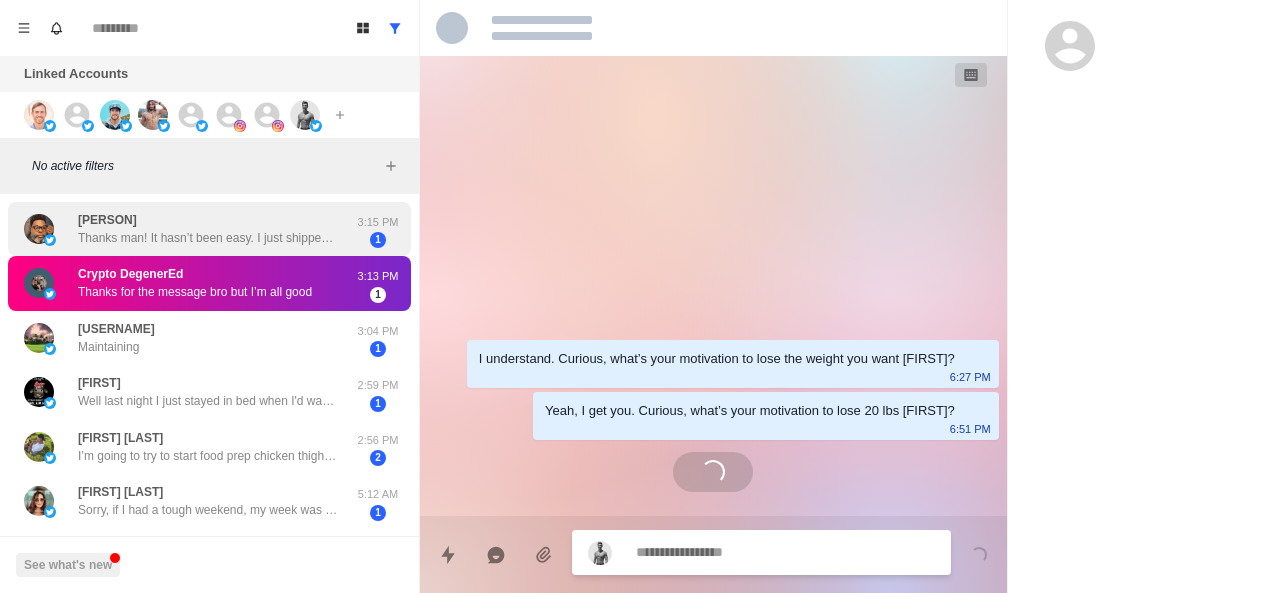 scroll, scrollTop: 0, scrollLeft: 0, axis: both 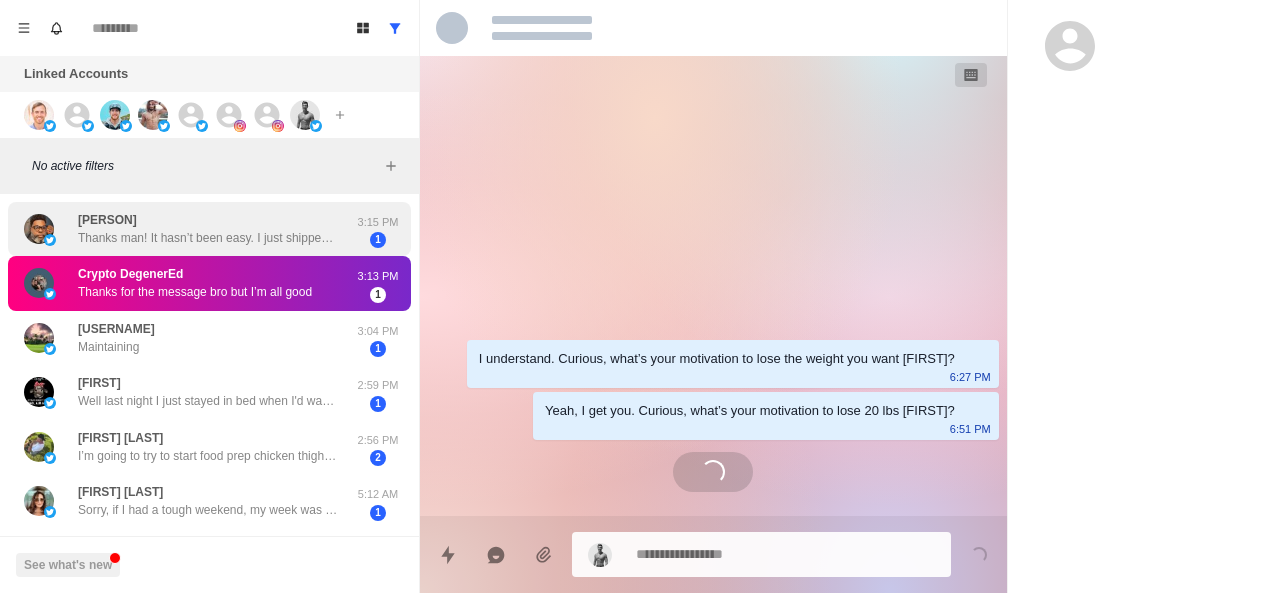 click on "[FIRST] [USERNAME] Thanks man! It hasn’t been easy. I just shipped my bike here to Houston, so I plant to get back to it. I want to get down to 240 and I currently sit at 308" at bounding box center [208, 229] 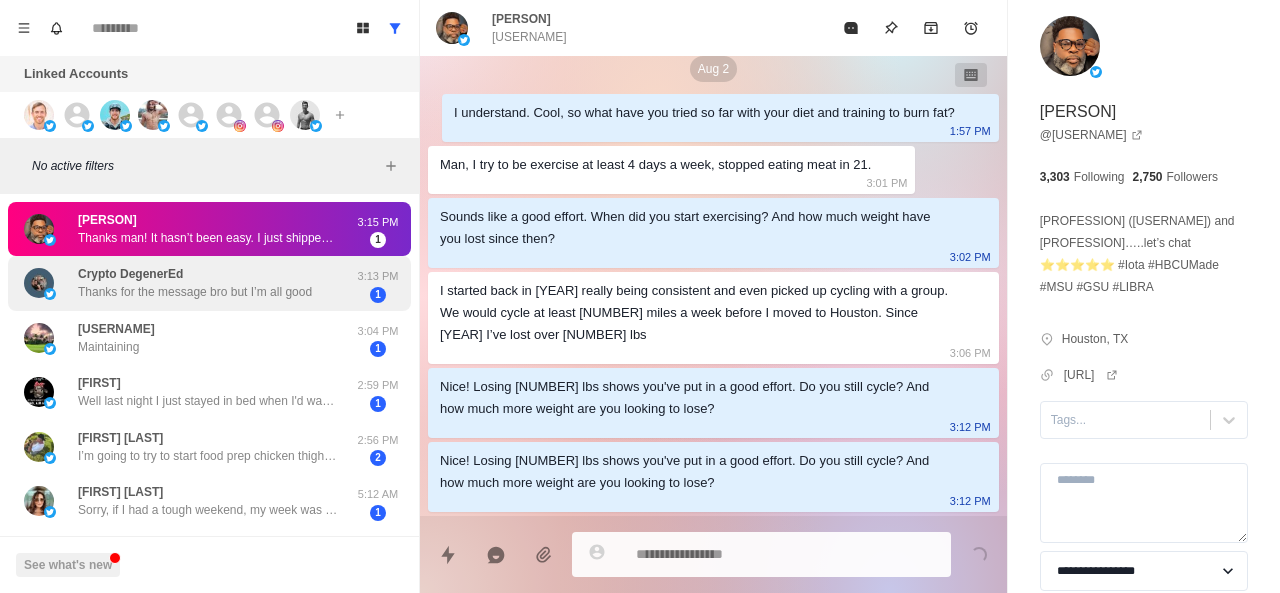 click on "[USERNAME] Thanks for the message bro but I’m all good" at bounding box center [195, 283] 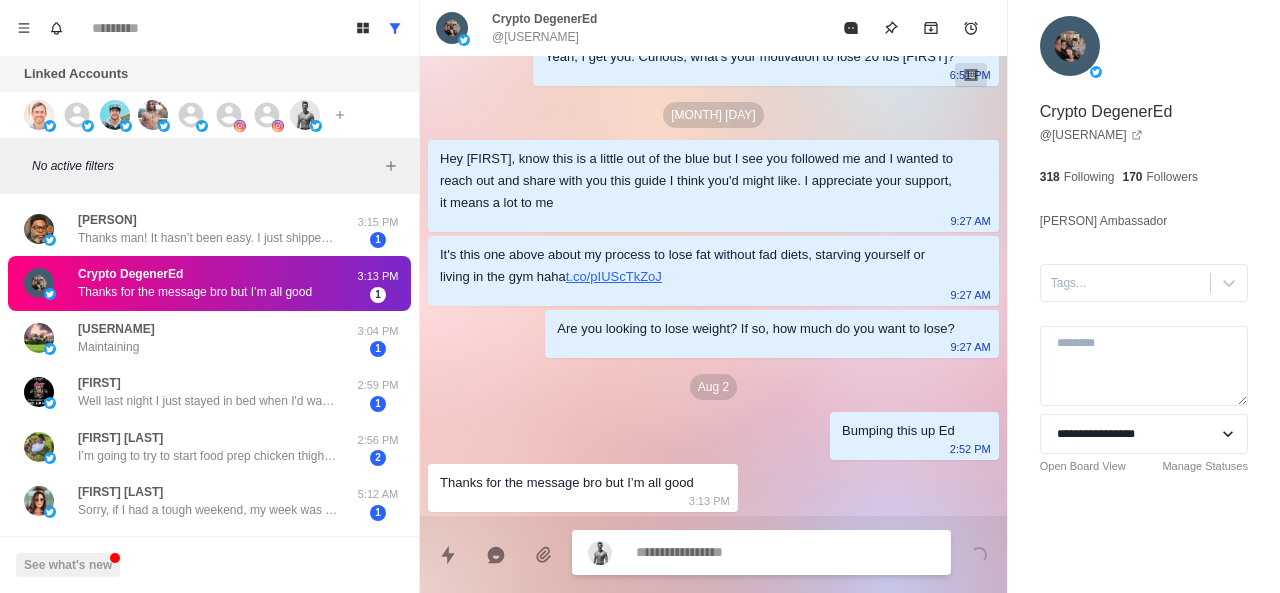 scroll, scrollTop: 86, scrollLeft: 0, axis: vertical 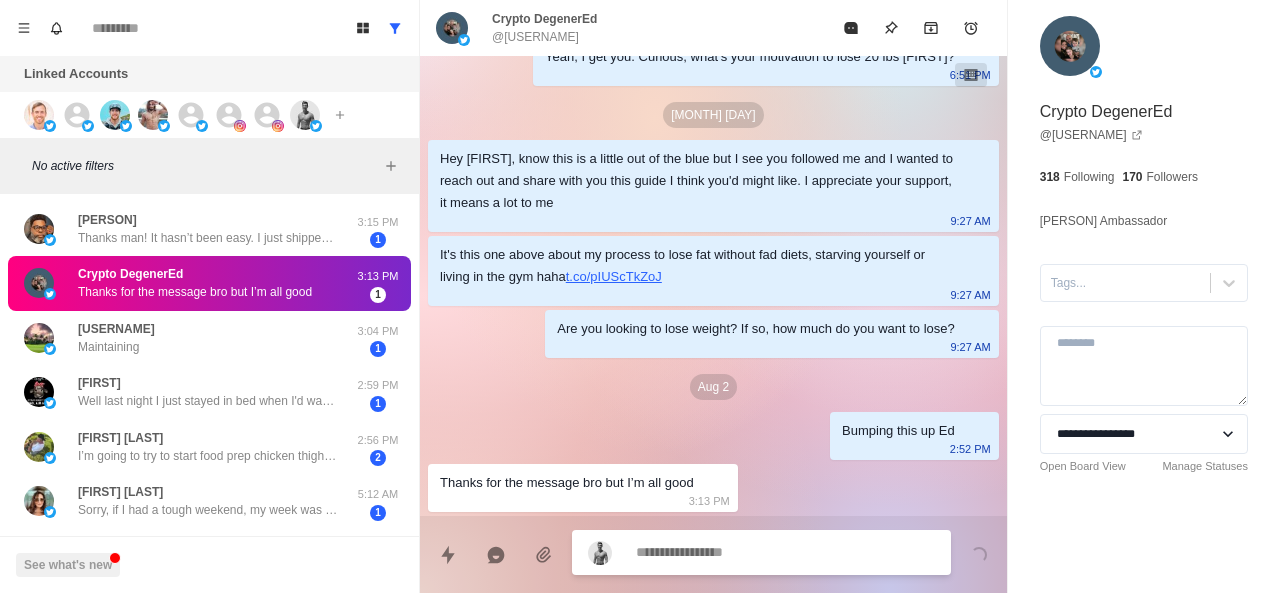 click at bounding box center [785, 552] 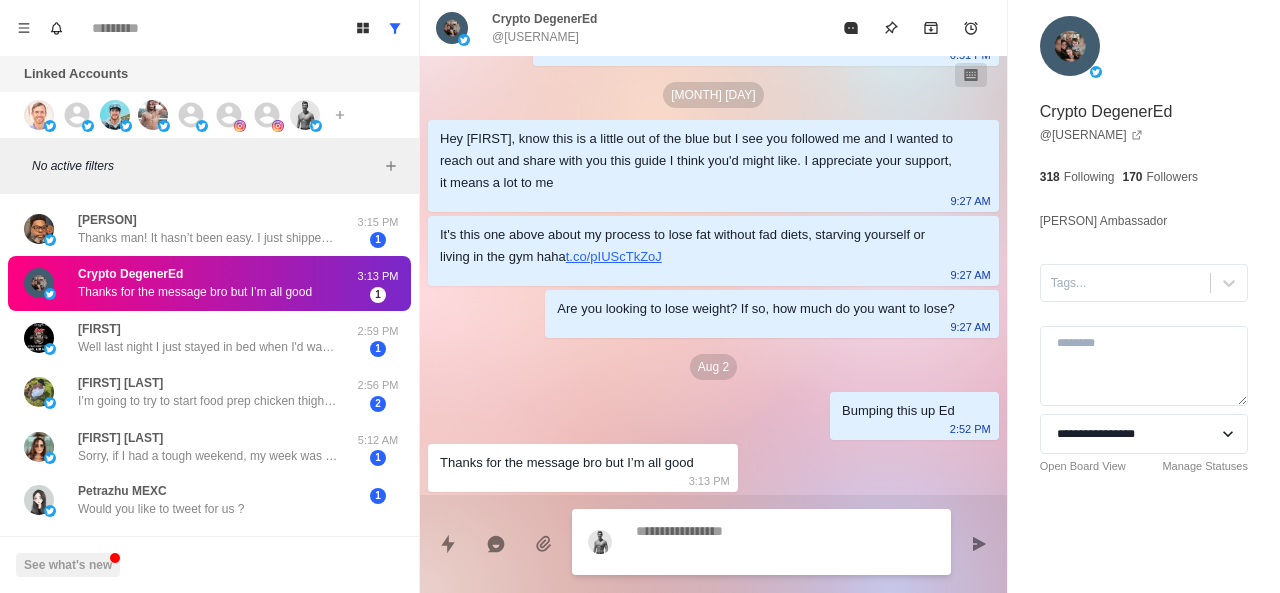 scroll, scrollTop: 138, scrollLeft: 0, axis: vertical 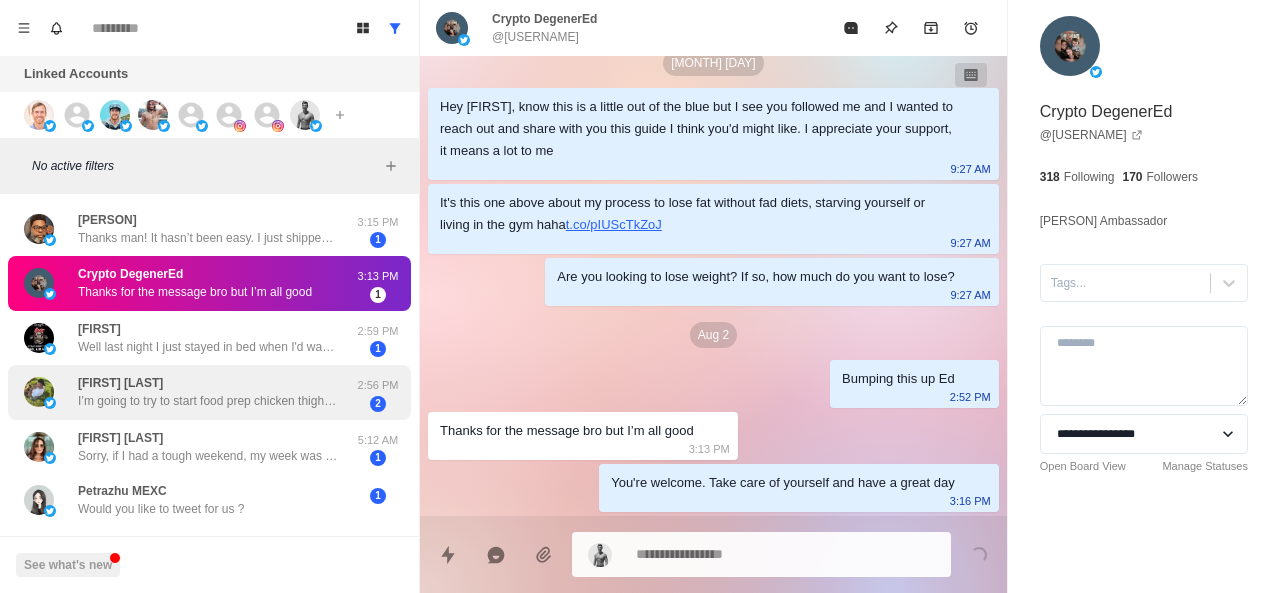 click on "[FIRST] [LAST] I’m going to try to start food prep chicken thighs, rice and broccoli for lunches" at bounding box center [208, 392] 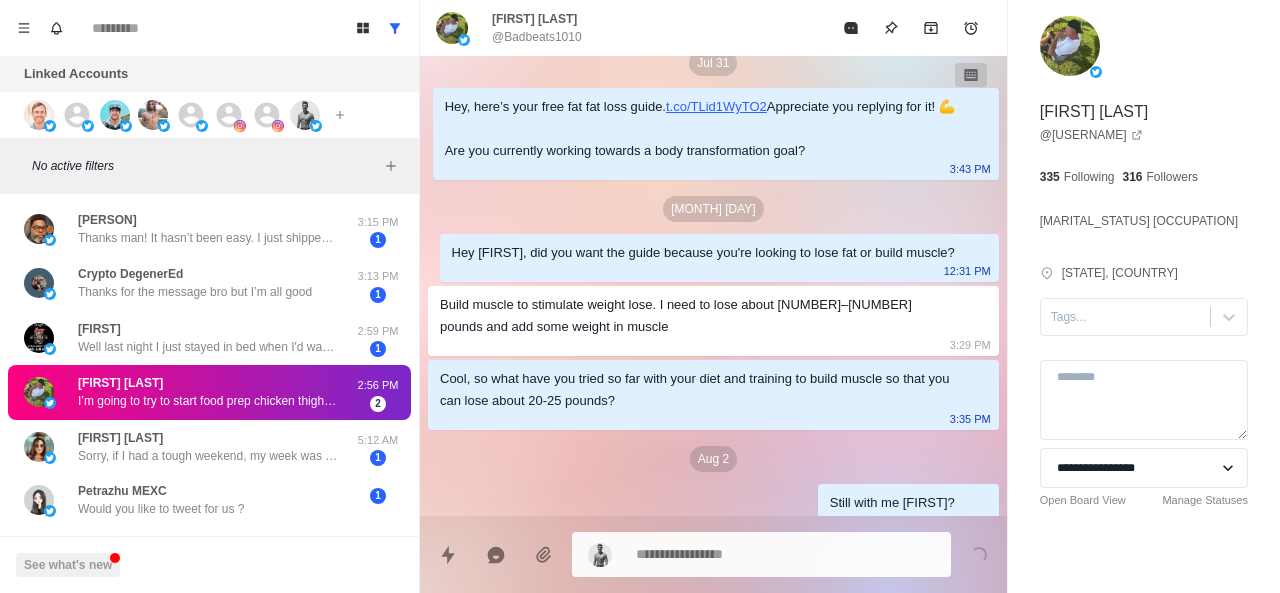 click on "[FIRST] [LAST] I’m going to try to start food prep chicken thighs, rice and broccoli for lunches" at bounding box center (208, 392) 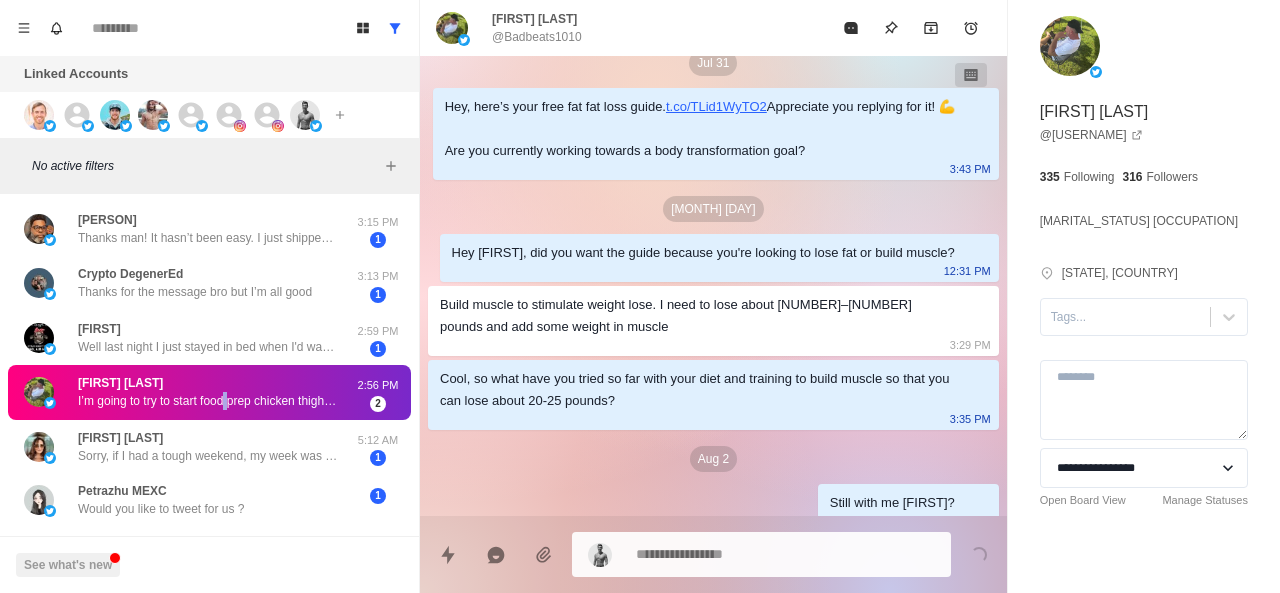 scroll, scrollTop: 712, scrollLeft: 0, axis: vertical 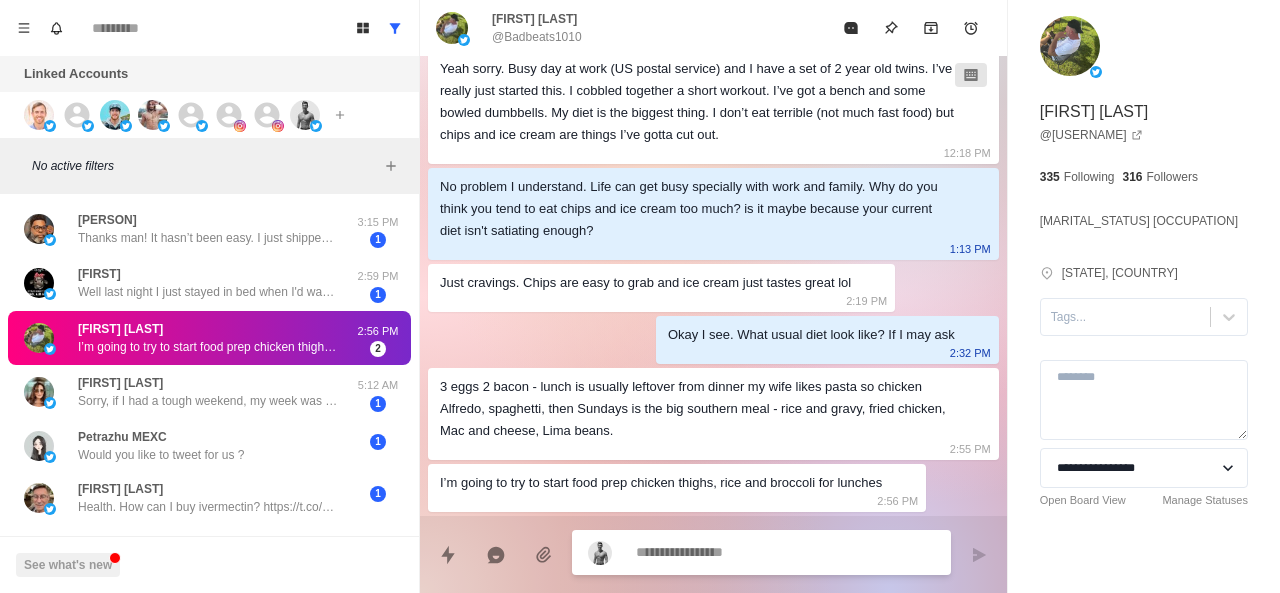 click at bounding box center [785, 552] 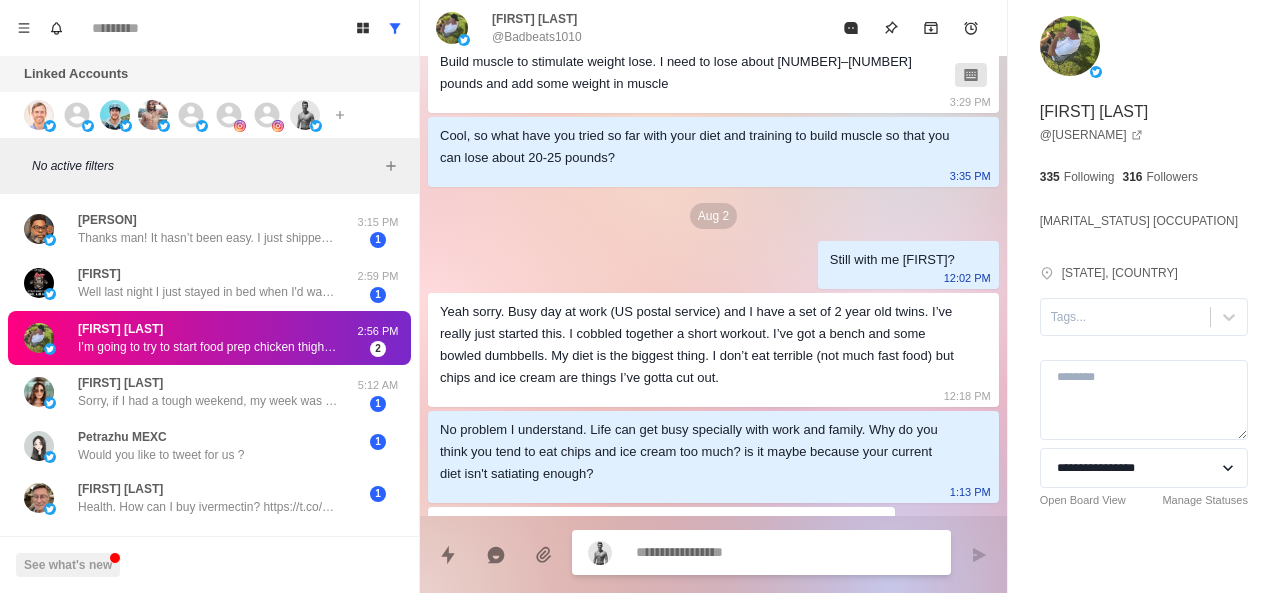 scroll, scrollTop: 712, scrollLeft: 0, axis: vertical 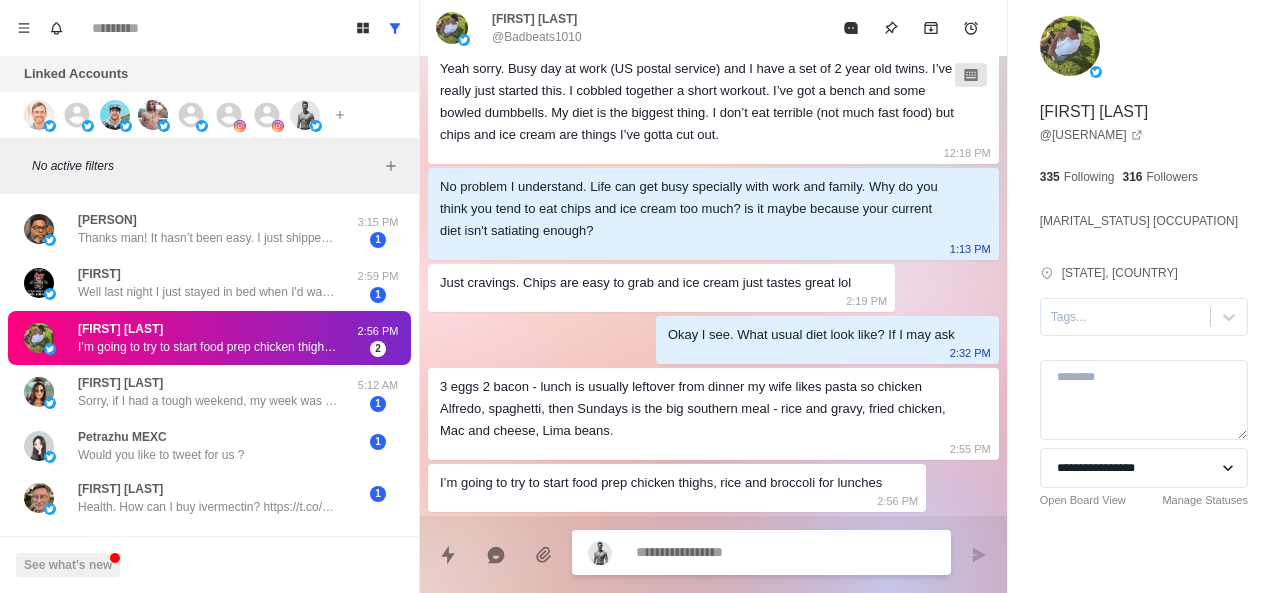click at bounding box center (785, 552) 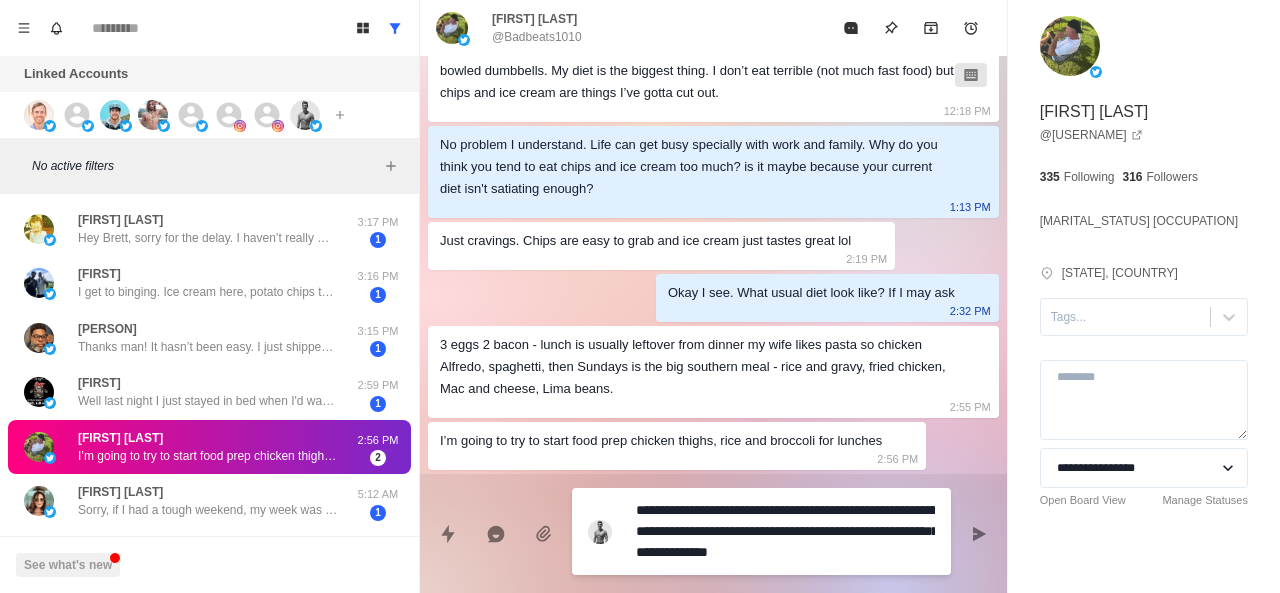 scroll, scrollTop: 754, scrollLeft: 0, axis: vertical 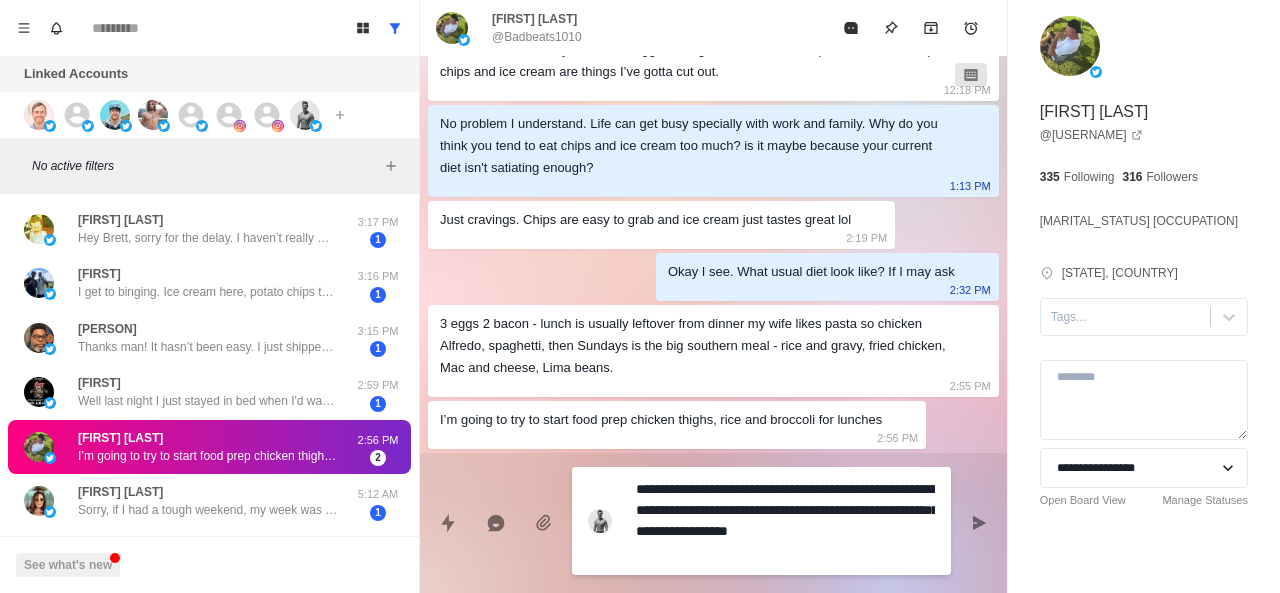 click on "**********" at bounding box center [785, 521] 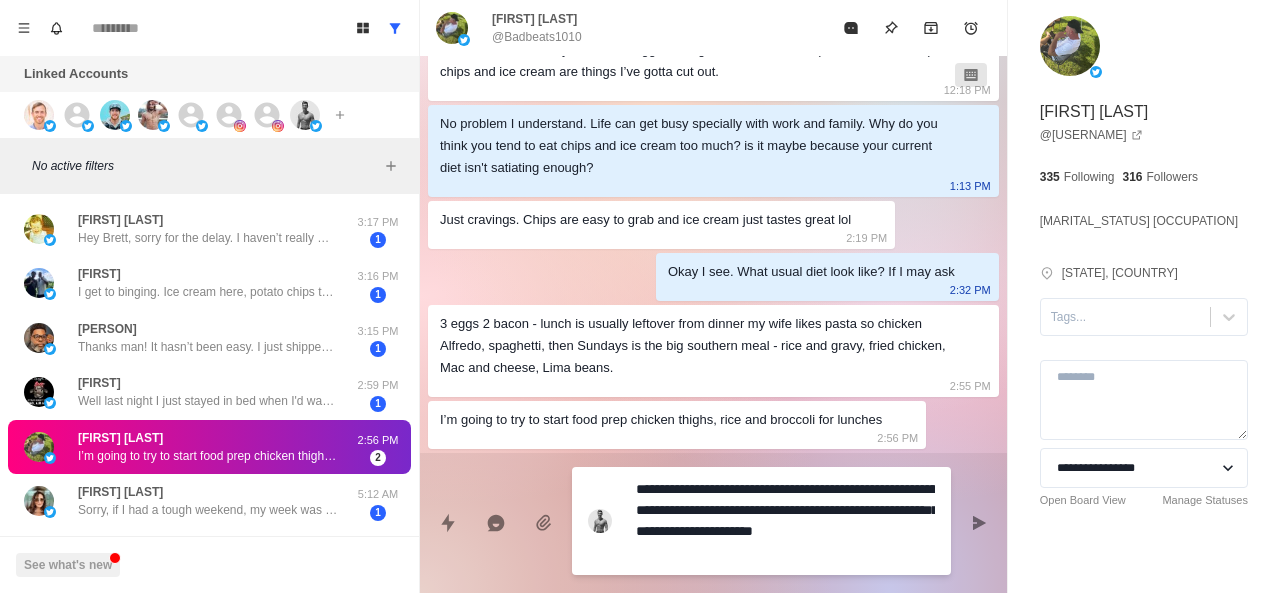 click on "**********" at bounding box center (785, 521) 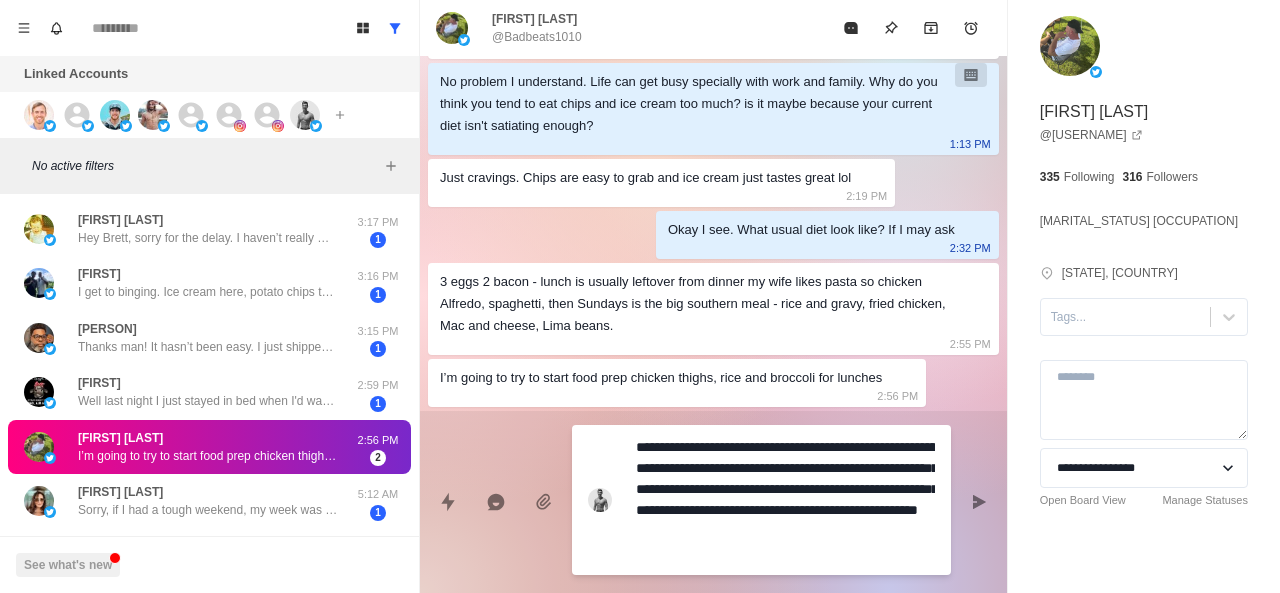 scroll, scrollTop: 816, scrollLeft: 0, axis: vertical 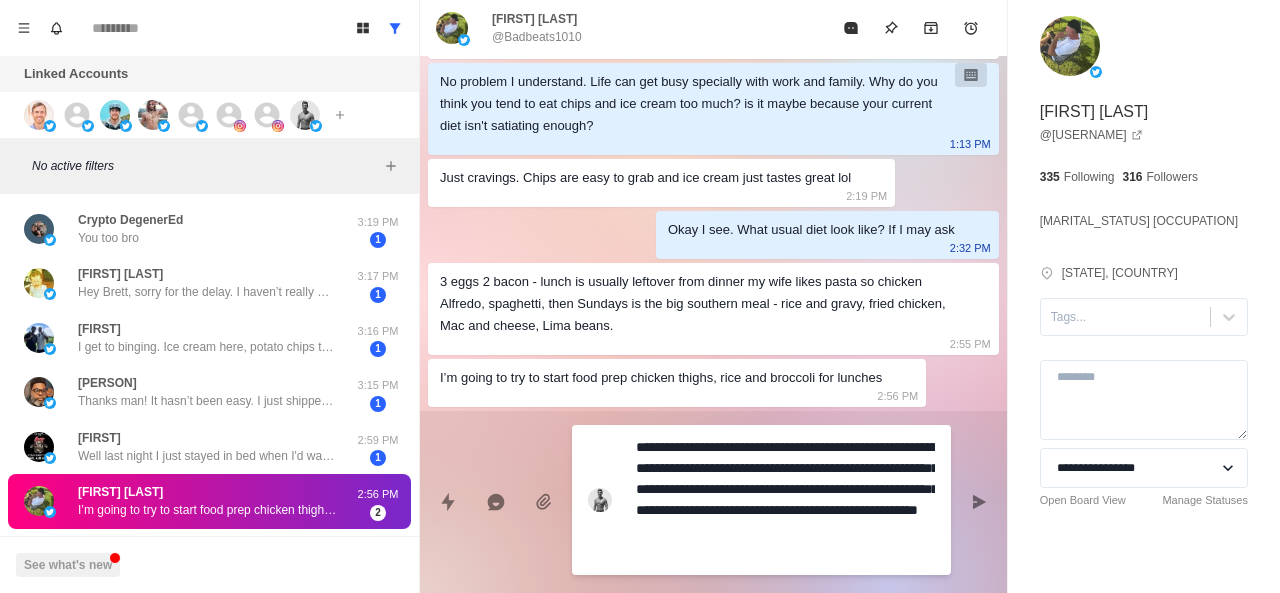 paste on "*****" 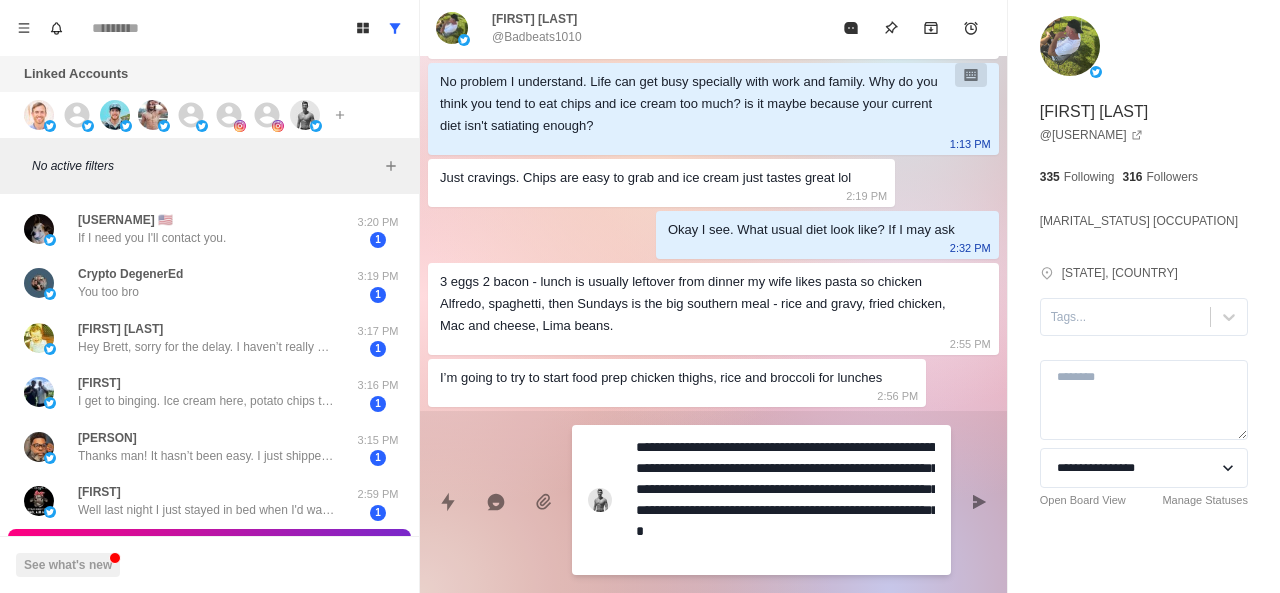 click on "**********" at bounding box center [785, 500] 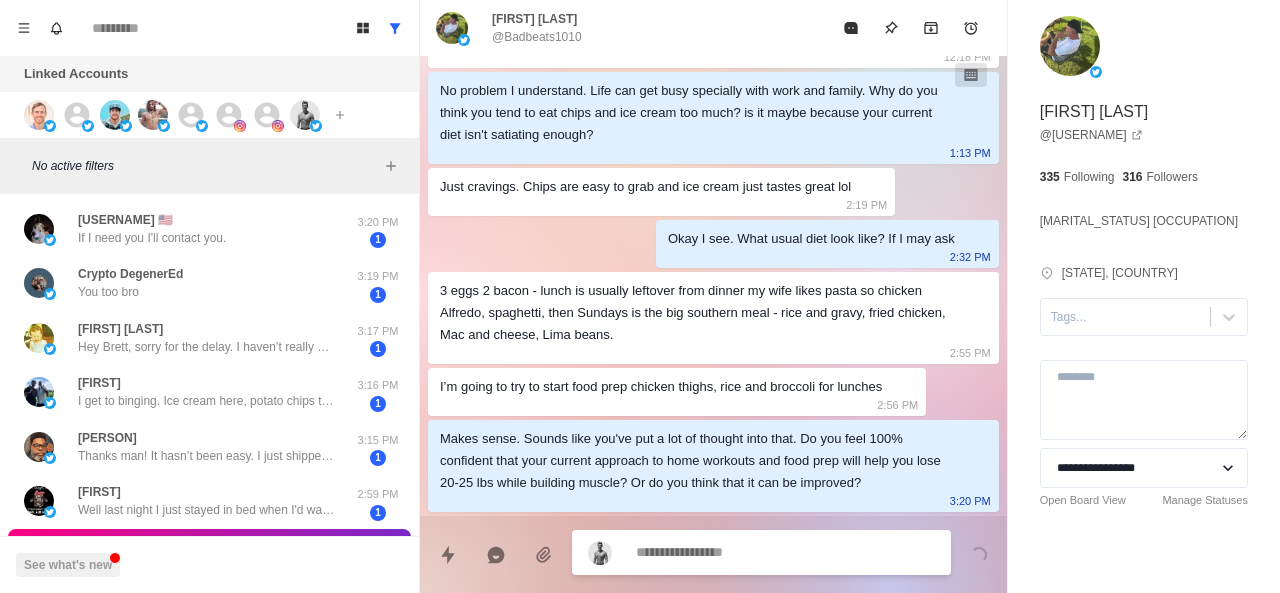 scroll, scrollTop: 808, scrollLeft: 0, axis: vertical 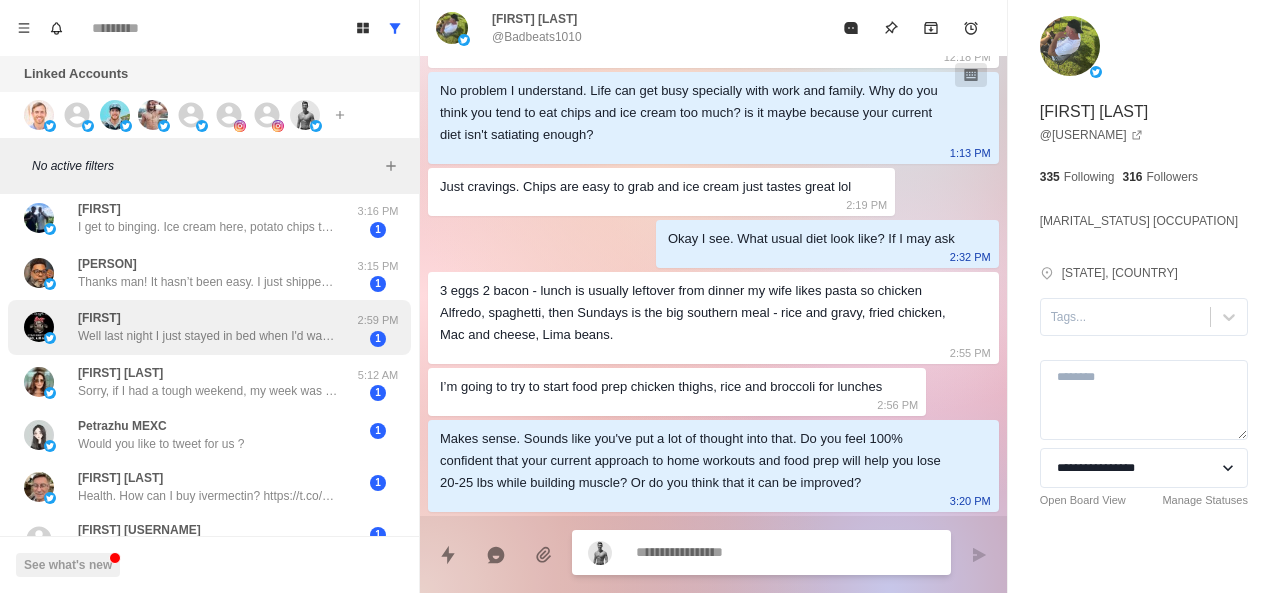 click on "[FIRST] Well last night I just stayed in bed when I'd wake up. I usually sleep 2 to 4 hours then wake up. I fixed up my bedroom where I'd have stuff I needed accessable from my bed and wouldn't have to get up. I did about 3 sleeps of 3 to 3 1/2 hours each. I'm trying to do deep breathing when I wake up and relax enough to go back to sleep. My husband has medical problems and early onset sundowner, so I'm facing some medical problems so I have to do drastic measures because without me healthy we both go down the tubes." at bounding box center (208, 327) 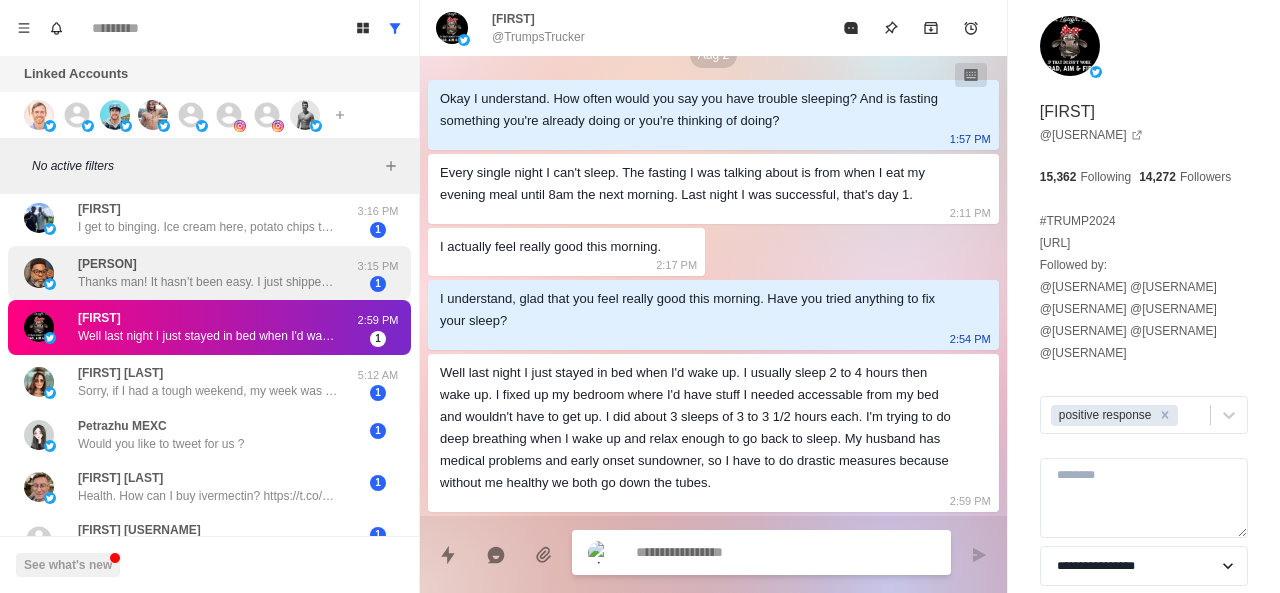 click on "Thanks man! It hasn’t been easy. I just shipped my bike here to [CITY], so I plant to get back to it. I want to get down to 240 and I currently sit at 308" at bounding box center (208, 282) 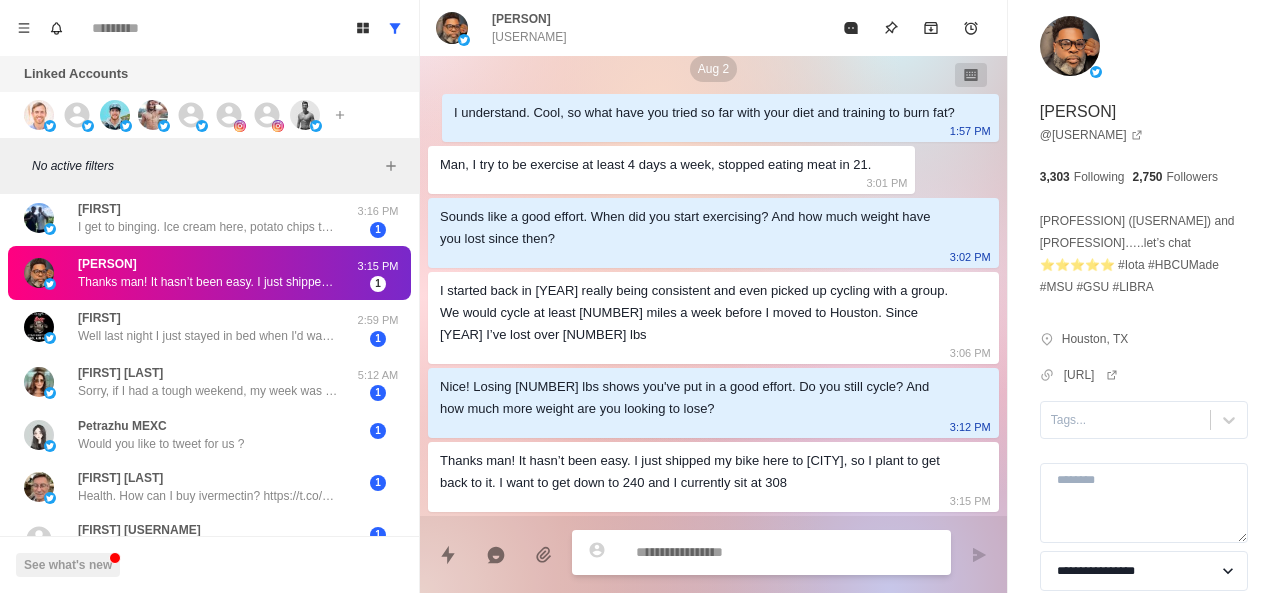 scroll, scrollTop: 374, scrollLeft: 0, axis: vertical 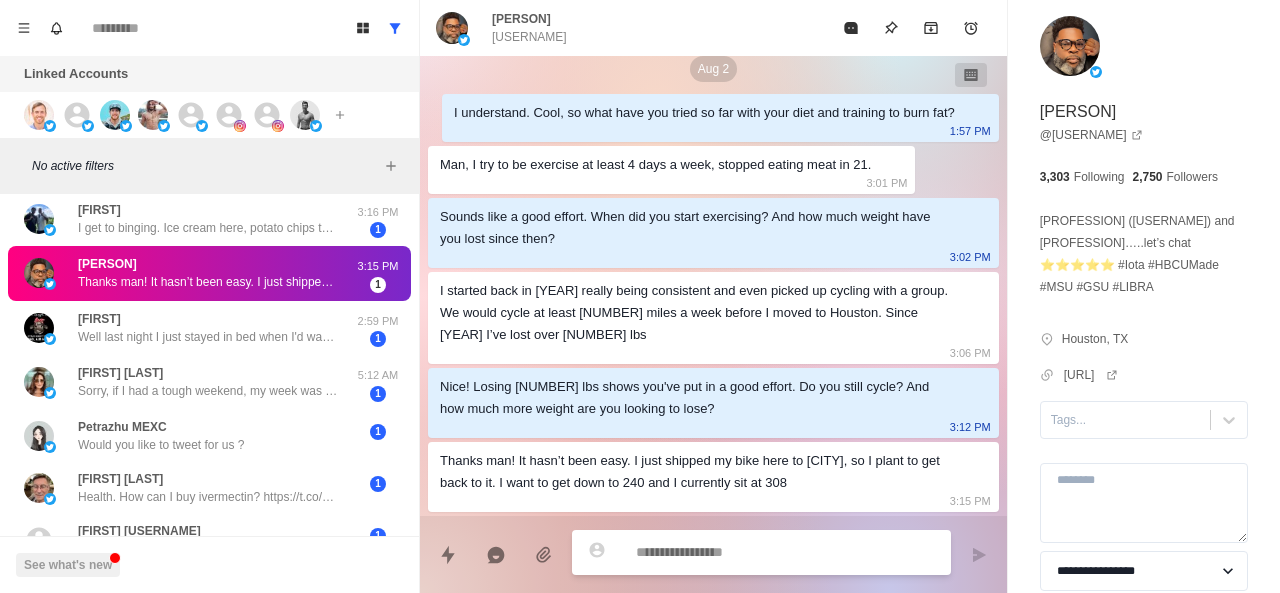 click at bounding box center [785, 552] 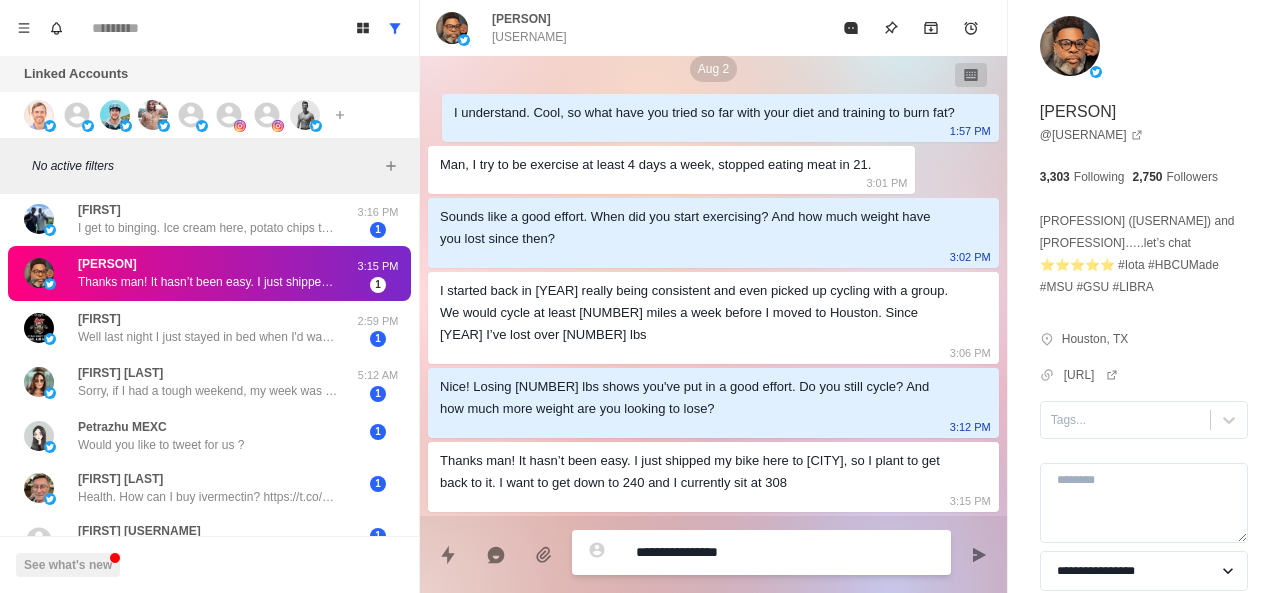 paste on "**********" 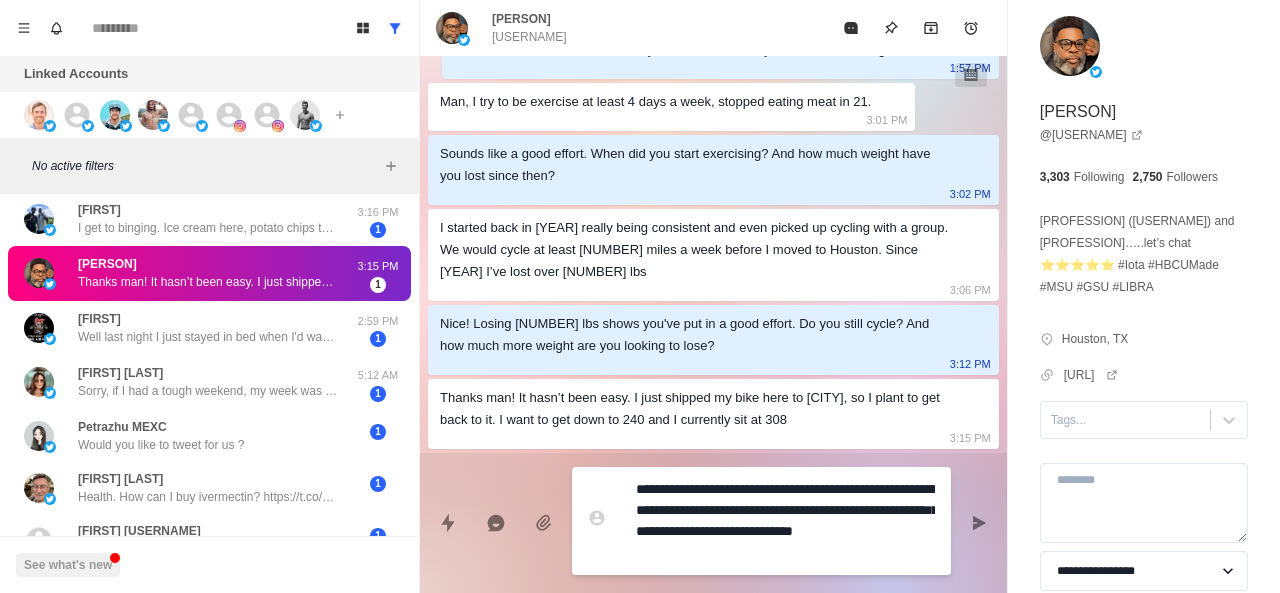 scroll, scrollTop: 436, scrollLeft: 0, axis: vertical 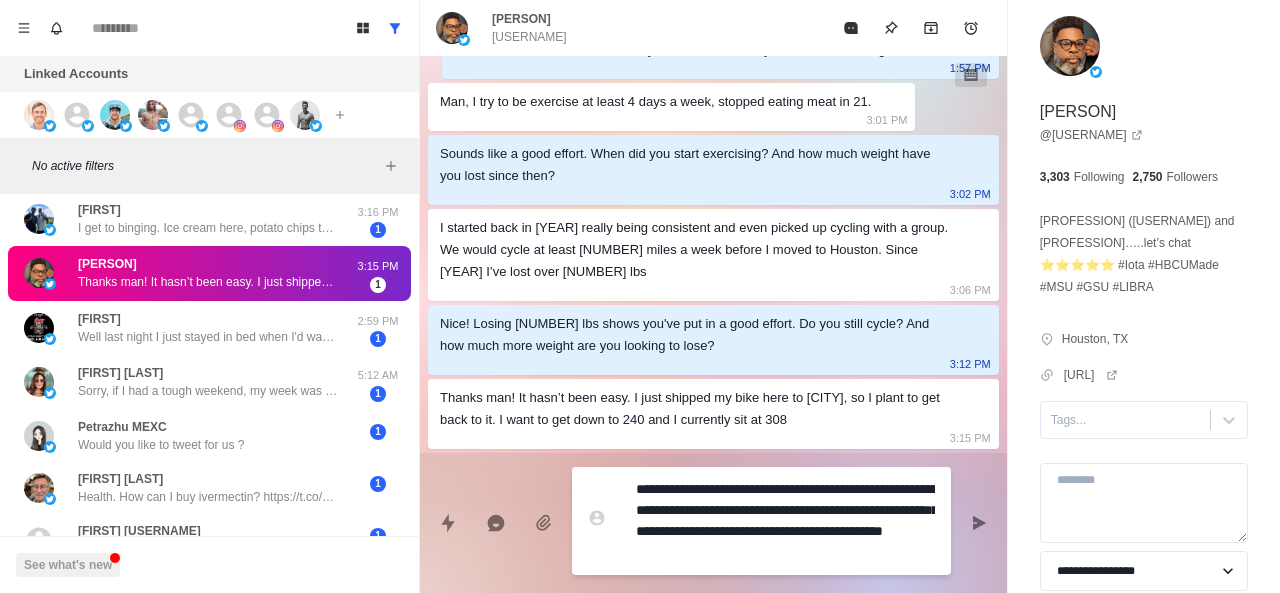 drag, startPoint x: 890, startPoint y: 552, endPoint x: 877, endPoint y: 493, distance: 60.41523 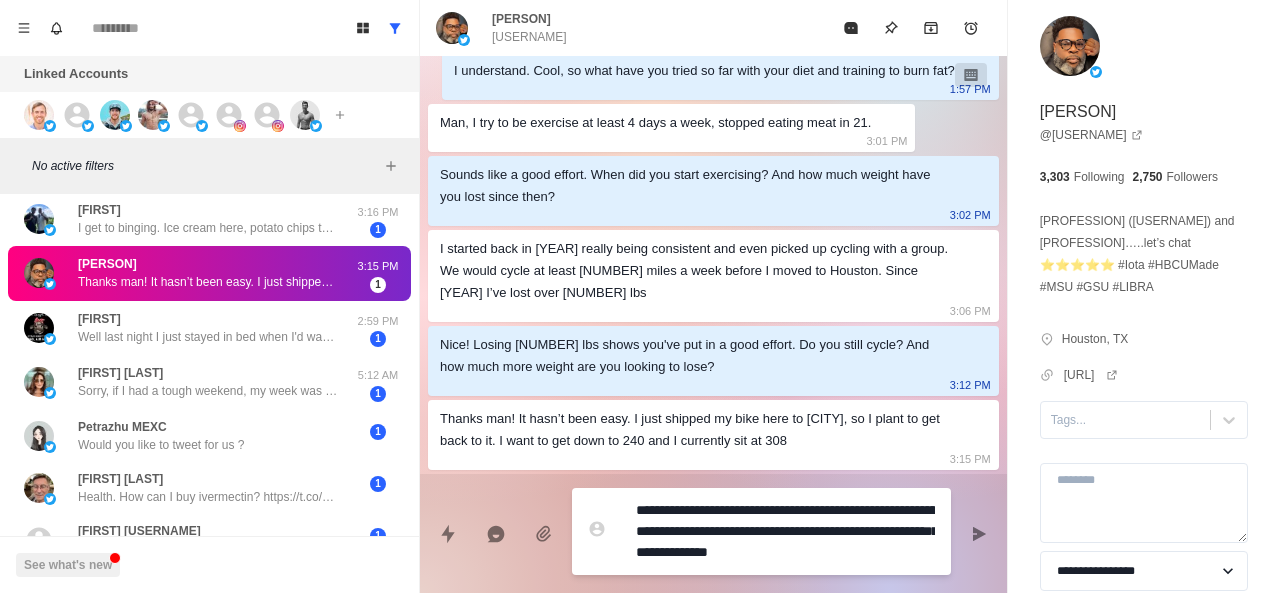 scroll, scrollTop: 436, scrollLeft: 0, axis: vertical 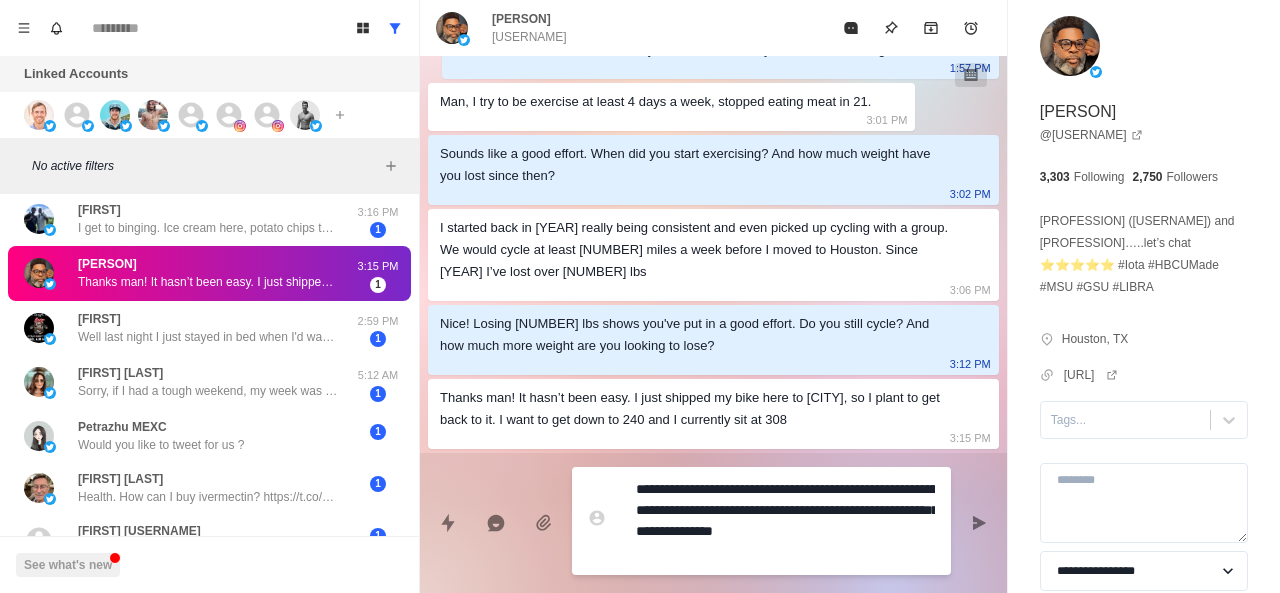 drag, startPoint x: 716, startPoint y: 547, endPoint x: 688, endPoint y: 533, distance: 31.304953 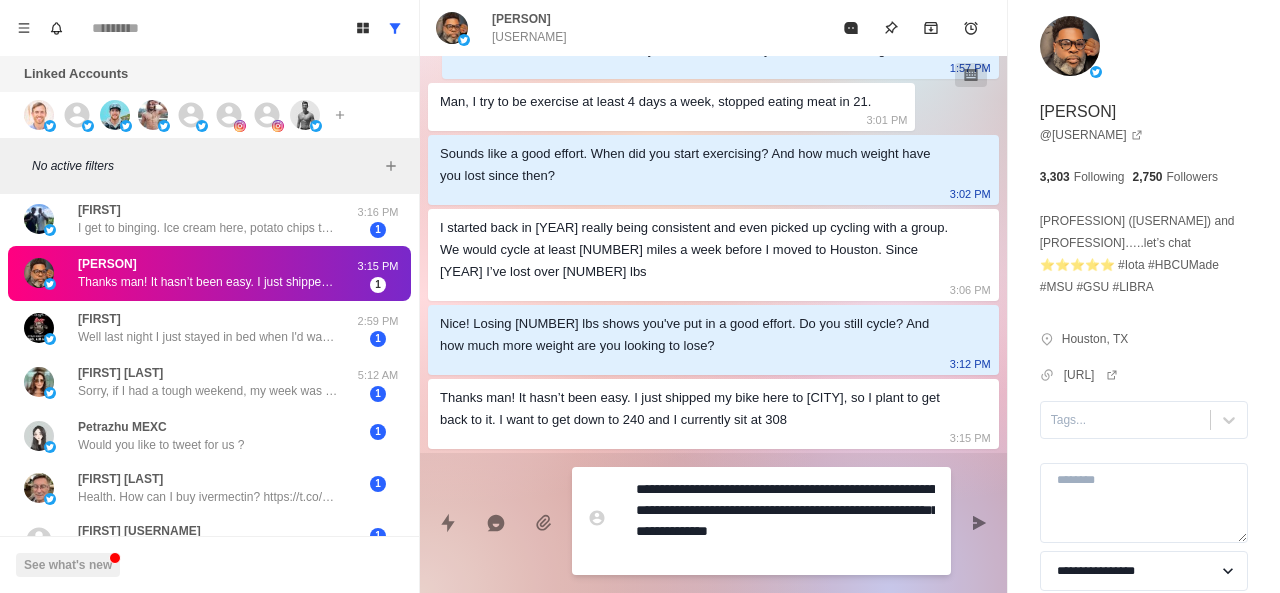 click on "**********" at bounding box center (785, 521) 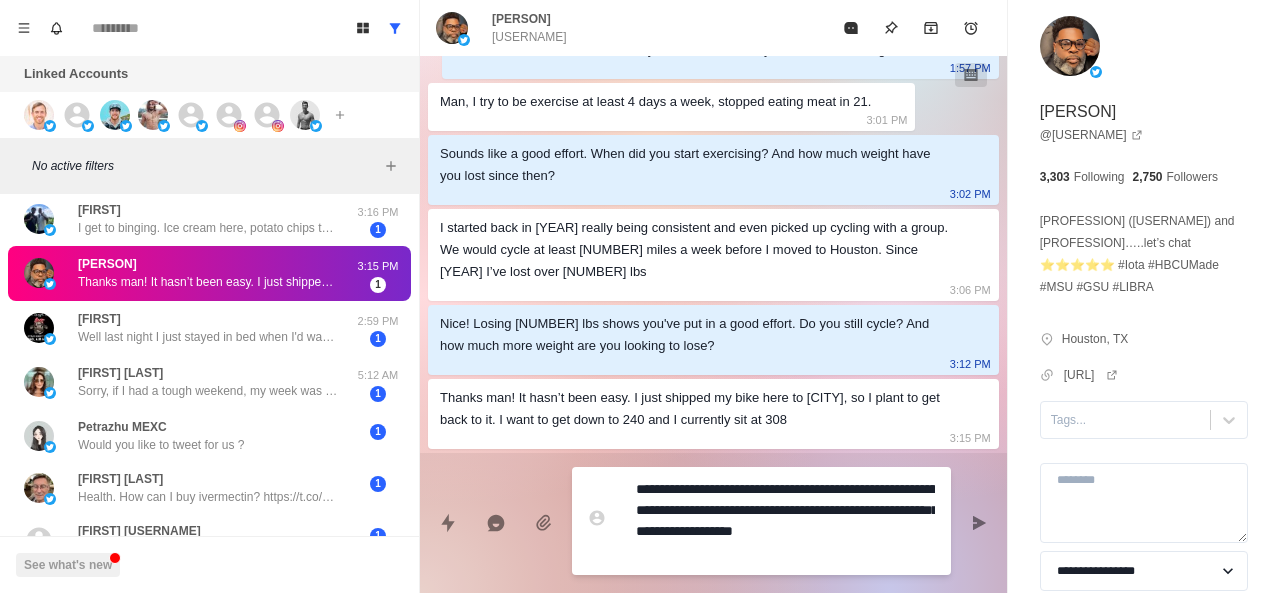click on "**********" at bounding box center [785, 521] 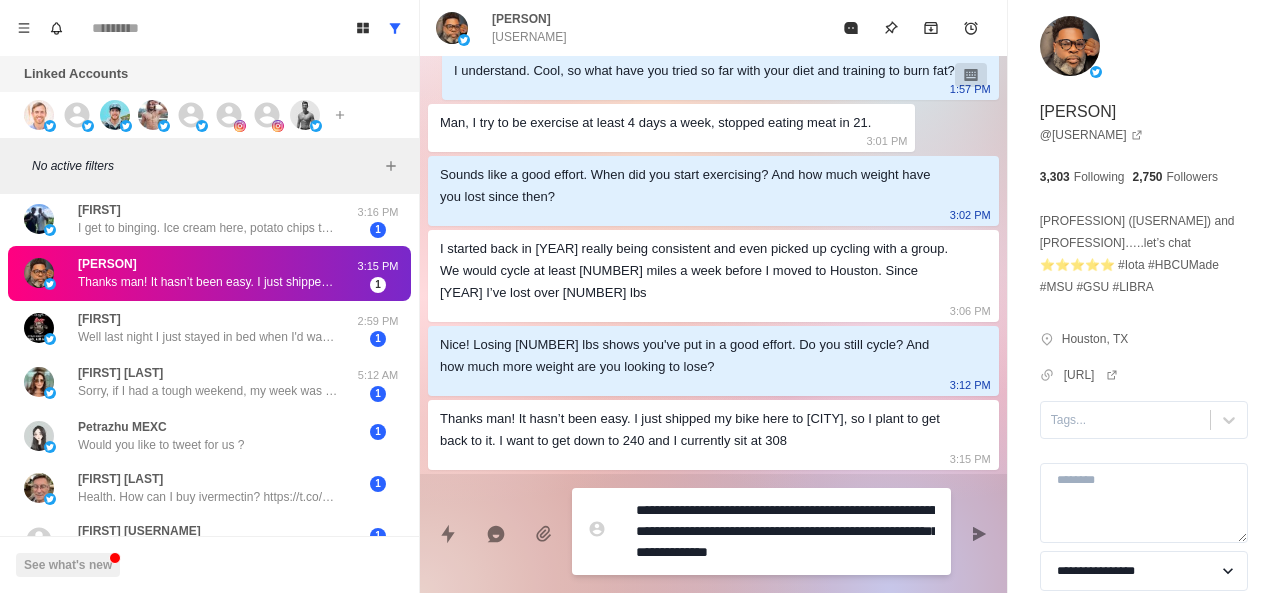 scroll, scrollTop: 416, scrollLeft: 0, axis: vertical 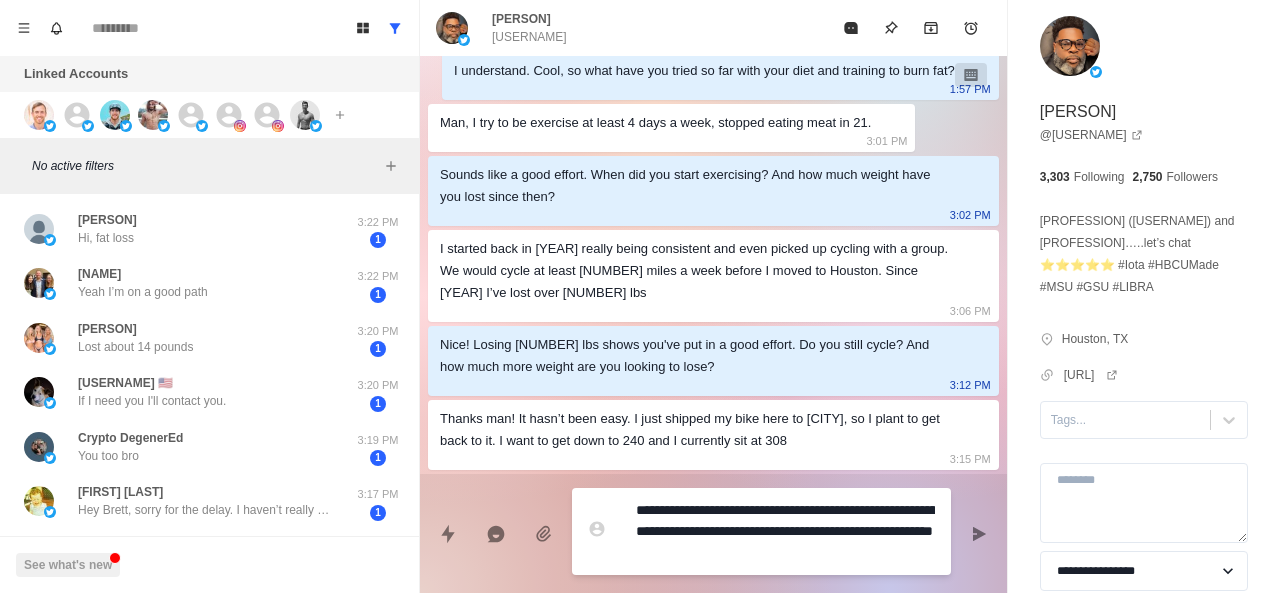 click on "**********" at bounding box center [785, 531] 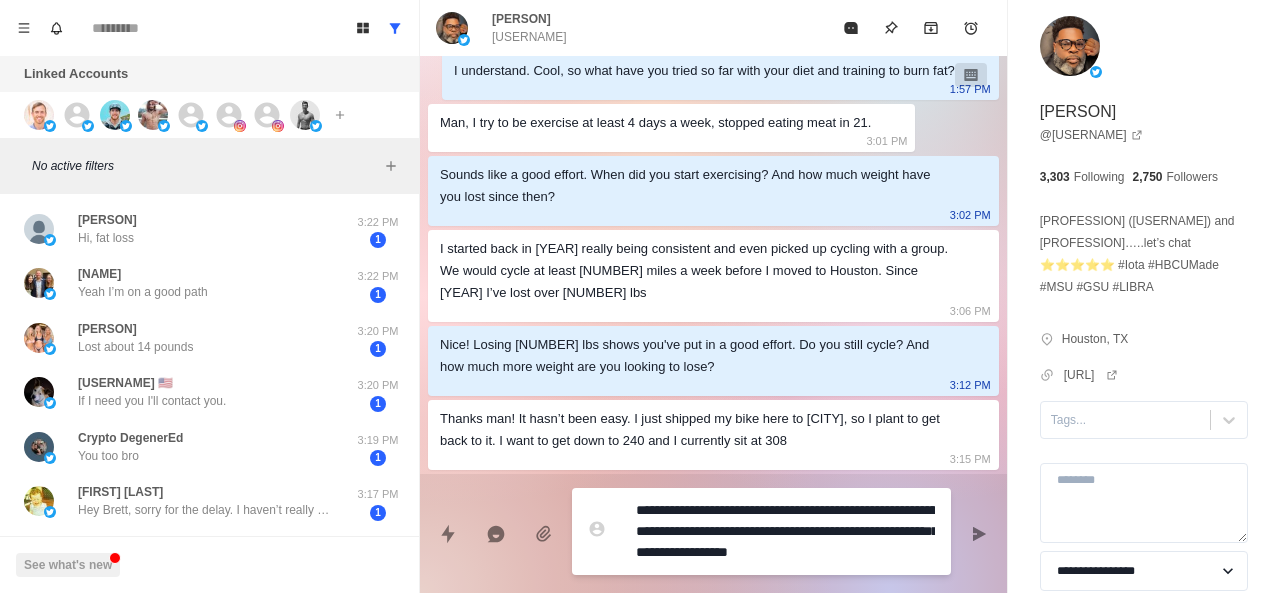 scroll, scrollTop: 436, scrollLeft: 0, axis: vertical 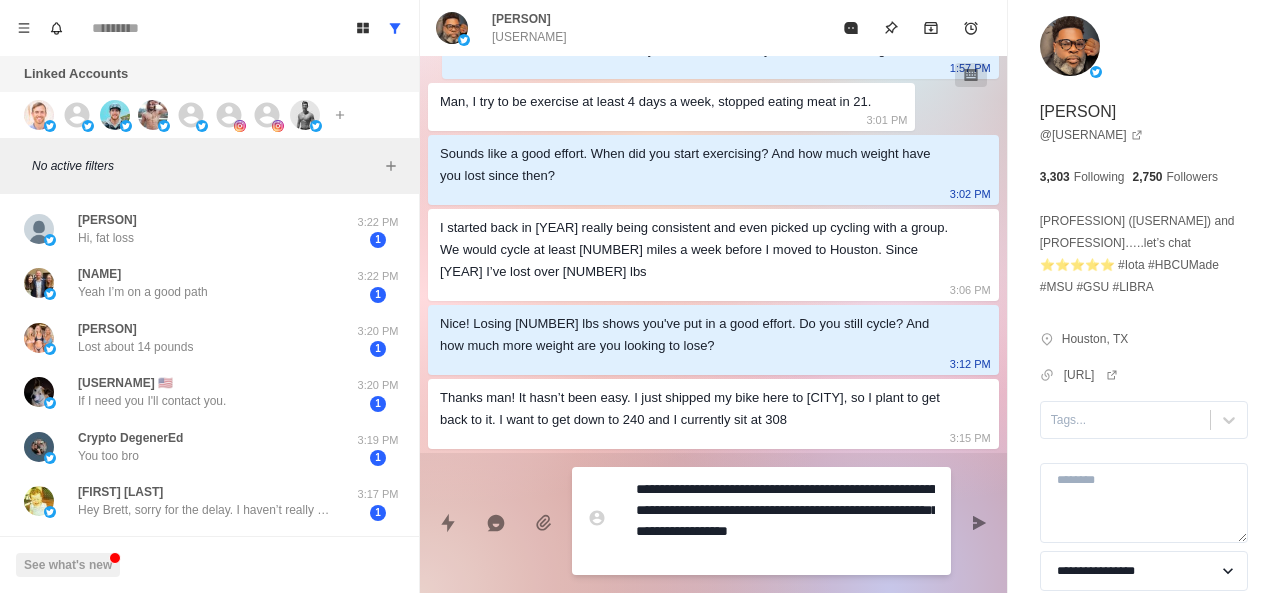 click on "**********" at bounding box center [785, 521] 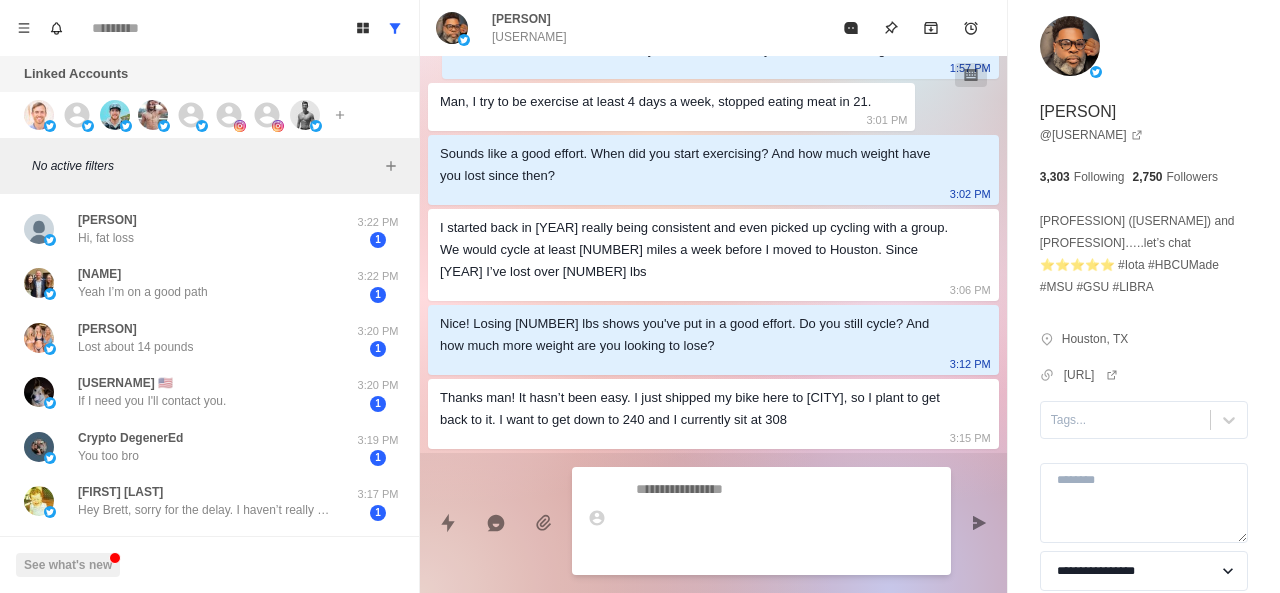 scroll, scrollTop: 470, scrollLeft: 0, axis: vertical 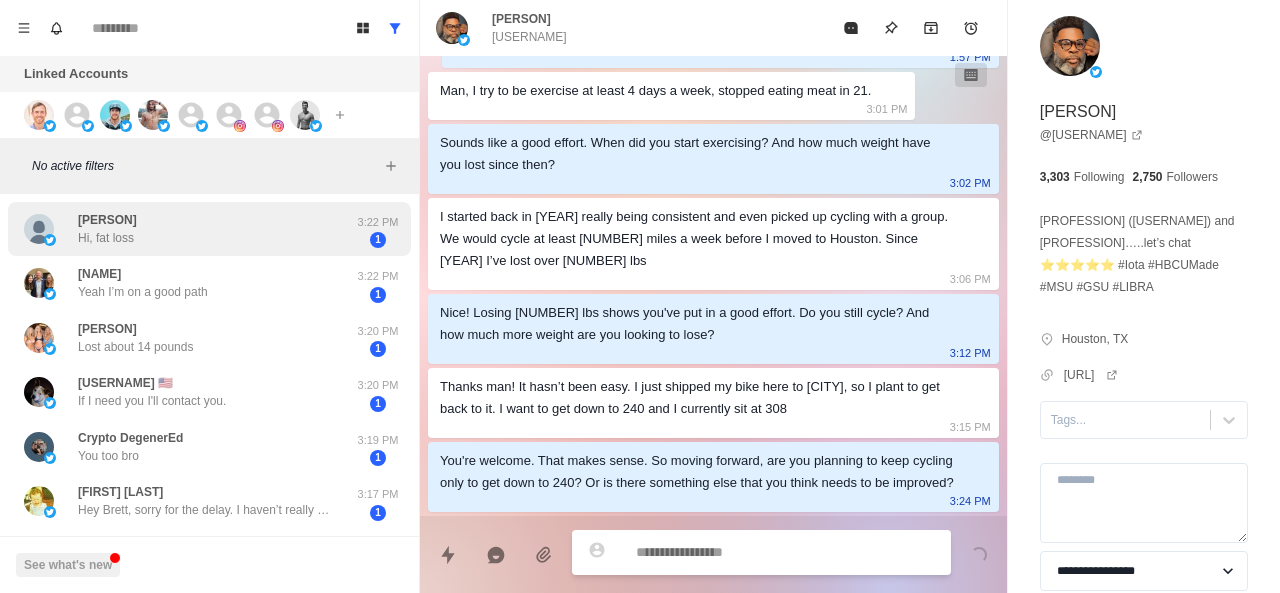 click on "[FIRST] [LAST], fat loss" at bounding box center (188, 229) 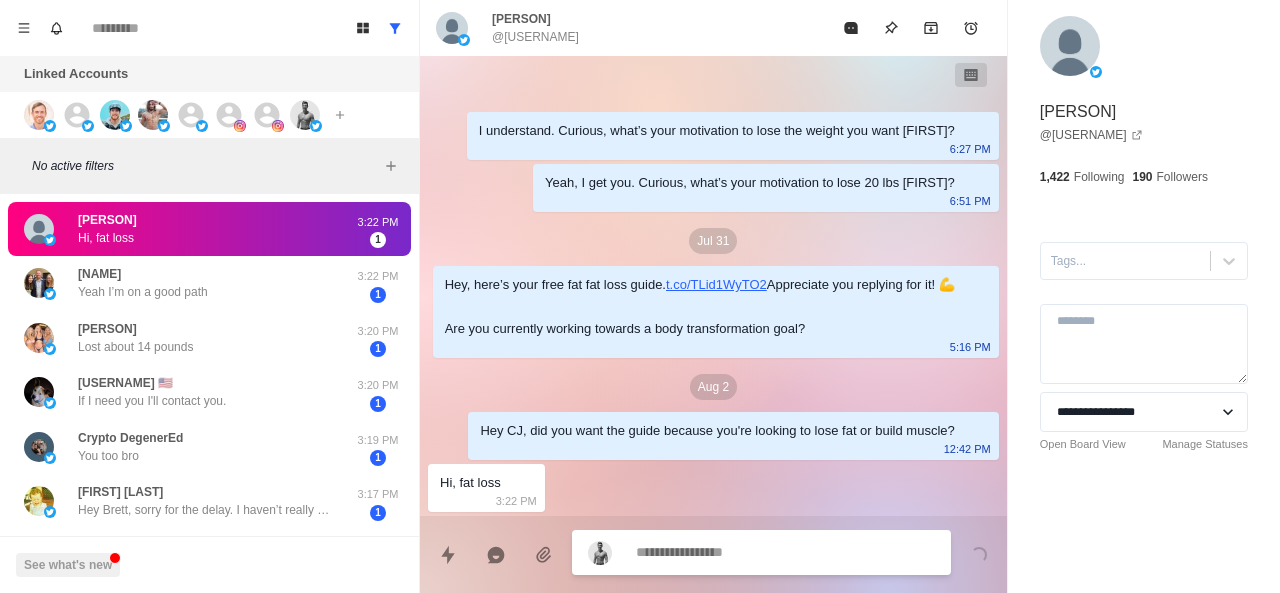 scroll, scrollTop: 48, scrollLeft: 0, axis: vertical 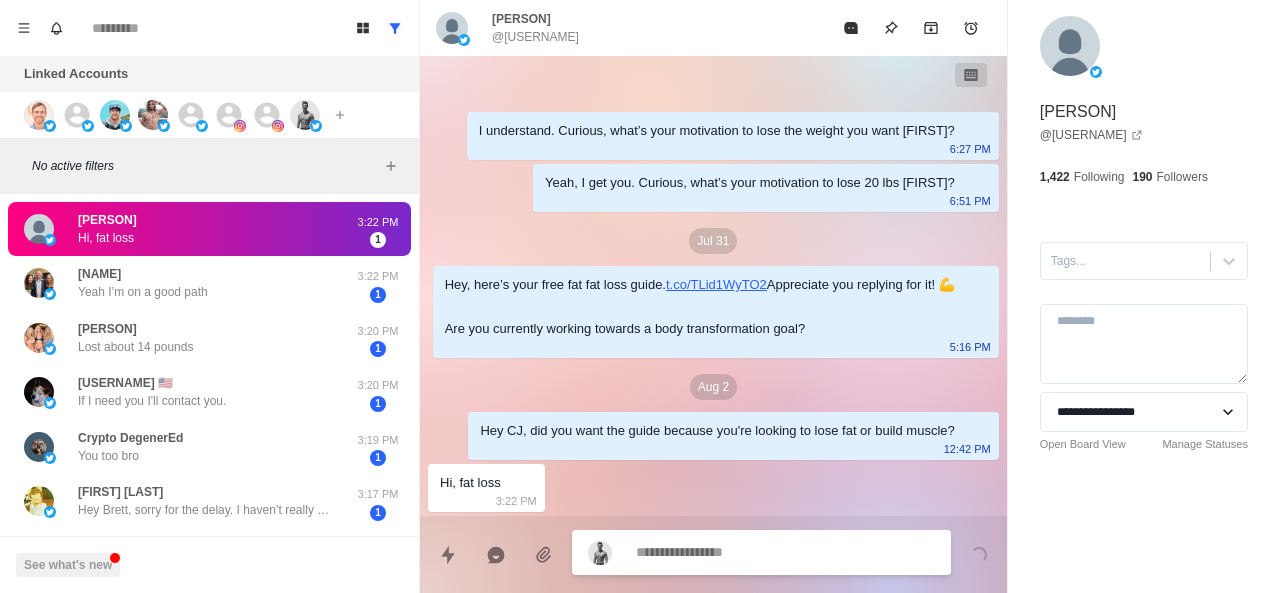click at bounding box center [785, 552] 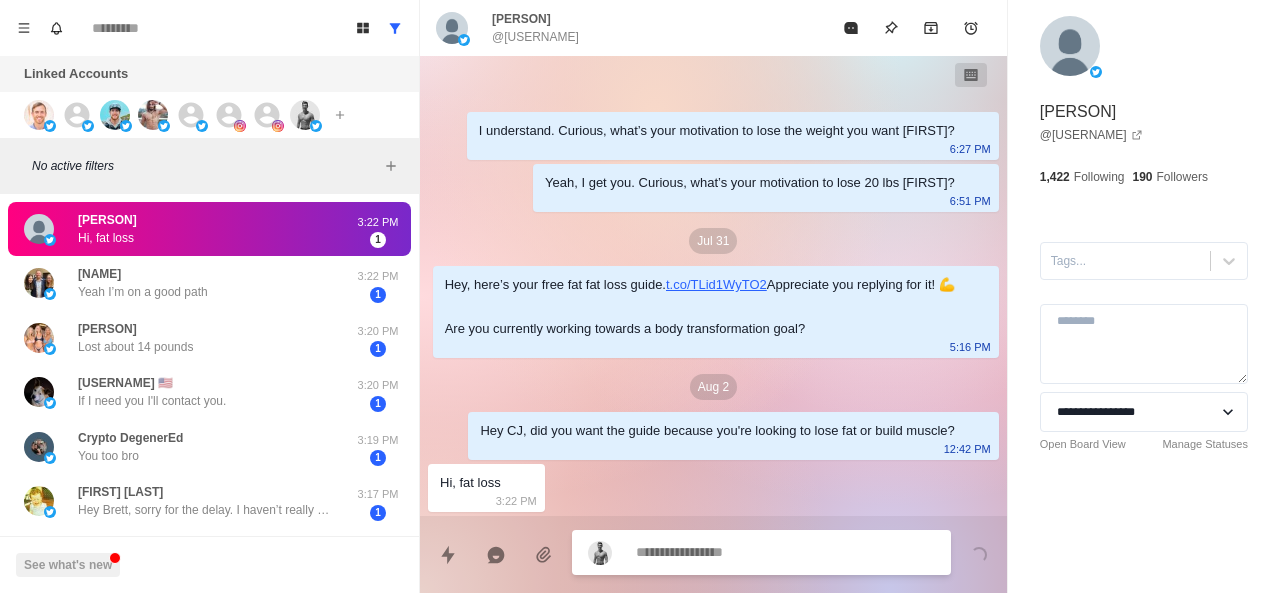 paste on "**********" 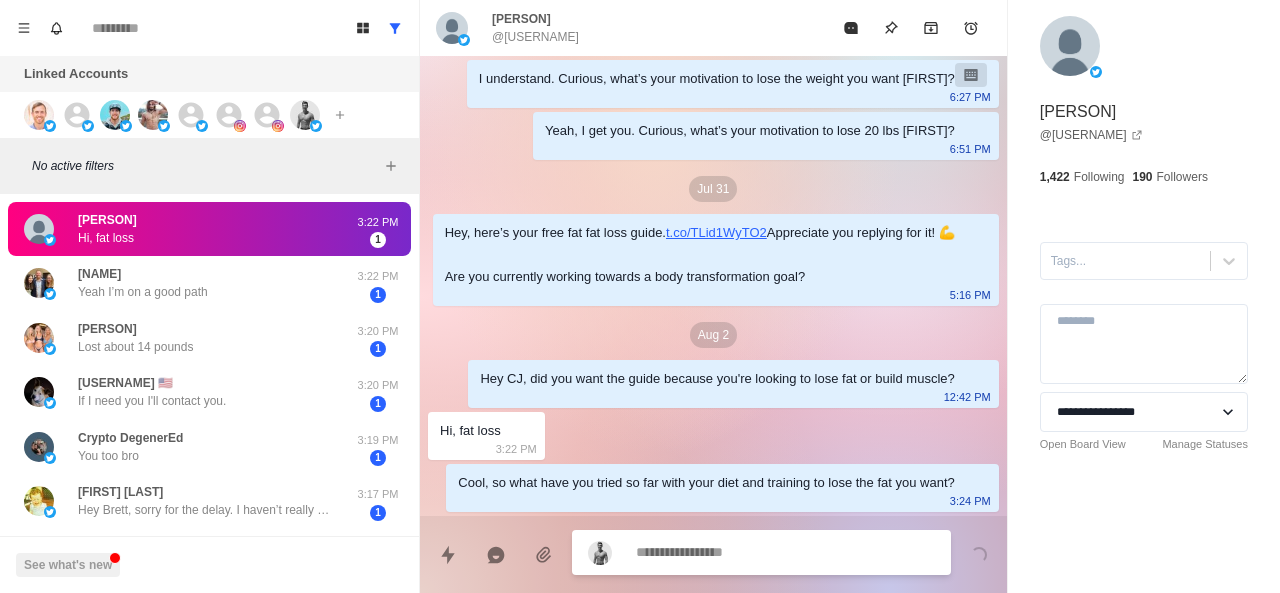 scroll, scrollTop: 100, scrollLeft: 0, axis: vertical 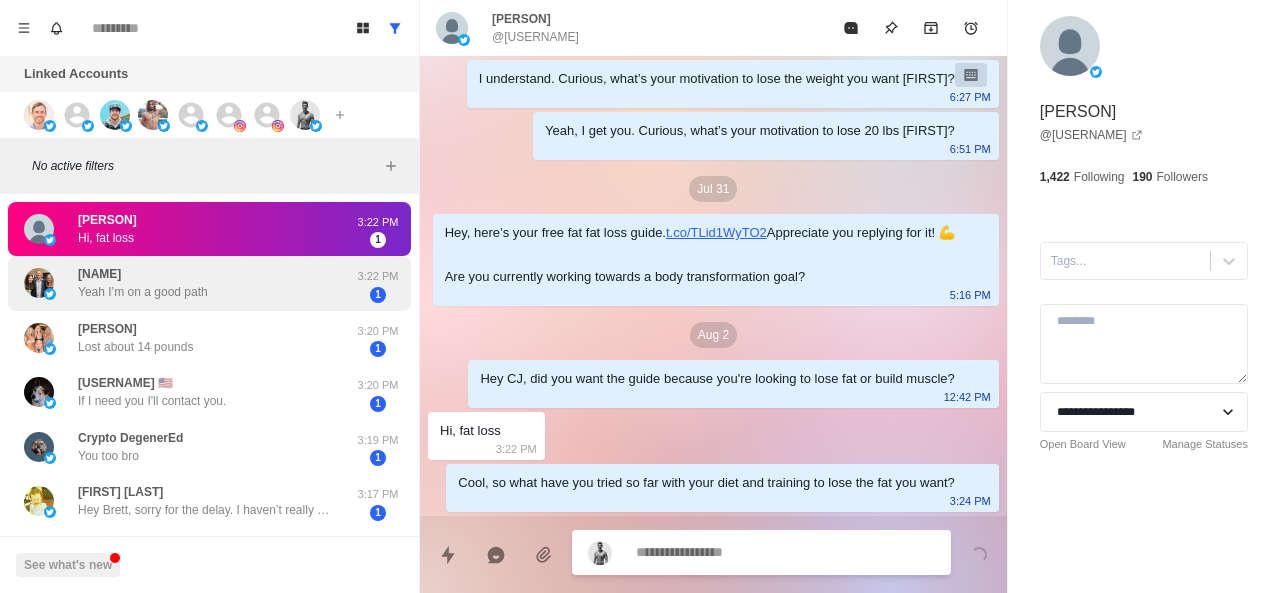 click on "[FIRST] Yeah I’m on a good path" at bounding box center [143, 283] 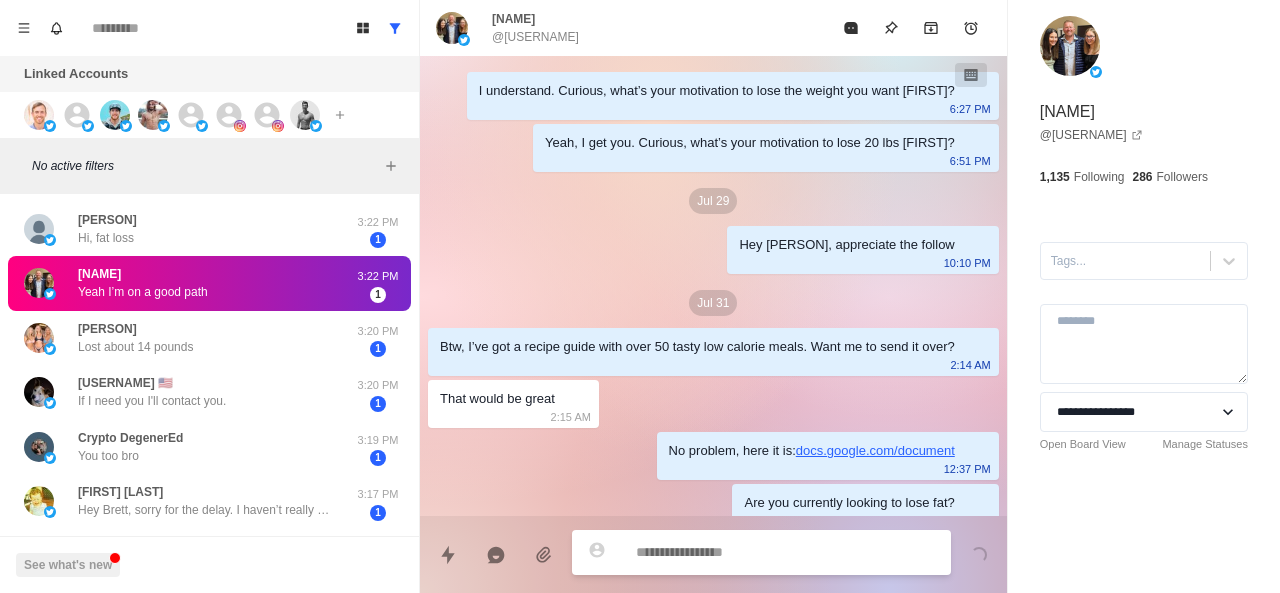 scroll, scrollTop: 736, scrollLeft: 0, axis: vertical 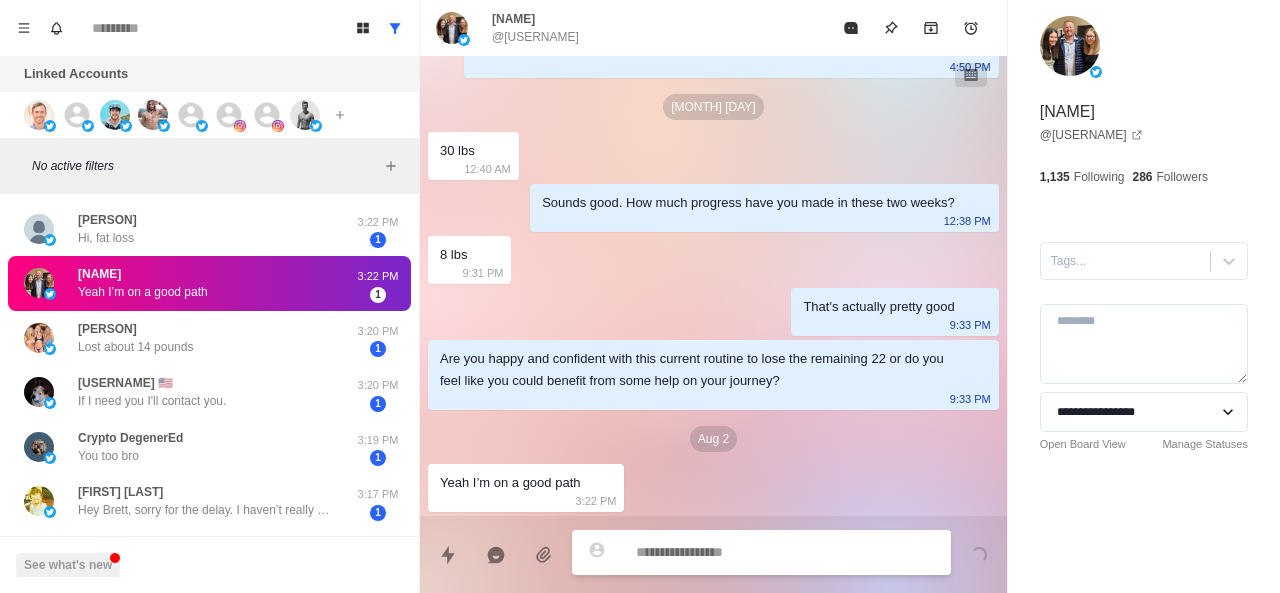 click at bounding box center (785, 552) 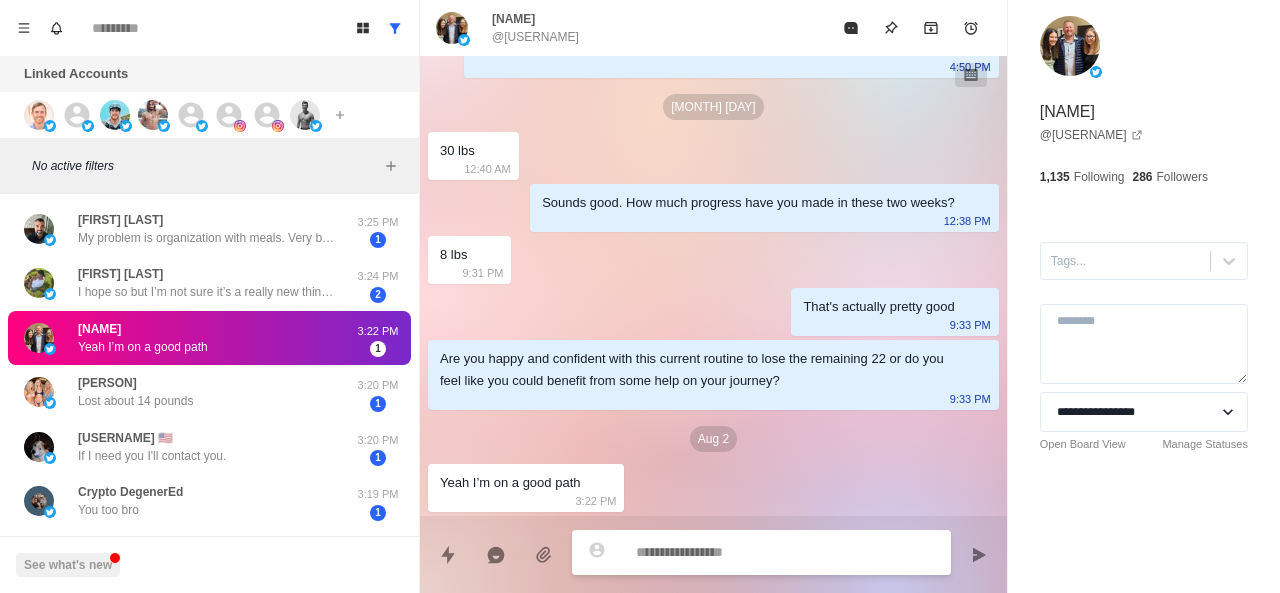 scroll, scrollTop: 788, scrollLeft: 0, axis: vertical 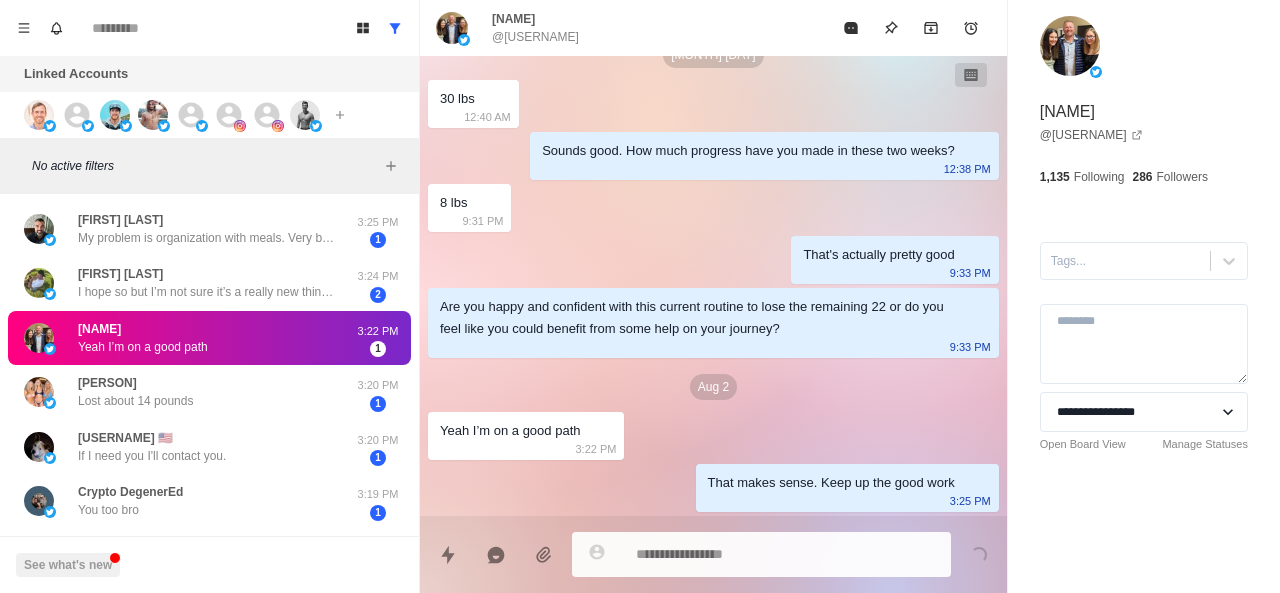 click on "[FIRST] Yeah I’m on a good path 3:22 PM 1" at bounding box center [209, 338] 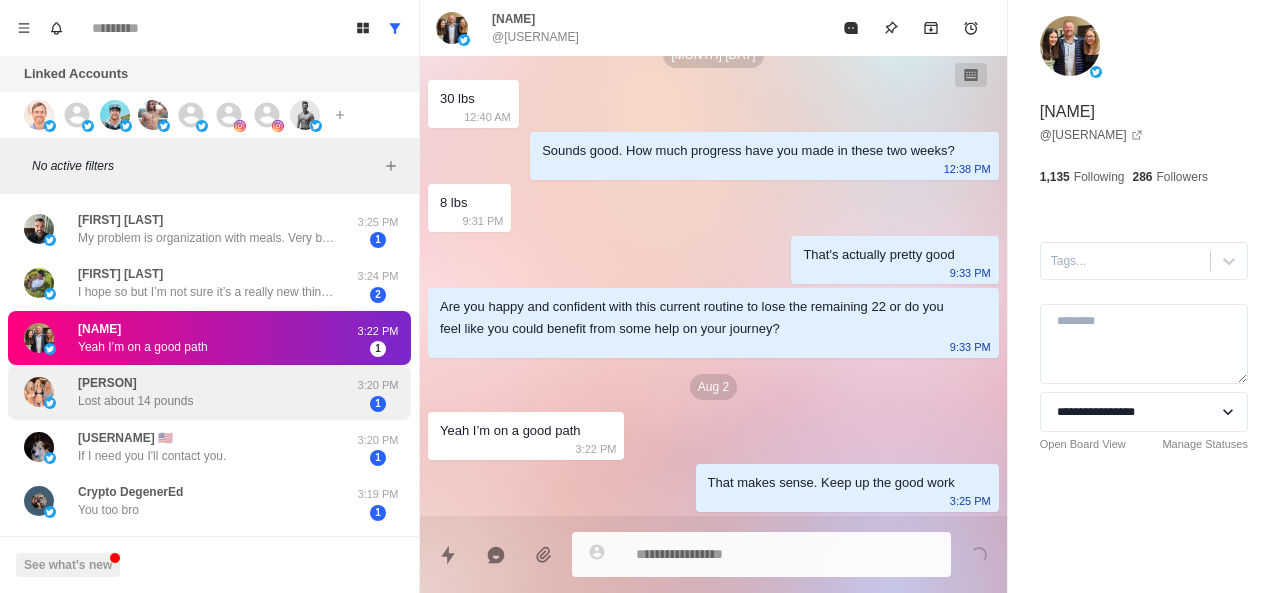 click on "[PERSON] Lost about [NUMBER] pounds [TIME] [NUMBER]" at bounding box center (209, 392) 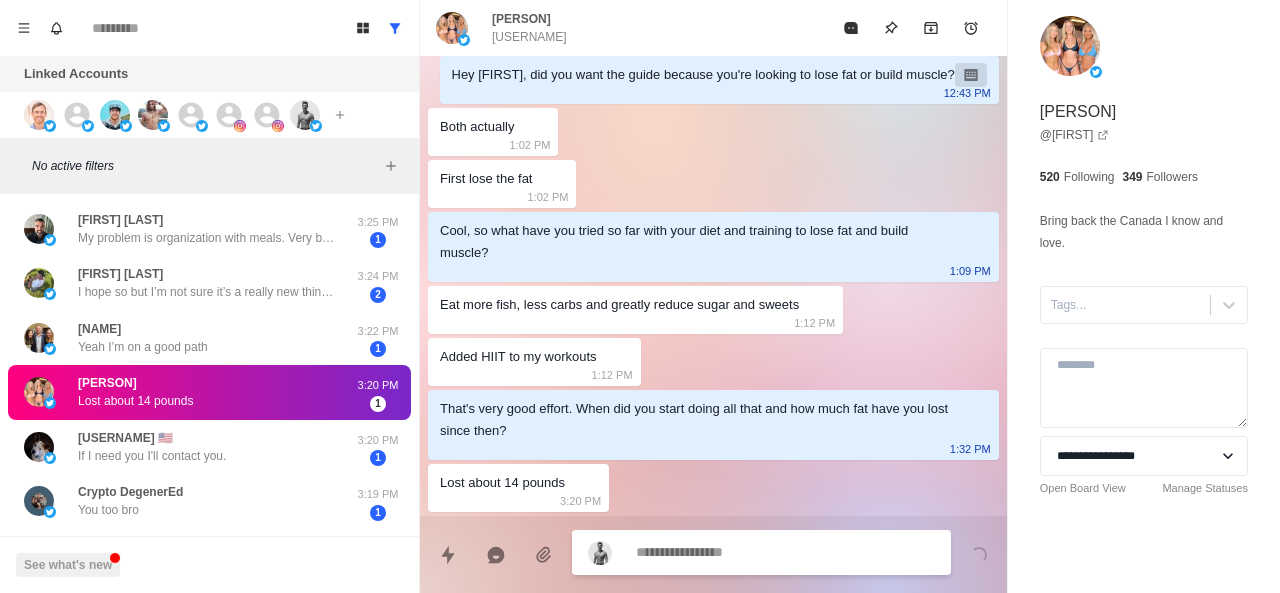 scroll, scrollTop: 404, scrollLeft: 0, axis: vertical 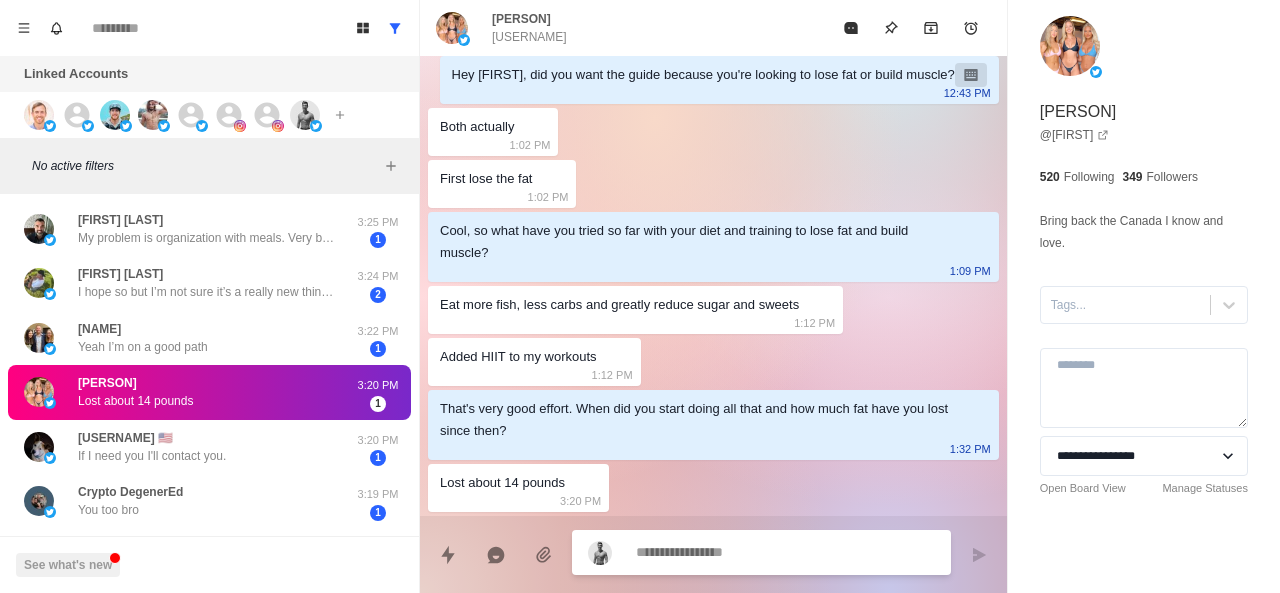 click at bounding box center (785, 552) 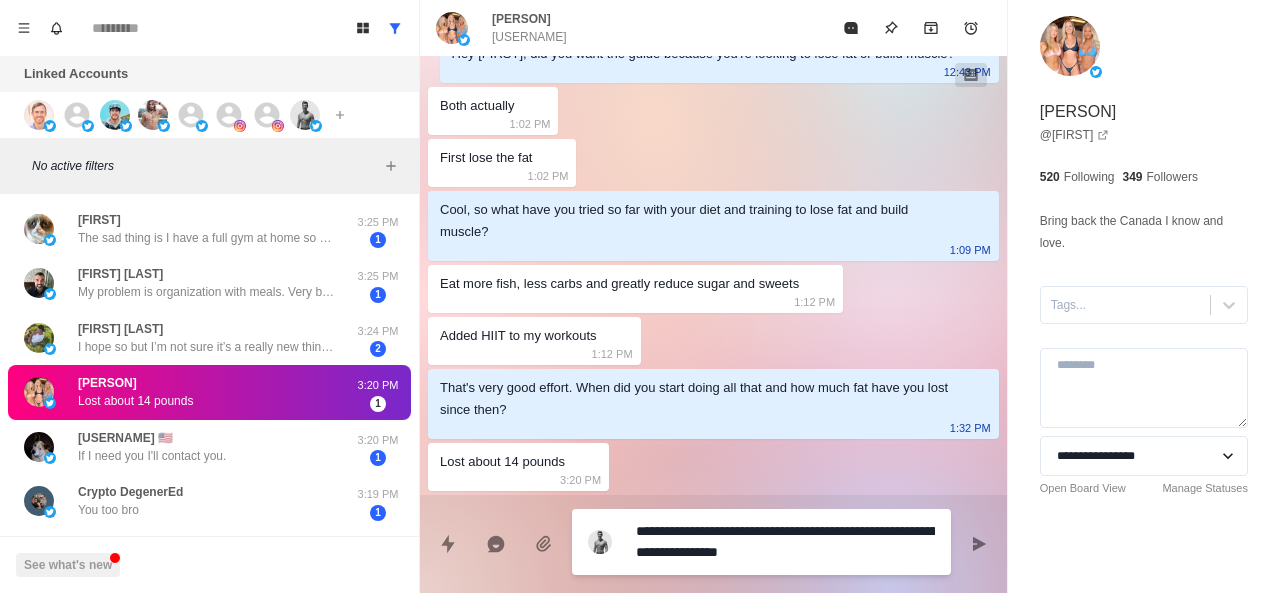click on "**********" at bounding box center (785, 542) 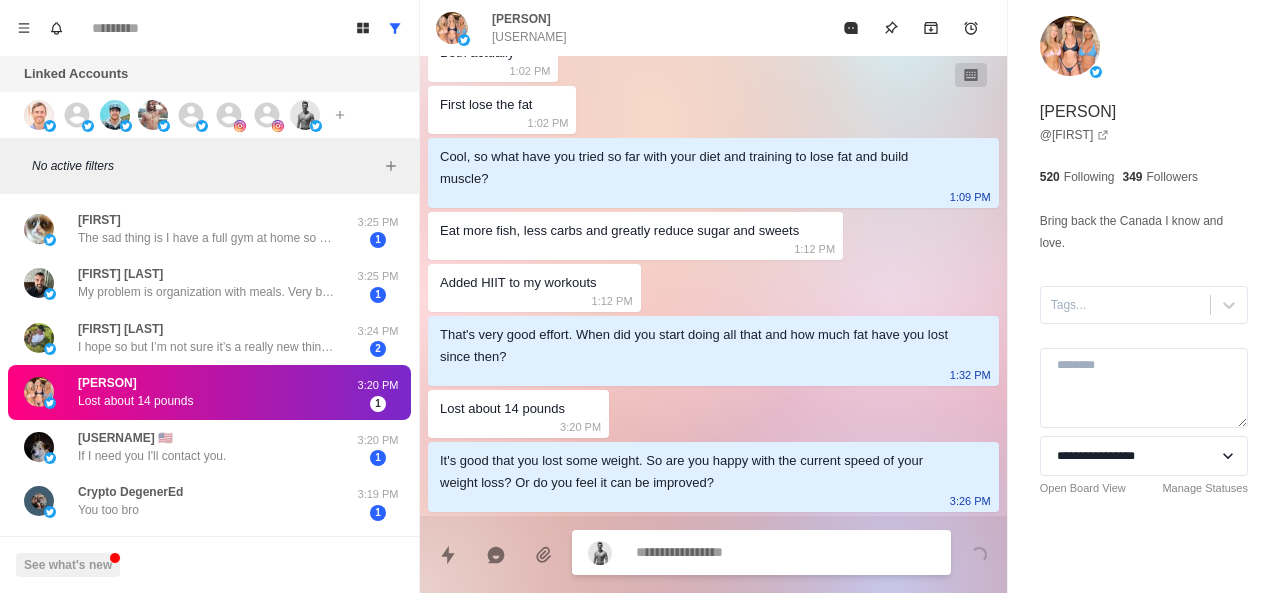 scroll, scrollTop: 478, scrollLeft: 0, axis: vertical 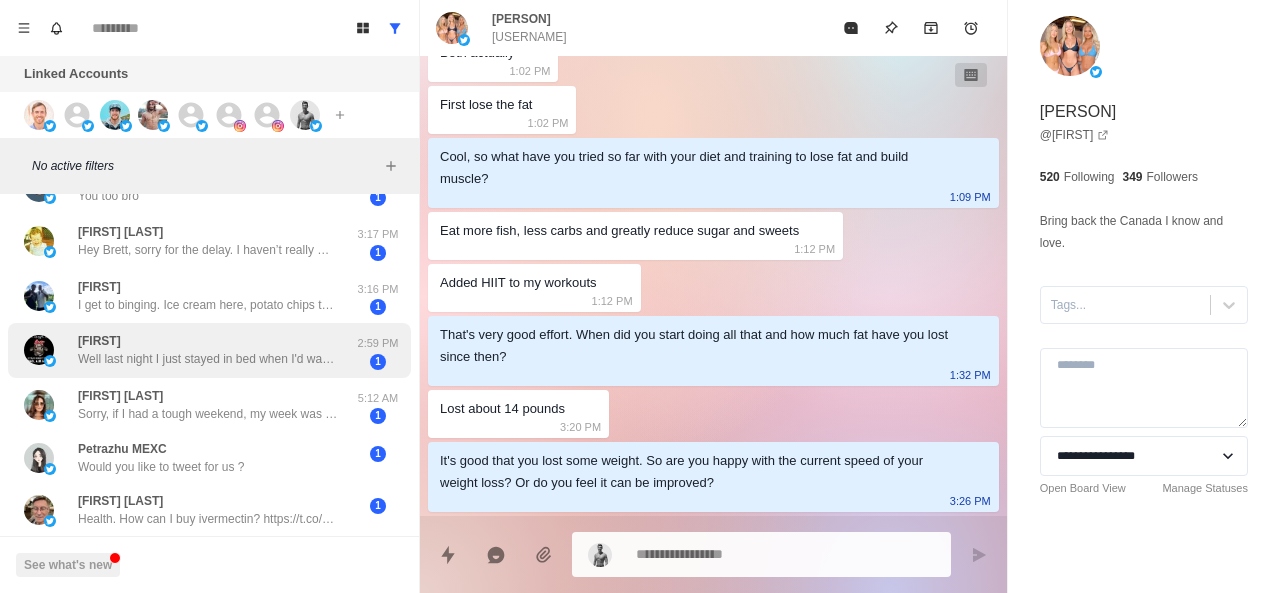 click on "[FIRST] Well last night I just stayed in bed when I'd wake up. I usually sleep 2 to 4 hours then wake up. I fixed up my bedroom where I'd have stuff I needed accessable from my bed and wouldn't have to get up. I did about 3 sleeps of 3 to 3 1/2 hours each. I'm trying to do deep breathing when I wake up and relax enough to go back to sleep. My husband has medical problems and early onset sundowner, so I'm facing some medical problems so I have to do drastic measures because without me healthy we both go down the tubes." at bounding box center [208, 350] 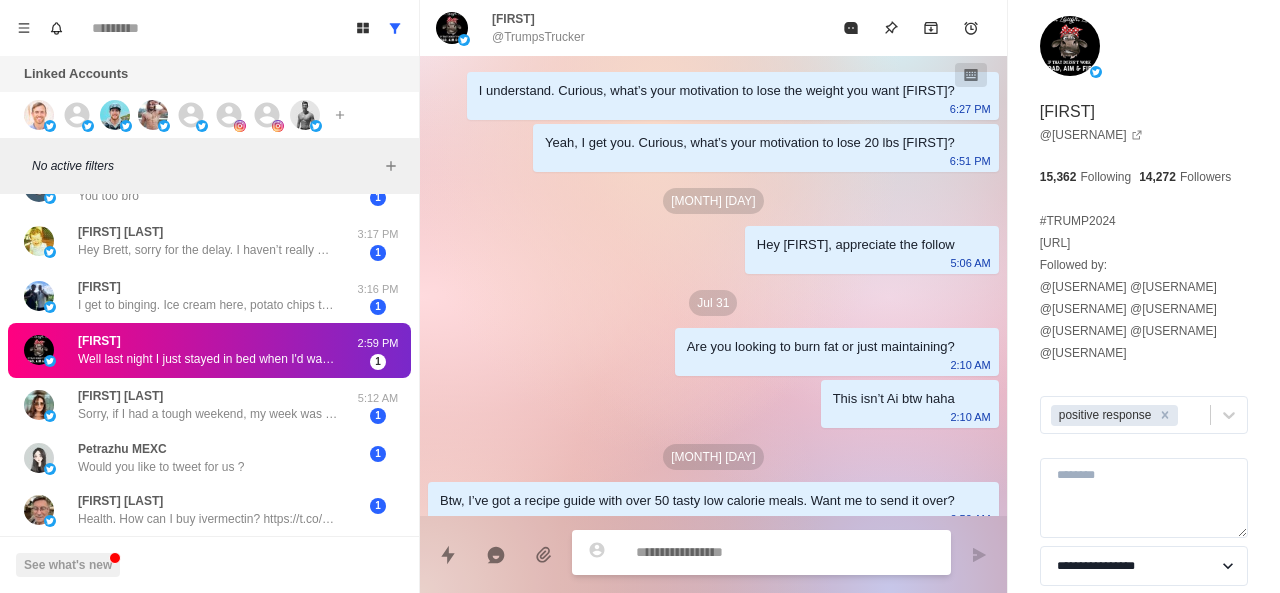scroll, scrollTop: 1422, scrollLeft: 0, axis: vertical 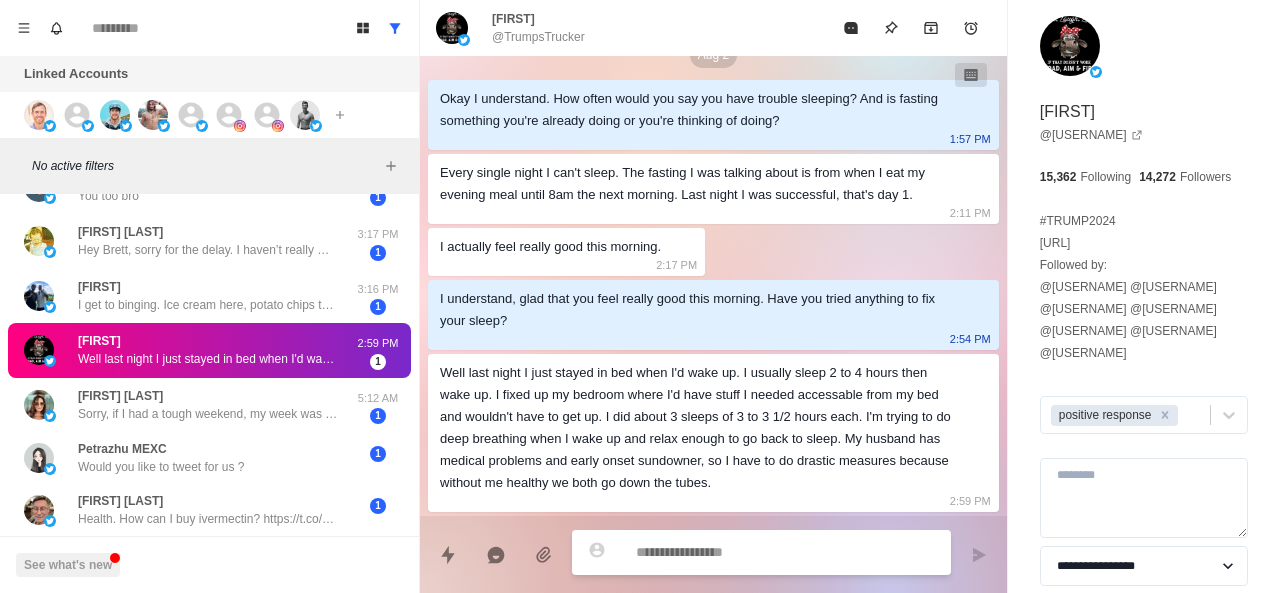 click at bounding box center (785, 552) 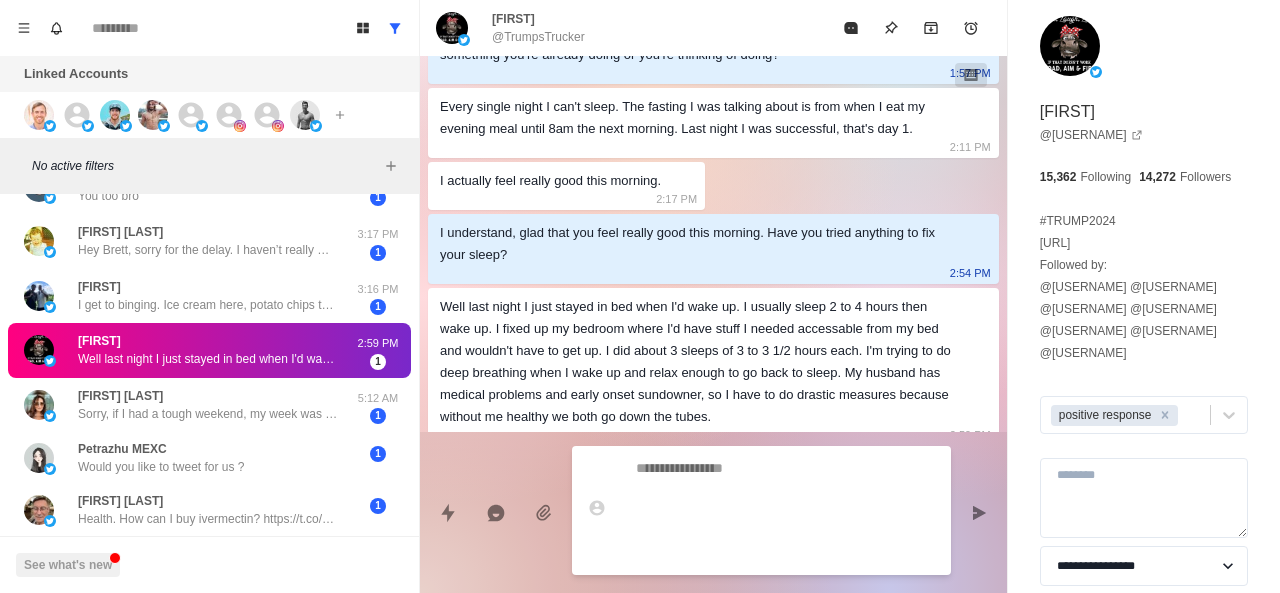 scroll, scrollTop: 1518, scrollLeft: 0, axis: vertical 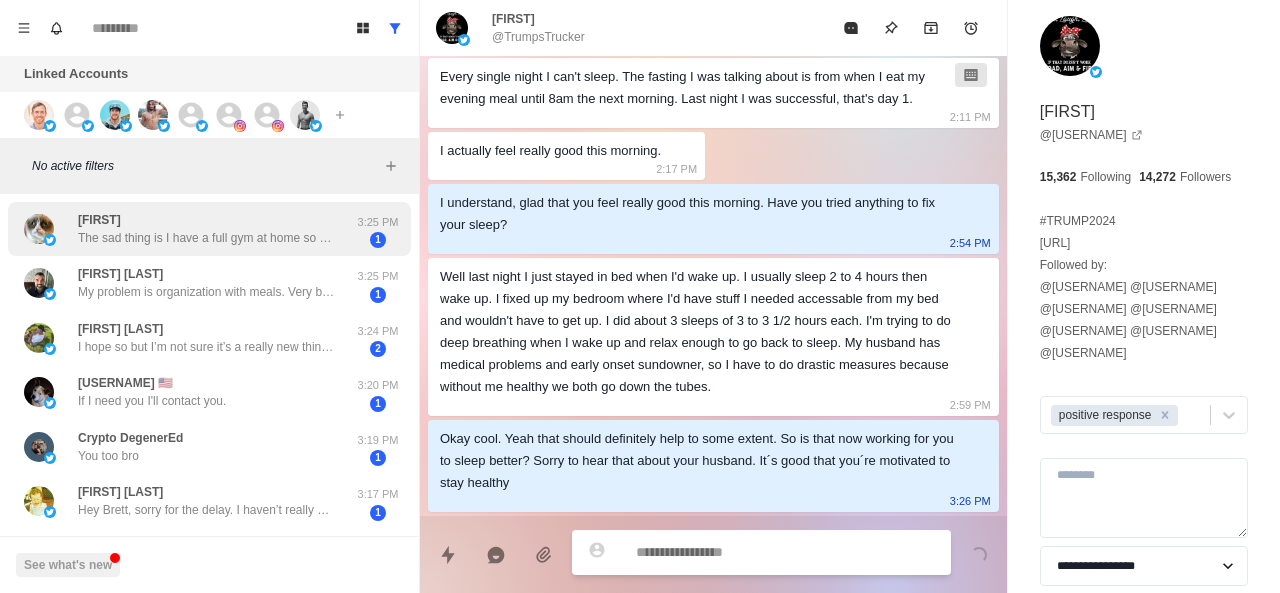 click on "[FIRST] The sad thing is I have a full gym at home so no real excuse, just exhausted most days and trying to clean up the diet. Can you recommend a good meal plan and workout ? I like lifting weights but dislike cardio 3:25 PM 1" at bounding box center [209, 229] 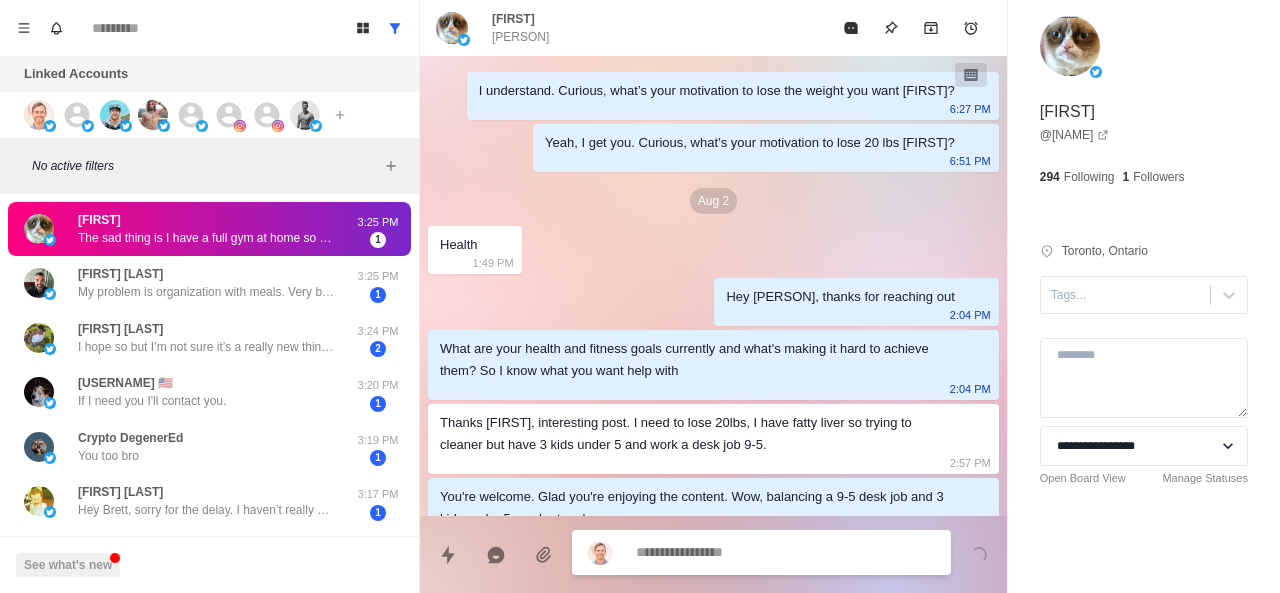 scroll, scrollTop: 198, scrollLeft: 0, axis: vertical 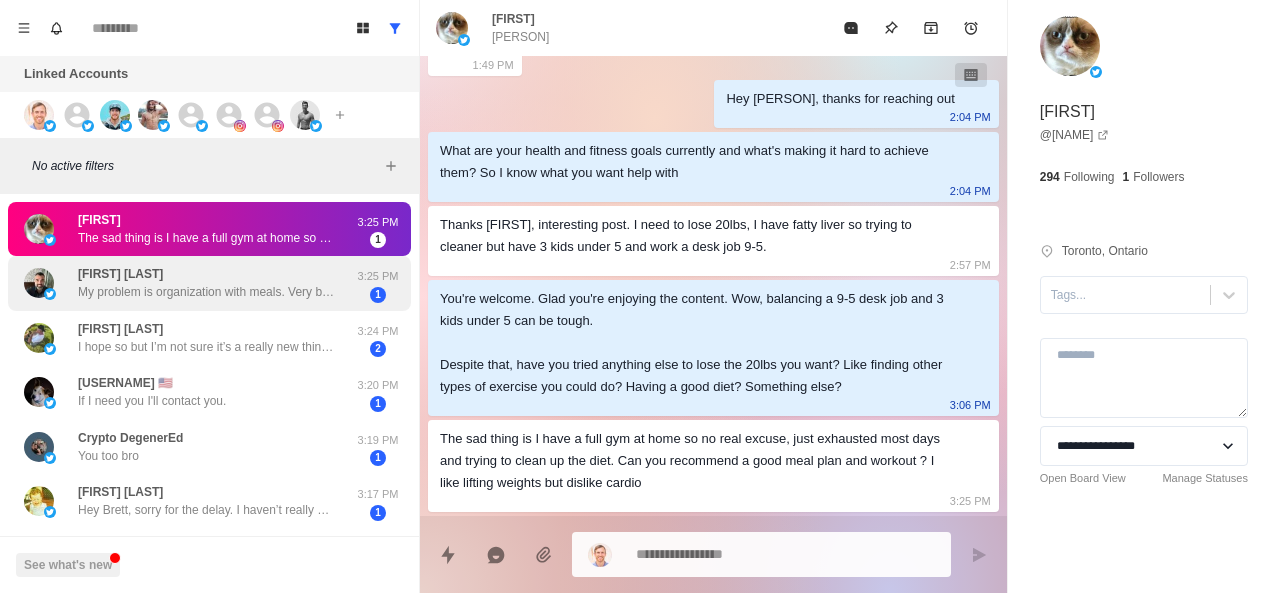 click on "My problem is organization with meals. Very busy most of the time. I dont eat as bad although some not good processed things that dont let me progress." at bounding box center (208, 292) 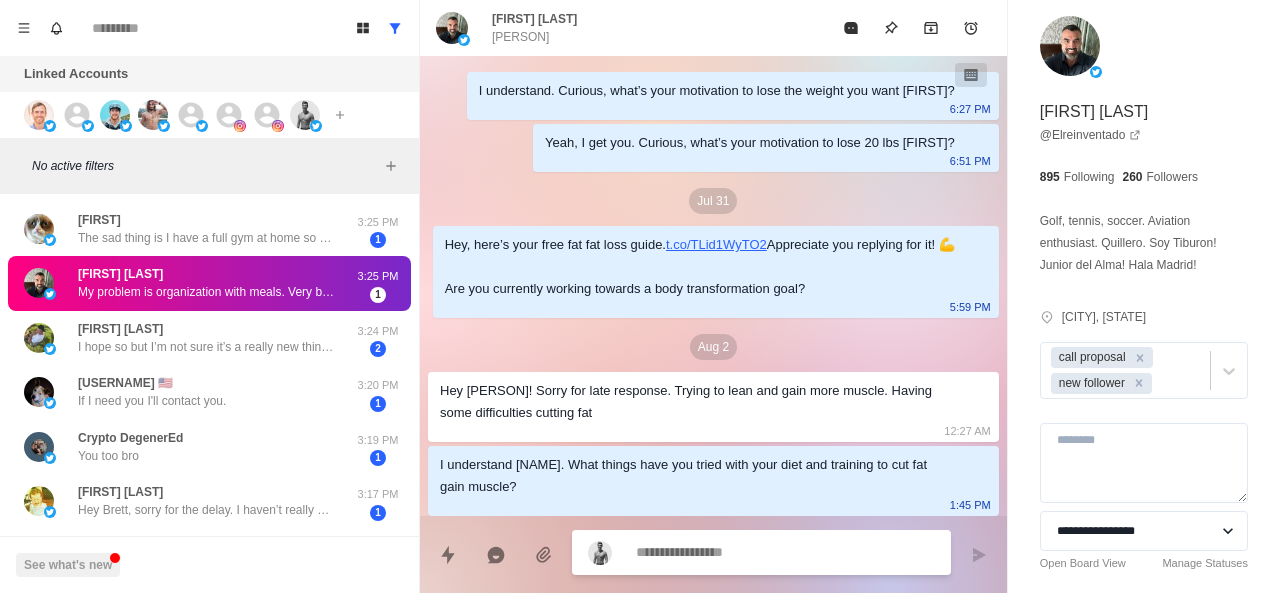 scroll, scrollTop: 166, scrollLeft: 0, axis: vertical 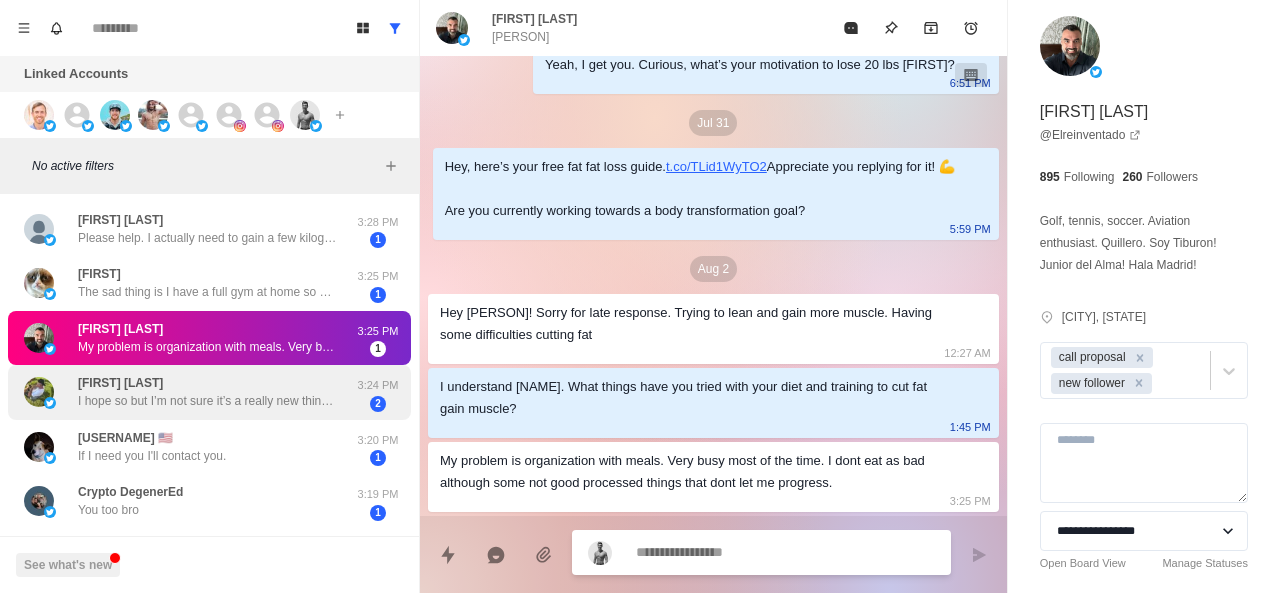 click on "[FIRST] [LAST] I hope so but I’m not sure it’s a really new thing for me so I’ll just have to stick with it." at bounding box center (208, 392) 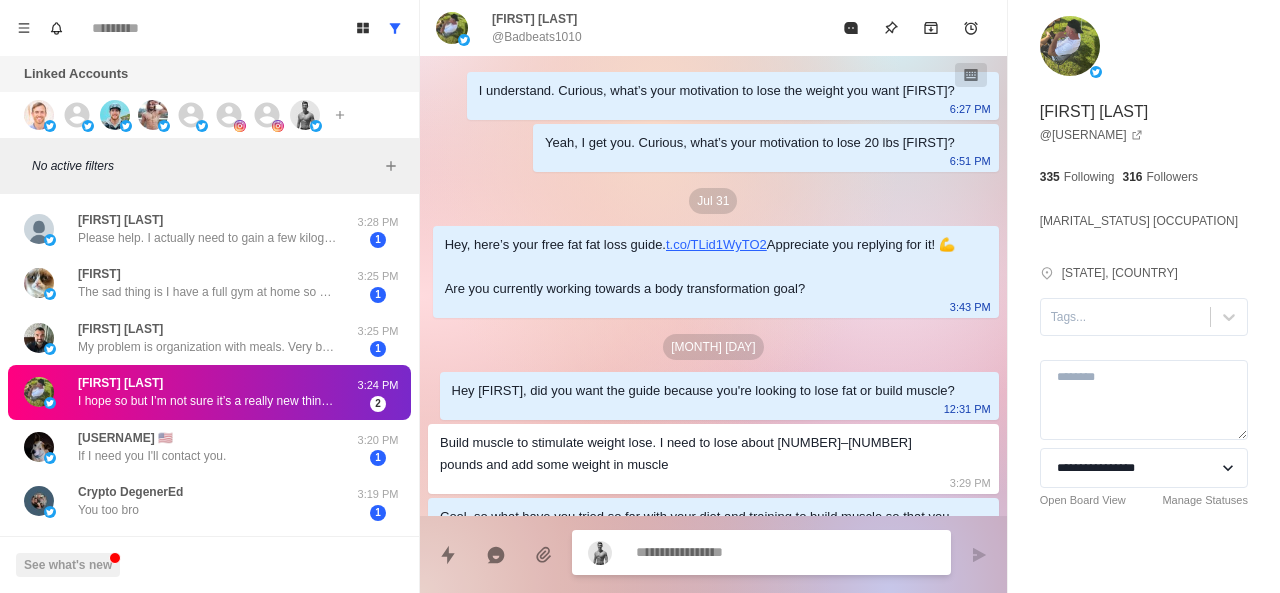 scroll, scrollTop: 860, scrollLeft: 0, axis: vertical 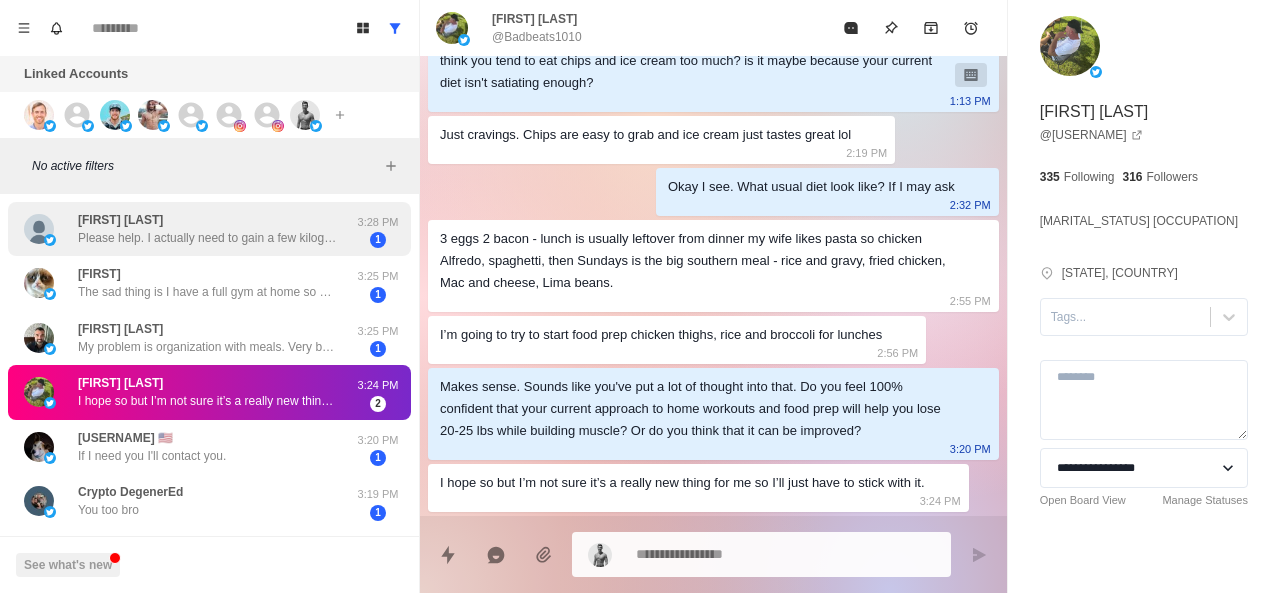 click on "Please help. I actually need to gain a few kilograms in a healthy way. Thanks https://t.co/[ALPHANUMERIC]" at bounding box center (208, 238) 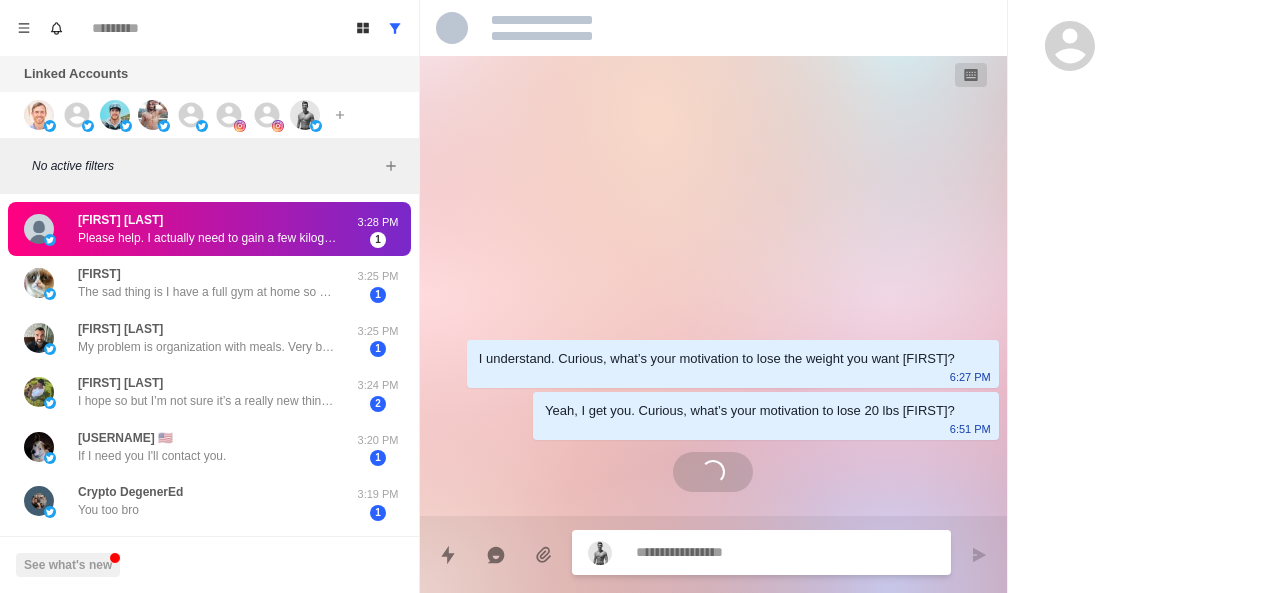 scroll, scrollTop: 0, scrollLeft: 0, axis: both 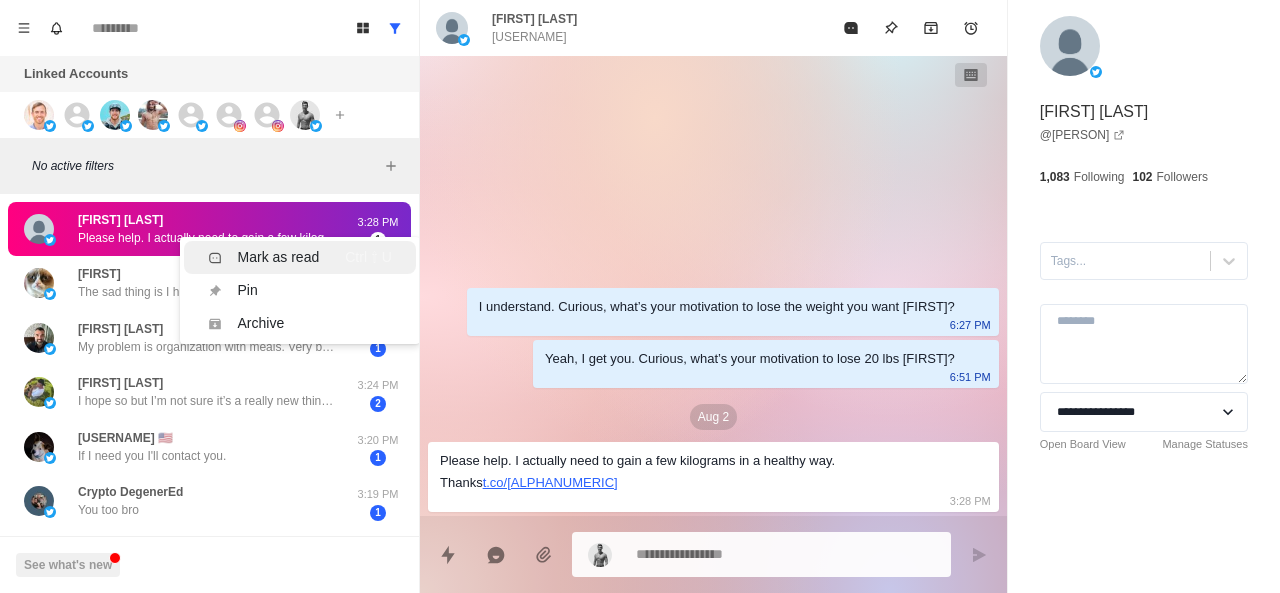 click on "Mark as read" at bounding box center (279, 257) 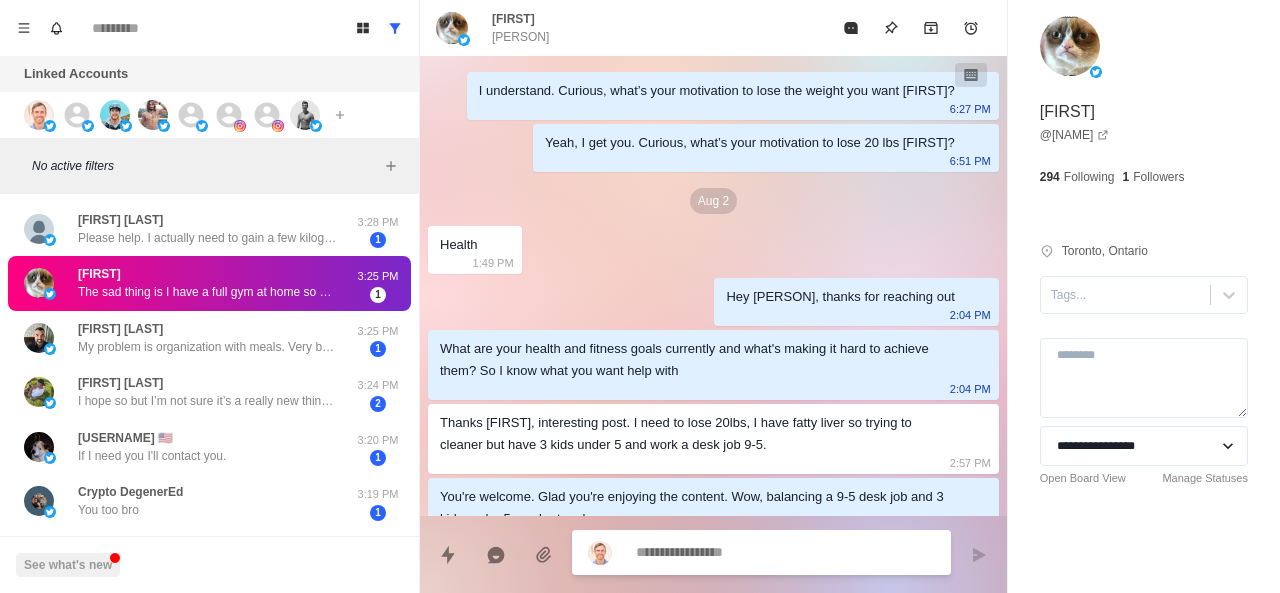 scroll, scrollTop: 198, scrollLeft: 0, axis: vertical 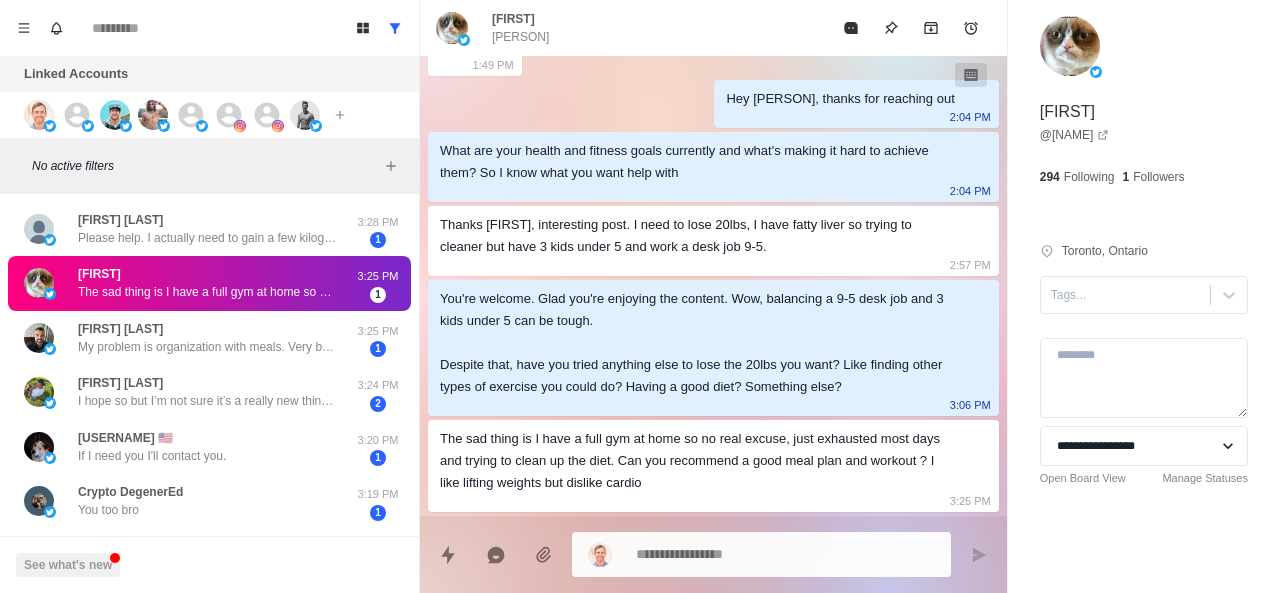 click on "[PERSON] The sad thing is I have a full gym at home so no real excuse, just exhausted most days and trying to clean up the diet. Can you recommend a good meal plan and workout ? I like lifting weights but dislike cardio" at bounding box center (208, 283) 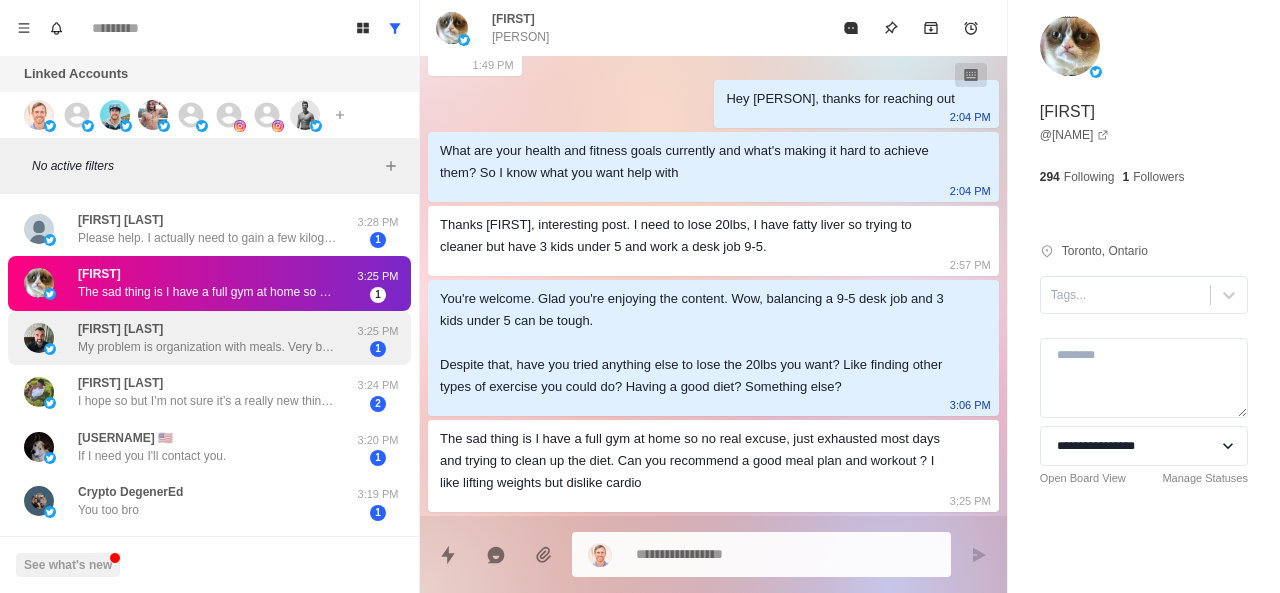 click on "My problem is organization with meals. Very busy most of the time. I dont eat as bad although some not good processed things that dont let me progress." at bounding box center [208, 347] 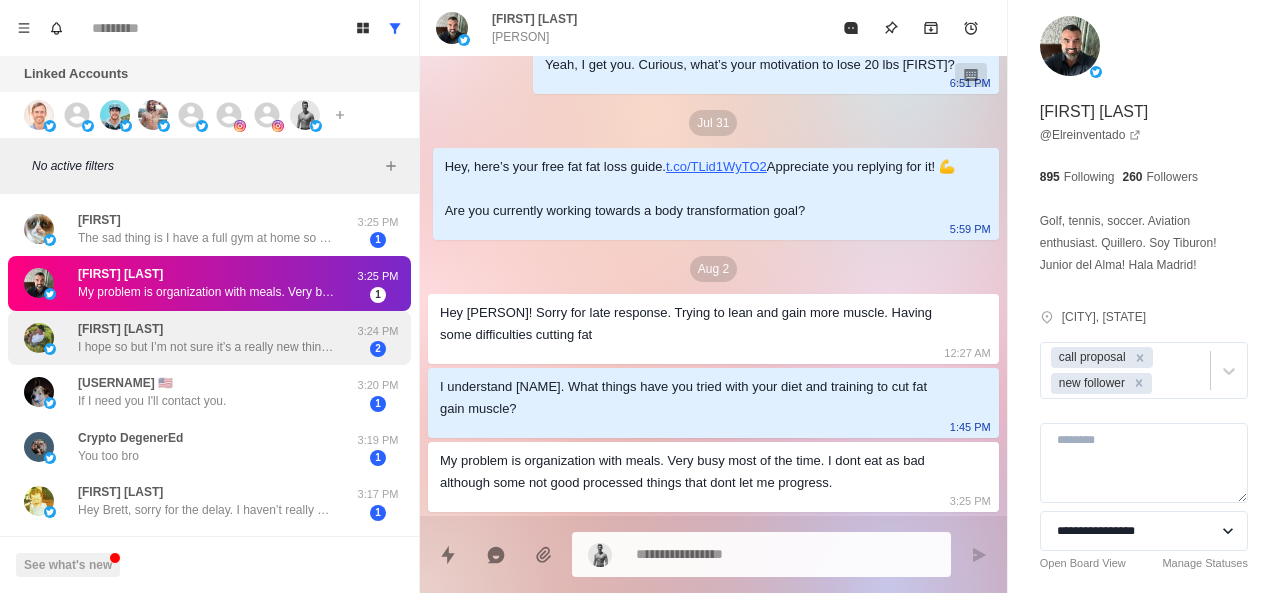 click on "[FIRST] [LAST] I hope so but I’m not sure it’s a really new thing for me so I’ll just have to stick with it." at bounding box center [208, 338] 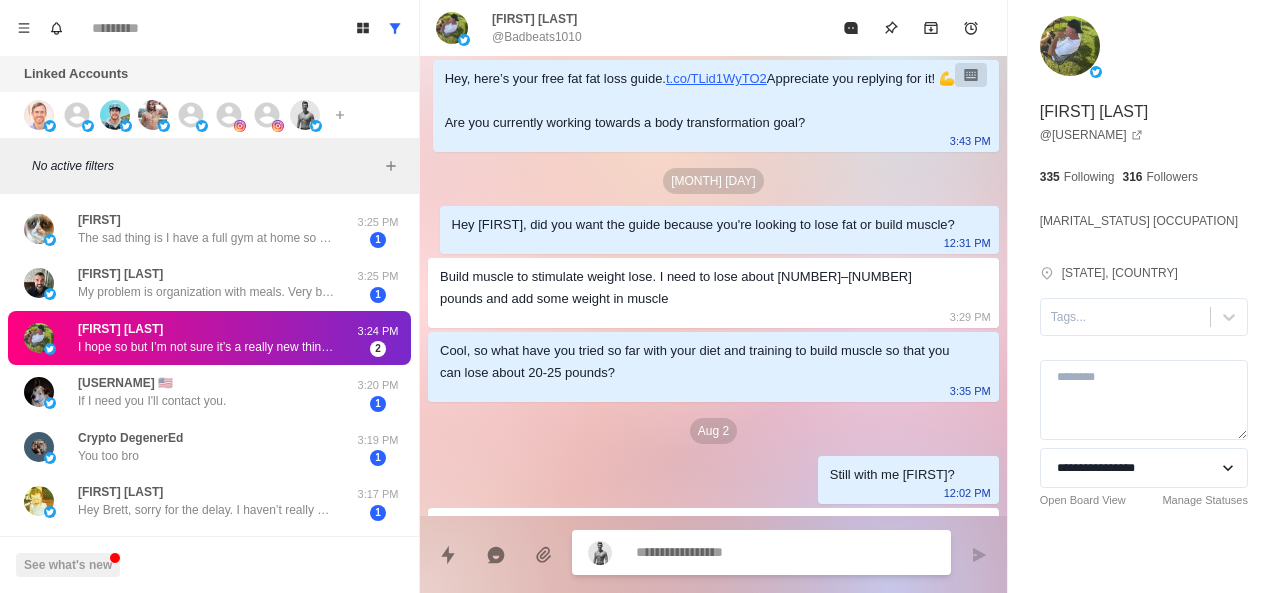 scroll, scrollTop: 860, scrollLeft: 0, axis: vertical 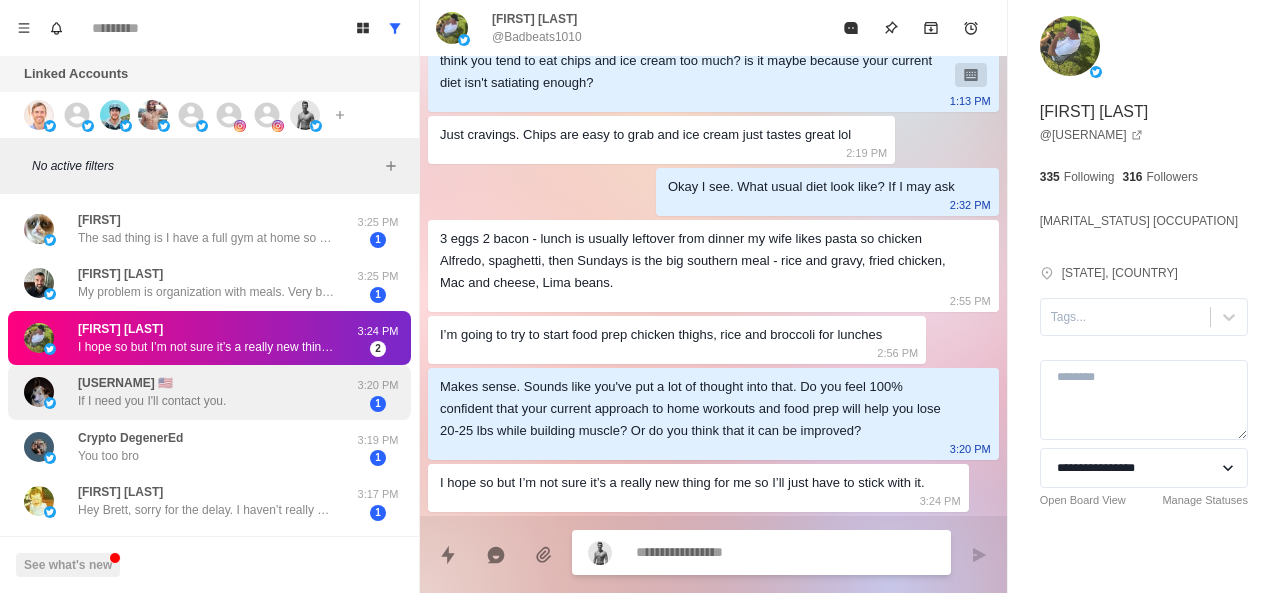 click on "[USERNAME] If I need you I'll contact you." at bounding box center (152, 392) 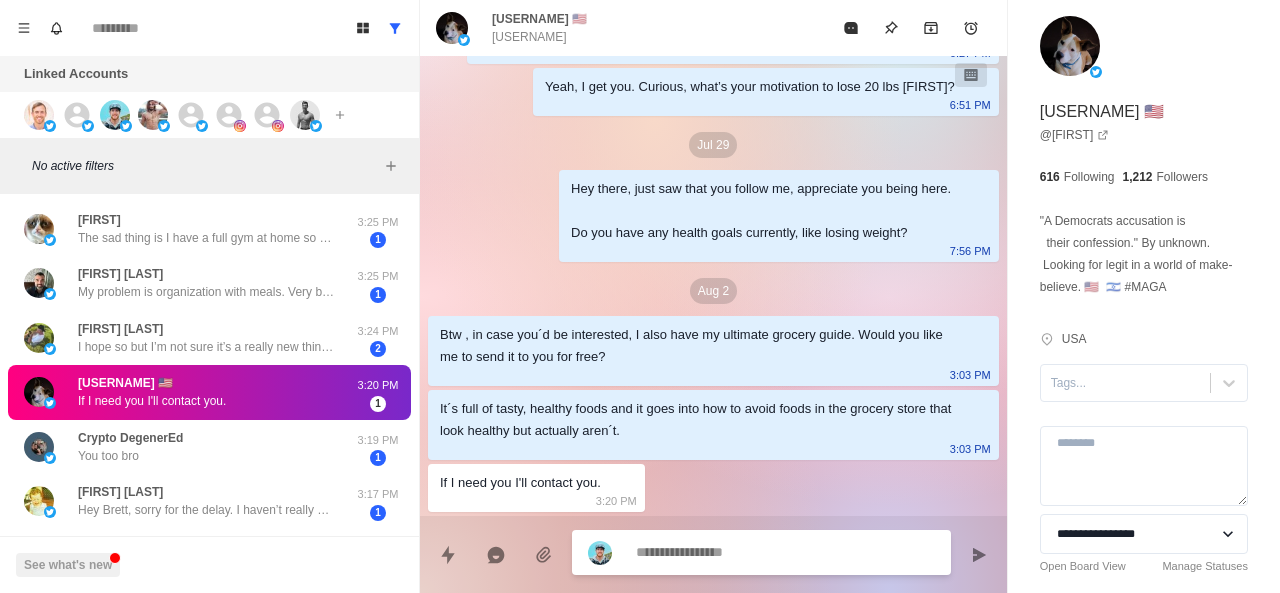scroll, scrollTop: 108, scrollLeft: 0, axis: vertical 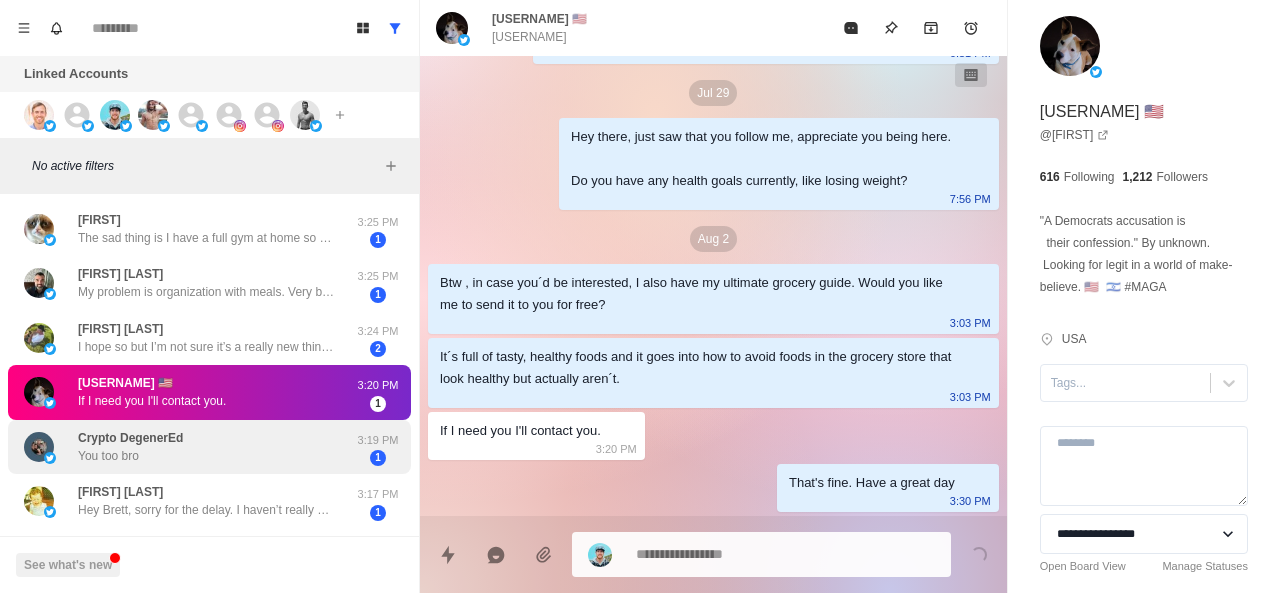 click on "Crypto DegenerEd" at bounding box center [130, 438] 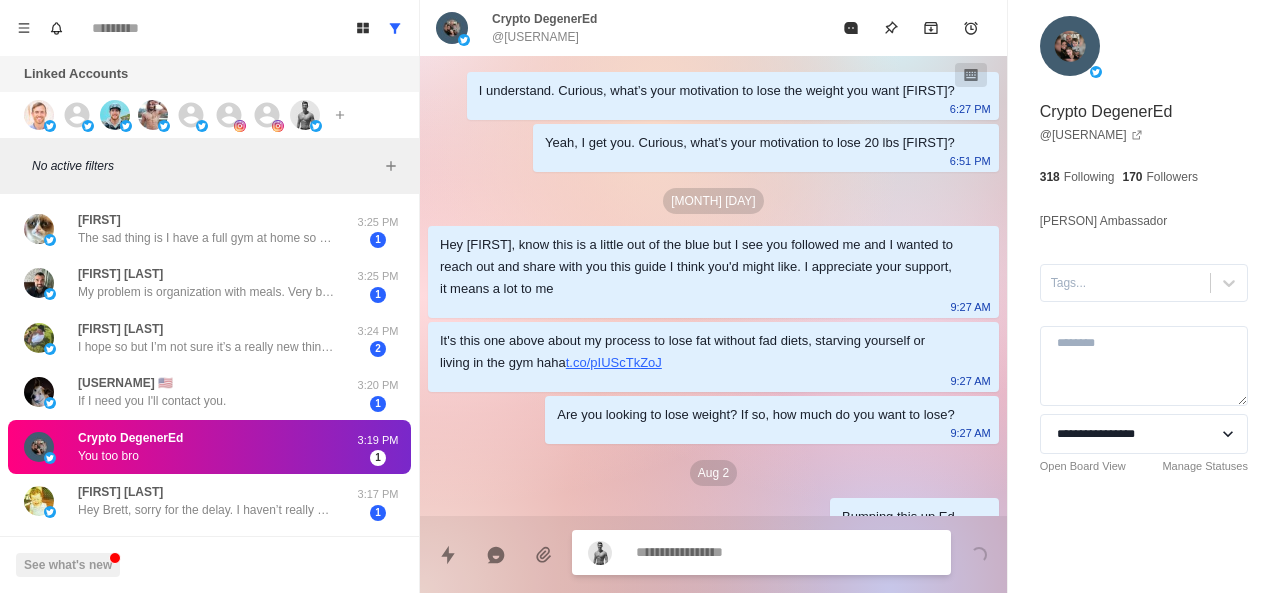 scroll, scrollTop: 190, scrollLeft: 0, axis: vertical 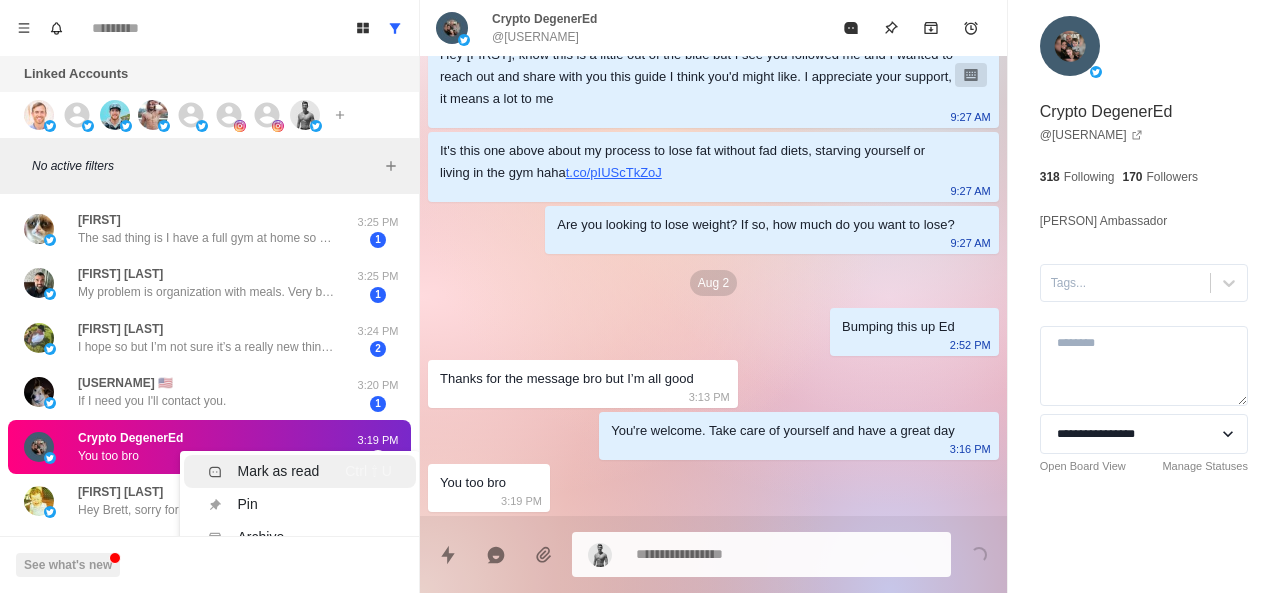 click on "Mark as read Ctrl ⇧ U" at bounding box center (300, 471) 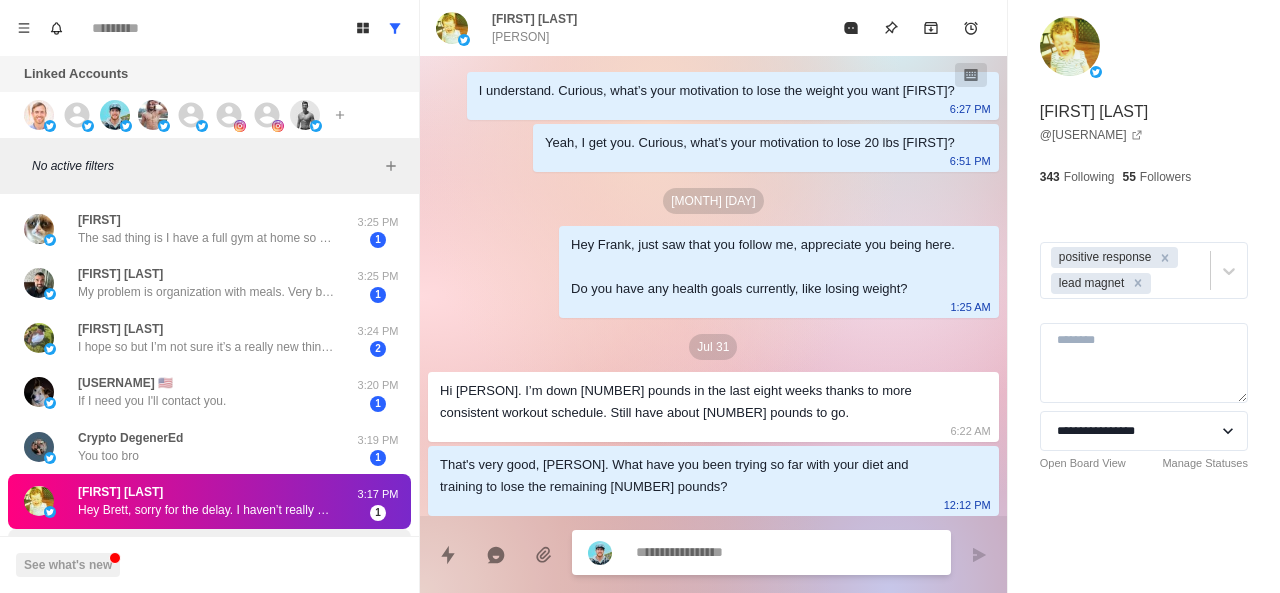 scroll, scrollTop: 274, scrollLeft: 0, axis: vertical 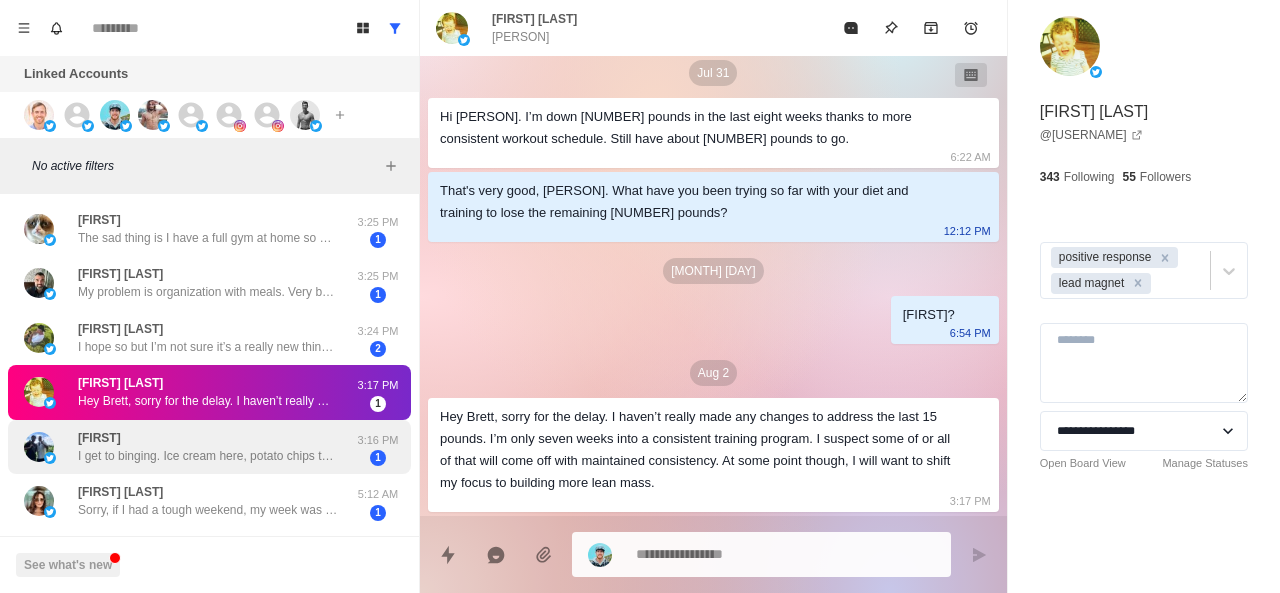 click on "I get to binging. Ice cream here, potato chips there. I over eat everything including too many grapes. Bottom line is self control. Family pressure doesn’t help. I appreciate your time though." at bounding box center (208, 456) 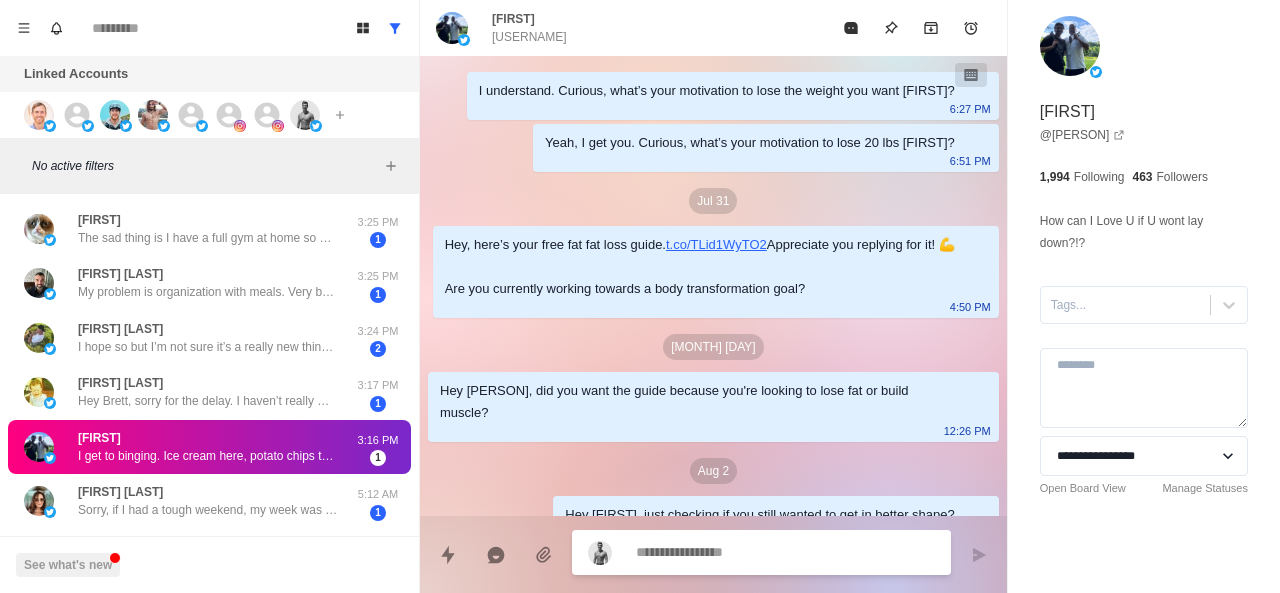 scroll, scrollTop: 342, scrollLeft: 0, axis: vertical 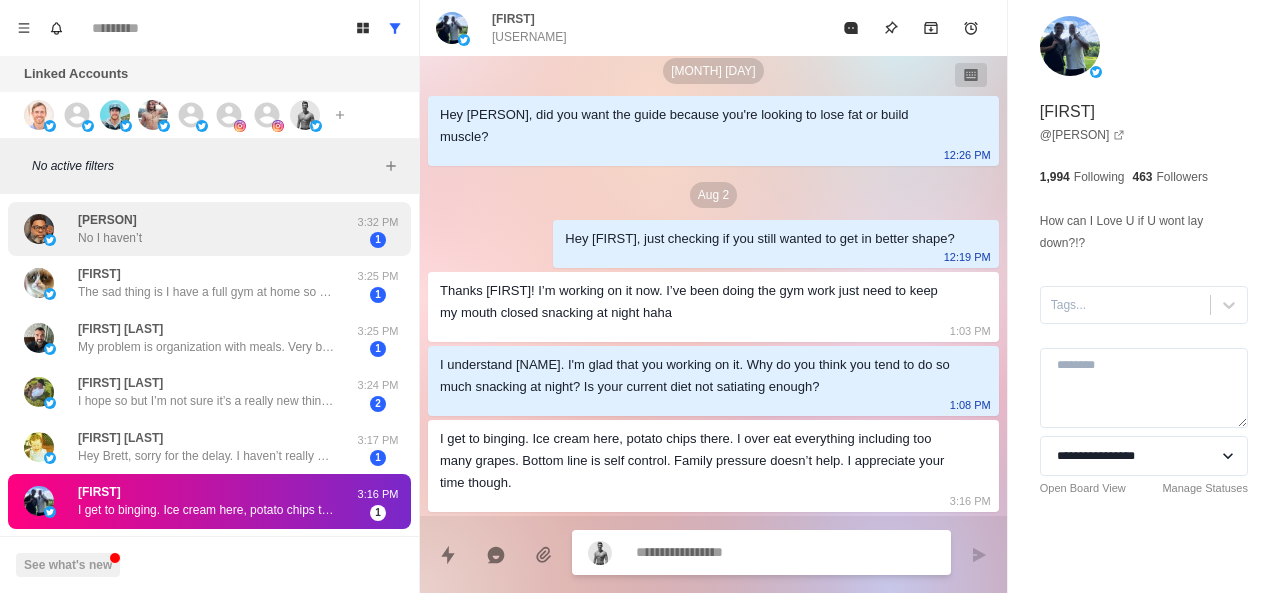 click on "No I haven’t" at bounding box center (110, 238) 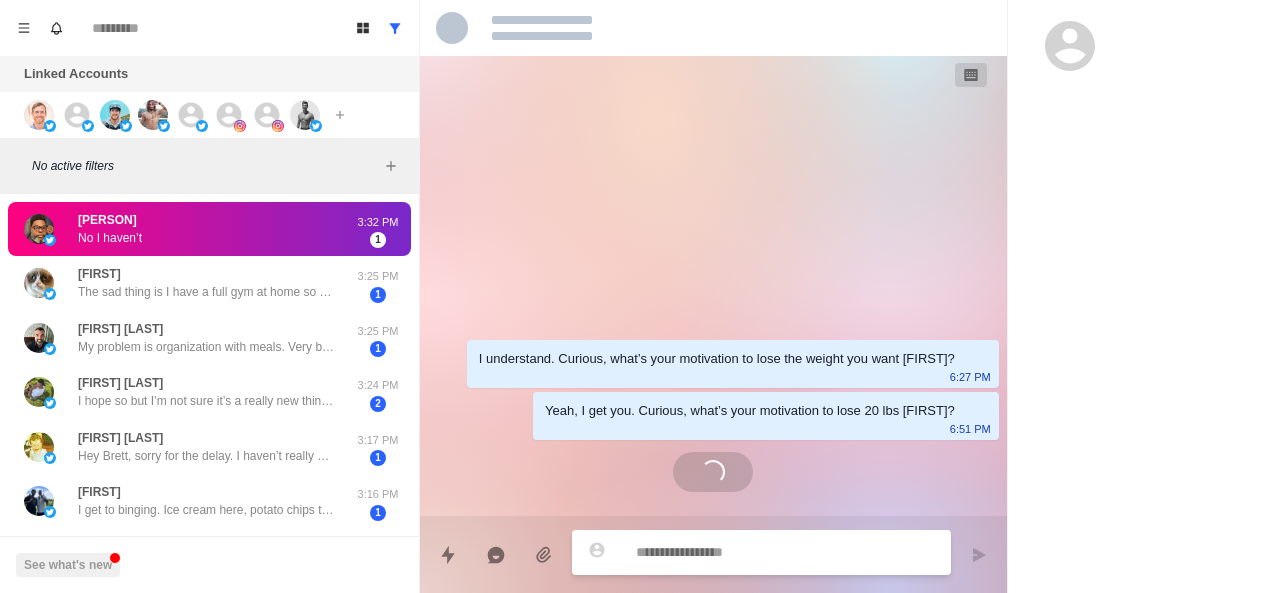 scroll, scrollTop: 566, scrollLeft: 0, axis: vertical 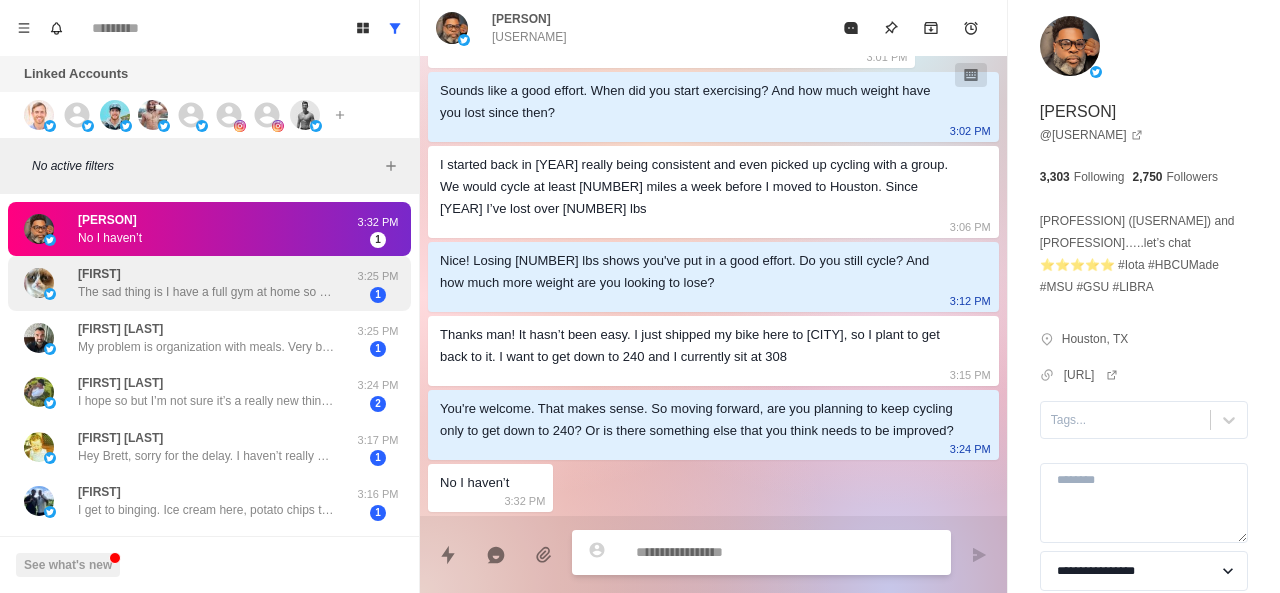 click on "[PERSON] The sad thing is I have a full gym at home so no real excuse, just exhausted most days and trying to clean up the diet. Can you recommend a good meal plan and workout ? I like lifting weights but dislike cardio" at bounding box center (208, 283) 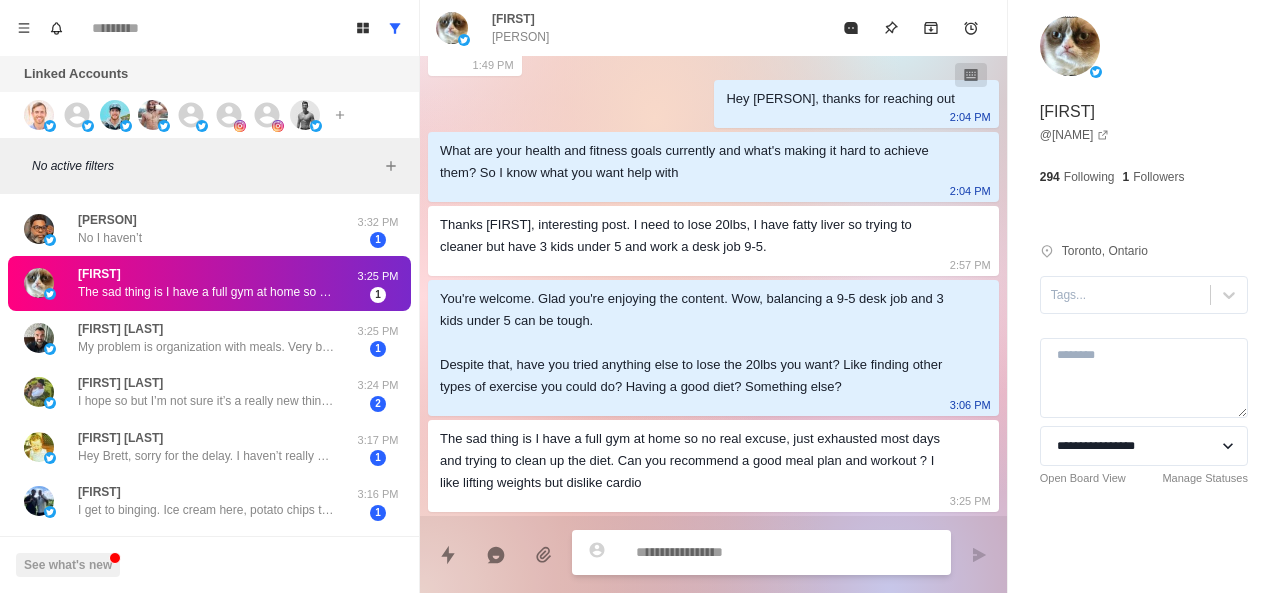 scroll, scrollTop: 198, scrollLeft: 0, axis: vertical 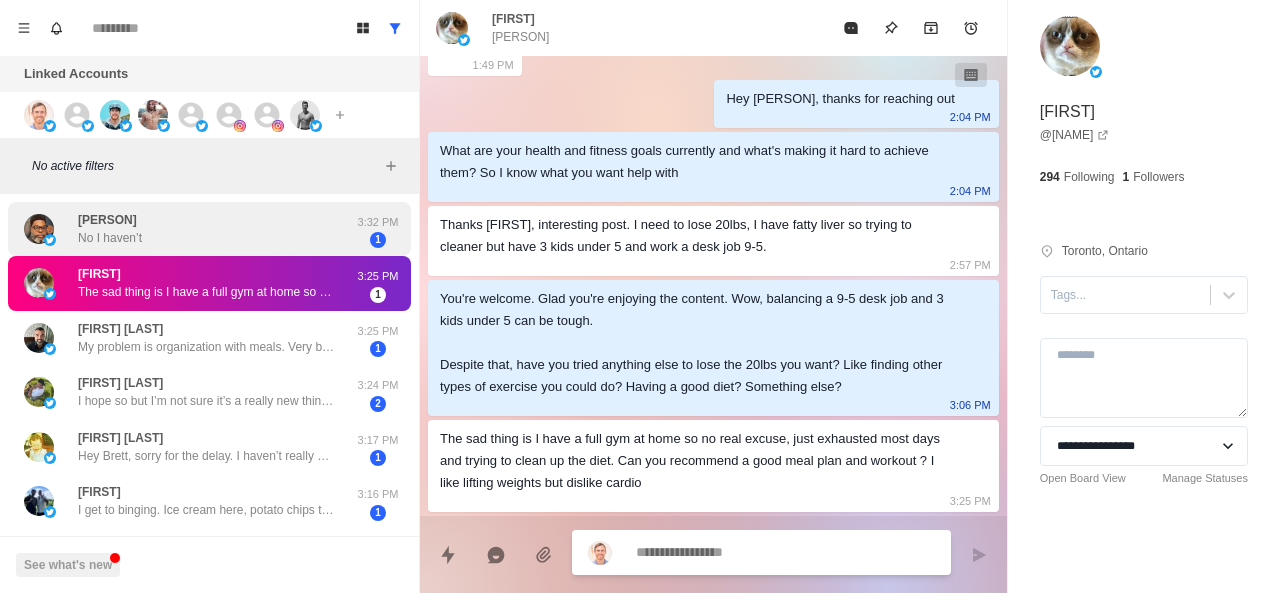 click on "[PERSON]" at bounding box center [107, 220] 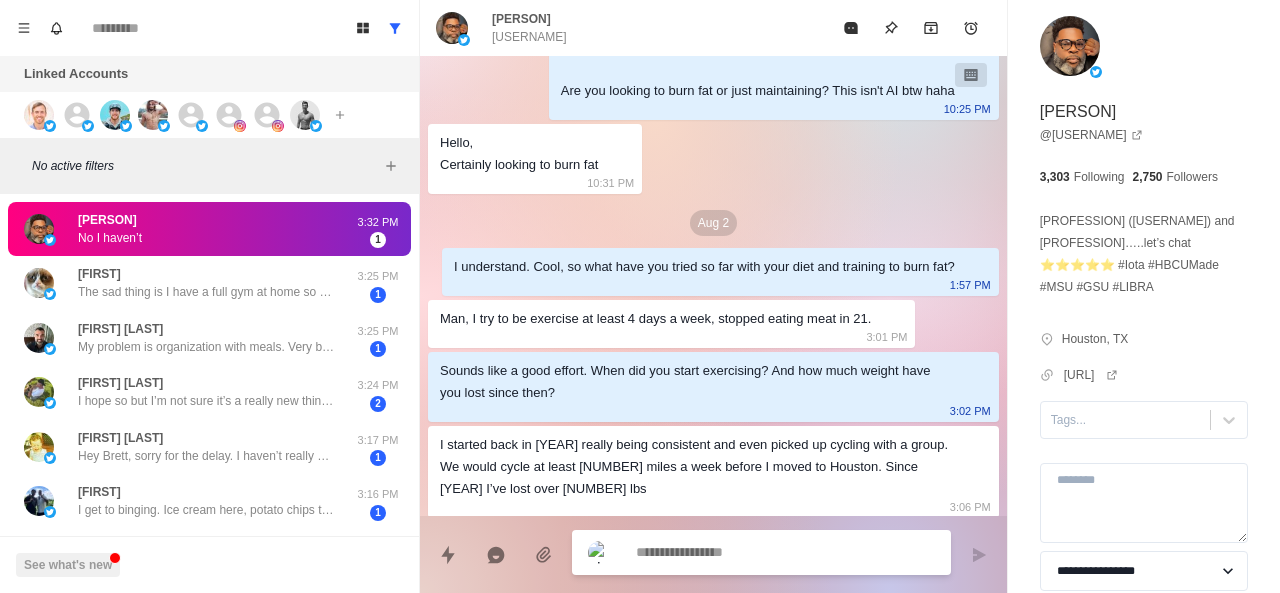 scroll, scrollTop: 566, scrollLeft: 0, axis: vertical 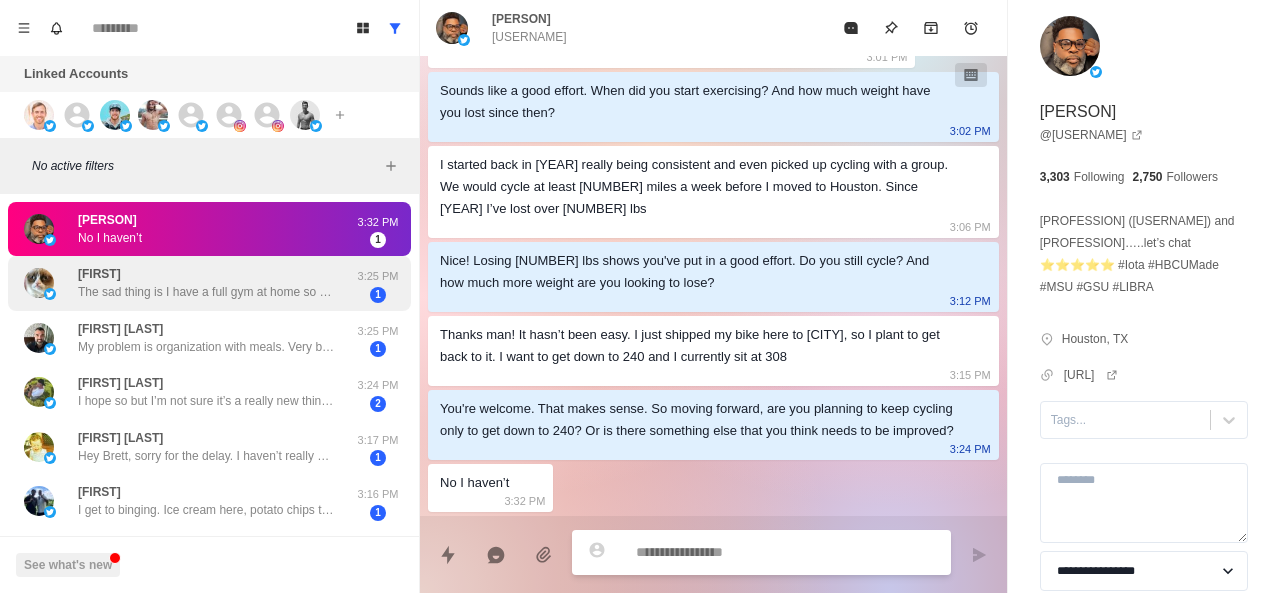 click on "The sad thing is I have a full gym at home so no real excuse, just exhausted most days and trying to clean up the diet. Can you recommend a good meal plan and workout ? I like lifting weights but dislike cardio" at bounding box center (208, 292) 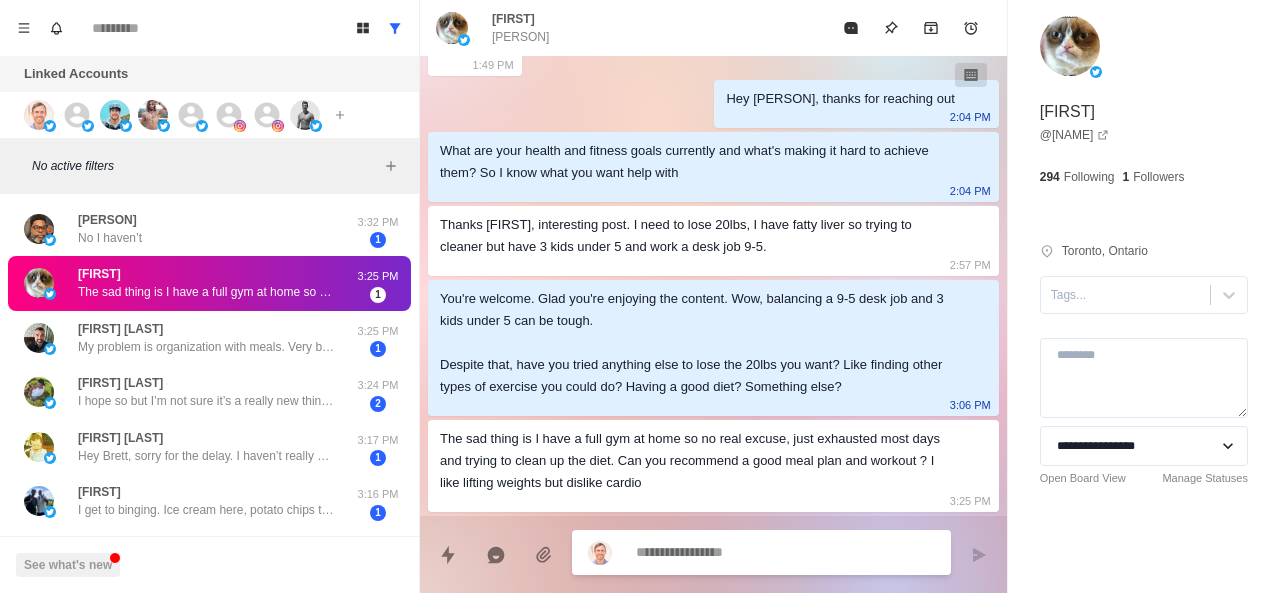 scroll, scrollTop: 198, scrollLeft: 0, axis: vertical 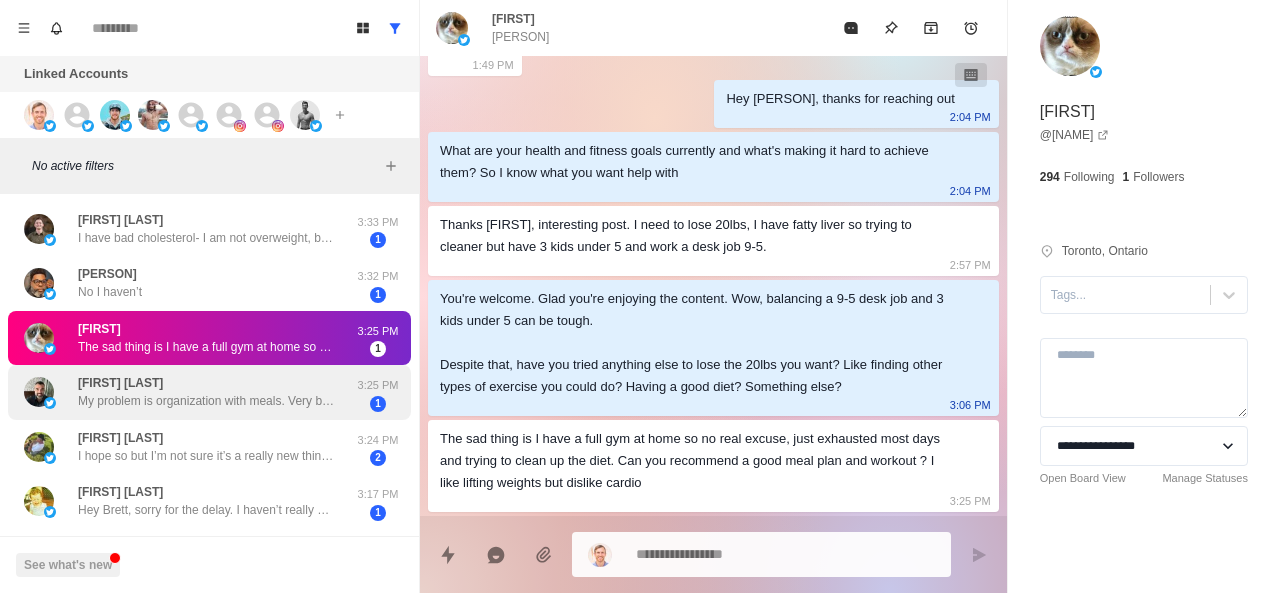 click on "[FIRST] [LAST] My problem is organization with meals. Very busy most of the time. I dont eat as bad although some not good processed things that dont let me progress." at bounding box center [208, 392] 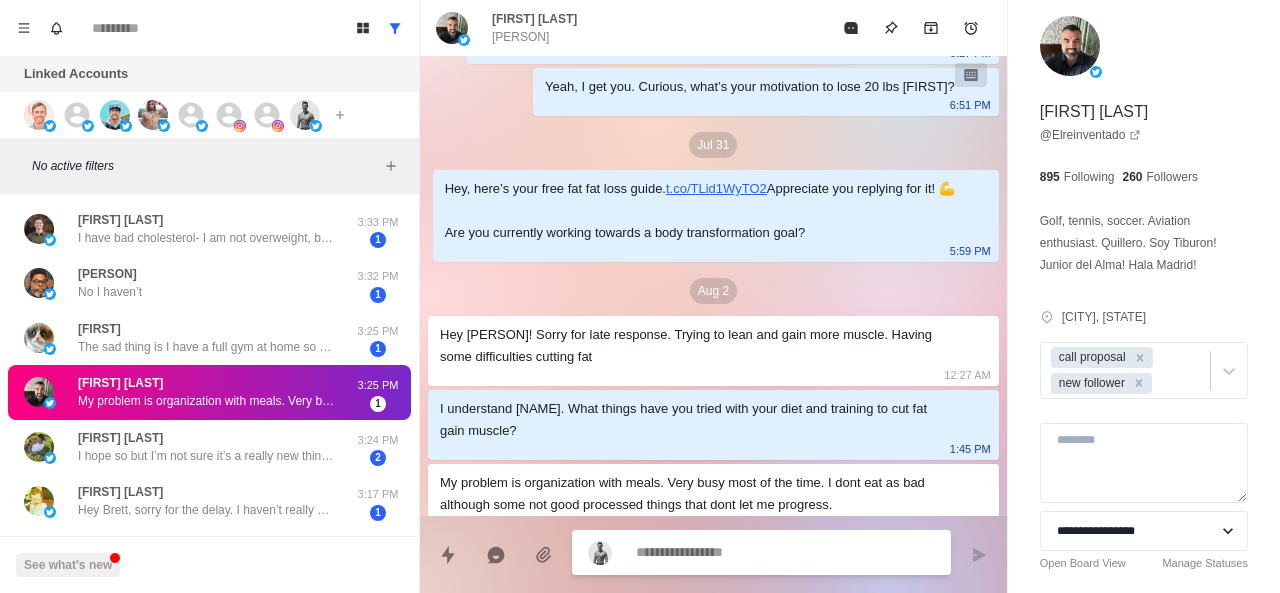 scroll, scrollTop: 166, scrollLeft: 0, axis: vertical 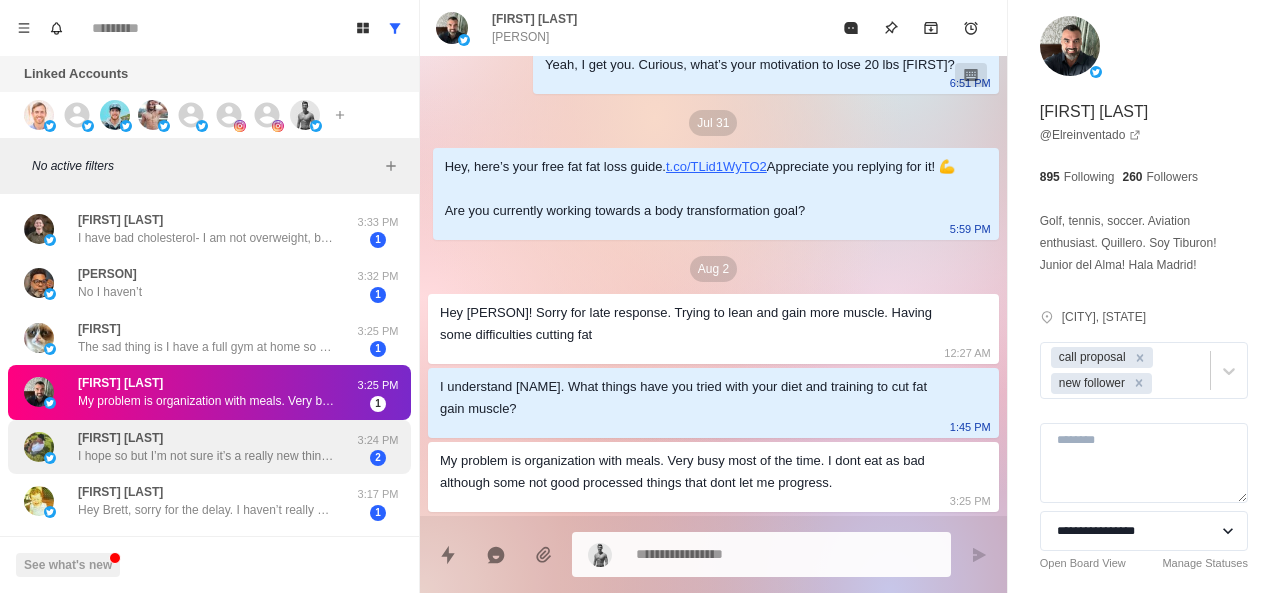 click on "I hope so but I’m not sure it’s a really new thing for me so I’ll just have to stick with it." at bounding box center [208, 456] 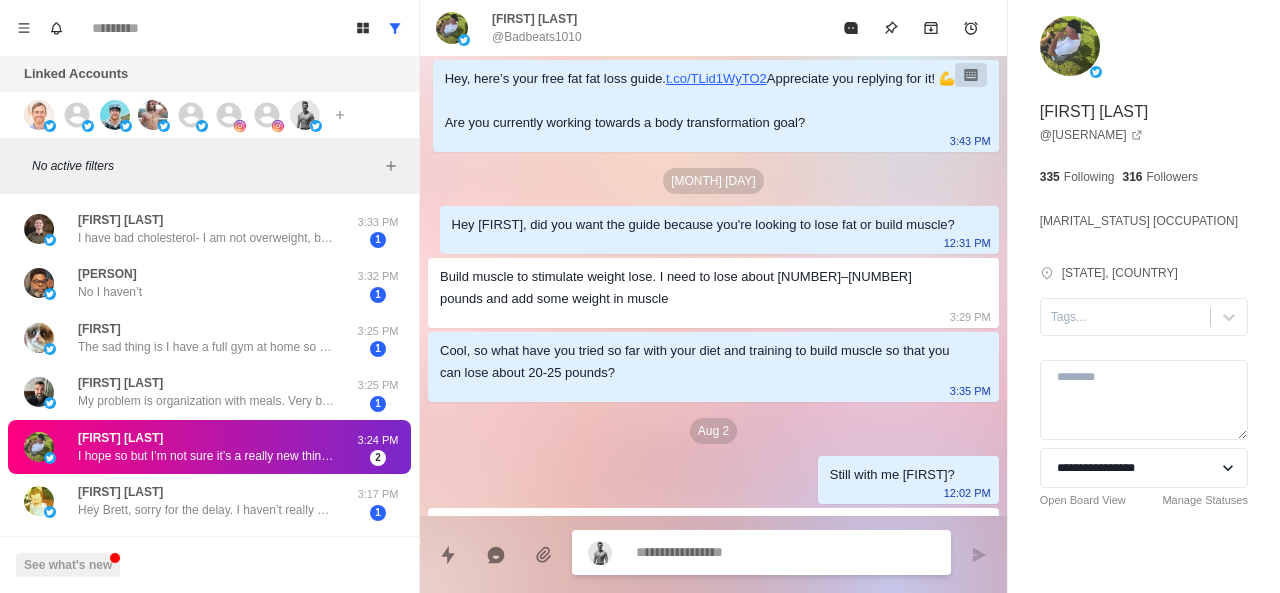 scroll, scrollTop: 860, scrollLeft: 0, axis: vertical 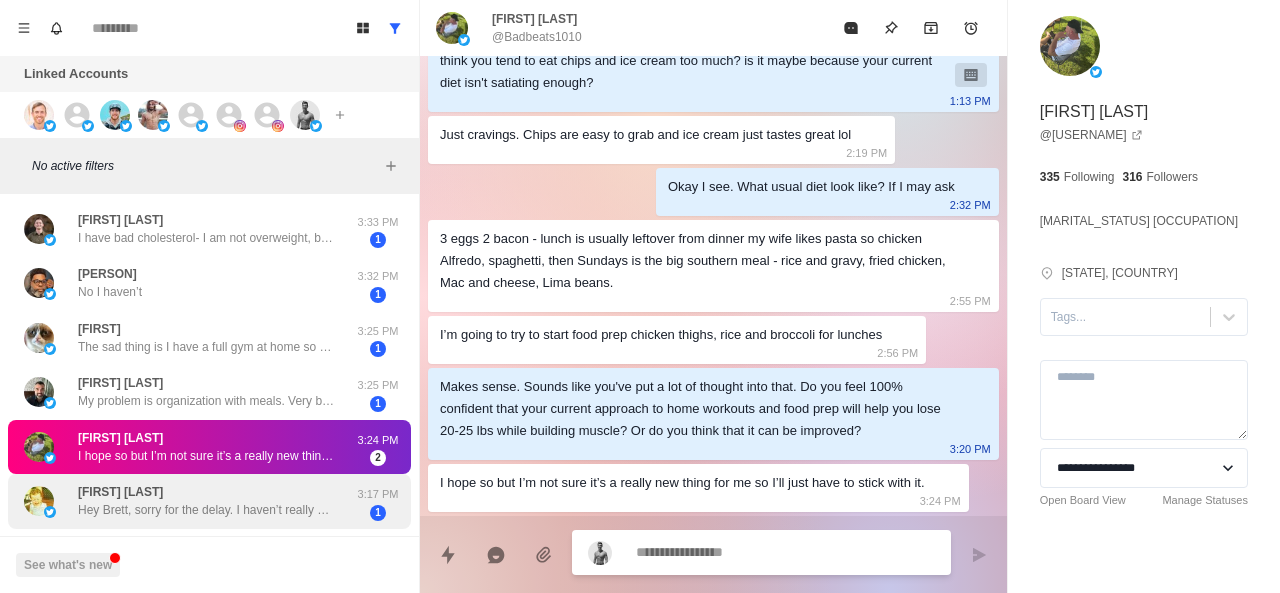 click on "Hey Brett, sorry for the delay. I haven’t really made any changes to address the last 15 pounds. I’m only seven weeks into a consistent training program. I suspect some of or all of that will come off with maintained consistency. At some point though, I will want to shift my focus to building more lean mass." at bounding box center [208, 510] 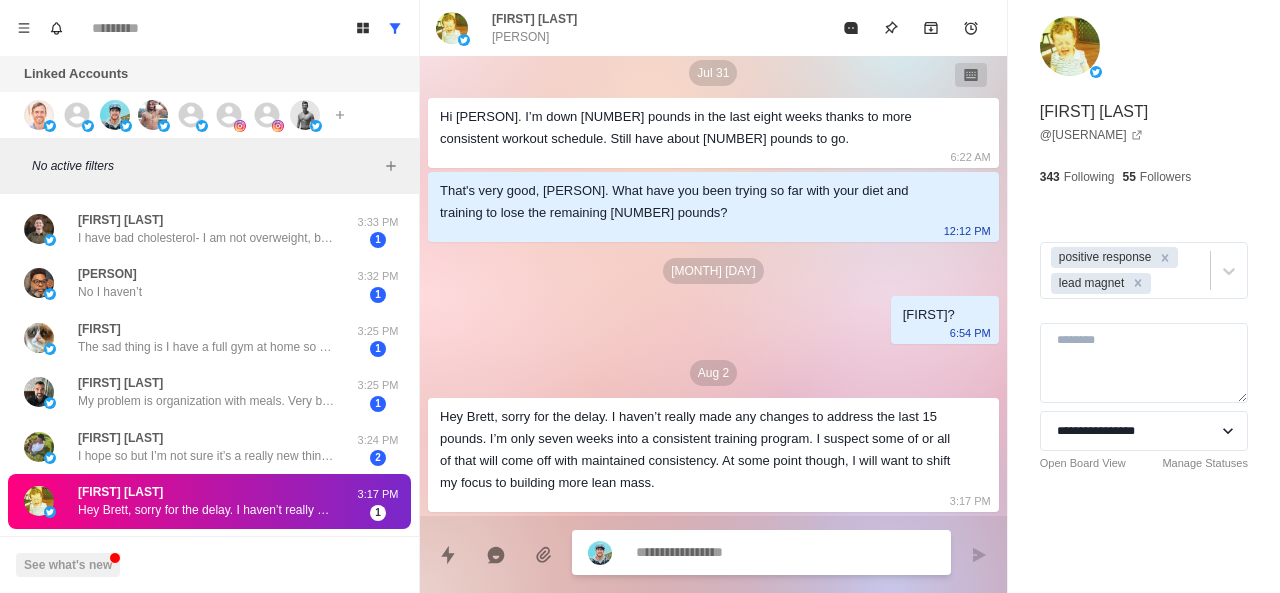 scroll, scrollTop: 274, scrollLeft: 0, axis: vertical 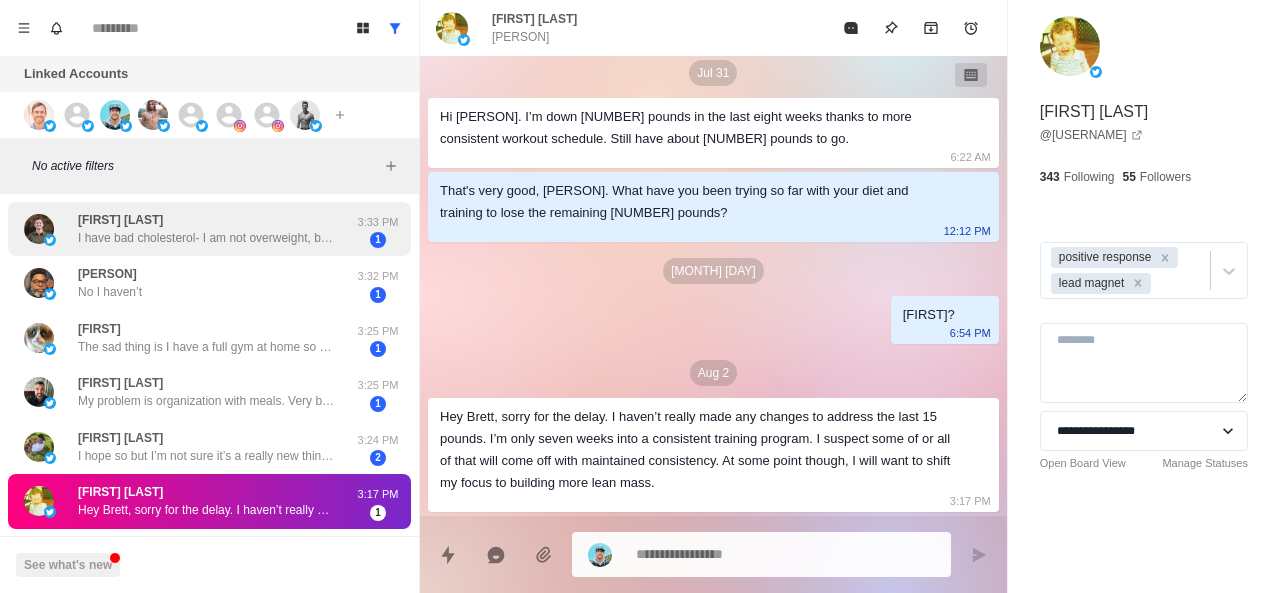 click on "[FIRST] [LAST] I have bad cholesterol- I am not overweight, but want to gain muscle and naturally reduce my bad cholesterol" at bounding box center (208, 229) 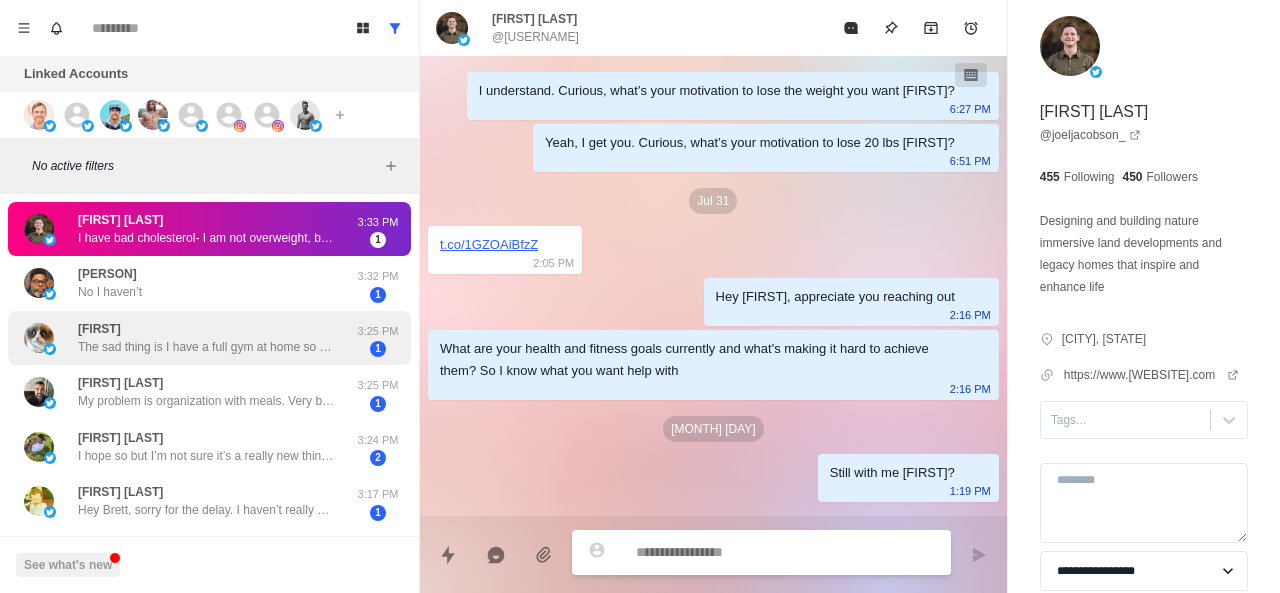 scroll, scrollTop: 166, scrollLeft: 0, axis: vertical 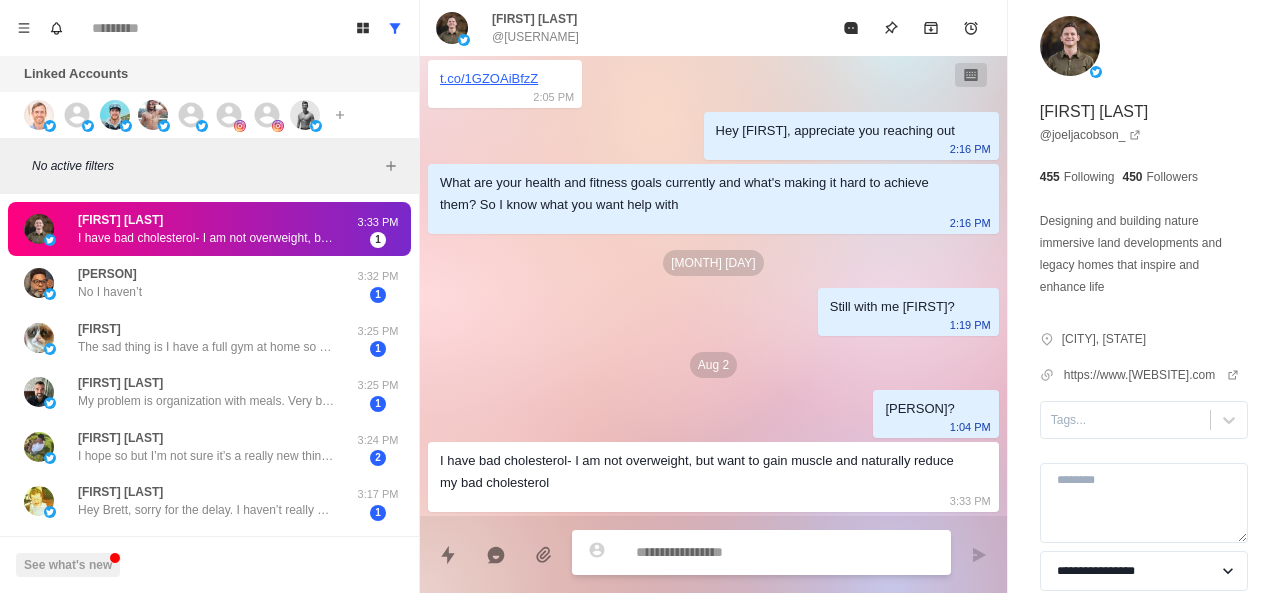 click at bounding box center (785, 552) 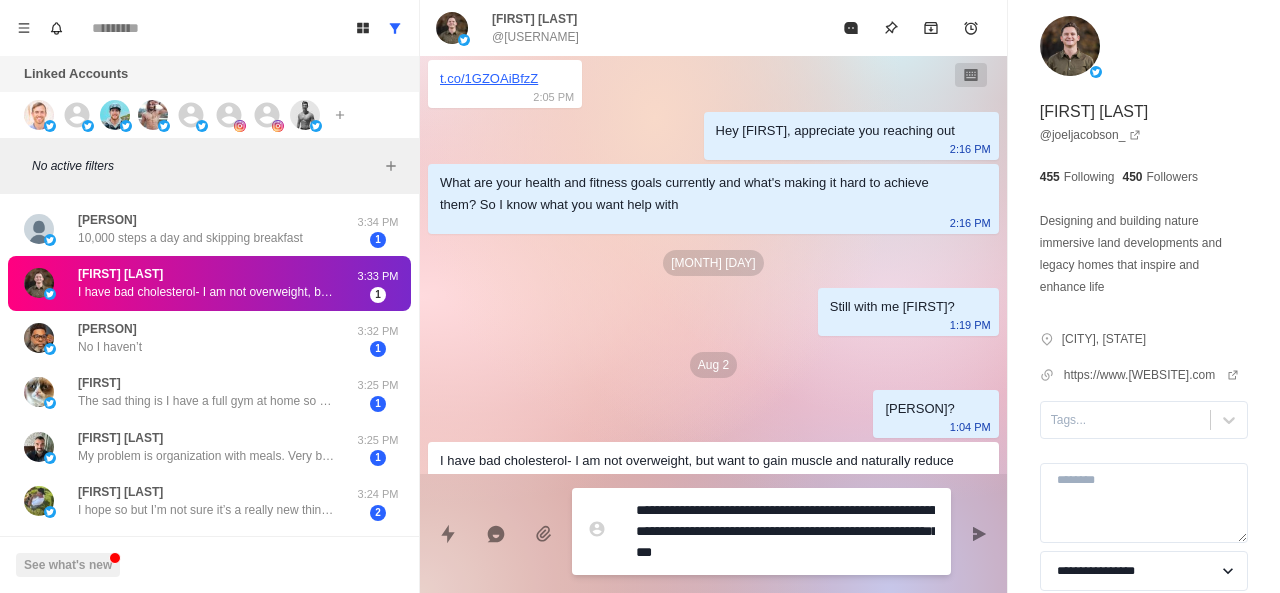 click on "**********" at bounding box center [785, 531] 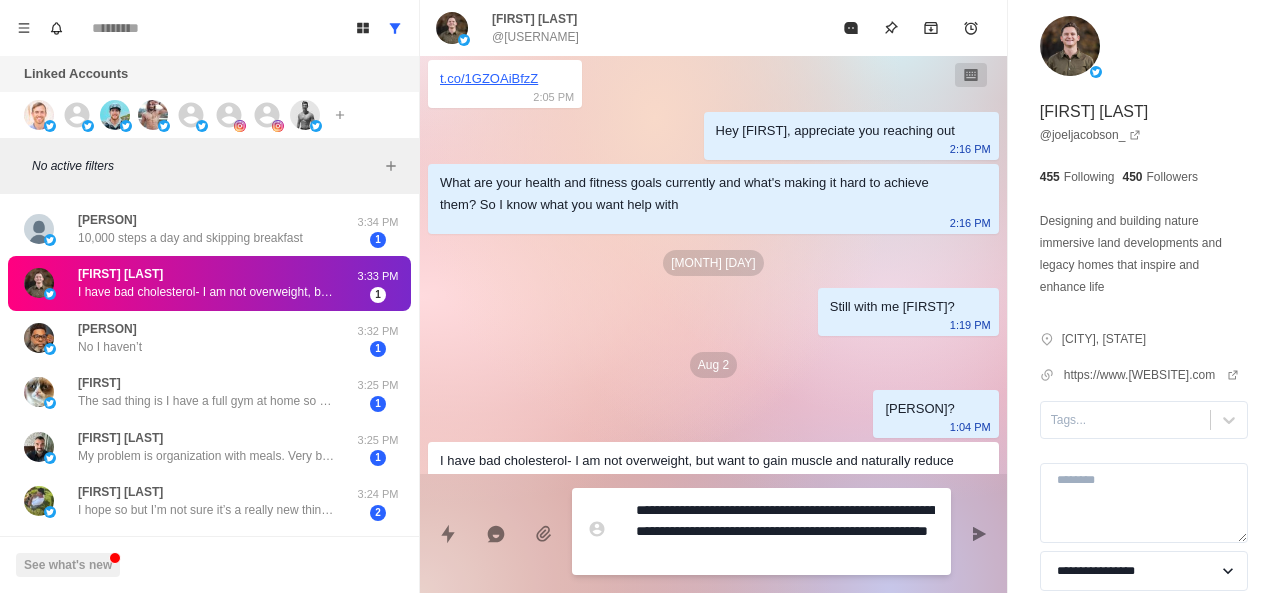 click on "**********" at bounding box center (785, 531) 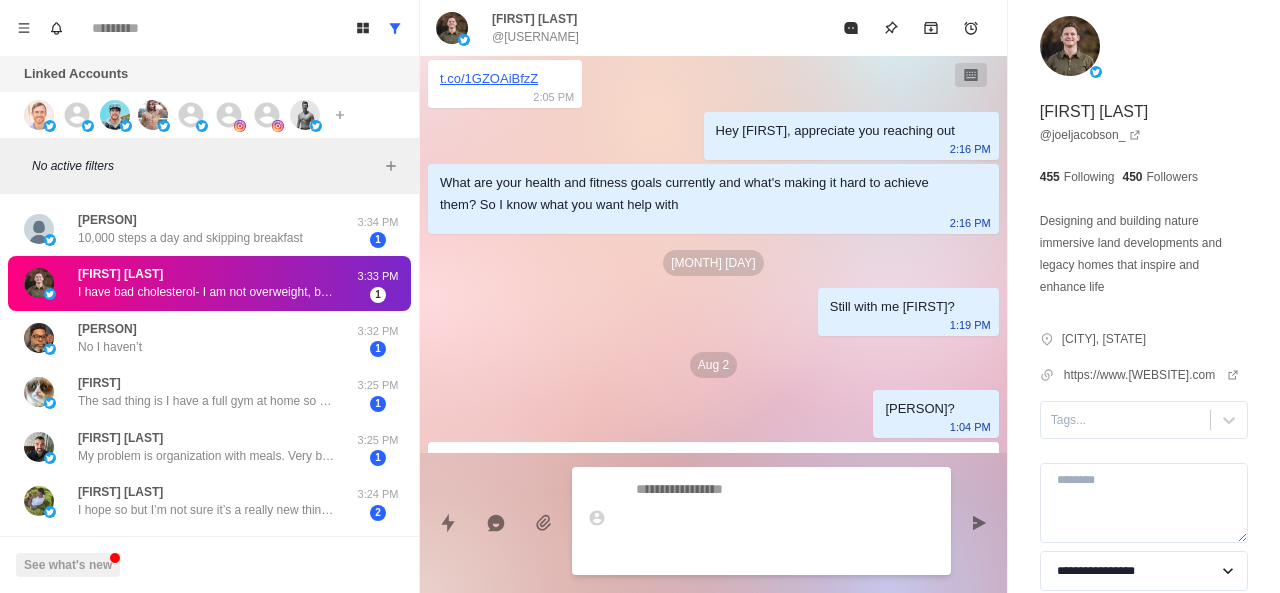 scroll, scrollTop: 240, scrollLeft: 0, axis: vertical 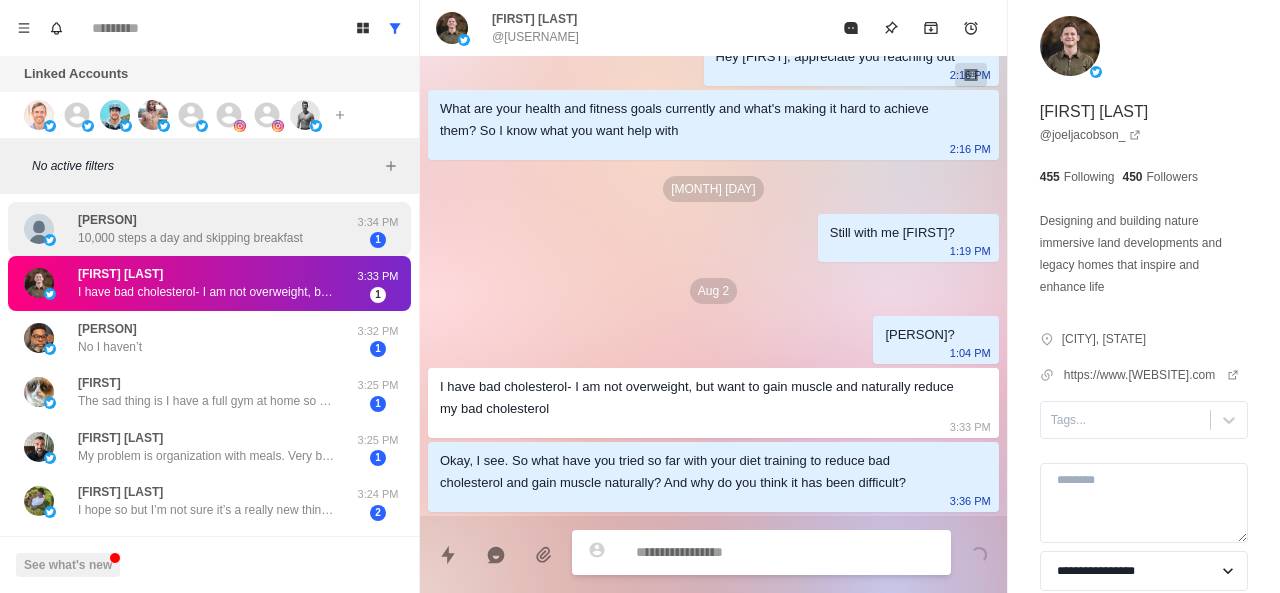 click on "[NAME] [NAME] [NUMBER] steps a day and skipping breakfast [TIME] [NUMBER]" at bounding box center [209, 229] 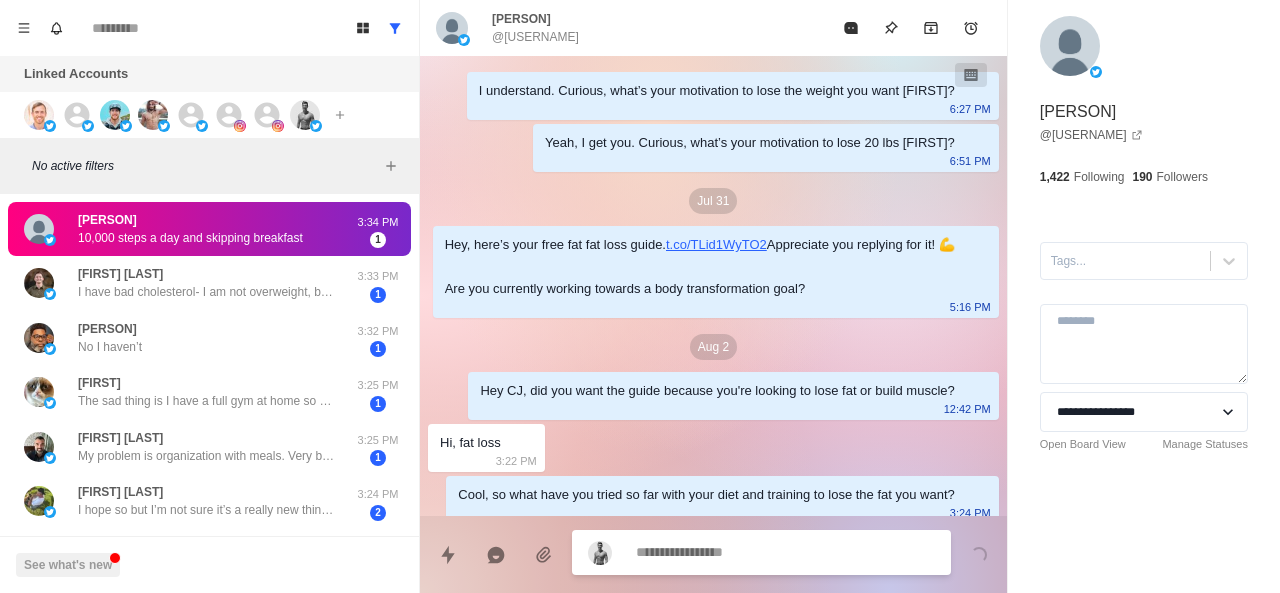 scroll, scrollTop: 152, scrollLeft: 0, axis: vertical 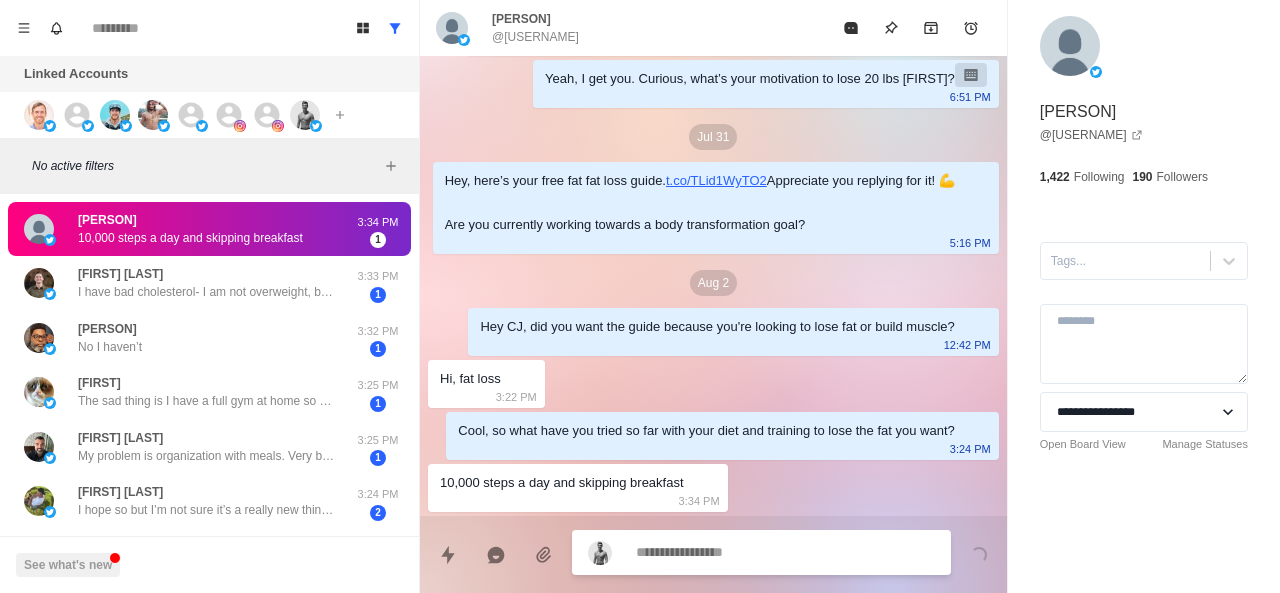 click at bounding box center (785, 552) 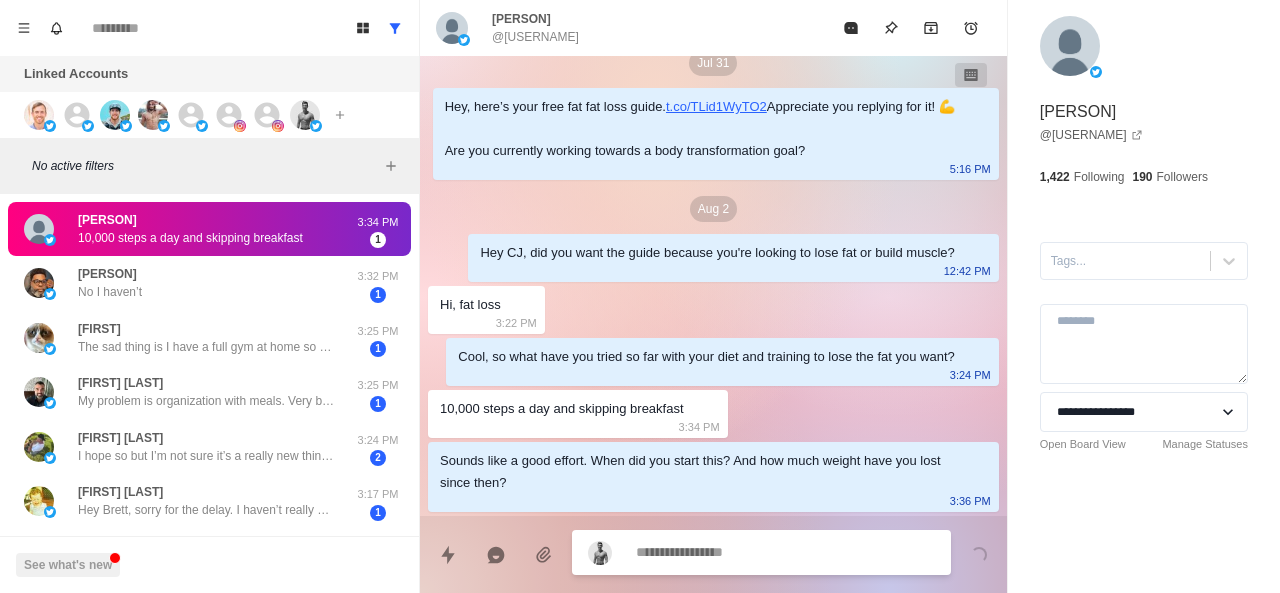 scroll, scrollTop: 226, scrollLeft: 0, axis: vertical 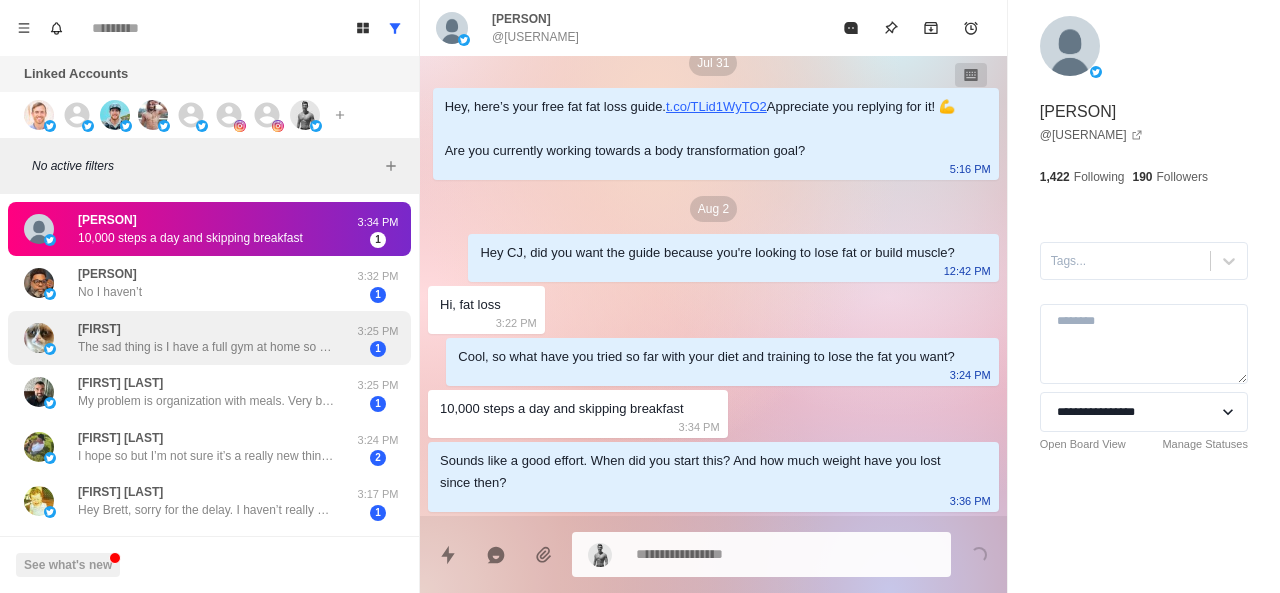 click on "[PERSON] The sad thing is I have a full gym at home so no real excuse, just exhausted most days and trying to clean up the diet. Can you recommend a good meal plan and workout ? I like lifting weights but dislike cardio" at bounding box center (208, 338) 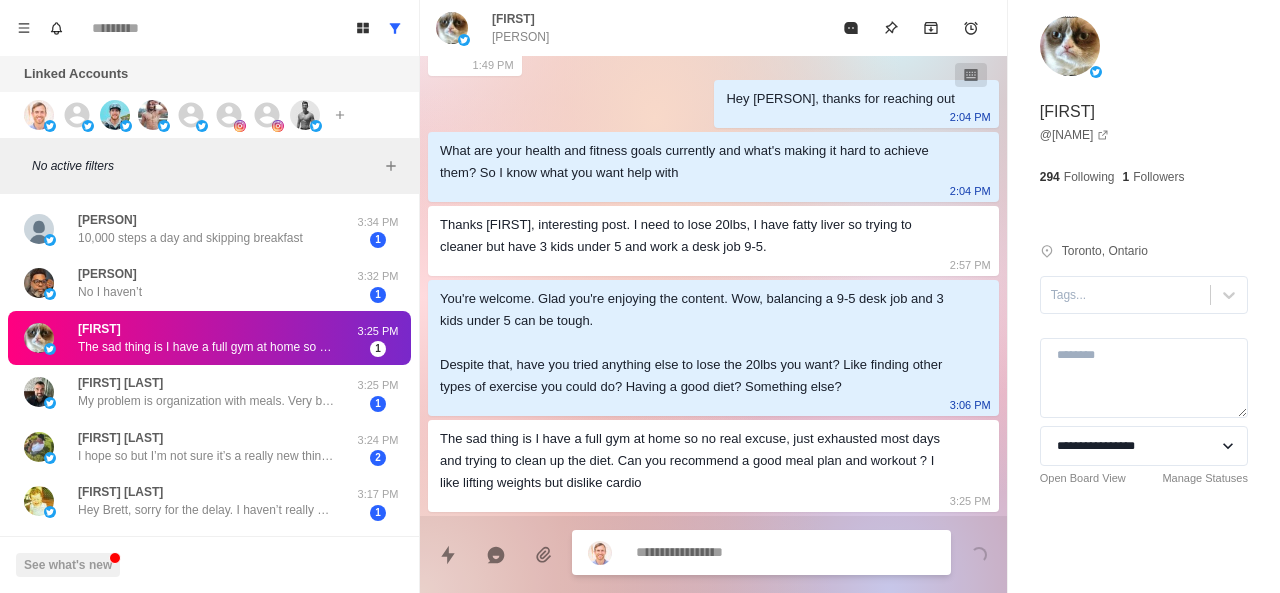 scroll, scrollTop: 198, scrollLeft: 0, axis: vertical 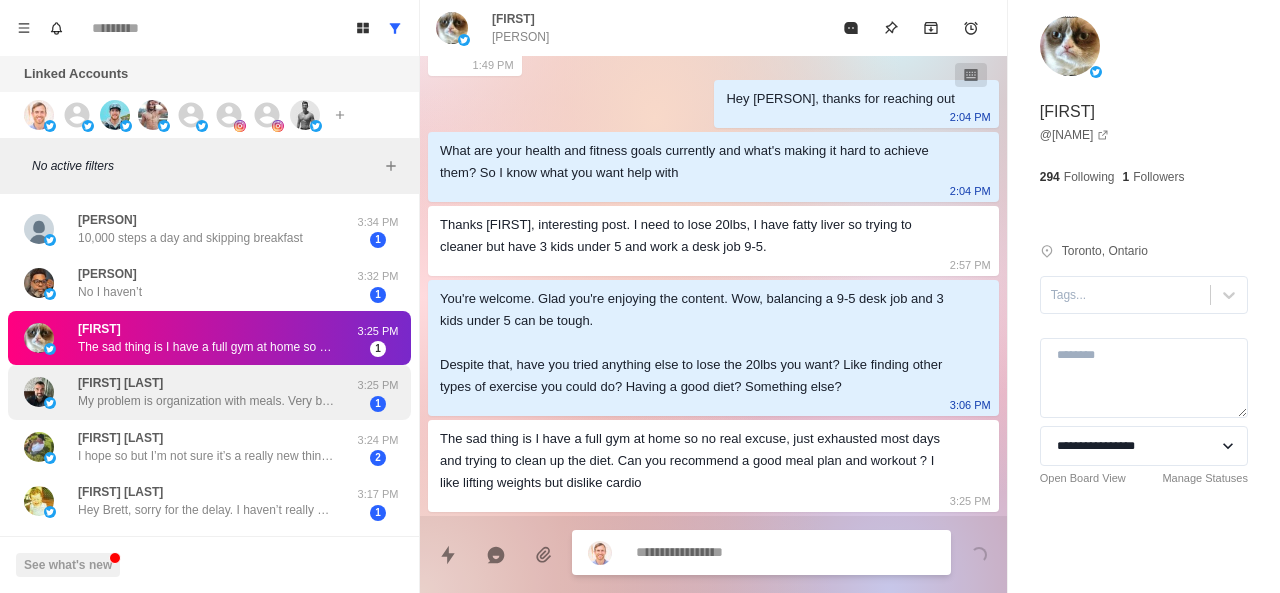 click on "[FIRST] [LAST] My problem is organization with meals. Very busy most of the time. I dont eat as bad although some not good processed things that dont let me progress. 3:25 PM 1" at bounding box center [209, 392] 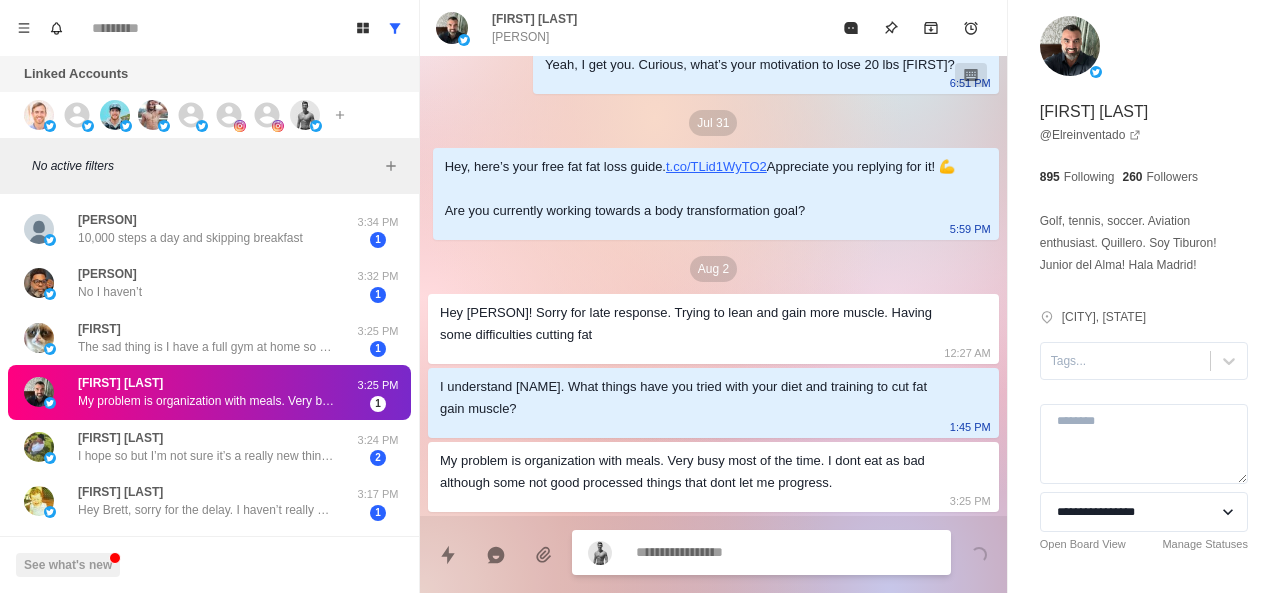 scroll, scrollTop: 166, scrollLeft: 0, axis: vertical 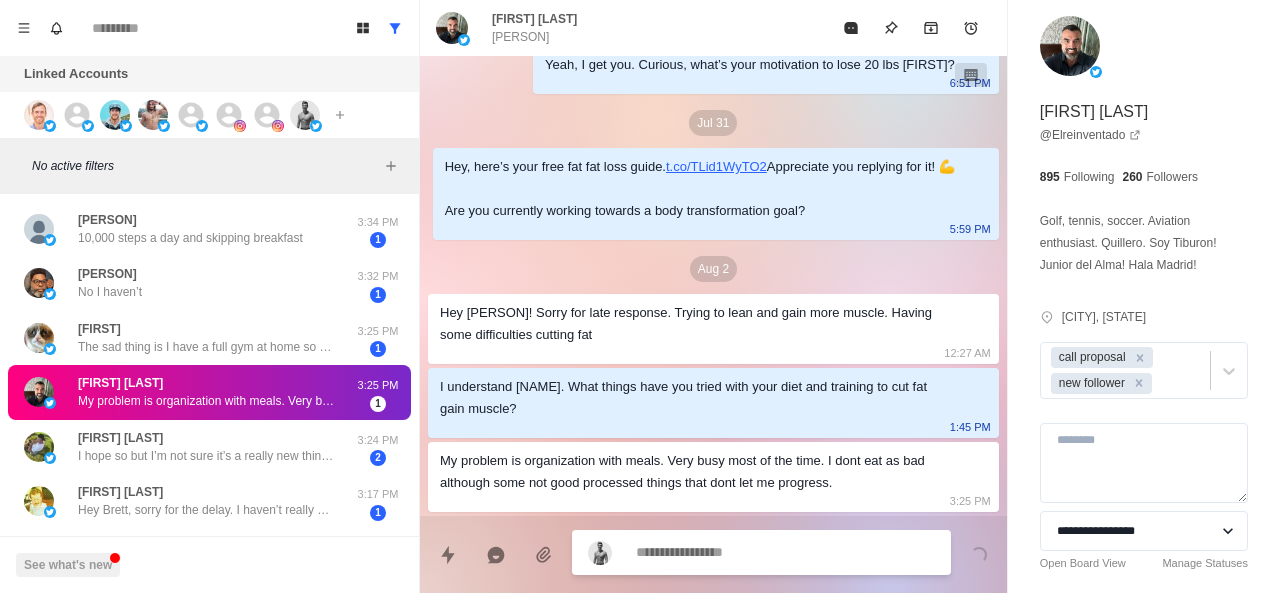 click at bounding box center [785, 552] 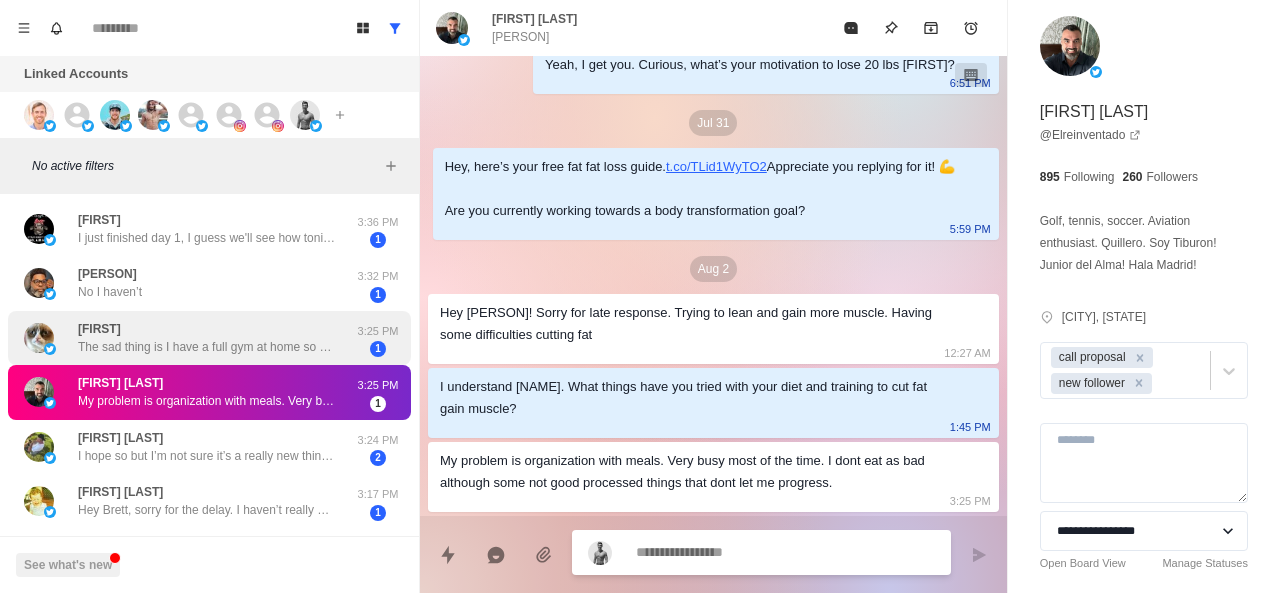 click on "[FIRST] The sad thing is I have a full gym at home so no real excuse, just exhausted most days and trying to clean up the diet. Can you recommend a good meal plan and workout ? I like lifting weights but dislike cardio 3:25 PM 1" at bounding box center [209, 338] 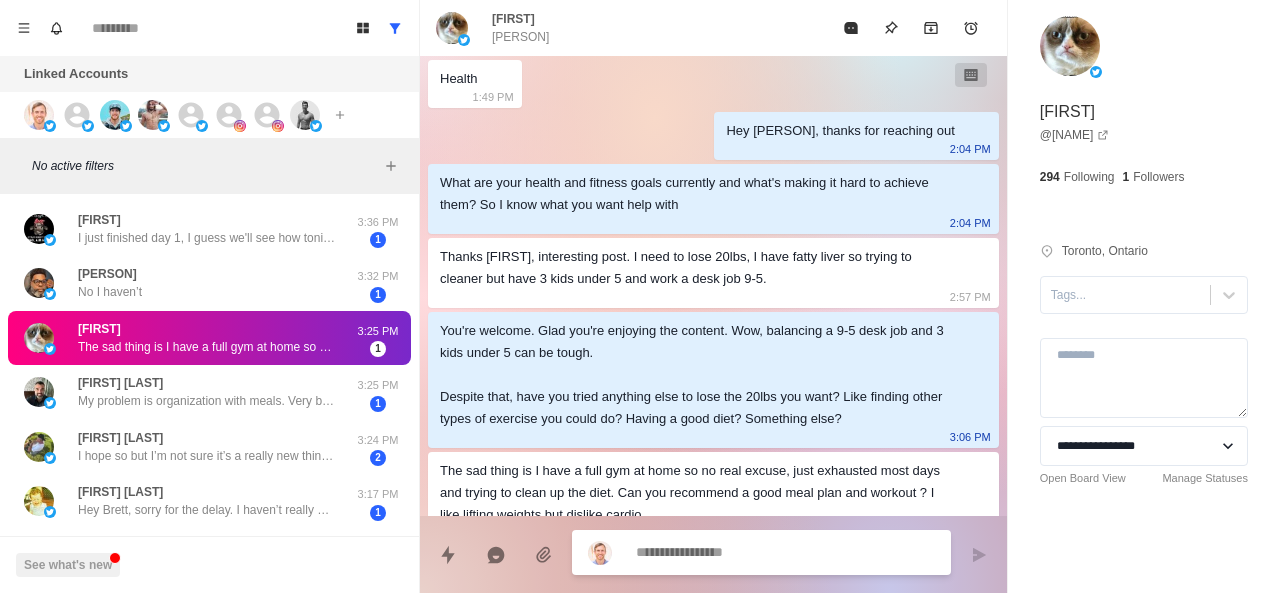 scroll, scrollTop: 198, scrollLeft: 0, axis: vertical 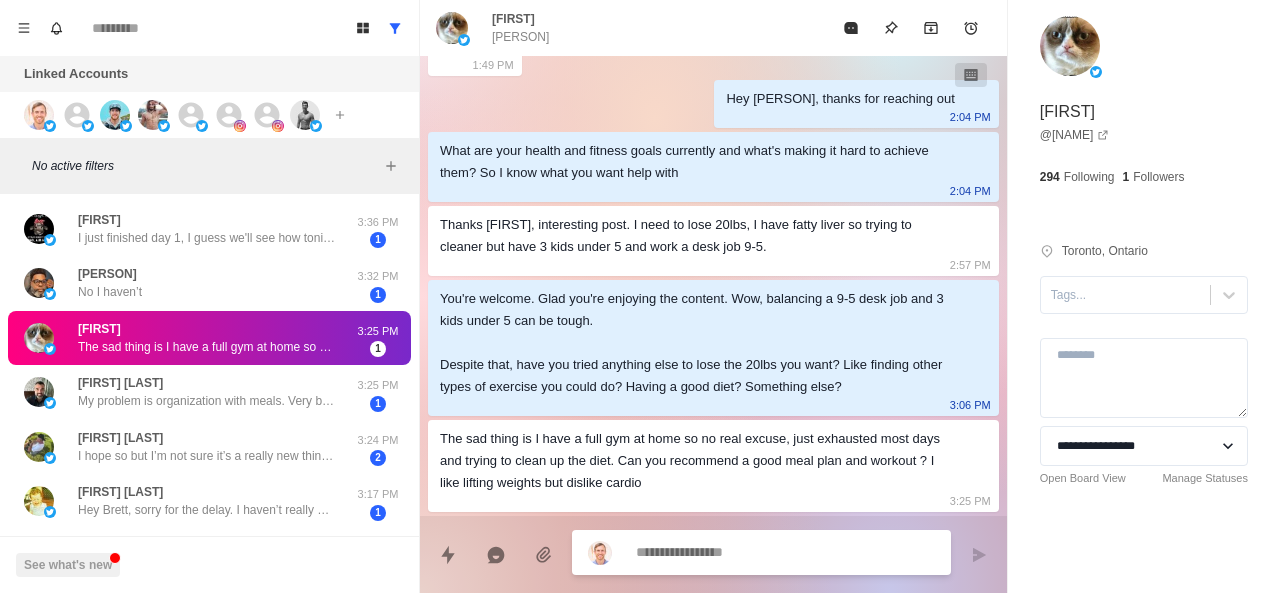 click at bounding box center [785, 552] 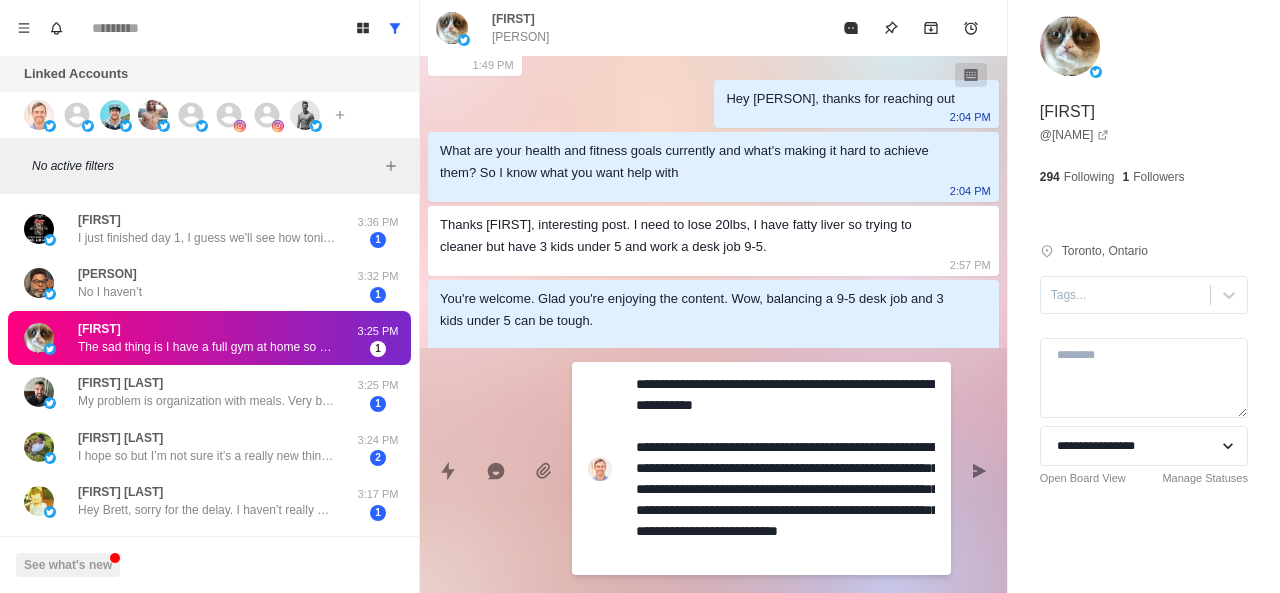 scroll, scrollTop: 226, scrollLeft: 0, axis: vertical 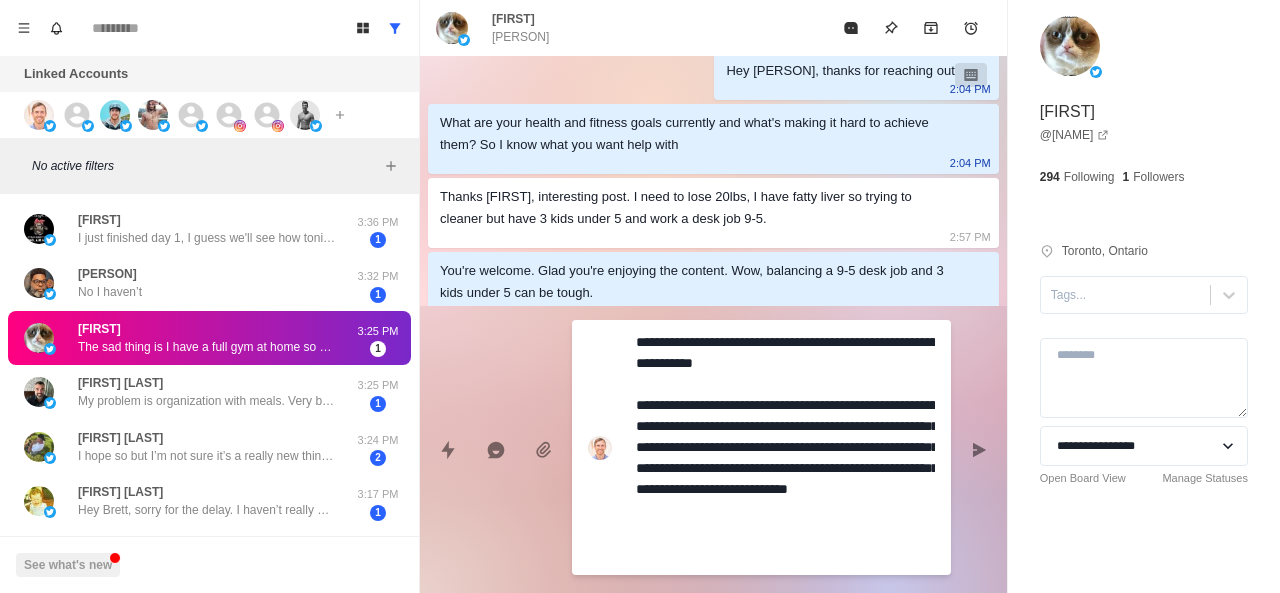 paste on "**********" 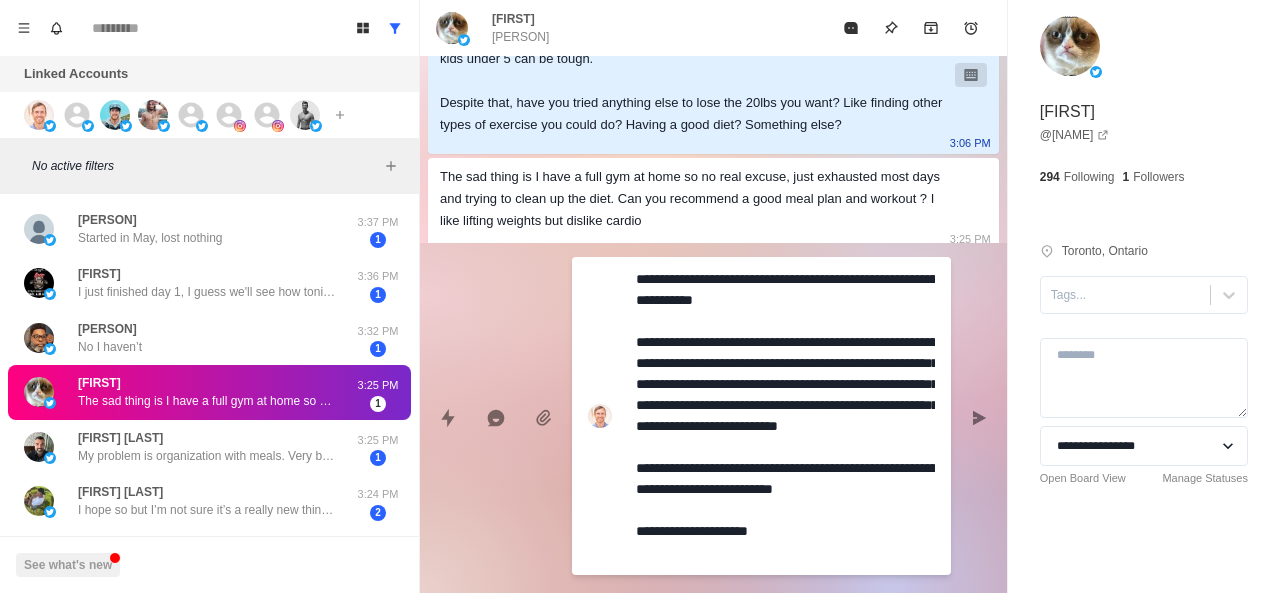 scroll, scrollTop: 470, scrollLeft: 0, axis: vertical 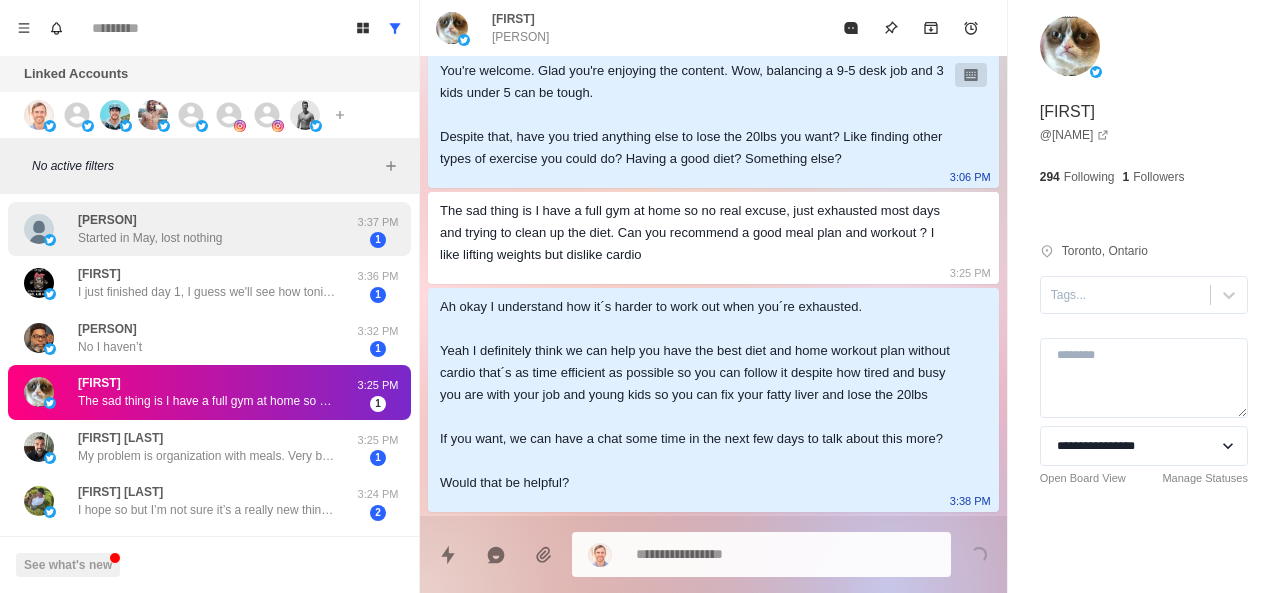 click on "Started in May, lost nothing" at bounding box center (150, 238) 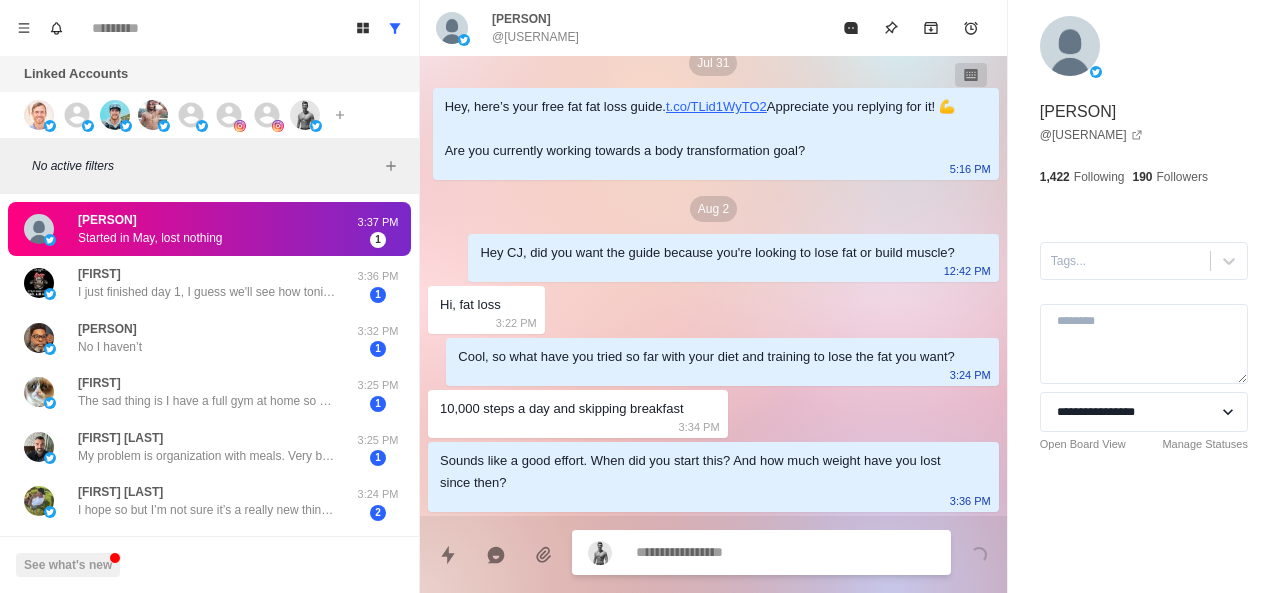 scroll, scrollTop: 278, scrollLeft: 0, axis: vertical 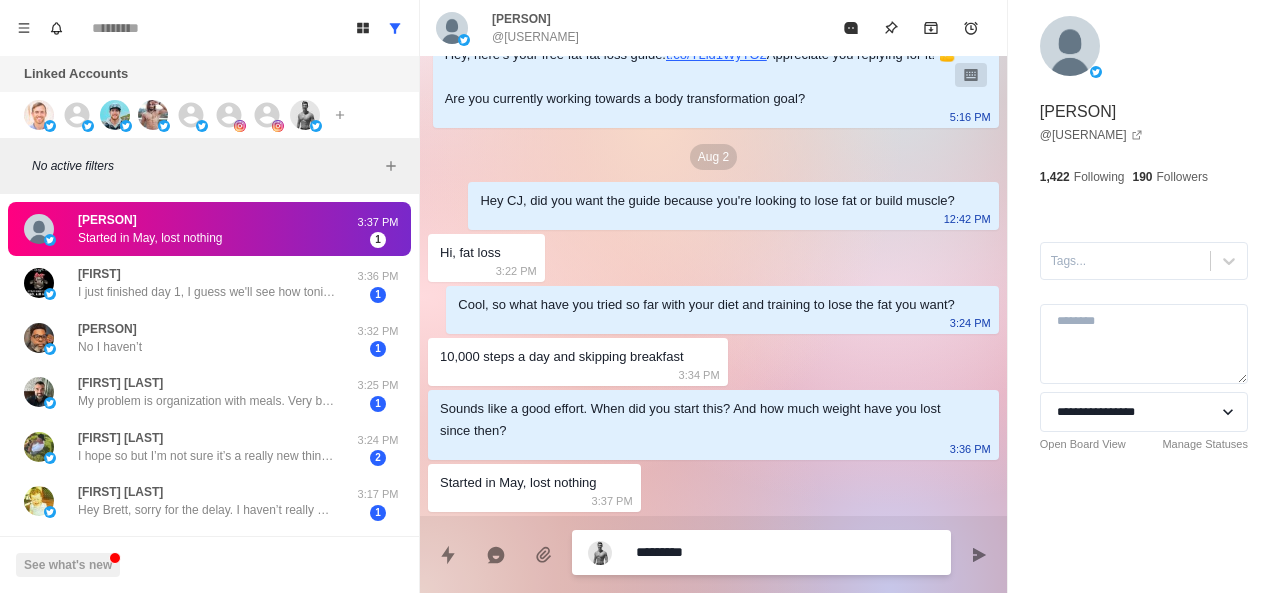 paste on "**********" 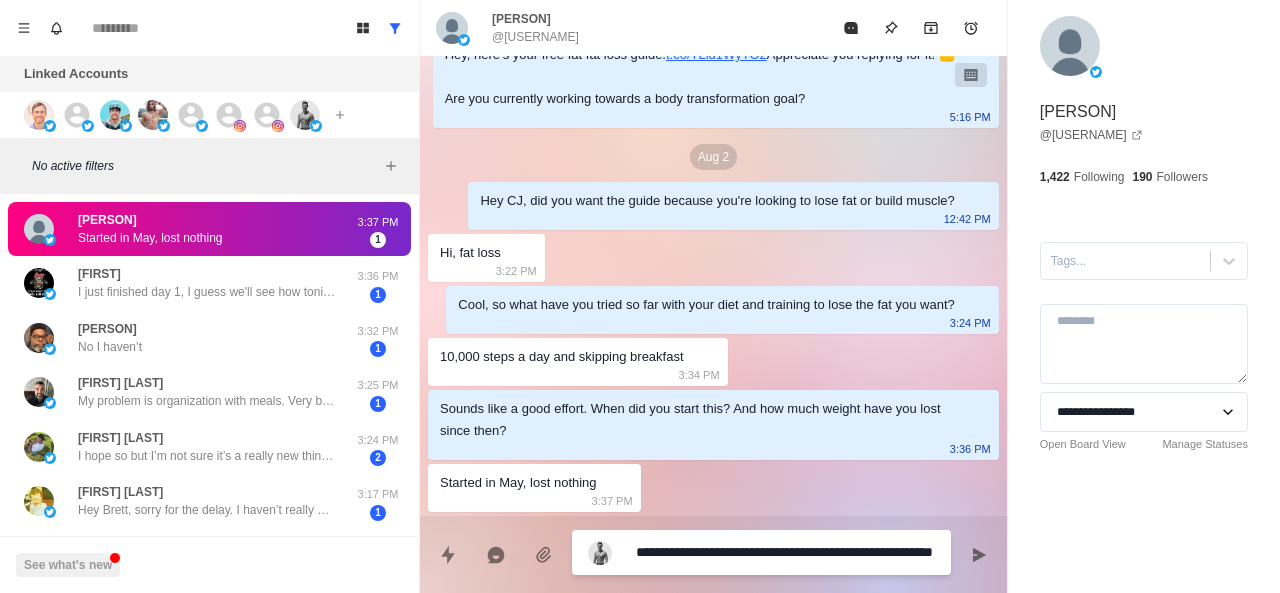scroll, scrollTop: 298, scrollLeft: 0, axis: vertical 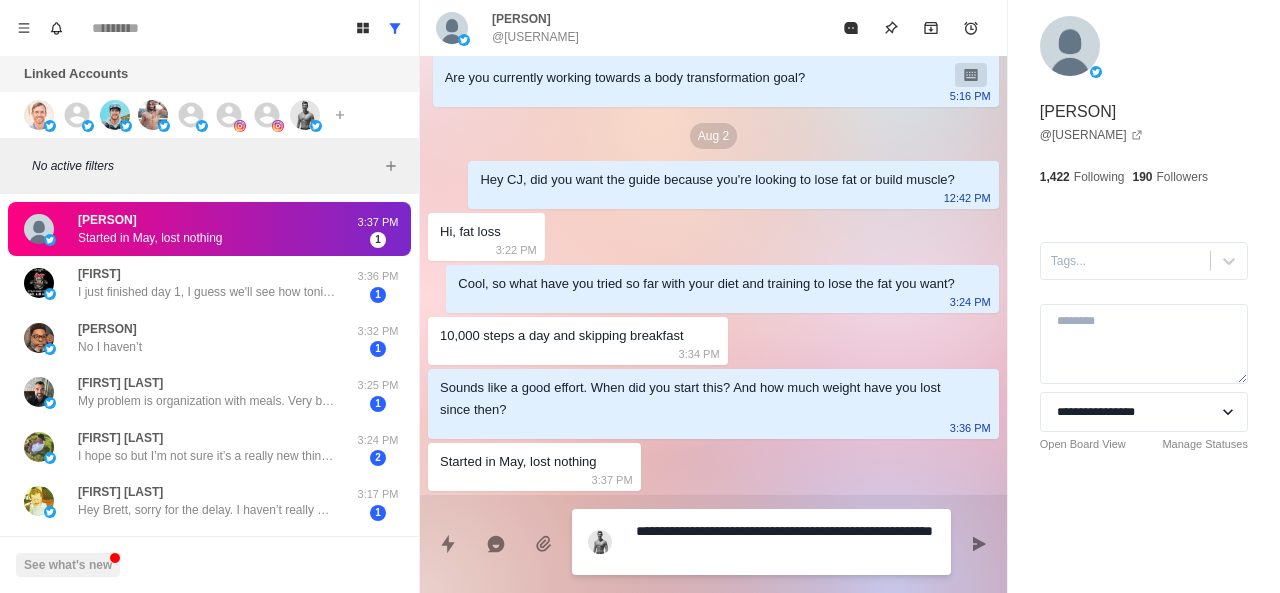 click on "**********" at bounding box center (785, 542) 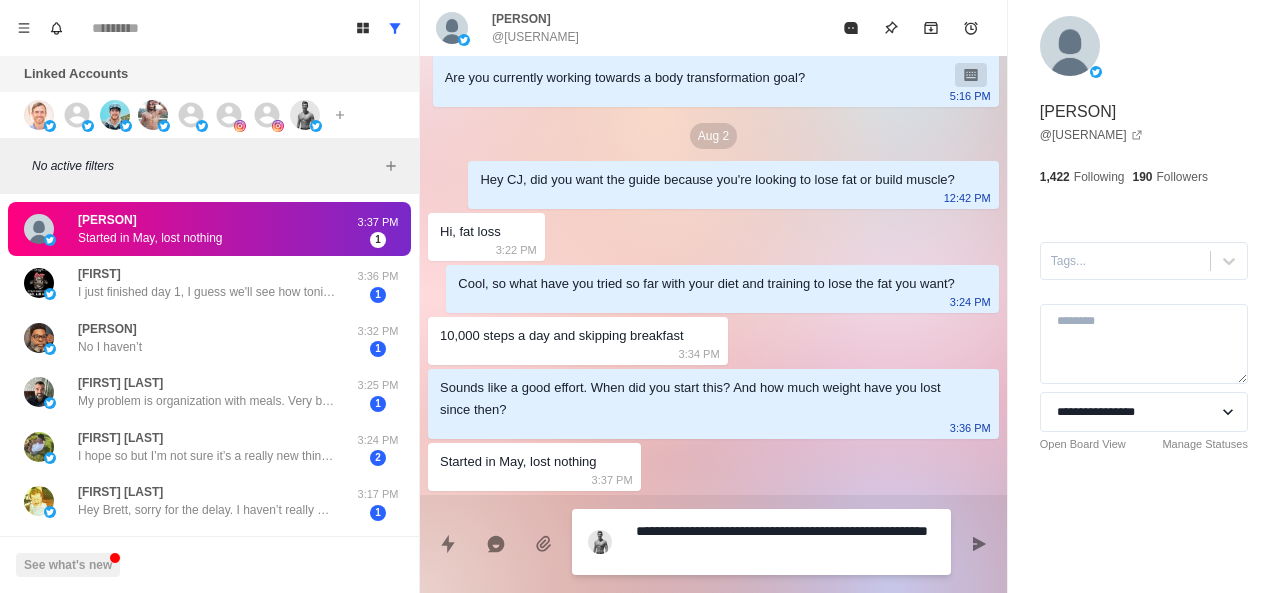 click on "**********" at bounding box center [785, 542] 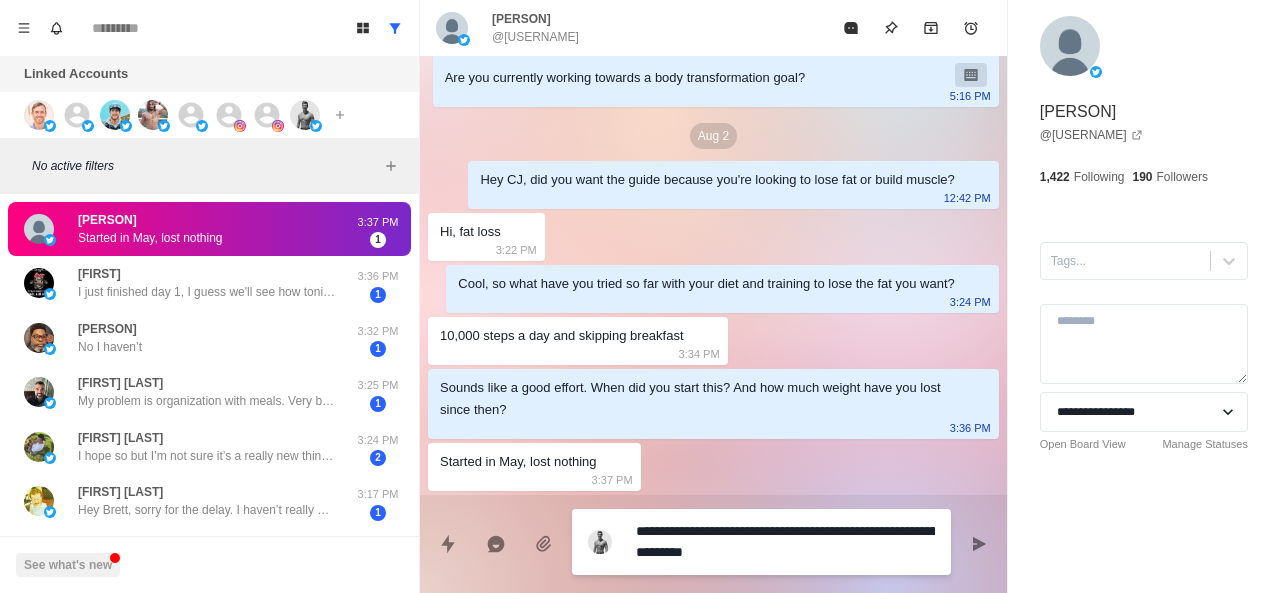 click on "**********" at bounding box center [785, 542] 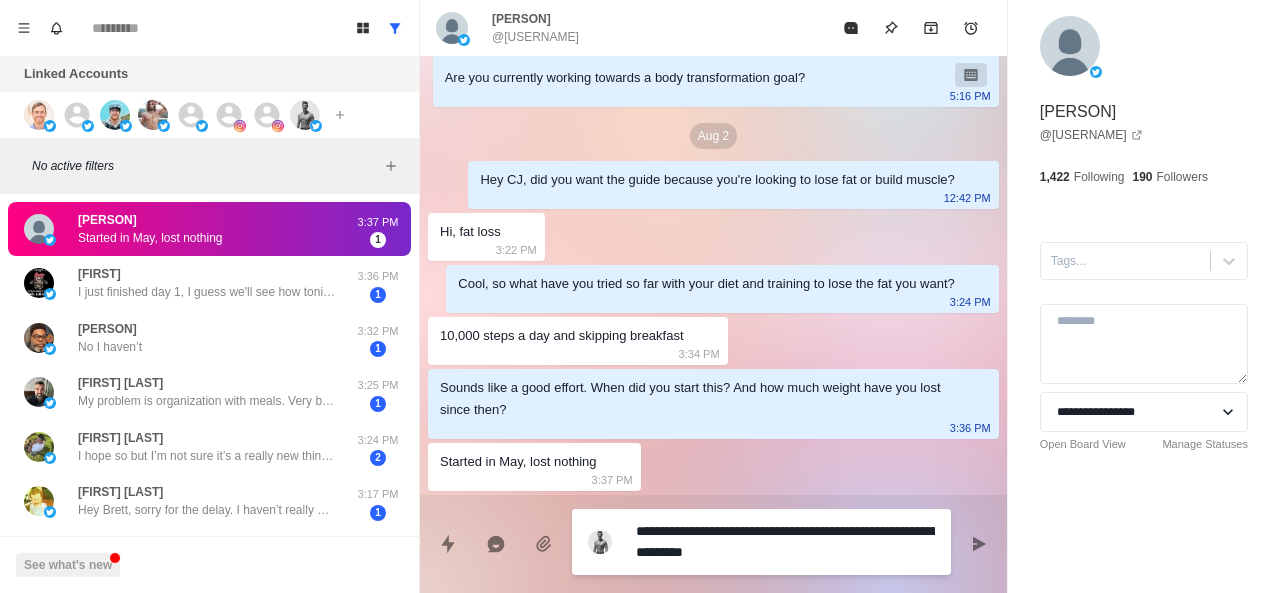 paste on "**********" 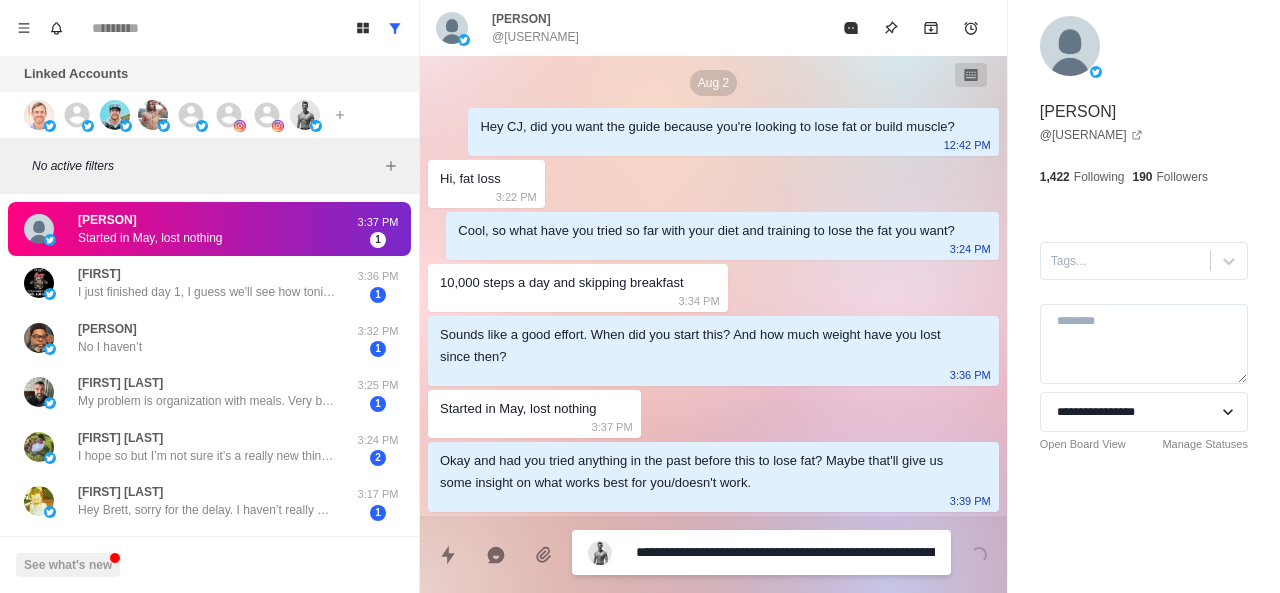 scroll, scrollTop: 352, scrollLeft: 0, axis: vertical 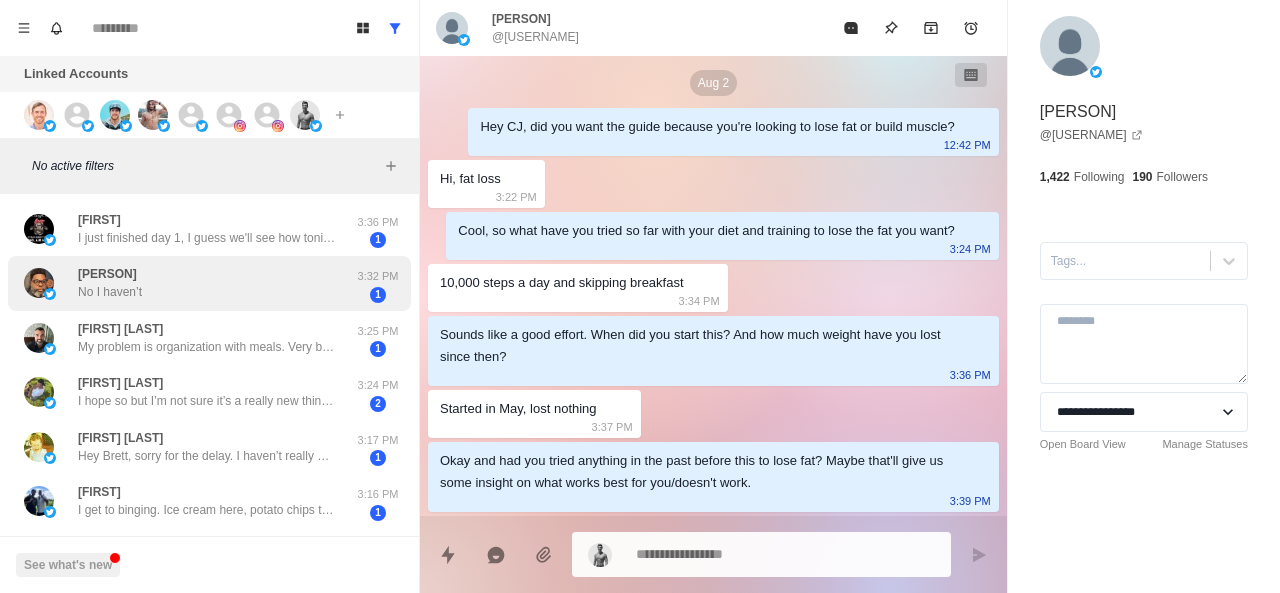click on "No I haven’t" at bounding box center (110, 292) 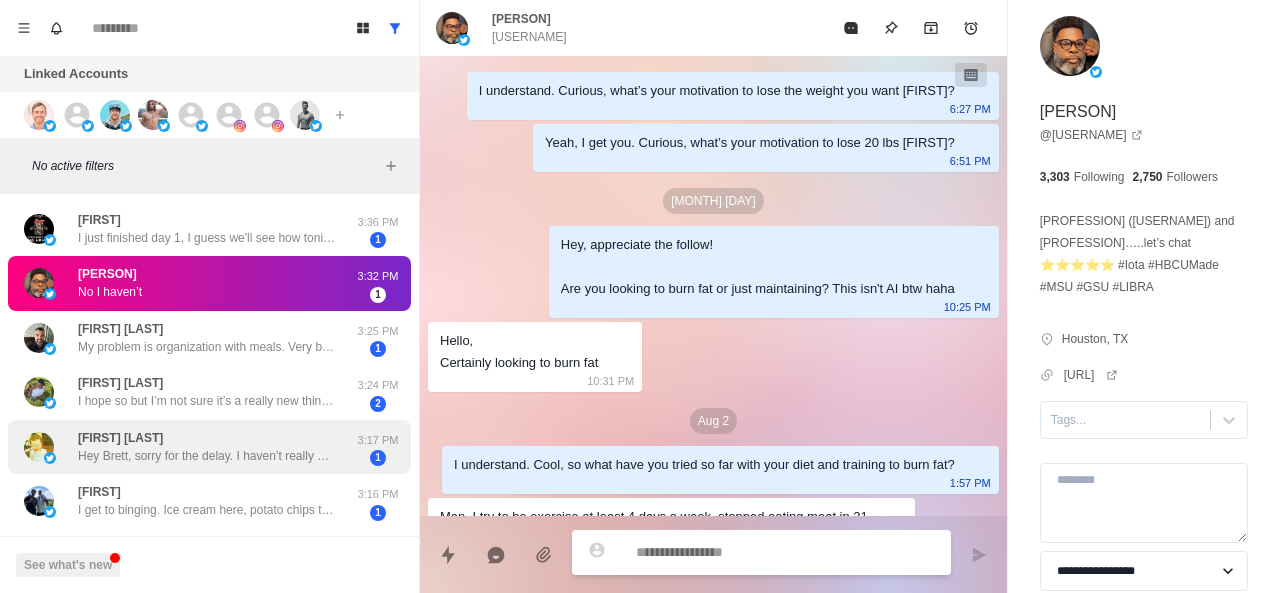 scroll, scrollTop: 566, scrollLeft: 0, axis: vertical 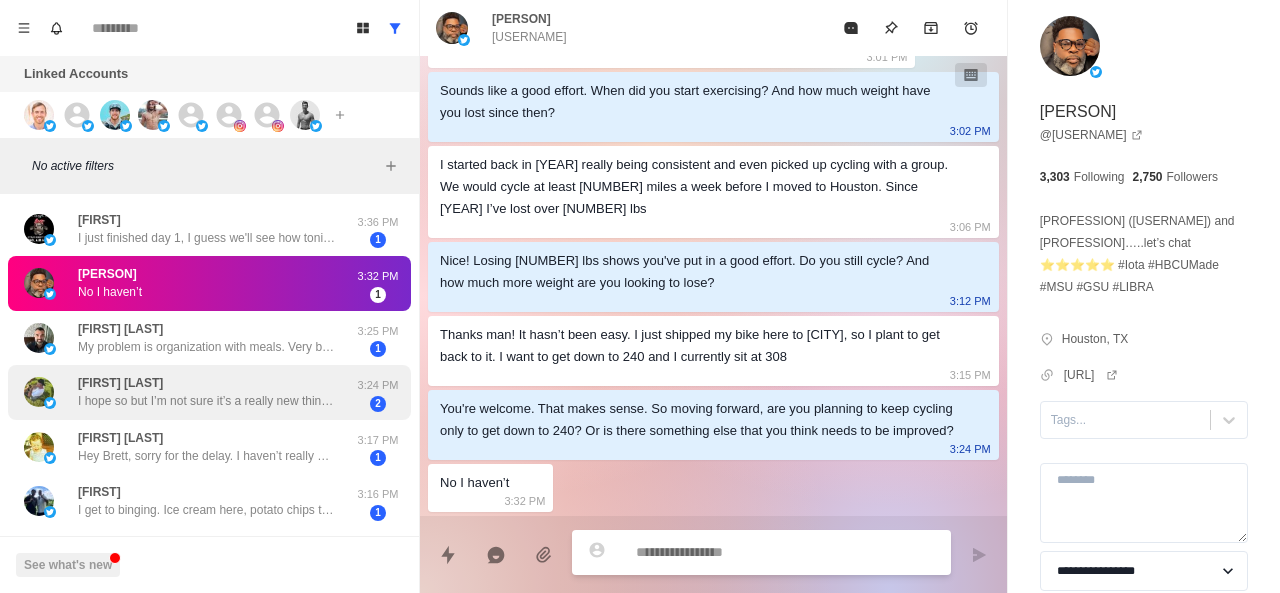 click on "I hope so but I’m not sure it’s a really new thing for me so I’ll just have to stick with it." at bounding box center (208, 401) 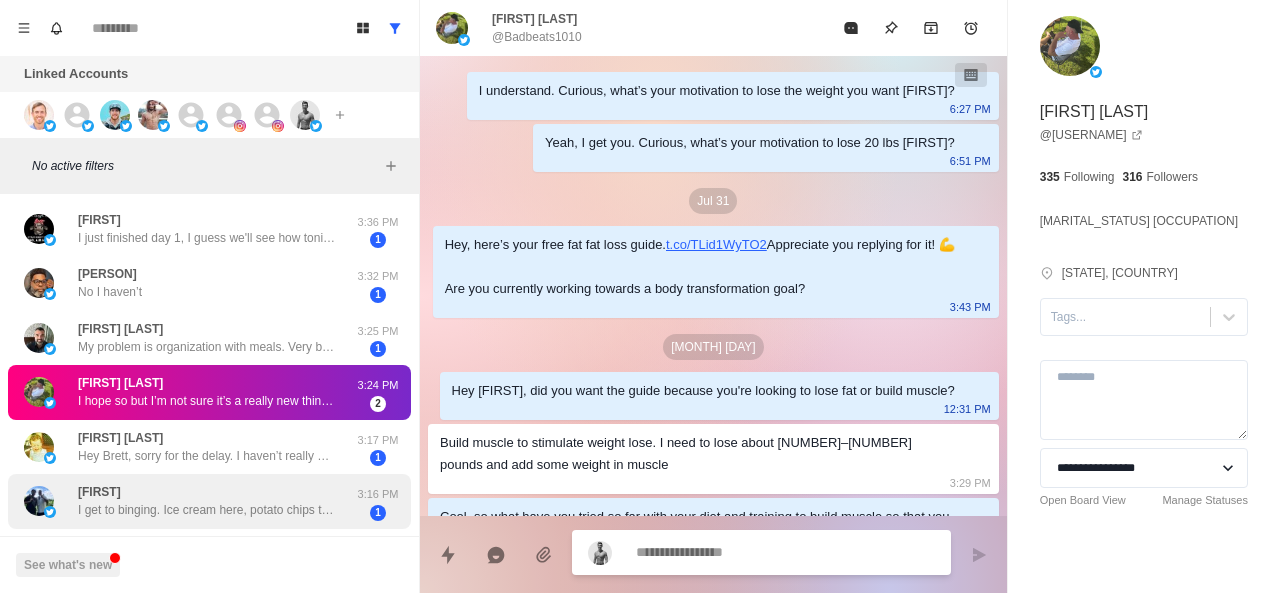 scroll, scrollTop: 860, scrollLeft: 0, axis: vertical 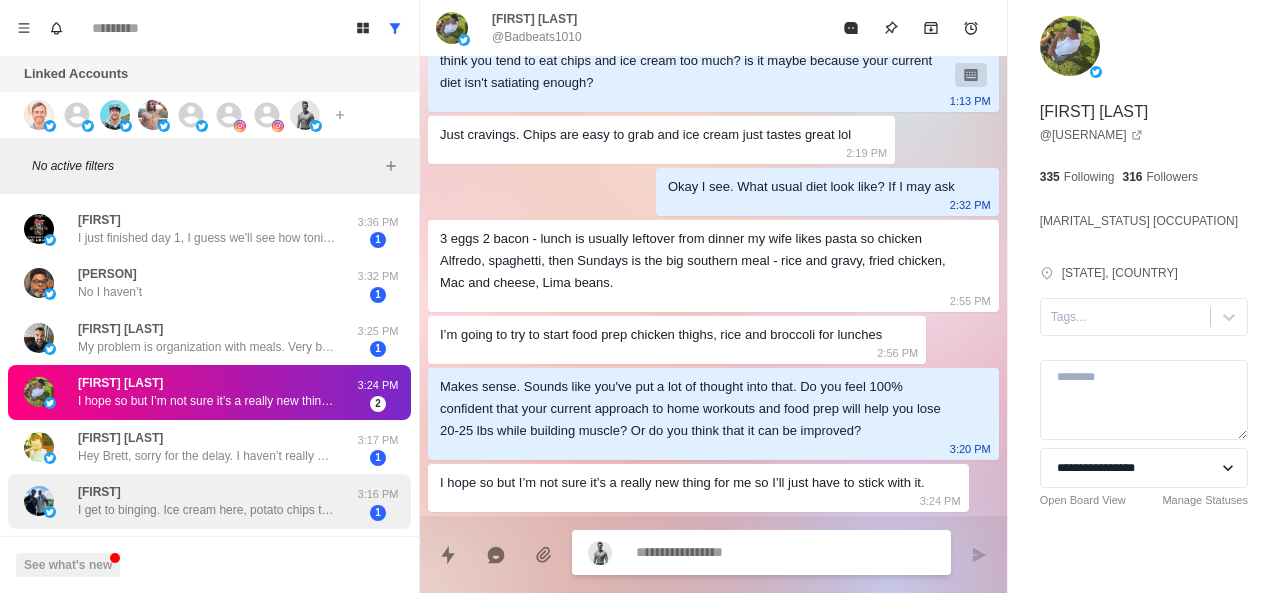 click on "[FIRST] I get to binging. Ice cream here, potato chips there. I over eat everything including too many grapes. Bottom line is self control. Family pressure doesn’t help. I appreciate your time though." at bounding box center (208, 501) 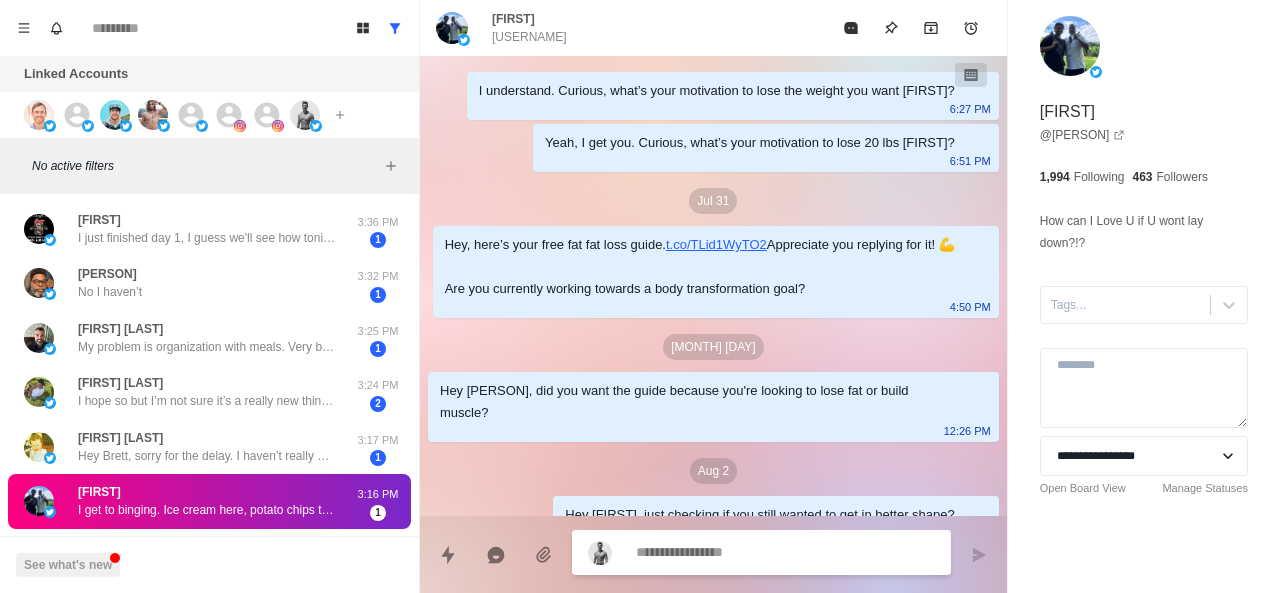 scroll, scrollTop: 342, scrollLeft: 0, axis: vertical 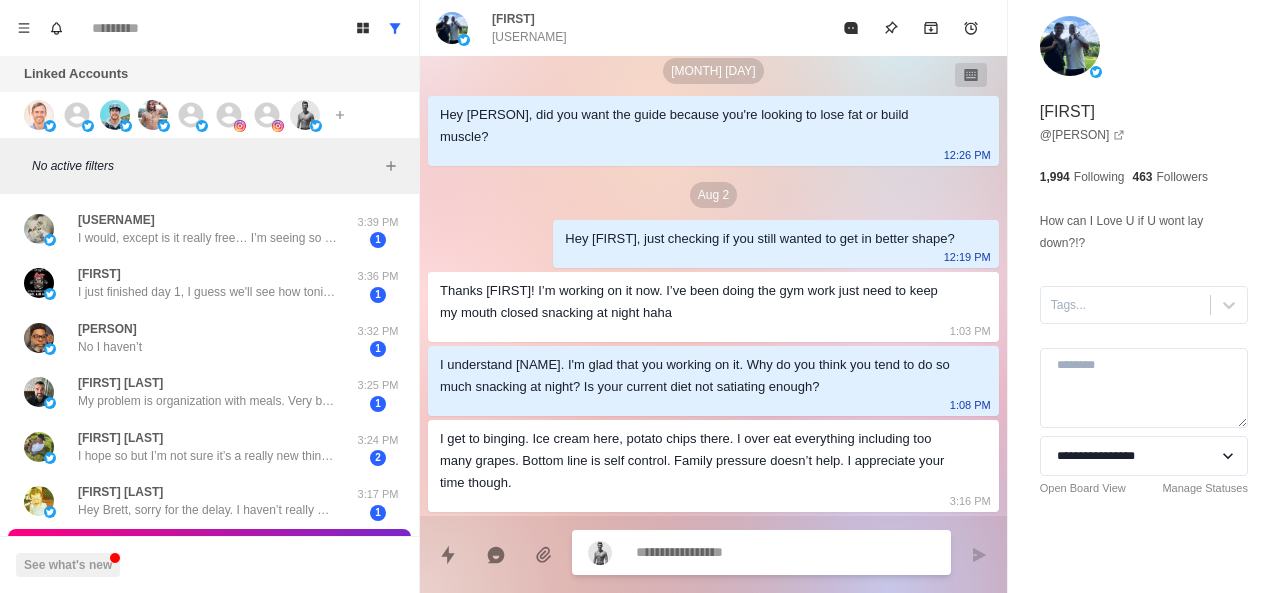 paste on "**********" 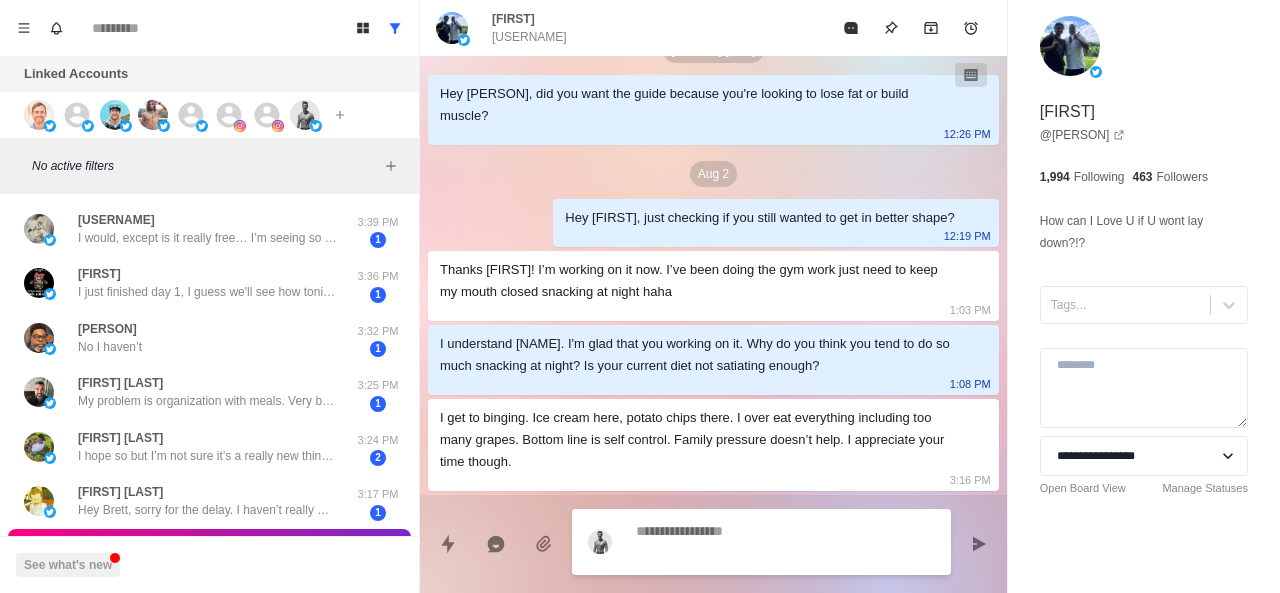 scroll, scrollTop: 394, scrollLeft: 0, axis: vertical 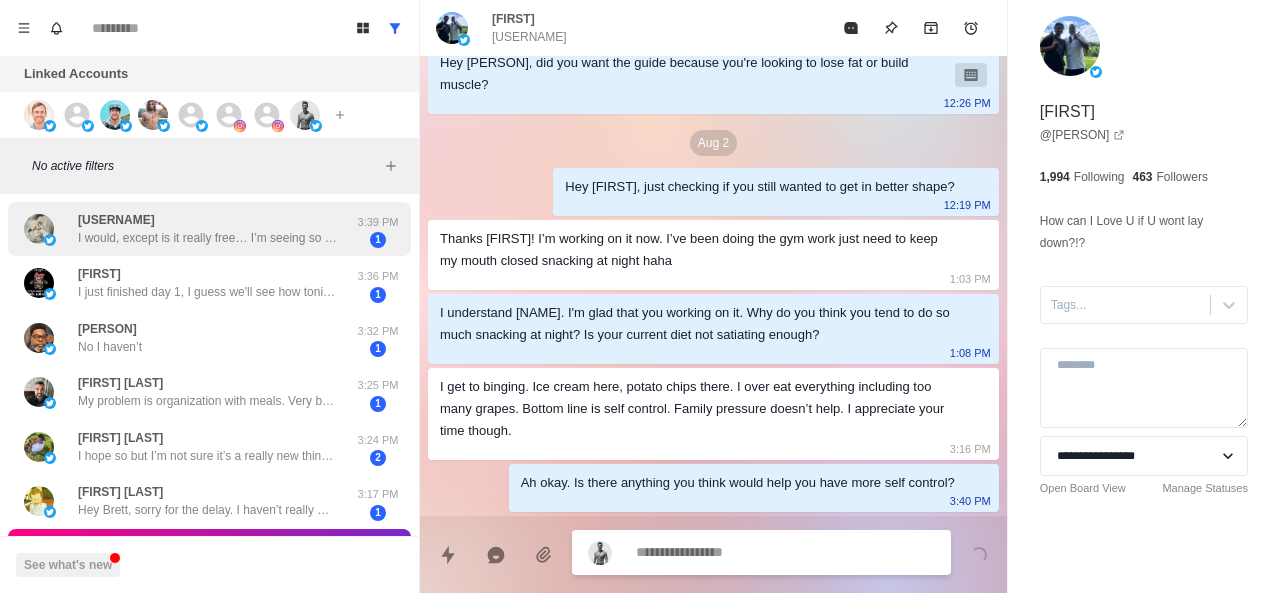 click on "[USERNAME] I would, except is it really free… I’m seeing so much now on here isn’t. They want you to subscribe.. the new way of making a living! 3:39 PM 1" at bounding box center (209, 229) 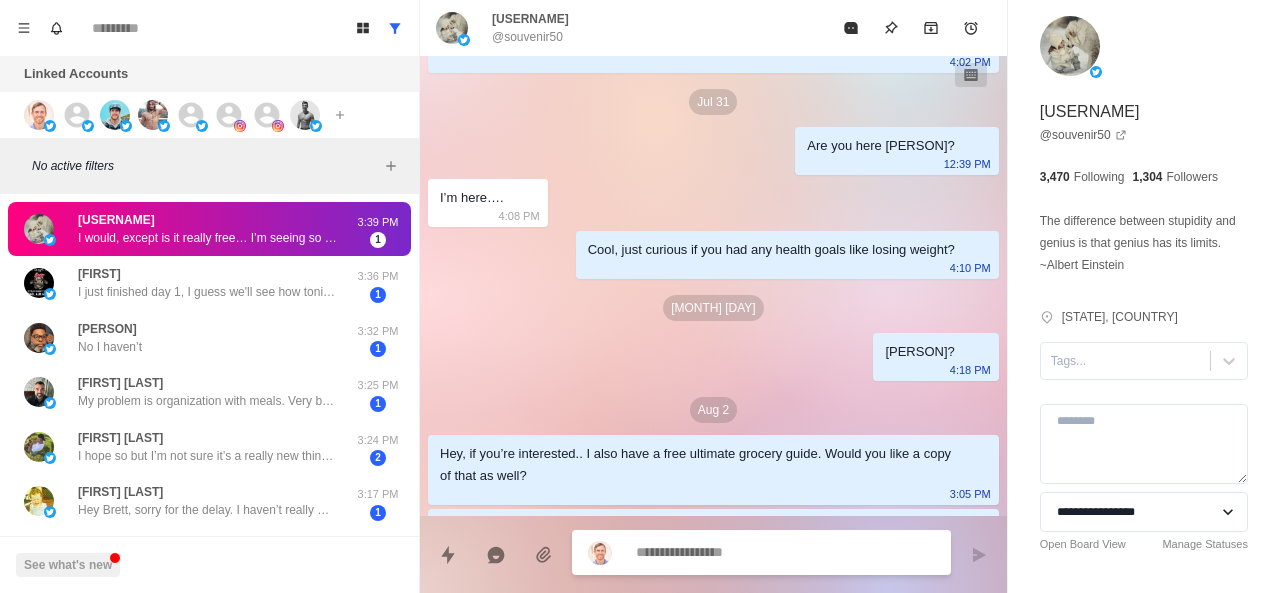 scroll, scrollTop: 430, scrollLeft: 0, axis: vertical 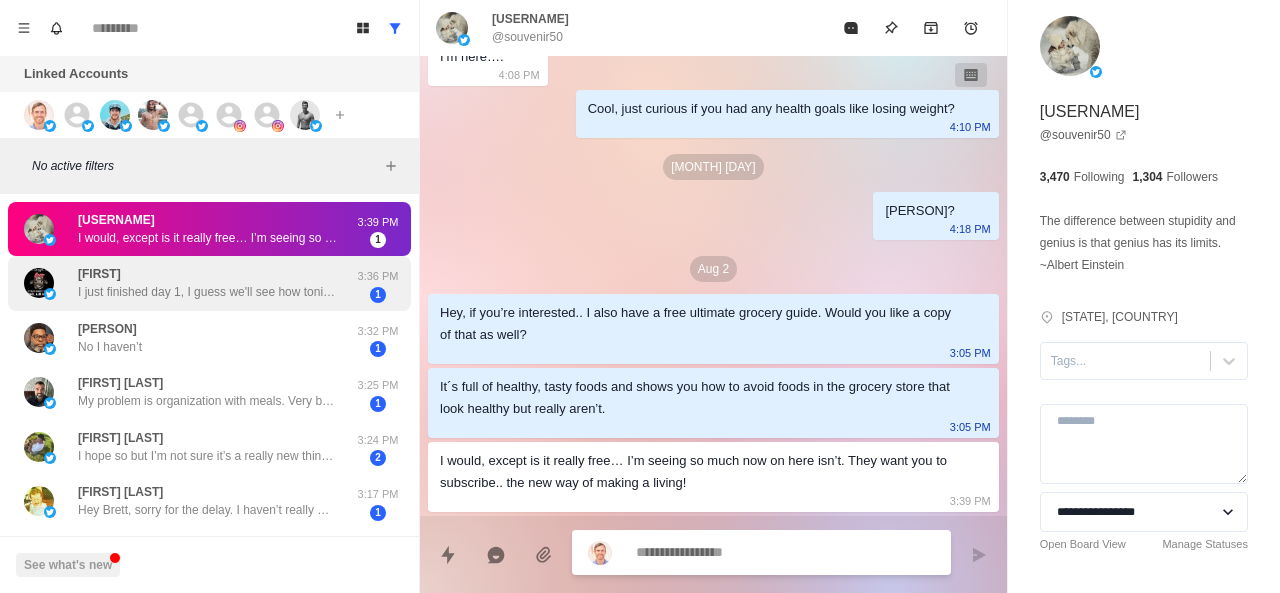 click on "I just finished day 1, I guess we'll see how tonight goes. I also started taking 10 MG of melatonin and 250 of magnesium glycate." at bounding box center (208, 292) 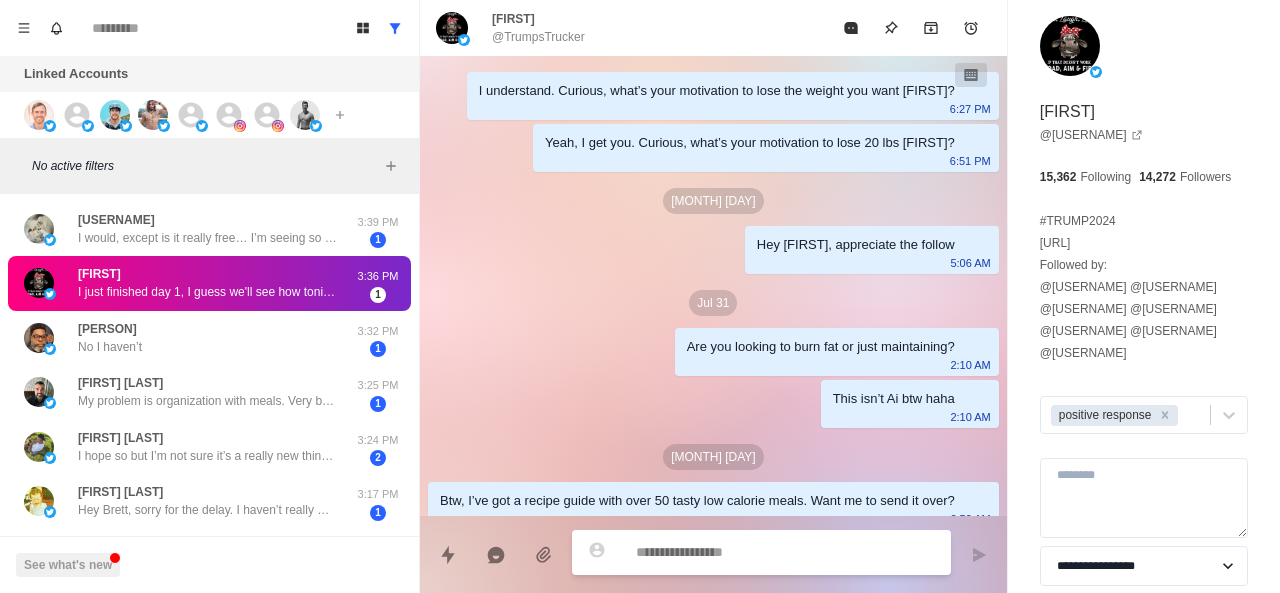 scroll, scrollTop: 1592, scrollLeft: 0, axis: vertical 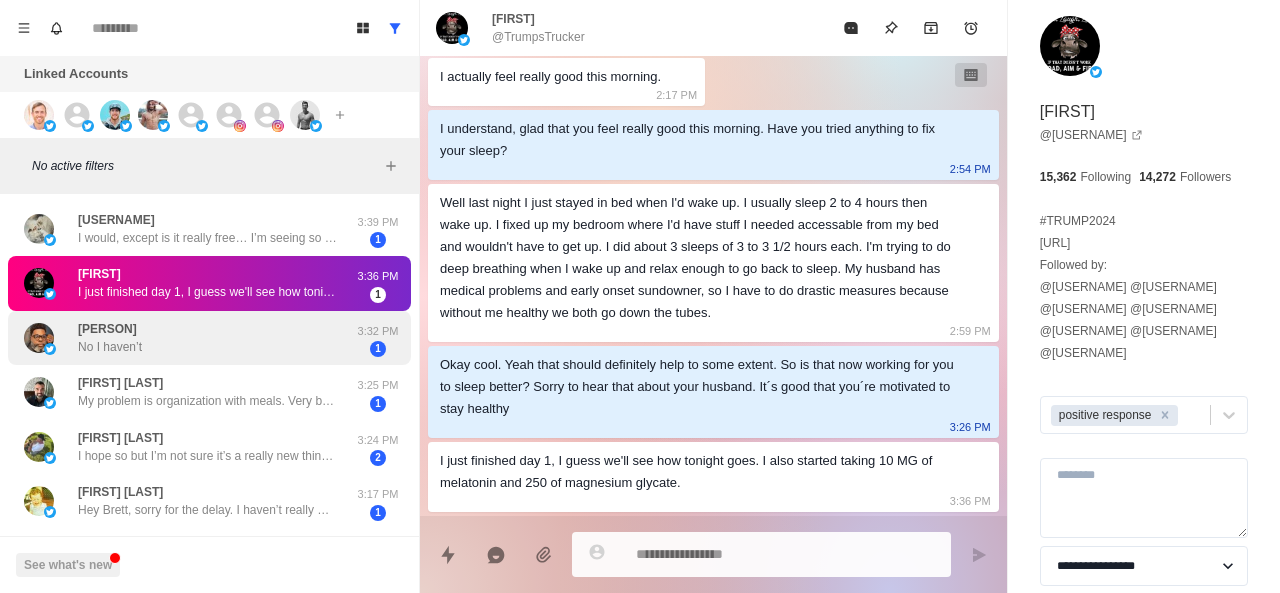 click on "No I haven’t" at bounding box center (110, 347) 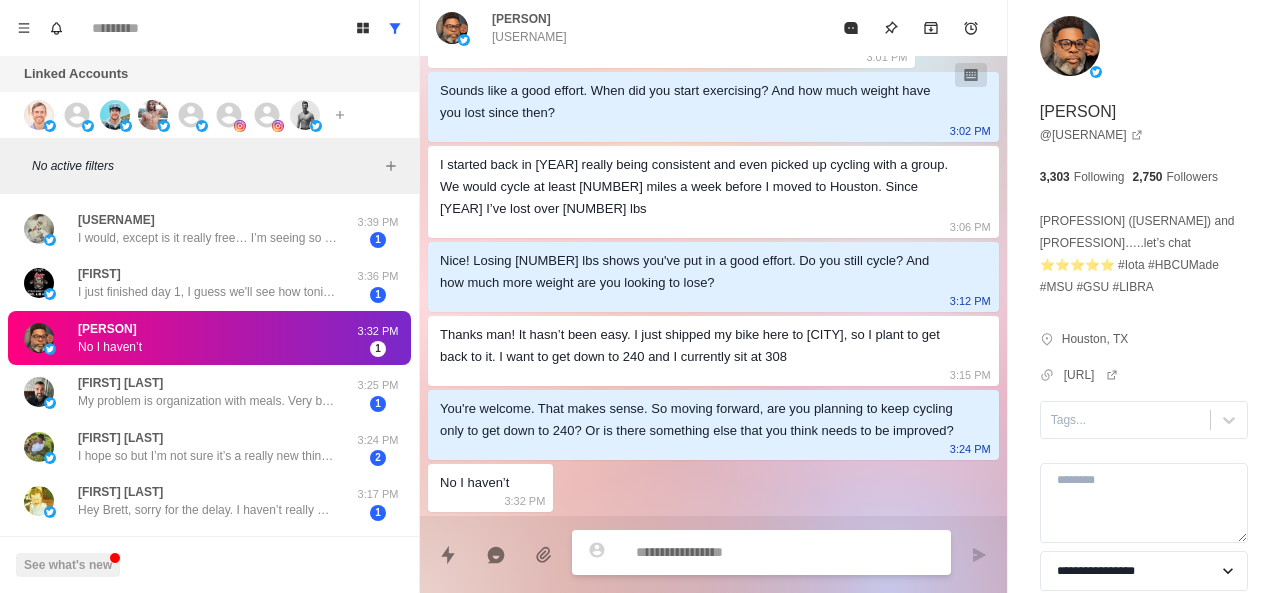 scroll, scrollTop: 566, scrollLeft: 0, axis: vertical 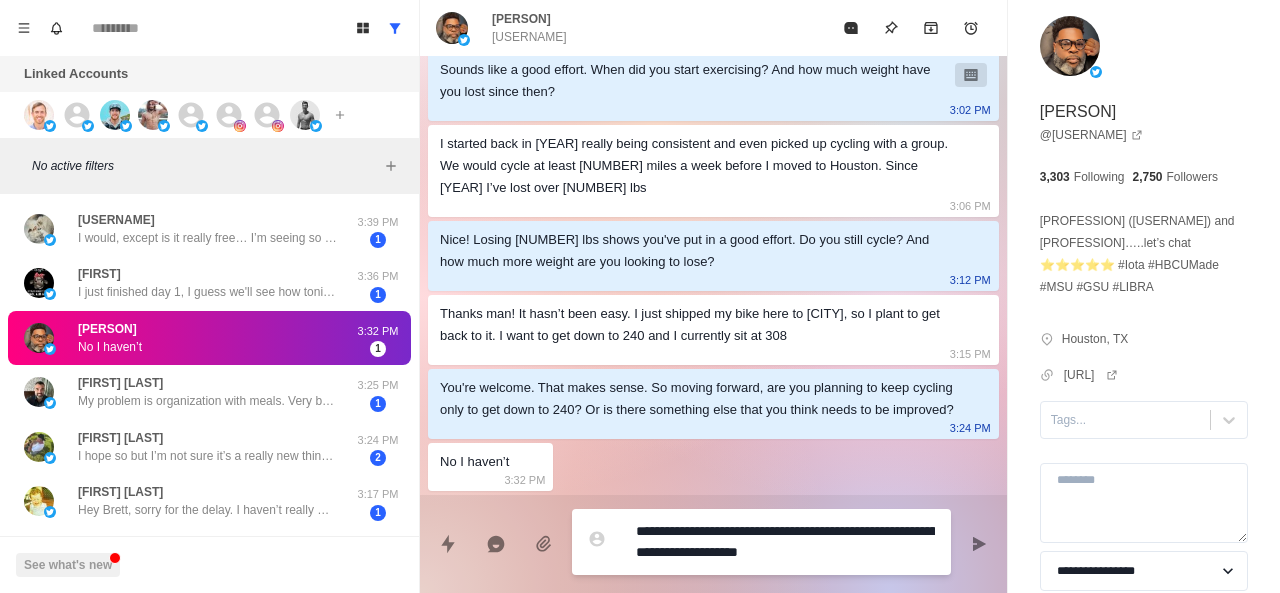 click on "**********" at bounding box center (785, 542) 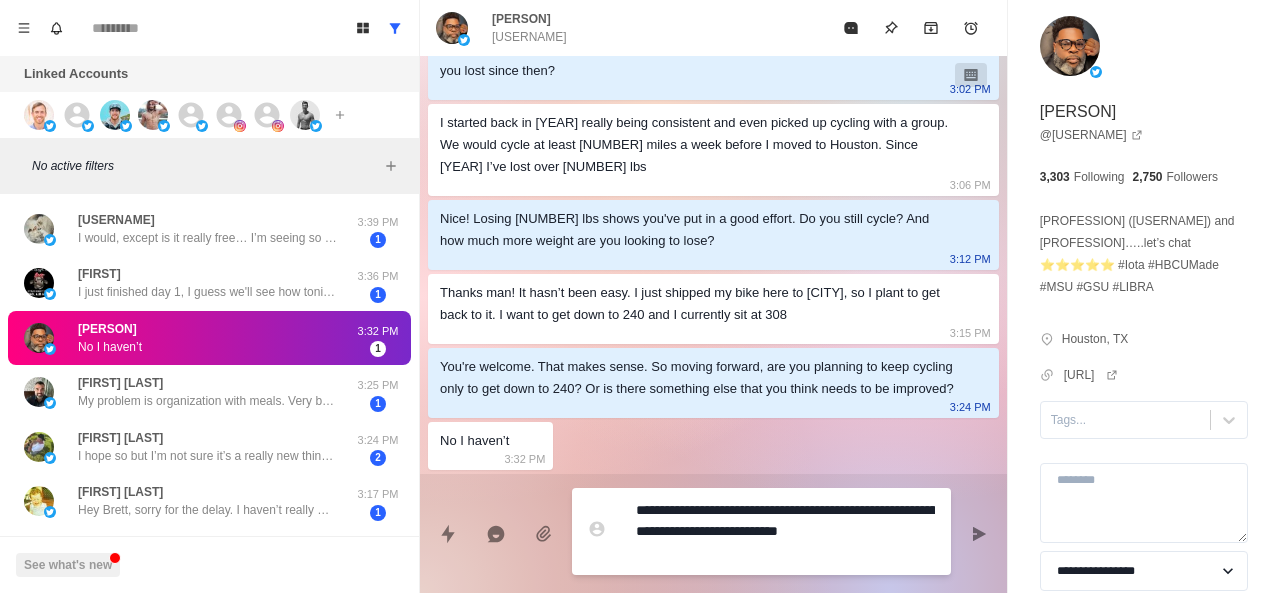 scroll, scrollTop: 608, scrollLeft: 0, axis: vertical 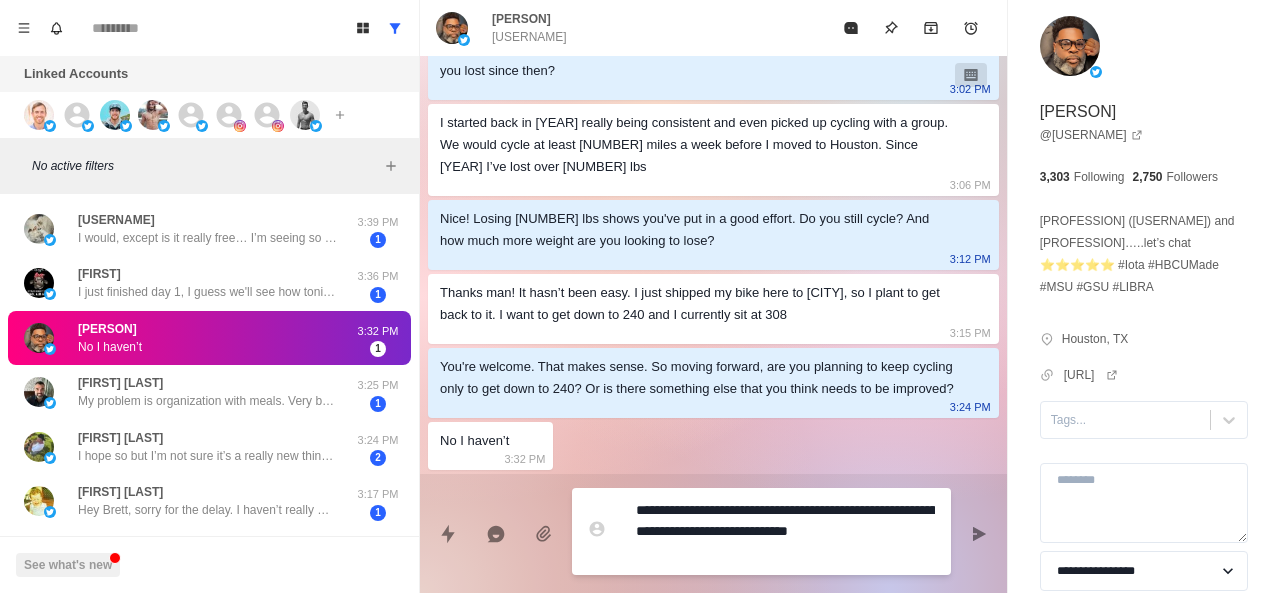 click on "**********" at bounding box center (785, 531) 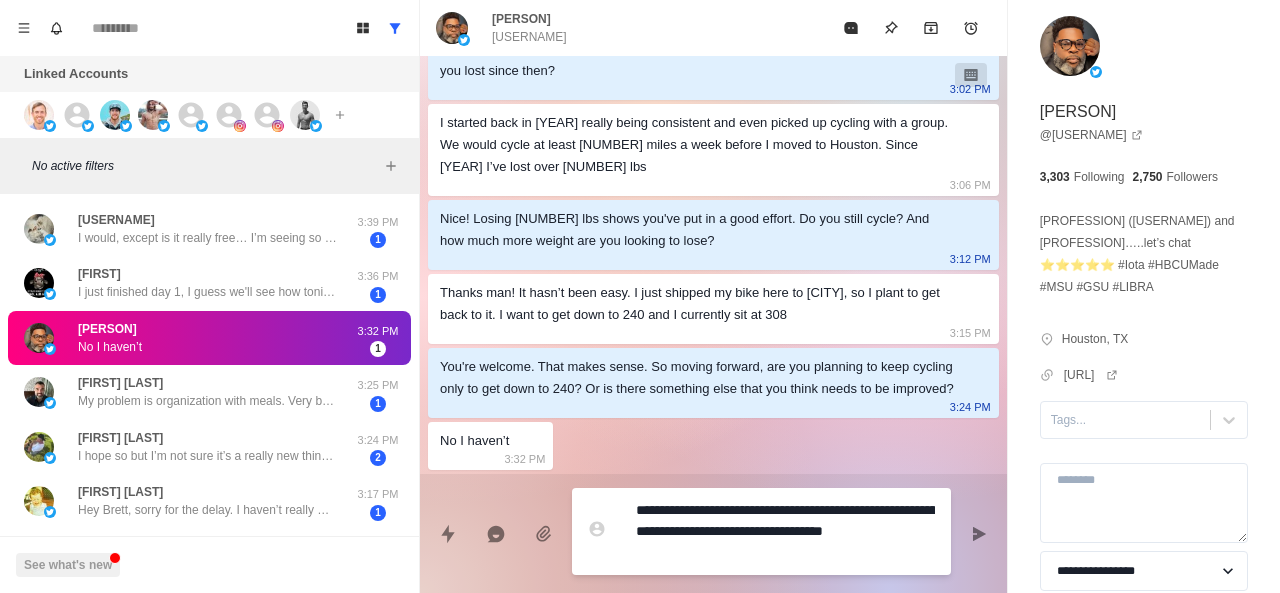 click on "**********" at bounding box center [785, 531] 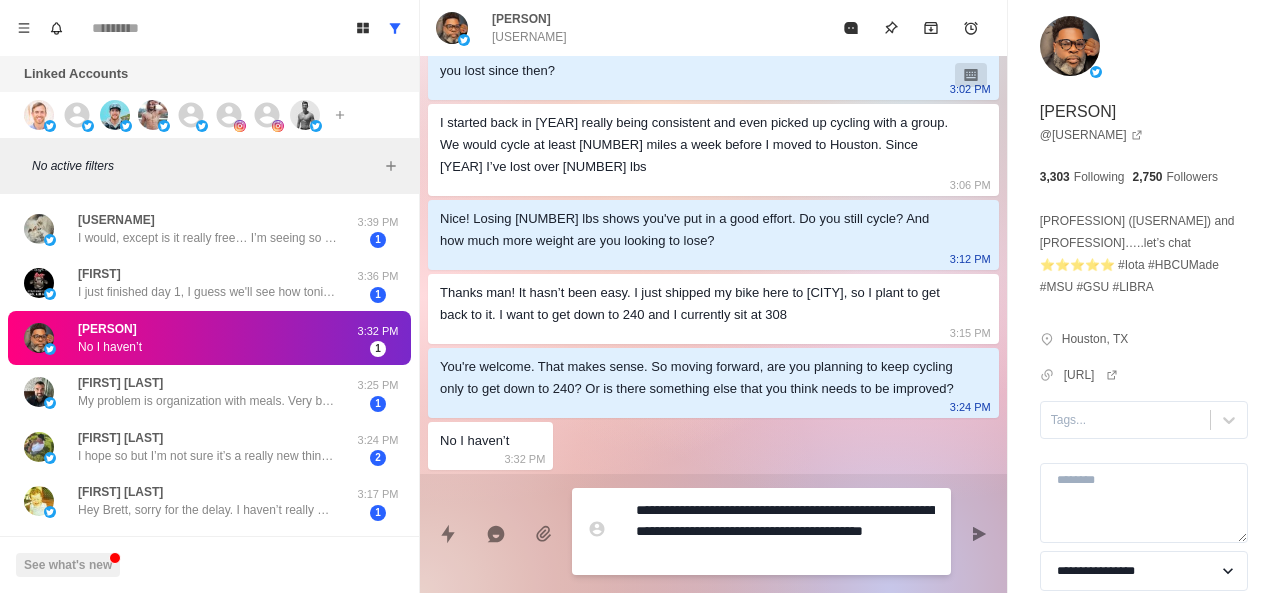 click on "**********" at bounding box center (785, 531) 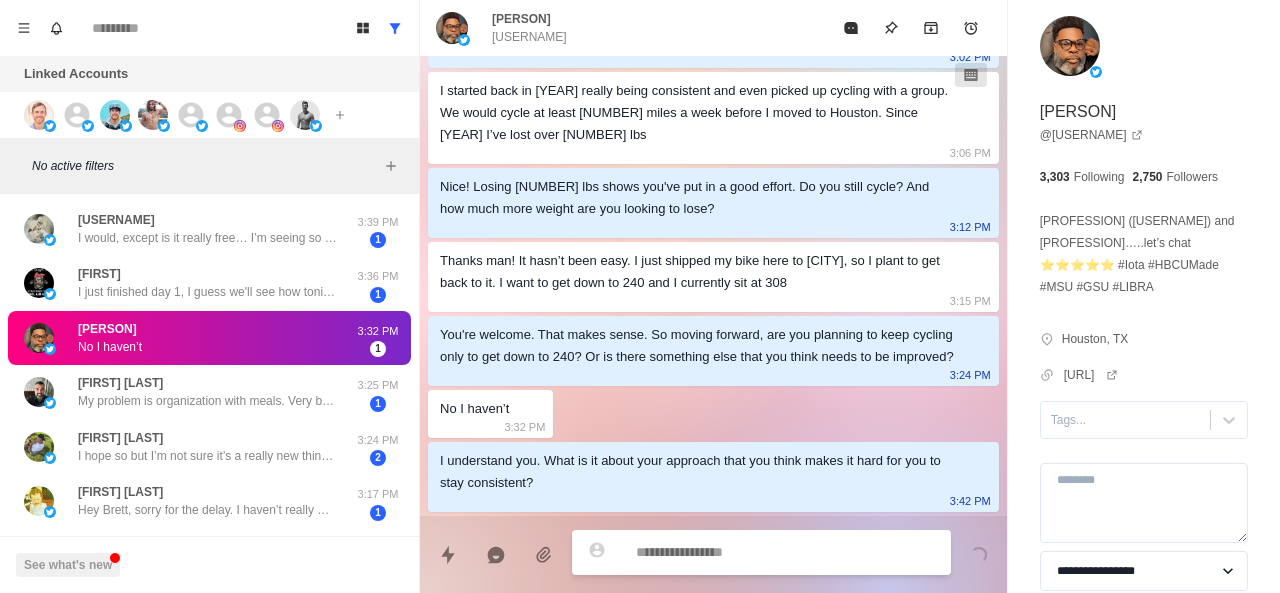 scroll, scrollTop: 640, scrollLeft: 0, axis: vertical 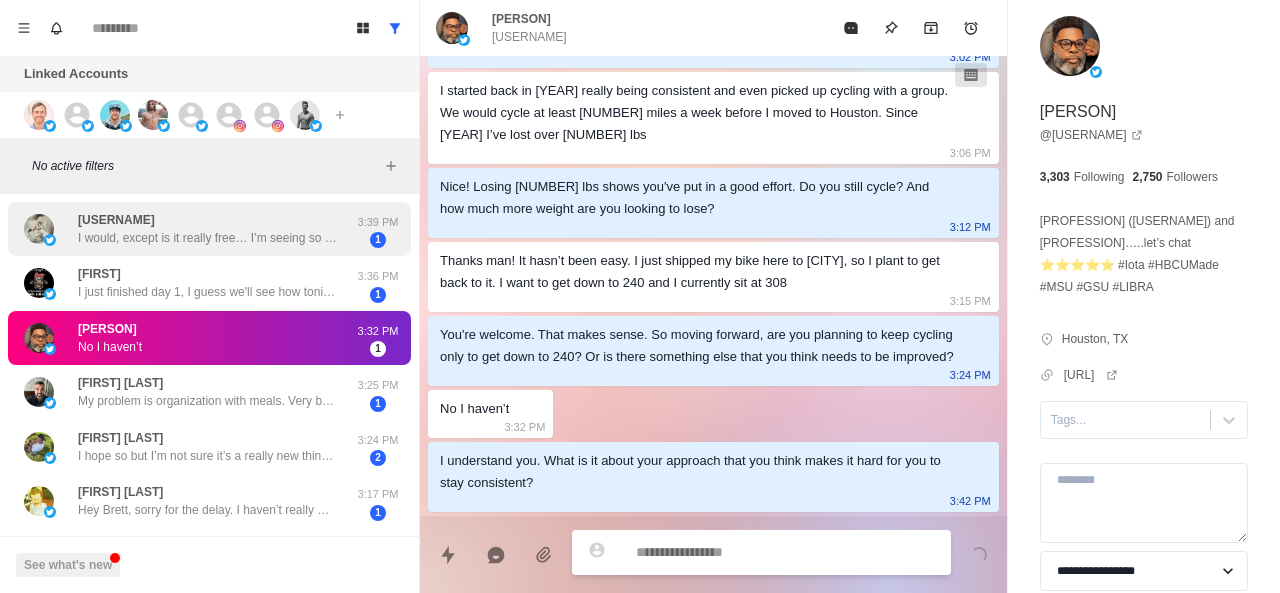 click on "I would, except is it really free… I’m seeing so much now on here isn’t. They want you to subscribe.. the new way of making a living!" at bounding box center [208, 238] 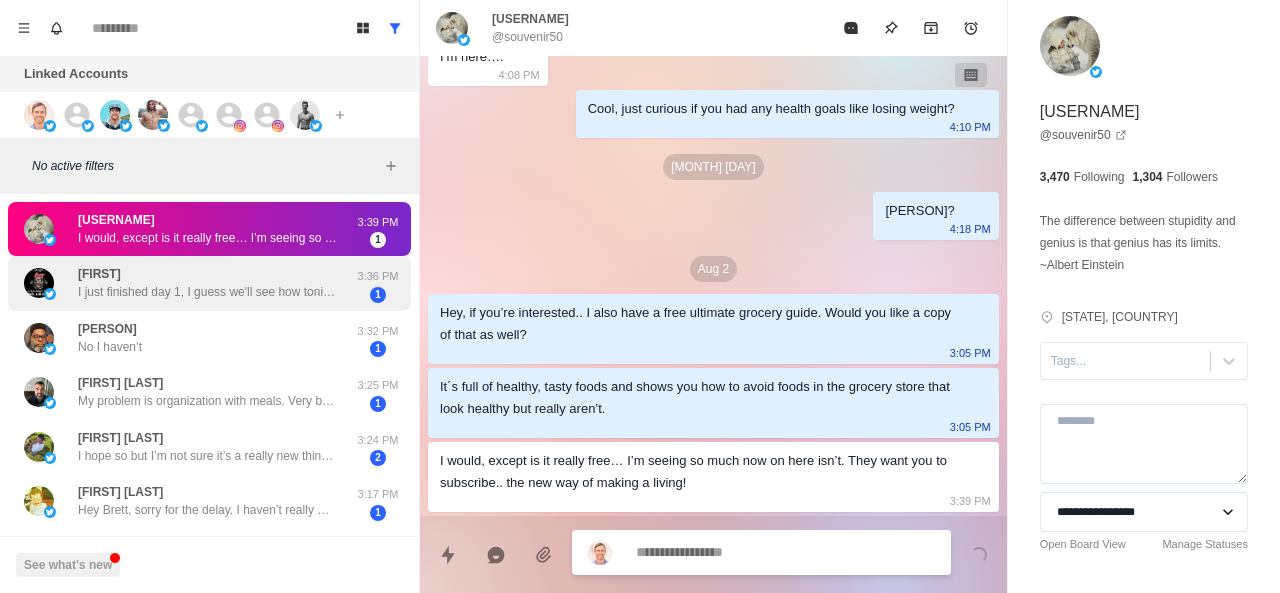 click on "[PERSON] I just finished day [NUMBER], I guess we'll see how tonight goes. I also started taking [NUMBER] MG of melatonin and [NUMBER] of magnesium glycate." at bounding box center [208, 283] 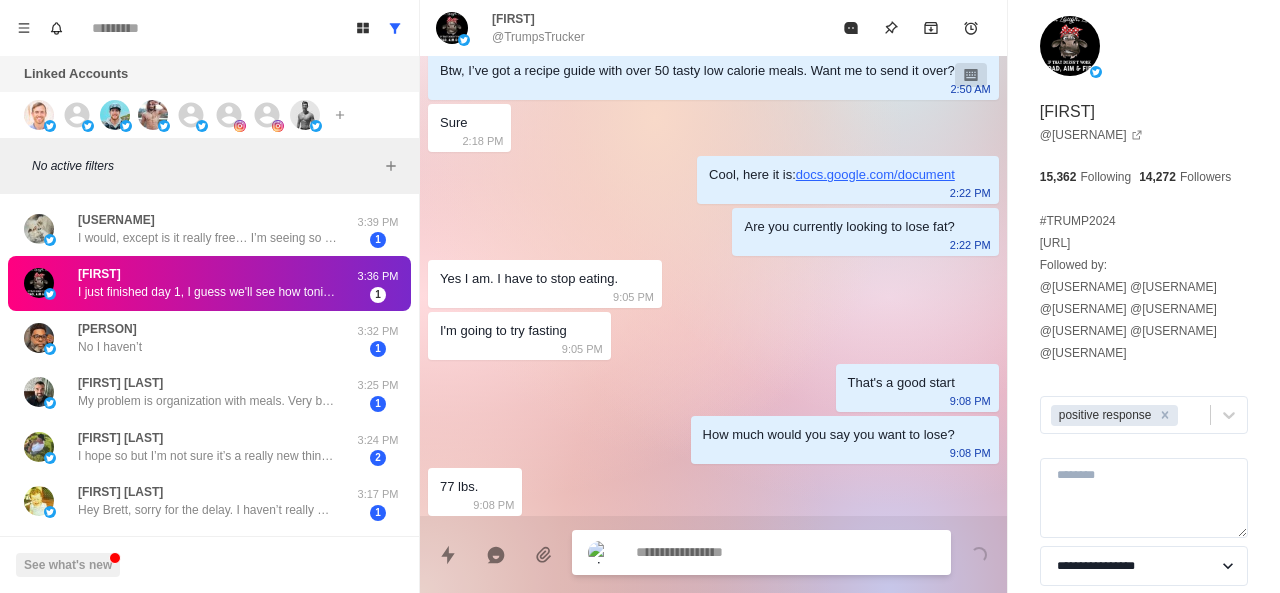 scroll, scrollTop: 1592, scrollLeft: 0, axis: vertical 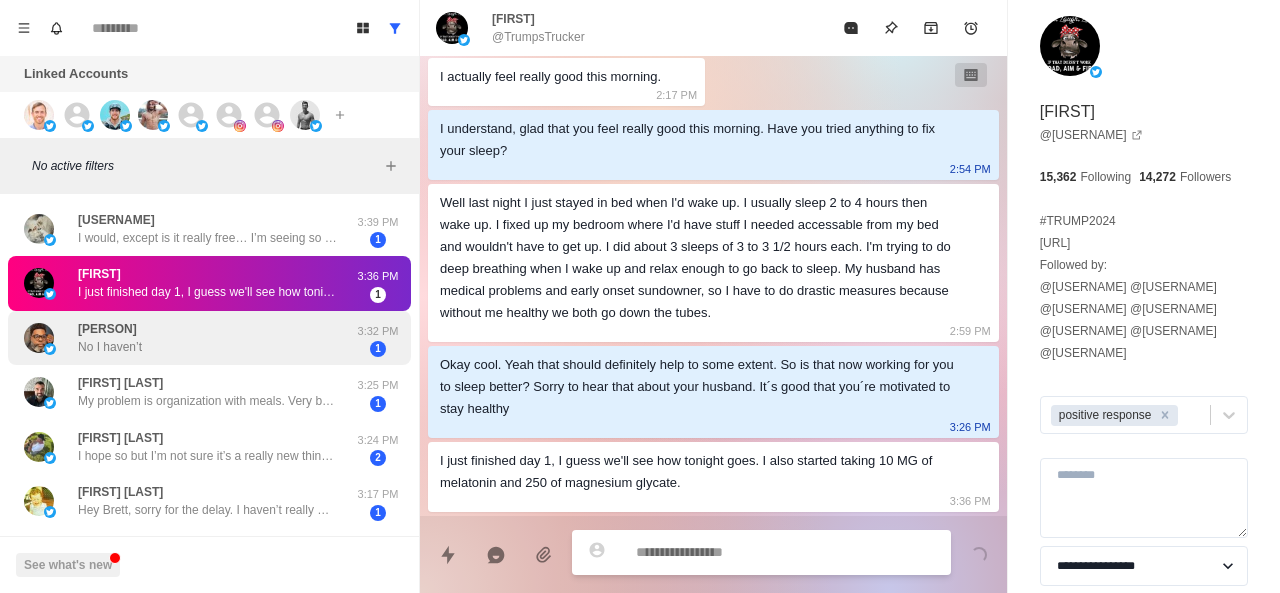 click on "No I haven’t" at bounding box center (110, 347) 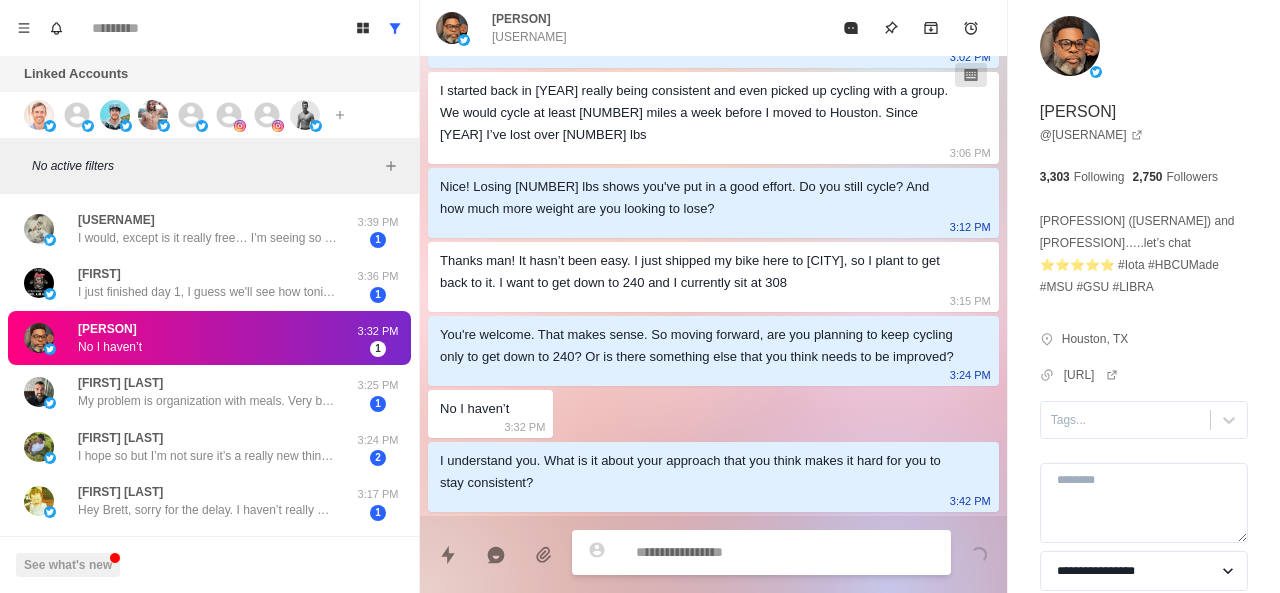 scroll, scrollTop: 640, scrollLeft: 0, axis: vertical 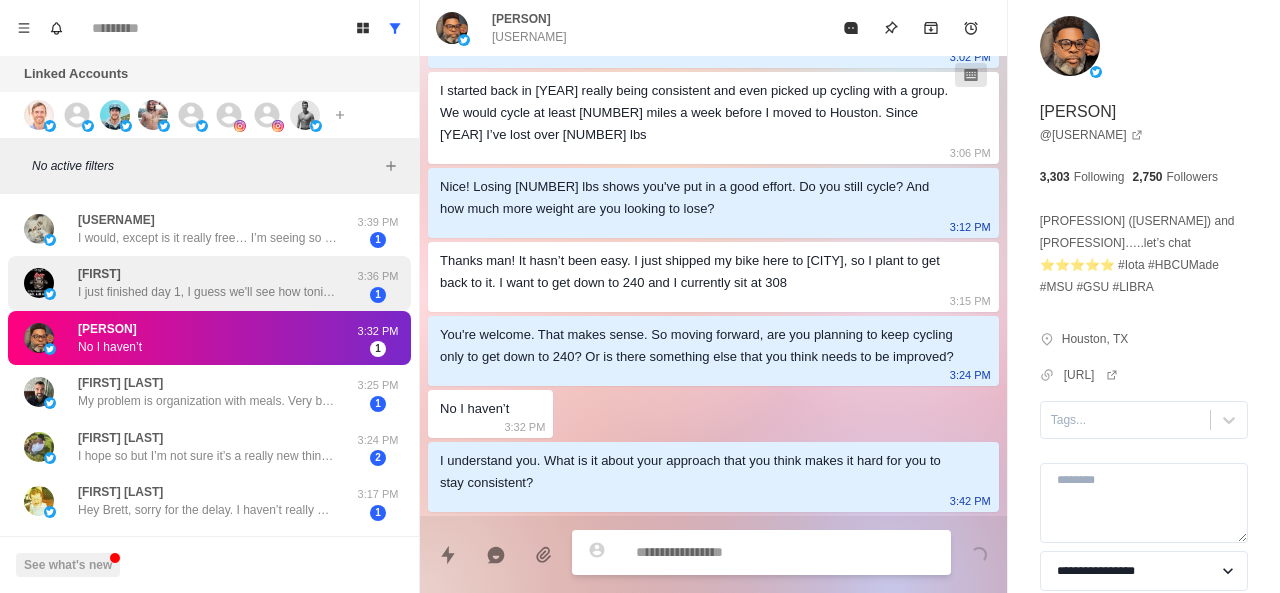 click on "[PERSON] I just finished day [NUMBER], I guess we'll see how tonight goes. I also started taking [NUMBER] MG of melatonin and [NUMBER] of magnesium glycate." at bounding box center (208, 283) 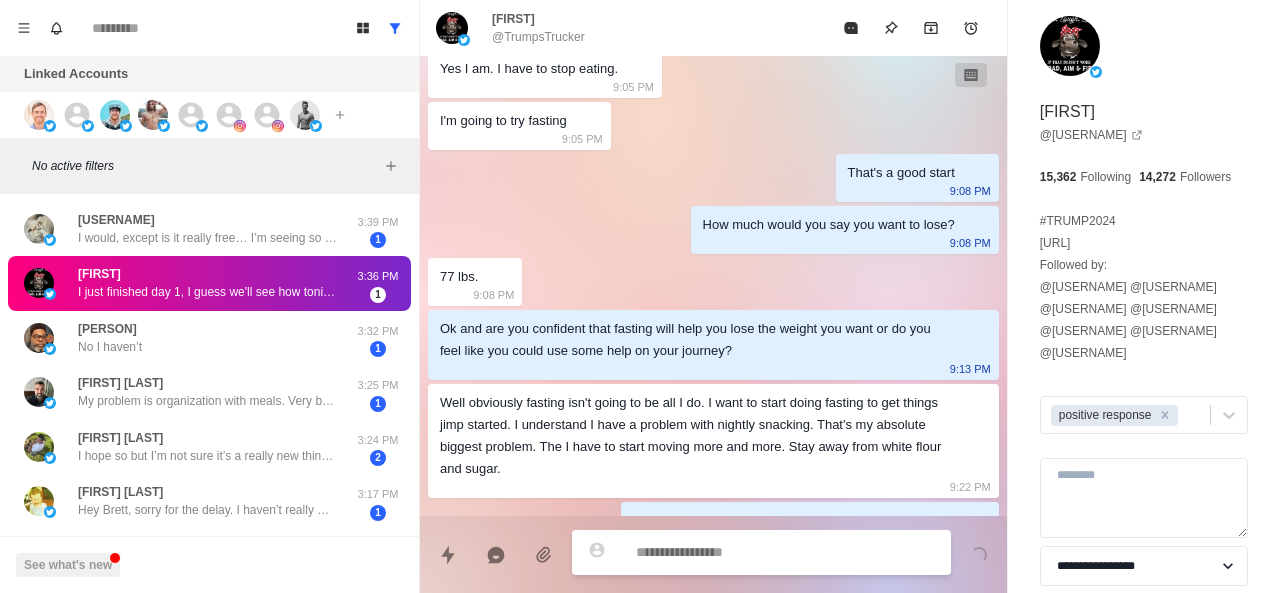 scroll, scrollTop: 1592, scrollLeft: 0, axis: vertical 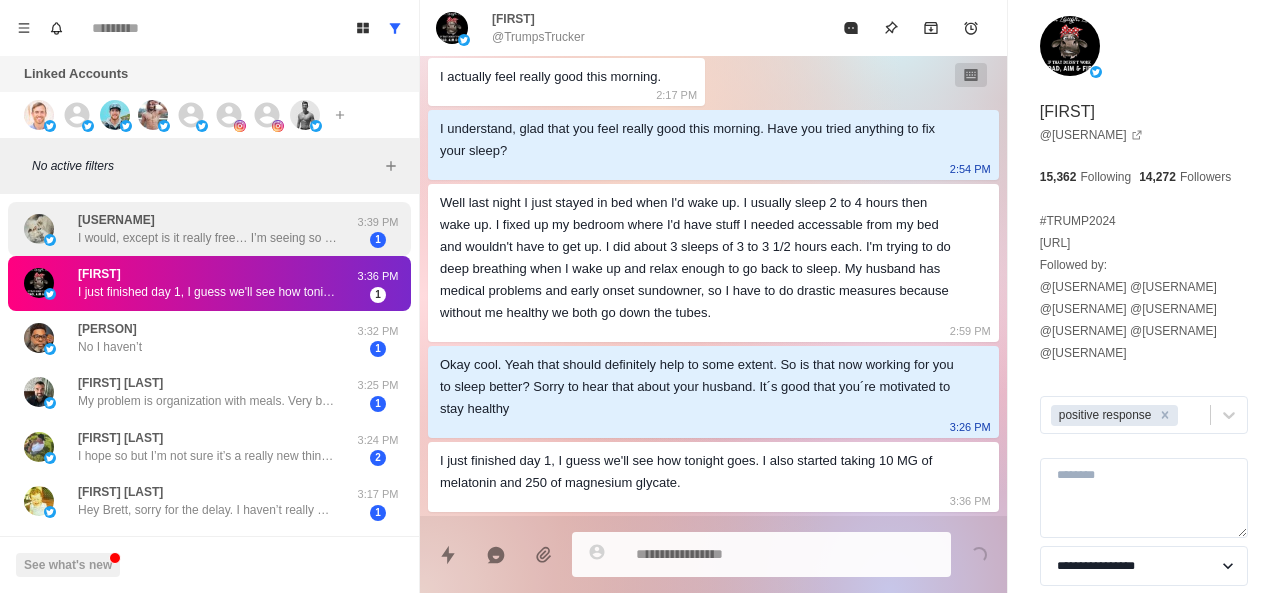 click on "SooAnn72 I would, except is it really free… I’m seeing so much now on here isn’t. They want you to subscribe.. the new way of making a living!" at bounding box center (208, 229) 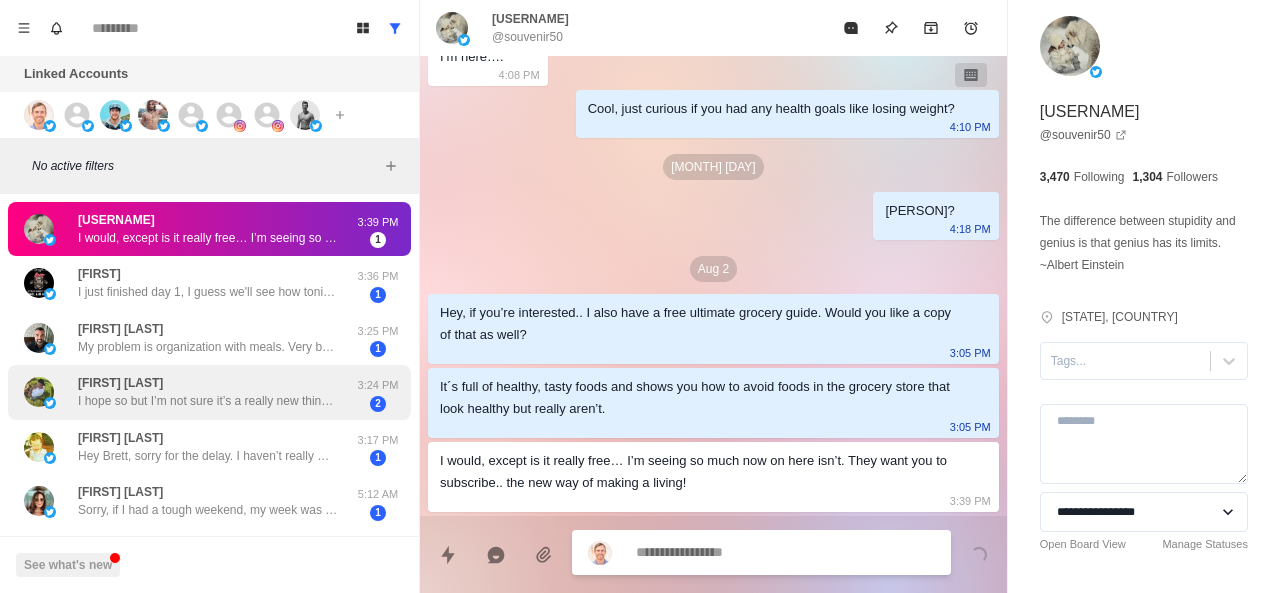 click on "[FIRST] [LAST] I hope so but I’m not sure it’s a really new thing for me so I’ll just have to stick with it." at bounding box center [208, 392] 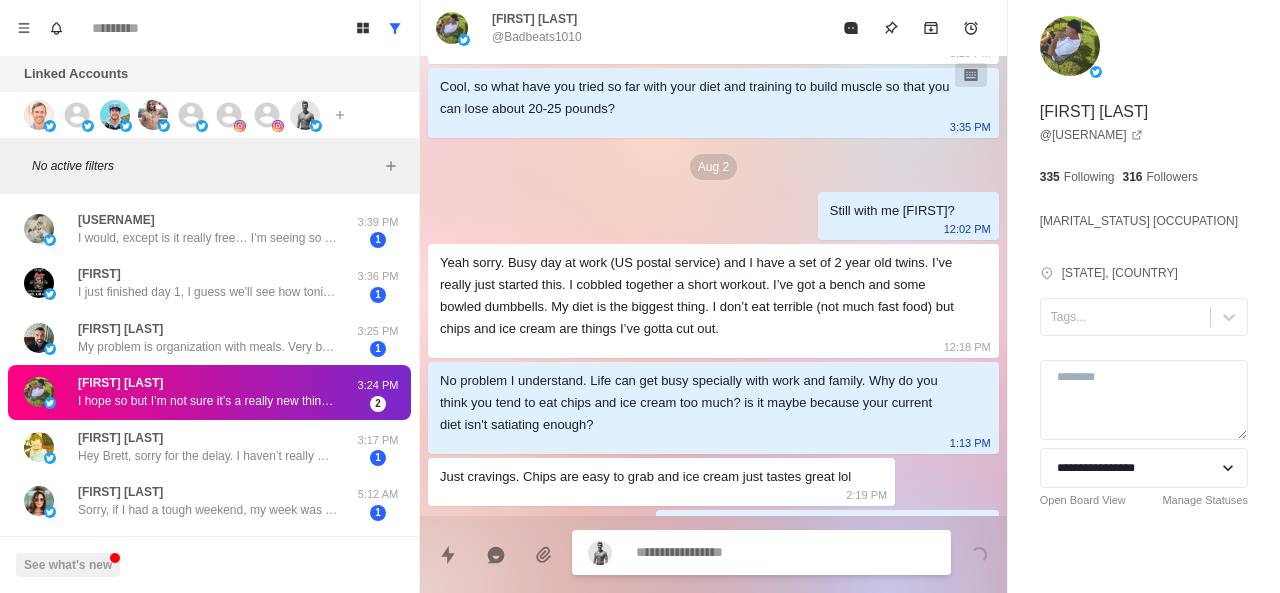 scroll, scrollTop: 860, scrollLeft: 0, axis: vertical 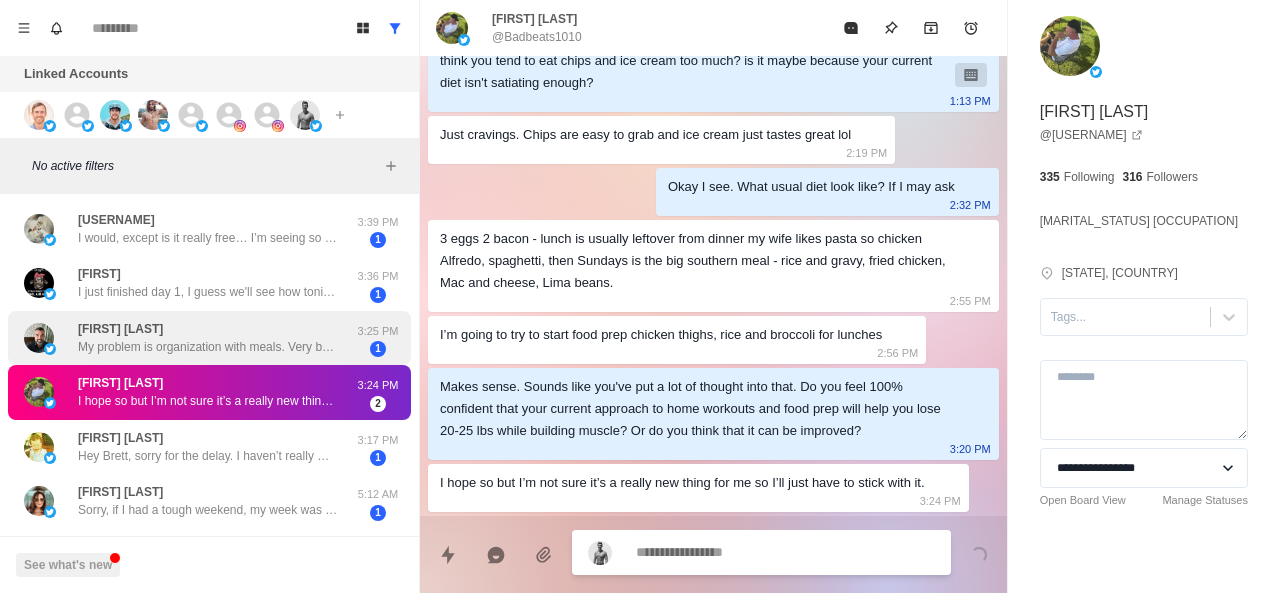 click on "My problem is organization with meals. Very busy most of the time. I dont eat as bad although some not good processed things that dont let me progress." at bounding box center [208, 347] 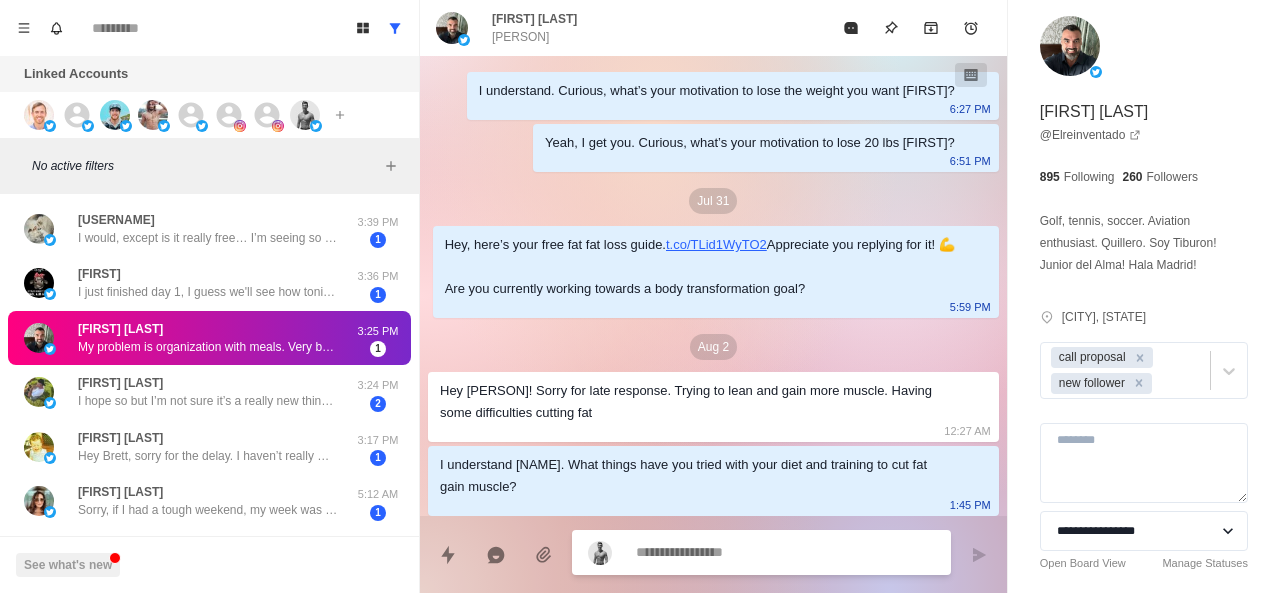 scroll, scrollTop: 166, scrollLeft: 0, axis: vertical 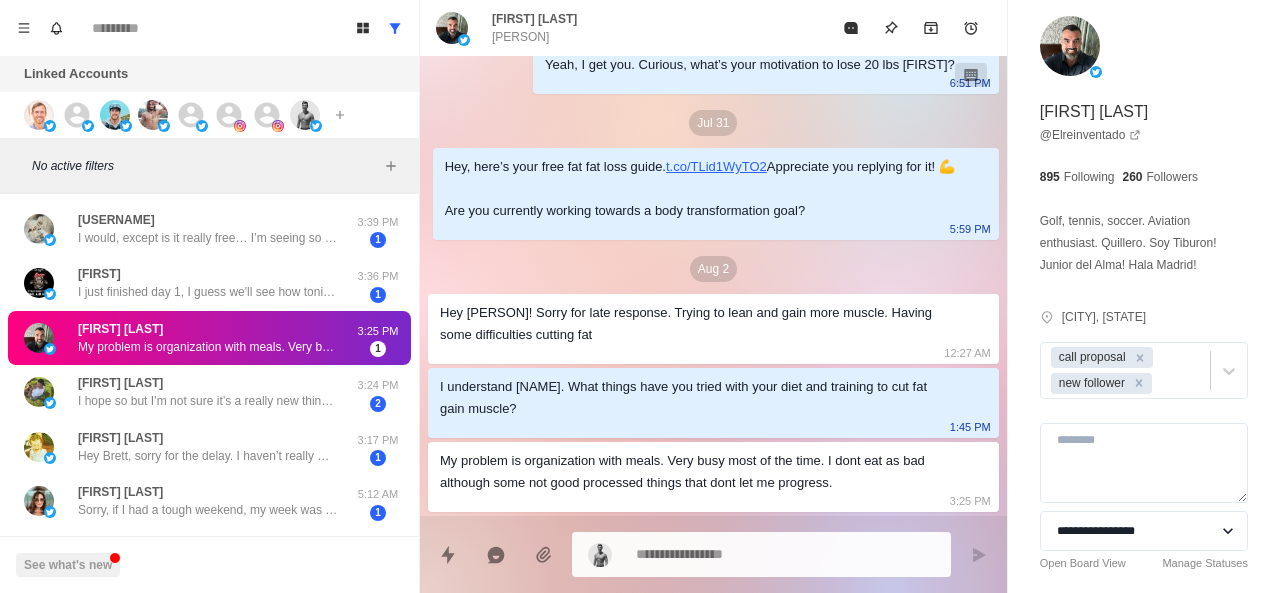 click at bounding box center [761, 554] 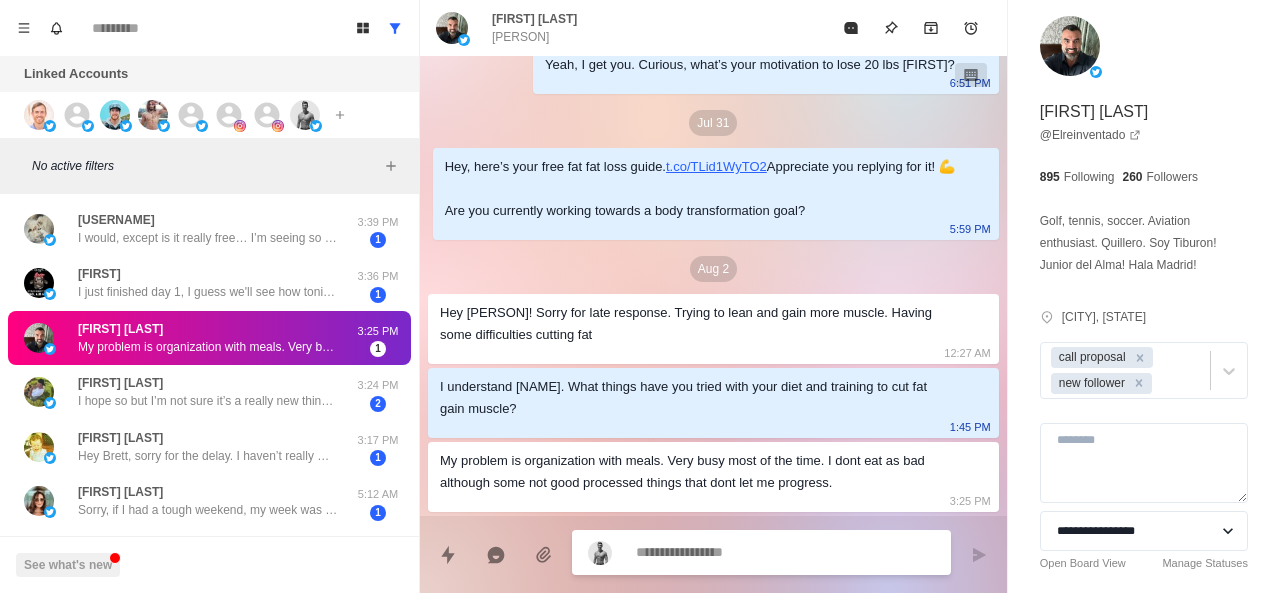 click at bounding box center (785, 552) 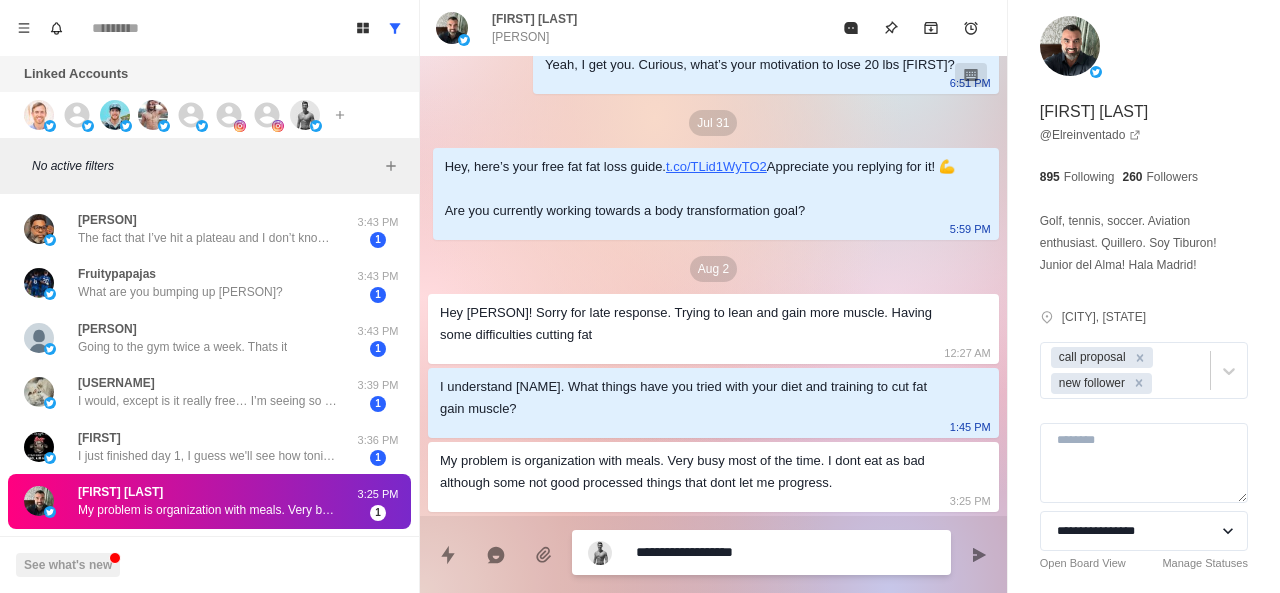 click on "**********" at bounding box center [785, 552] 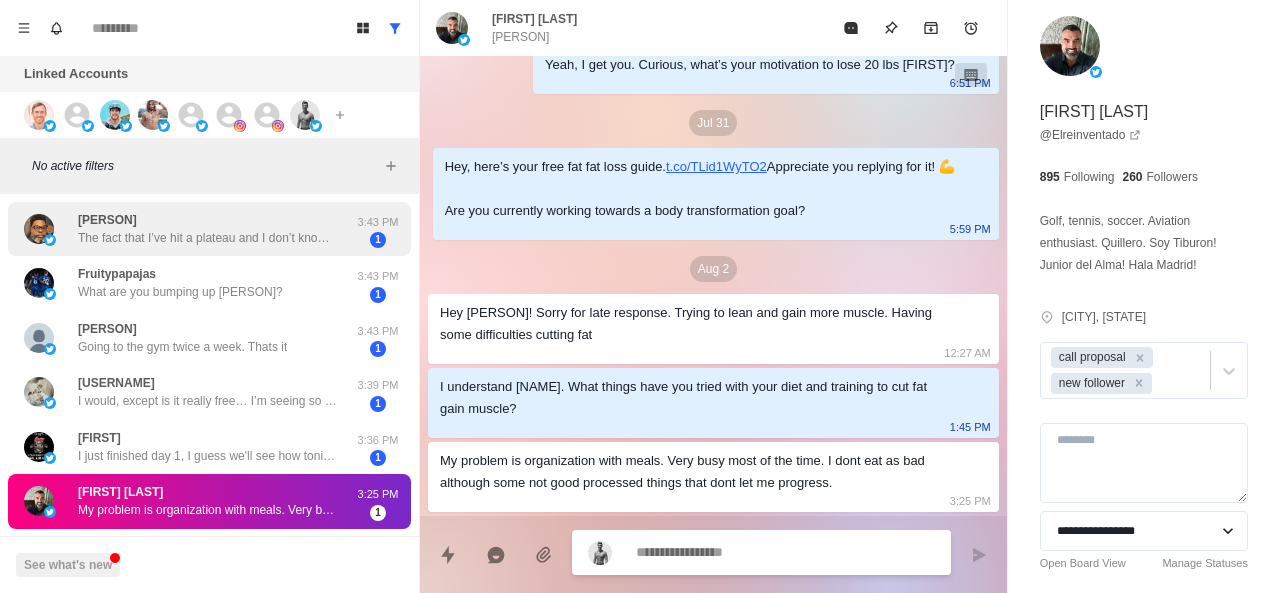 click on "The fact that I’ve hit a plateau and I don’t know what to do to get back to losing weight" at bounding box center [208, 238] 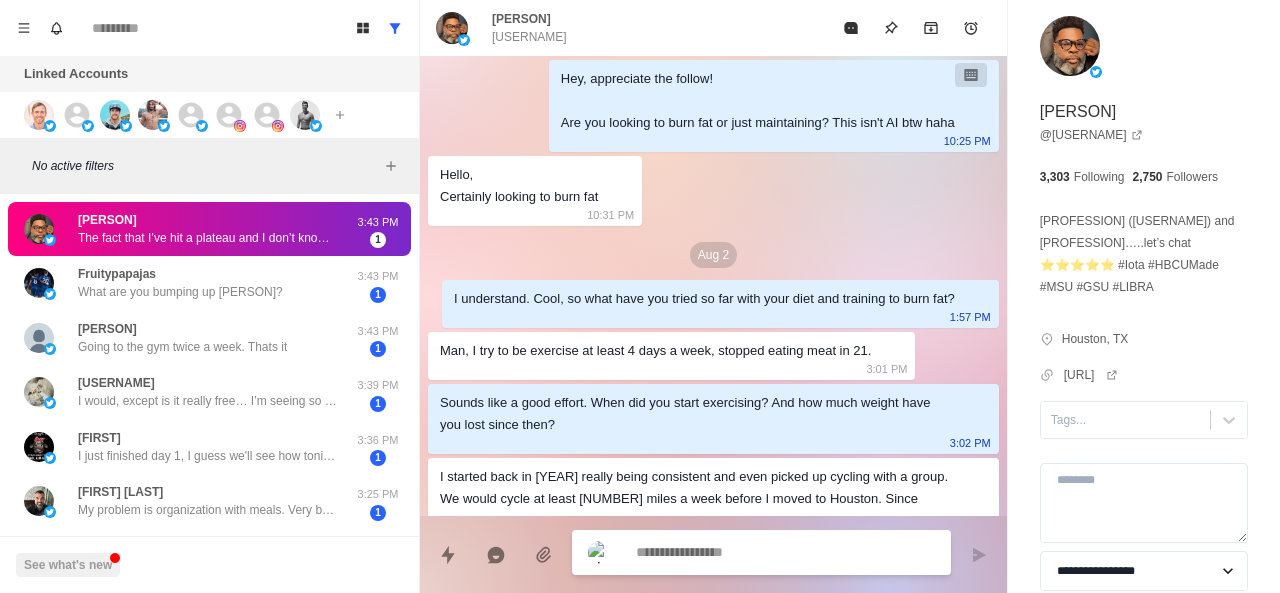 scroll, scrollTop: 714, scrollLeft: 0, axis: vertical 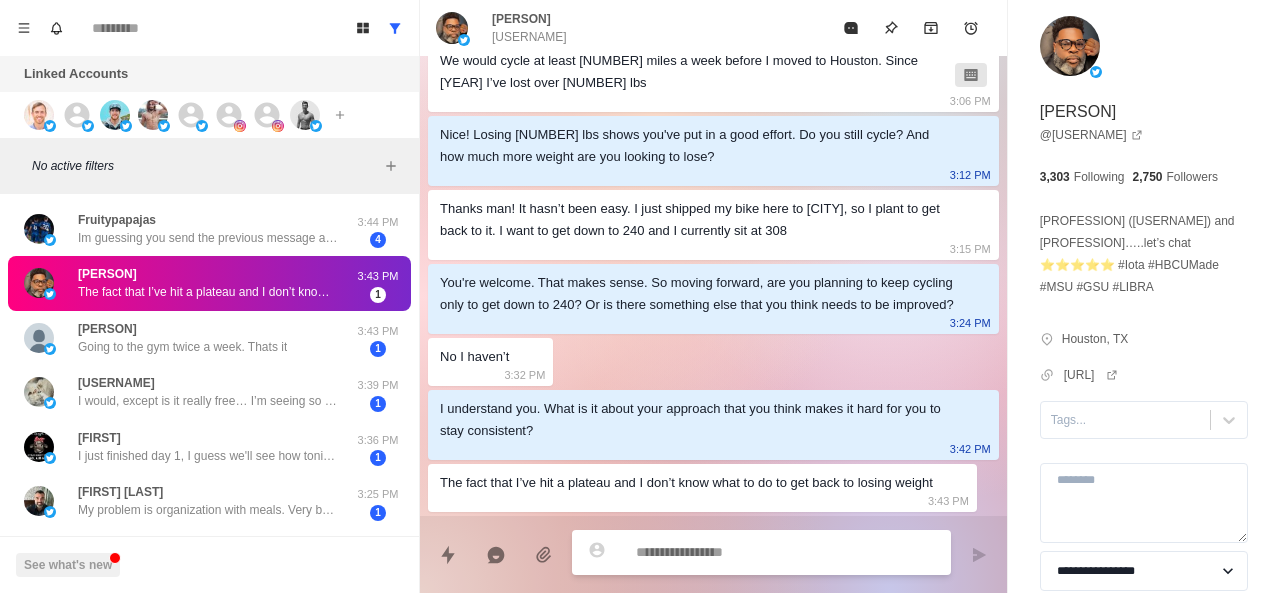 click at bounding box center [785, 552] 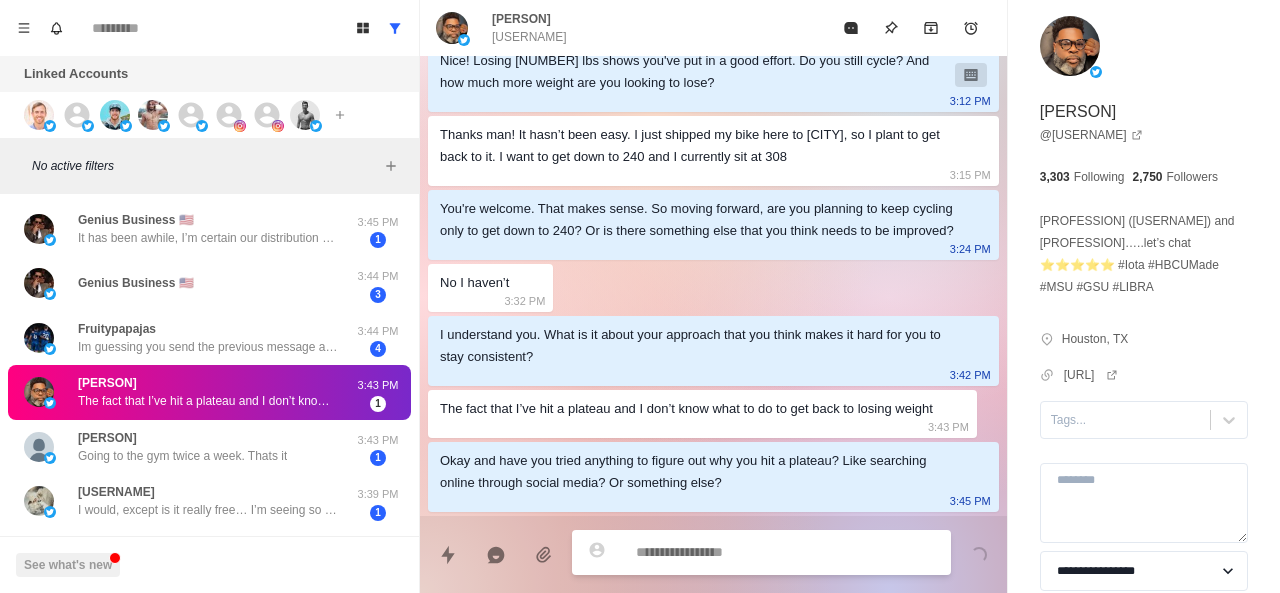 scroll, scrollTop: 788, scrollLeft: 0, axis: vertical 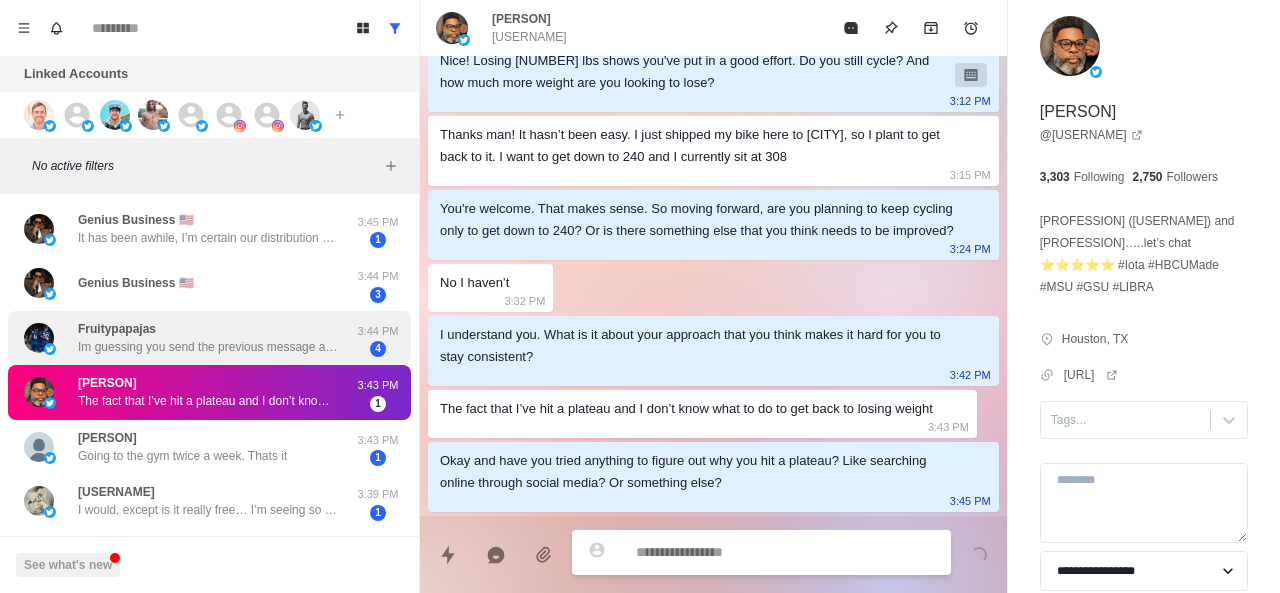 click on "Im guessing you send the previous message automatically to people so didn’t respond :)" at bounding box center (208, 347) 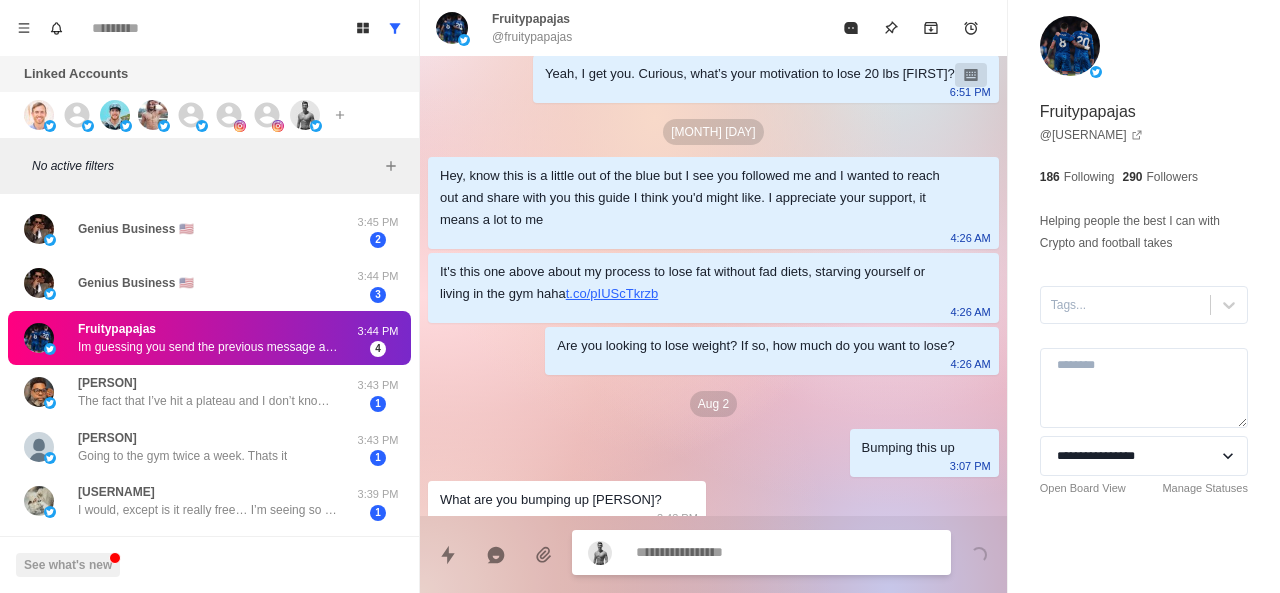 scroll, scrollTop: 160, scrollLeft: 0, axis: vertical 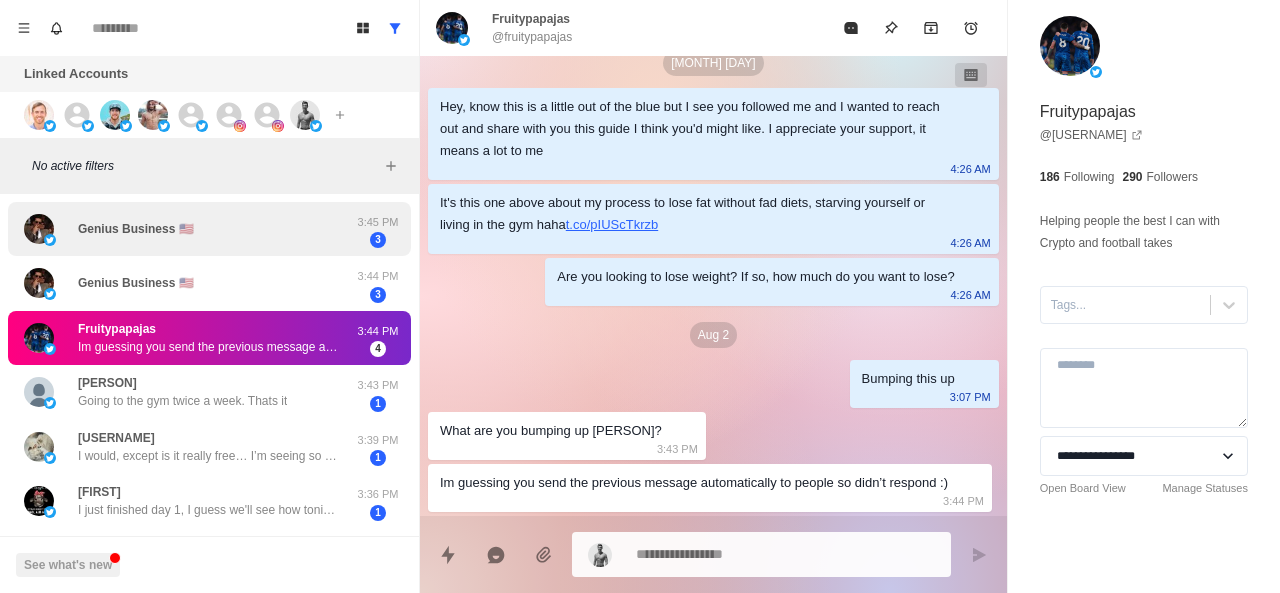 click on "Genius Business 🇺🇸" at bounding box center [188, 229] 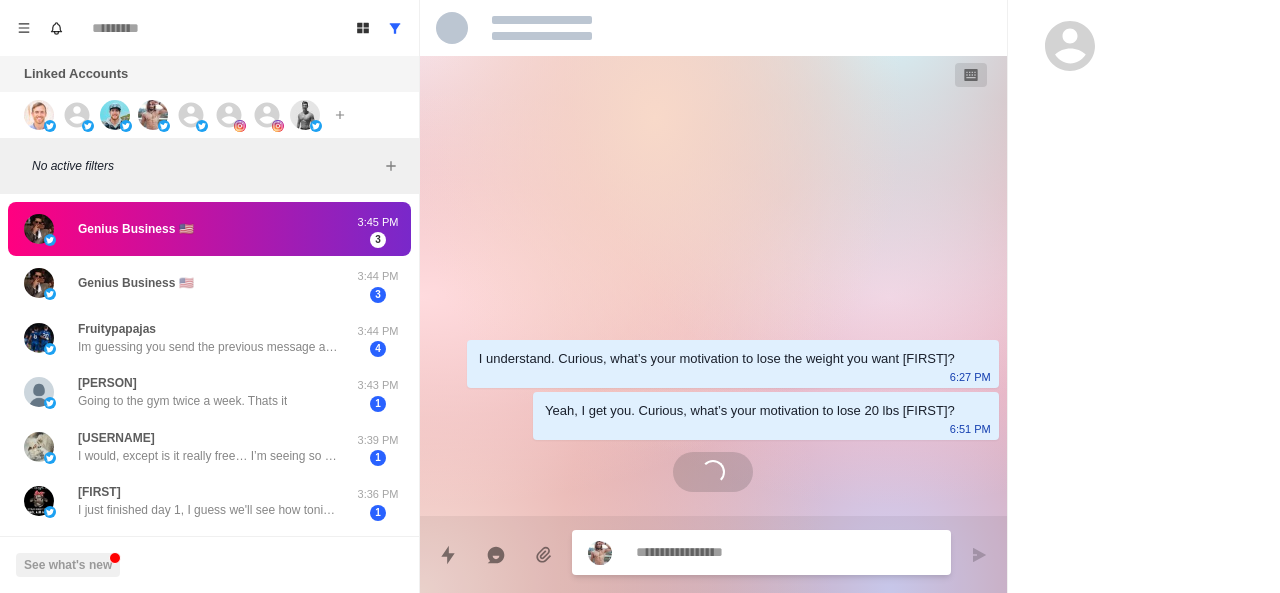 scroll, scrollTop: 0, scrollLeft: 0, axis: both 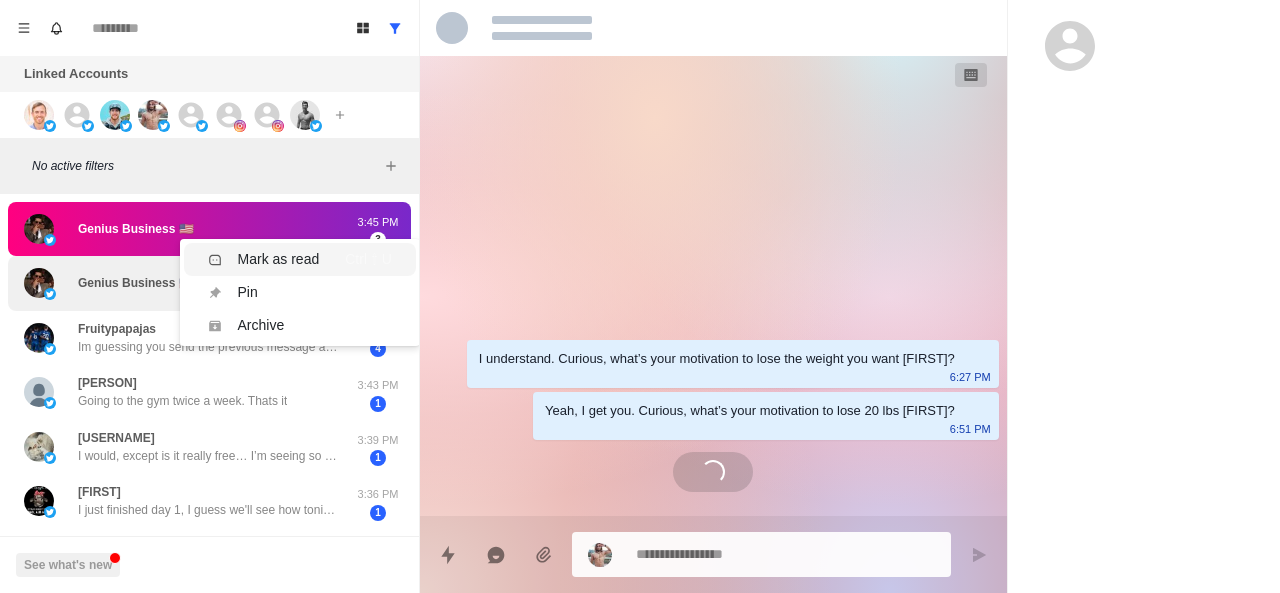 click 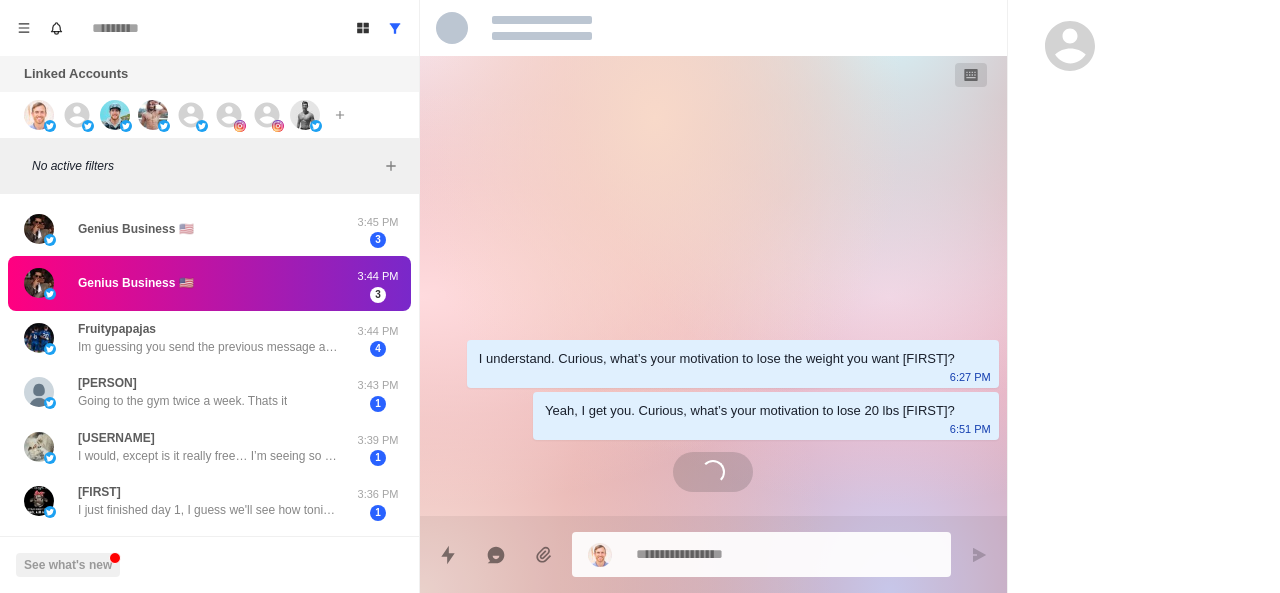 scroll, scrollTop: 0, scrollLeft: 0, axis: both 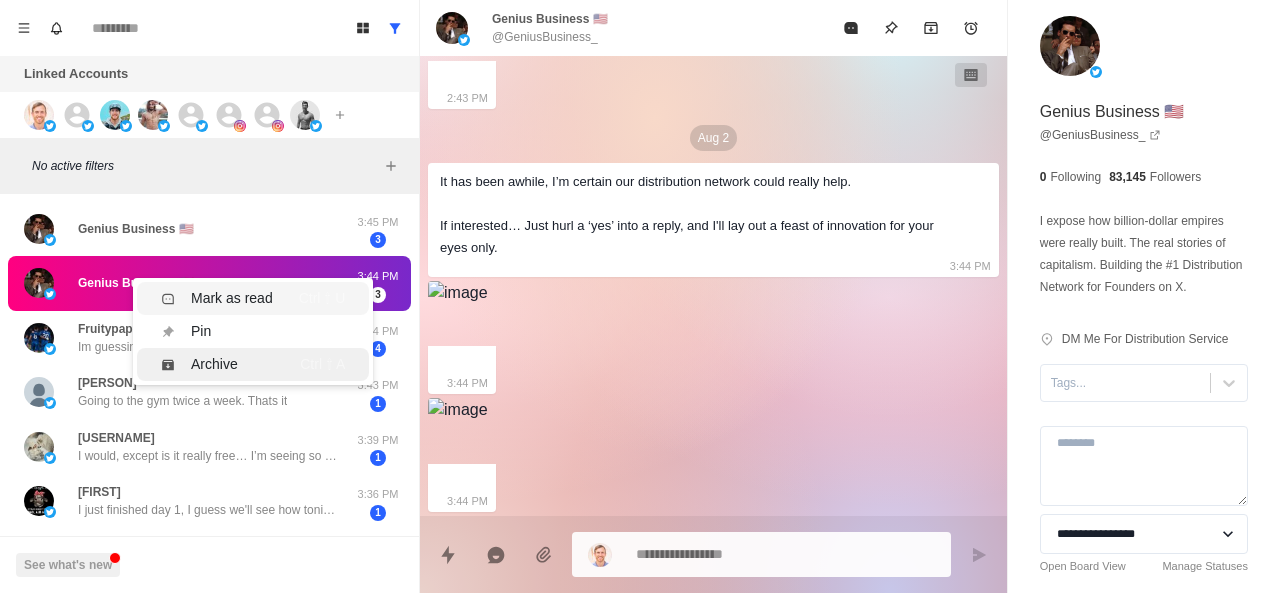 click on "Mark as read" at bounding box center [232, 298] 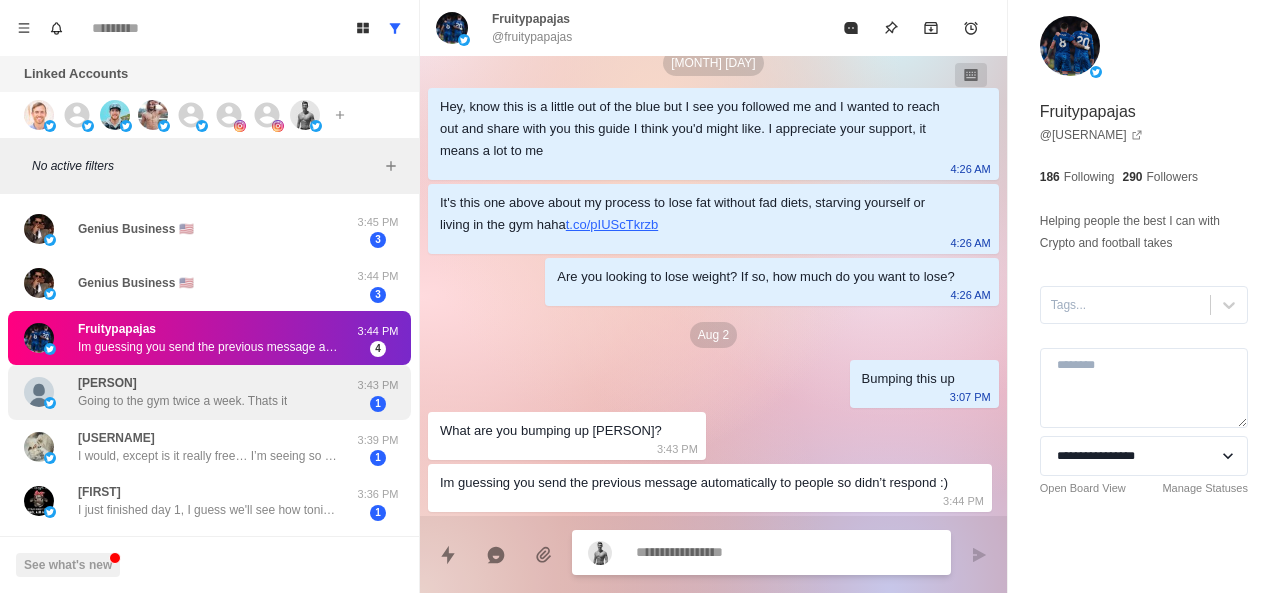 scroll, scrollTop: 160, scrollLeft: 0, axis: vertical 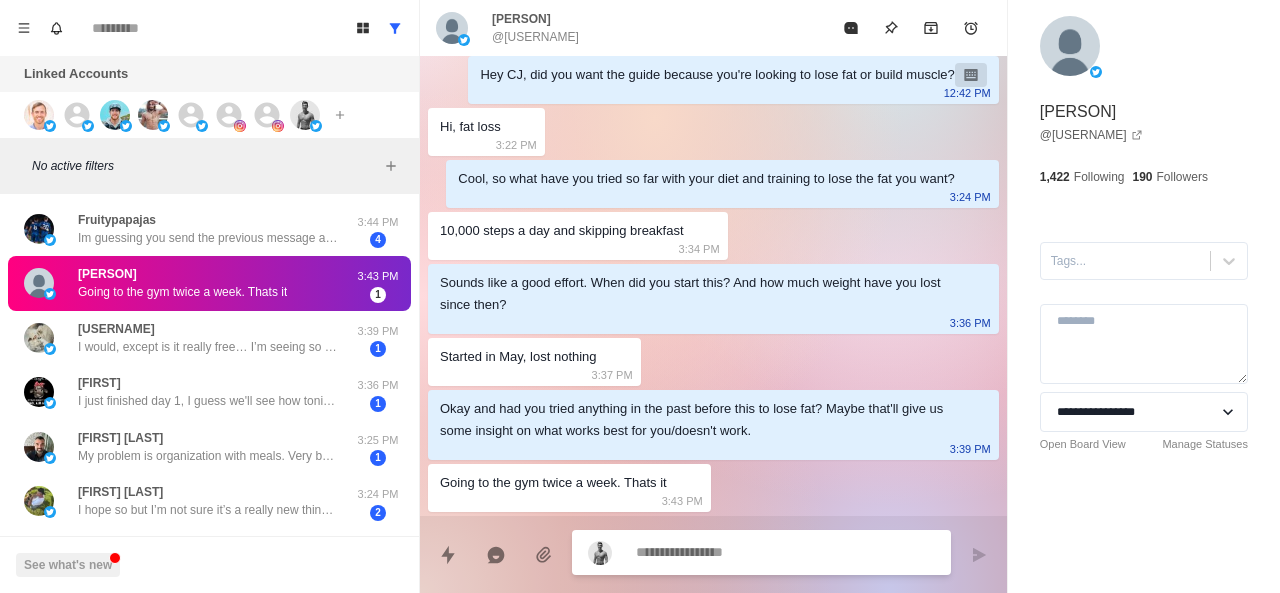 click at bounding box center (785, 552) 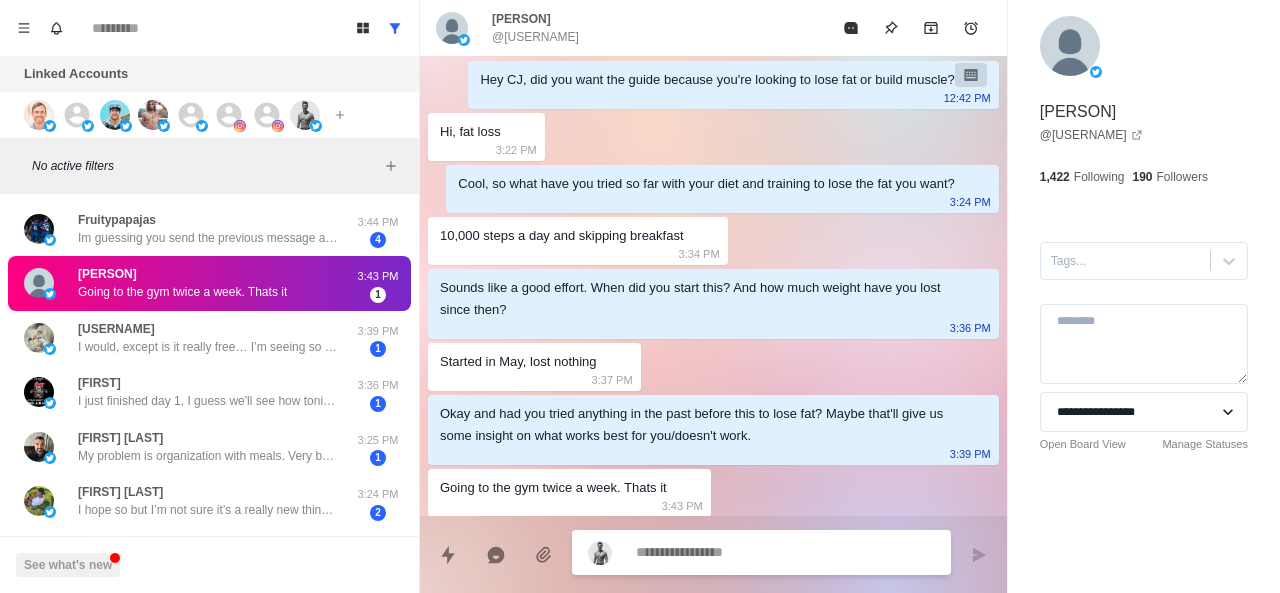 scroll, scrollTop: 404, scrollLeft: 0, axis: vertical 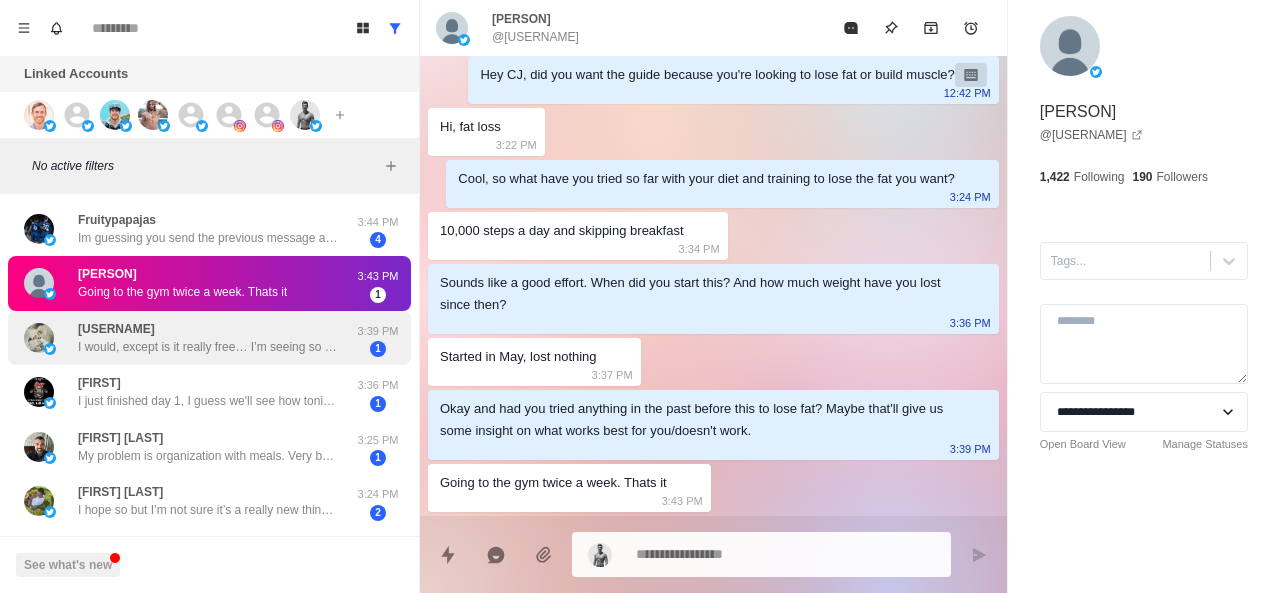 click on "I would, except is it really free… I’m seeing so much now on here isn’t. They want you to subscribe.. the new way of making a living!" at bounding box center [208, 347] 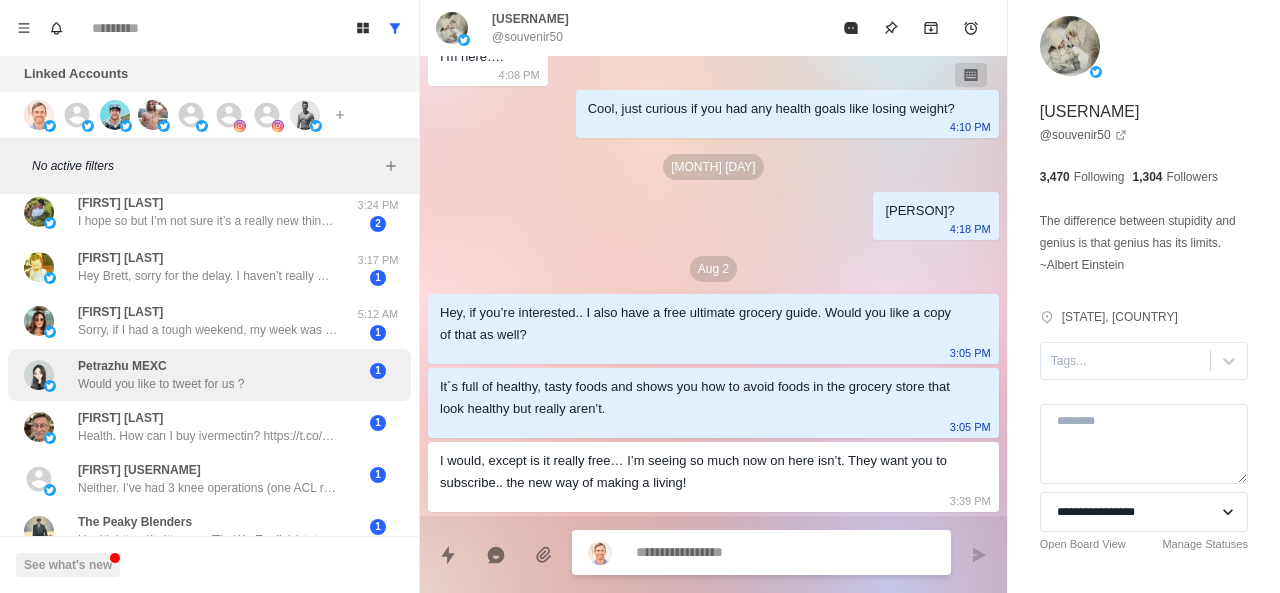 scroll, scrollTop: 288, scrollLeft: 0, axis: vertical 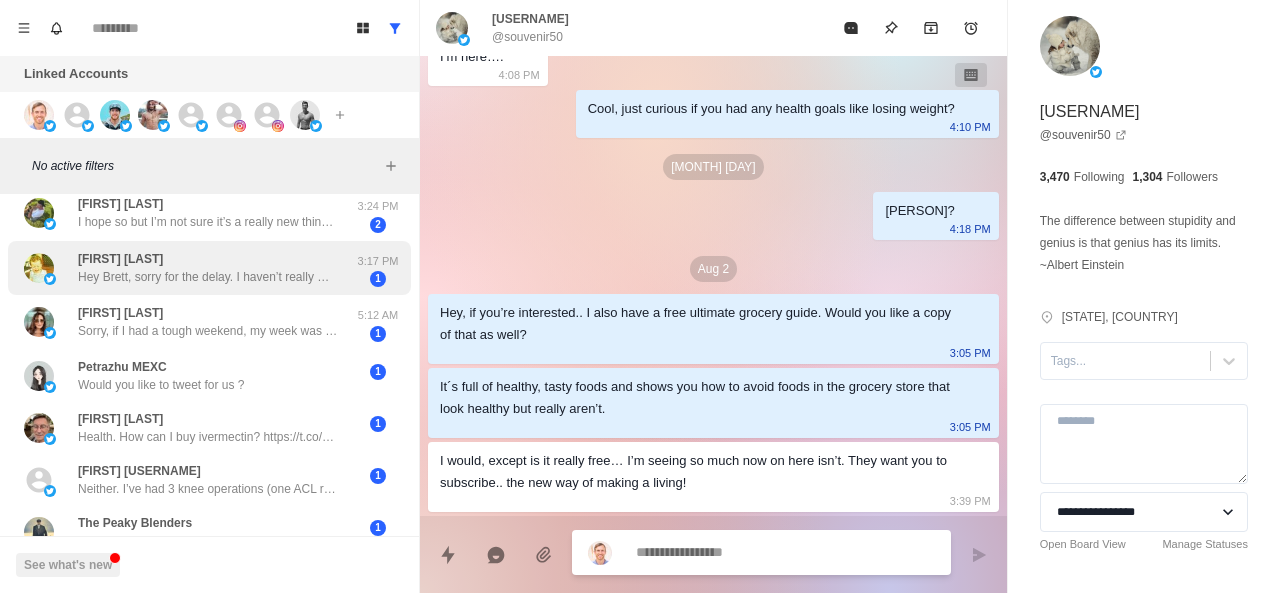 click on "Hey Brett, sorry for the delay. I haven’t really made any changes to address the last 15 pounds. I’m only seven weeks into a consistent training program. I suspect some of or all of that will come off with maintained consistency. At some point though, I will want to shift my focus to building more lean mass." at bounding box center (208, 277) 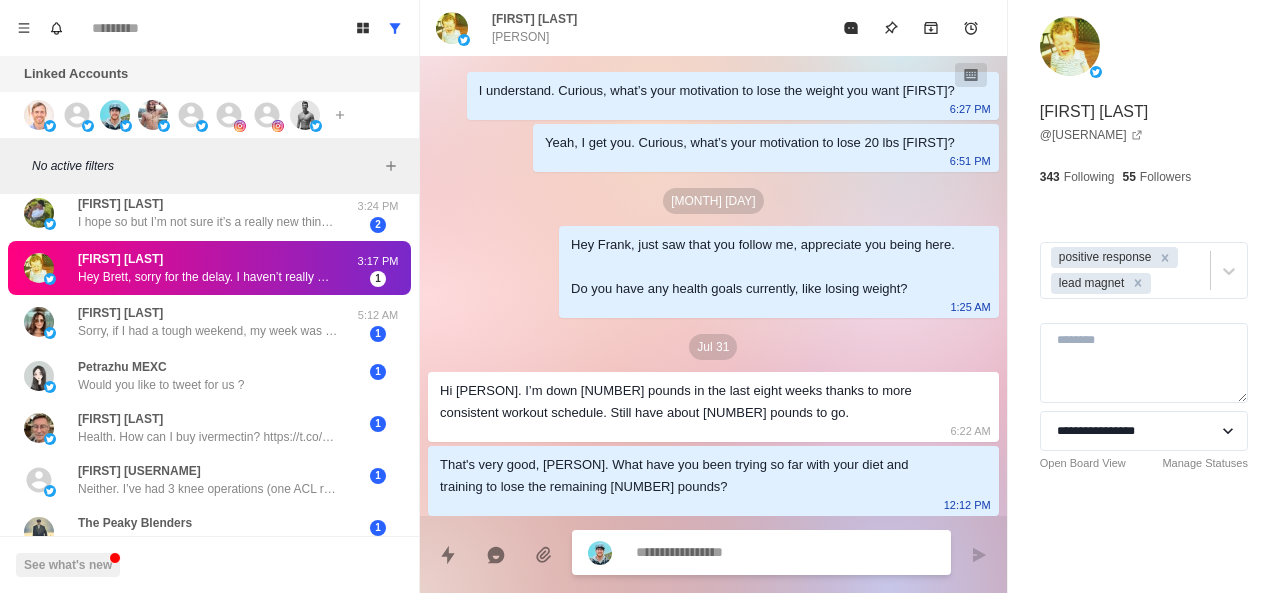 scroll, scrollTop: 274, scrollLeft: 0, axis: vertical 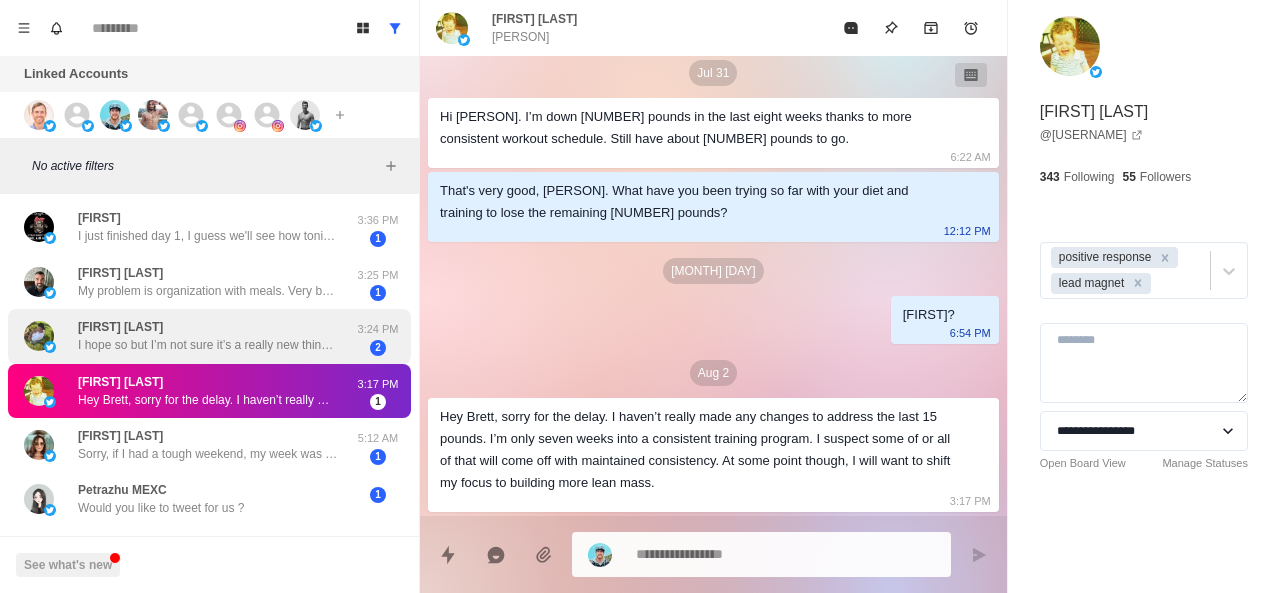 click on "[FIRST] [LAST] I hope so but I’m not sure it’s a really new thing for me so I’ll just have to stick with it." at bounding box center [208, 336] 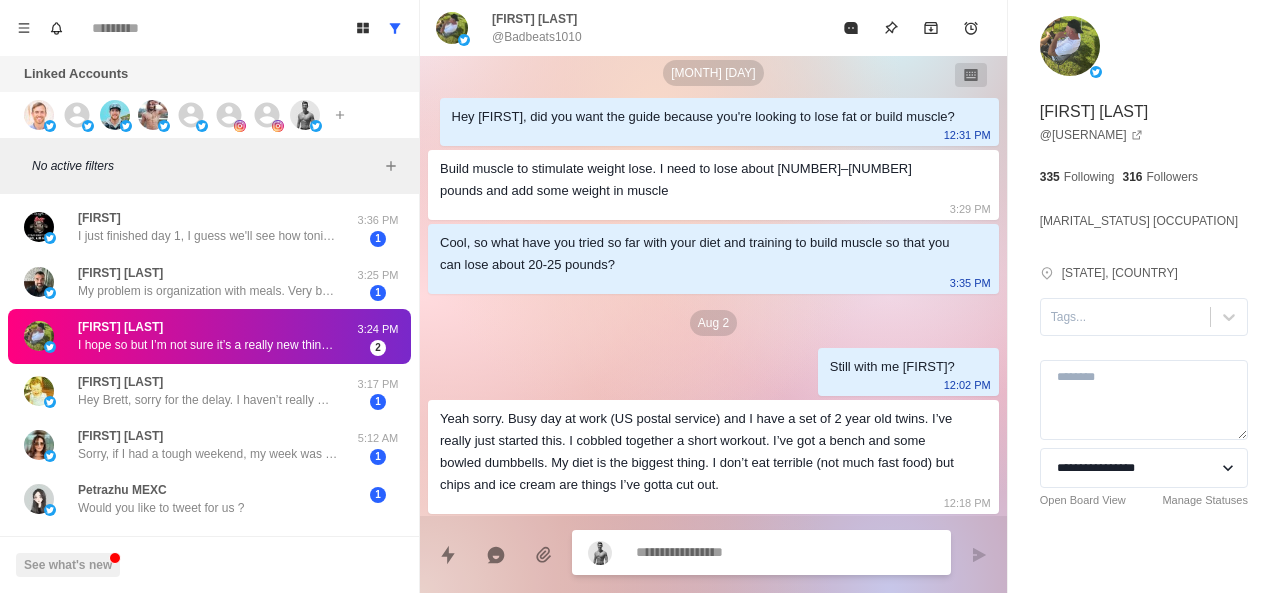 scroll, scrollTop: 860, scrollLeft: 0, axis: vertical 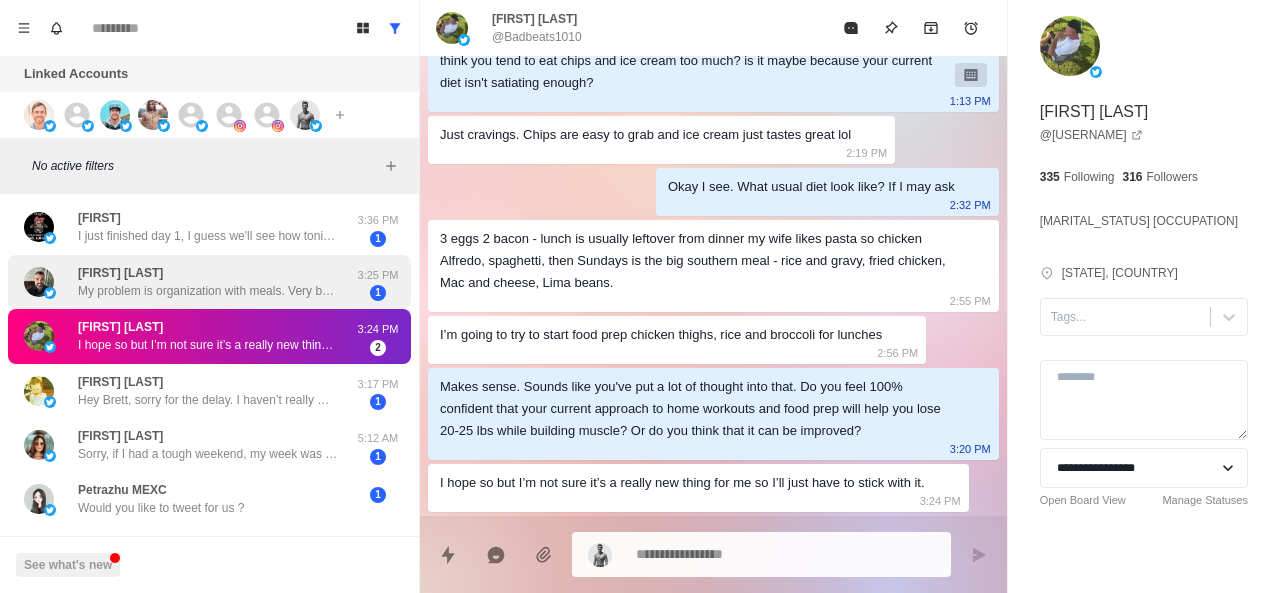 click on "My problem is organization with meals. Very busy most of the time. I dont eat as bad although some not good processed things that dont let me progress." at bounding box center [208, 291] 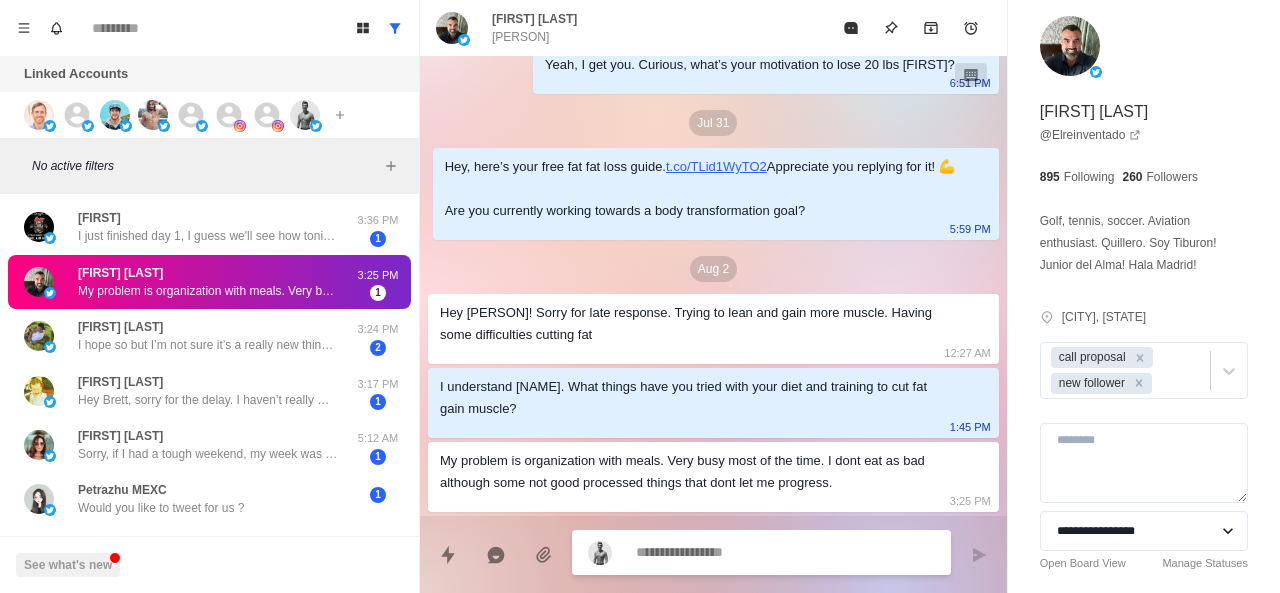 scroll, scrollTop: 166, scrollLeft: 0, axis: vertical 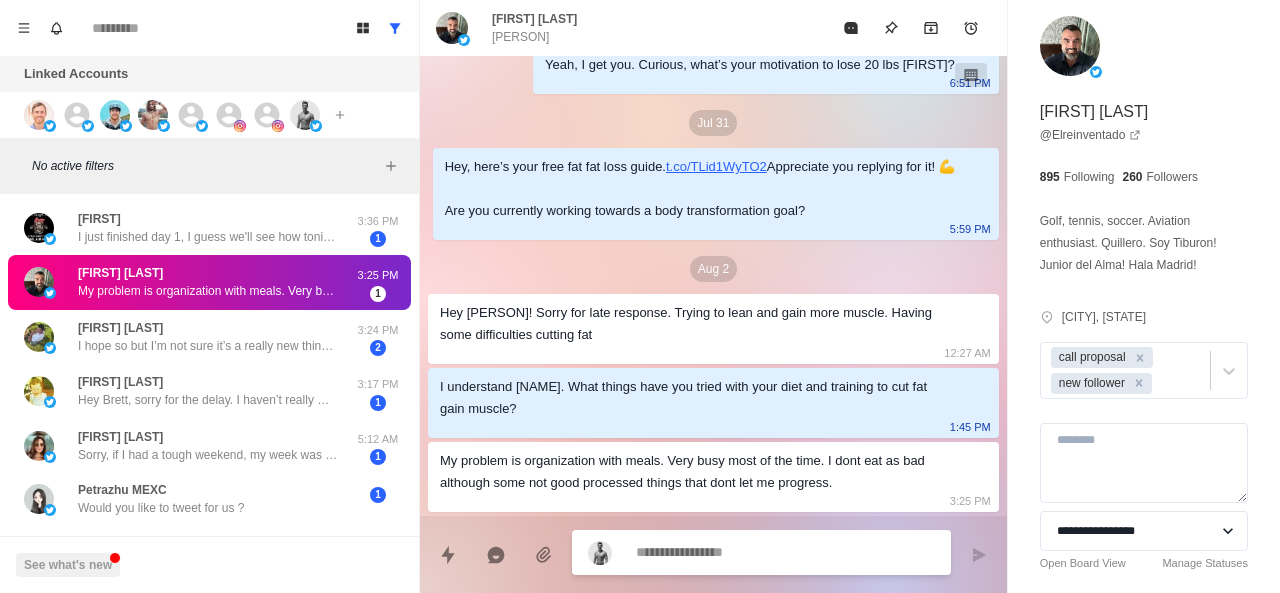click at bounding box center [785, 552] 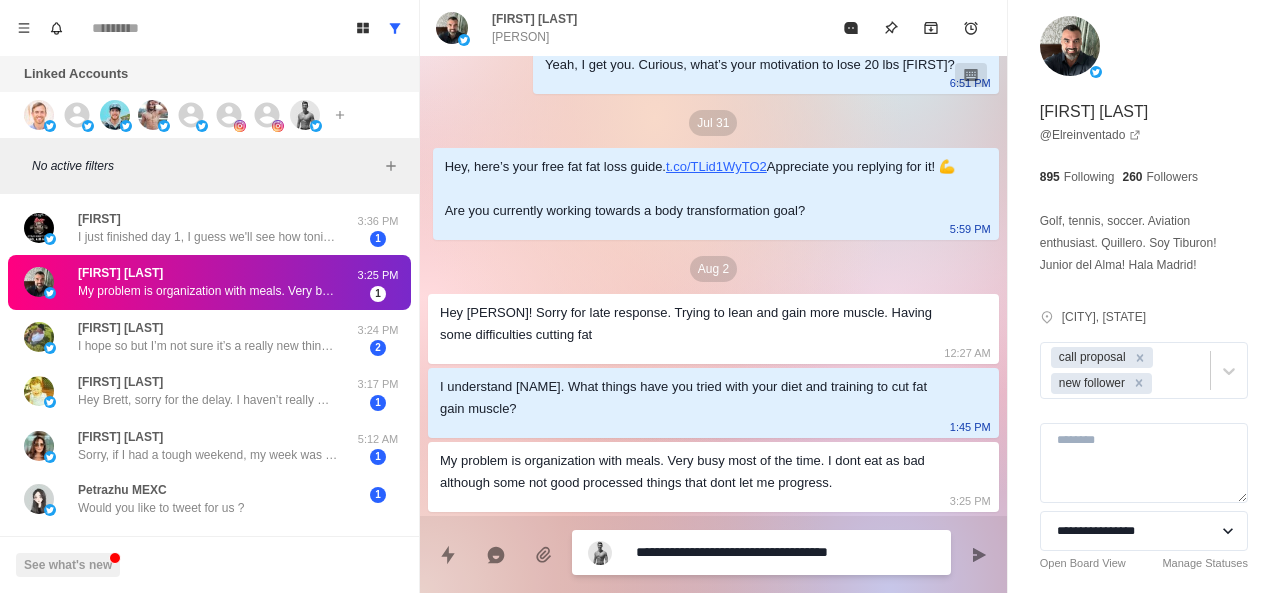 paste on "**********" 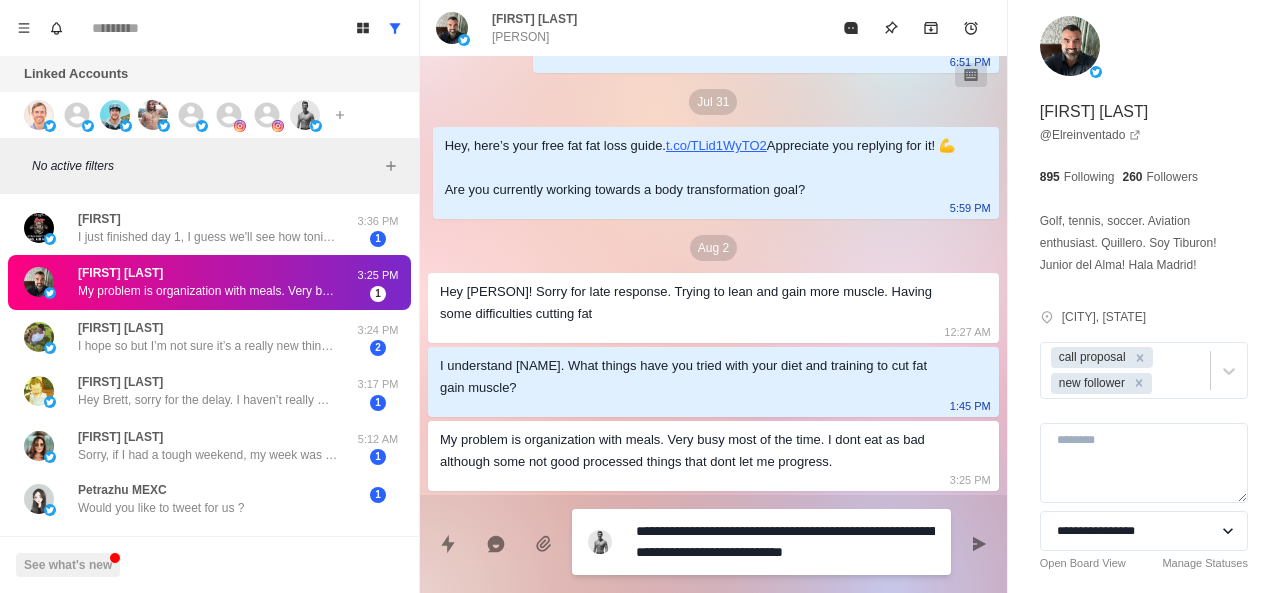 scroll, scrollTop: 186, scrollLeft: 0, axis: vertical 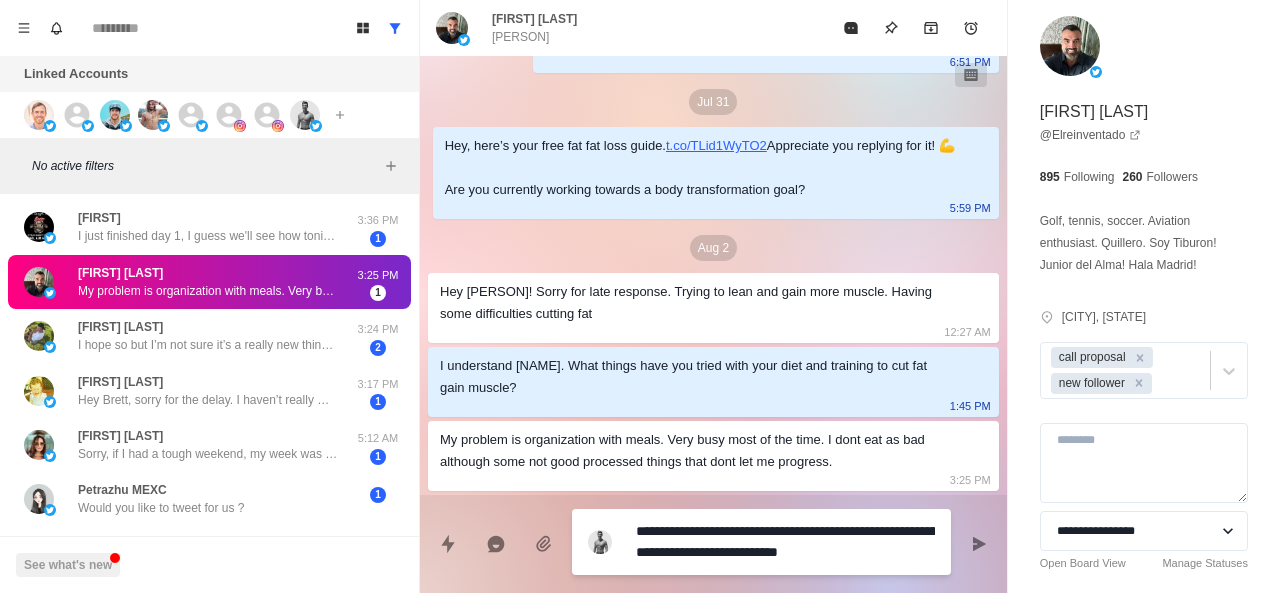 click on "**********" at bounding box center [785, 542] 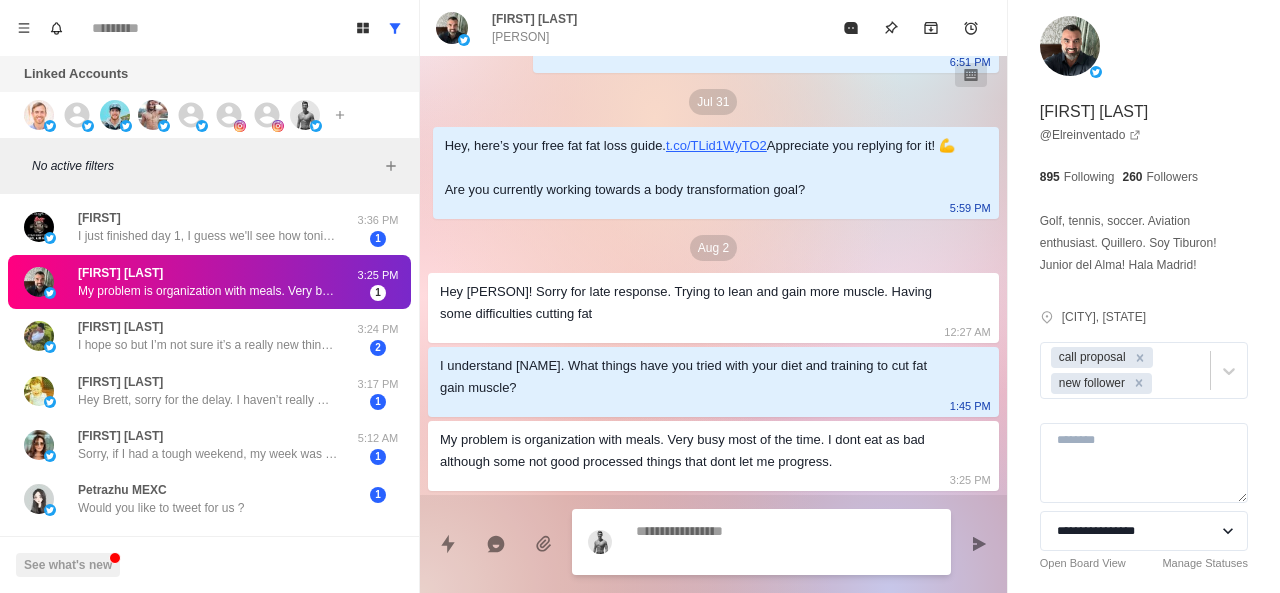 scroll, scrollTop: 166, scrollLeft: 0, axis: vertical 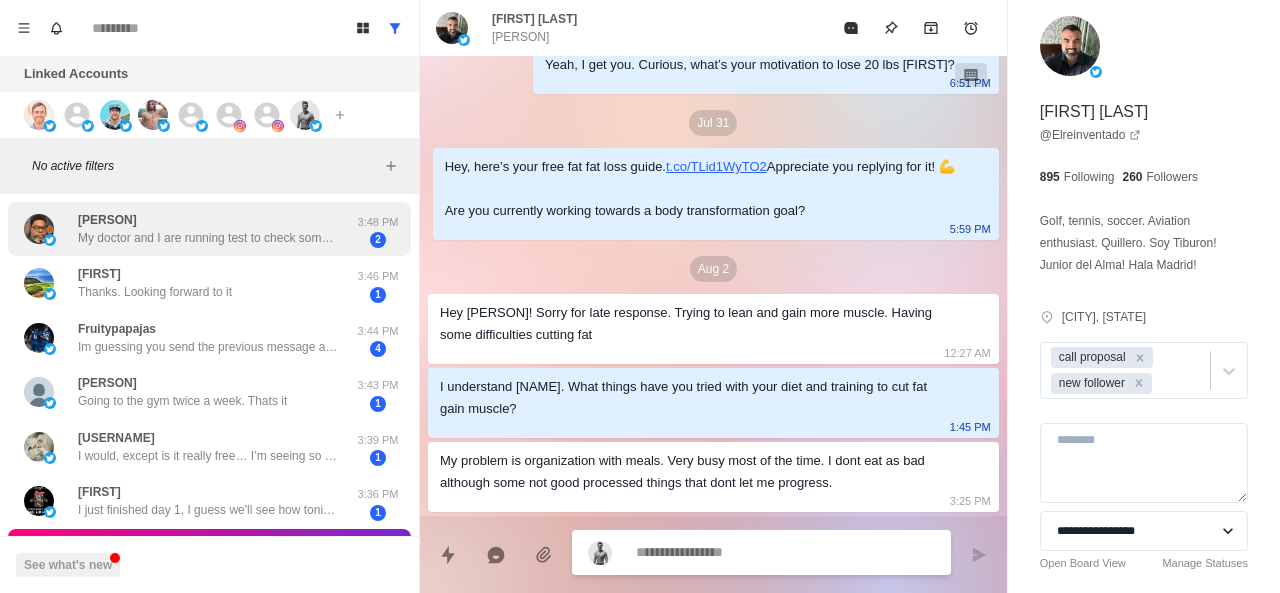 click on "My doctor and I are running test to check some things" at bounding box center (208, 238) 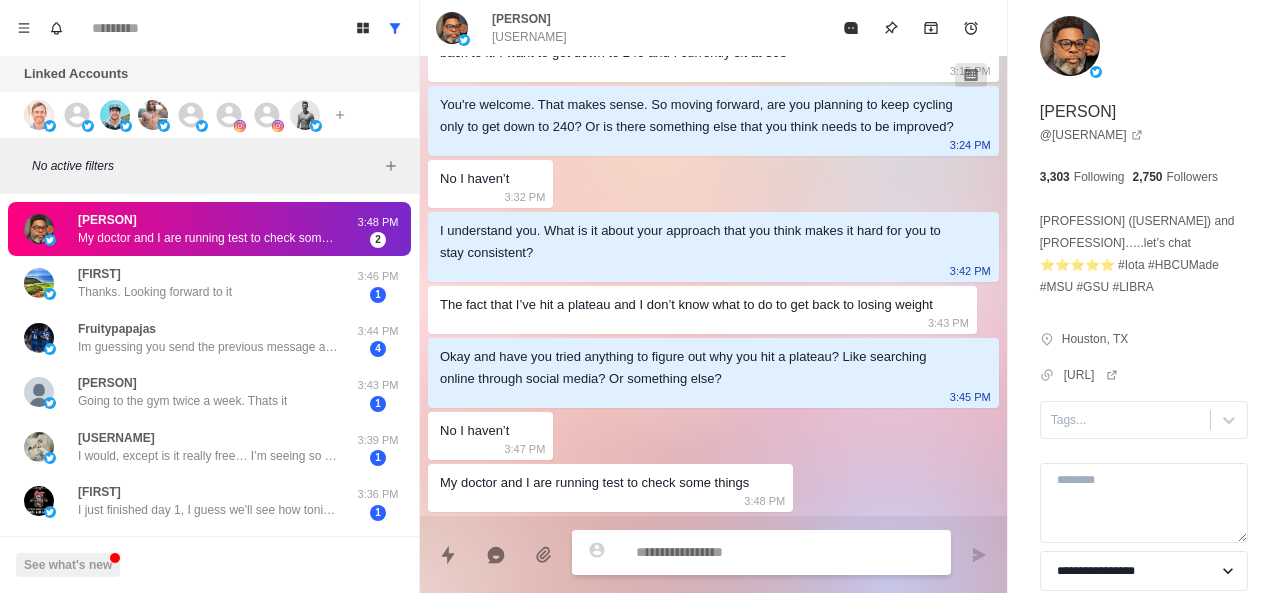 scroll, scrollTop: 892, scrollLeft: 0, axis: vertical 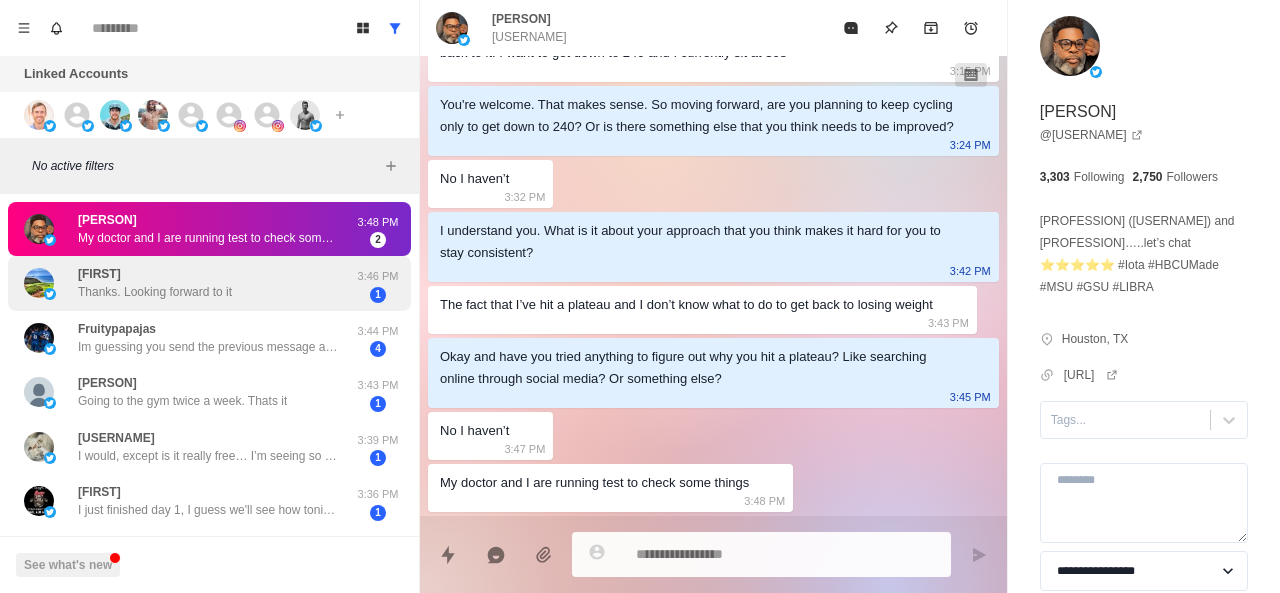 click on "[FIRST] Thanks. Looking forward to it 3:46 PM 1" at bounding box center (209, 283) 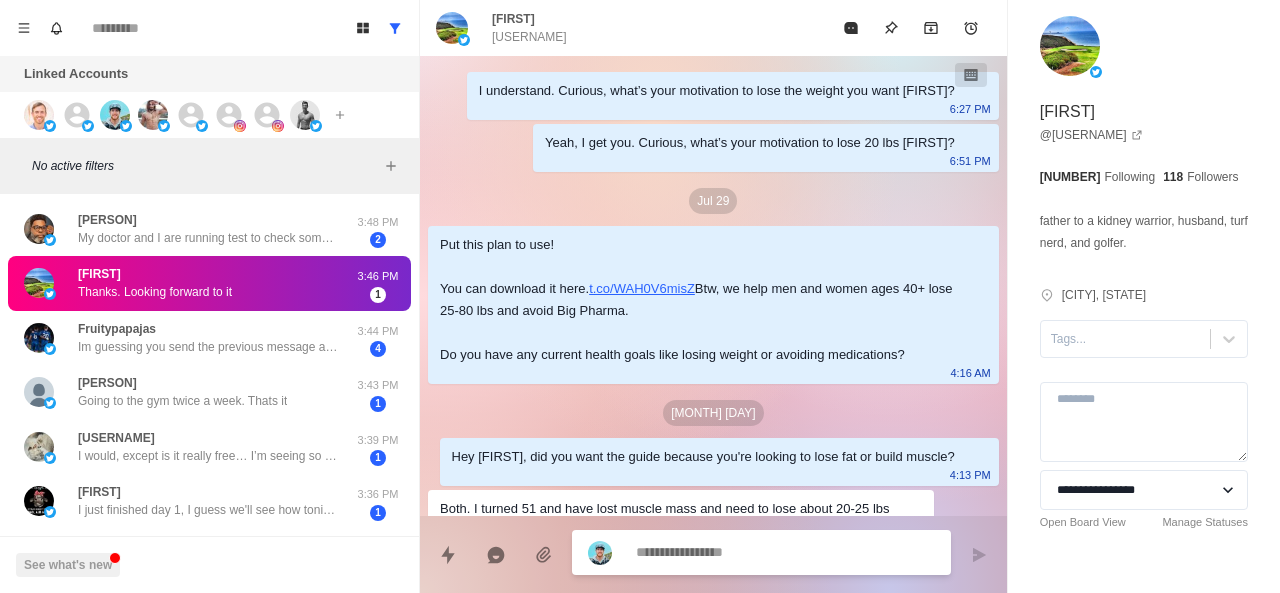 scroll, scrollTop: 1778, scrollLeft: 0, axis: vertical 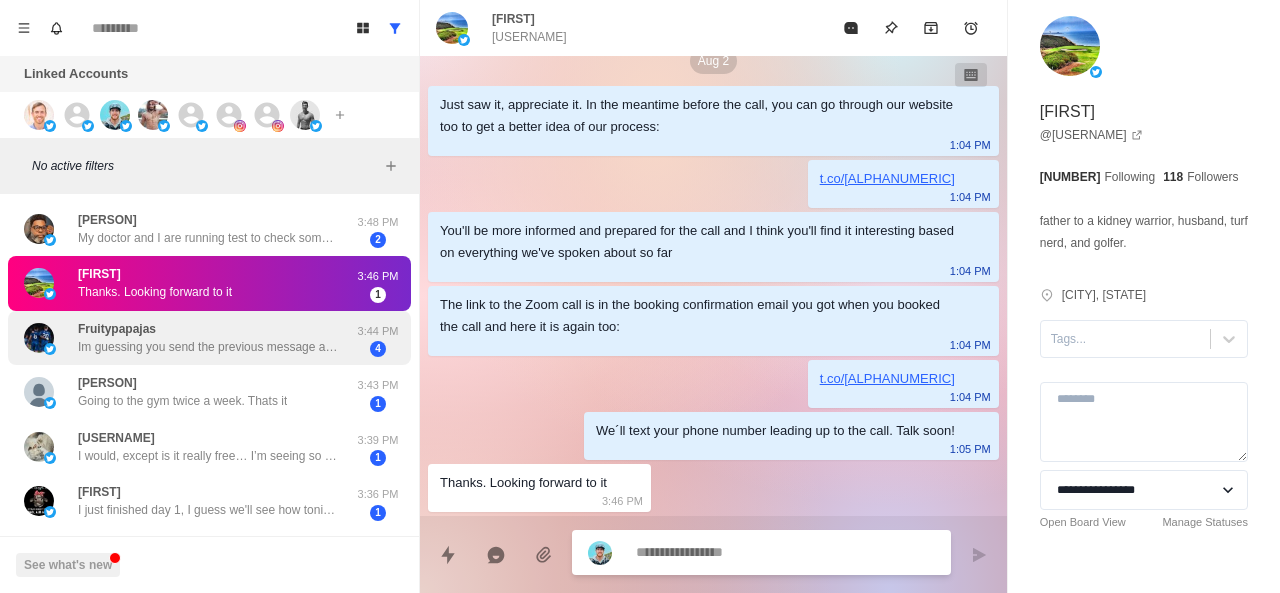 click on "[USERNAME] Im guessing you send the previous message automatically to people so didn’t respond :)" at bounding box center [208, 338] 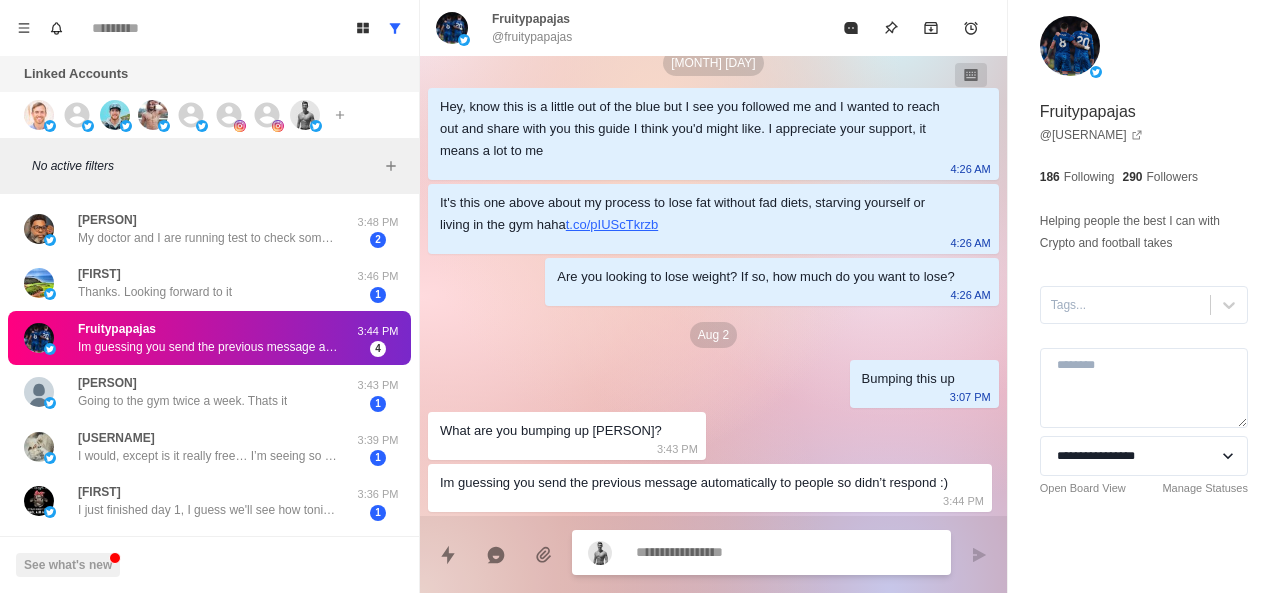 scroll, scrollTop: 160, scrollLeft: 0, axis: vertical 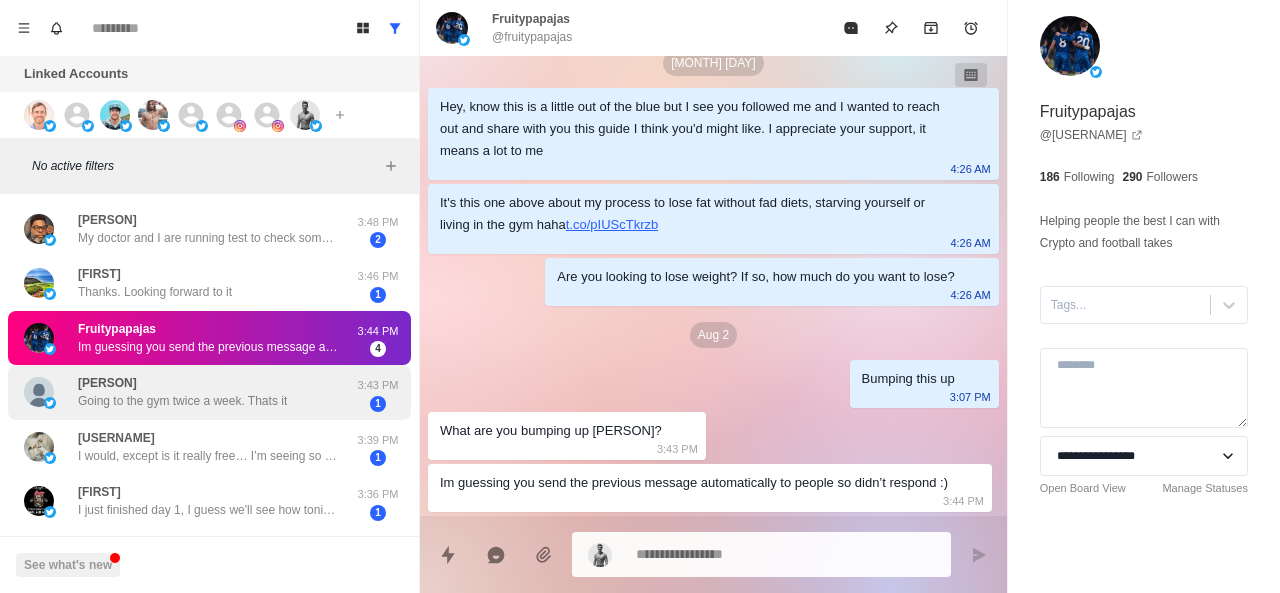 click on "[PERSON] Going to the gym twice a week. Thats it" at bounding box center (182, 392) 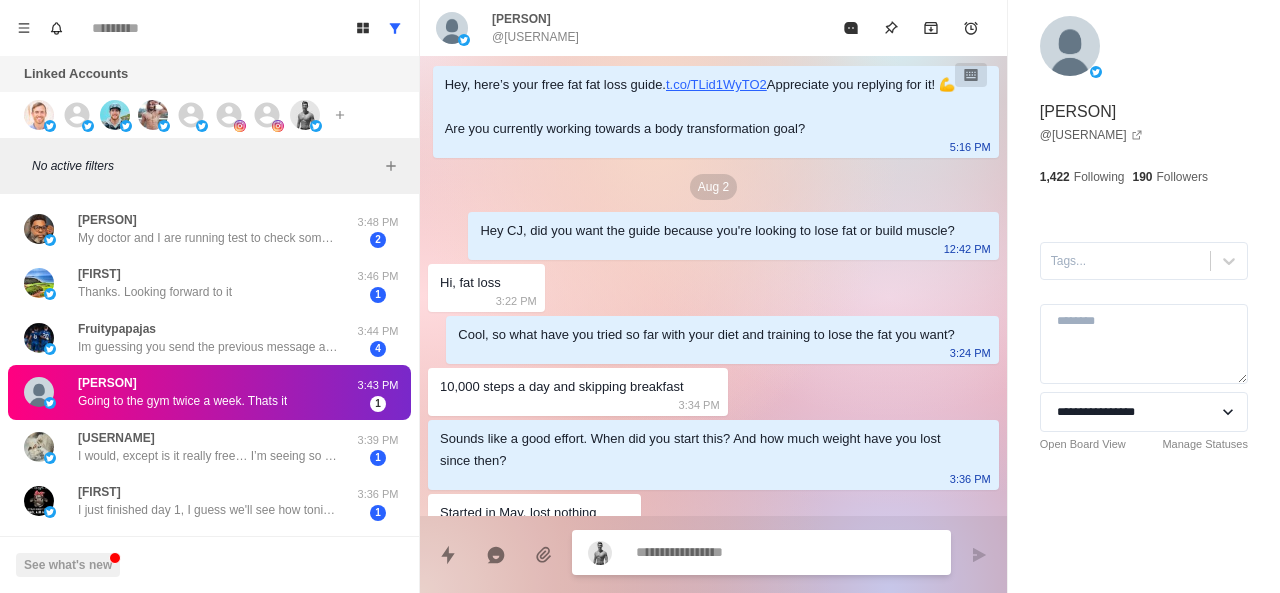 scroll, scrollTop: 404, scrollLeft: 0, axis: vertical 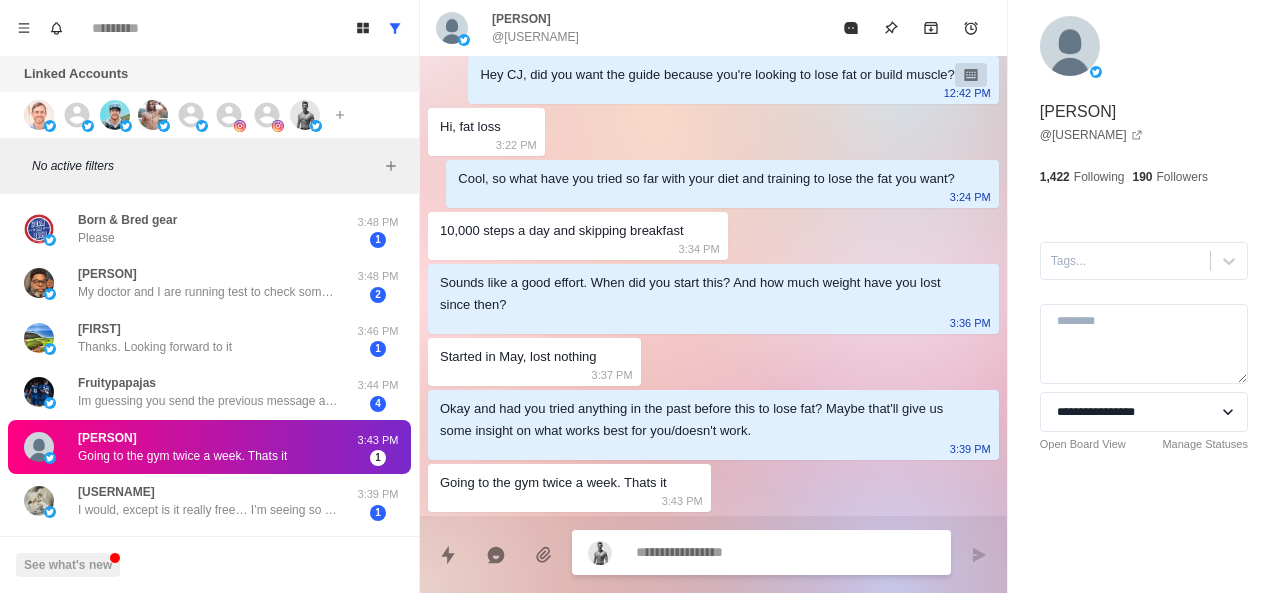 click at bounding box center (713, 554) 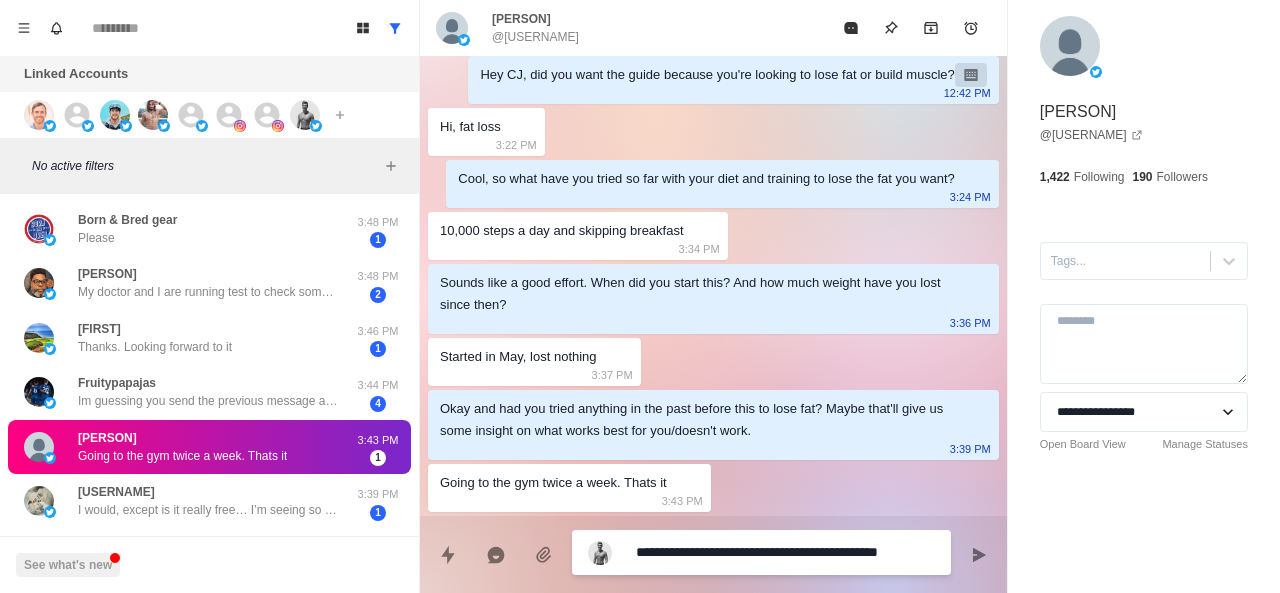 scroll, scrollTop: 424, scrollLeft: 0, axis: vertical 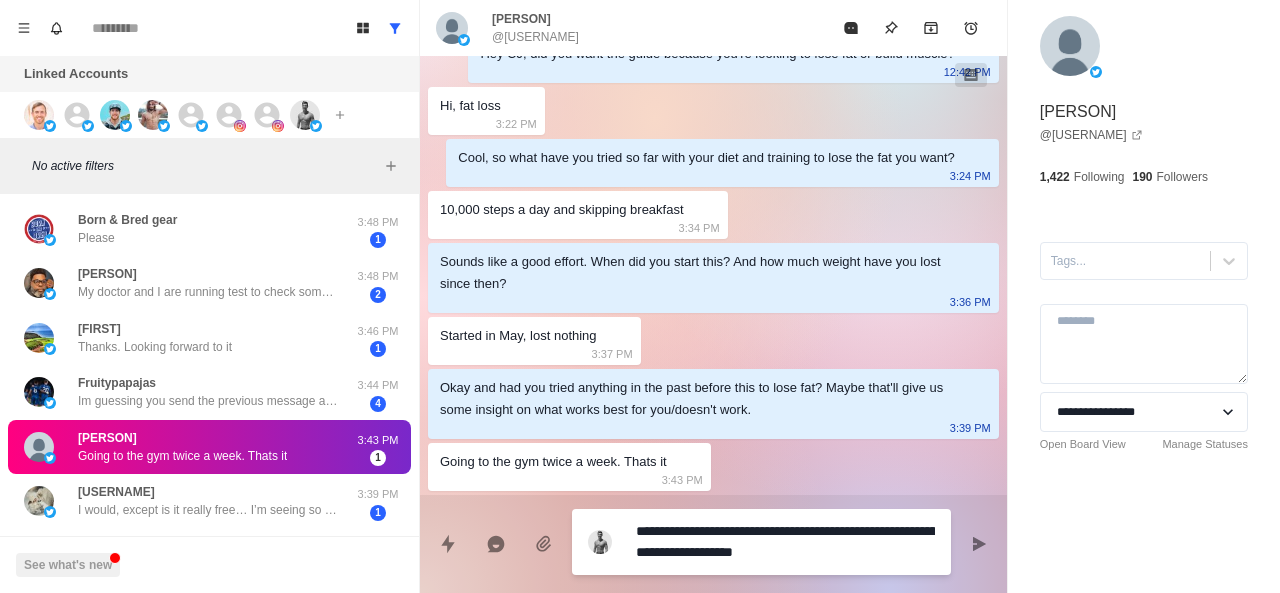 click on "**********" at bounding box center (785, 542) 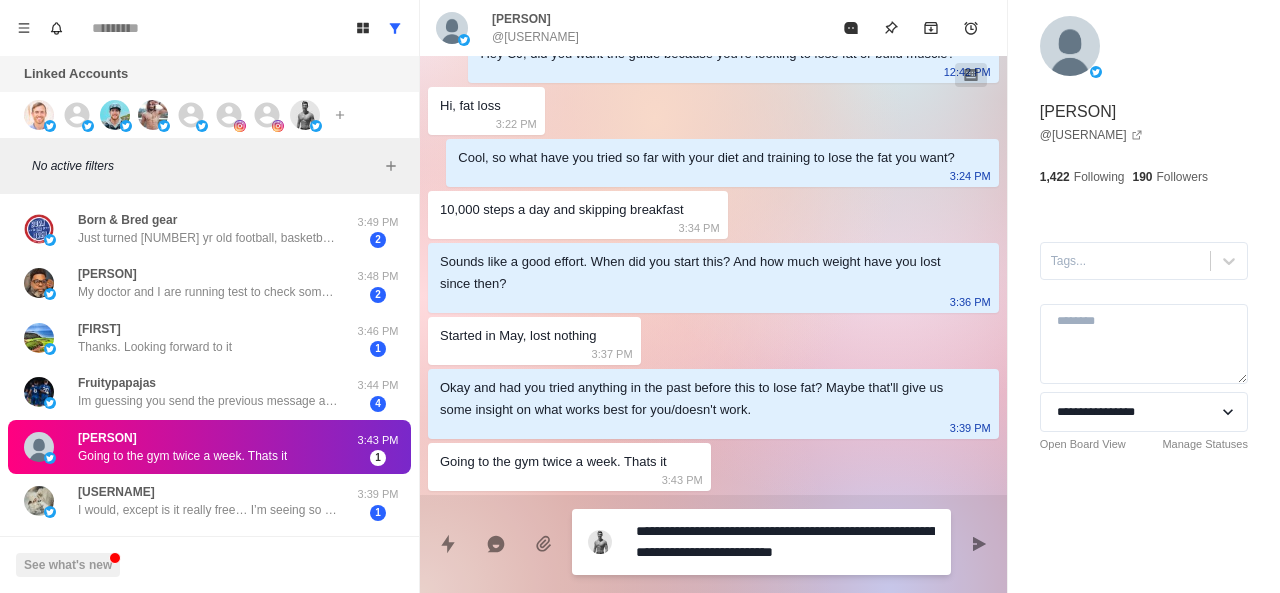 scroll, scrollTop: 446, scrollLeft: 0, axis: vertical 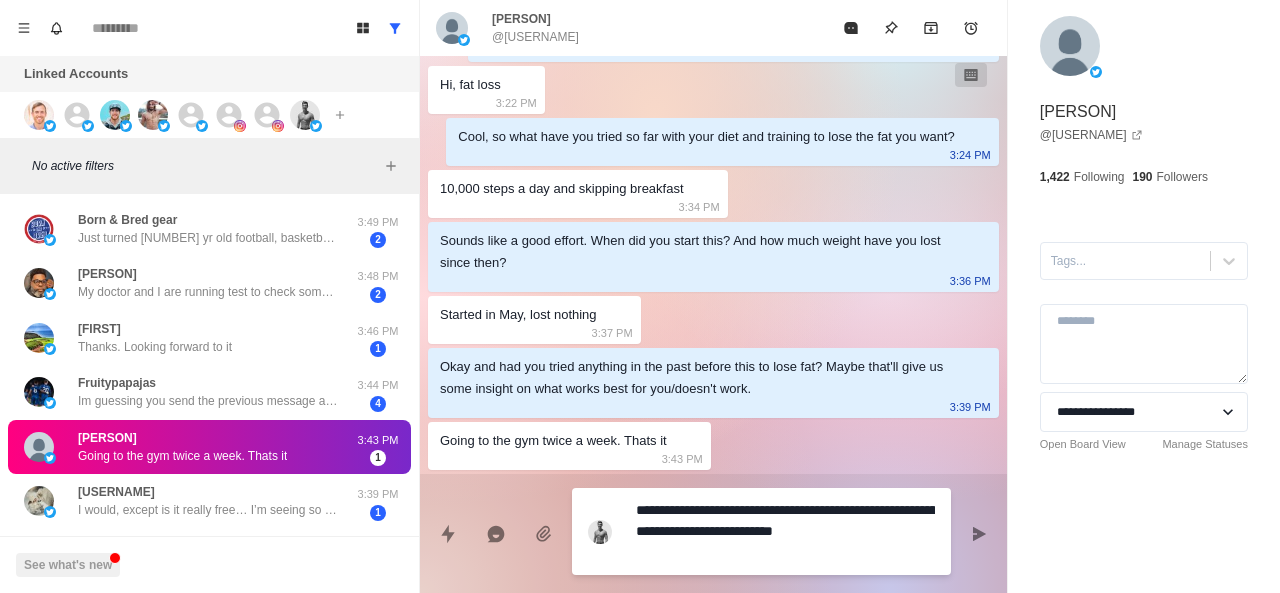 click on "**********" at bounding box center (785, 531) 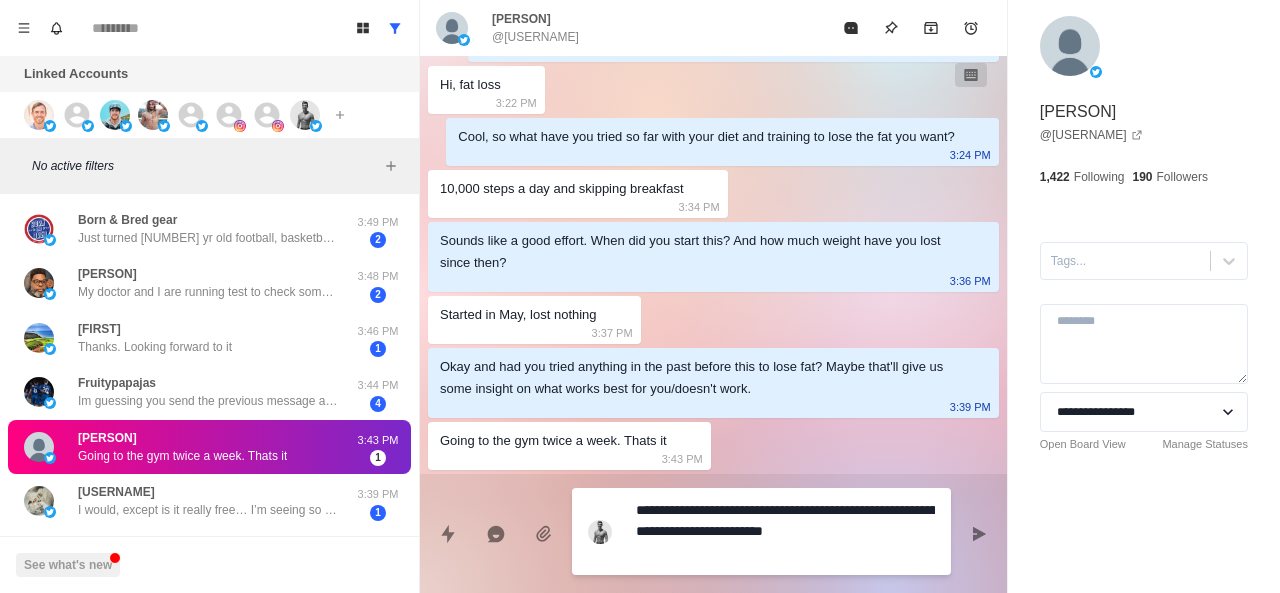 scroll, scrollTop: 446, scrollLeft: 0, axis: vertical 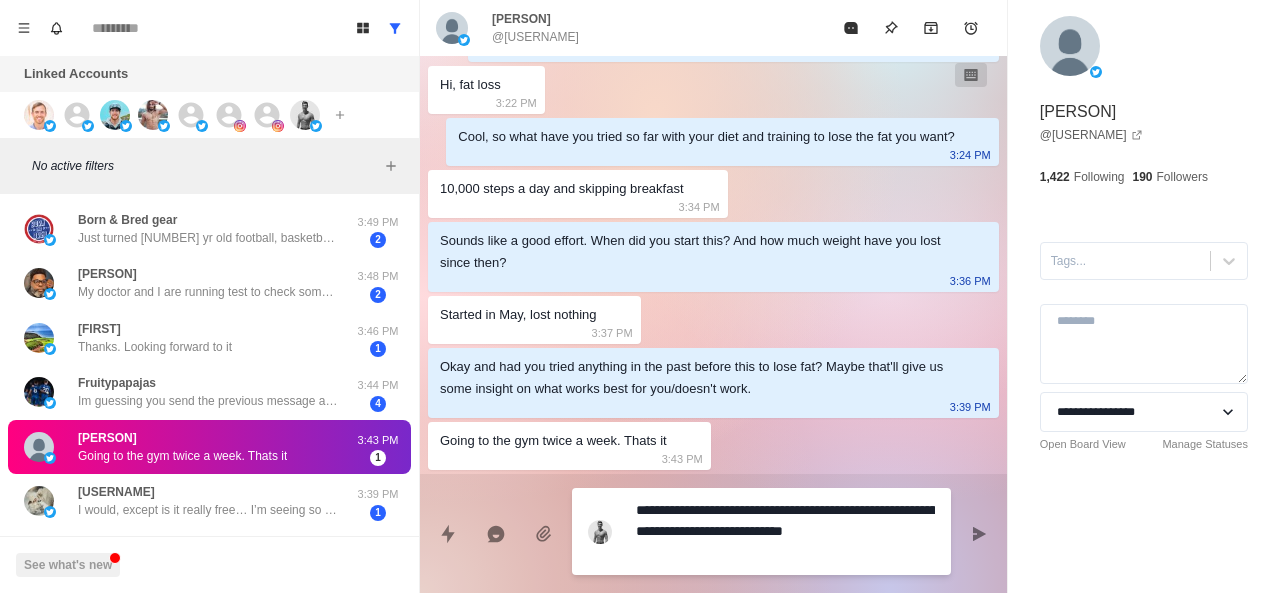 click on "**********" at bounding box center [785, 531] 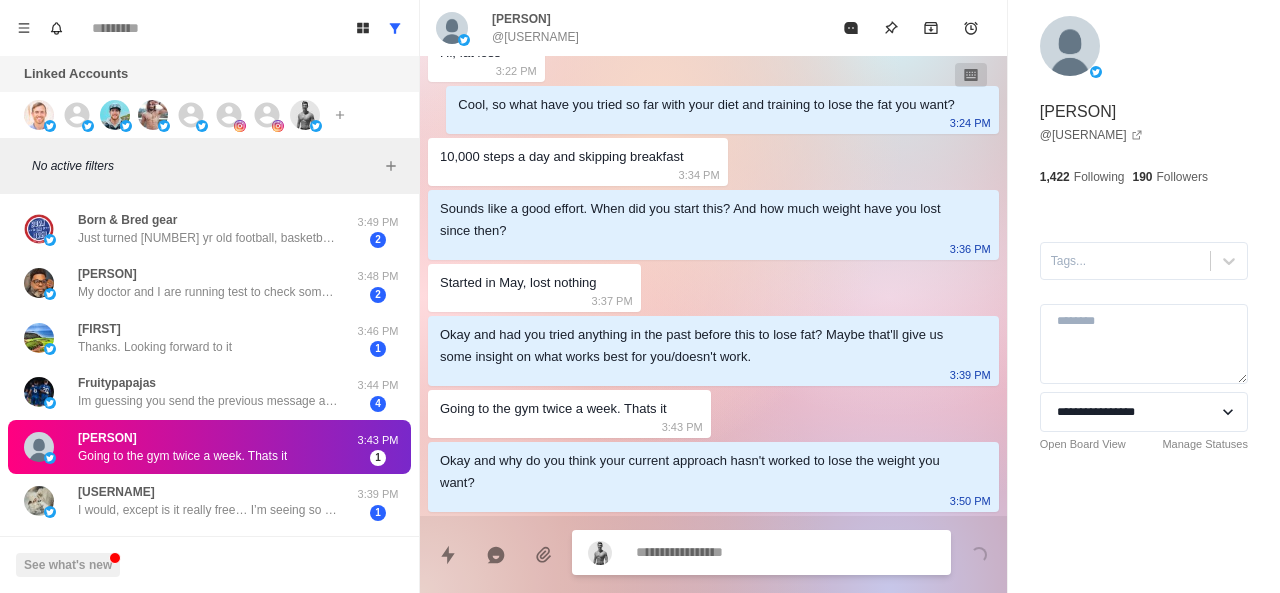 scroll, scrollTop: 478, scrollLeft: 0, axis: vertical 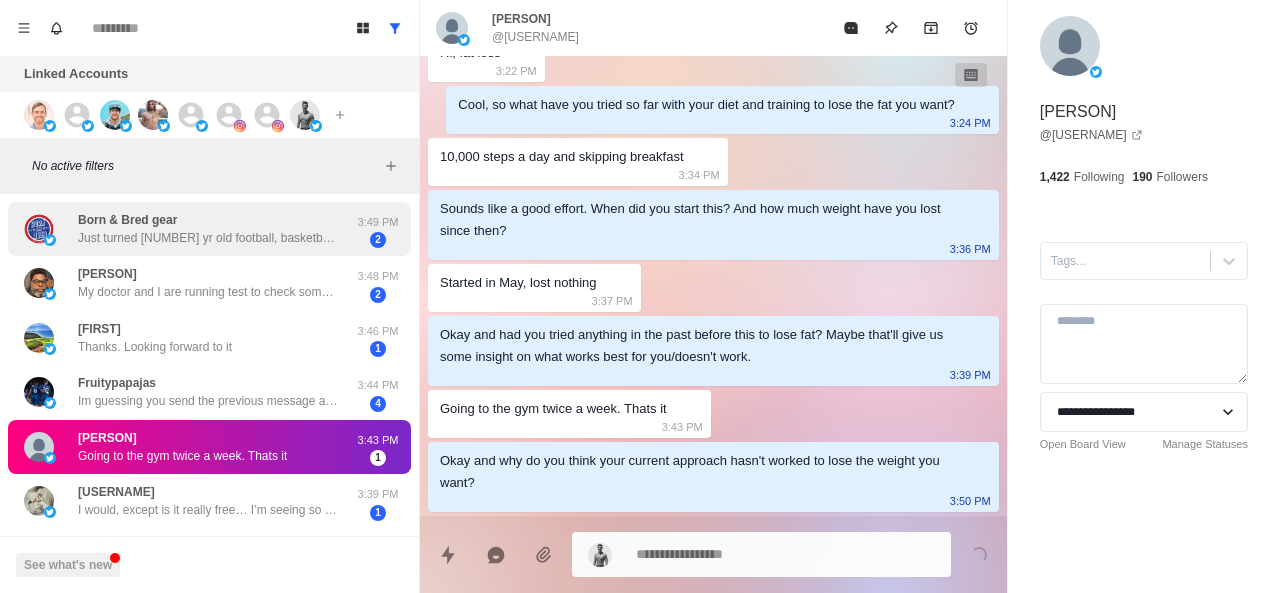 click on "Born & Bred gear Just turned [NUMBER] yr old football, basketball, volleyball player. He’s (we) are learning and working toward habits and skills for his overall nutritional/health success on and off the court/field." at bounding box center (208, 229) 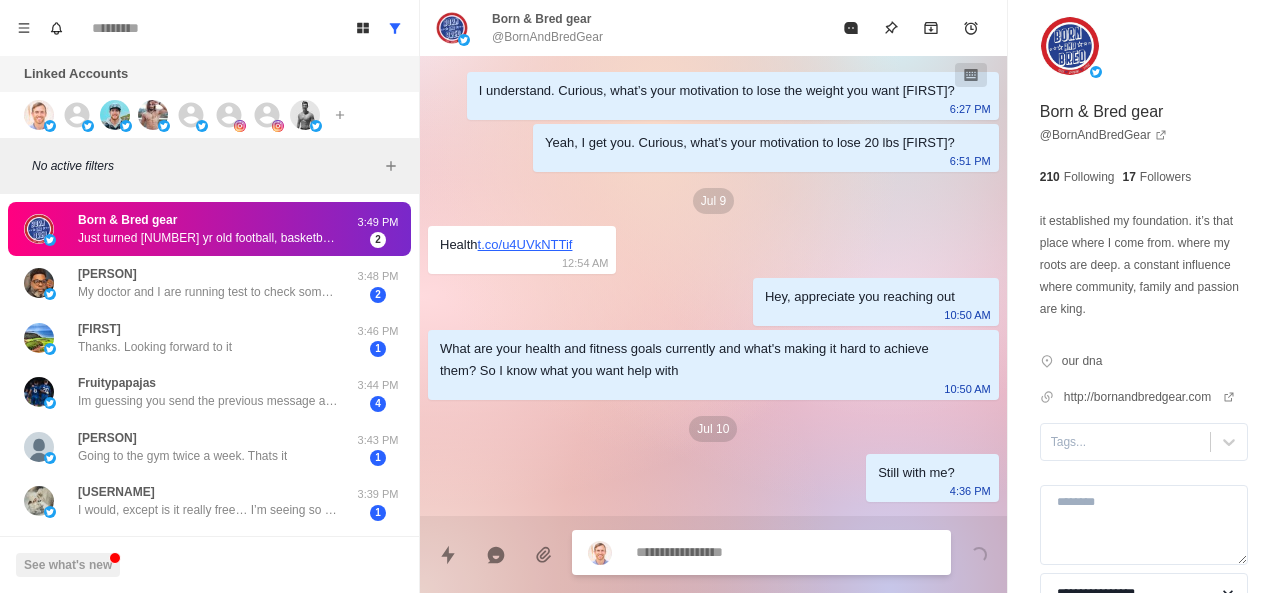 scroll, scrollTop: 438, scrollLeft: 0, axis: vertical 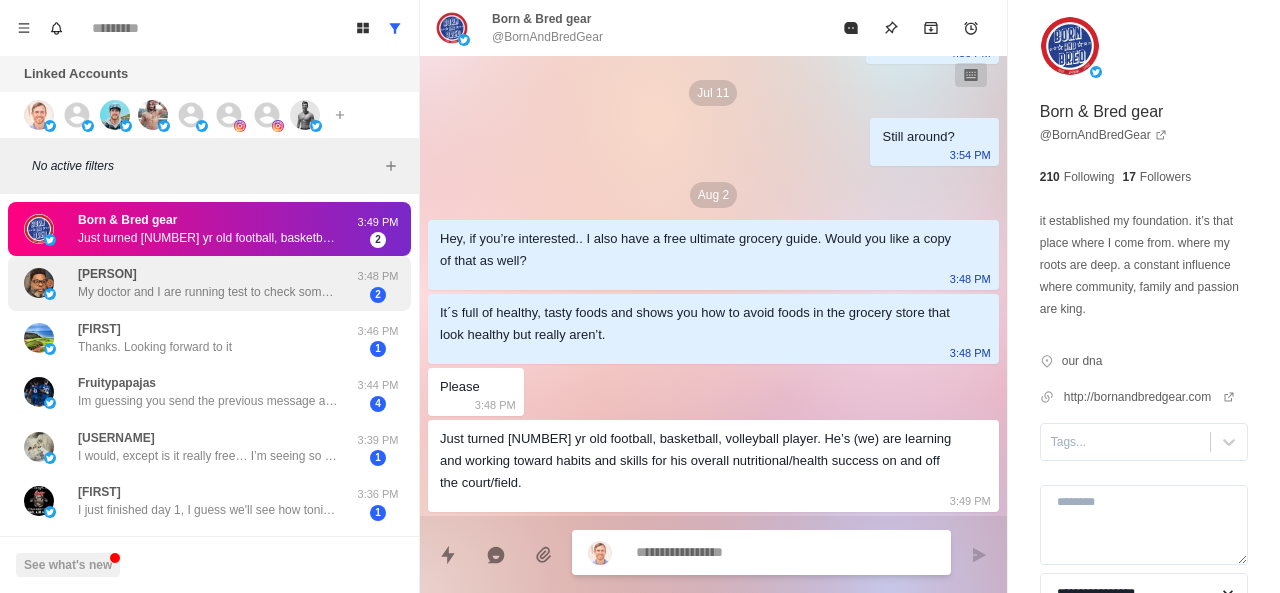 click on "My doctor and I are running test to check some things" at bounding box center [208, 292] 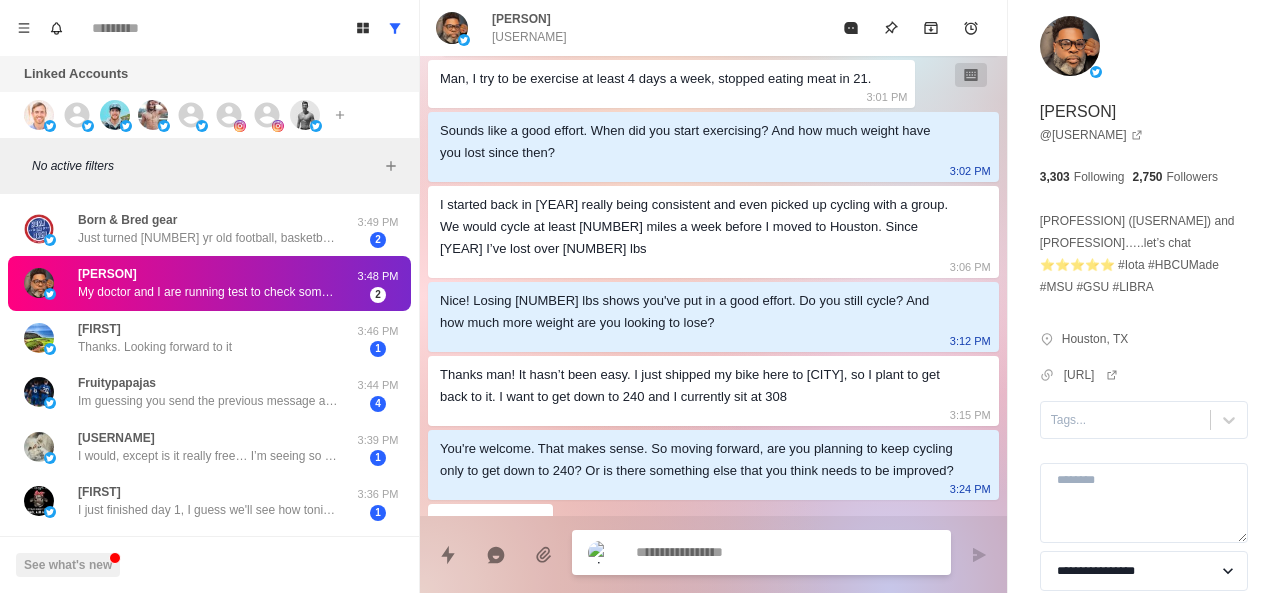 scroll, scrollTop: 892, scrollLeft: 0, axis: vertical 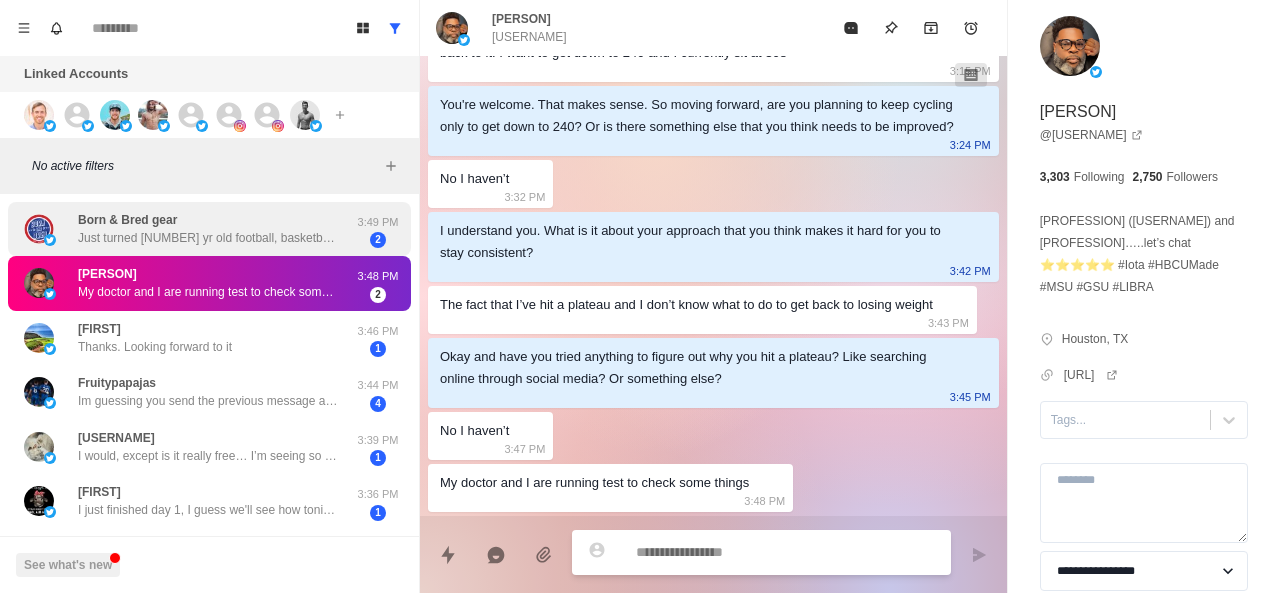 click on "Just turned [NUMBER] yr old football, basketball, volleyball player. He’s (we) are learning and working toward habits and skills for his overall nutritional/health success on and off the court/field." at bounding box center [208, 238] 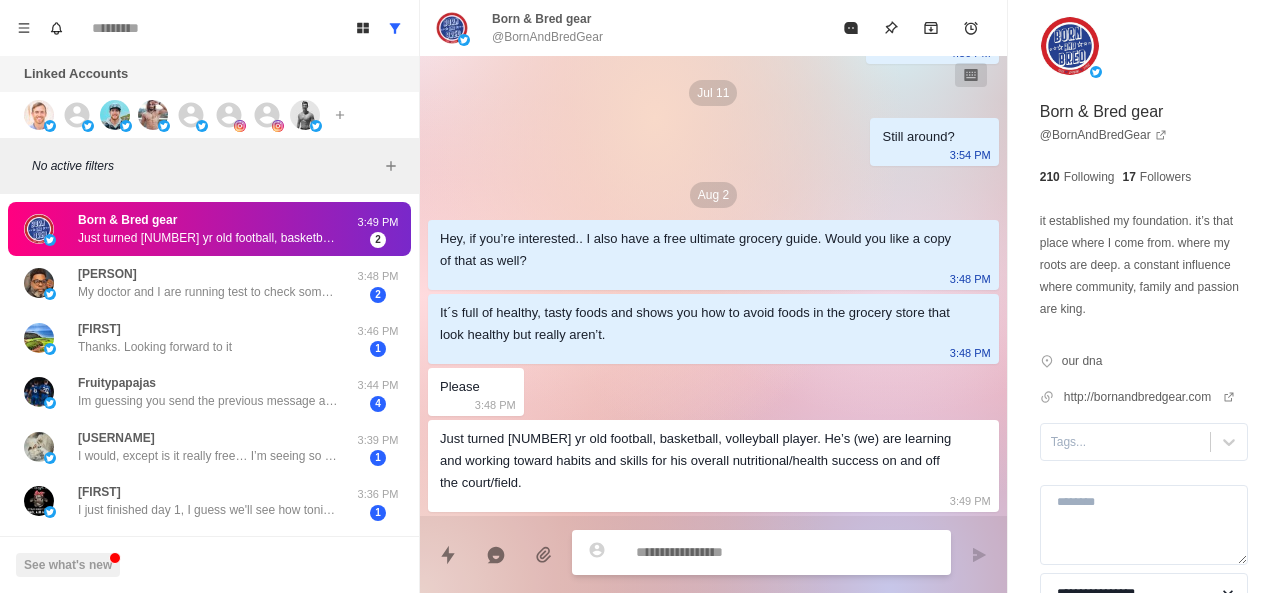 scroll, scrollTop: 438, scrollLeft: 0, axis: vertical 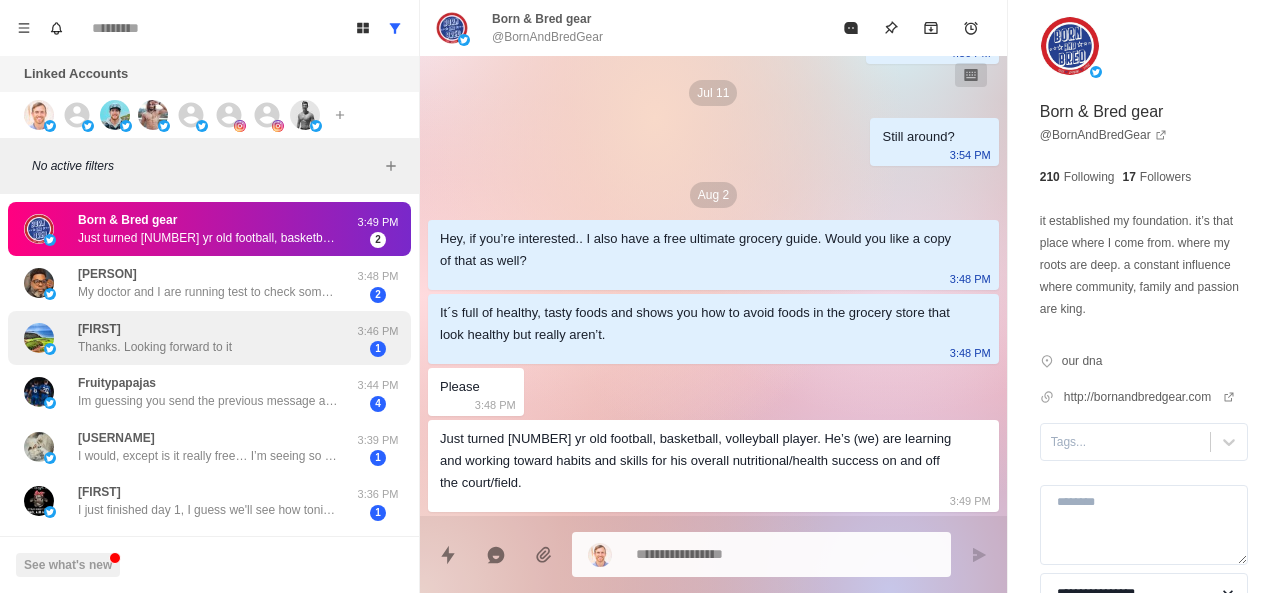 click on "[FIRST] Thanks. Looking forward to it 3:46 PM 1" at bounding box center (209, 338) 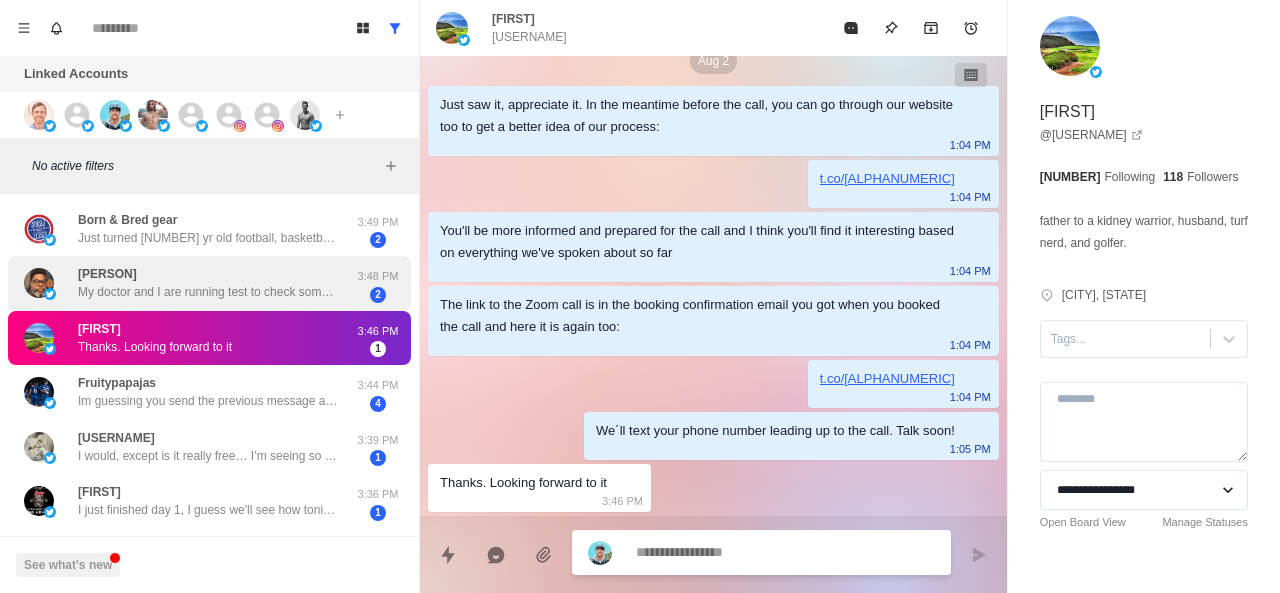 click on "My doctor and I are running test to check some things" at bounding box center (208, 292) 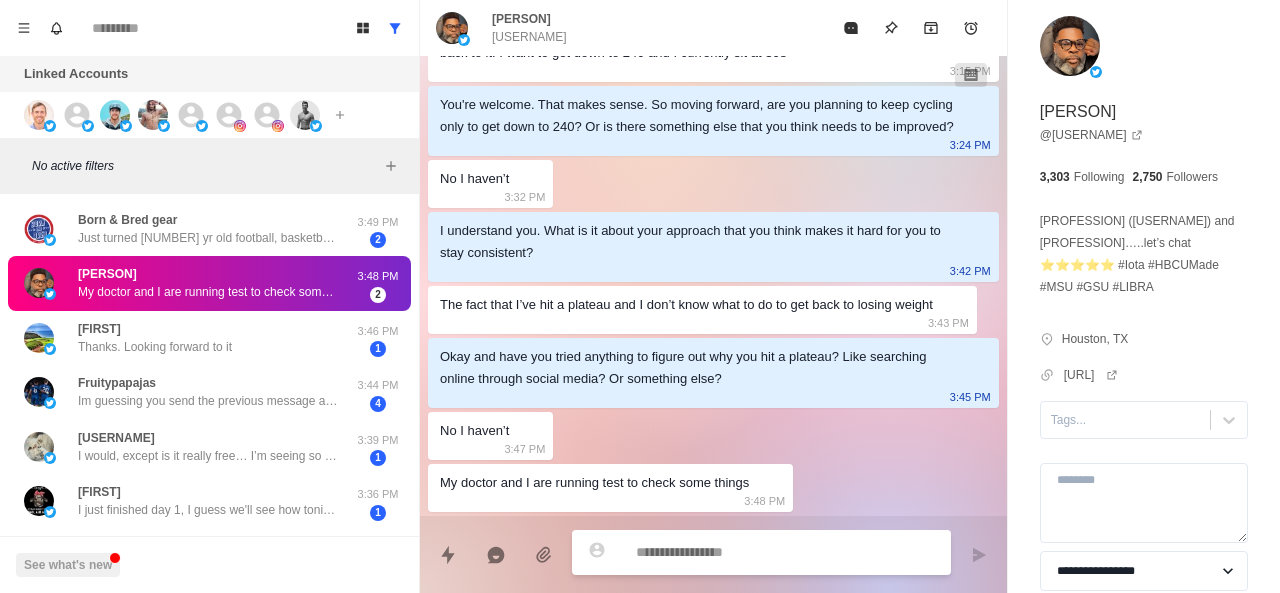 scroll, scrollTop: 892, scrollLeft: 0, axis: vertical 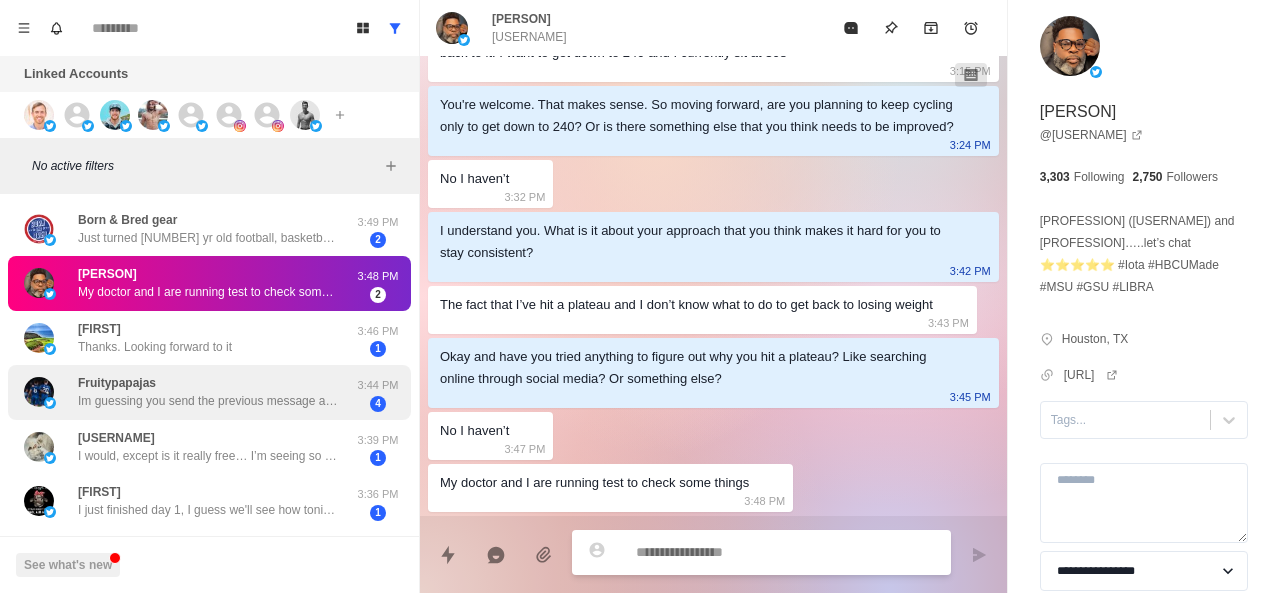 click on "[USERNAME] Im guessing you send the previous message automatically to people so didn’t respond :)" at bounding box center [208, 392] 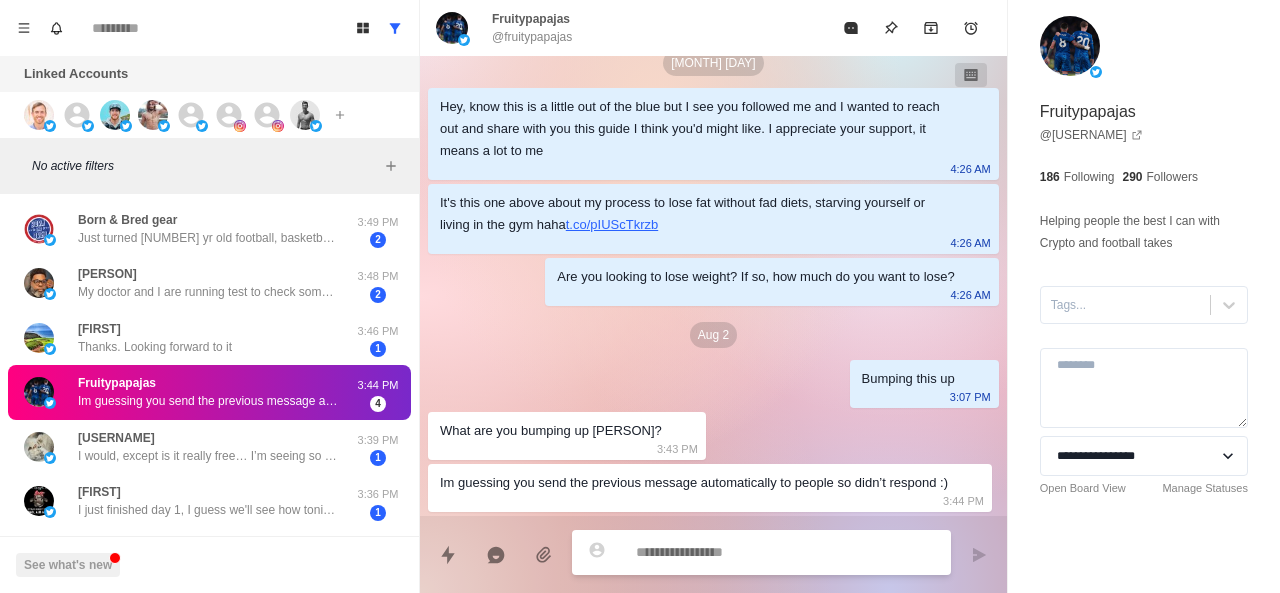 scroll, scrollTop: 160, scrollLeft: 0, axis: vertical 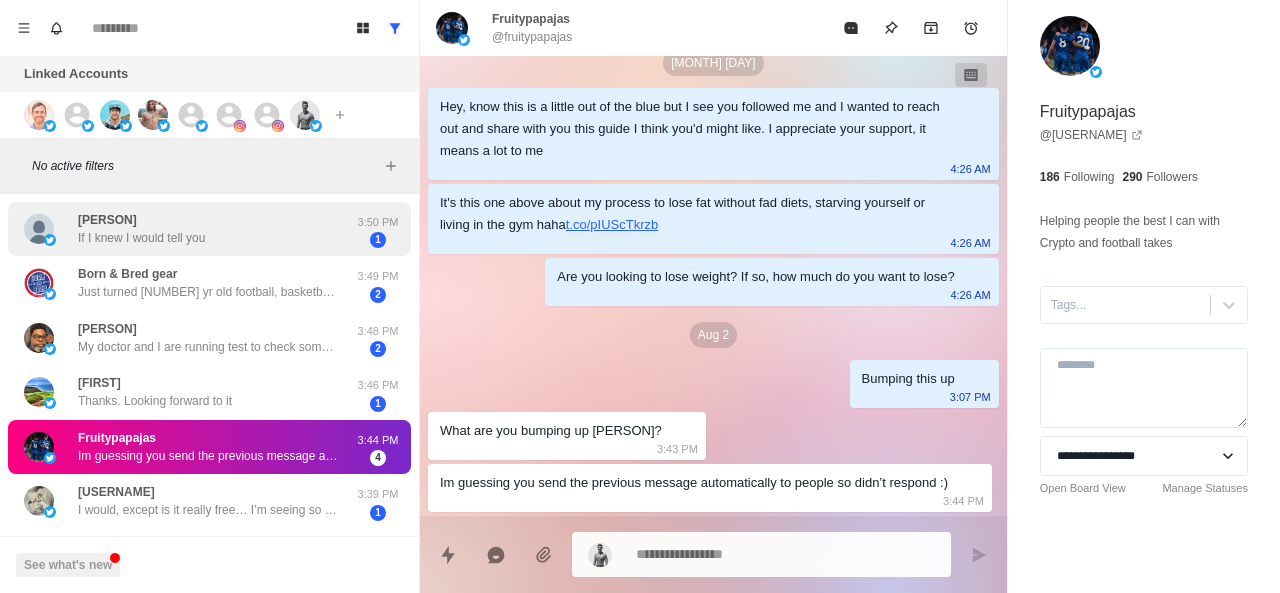 click on "[FIRST] [LAST] If I knew I would tell you" at bounding box center [188, 229] 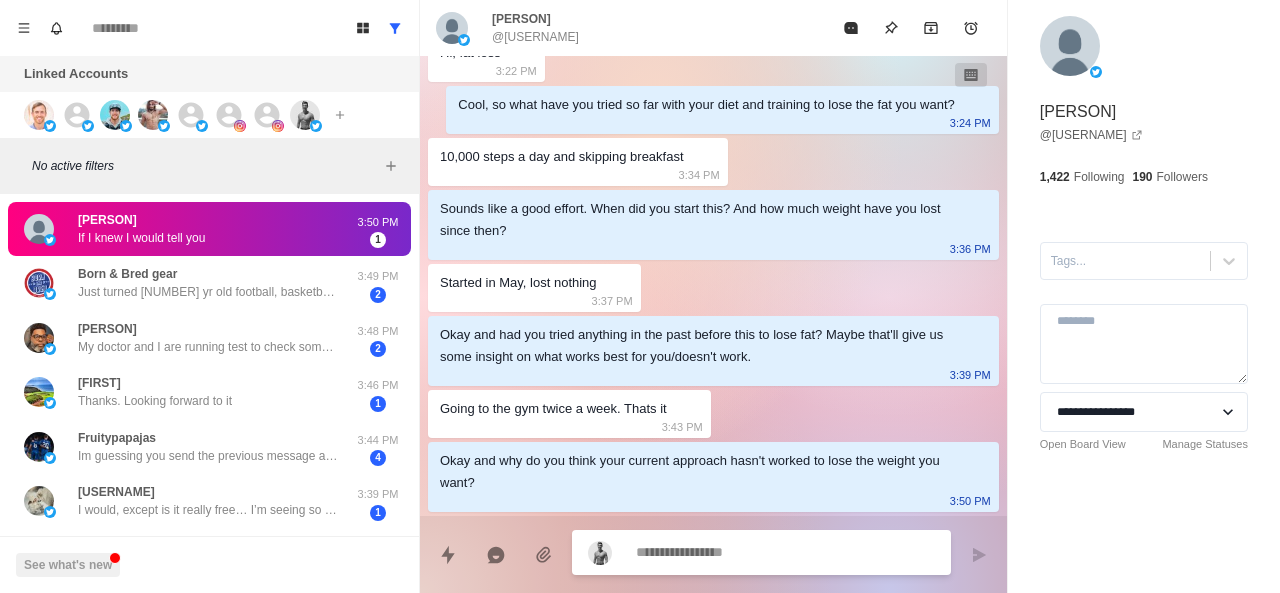 scroll, scrollTop: 530, scrollLeft: 0, axis: vertical 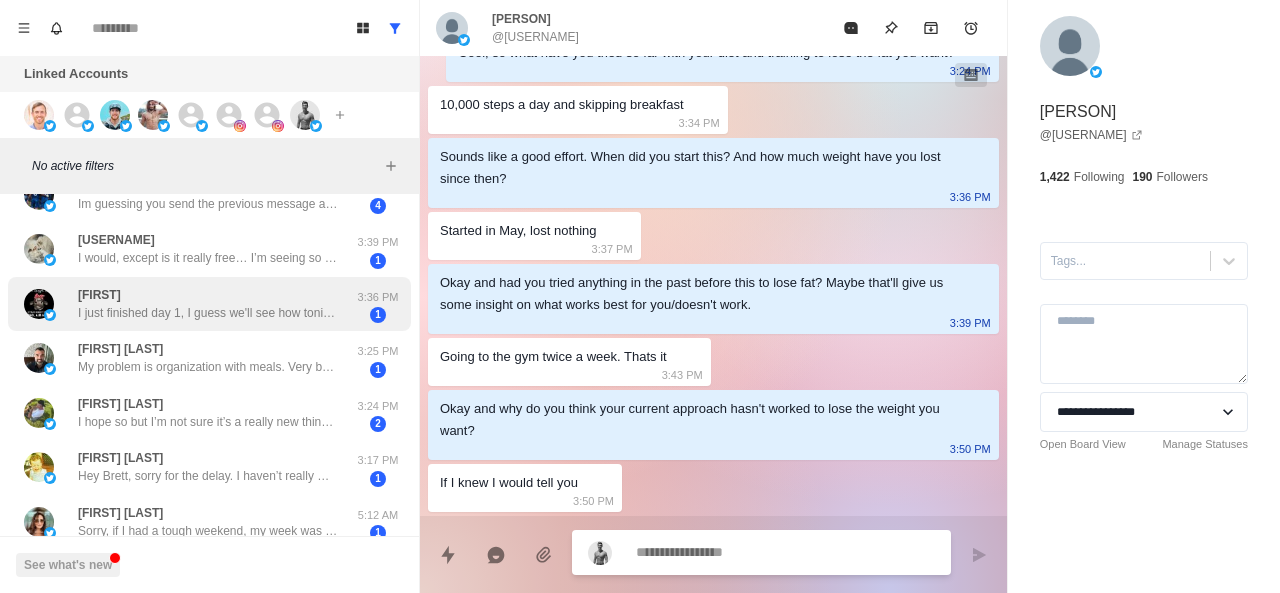 click on "I just finished day 1, I guess we'll see how tonight goes. I also started taking 10 MG of melatonin and 250 of magnesium glycate." at bounding box center [208, 313] 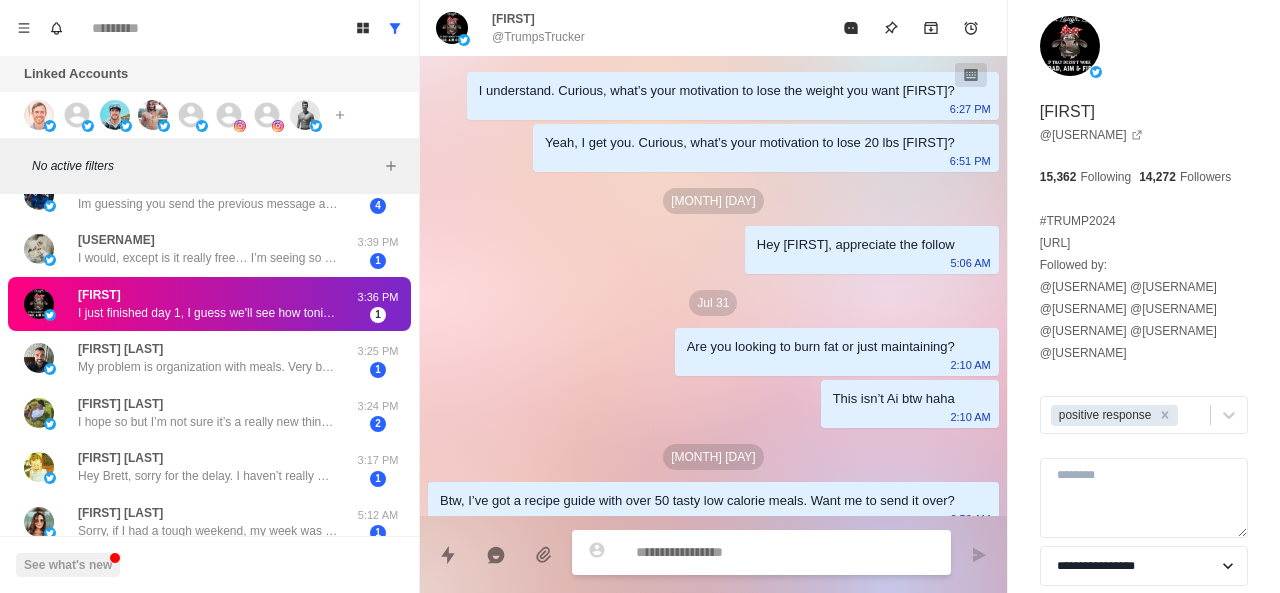 scroll, scrollTop: 1592, scrollLeft: 0, axis: vertical 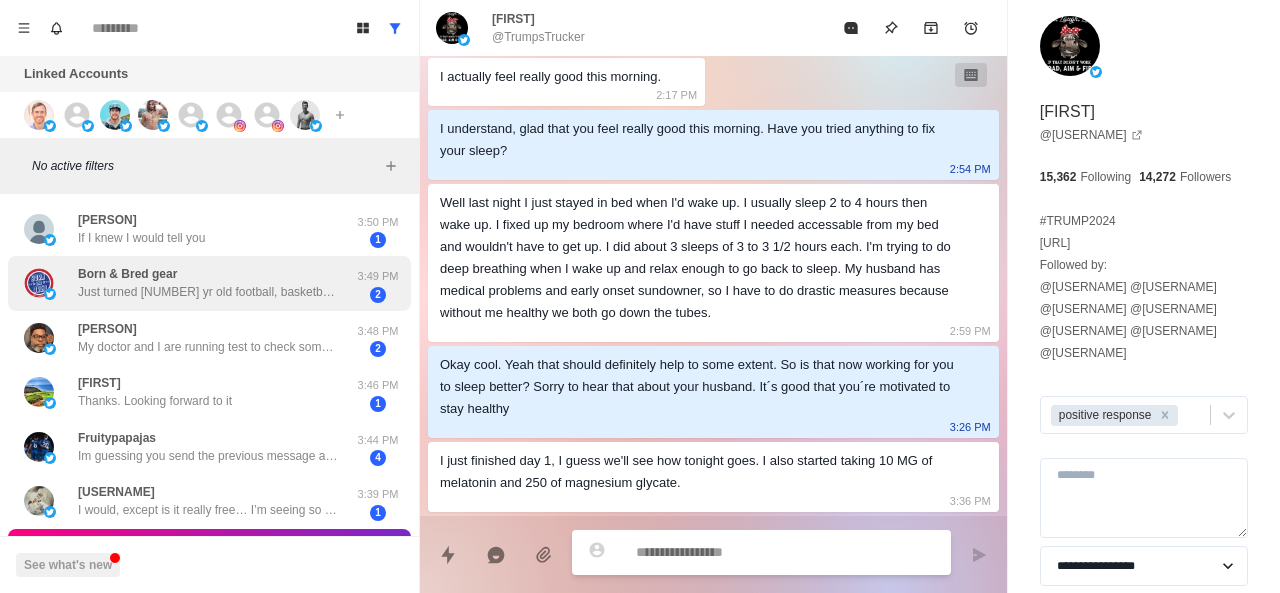 click on "Born & Bred gear Just turned [NUMBER] yr old football, basketball, volleyball player. He’s (we) are learning and working toward habits and skills for his overall nutritional/health success on and off the court/field." at bounding box center [208, 283] 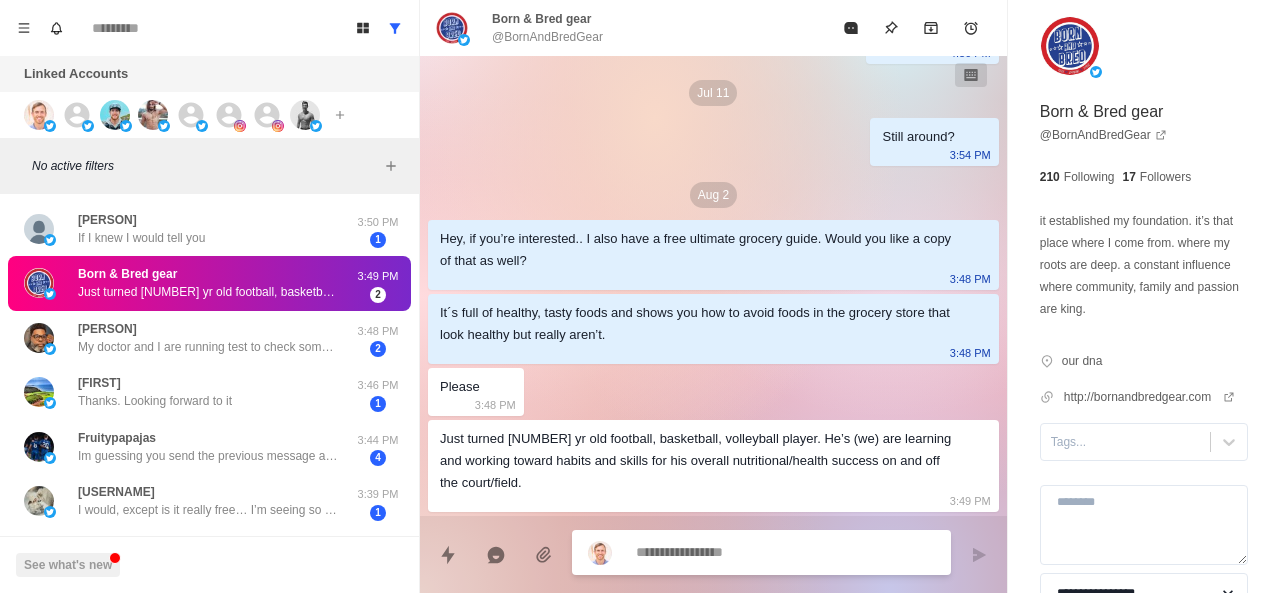 scroll, scrollTop: 438, scrollLeft: 0, axis: vertical 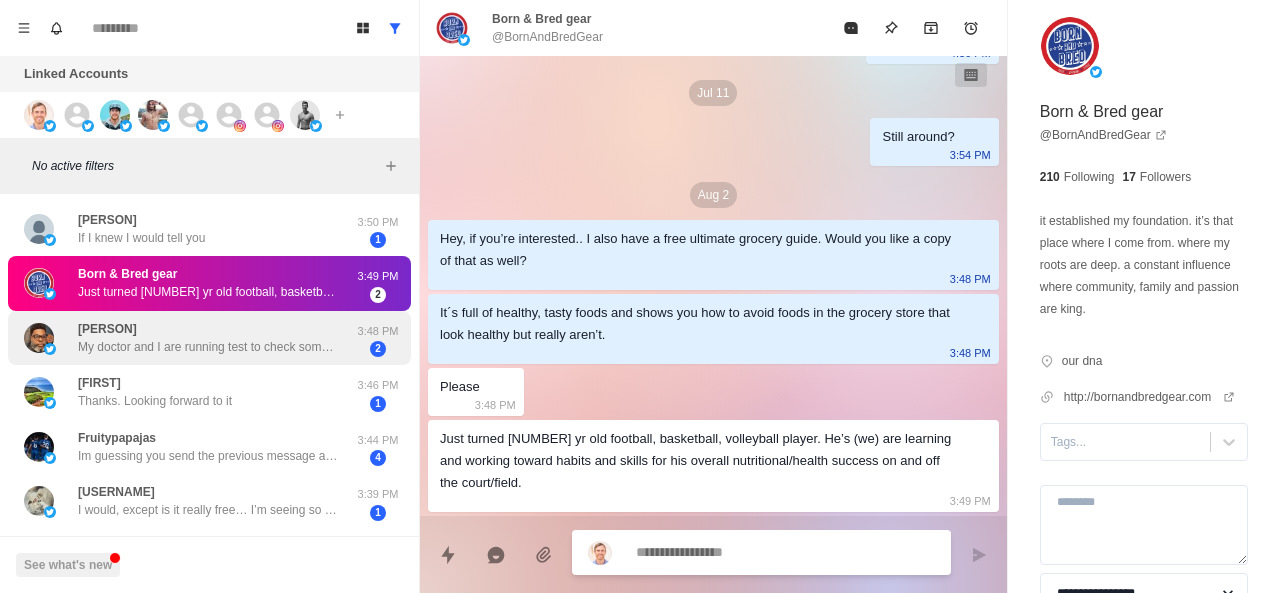 click on "My doctor and I are running test to check some things" at bounding box center [208, 347] 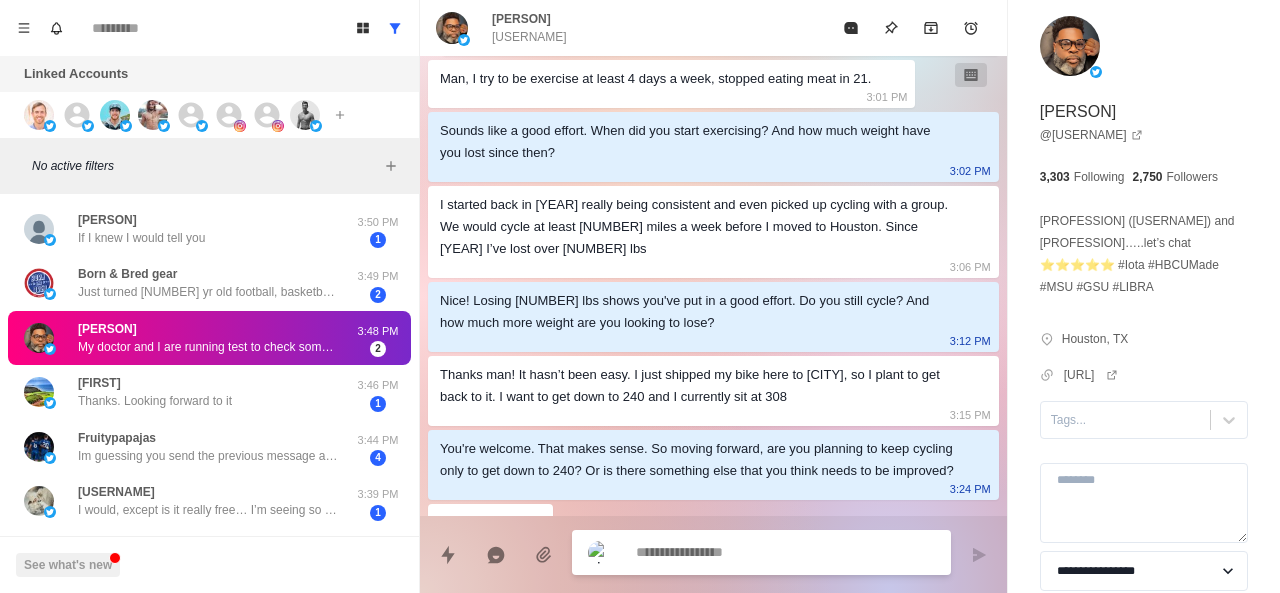 scroll, scrollTop: 892, scrollLeft: 0, axis: vertical 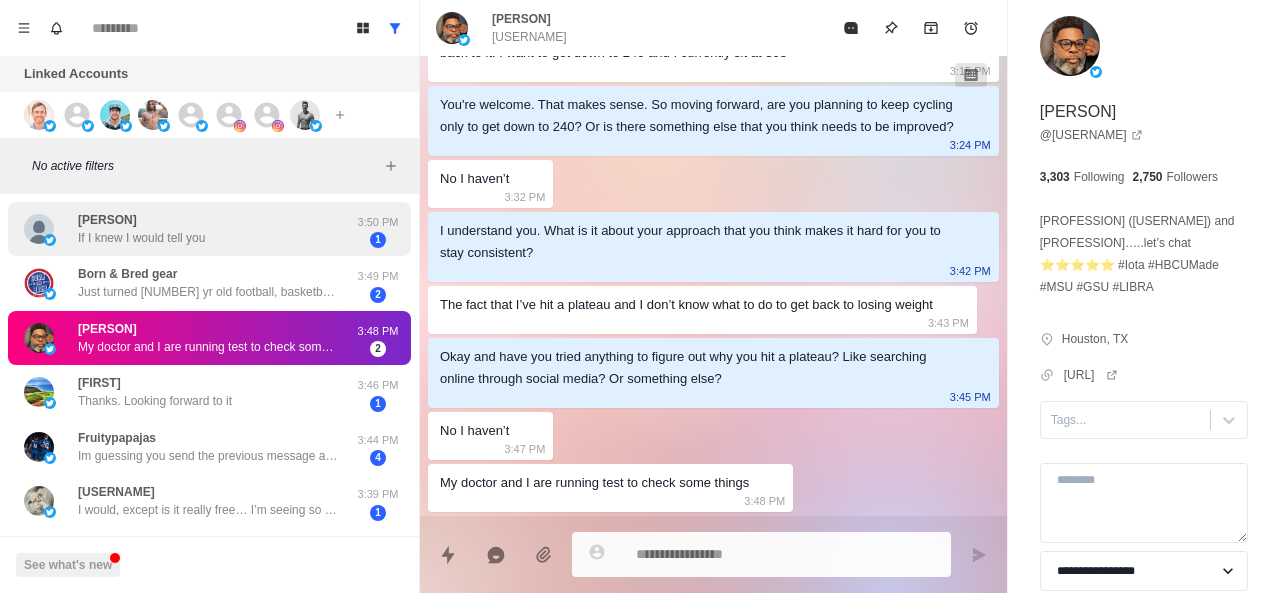 click on "[FIRST] [LAST] If I knew I would tell you" at bounding box center (141, 229) 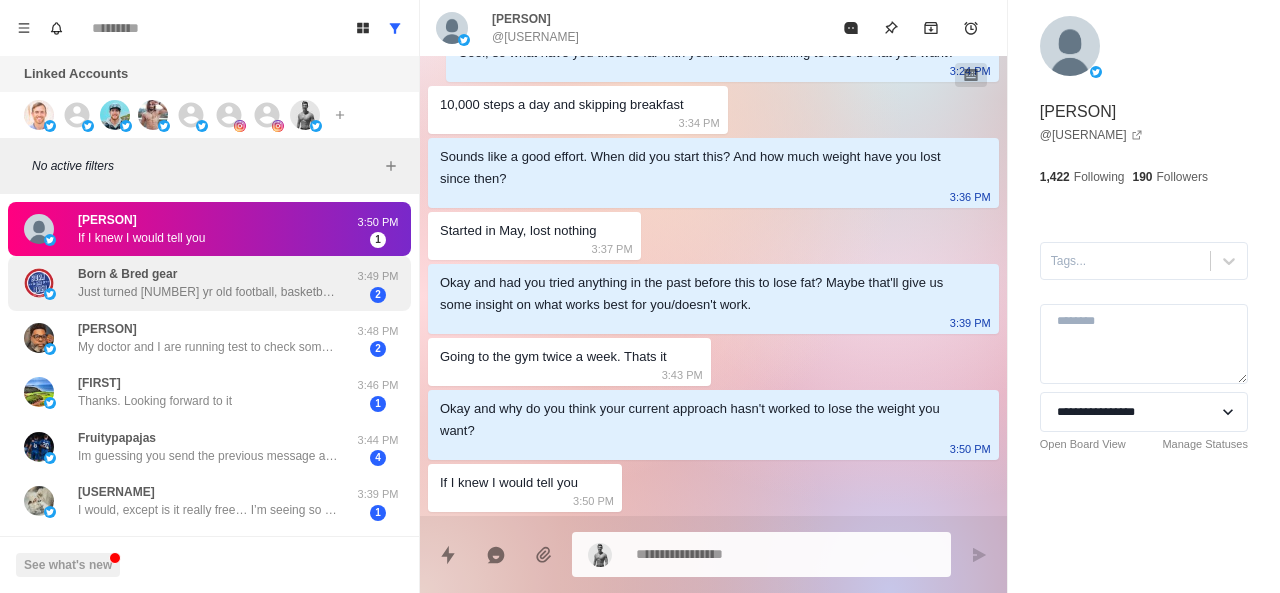 click on "Just turned [NUMBER] yr old football, basketball, volleyball player. He’s (we) are learning and working toward habits and skills for his overall nutritional/health success on and off the court/field." at bounding box center [208, 292] 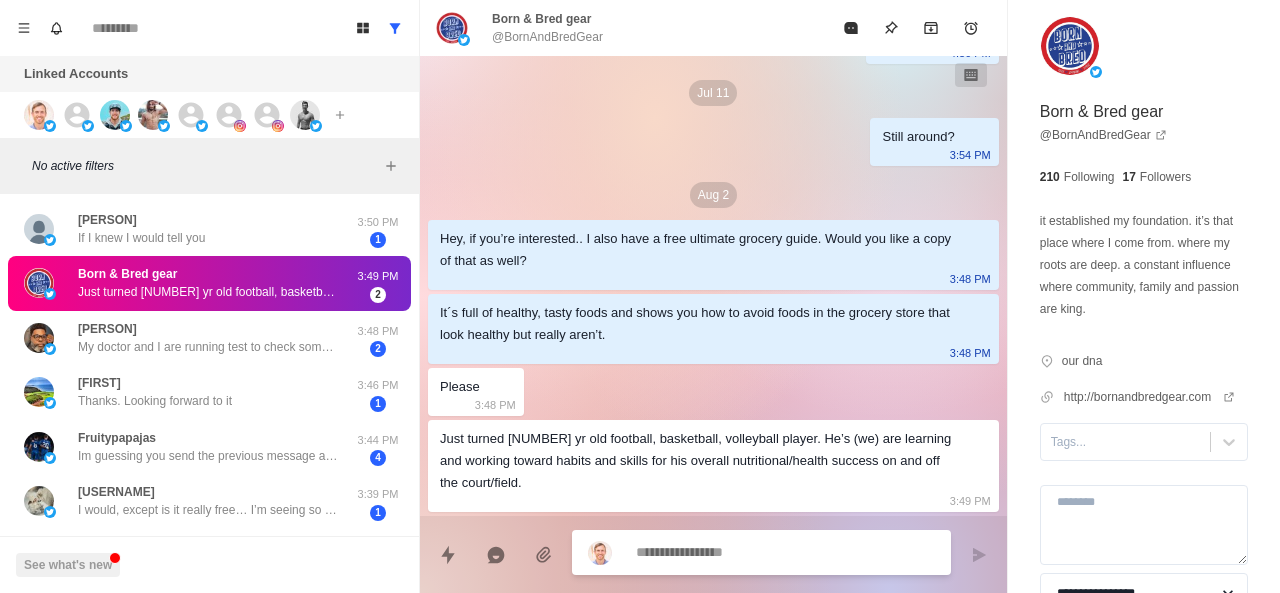 scroll, scrollTop: 438, scrollLeft: 0, axis: vertical 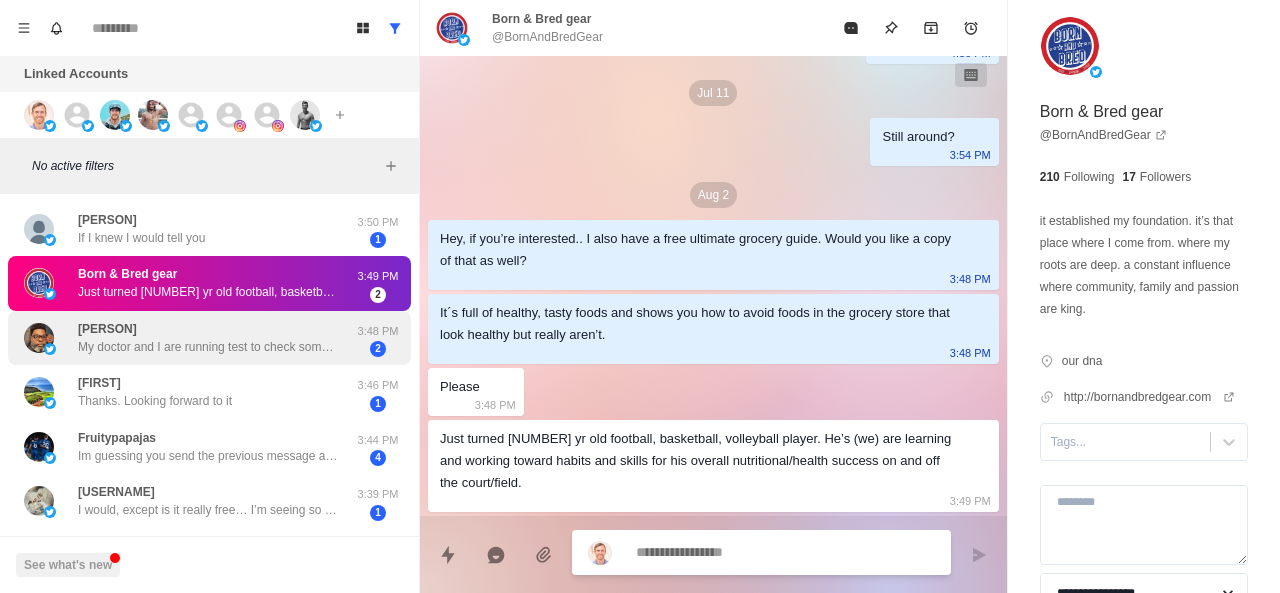 click on "[USERNAME]😂 My doctor and I are running test to check some things 3:48 PM 2" at bounding box center (209, 338) 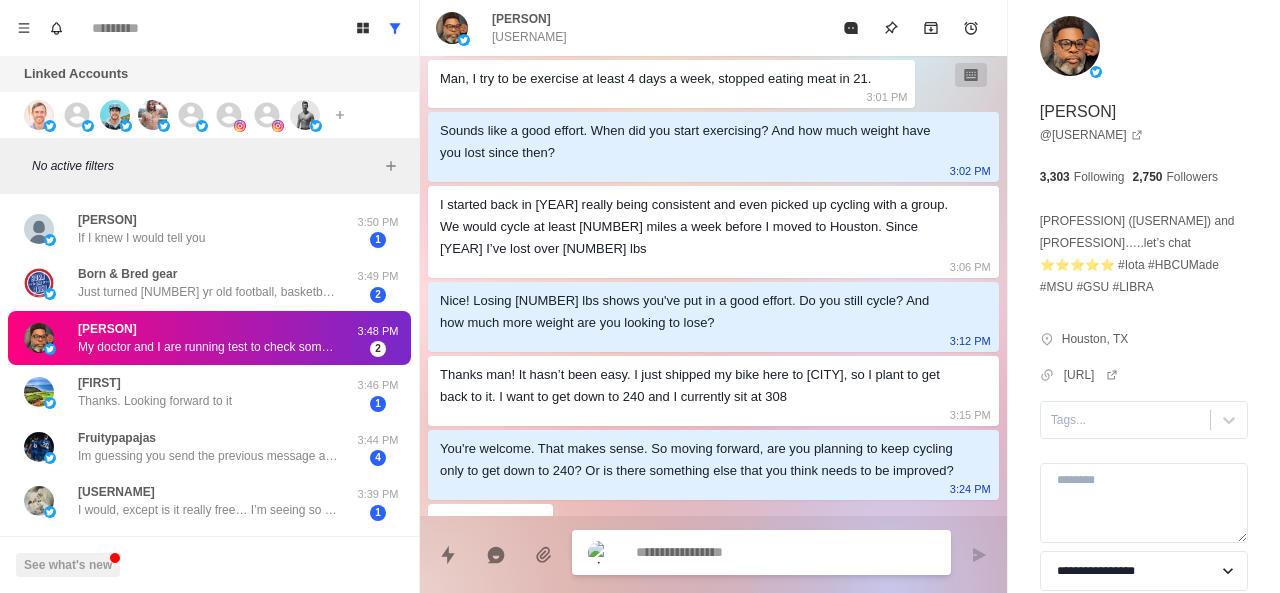 scroll, scrollTop: 892, scrollLeft: 0, axis: vertical 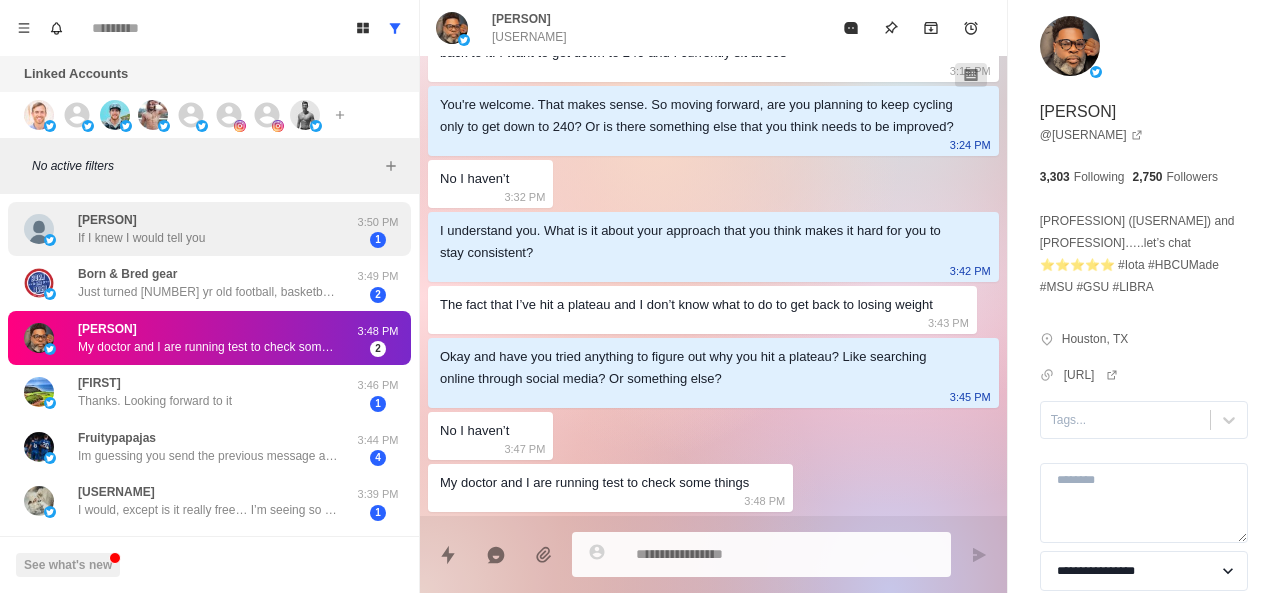click on "If I knew I would tell you" at bounding box center [141, 238] 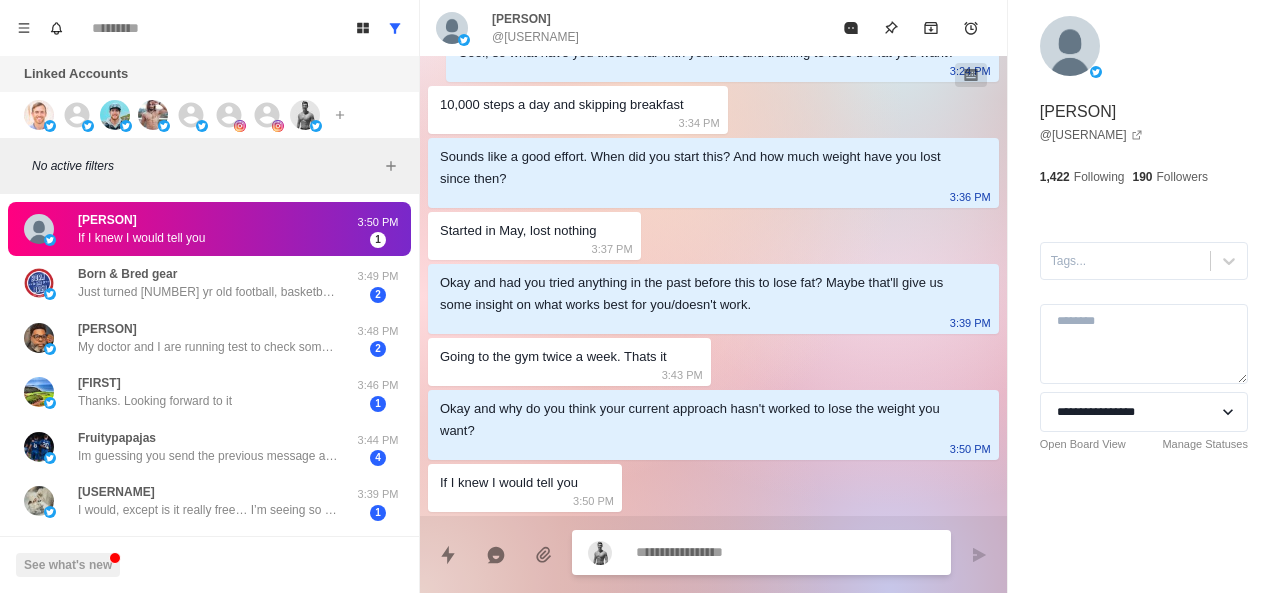 scroll, scrollTop: 530, scrollLeft: 0, axis: vertical 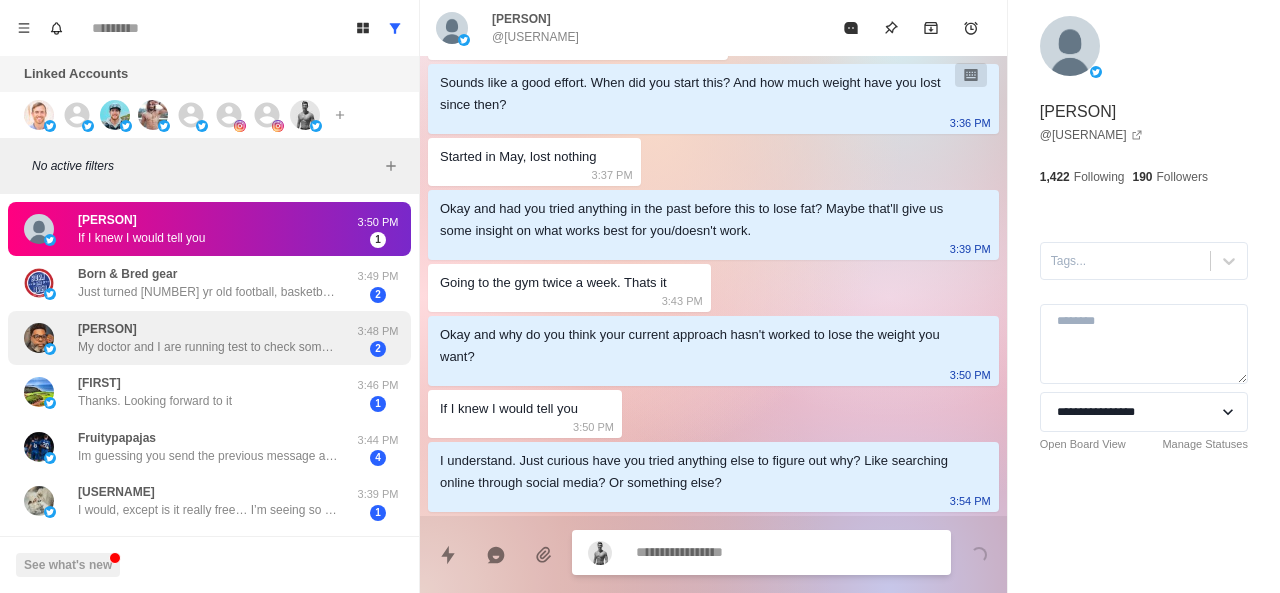 click on "[FIRST] [USERNAME] My doctor and I are running test to check some things" at bounding box center (208, 338) 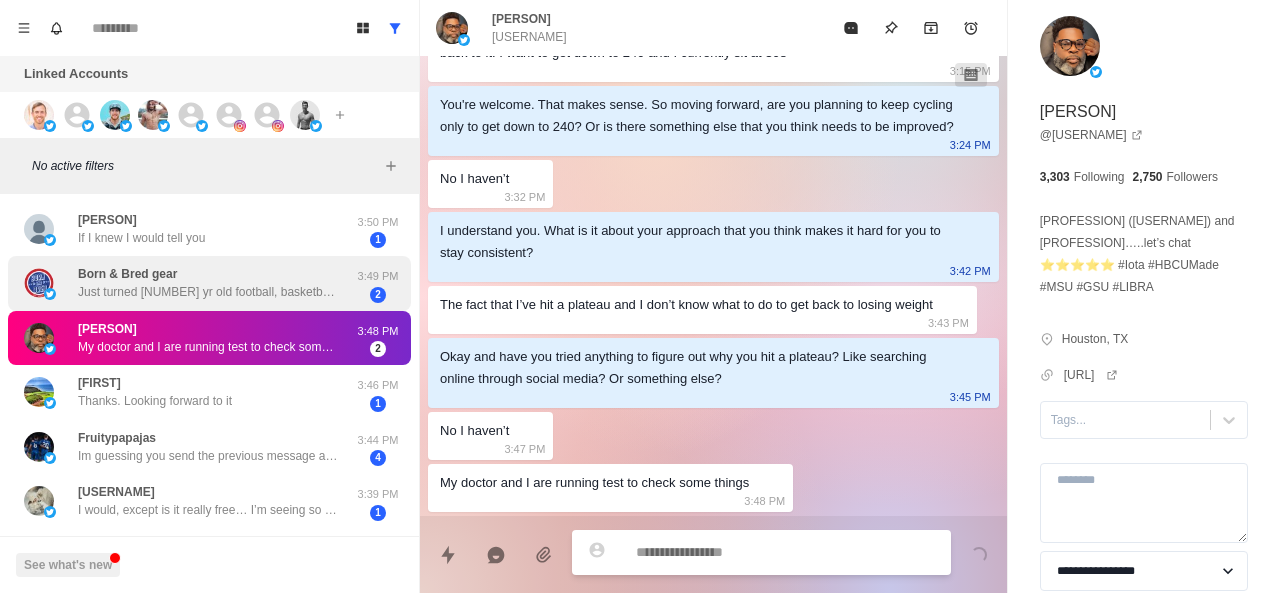 click on "Born & Bred gear Just turned [NUMBER] yr old football, basketball, volleyball player. He’s (we) are learning and working toward habits and skills for his overall nutritional/health success on and off the court/field." at bounding box center [208, 283] 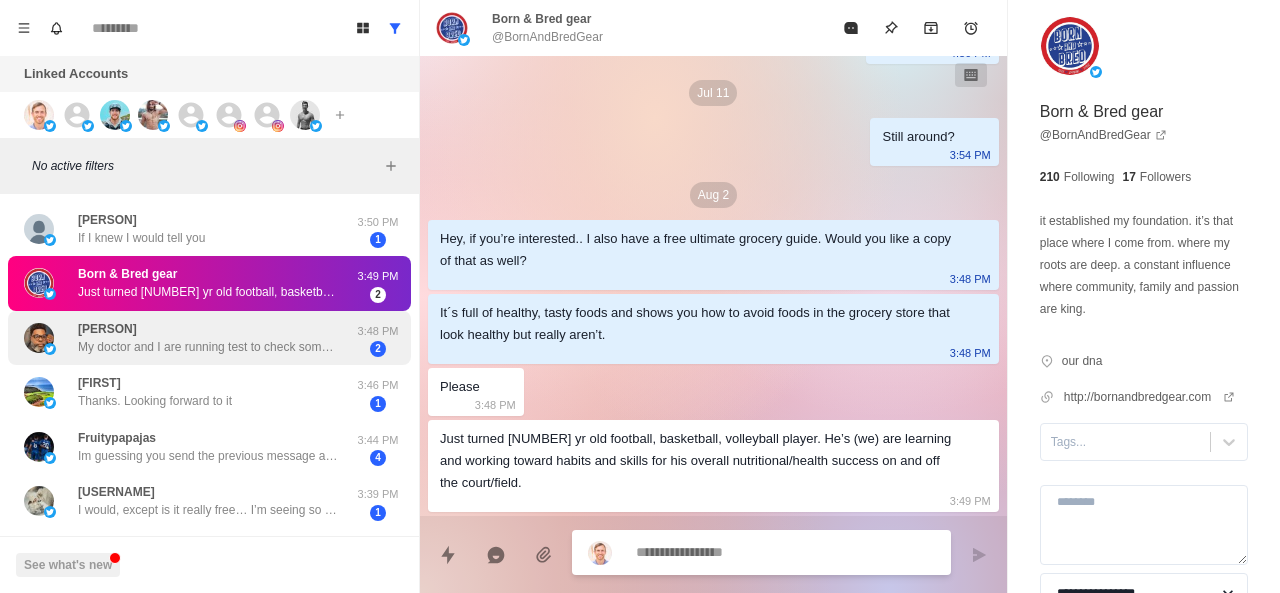 scroll, scrollTop: 438, scrollLeft: 0, axis: vertical 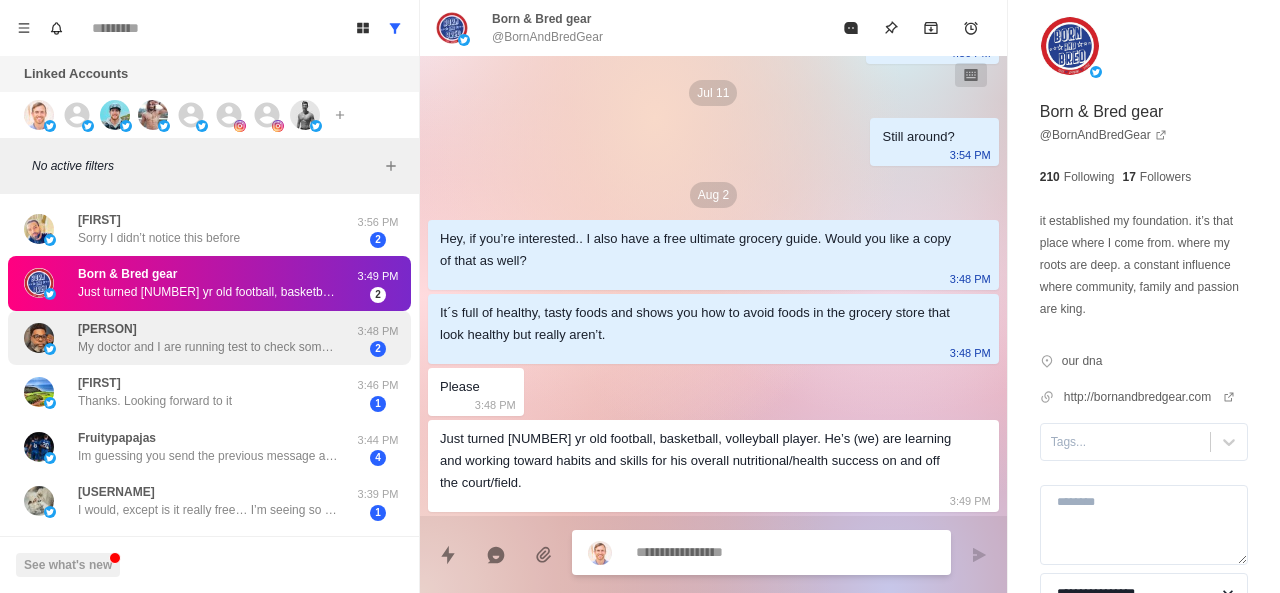 click on "My doctor and I are running test to check some things" at bounding box center (208, 347) 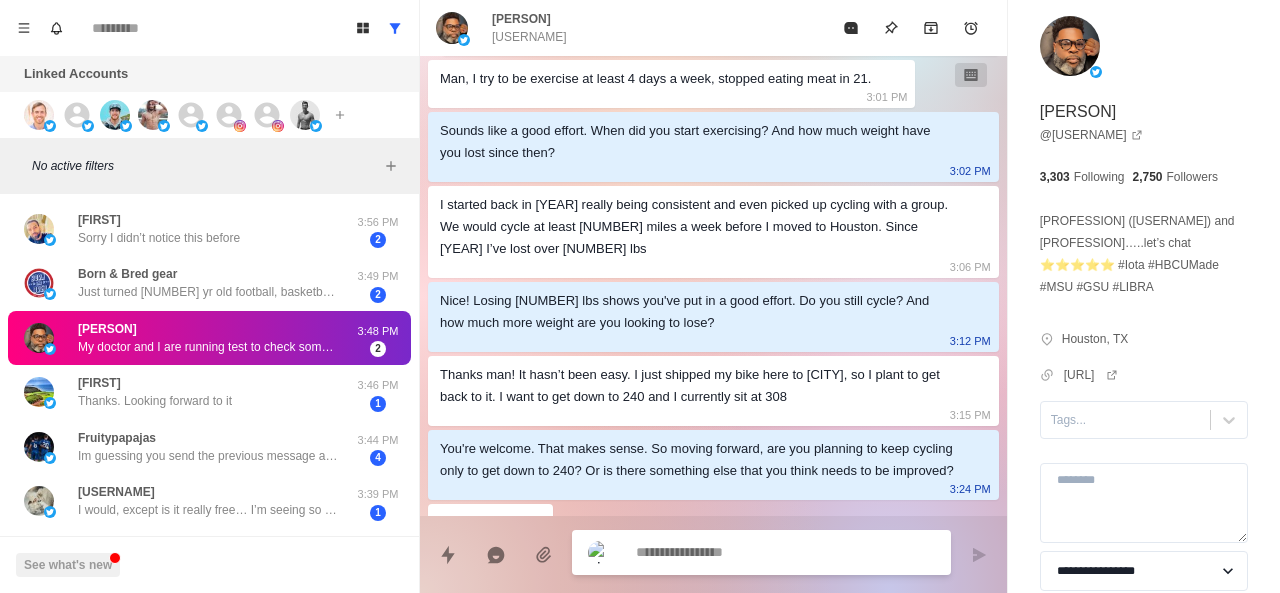 scroll, scrollTop: 892, scrollLeft: 0, axis: vertical 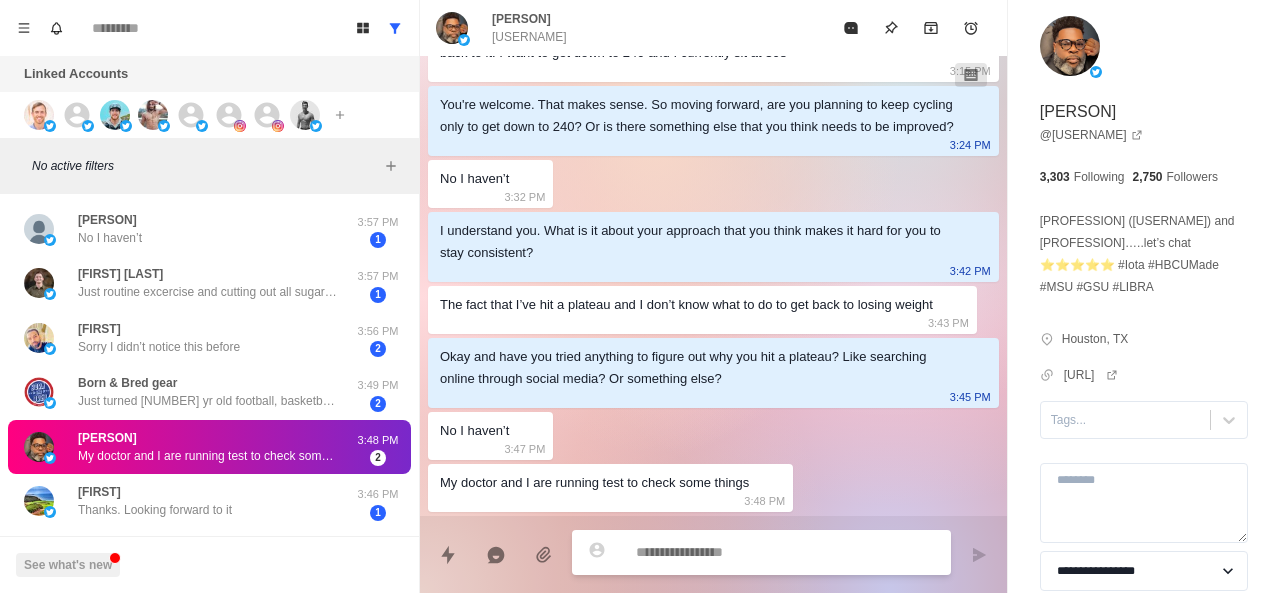 click at bounding box center (785, 552) 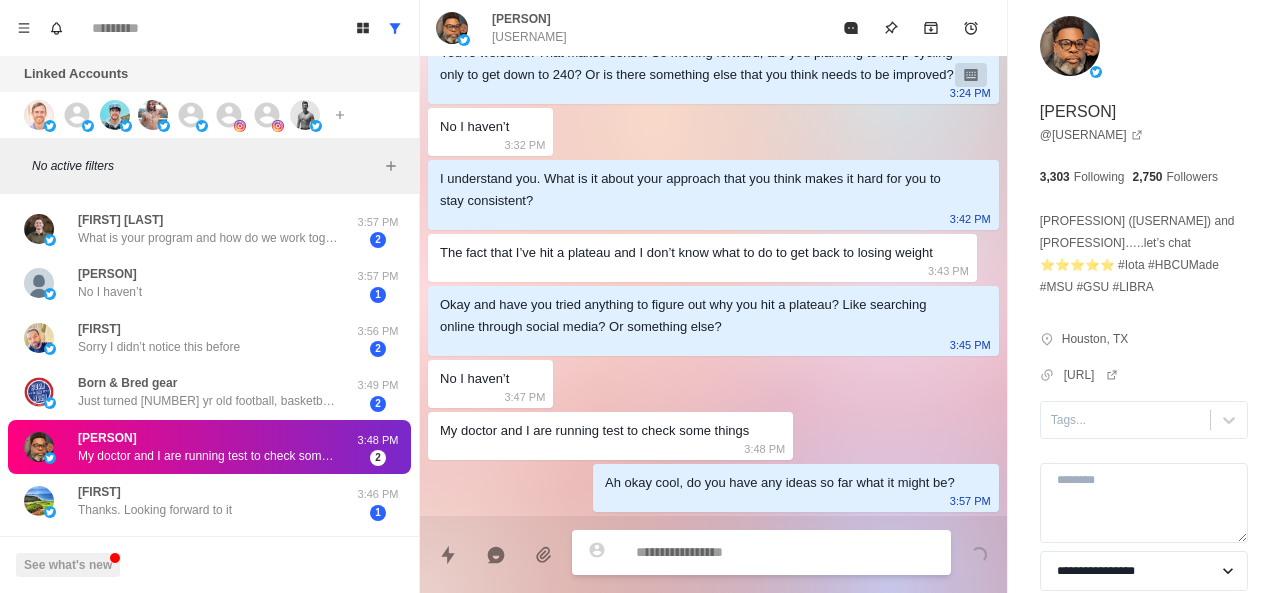 scroll, scrollTop: 944, scrollLeft: 0, axis: vertical 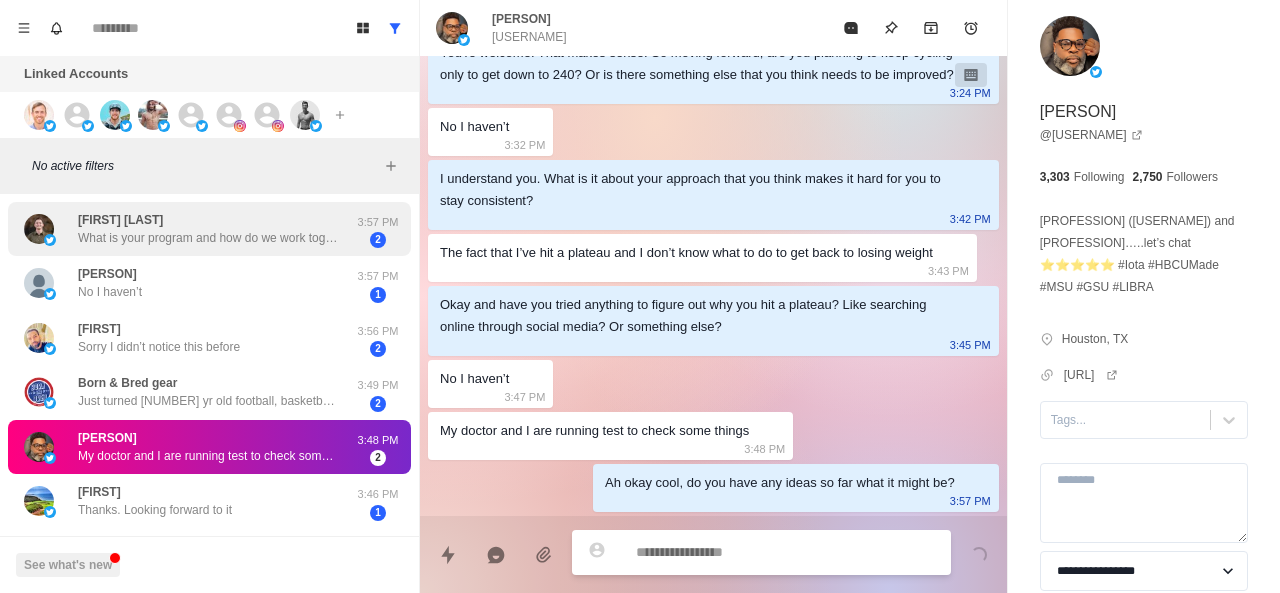 click on "[FIRST] [LAST] What is your program and how do we work together? 3:57 PM 2" at bounding box center (209, 229) 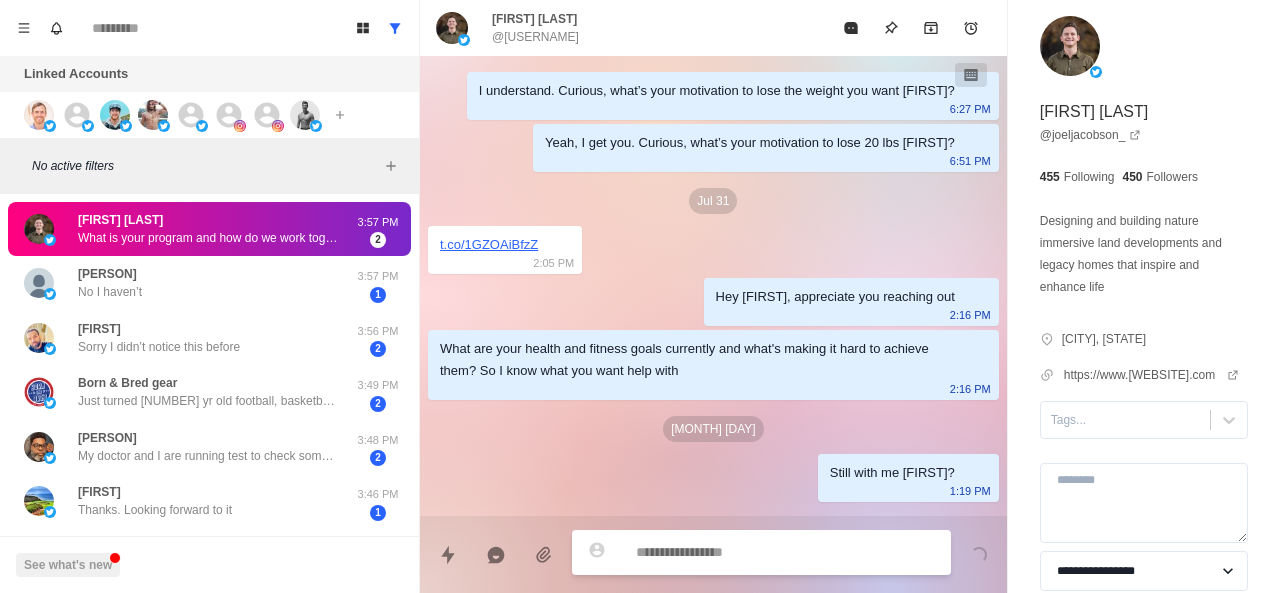 scroll, scrollTop: 366, scrollLeft: 0, axis: vertical 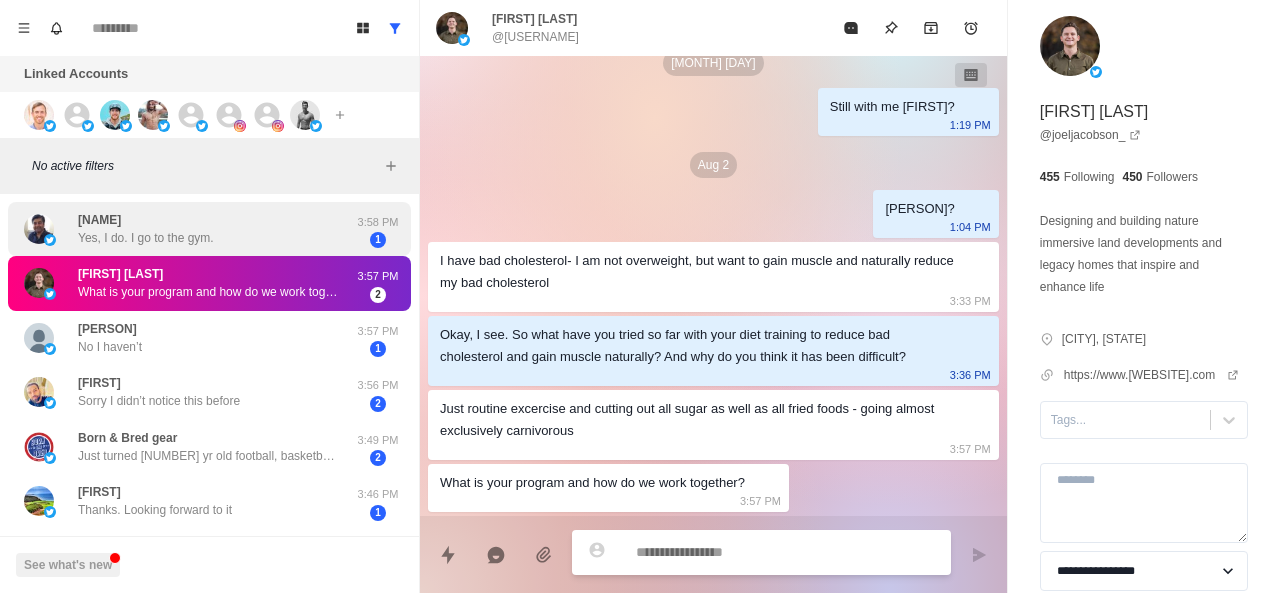 click on "[PERSON] Yes, I do. I go to the gym." at bounding box center [188, 229] 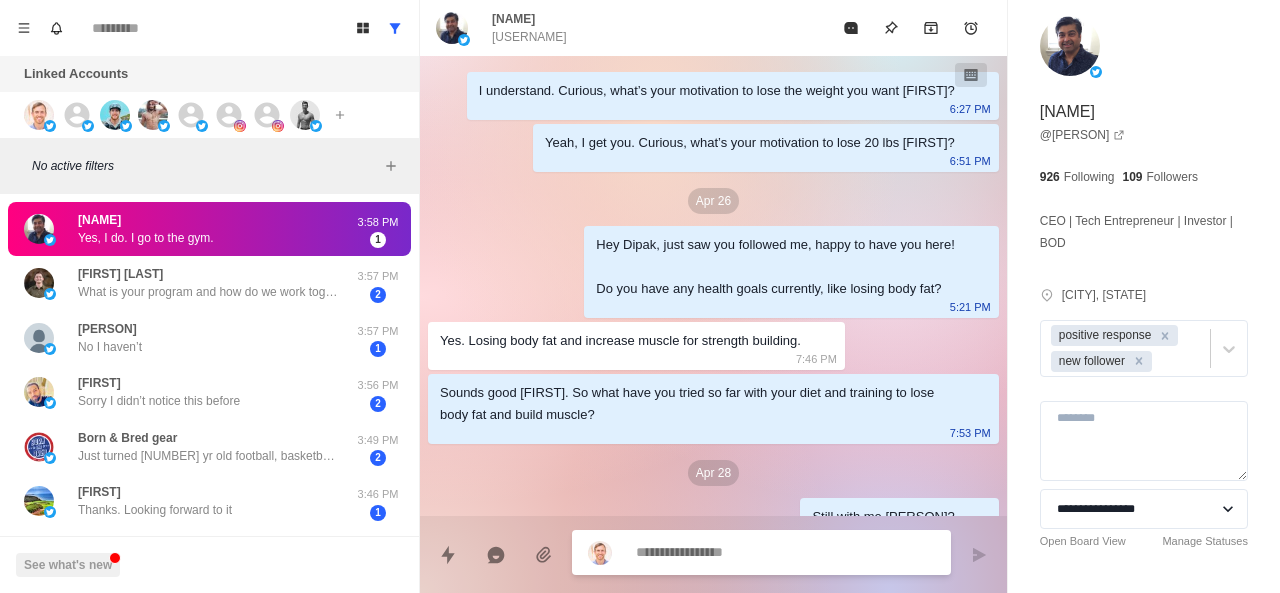 scroll, scrollTop: 568, scrollLeft: 0, axis: vertical 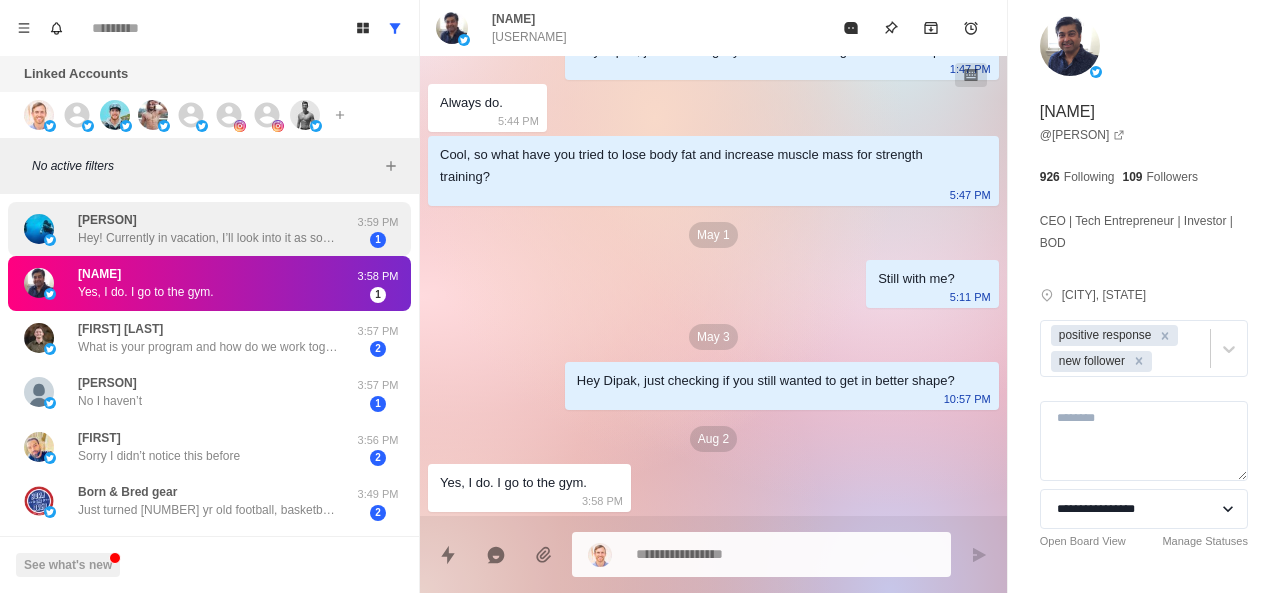 click on "Hey!
Currently in vacation, I’ll look into it as soon as I am back in town.
Thanks" at bounding box center [208, 238] 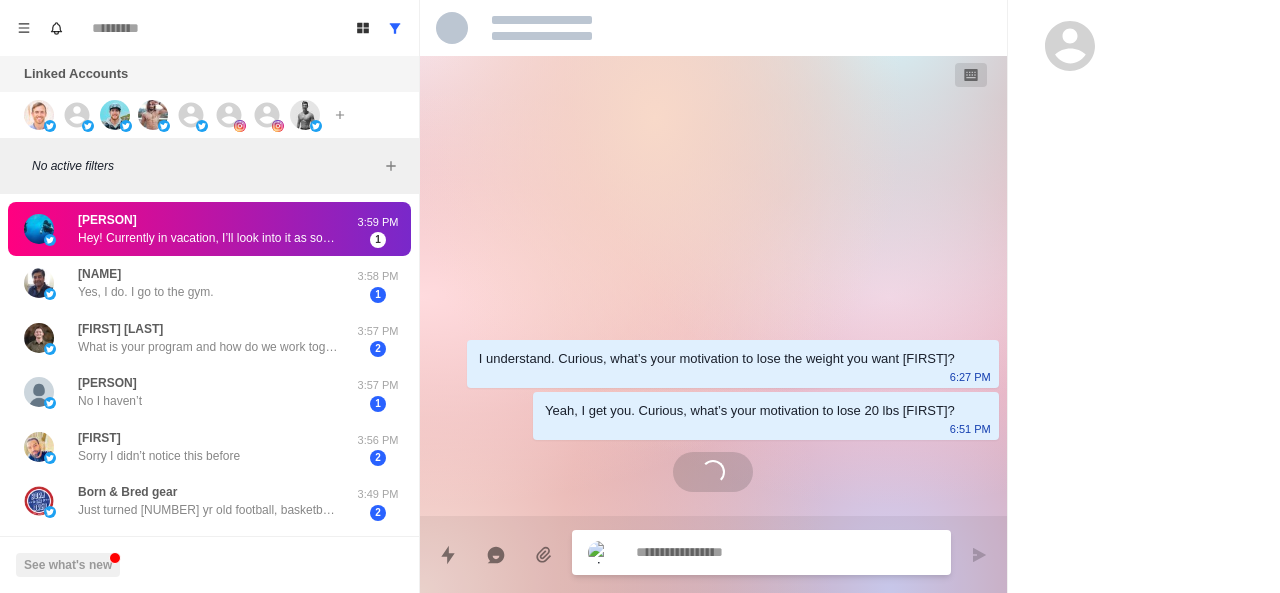 scroll, scrollTop: 0, scrollLeft: 0, axis: both 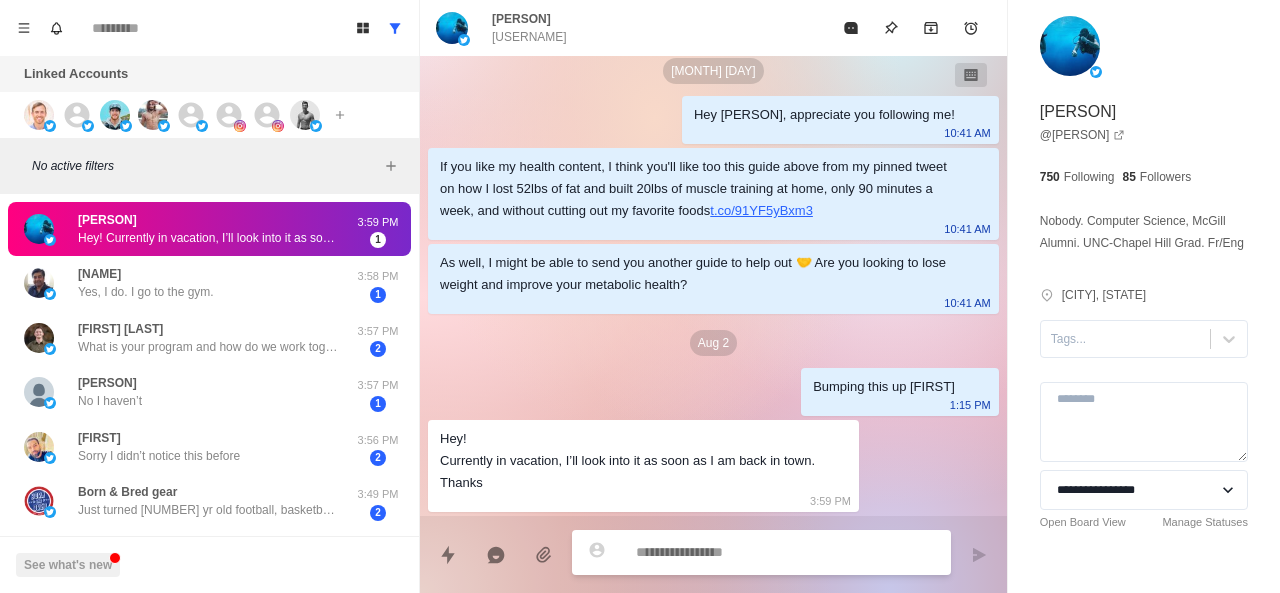 click at bounding box center (785, 552) 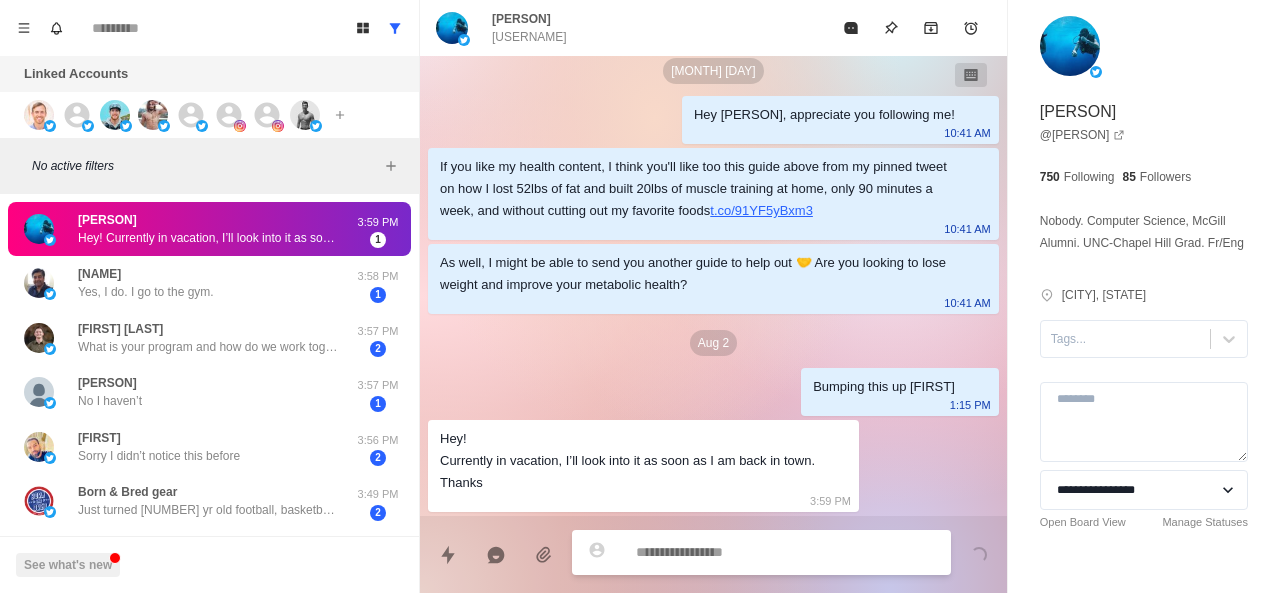scroll, scrollTop: 204, scrollLeft: 0, axis: vertical 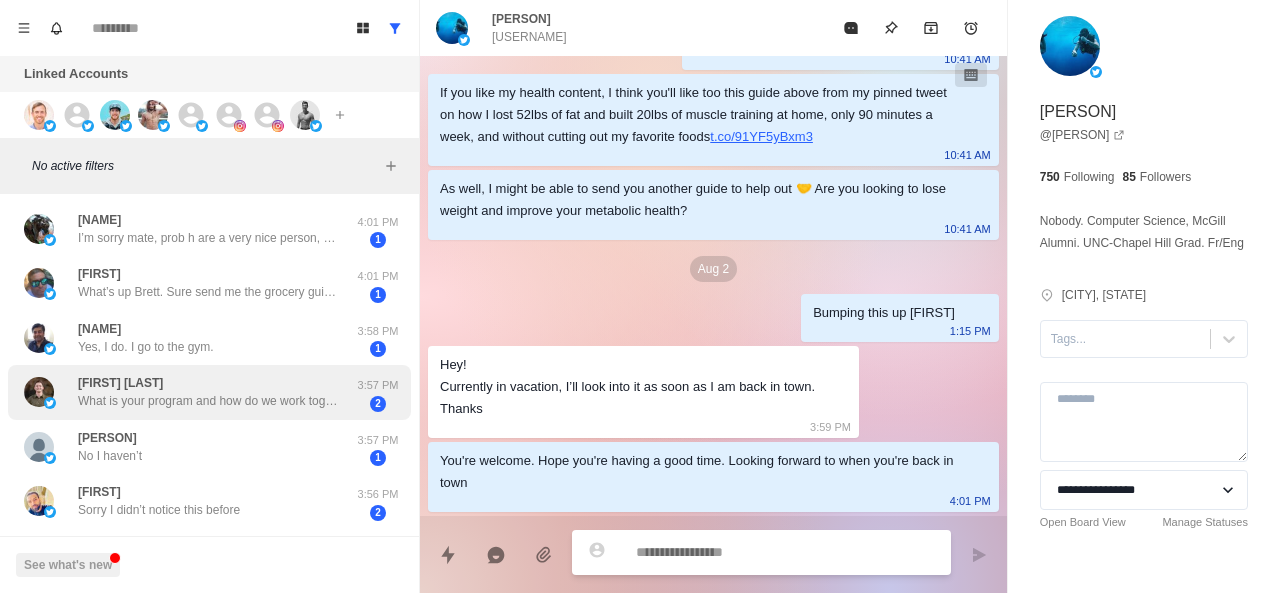 click on "What is your program and how do we work together?" at bounding box center (208, 401) 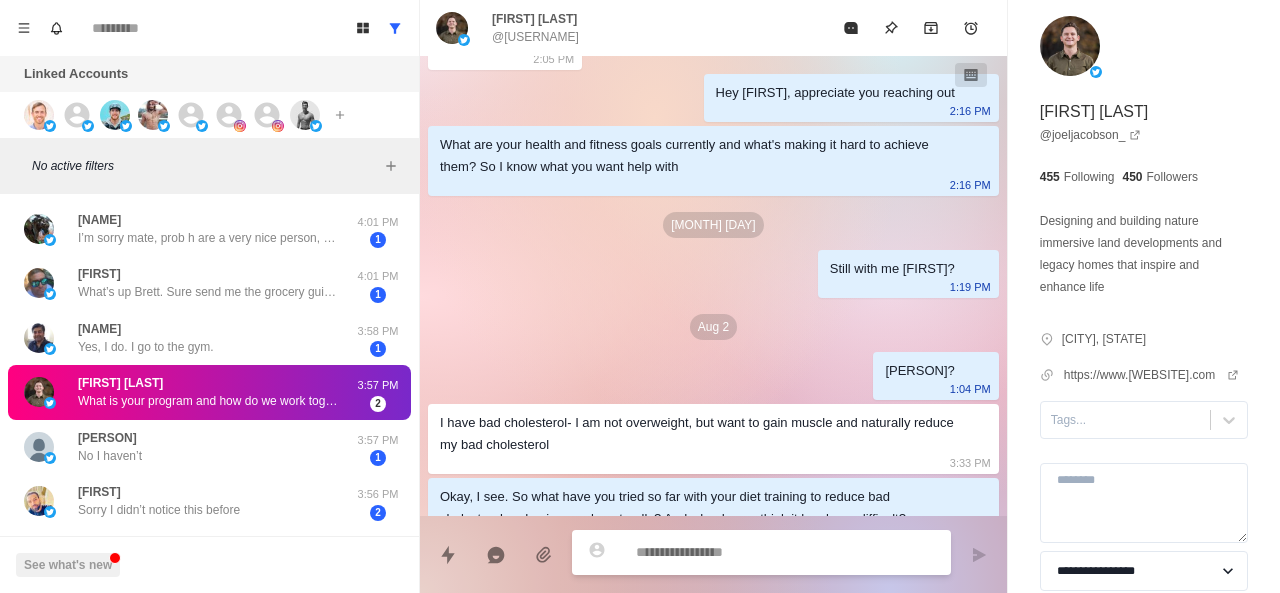 scroll, scrollTop: 366, scrollLeft: 0, axis: vertical 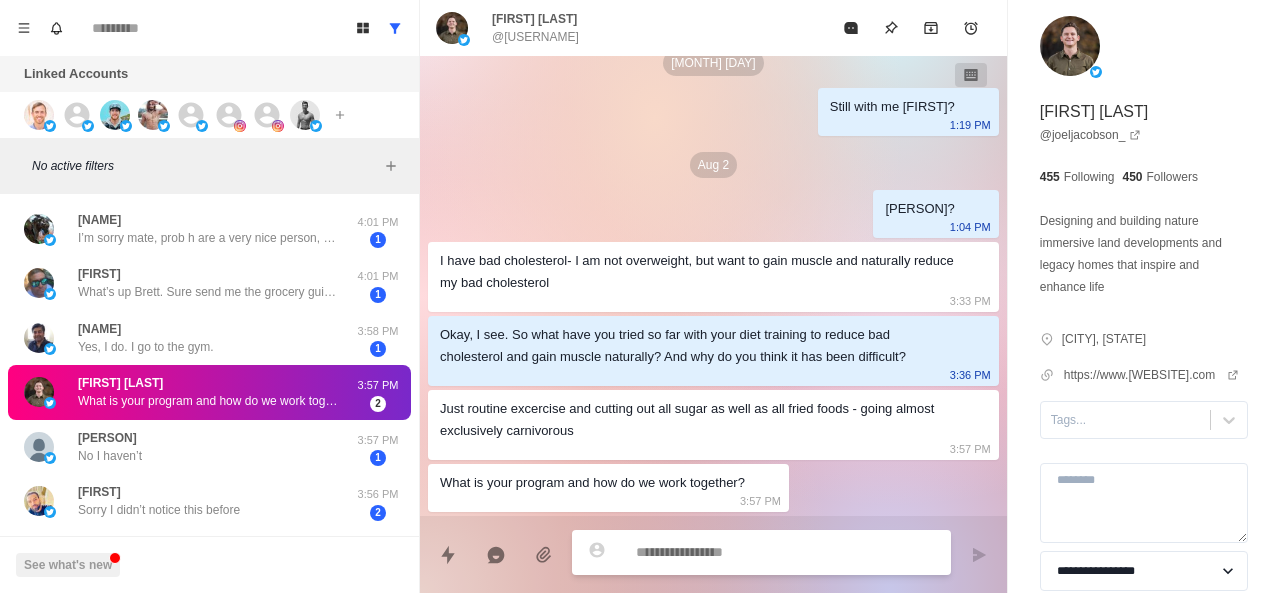 click at bounding box center [785, 552] 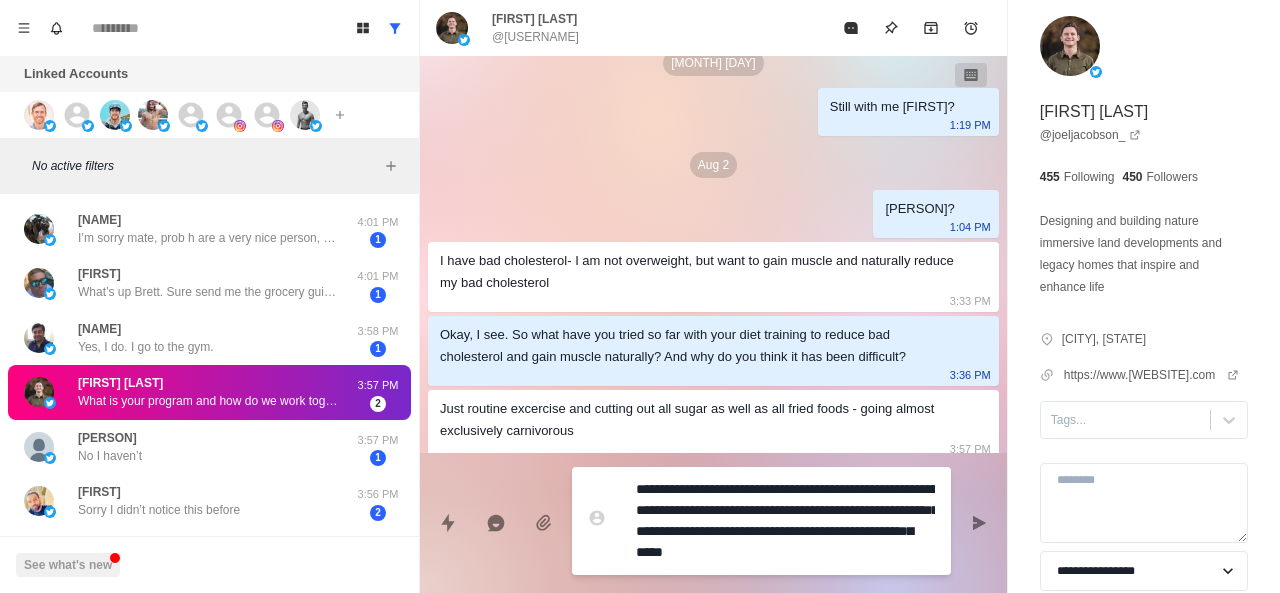 scroll, scrollTop: 16, scrollLeft: 0, axis: vertical 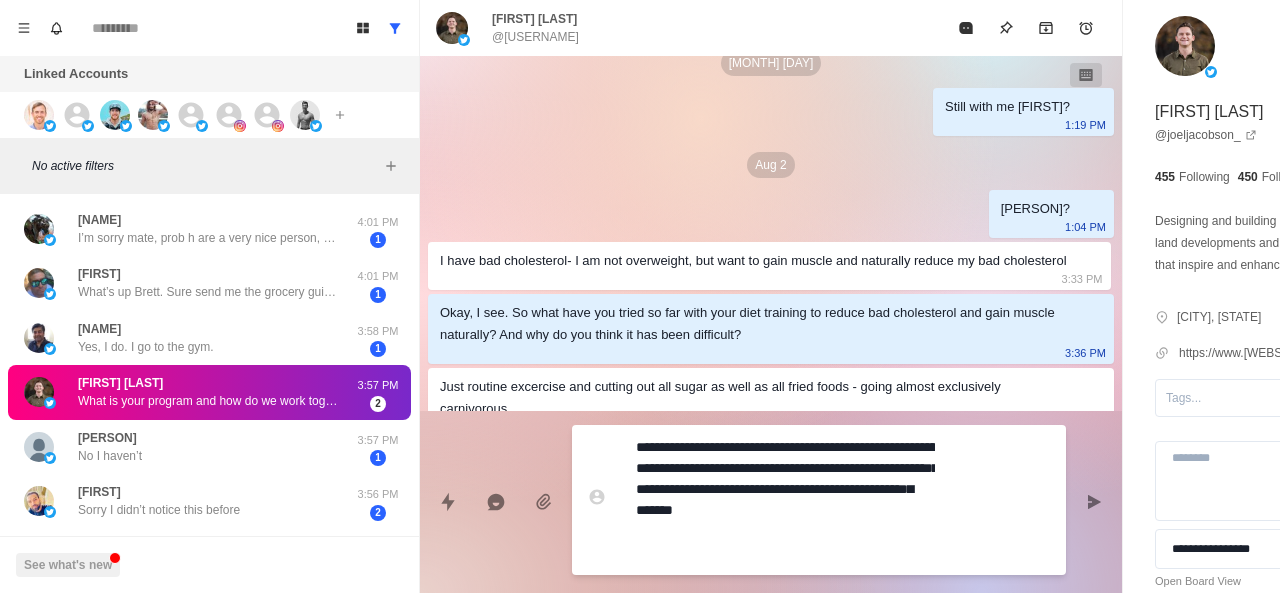 paste on "**********" 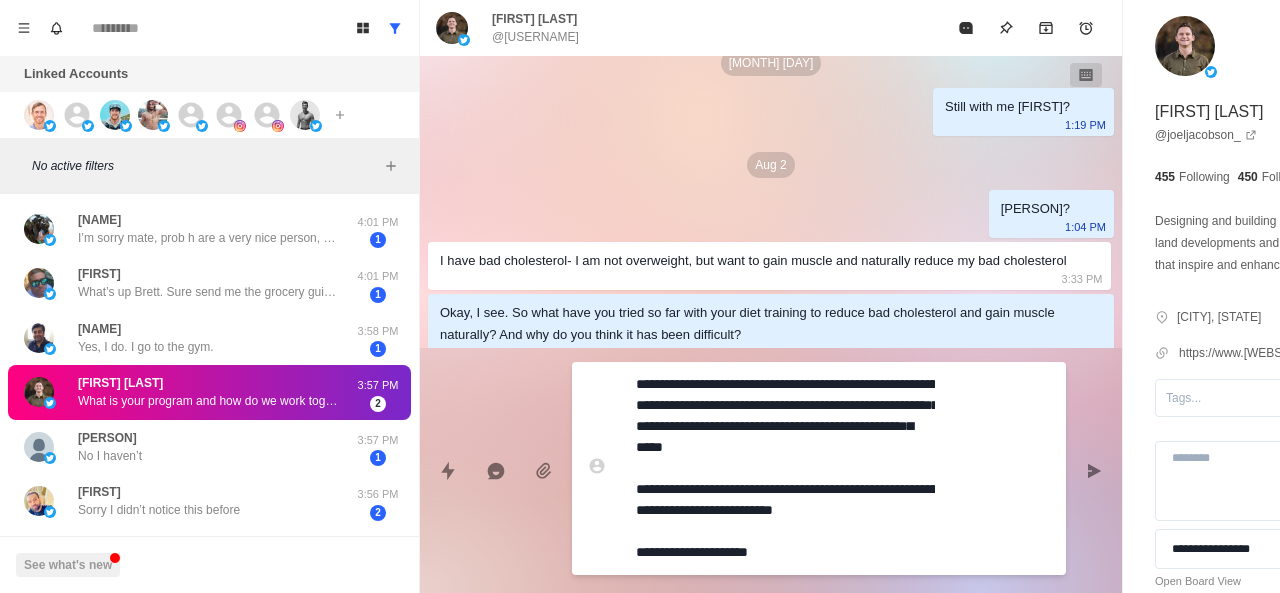 scroll, scrollTop: 20, scrollLeft: 0, axis: vertical 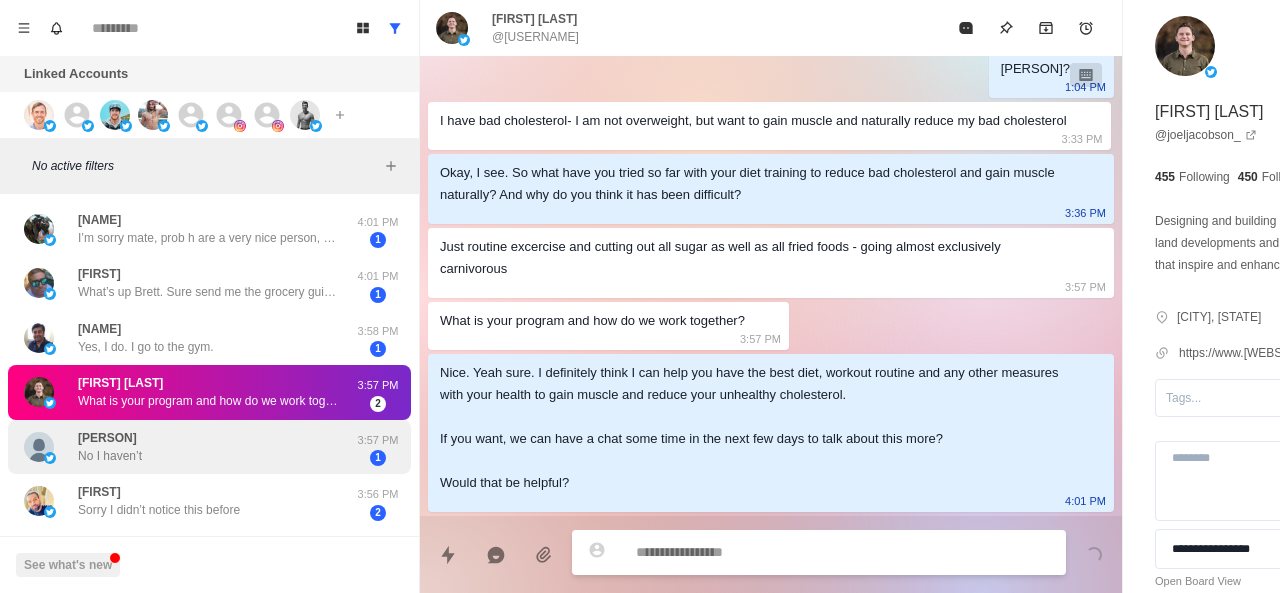 click on "[FIRST] [LAST] No I haven’t" at bounding box center [188, 447] 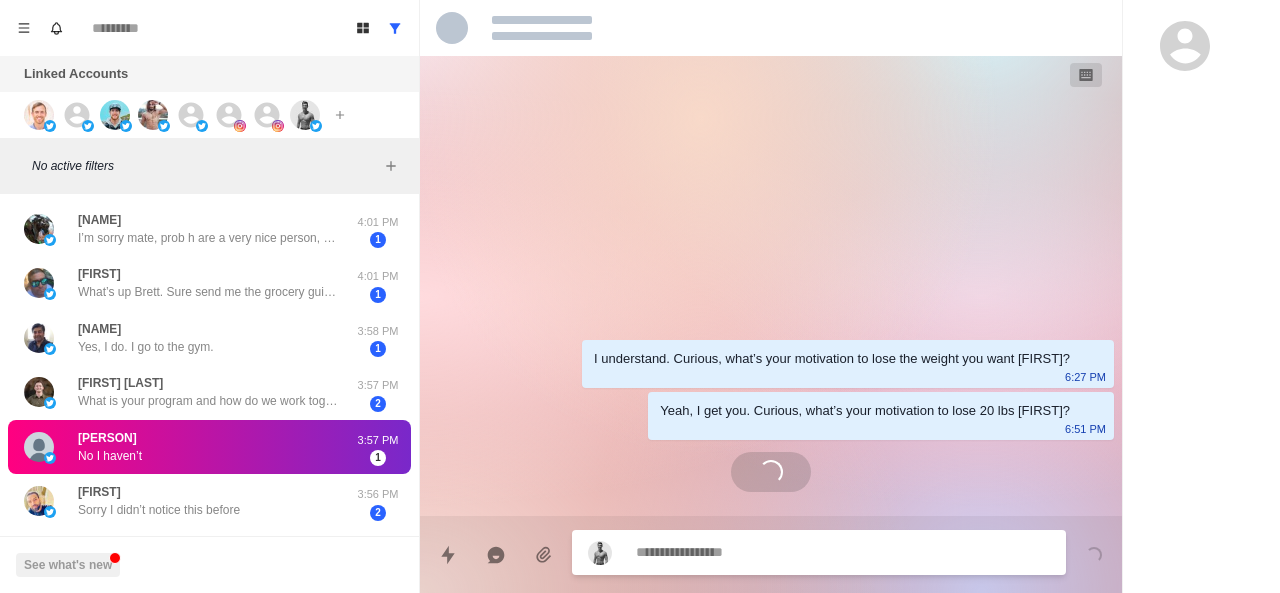 scroll, scrollTop: 0, scrollLeft: 0, axis: both 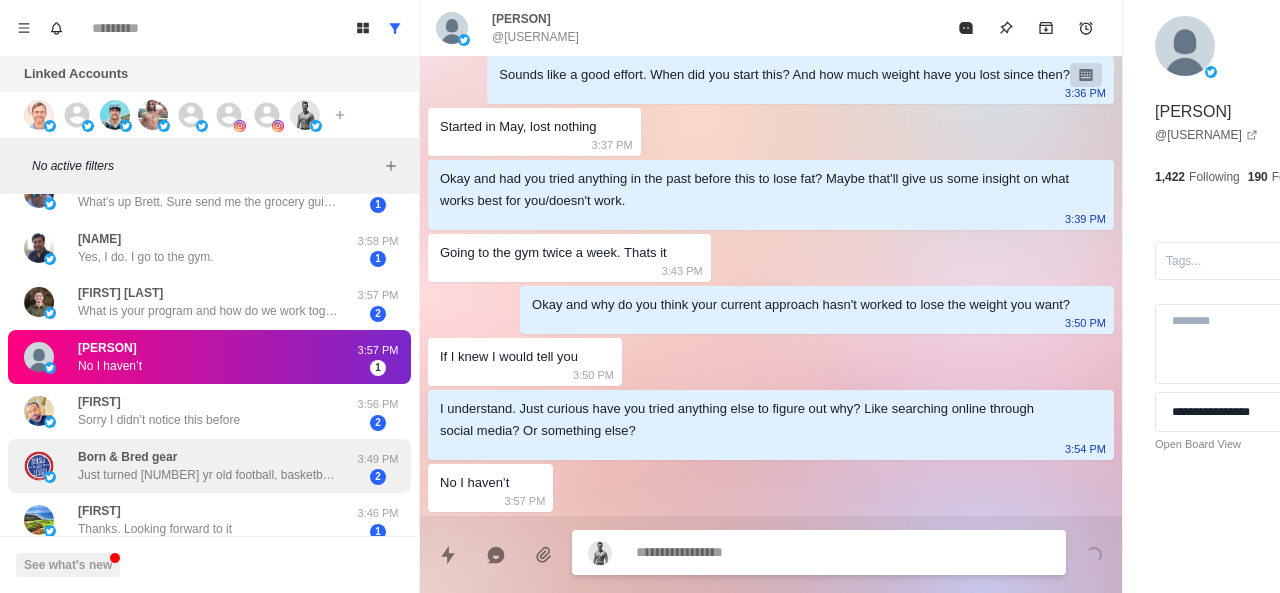 click on "Just turned [NUMBER] yr old football, basketball, volleyball player. He’s (we) are learning and working toward habits and skills for his overall nutritional/health success on and off the court/field." at bounding box center (208, 475) 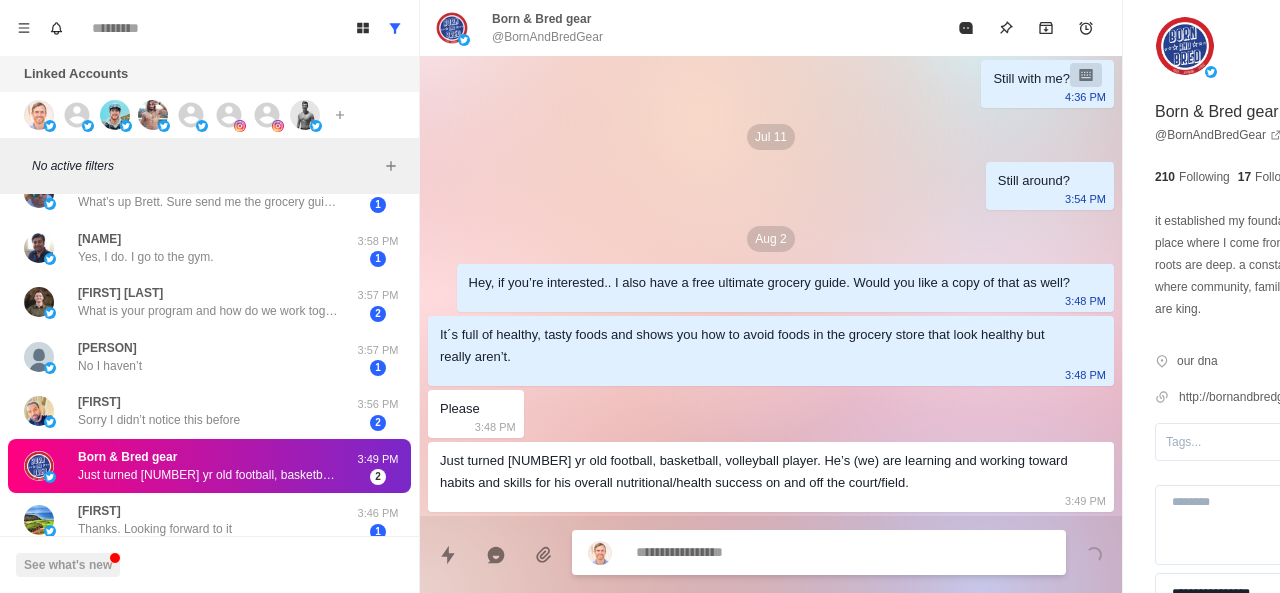 scroll, scrollTop: 438, scrollLeft: 0, axis: vertical 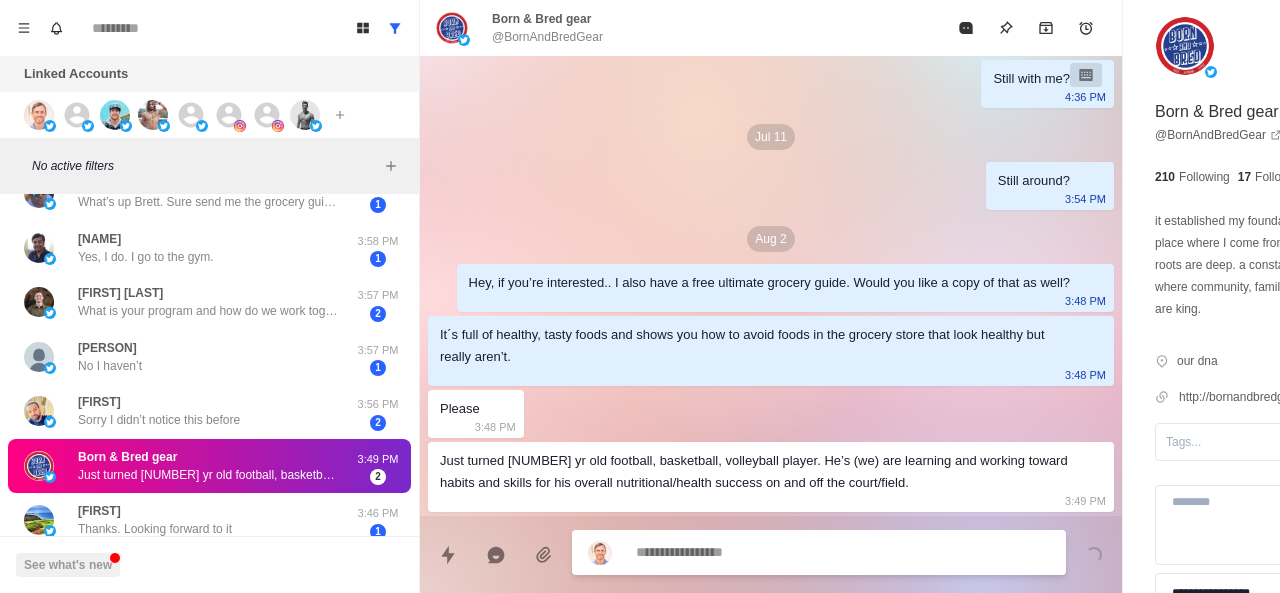 click at bounding box center (785, 552) 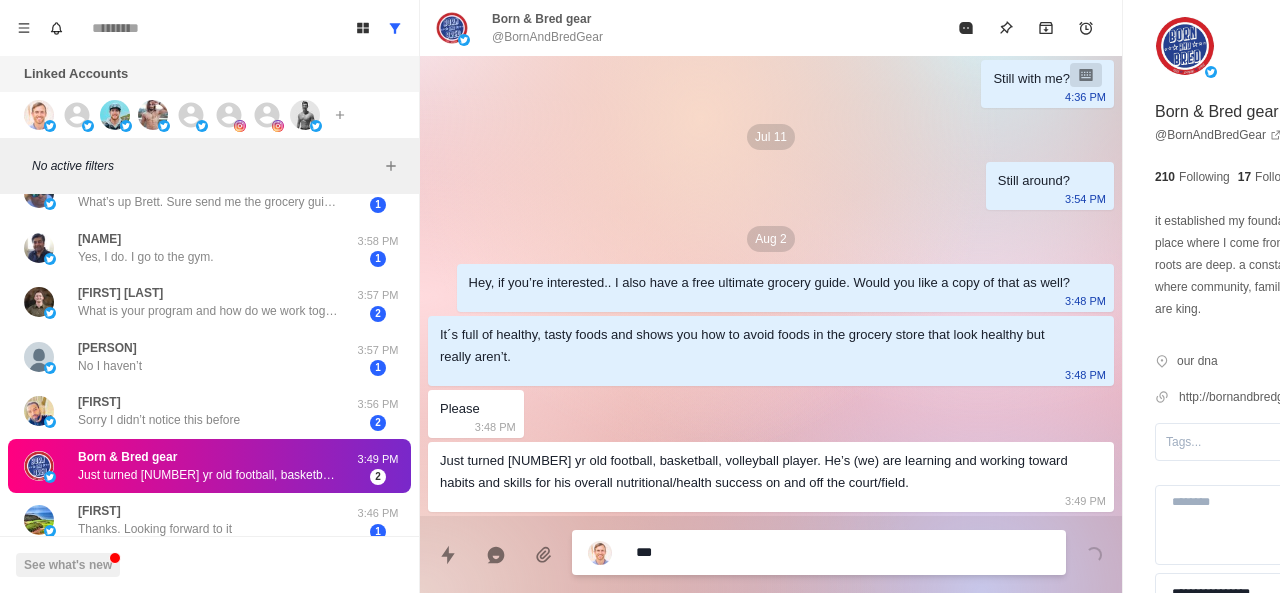 scroll, scrollTop: 35, scrollLeft: 0, axis: vertical 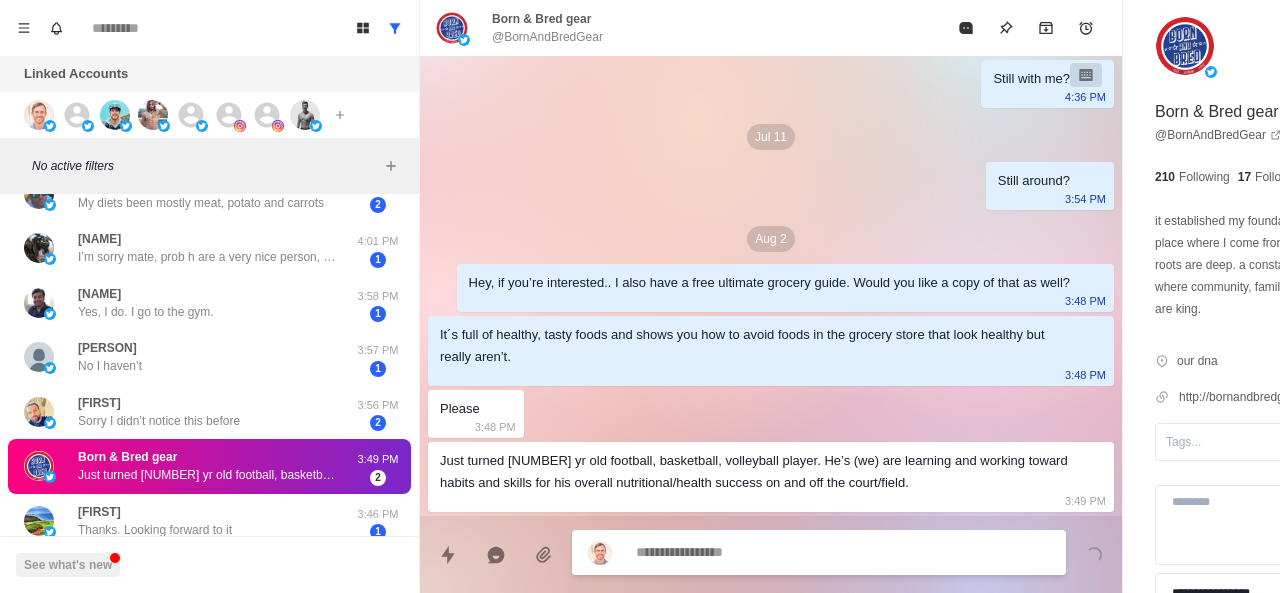 paste on "**********" 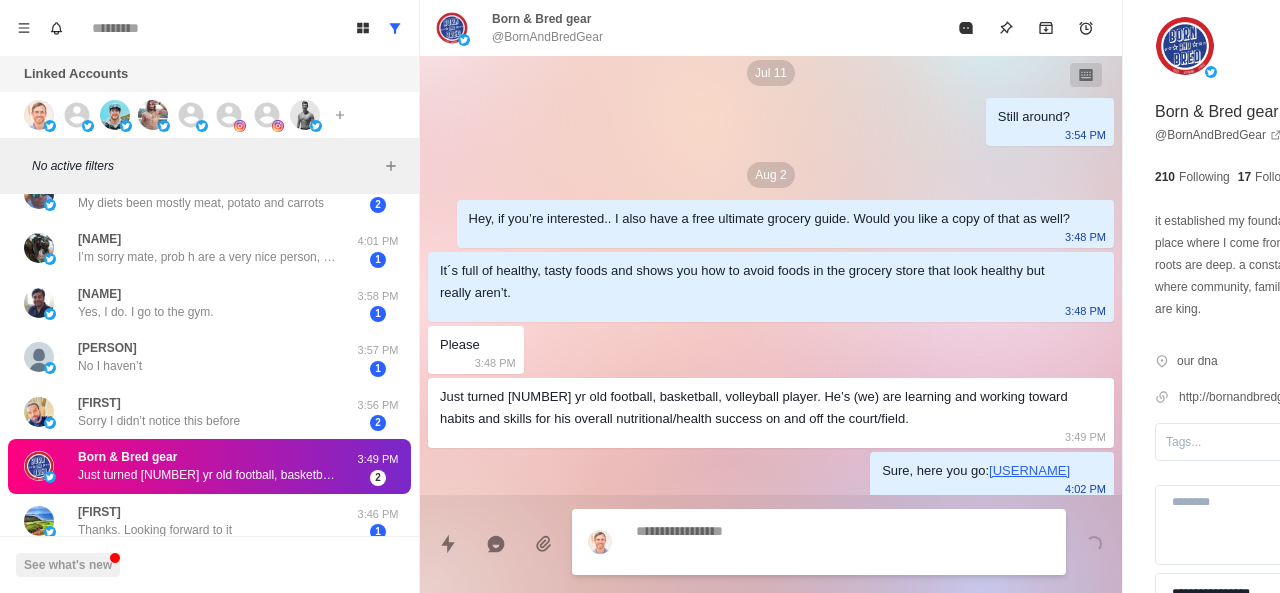 scroll, scrollTop: 490, scrollLeft: 0, axis: vertical 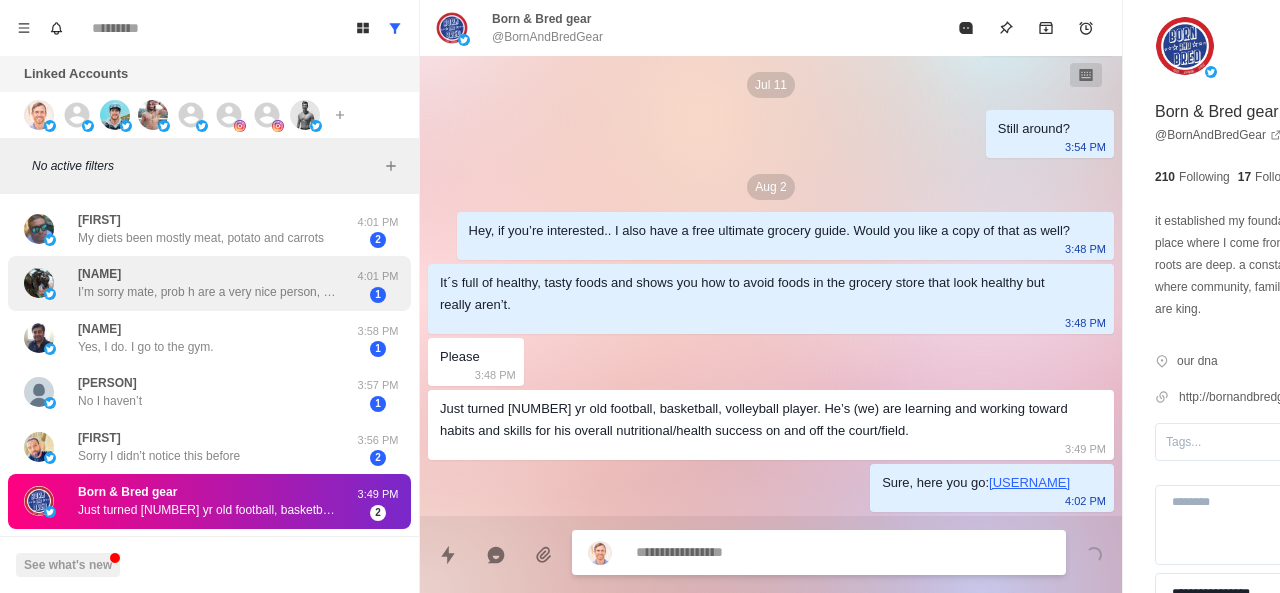 click on "[USERNAME] I’m sorry mate, prob h are a very nice person, but I’m not interested 4:01 PM 1" at bounding box center (209, 283) 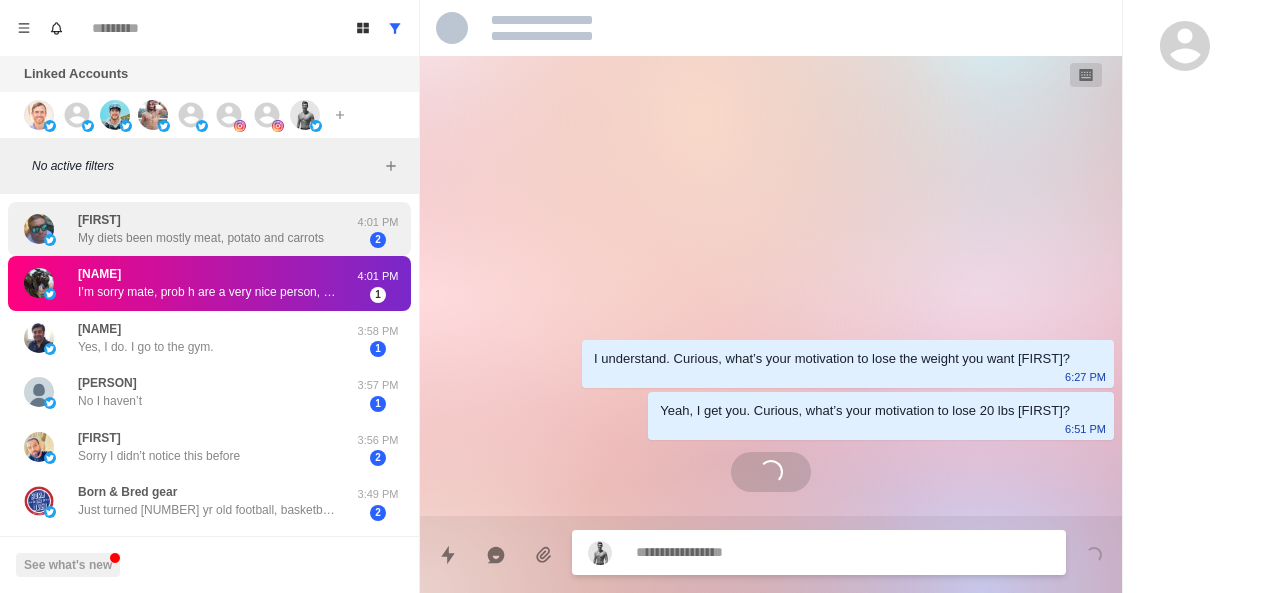 scroll, scrollTop: 0, scrollLeft: 0, axis: both 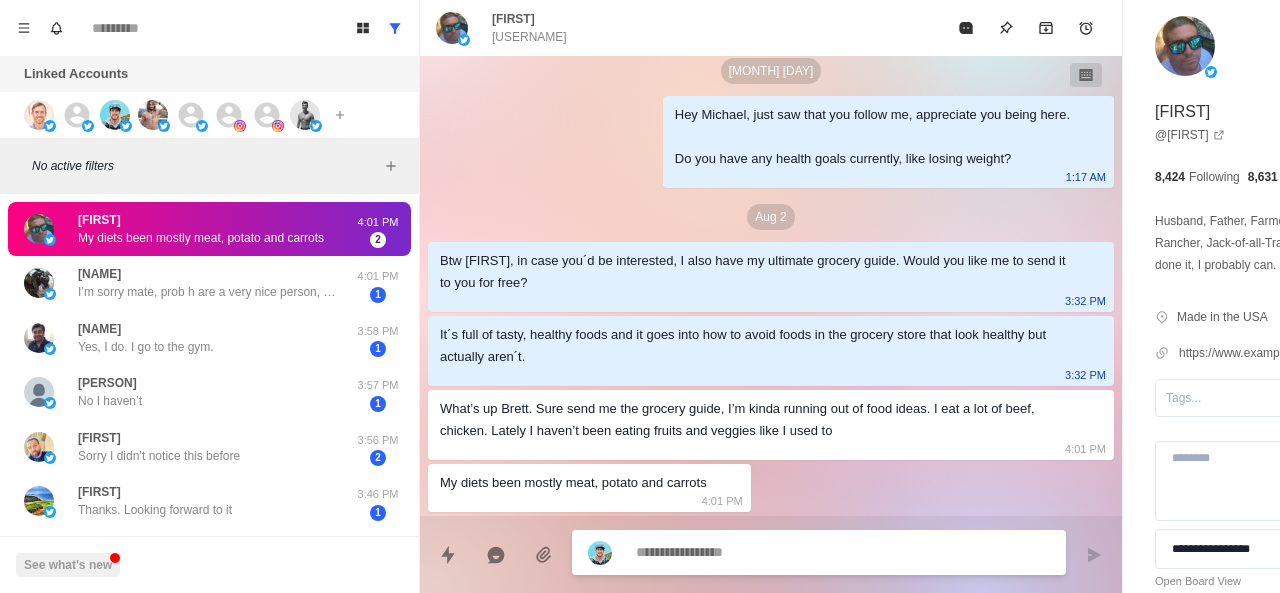 click at bounding box center (785, 552) 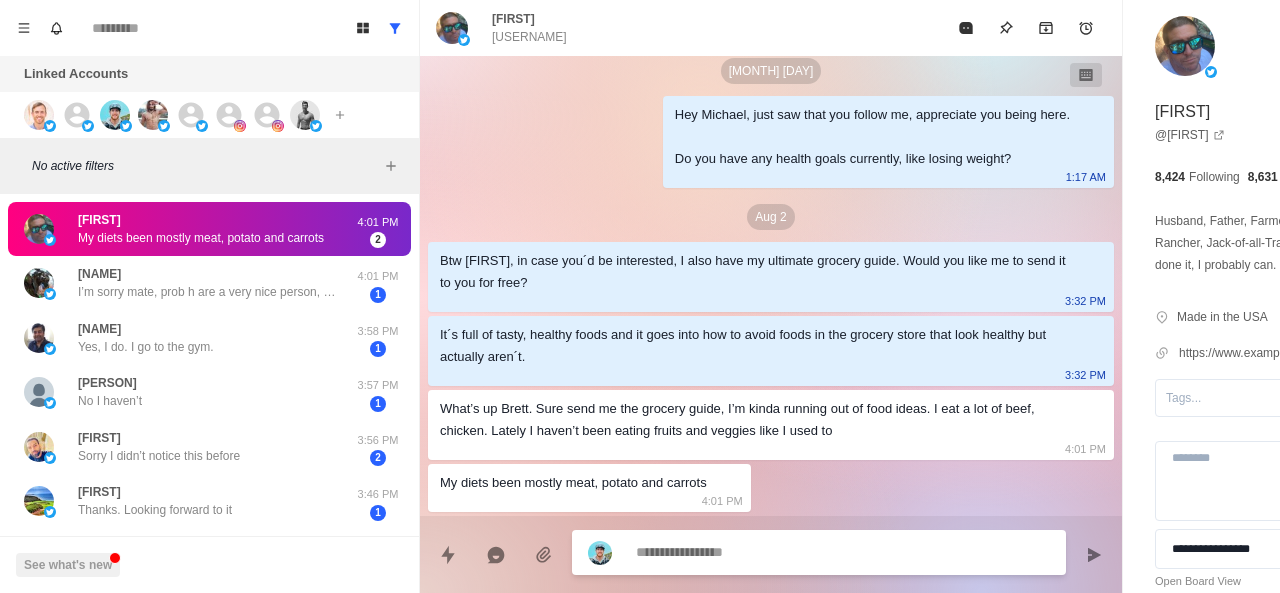 paste on "**********" 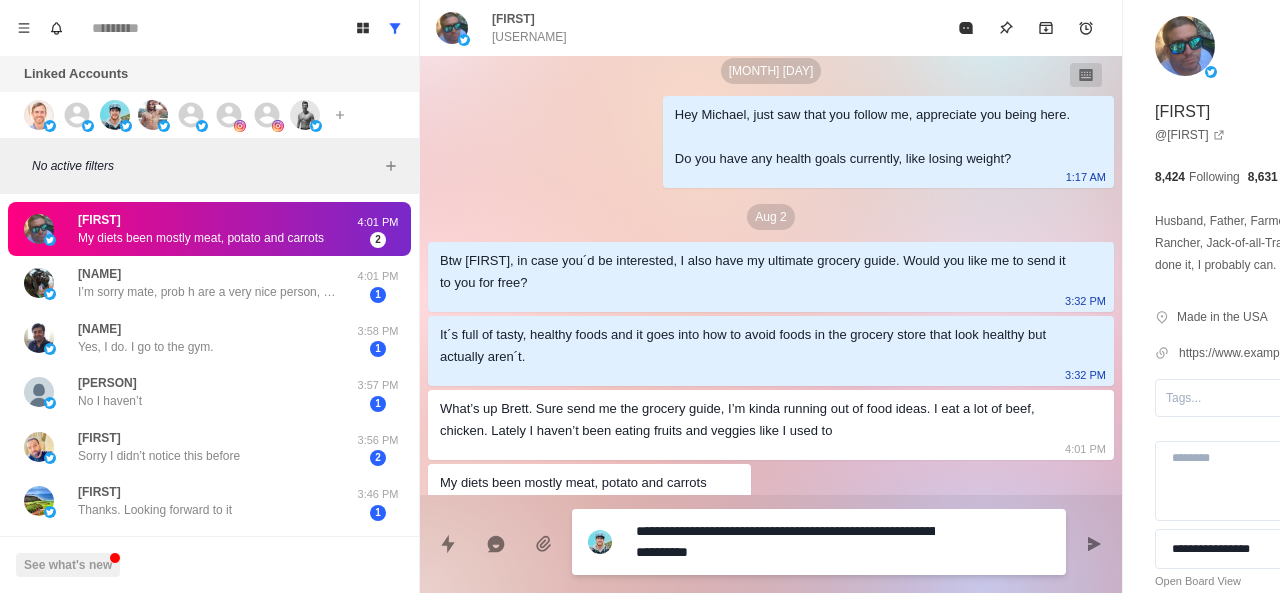 click on "**********" at bounding box center (785, 542) 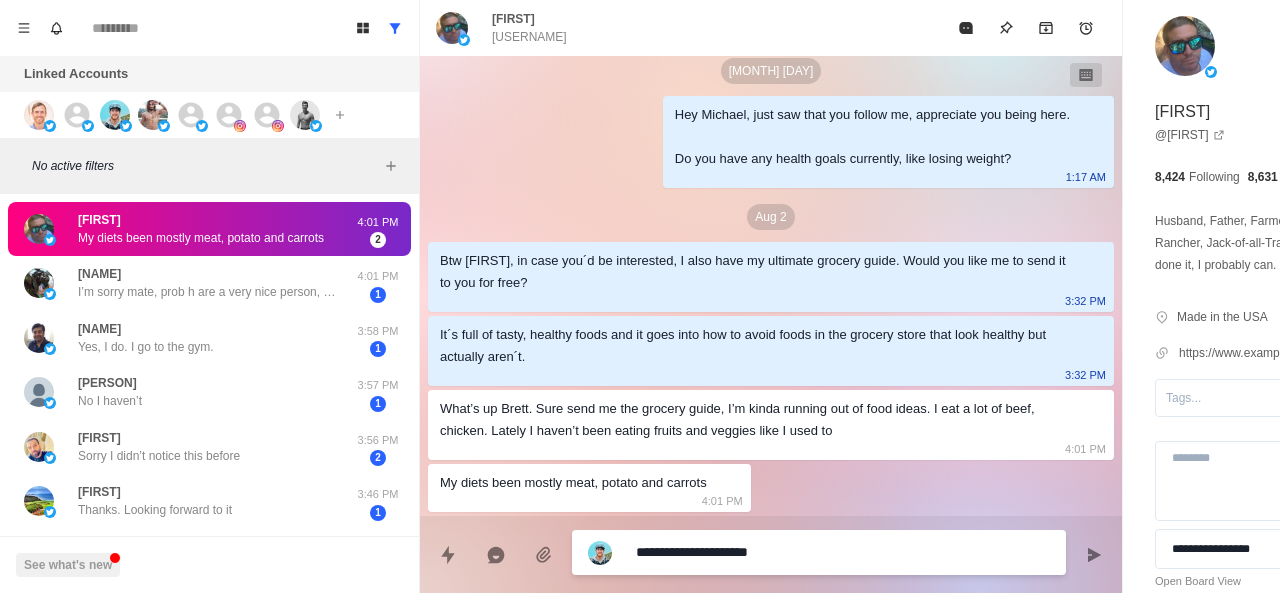 paste on "**********" 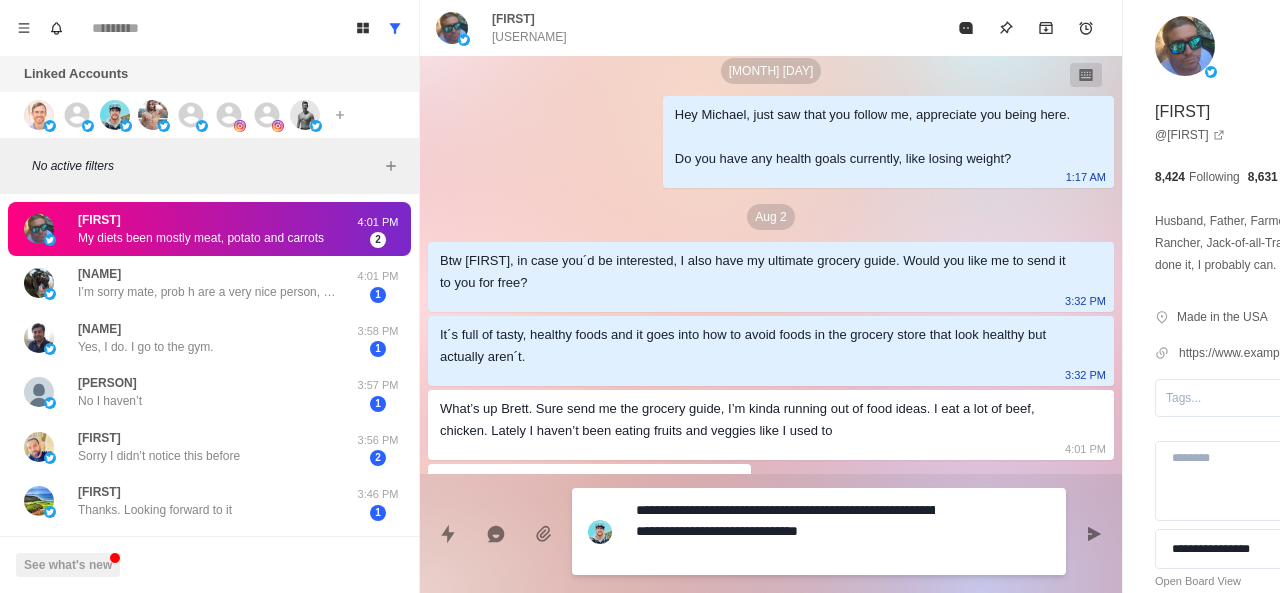 click on "**********" at bounding box center (785, 531) 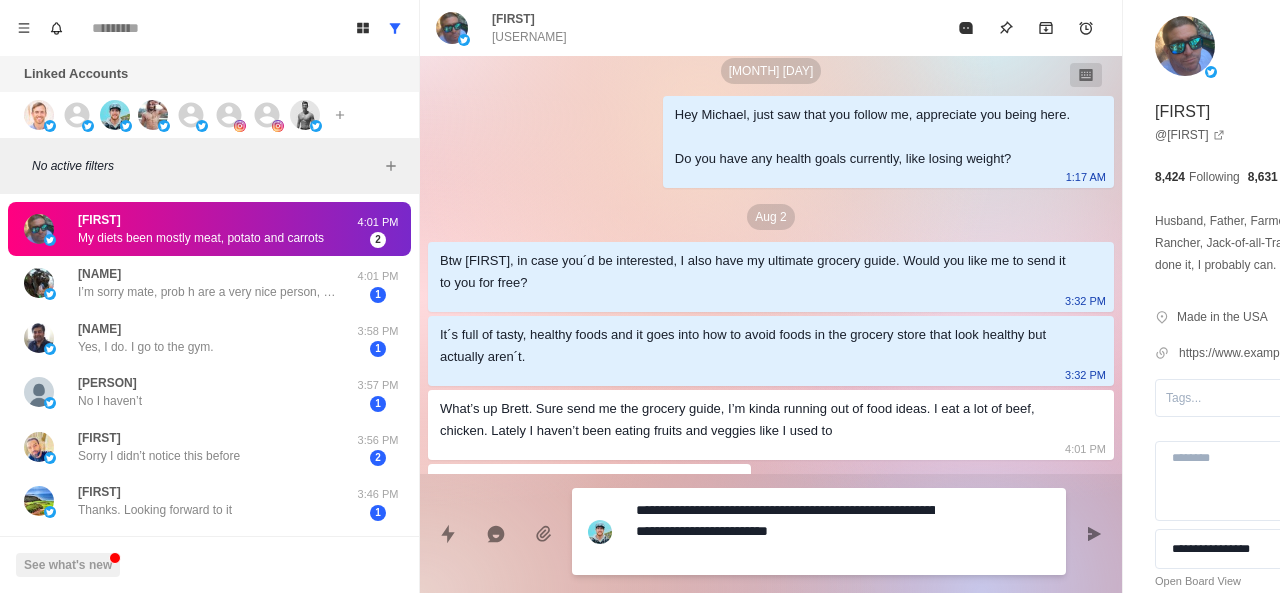 click on "**********" at bounding box center [785, 531] 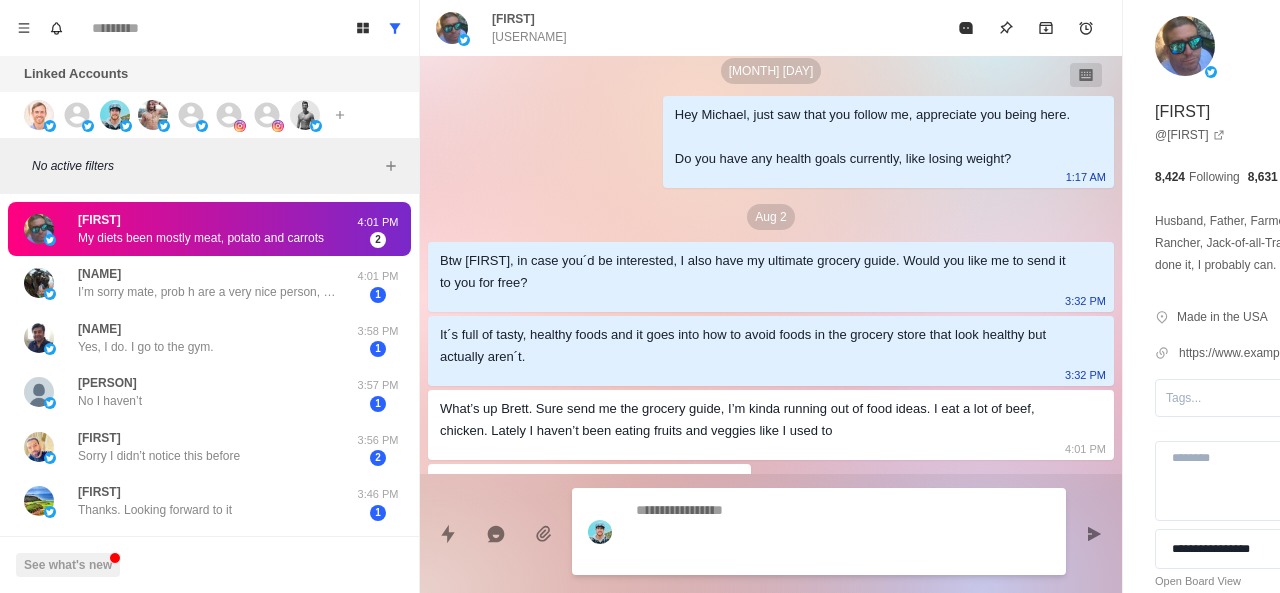 scroll, scrollTop: 182, scrollLeft: 0, axis: vertical 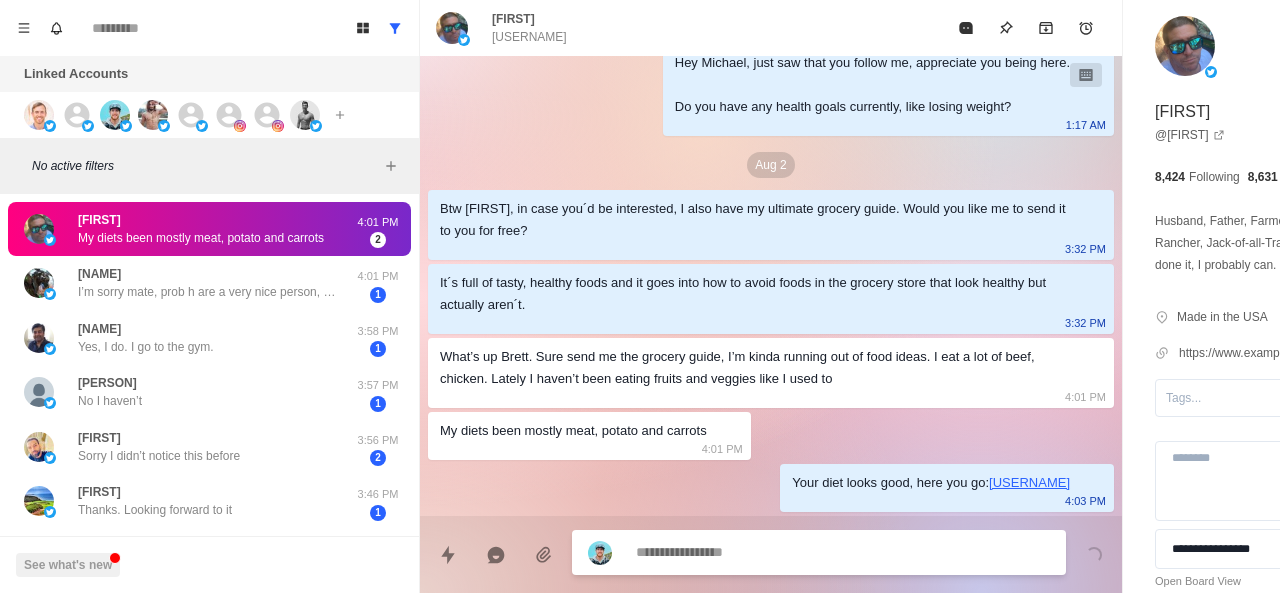 paste on "**********" 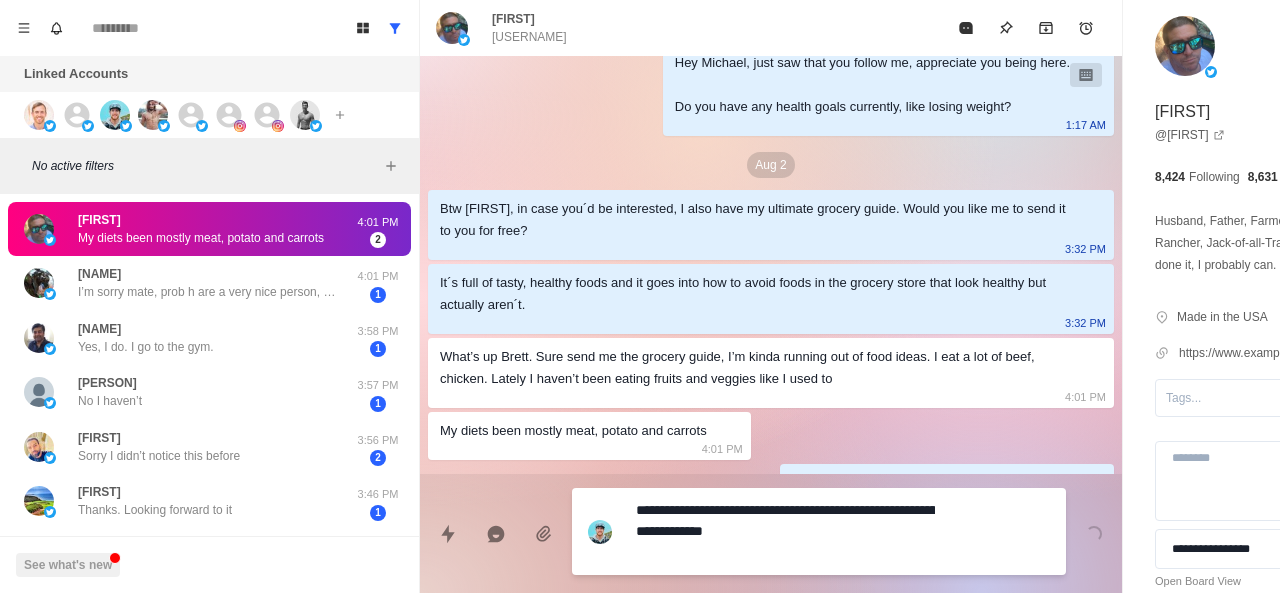 drag, startPoint x: 814, startPoint y: 515, endPoint x: 816, endPoint y: 549, distance: 34.058773 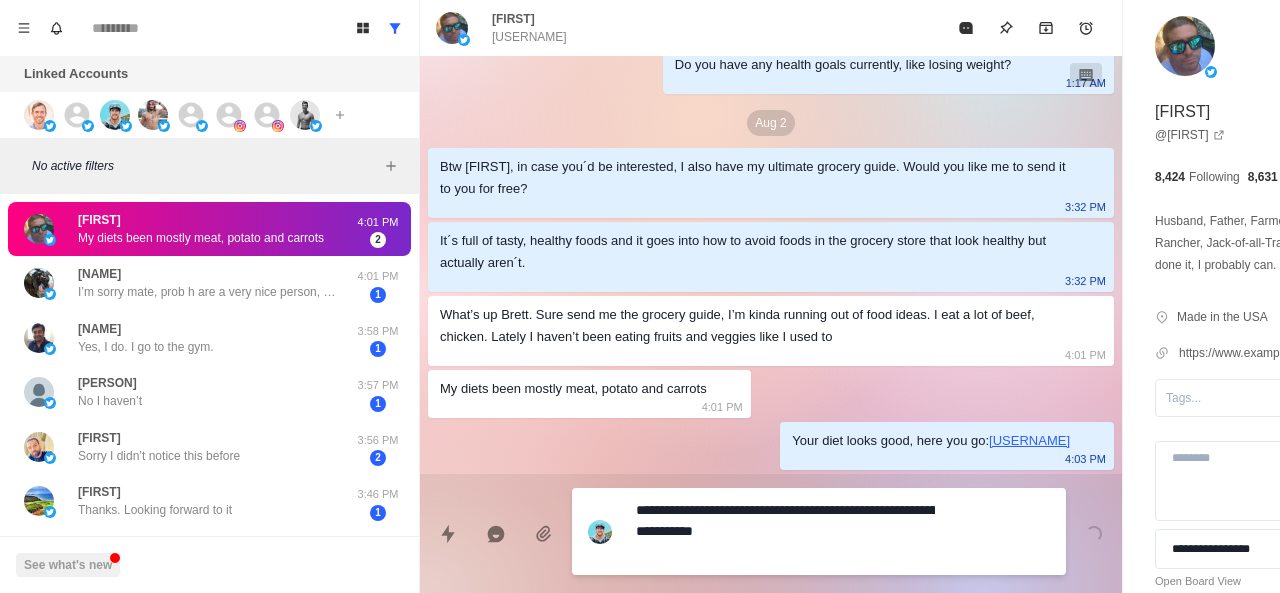 scroll, scrollTop: 276, scrollLeft: 0, axis: vertical 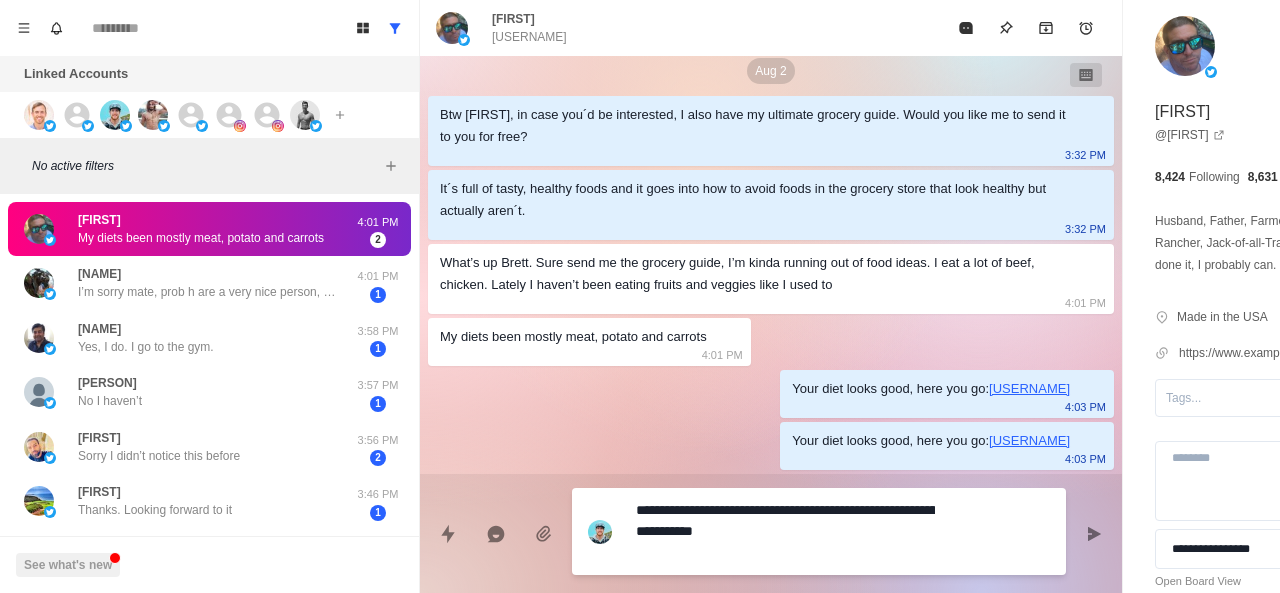 click on "**********" at bounding box center [785, 531] 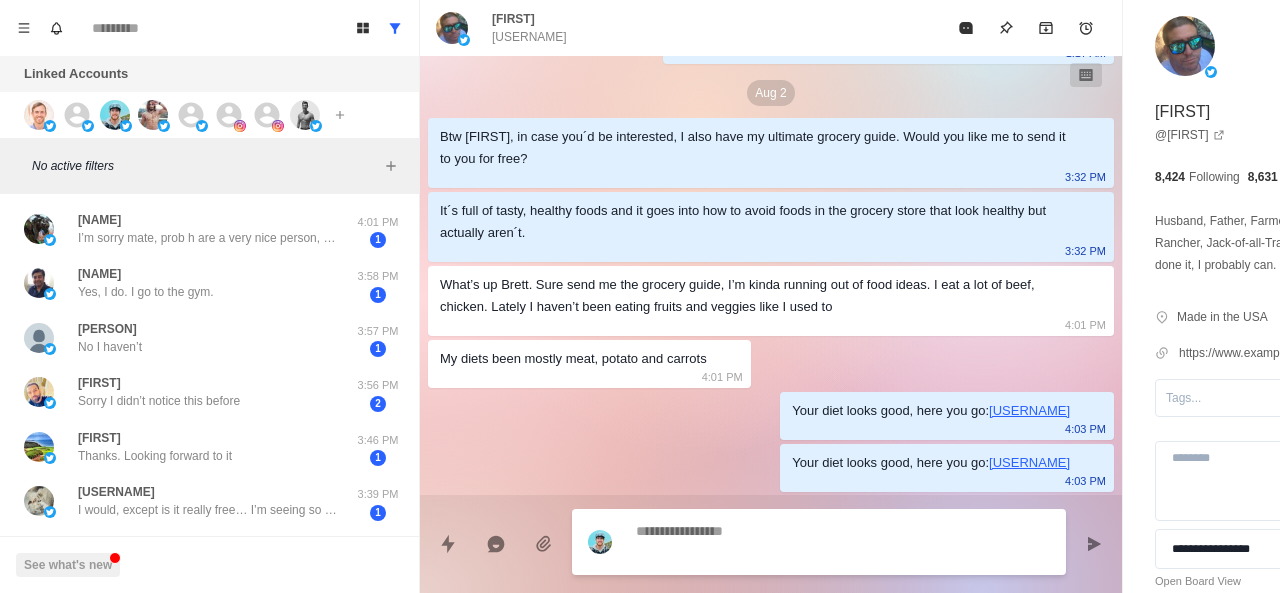 scroll, scrollTop: 286, scrollLeft: 0, axis: vertical 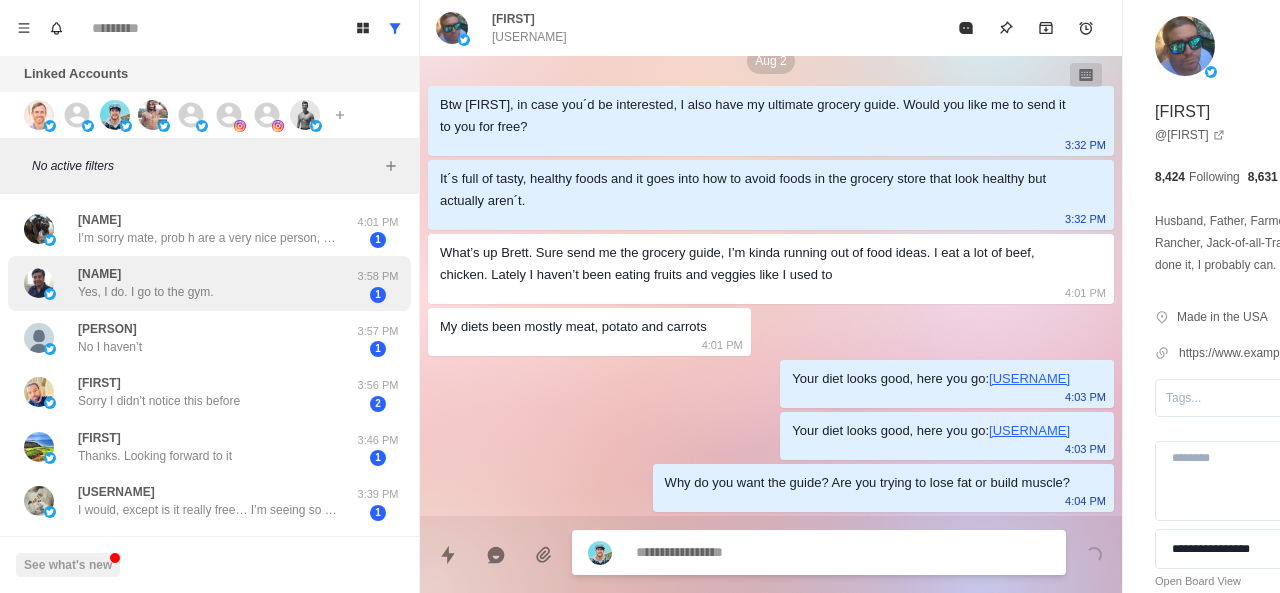click on "[PERSON] Yes, I do. I go to the gym. [TIME] [NUMBER]" at bounding box center [209, 283] 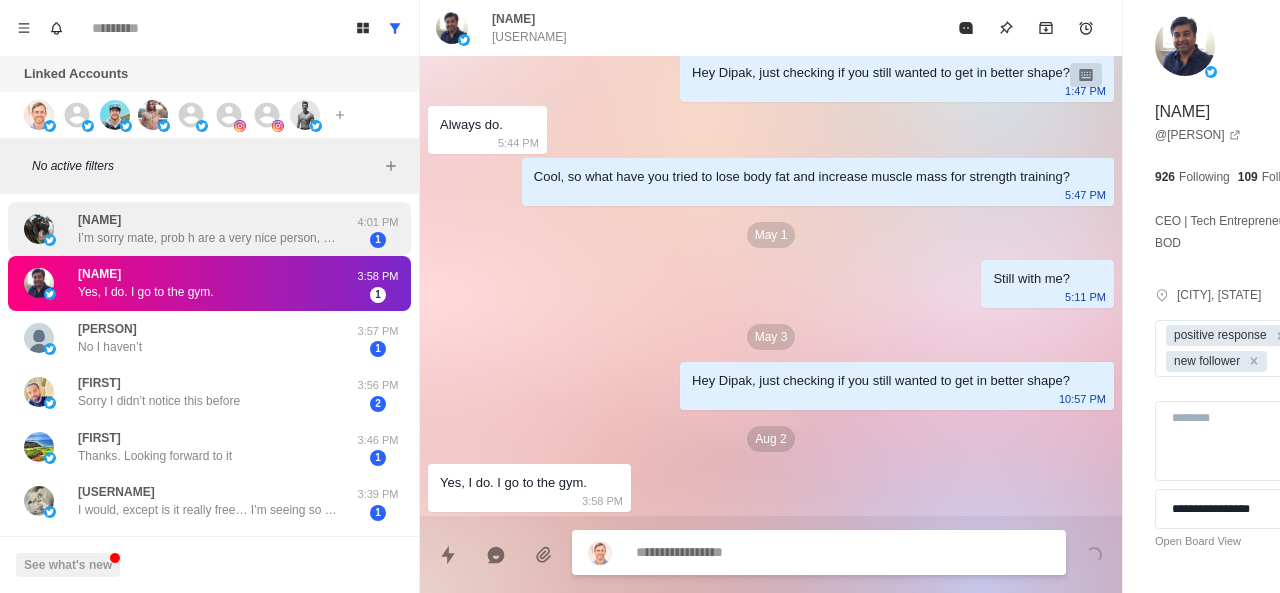 click on "I’m sorry mate, prob h are a very nice person, but I’m not interested" at bounding box center [208, 238] 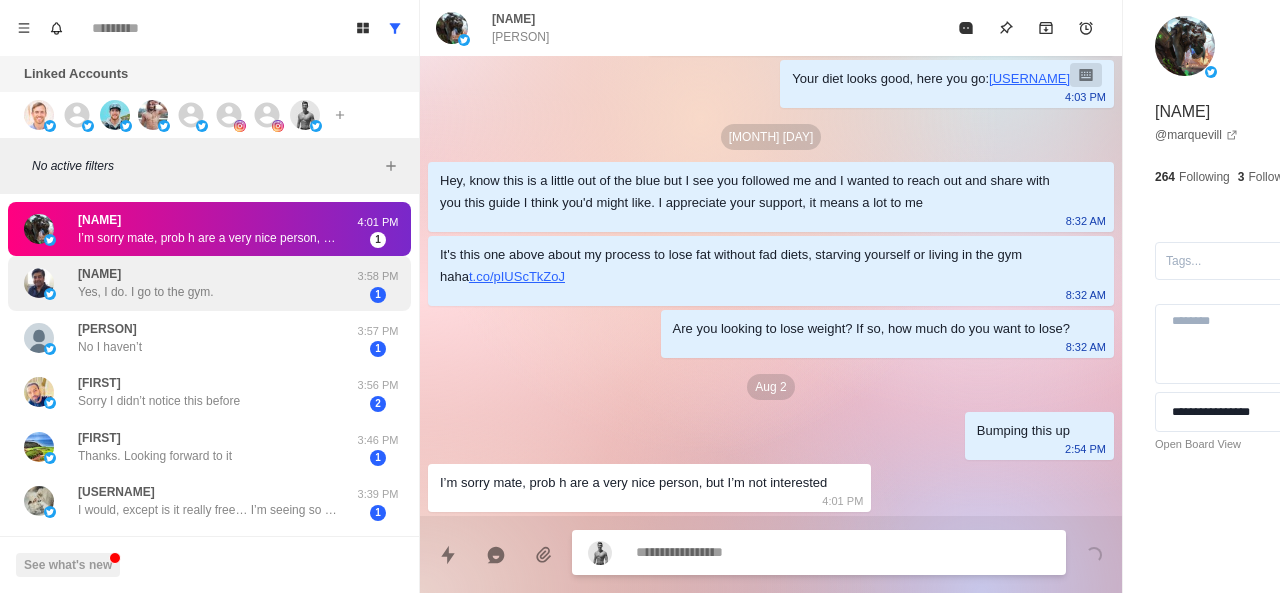 click on "[PERSON] Yes, I do. I go to the gym." at bounding box center (188, 283) 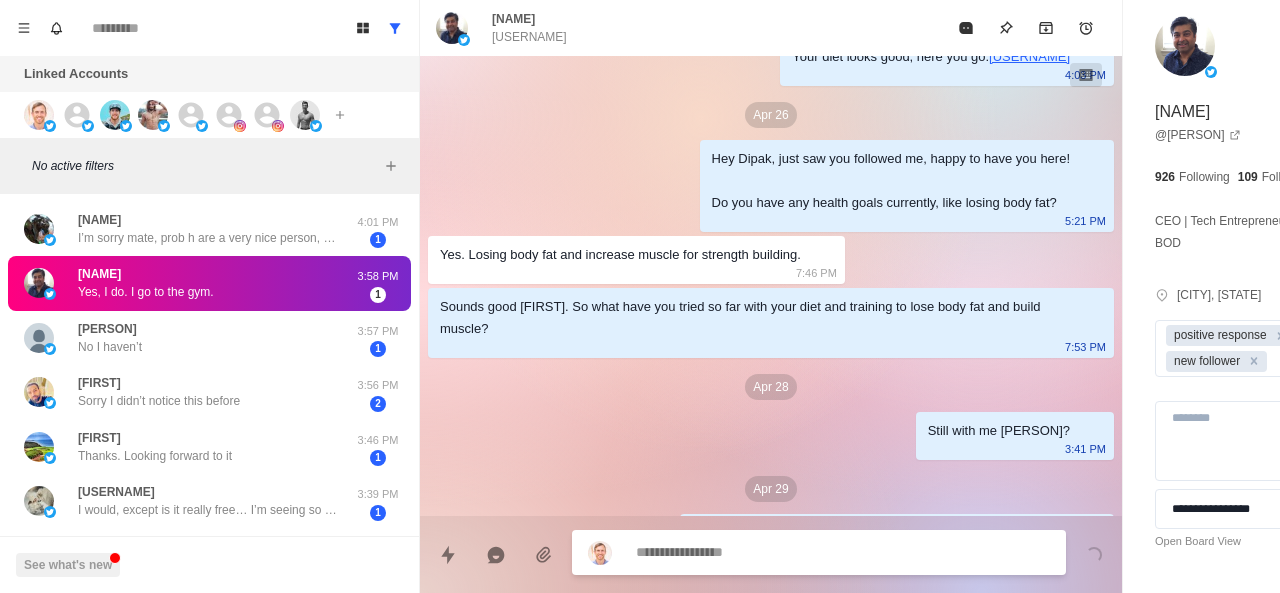 scroll, scrollTop: 620, scrollLeft: 0, axis: vertical 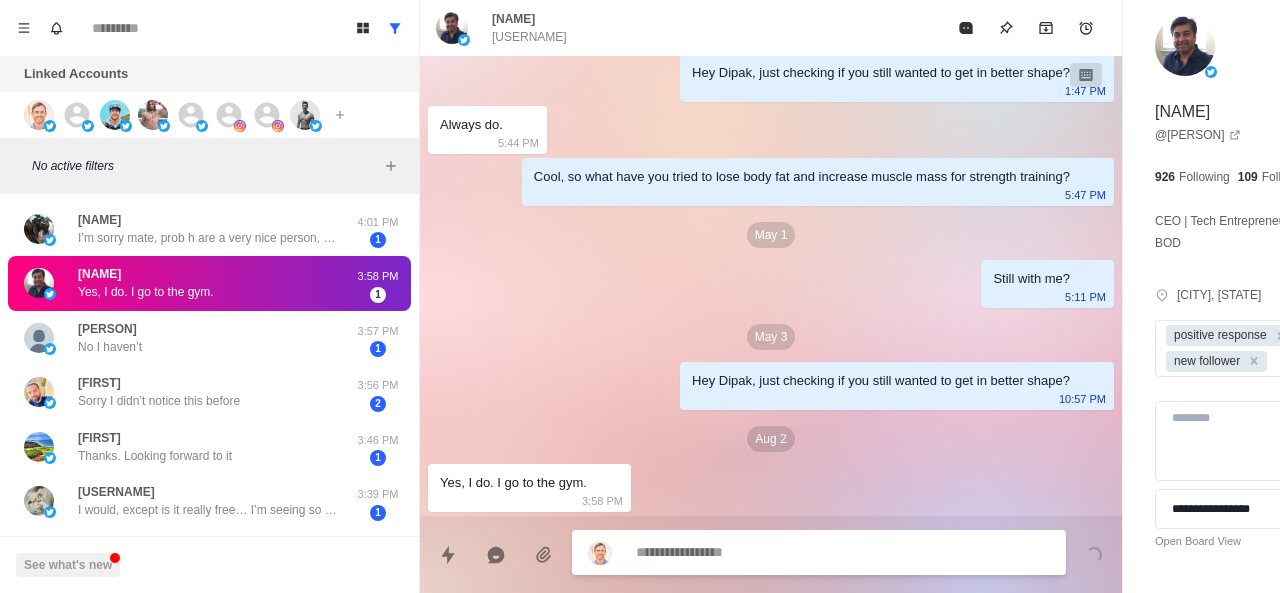 click at bounding box center [785, 552] 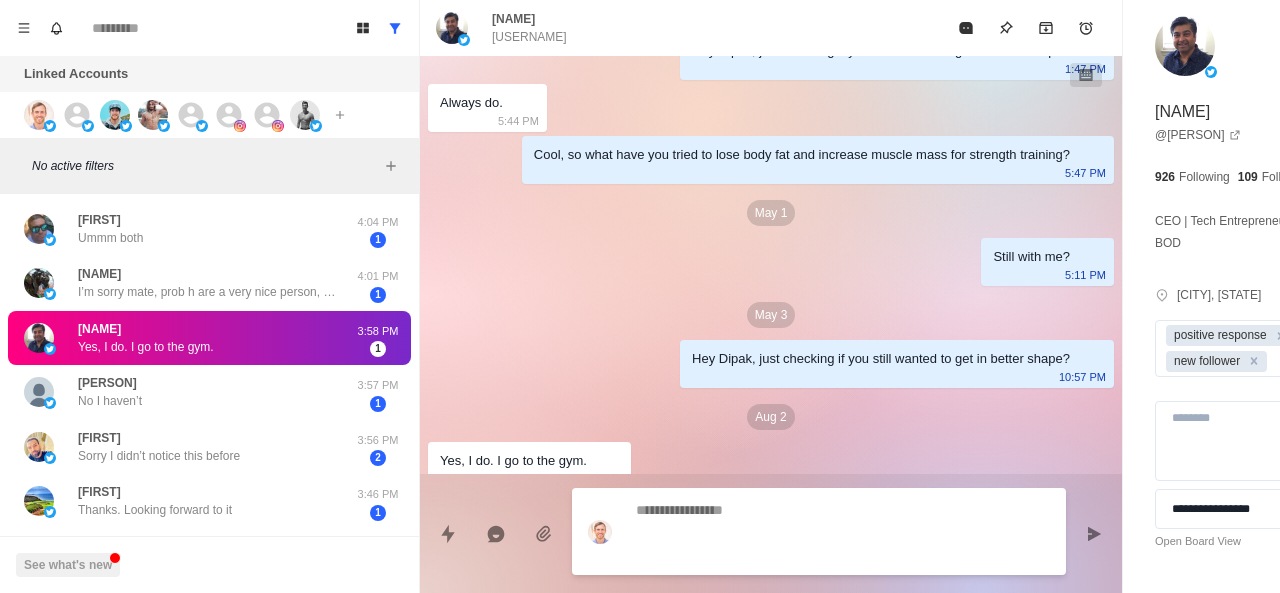 scroll, scrollTop: 694, scrollLeft: 0, axis: vertical 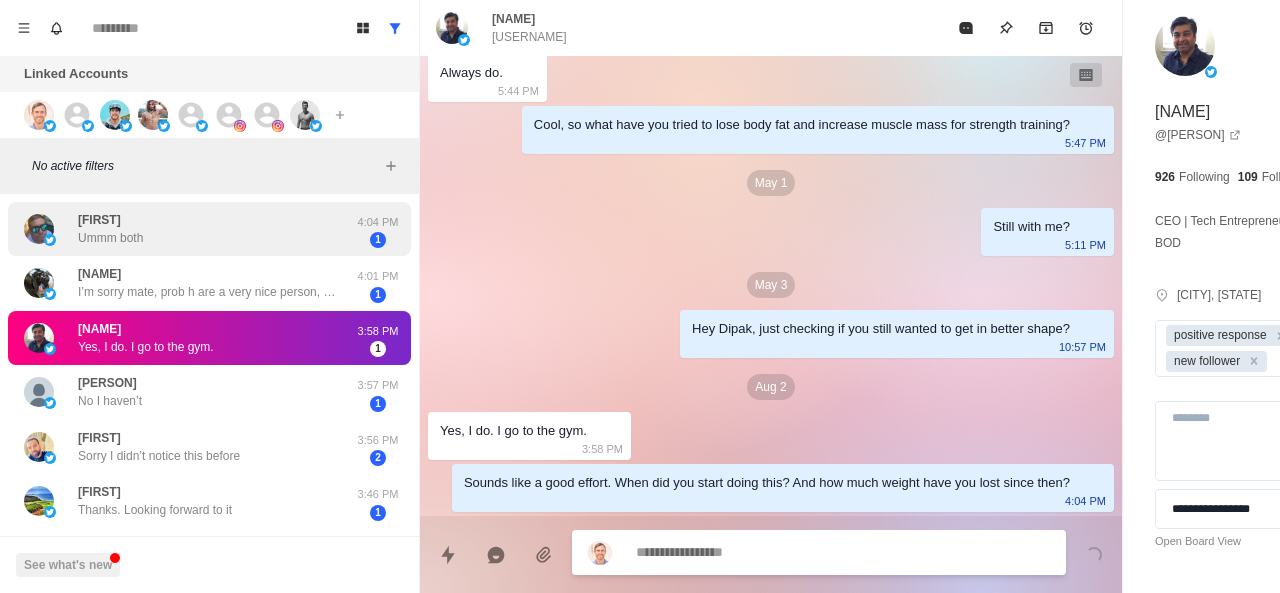 click on "[FIRST] Ummm both" at bounding box center [188, 229] 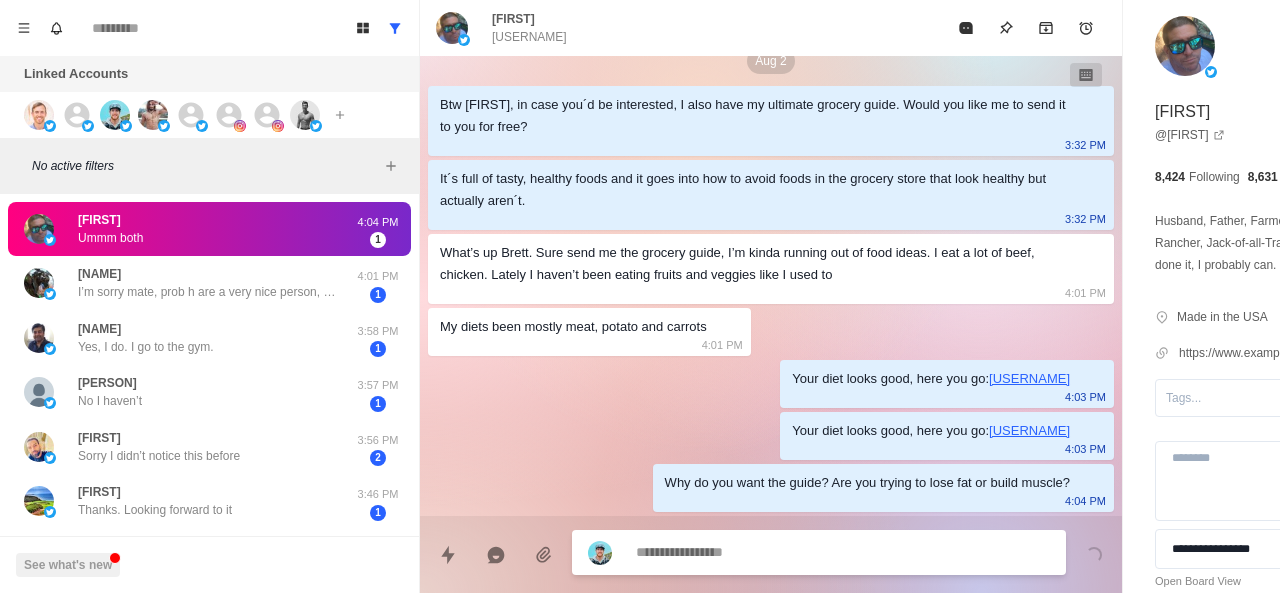 scroll, scrollTop: 338, scrollLeft: 0, axis: vertical 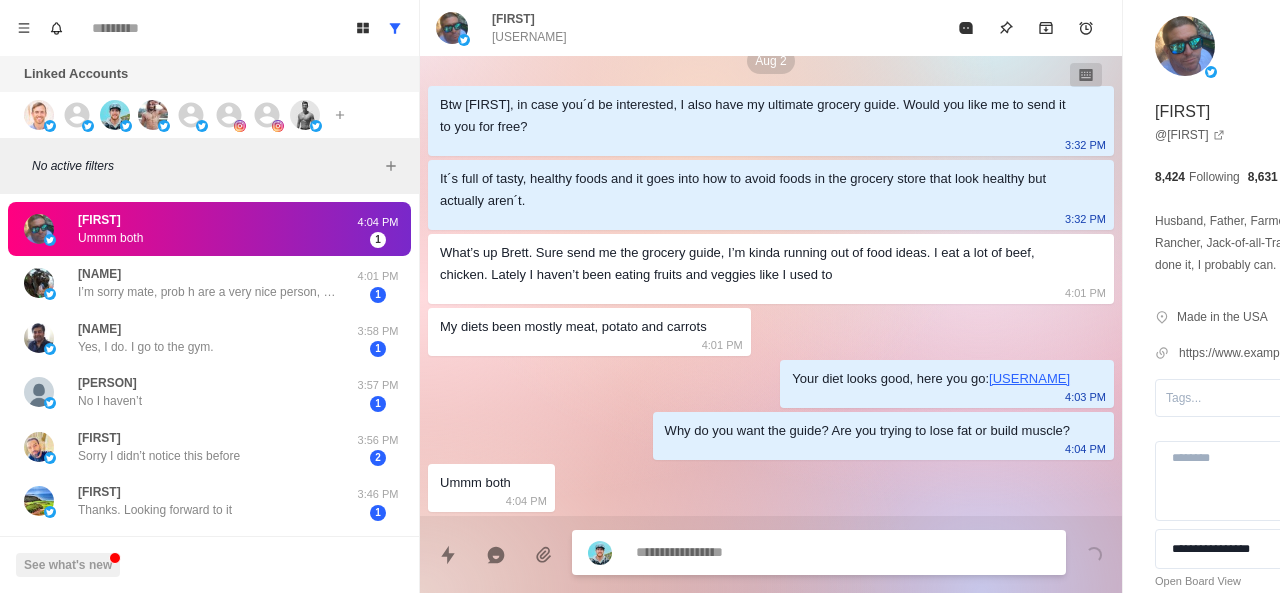 paste on "**********" 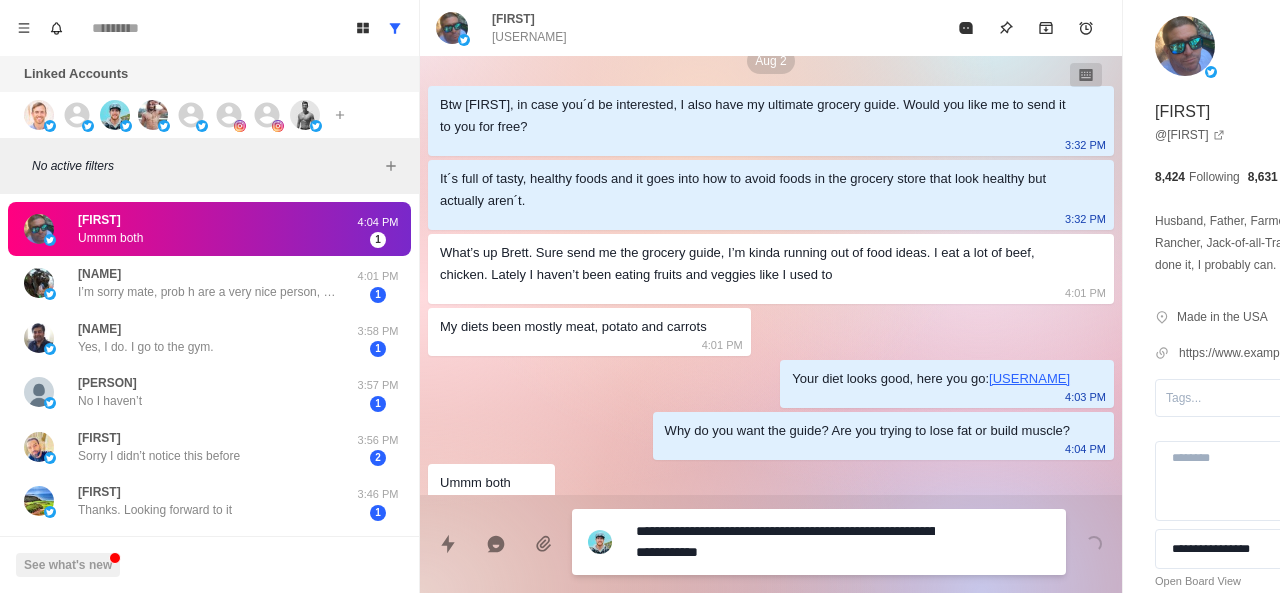 scroll, scrollTop: 358, scrollLeft: 0, axis: vertical 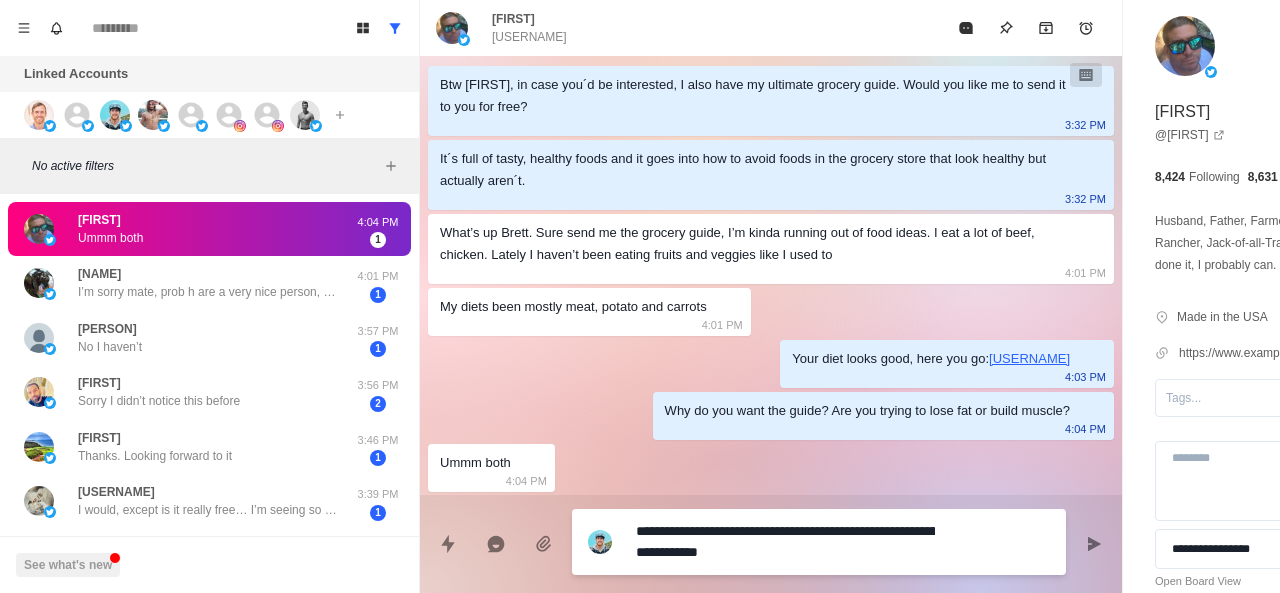 drag, startPoint x: 798, startPoint y: 553, endPoint x: 618, endPoint y: 525, distance: 182.16476 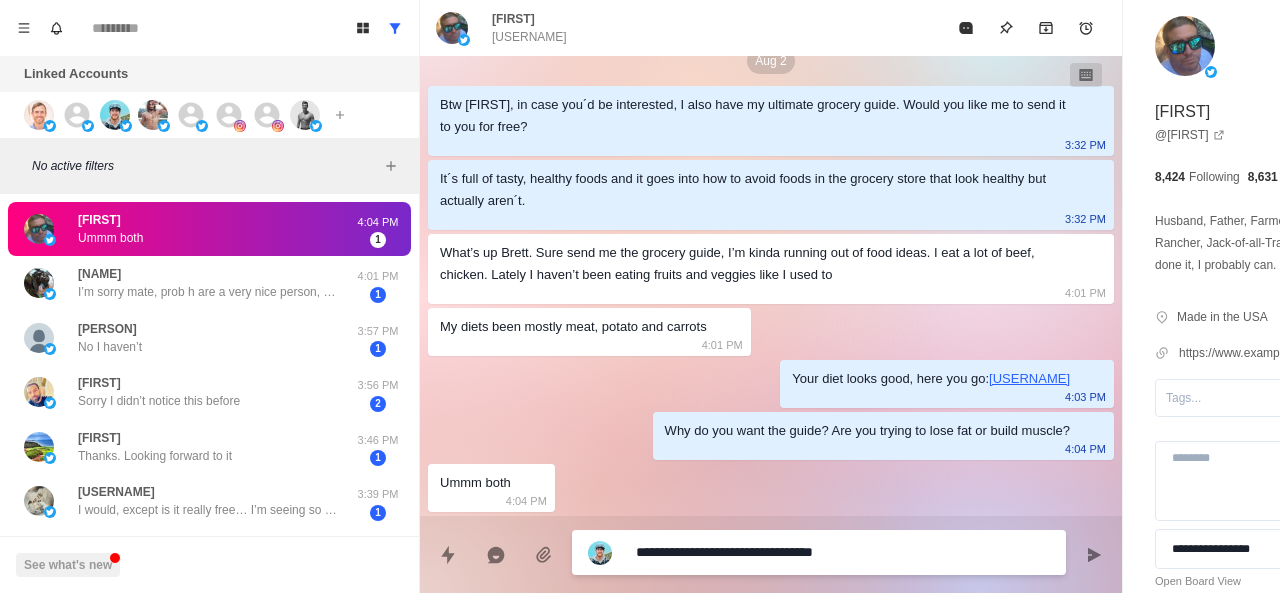 scroll, scrollTop: 390, scrollLeft: 0, axis: vertical 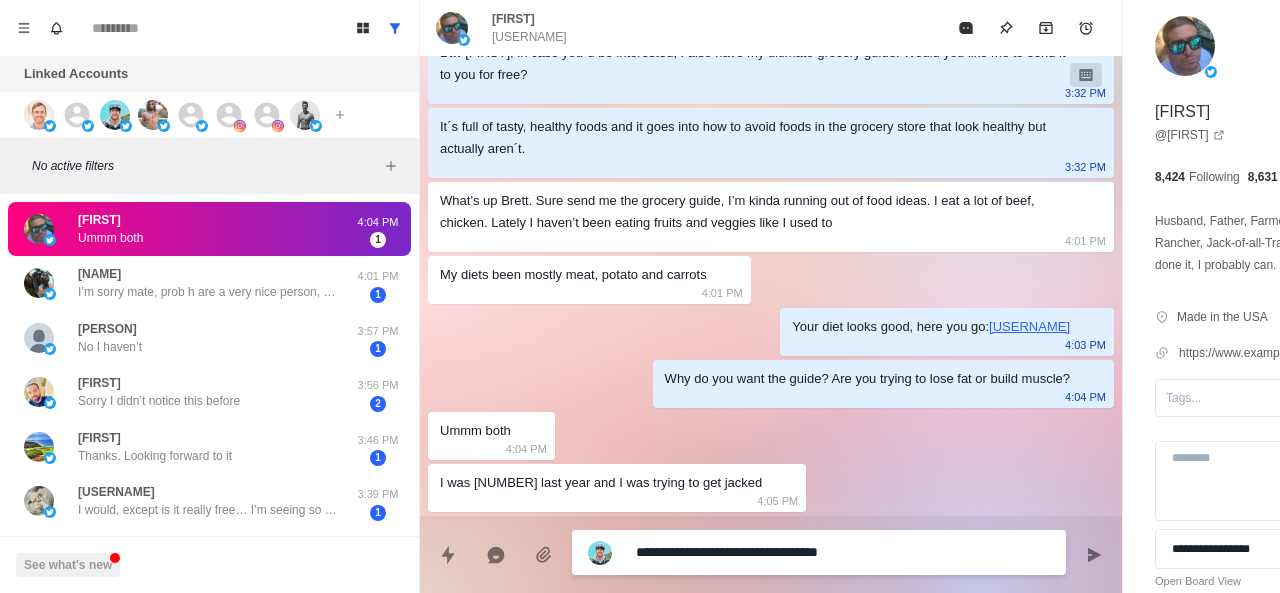 click on "**********" at bounding box center [785, 552] 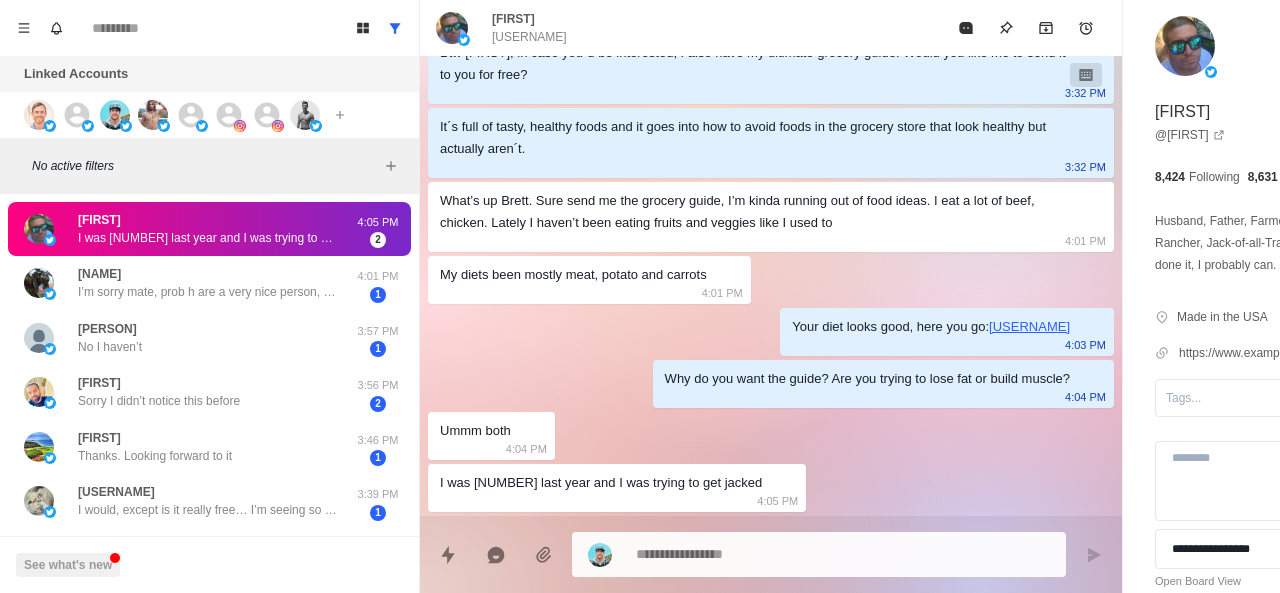 click on "I was [NUMBER] last year and I was trying to get jacked" at bounding box center [208, 238] 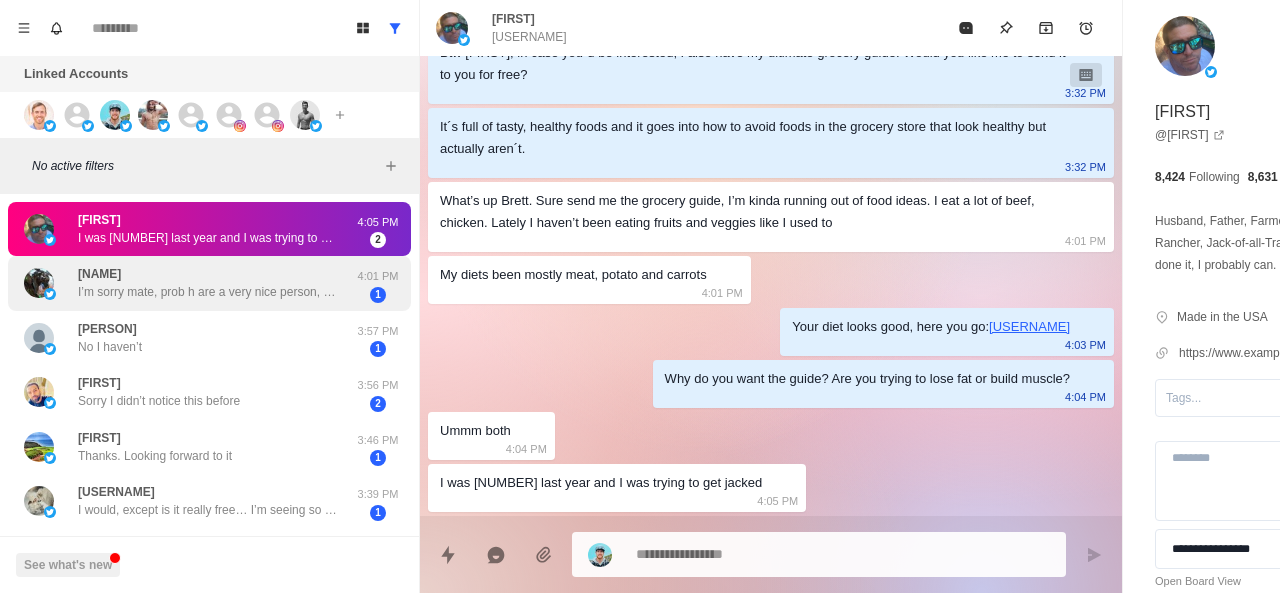 click on "[USERNAME] I’m sorry mate, prob h are a very nice person, but I’m not interested 4:01 PM 1" at bounding box center [209, 283] 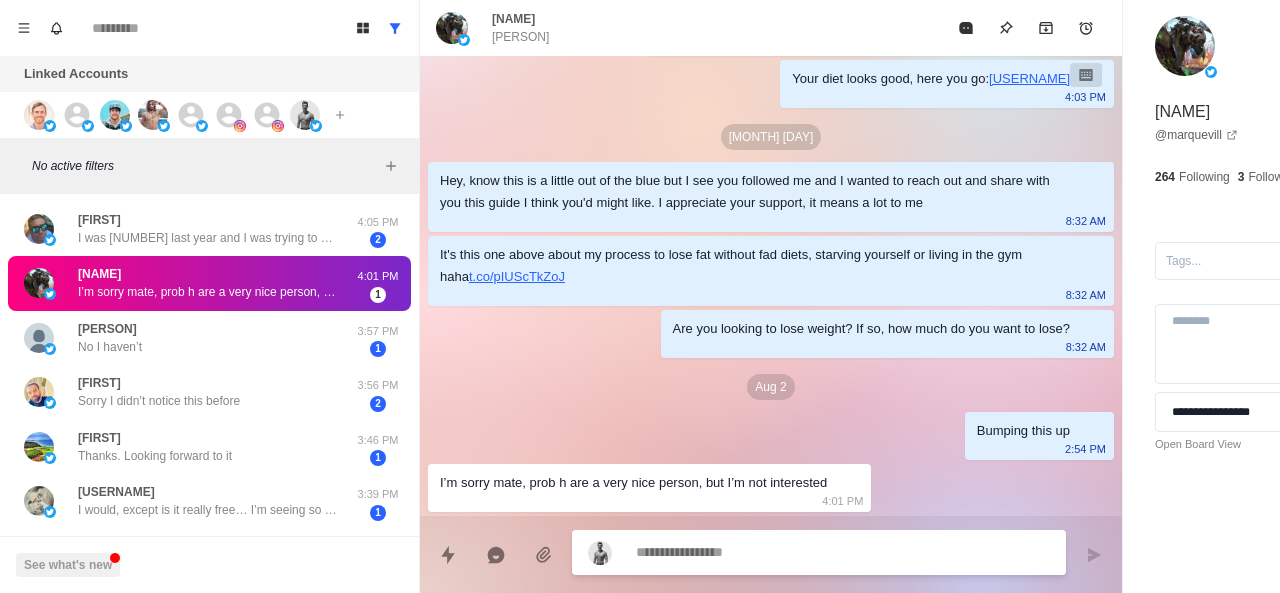 scroll, scrollTop: 138, scrollLeft: 0, axis: vertical 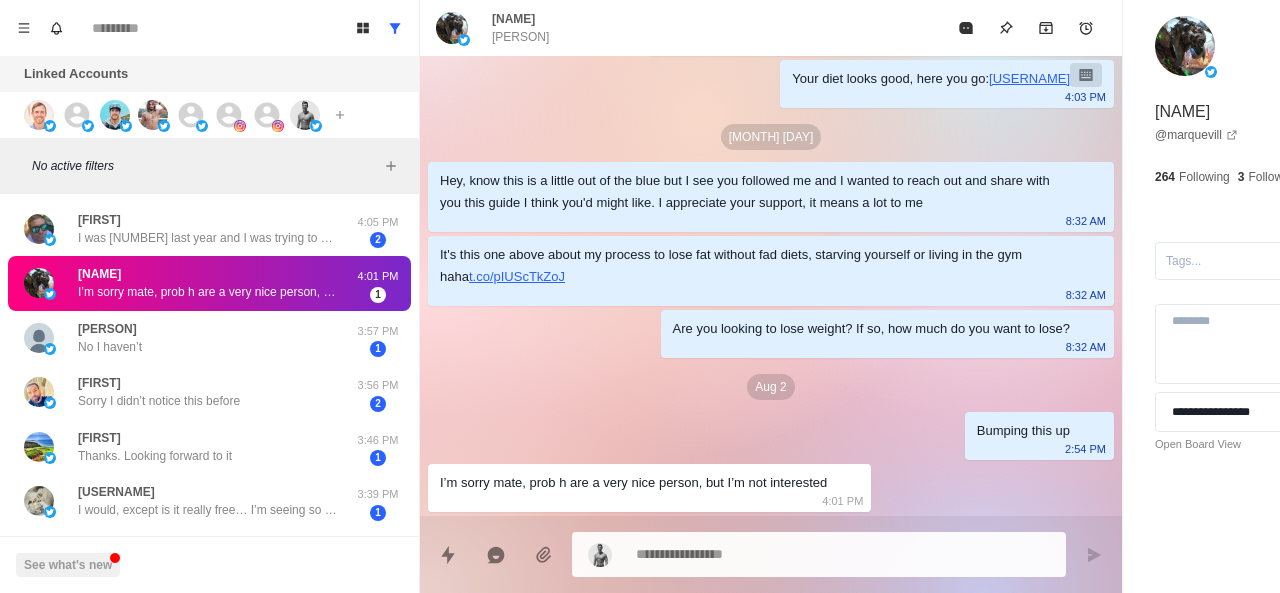 click at bounding box center (819, 554) 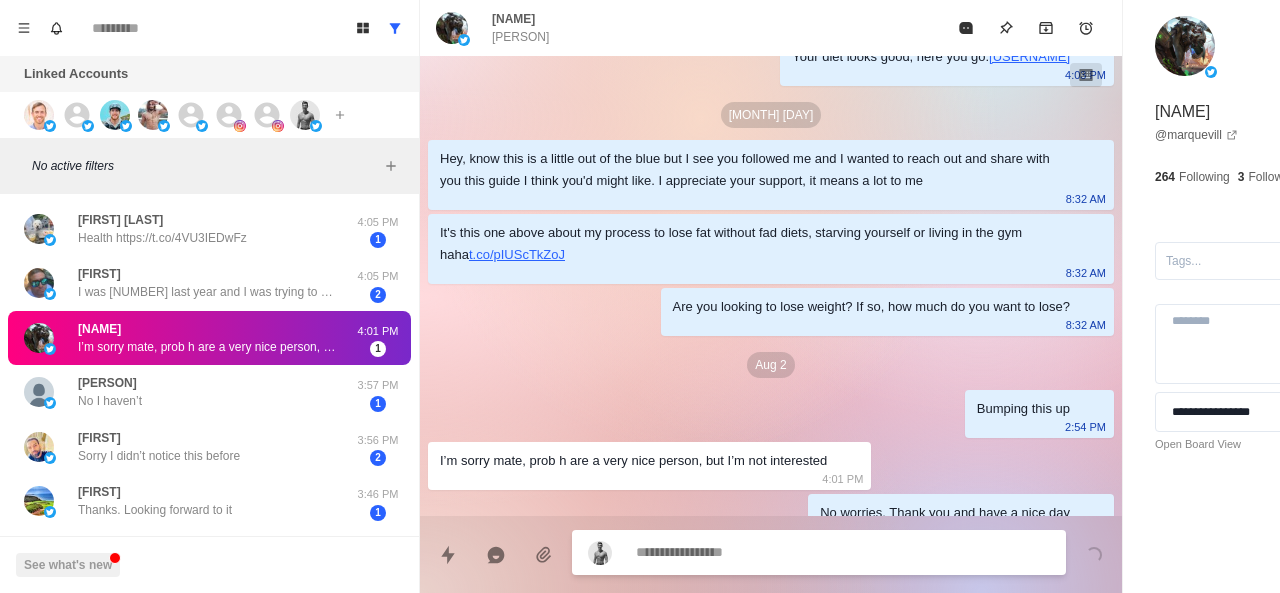 scroll, scrollTop: 190, scrollLeft: 0, axis: vertical 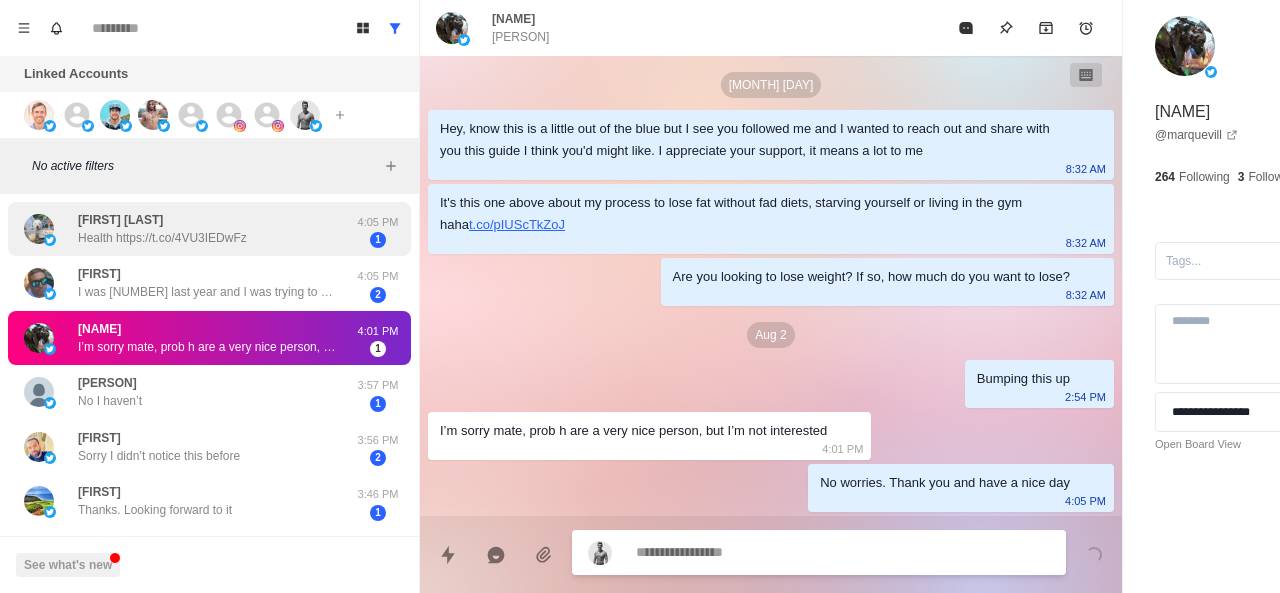 click on "Health https://t.co/4VU3IEDwFz" at bounding box center [162, 238] 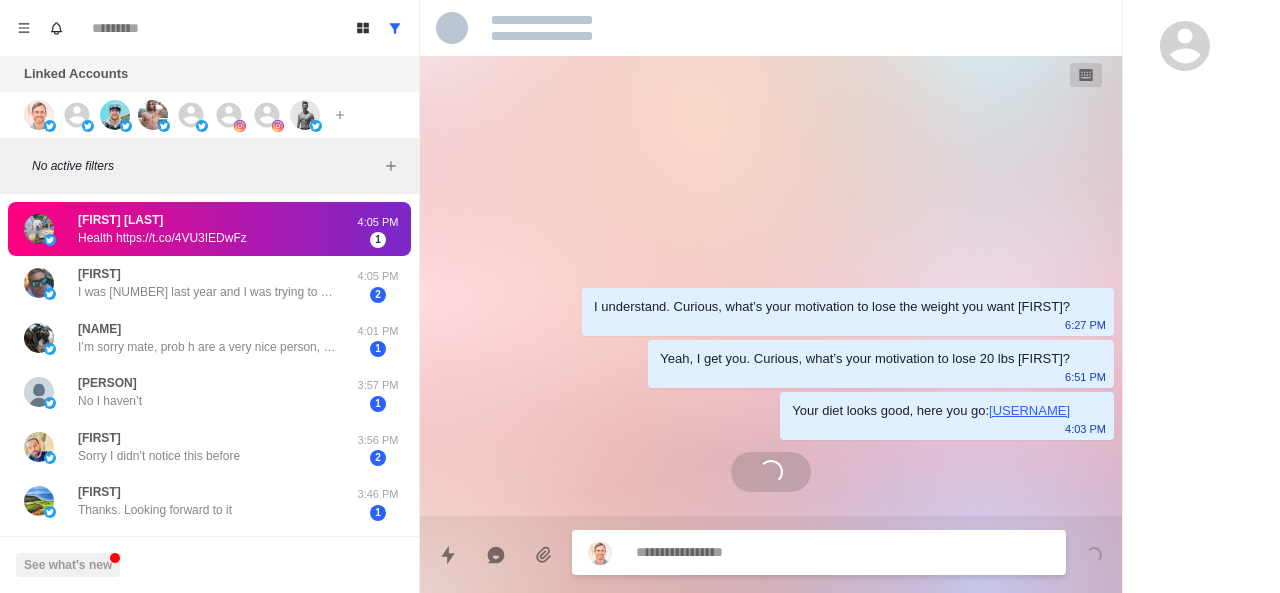 scroll, scrollTop: 0, scrollLeft: 0, axis: both 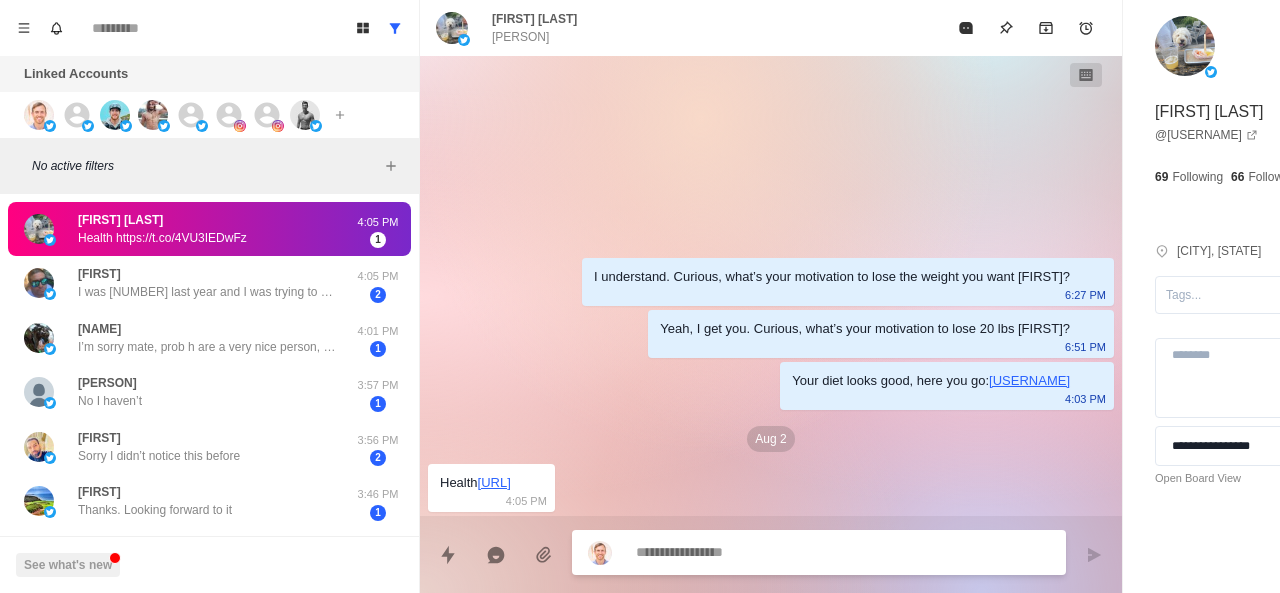 click at bounding box center (785, 552) 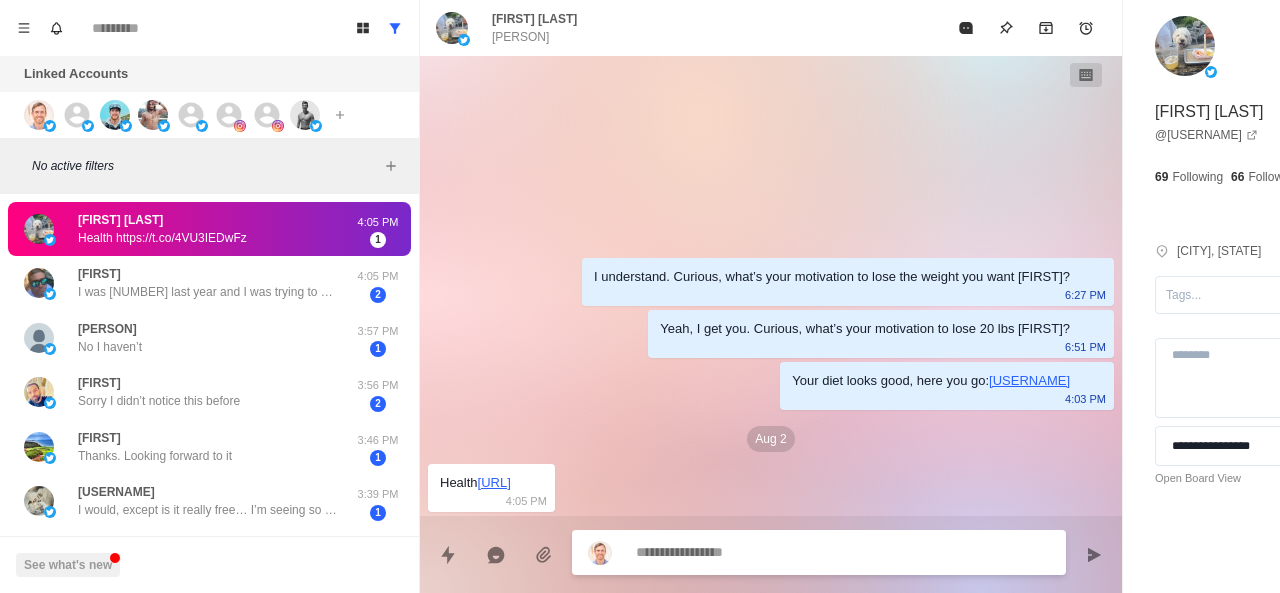 paste on "**********" 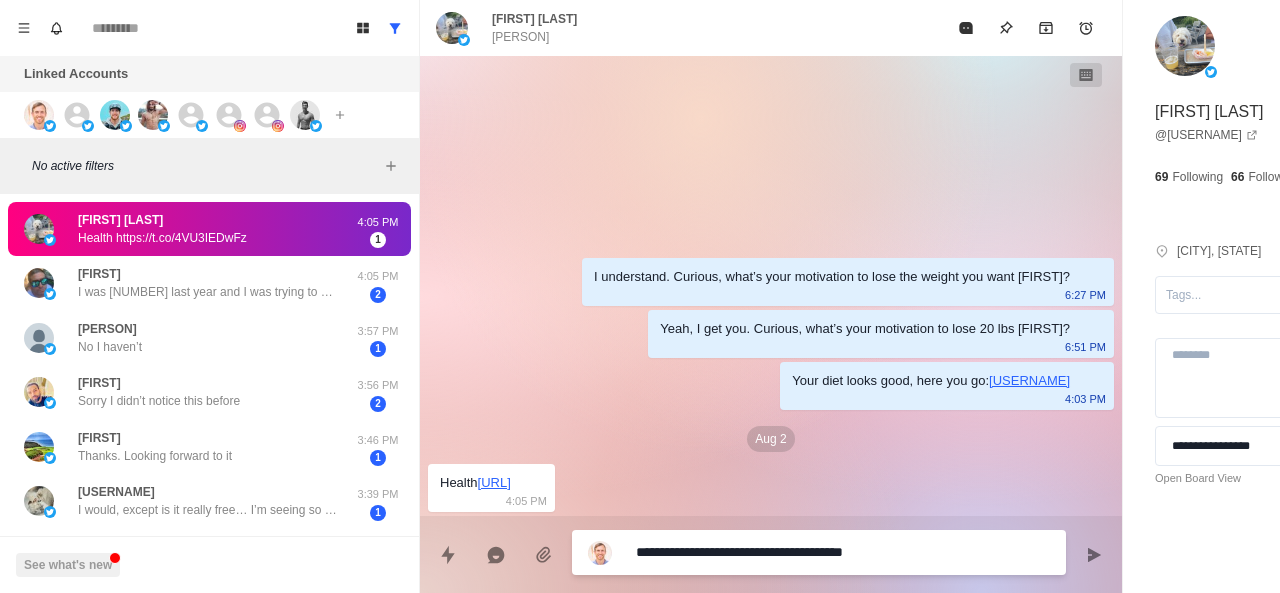 click on "**********" at bounding box center [785, 552] 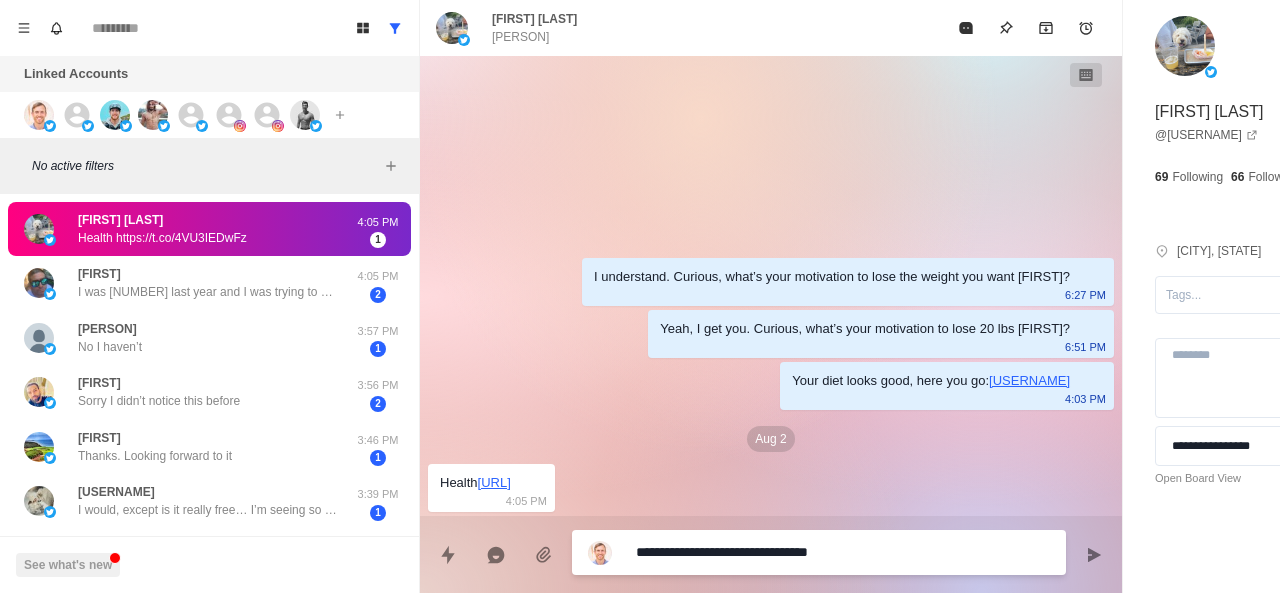 click on "**********" at bounding box center [785, 552] 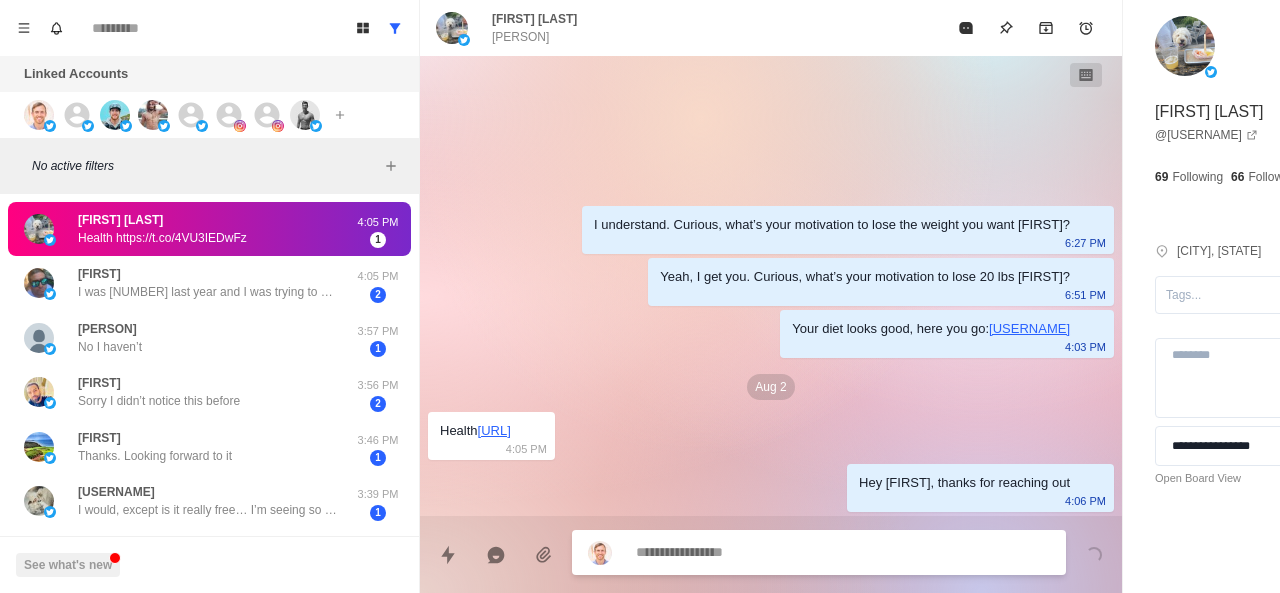paste on "**********" 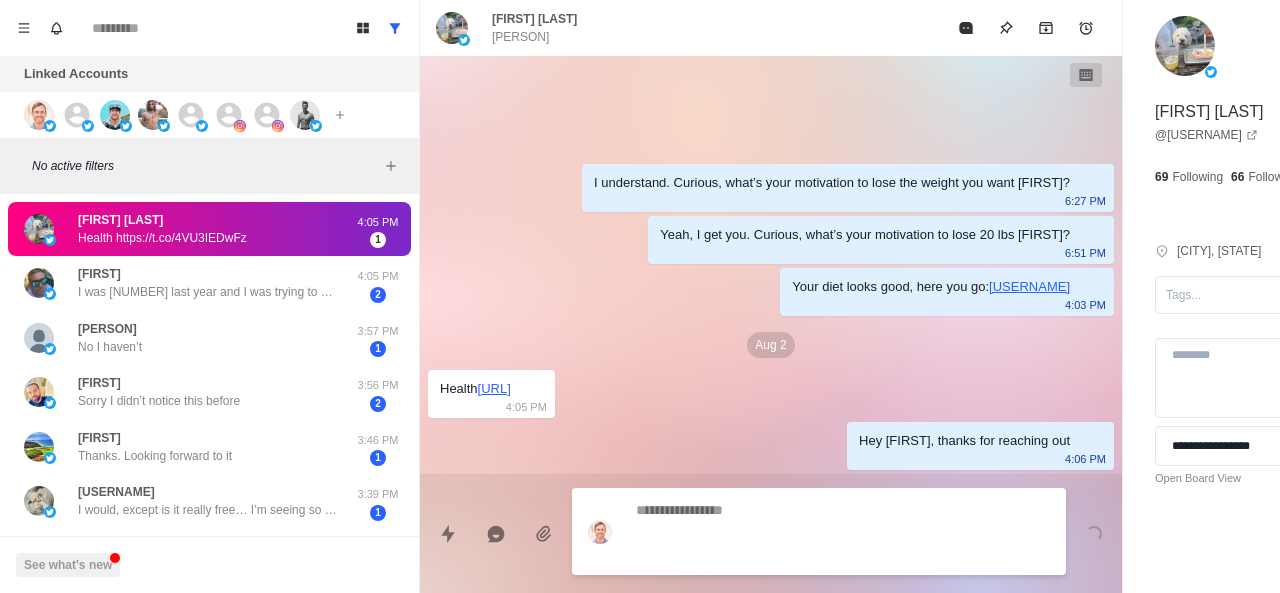 scroll, scrollTop: 0, scrollLeft: 0, axis: both 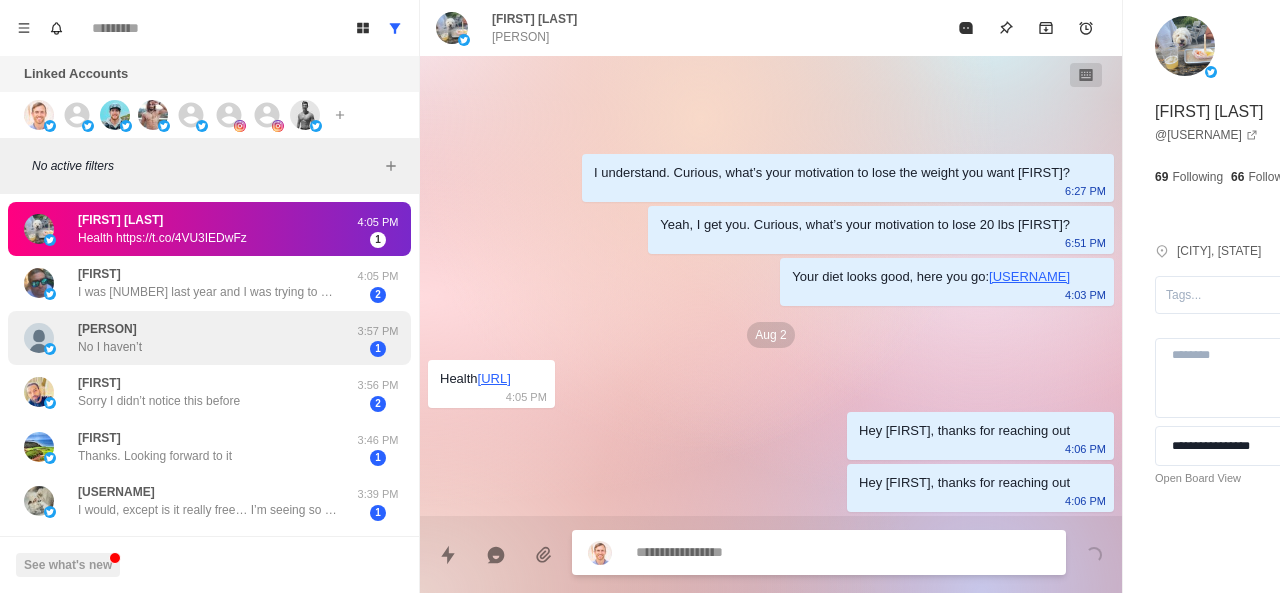click on "[FIRST] [LAST] No I haven’t" at bounding box center (188, 338) 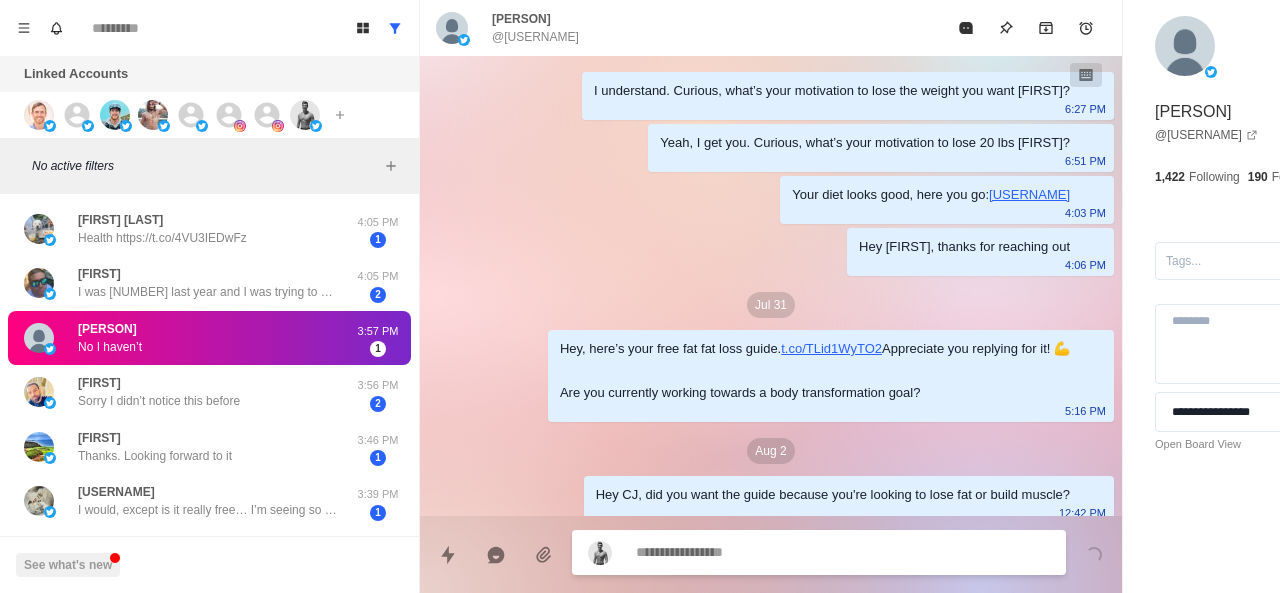 scroll, scrollTop: 760, scrollLeft: 0, axis: vertical 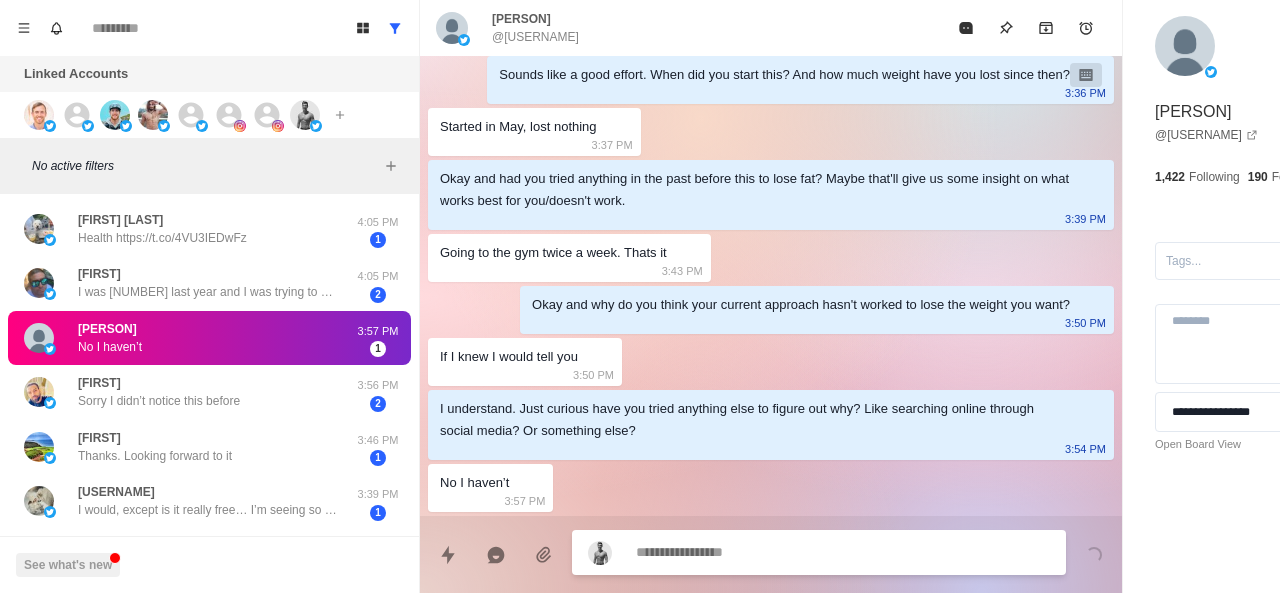 click at bounding box center [785, 552] 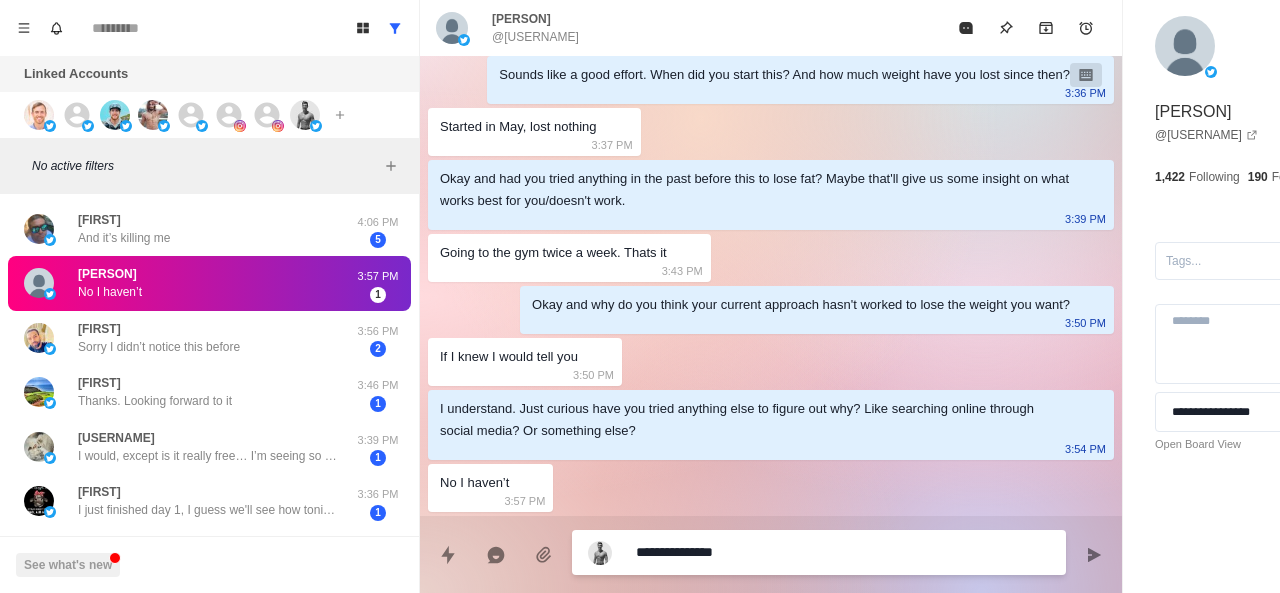 click on "**********" at bounding box center [785, 552] 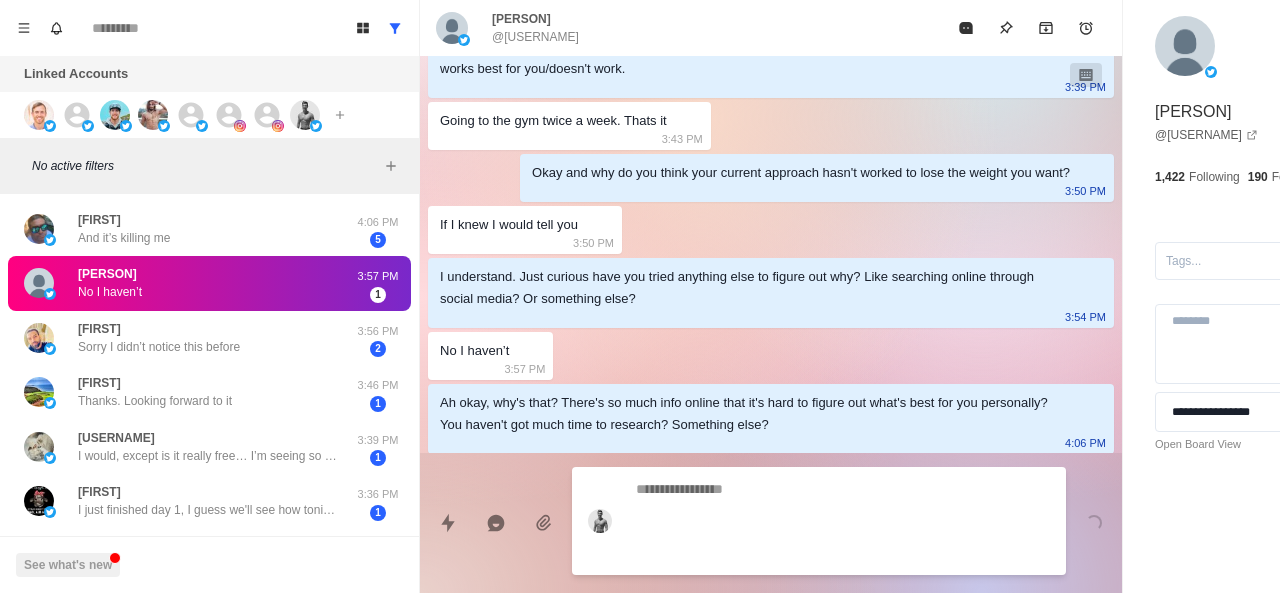 scroll, scrollTop: 834, scrollLeft: 0, axis: vertical 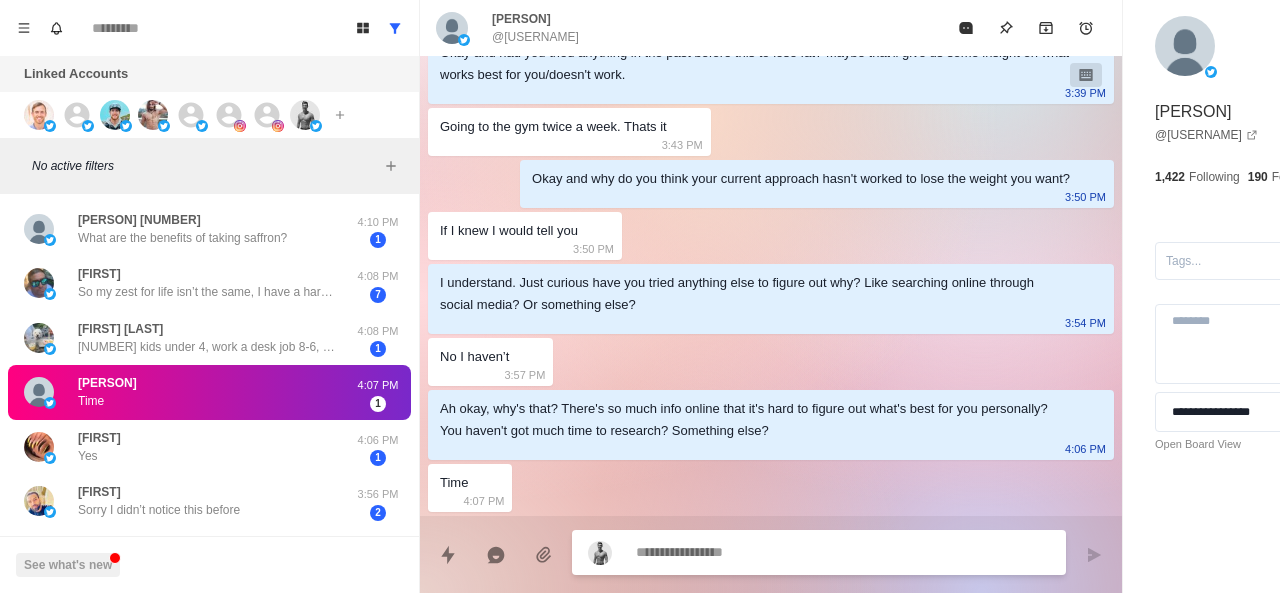 click at bounding box center [785, 552] 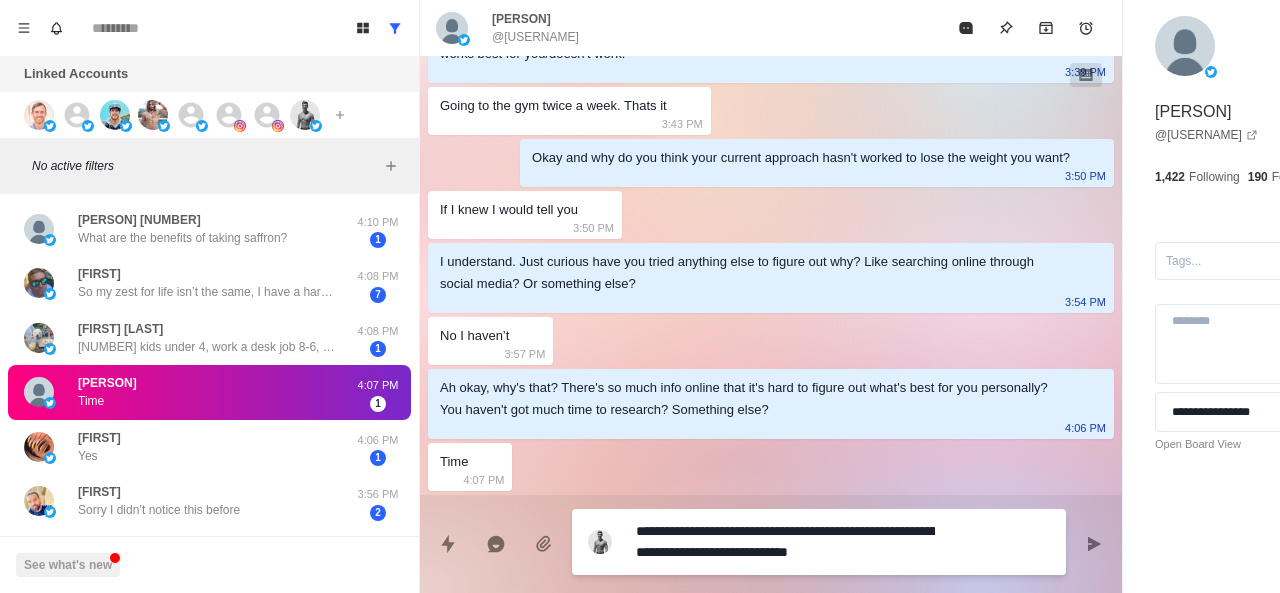 scroll, scrollTop: 0, scrollLeft: 0, axis: both 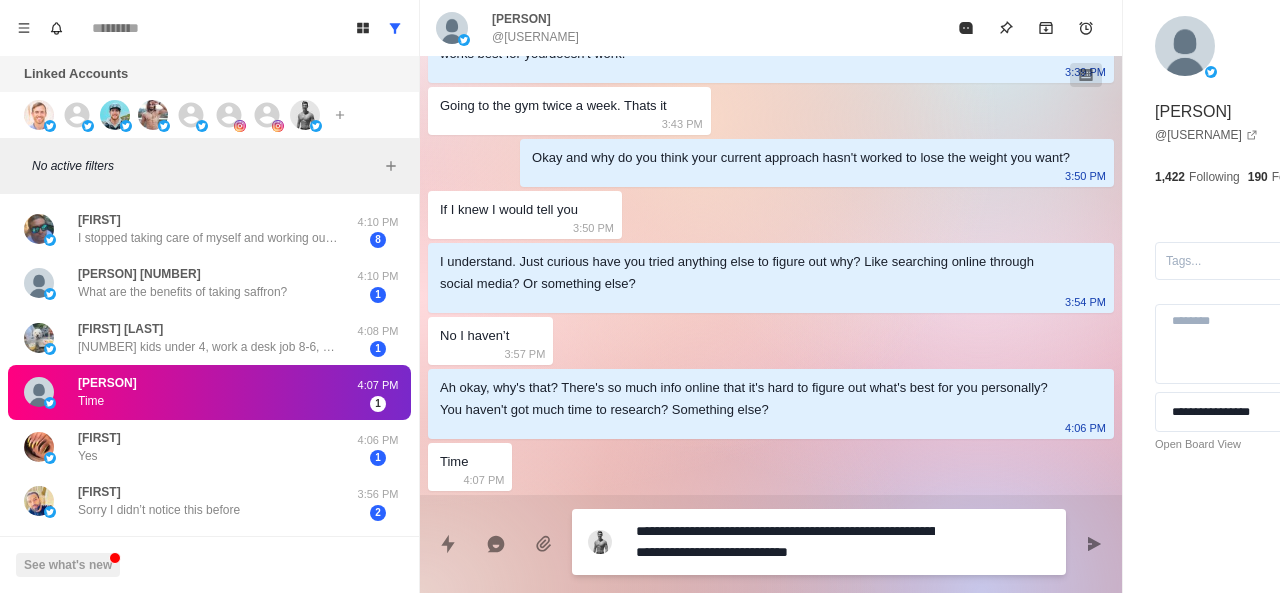 drag, startPoint x: 824, startPoint y: 535, endPoint x: 606, endPoint y: 520, distance: 218.51544 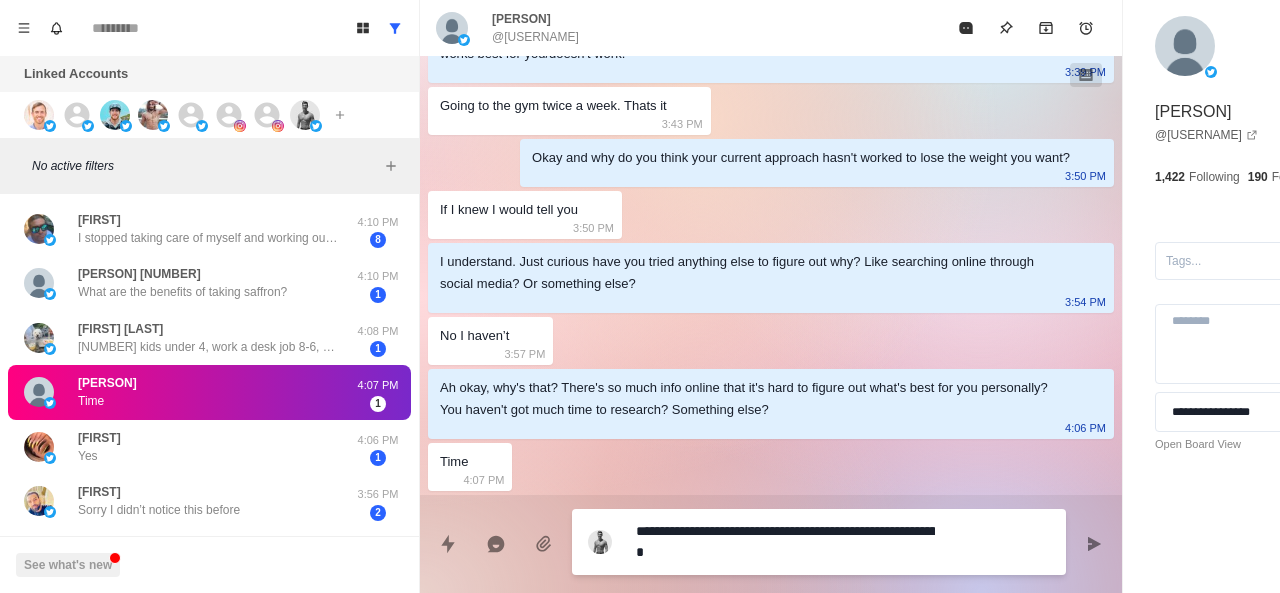 scroll, scrollTop: 906, scrollLeft: 0, axis: vertical 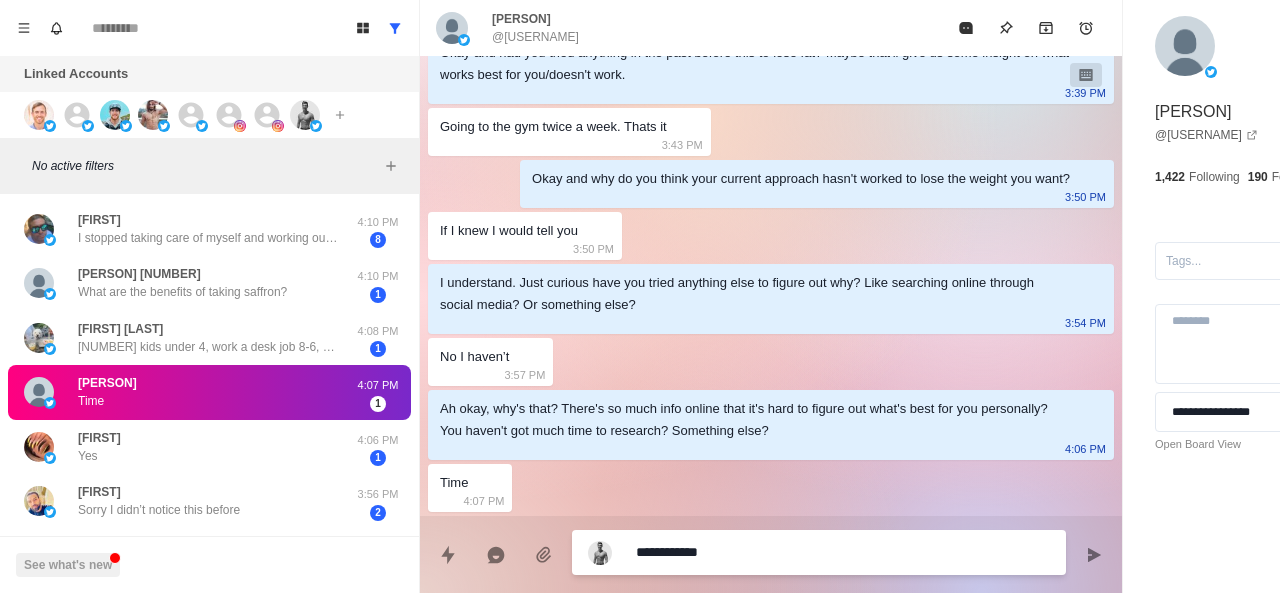 paste on "**********" 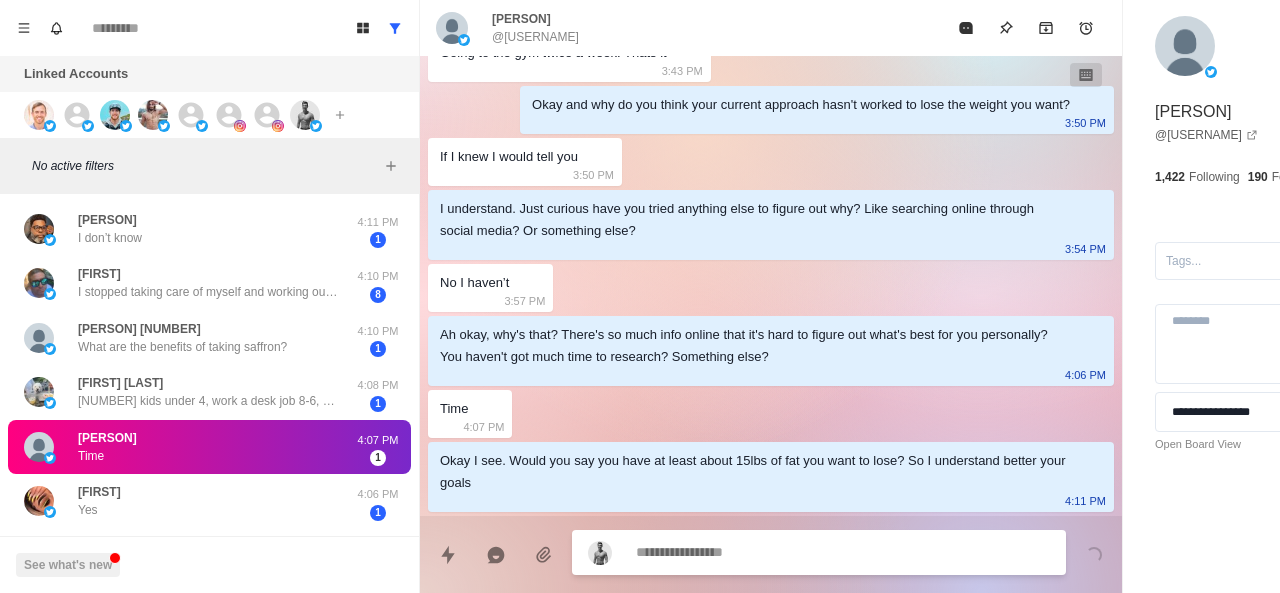scroll, scrollTop: 960, scrollLeft: 0, axis: vertical 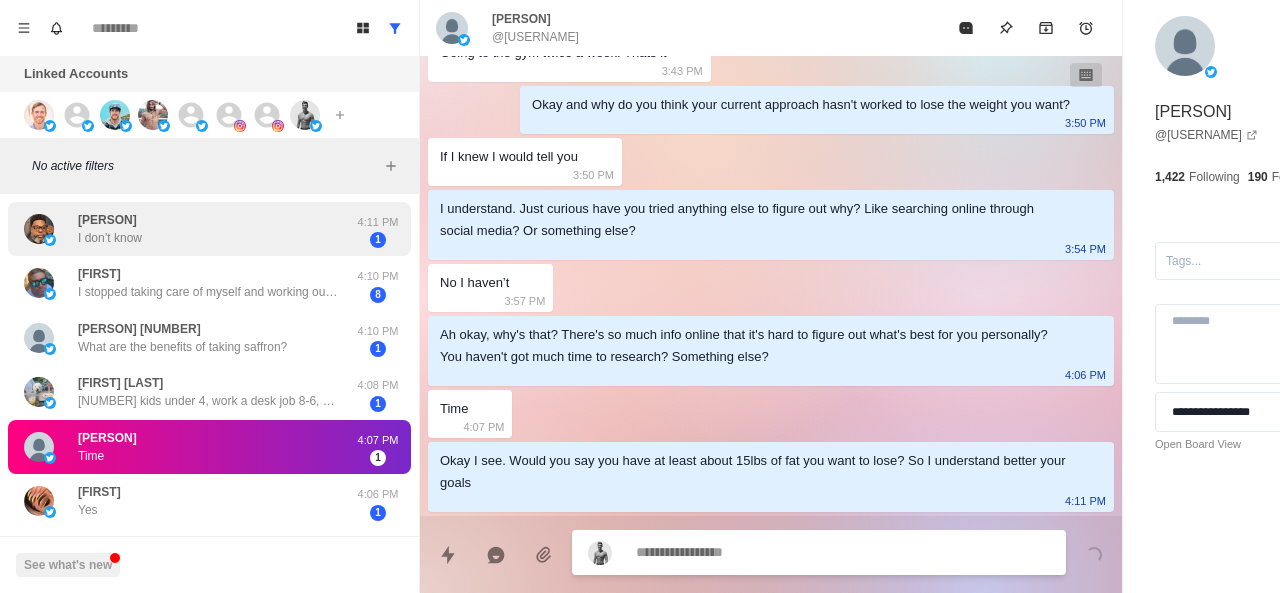 click on "[USERNAME]😂 I don’t know" at bounding box center (188, 229) 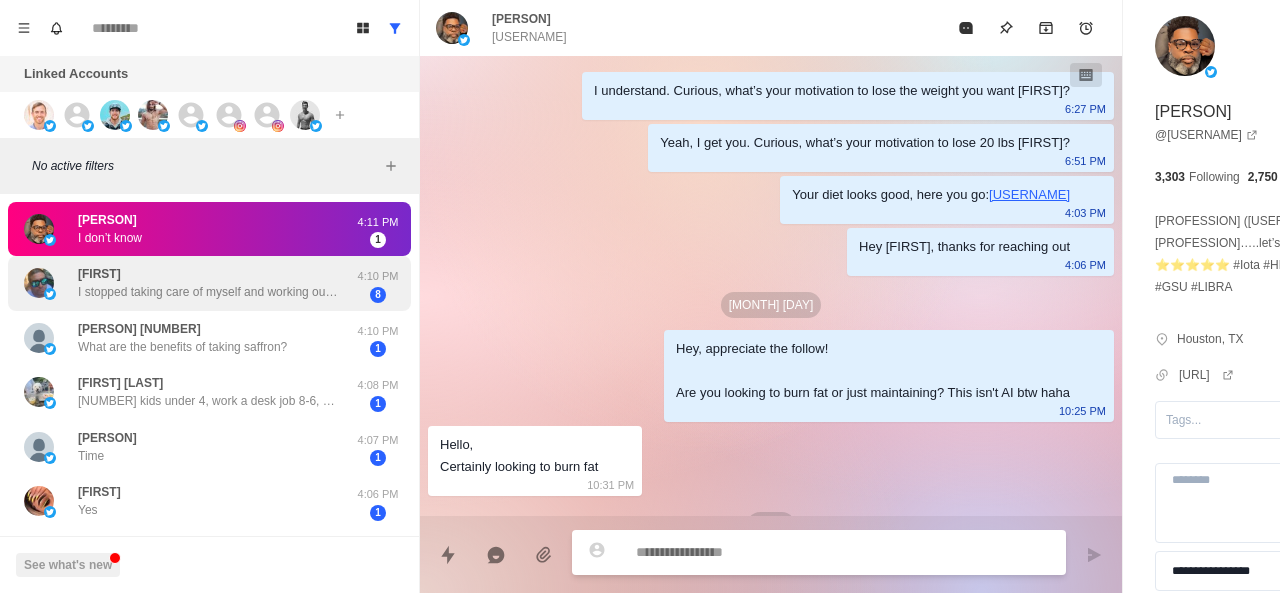 scroll, scrollTop: 1100, scrollLeft: 0, axis: vertical 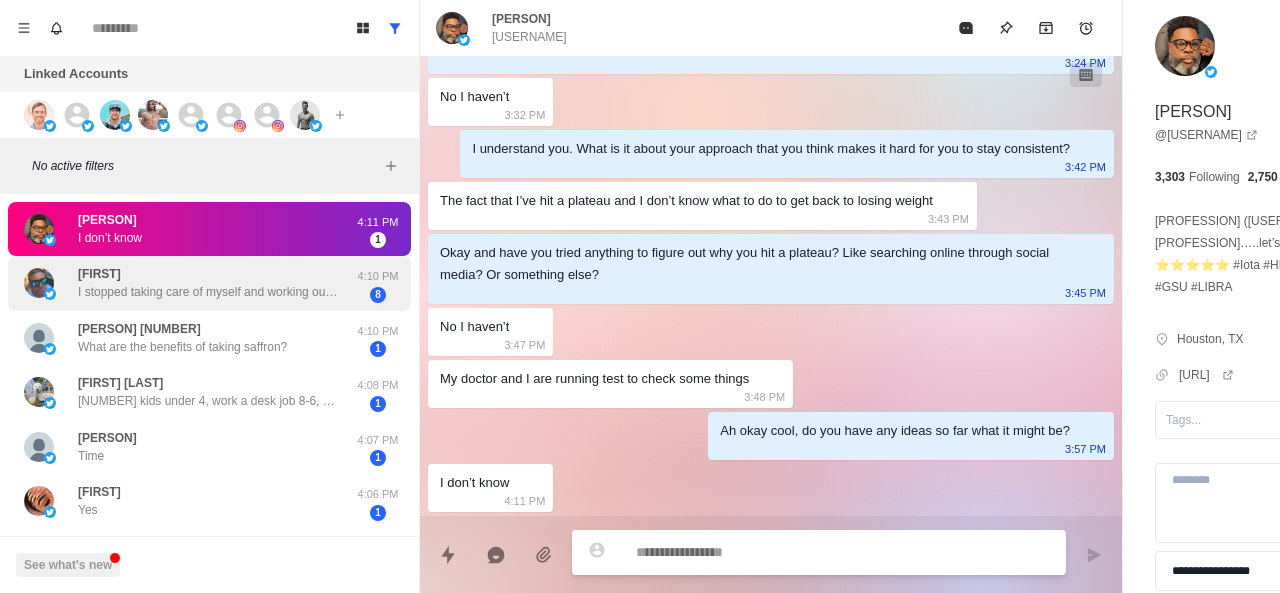 click on "I stopped taking care of myself and working out months ago, I’ve lost all my motivation and energy, my muscles are shrinking" at bounding box center (208, 292) 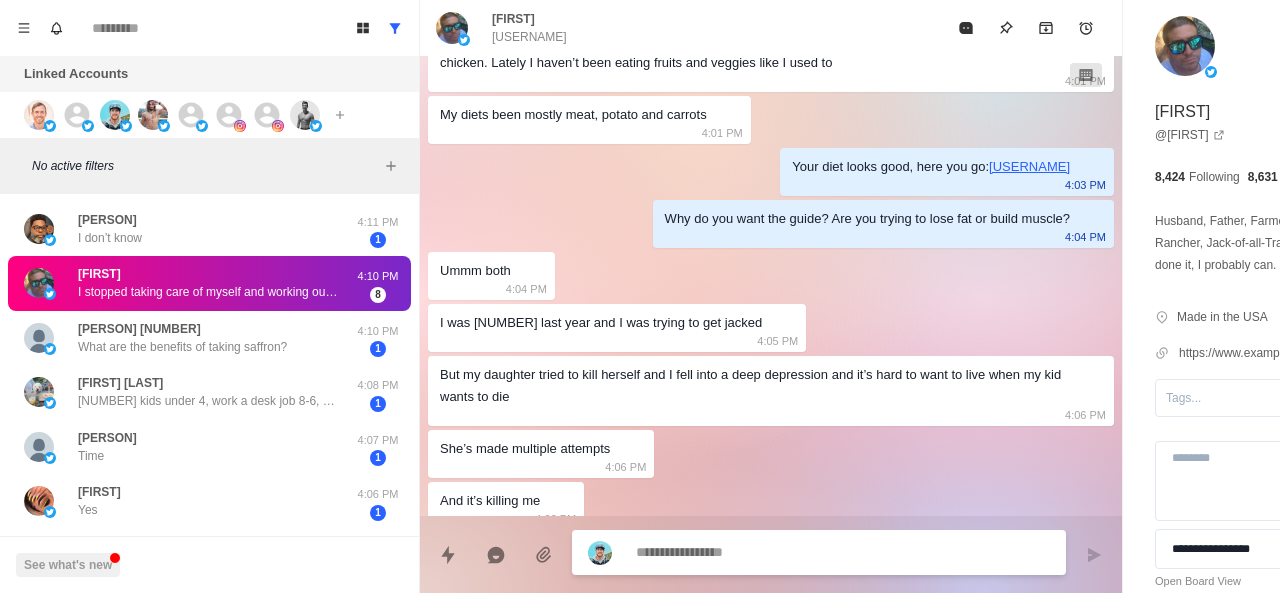 scroll, scrollTop: 605, scrollLeft: 0, axis: vertical 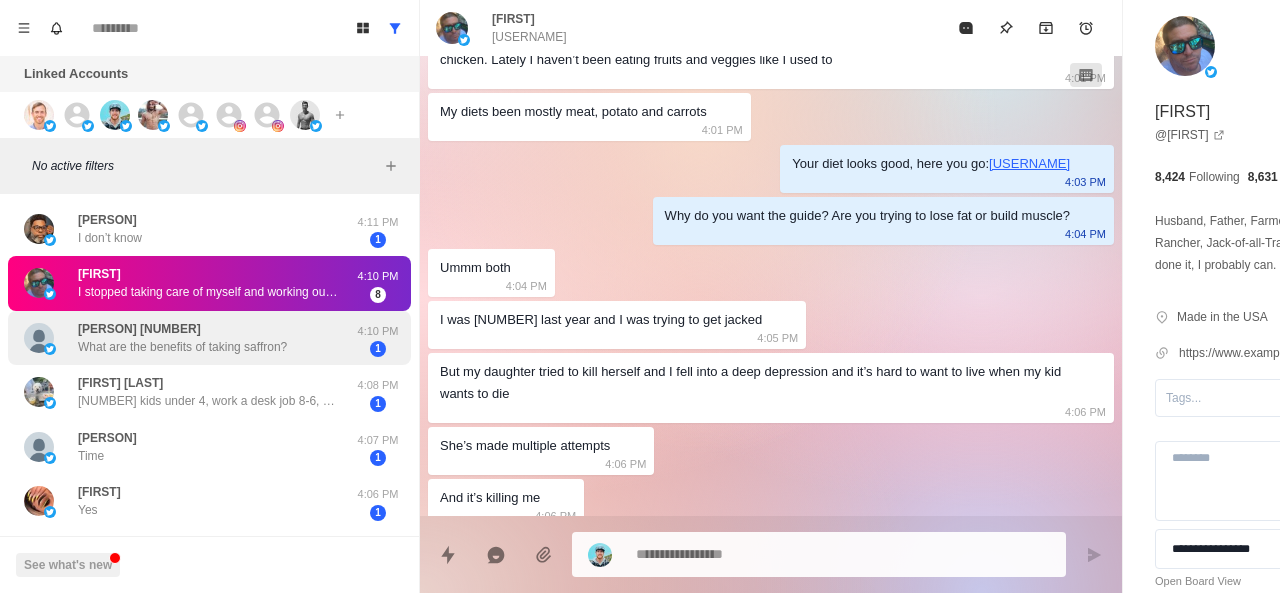 click on "What are the benefits of taking saffron?" at bounding box center [182, 347] 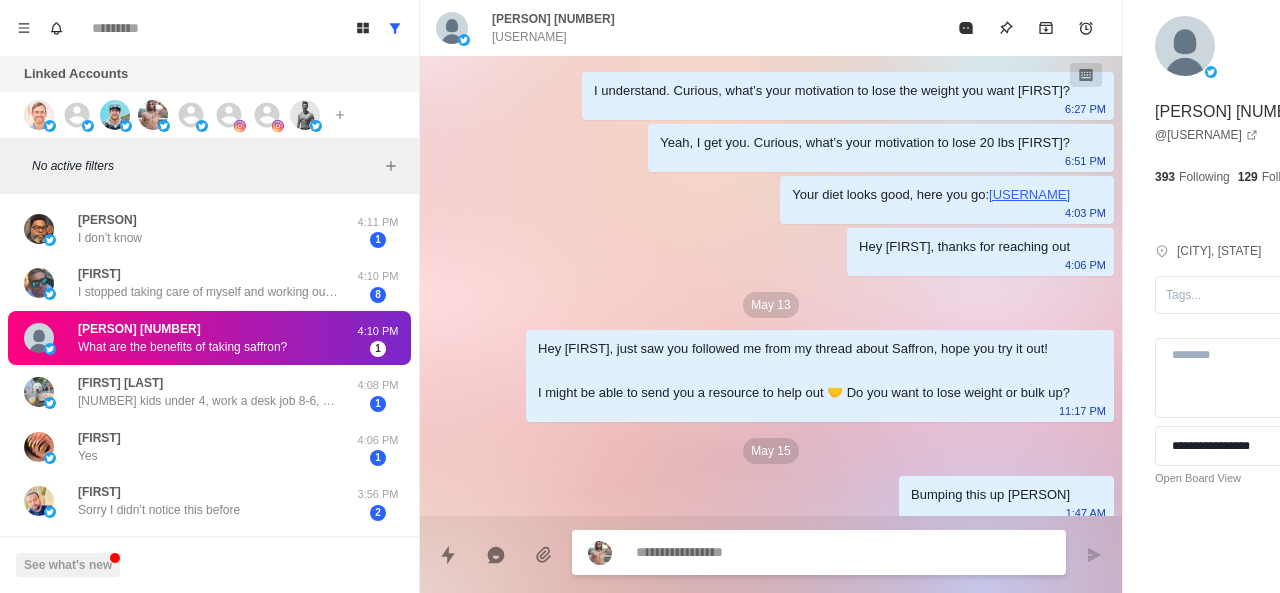 scroll, scrollTop: 158, scrollLeft: 0, axis: vertical 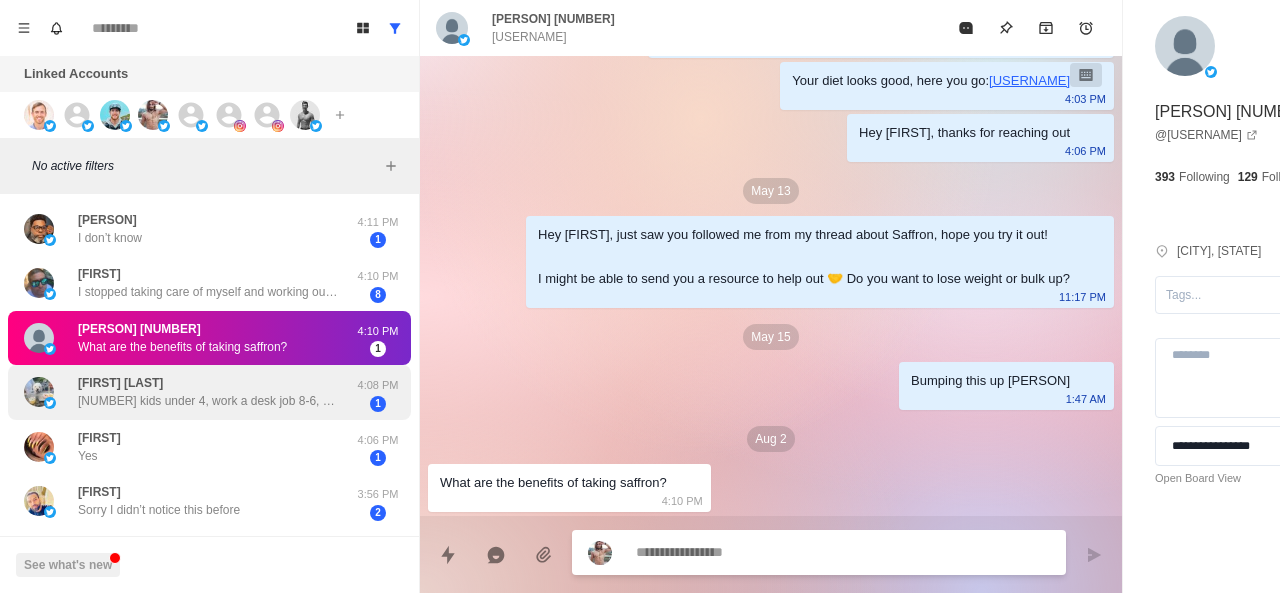 click on "[NUMBER] kids under 4, work a desk job 8-6, weigh 200 now but want to get back to 185. Don’t have much time (Peloton workout 20 mins usually) but want to try and find other ways to lose some of the extra weight, and keep my lower back pain (sitting too much) in check." at bounding box center (208, 401) 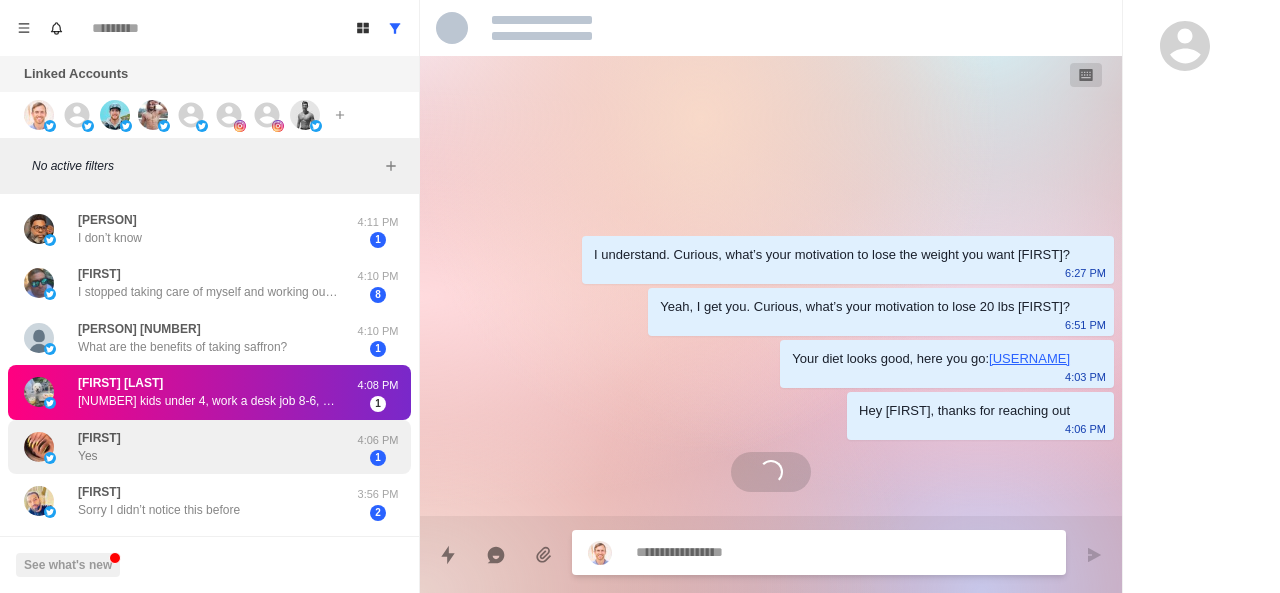 scroll, scrollTop: 110, scrollLeft: 0, axis: vertical 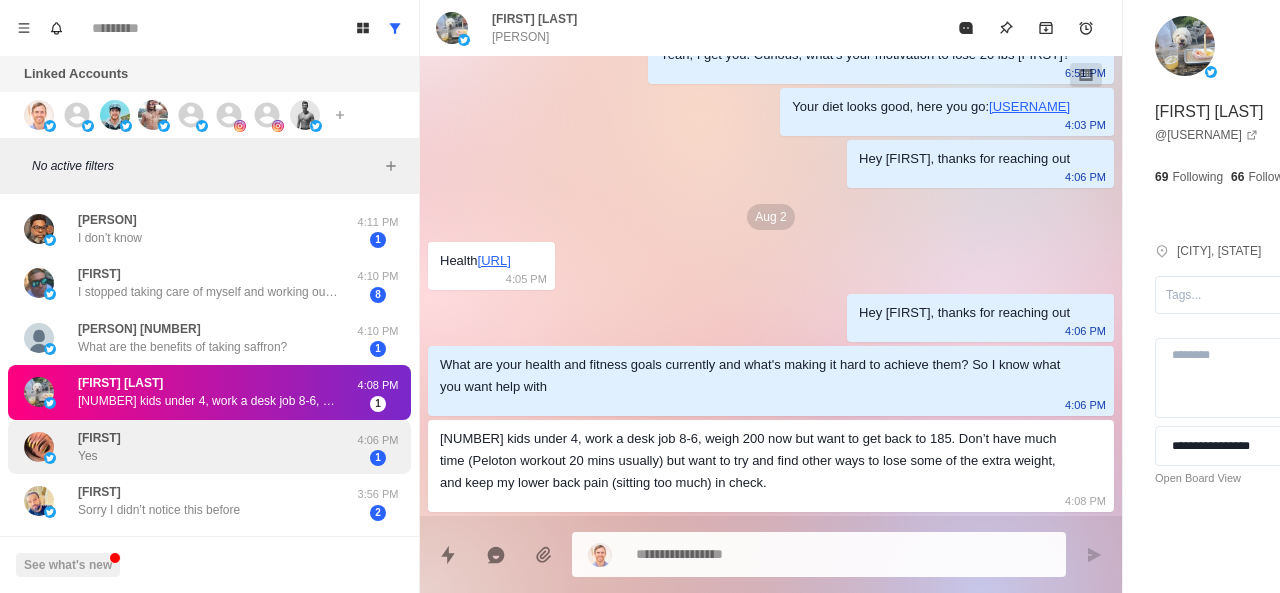 click on "[PERSON] Yes" at bounding box center (188, 447) 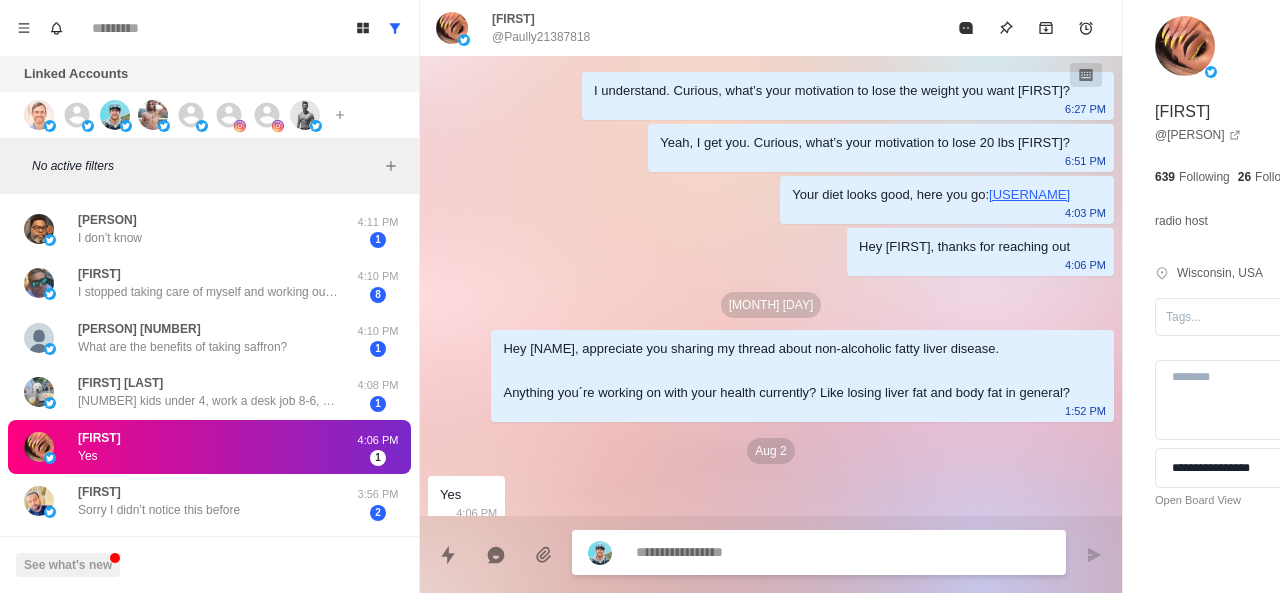 scroll, scrollTop: 34, scrollLeft: 0, axis: vertical 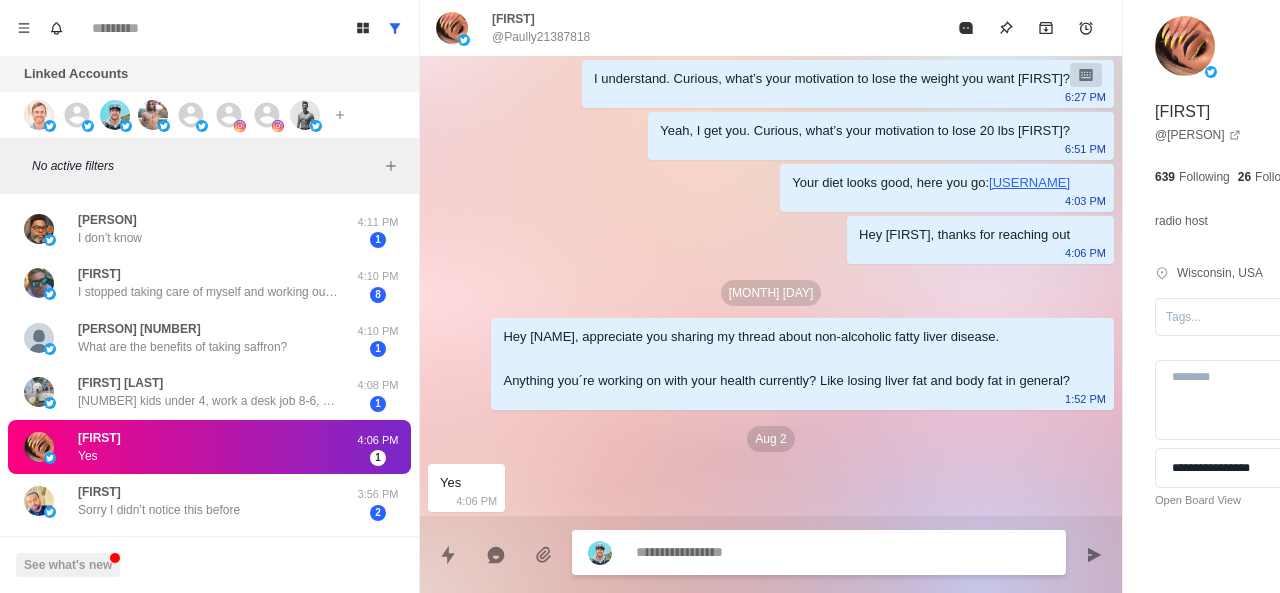 paste on "**********" 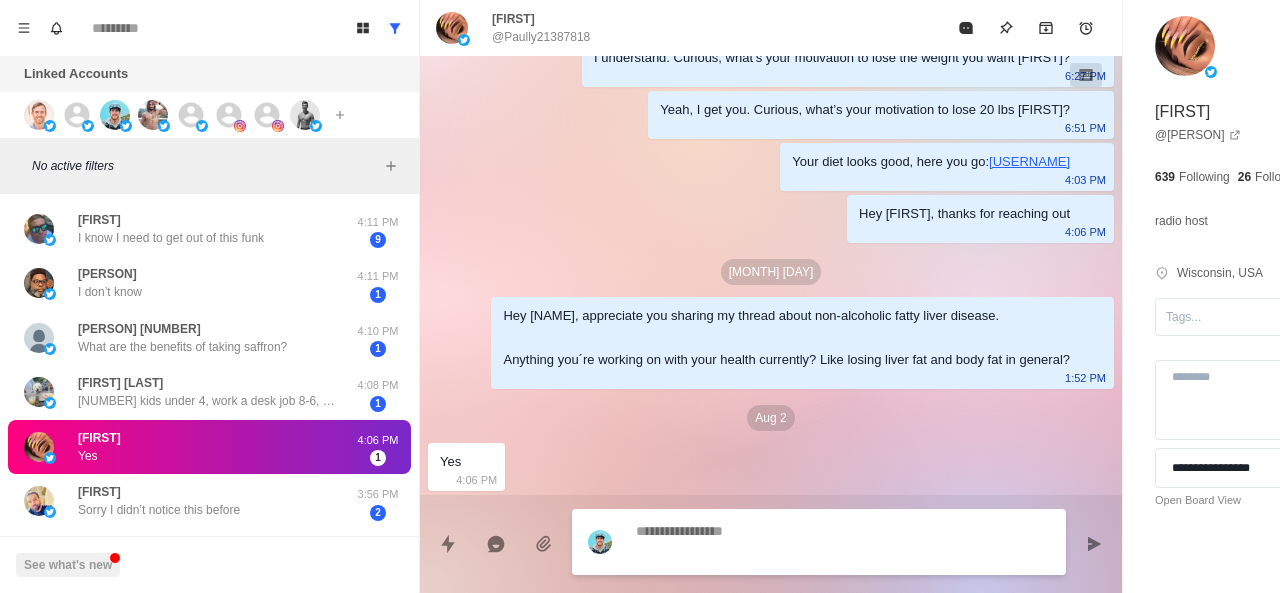 scroll, scrollTop: 86, scrollLeft: 0, axis: vertical 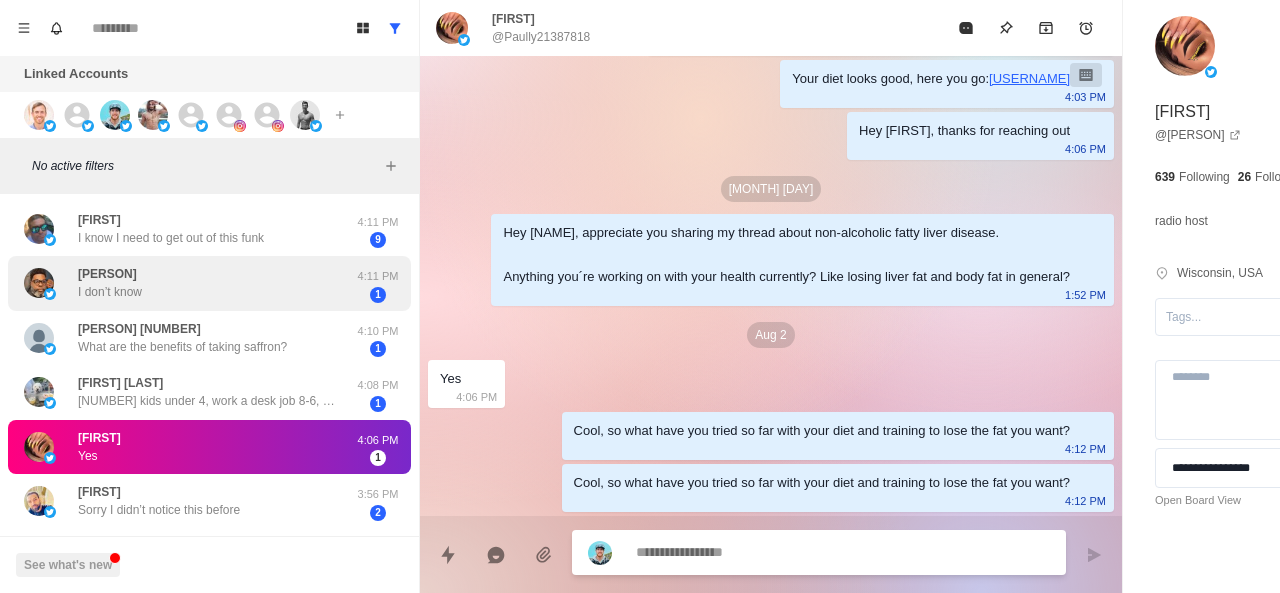 click on "I don’t know" at bounding box center (110, 292) 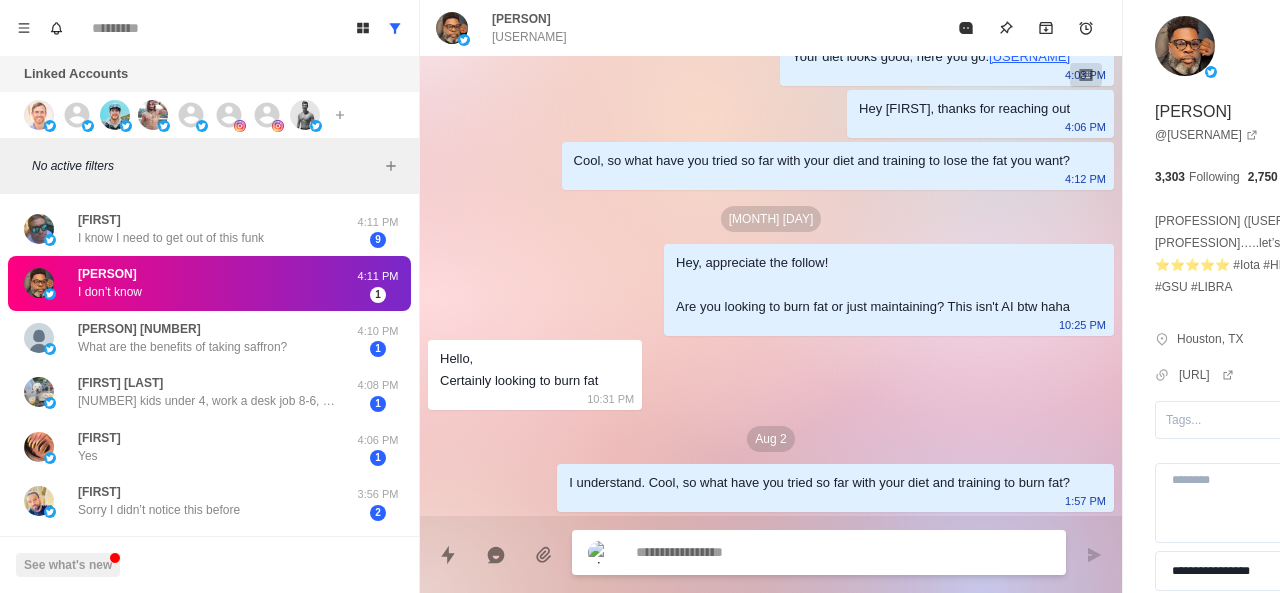 scroll, scrollTop: 1152, scrollLeft: 0, axis: vertical 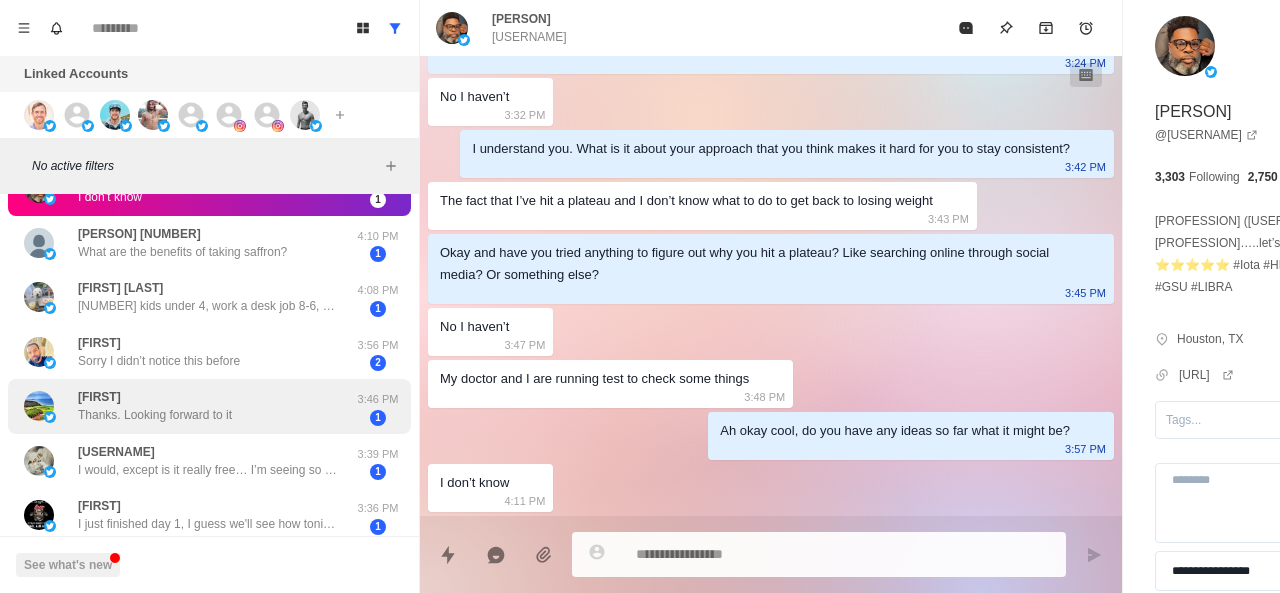 click on "[FIRST] Thanks. Looking forward to it 3:46 PM 1" at bounding box center [209, 406] 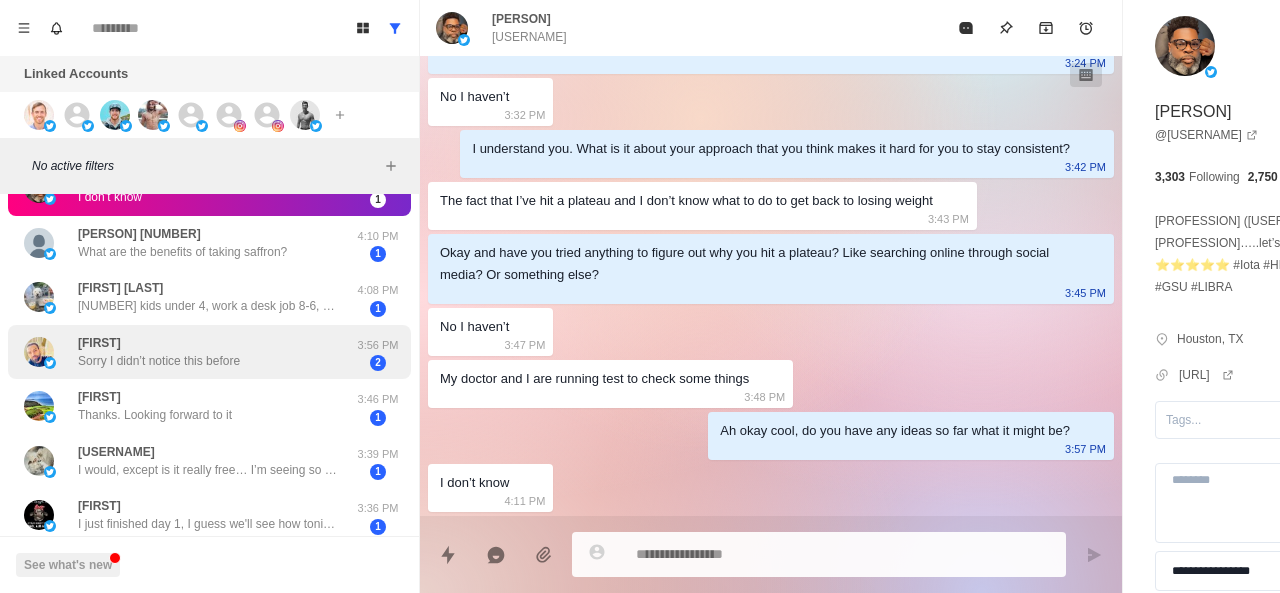 click on "Sorry I didn’t notice this before" at bounding box center [159, 361] 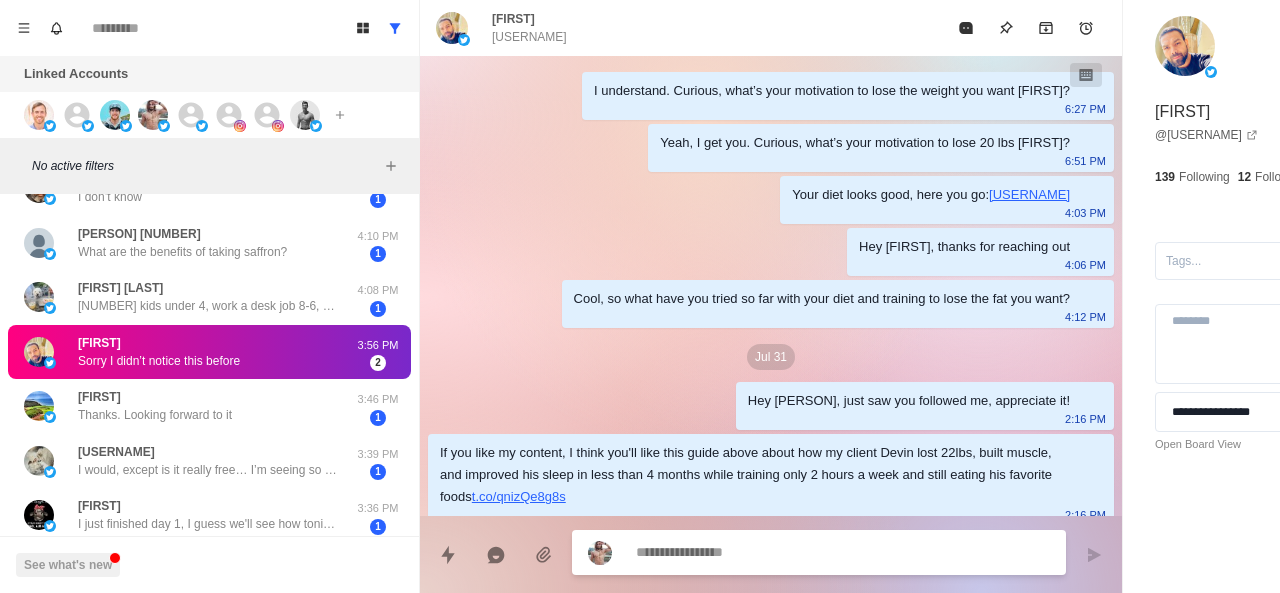 scroll, scrollTop: 294, scrollLeft: 0, axis: vertical 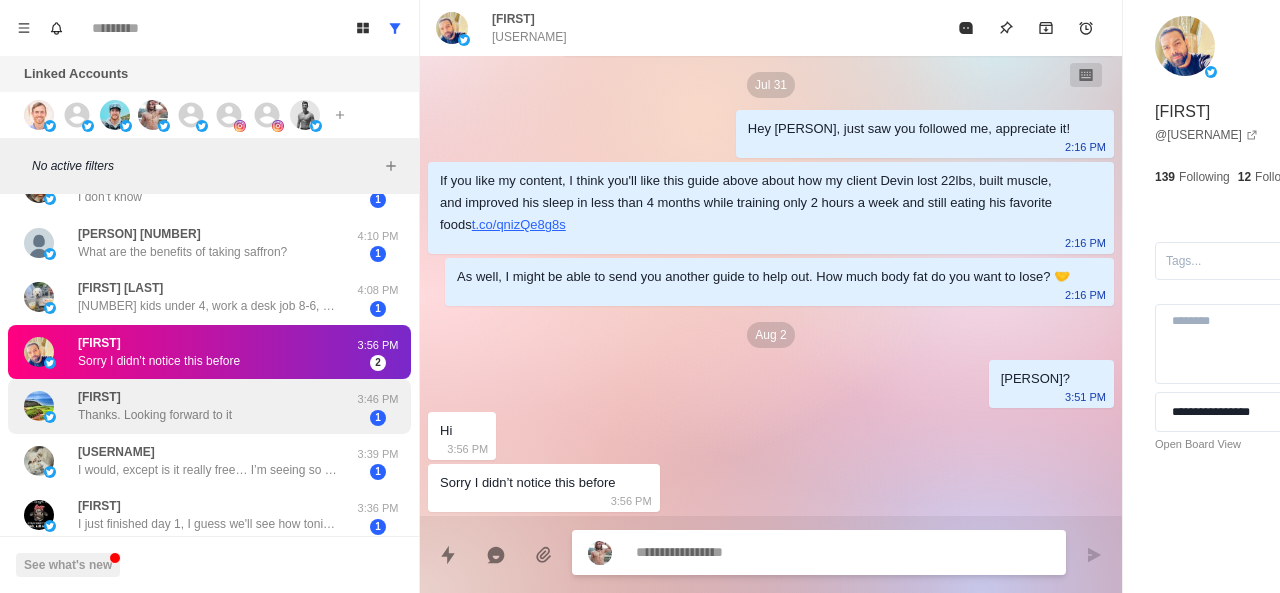 click on "[FIRST] Thanks. Looking forward to it" at bounding box center (155, 406) 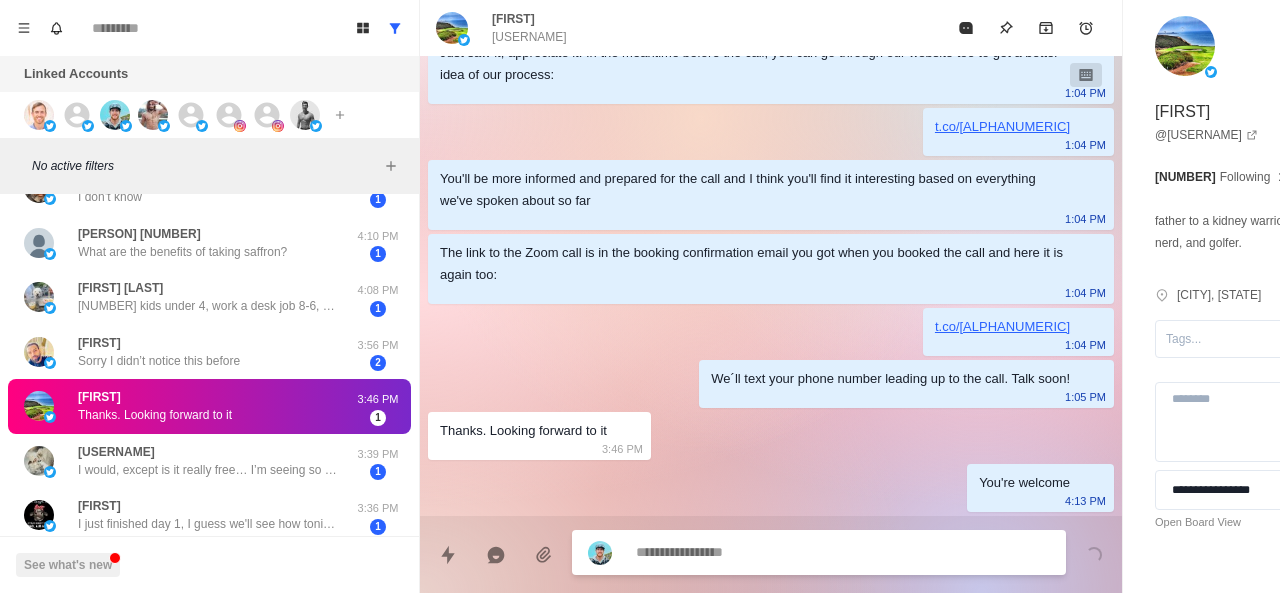 scroll, scrollTop: 1986, scrollLeft: 0, axis: vertical 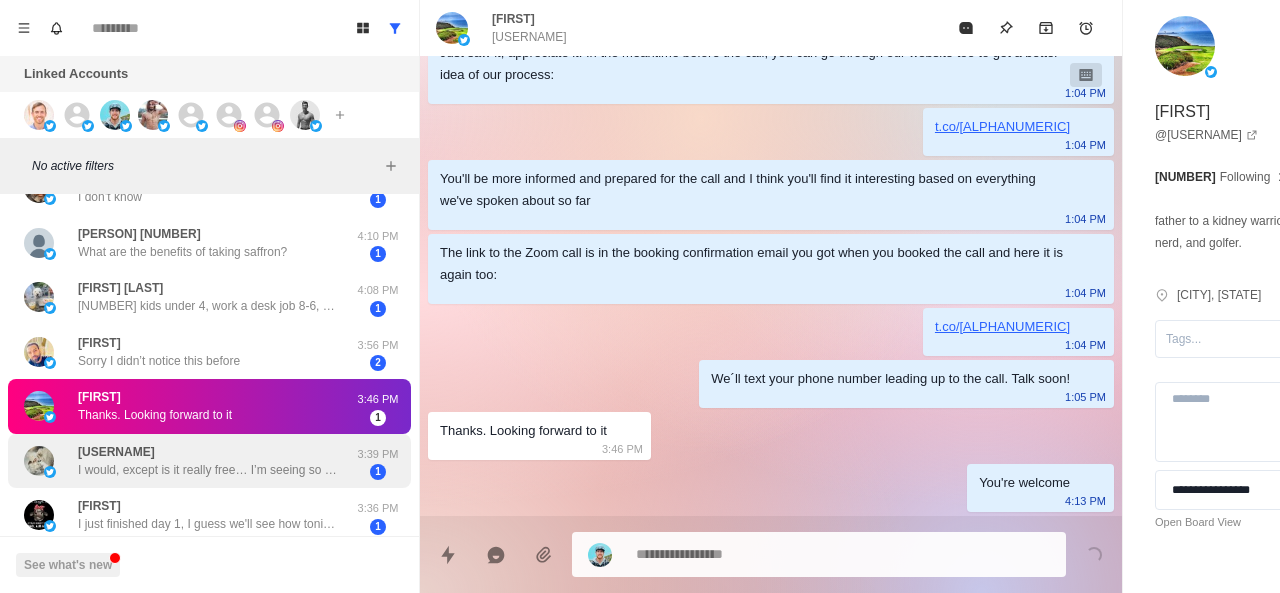 click on "SooAnn72 I would, except is it really free… I’m seeing so much now on here isn’t. They want you to subscribe.. the new way of making a living!" at bounding box center [208, 461] 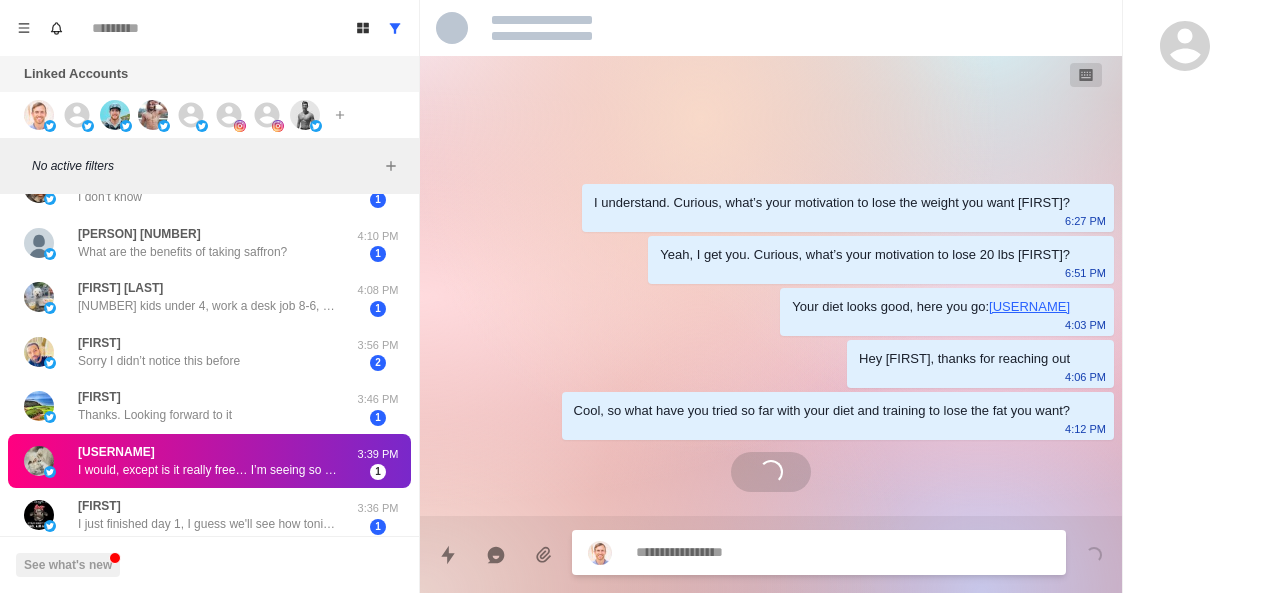 scroll, scrollTop: 0, scrollLeft: 0, axis: both 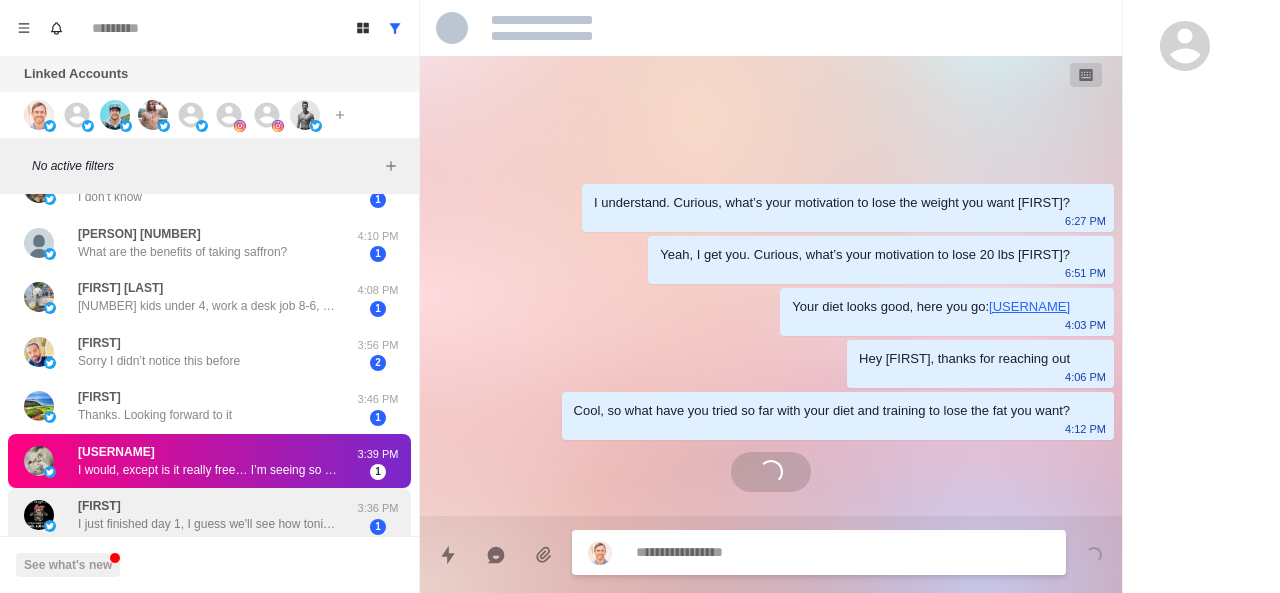 click on "[PERSON] I just finished day [NUMBER], I guess we'll see how tonight goes. I also started taking [NUMBER] MG of melatonin and [NUMBER] of magnesium glycate." at bounding box center [208, 515] 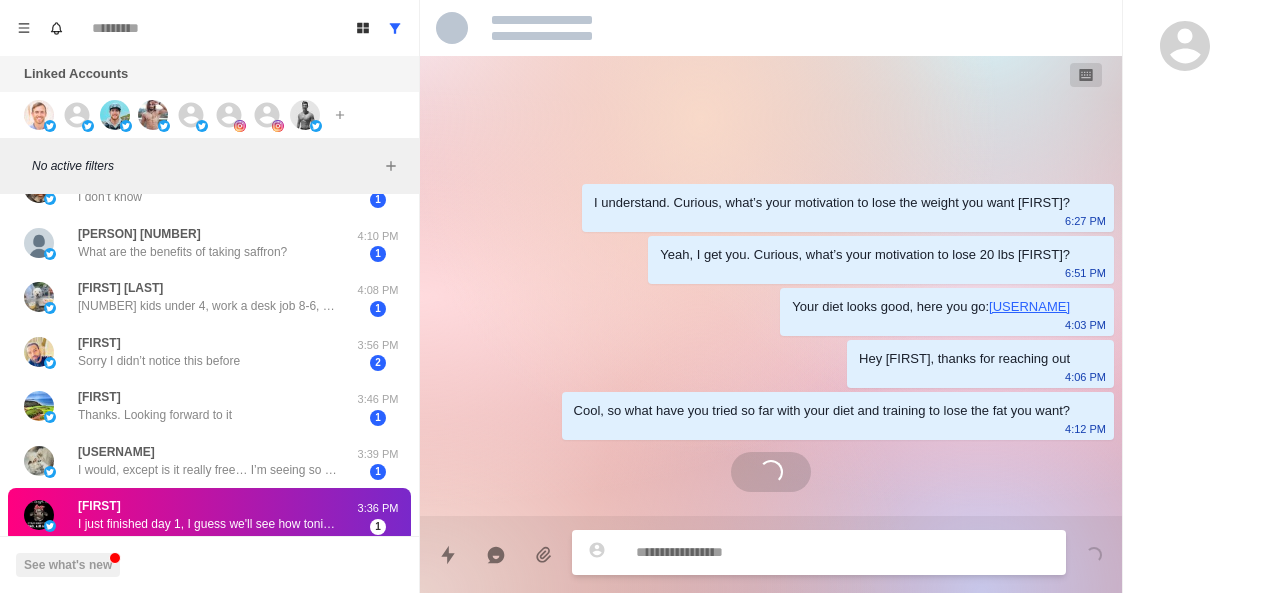 scroll, scrollTop: 0, scrollLeft: 0, axis: both 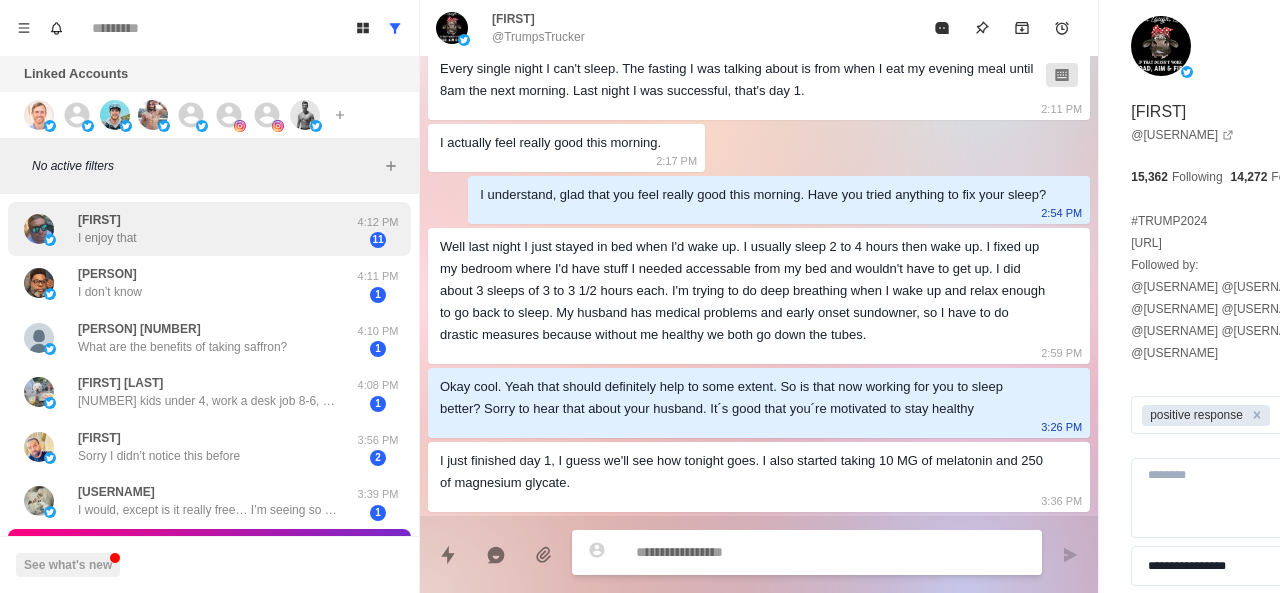 click on "[FIRST] I enjoy that" at bounding box center [188, 229] 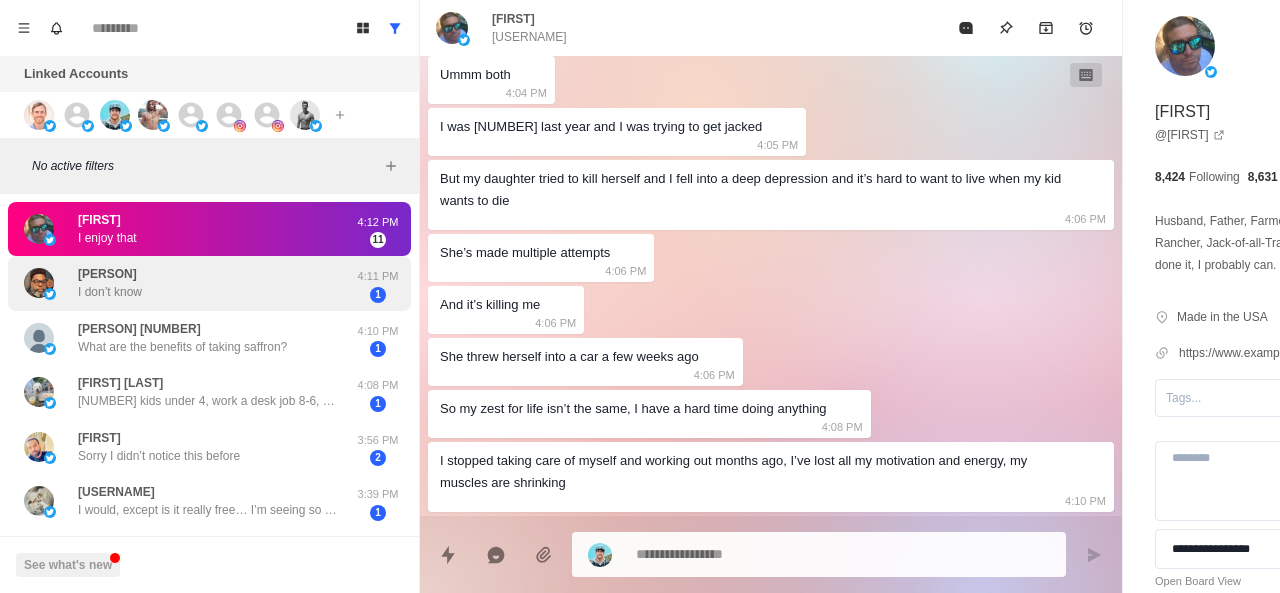 click on "[USERNAME]😂 I don’t know" at bounding box center [188, 283] 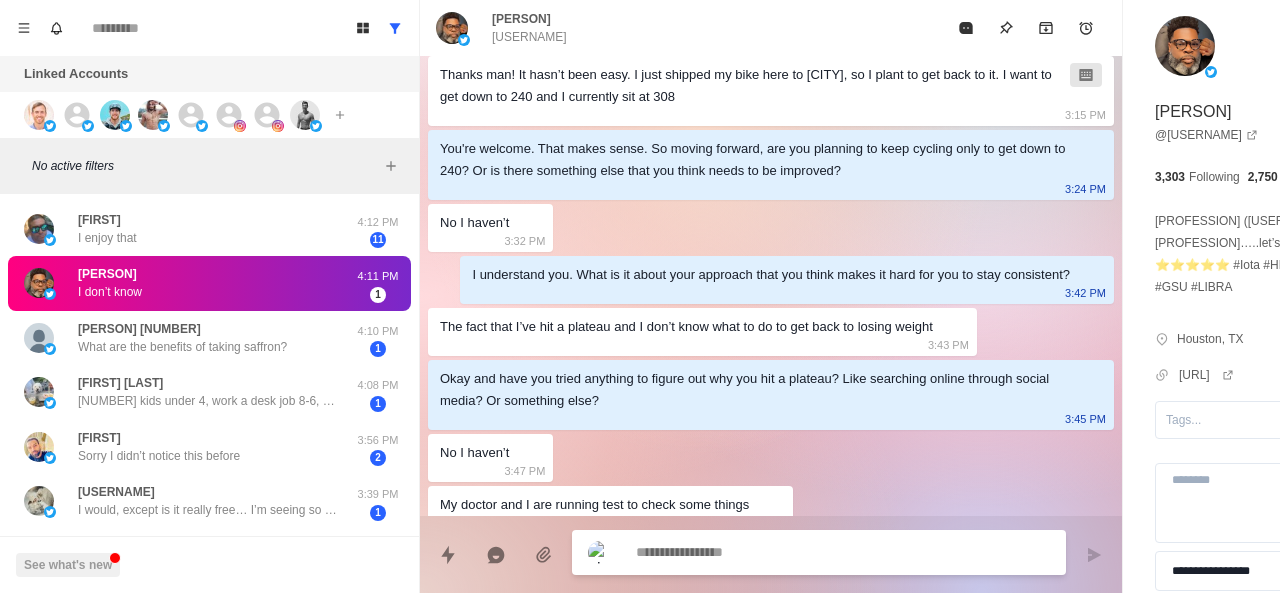 scroll, scrollTop: 1152, scrollLeft: 0, axis: vertical 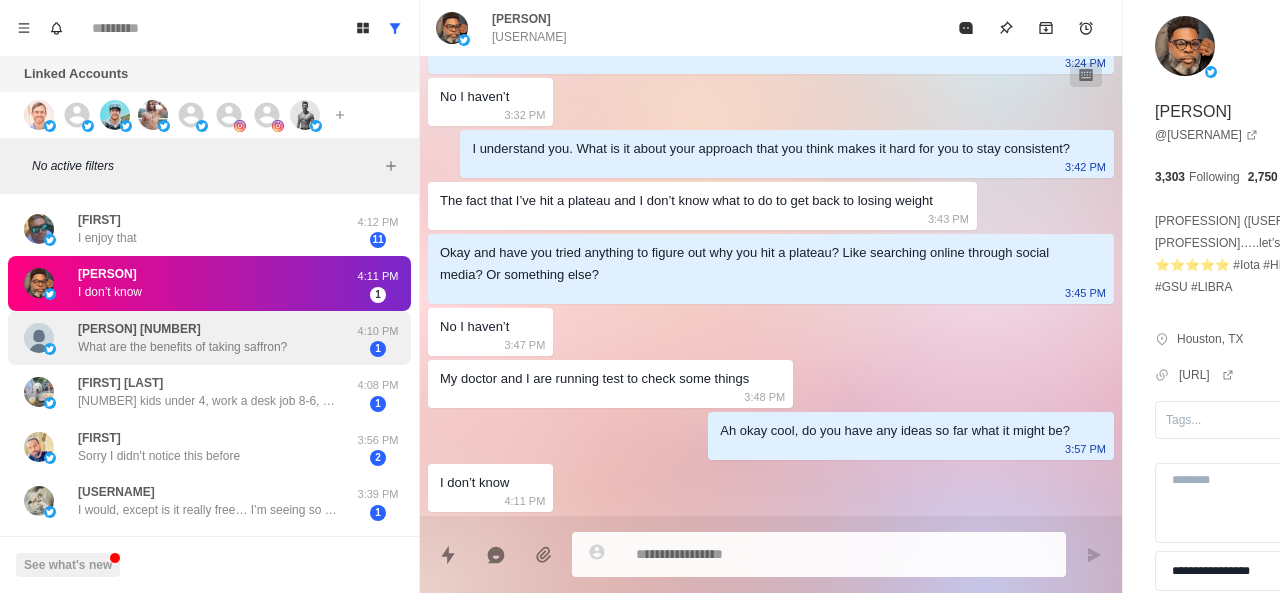 click on "[FIRST] [NUMBER] What are the benefits of taking saffron?" at bounding box center (182, 338) 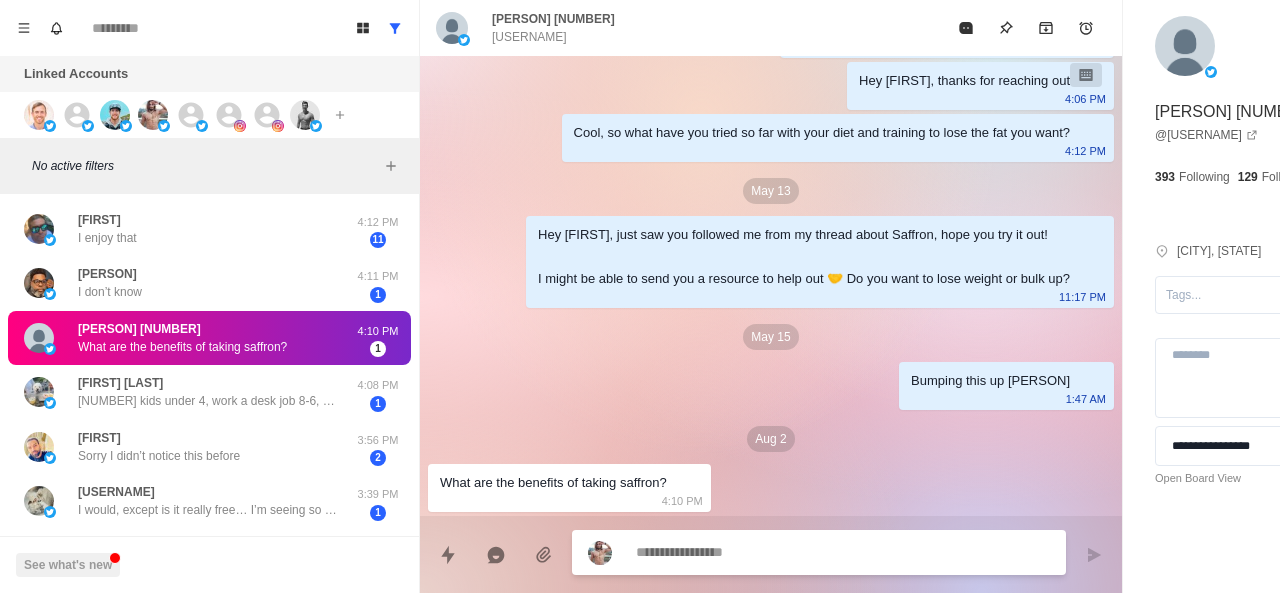 scroll, scrollTop: 210, scrollLeft: 0, axis: vertical 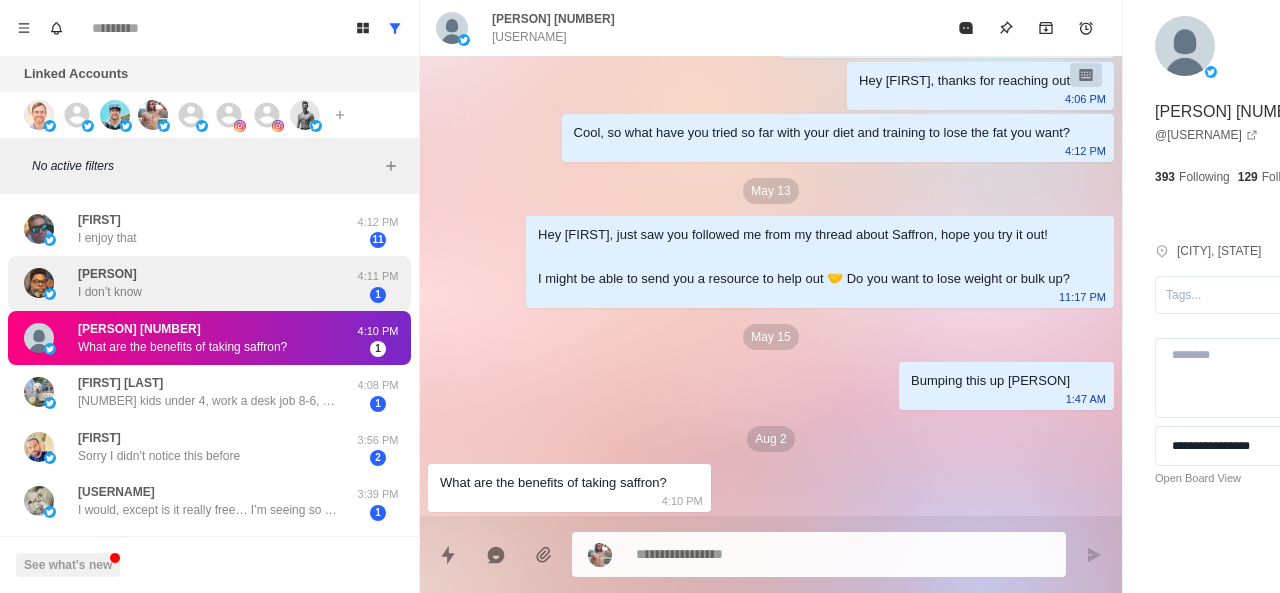 click on "[USERNAME]😂 I don’t know" at bounding box center [188, 283] 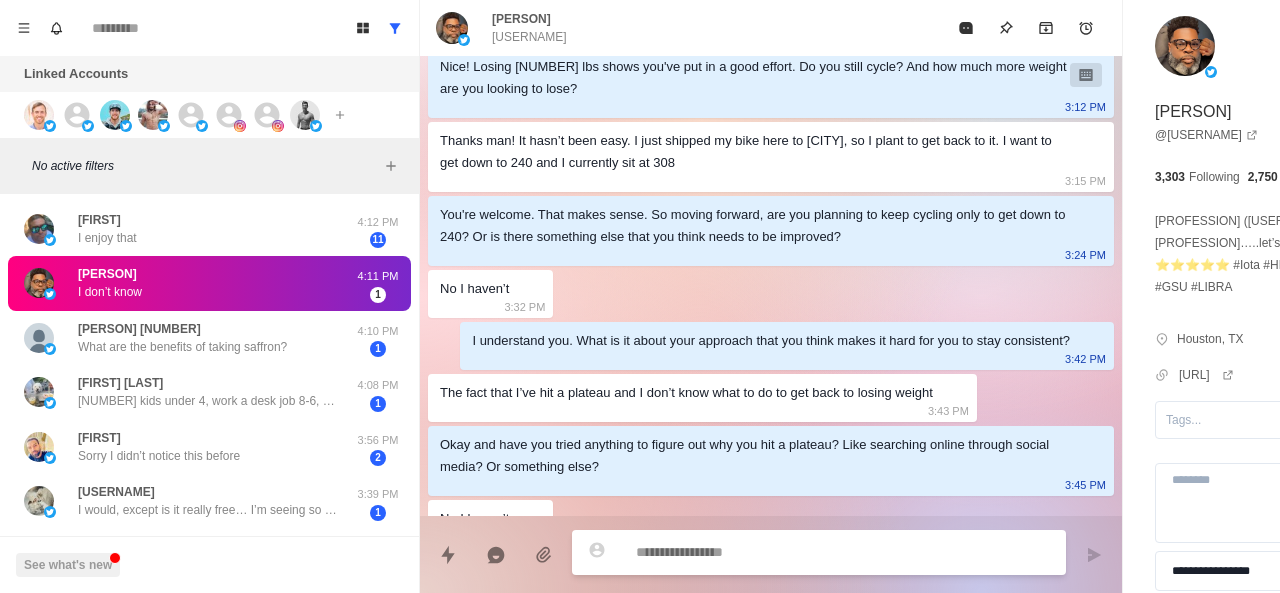 scroll, scrollTop: 1152, scrollLeft: 0, axis: vertical 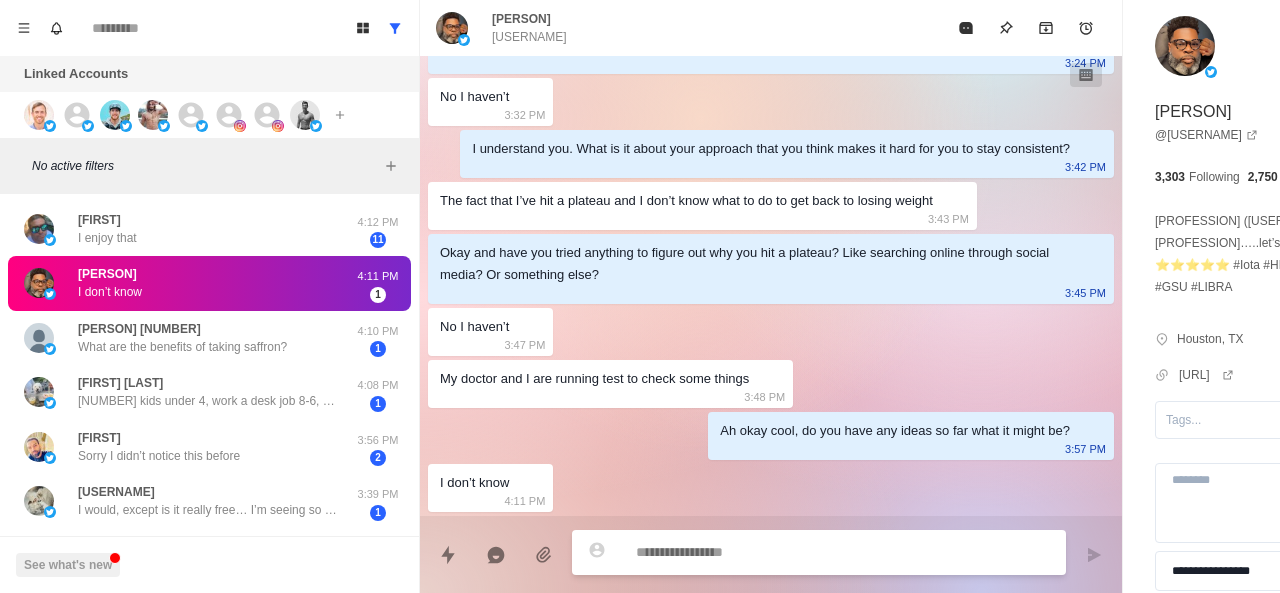 paste on "**********" 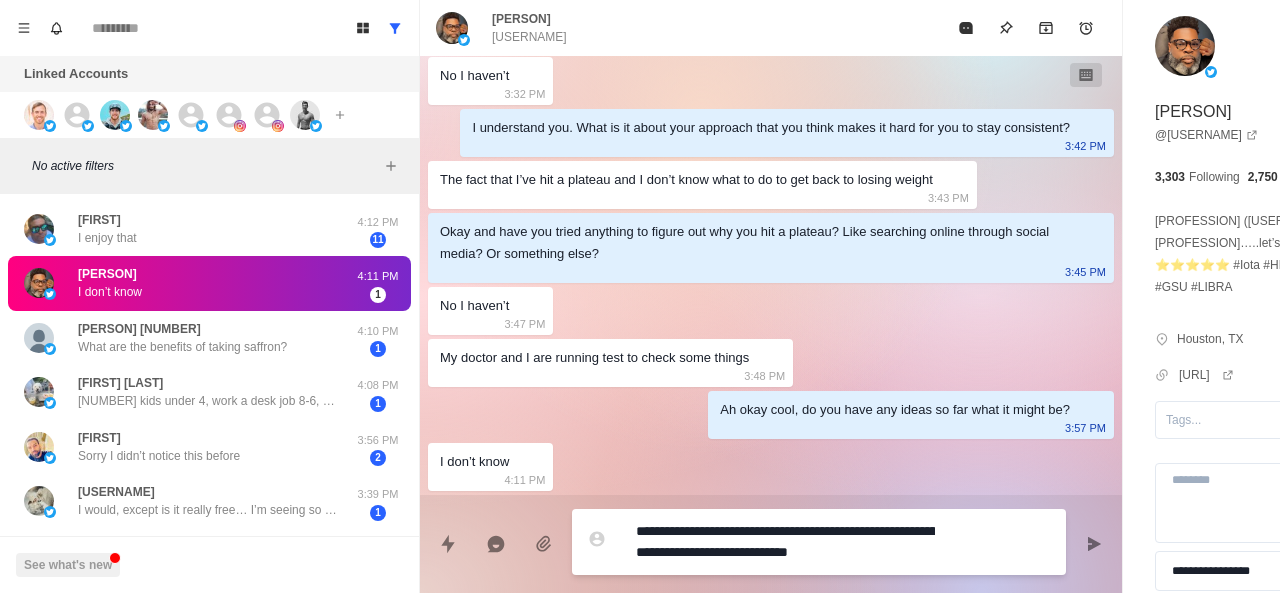 scroll, scrollTop: 0, scrollLeft: 0, axis: both 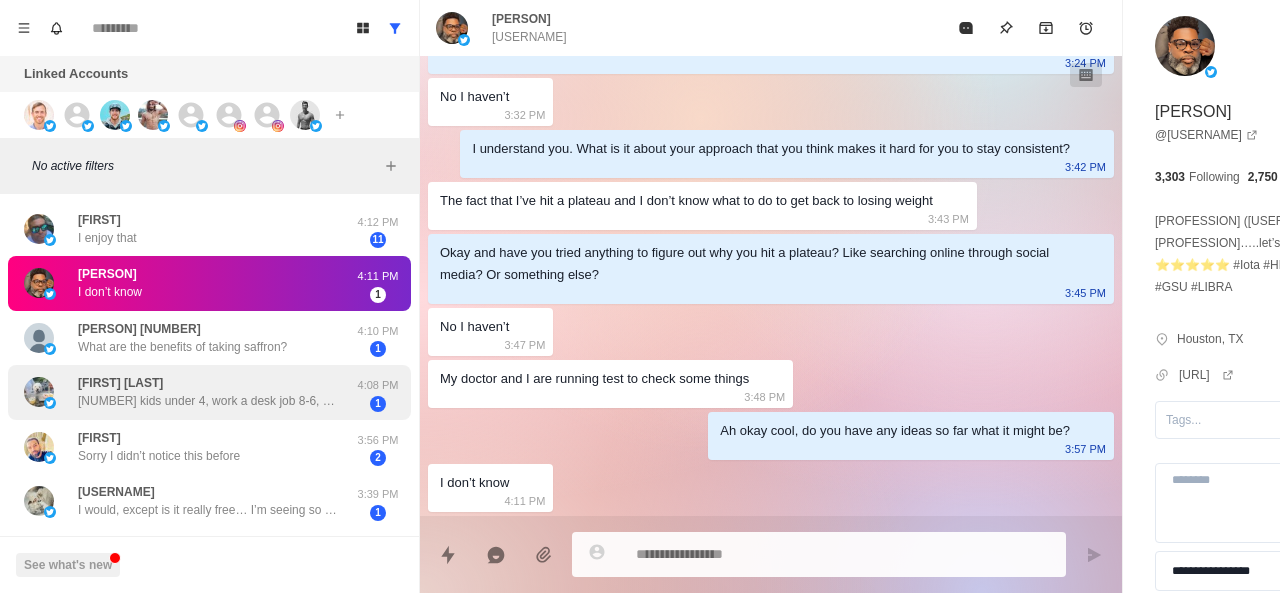 click on "[NUMBER] kids under 4, work a desk job 8-6, weigh 200 now but want to get back to 185. Don’t have much time (Peloton workout 20 mins usually) but want to try and find other ways to lose some of the extra weight, and keep my lower back pain (sitting too much) in check." at bounding box center (208, 401) 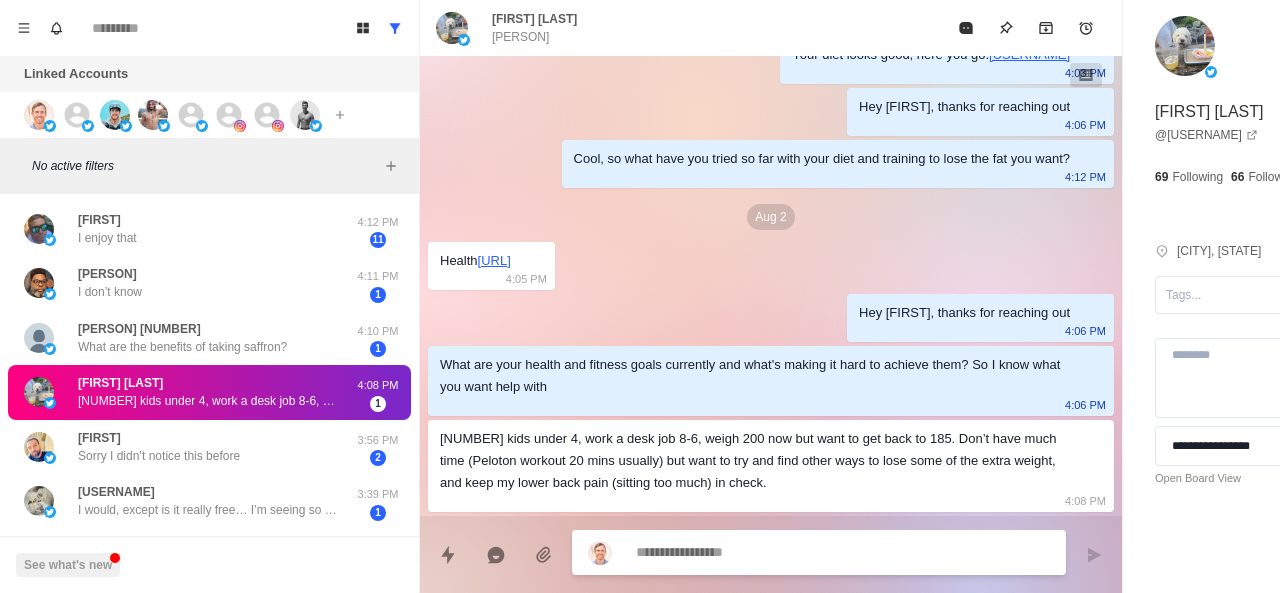 scroll, scrollTop: 162, scrollLeft: 0, axis: vertical 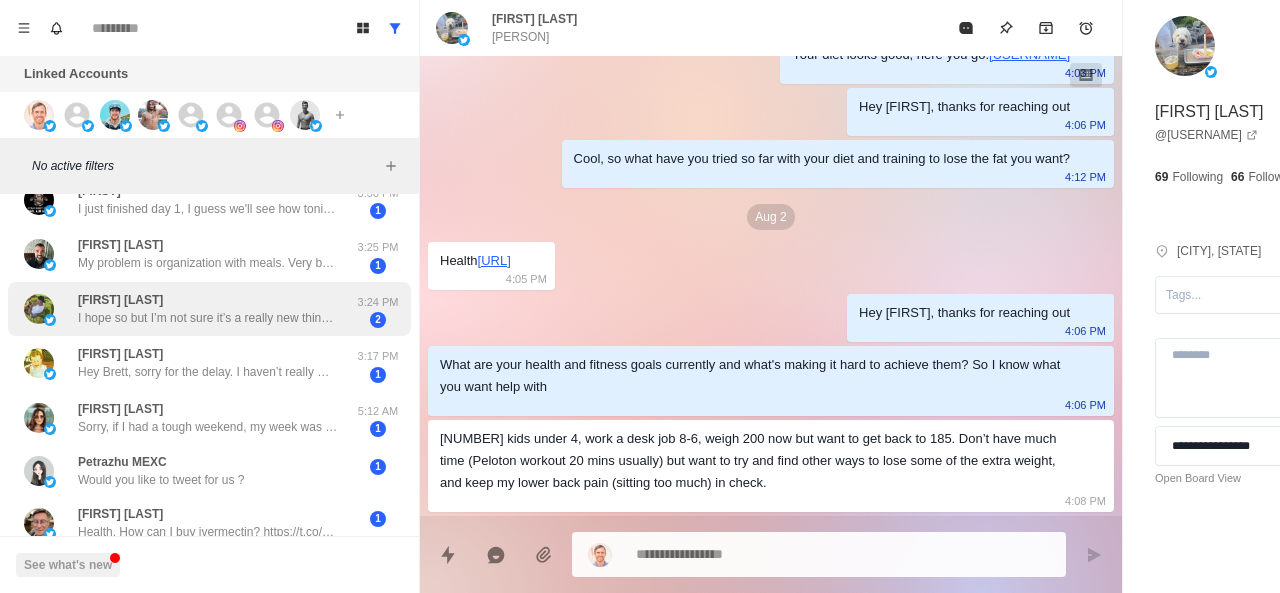 click on "I hope so but I’m not sure it’s a really new thing for me so I’ll just have to stick with it." at bounding box center [208, 318] 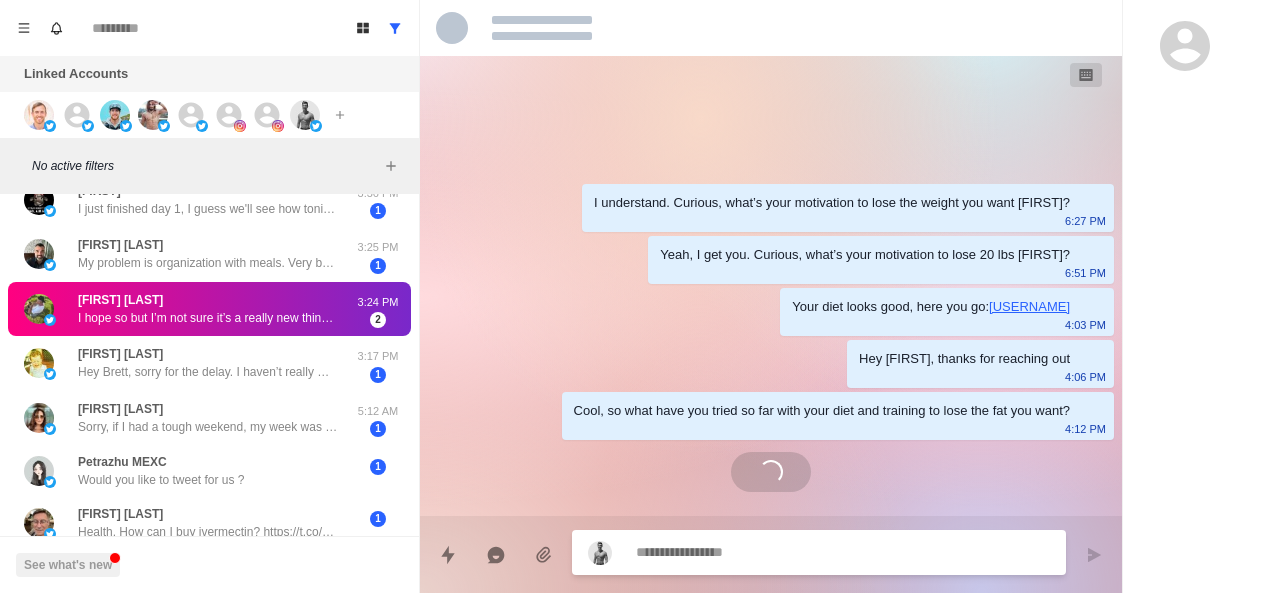 scroll, scrollTop: 0, scrollLeft: 0, axis: both 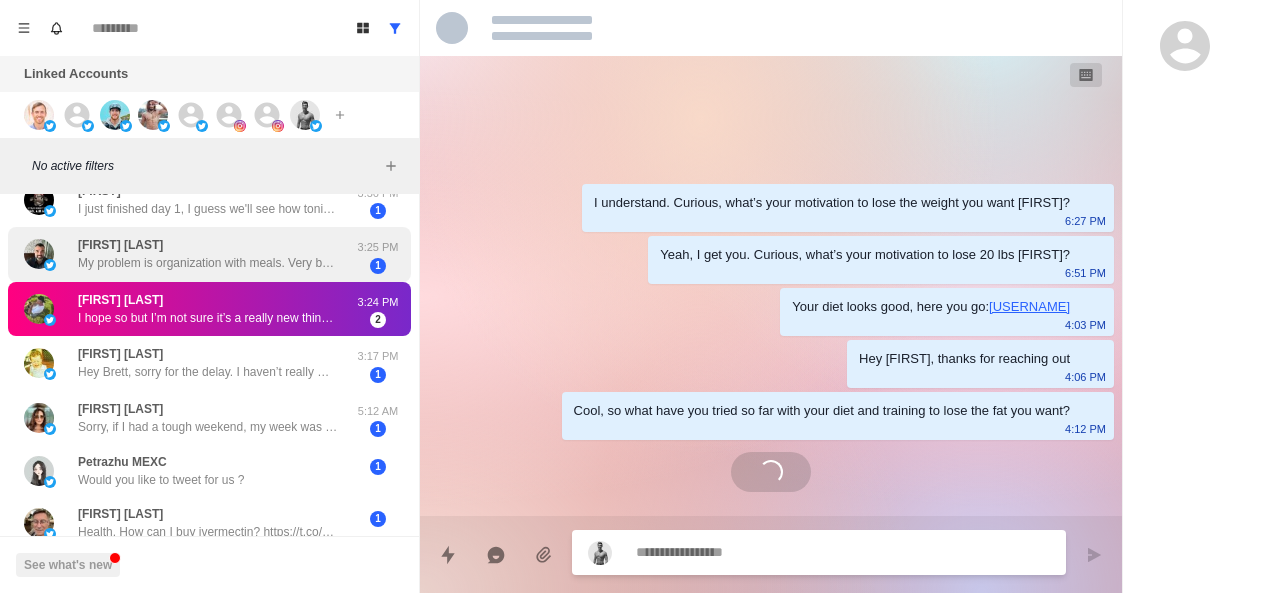 click on "My problem is organization with meals. Very busy most of the time. I dont eat as bad although some not good processed things that dont let me progress." at bounding box center (208, 263) 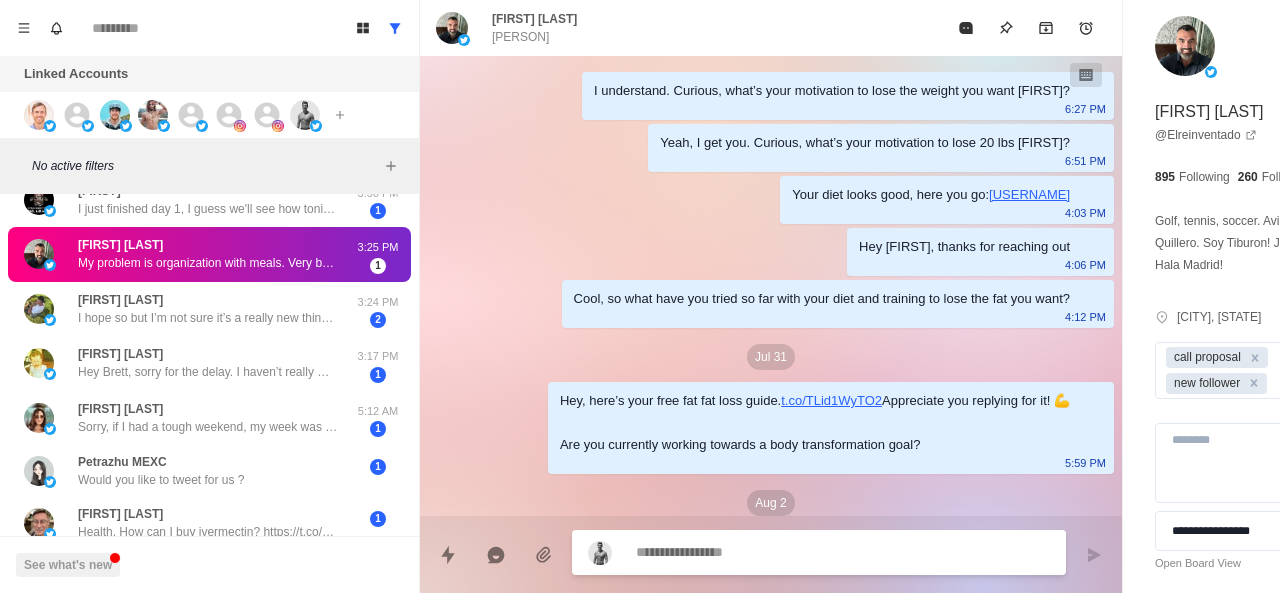 scroll, scrollTop: 322, scrollLeft: 0, axis: vertical 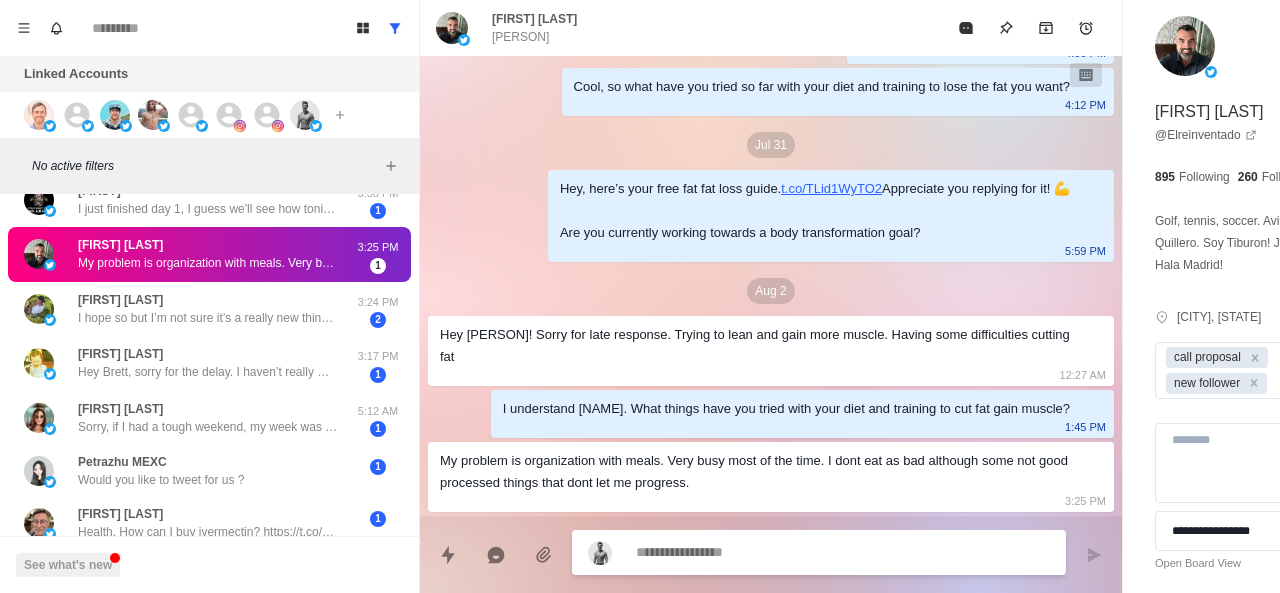 click at bounding box center (785, 552) 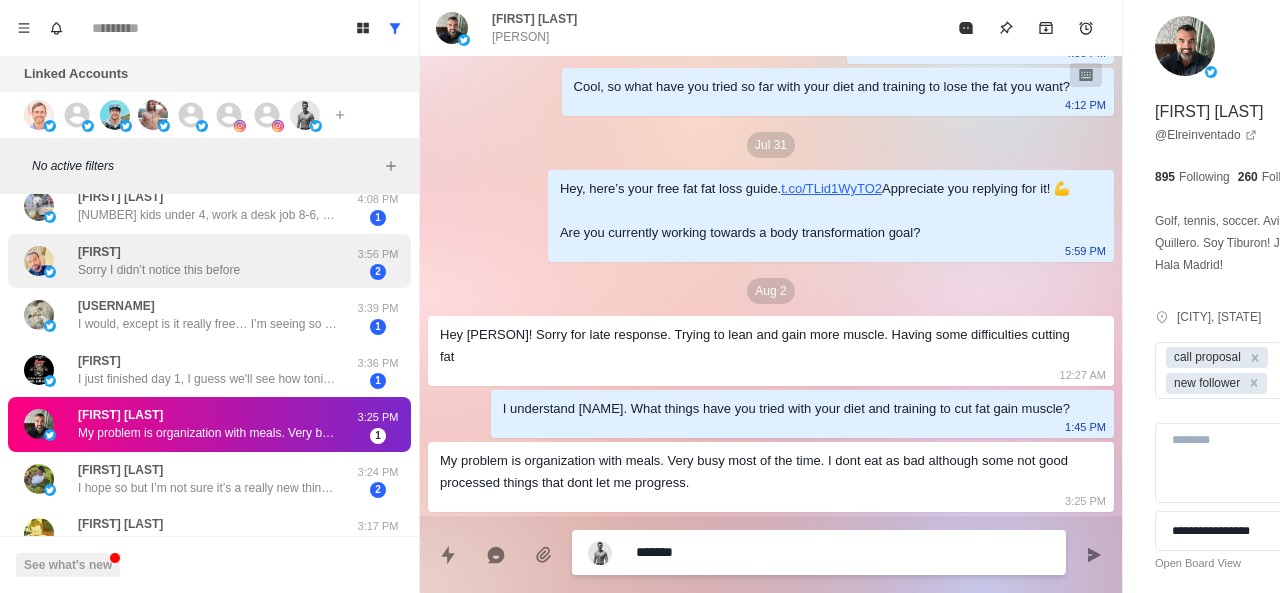 scroll, scrollTop: 187, scrollLeft: 0, axis: vertical 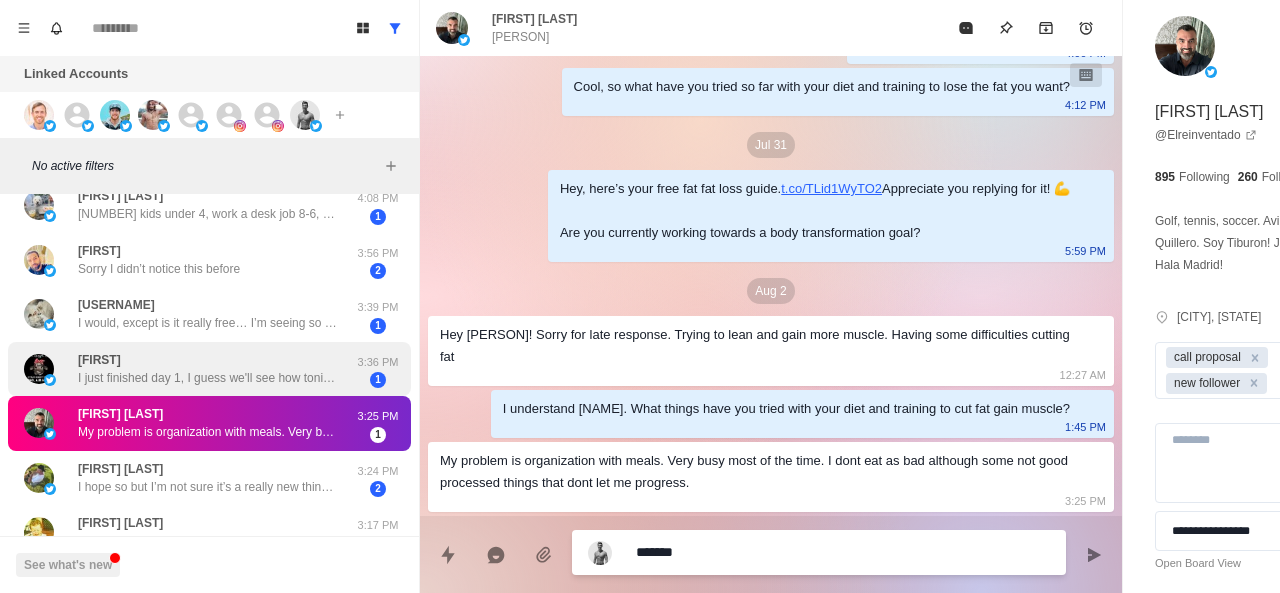 click on "[PERSON] I just finished day [NUMBER], I guess we'll see how tonight goes. I also started taking [NUMBER] MG of melatonin and [NUMBER] of magnesium glycate." at bounding box center (208, 369) 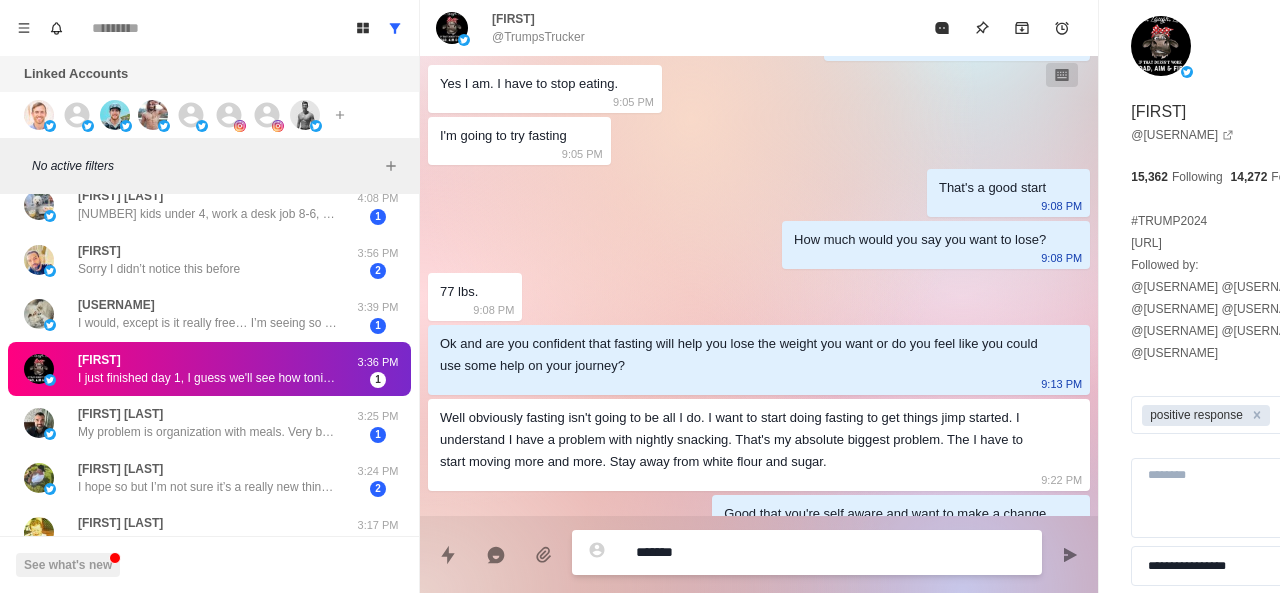 scroll, scrollTop: 881, scrollLeft: 0, axis: vertical 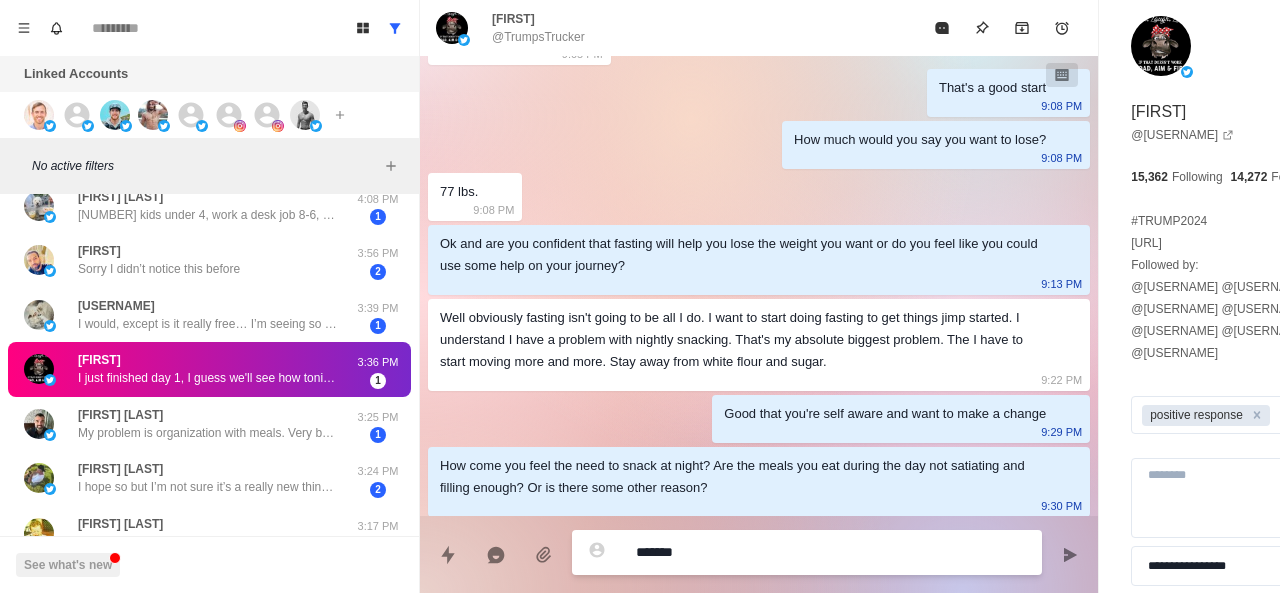 click on "*******" at bounding box center [759, 546] 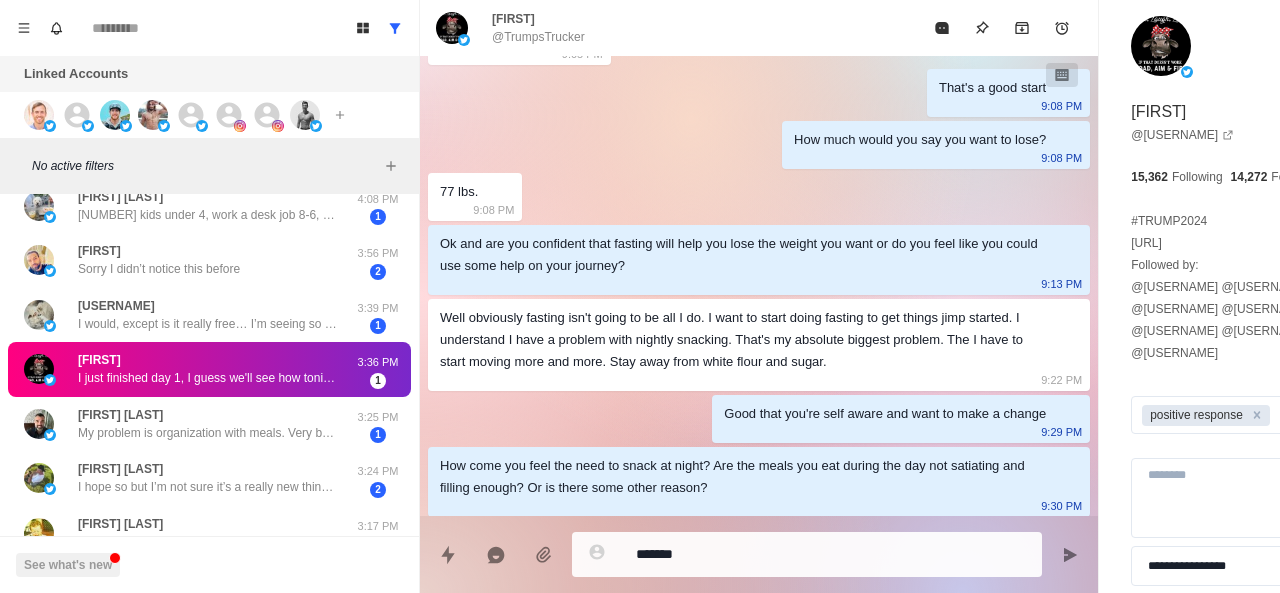 click on "[FIRST] I just finished day 1, I guess we'll see how tonight goes. I also started taking 10 MG of melatonin and 250 of magnesium glycate. 3:36 PM 1" at bounding box center [209, 369] 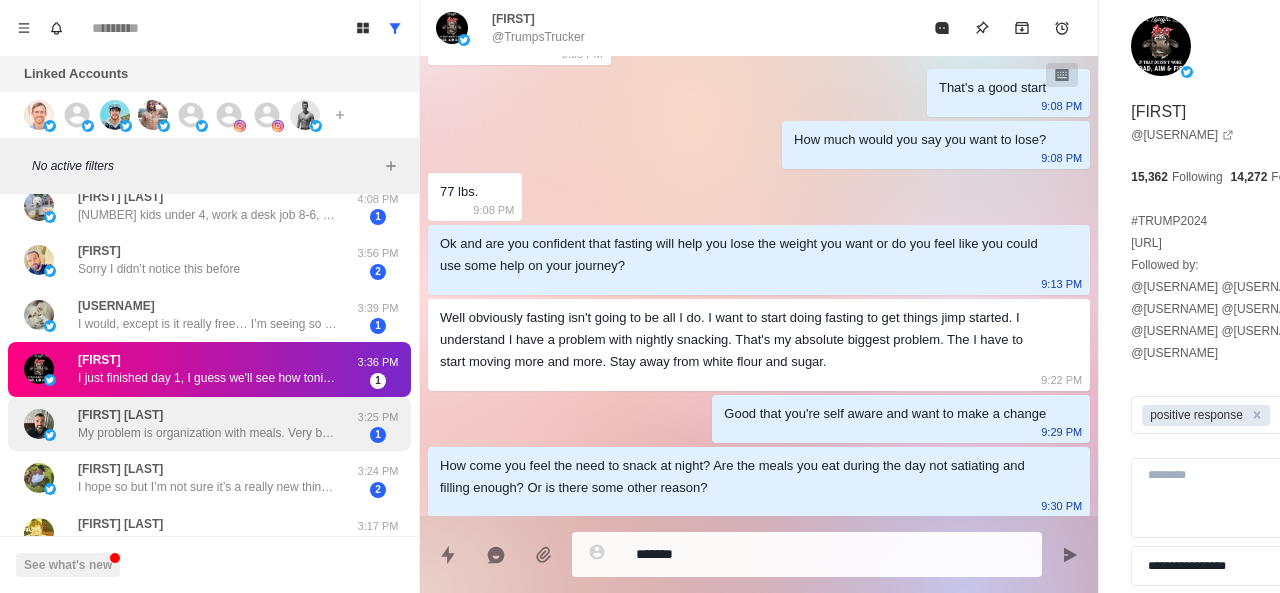 click on "[FIRST] [LAST] My problem is organization with meals. Very busy most of the time. I dont eat as bad although some not good processed things that dont let me progress." at bounding box center [208, 424] 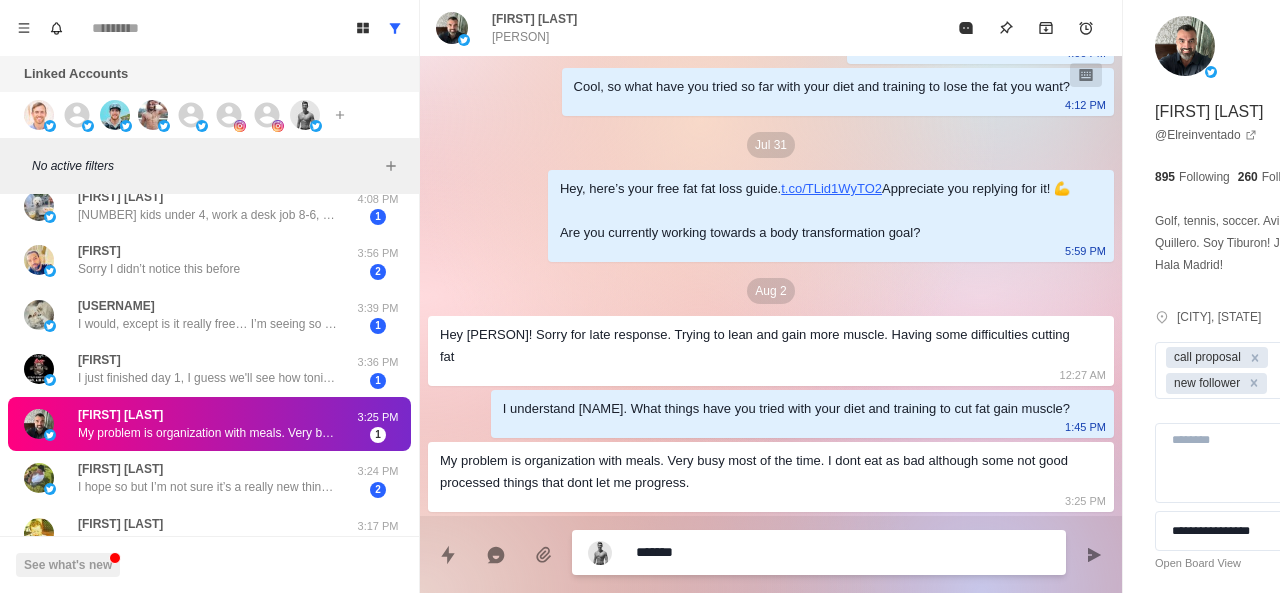 scroll, scrollTop: 322, scrollLeft: 0, axis: vertical 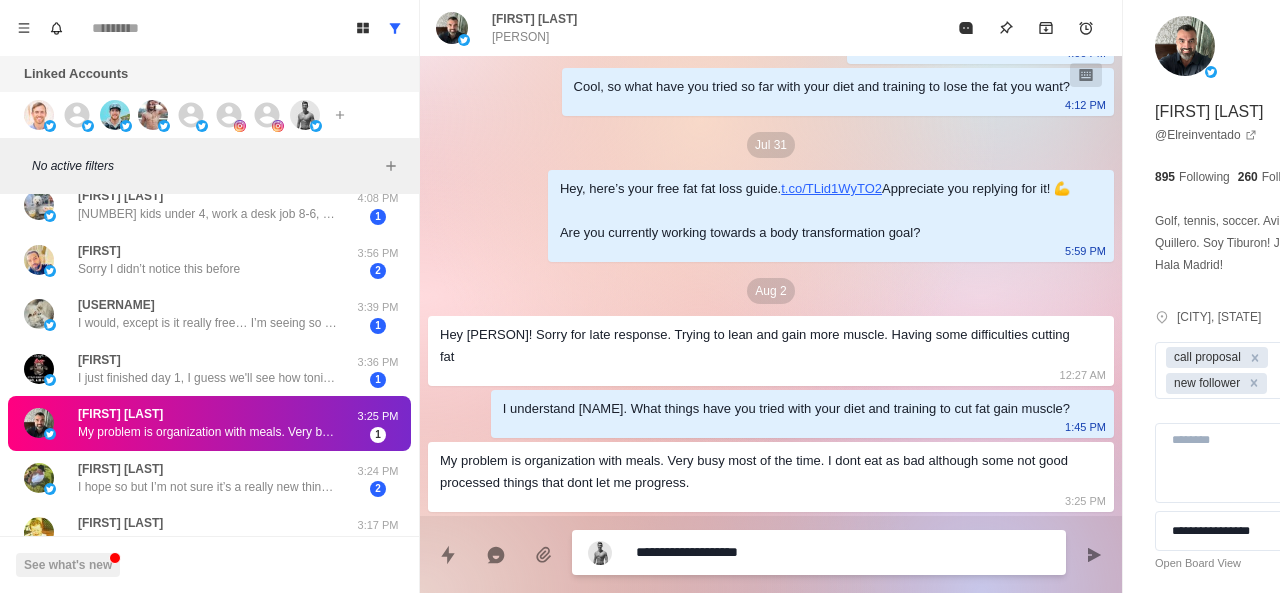 click on "**********" at bounding box center [785, 552] 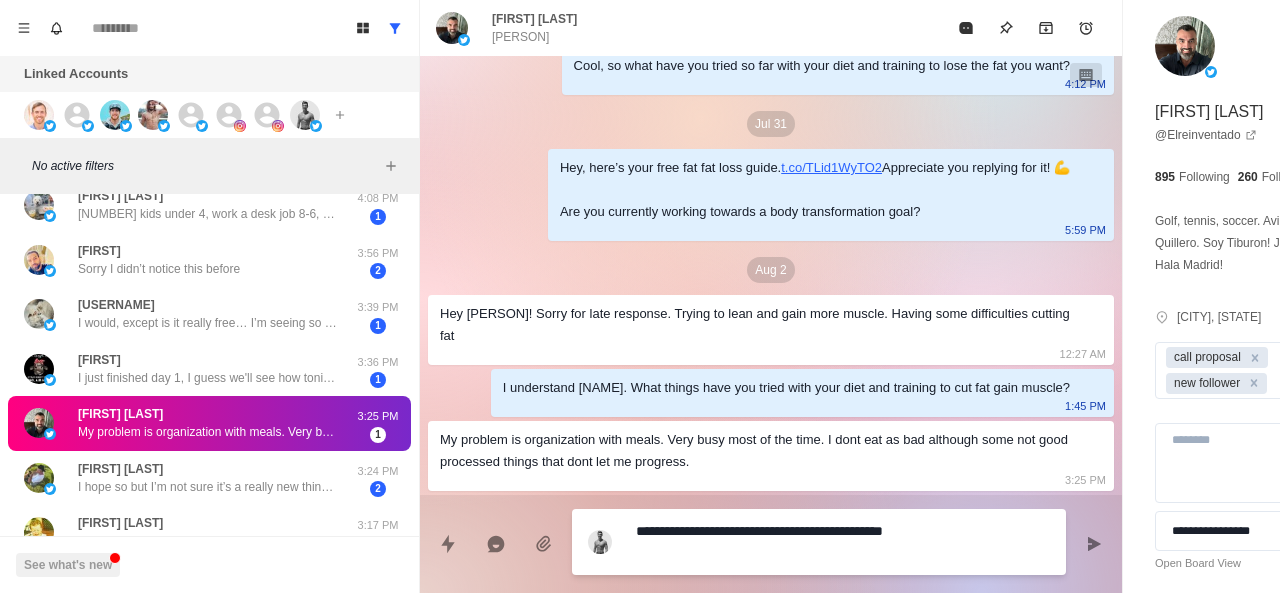 scroll, scrollTop: 342, scrollLeft: 0, axis: vertical 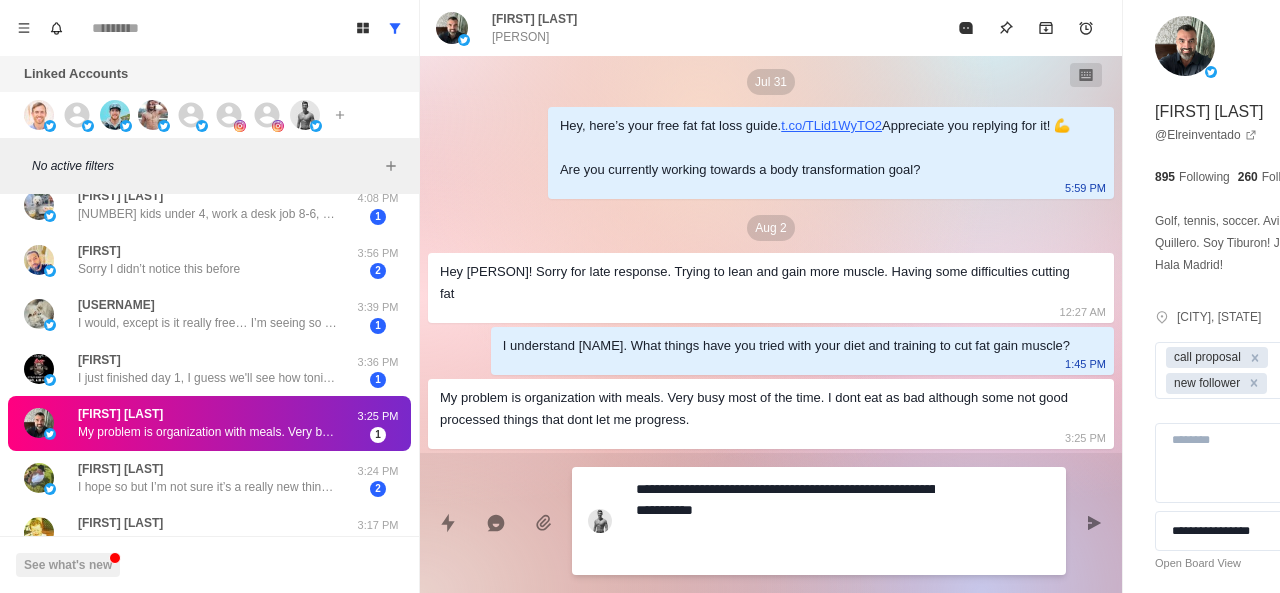 paste on "**********" 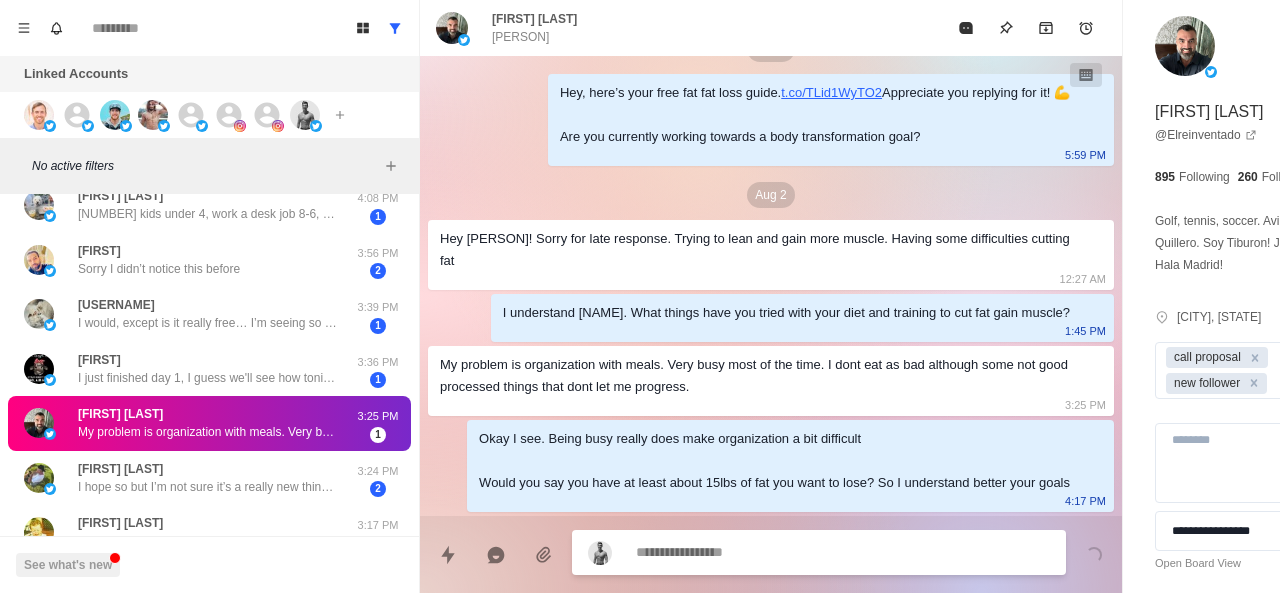 scroll, scrollTop: 440, scrollLeft: 0, axis: vertical 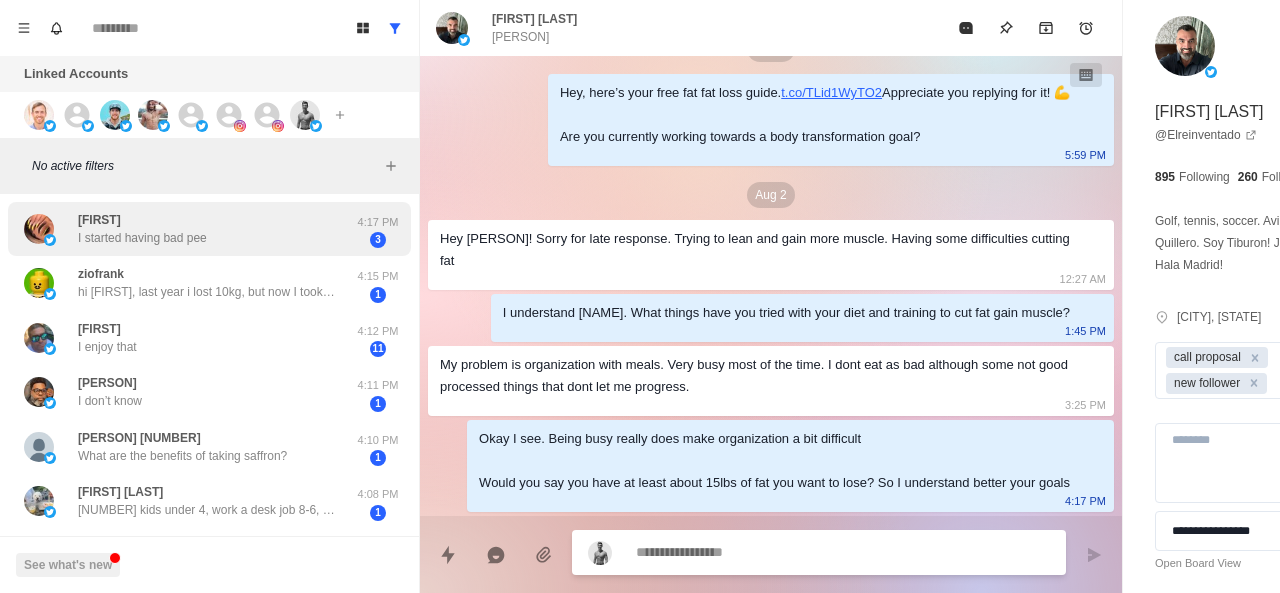 click on "[FIRST] I started having bad pee 4:17 PM 3" at bounding box center [209, 229] 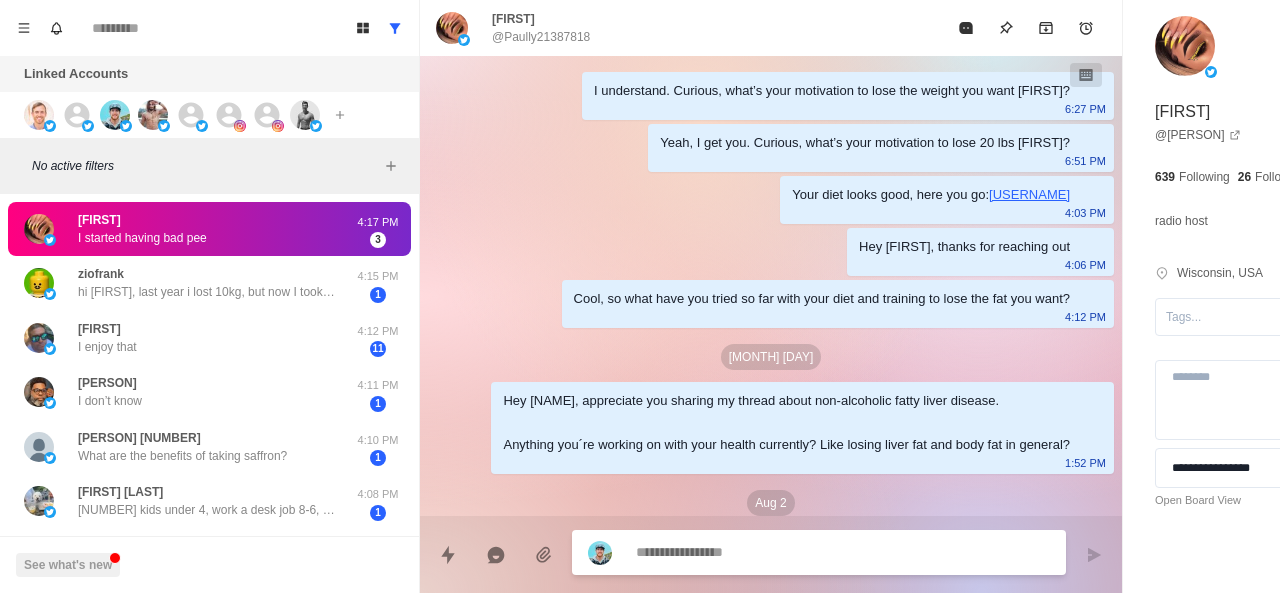 scroll, scrollTop: 294, scrollLeft: 0, axis: vertical 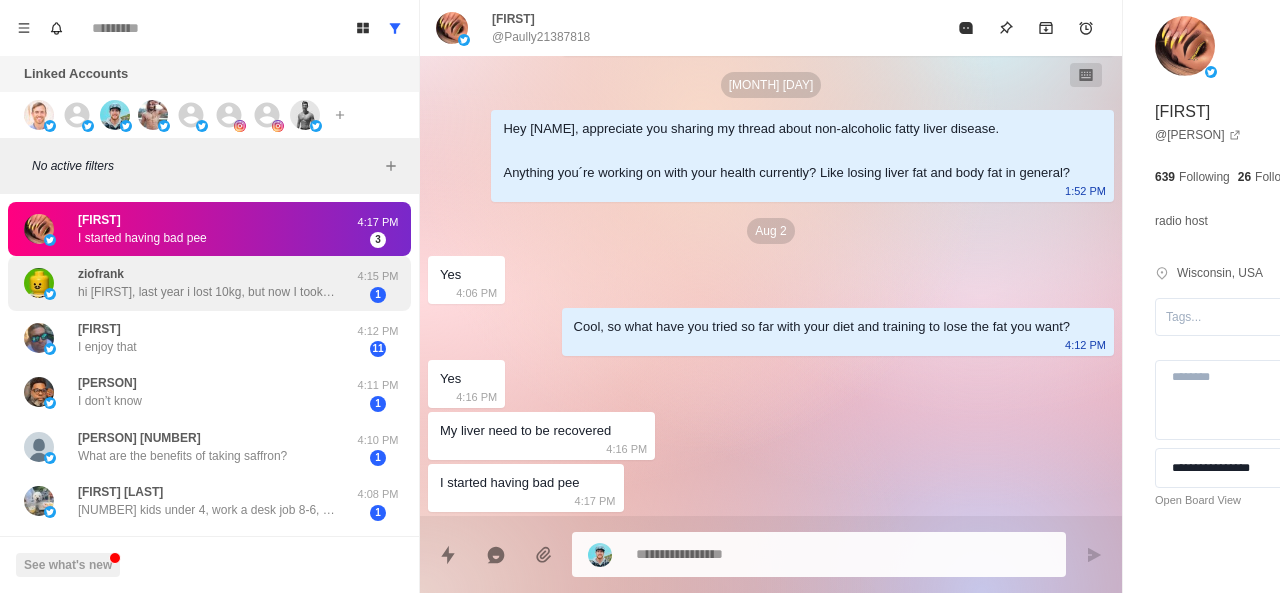 click on "hi [FIRST], last year i lost 10kg, but now I took back 4... I'm doing every day a bit of sport, so it could not be all fat. pressure without pills is about 135/85 on average..
I think I definitely need a guide! thanks for that!" at bounding box center (208, 292) 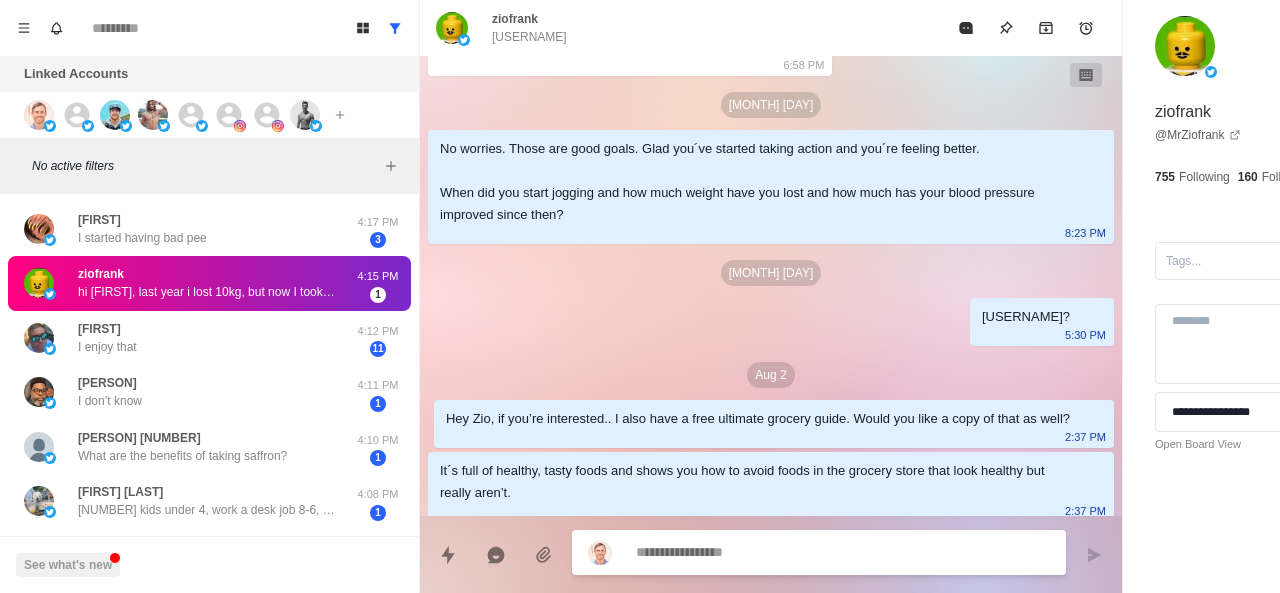 scroll, scrollTop: 820, scrollLeft: 0, axis: vertical 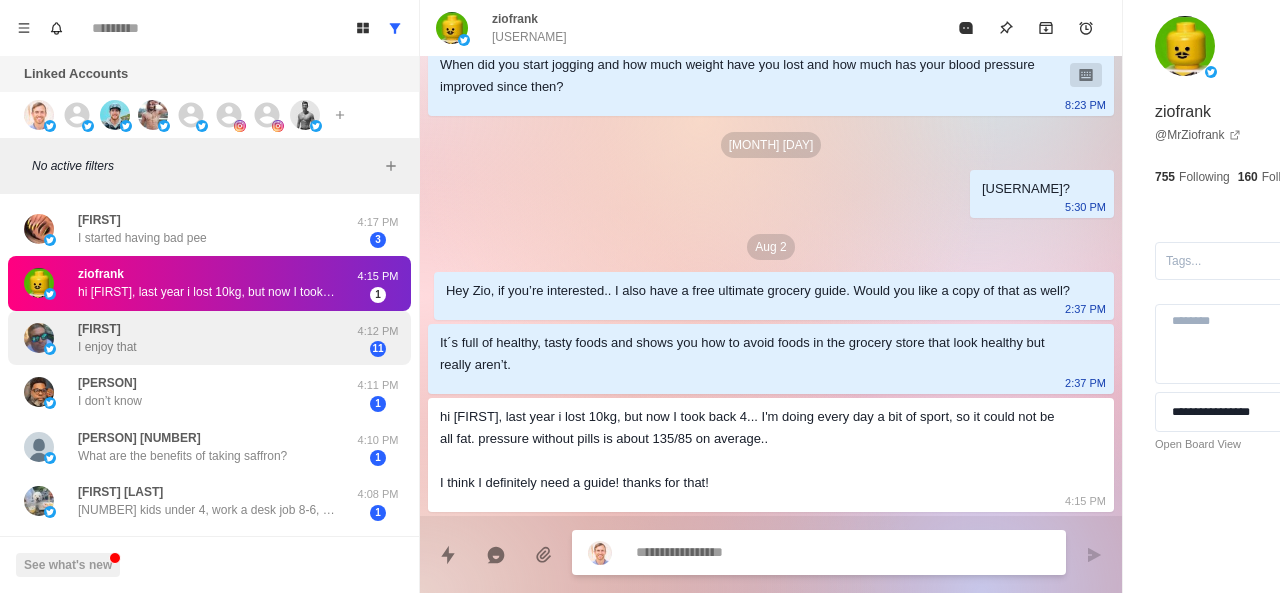 click on "[FIRST] I enjoy that" at bounding box center [188, 338] 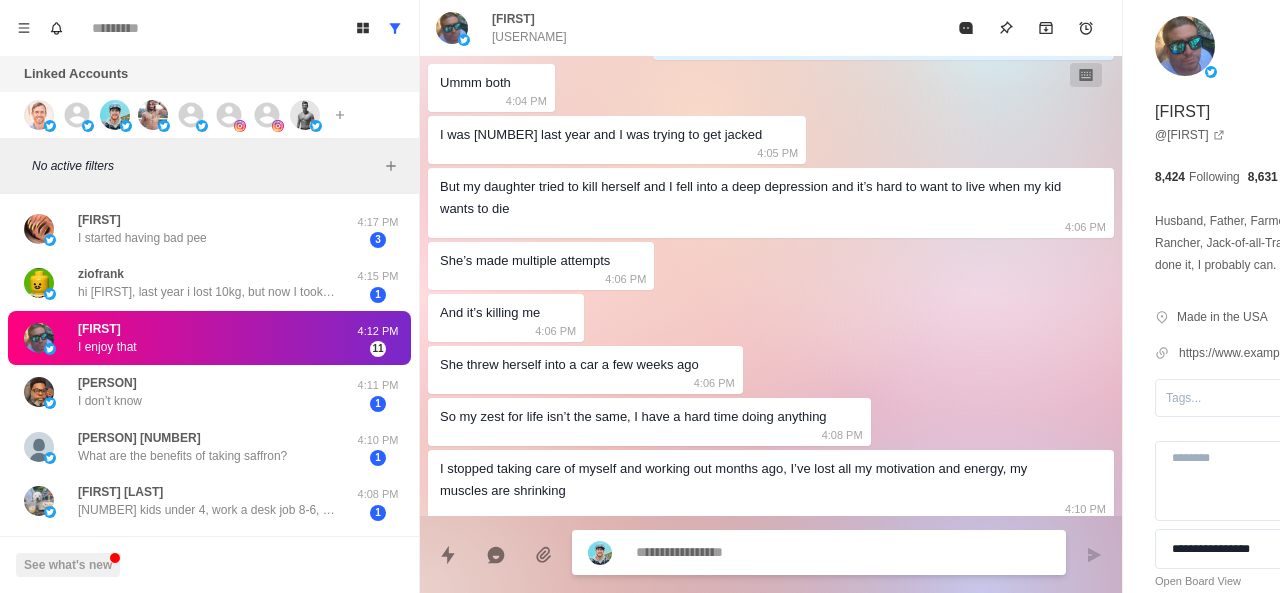 scroll, scrollTop: 1006, scrollLeft: 0, axis: vertical 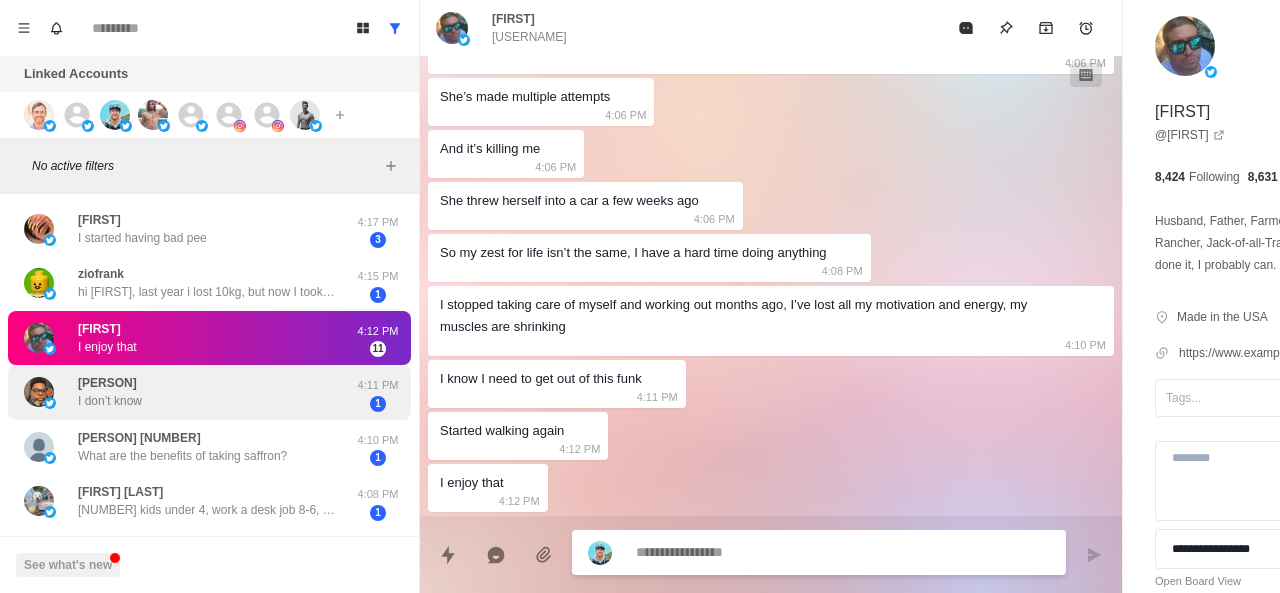 click on "I don’t know" at bounding box center (110, 401) 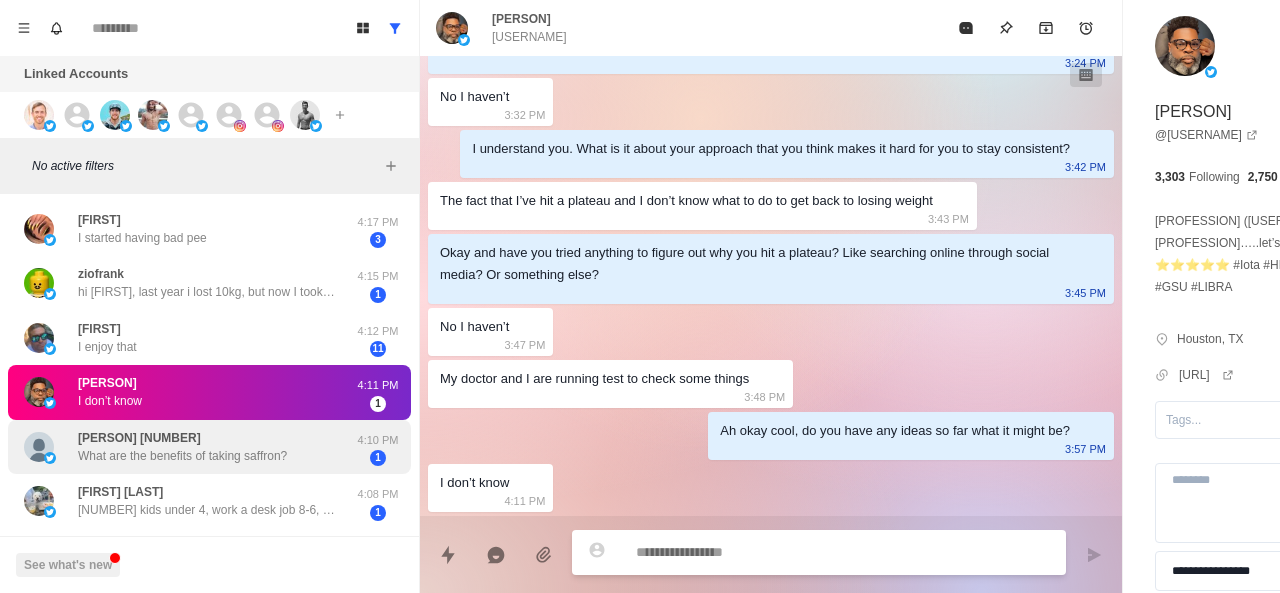 click on "What are the benefits of taking saffron?" at bounding box center (182, 456) 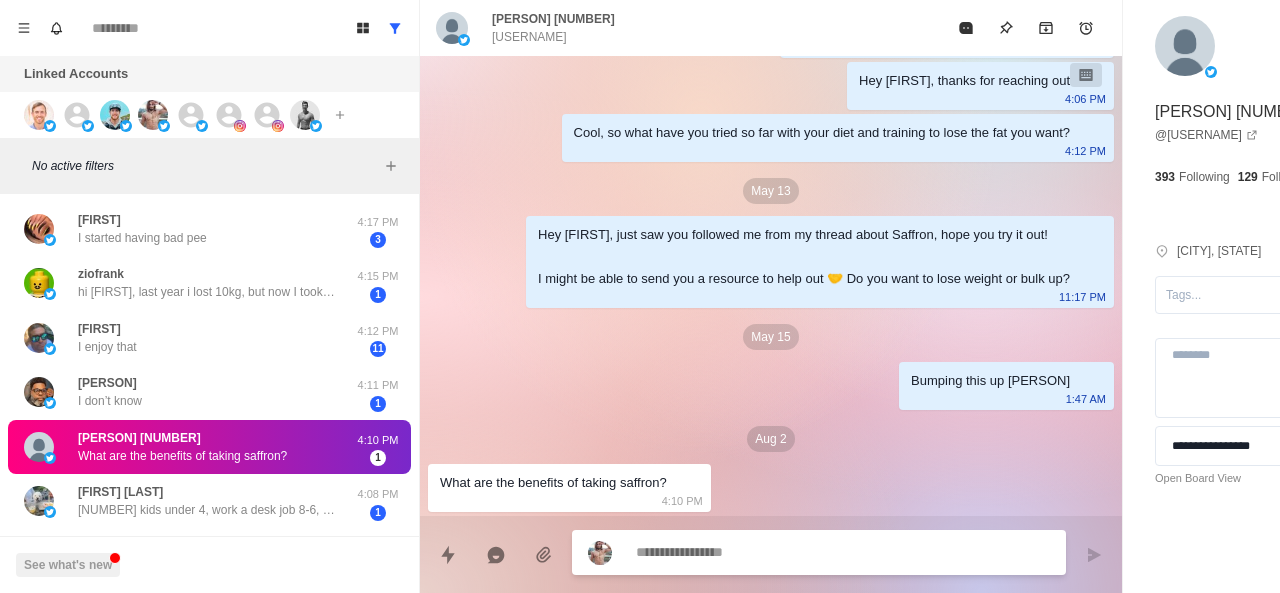 scroll, scrollTop: 210, scrollLeft: 0, axis: vertical 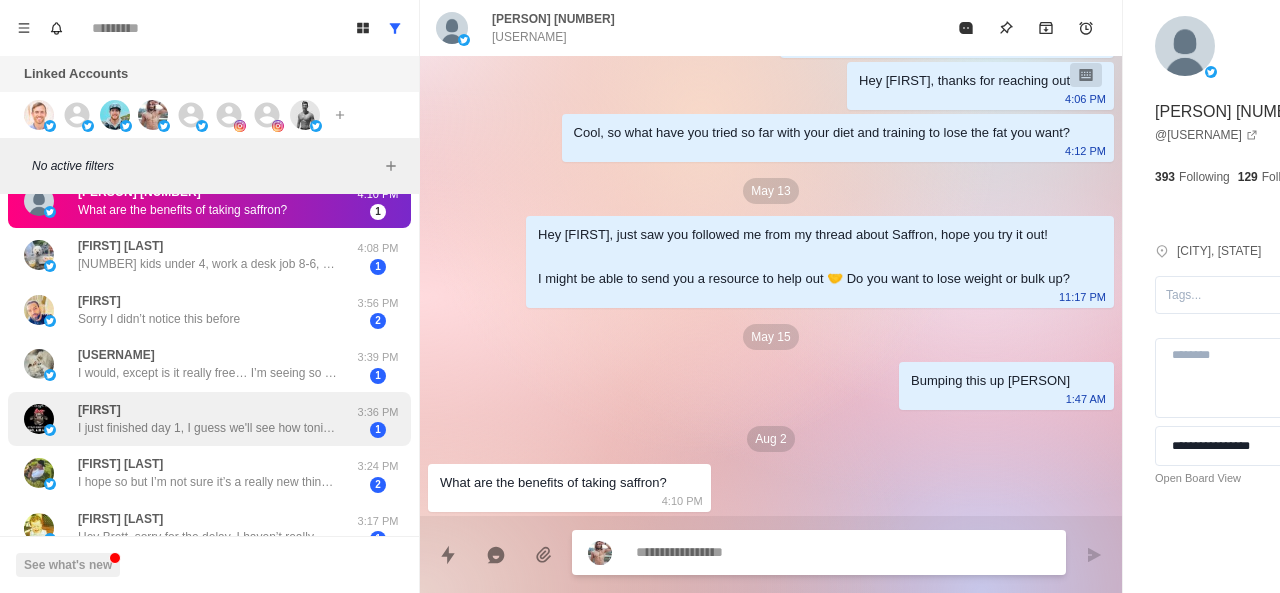 click on "I just finished day 1, I guess we'll see how tonight goes. I also started taking 10 MG of melatonin and 250 of magnesium glycate." at bounding box center (208, 428) 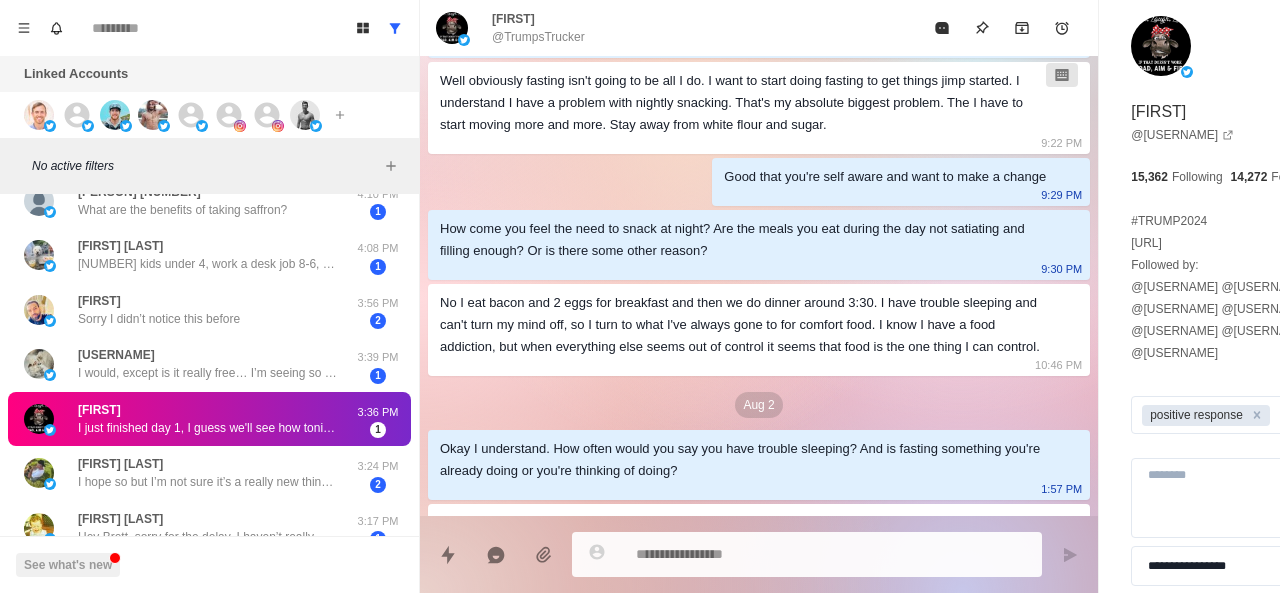 scroll, scrollTop: 1119, scrollLeft: 0, axis: vertical 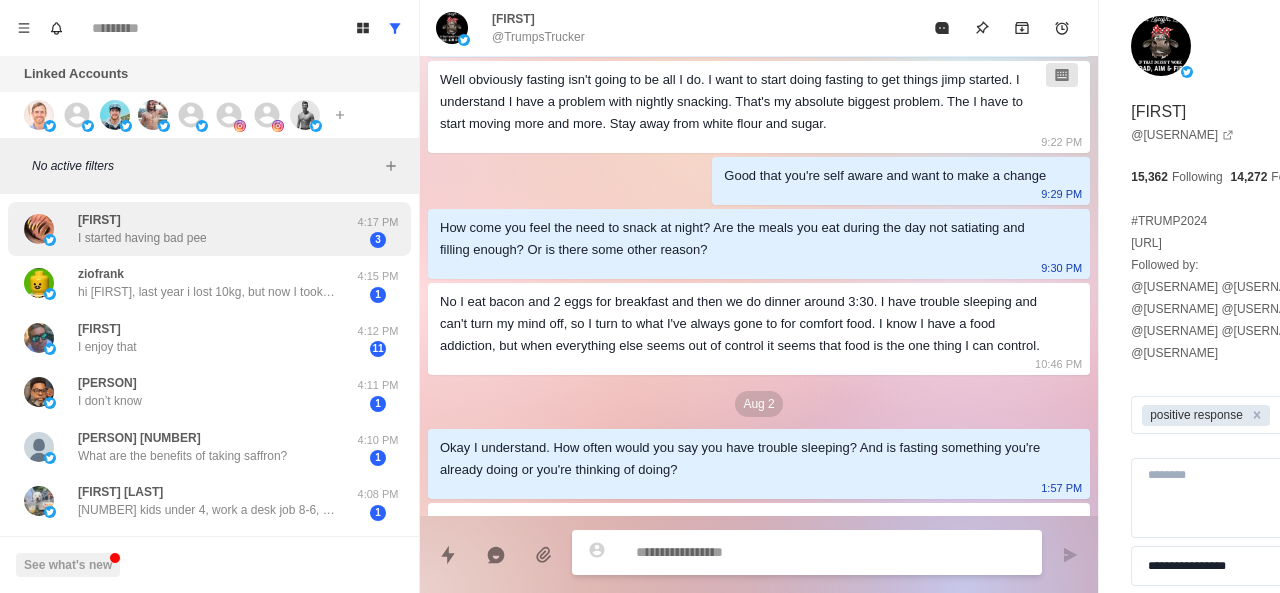 click on "[FIRST] I started having bad pee" at bounding box center (142, 229) 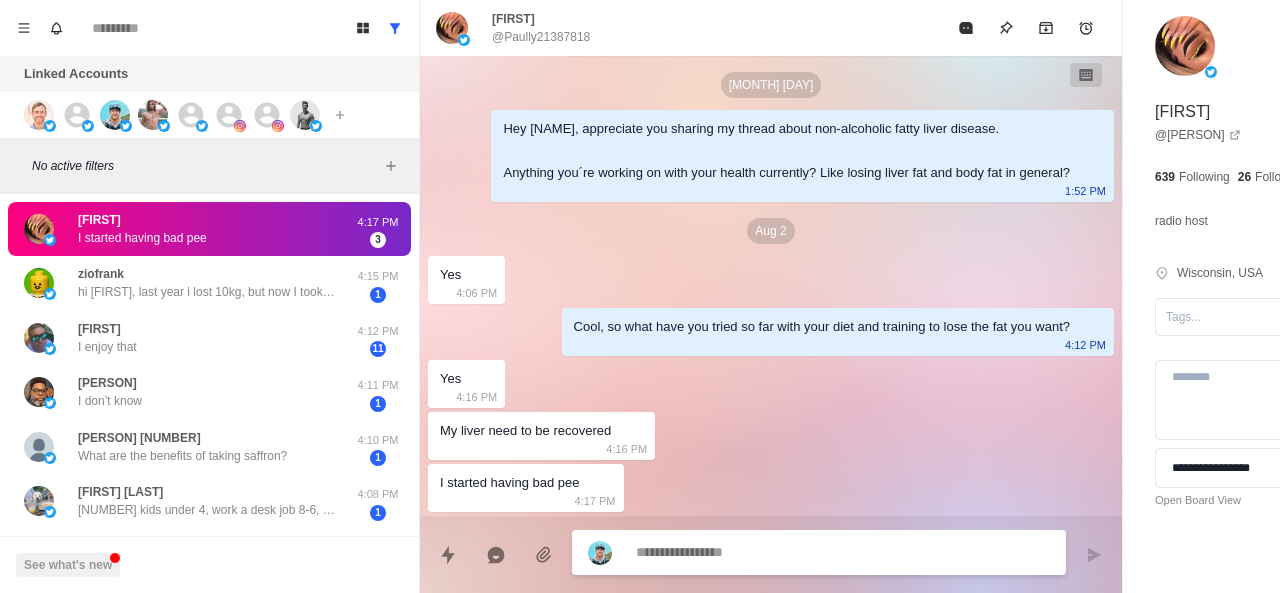 scroll, scrollTop: 294, scrollLeft: 0, axis: vertical 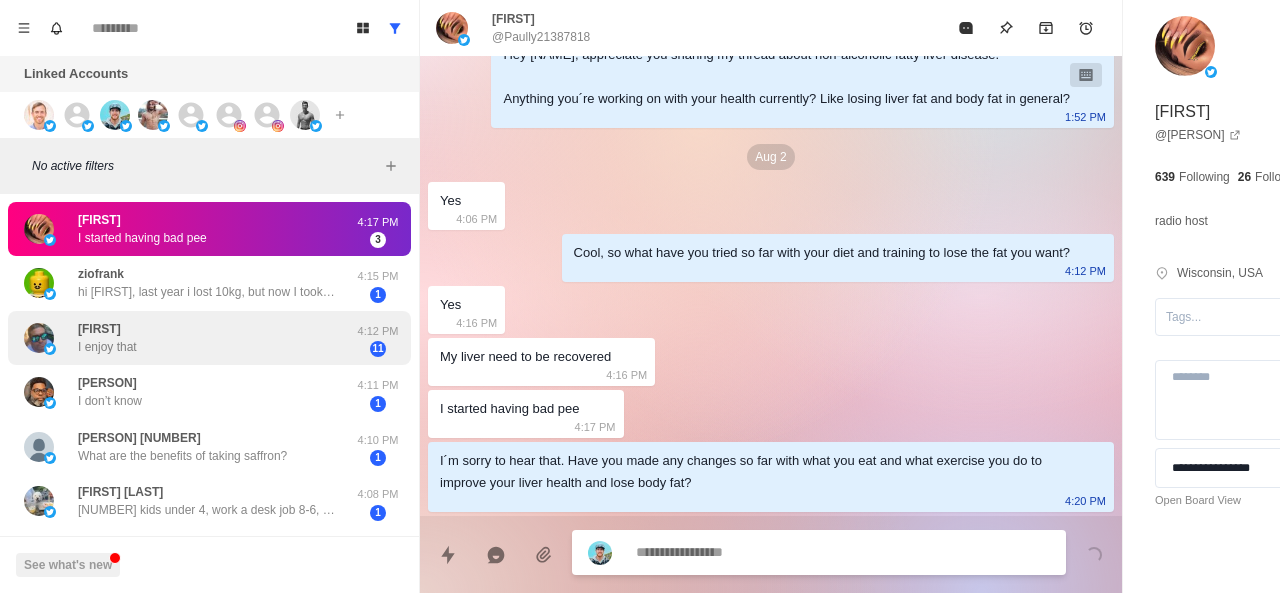 click on "[FIRST] I enjoy that" at bounding box center (188, 338) 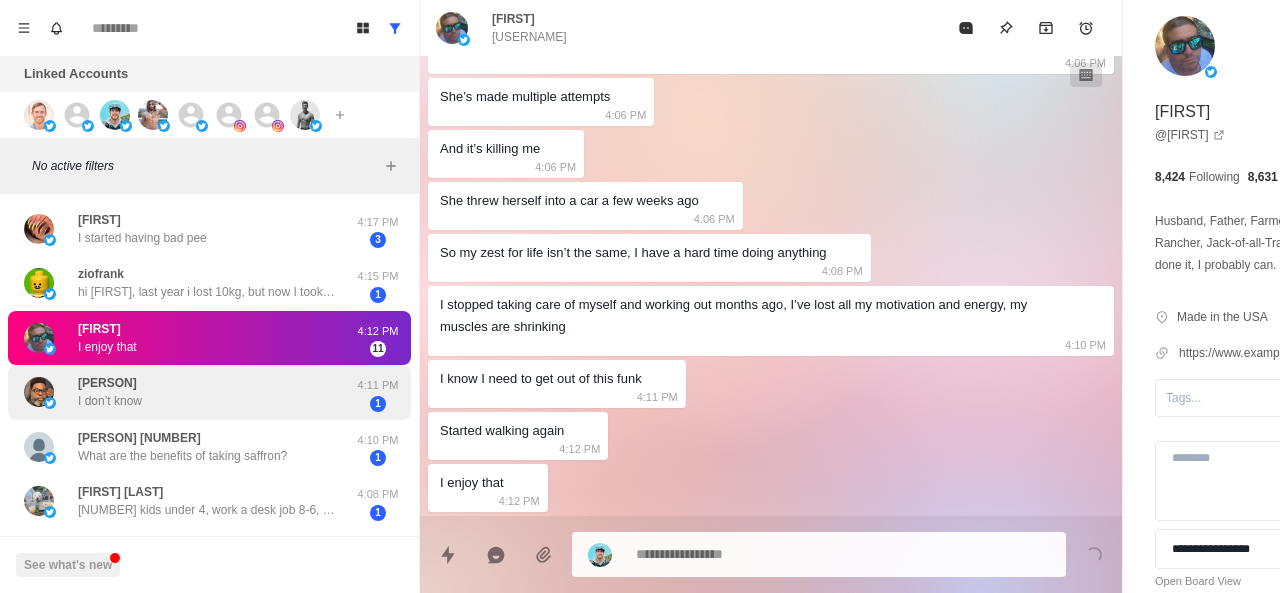 click on "[PERSON]" at bounding box center [107, 383] 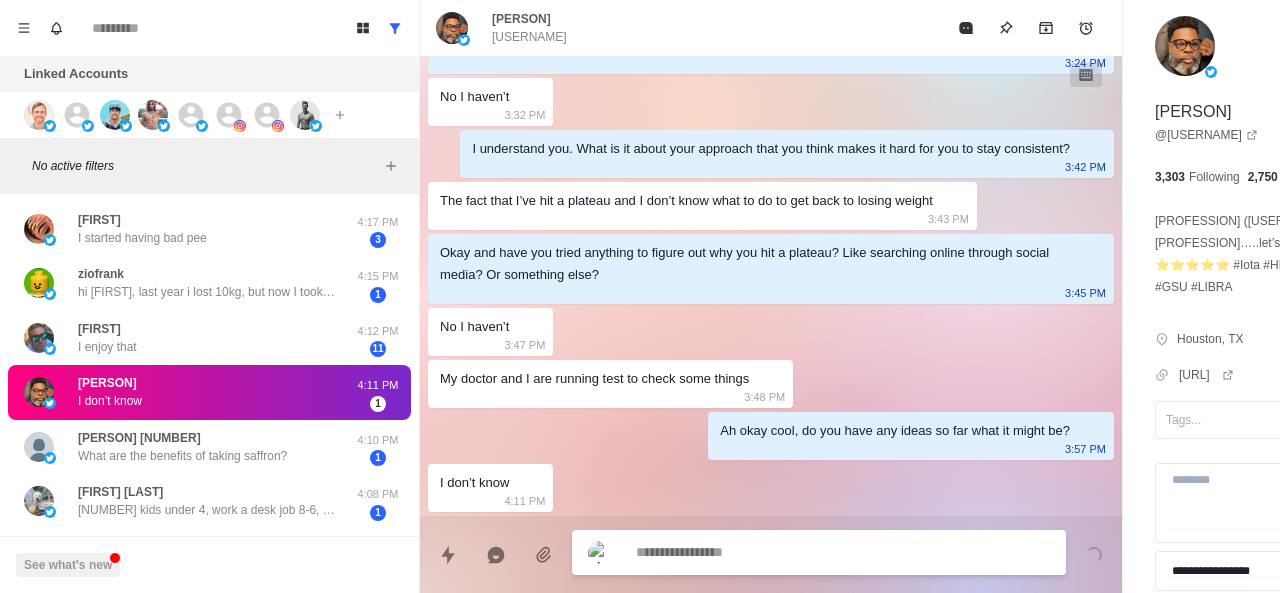 scroll, scrollTop: 1152, scrollLeft: 0, axis: vertical 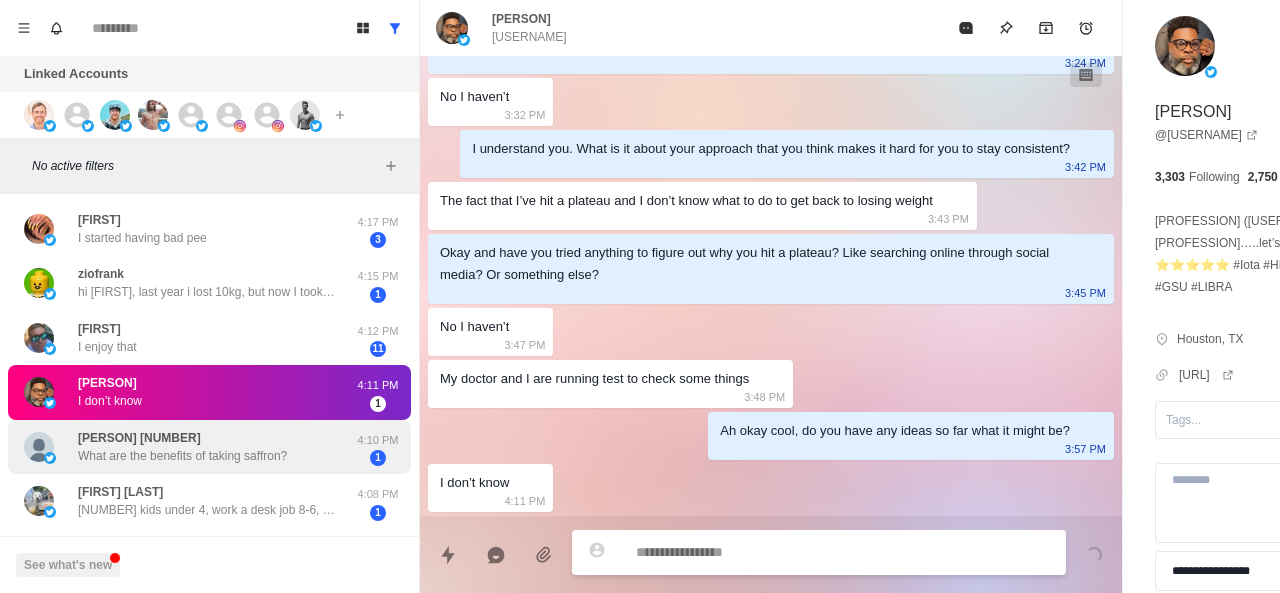 click on "[FIRST] [NUMBER] What are the benefits of taking saffron?" at bounding box center [182, 447] 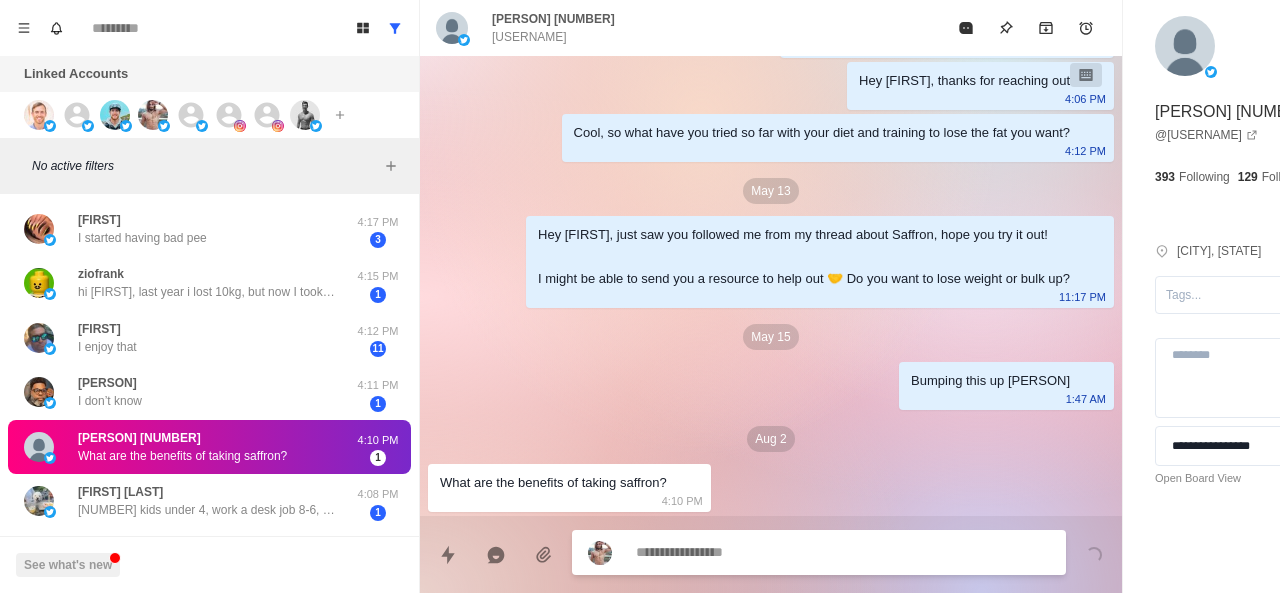 scroll, scrollTop: 210, scrollLeft: 0, axis: vertical 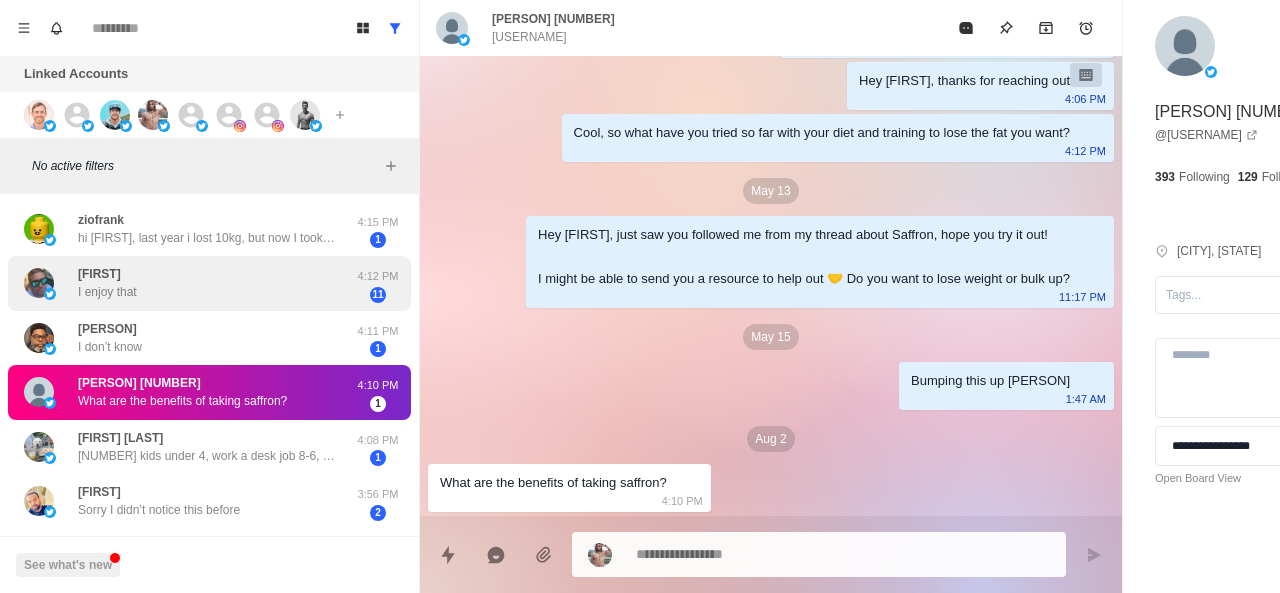 click on "[FIRST] I enjoy that" at bounding box center [188, 283] 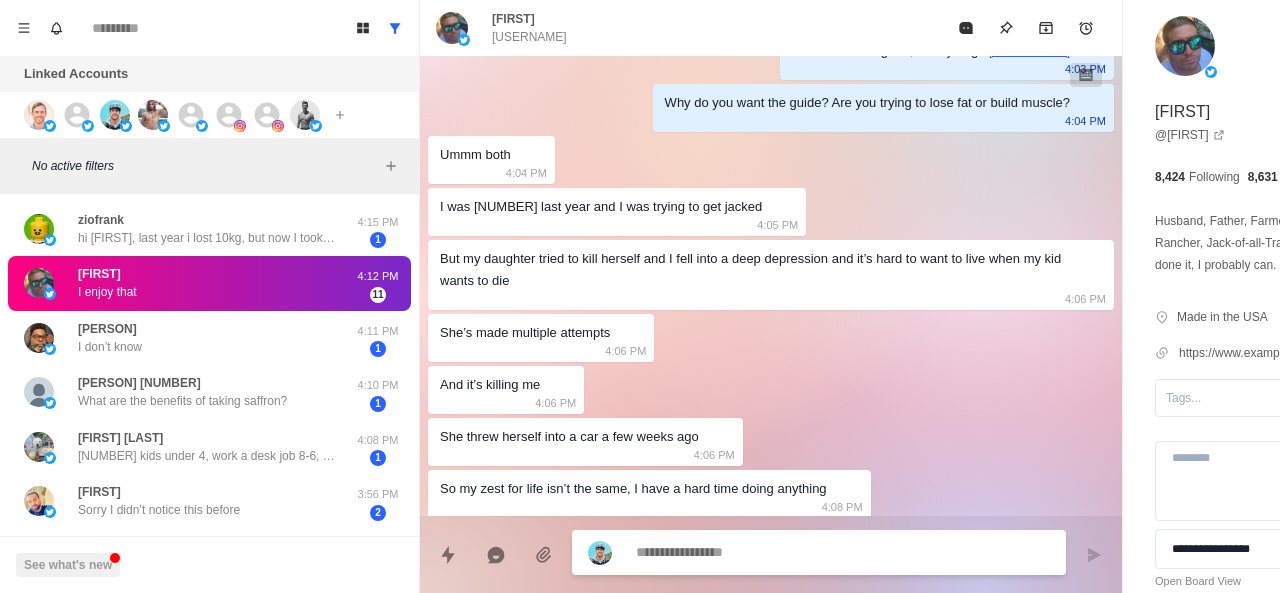 scroll, scrollTop: 778, scrollLeft: 0, axis: vertical 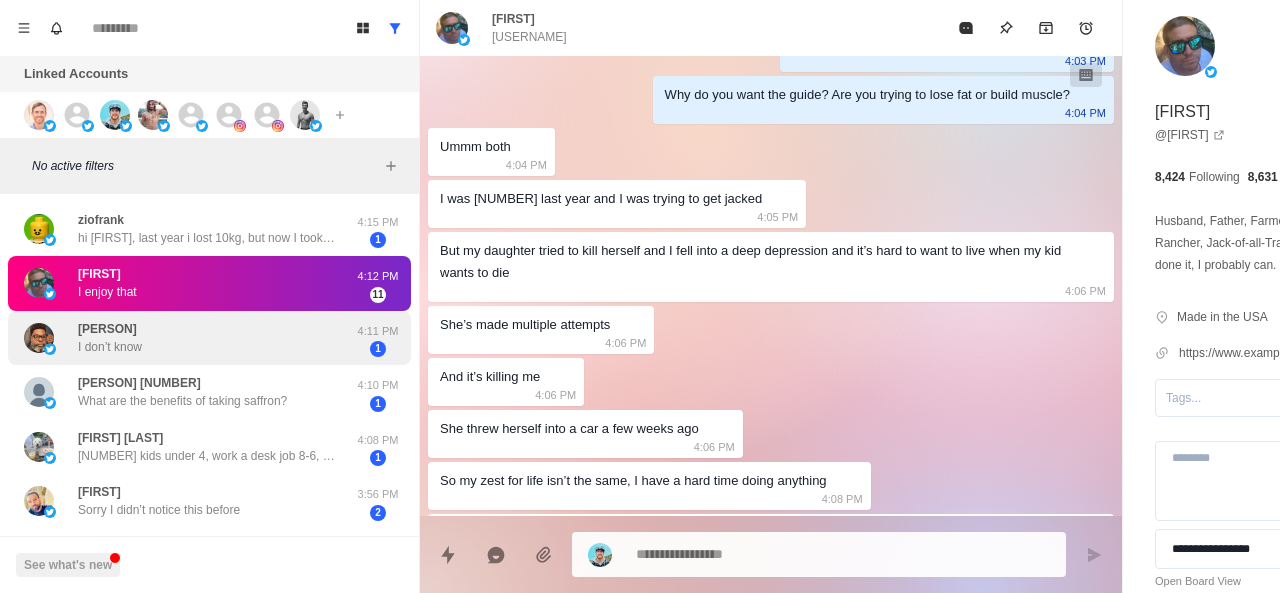 click on "[USERNAME]😂 I don’t know" at bounding box center [110, 338] 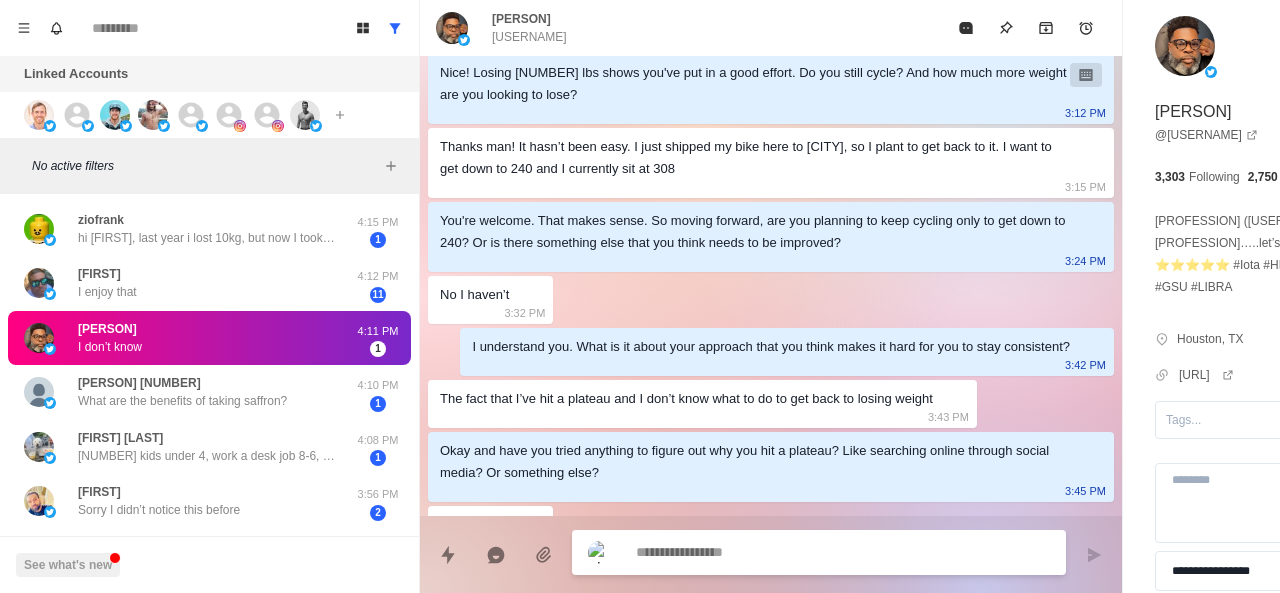 scroll, scrollTop: 1152, scrollLeft: 0, axis: vertical 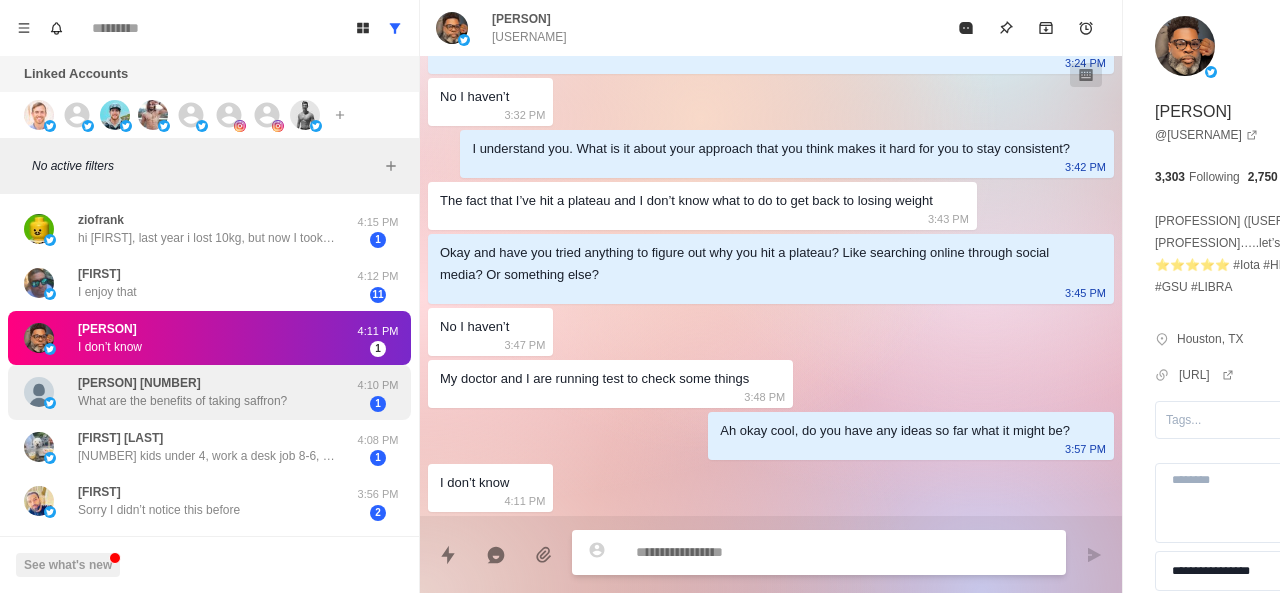 click on "What are the benefits of taking saffron?" at bounding box center (182, 401) 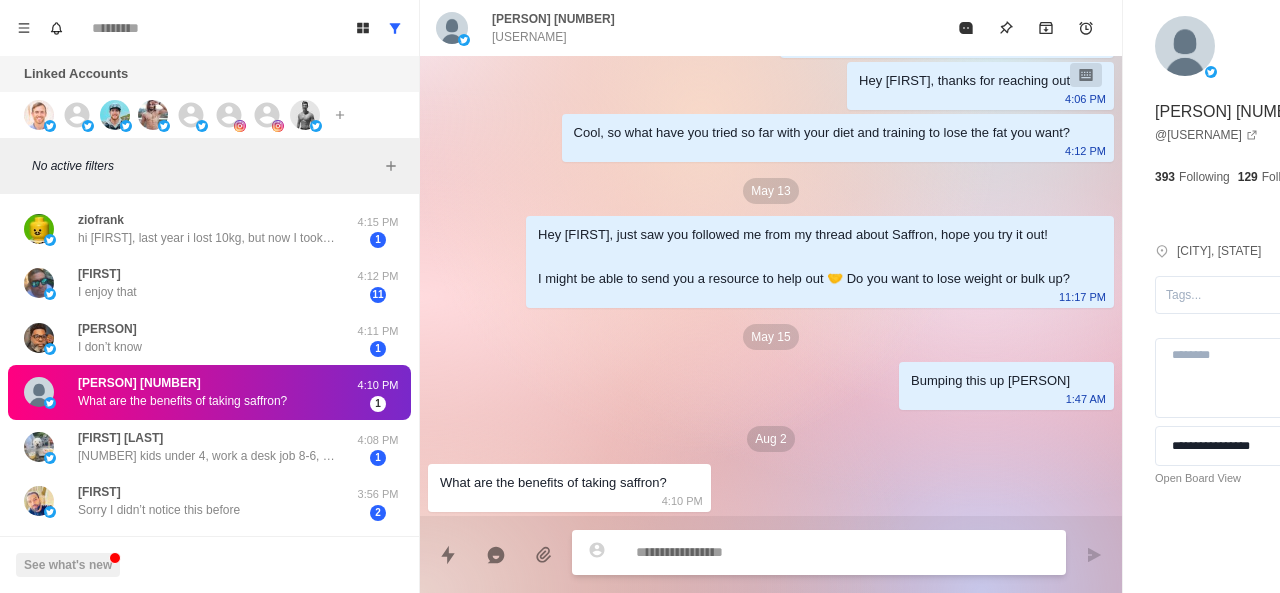 scroll, scrollTop: 210, scrollLeft: 0, axis: vertical 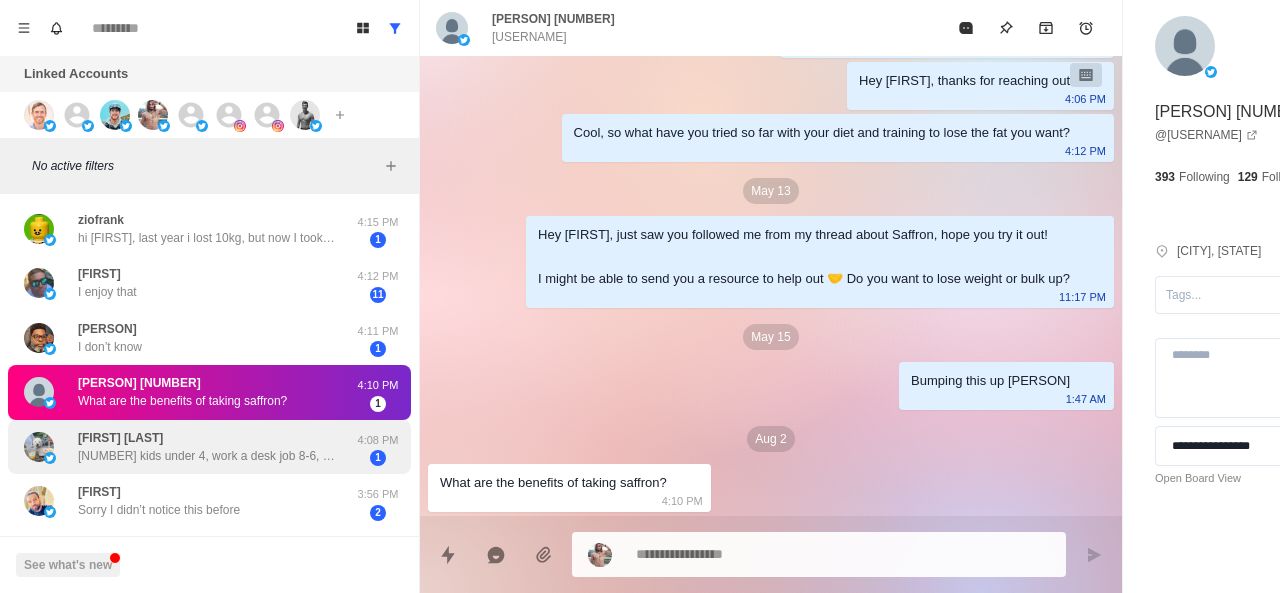 click on "[NUMBER] kids under 4, work a desk job 8-6, weigh 200 now but want to get back to 185. Don’t have much time (Peloton workout 20 mins usually) but want to try and find other ways to lose some of the extra weight, and keep my lower back pain (sitting too much) in check." at bounding box center [208, 456] 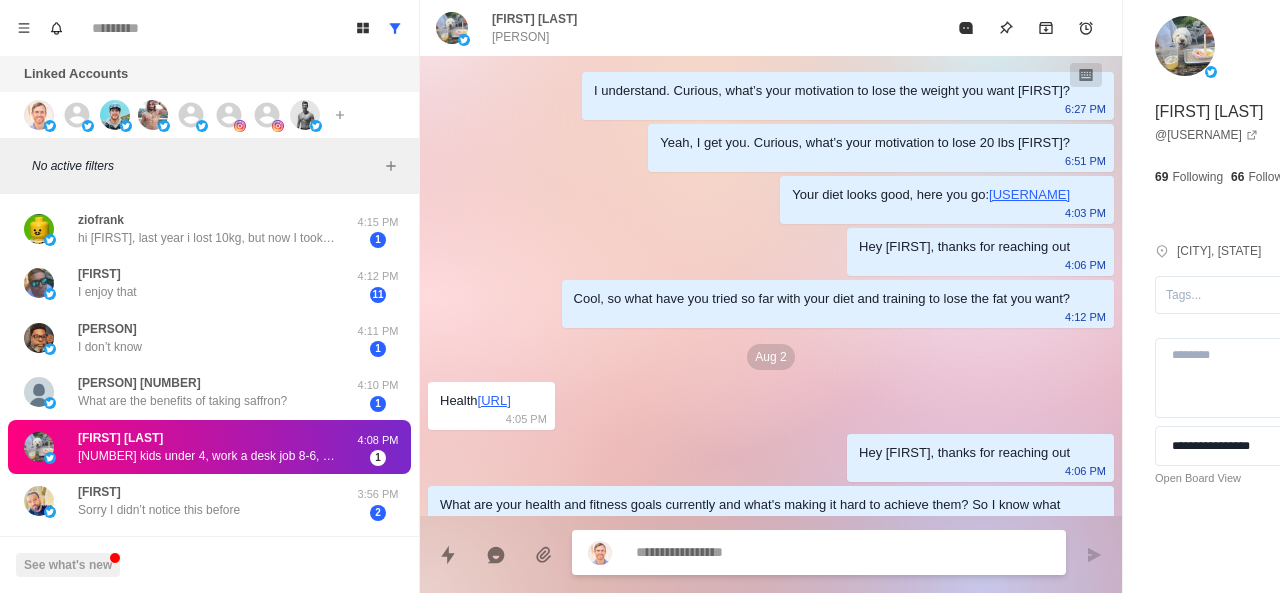 scroll, scrollTop: 162, scrollLeft: 0, axis: vertical 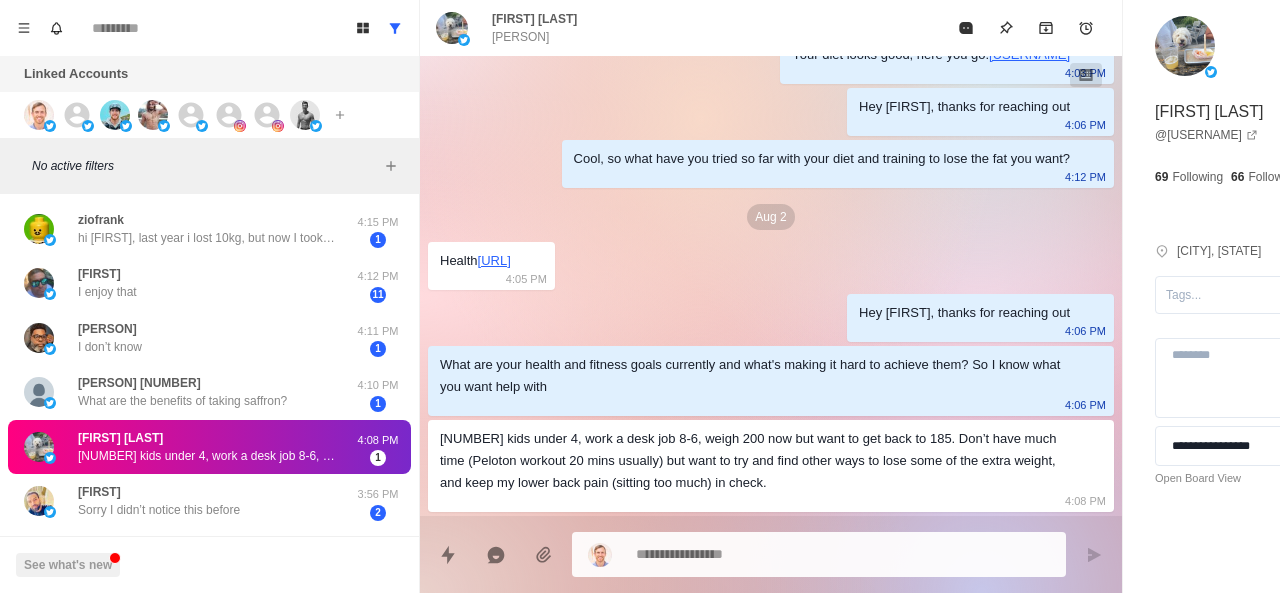 click on "[NUMBER] kids under 4, work a desk job 8-6, weigh 200 now but want to get back to 185. Don’t have much time (Peloton workout 20 mins usually) but want to try and find other ways to lose some of the extra weight, and keep my lower back pain (sitting too much) in check." at bounding box center [755, 461] 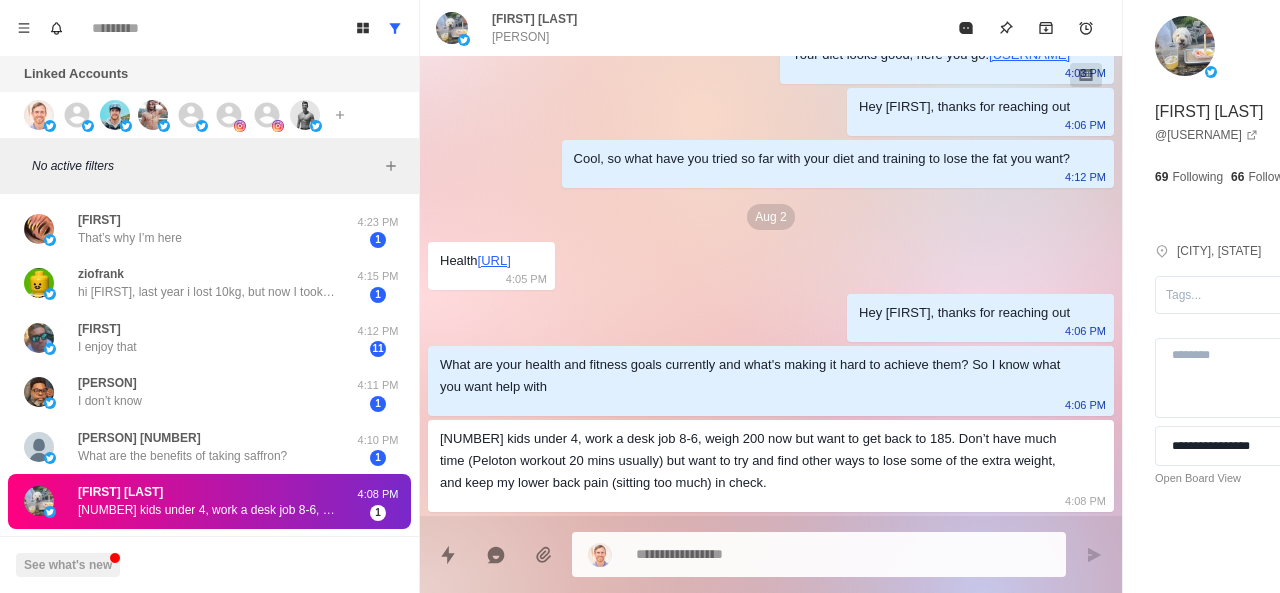 click at bounding box center (785, 554) 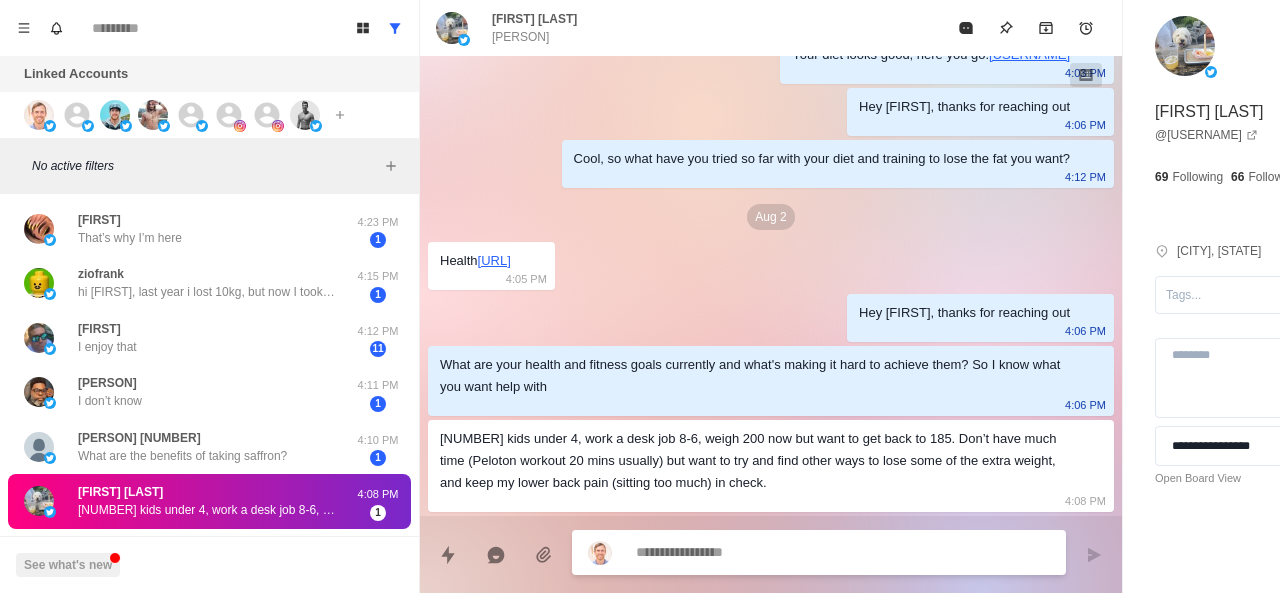 paste on "**********" 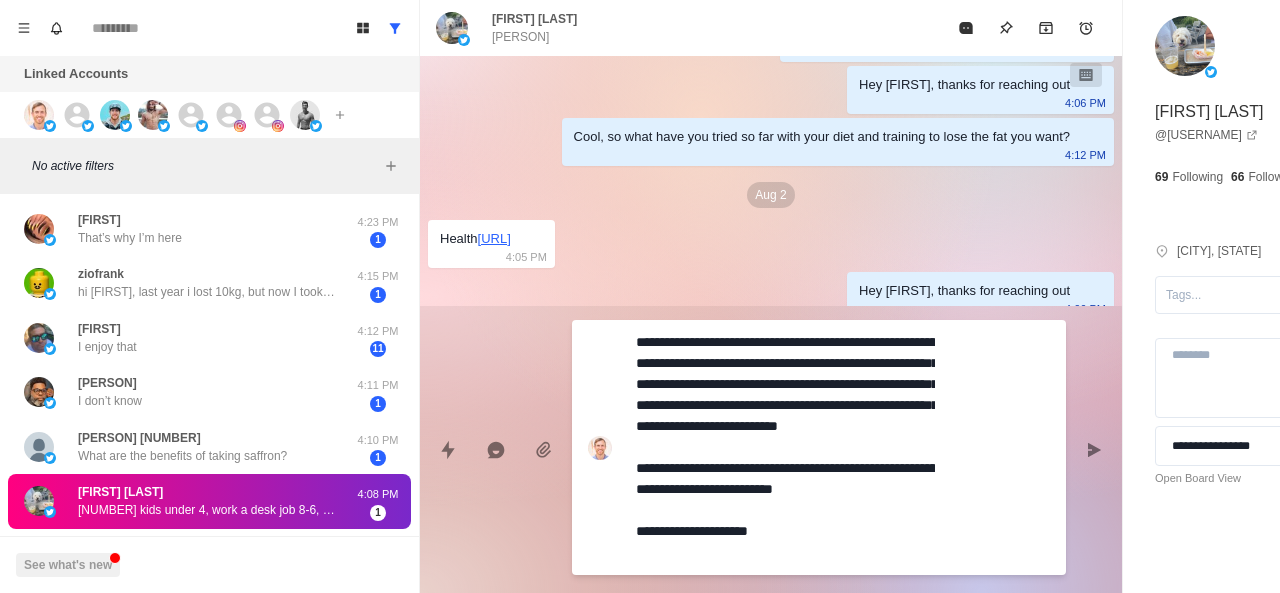 scroll, scrollTop: 0, scrollLeft: 0, axis: both 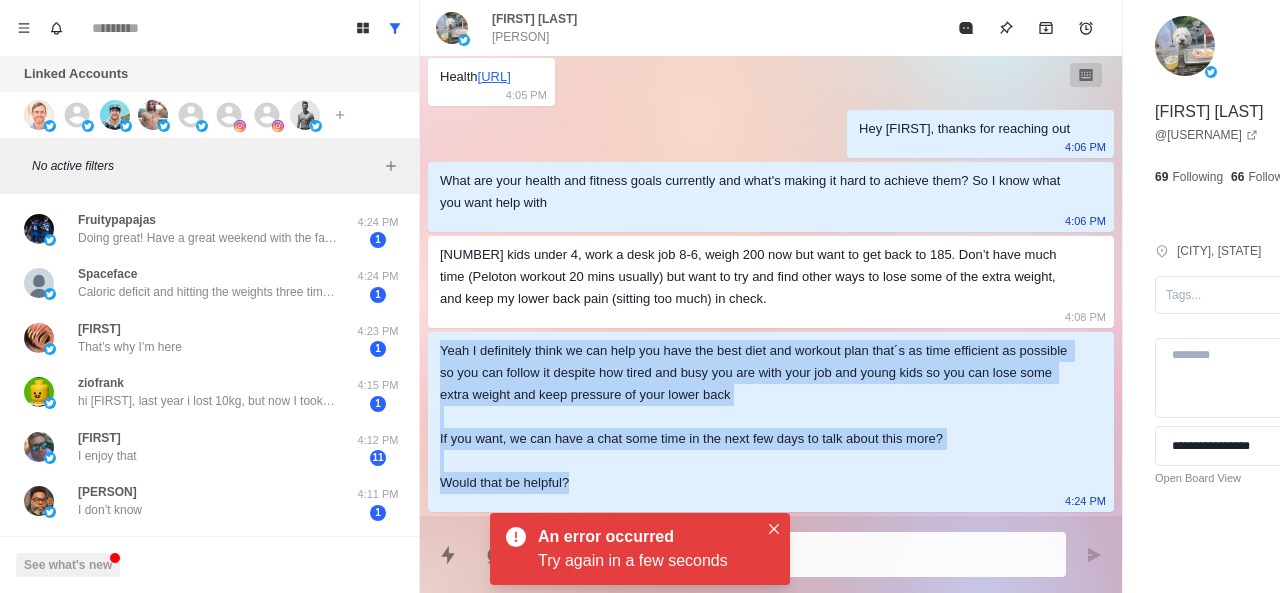 drag, startPoint x: 442, startPoint y: 315, endPoint x: 620, endPoint y: 493, distance: 251.73001 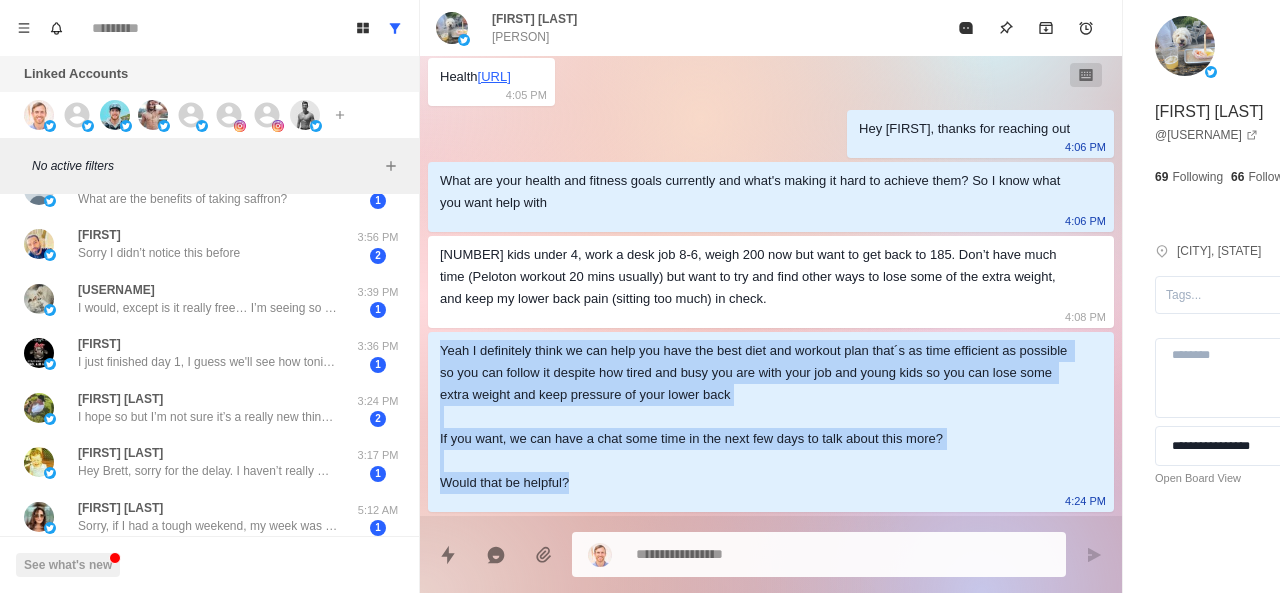 scroll, scrollTop: 366, scrollLeft: 0, axis: vertical 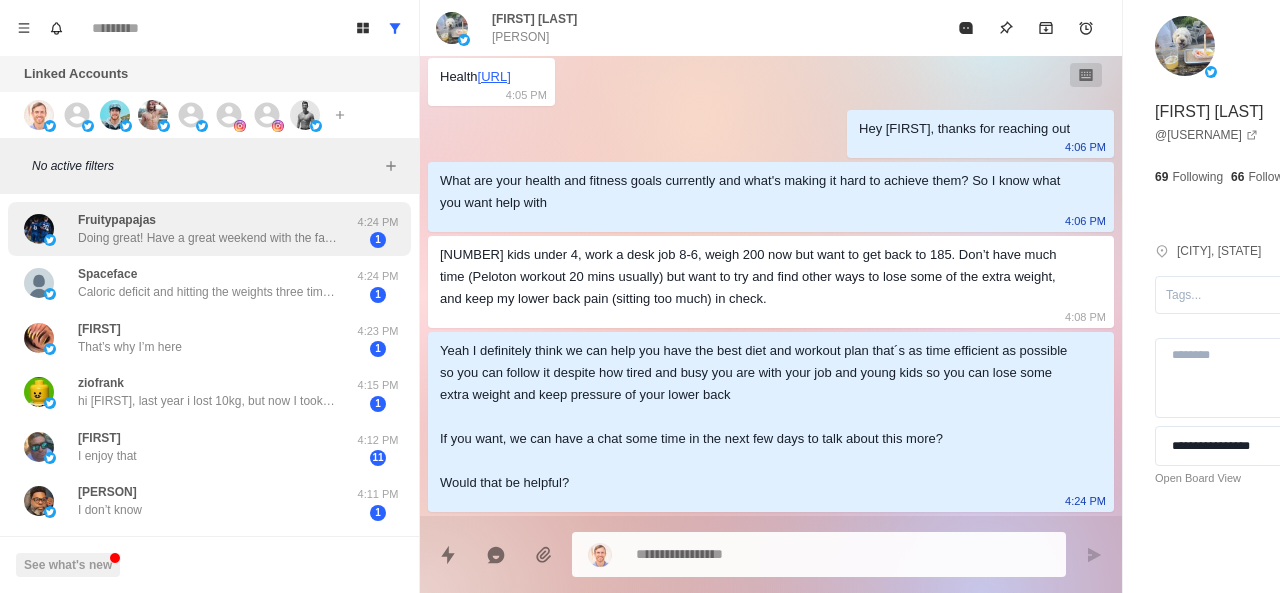 click on "Fruitypapajas Doing great! Have a great weekend with the fam !!" at bounding box center (208, 229) 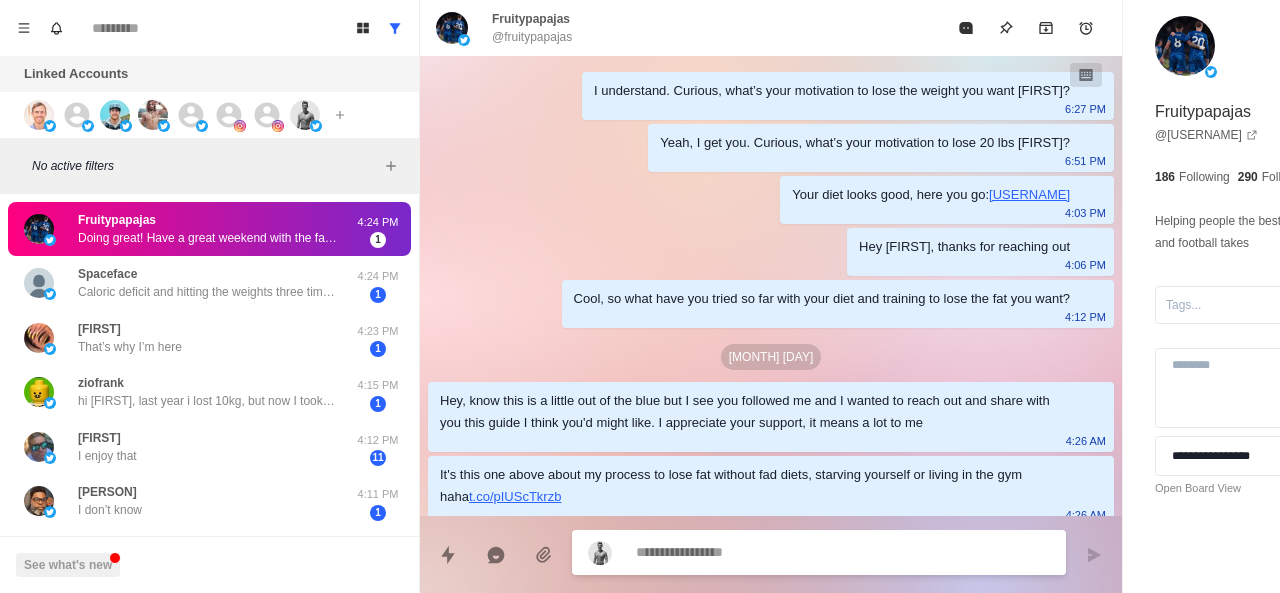 scroll, scrollTop: 420, scrollLeft: 0, axis: vertical 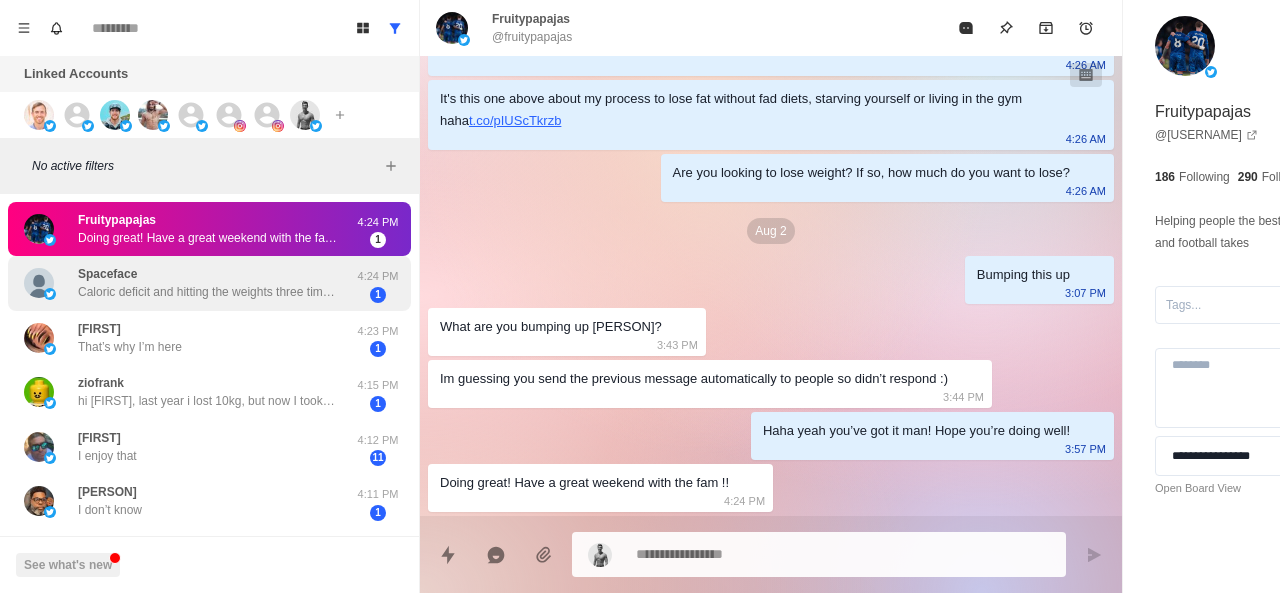 click on "Caloric deficit and hitting the weights three times a week. Off days incline walks or run/ jog intervals." at bounding box center [208, 292] 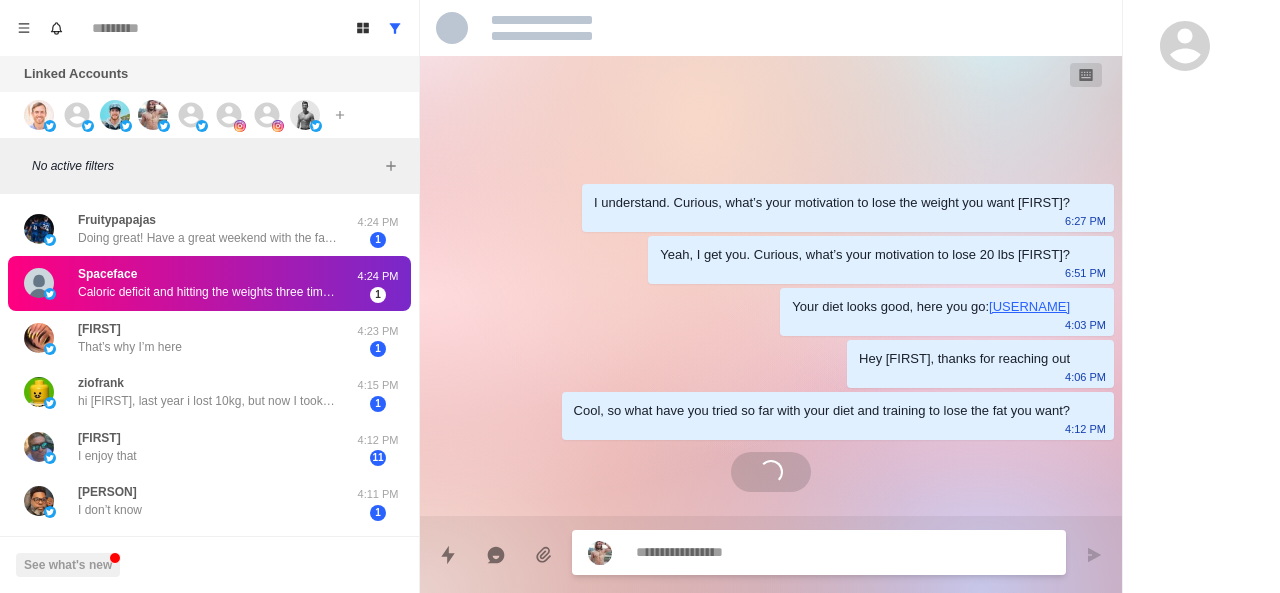 scroll, scrollTop: 0, scrollLeft: 0, axis: both 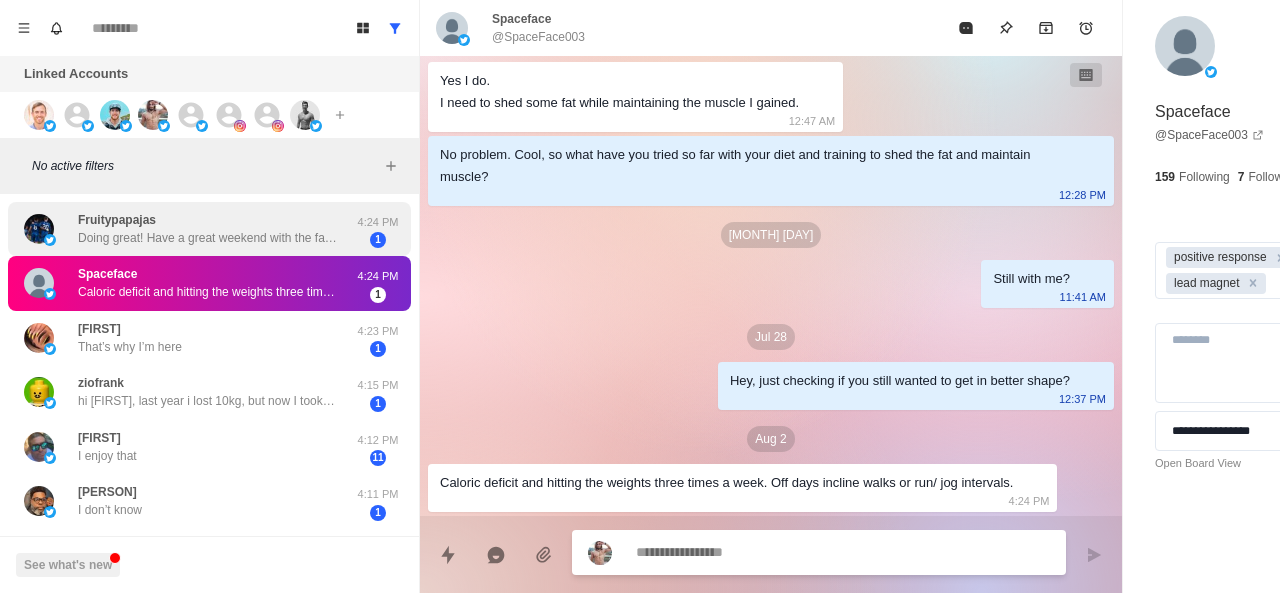 click on "[PERSON] Doing great! Have a great weekend with the fam !! [TIME] [NUMBER]" at bounding box center [209, 229] 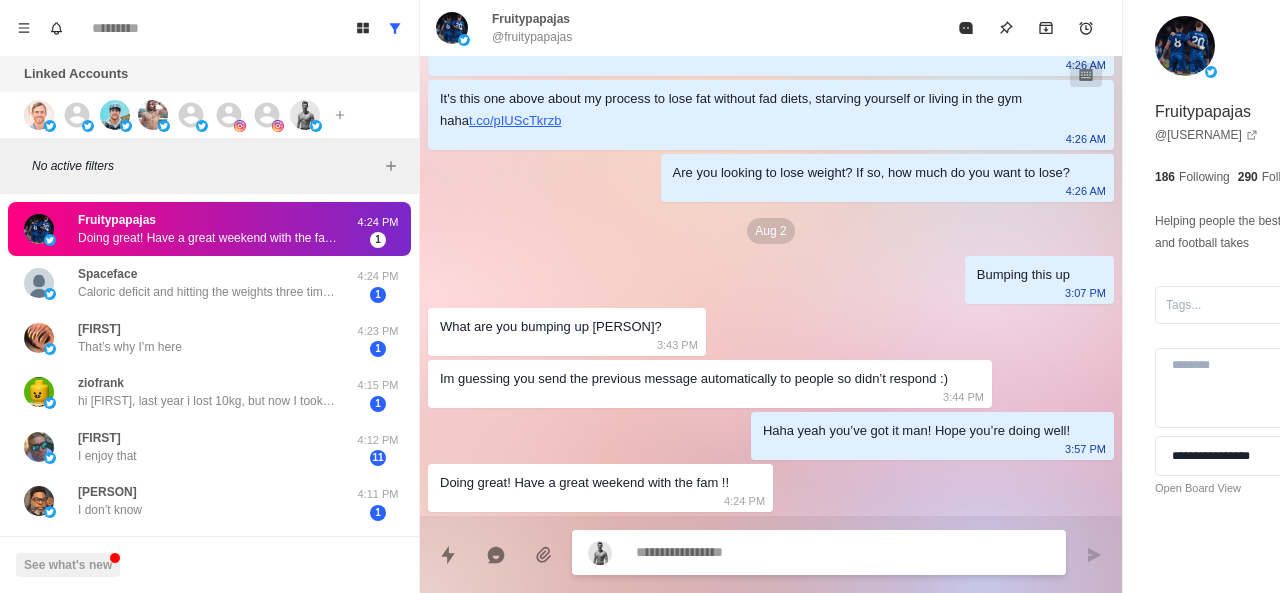 scroll, scrollTop: 420, scrollLeft: 0, axis: vertical 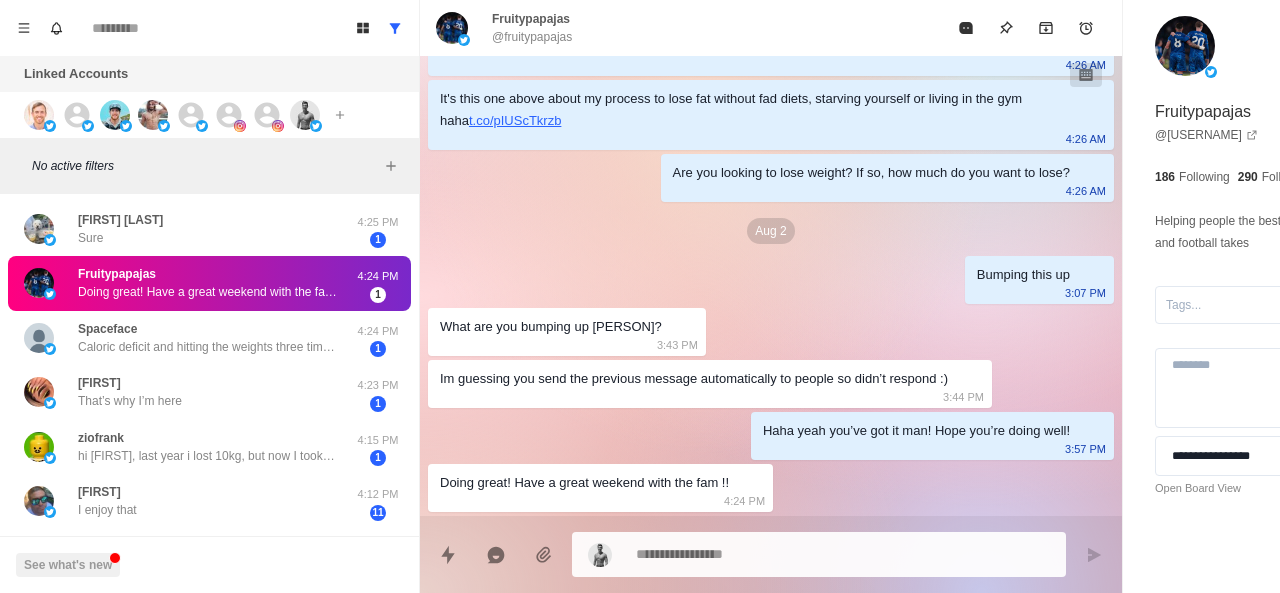 click on "Fruitypapajas Doing great! Have a great weekend with the fam !!" at bounding box center (208, 283) 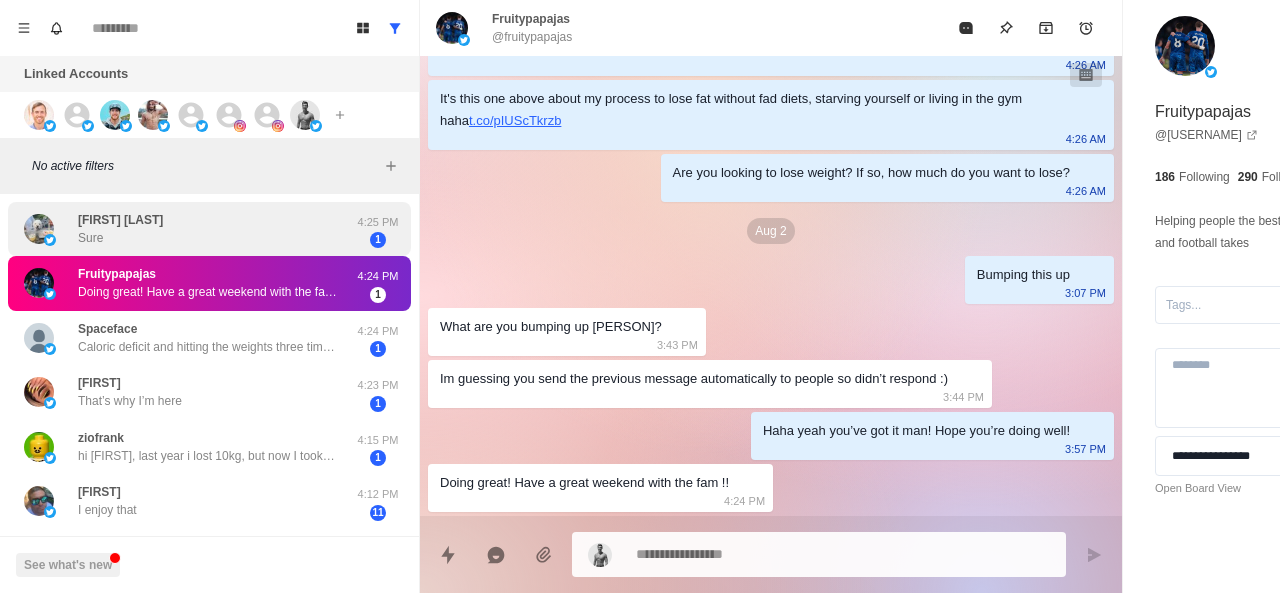 click on "[FIRST] Sure" at bounding box center [188, 229] 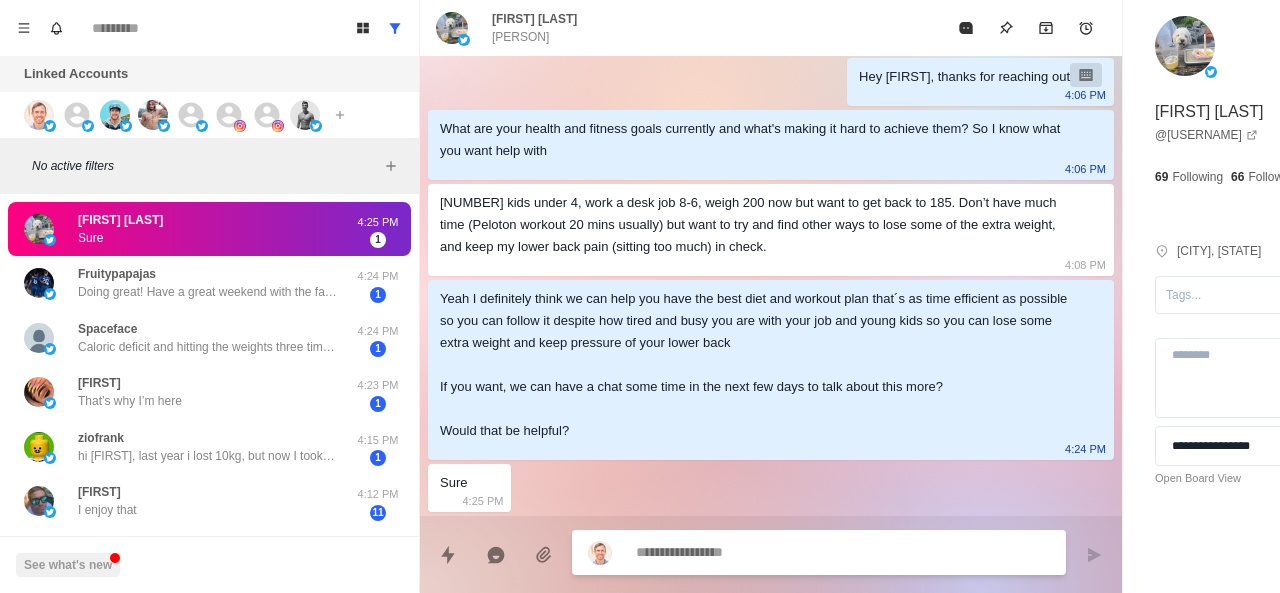 scroll, scrollTop: 442, scrollLeft: 0, axis: vertical 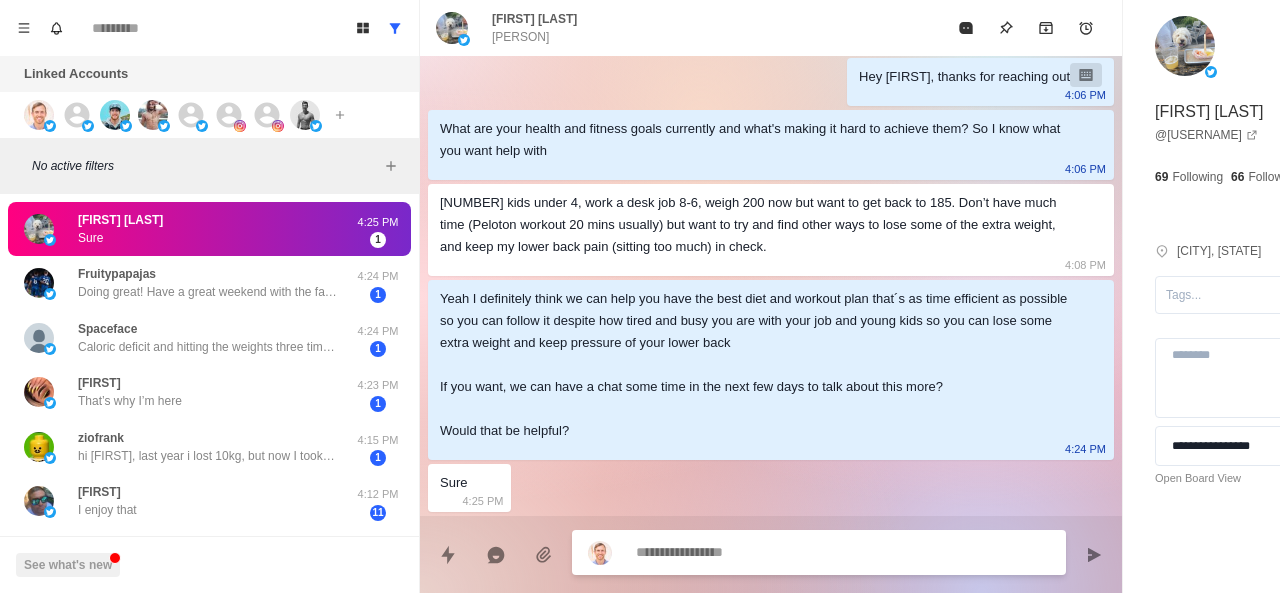 paste on "**********" 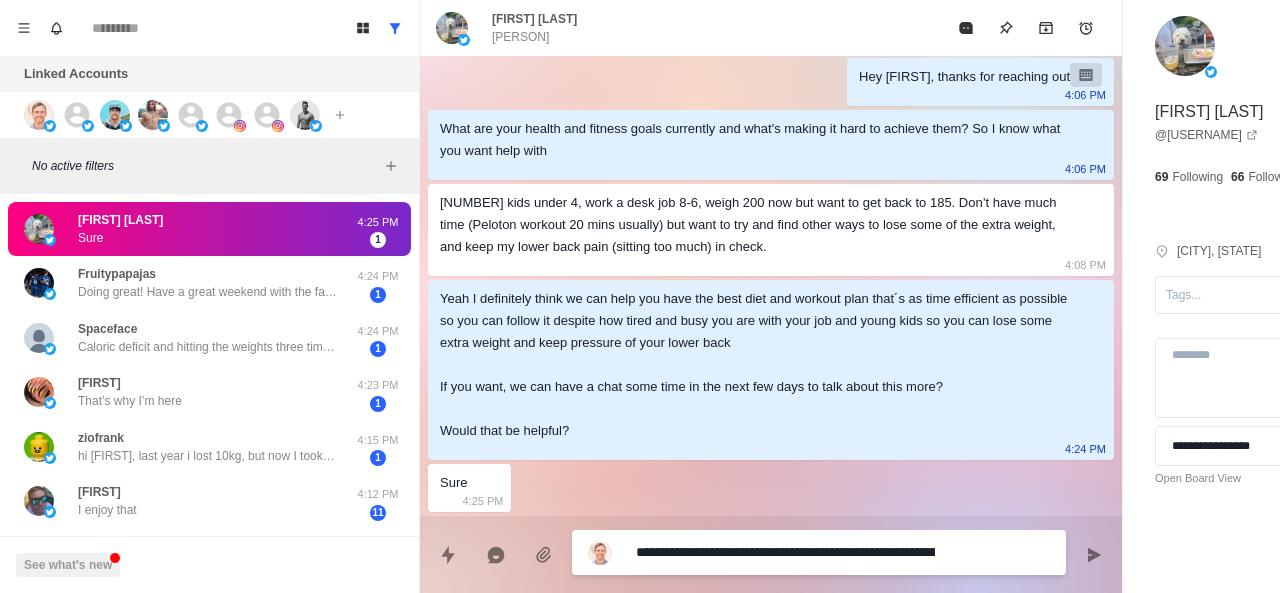 scroll, scrollTop: 462, scrollLeft: 0, axis: vertical 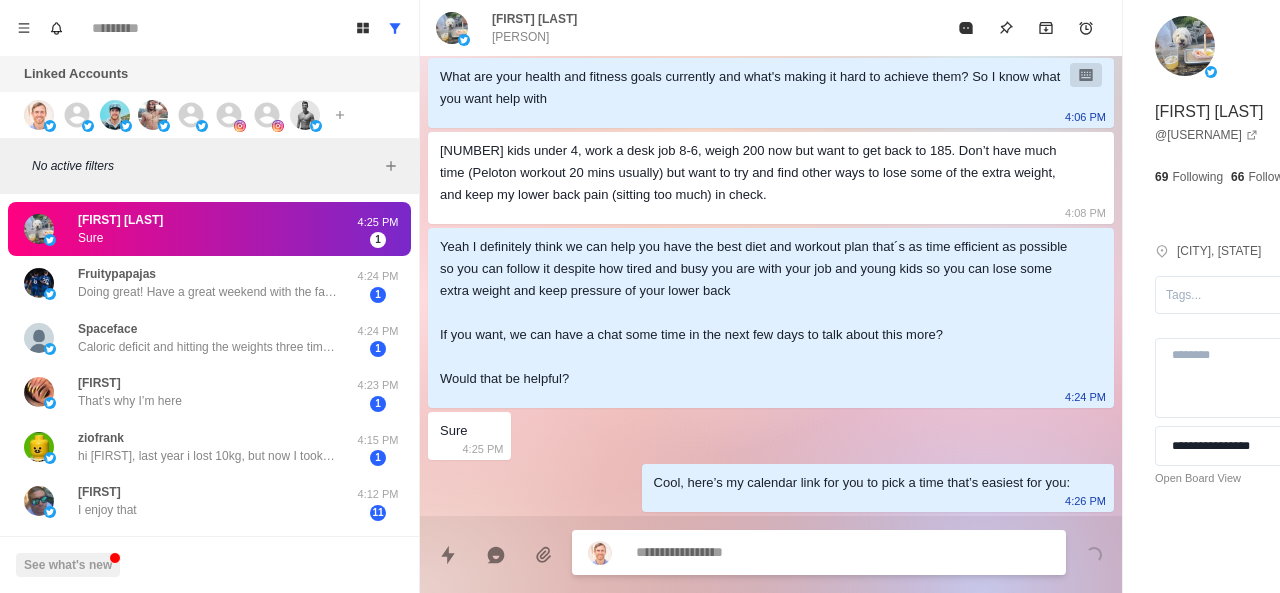 paste on "**********" 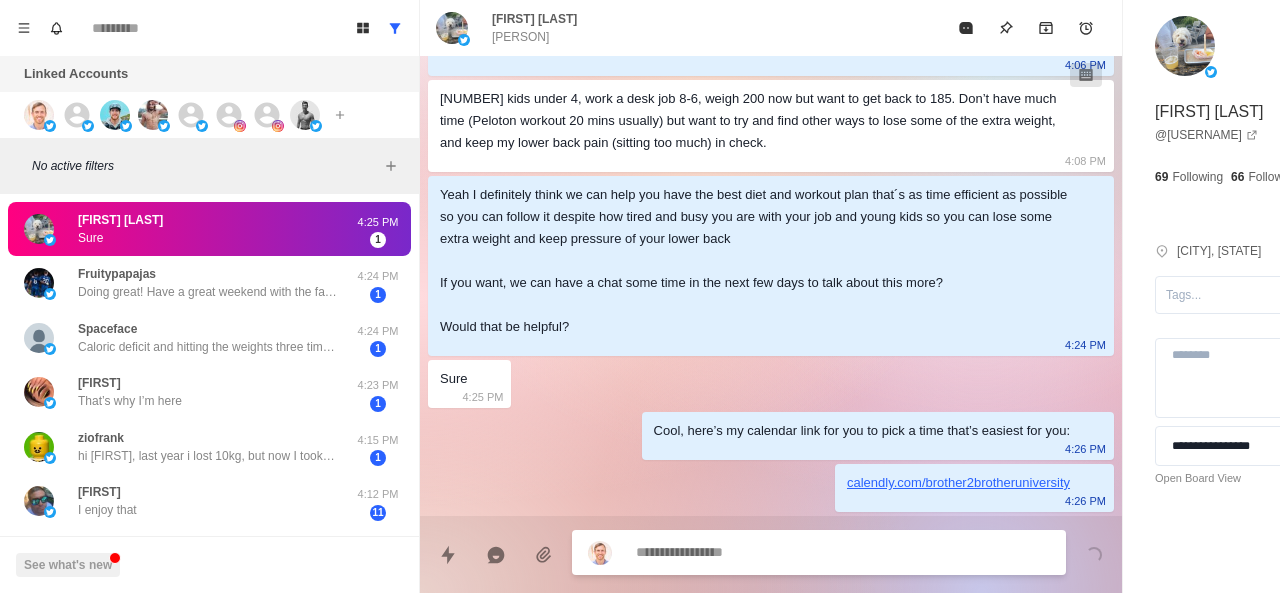 scroll, scrollTop: 546, scrollLeft: 0, axis: vertical 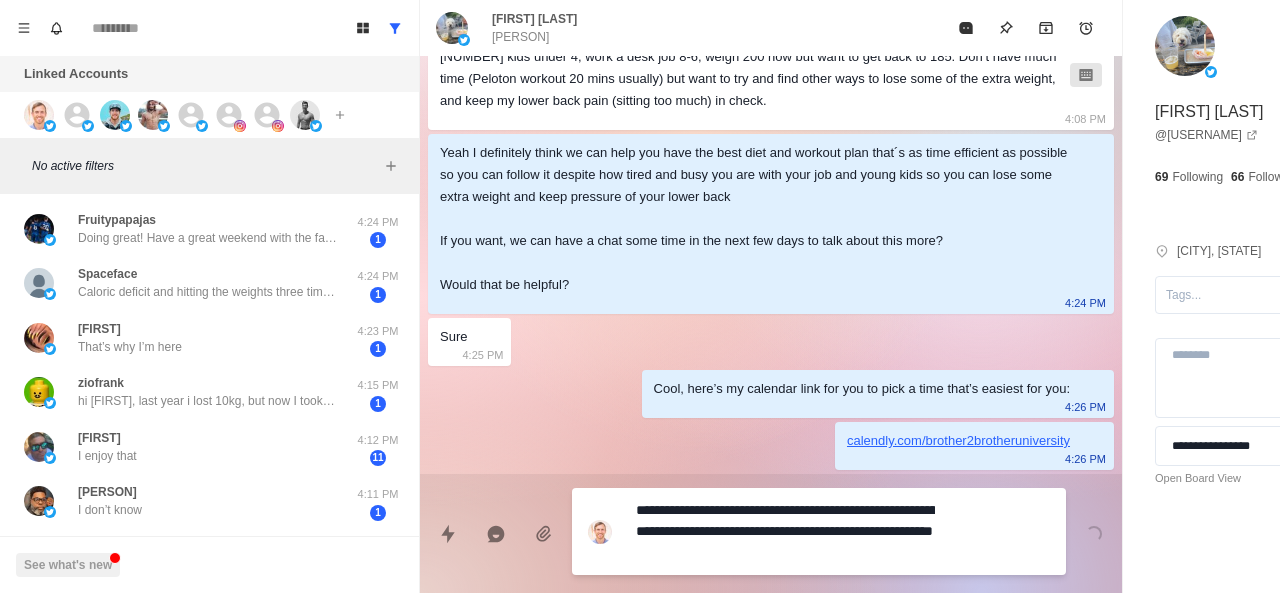 click on "**********" at bounding box center (785, 531) 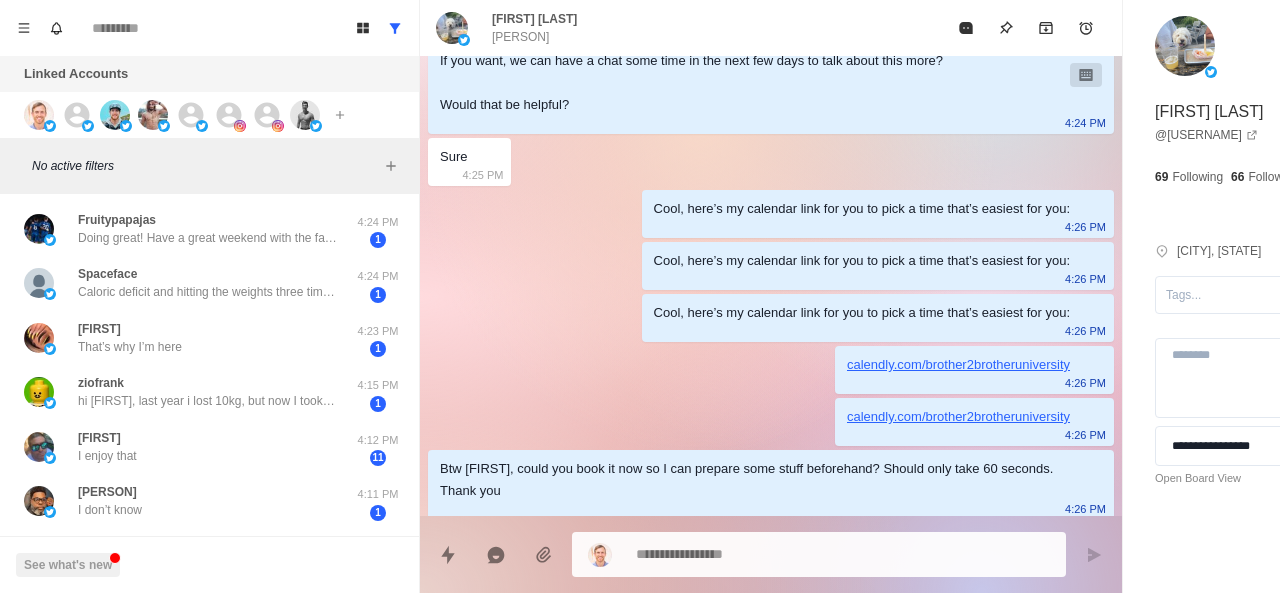 scroll, scrollTop: 776, scrollLeft: 0, axis: vertical 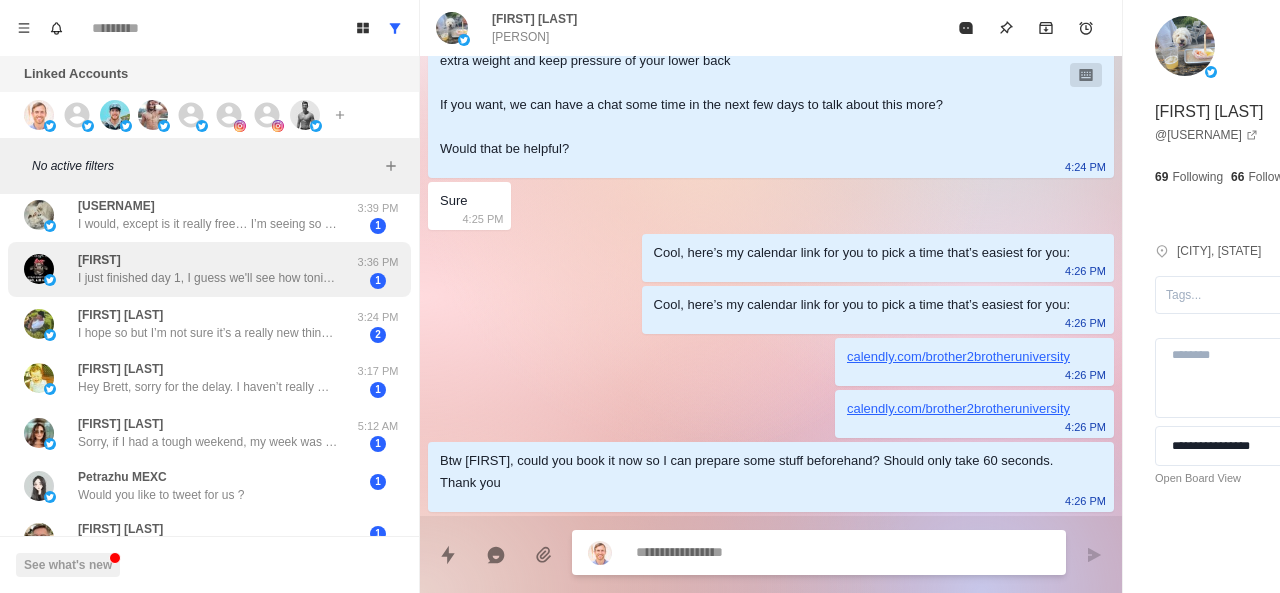 click on "[PERSON] I just finished day [NUMBER], I guess we'll see how tonight goes. I also started taking [NUMBER] MG of melatonin and [NUMBER] of magnesium glycate." at bounding box center [208, 269] 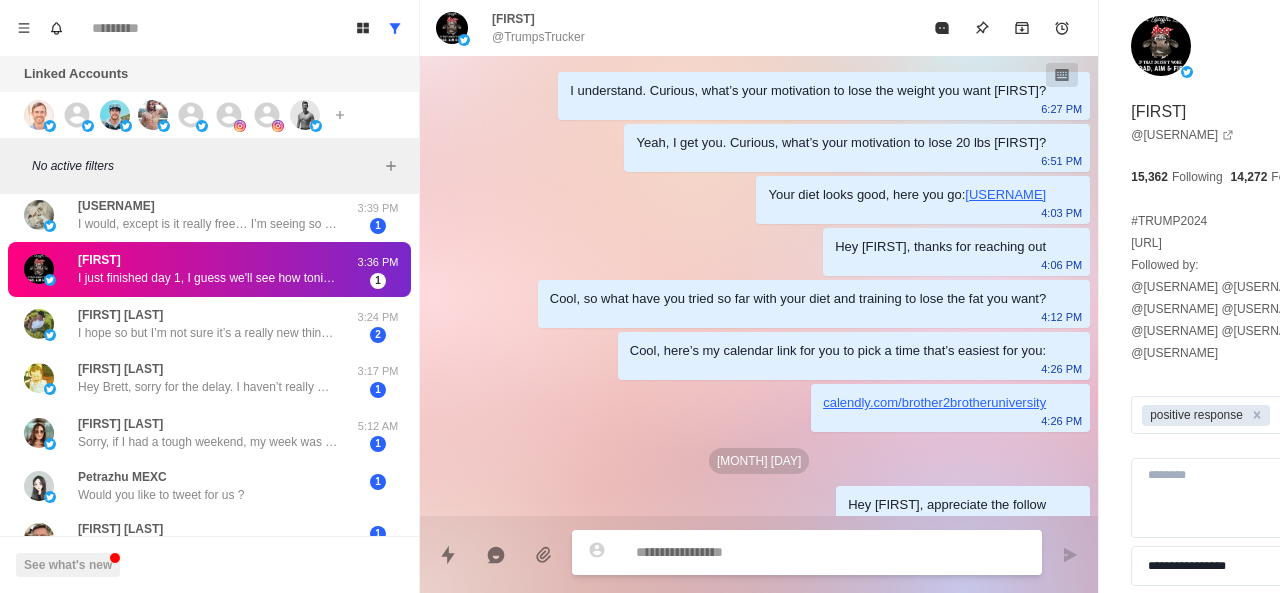 scroll, scrollTop: 1874, scrollLeft: 0, axis: vertical 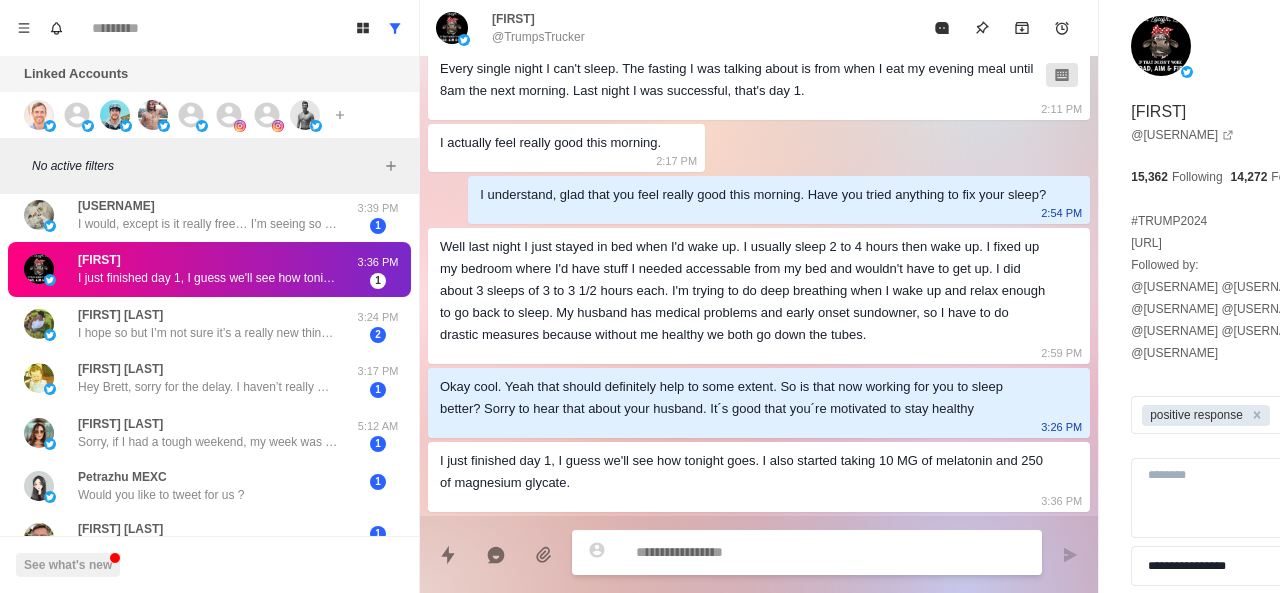 click at bounding box center [772, 552] 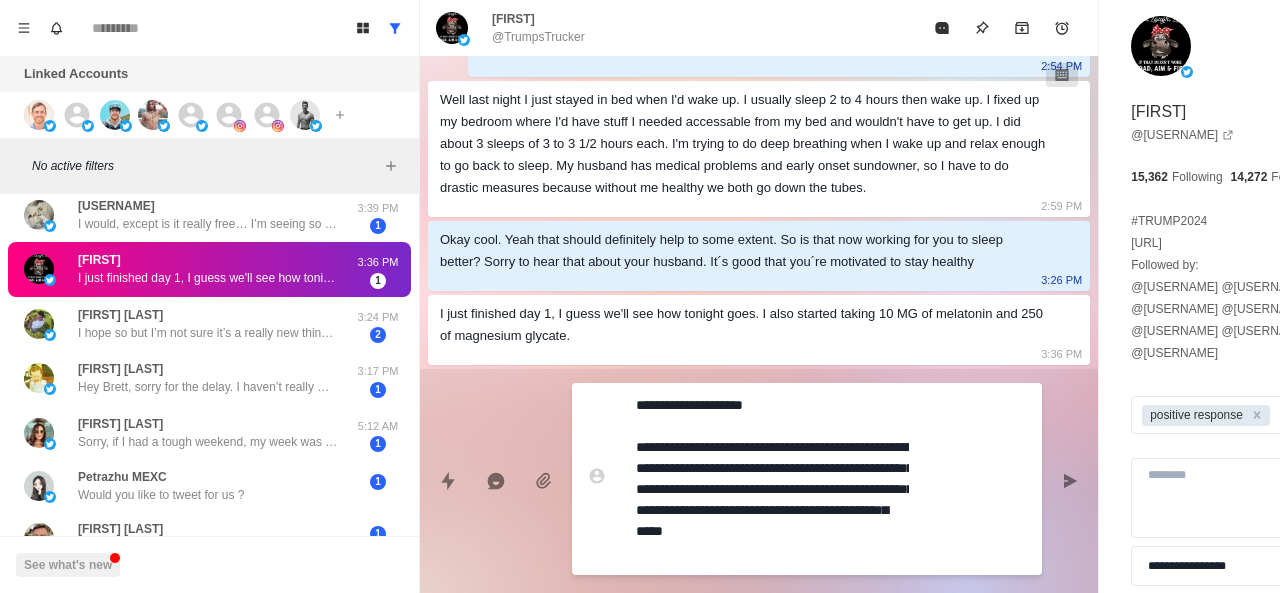 click on "**********" at bounding box center [772, 479] 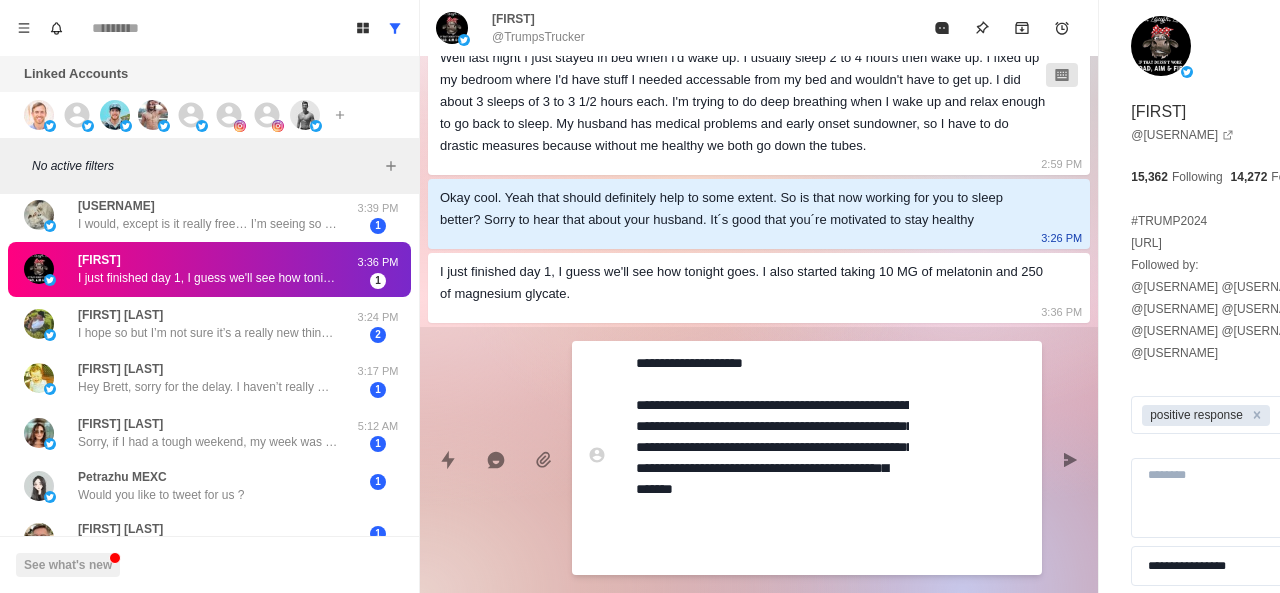paste on "**********" 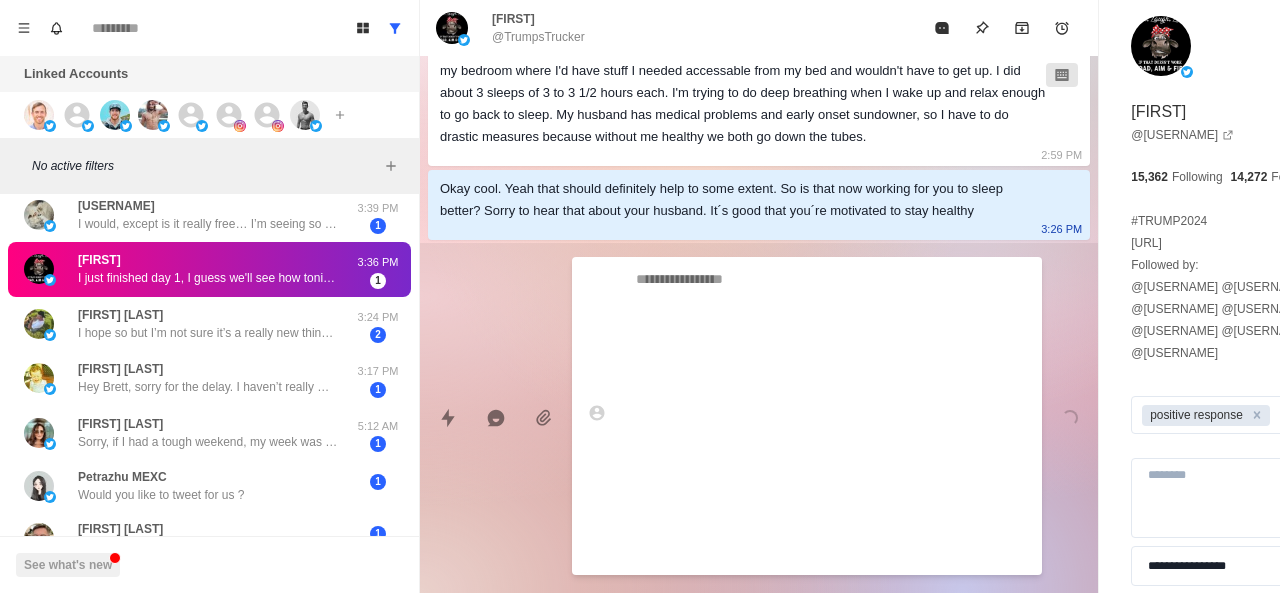 scroll, scrollTop: 2124, scrollLeft: 0, axis: vertical 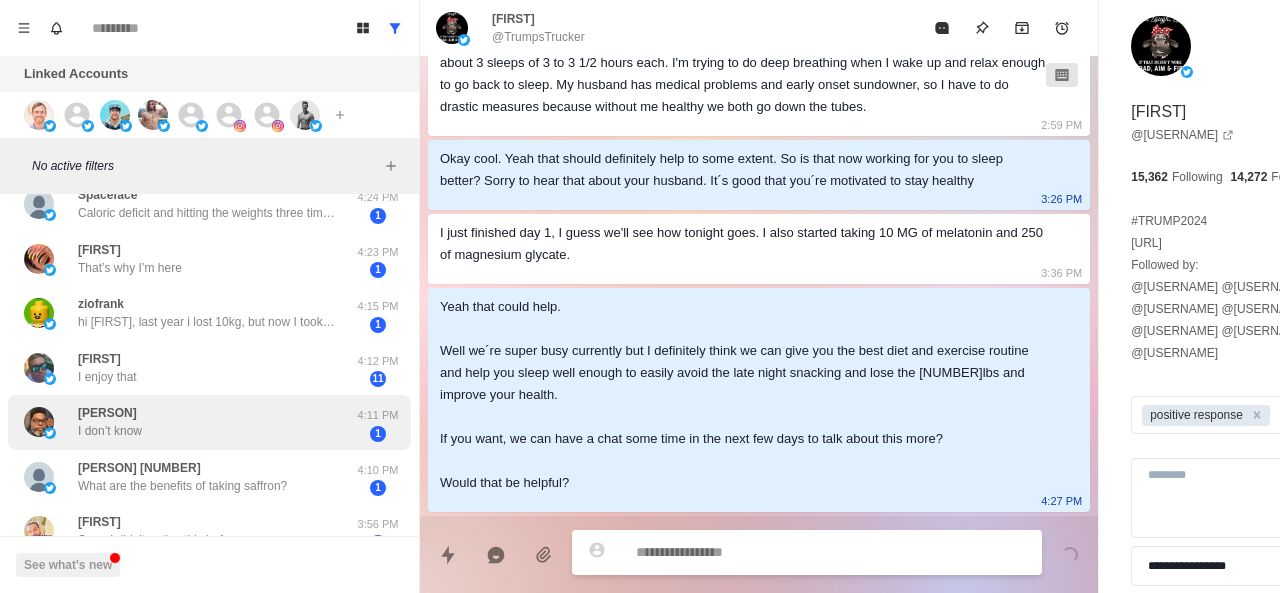 click on "[USERNAME]😂 I don’t know" at bounding box center [188, 422] 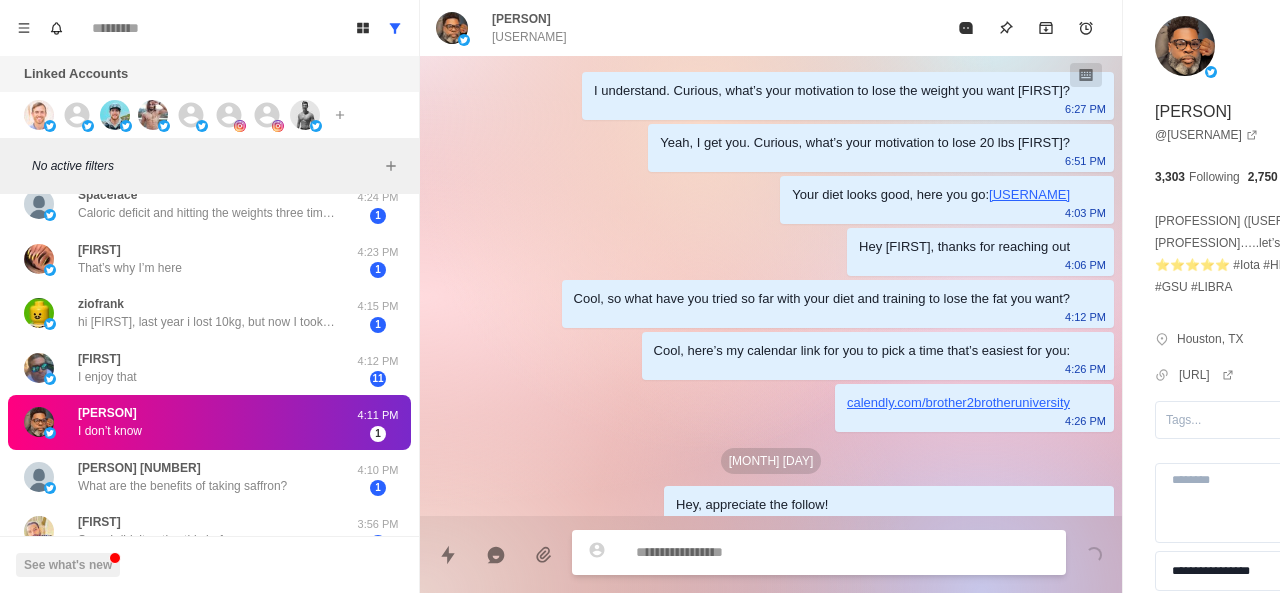 scroll, scrollTop: 1256, scrollLeft: 0, axis: vertical 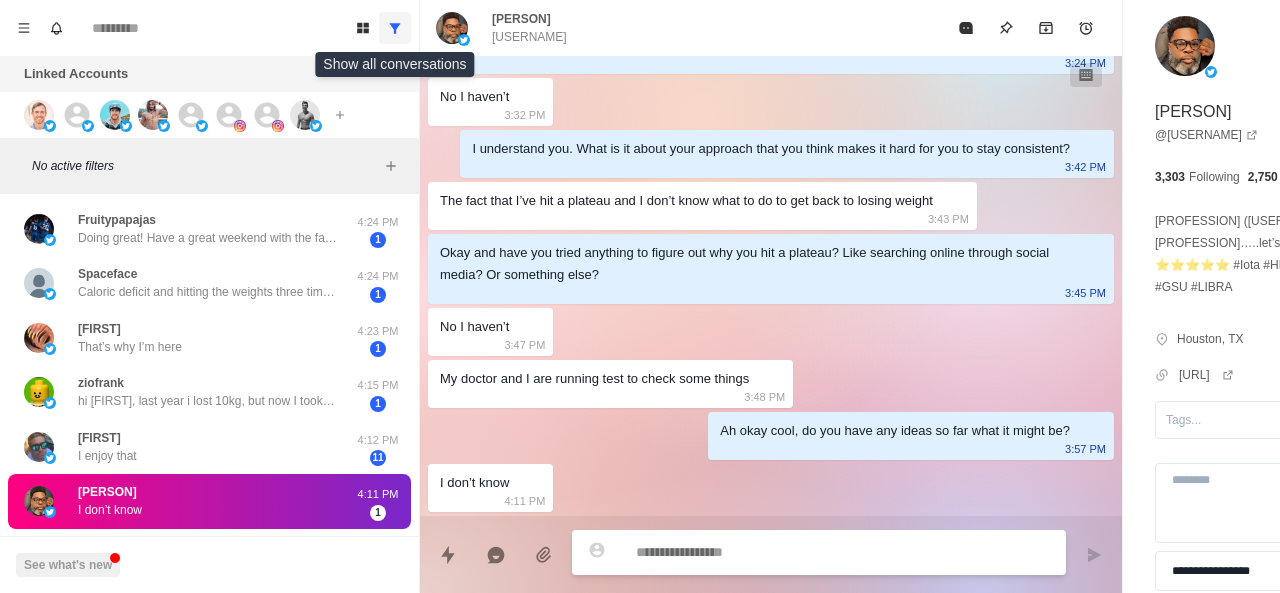 click 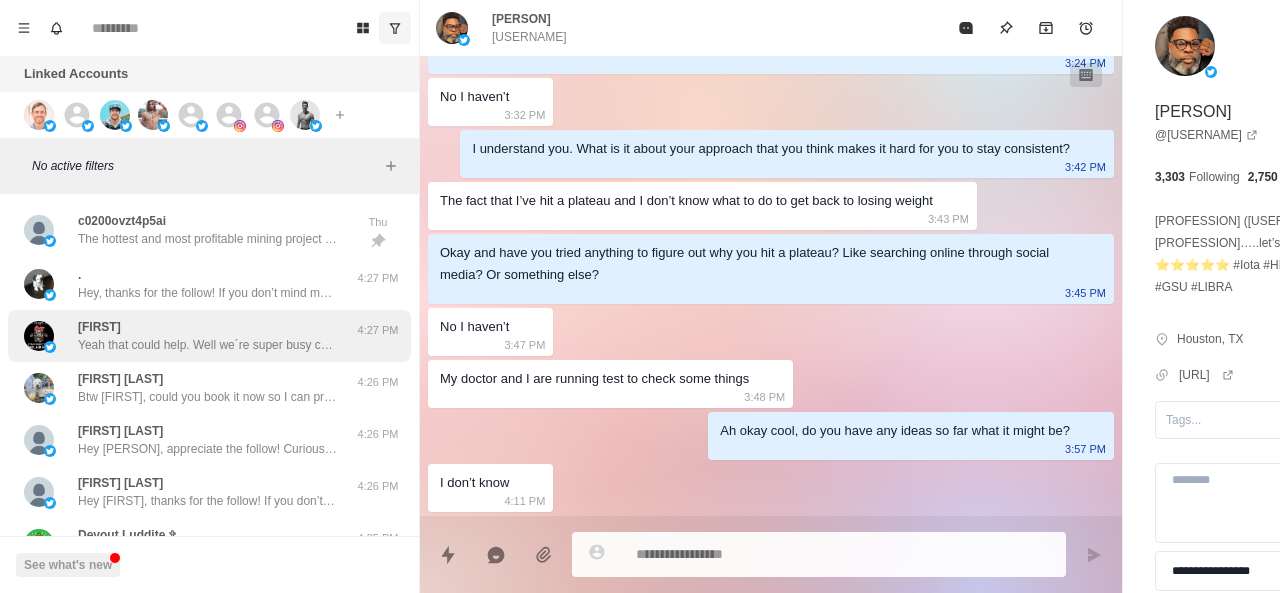 click on "Yeah that could help.
Well we´re super busy currently but I definitely think we can give you the best diet and exercise routine and help you sleep well enough to easily avoid the late night snacking and lose the [NUMBER]lbs and improve your health.
If you want, we can have a chat some time in the next few days to talk about this more?
Would that be helpful?" at bounding box center (208, 345) 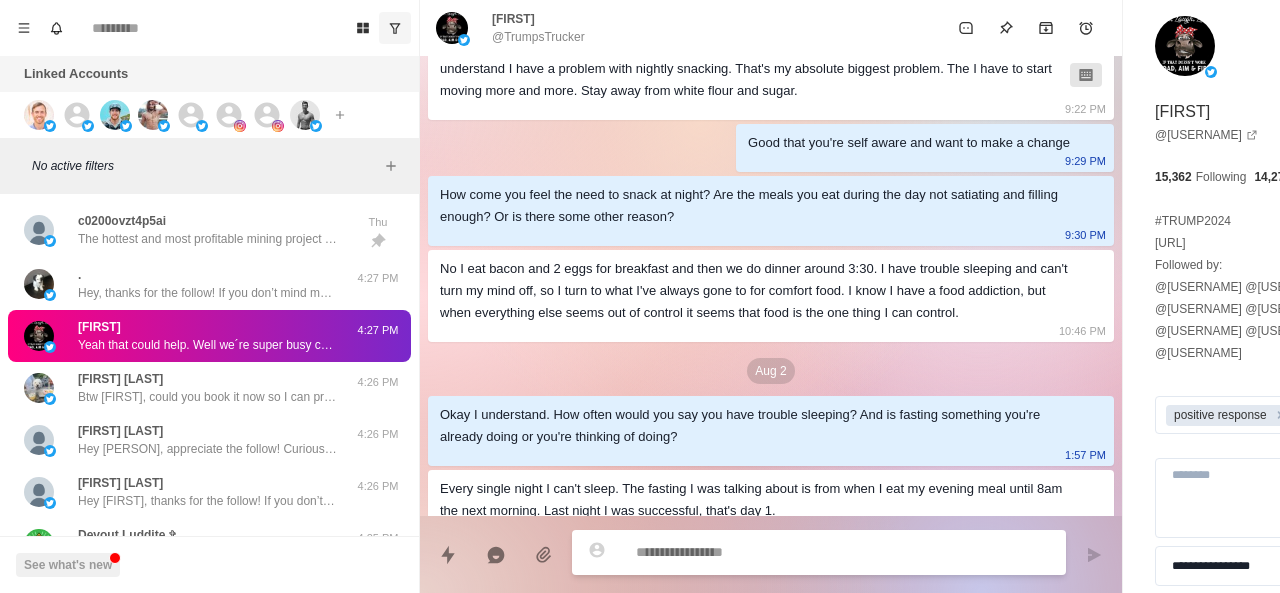 scroll, scrollTop: 2124, scrollLeft: 0, axis: vertical 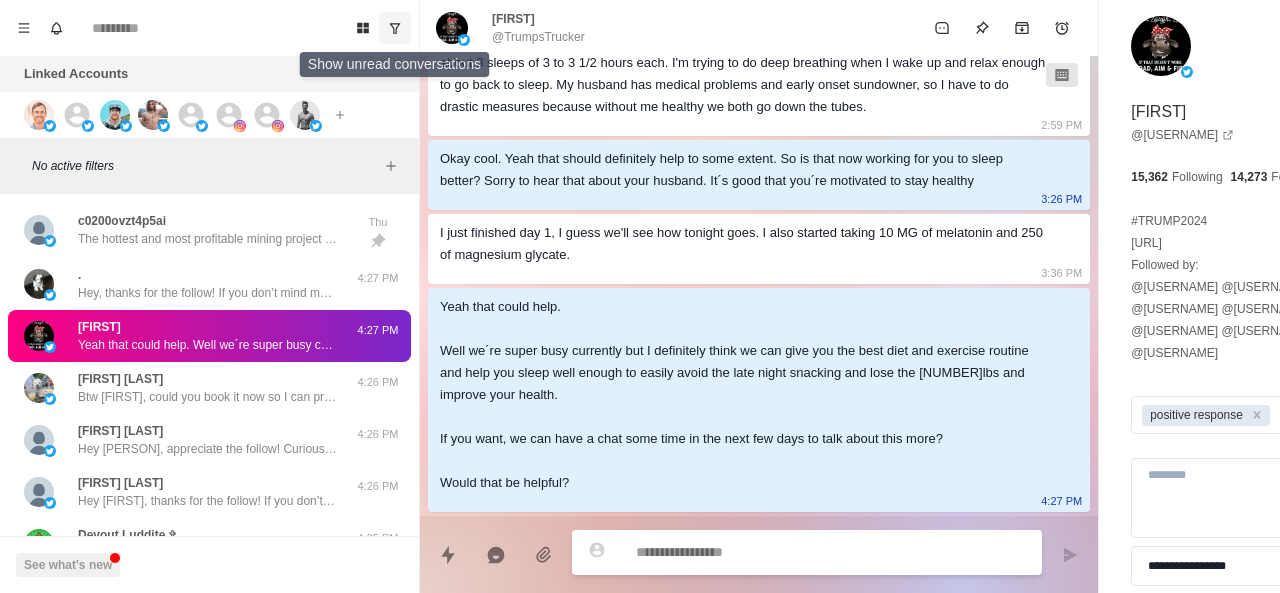 click 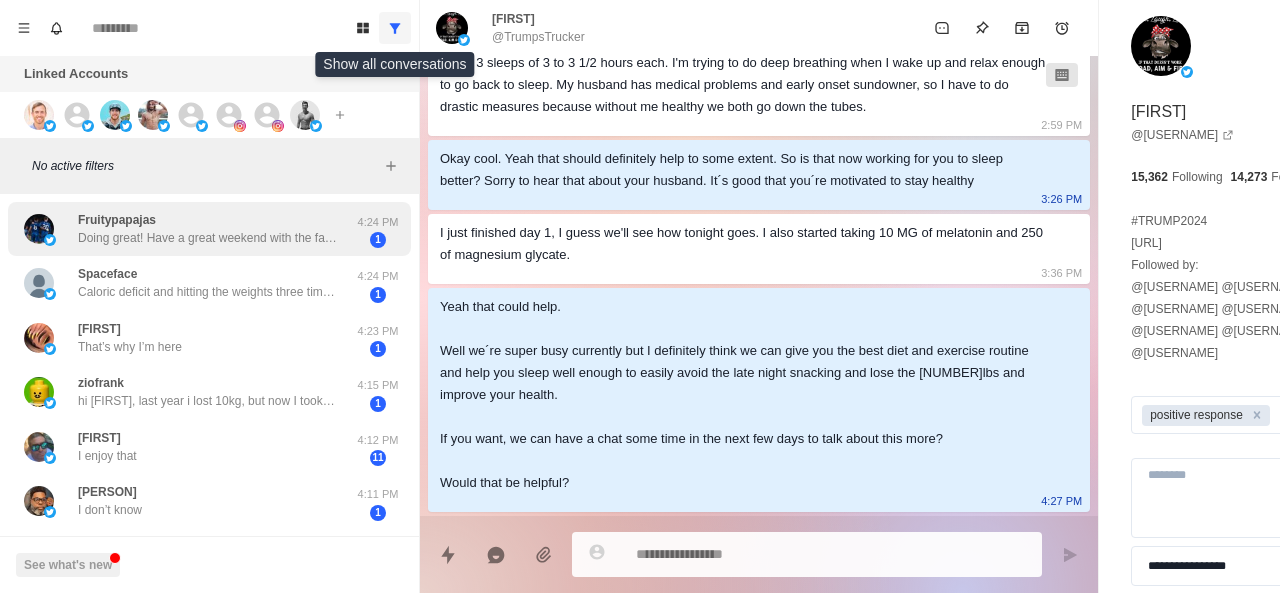 click on "Doing great! Have a great weekend with the fam !!" at bounding box center (208, 238) 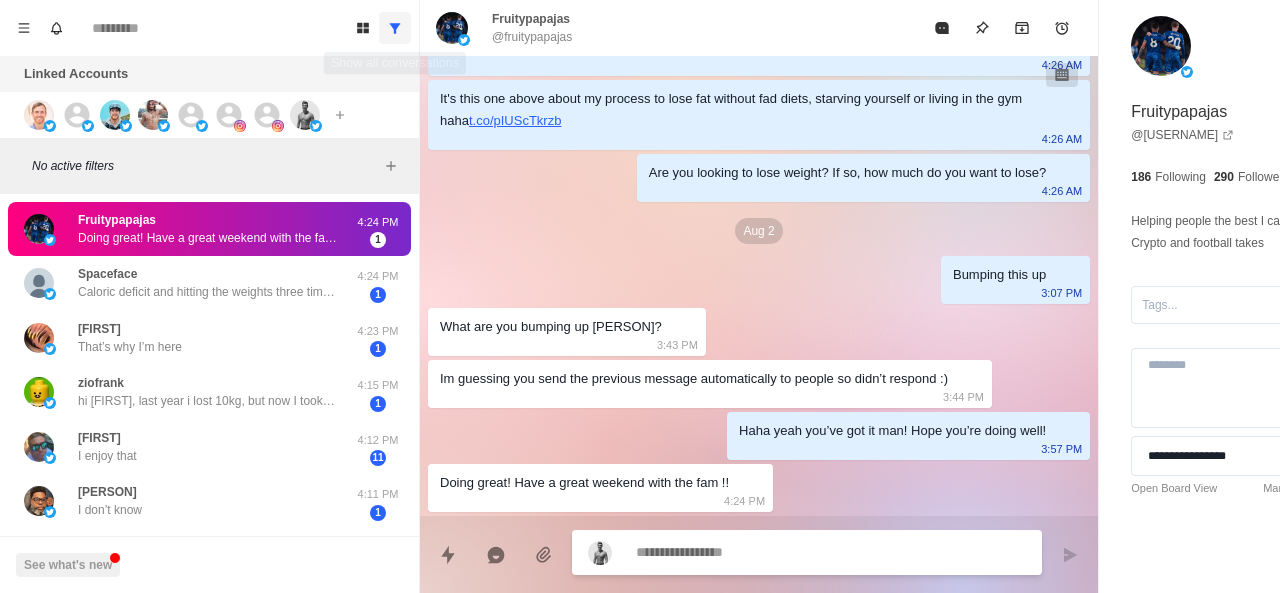 scroll, scrollTop: 524, scrollLeft: 0, axis: vertical 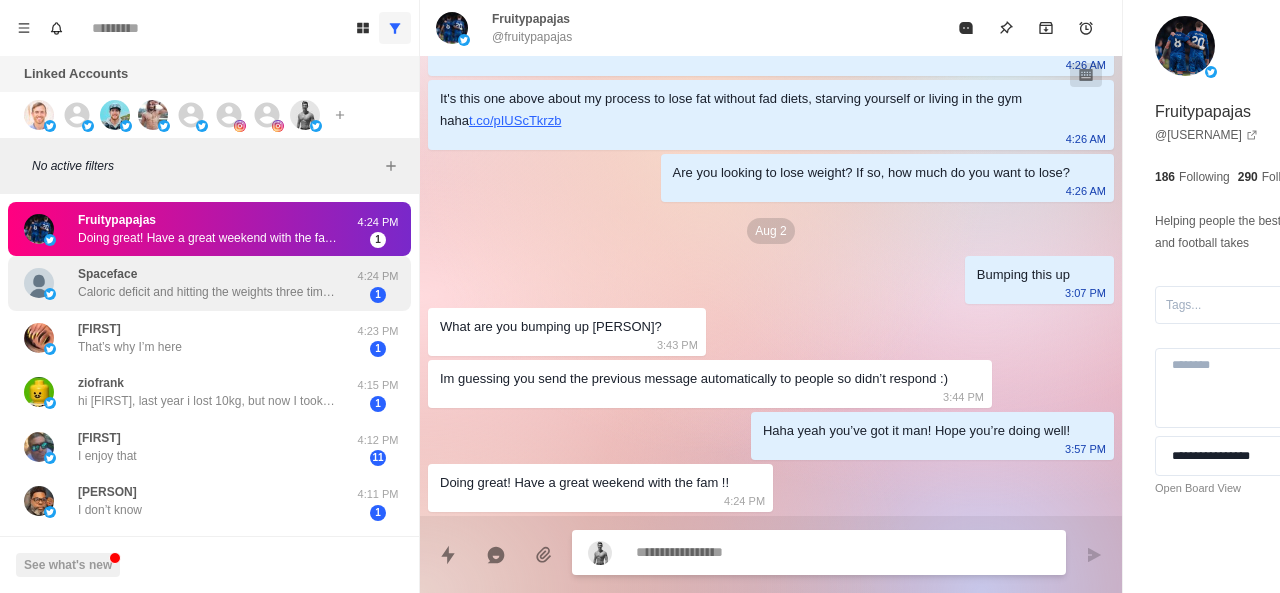 click on "Caloric deficit and hitting the weights three times a week. Off days incline walks or run/ jog intervals." at bounding box center [208, 292] 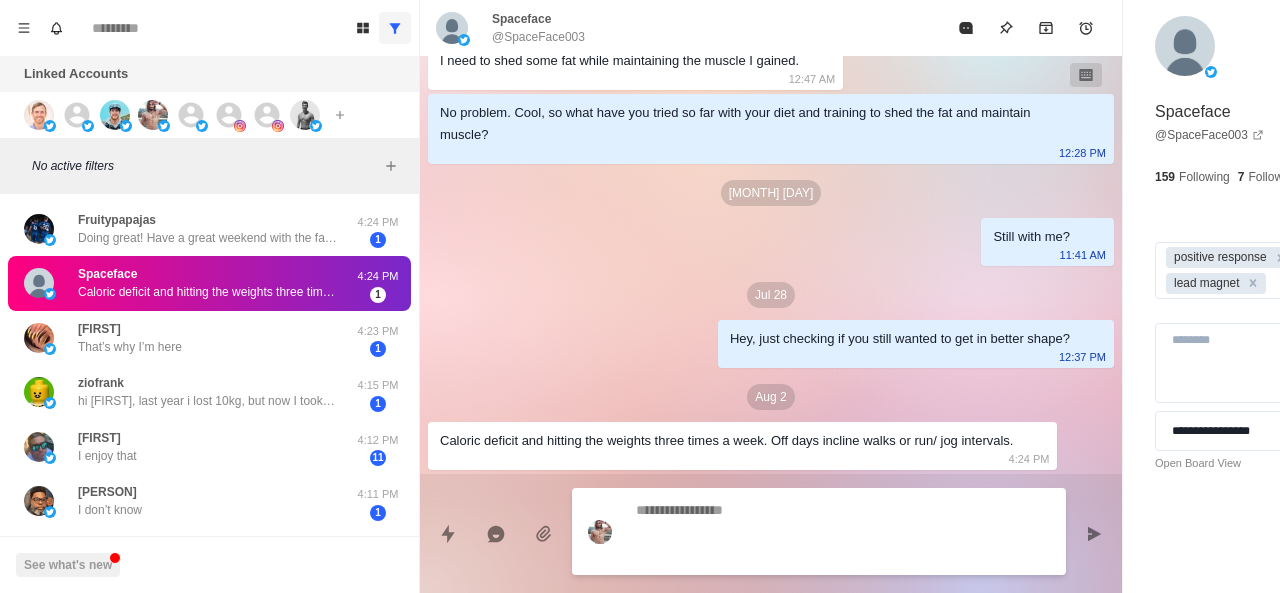scroll, scrollTop: 1060, scrollLeft: 0, axis: vertical 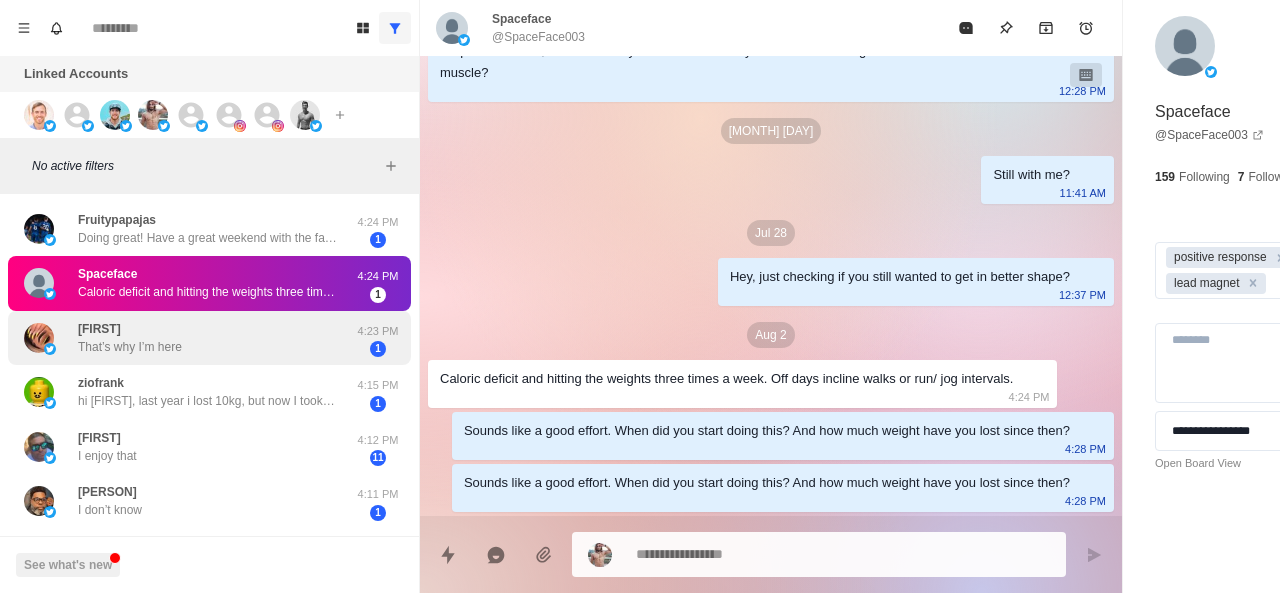 click on "[USERNAME] That’s why I’m here" at bounding box center (188, 338) 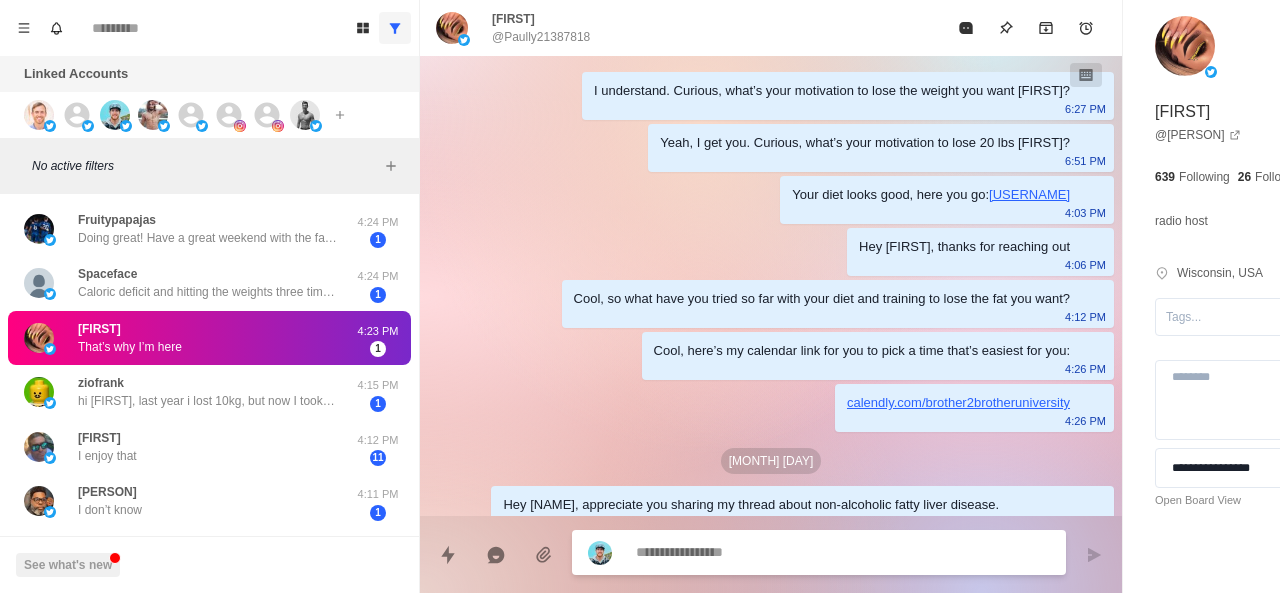 scroll, scrollTop: 524, scrollLeft: 0, axis: vertical 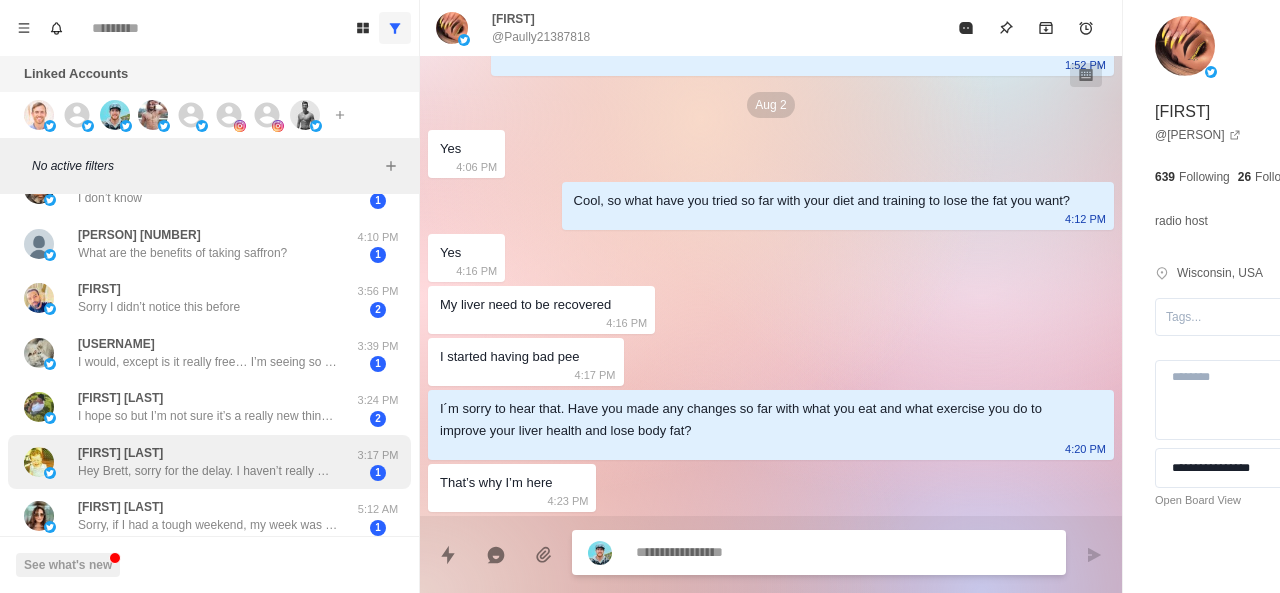 click on "Hey Brett, sorry for the delay. I haven’t really made any changes to address the last 15 pounds. I’m only seven weeks into a consistent training program. I suspect some of or all of that will come off with maintained consistency. At some point though, I will want to shift my focus to building more lean mass." at bounding box center (208, 471) 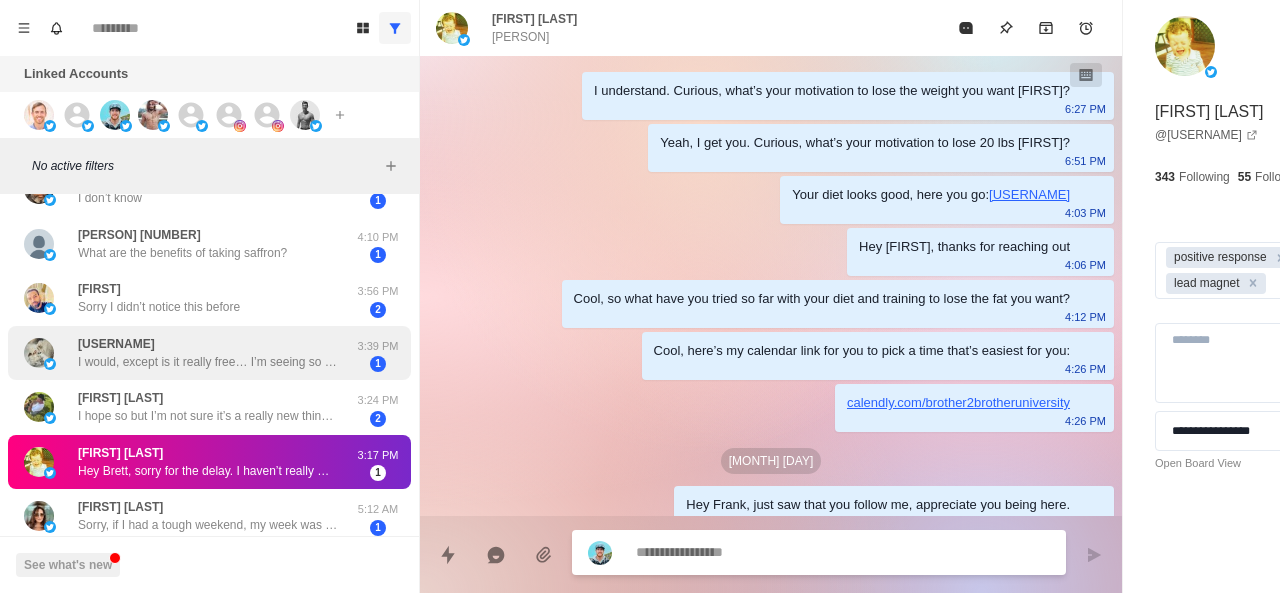 scroll, scrollTop: 534, scrollLeft: 0, axis: vertical 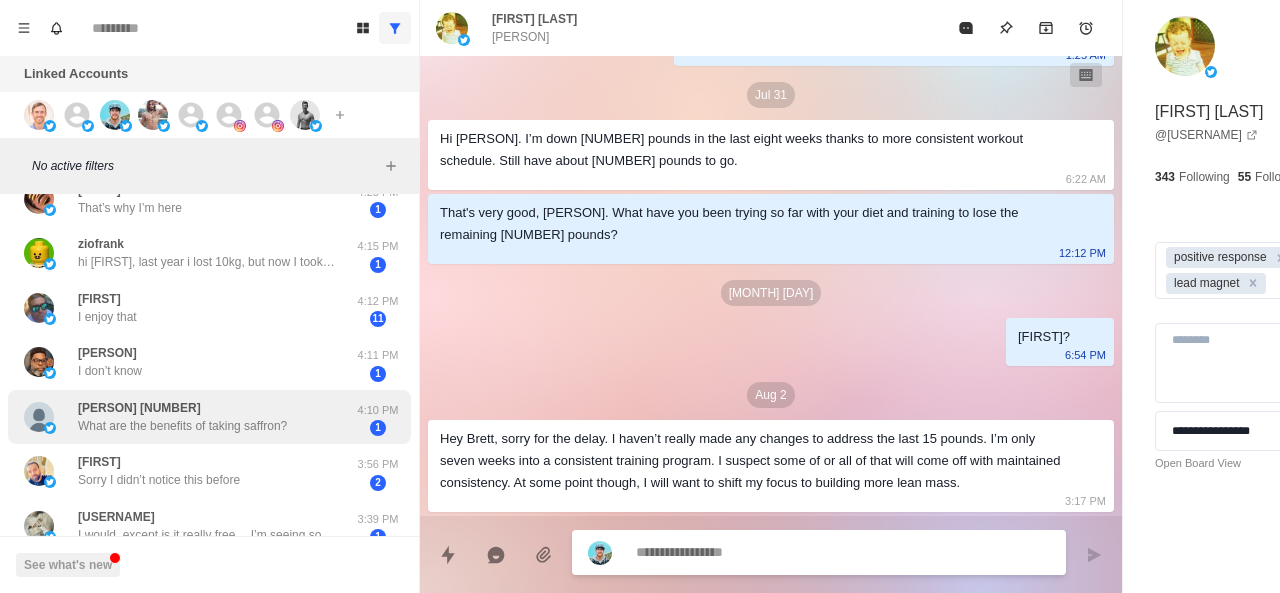click on "What are the benefits of taking saffron?" at bounding box center [182, 426] 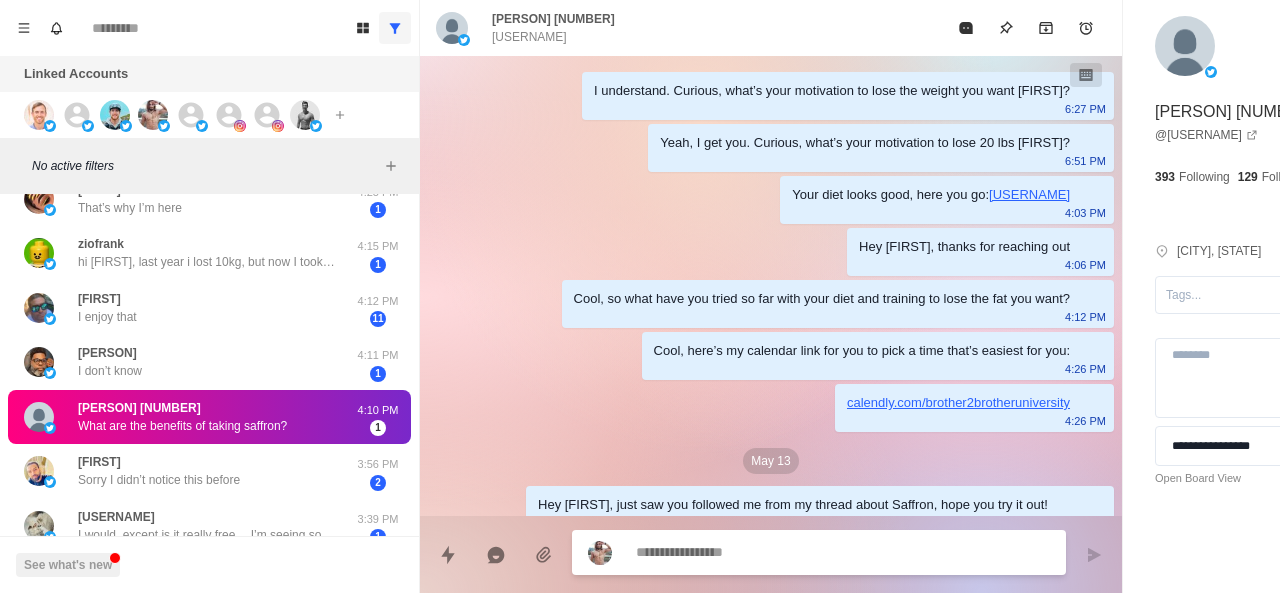 scroll, scrollTop: 314, scrollLeft: 0, axis: vertical 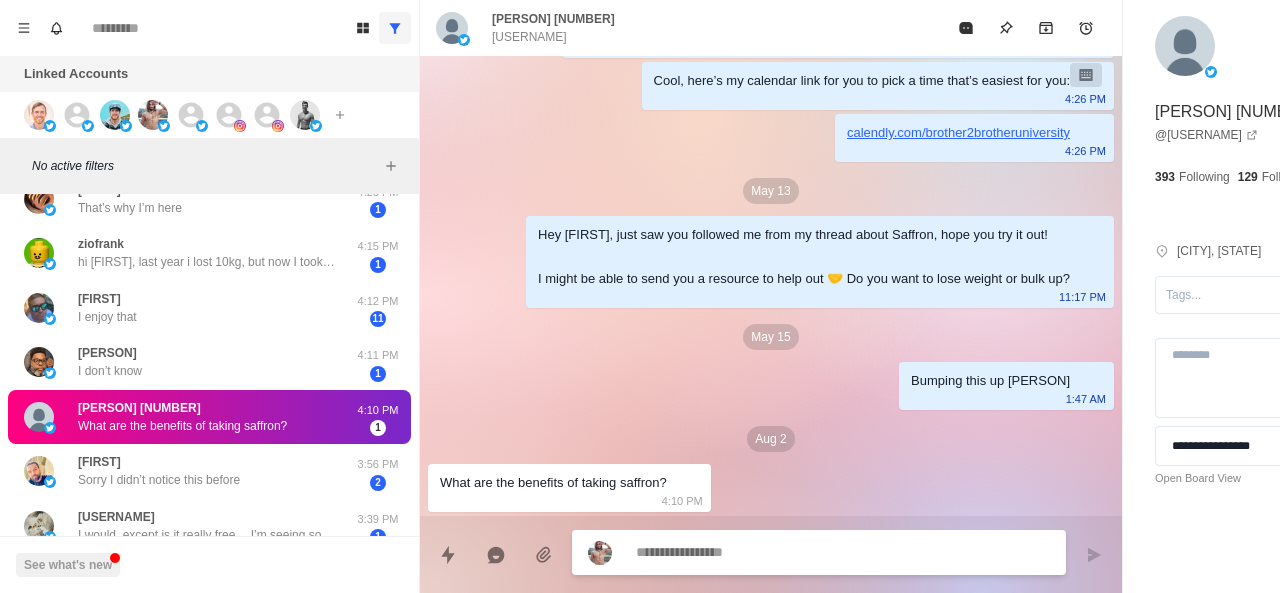 paste on "**********" 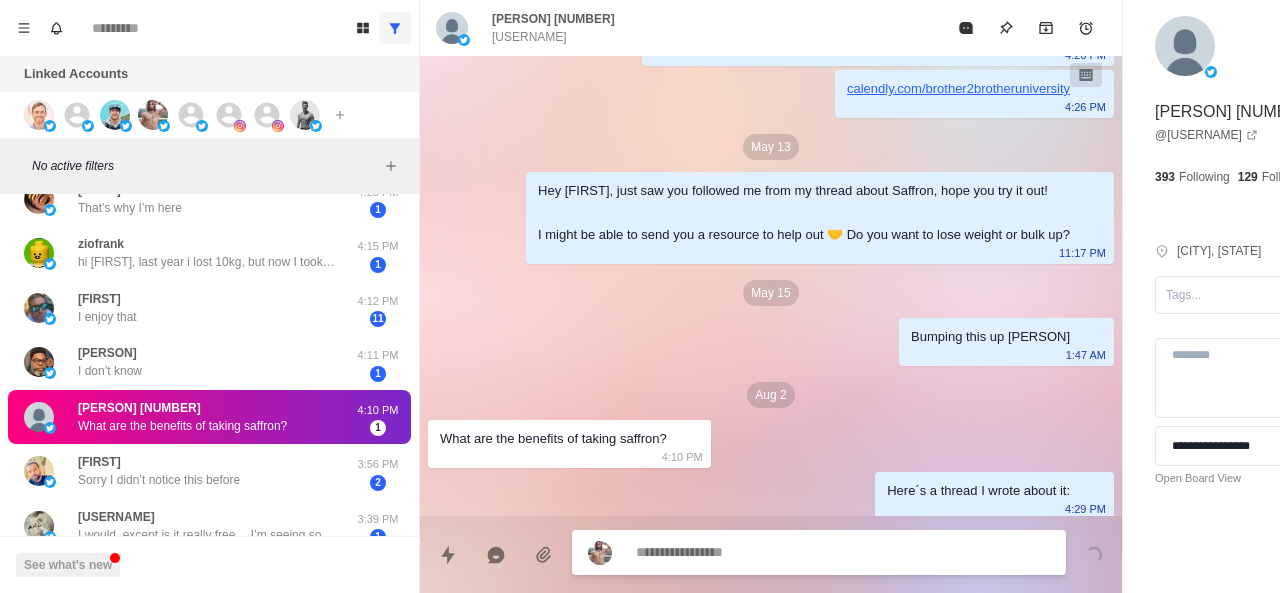 scroll, scrollTop: 366, scrollLeft: 0, axis: vertical 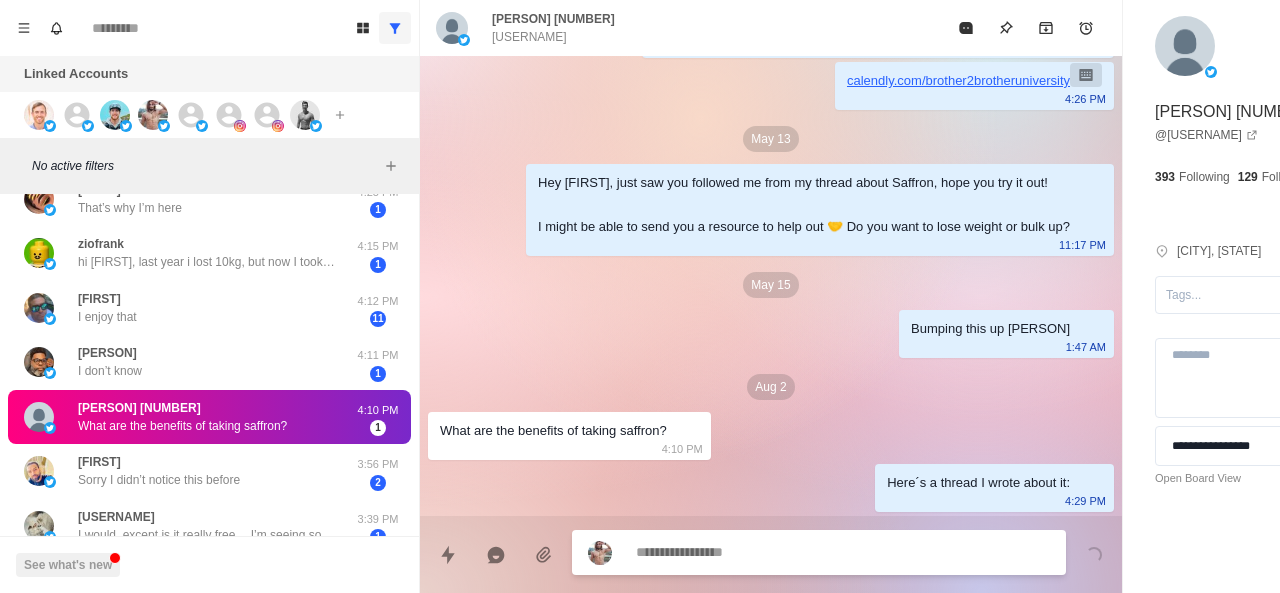 paste on "**********" 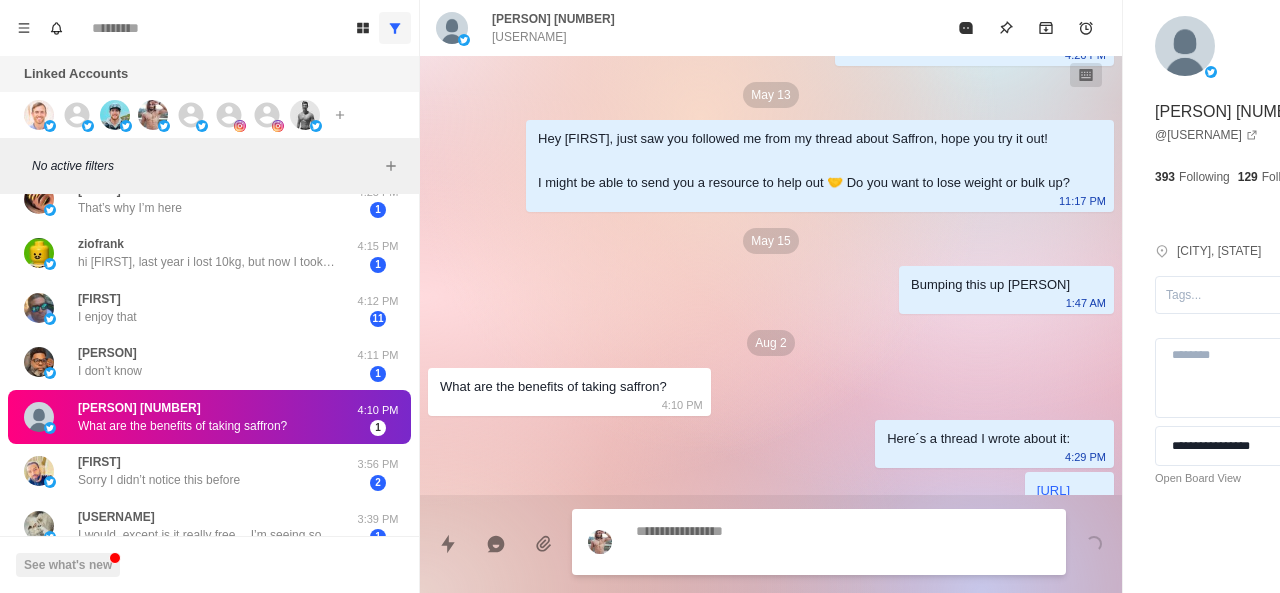 scroll, scrollTop: 418, scrollLeft: 0, axis: vertical 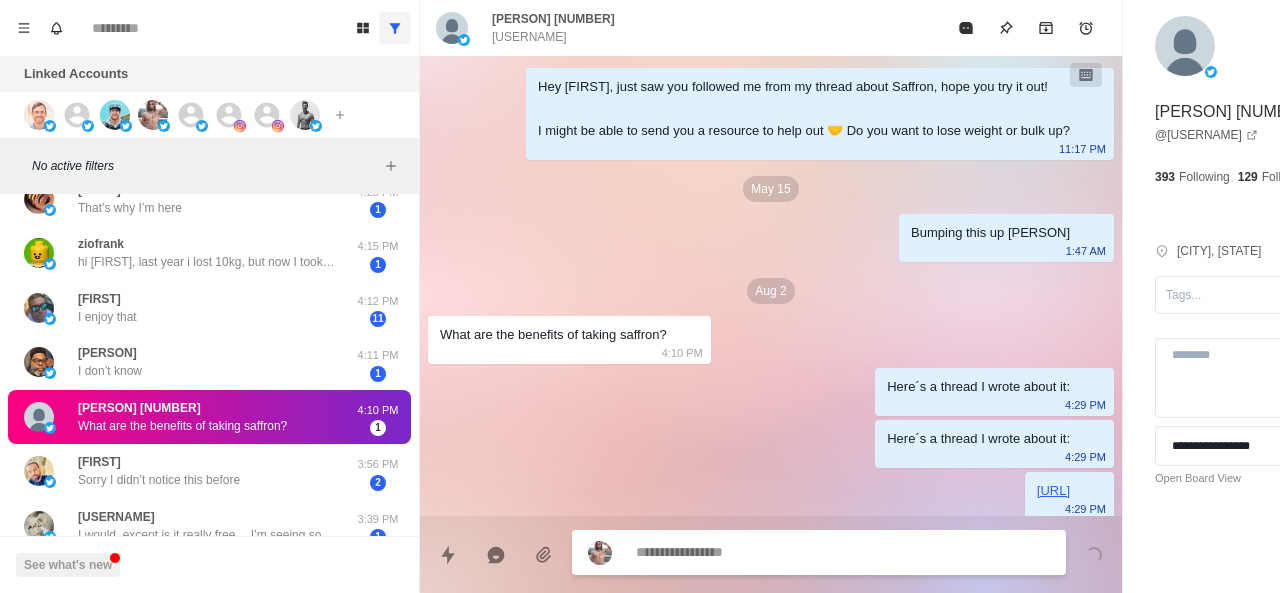paste on "**********" 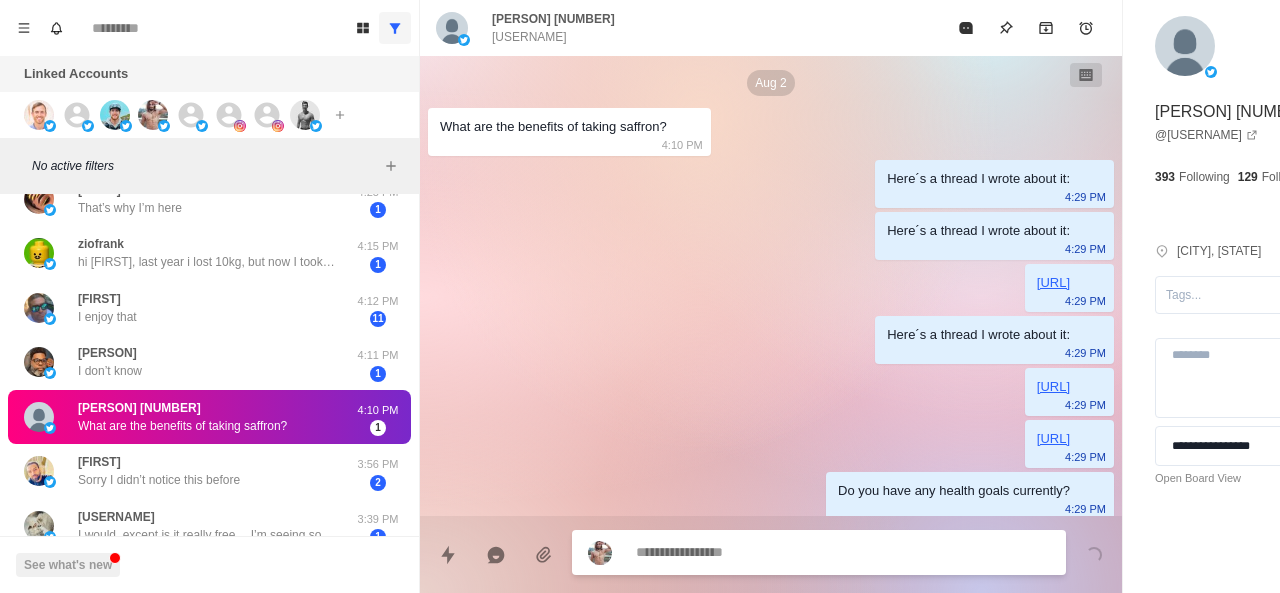 scroll, scrollTop: 678, scrollLeft: 0, axis: vertical 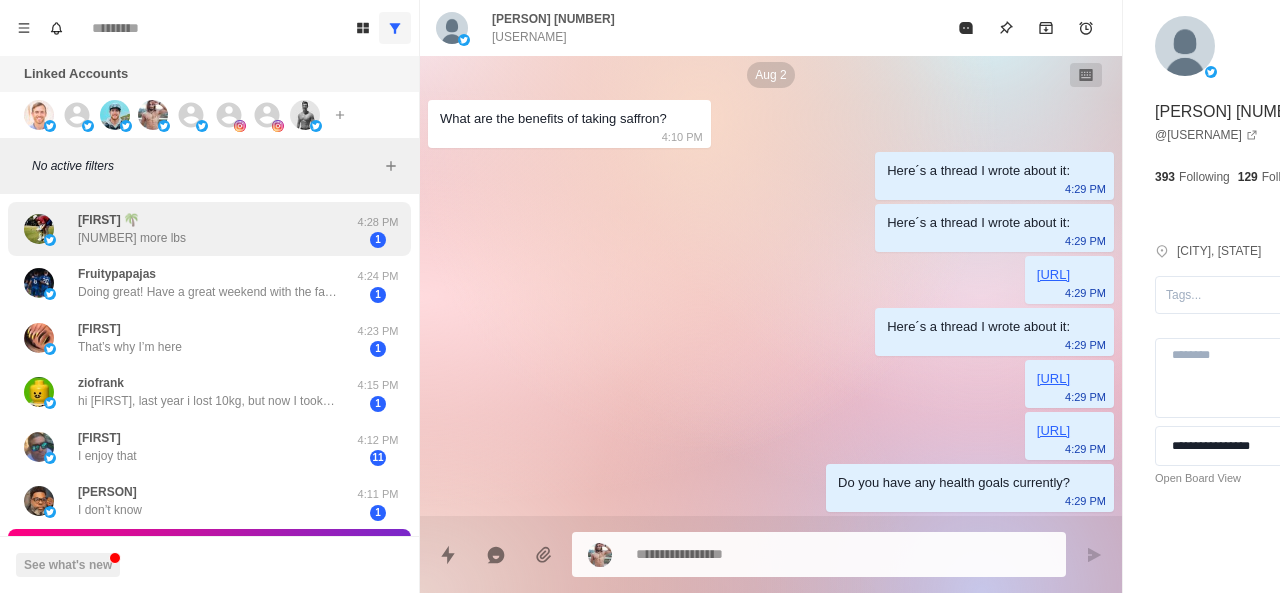 click on "RM 🌴 30 more lbs" at bounding box center (188, 229) 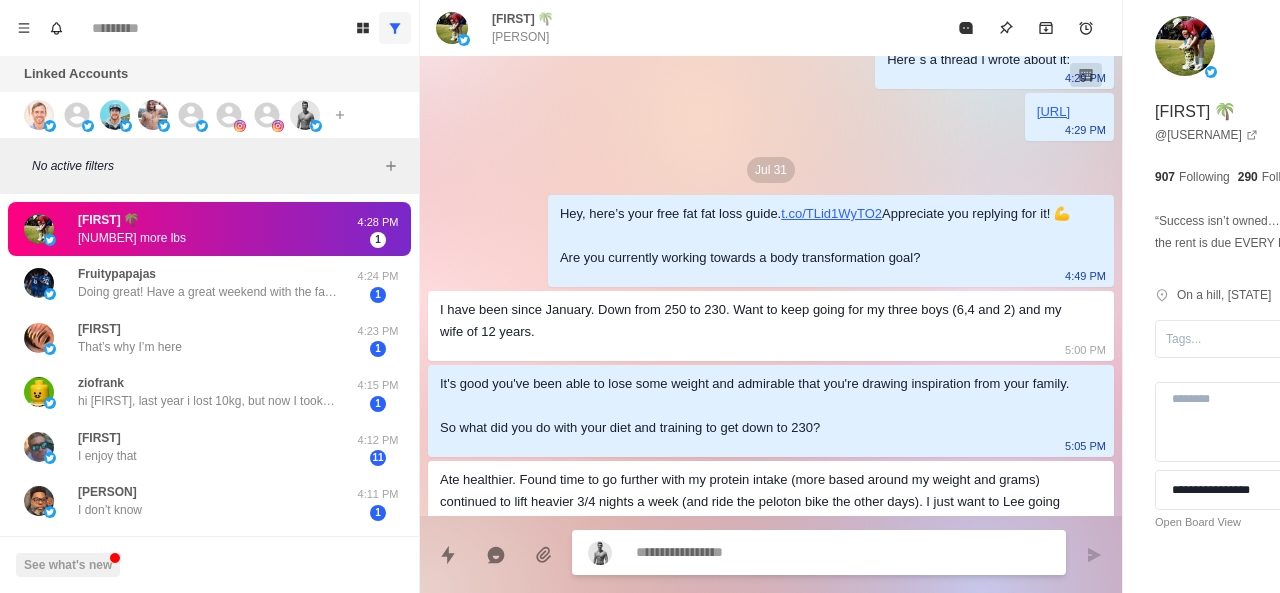 scroll, scrollTop: 1218, scrollLeft: 0, axis: vertical 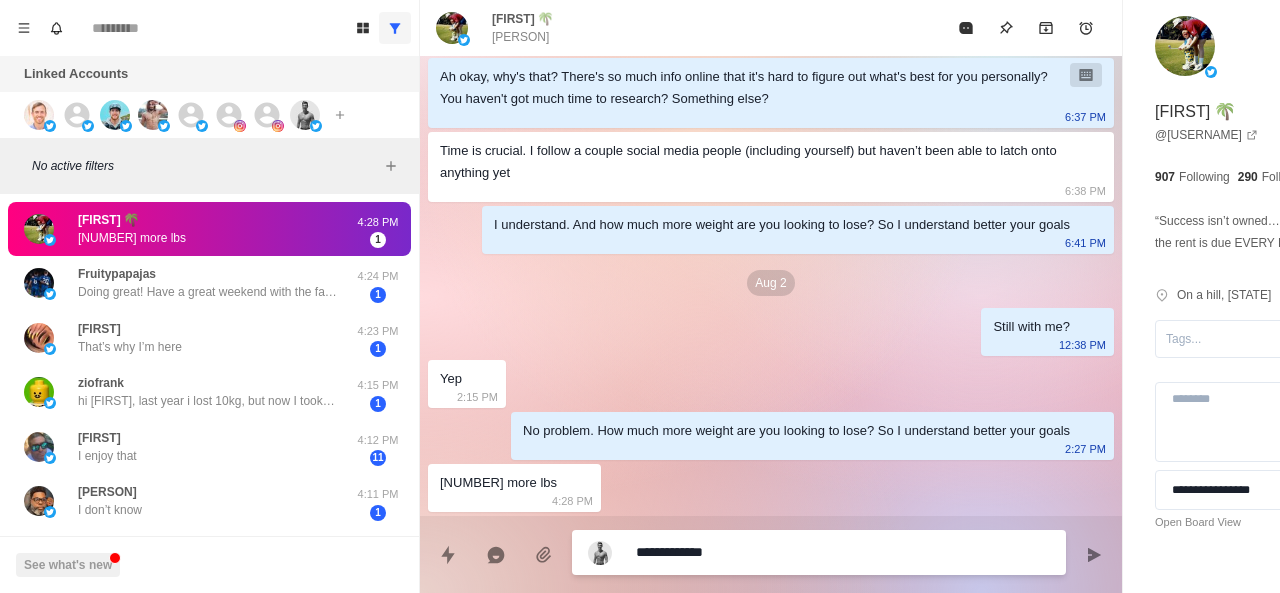 paste on "**********" 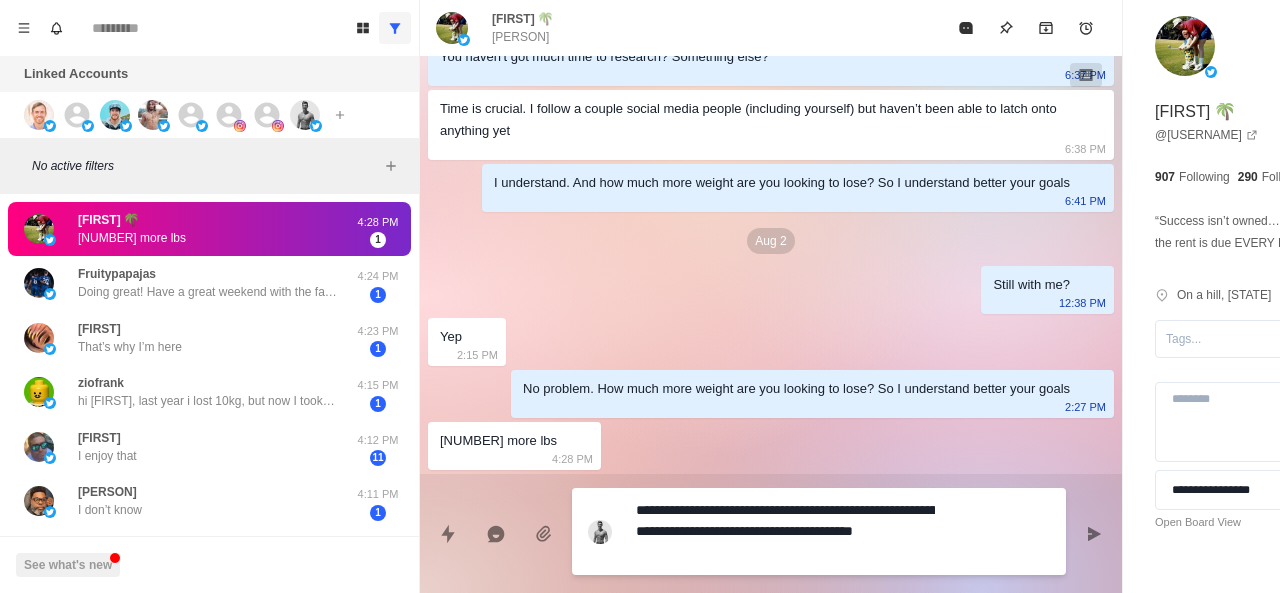 drag, startPoint x: 893, startPoint y: 511, endPoint x: 714, endPoint y: 511, distance: 179 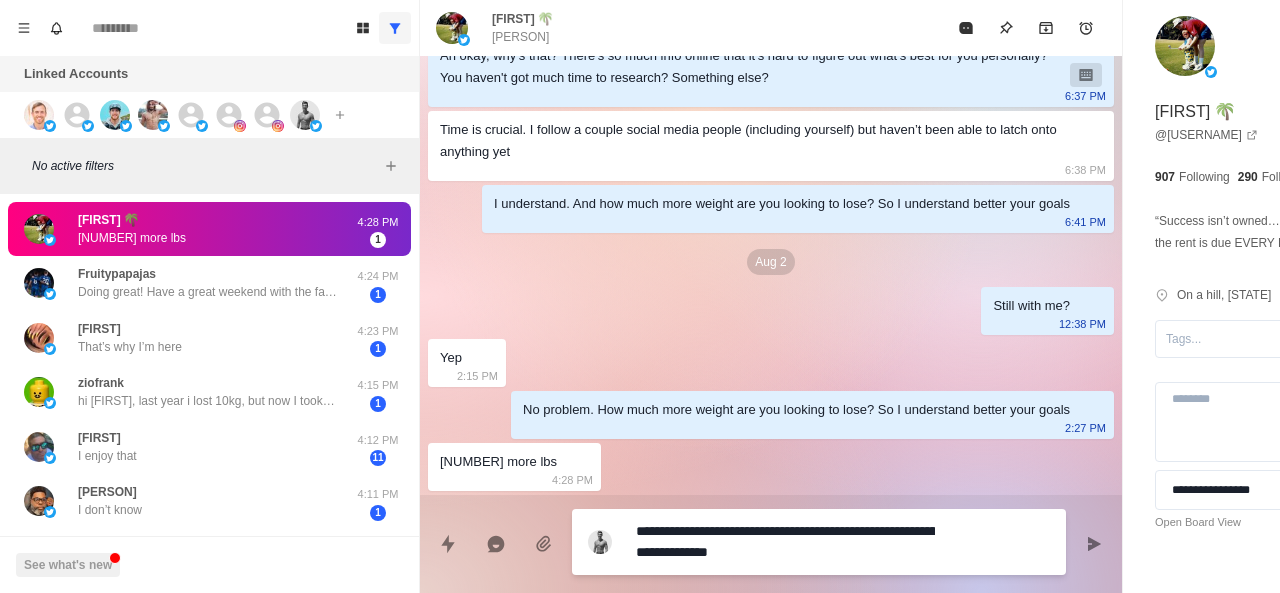 scroll, scrollTop: 1238, scrollLeft: 0, axis: vertical 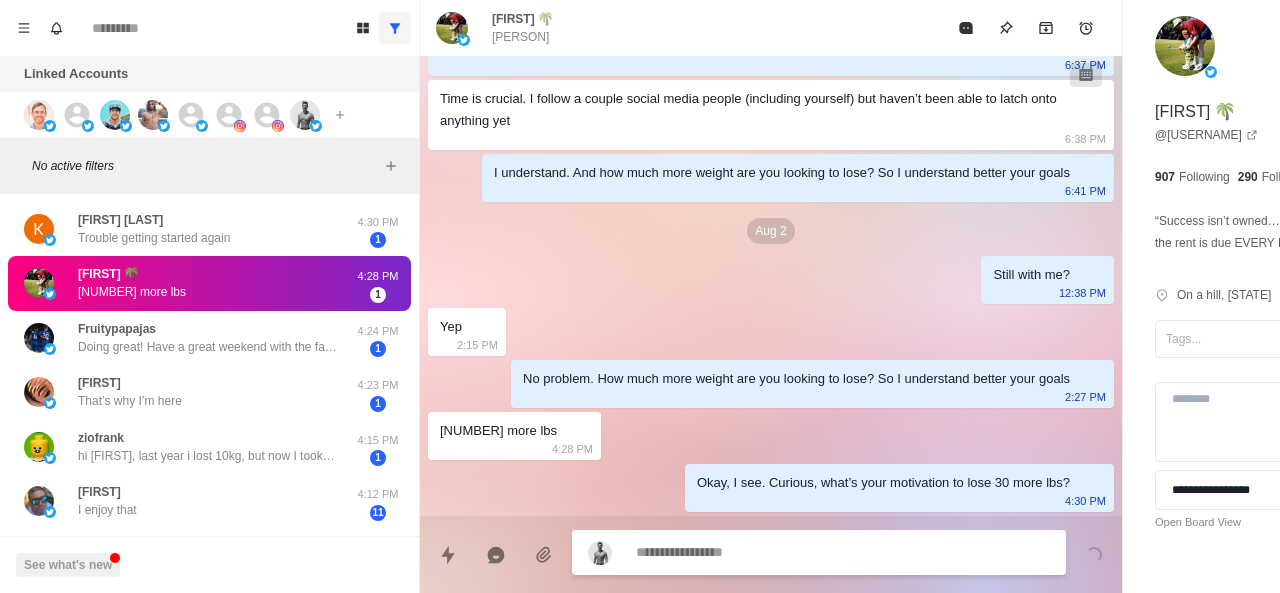 paste on "**********" 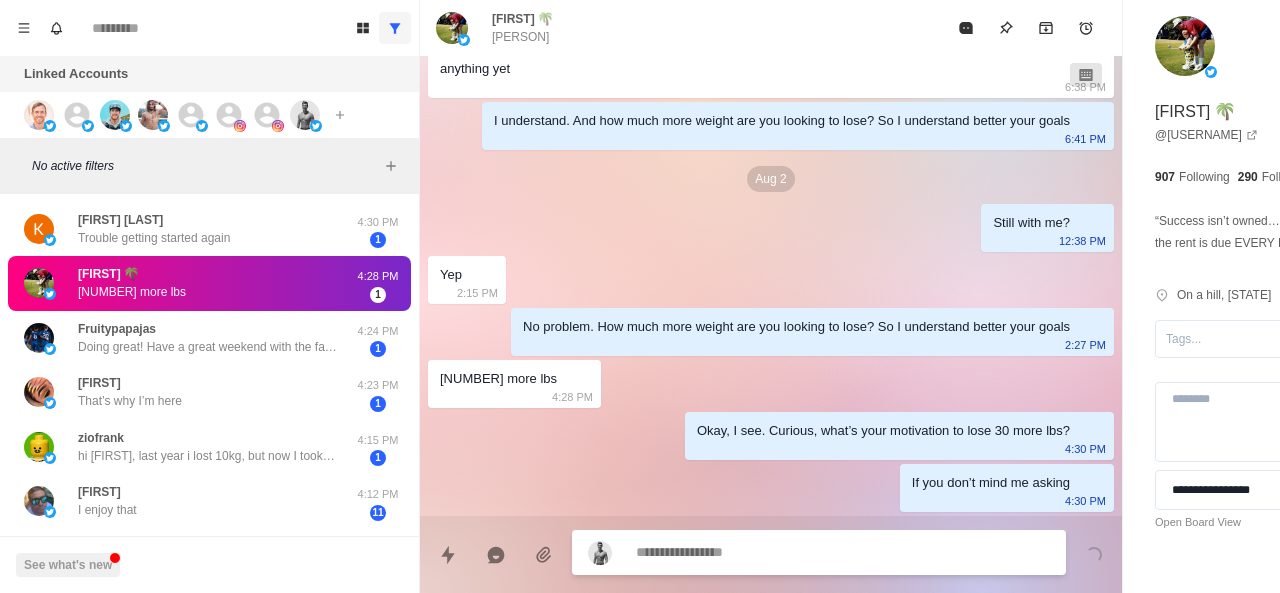scroll, scrollTop: 1322, scrollLeft: 0, axis: vertical 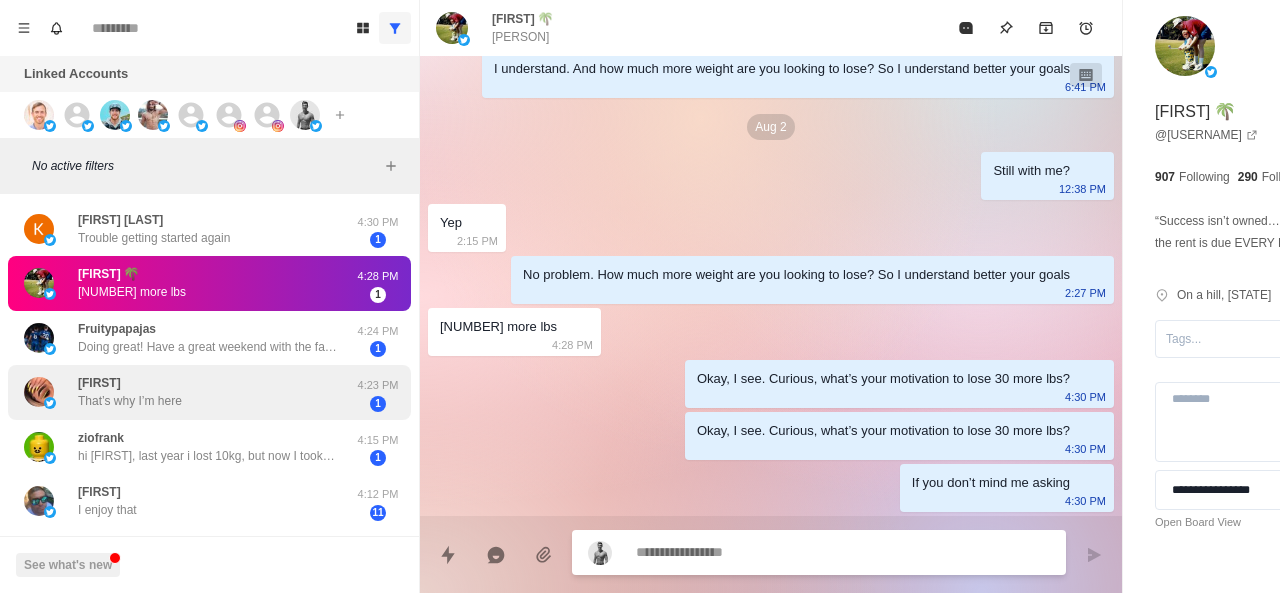 click on "[USERNAME] That’s why I’m here" at bounding box center (130, 392) 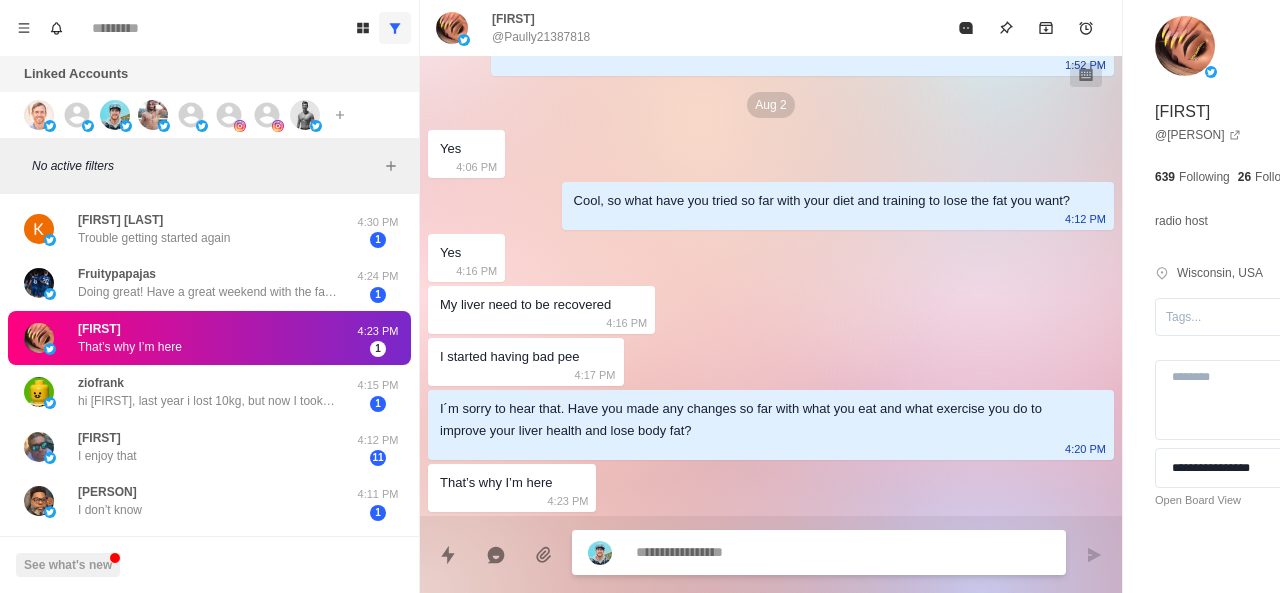 scroll, scrollTop: 680, scrollLeft: 0, axis: vertical 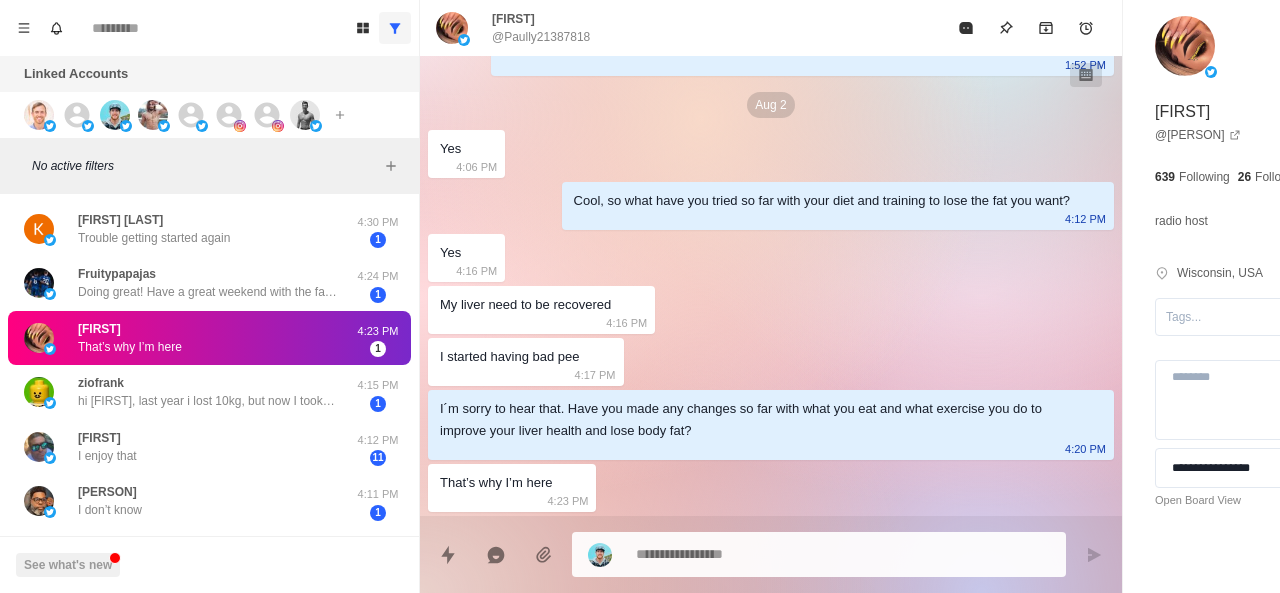 click on "I understand. Curious, what’s your motivation to lose the weight you want [NAME]? [TIME] Yeah, I get you. Curious, what’s your motivation to lose [NUMBER] lbs [NAME]? [TIME] Your diet looks good, here you go: thoughtful-crafter-258.kit.com/groceryguide [TIME] Hey [NAME], thanks for reaching out [TIME] Cool, so what have you tried so far with your diet and training to lose the fat you want? [TIME] Cool, here’s my calendar link for you to pick a time that’s easiest for you: [TIME] calendly.com/brother2brotheruniversity [TIME] Here´s a thread I wrote about it: [TIME] x.com/AbrisGains [TIME] Okay, I see. Curious, what’s your motivation to lose [NUMBER] more lbs? [TIME] [MONTH] [NAME], appreciate you sharing my thread about non-alcoholic fatty liver disease.
Anything you´re working on with your health currently? Like losing liver fat and body fat in general? [TIME] [MONTH] [TIME] Cool, so what have you tried so far with your diet and training to lose the fat you want? [TIME] [TIME] [TIME]" at bounding box center [771, -43] 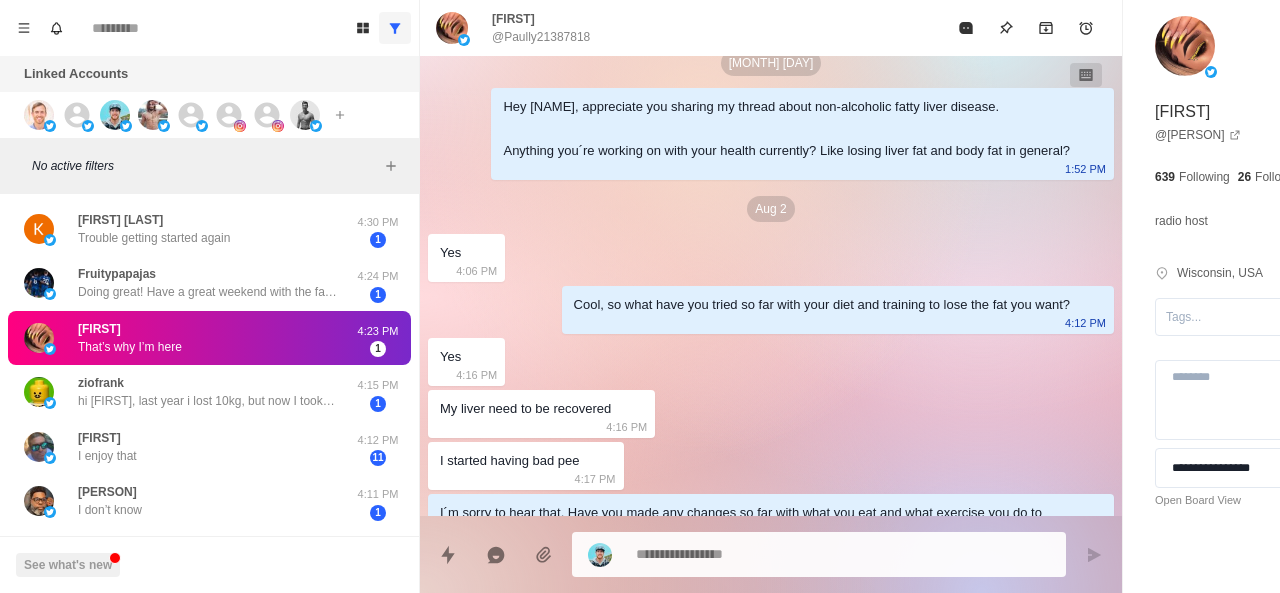 scroll, scrollTop: 680, scrollLeft: 0, axis: vertical 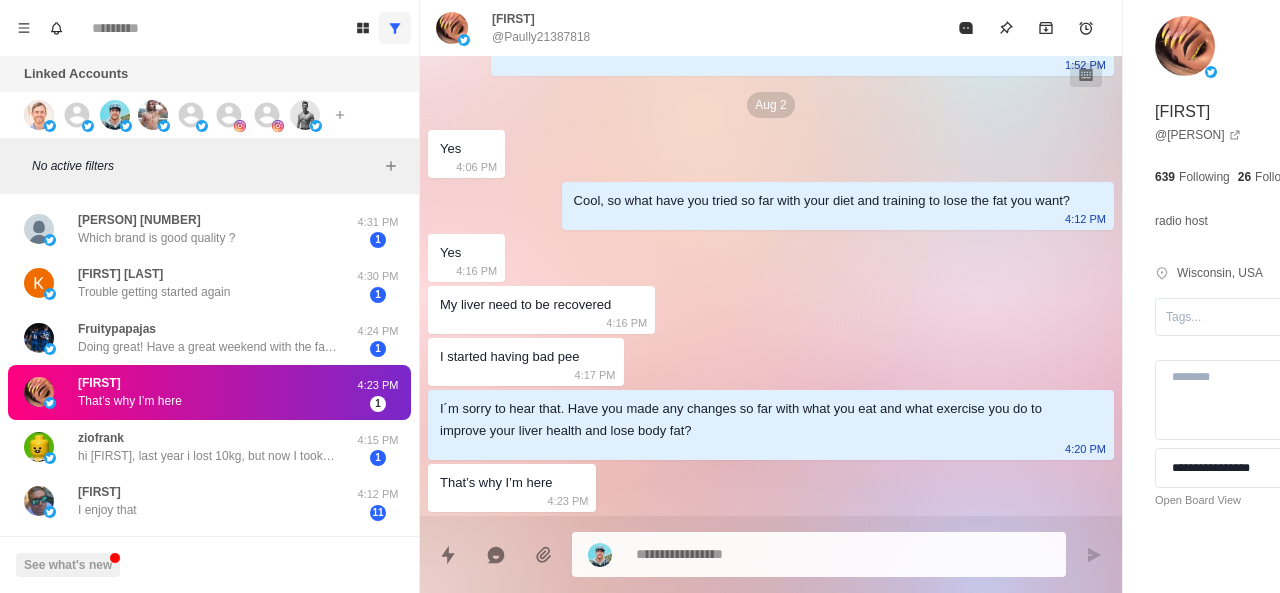 click on "I understand. Curious, what’s your motivation to lose the weight you want [NAME]? [TIME] Yeah, I get you. Curious, what’s your motivation to lose [NUMBER] lbs [NAME]? [TIME] Your diet looks good, here you go: thoughtful-crafter-258.kit.com/groceryguide [TIME] Hey [NAME], thanks for reaching out [TIME] Cool, so what have you tried so far with your diet and training to lose the fat you want? [TIME] Cool, here’s my calendar link for you to pick a time that’s easiest for you: [TIME] calendly.com/brother2brotheruniversity [TIME] Here´s a thread I wrote about it: [TIME] x.com/AbrisGains [TIME] Okay, I see. Curious, what’s your motivation to lose [NUMBER] more lbs? [TIME] [MONTH] [NAME], appreciate you sharing my thread about non-alcoholic fatty liver disease.
Anything you´re working on with your health currently? Like losing liver fat and body fat in general? [TIME] [MONTH] [TIME] Cool, so what have you tried so far with your diet and training to lose the fat you want? [TIME] [TIME] [TIME]" at bounding box center (771, -43) 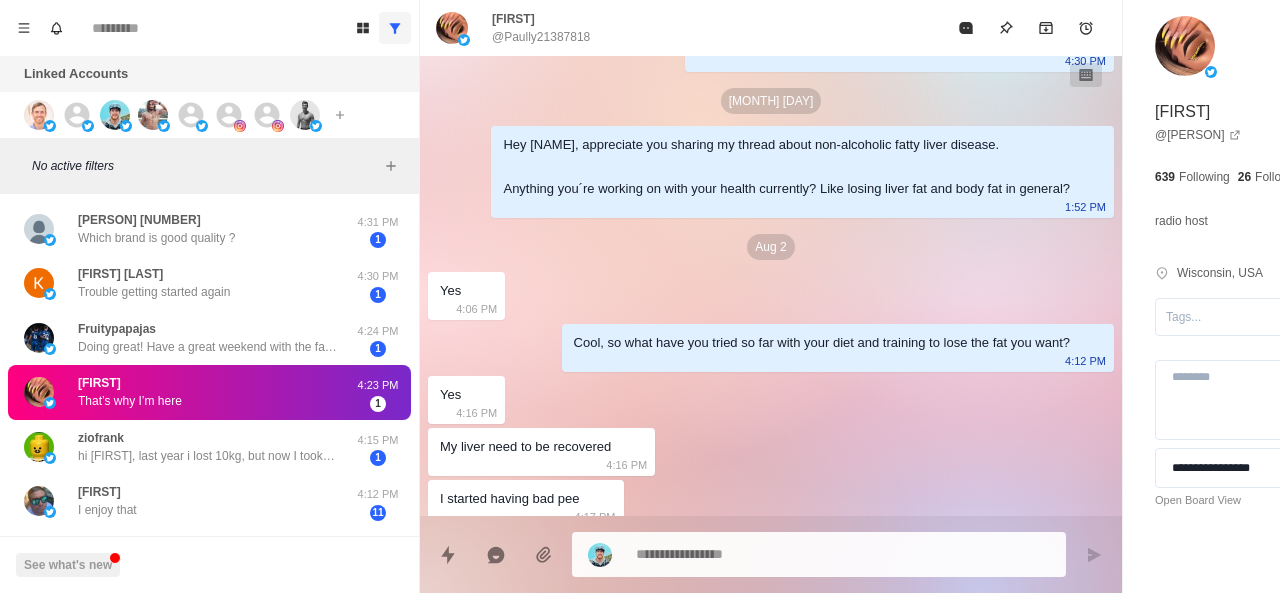scroll, scrollTop: 680, scrollLeft: 0, axis: vertical 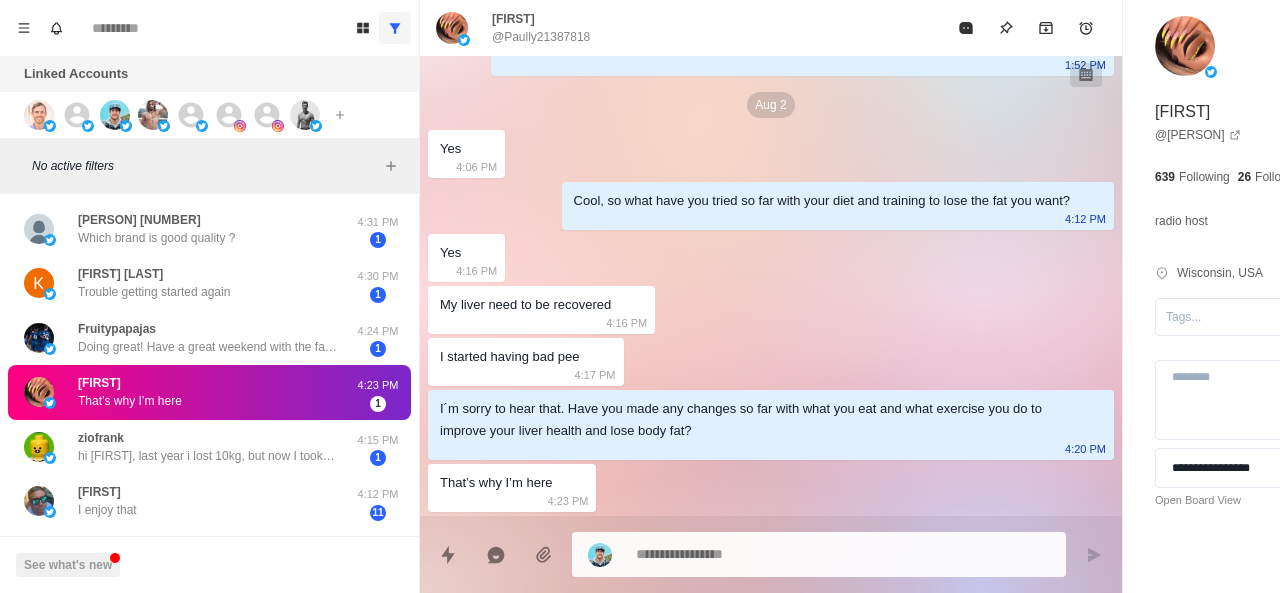 click on "I understand. Curious, what’s your motivation to lose the weight you want [NAME]? [TIME] Yeah, I get you. Curious, what’s your motivation to lose [NUMBER] lbs [NAME]? [TIME] Your diet looks good, here you go: thoughtful-crafter-258.kit.com/groceryguide [TIME] Hey [NAME], thanks for reaching out [TIME] Cool, so what have you tried so far with your diet and training to lose the fat you want? [TIME] Cool, here’s my calendar link for you to pick a time that’s easiest for you: [TIME] calendly.com/brother2brotheruniversity [TIME] Here´s a thread I wrote about it: [TIME] x.com/AbrisGains [TIME] Okay, I see. Curious, what’s your motivation to lose [NUMBER] more lbs? [TIME] [MONTH] [NAME], appreciate you sharing my thread about non-alcoholic fatty liver disease.
Anything you´re working on with your health currently? Like losing liver fat and body fat in general? [TIME] [MONTH] [TIME] Cool, so what have you tried so far with your diet and training to lose the fat you want? [TIME] [TIME] [TIME]" at bounding box center [771, -43] 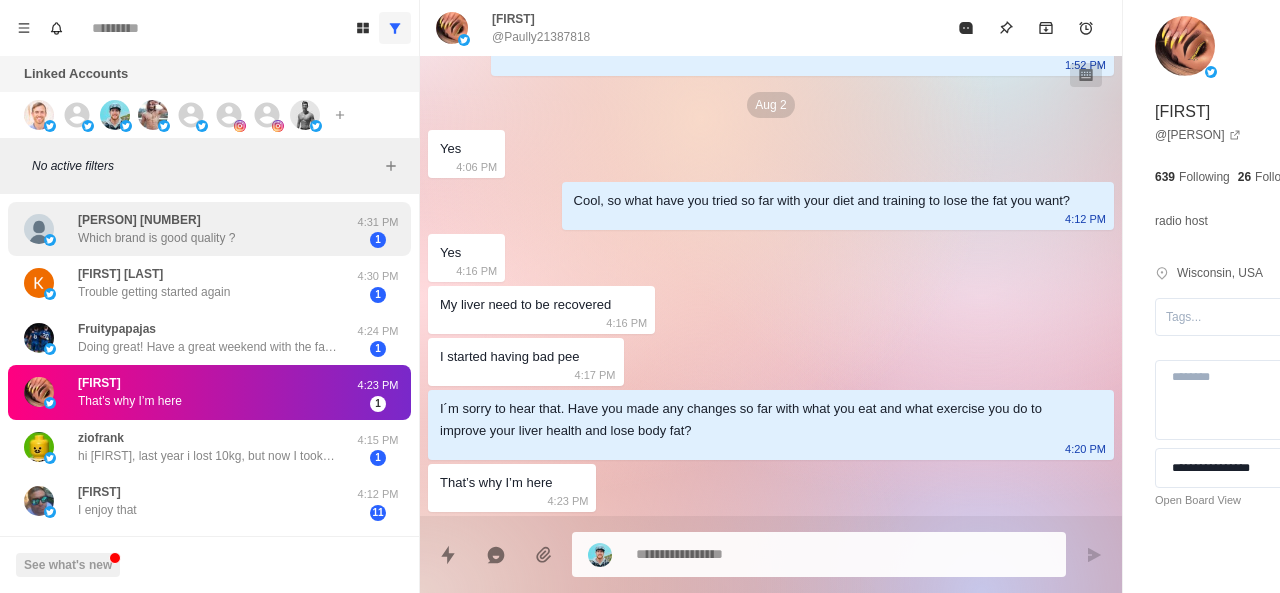 click on "Which brand is good quality ?" at bounding box center [156, 238] 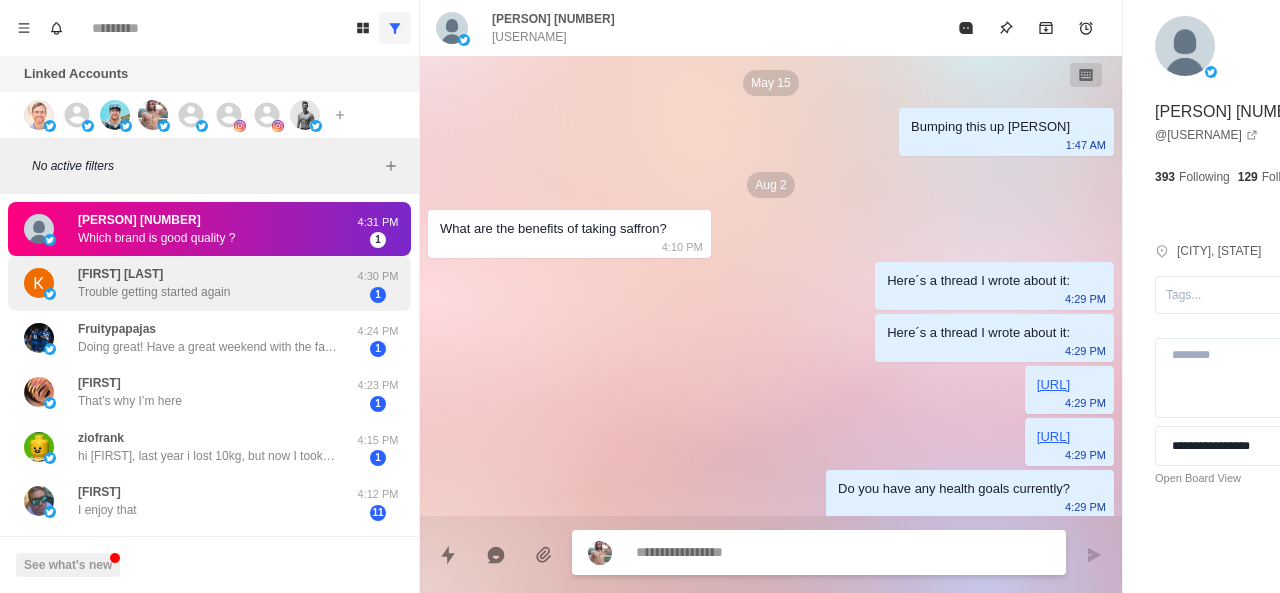click on "Trouble getting started again" at bounding box center [154, 292] 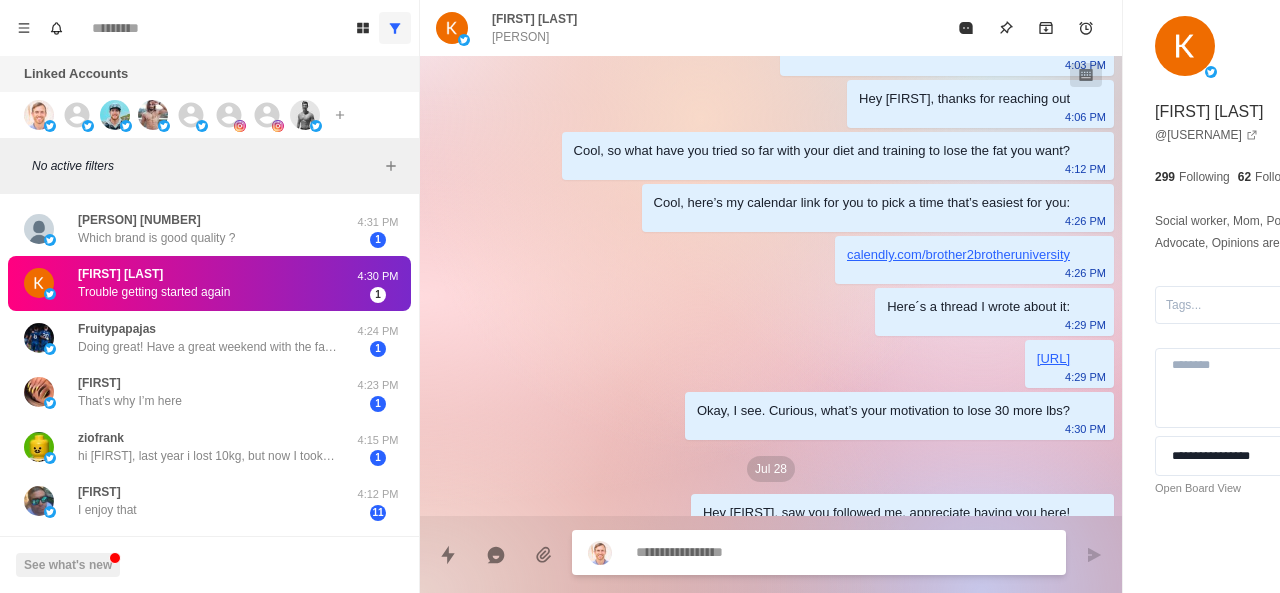 scroll, scrollTop: 700, scrollLeft: 0, axis: vertical 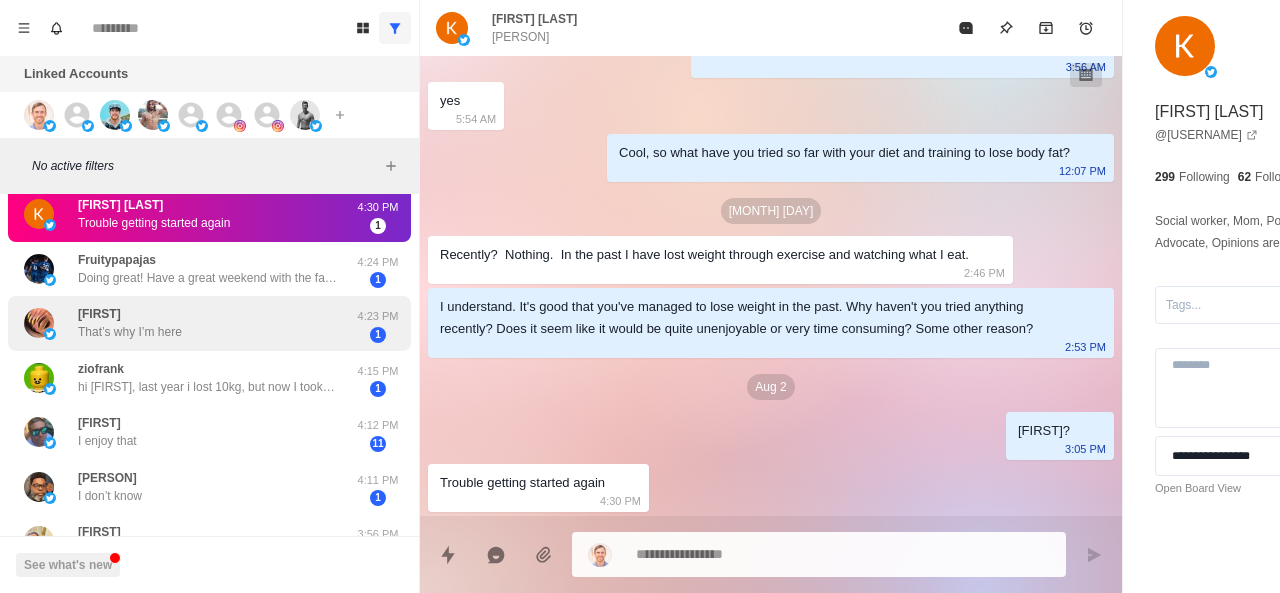 click on "[USERNAME] That’s why I’m here" at bounding box center (188, 323) 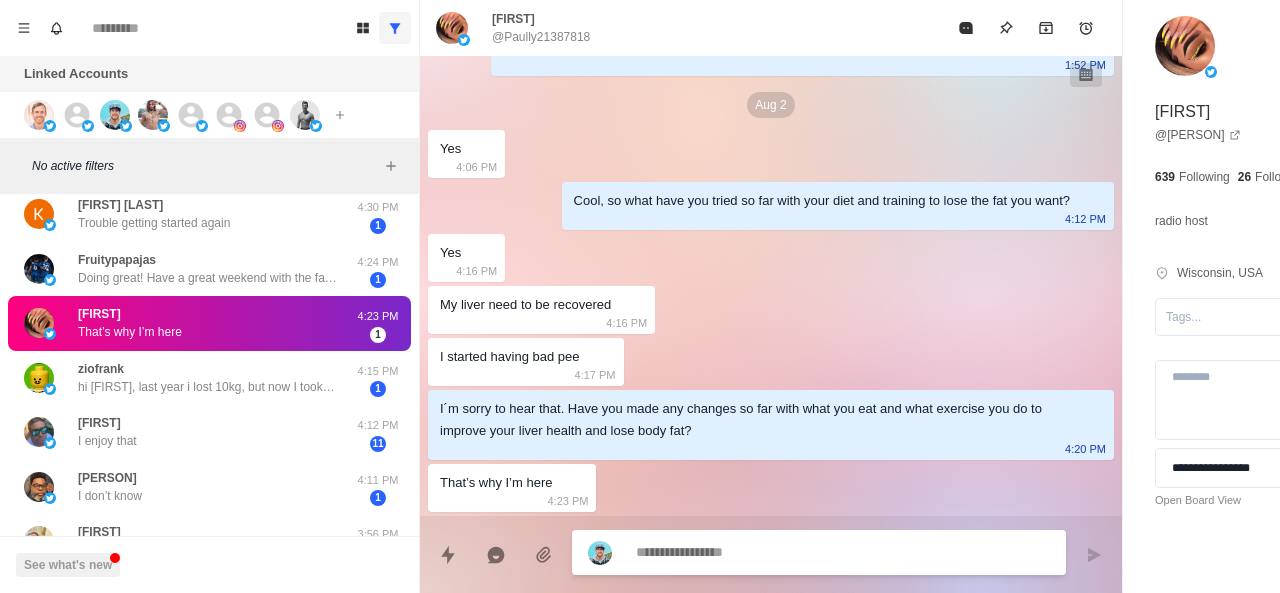 scroll, scrollTop: 680, scrollLeft: 0, axis: vertical 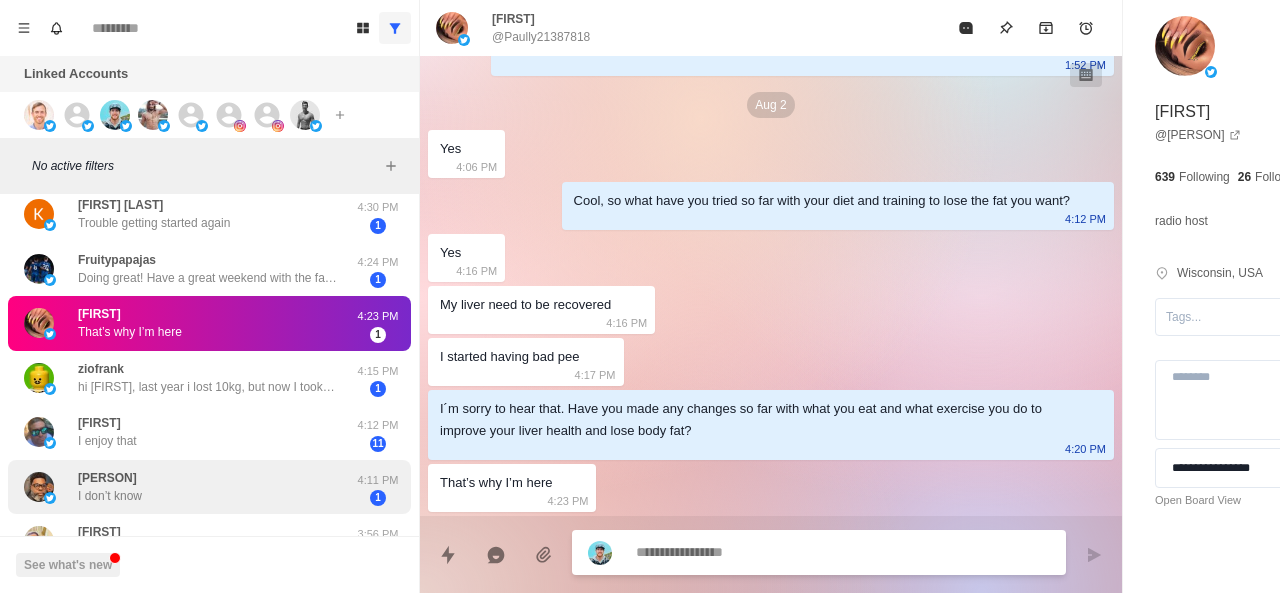 click on "[USERNAME]😂 I don’t know" at bounding box center [188, 487] 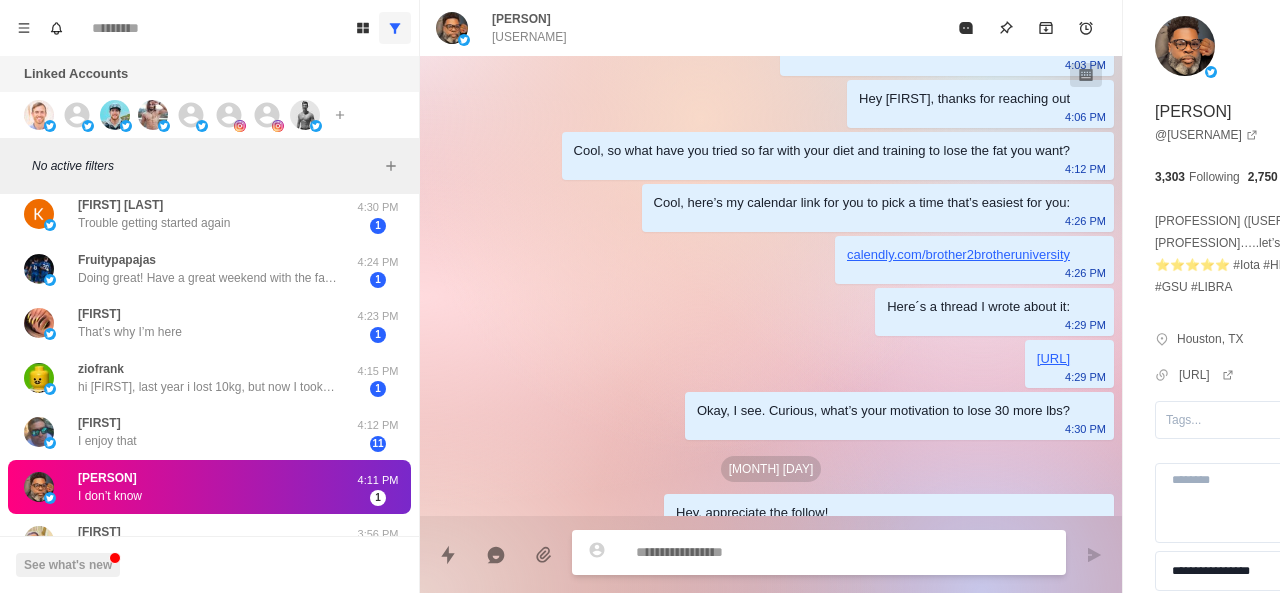 scroll, scrollTop: 1412, scrollLeft: 0, axis: vertical 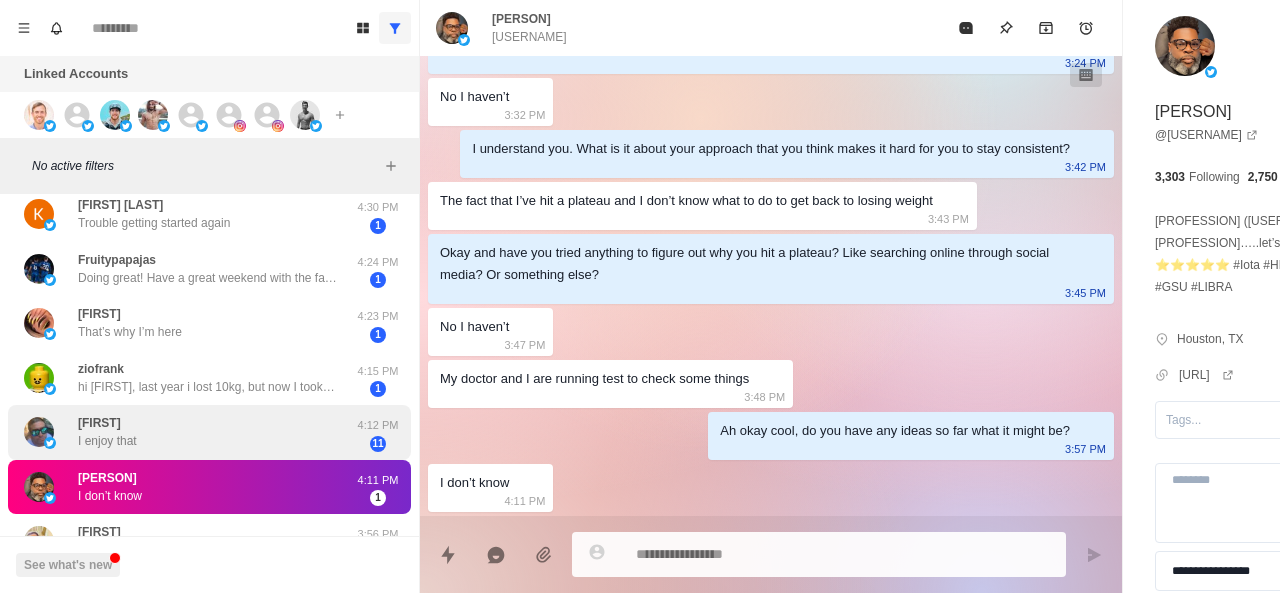 click on "[FIRST] I enjoy that" at bounding box center [188, 432] 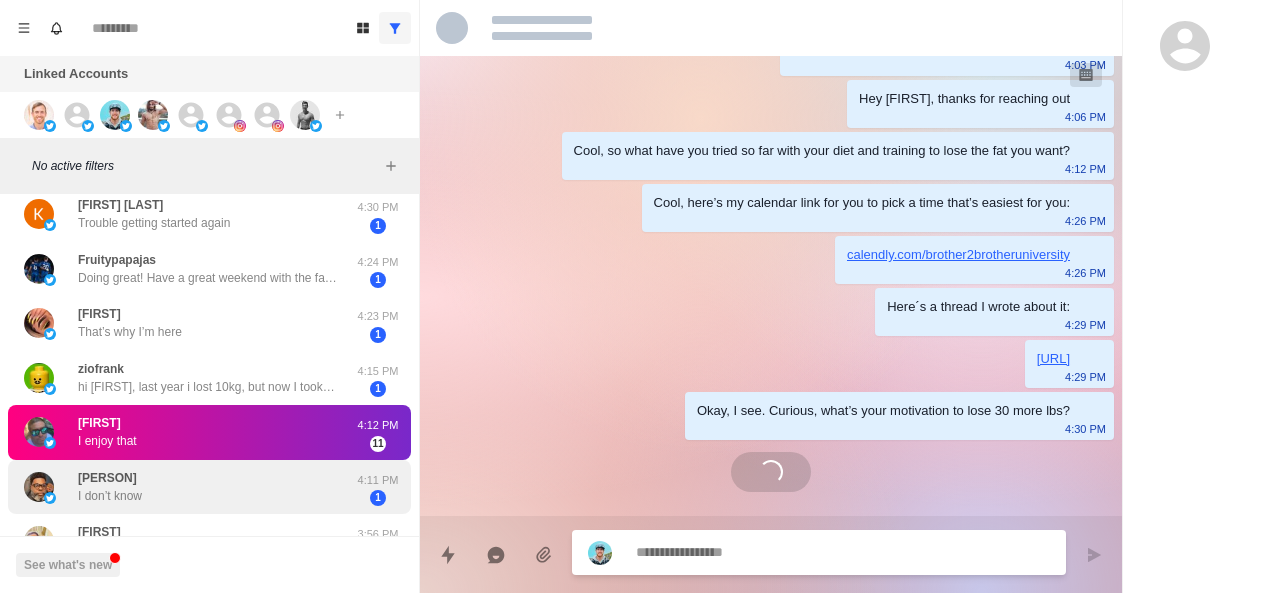 click on "[USERNAME]😂 I don’t know" at bounding box center [110, 487] 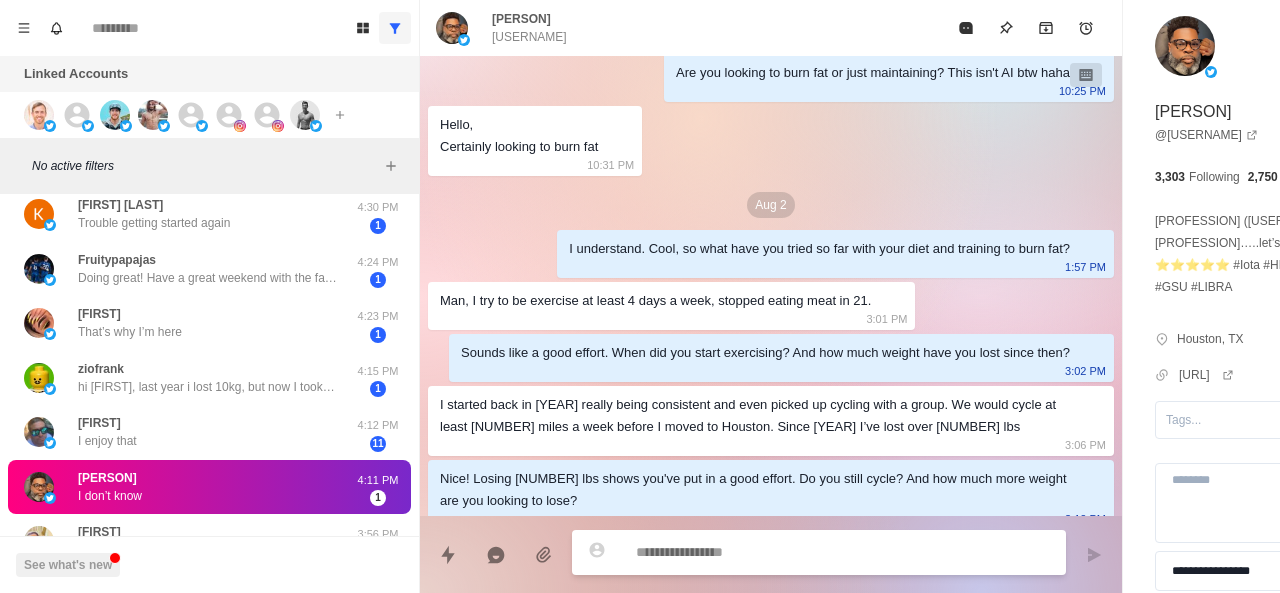 scroll, scrollTop: 1412, scrollLeft: 0, axis: vertical 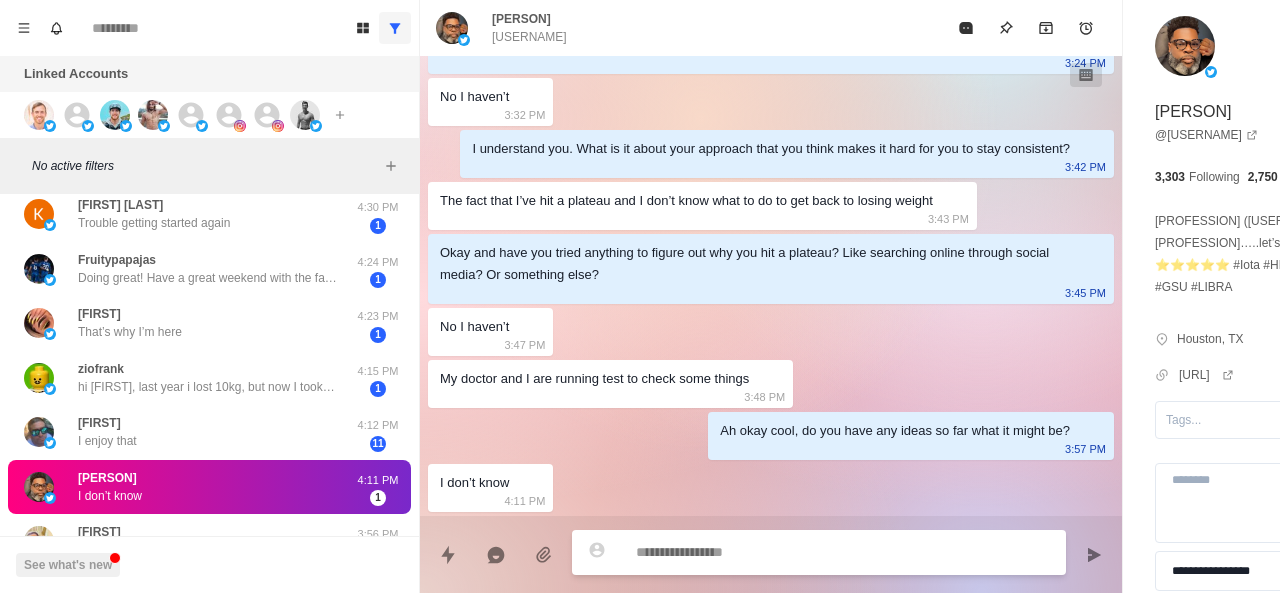 paste on "**********" 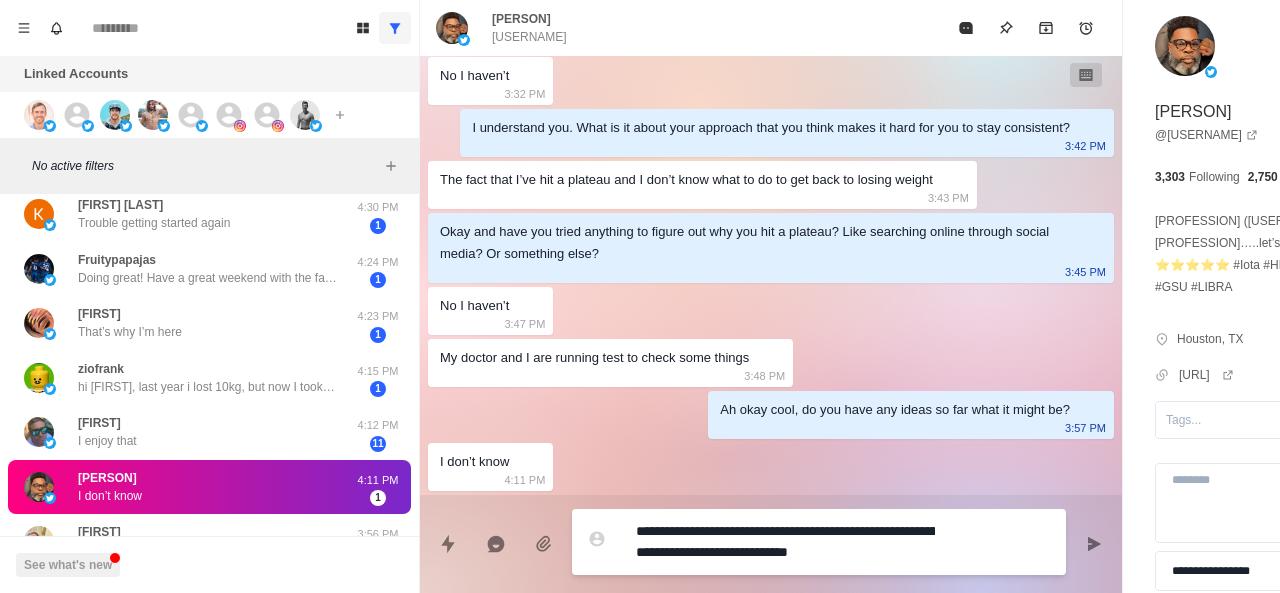 scroll, scrollTop: 0, scrollLeft: 0, axis: both 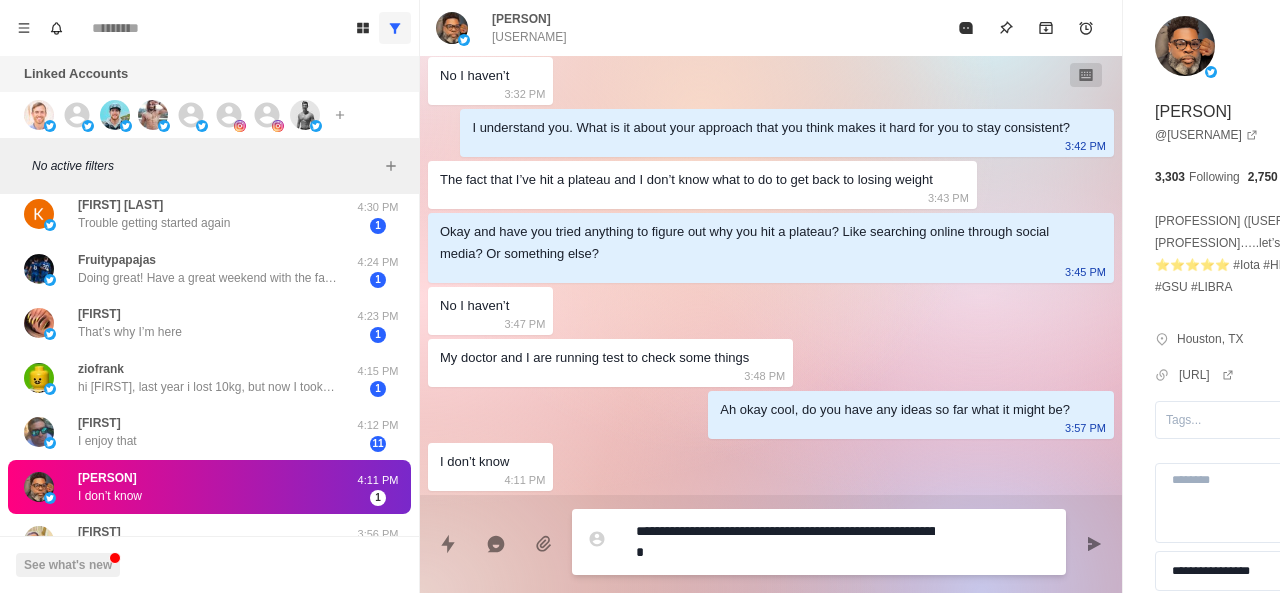 click on "**********" at bounding box center (785, 542) 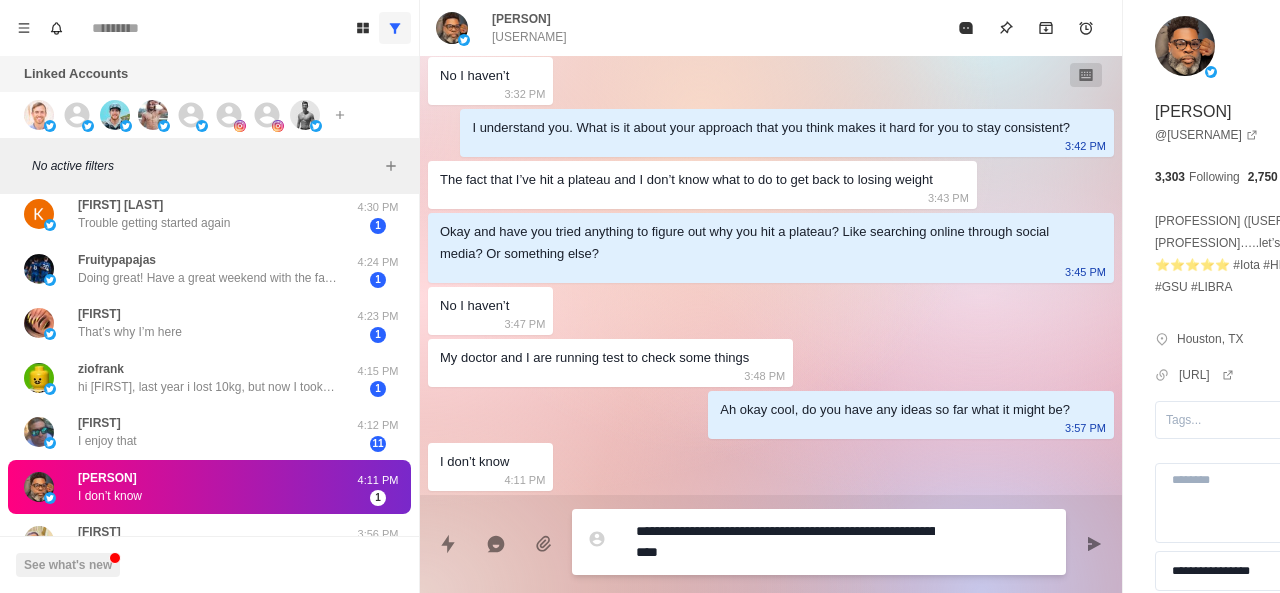 scroll, scrollTop: 1432, scrollLeft: 0, axis: vertical 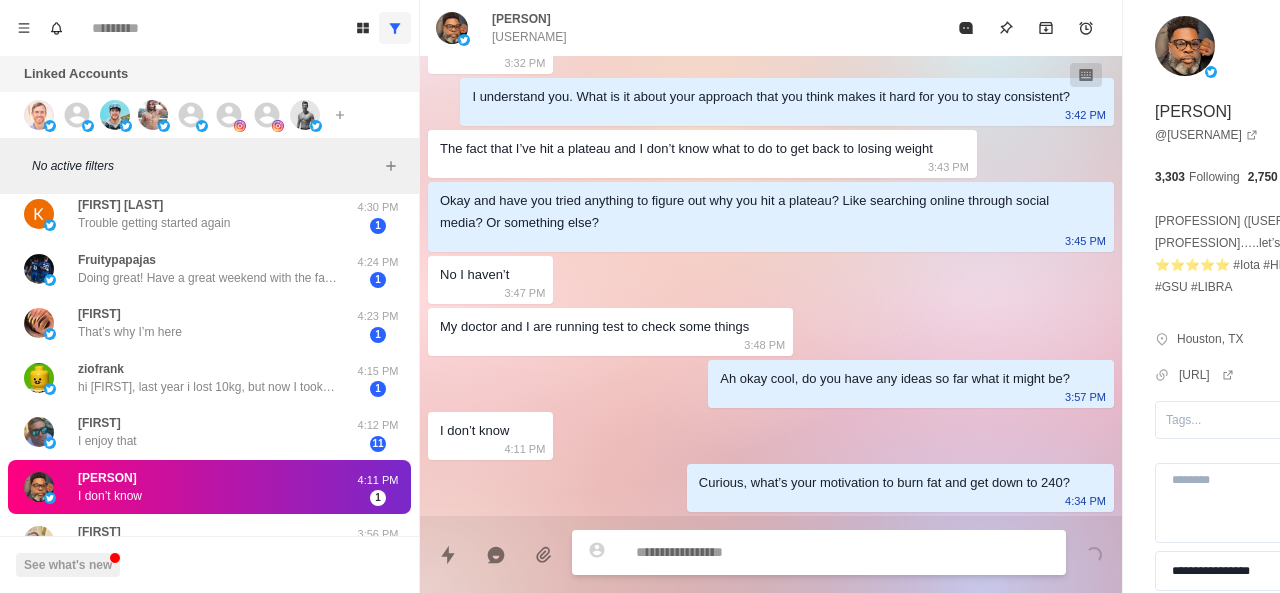 paste on "**********" 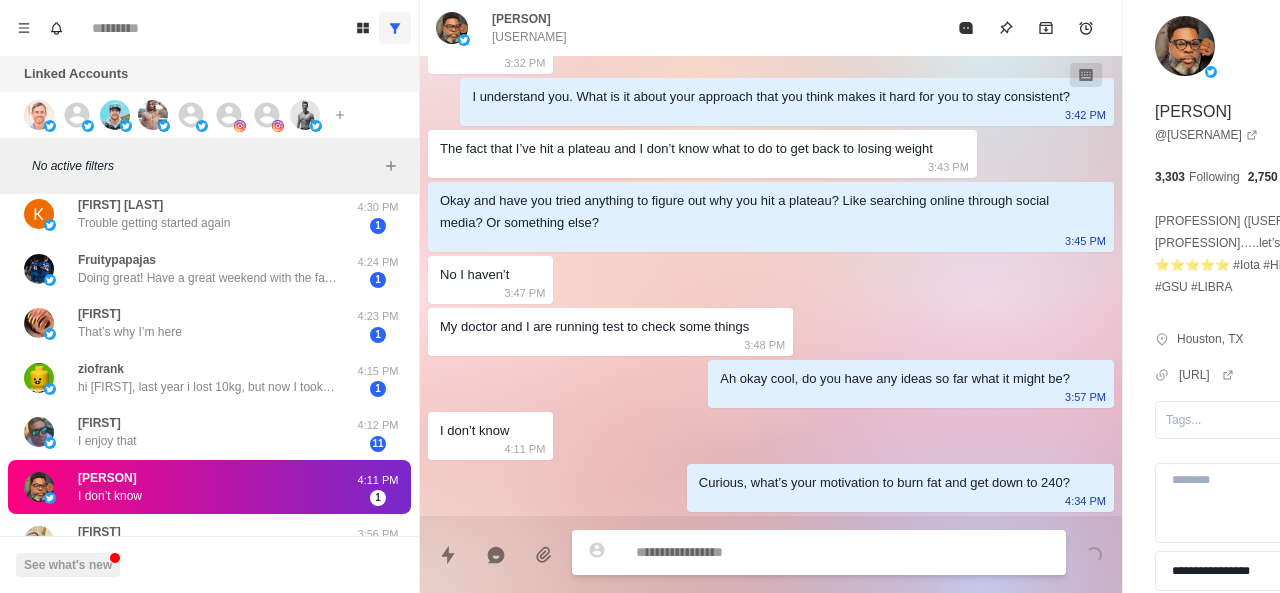 scroll, scrollTop: 1516, scrollLeft: 0, axis: vertical 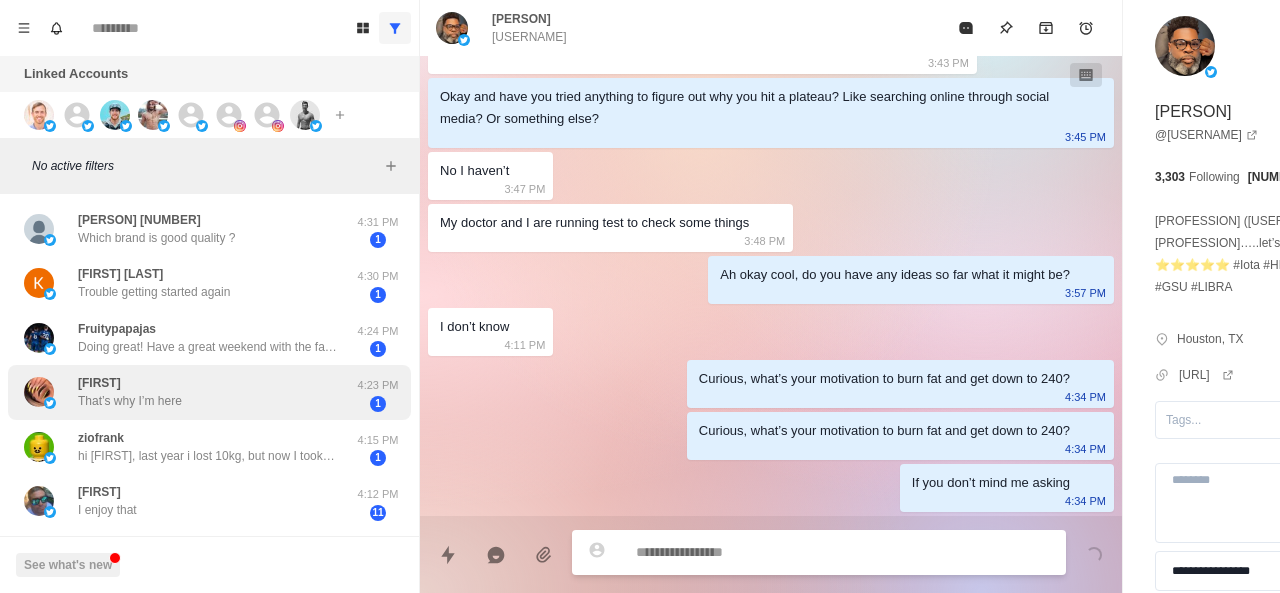 click on "[USERNAME] That’s why I’m here" at bounding box center (130, 392) 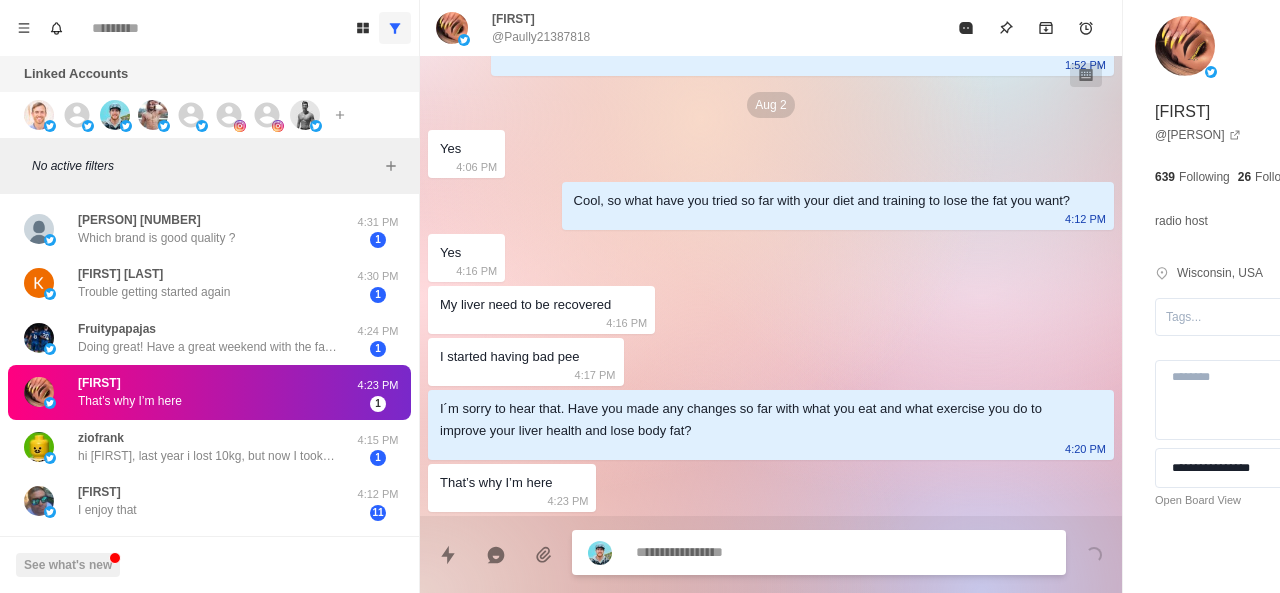 scroll, scrollTop: 732, scrollLeft: 0, axis: vertical 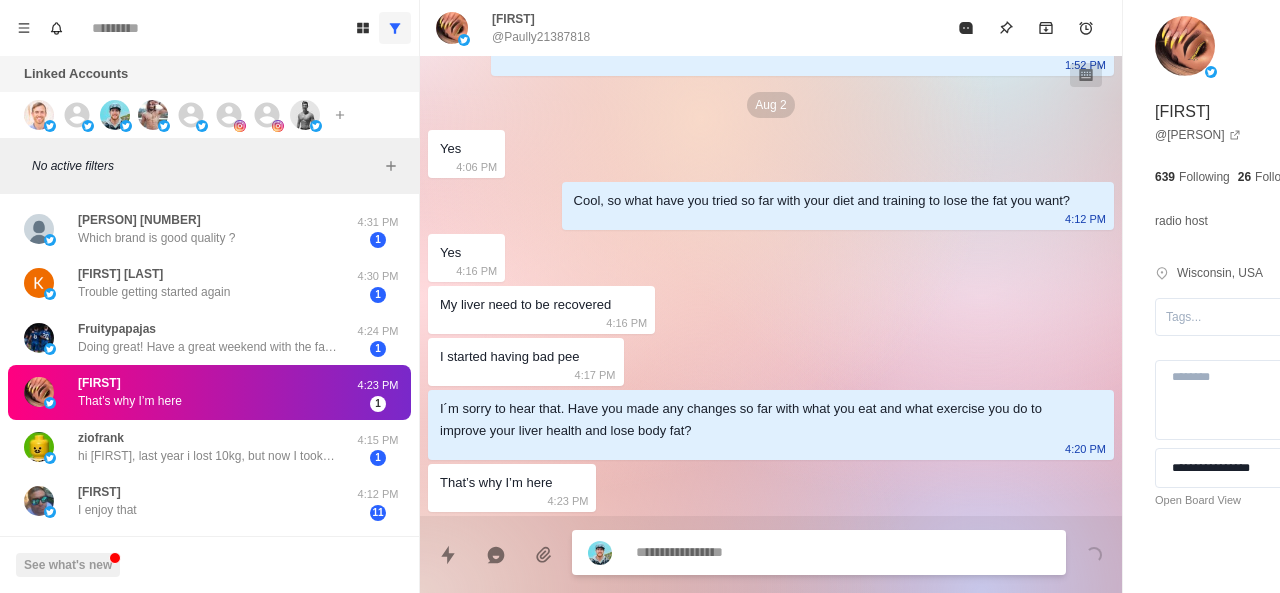 click at bounding box center [785, 552] 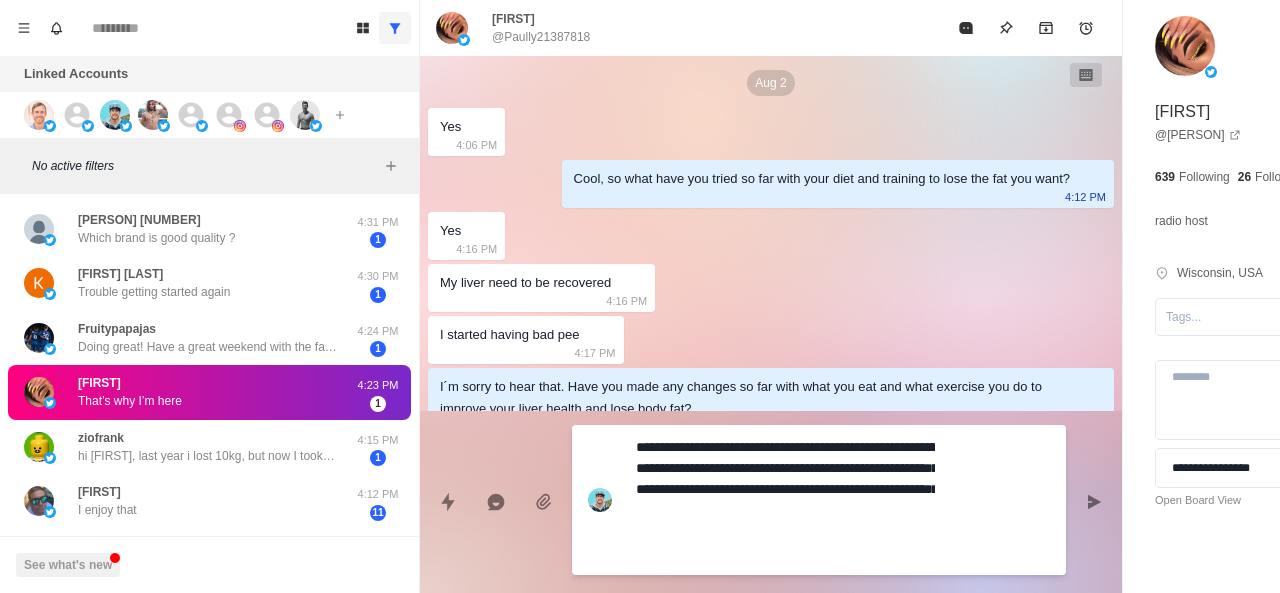 paste on "**********" 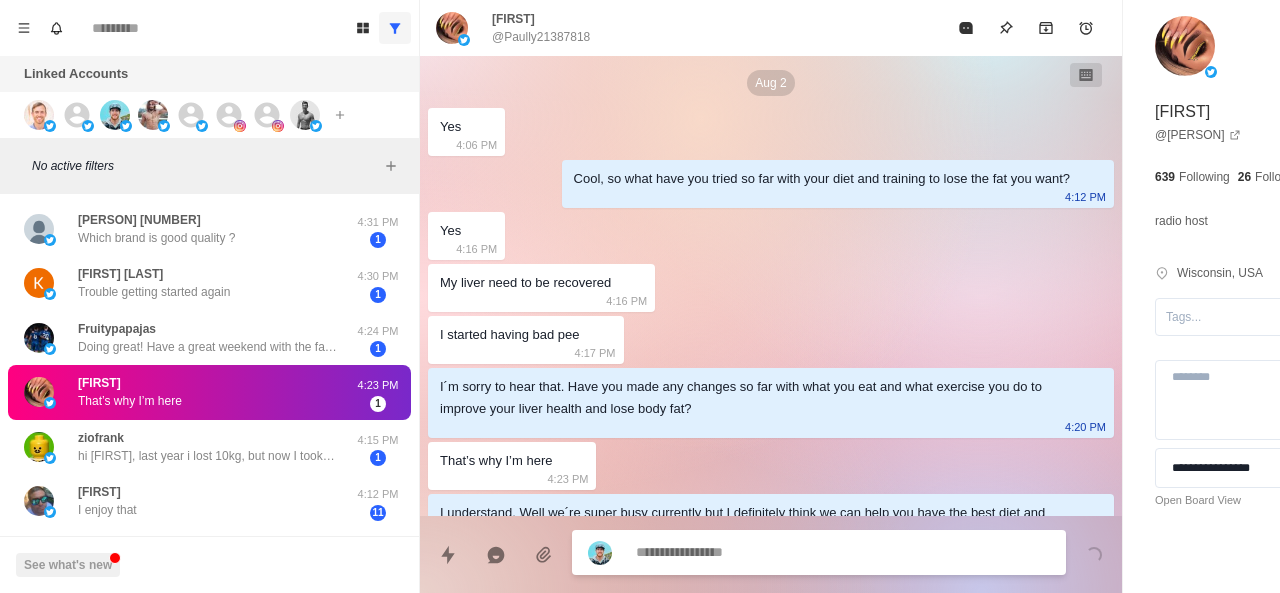 scroll, scrollTop: 938, scrollLeft: 0, axis: vertical 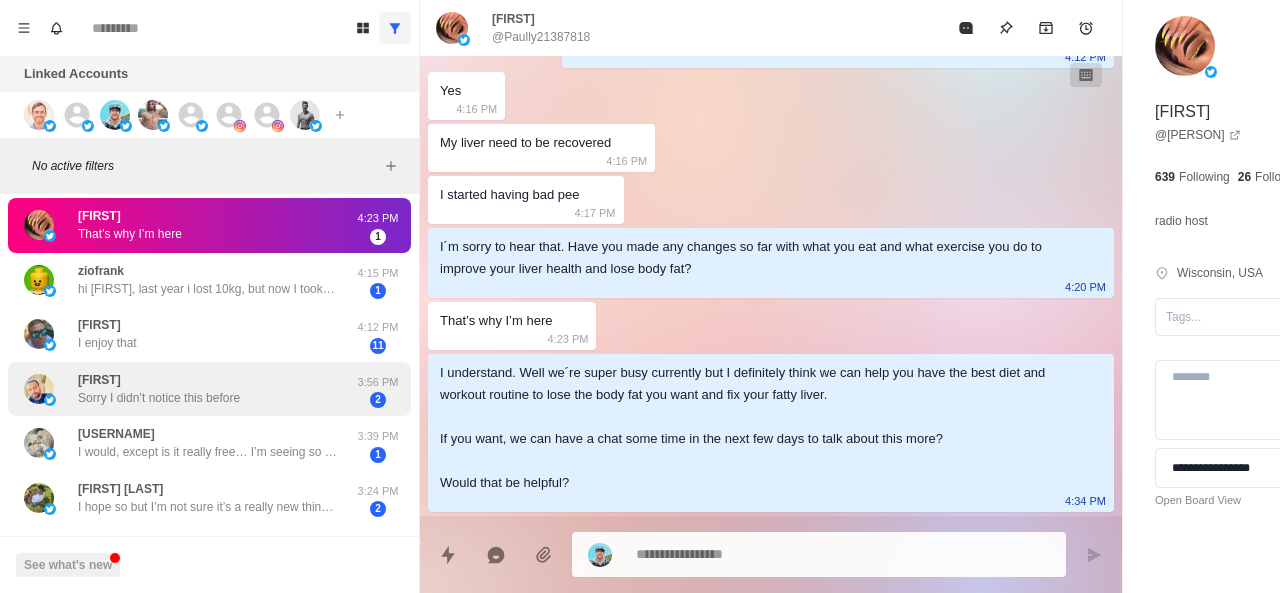 click on "@Badbeats1010
[USERNAME] Which brand is good quality ? 4:31 PM 1 [LAST] Trouble getting started again 4:30 PM 1 [USERNAME] Doing great! Have a great weekend with the fam !! 4:24 PM 1 [USERNAME] That’s why I’m here 4:23 PM 1 [USERNAME] hi [FIRST], last year i lost 10kg, but now I took back 4... I'm doing every day a bit of sport, so it could not be all fat. pressure without pills is about 135/85 on average..
I think I definitely need a guide! thanks for that! 4:15 PM 1 [FIRST] I enjoy that 4:12 PM 11 [USERNAME] Sorry I didn’t notice this before 3:56 PM 2 [USERNAME] I would, except is it really free… I’m seeing so much now on here isn’t. They want you to subscribe.. the new way of making a living! 3:39 PM 1 [USERNAME] I hope so but I’m not sure it’s a really new thing for me so I’ll just have to stick with it. 3:24 PM 2 [FIRST] [LAST] 3:17 PM 1 [USERNAME] Sorry, if I had a tough weekend, my week was 10x worse. 5:12 AM 1 [USERNAME] [USERNAME] Would you like to tweet for us ? 1 [USERNAME] 1 [USERNAME] 1" at bounding box center (209, 641) 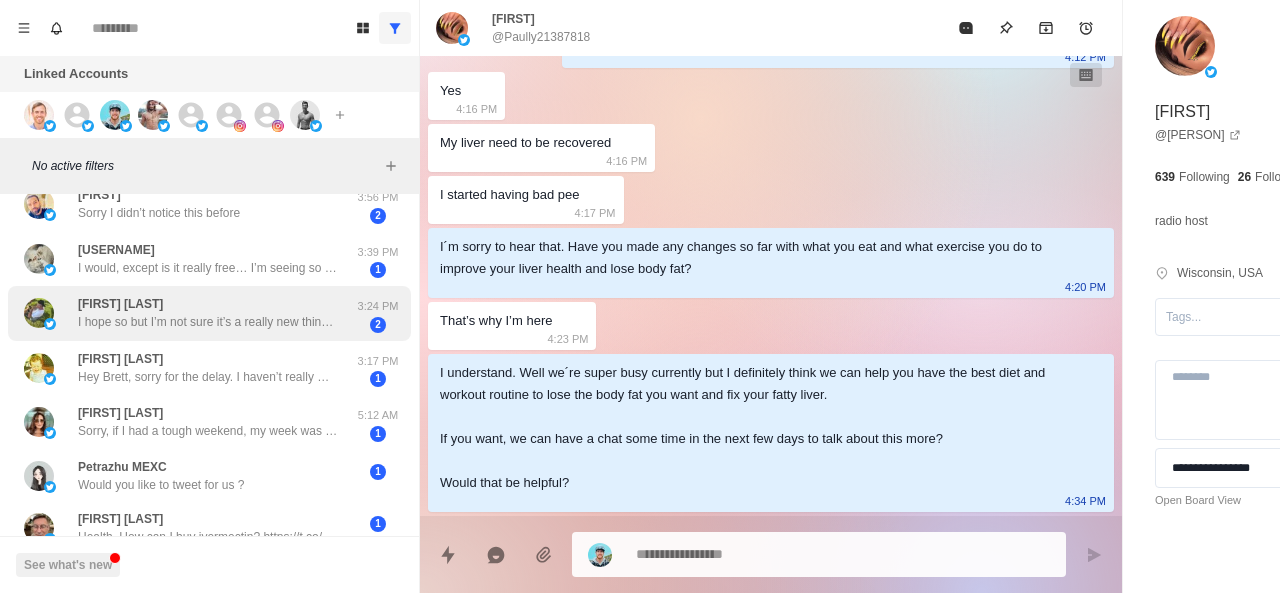 scroll, scrollTop: 299, scrollLeft: 0, axis: vertical 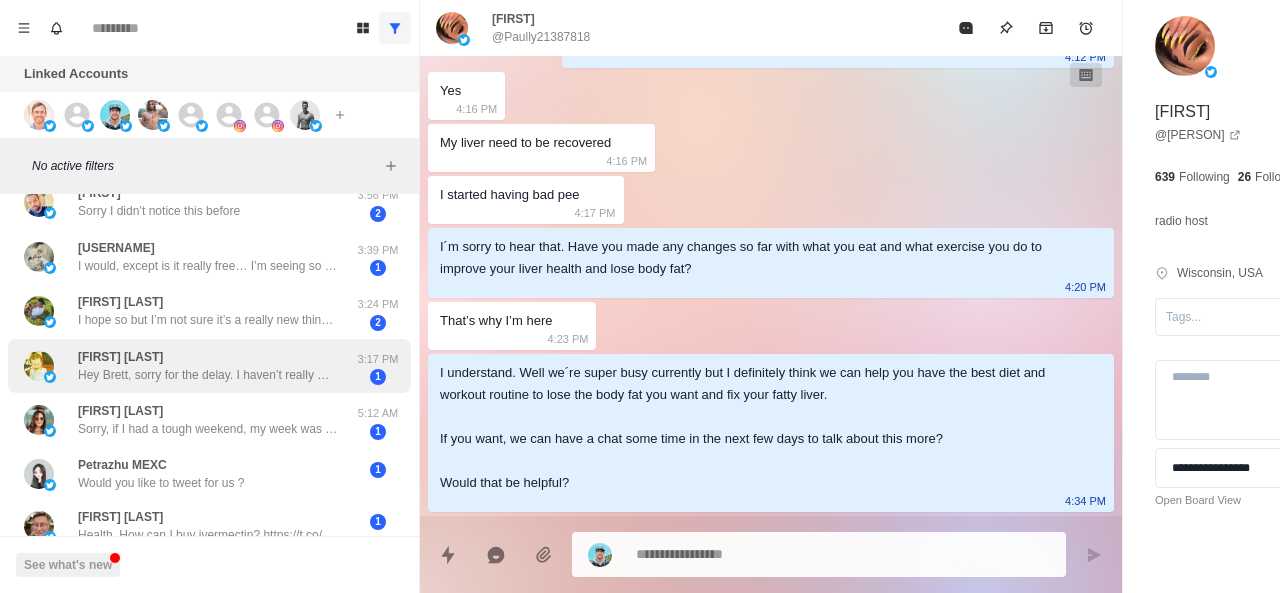 click on "Hey Brett, sorry for the delay. I haven’t really made any changes to address the last 15 pounds. I’m only seven weeks into a consistent training program. I suspect some of or all of that will come off with maintained consistency. At some point though, I will want to shift my focus to building more lean mass." at bounding box center (208, 375) 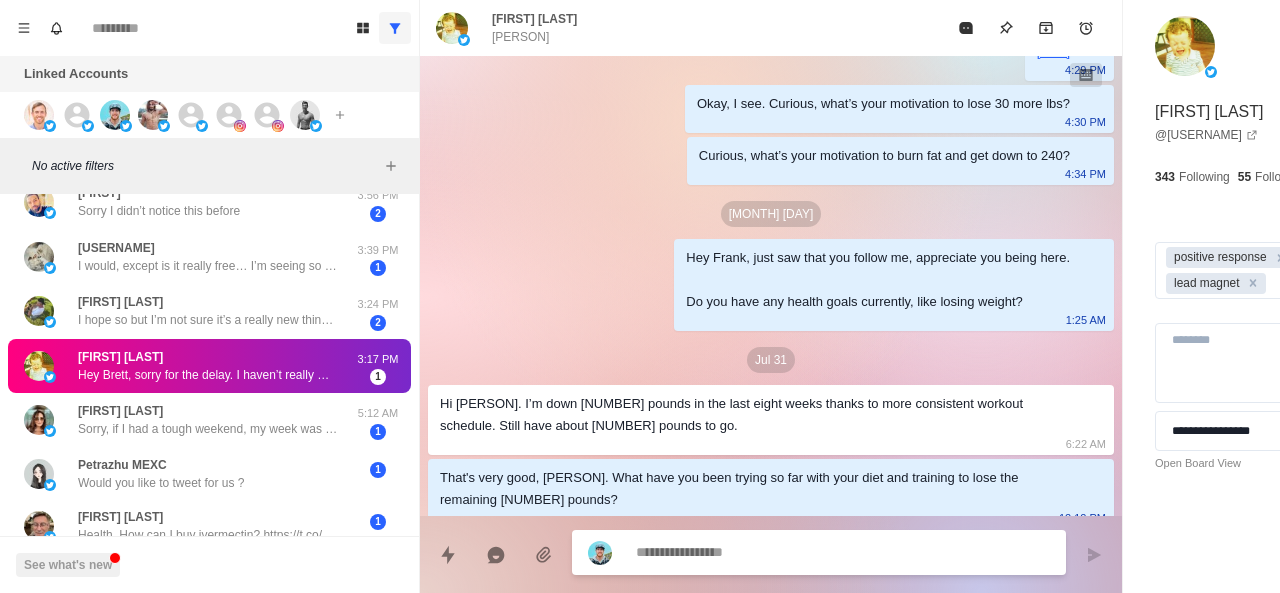 scroll, scrollTop: 742, scrollLeft: 0, axis: vertical 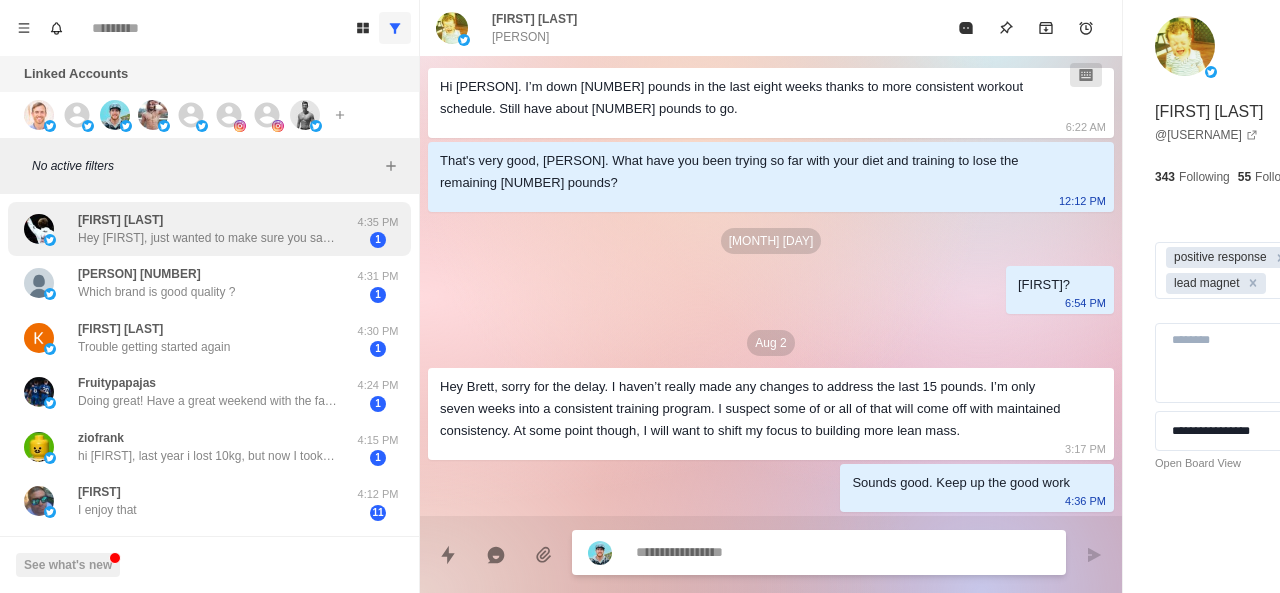 click on "[NAME] Hey [NAME], just wanted to make sure you saw this👆 [TIME] [NUMBER]" at bounding box center [209, 229] 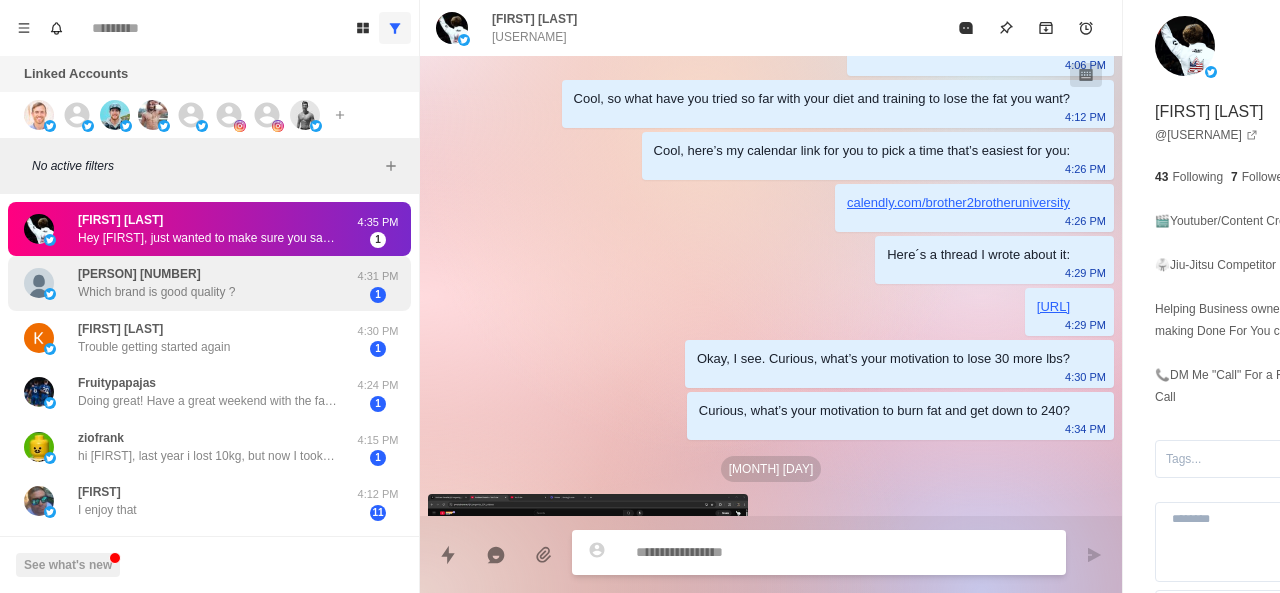 scroll, scrollTop: 1296, scrollLeft: 0, axis: vertical 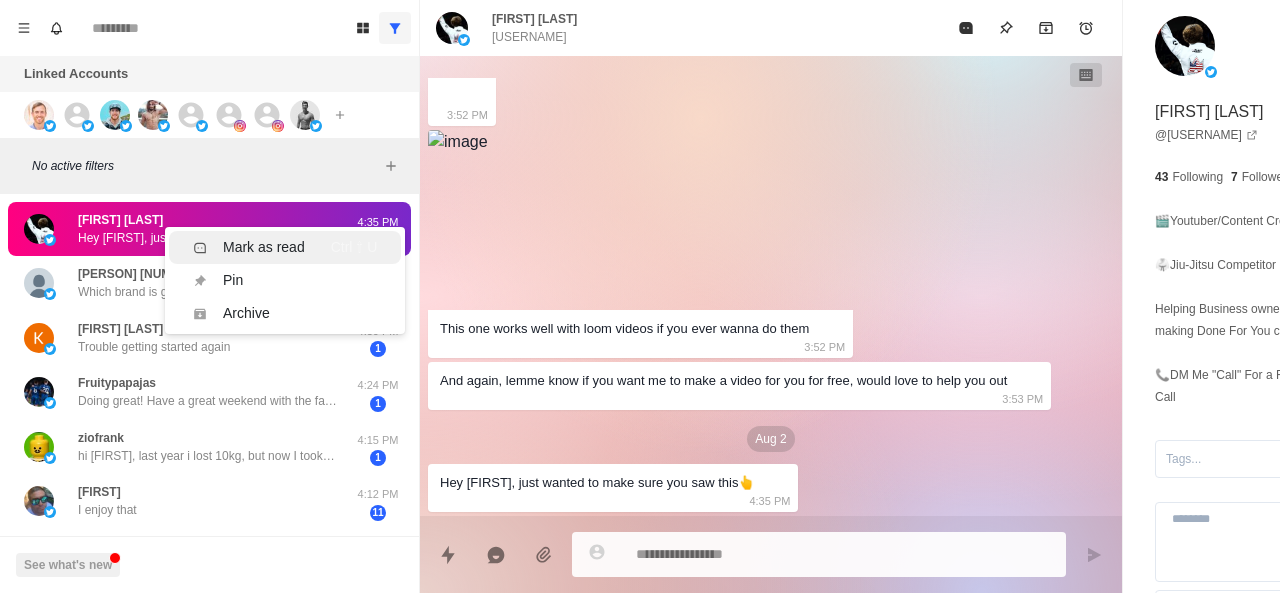 click 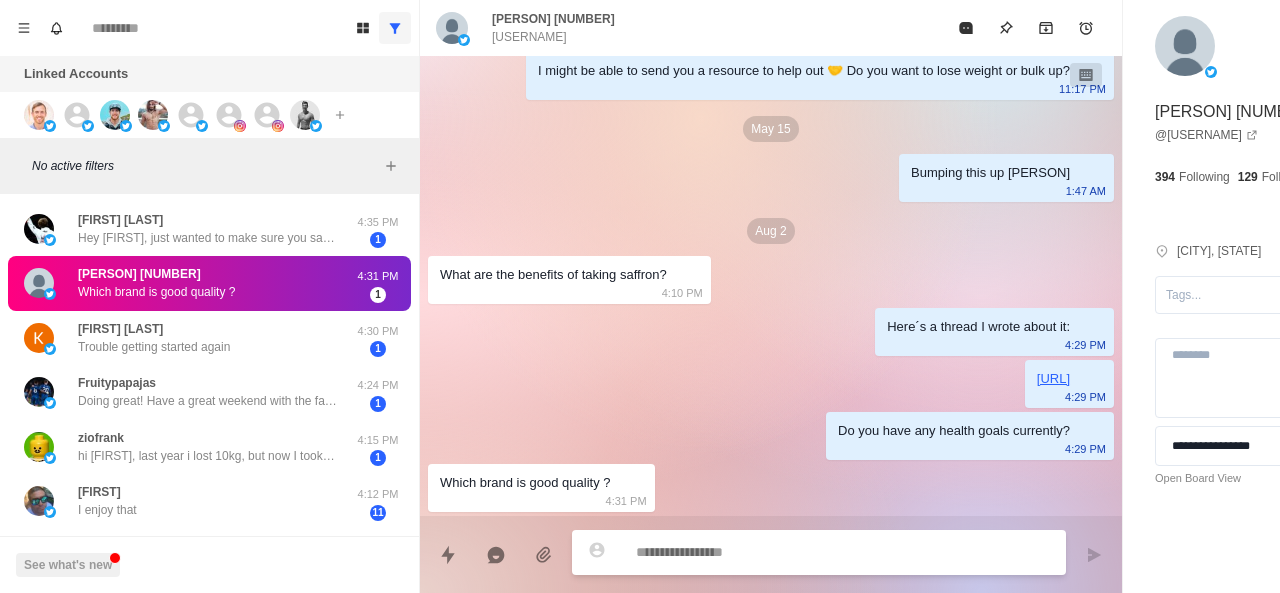 scroll, scrollTop: 730, scrollLeft: 0, axis: vertical 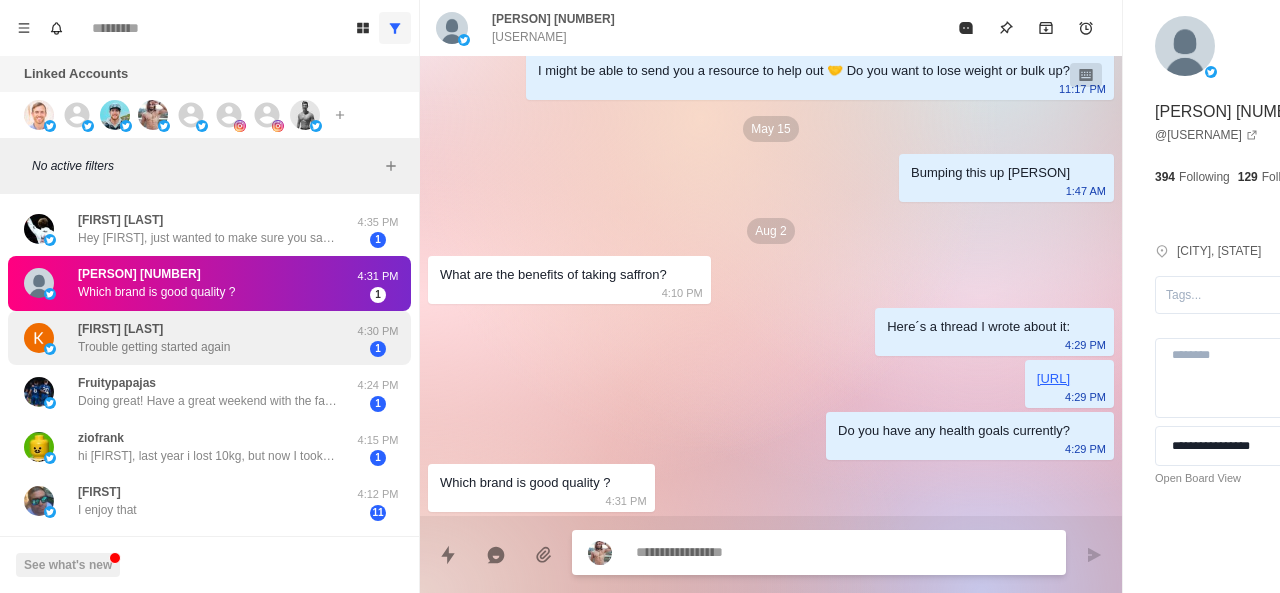 click on "Trouble getting started again" at bounding box center (154, 347) 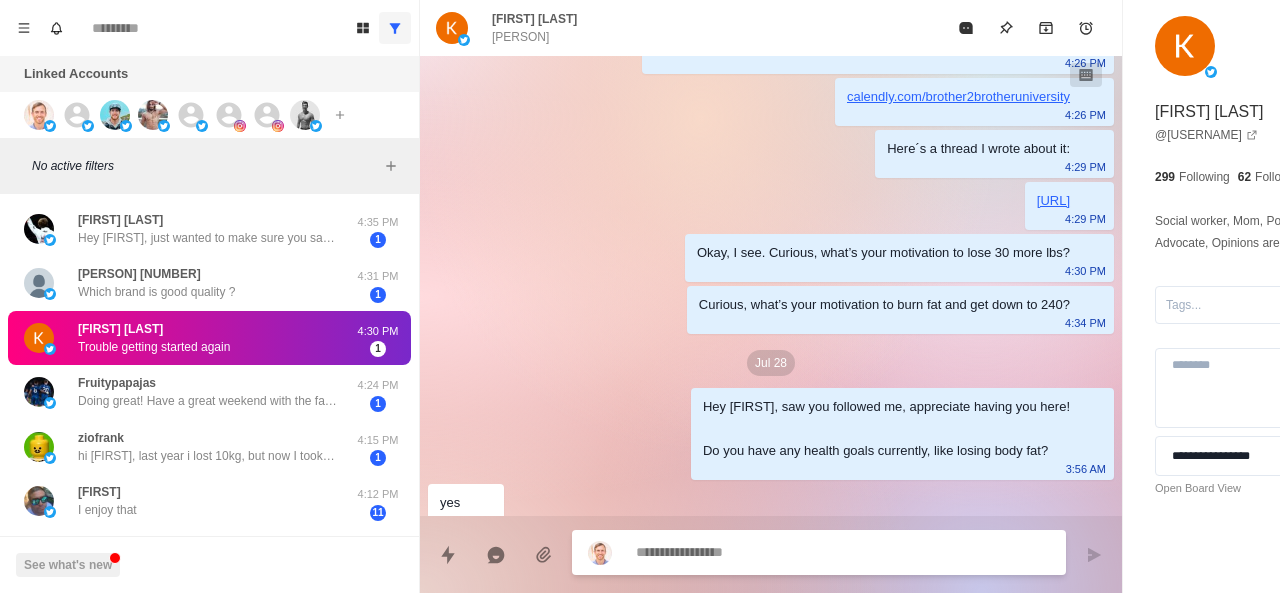 scroll, scrollTop: 752, scrollLeft: 0, axis: vertical 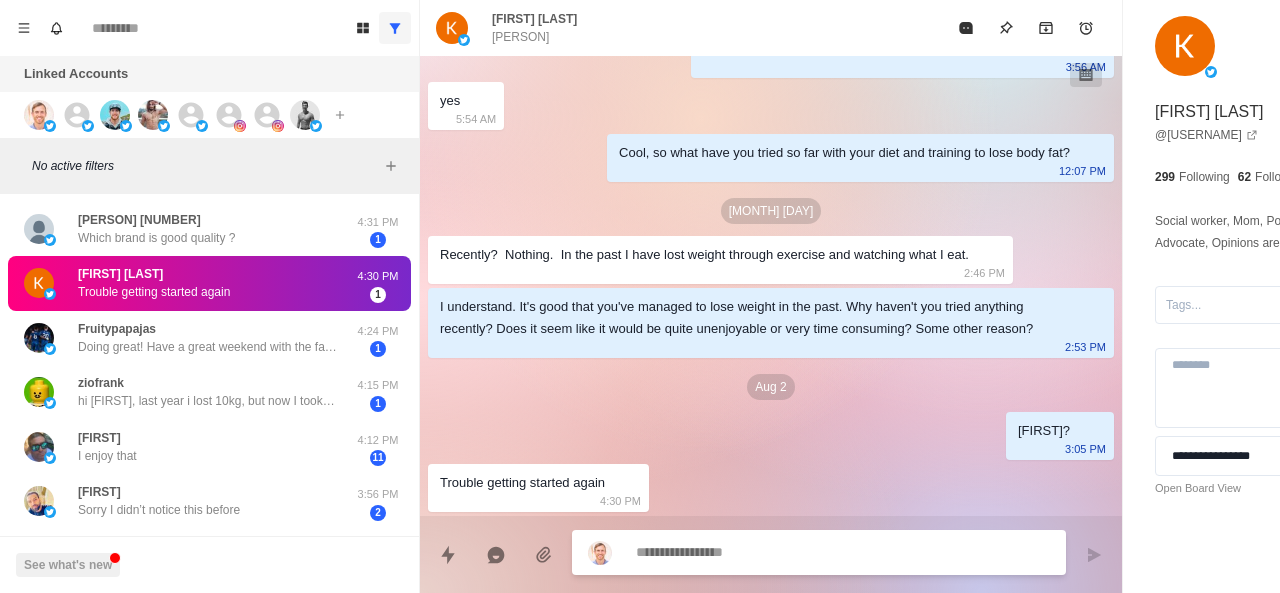 click at bounding box center (785, 552) 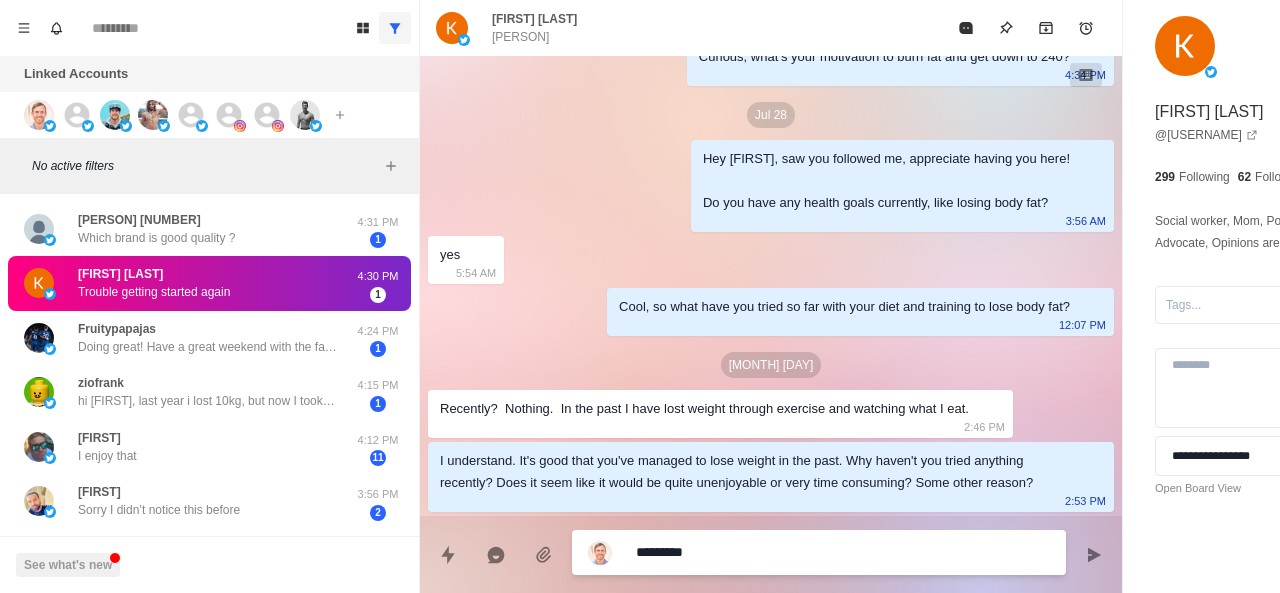 scroll, scrollTop: 752, scrollLeft: 0, axis: vertical 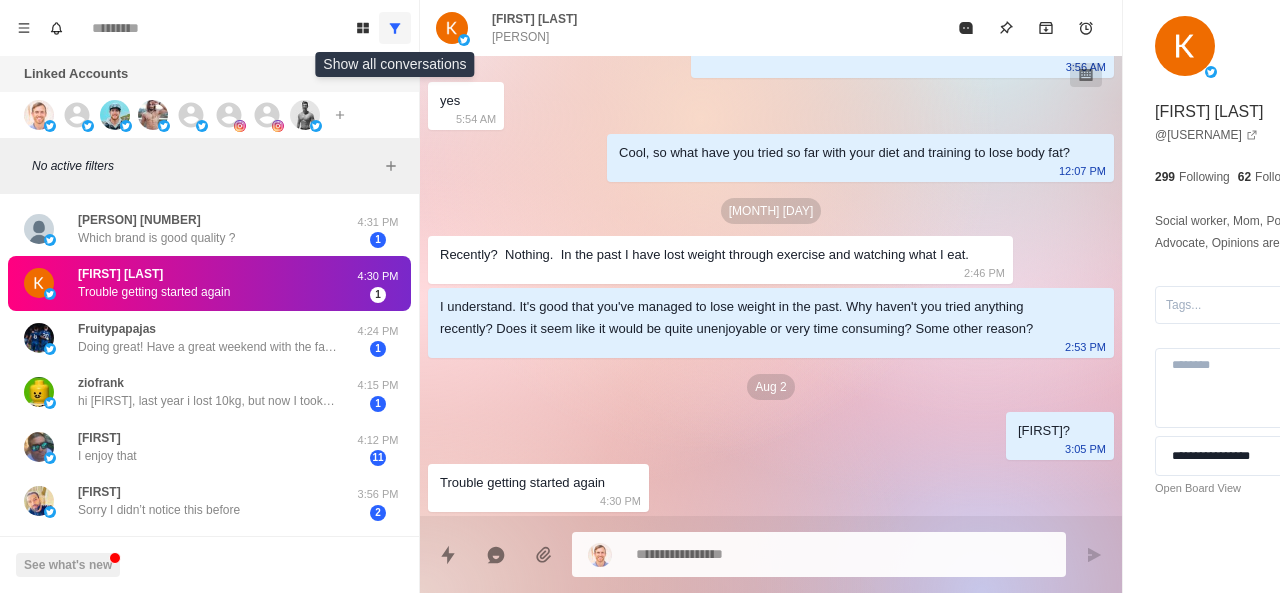 click at bounding box center (395, 28) 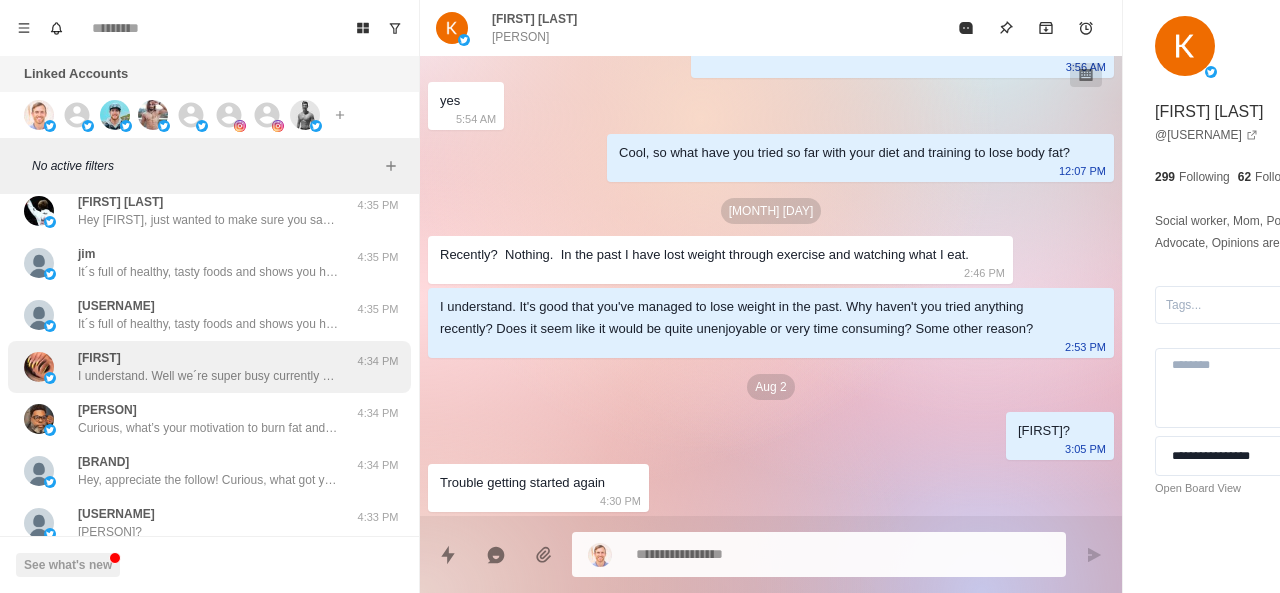 scroll, scrollTop: 334, scrollLeft: 0, axis: vertical 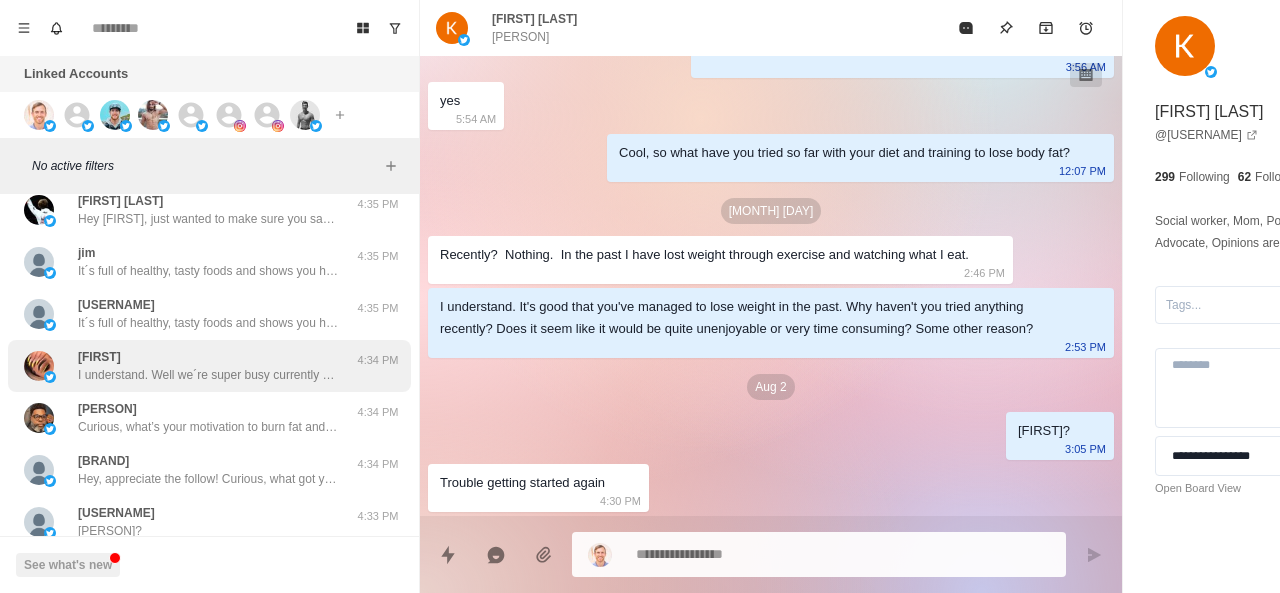 click on "I understand. Well we´re super busy currently but I definitely think we can help you have the best diet and workout routine to lose the body fat you want and fix your fatty liver.
If you want, we can have a chat some time in the next few days to talk about this more?
Would that be helpful?" at bounding box center [208, 375] 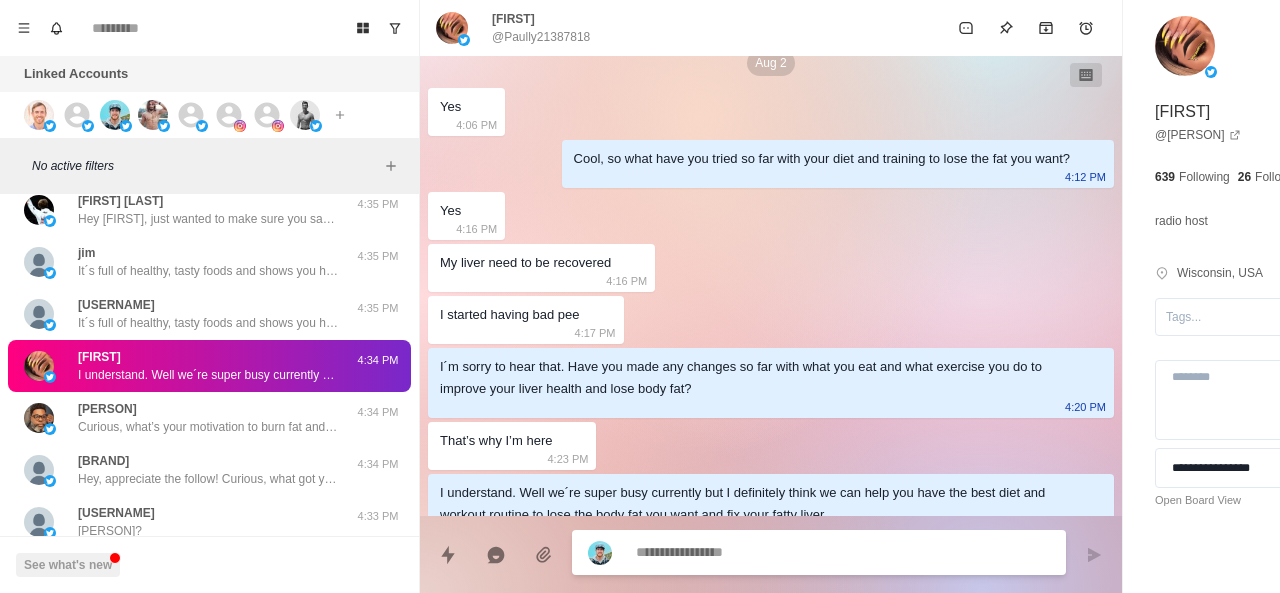 scroll, scrollTop: 938, scrollLeft: 0, axis: vertical 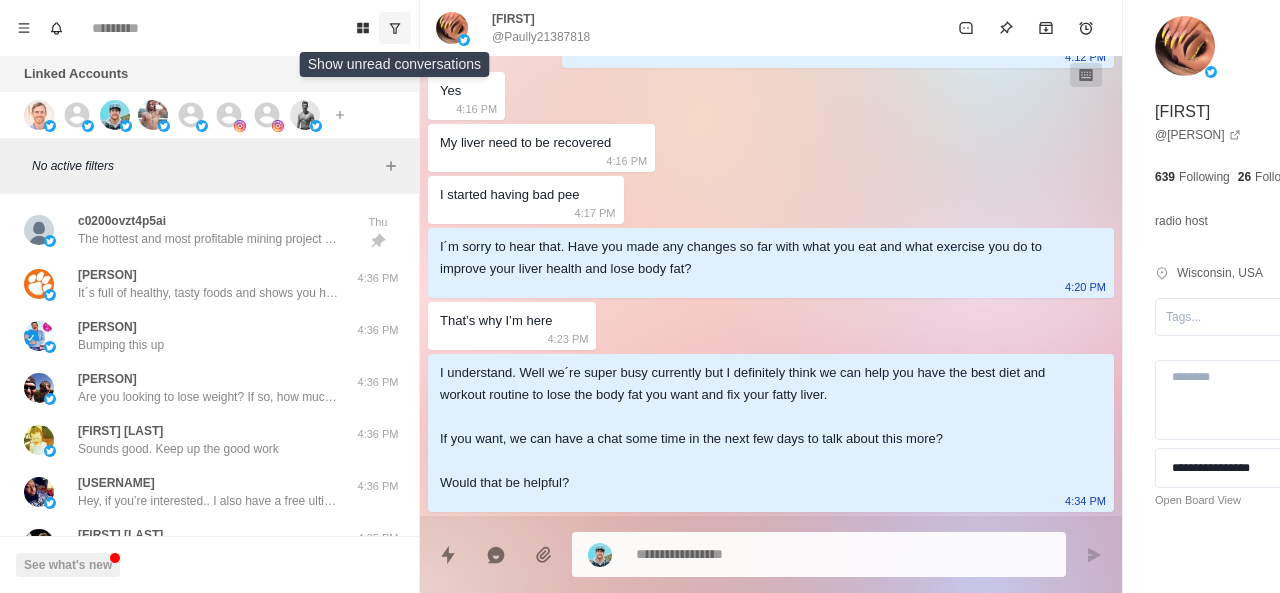 click 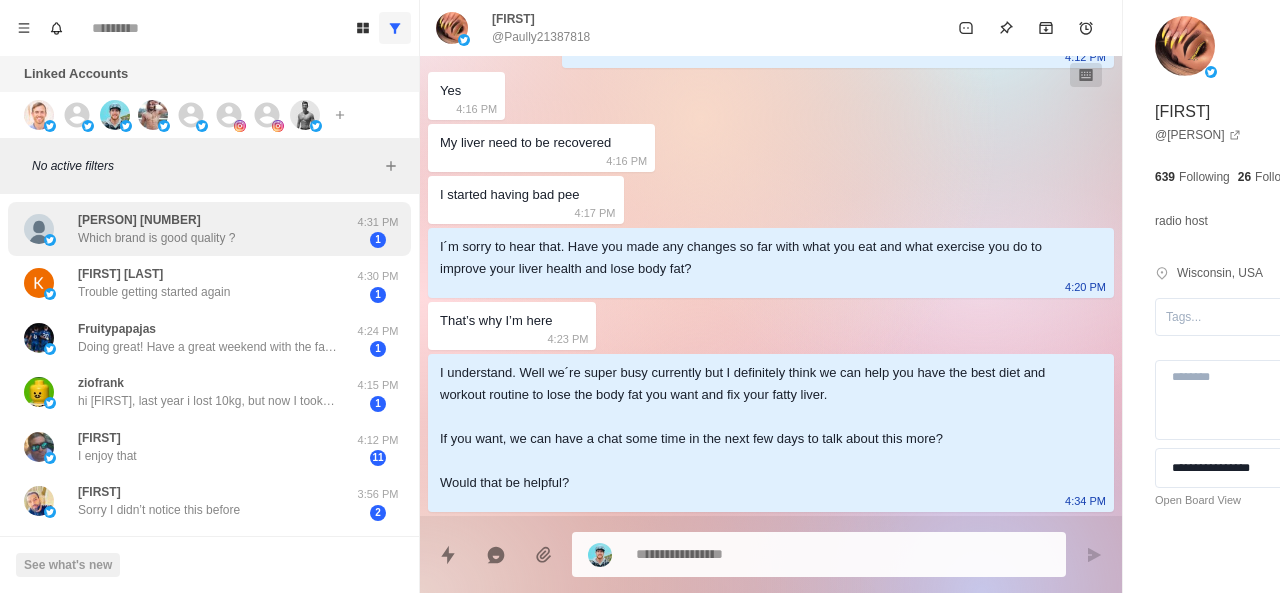 click on "Which brand is good quality ?" at bounding box center (156, 238) 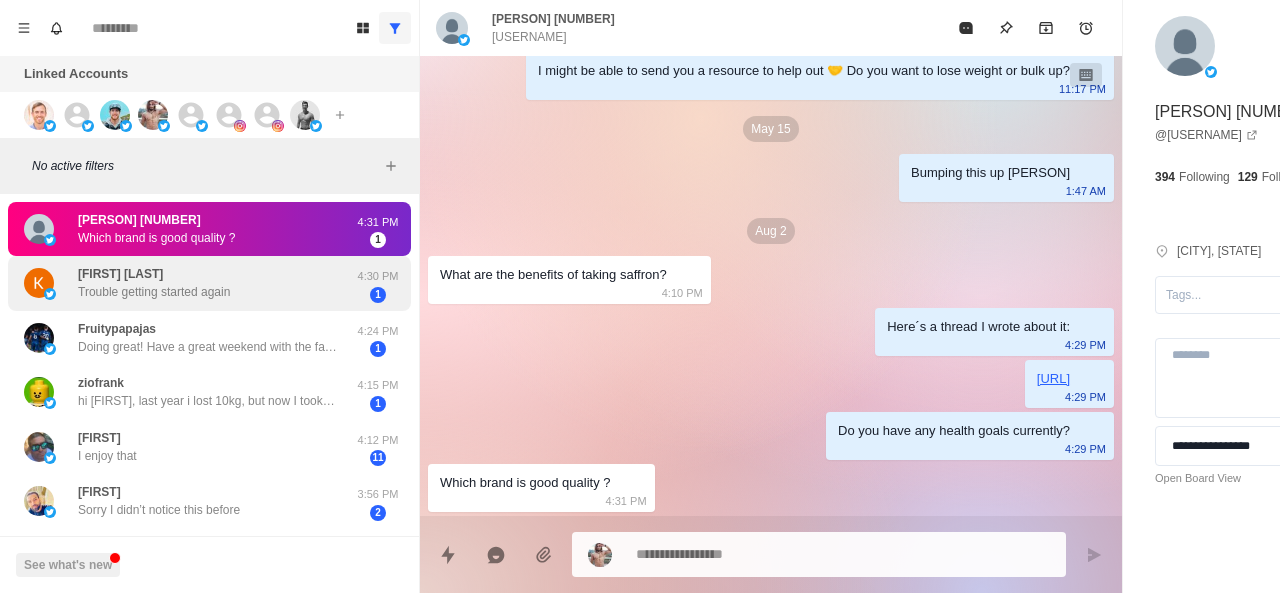 click on "Trouble getting started again" at bounding box center [154, 292] 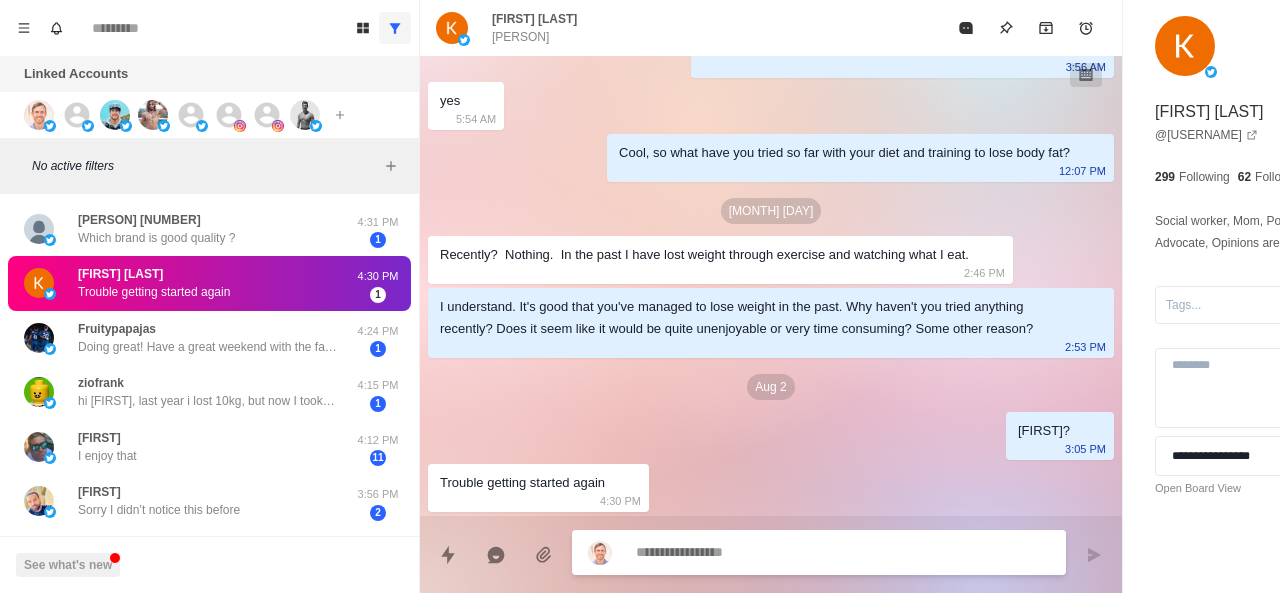 scroll, scrollTop: 752, scrollLeft: 0, axis: vertical 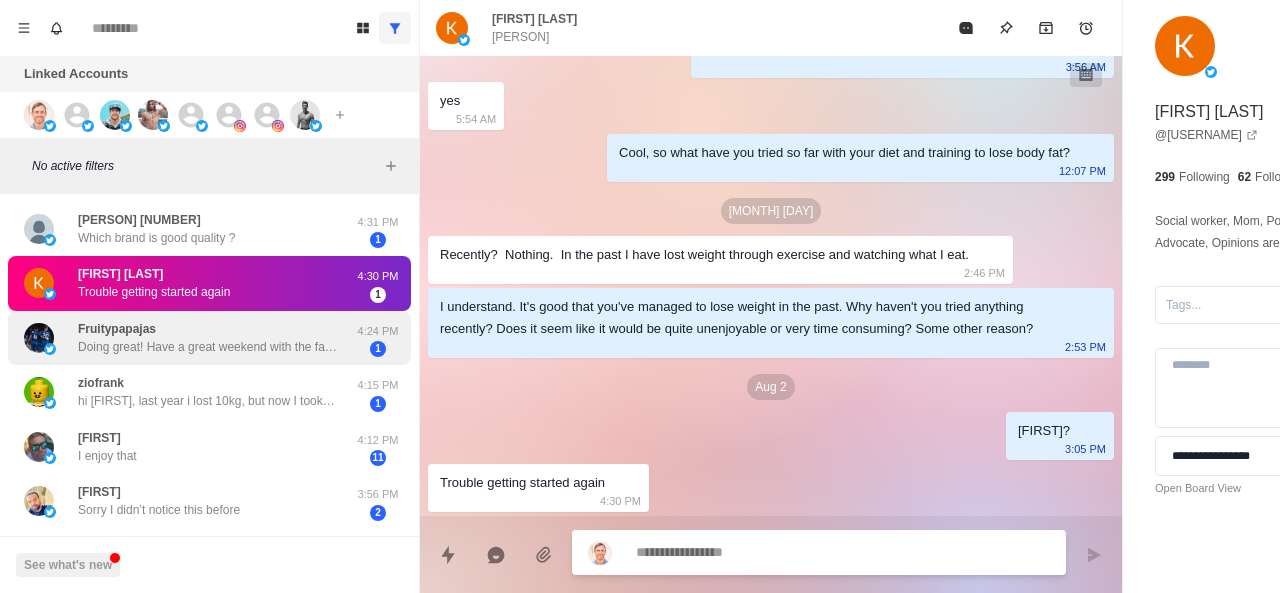 click on "Doing great! Have a great weekend with the fam !!" at bounding box center [208, 347] 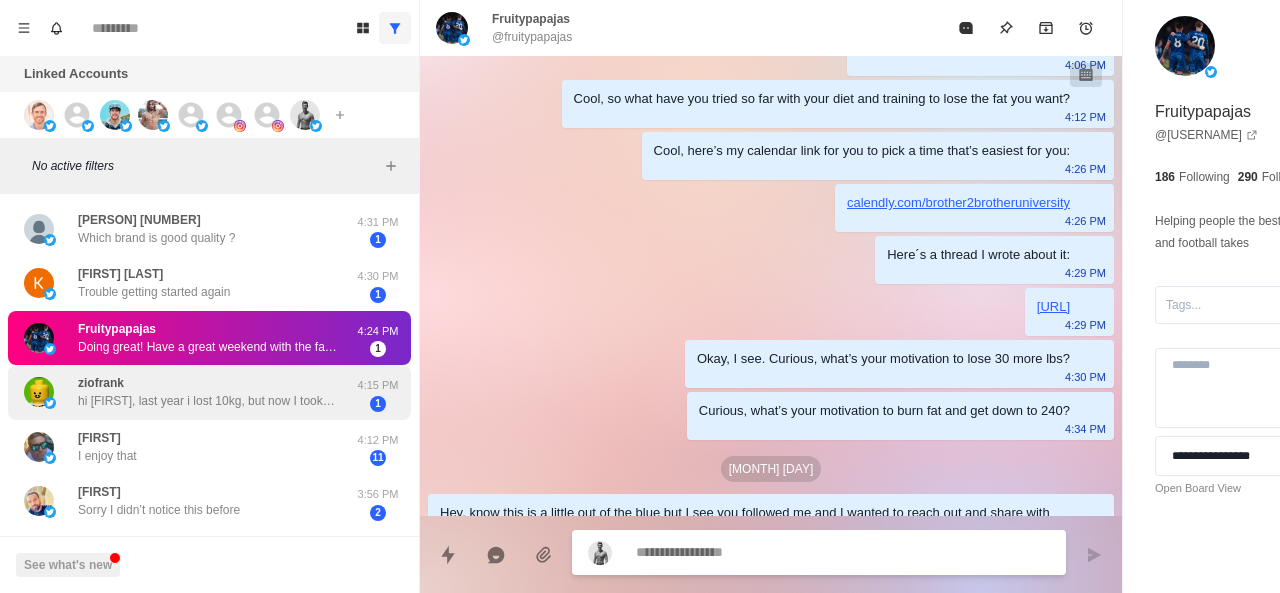 scroll, scrollTop: 732, scrollLeft: 0, axis: vertical 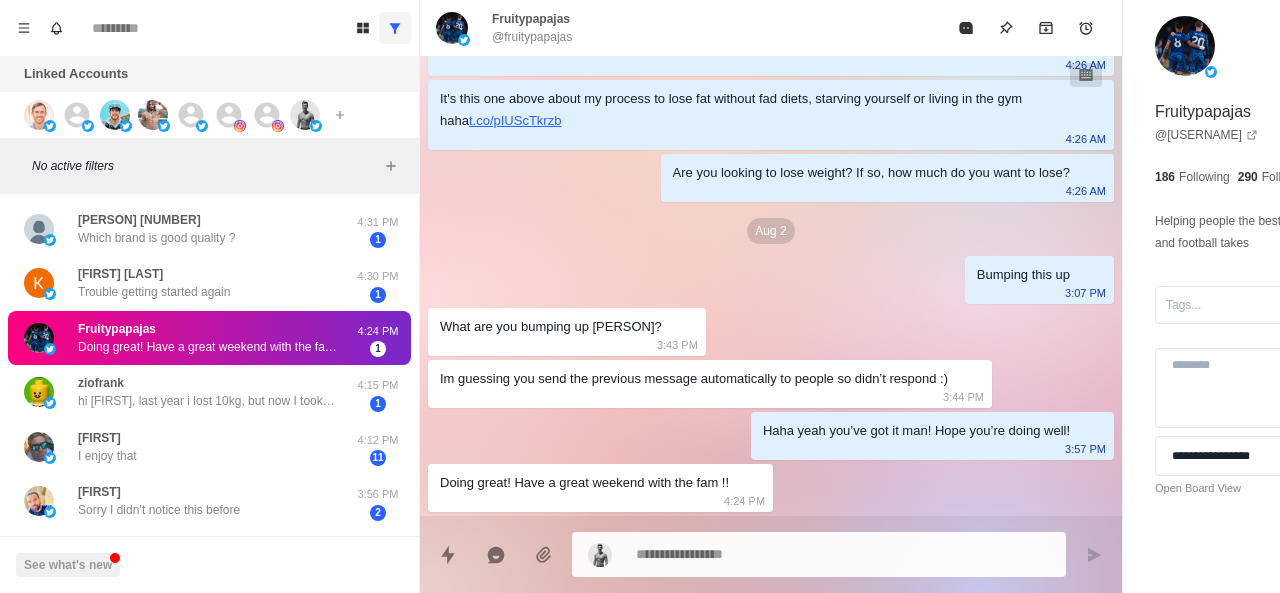 click on "Doing great! Have a great weekend with the fam !!" at bounding box center [208, 347] 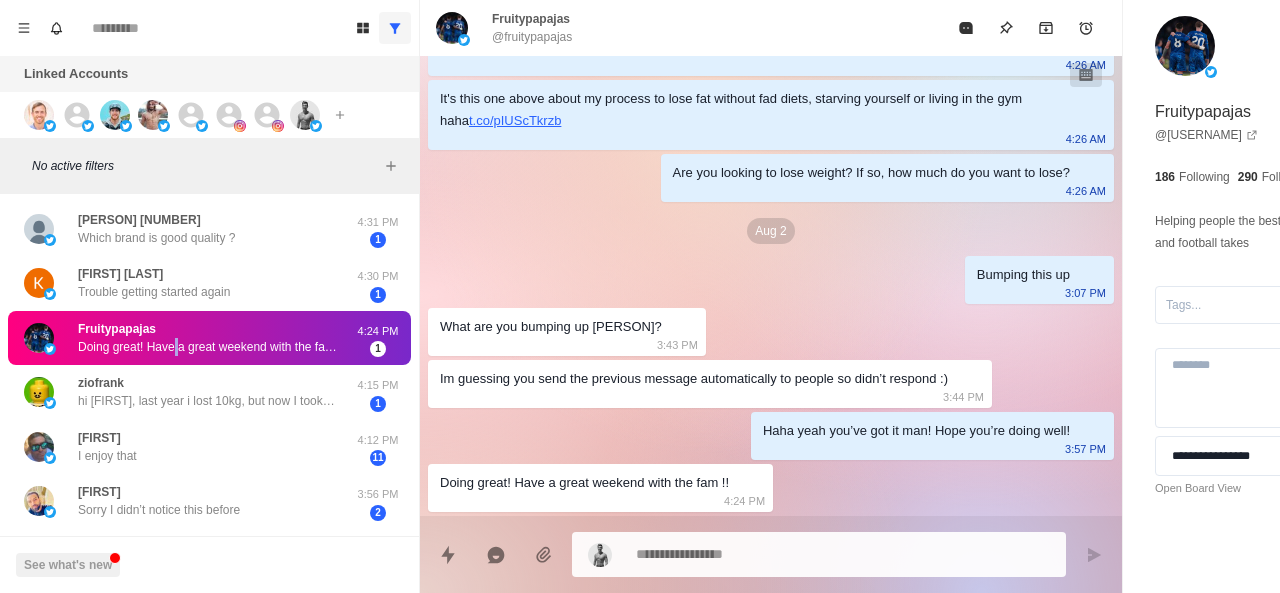click on "Doing great! Have a great weekend with the fam !!" at bounding box center (208, 347) 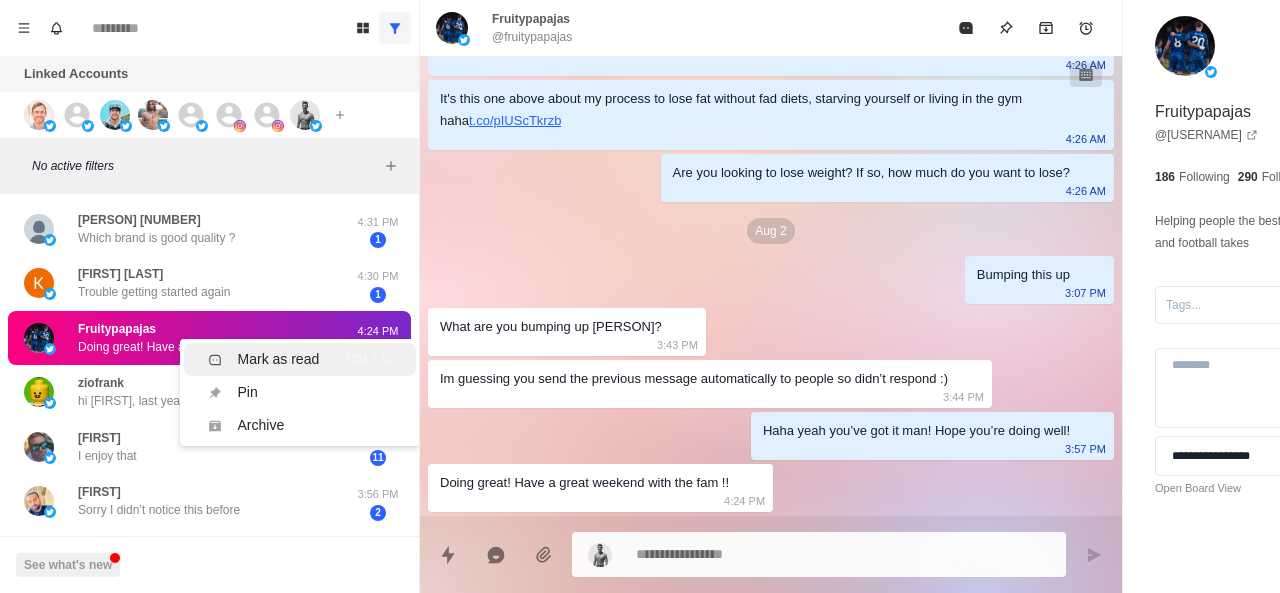 click on "Mark as read" at bounding box center (279, 359) 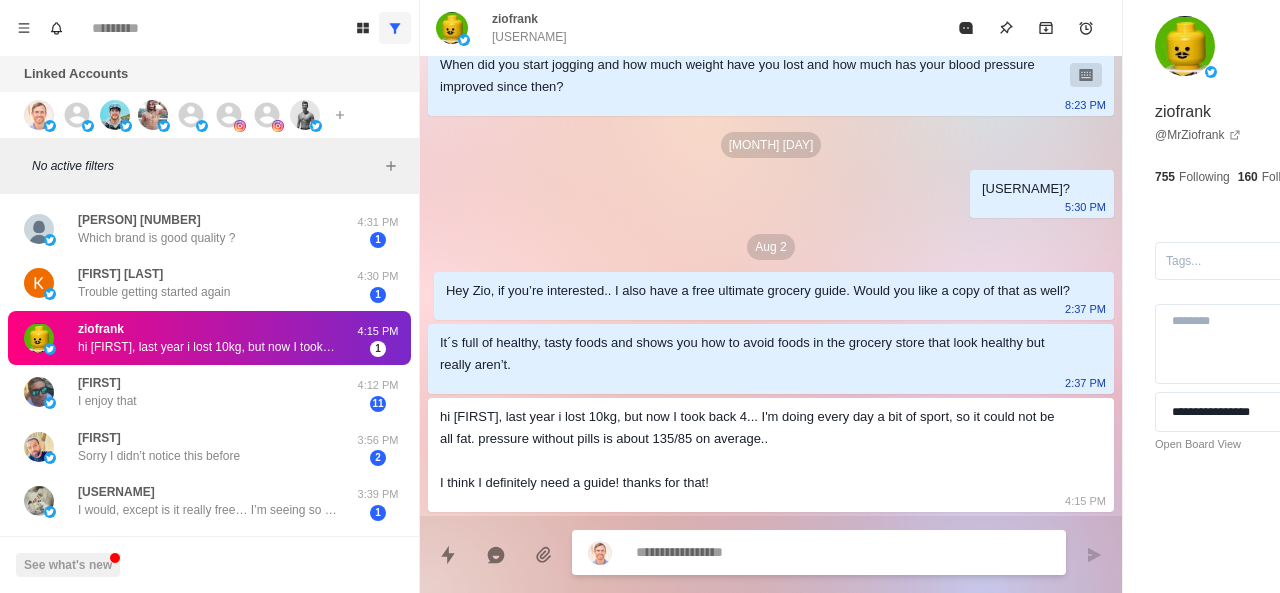 scroll, scrollTop: 1132, scrollLeft: 0, axis: vertical 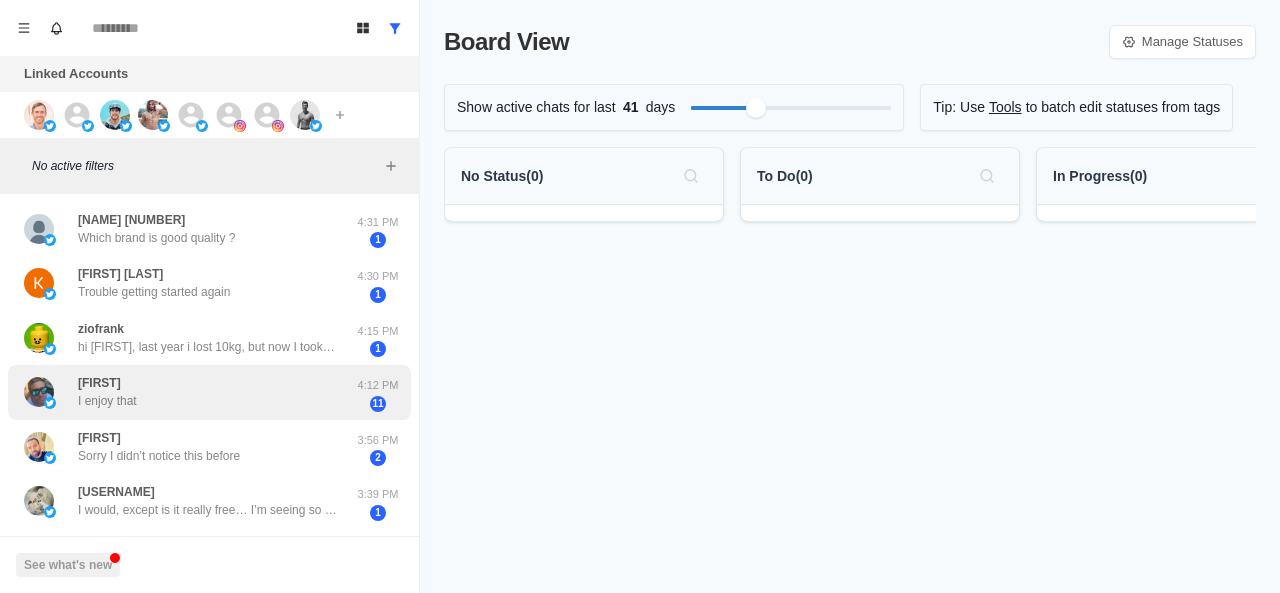 click on "[NAME] I enjoy that" at bounding box center [188, 392] 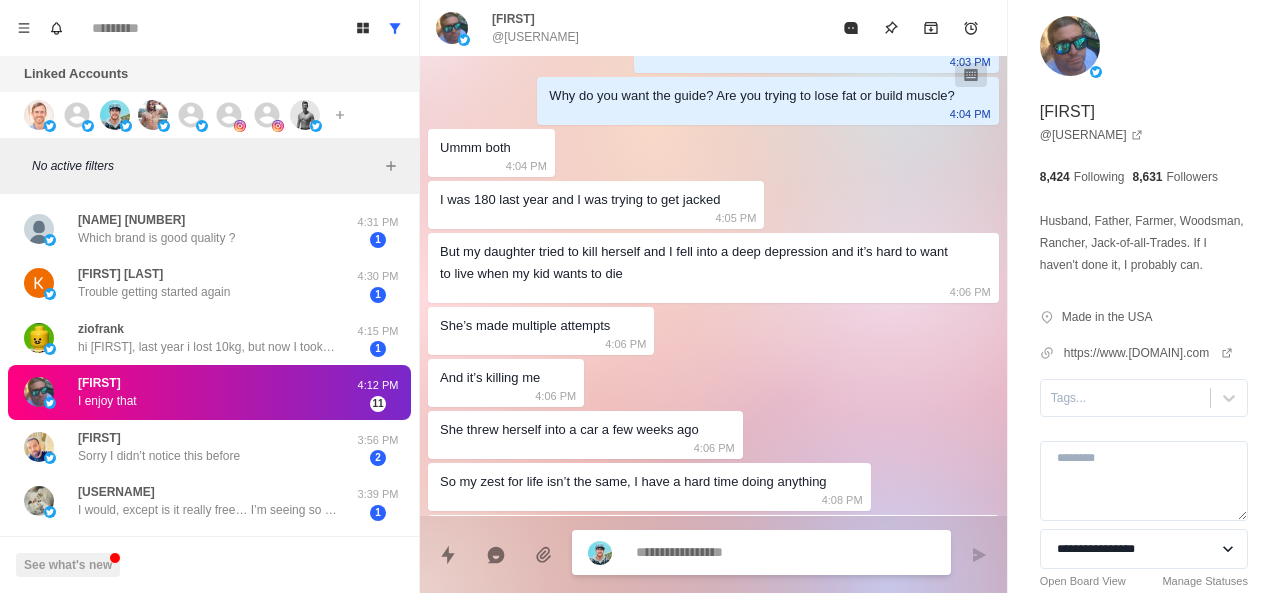 scroll, scrollTop: 514, scrollLeft: 0, axis: vertical 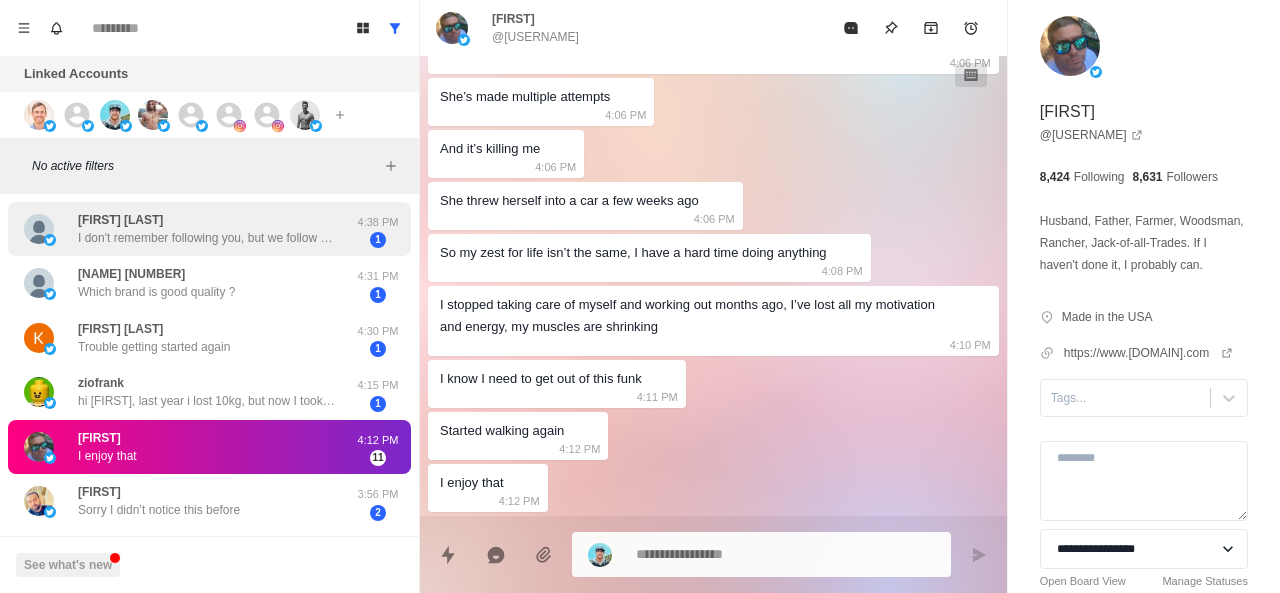 click on "I don't remember following you, but  we follow some of the same folks, so maybe that is how we became acquainted, virtually.  I looked at your website though and looks like you have an interesting program.   I'm presently on a regime of intermittent fasting after reading Jason Fung's book.    What's your fee for this in case I need another approach?" at bounding box center [208, 238] 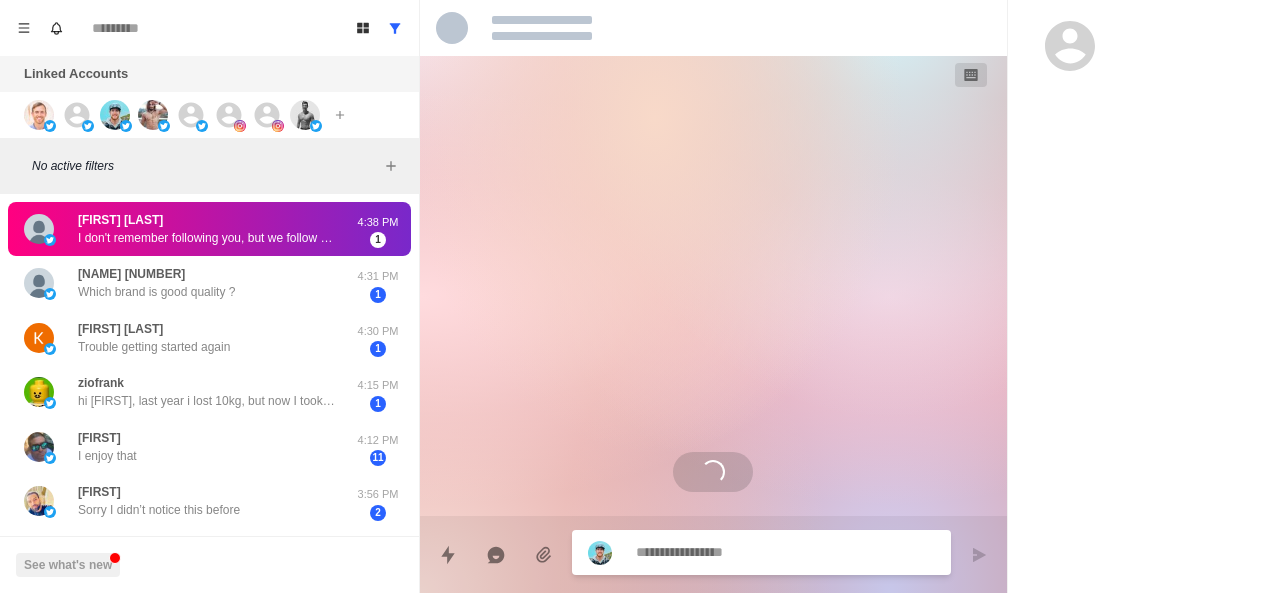 scroll, scrollTop: 0, scrollLeft: 0, axis: both 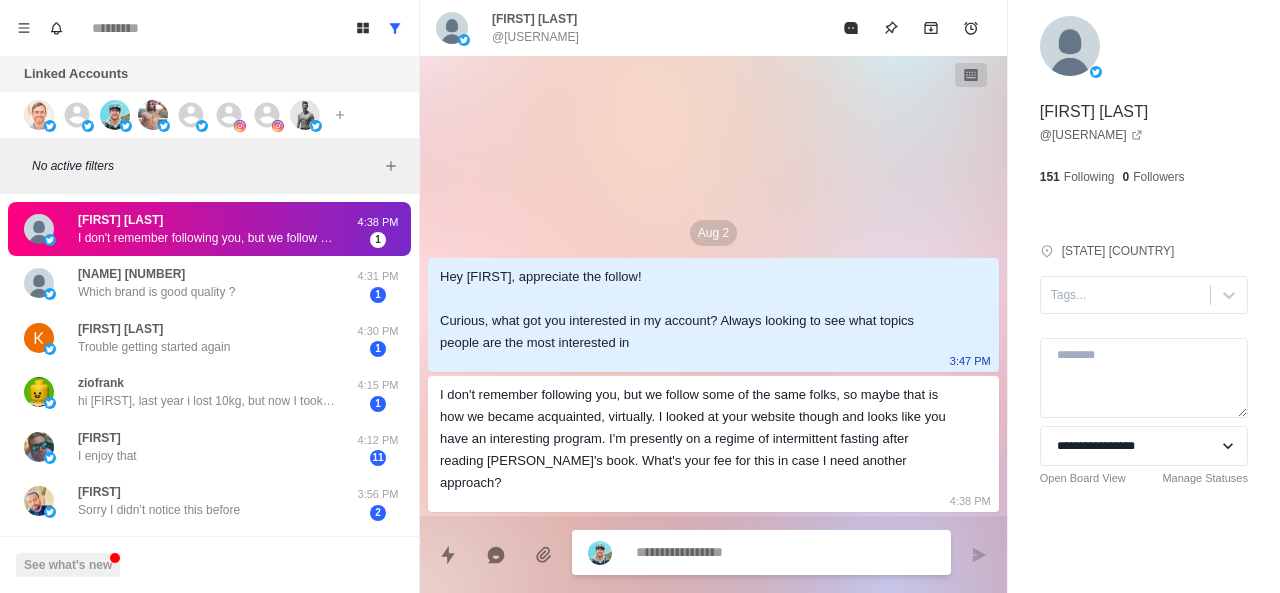 type on "*" 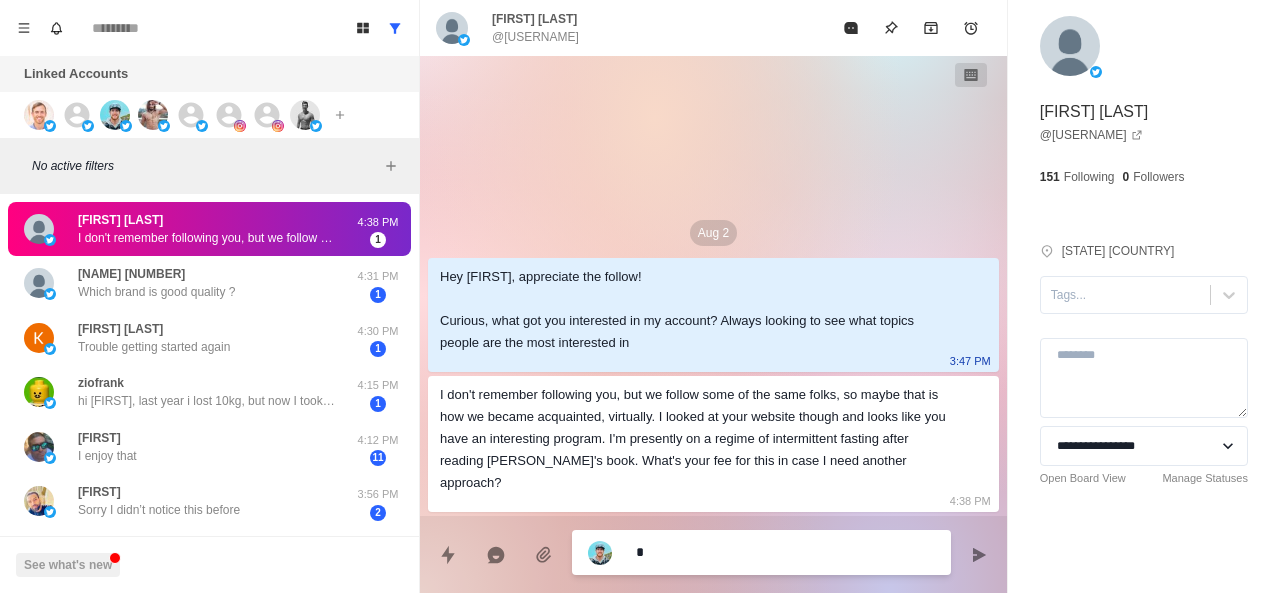 type on "*" 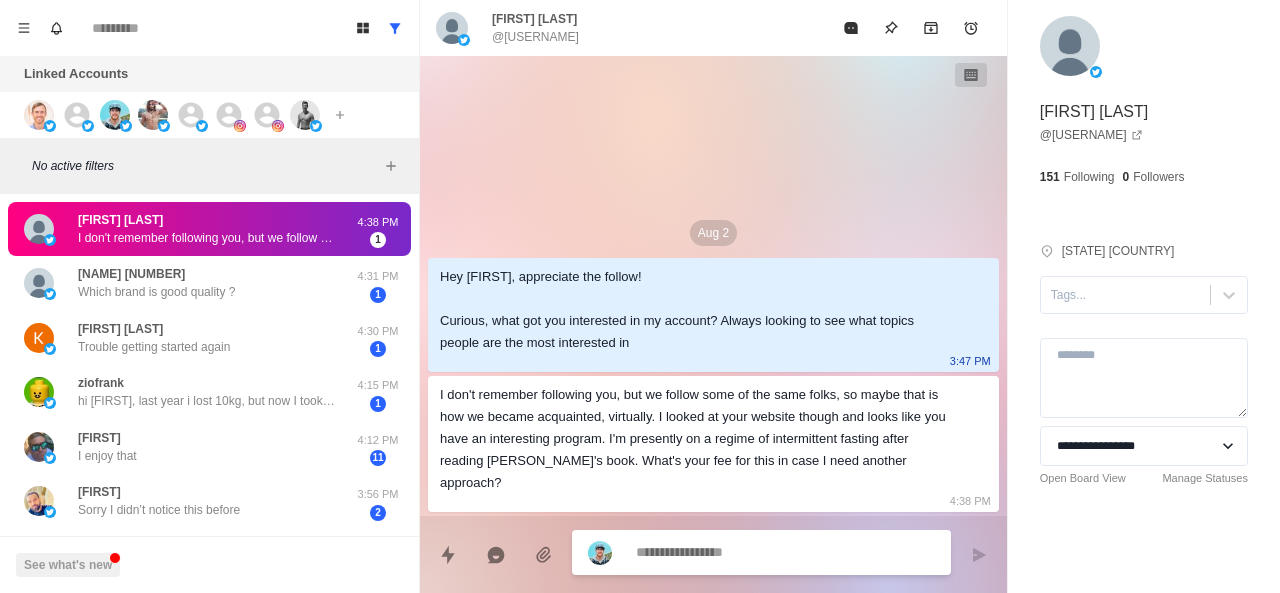 type on "*" 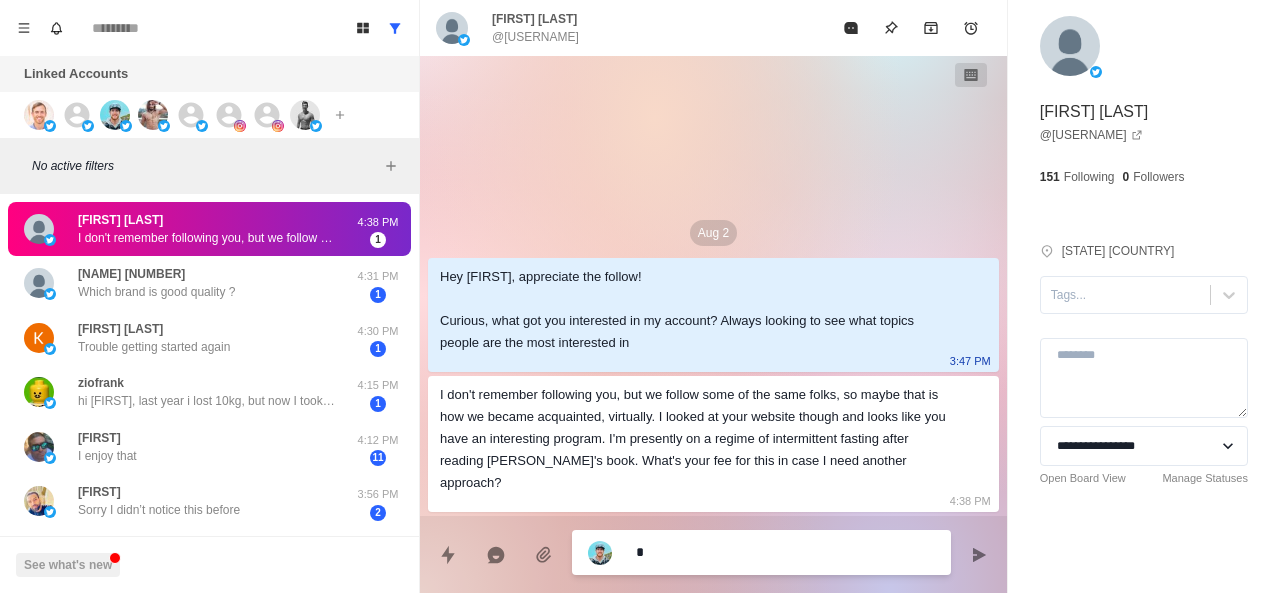 type on "*" 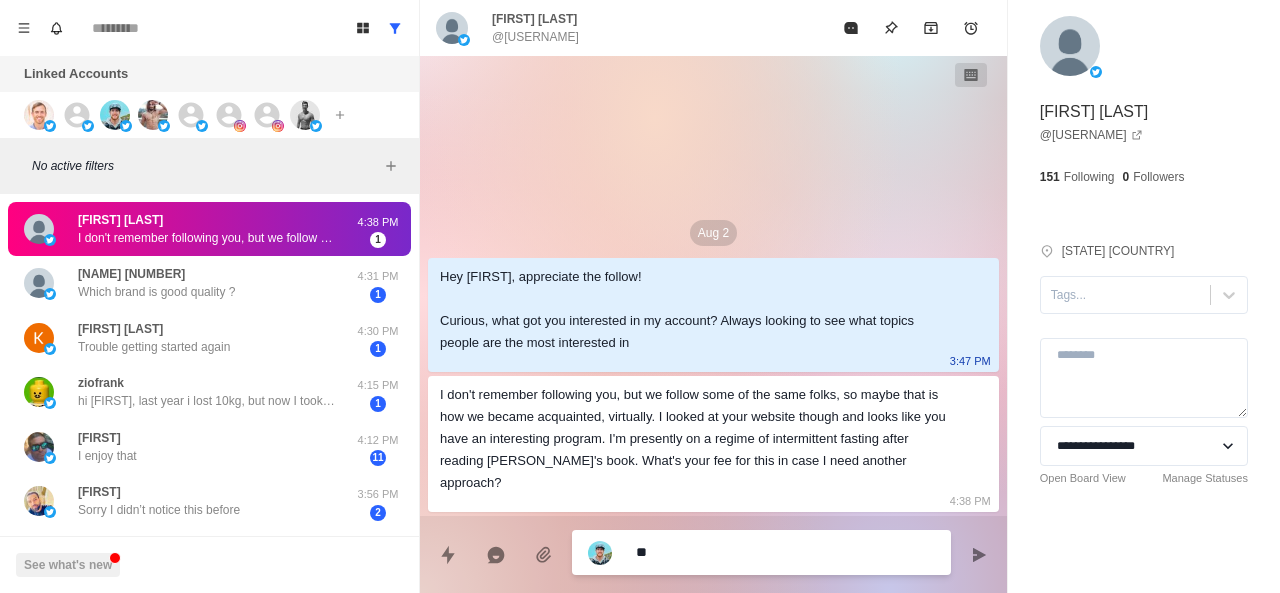 type on "*" 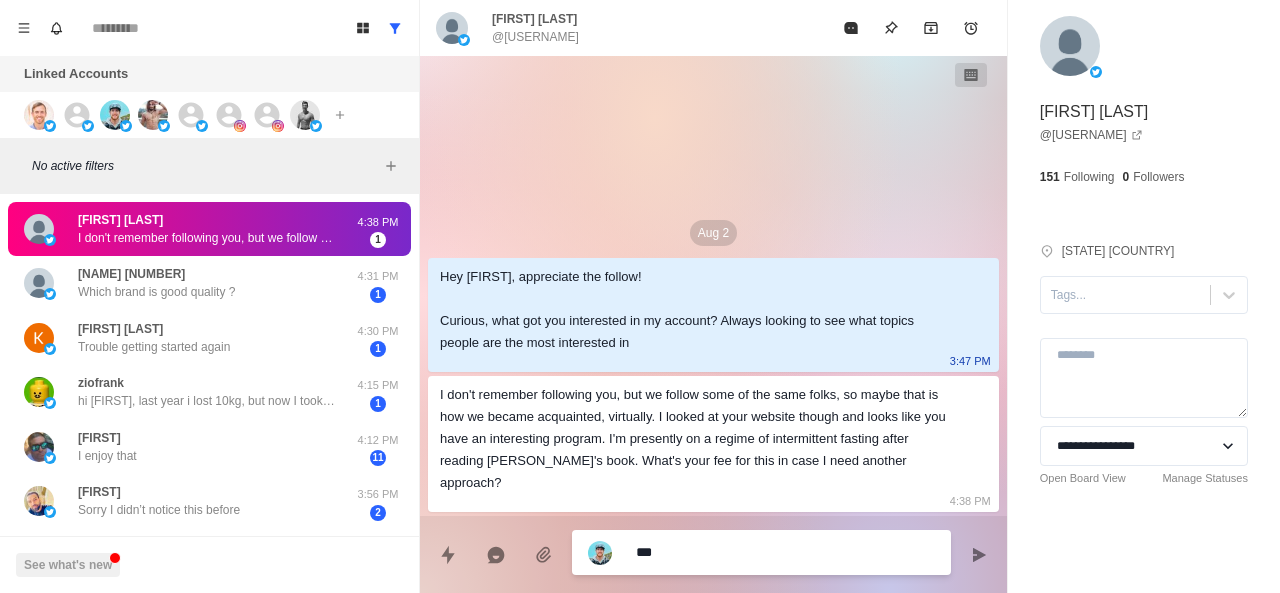 type on "*" 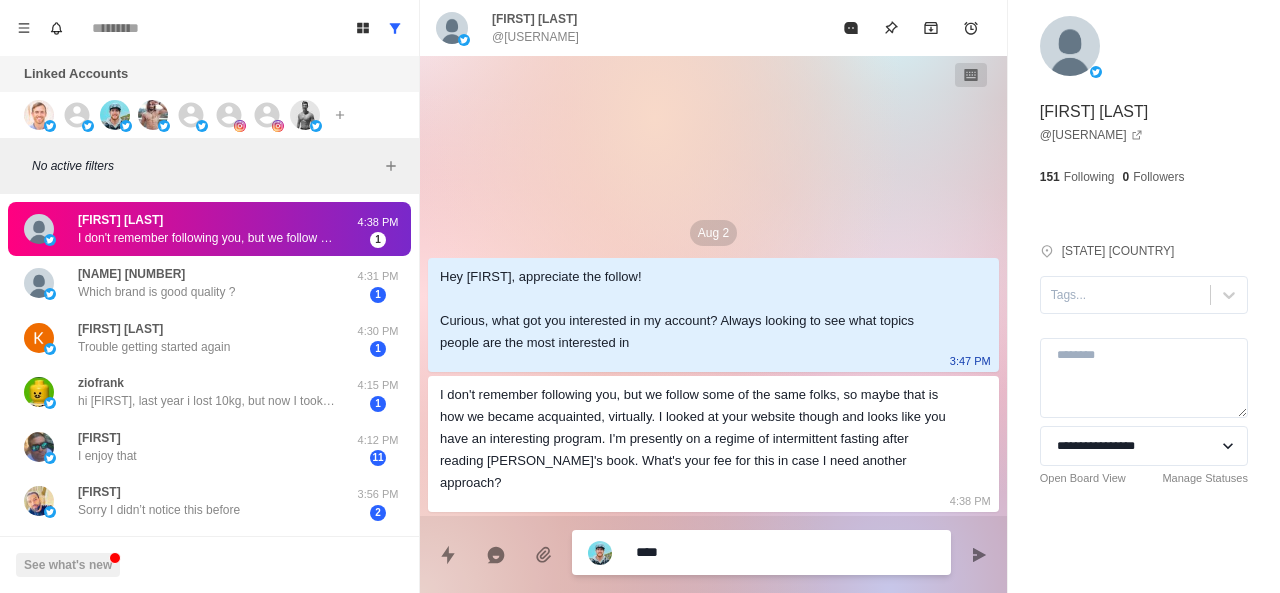 type on "*" 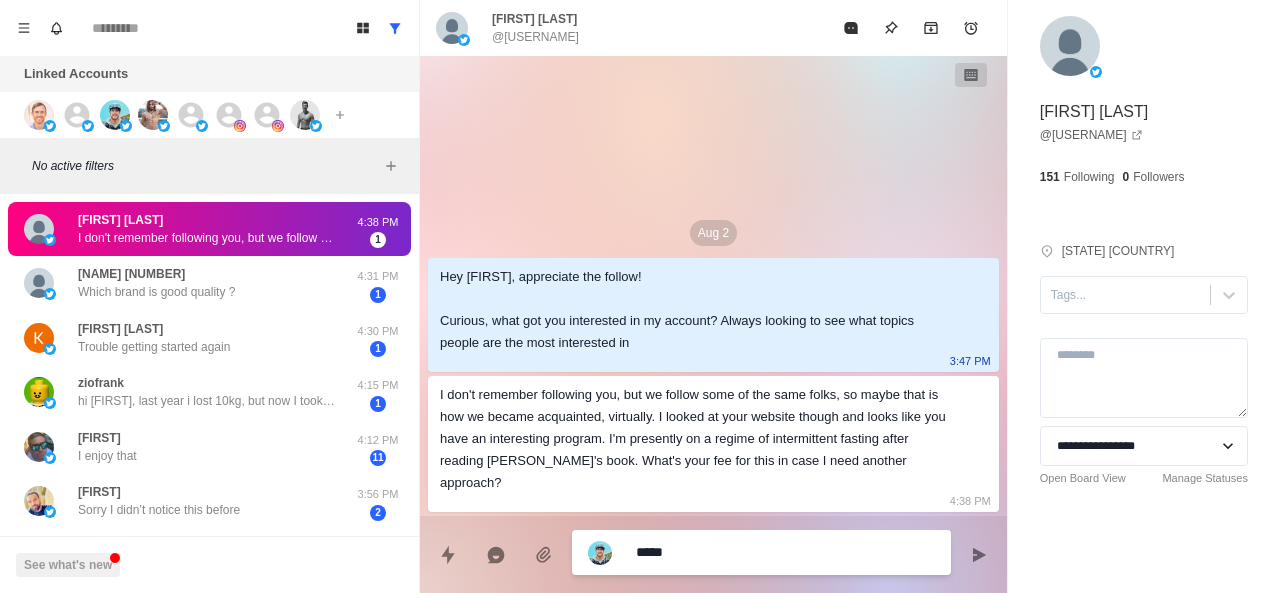 type on "*" 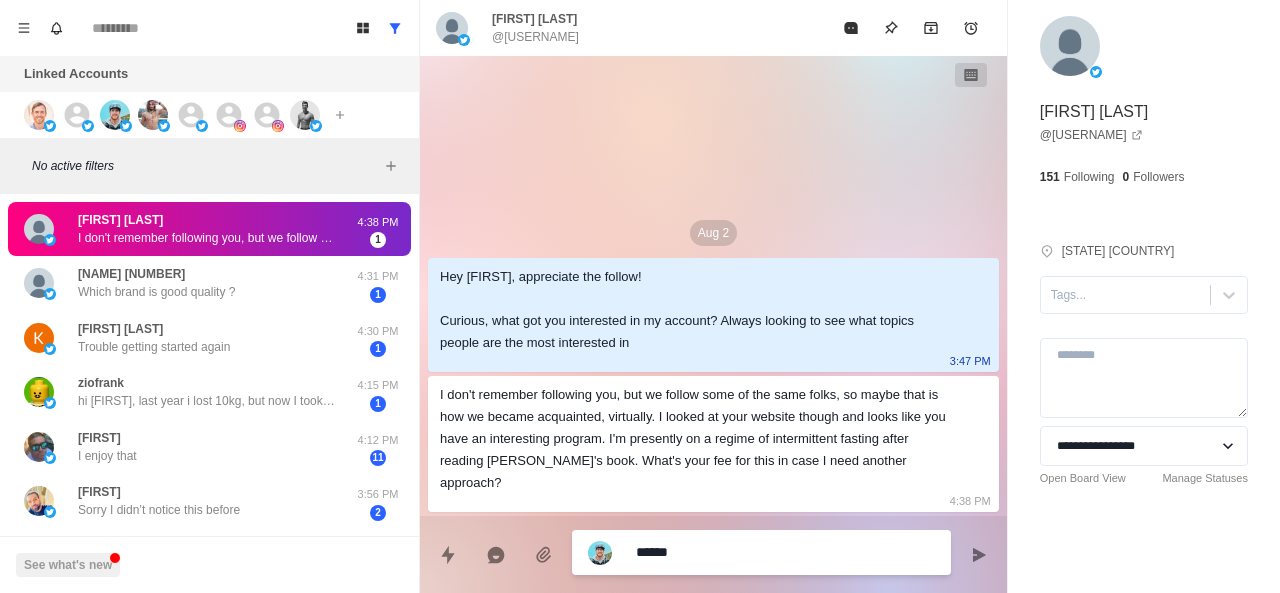 type on "*" 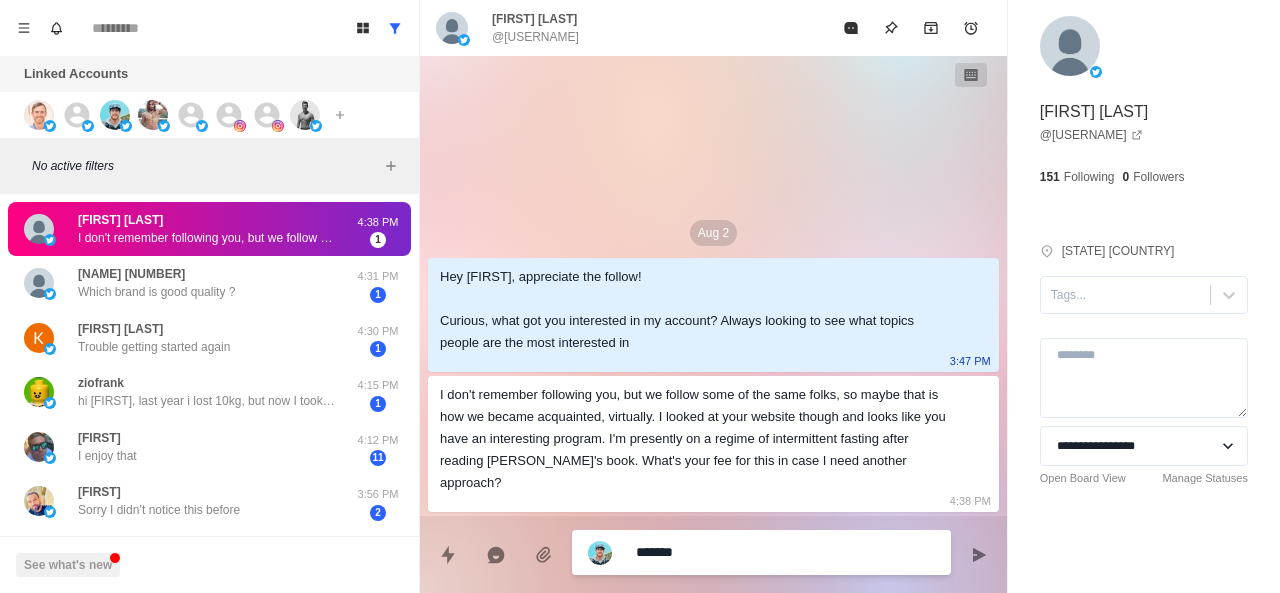 type on "*" 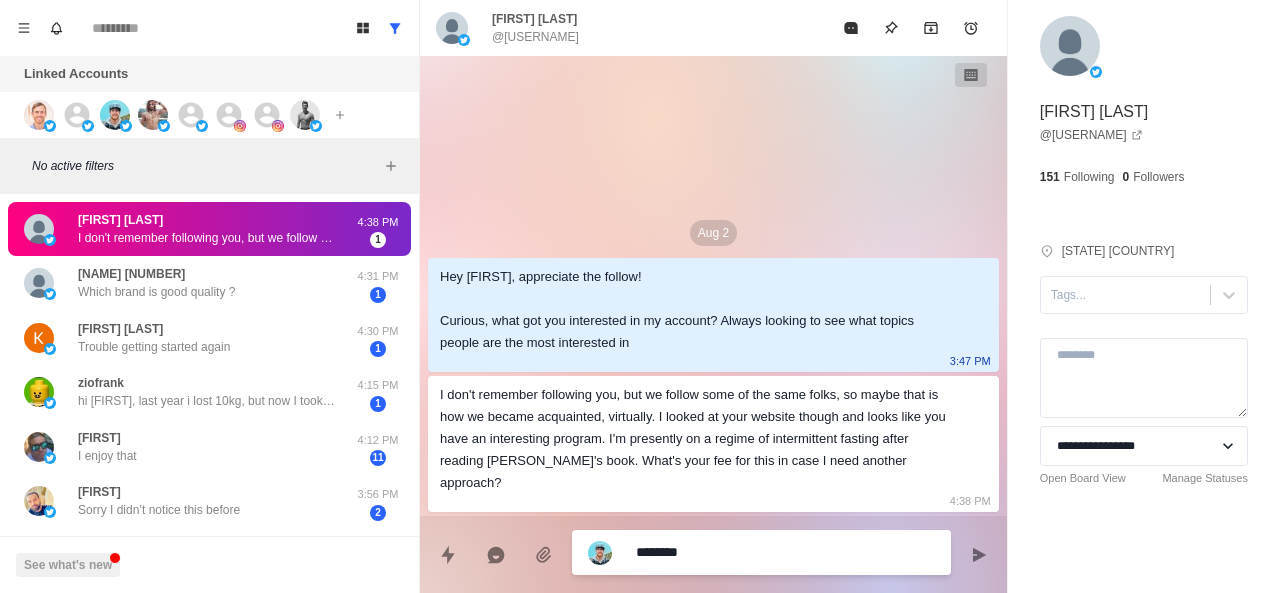 type on "*" 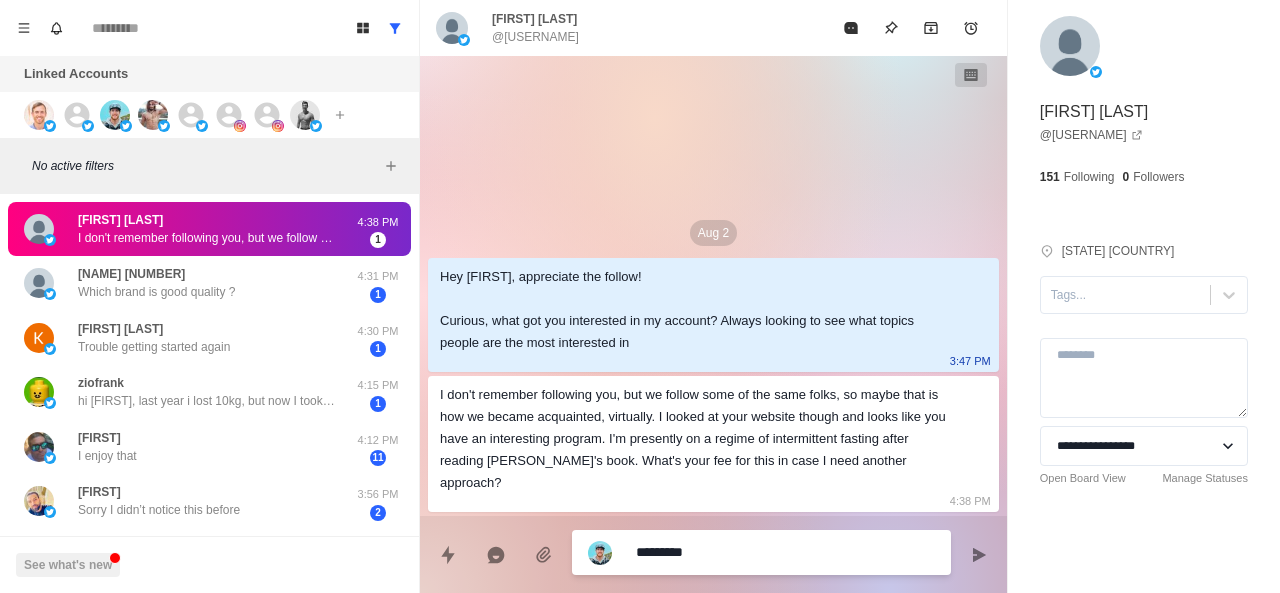 type on "*" 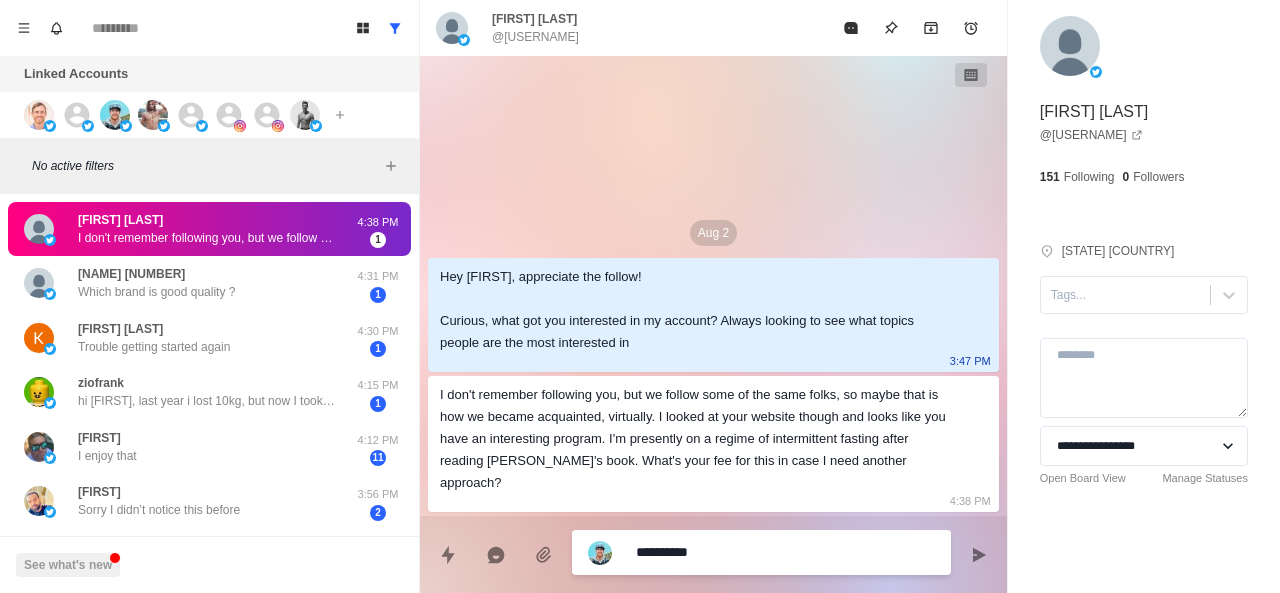 type on "*" 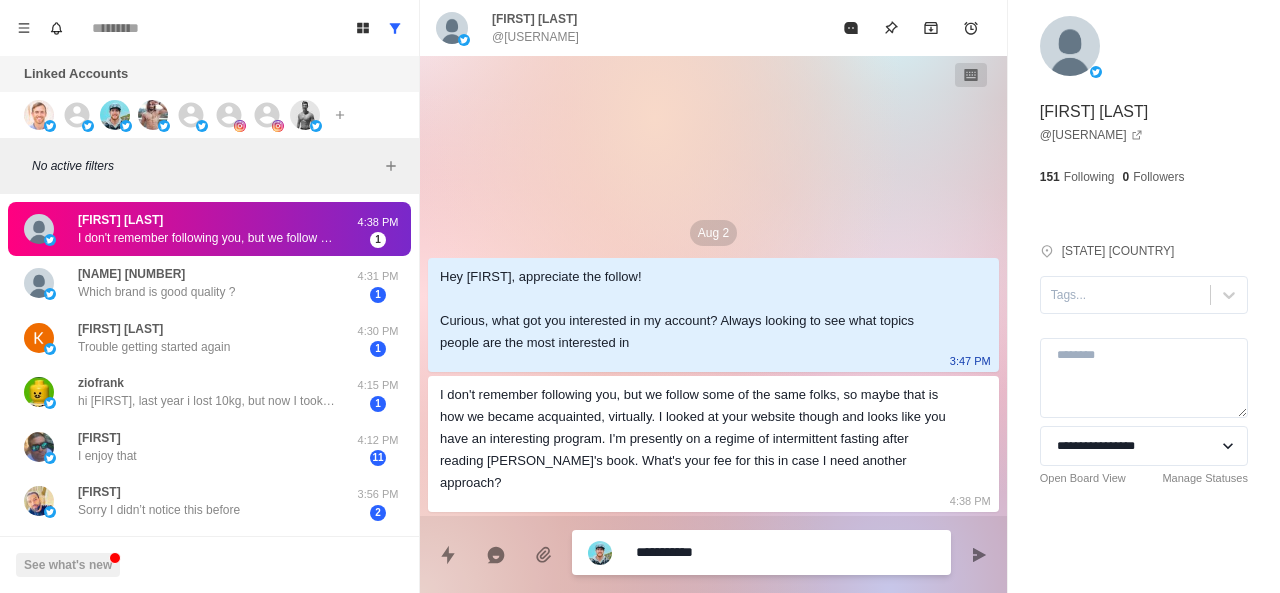 type on "*" 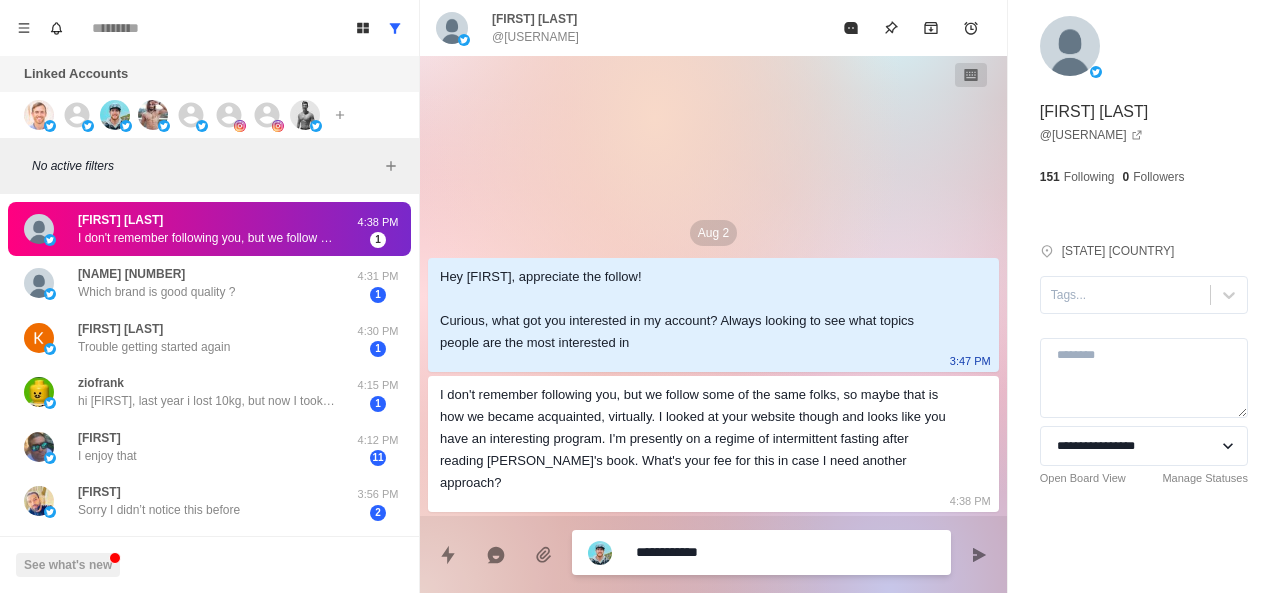 type on "*" 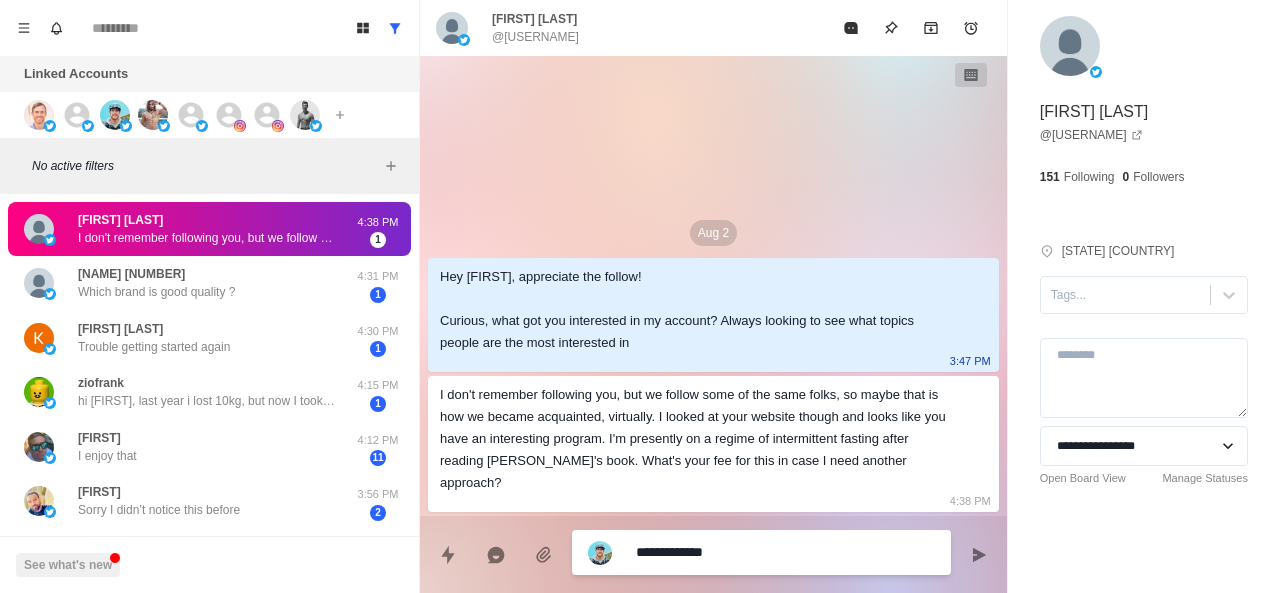 type on "**********" 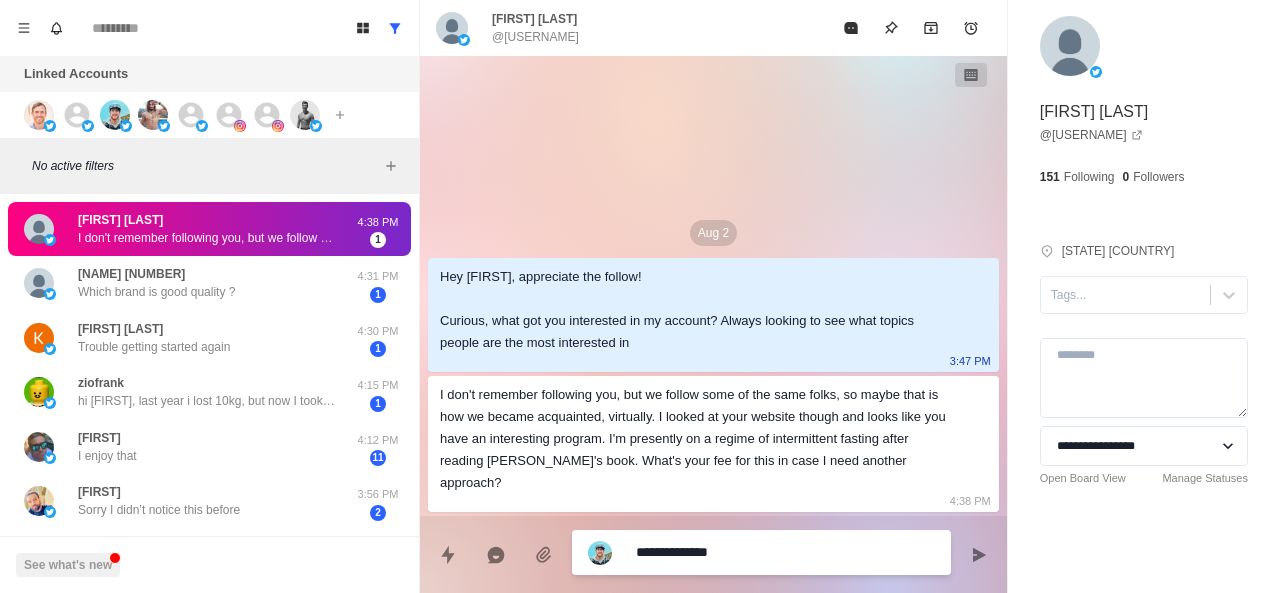 type on "*" 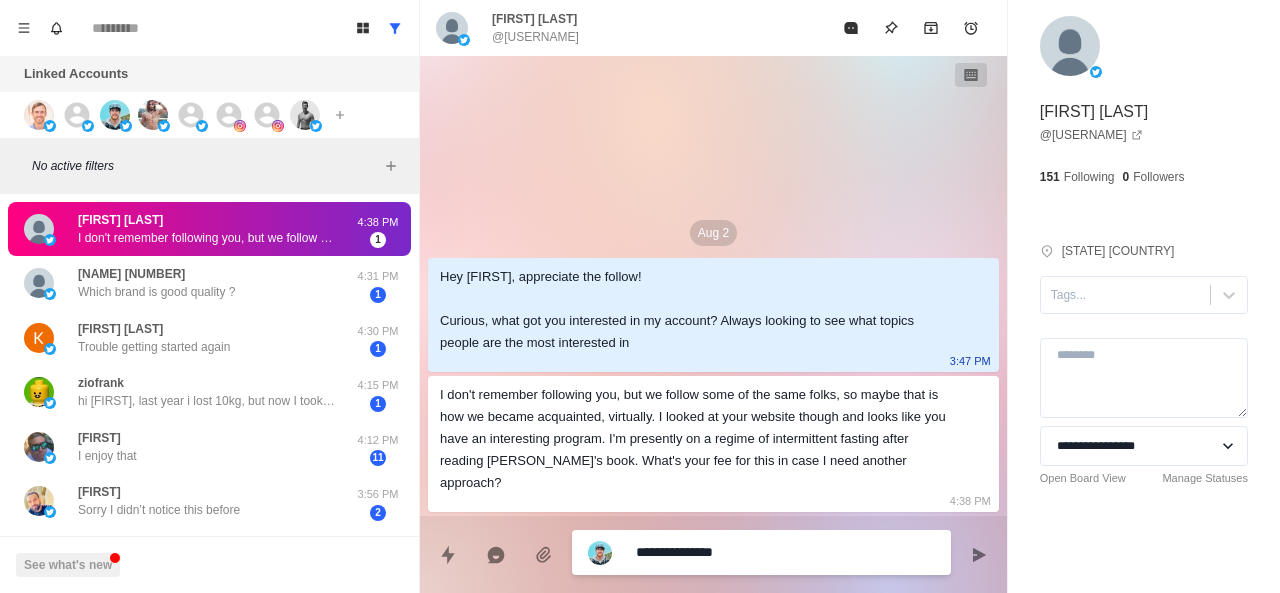 type on "*" 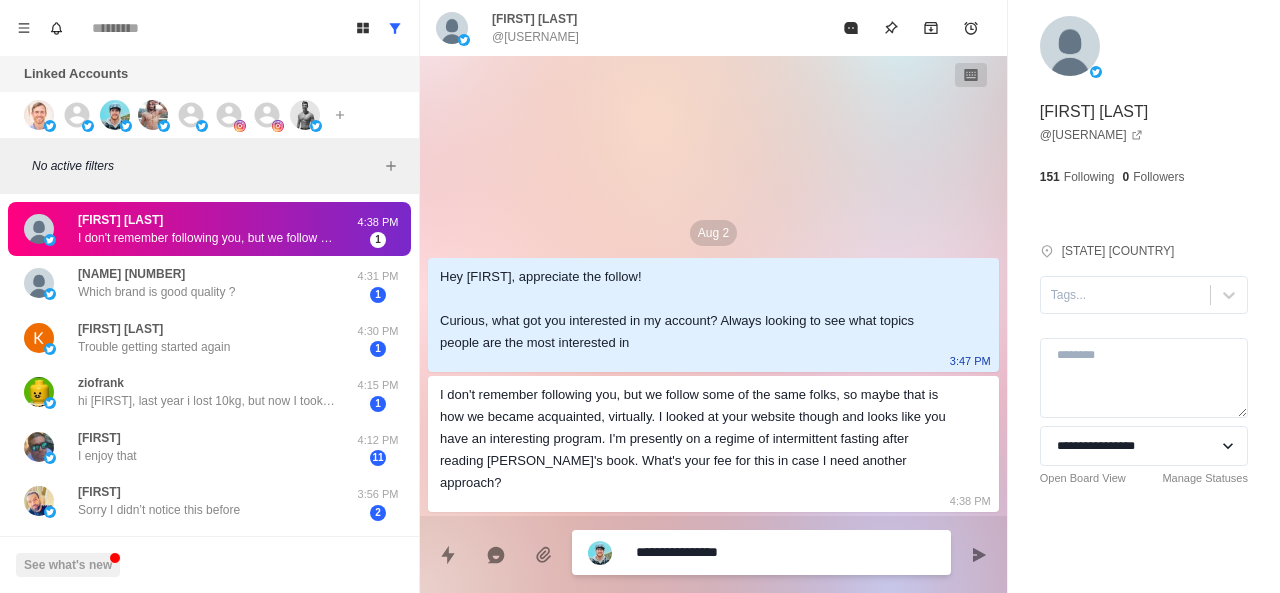 type on "*" 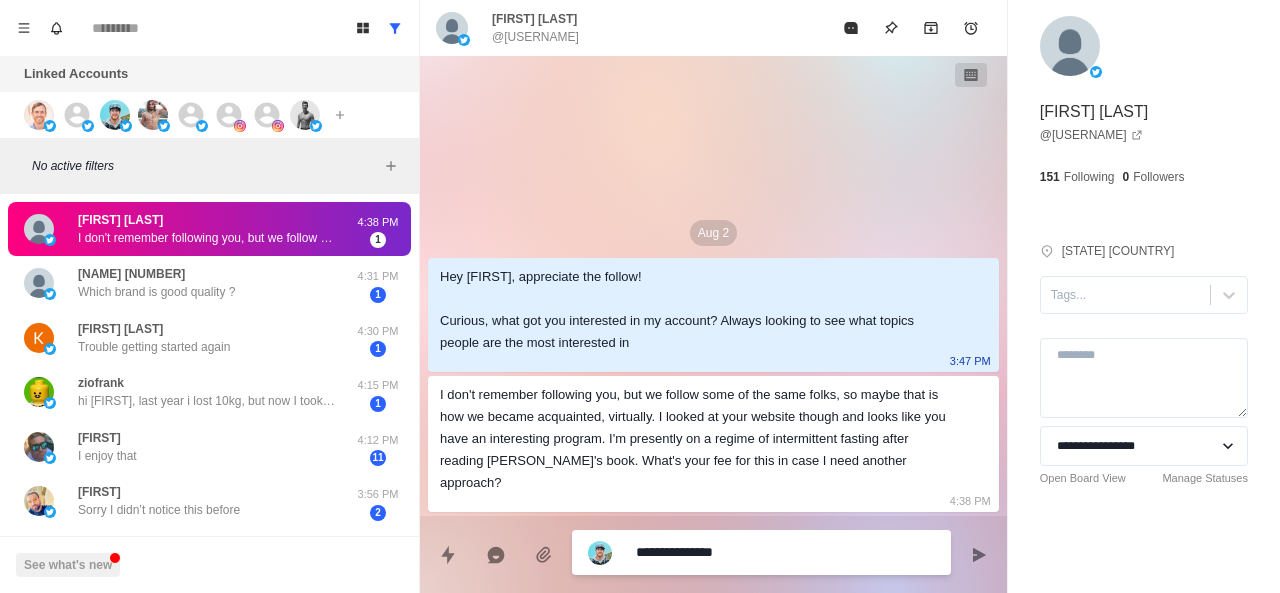 type on "*" 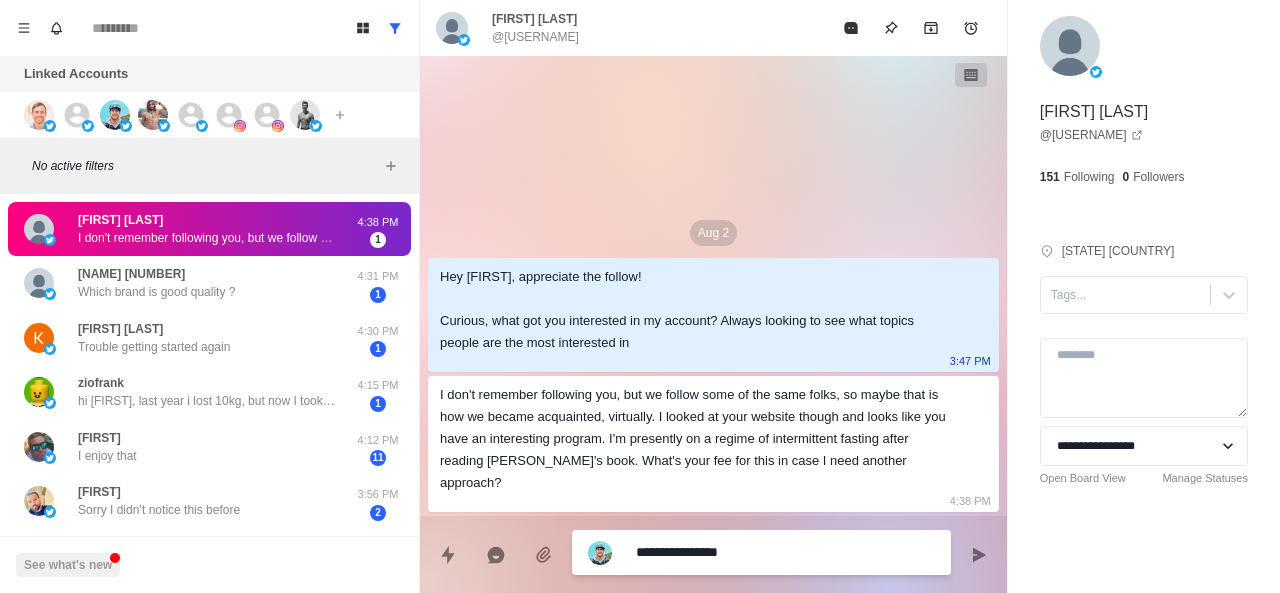 type on "*" 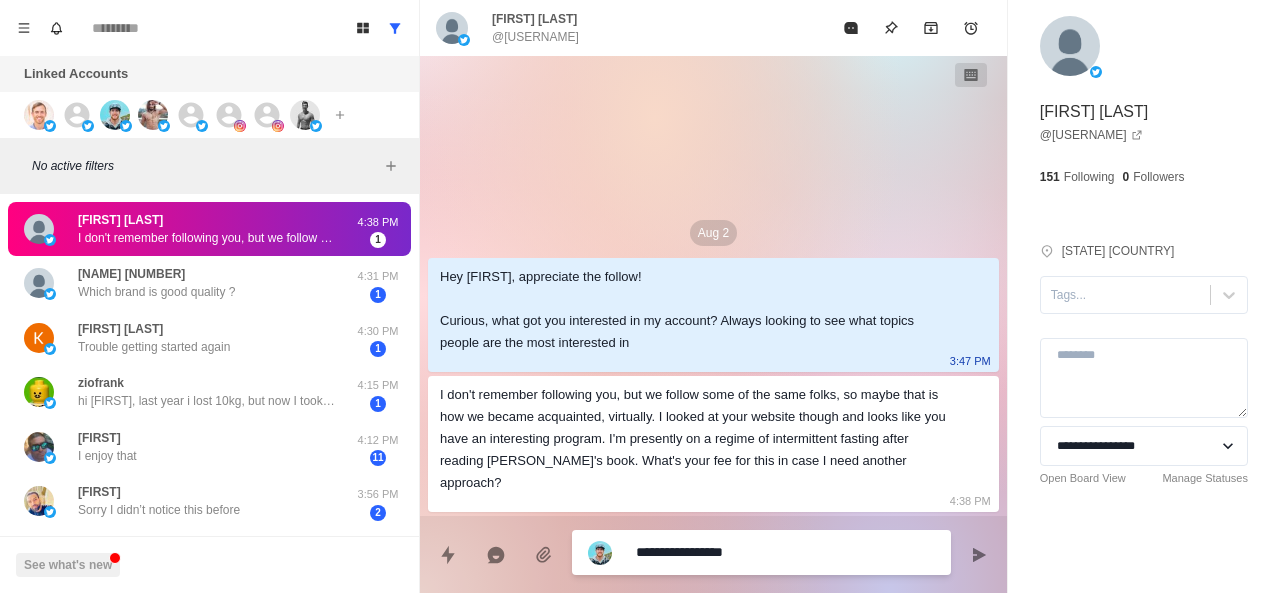 type on "*" 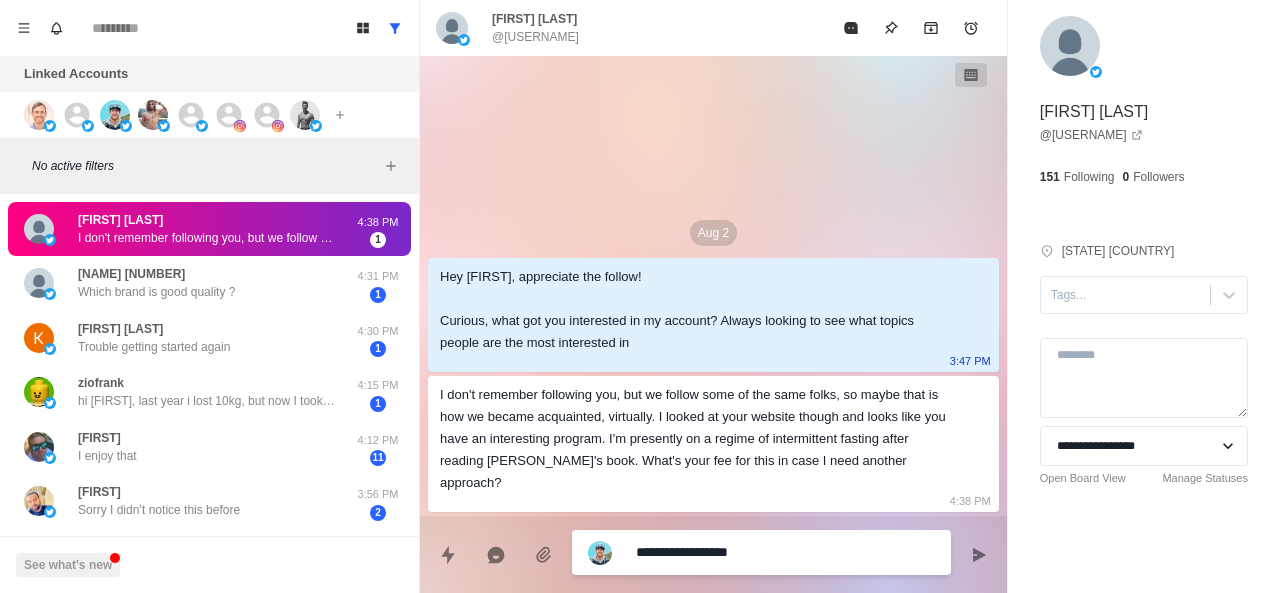 type on "*" 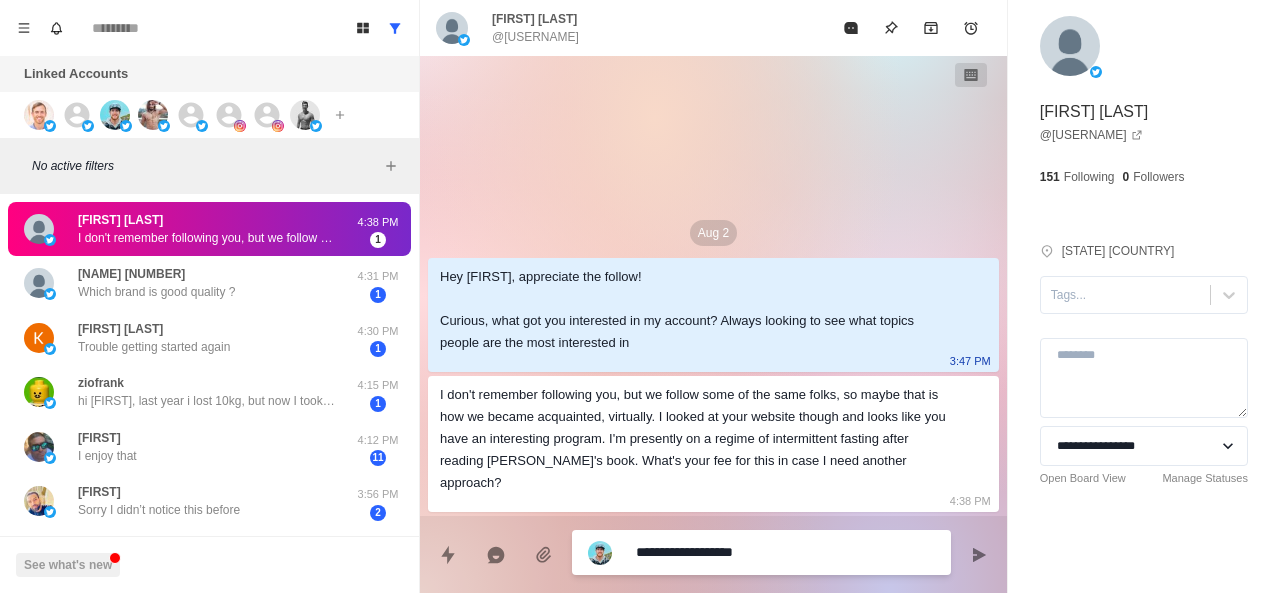 type on "*" 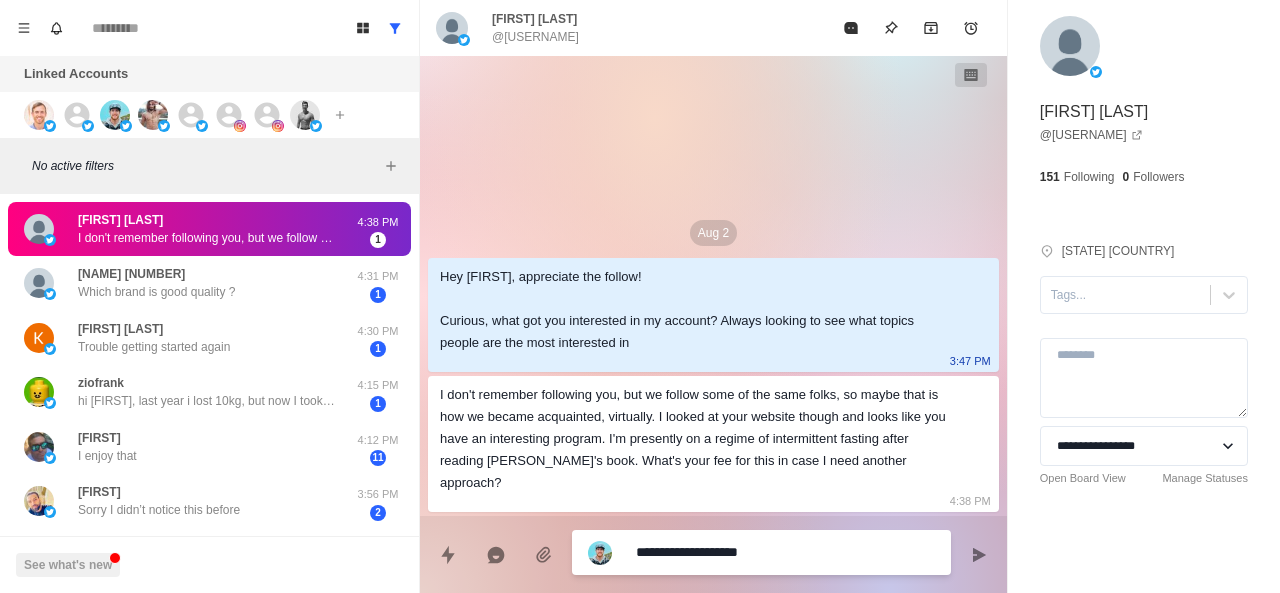 type on "*" 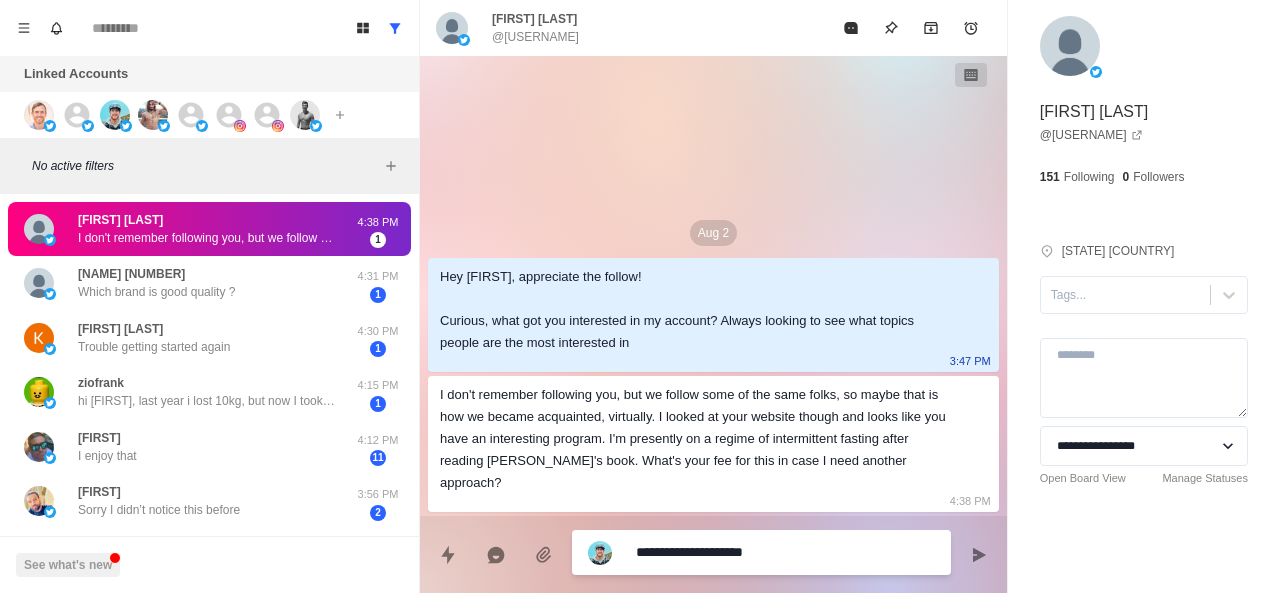 type on "*" 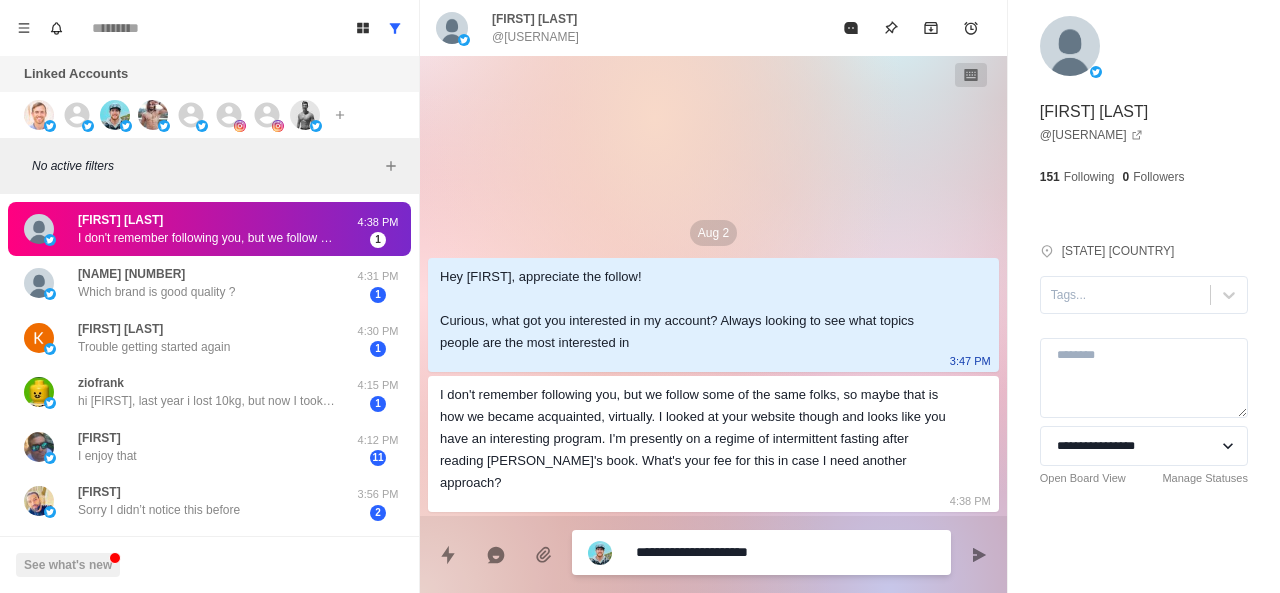 type on "*" 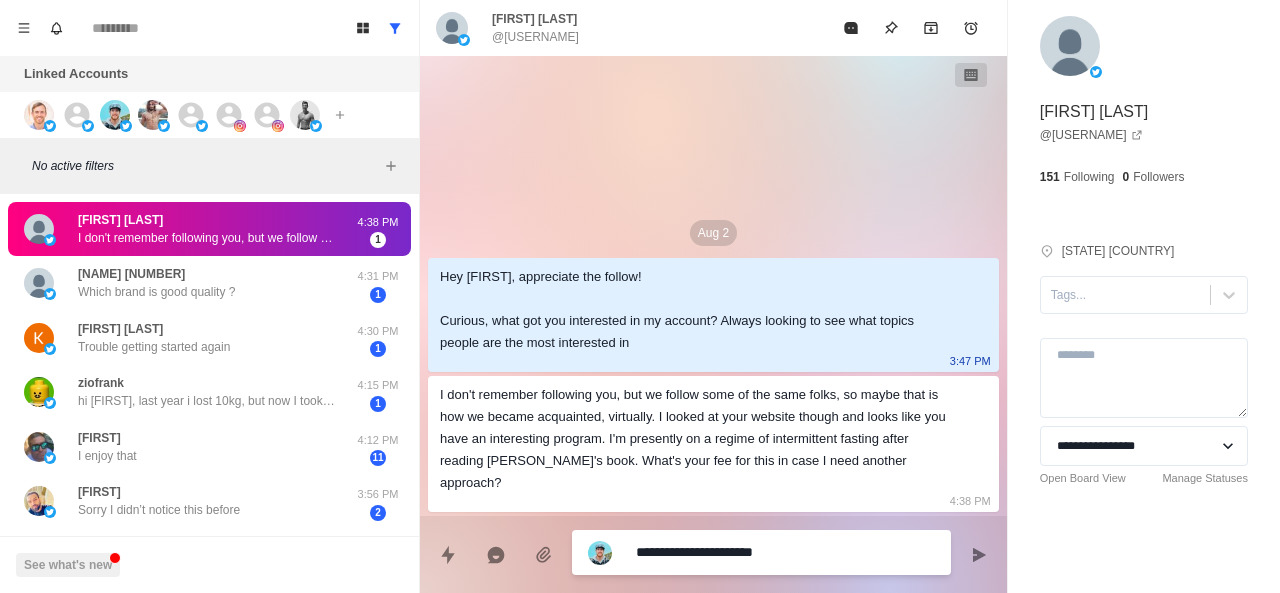 type on "*" 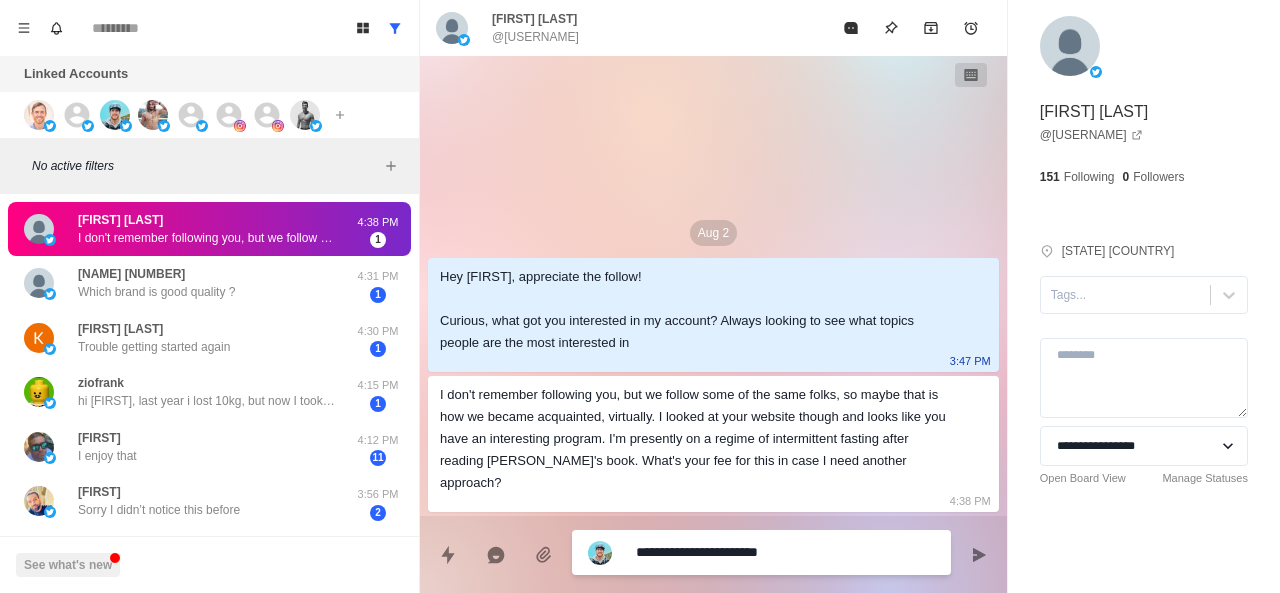 type on "*" 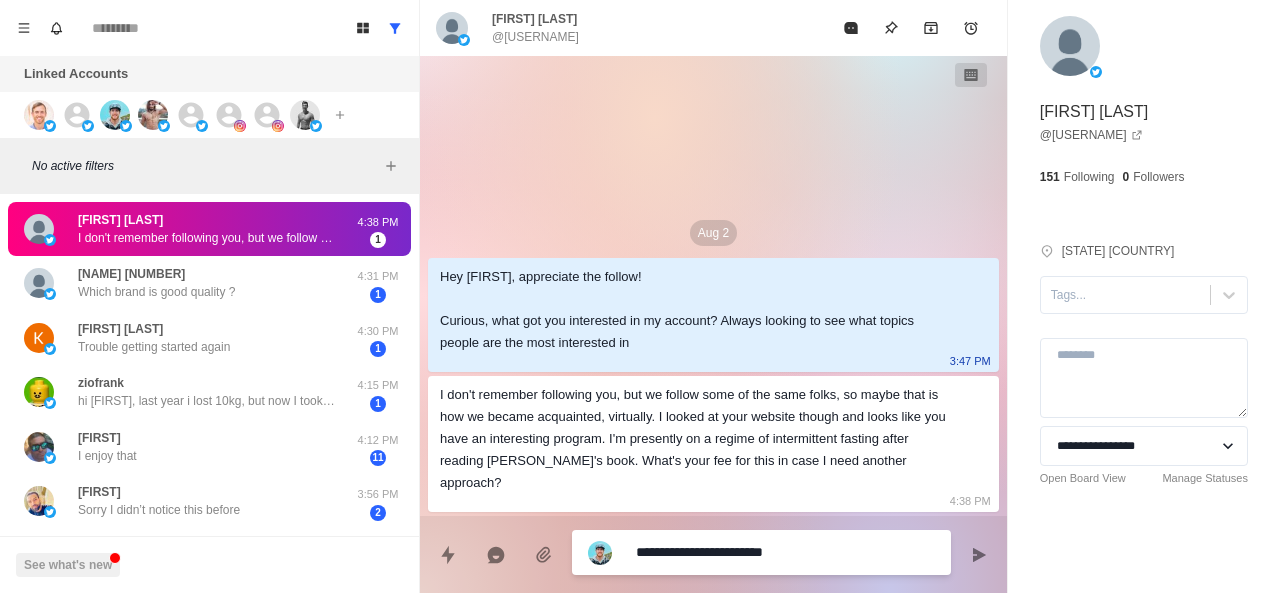 type on "*" 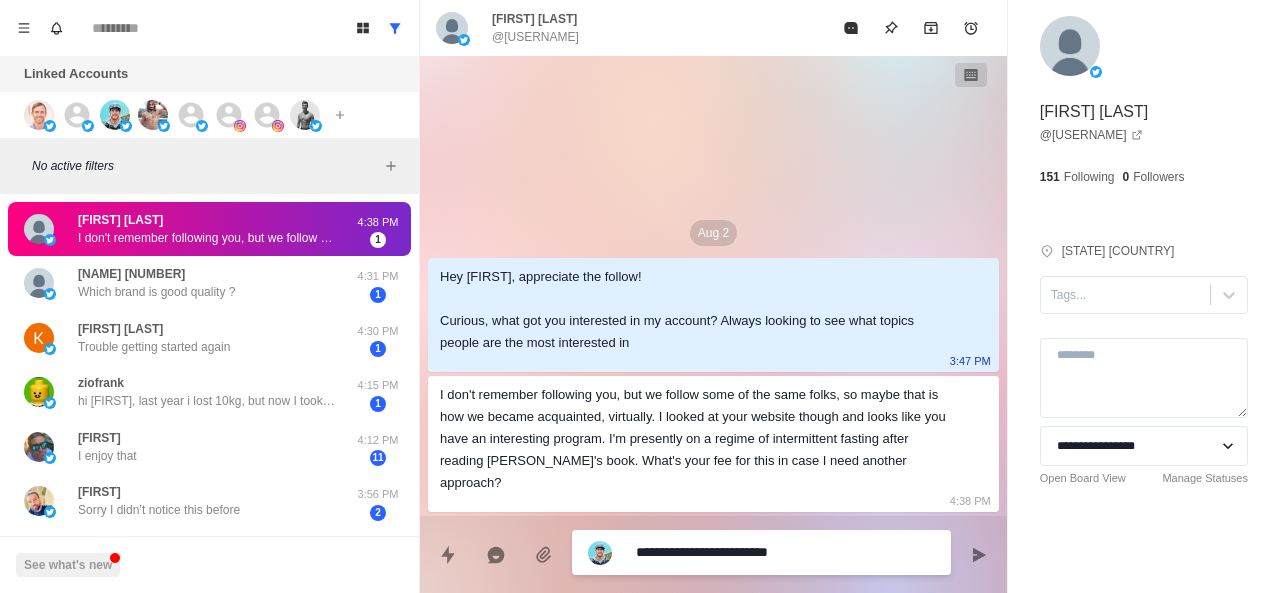 type on "*" 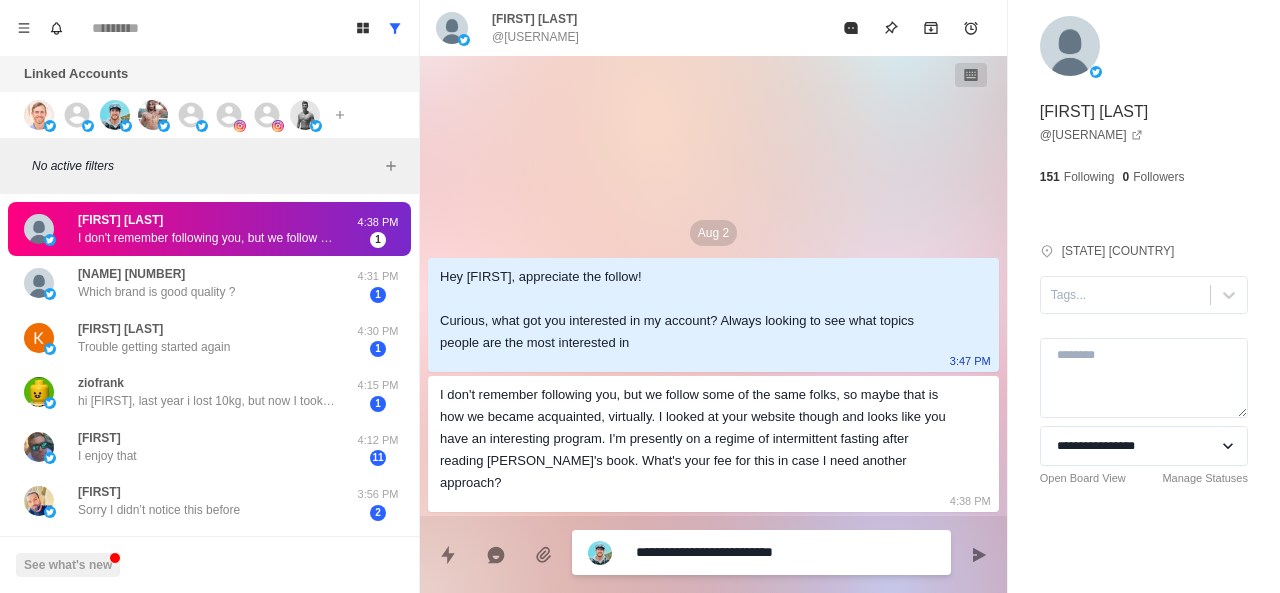 type on "*" 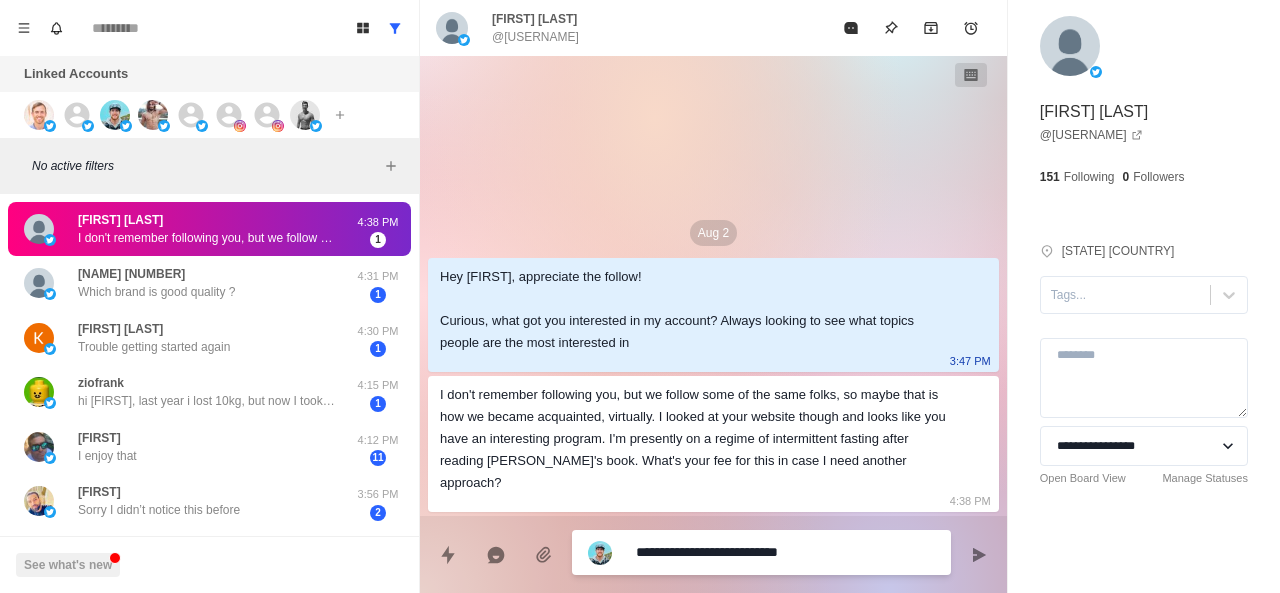 type on "*" 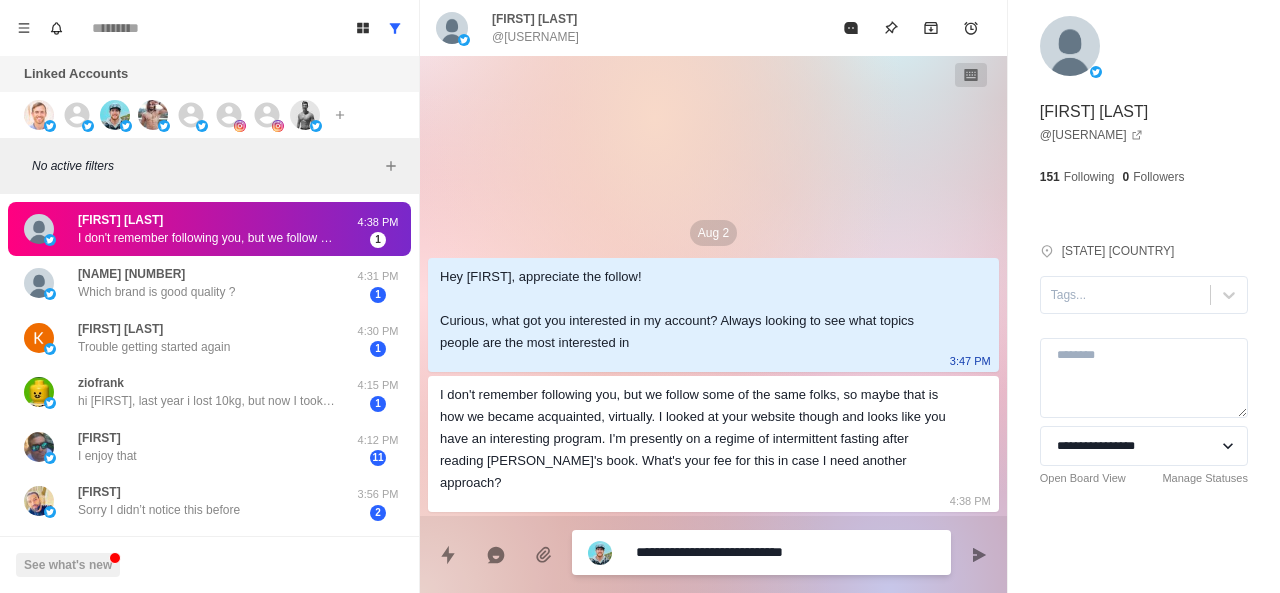 type on "*" 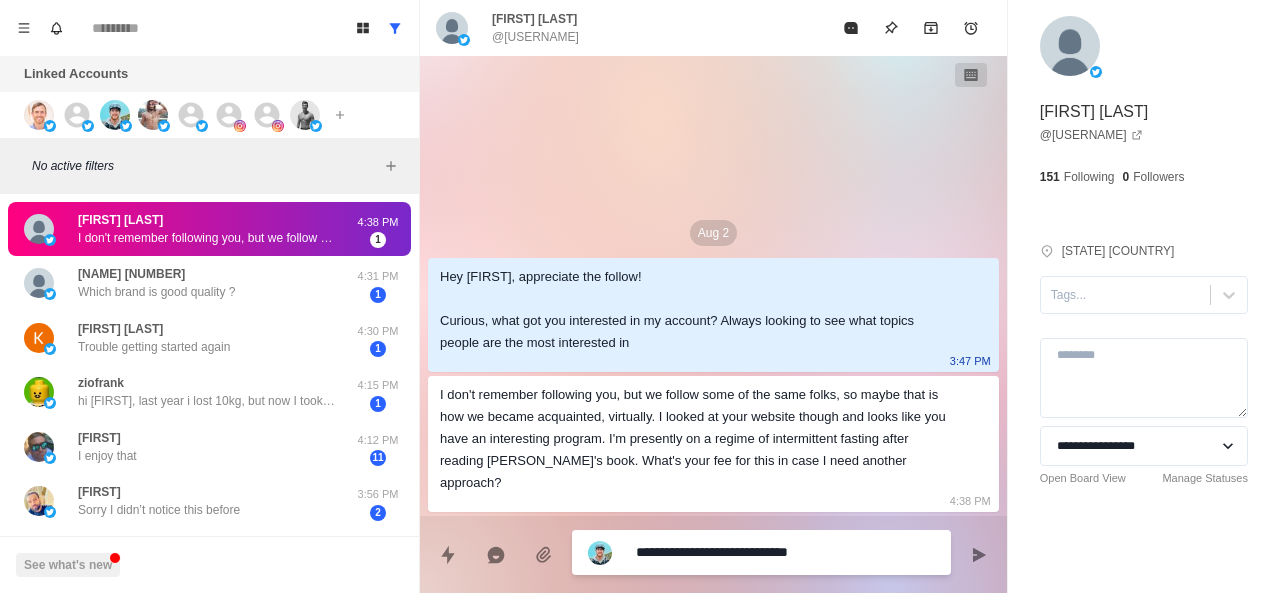type on "*" 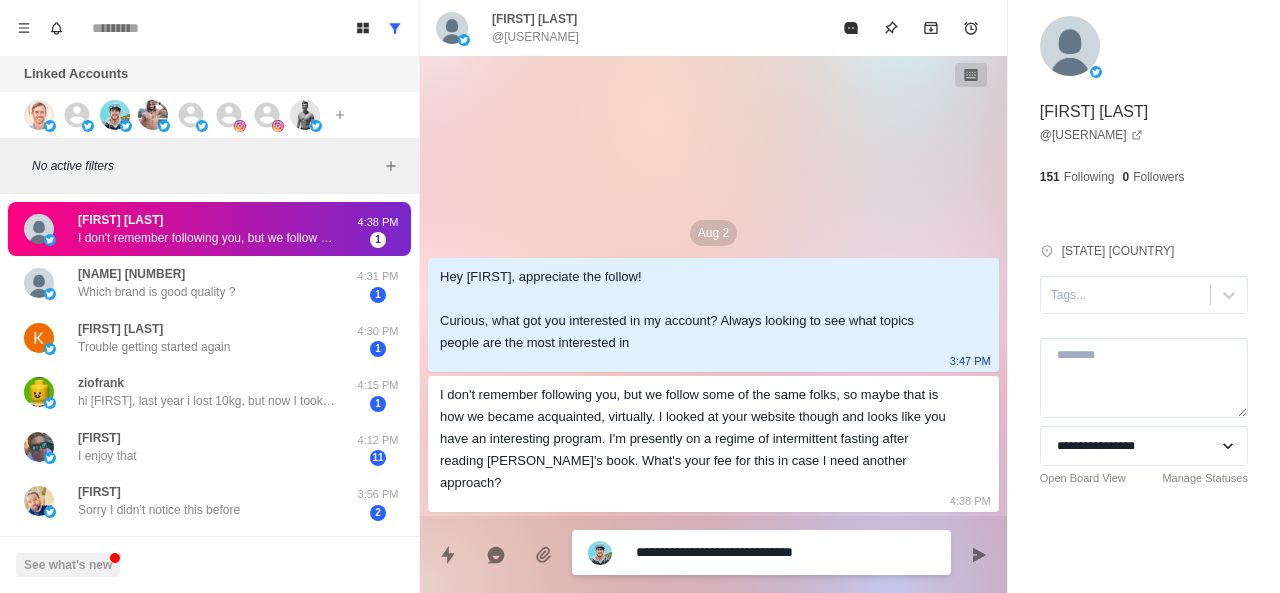 type on "*" 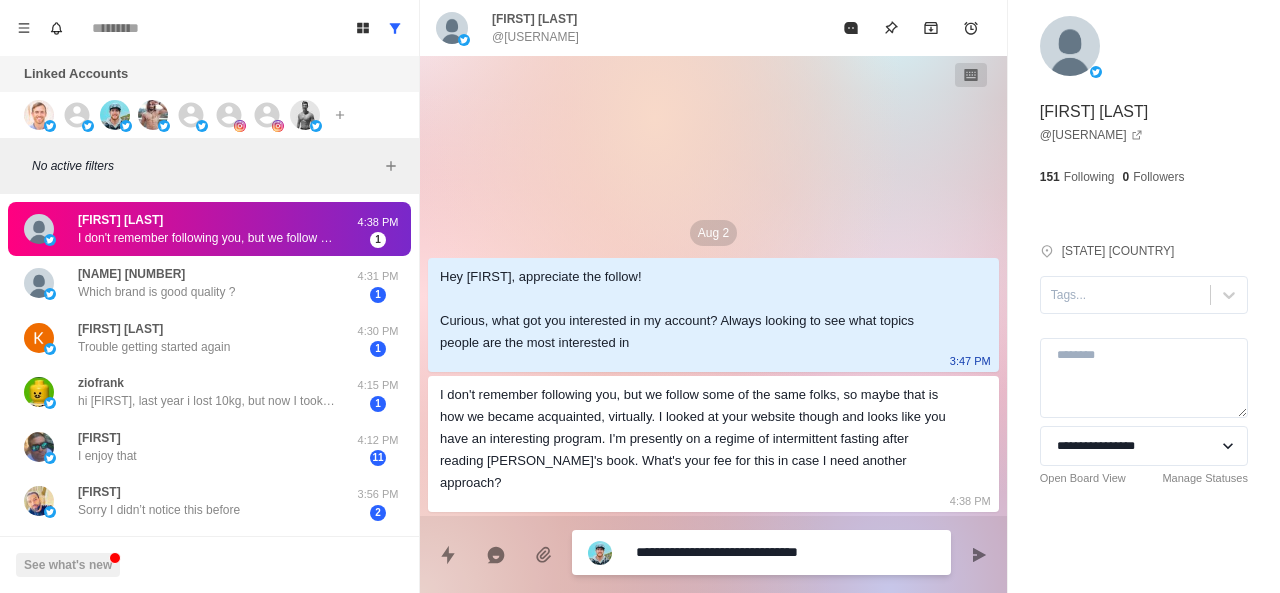 type on "*" 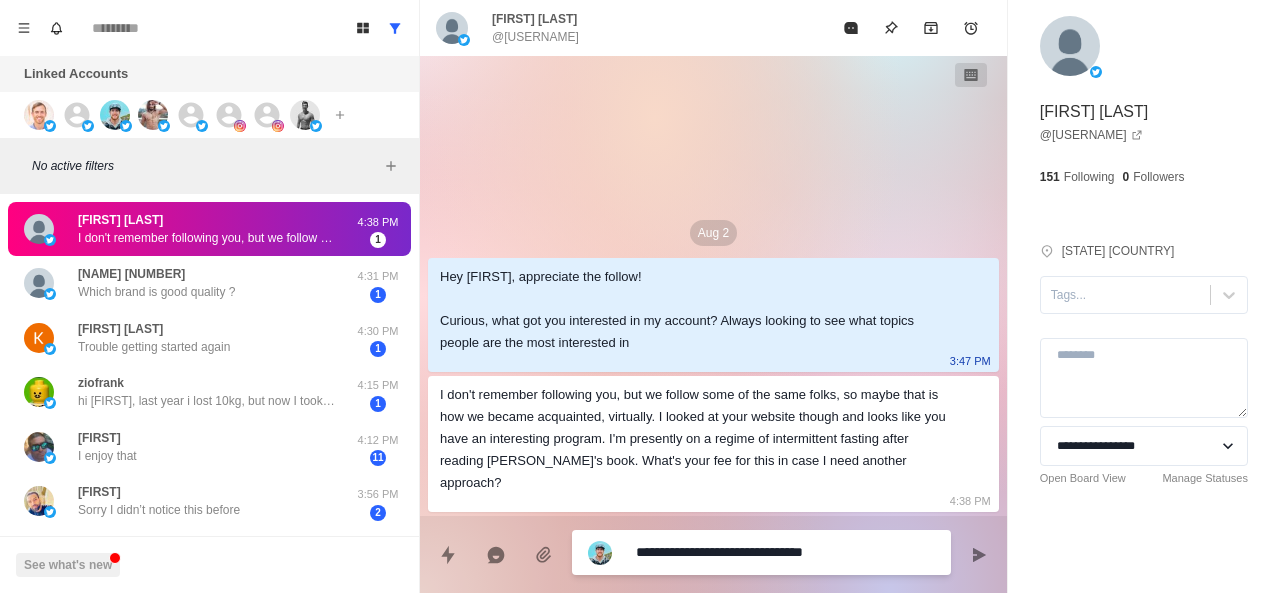 type on "*" 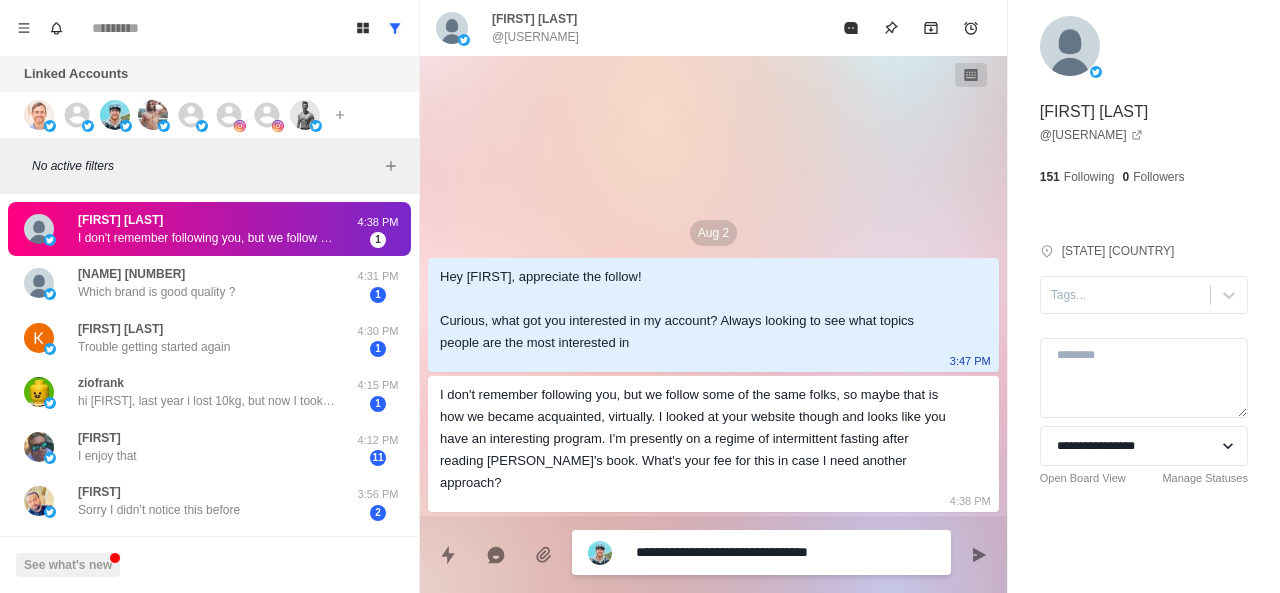 type on "*" 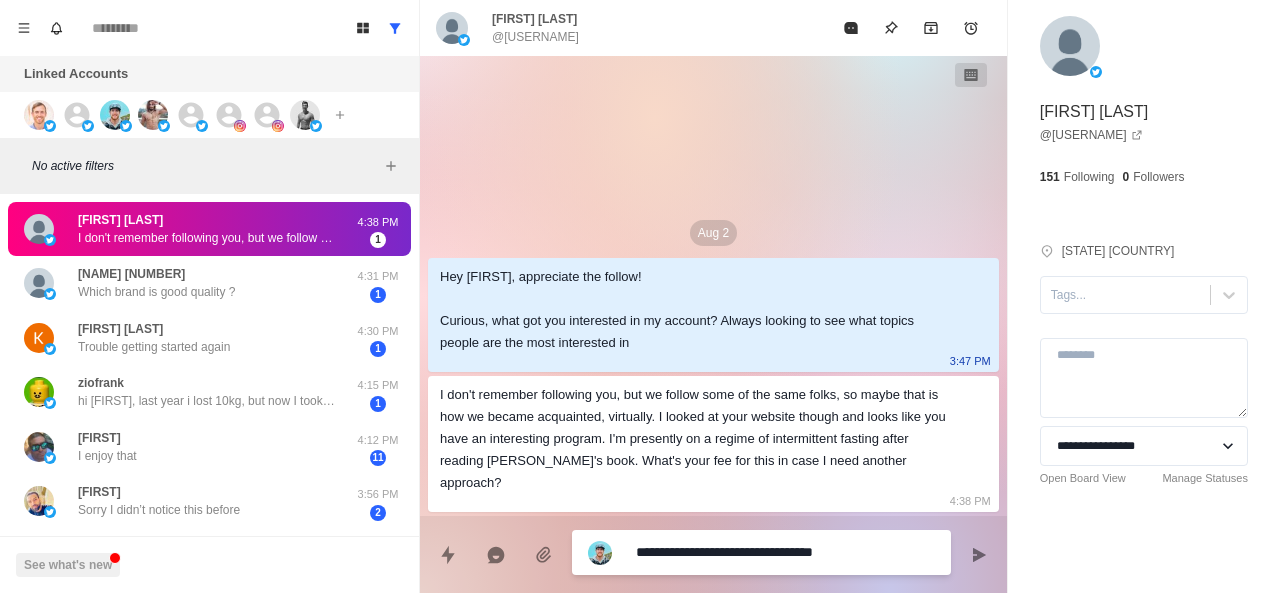 type on "*" 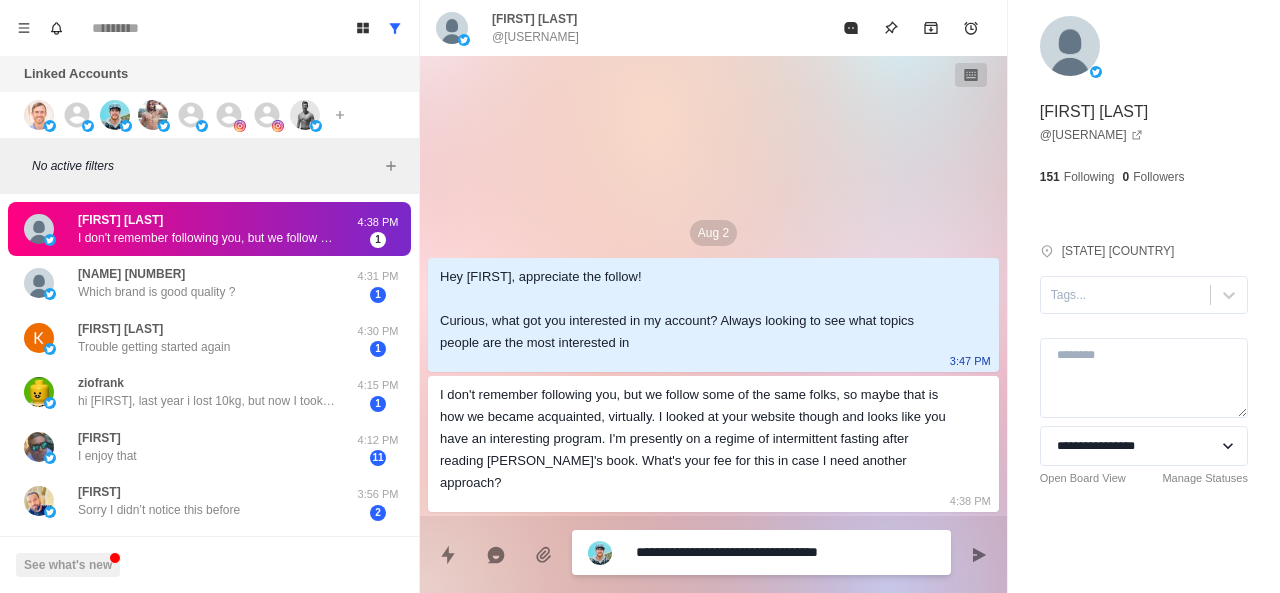 type on "*" 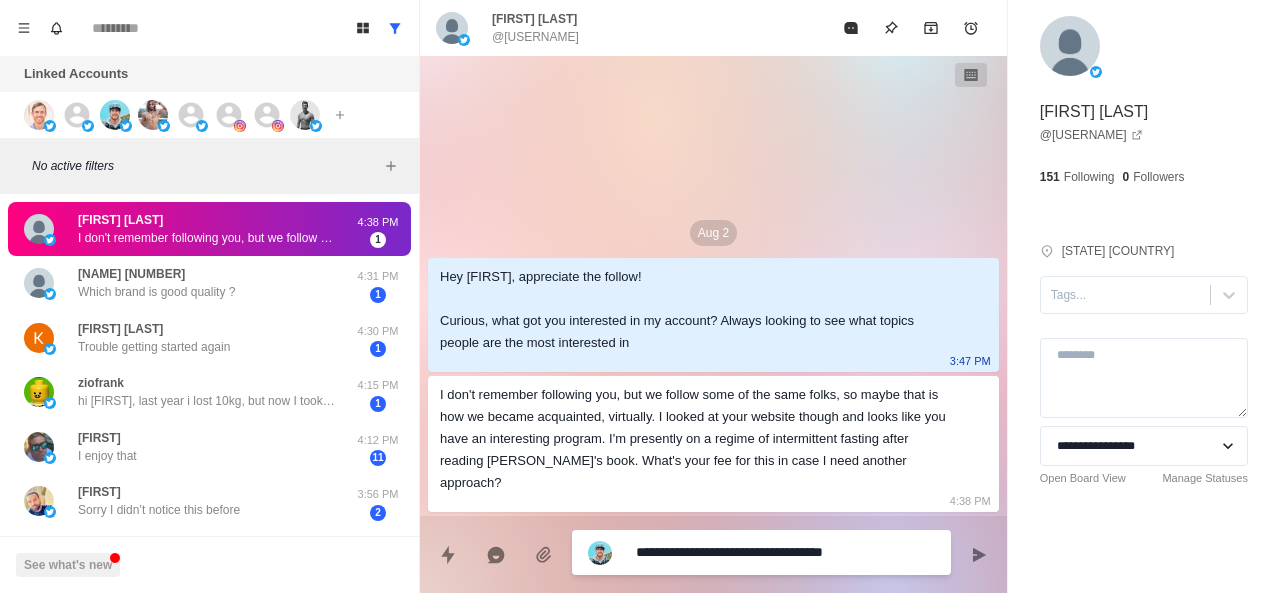 type on "*" 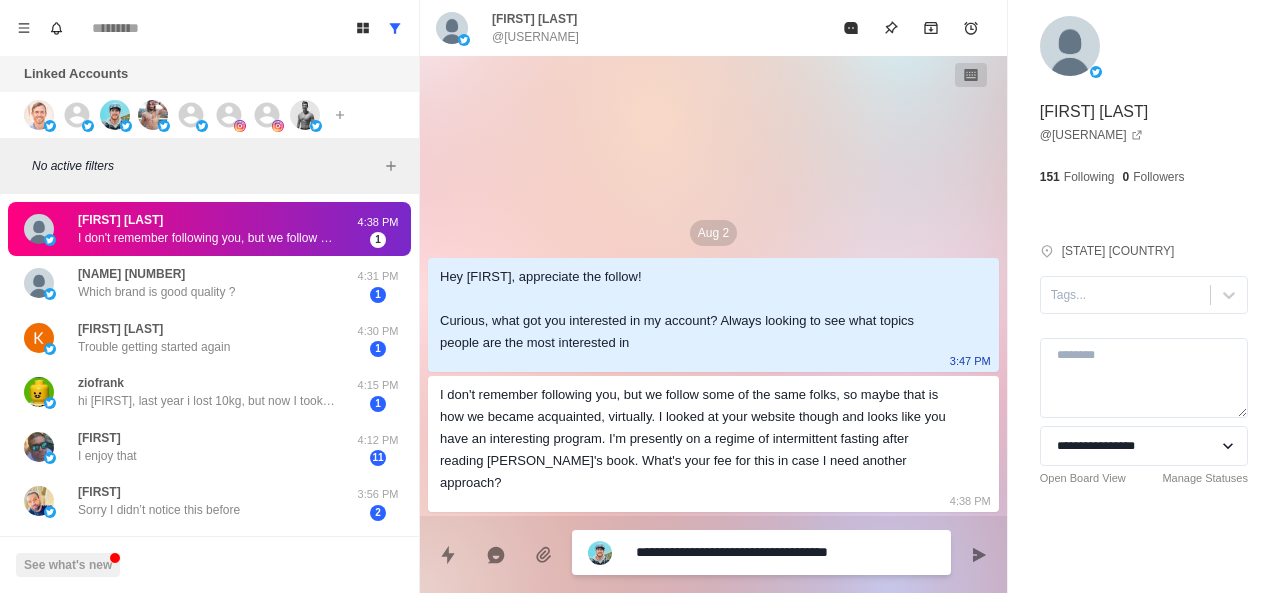 type on "*" 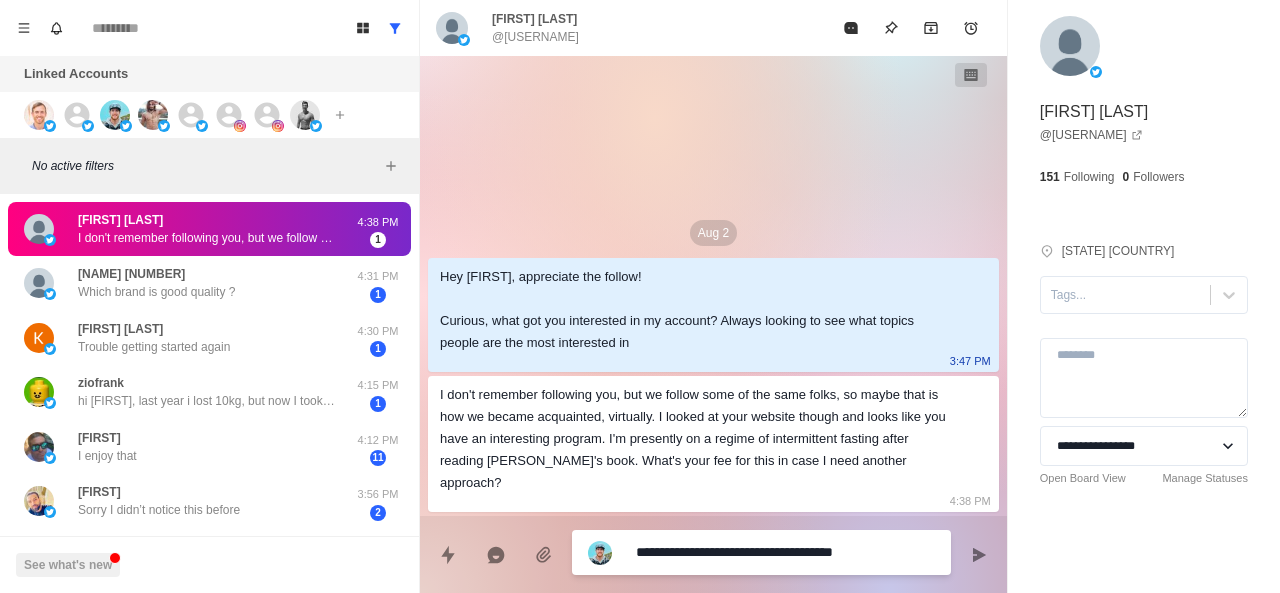 type on "*" 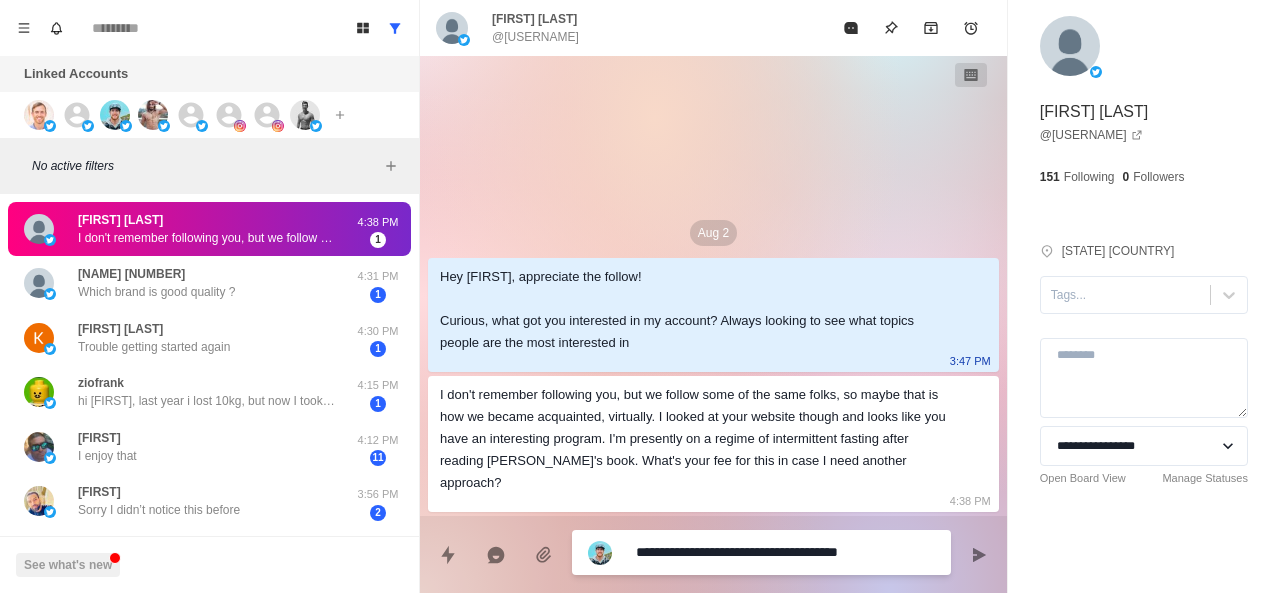 type on "*" 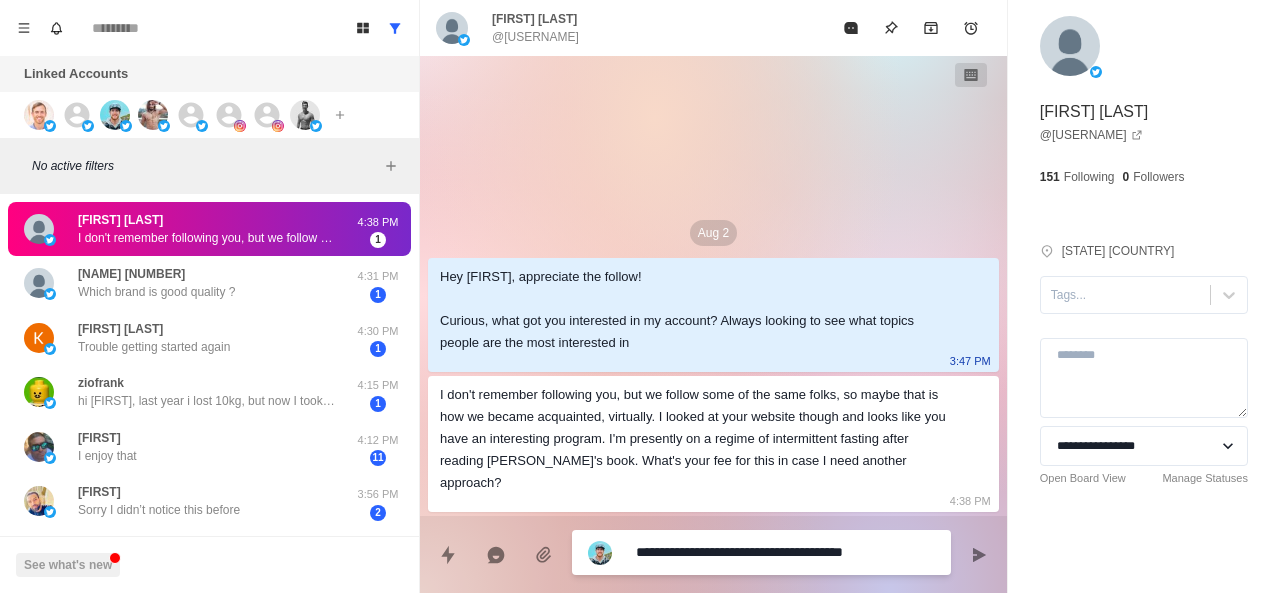 type on "*" 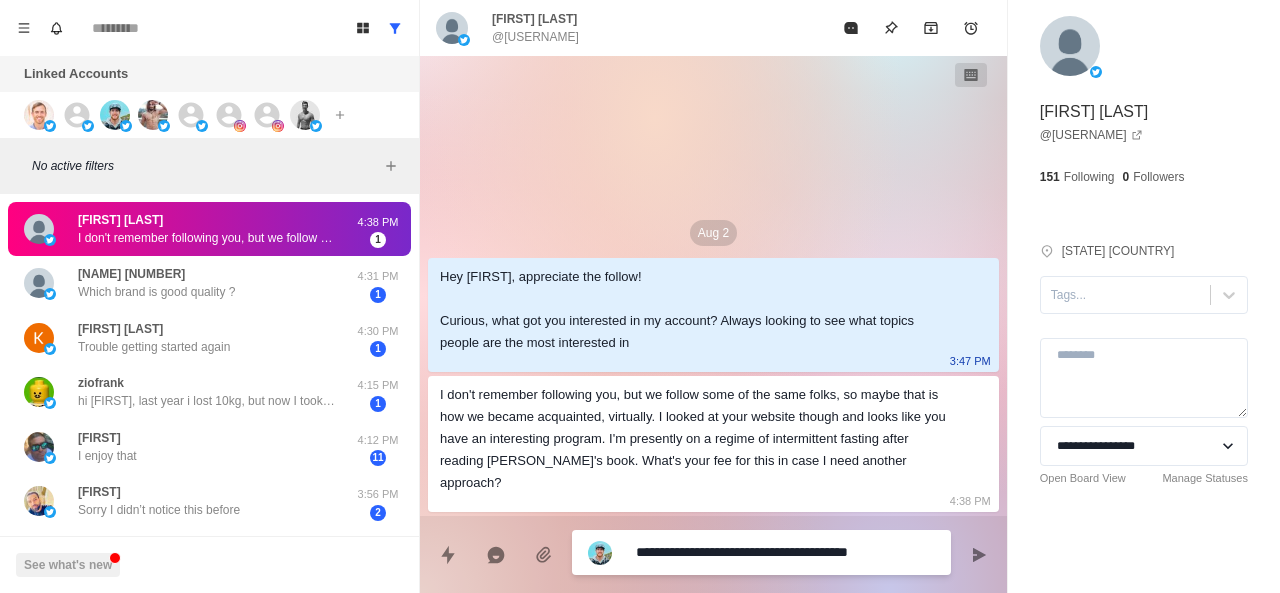 type on "*" 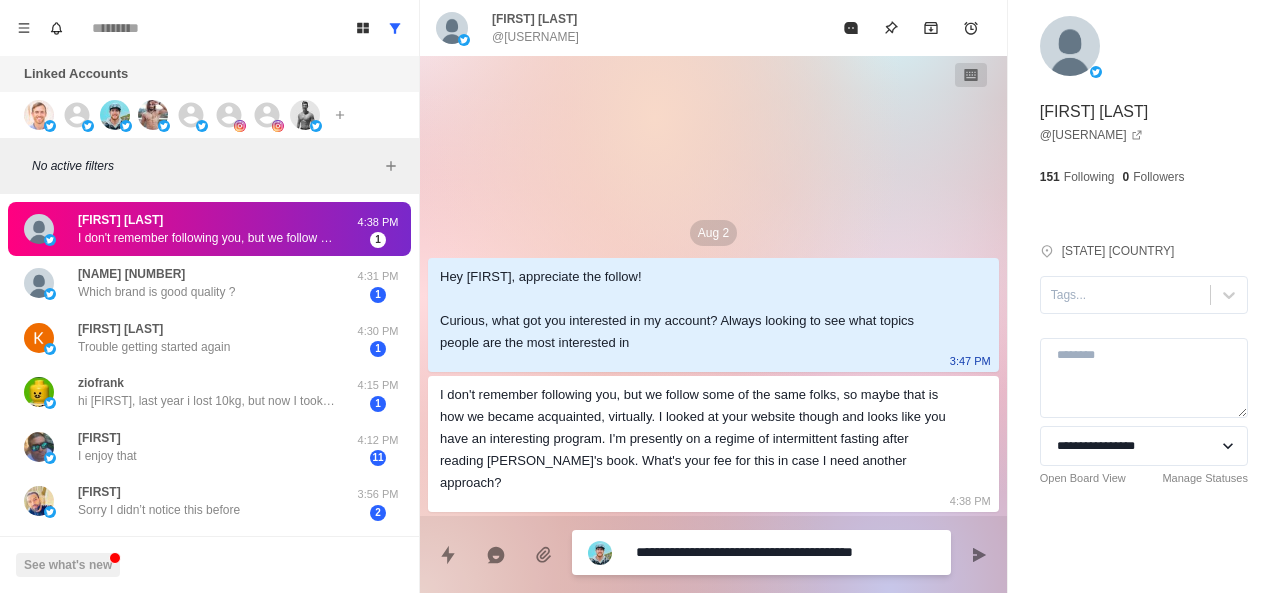 type on "*" 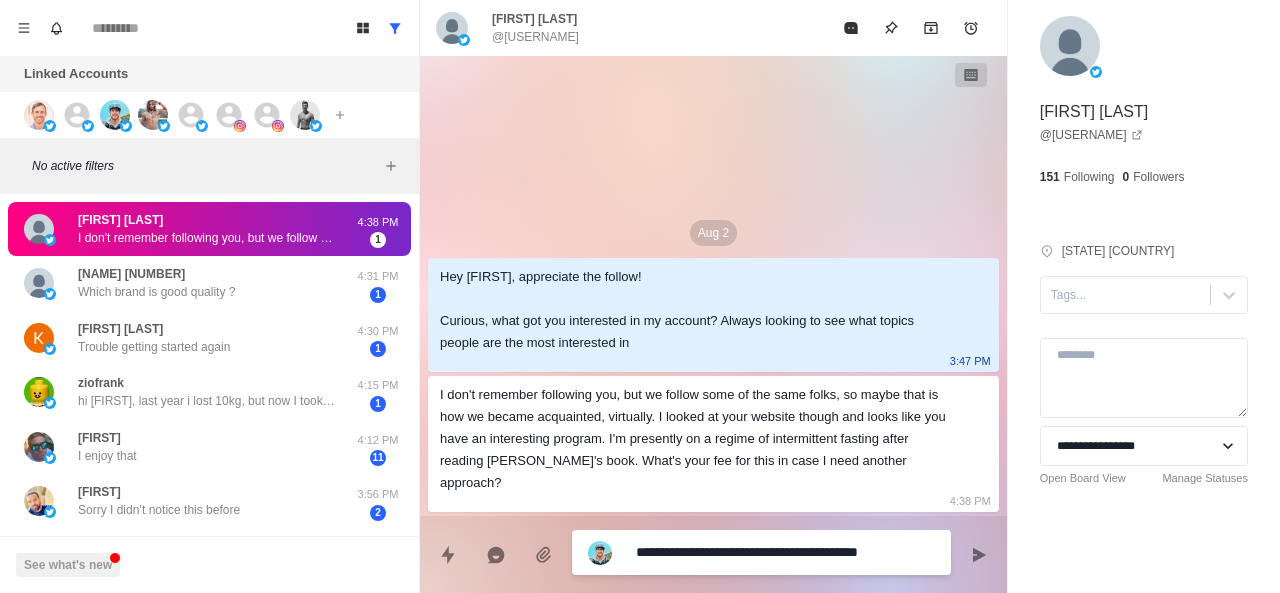 type on "*" 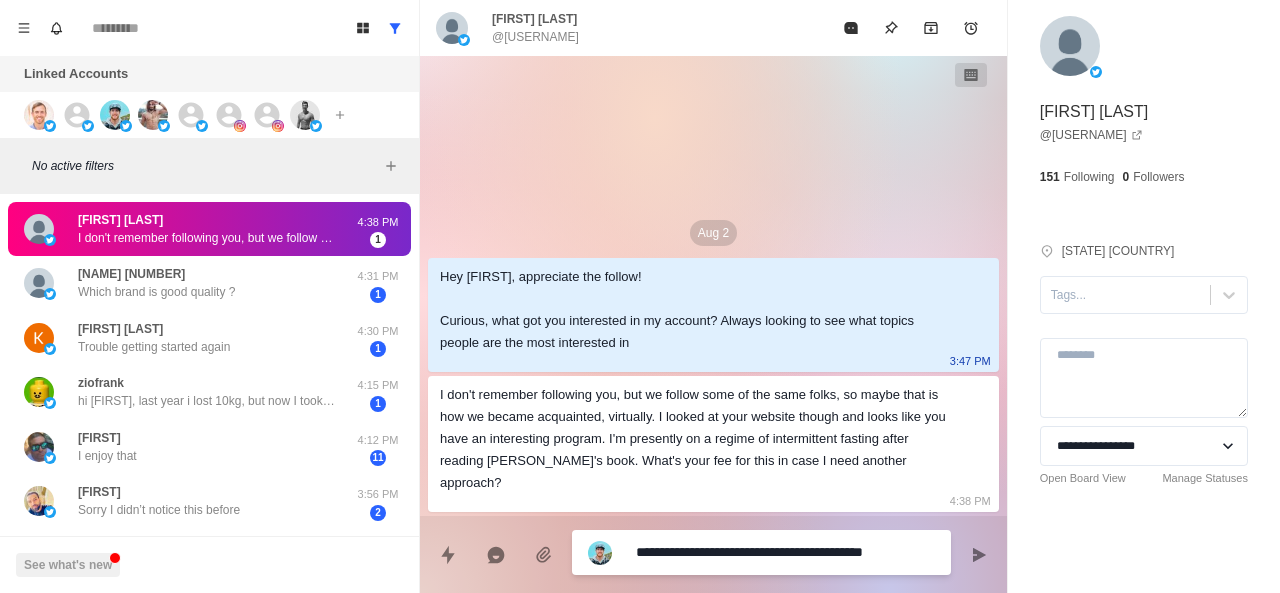 type on "*" 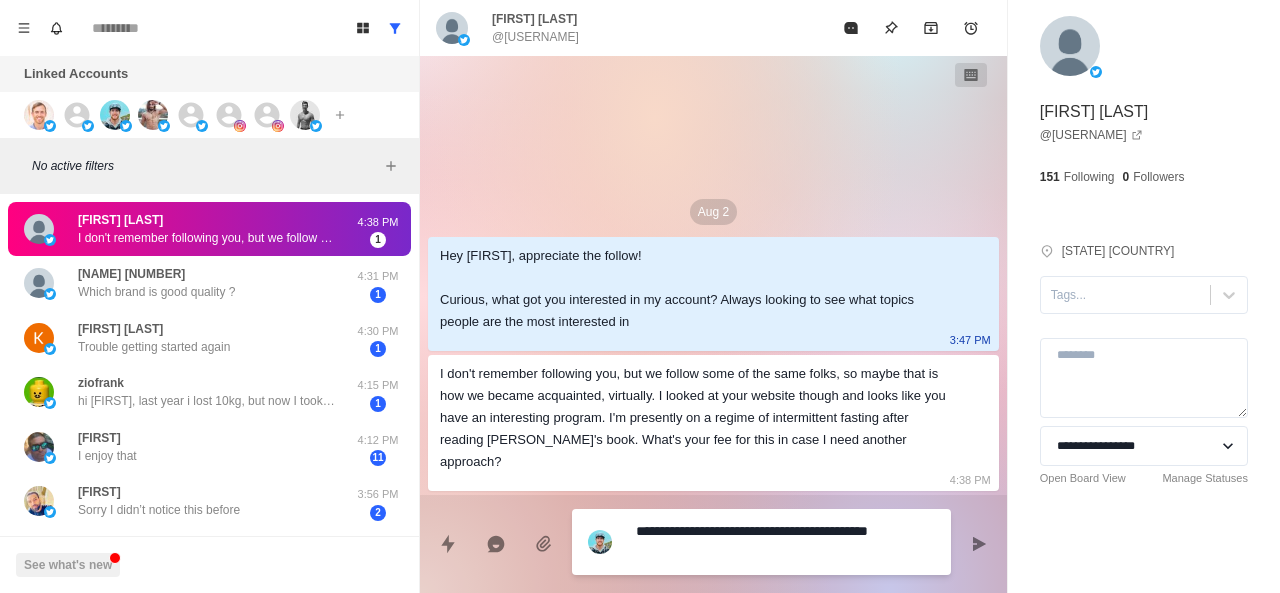 scroll, scrollTop: 16, scrollLeft: 0, axis: vertical 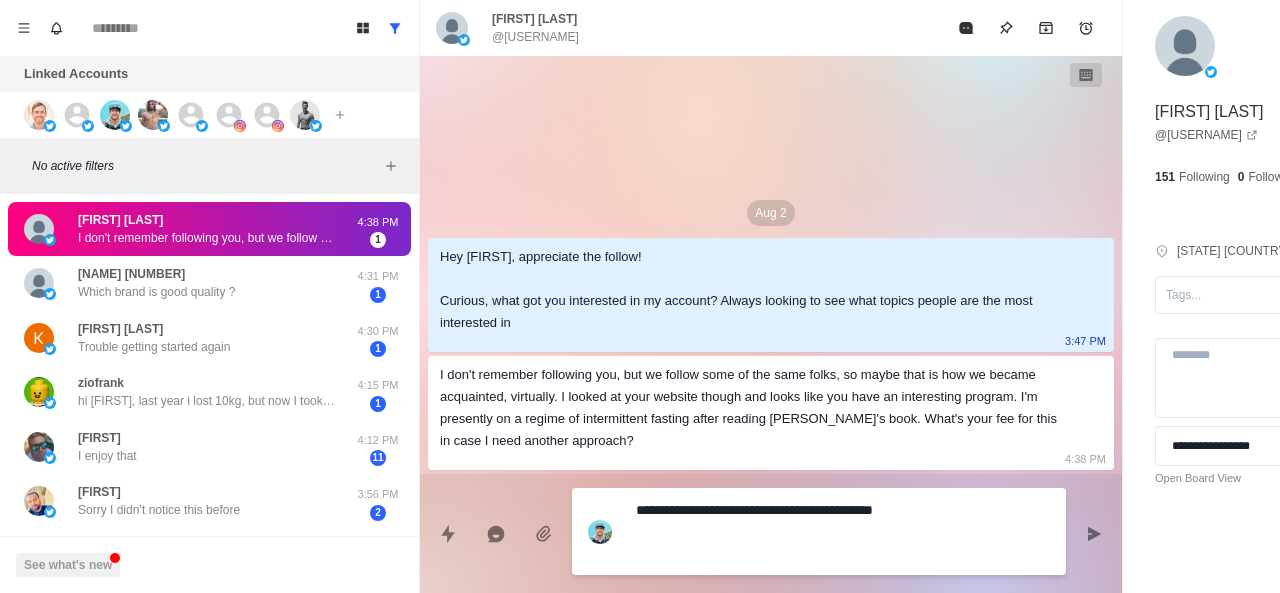 type on "*" 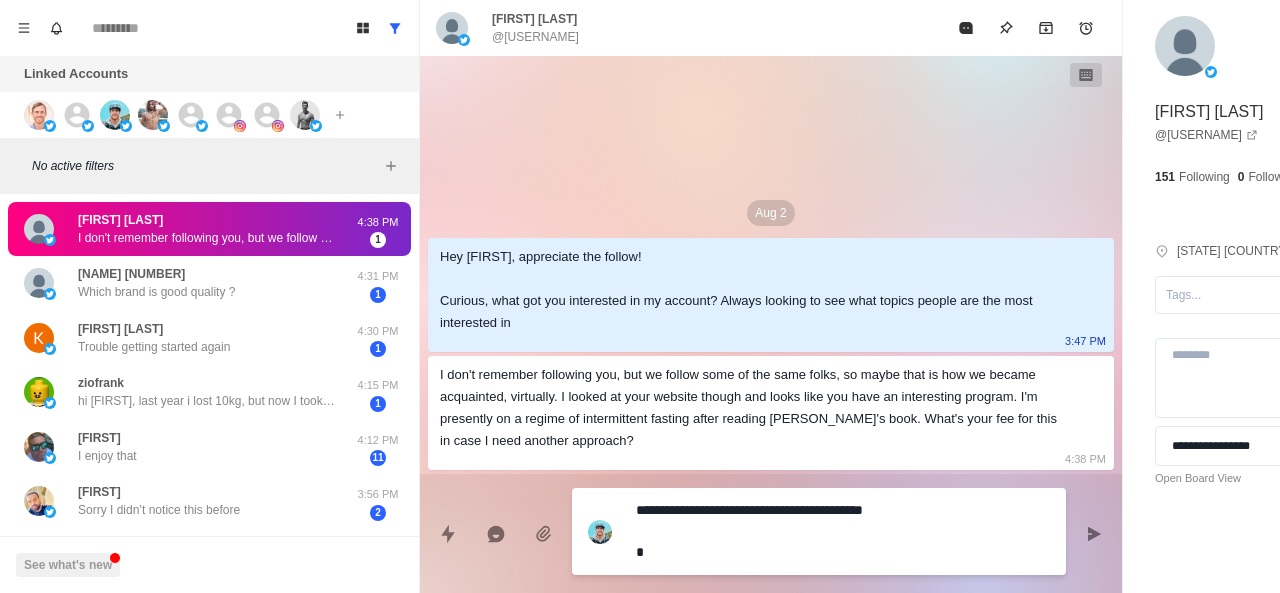 type on "*" 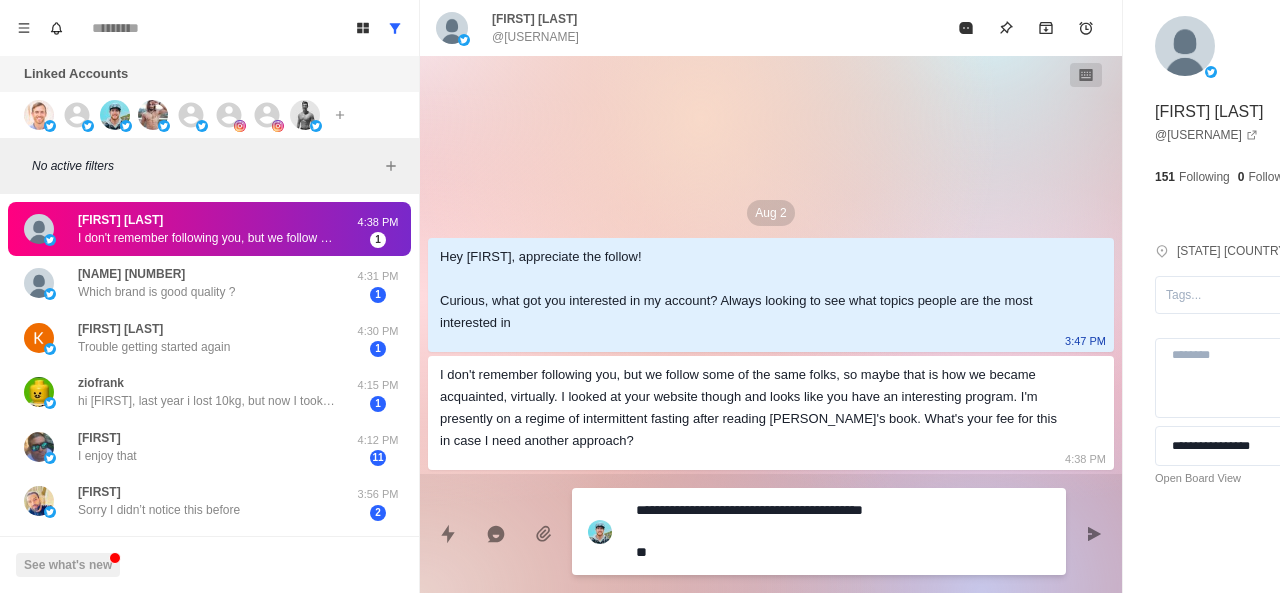 type on "*" 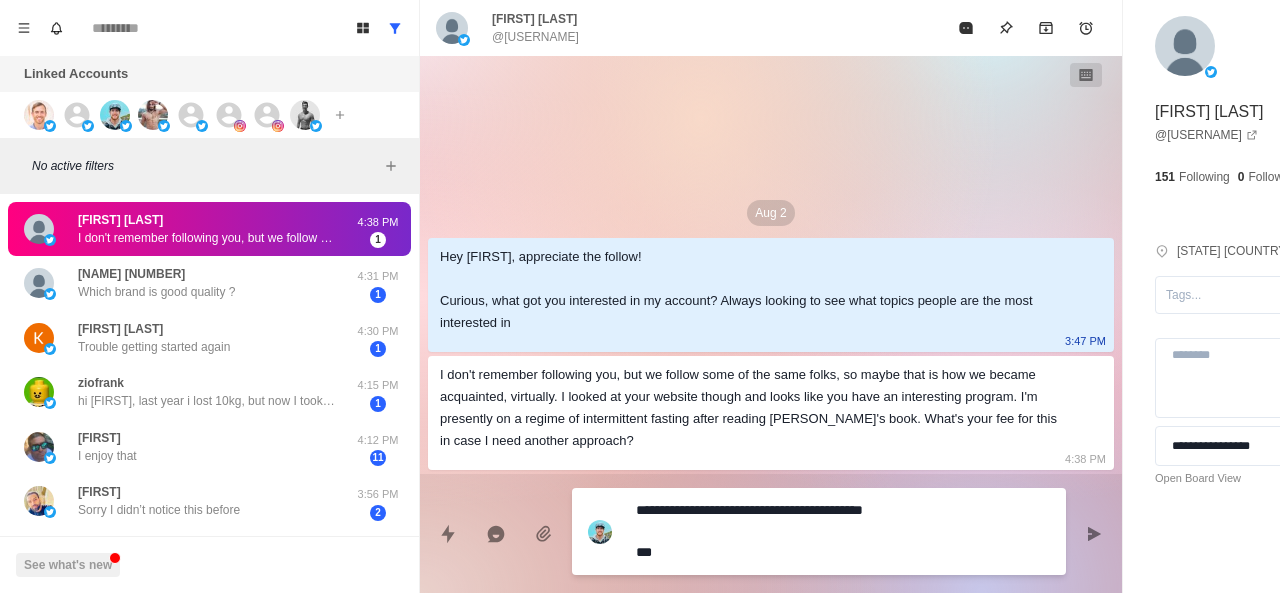 type on "*" 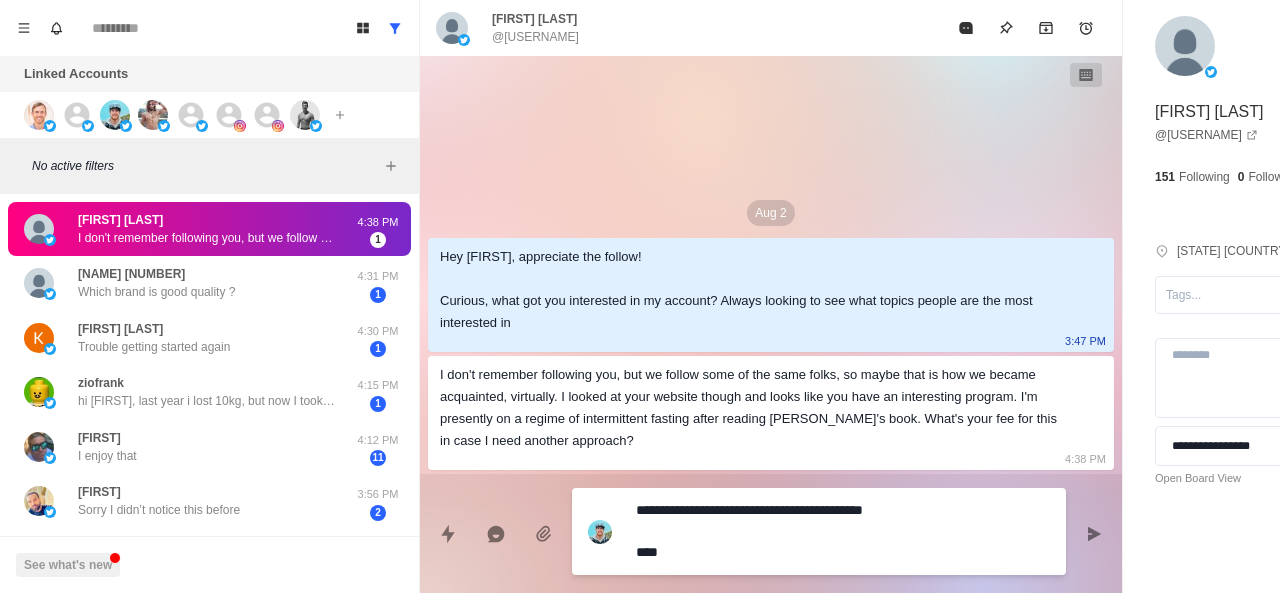 type on "*" 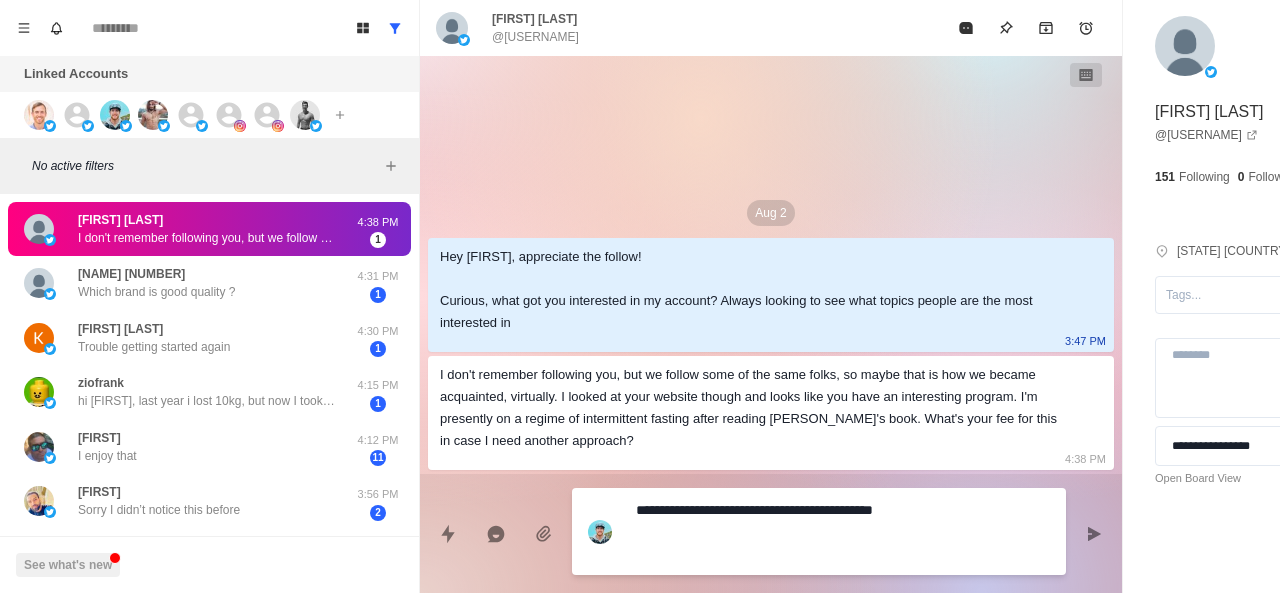 paste on "**********" 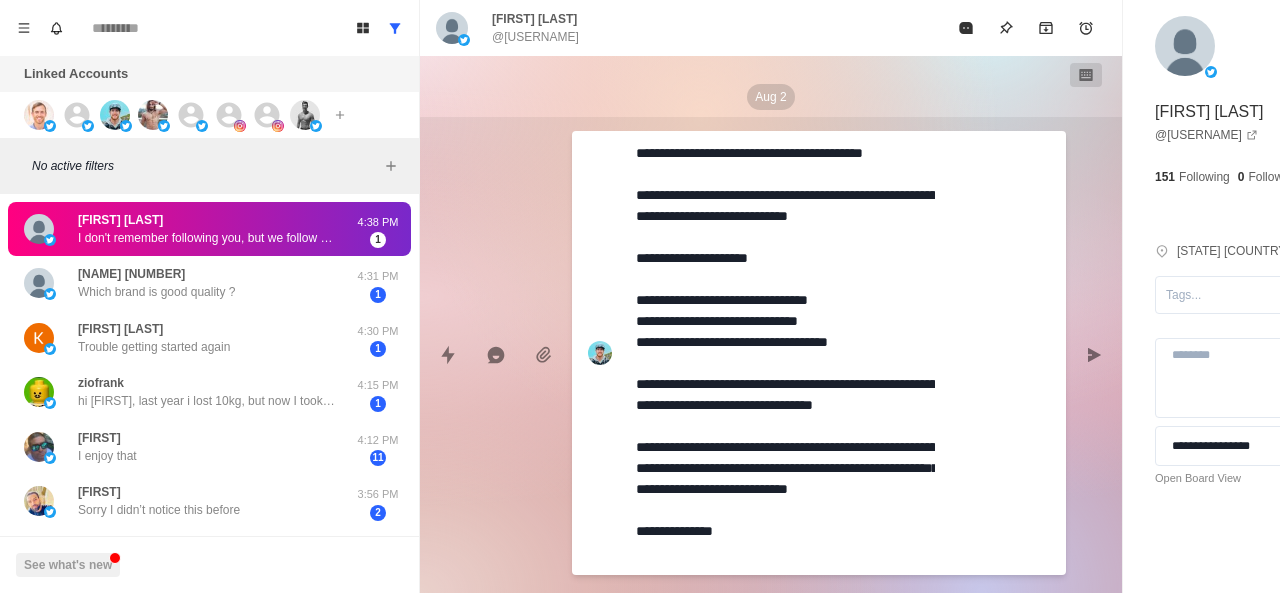 scroll, scrollTop: 42, scrollLeft: 0, axis: vertical 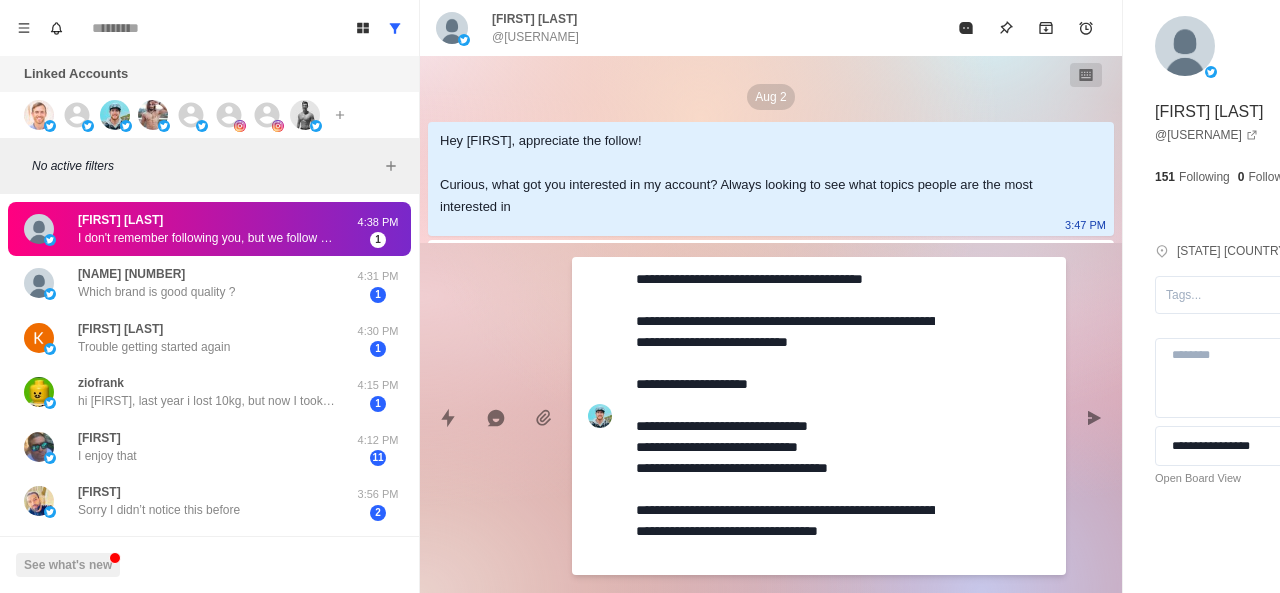 type on "*" 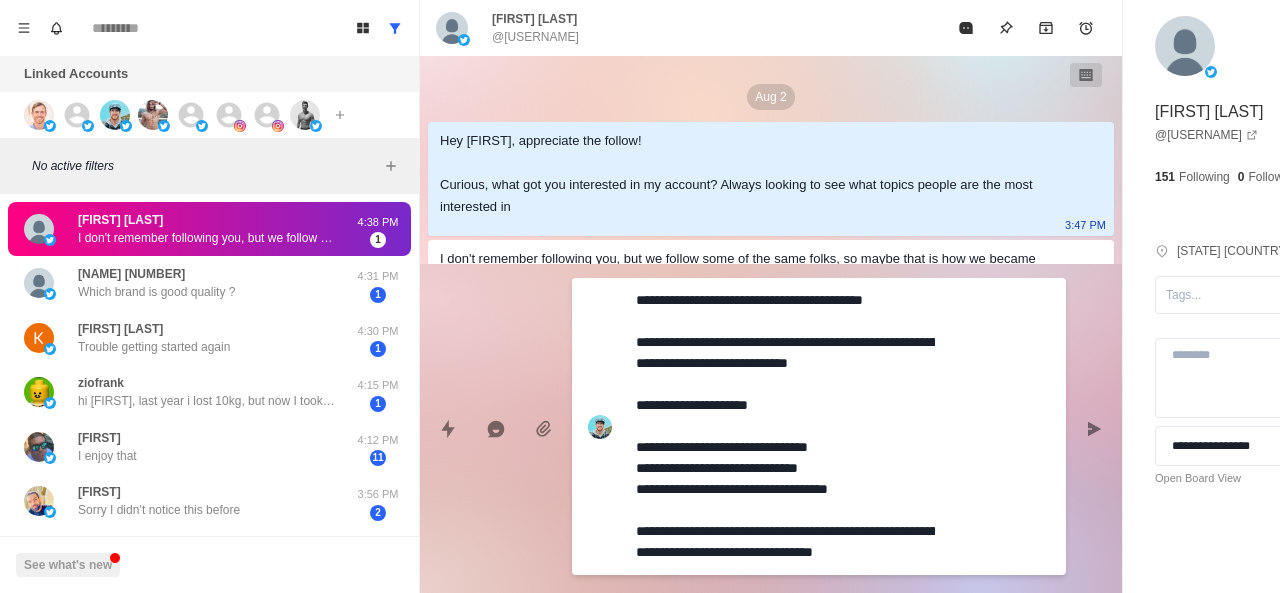 scroll, scrollTop: 116, scrollLeft: 0, axis: vertical 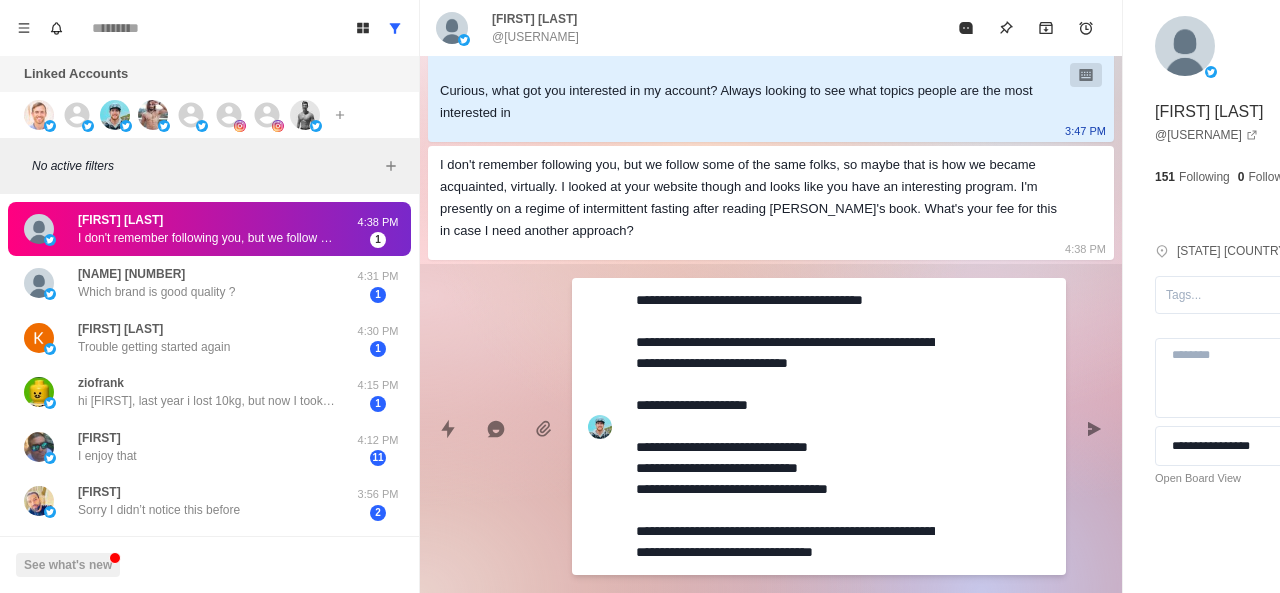 type on "*" 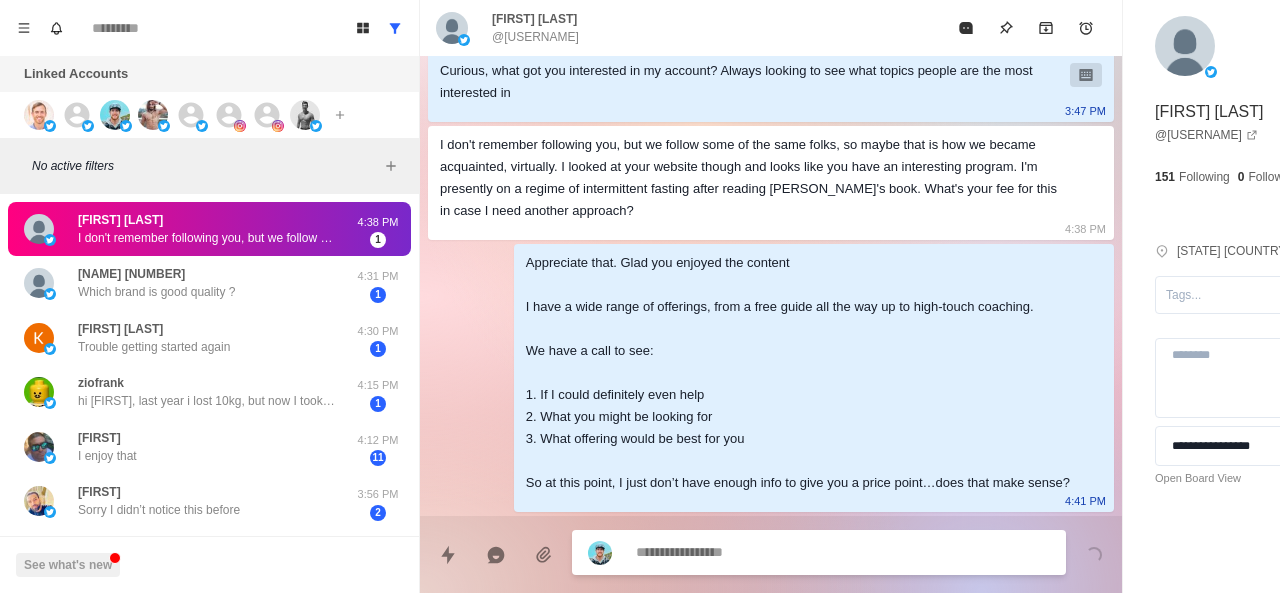 scroll, scrollTop: 180, scrollLeft: 0, axis: vertical 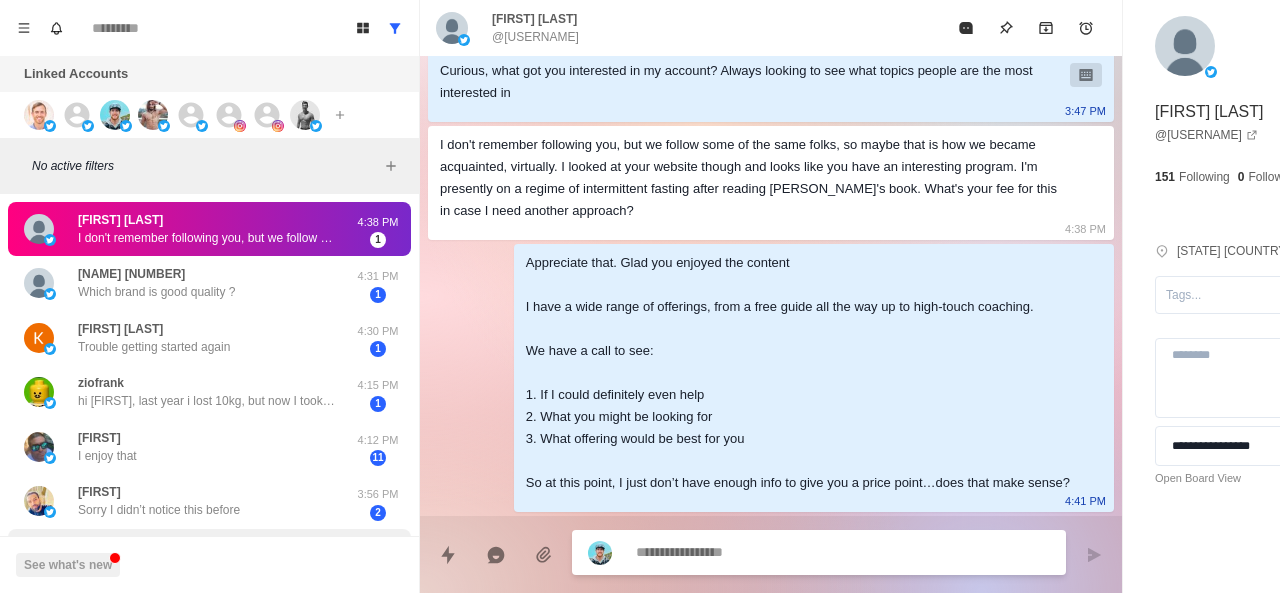 click on "[USERNAME] I would, except is it really free… I’m seeing so much now on here isn’t. They want you to subscribe.. the new way of making a living! 3:39 PM 1" at bounding box center (209, 556) 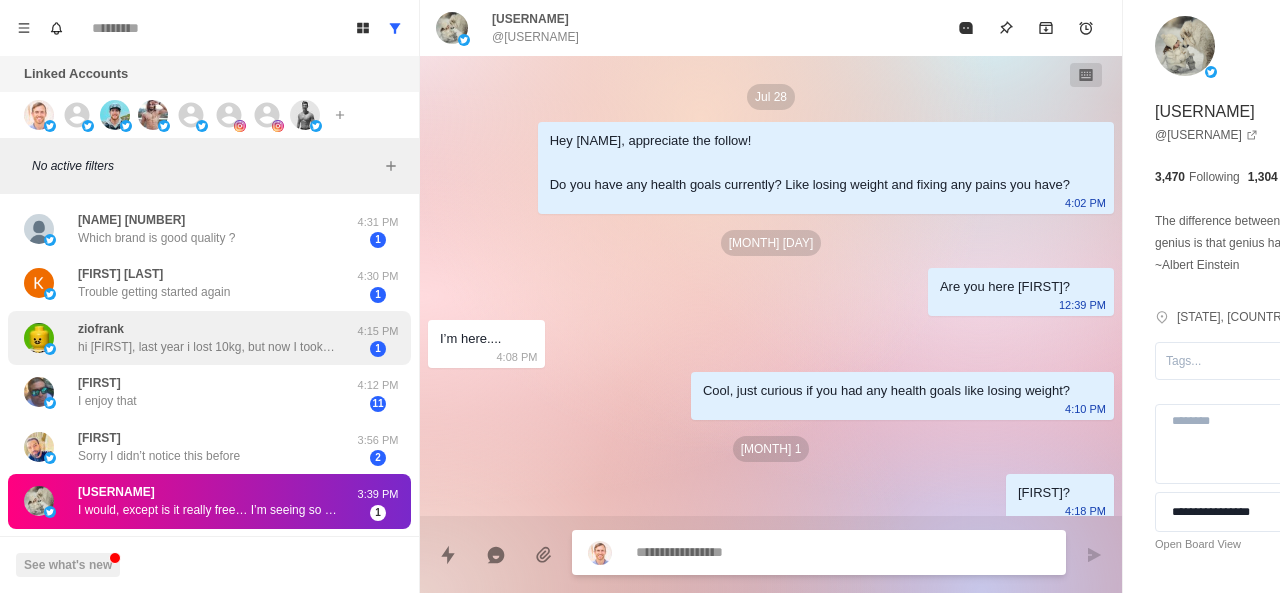 scroll, scrollTop: 326, scrollLeft: 0, axis: vertical 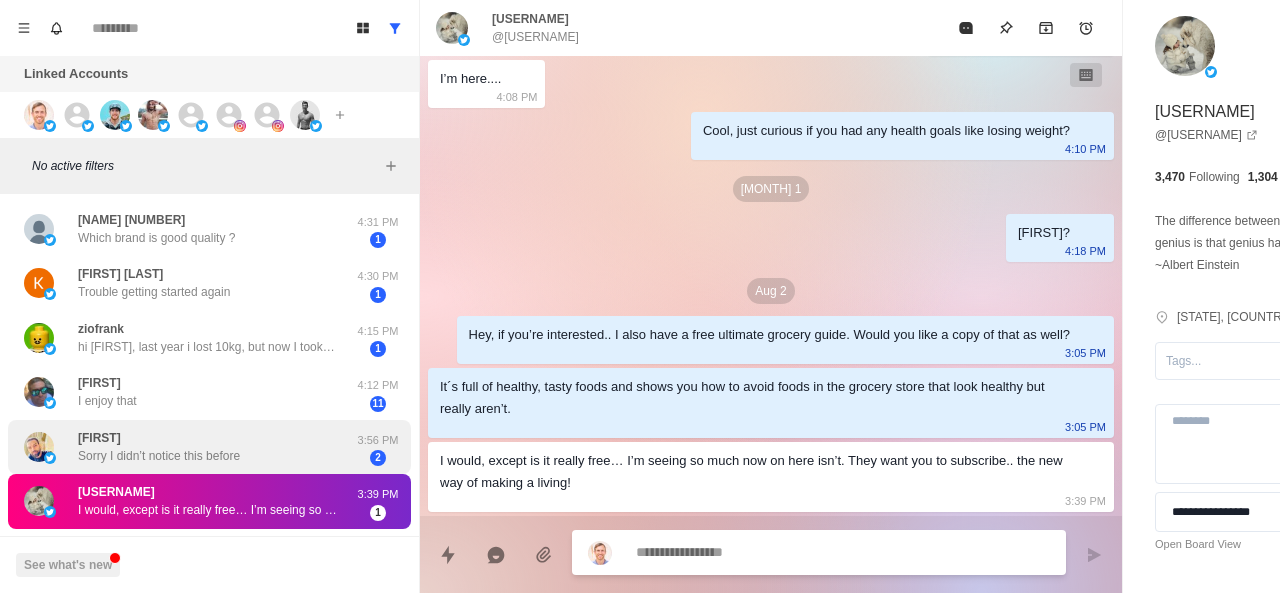 click on "RITESH Sorry I didn’t notice this before" at bounding box center (159, 447) 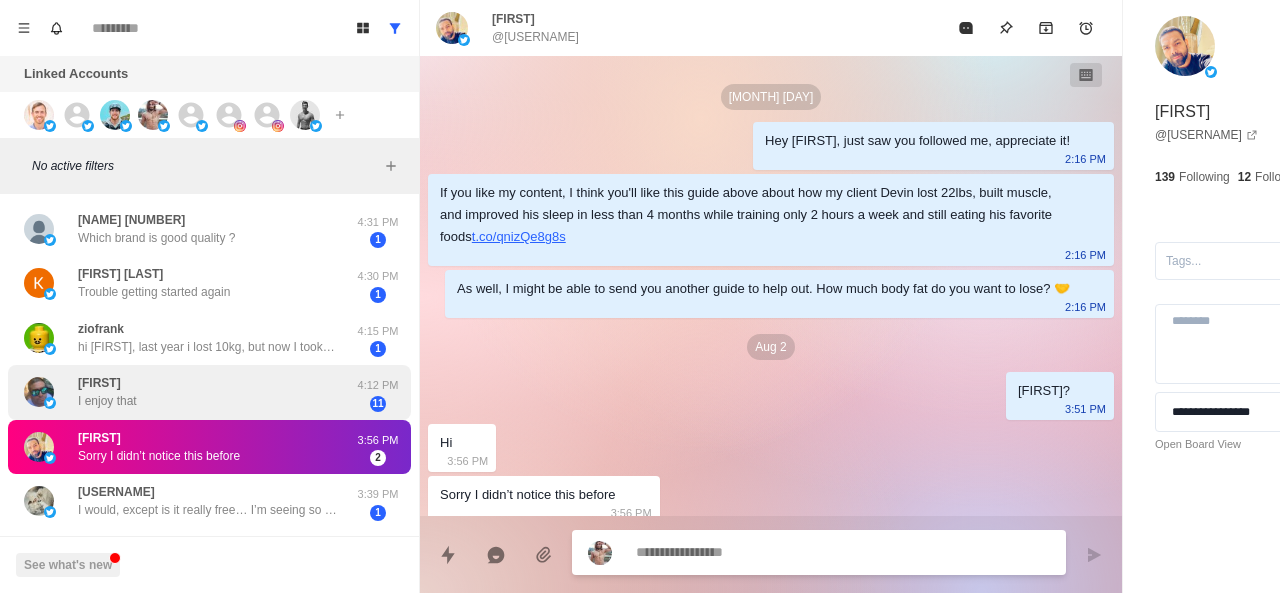 scroll, scrollTop: 34, scrollLeft: 0, axis: vertical 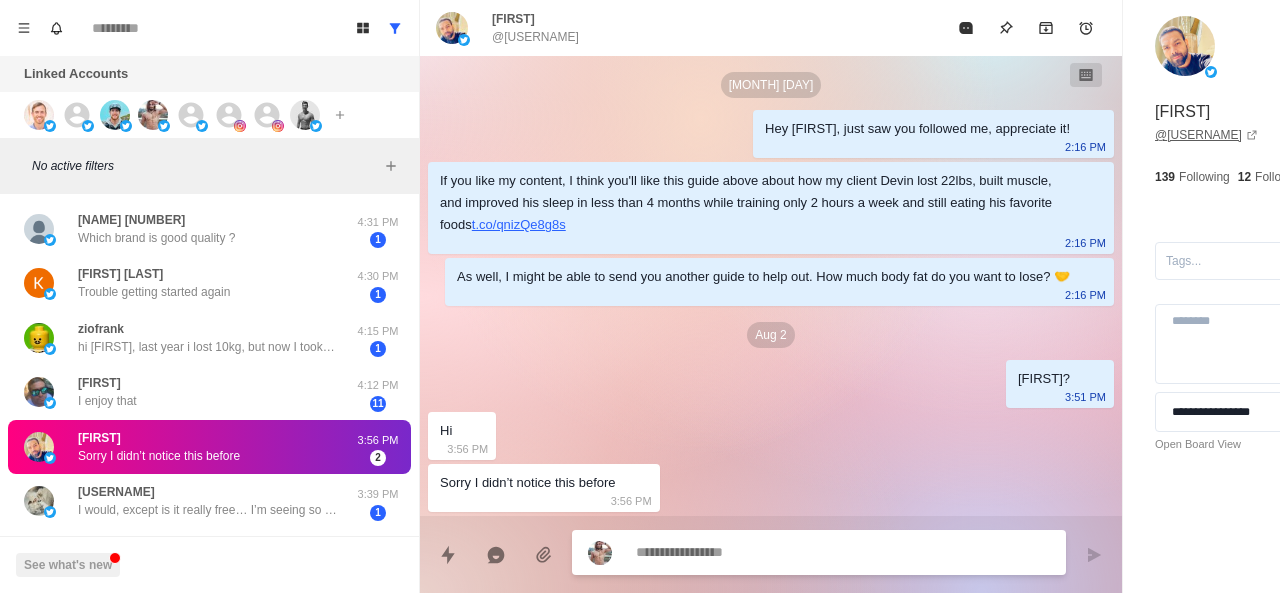click on "@ riteshyadav2" at bounding box center [1206, 135] 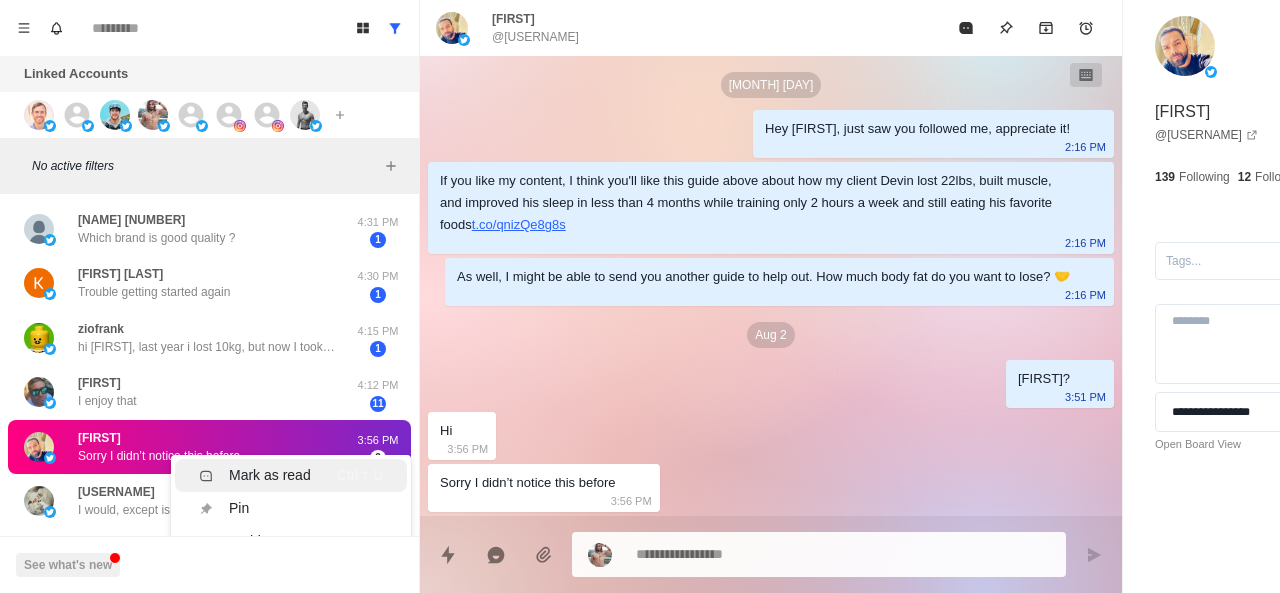 click on "Mark as read Ctrl ⇧ U" at bounding box center (291, 475) 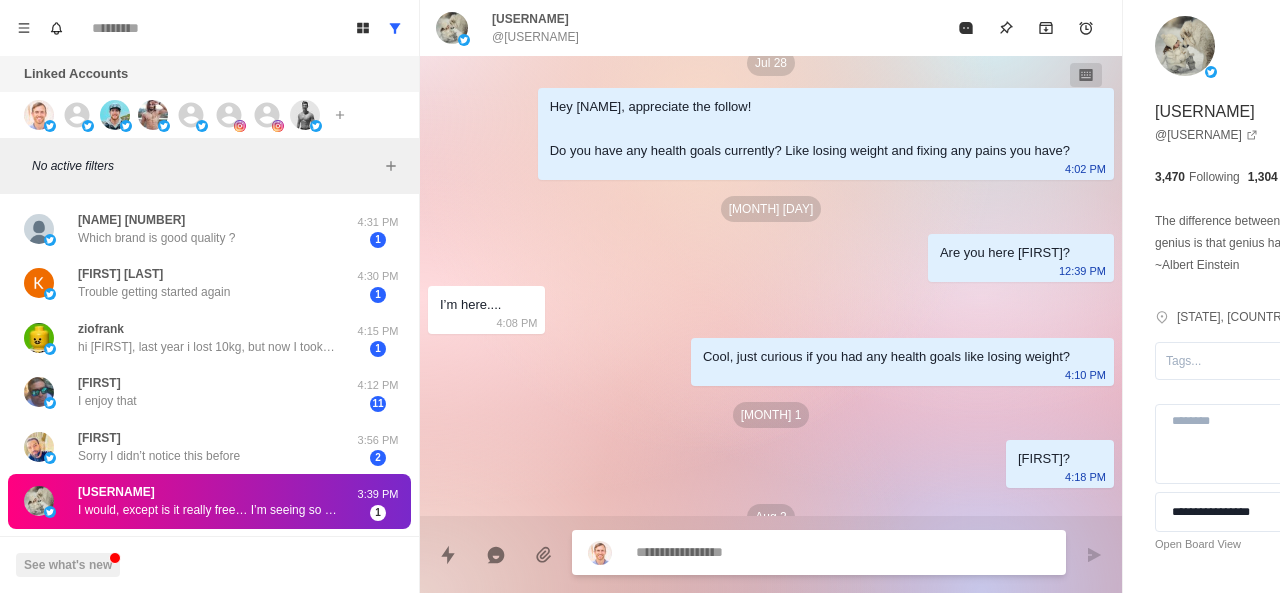 scroll, scrollTop: 326, scrollLeft: 0, axis: vertical 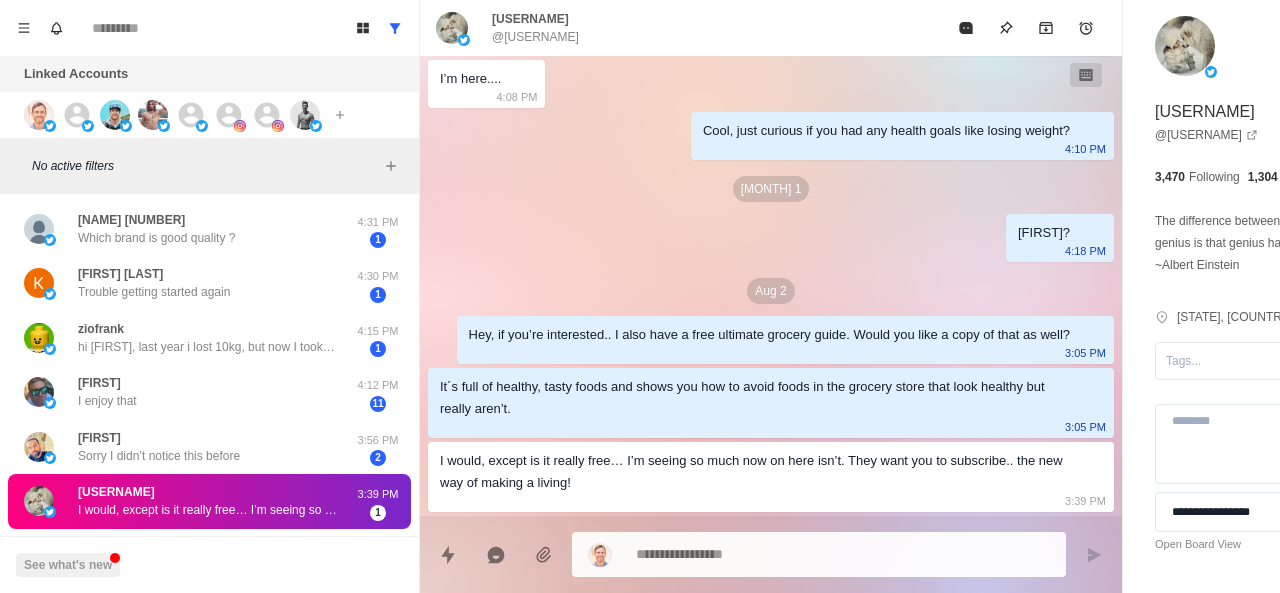 click on "I would, except is it really free… I’m seeing so much now on here isn’t. They want you to subscribe.. the new way of making a living!" at bounding box center [208, 510] 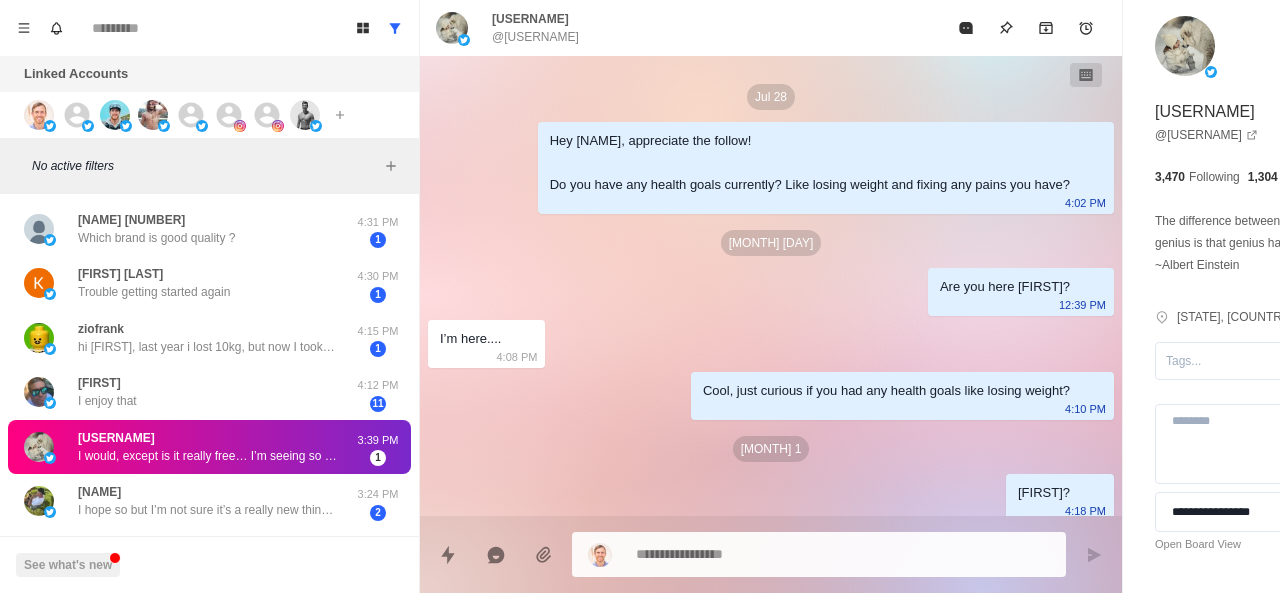 scroll, scrollTop: 326, scrollLeft: 0, axis: vertical 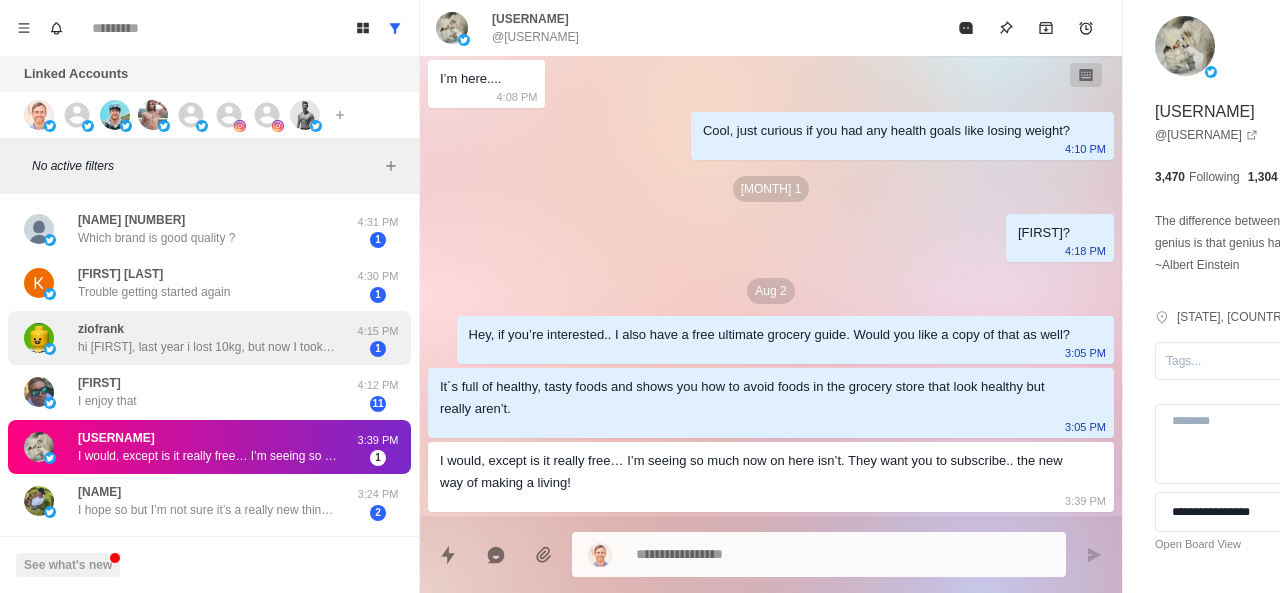 click on "ziofrank hi Chris, last year i lost 10kg, but now I took back 4... I'm doing every day a bit of sport, so it could not be all fat. pressure without pills is about 135/85 on average..
I think I definitely need a guide! thanks for that!" at bounding box center [208, 338] 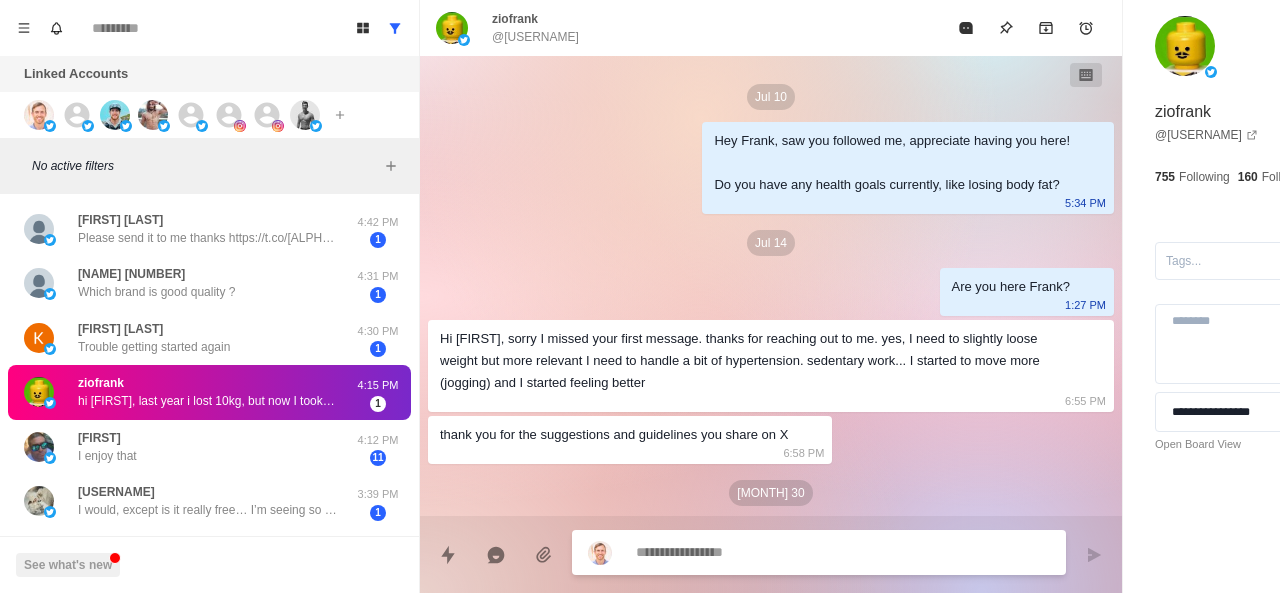 scroll, scrollTop: 560, scrollLeft: 0, axis: vertical 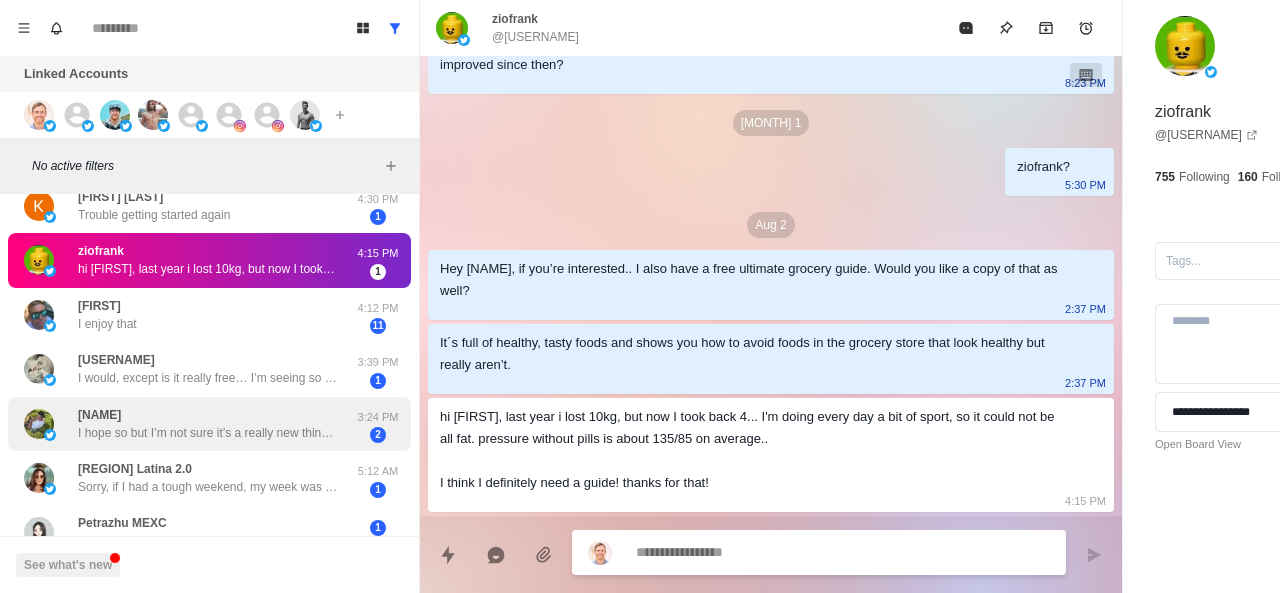 click on "[FIRST] [LAST] I hope so but I’m not sure it’s a really new thing for me so I’ll just have to stick with it." at bounding box center [208, 424] 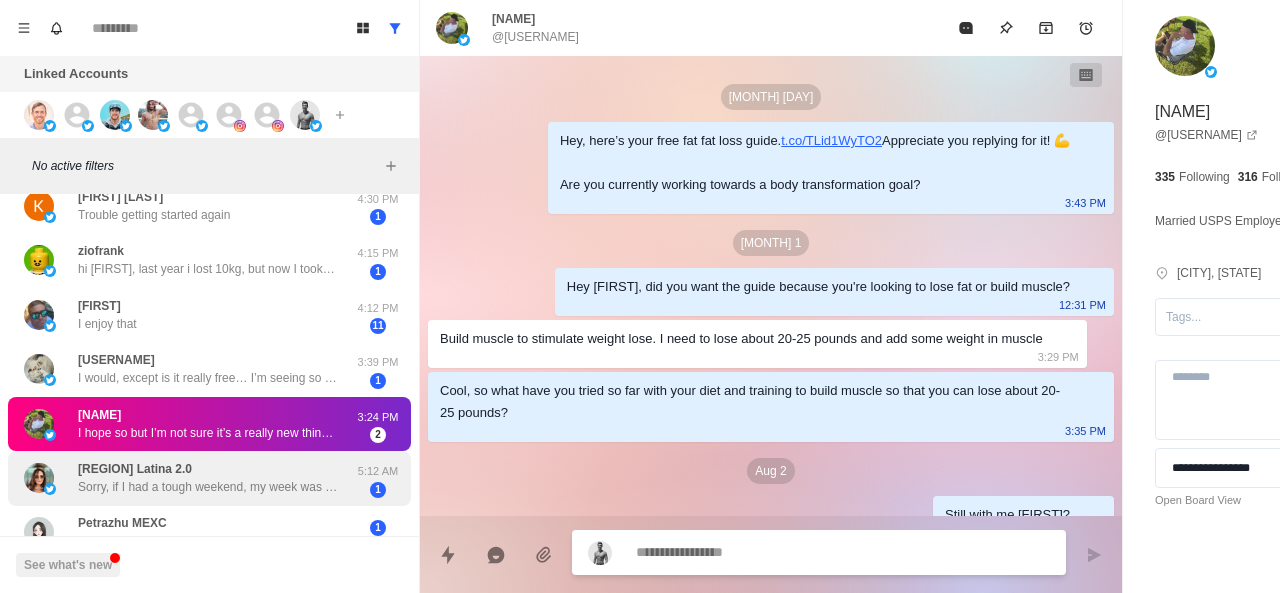 scroll, scrollTop: 756, scrollLeft: 0, axis: vertical 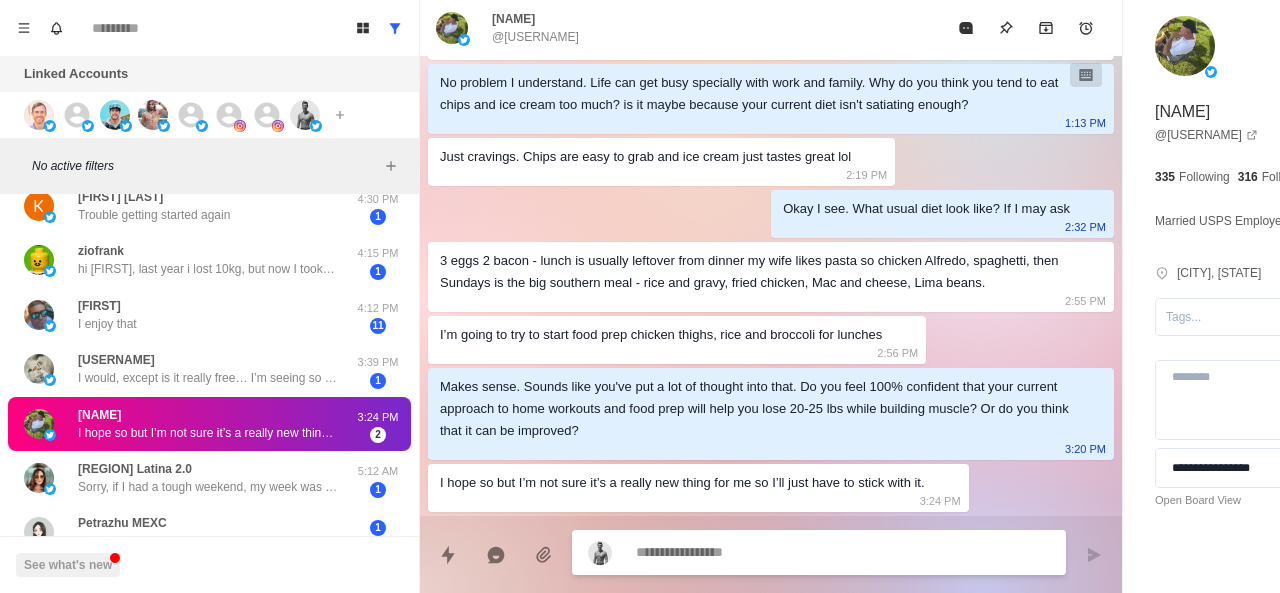 paste on "**********" 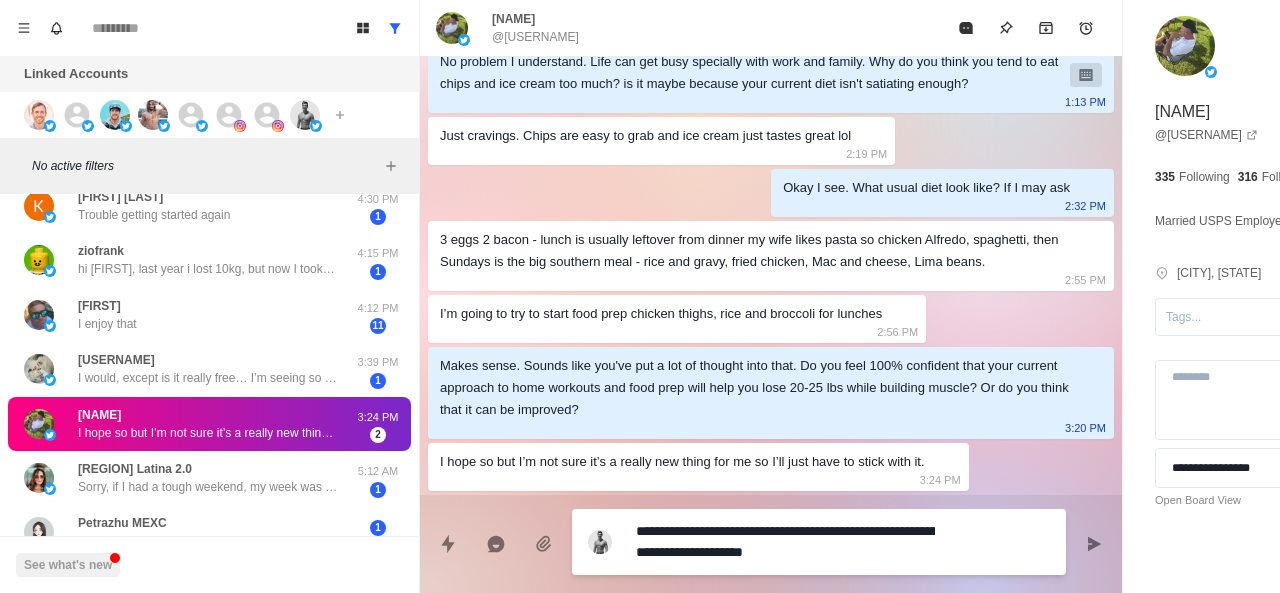 scroll, scrollTop: 776, scrollLeft: 0, axis: vertical 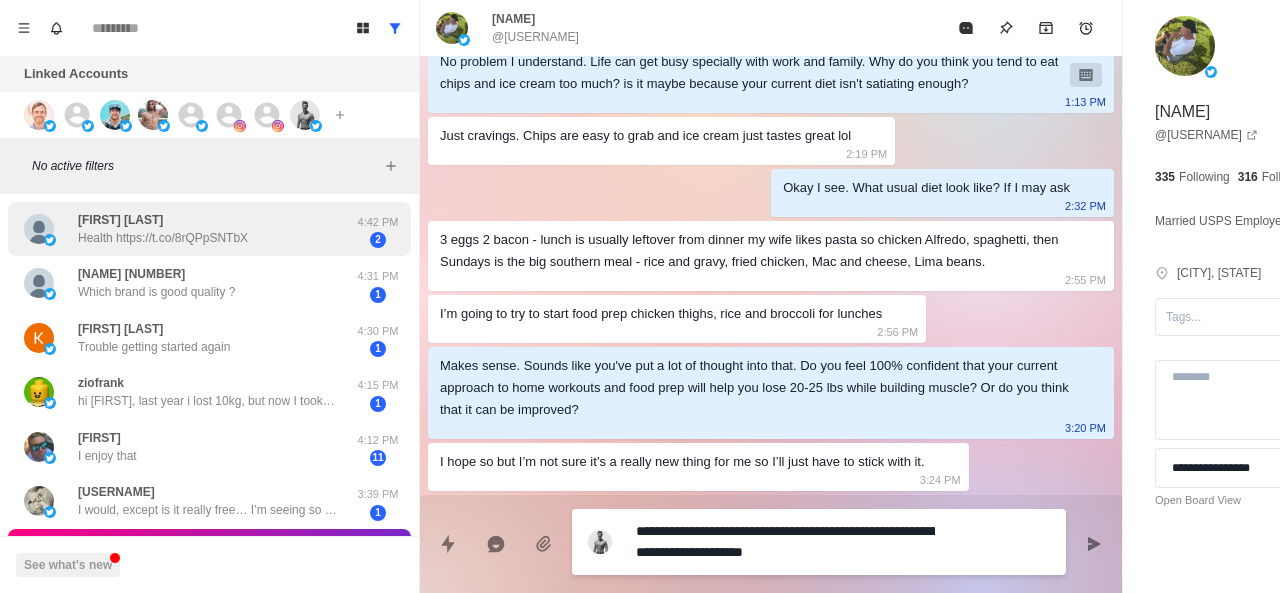 type on "**********" 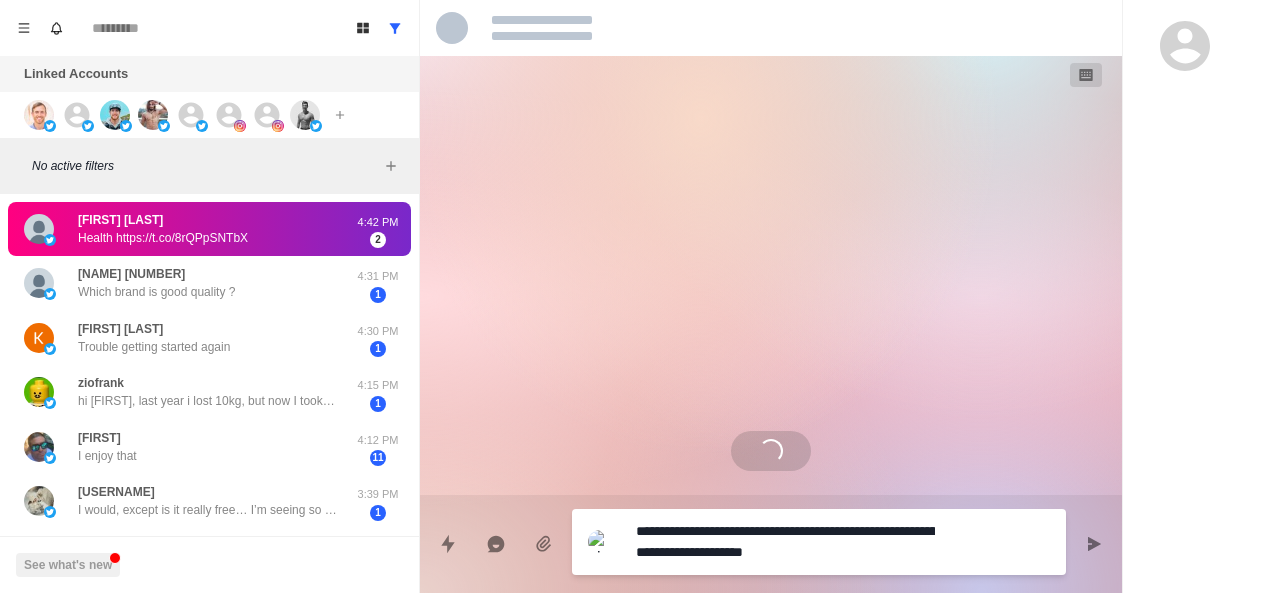 scroll, scrollTop: 0, scrollLeft: 0, axis: both 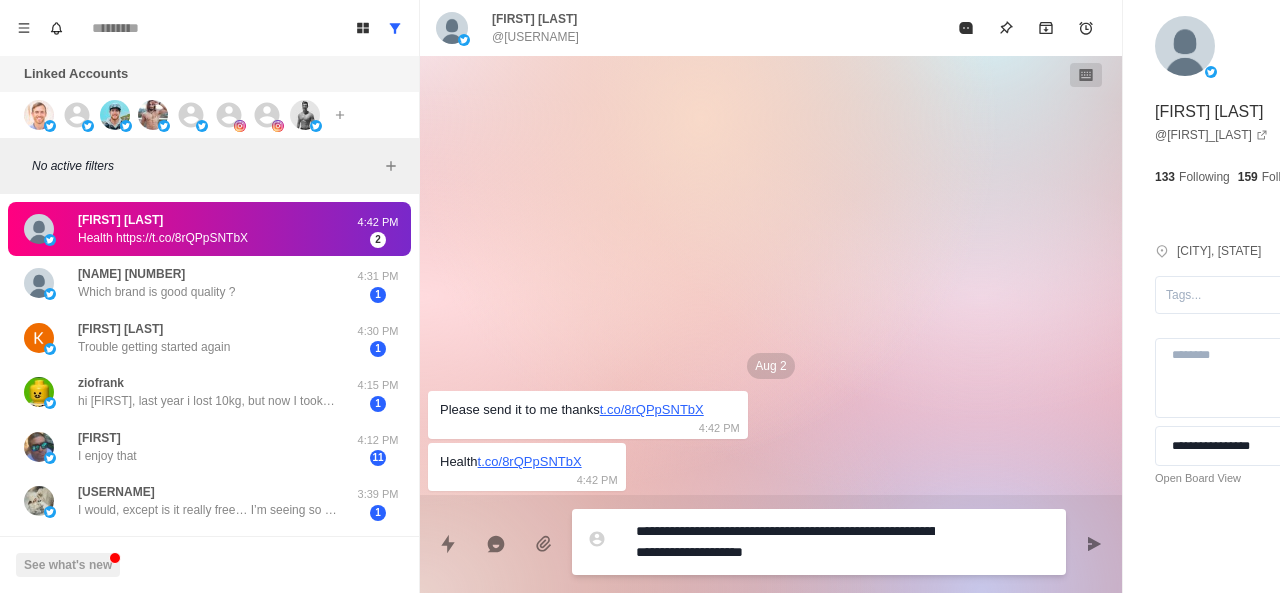 click on "**********" at bounding box center (785, 542) 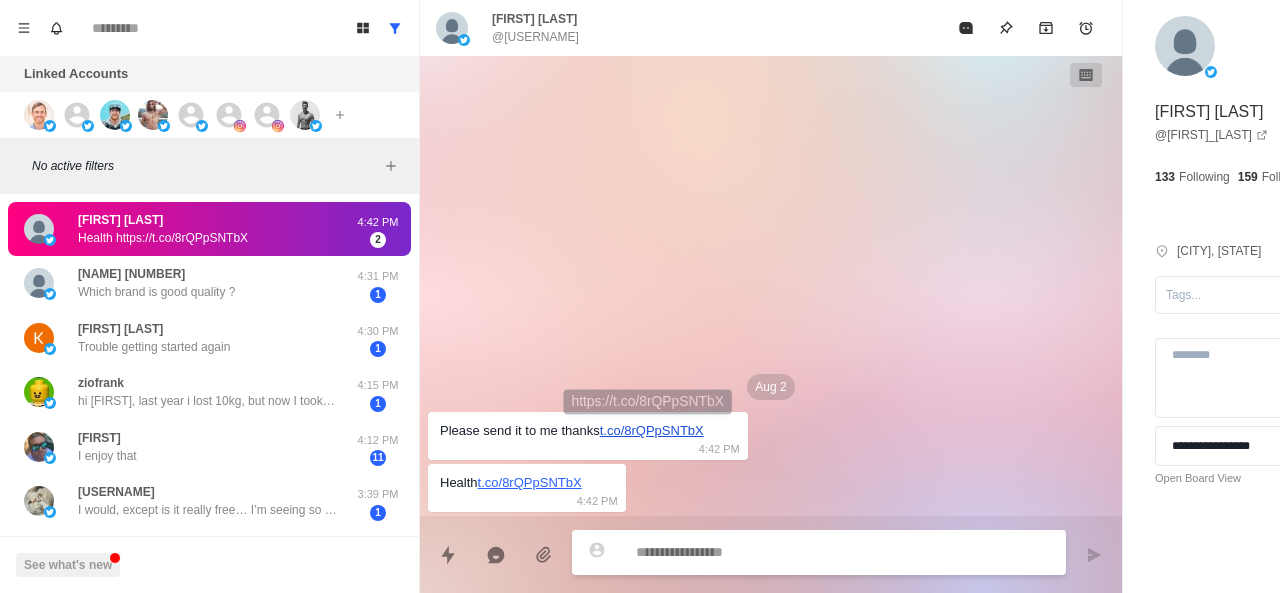 type 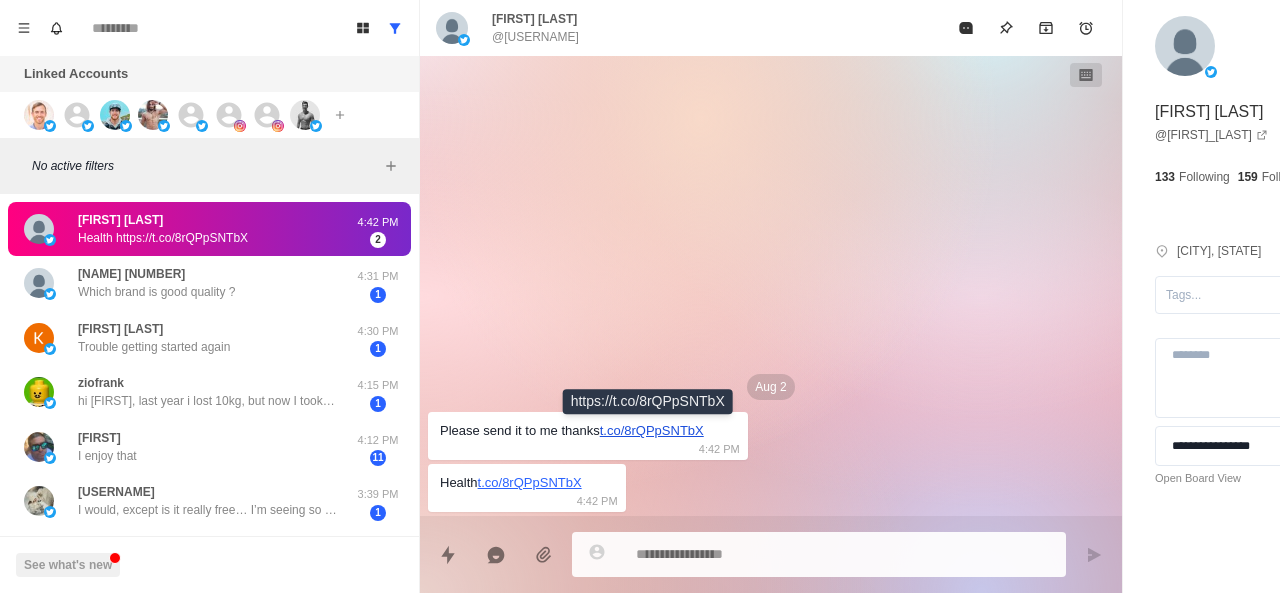 click on "t.co/8rQPpSNTbX" at bounding box center [652, 430] 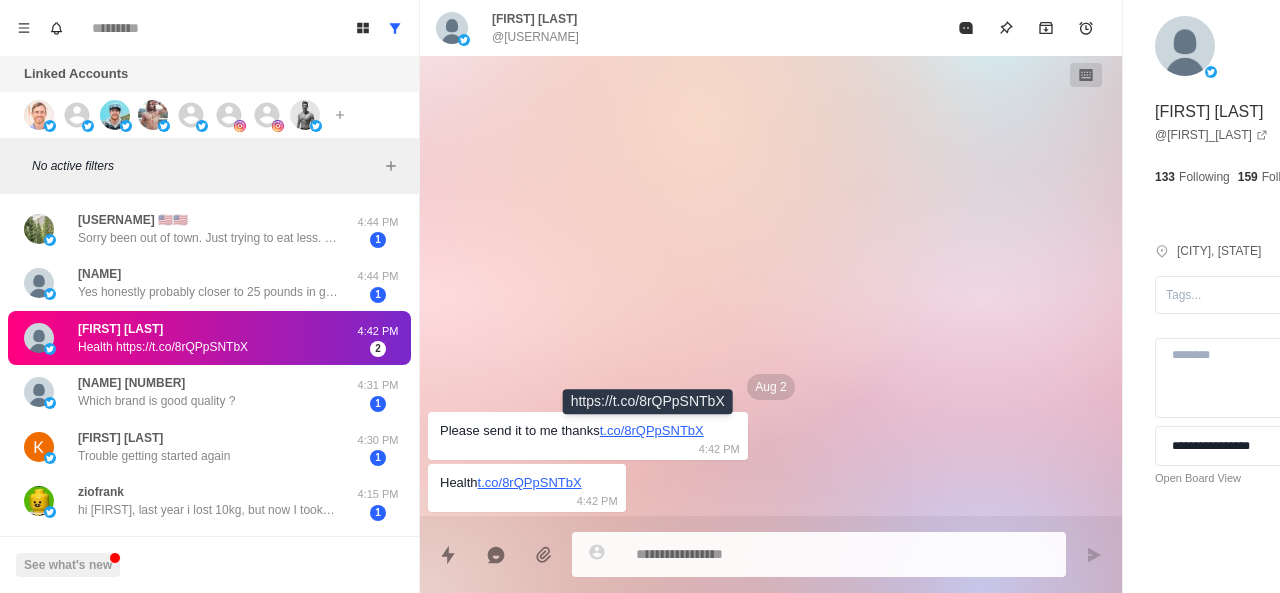 click at bounding box center (785, 554) 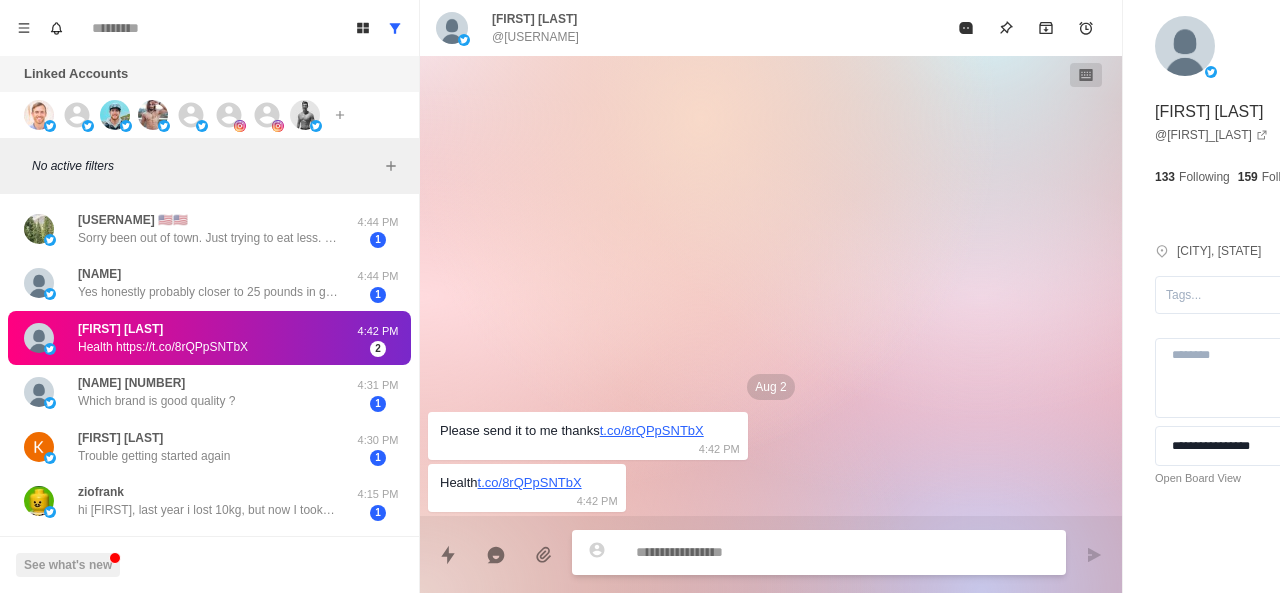 type on "*" 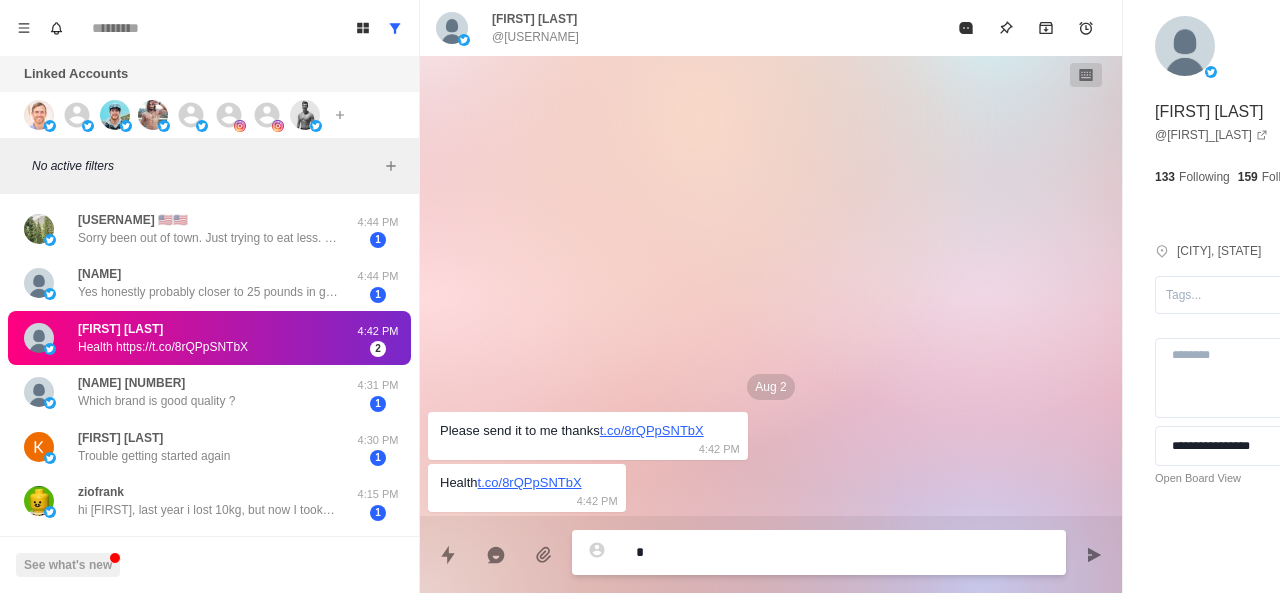 type on "*" 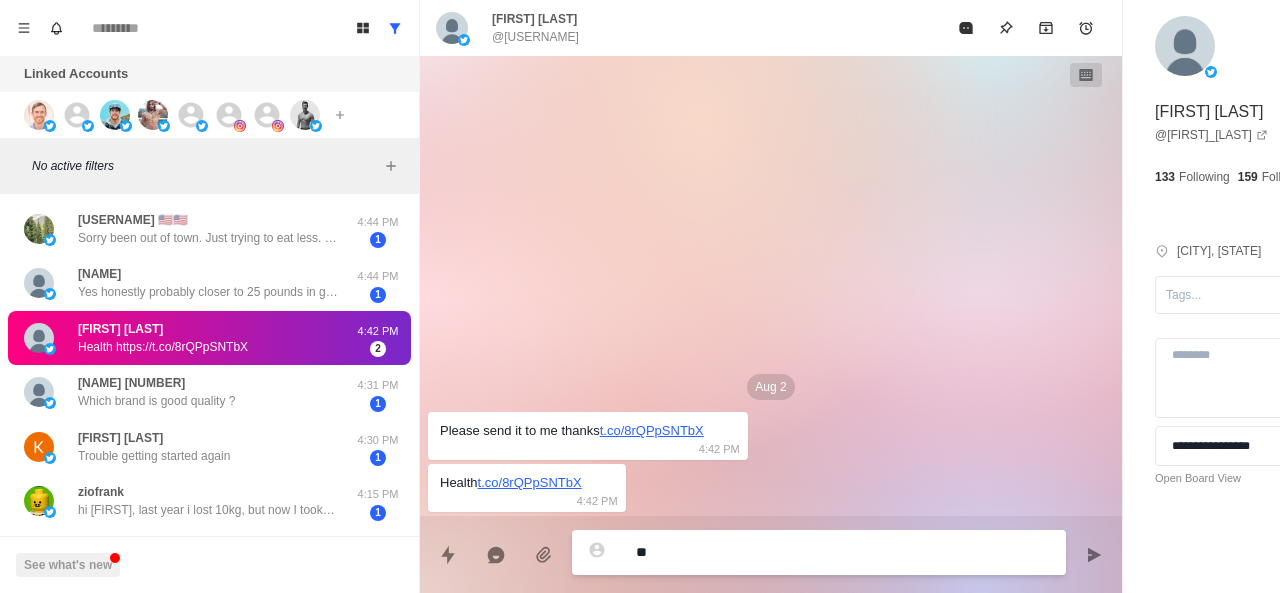 type on "*" 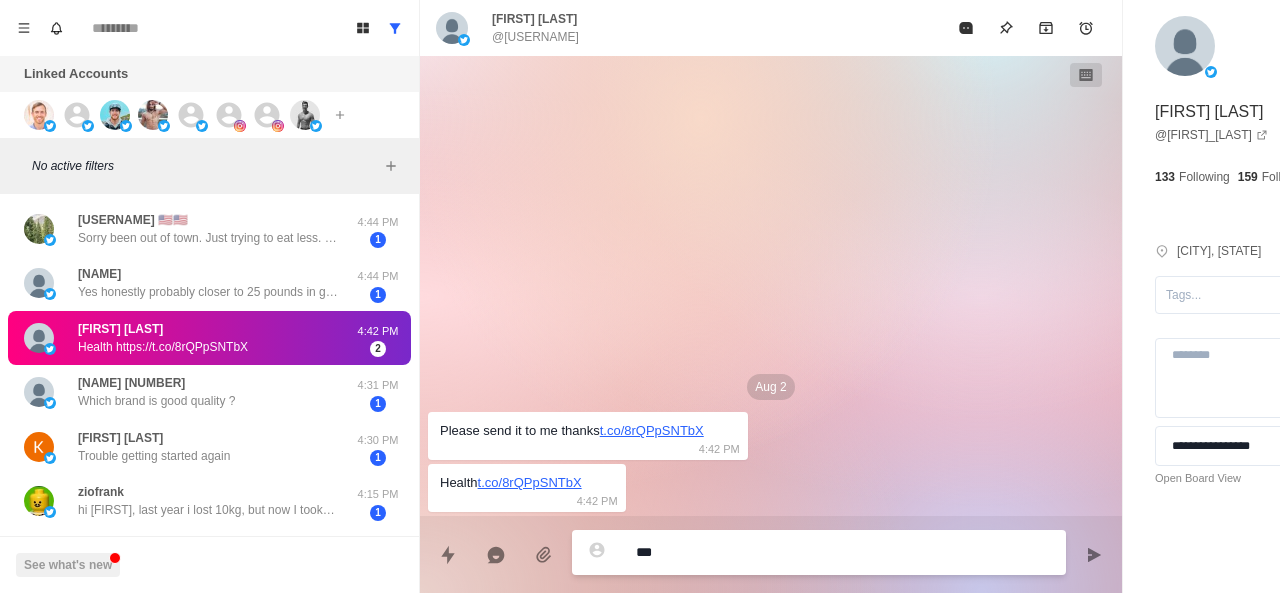 type on "*" 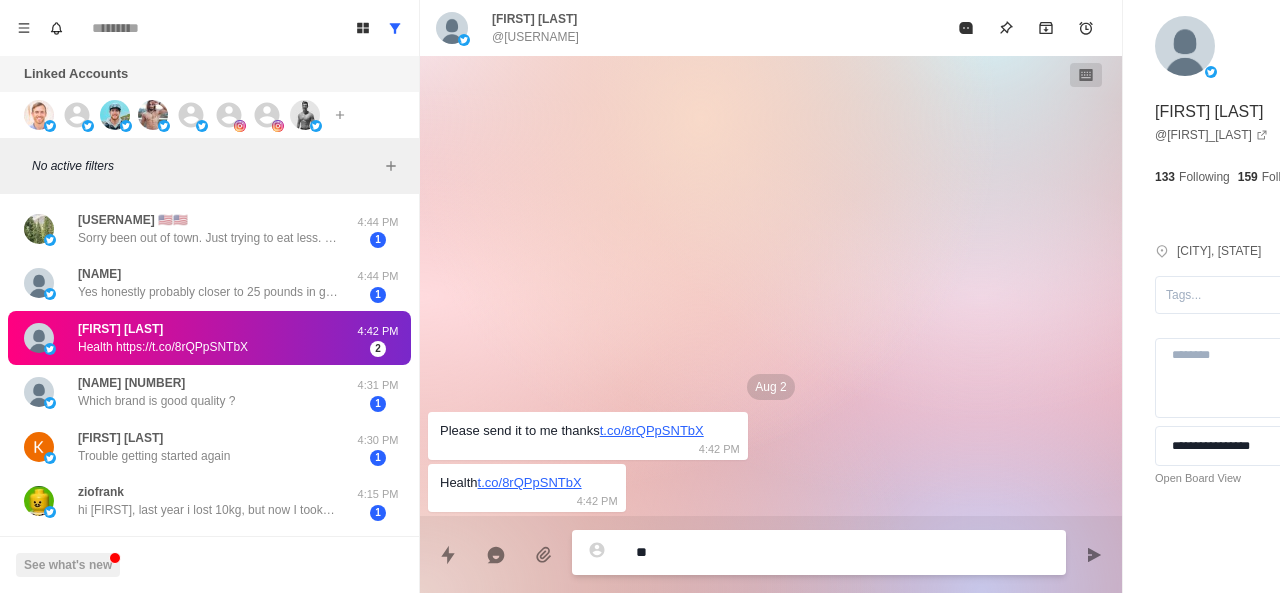 type on "*" 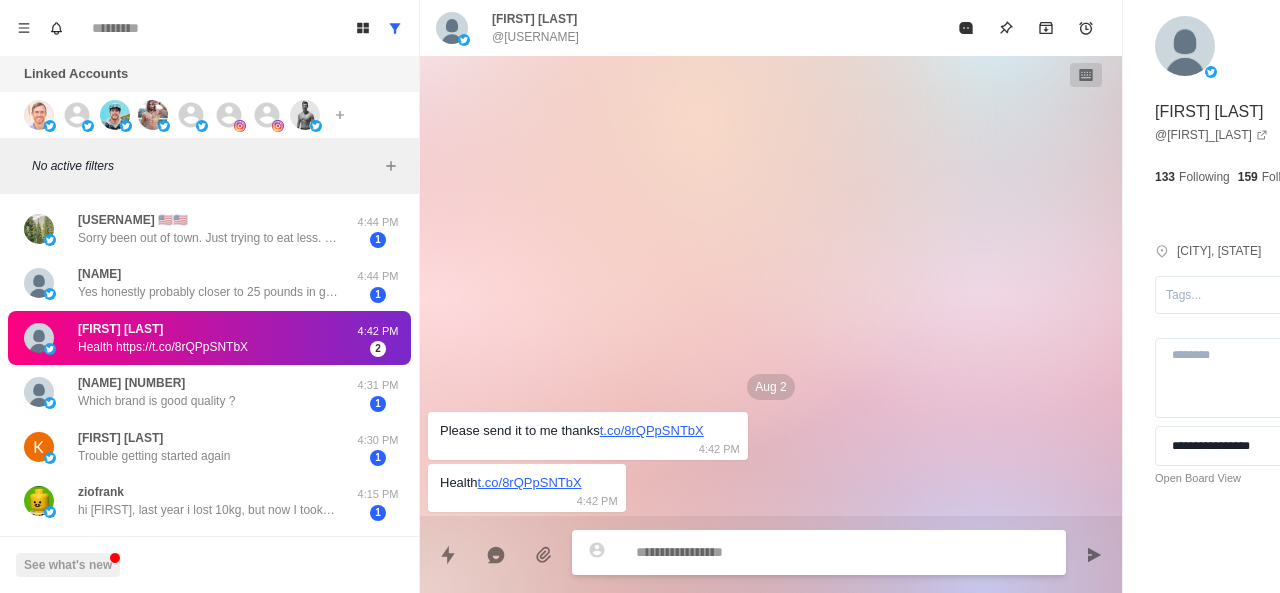 paste on "**********" 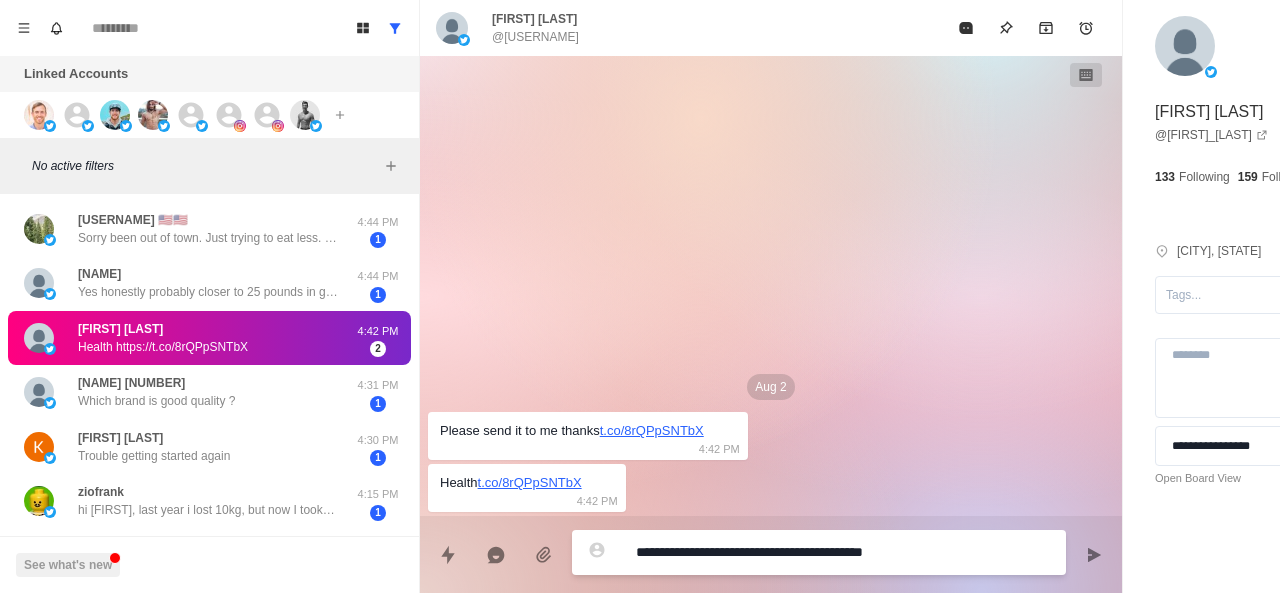 click on "**********" at bounding box center (785, 552) 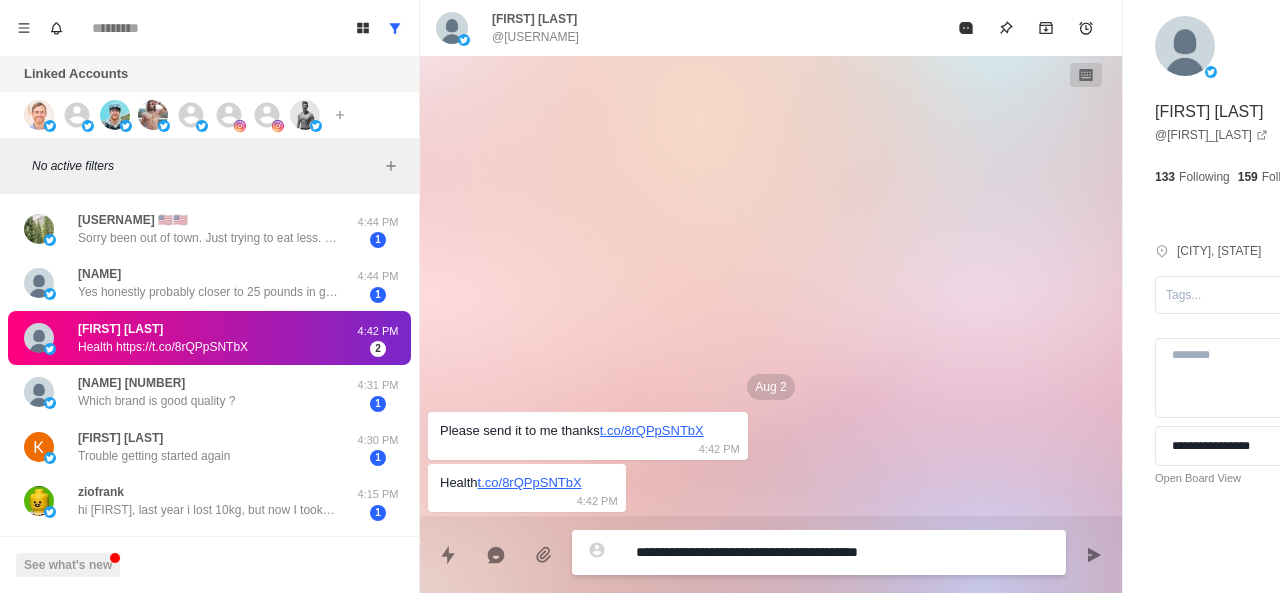 type on "*" 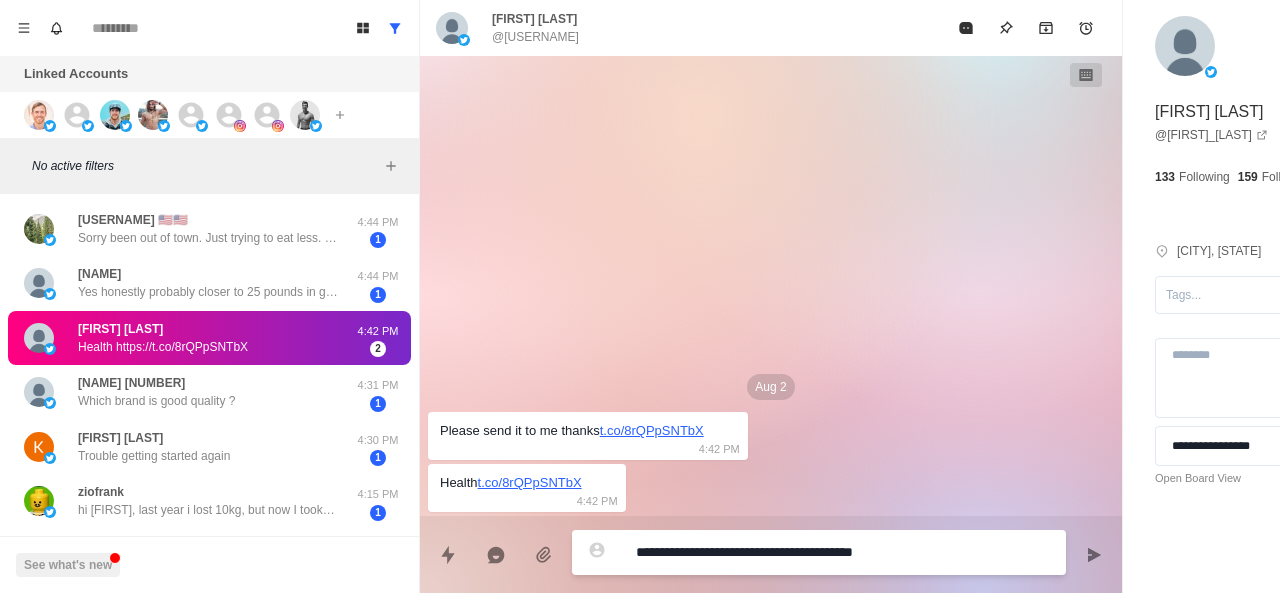 type on "*" 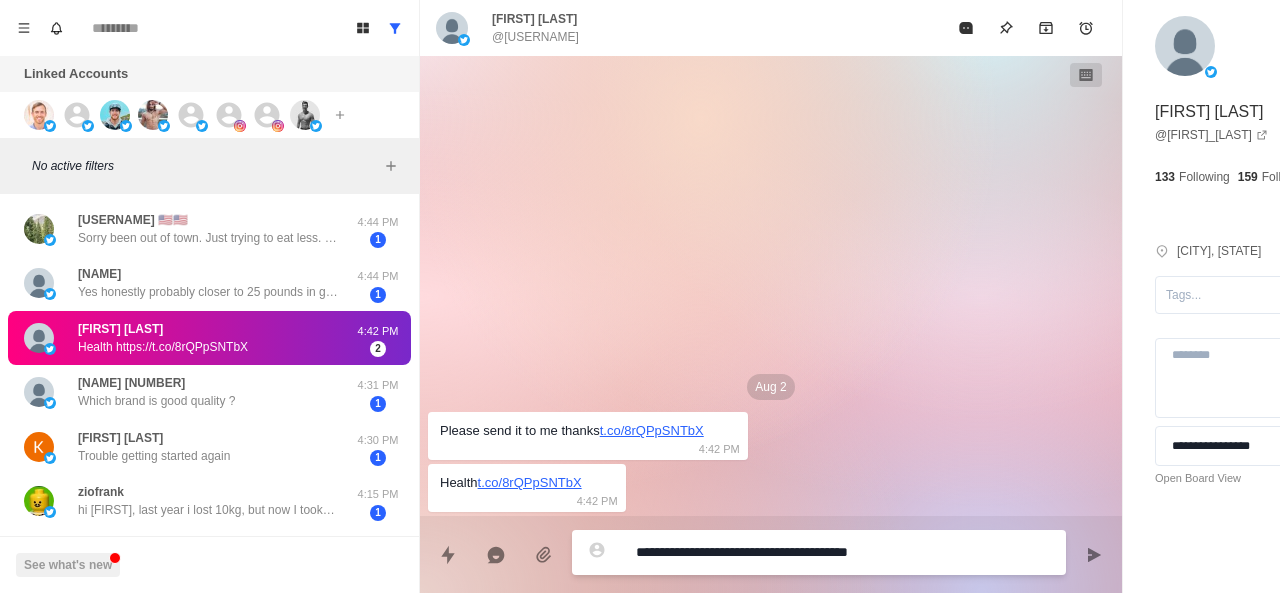 type on "*" 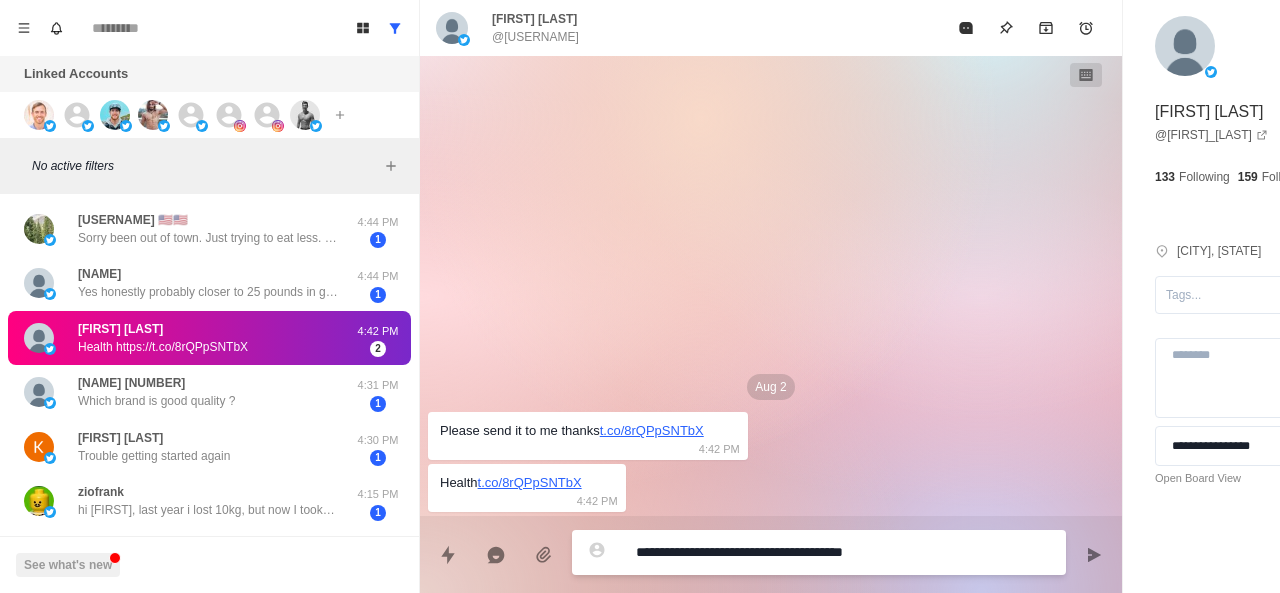 type on "*" 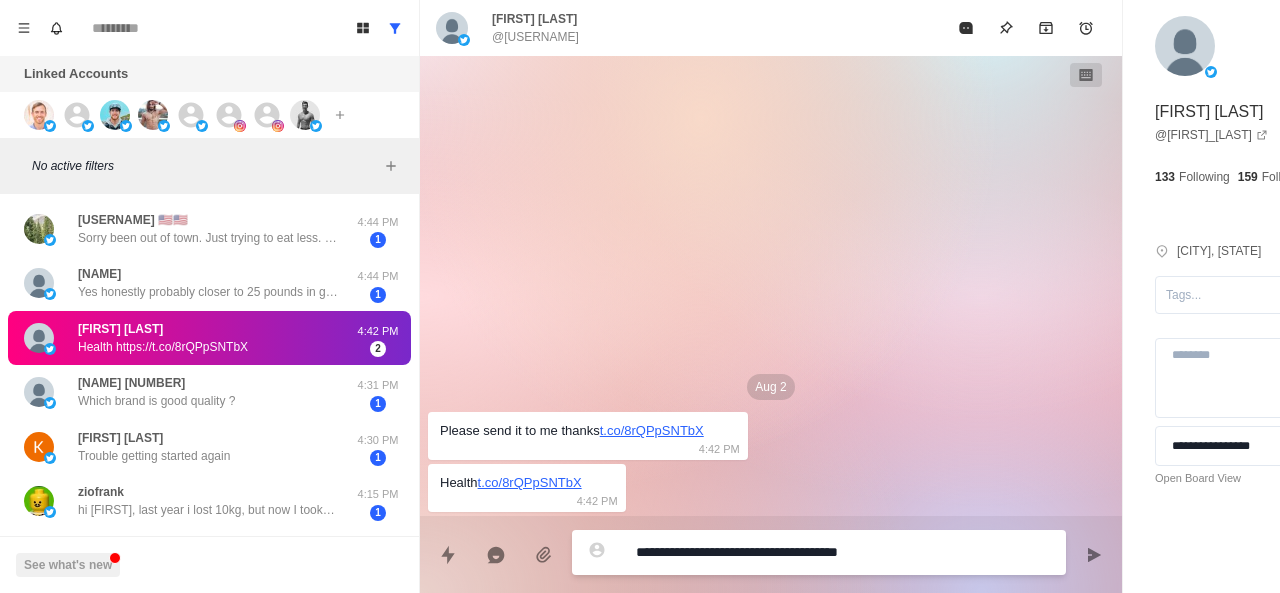 type on "**********" 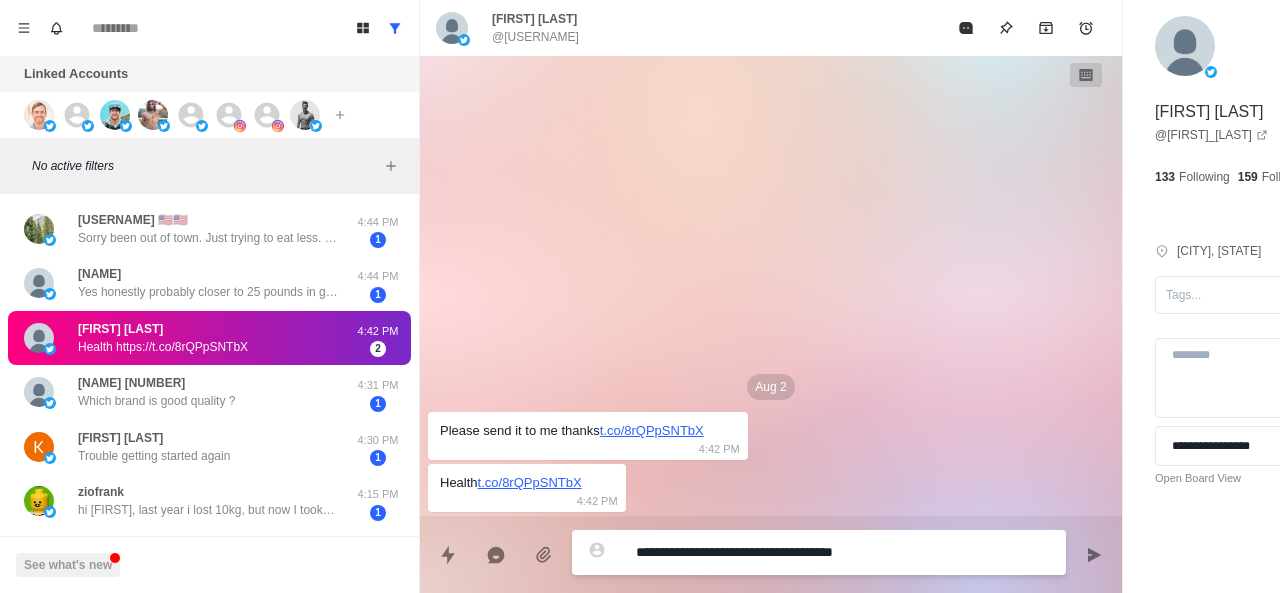type on "*" 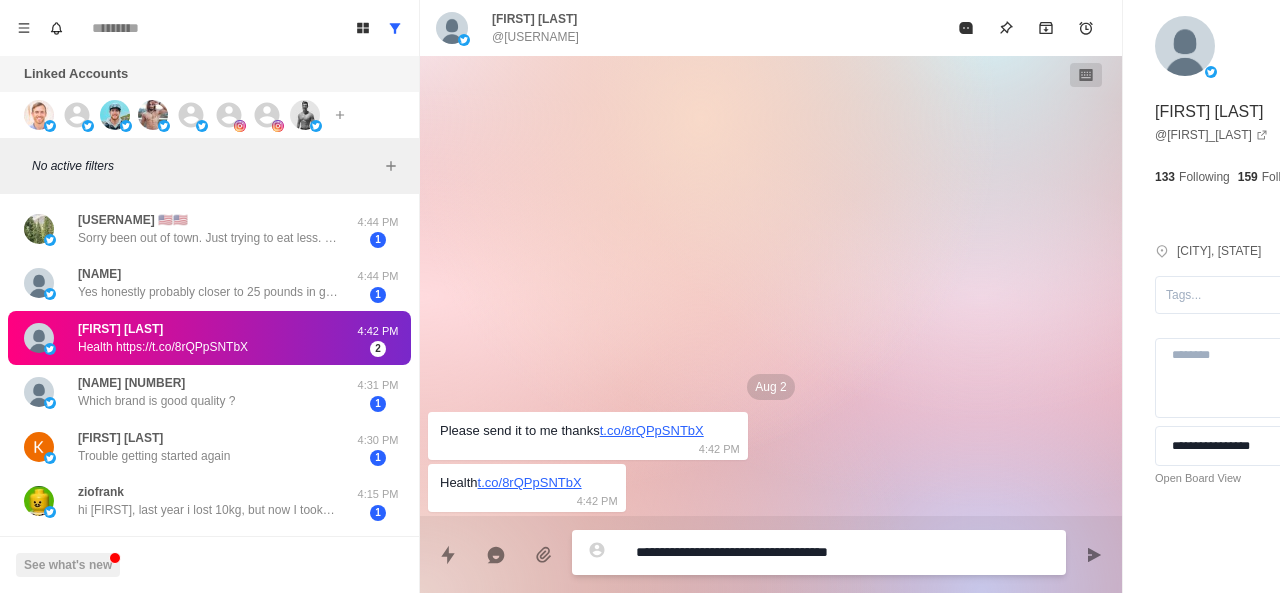 type on "*" 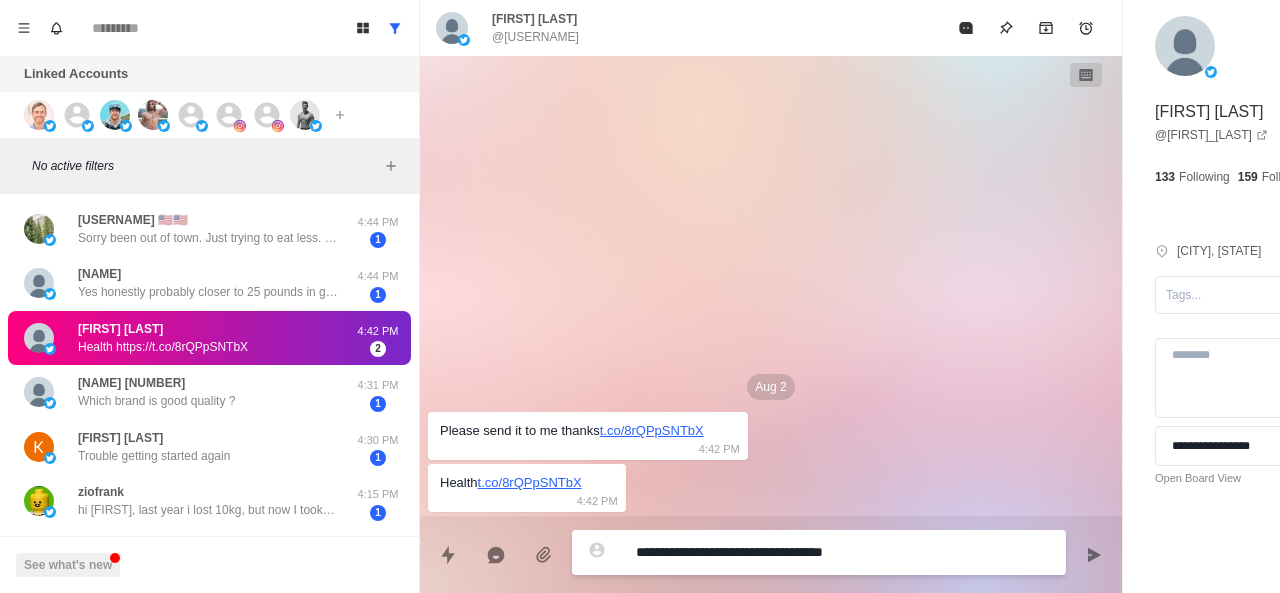 type on "*" 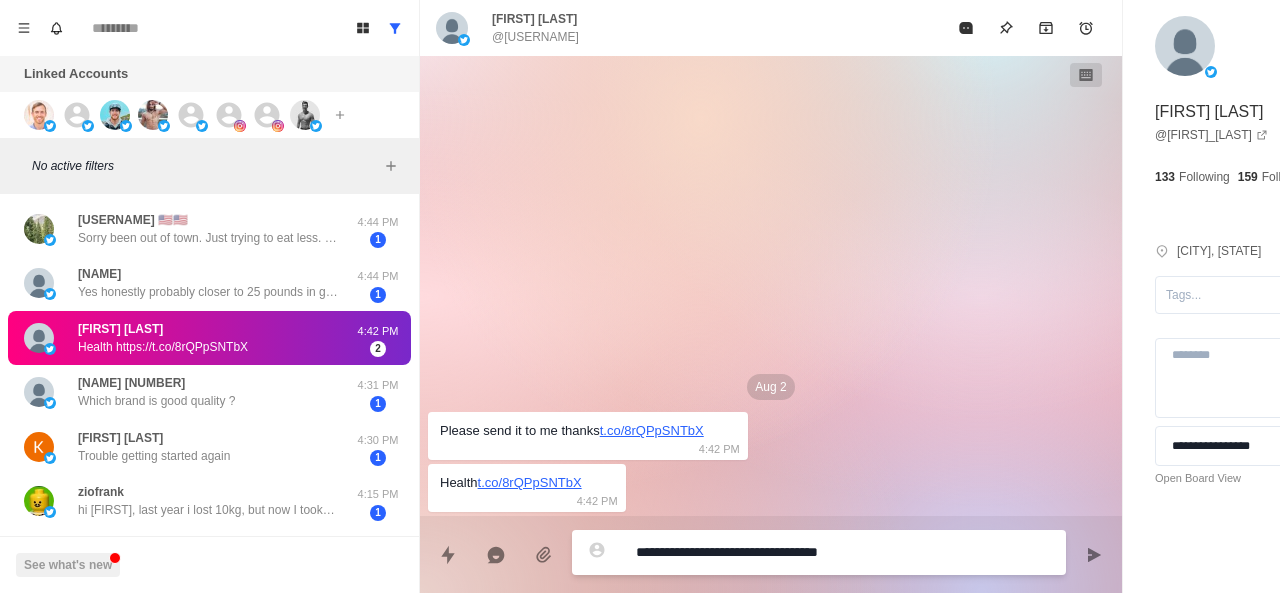 type on "*" 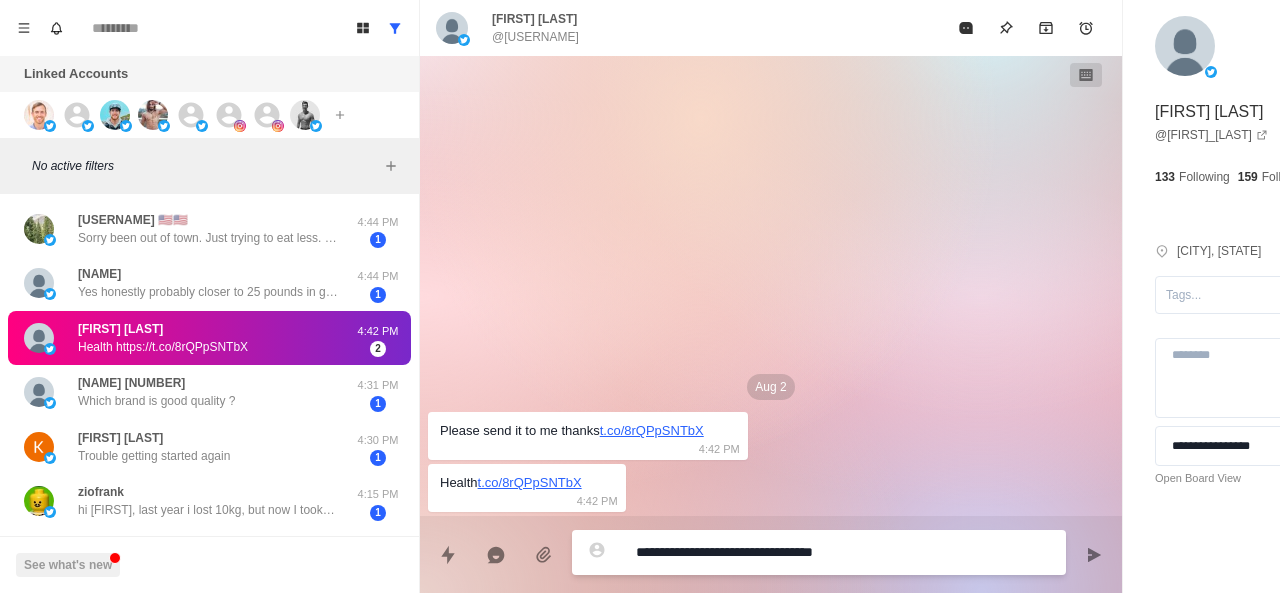 type on "*" 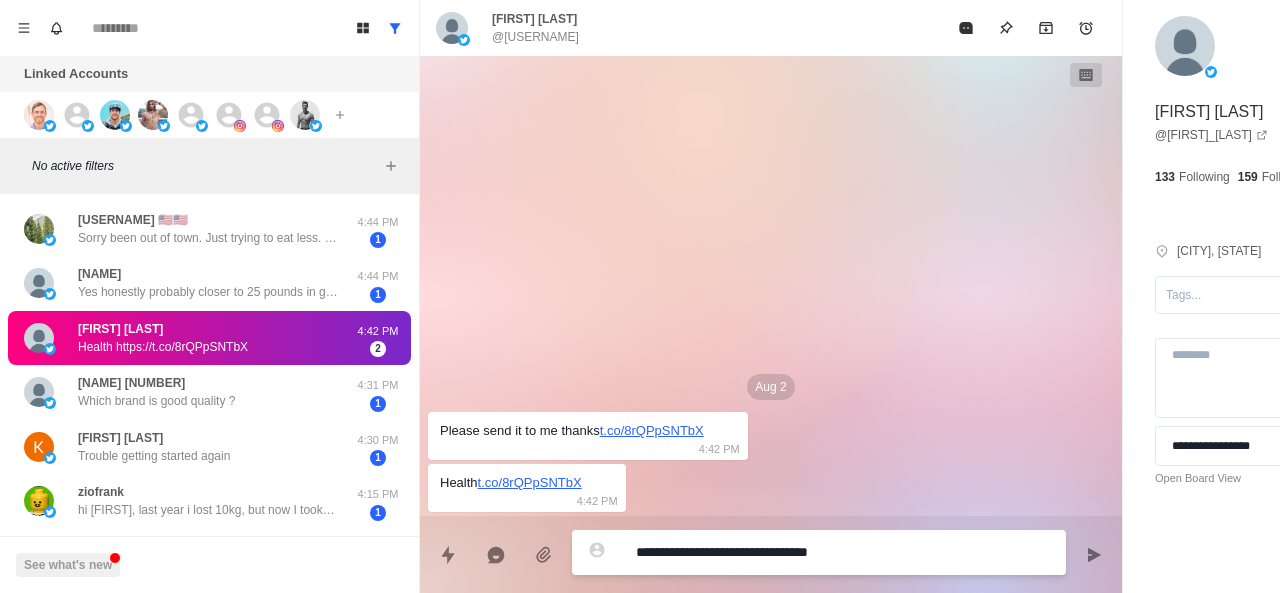 type on "*" 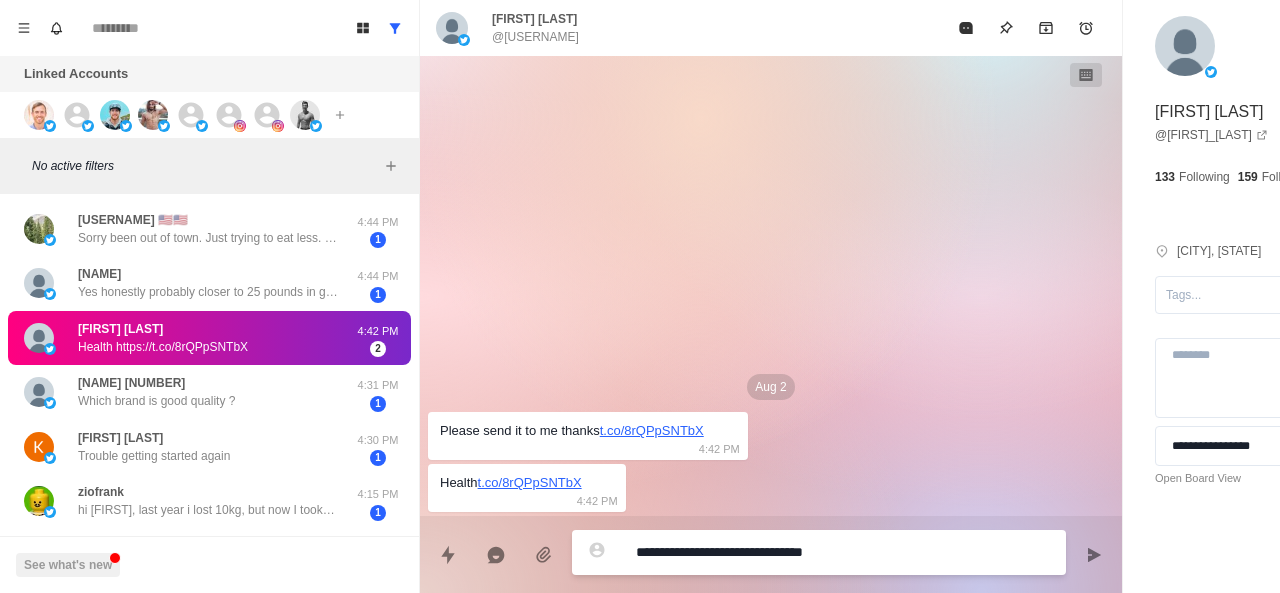 type on "*" 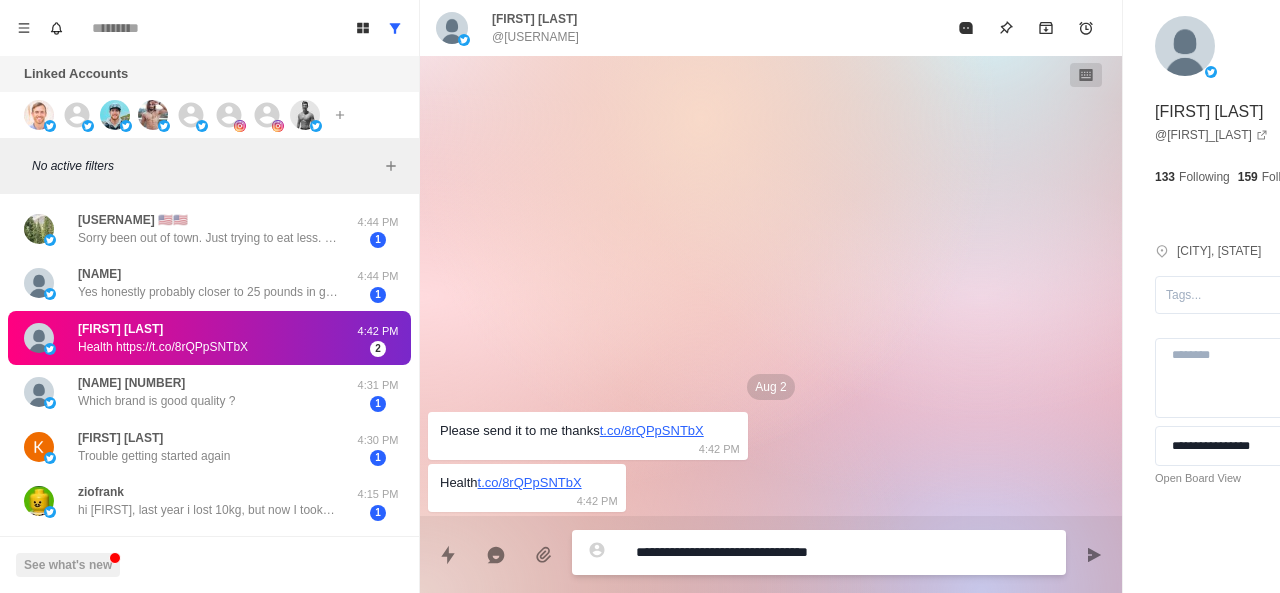 type on "*" 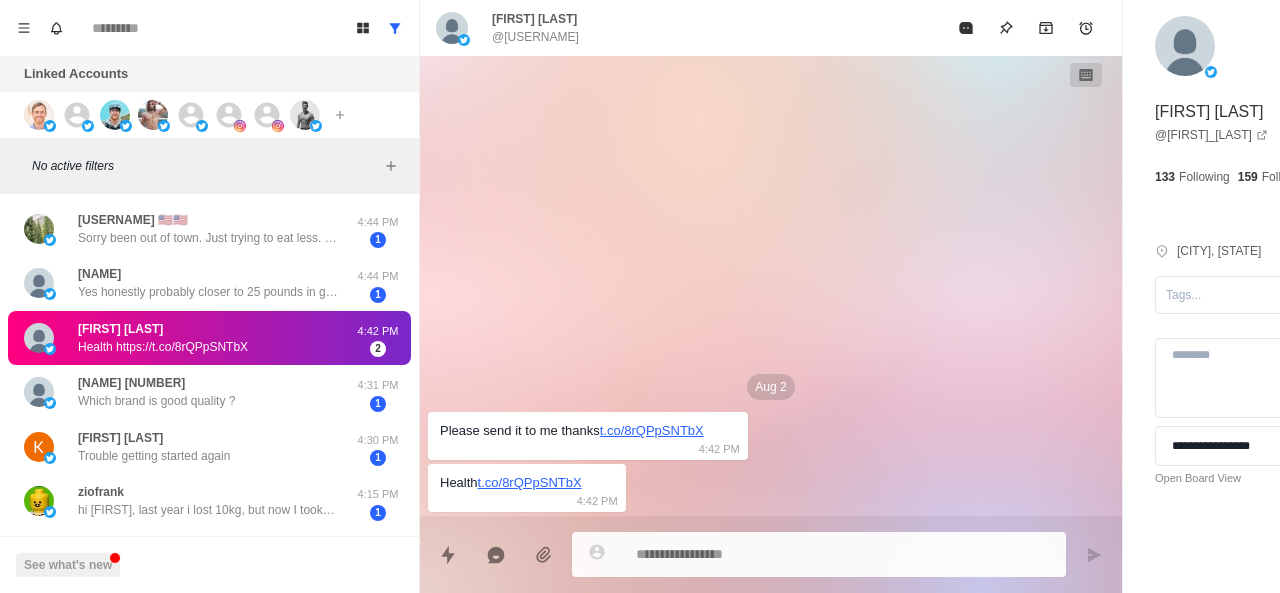 click on "Please send it to me thanks  t.co/8rQPpSNTbX" at bounding box center (572, 431) 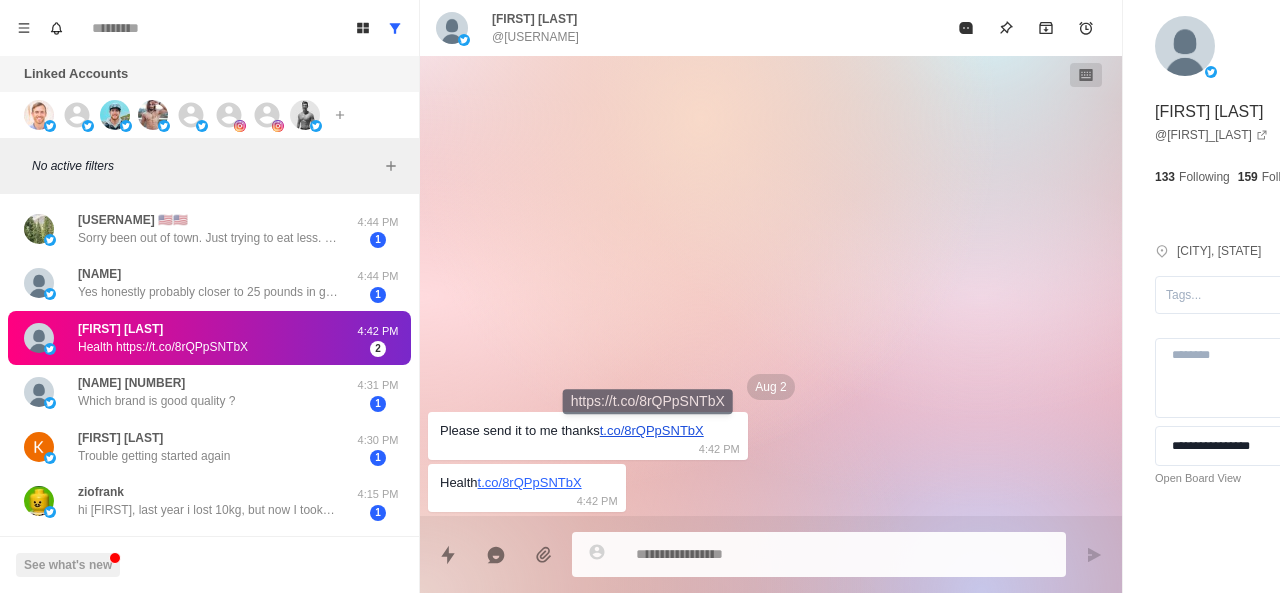 click on "t.co/8rQPpSNTbX" at bounding box center [652, 430] 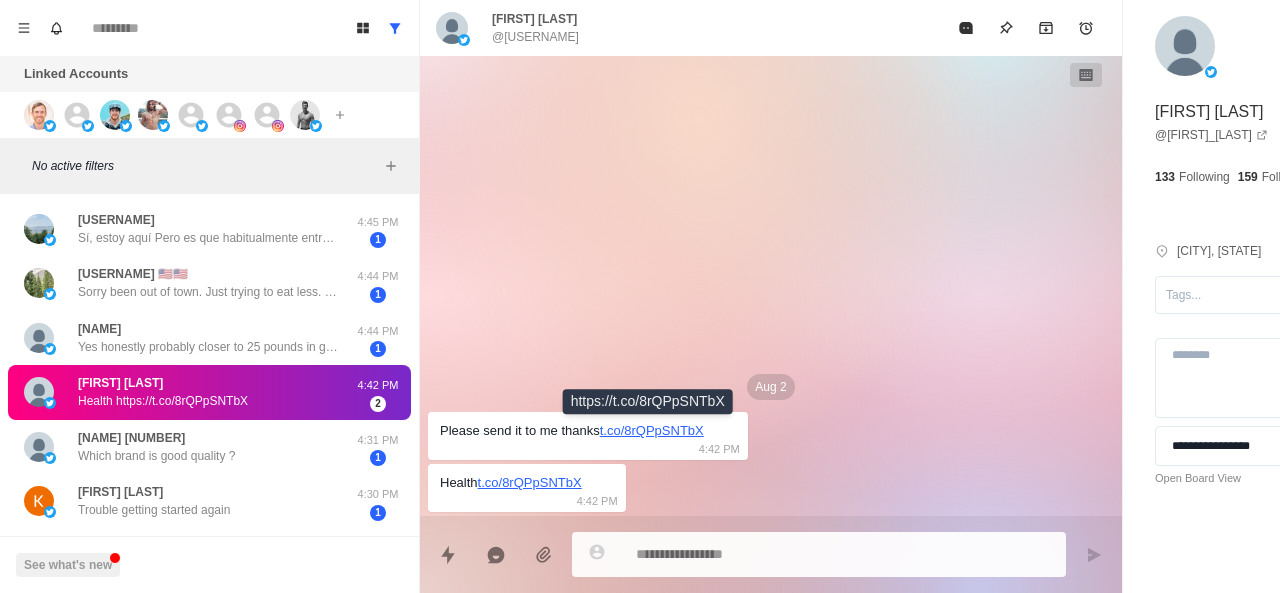 click on "Aug 2 Please send it to me thanks  t.co/8rQPpSNTbX 4:42 PM Health  t.co/8rQPpSNTbX 4:42 PM" at bounding box center [771, 286] 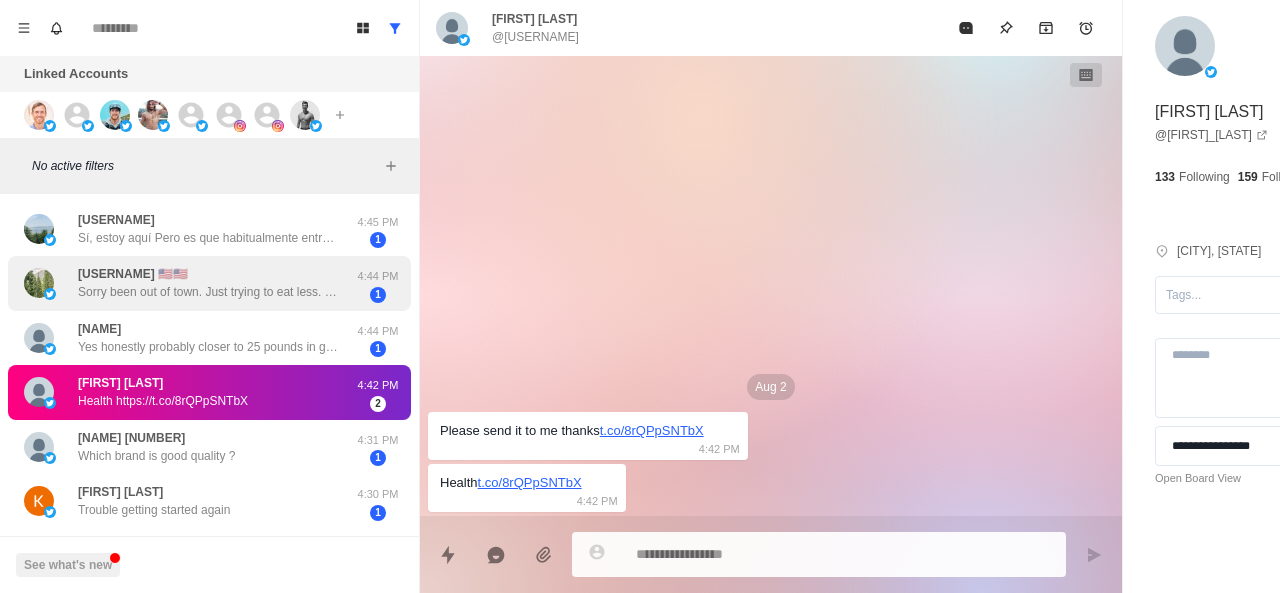 click on "Sorry been out of town. Just trying to eat less. I fractured my hand and was in a cast for nearly 2 months so I haven’t been getting any exercise til recently. I know I need to do strength training. I walk 2 miles most mornings for the last month or so" at bounding box center [208, 292] 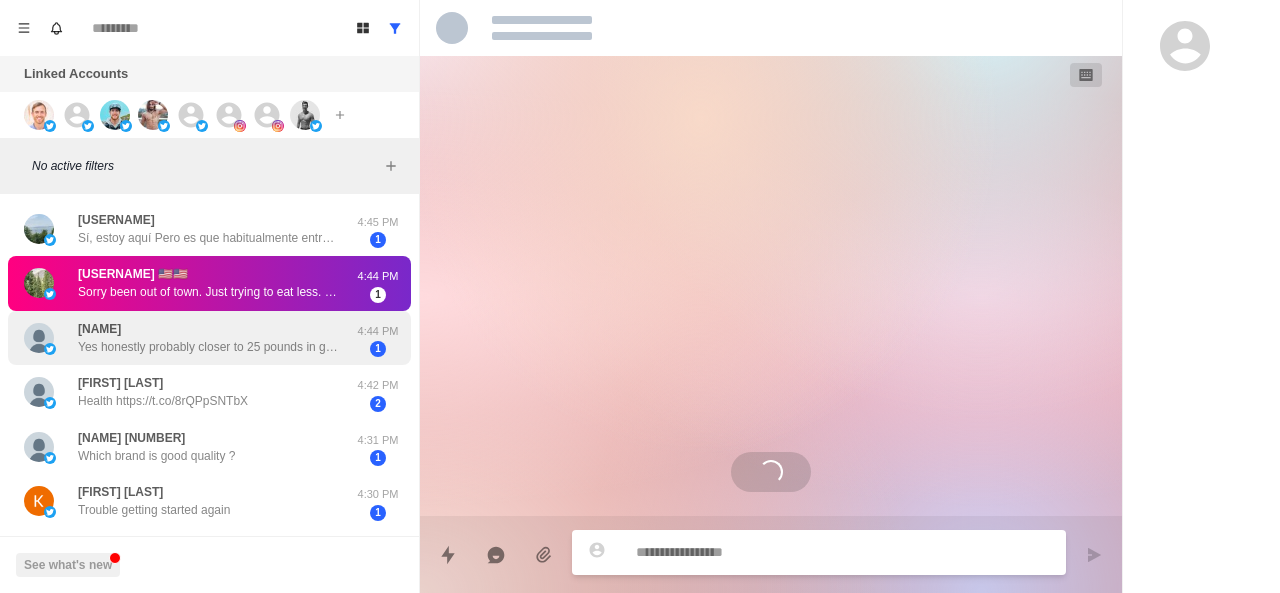 click on "Yes honestly probably closer to 25 pounds in general, not just fat" at bounding box center [208, 347] 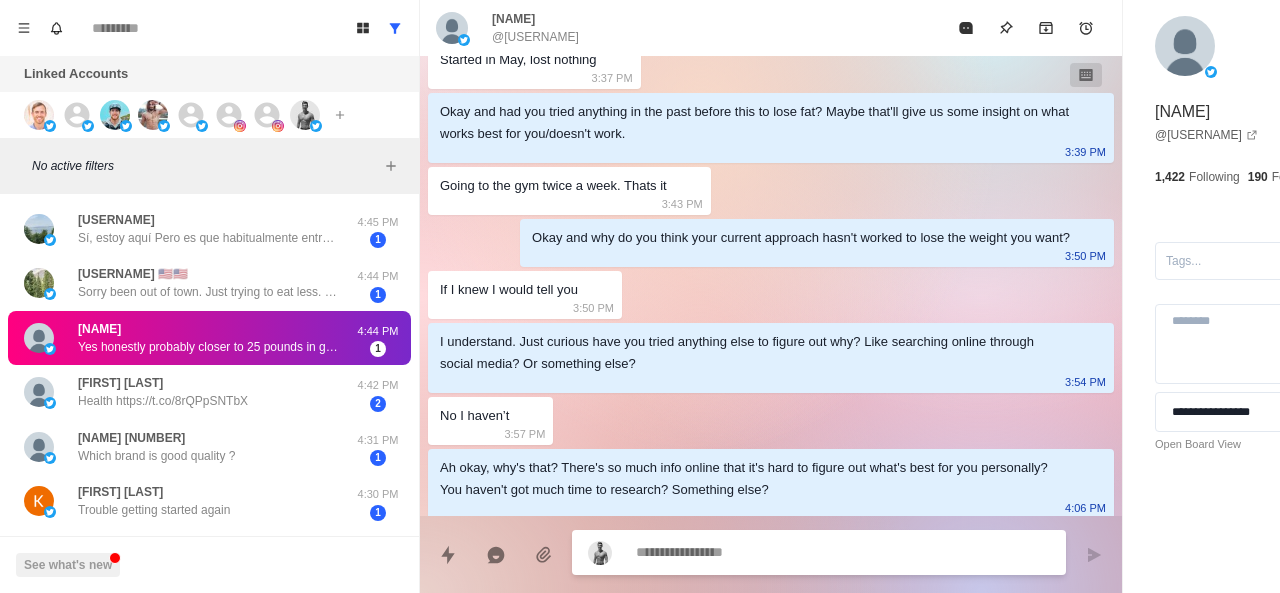 scroll, scrollTop: 804, scrollLeft: 0, axis: vertical 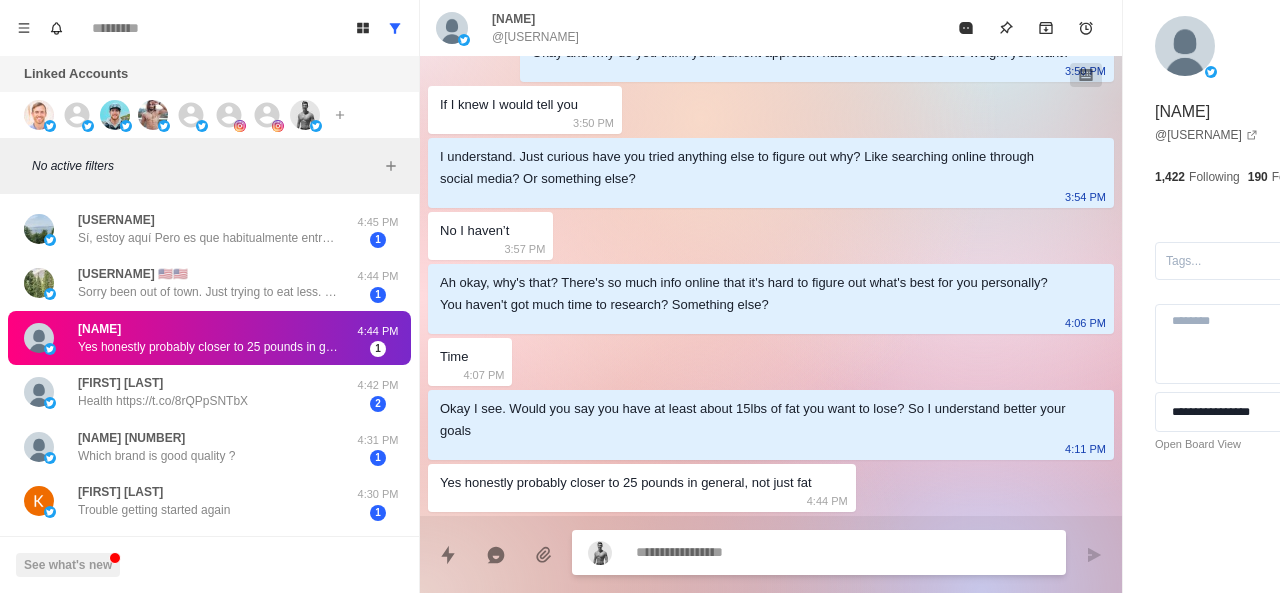 click at bounding box center (785, 552) 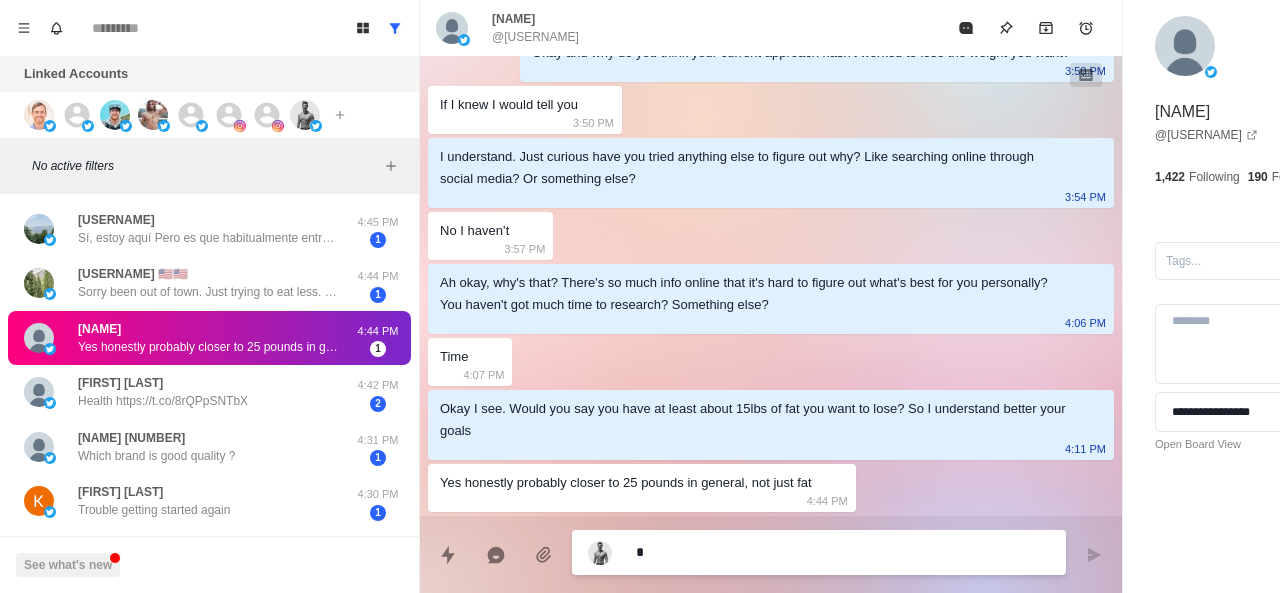 type on "*" 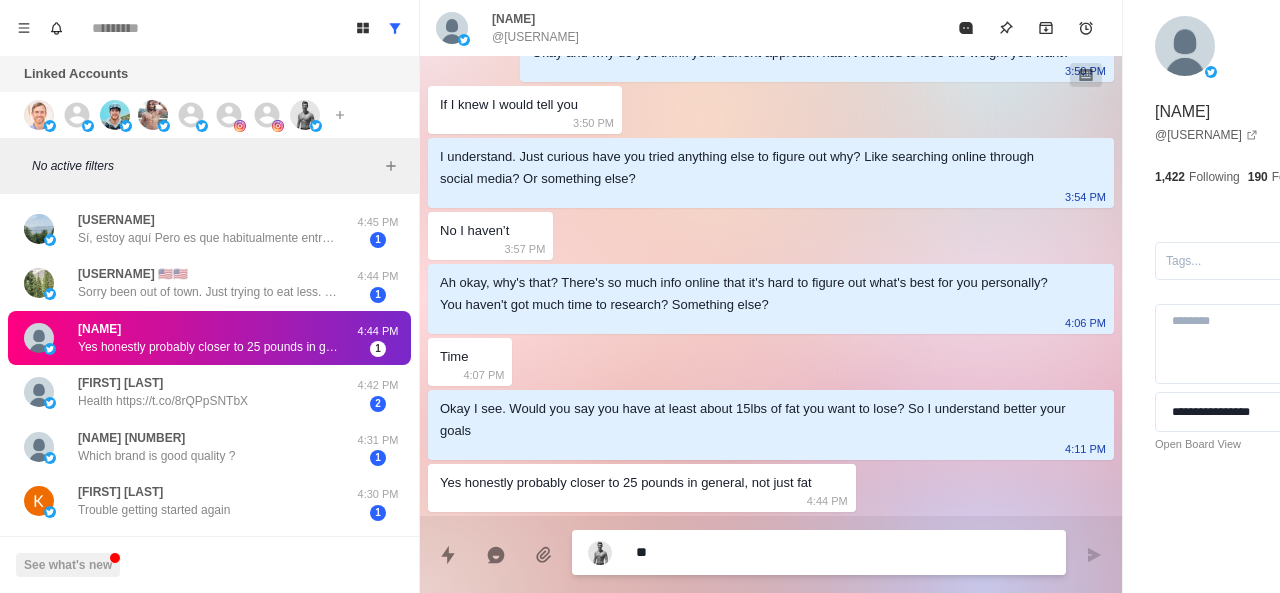 type on "*" 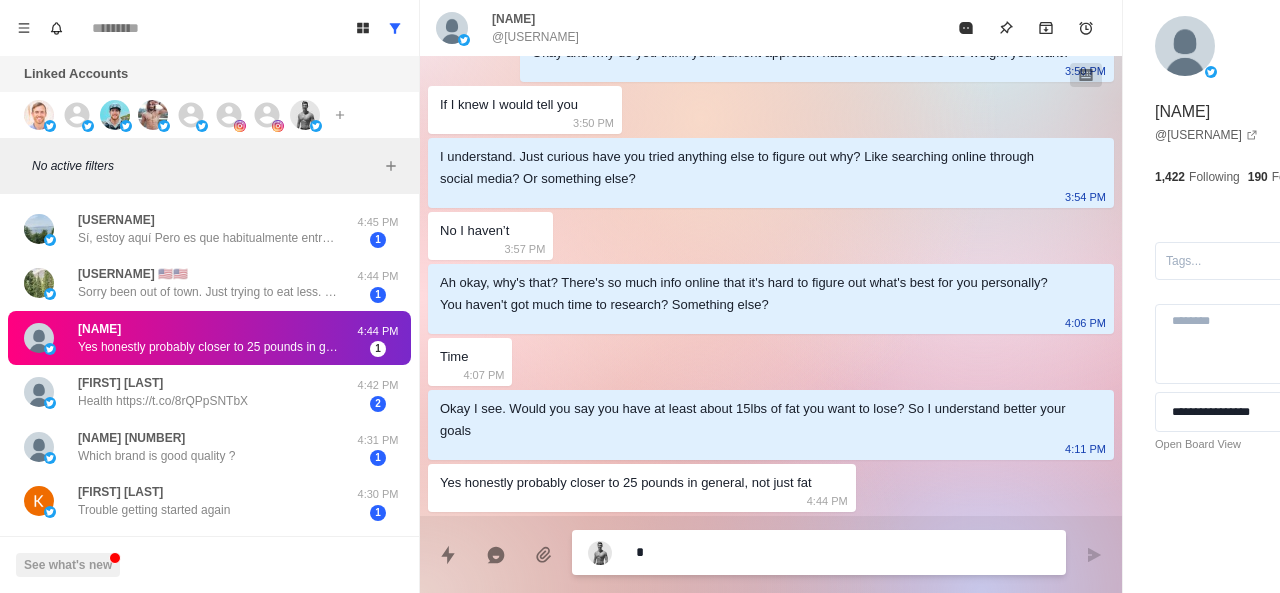 type 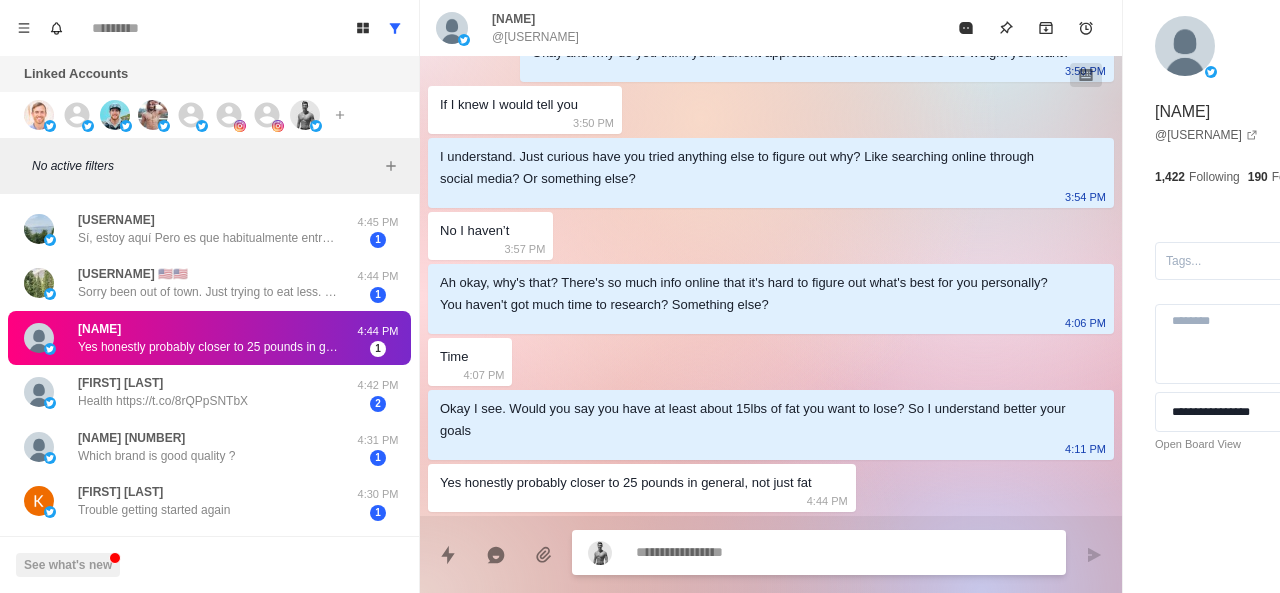 type on "*" 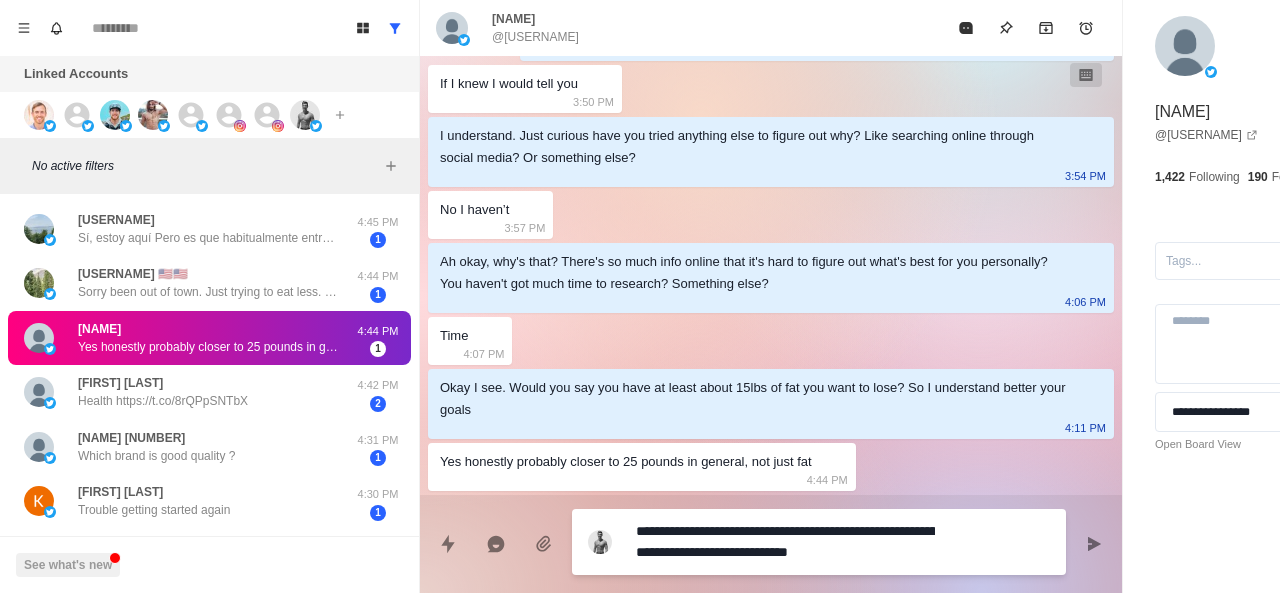 scroll, scrollTop: 0, scrollLeft: 0, axis: both 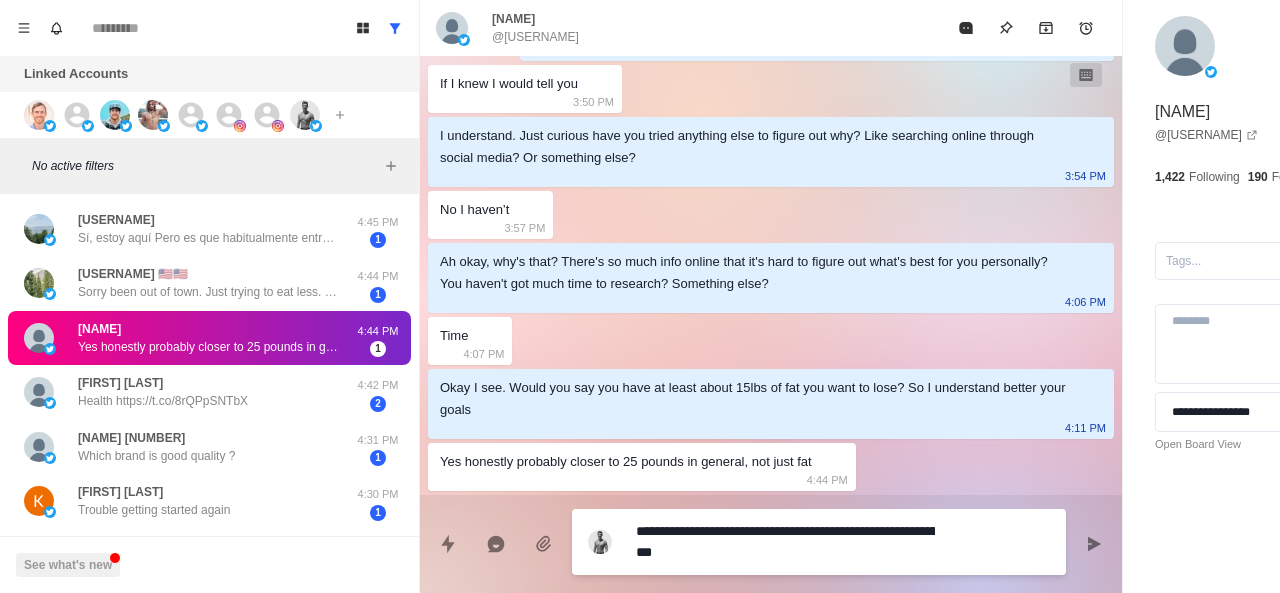type on "**********" 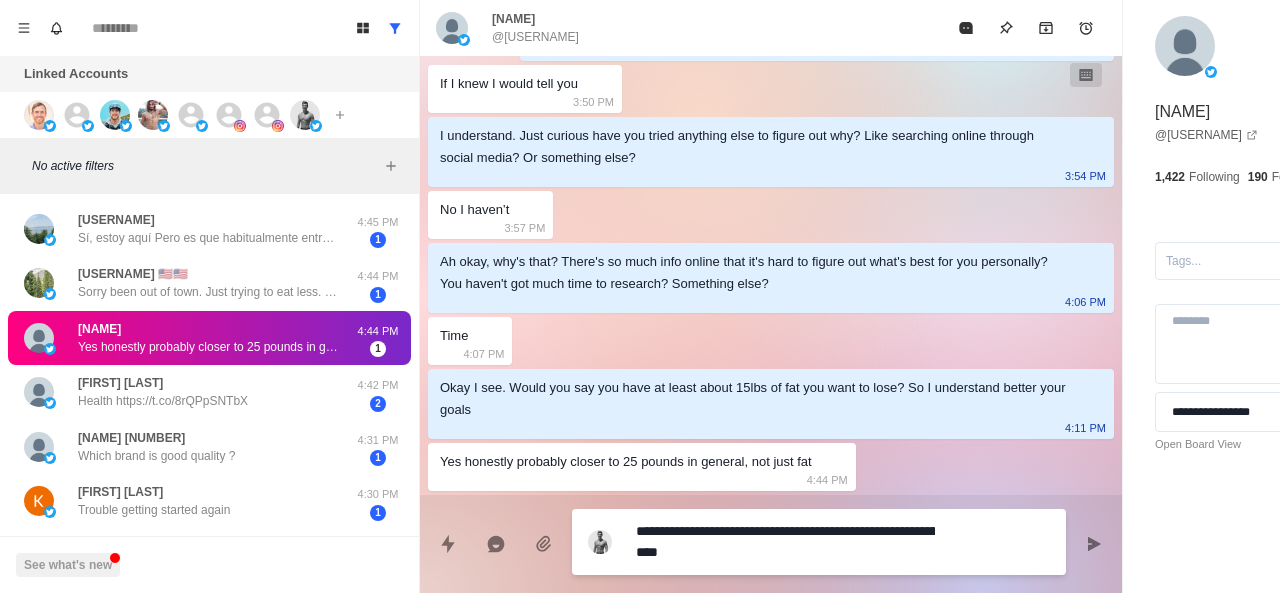 type on "*" 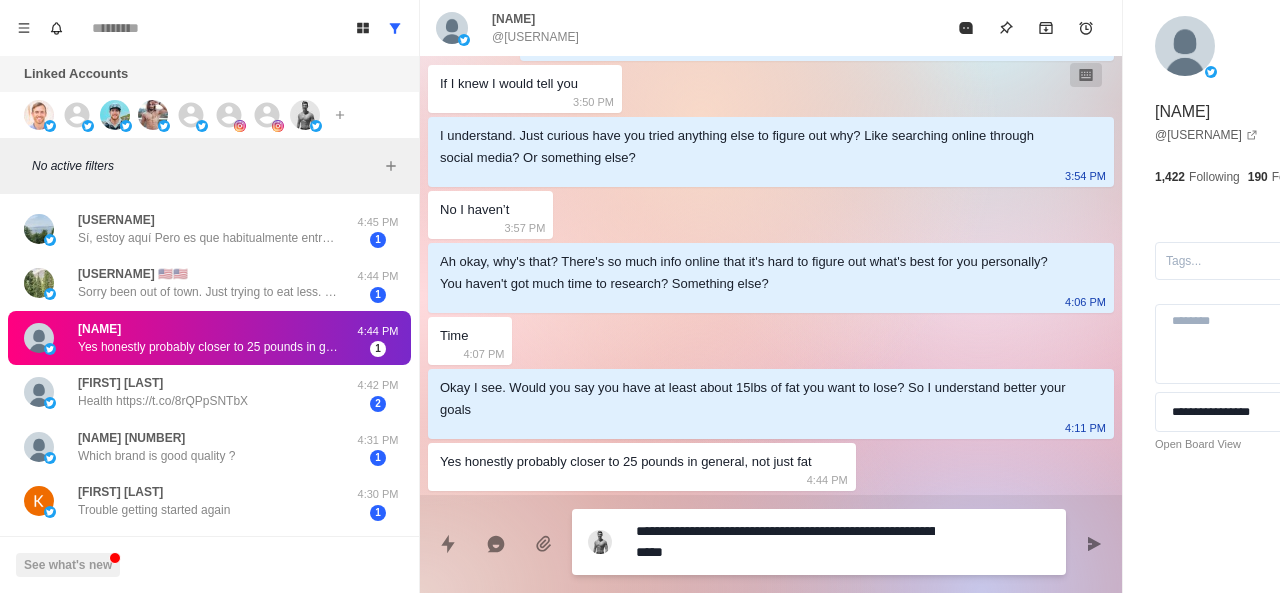 type on "*" 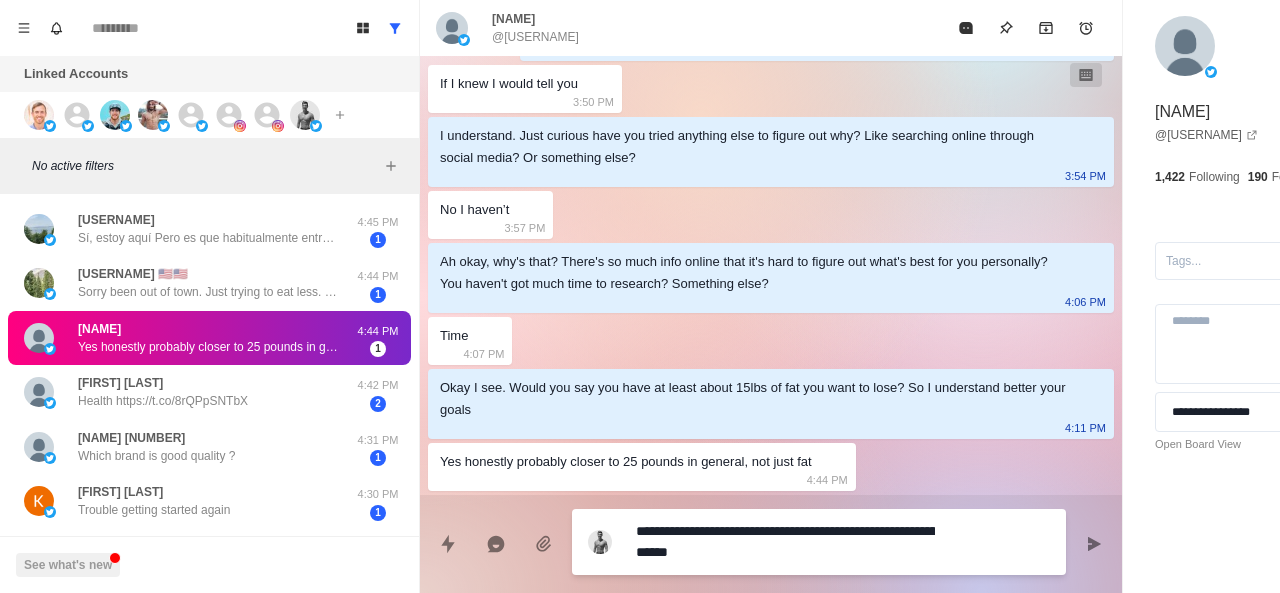type on "*" 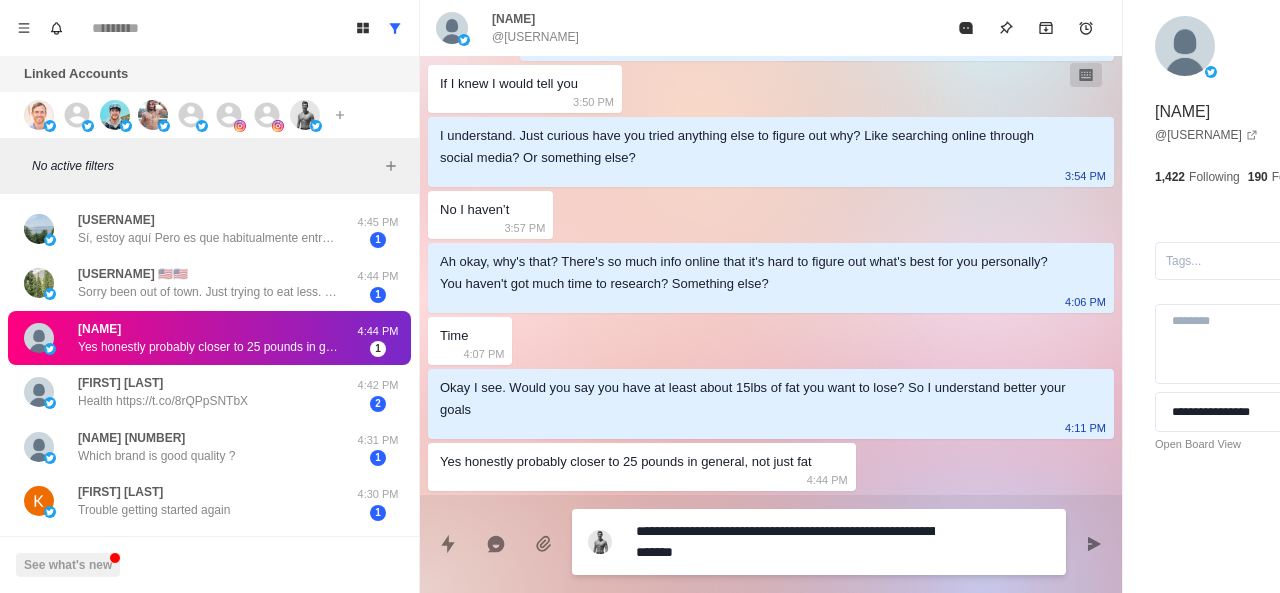 type on "*" 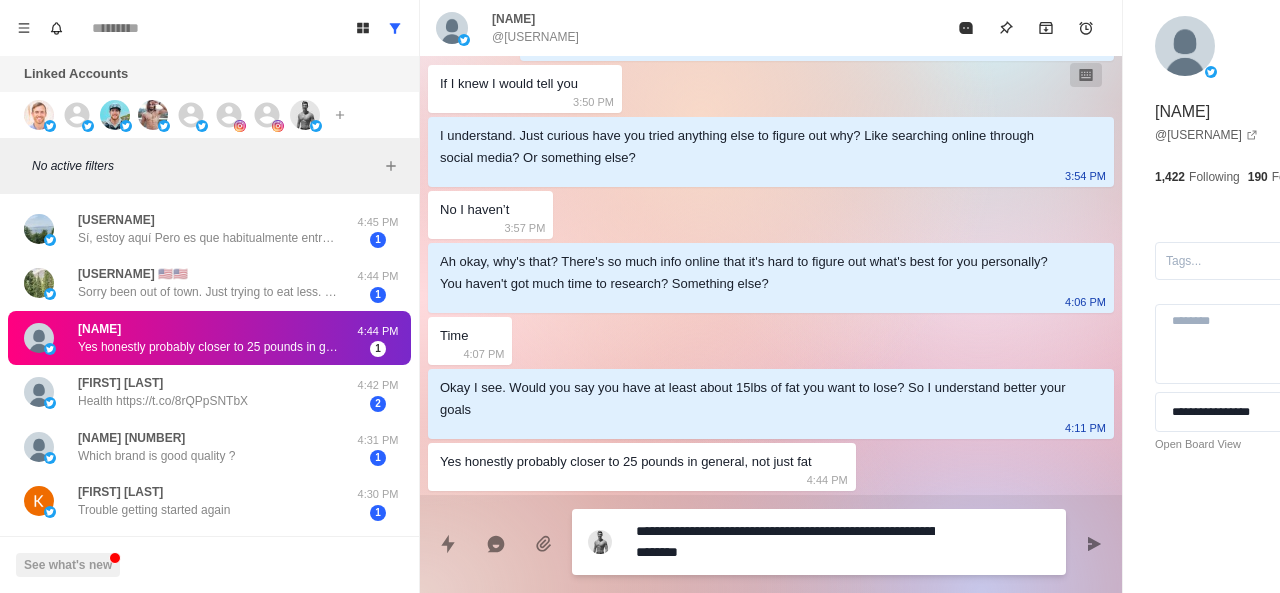 type on "*" 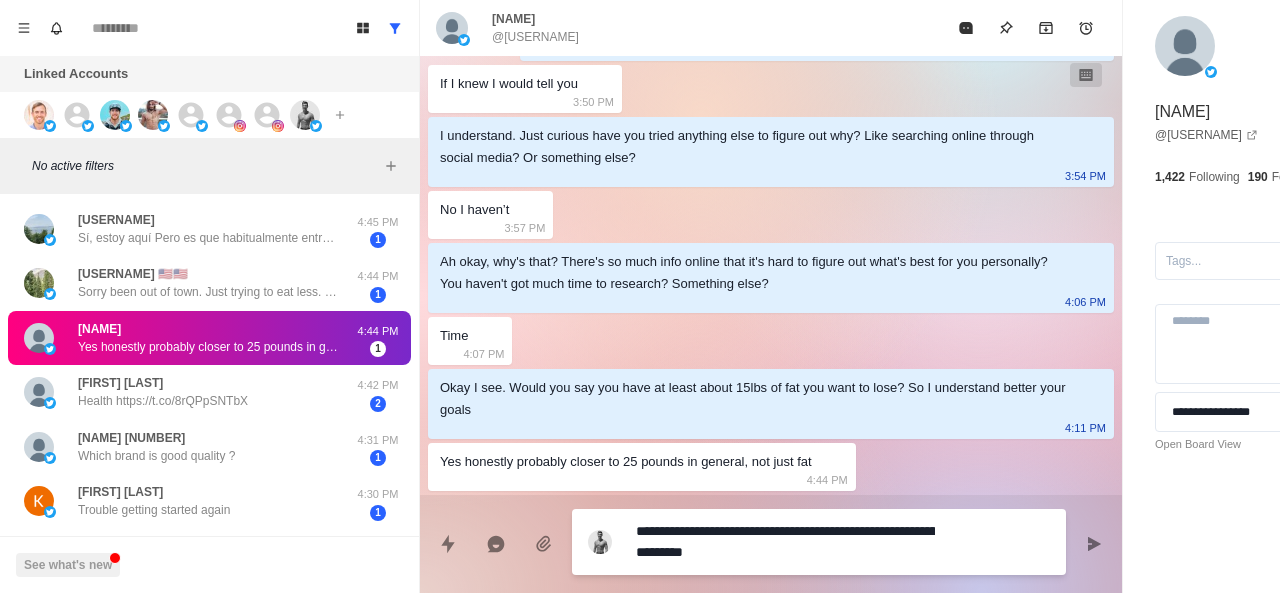 type on "**********" 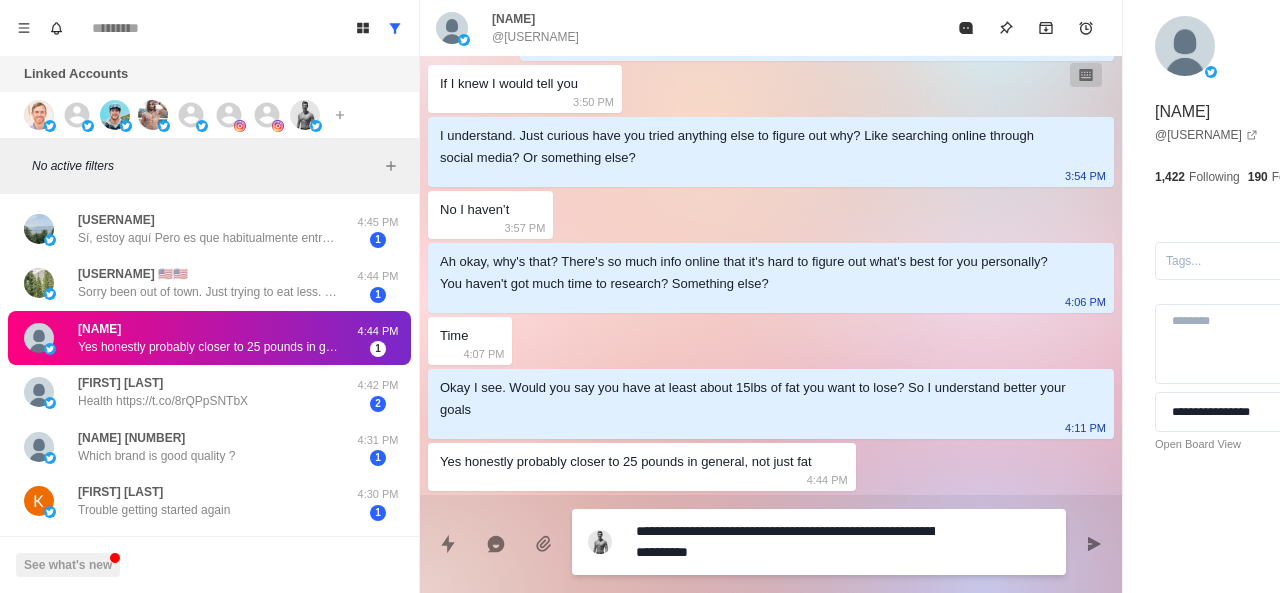 type on "*" 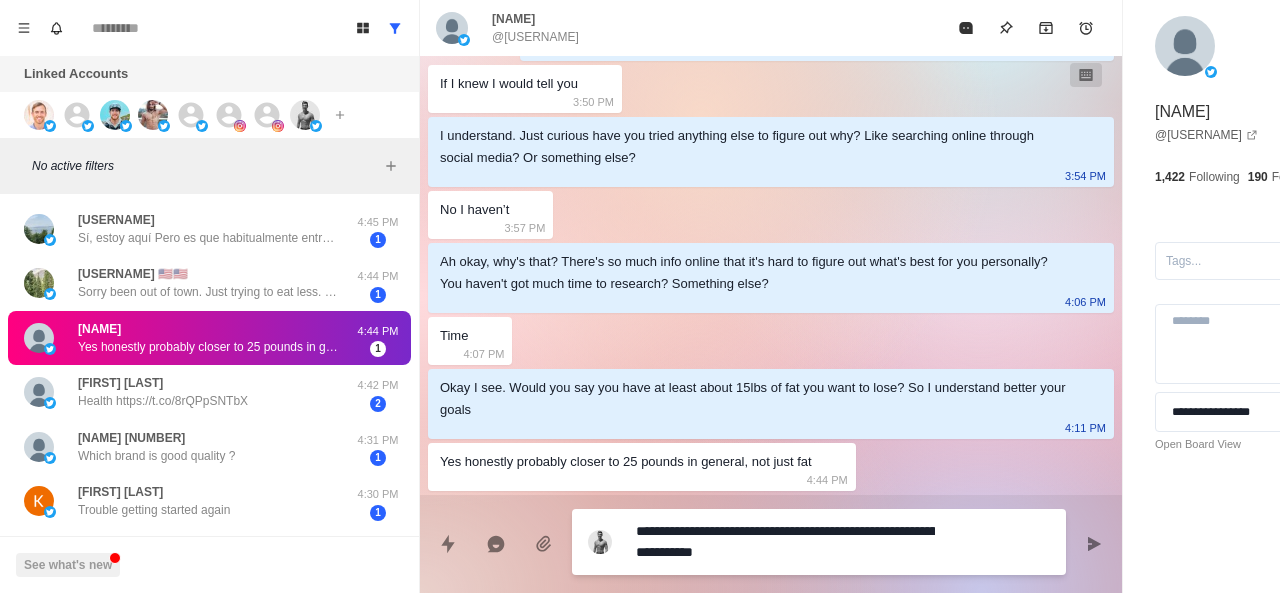 type on "*" 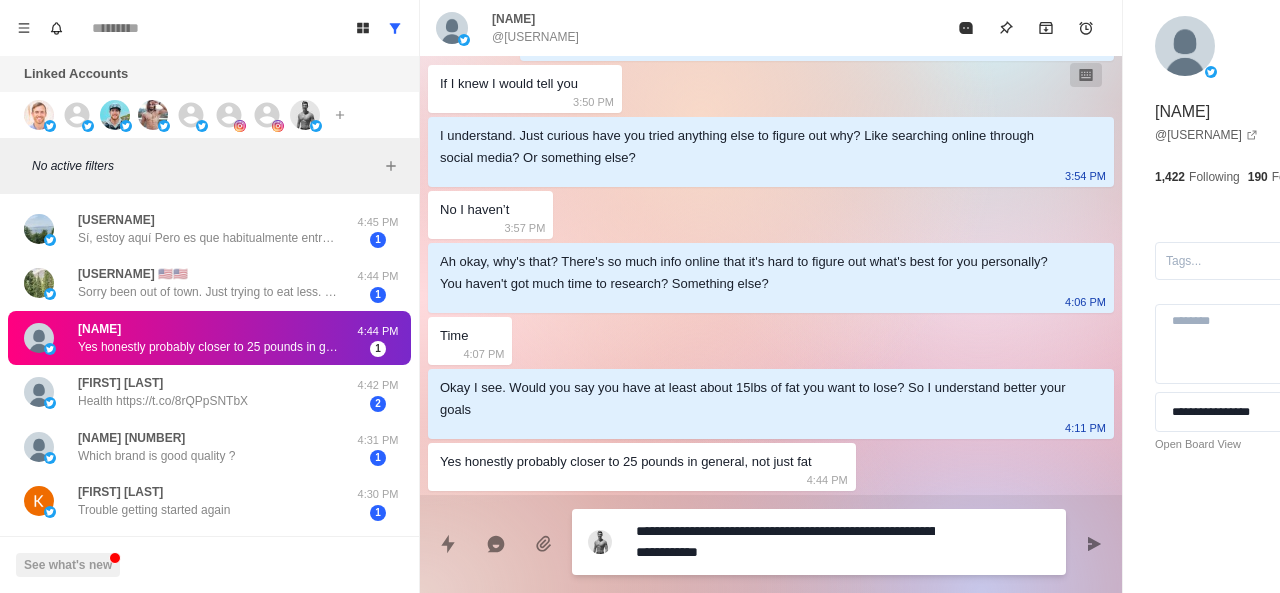 type on "*" 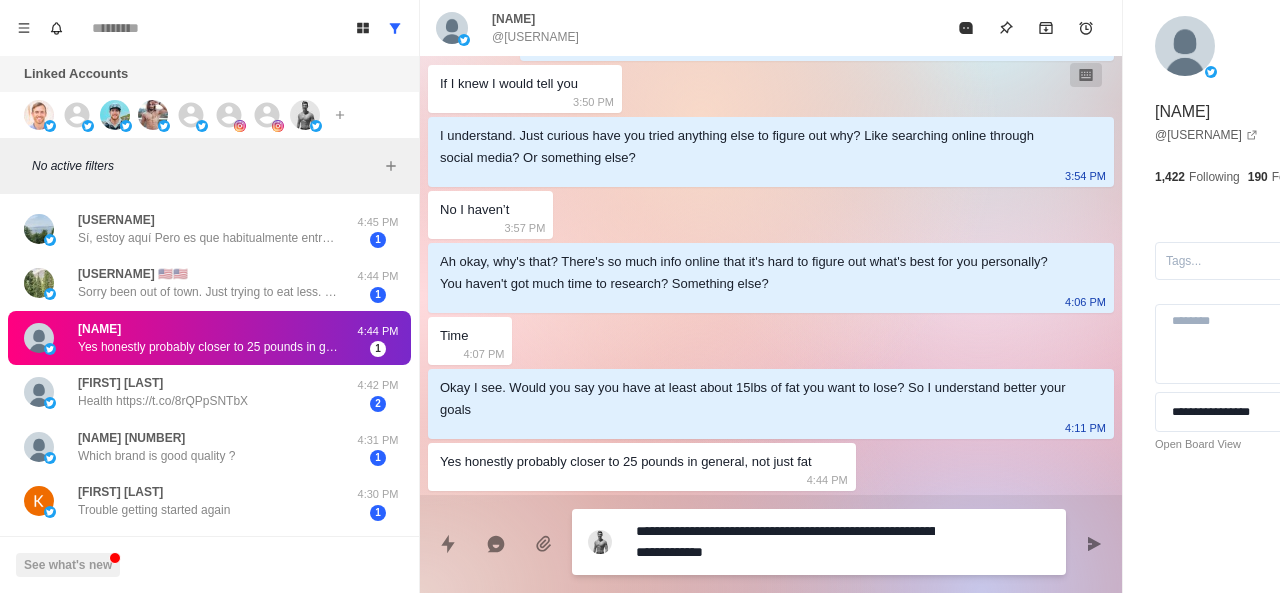 type on "*" 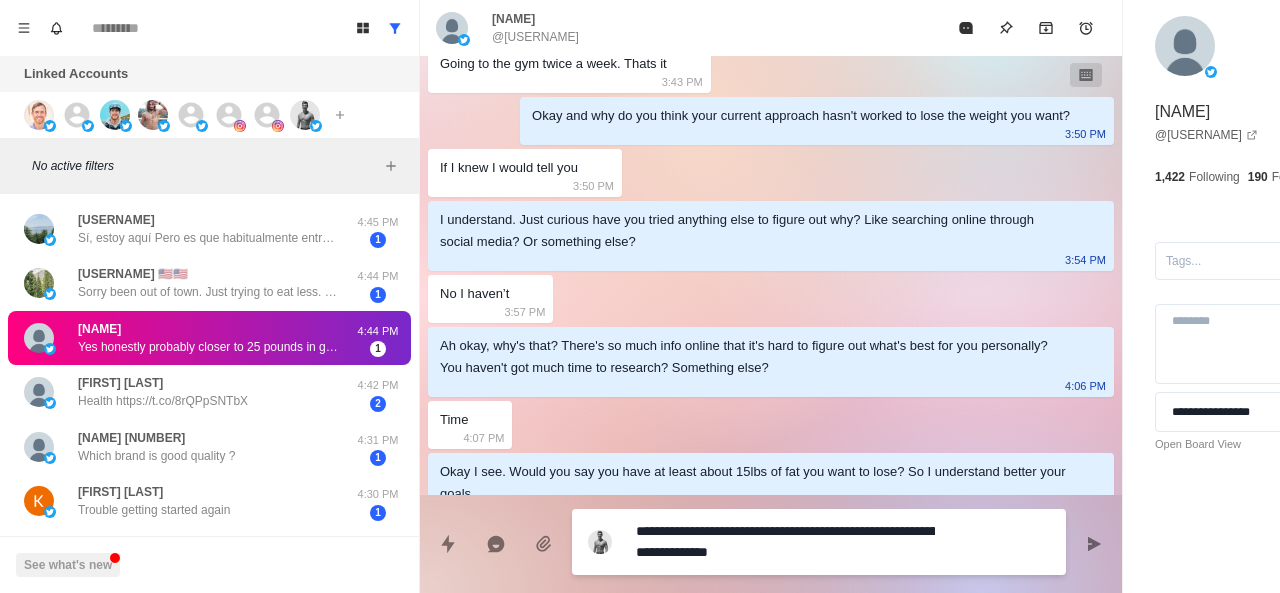 scroll, scrollTop: 824, scrollLeft: 0, axis: vertical 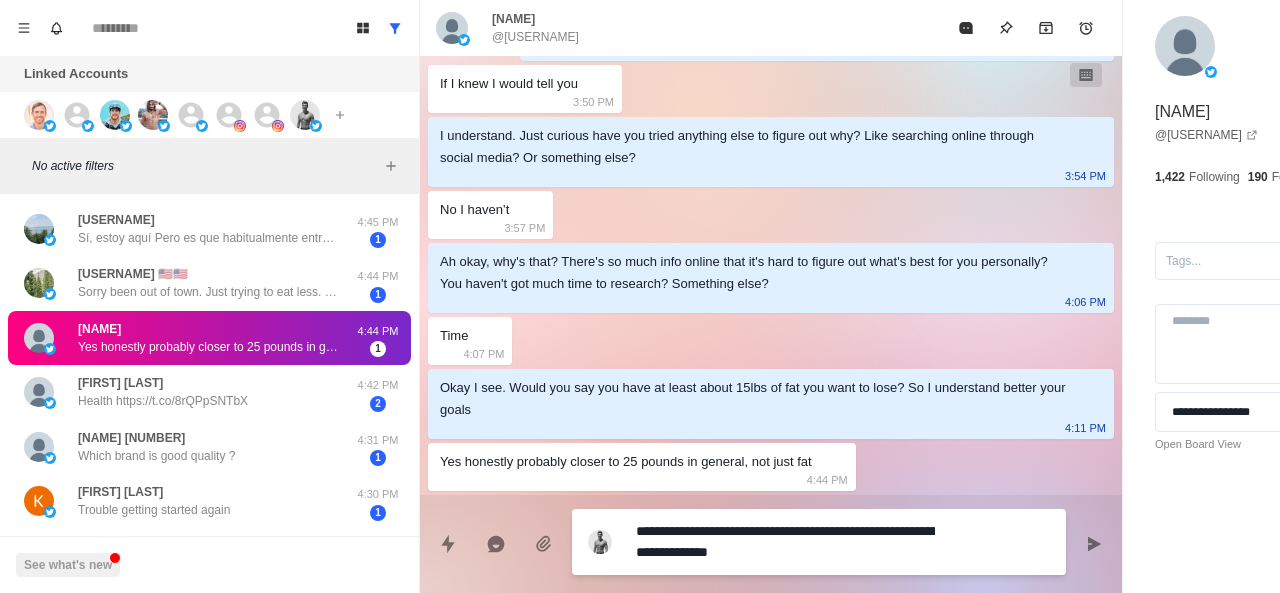 drag, startPoint x: 808, startPoint y: 549, endPoint x: 637, endPoint y: 559, distance: 171.29214 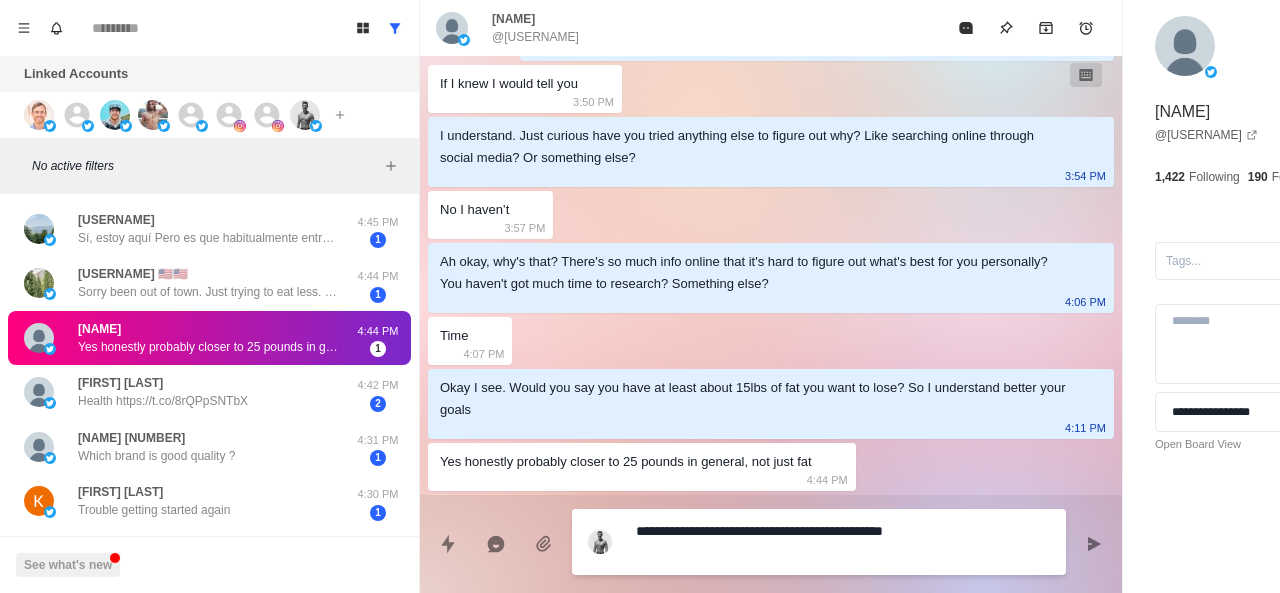 scroll, scrollTop: 804, scrollLeft: 0, axis: vertical 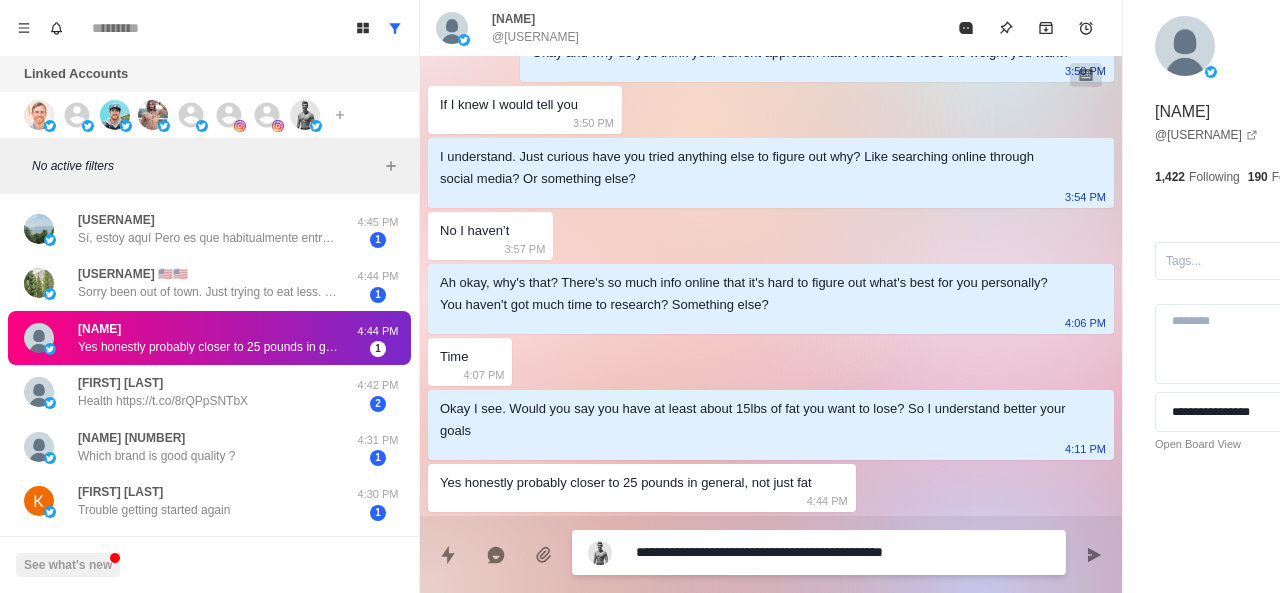 type on "*" 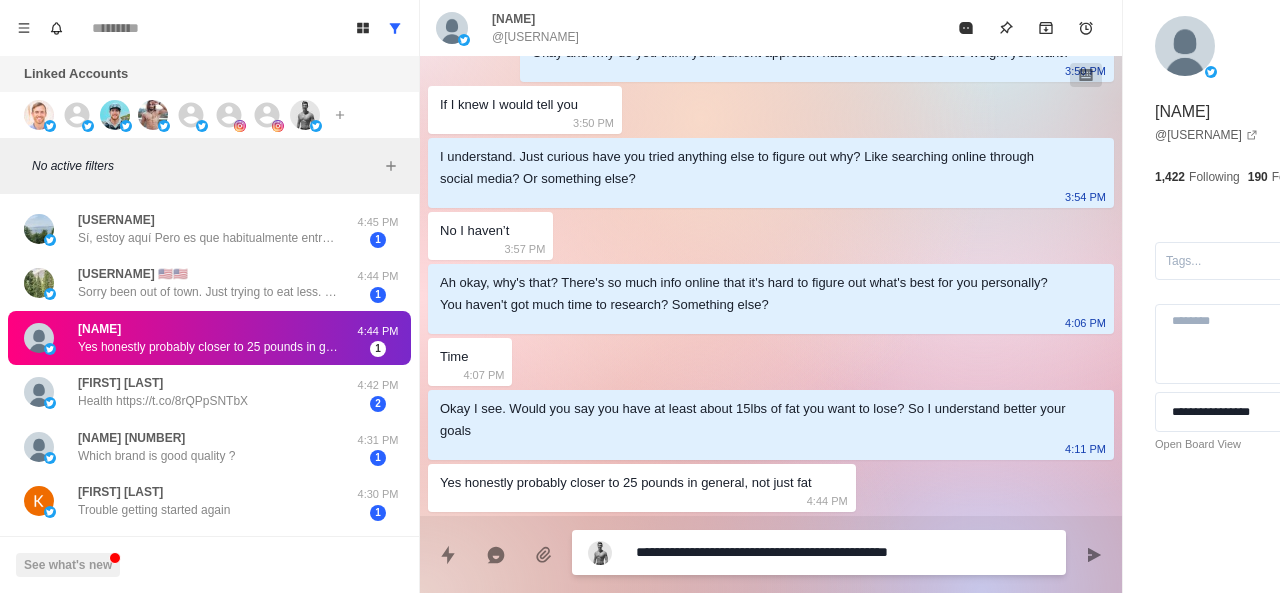 type on "*" 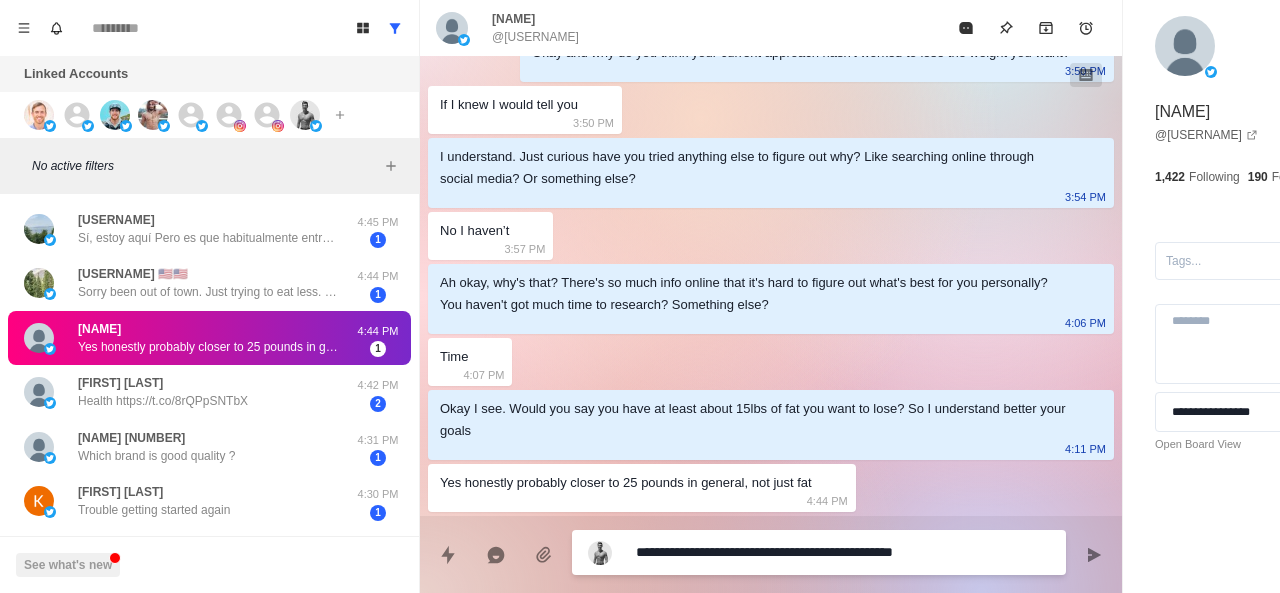 type on "**********" 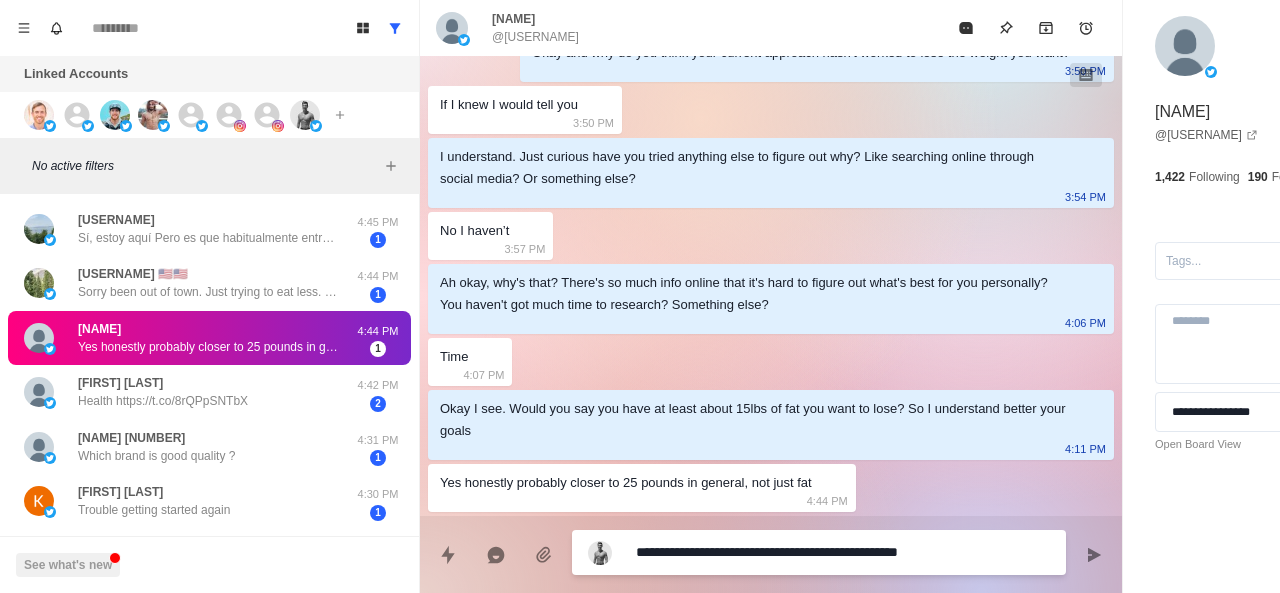scroll, scrollTop: 824, scrollLeft: 0, axis: vertical 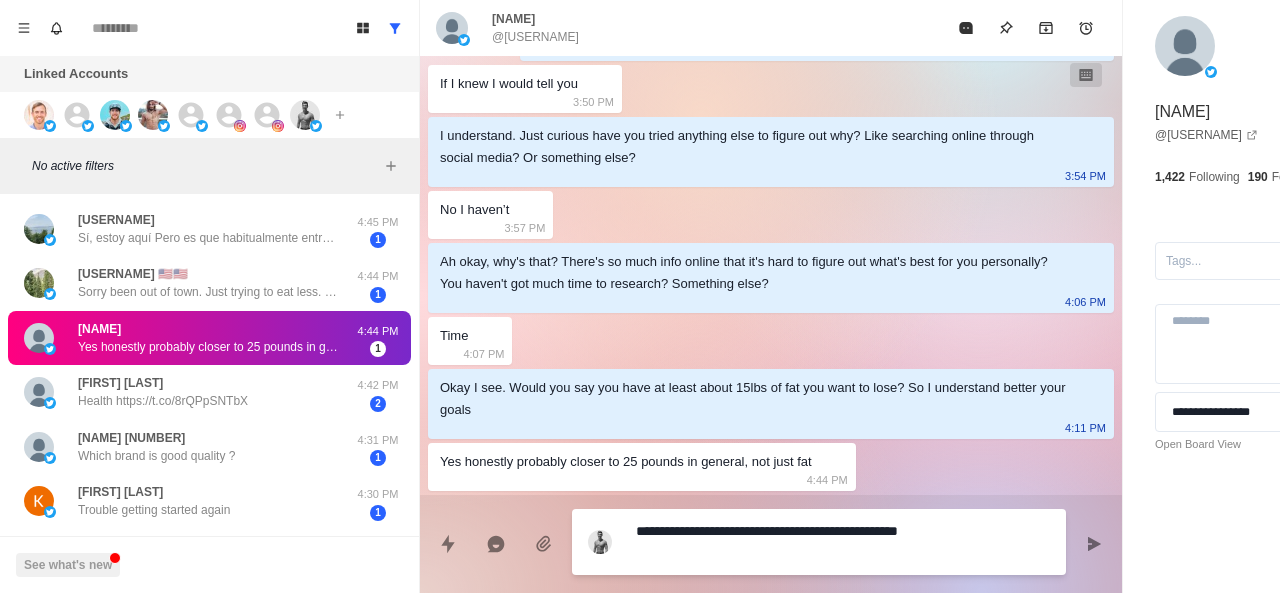 type on "*" 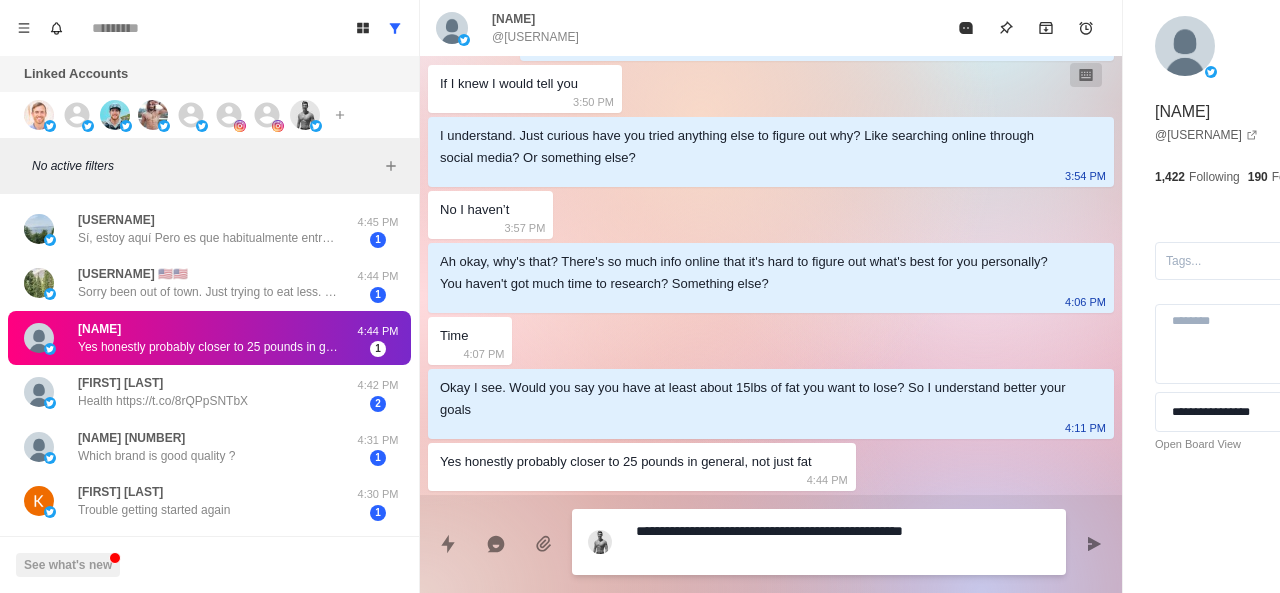 type on "**********" 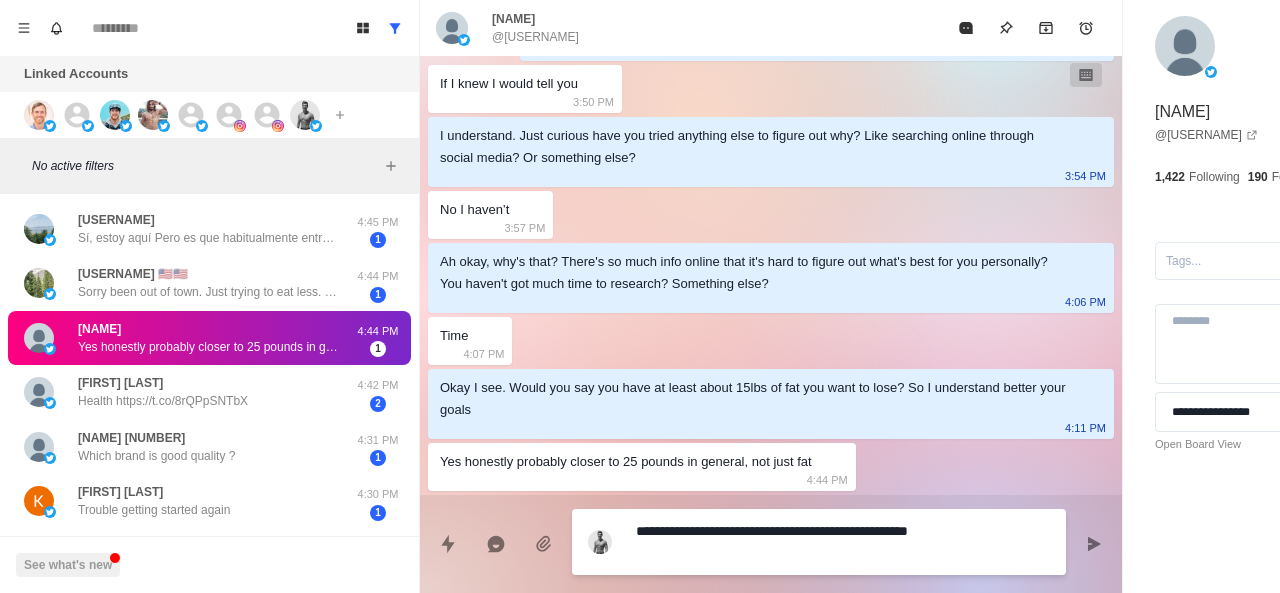 type on "*" 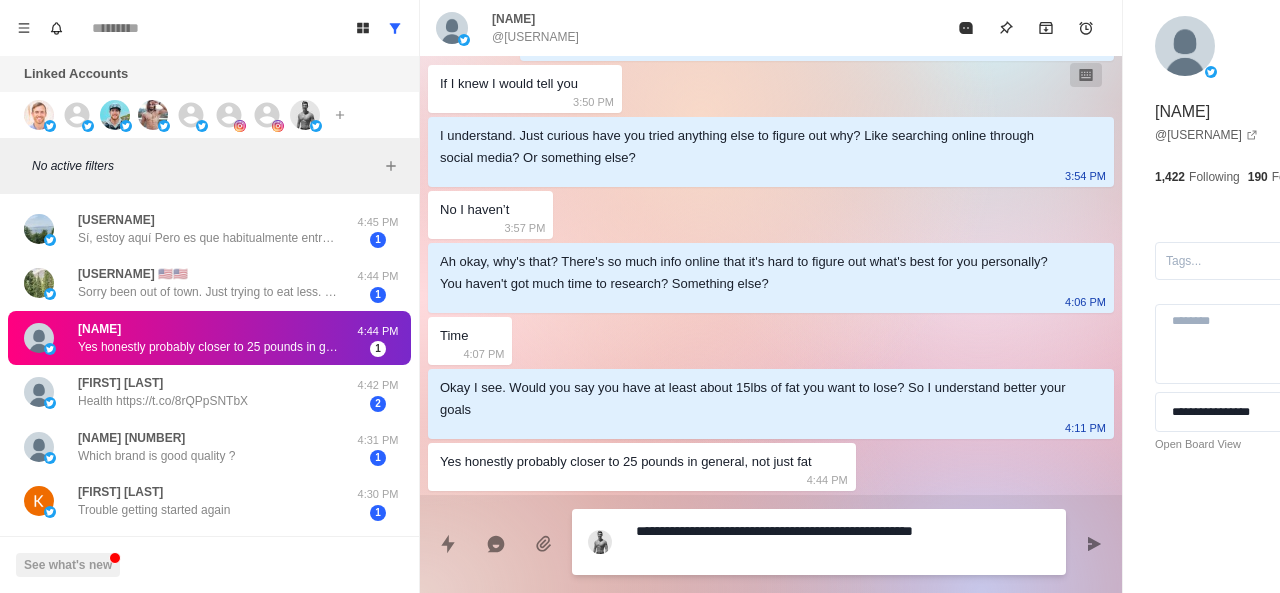 type on "*" 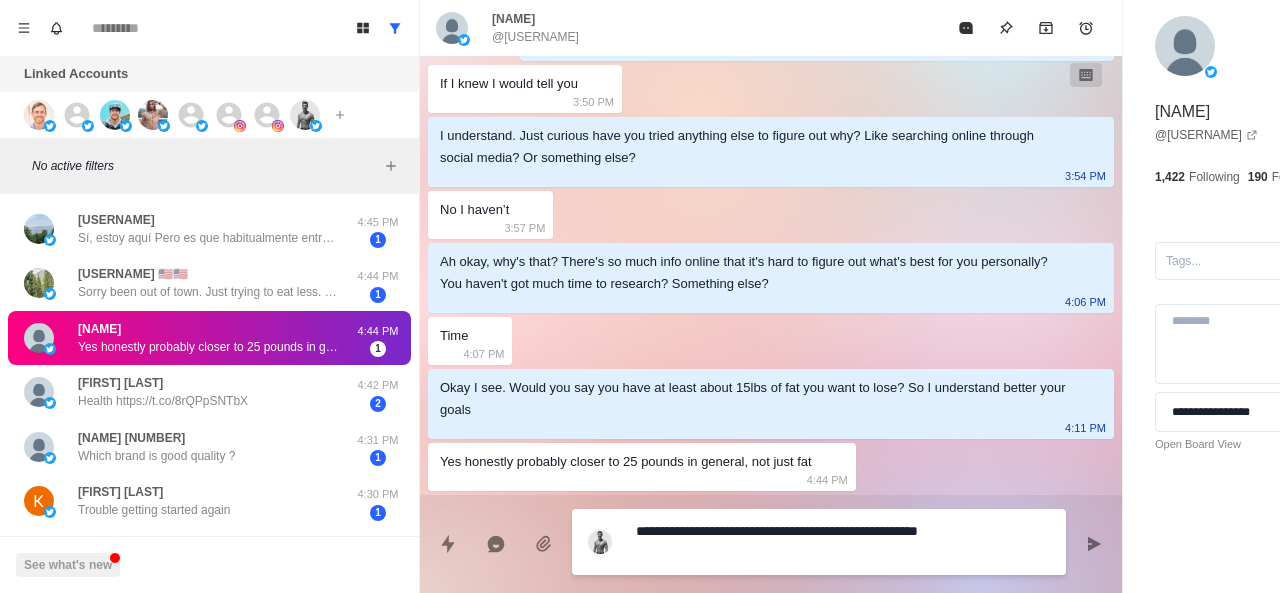 type on "*" 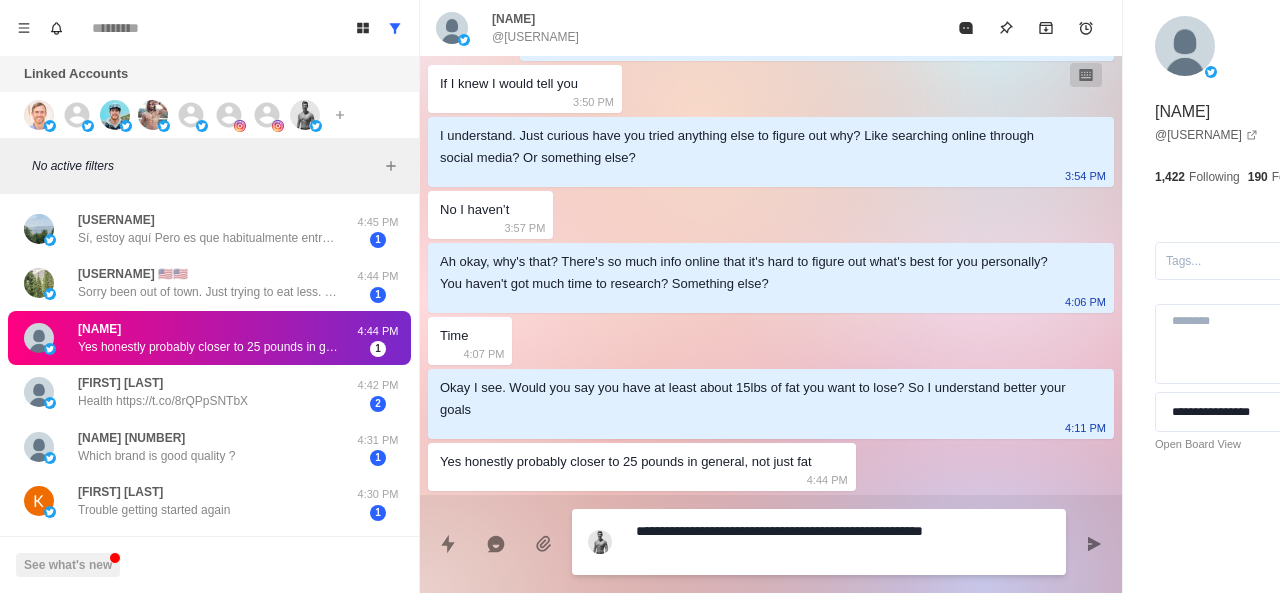 type 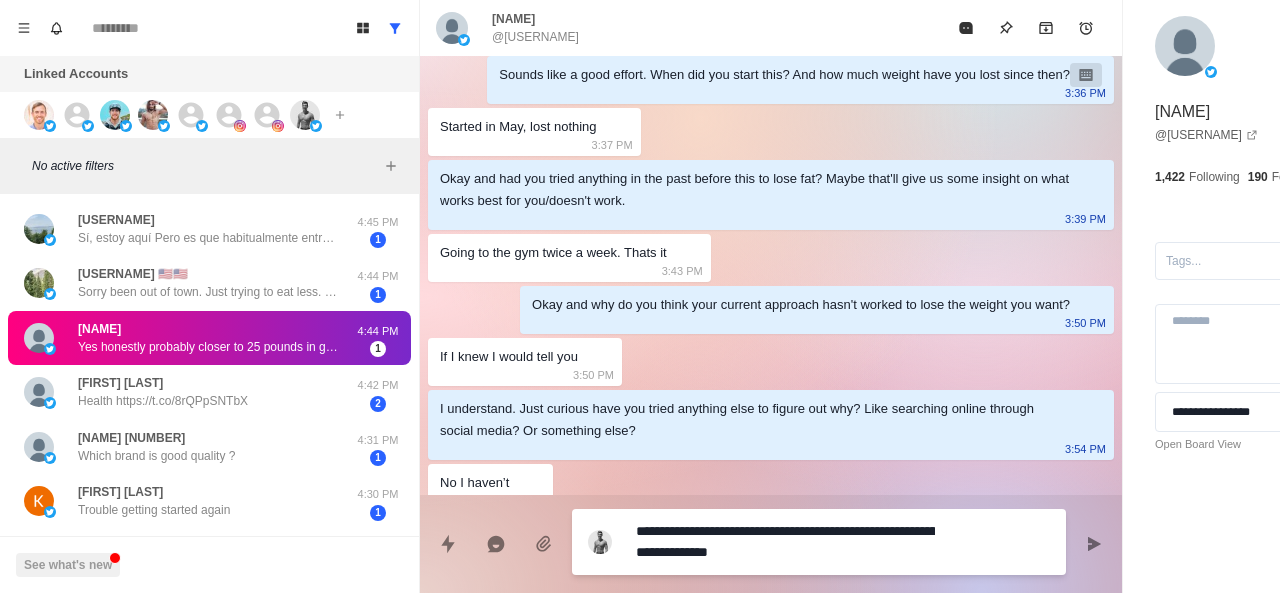 scroll, scrollTop: 824, scrollLeft: 0, axis: vertical 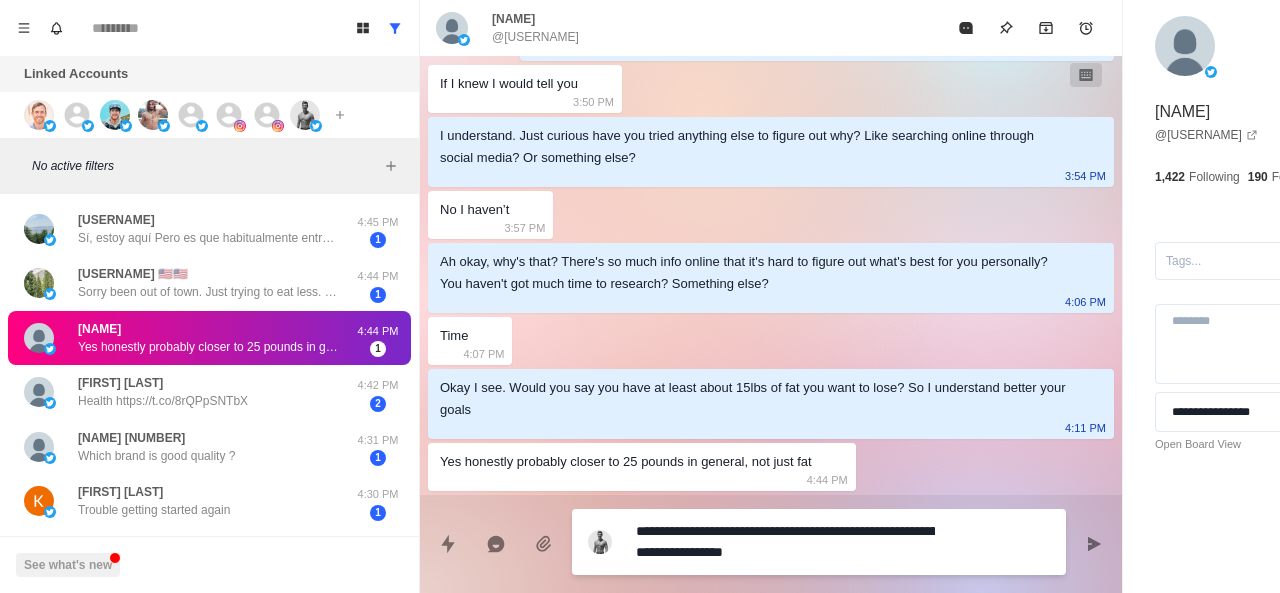 click on "**********" at bounding box center [785, 542] 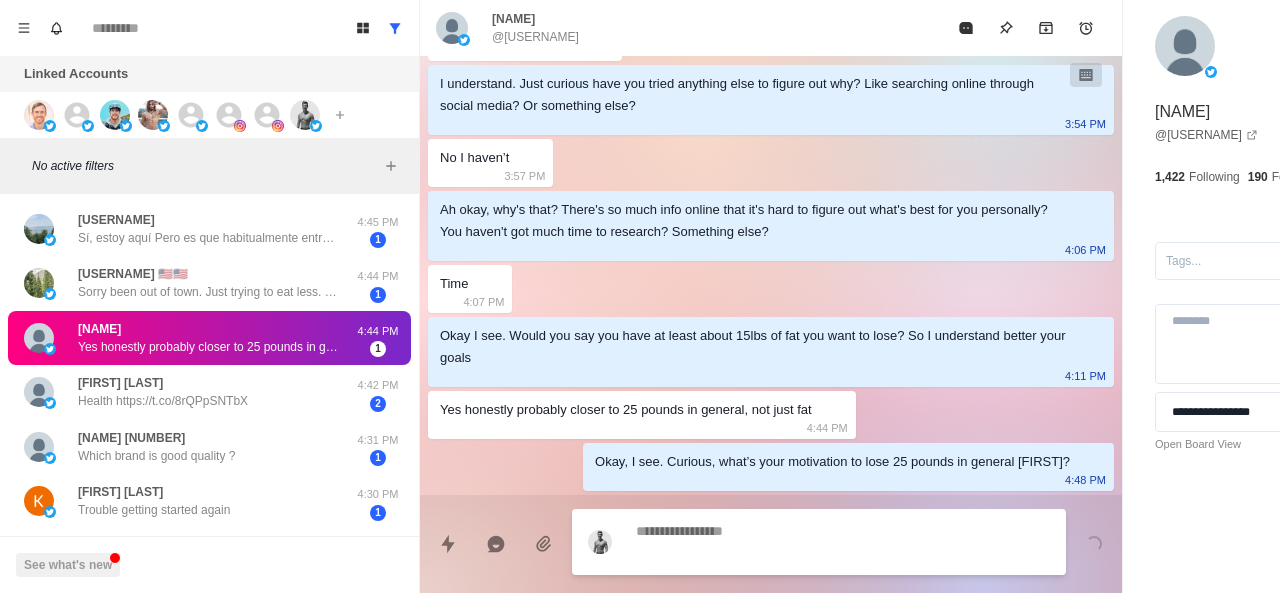 scroll, scrollTop: 856, scrollLeft: 0, axis: vertical 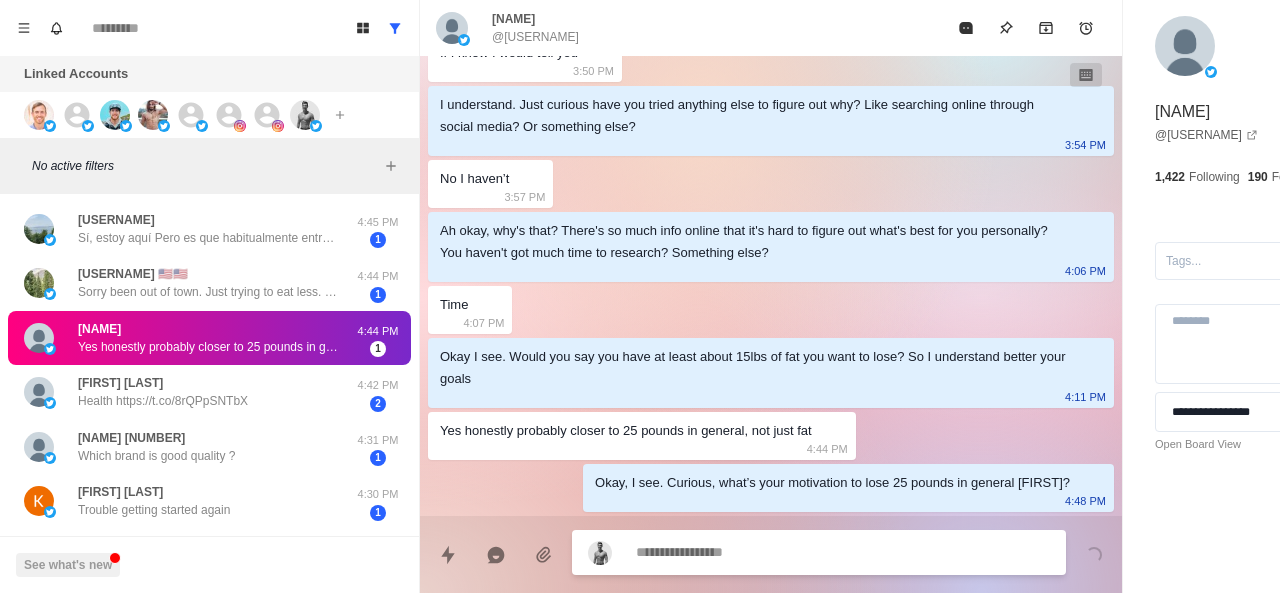 paste on "**********" 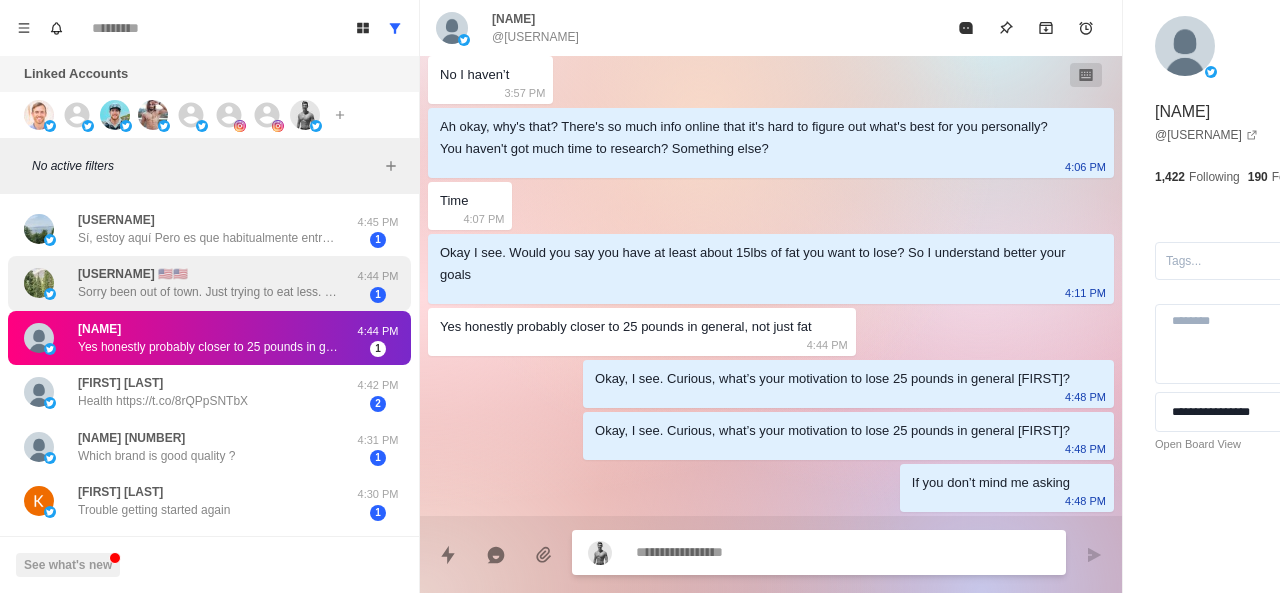 scroll, scrollTop: 960, scrollLeft: 0, axis: vertical 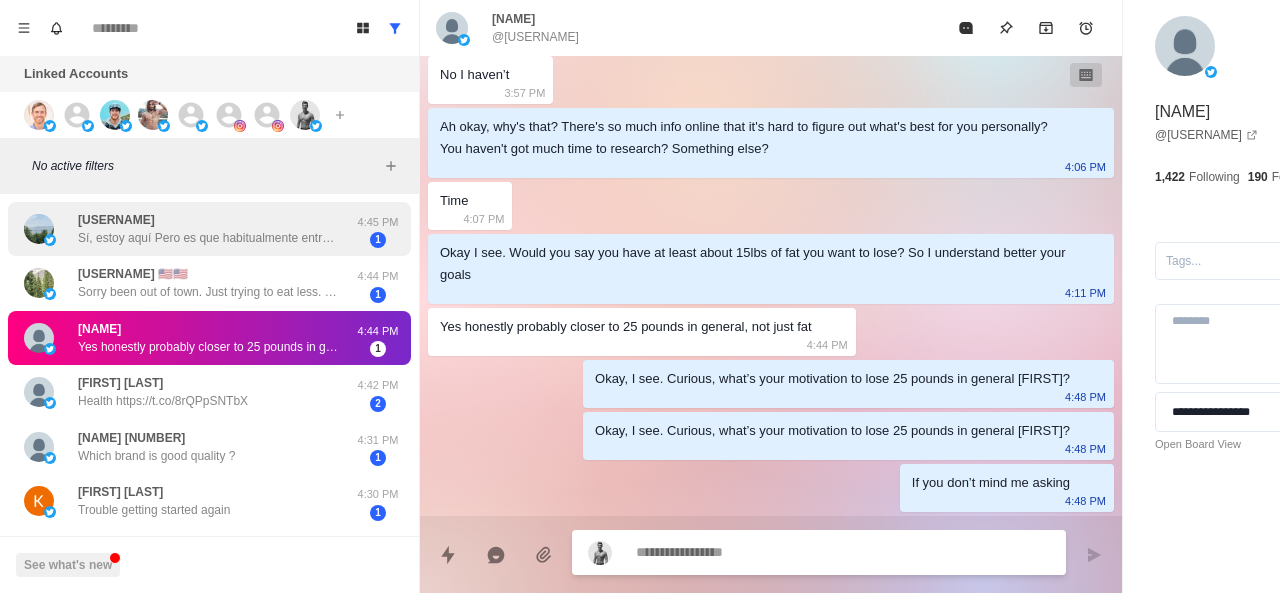 click on "Sí, estoy aquí
Pero es que habitualmente entro a X a través de otra cuenta" at bounding box center (208, 238) 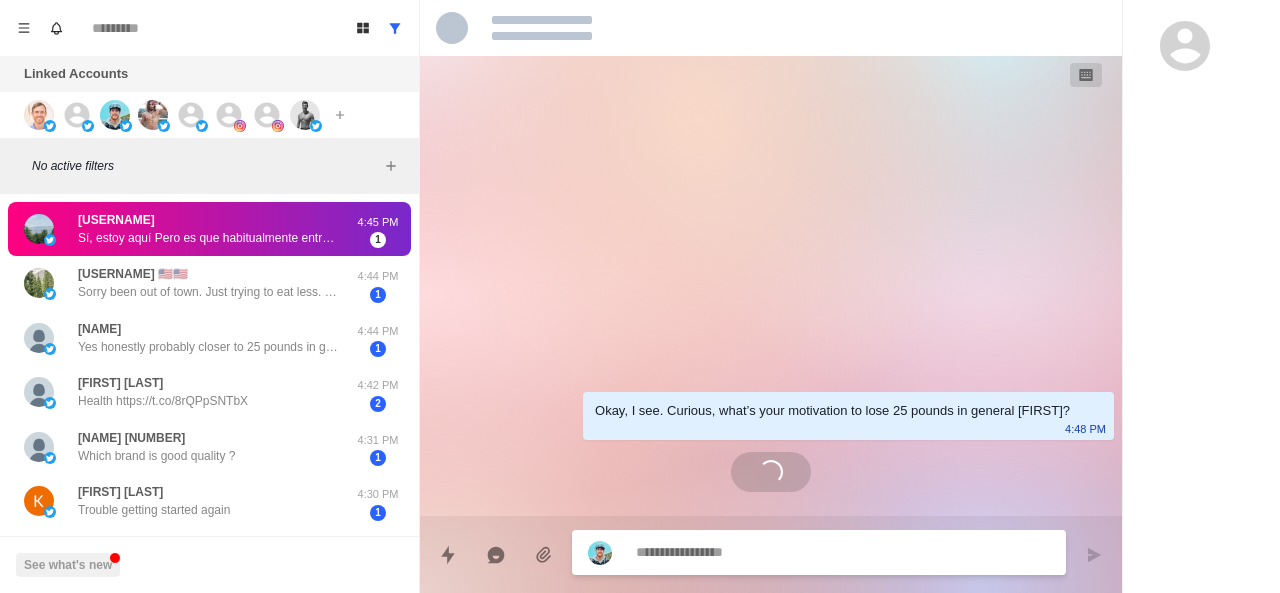scroll, scrollTop: 0, scrollLeft: 0, axis: both 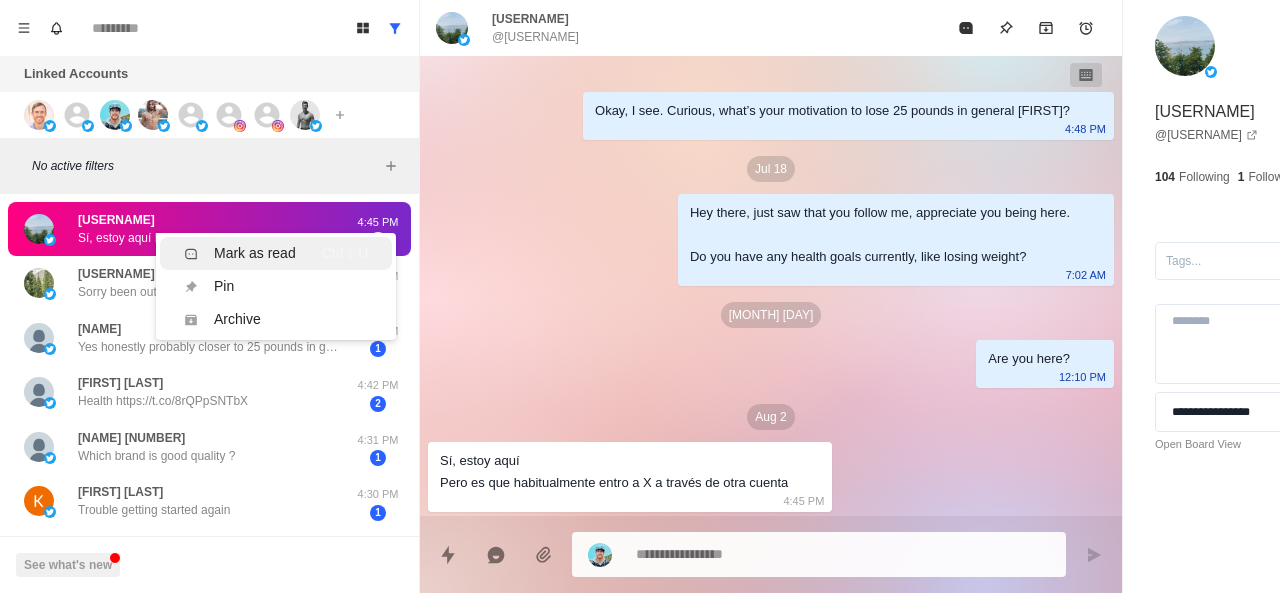 drag, startPoint x: 194, startPoint y: 245, endPoint x: 185, endPoint y: 268, distance: 24.698177 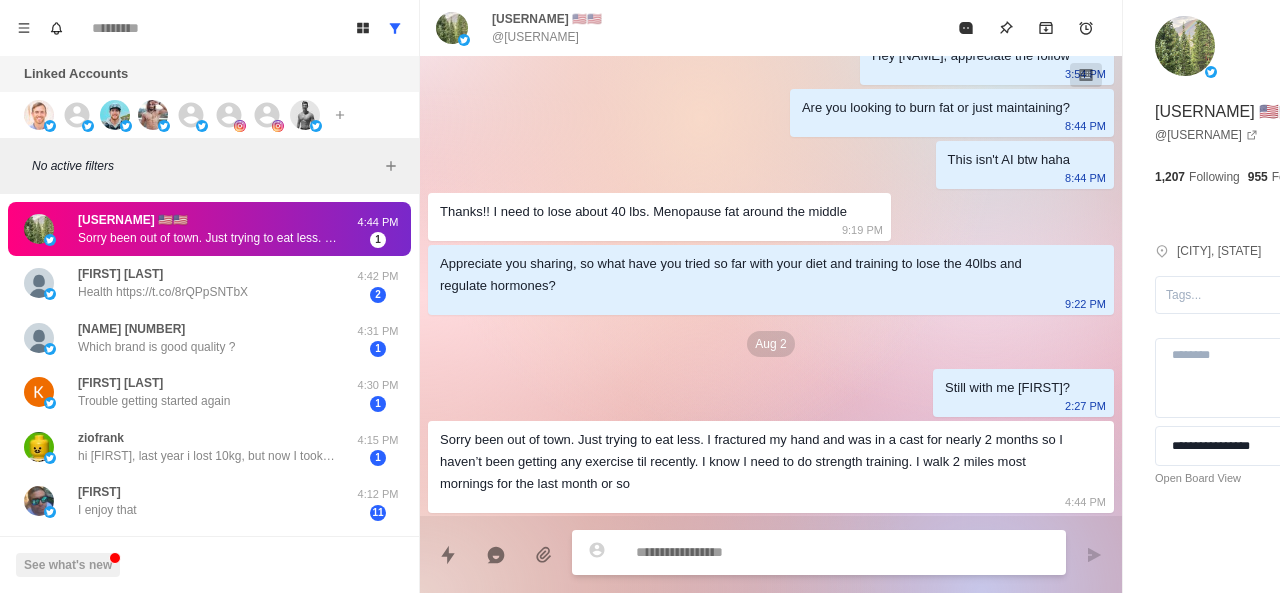 scroll, scrollTop: 138, scrollLeft: 0, axis: vertical 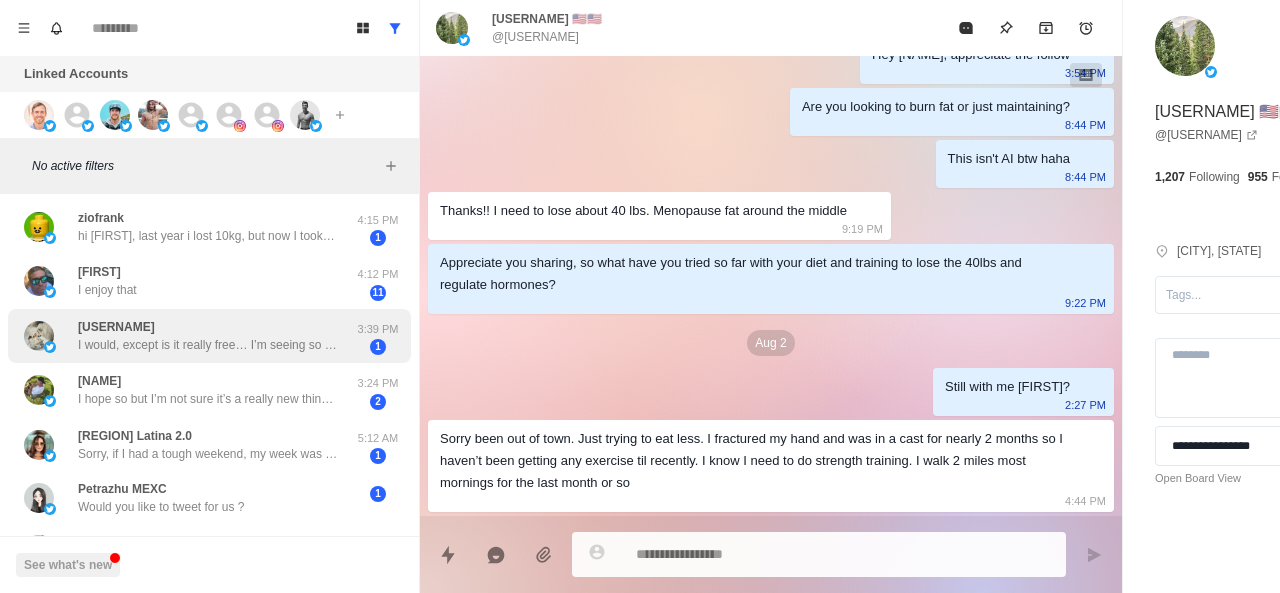 click on "I would, except is it really free… I’m seeing so much now on here isn’t. They want you to subscribe.. the new way of making a living!" at bounding box center (208, 345) 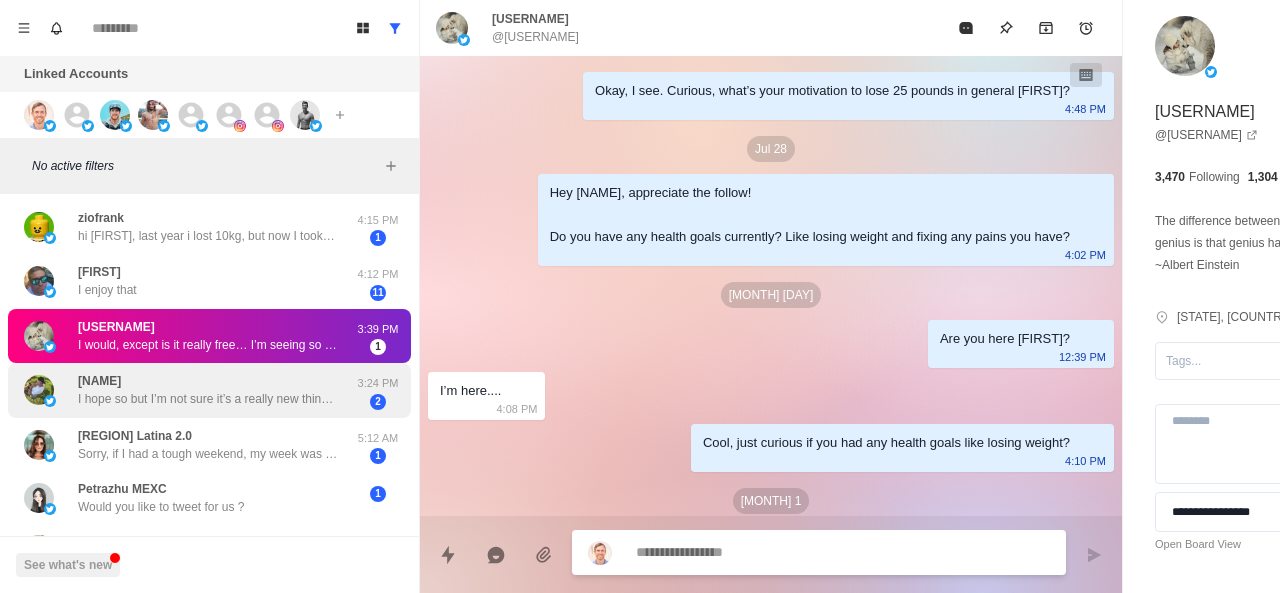 scroll, scrollTop: 378, scrollLeft: 0, axis: vertical 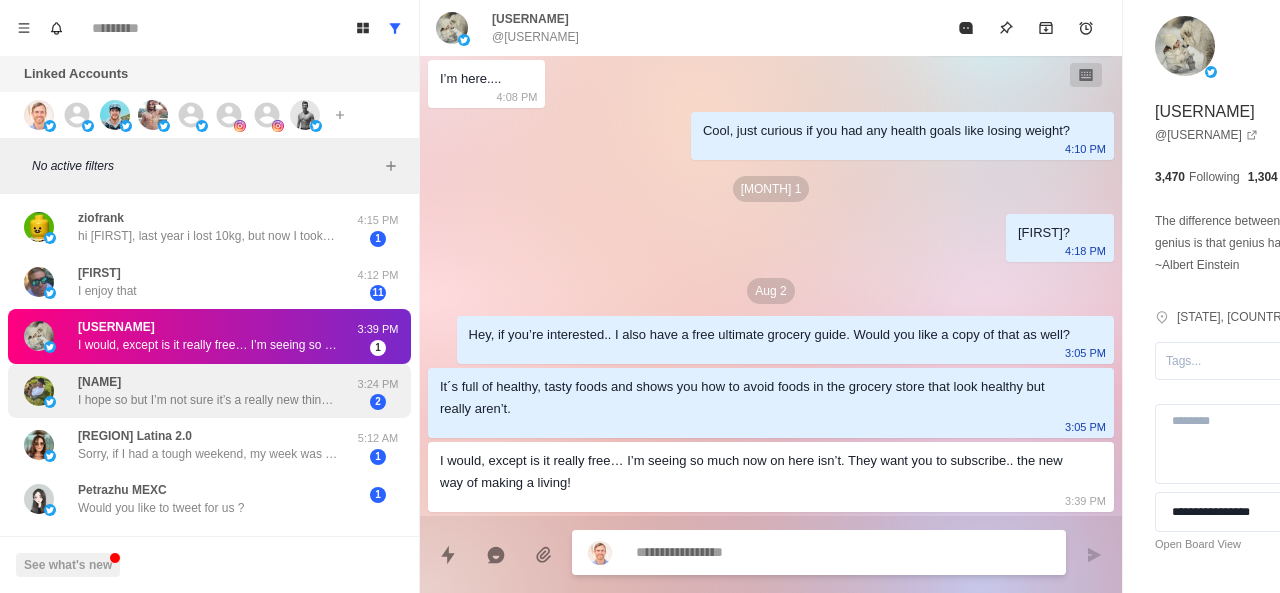 click on "I hope so but I’m not sure it’s a really new thing for me so I’ll just have to stick with it." at bounding box center [208, 400] 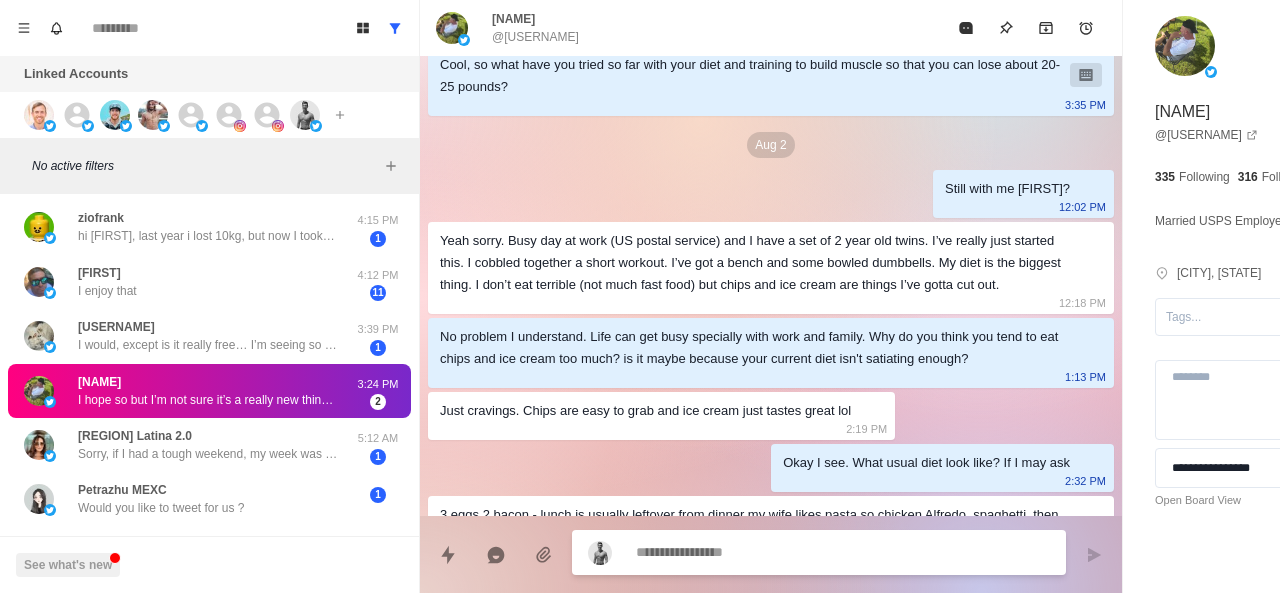 scroll, scrollTop: 808, scrollLeft: 0, axis: vertical 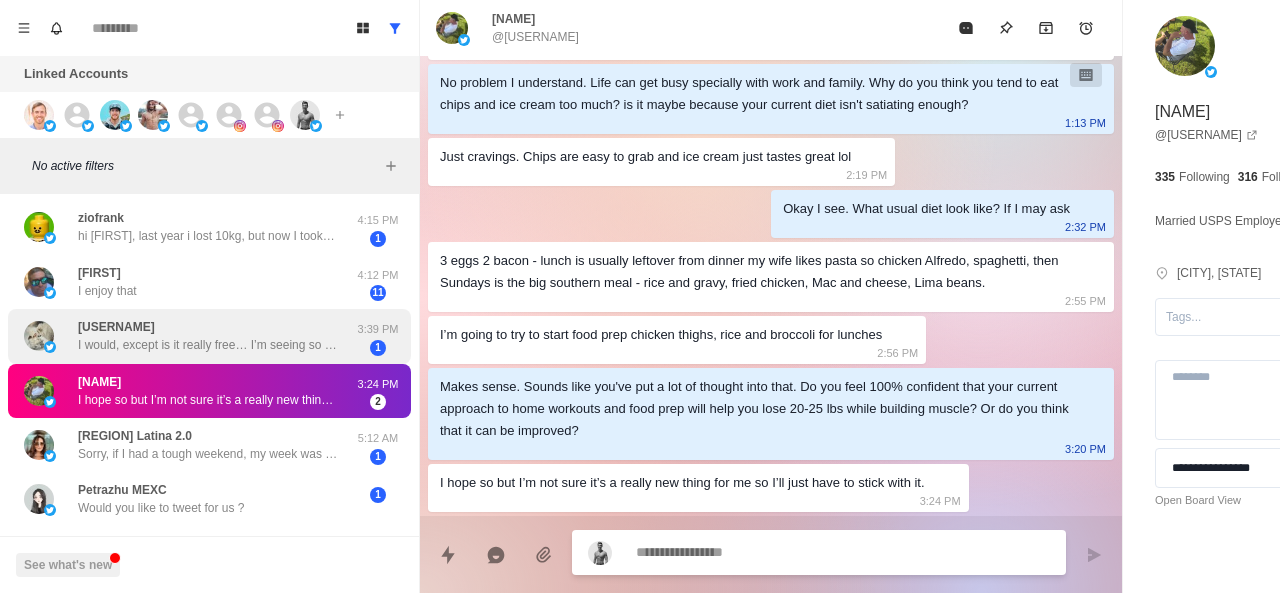 click on "SooAnn72 I would, except is it really free… I’m seeing so much now on here isn’t. They want you to subscribe.. the new way of making a living!" at bounding box center [208, 336] 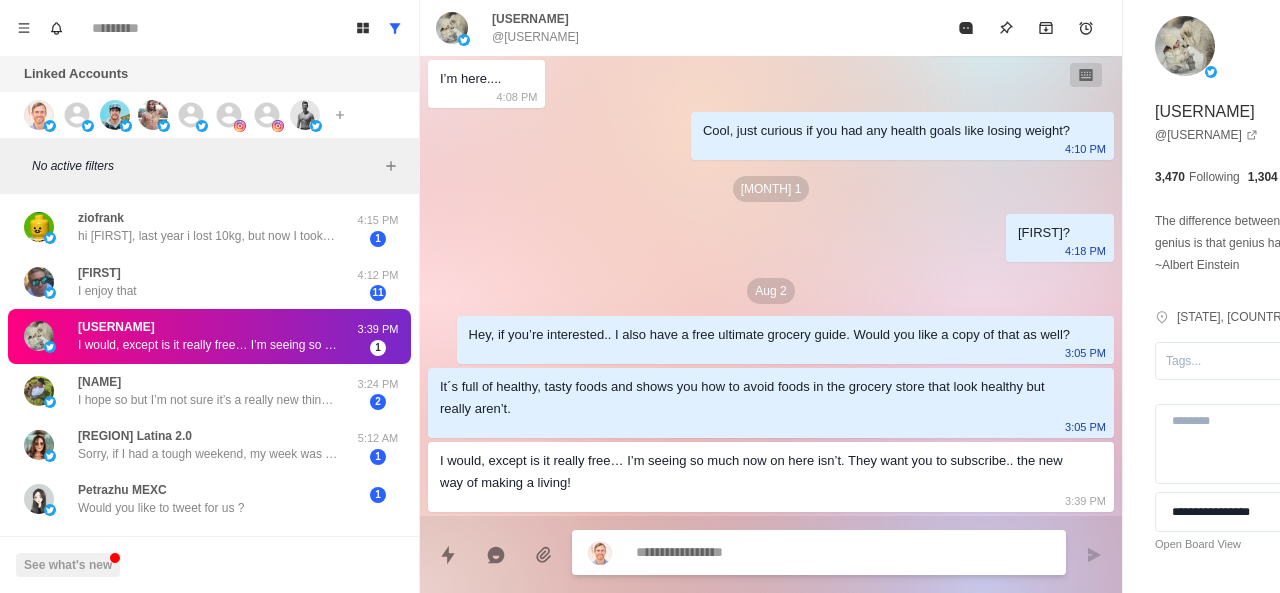 scroll, scrollTop: 378, scrollLeft: 0, axis: vertical 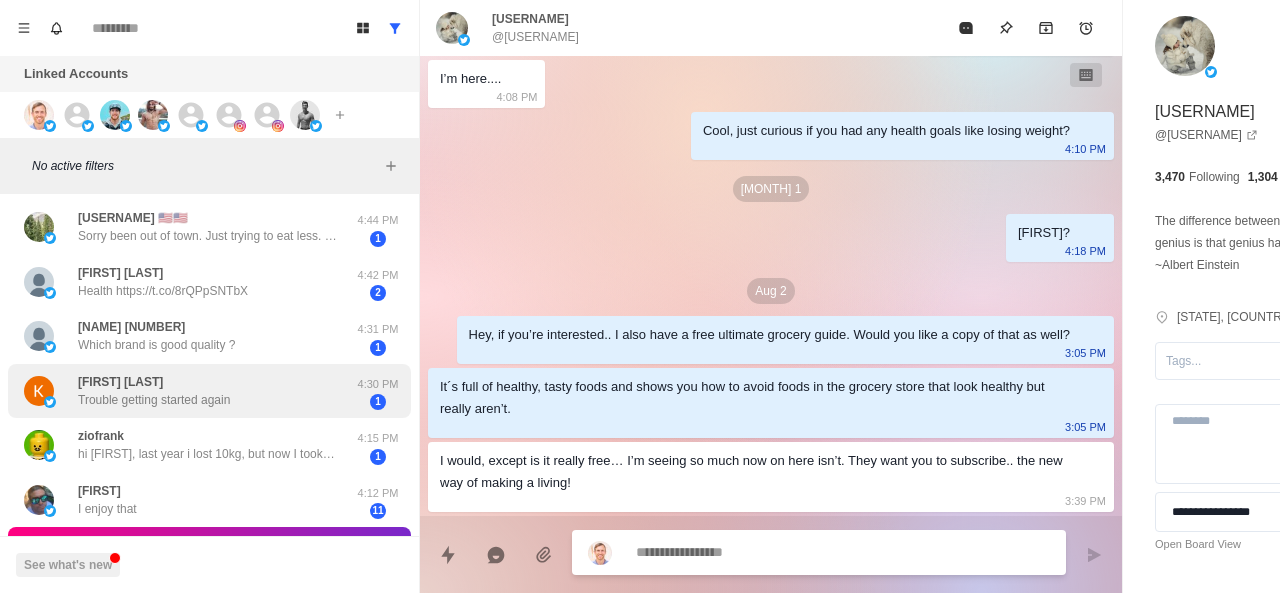 click on "Trouble getting started again" at bounding box center (154, 400) 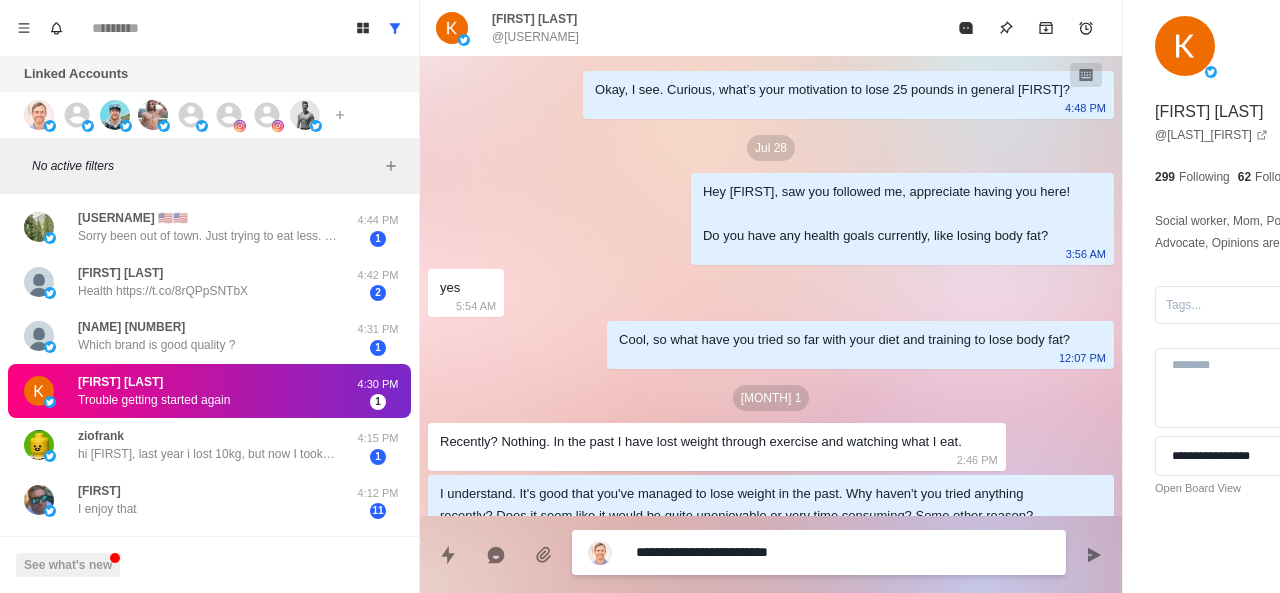 scroll, scrollTop: 232, scrollLeft: 0, axis: vertical 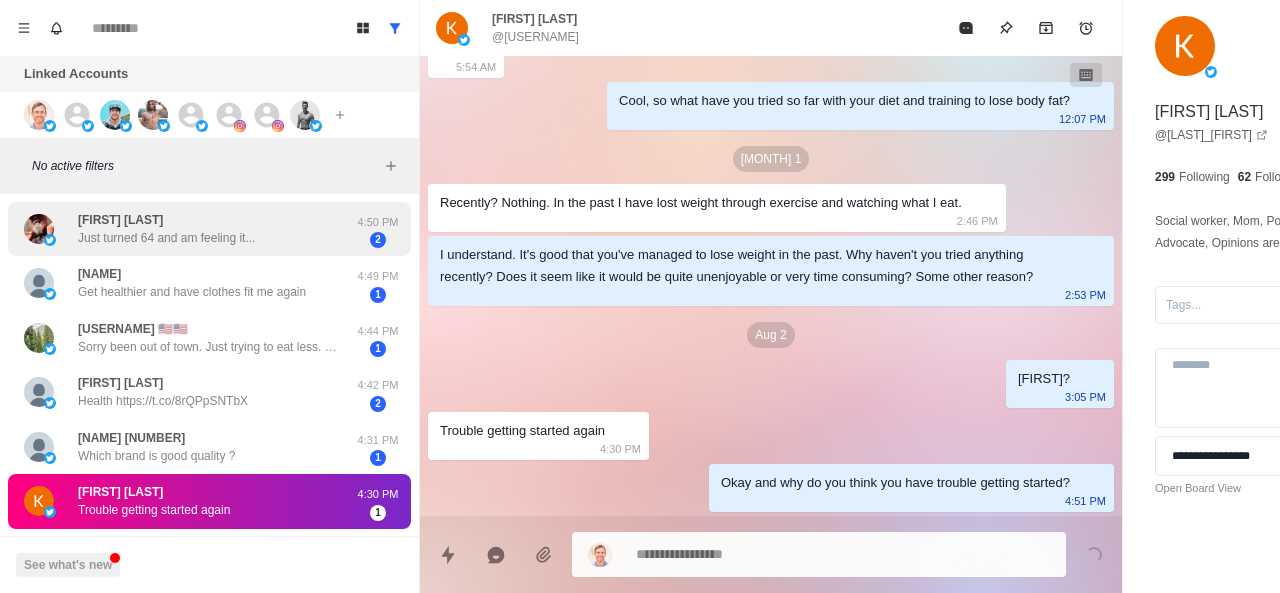 click on "Just turned 64 and am feeling it..." at bounding box center (166, 238) 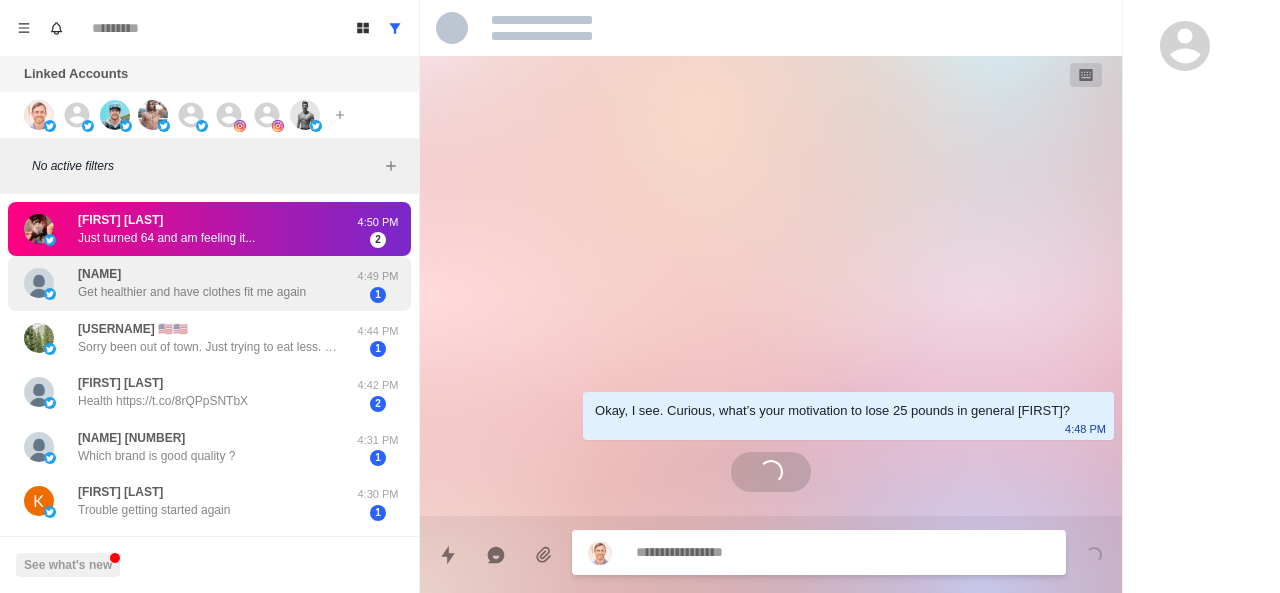 scroll, scrollTop: 0, scrollLeft: 0, axis: both 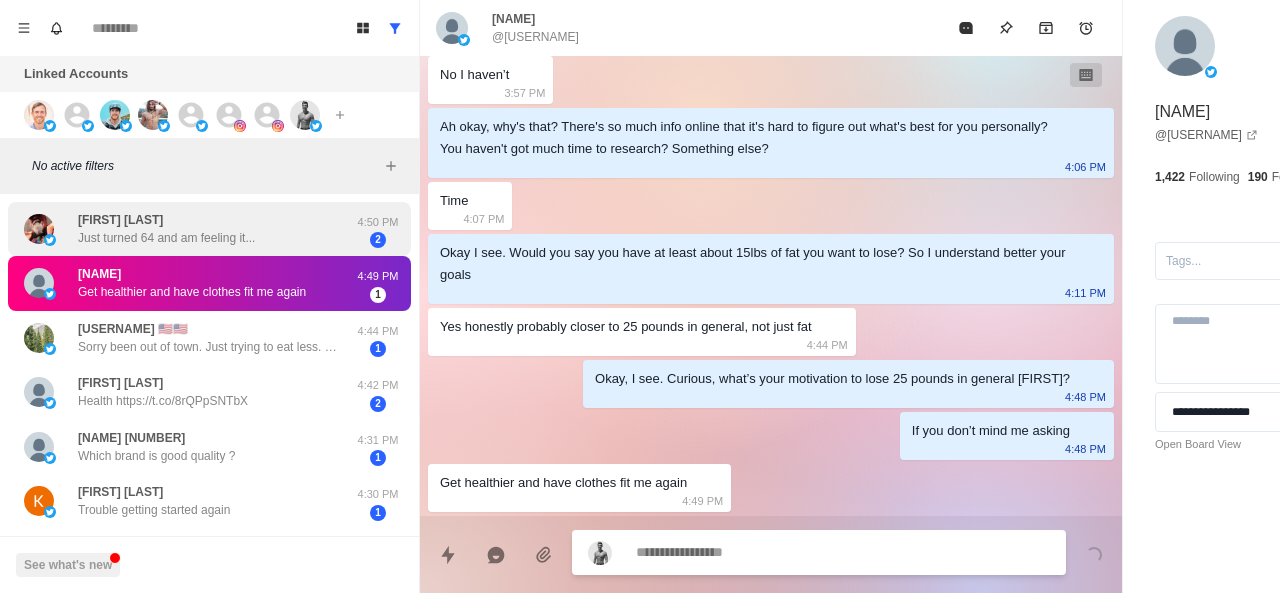 click on "Just turned 64 and am feeling it..." at bounding box center (166, 238) 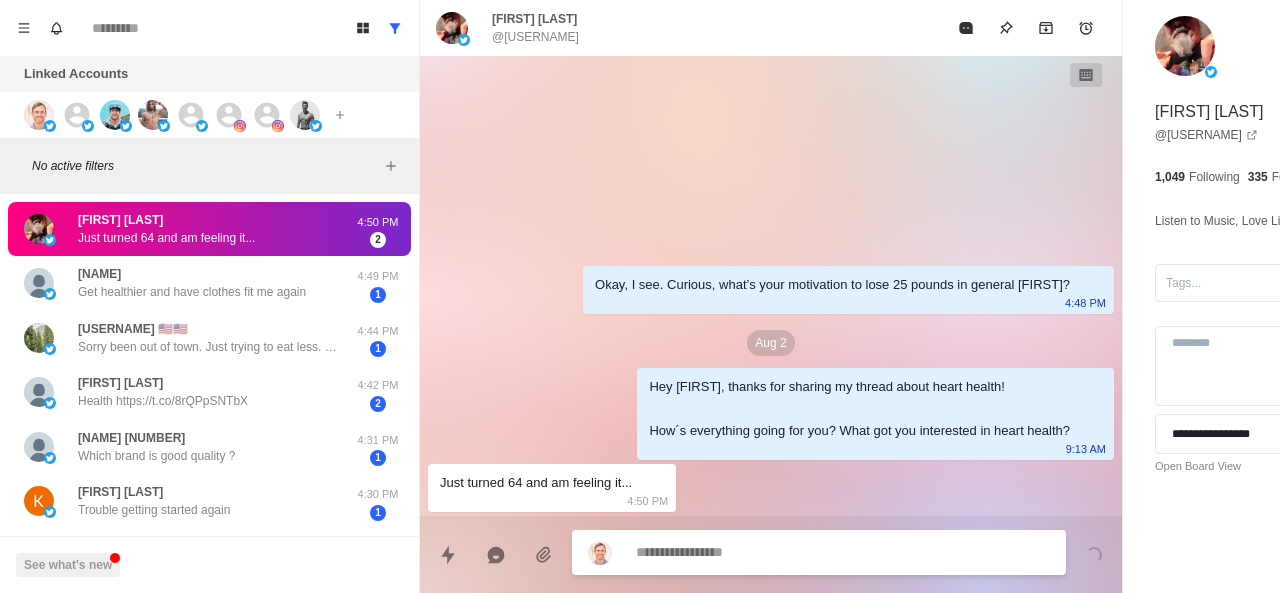 scroll, scrollTop: 0, scrollLeft: 0, axis: both 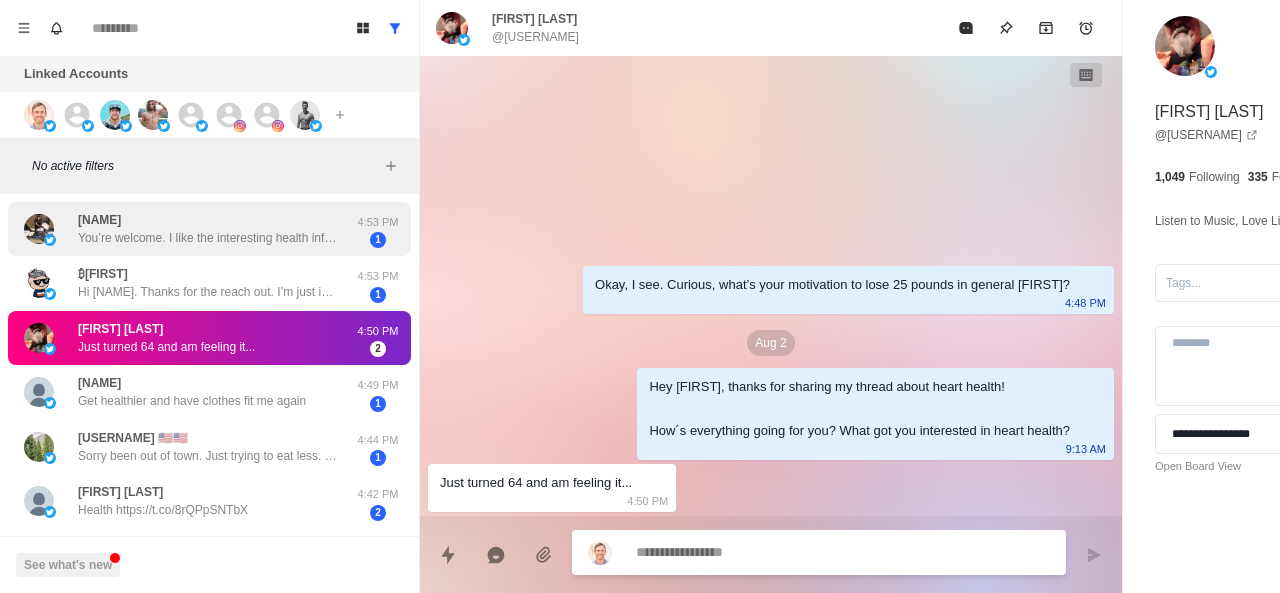 click on "You’re welcome.
I like the interesting health information; keep it coming.
Thank you" at bounding box center [208, 238] 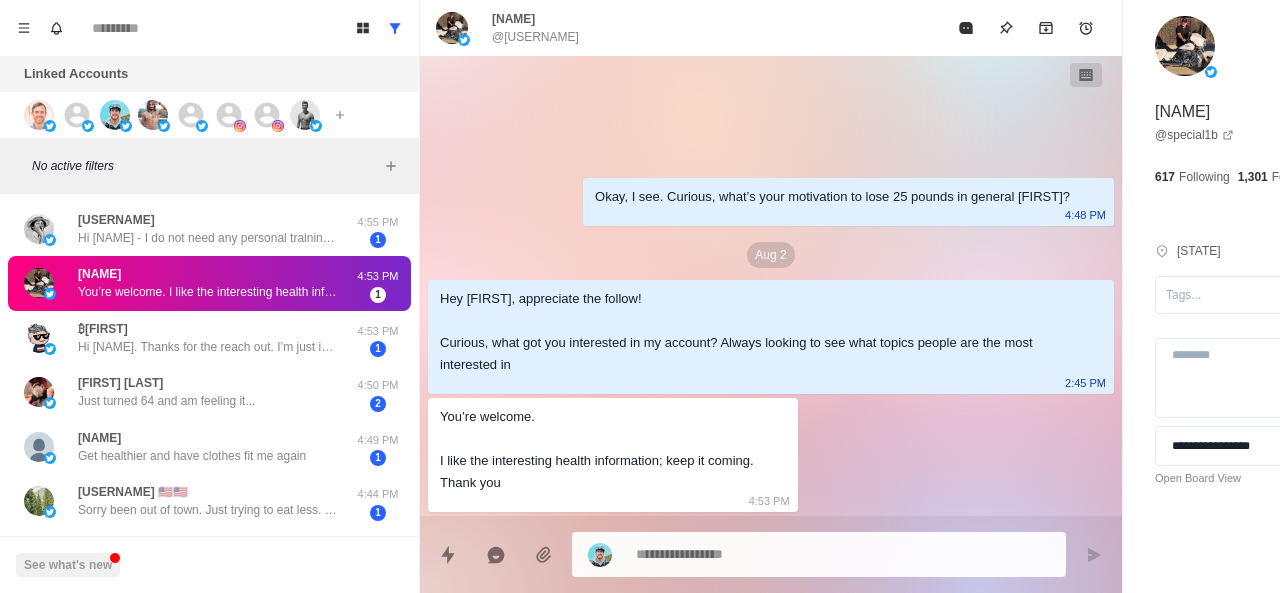 click on "Patrick You’re welcome.
I like the interesting health information; keep it coming.
Thank you" at bounding box center (188, 283) 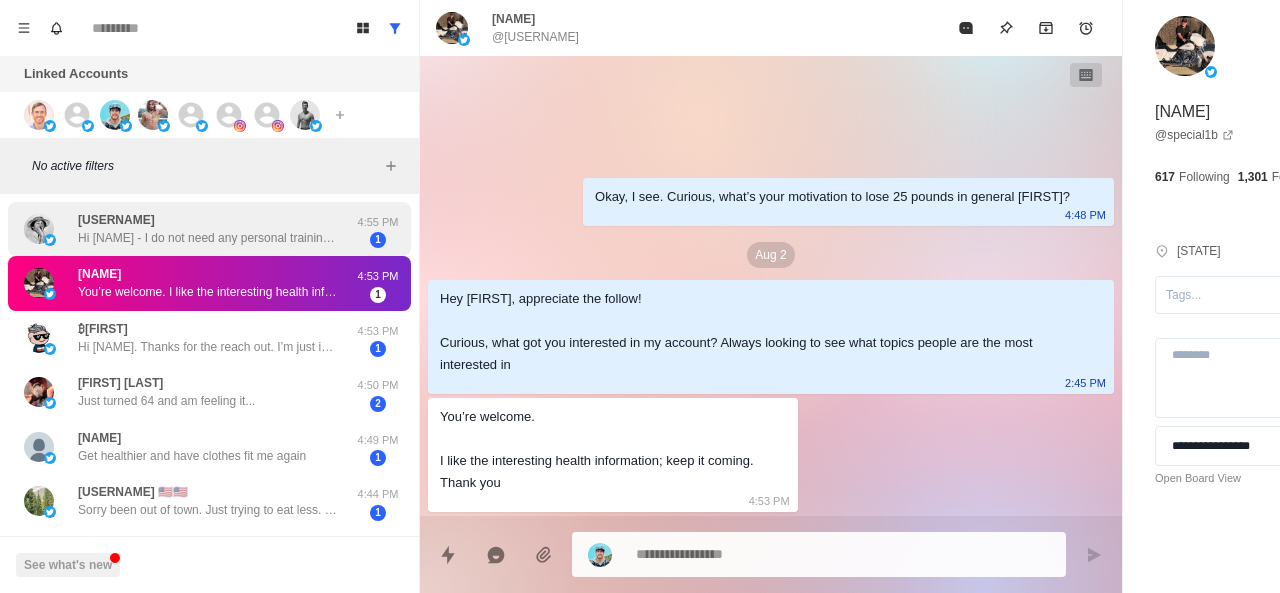 click on "BullishBarry Hi Chace - I do not need any personal training or diets. Thanks though" at bounding box center (188, 229) 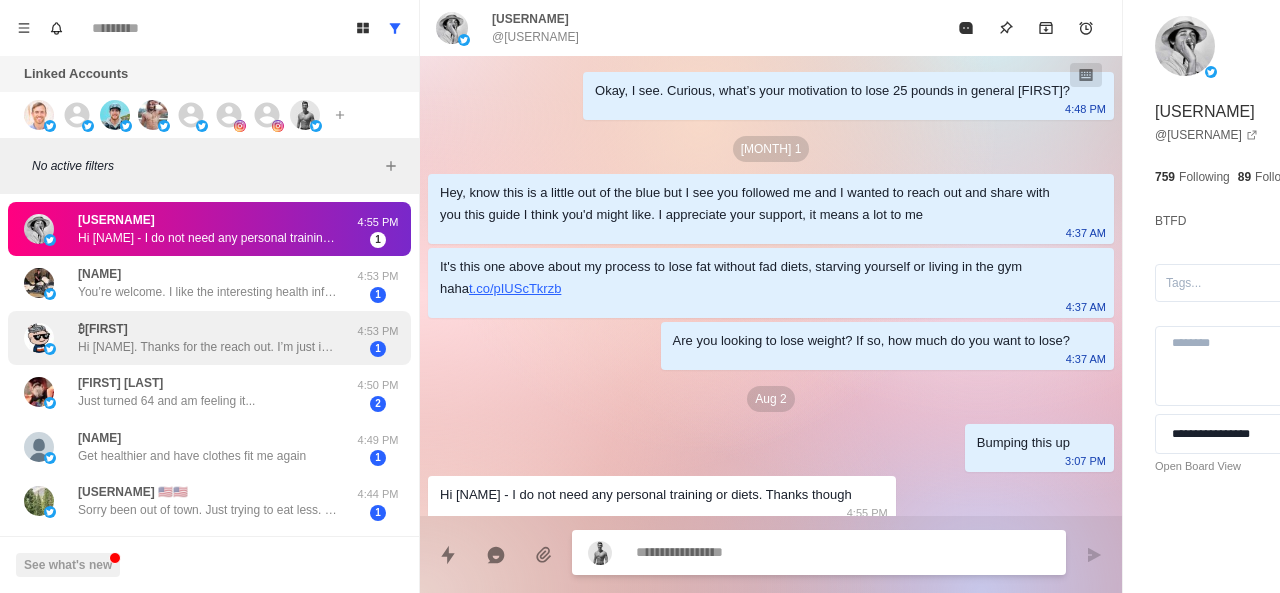 scroll, scrollTop: 34, scrollLeft: 0, axis: vertical 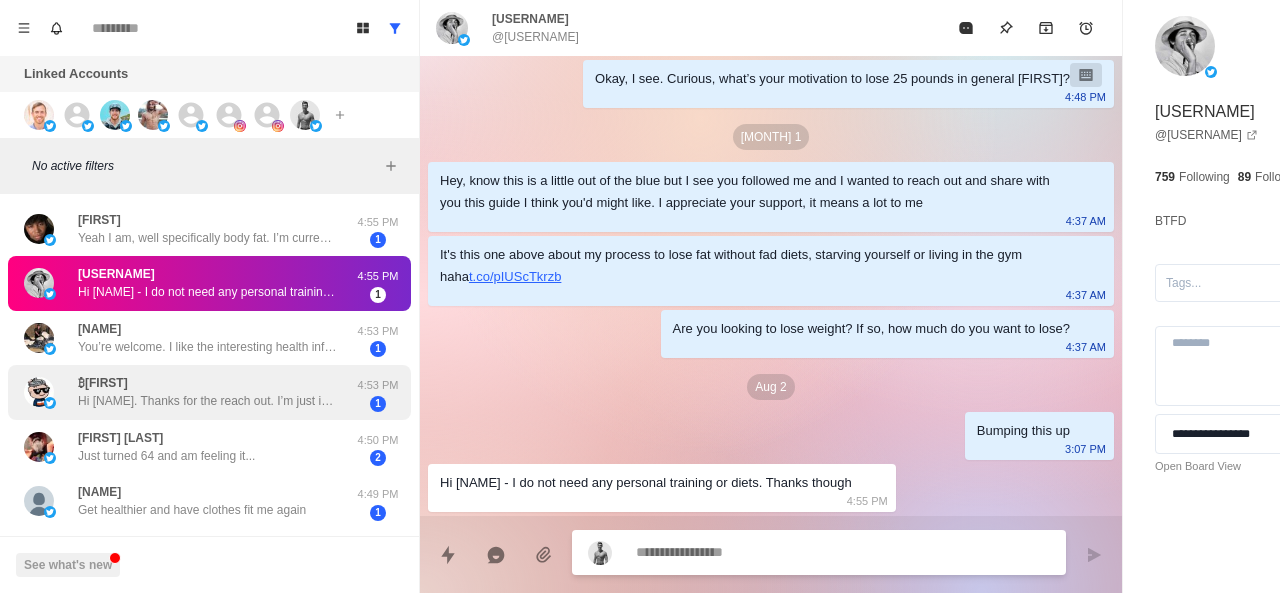click on "Hi Chris. Thanks for the reach out. I’m just interested in good health and fixing issues without medication as well. Was just general interest in your content. Nothing specific.
Brian" at bounding box center (208, 401) 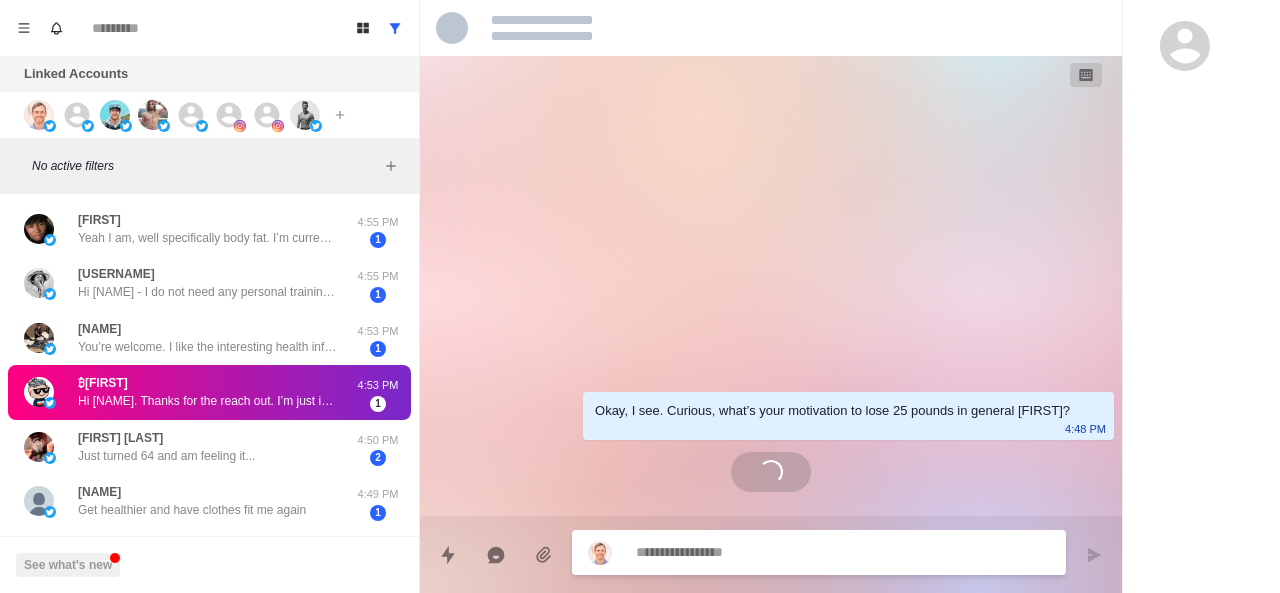 scroll, scrollTop: 0, scrollLeft: 0, axis: both 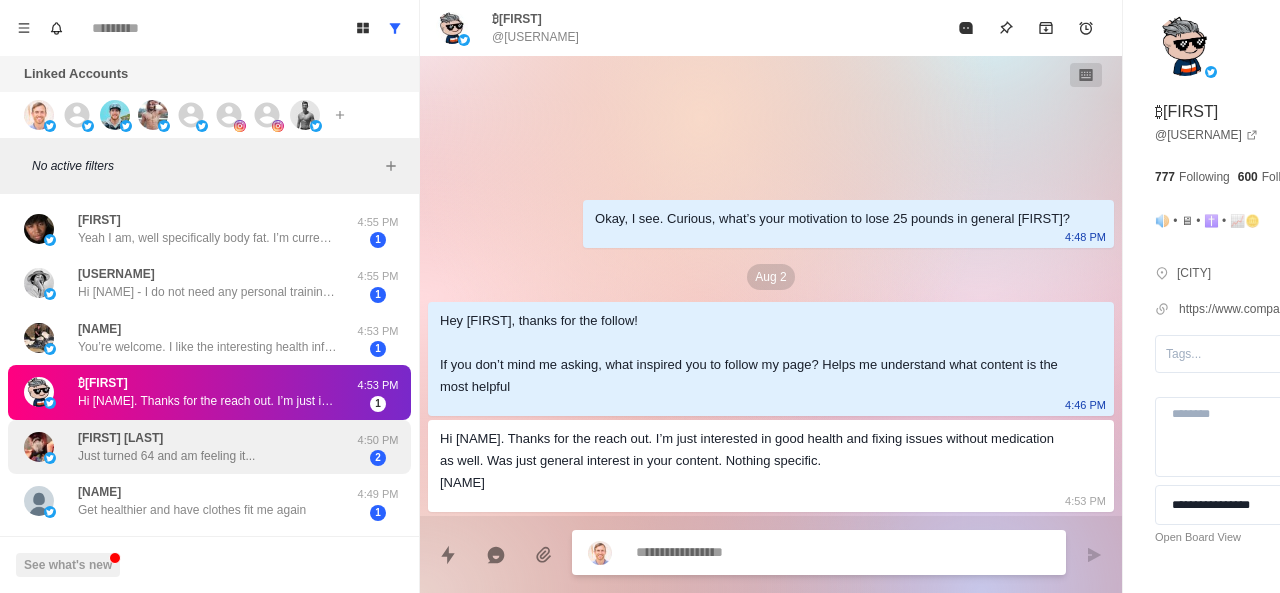 click on "Chris McKinney Just turned 64 and am feeling it..." at bounding box center [166, 447] 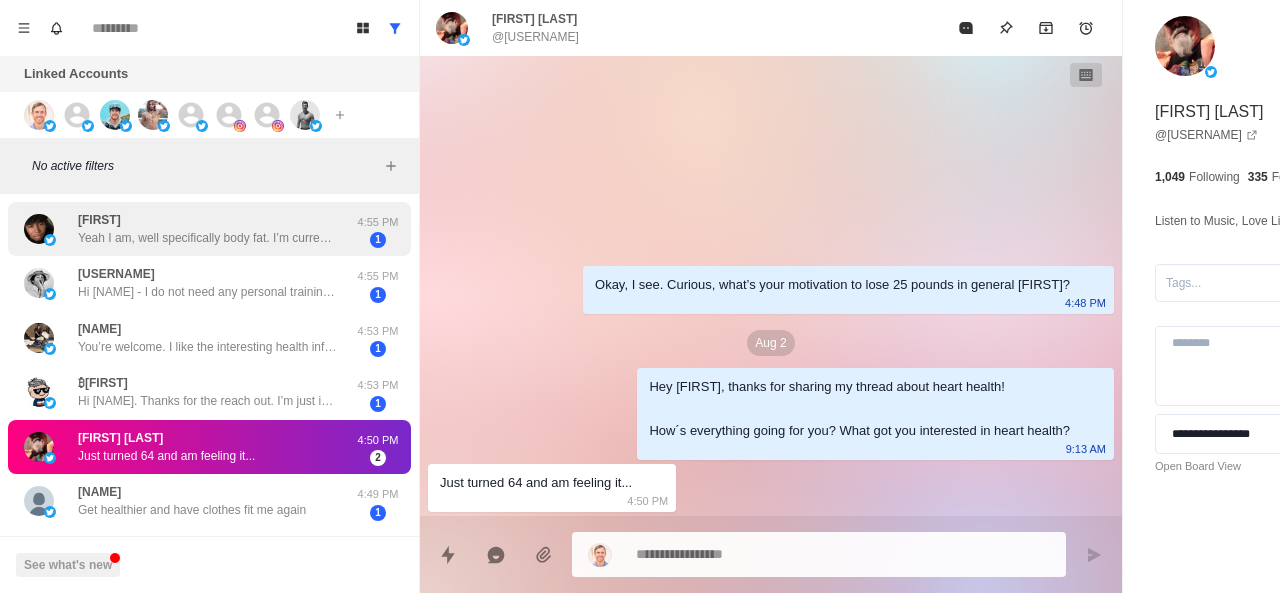 click on "Yeah I am, well specifically body  fat. I’m currently weighing in at  198 even. I’d like to be at a nice 180-175 range." at bounding box center (208, 238) 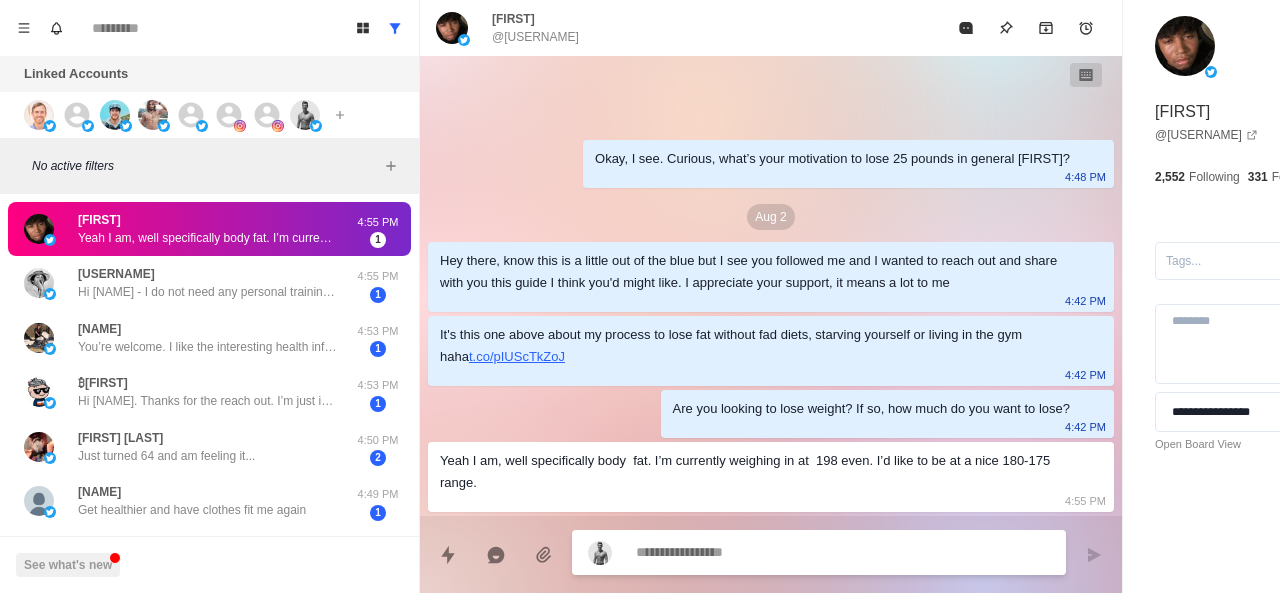 click at bounding box center (785, 552) 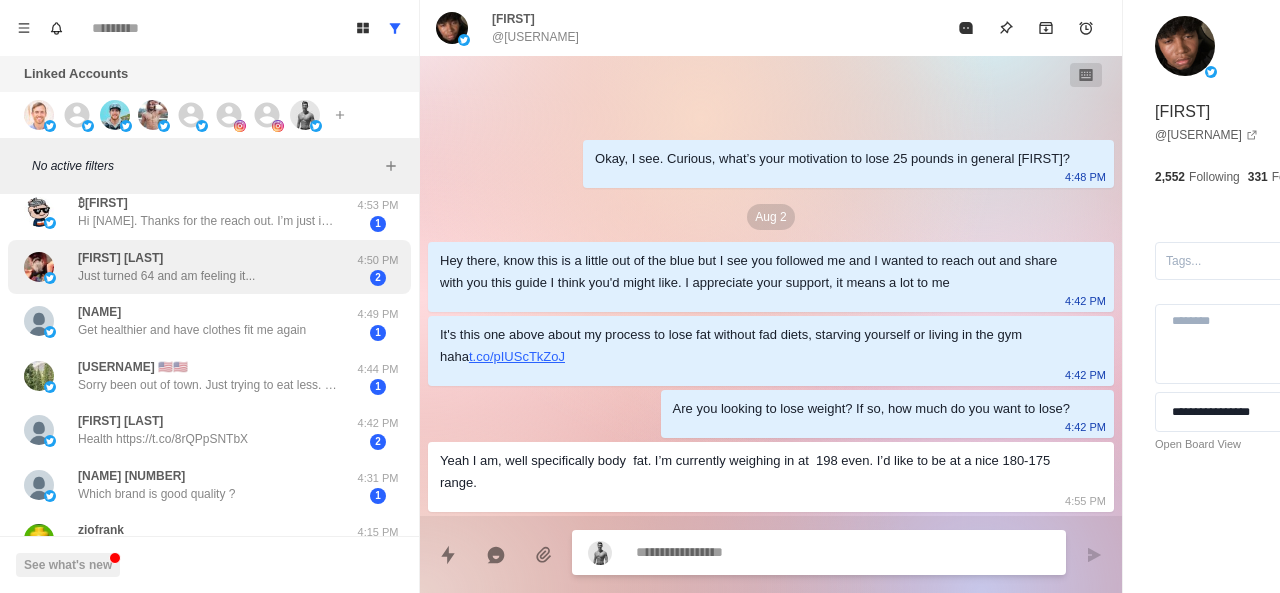 scroll, scrollTop: 185, scrollLeft: 0, axis: vertical 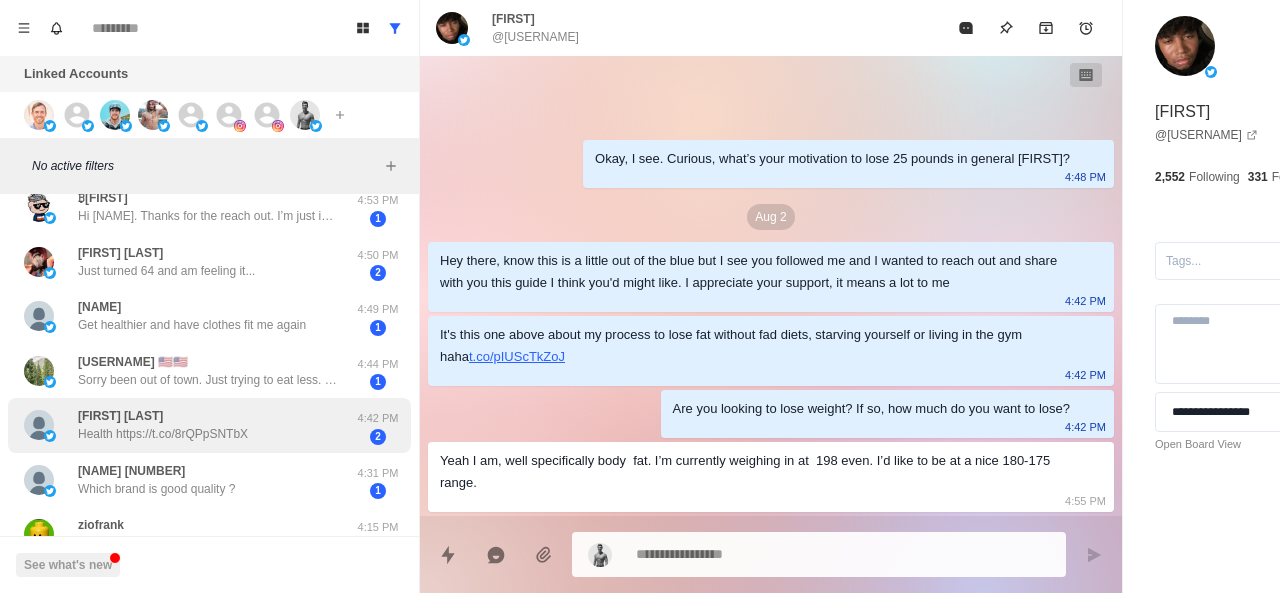 click on "Patrick Moyna Health https://t.co/8rQPpSNTbX" at bounding box center (163, 425) 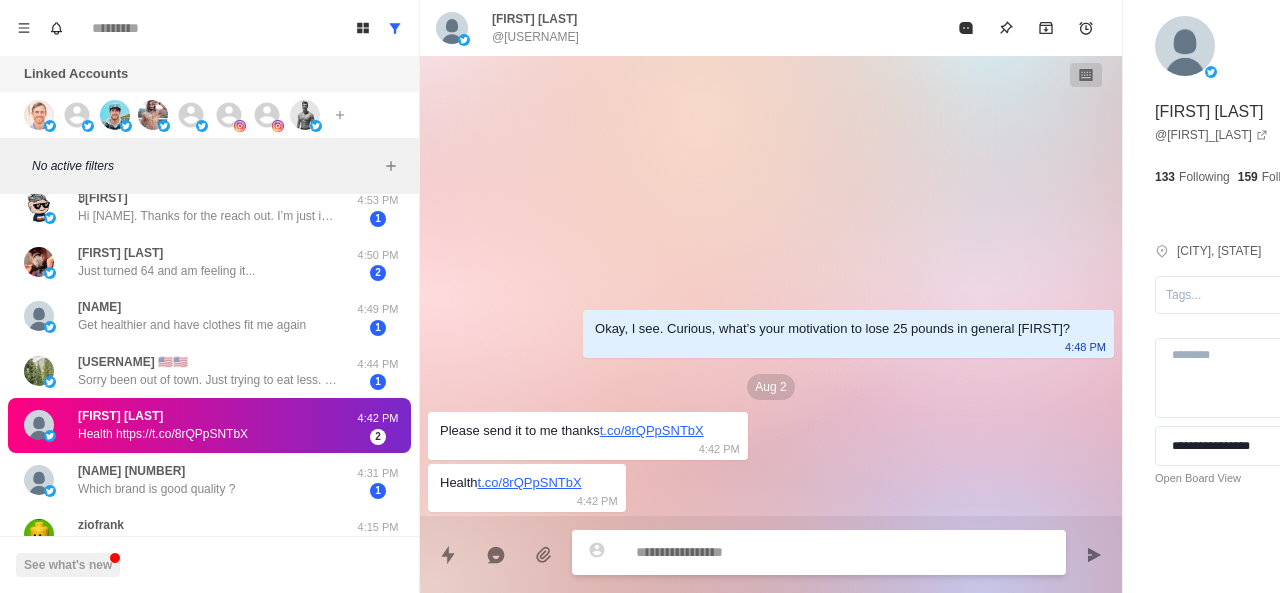 paste on "**********" 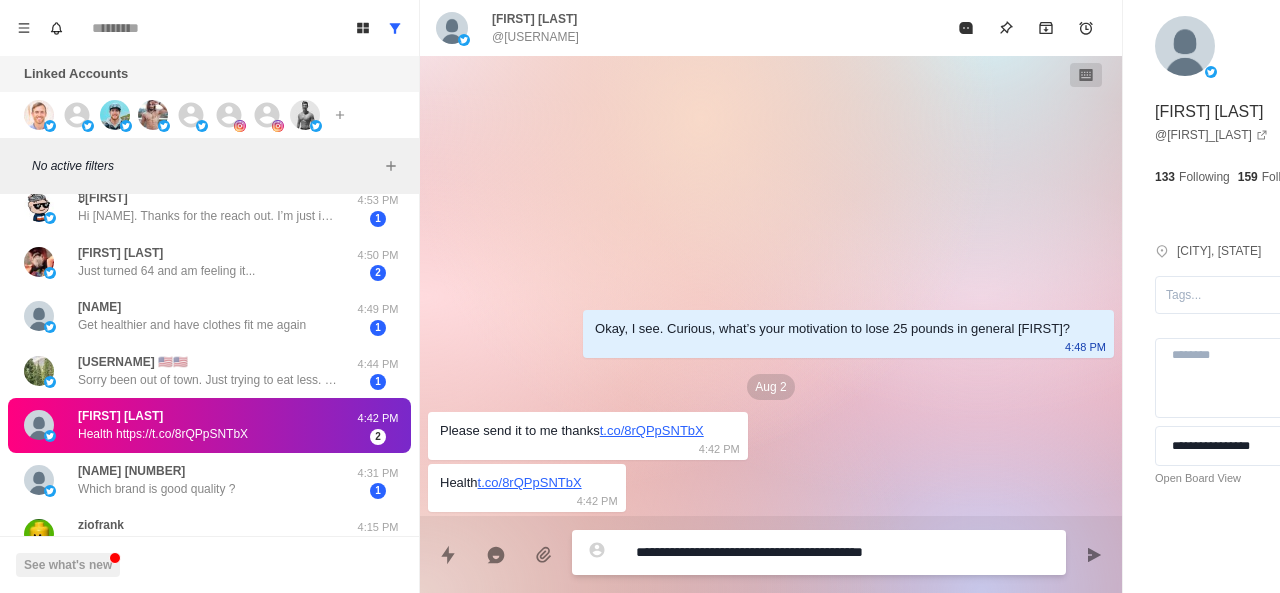 click on "**********" at bounding box center [785, 552] 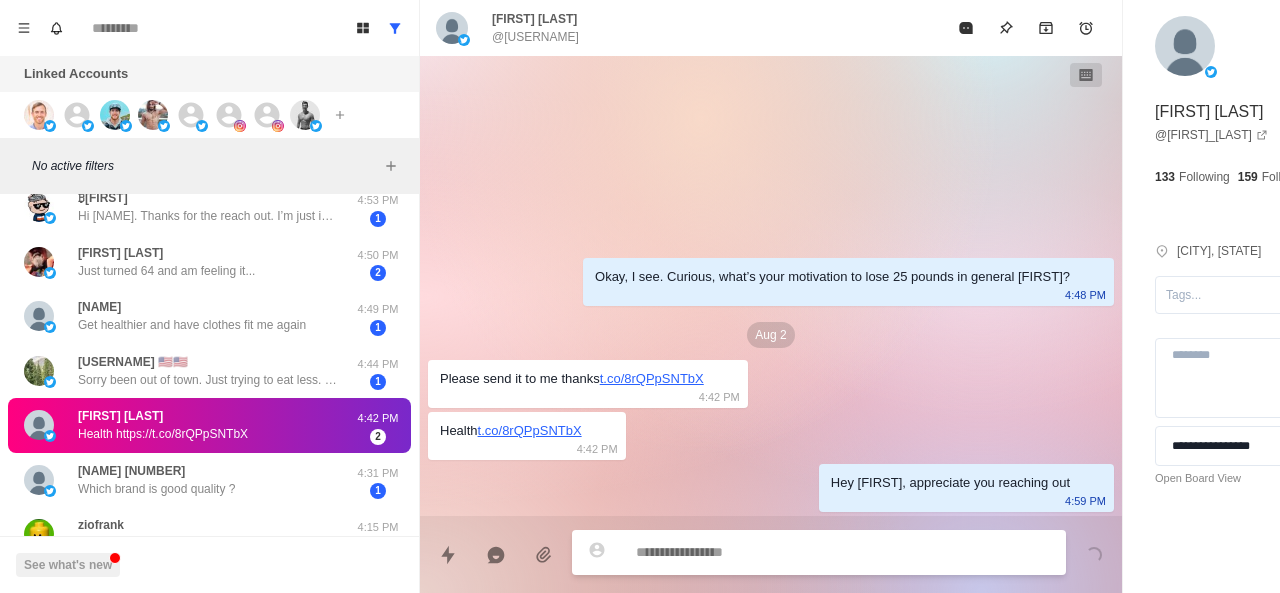 paste on "**********" 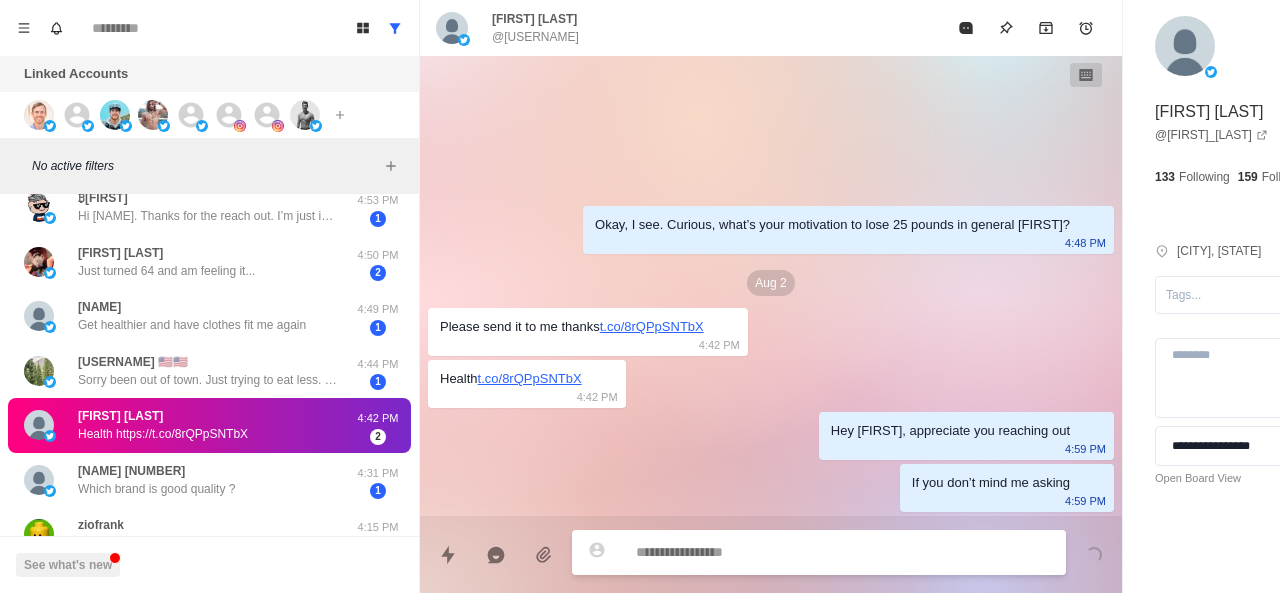 click at bounding box center [819, 552] 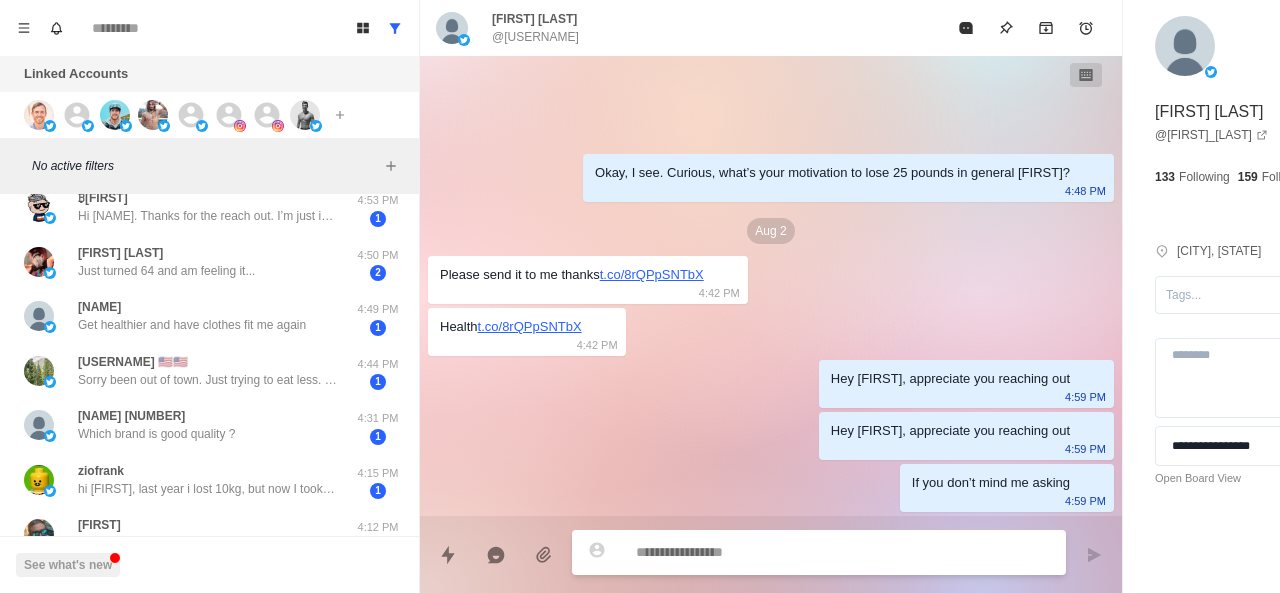 click at bounding box center (785, 552) 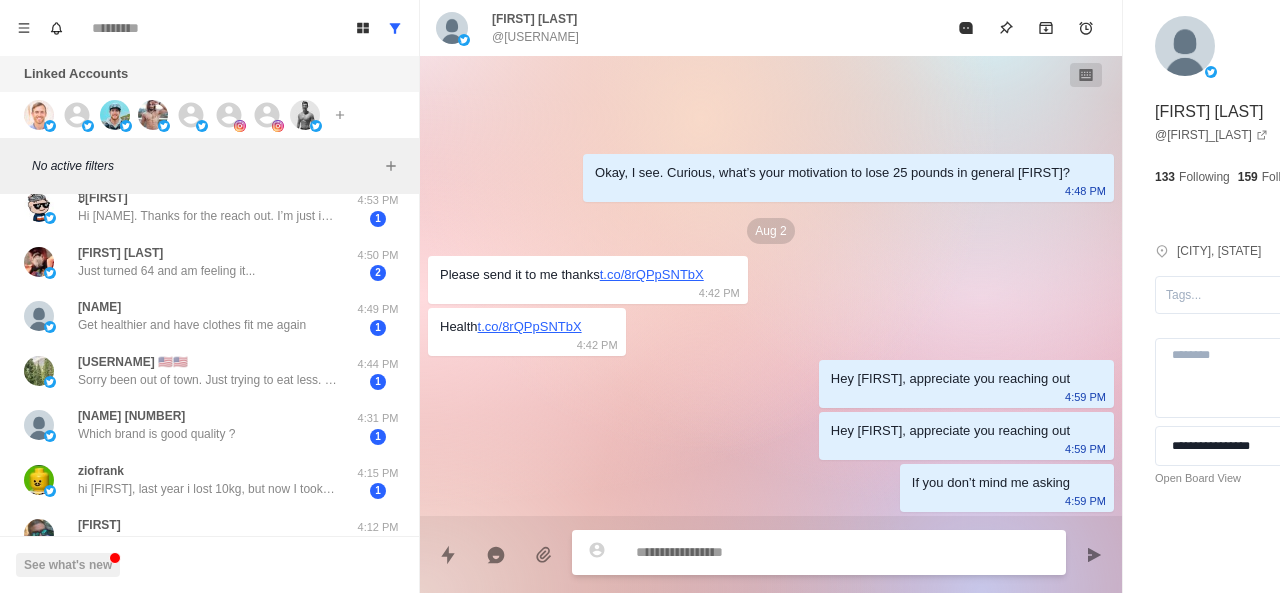 paste on "**********" 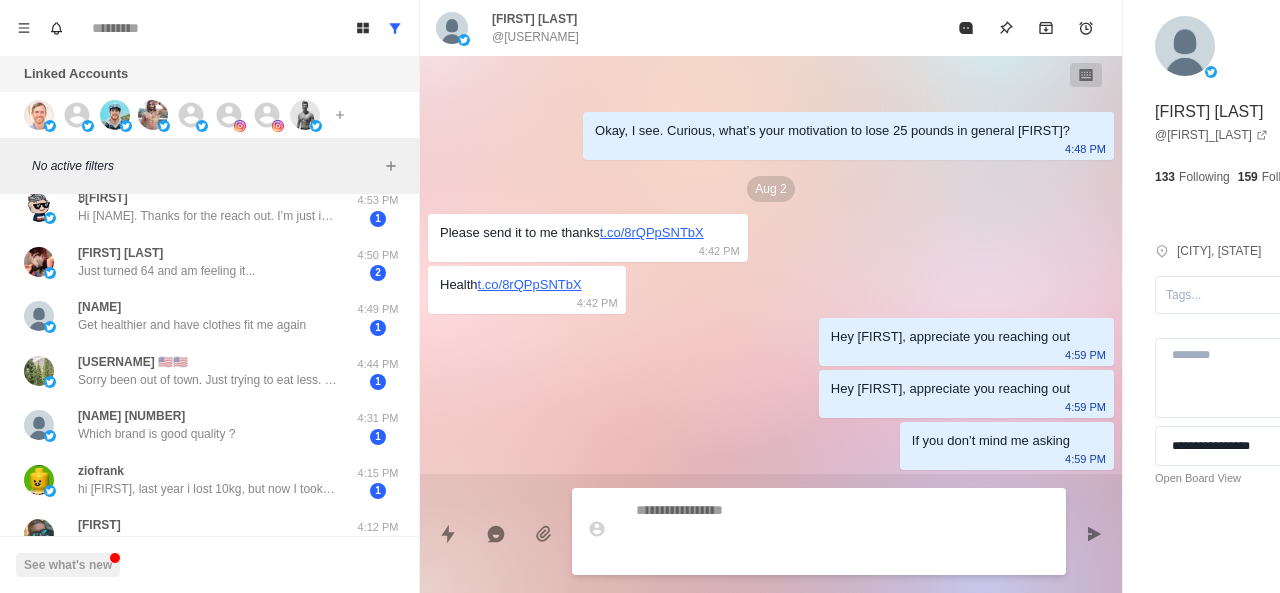 scroll, scrollTop: 0, scrollLeft: 0, axis: both 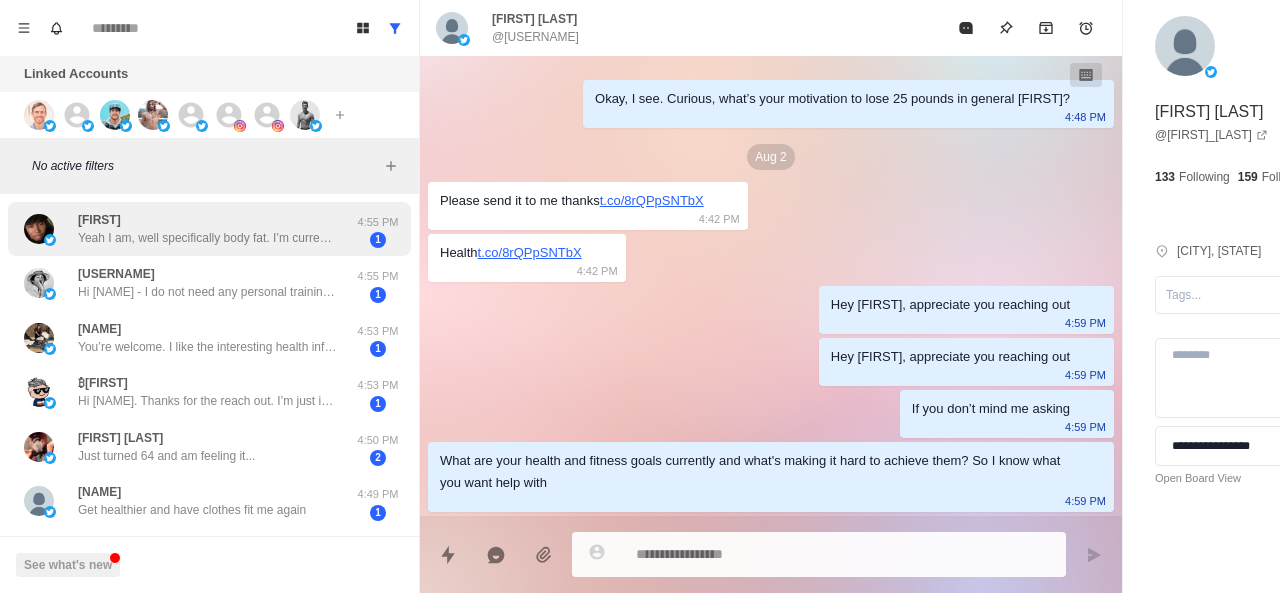 click on "Yeah I am, well specifically body  fat. I’m currently weighing in at  198 even. I’d like to be at a nice 180-175 range." at bounding box center (208, 238) 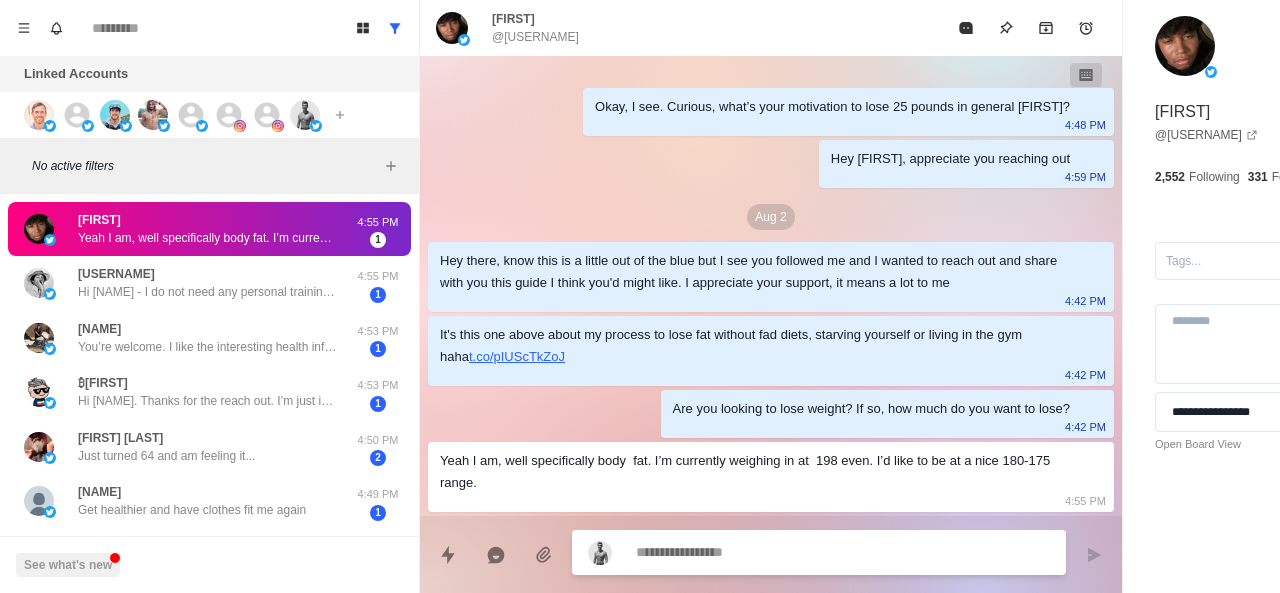 click at bounding box center [785, 552] 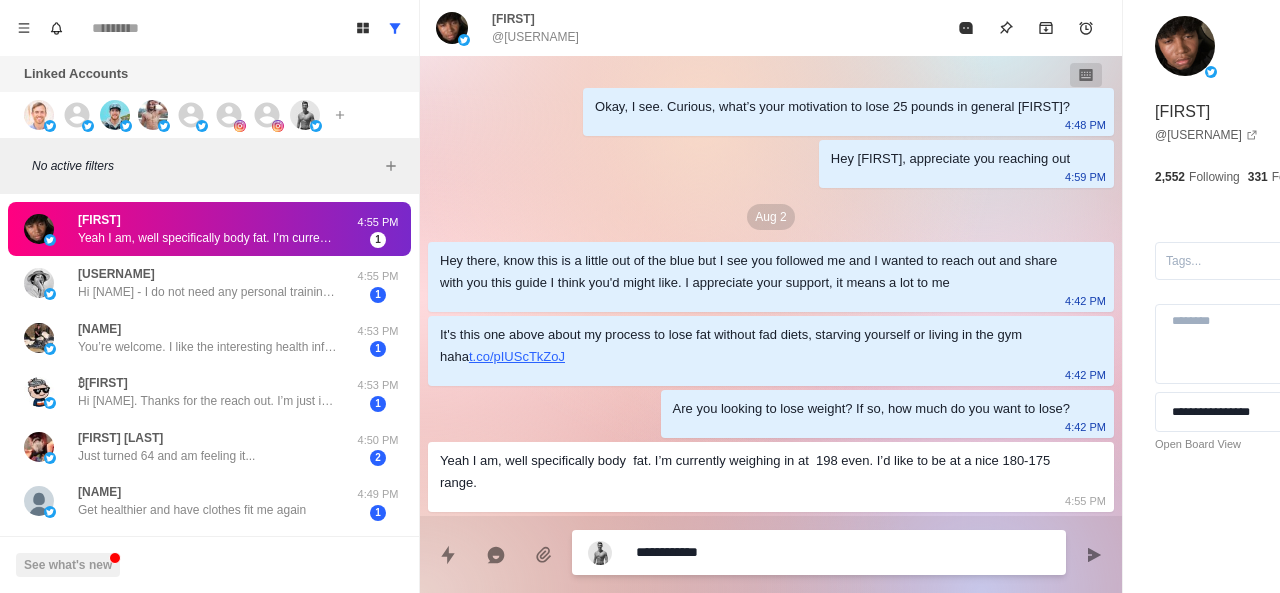 paste on "**********" 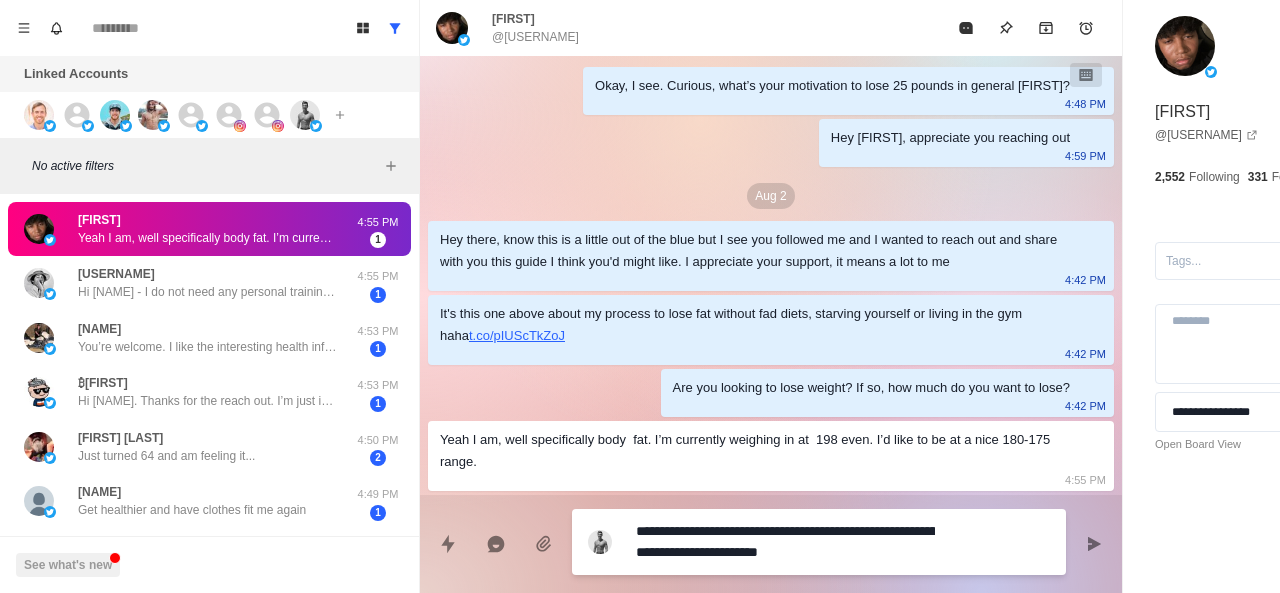 click on "**********" at bounding box center (785, 542) 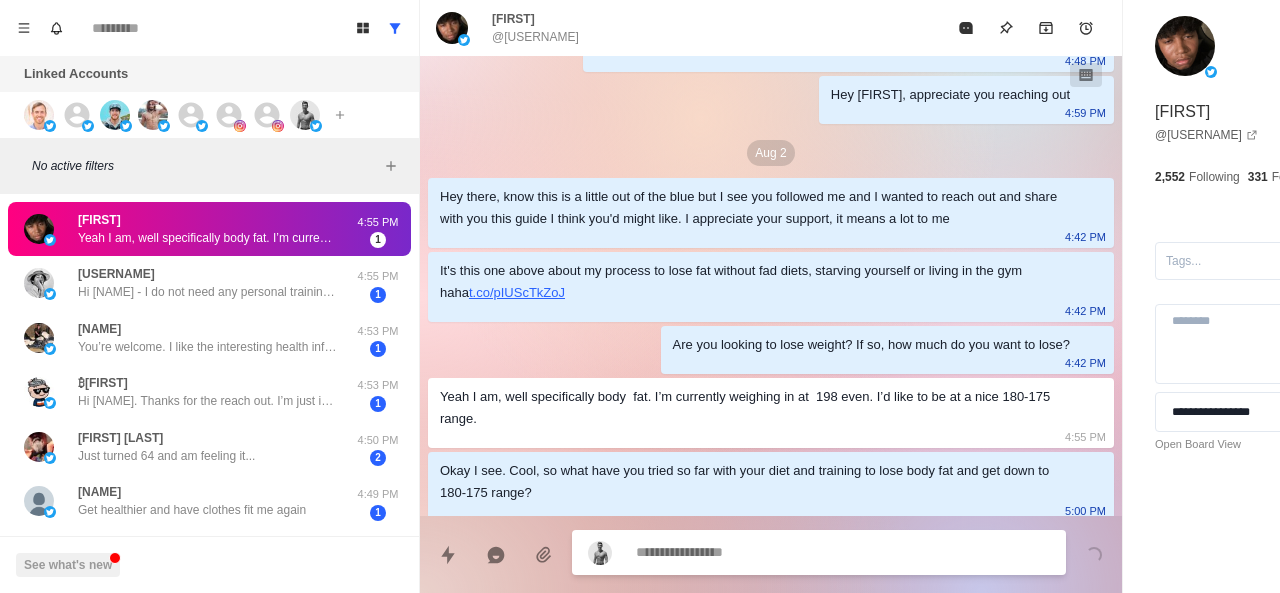 scroll, scrollTop: 80, scrollLeft: 0, axis: vertical 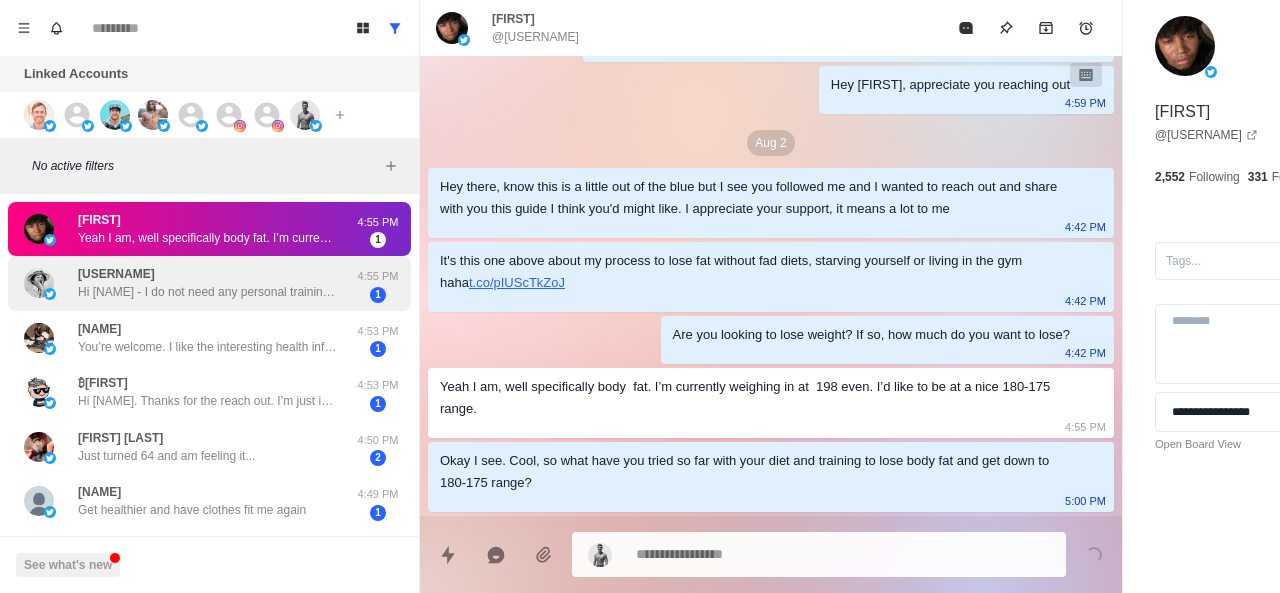 click on "Hi Chace - I do not need any personal training or diets. Thanks though" at bounding box center (208, 292) 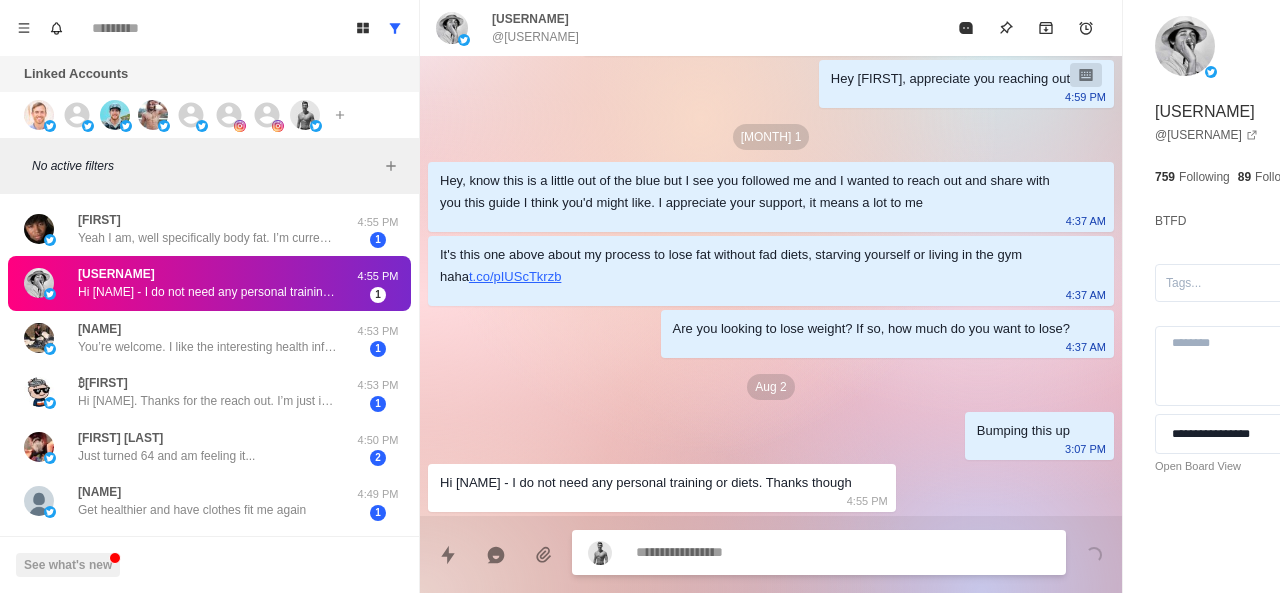click at bounding box center [785, 552] 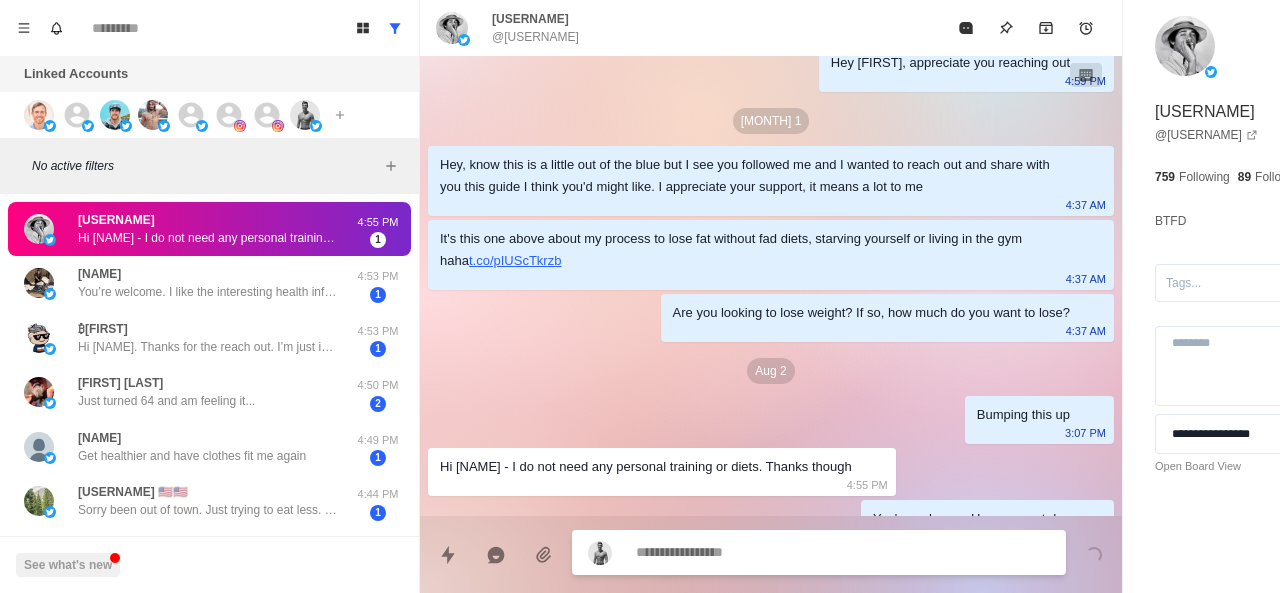 scroll, scrollTop: 138, scrollLeft: 0, axis: vertical 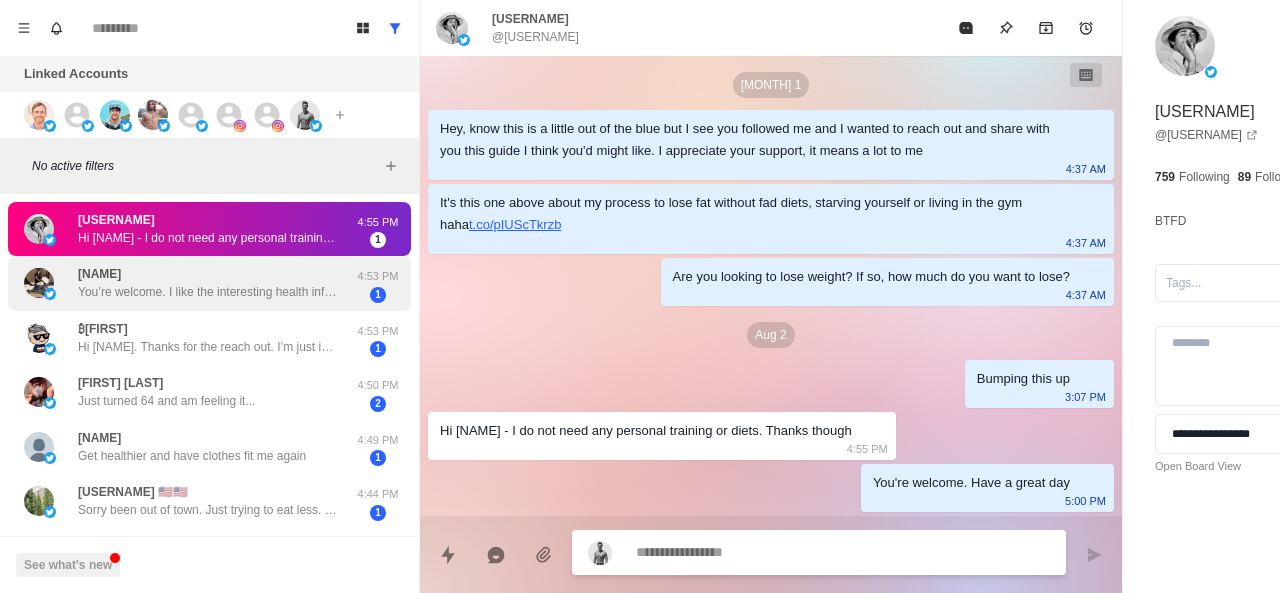 click on "You’re welcome.
I like the interesting health information; keep it coming.
Thank you" at bounding box center [208, 292] 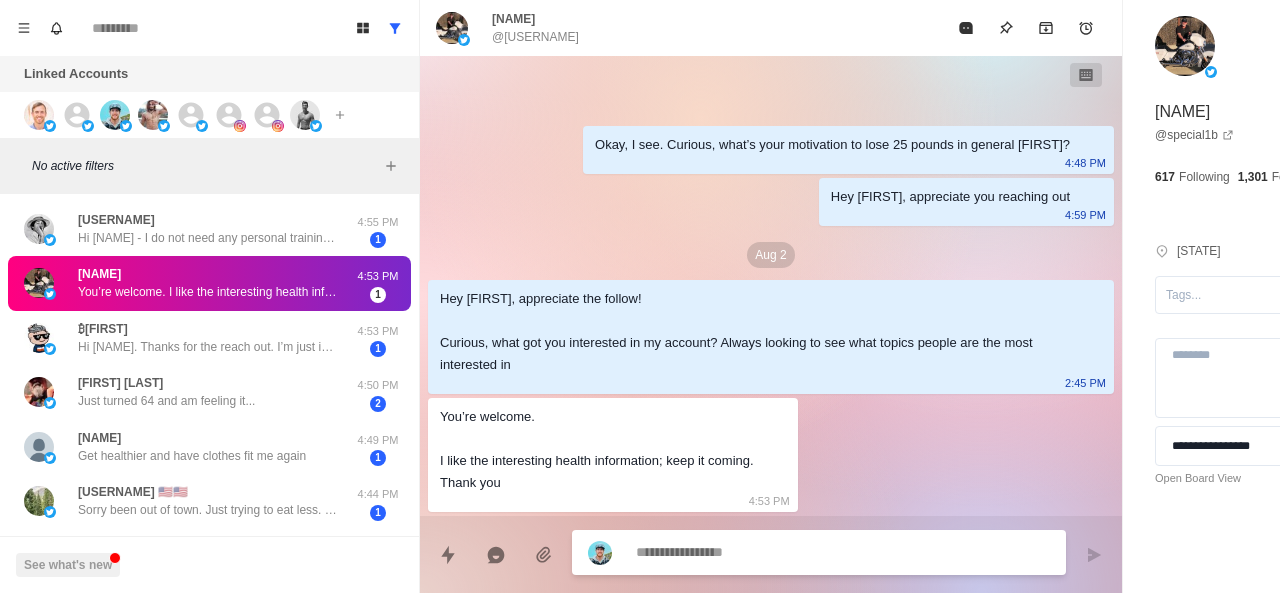 scroll, scrollTop: 0, scrollLeft: 0, axis: both 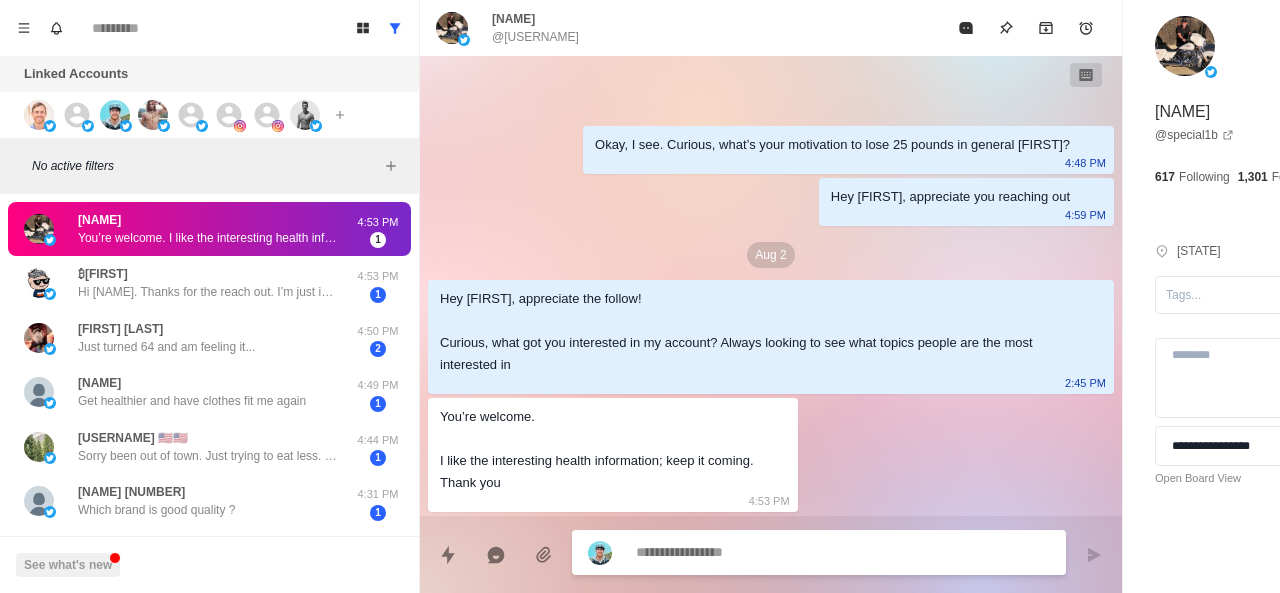 click at bounding box center (785, 552) 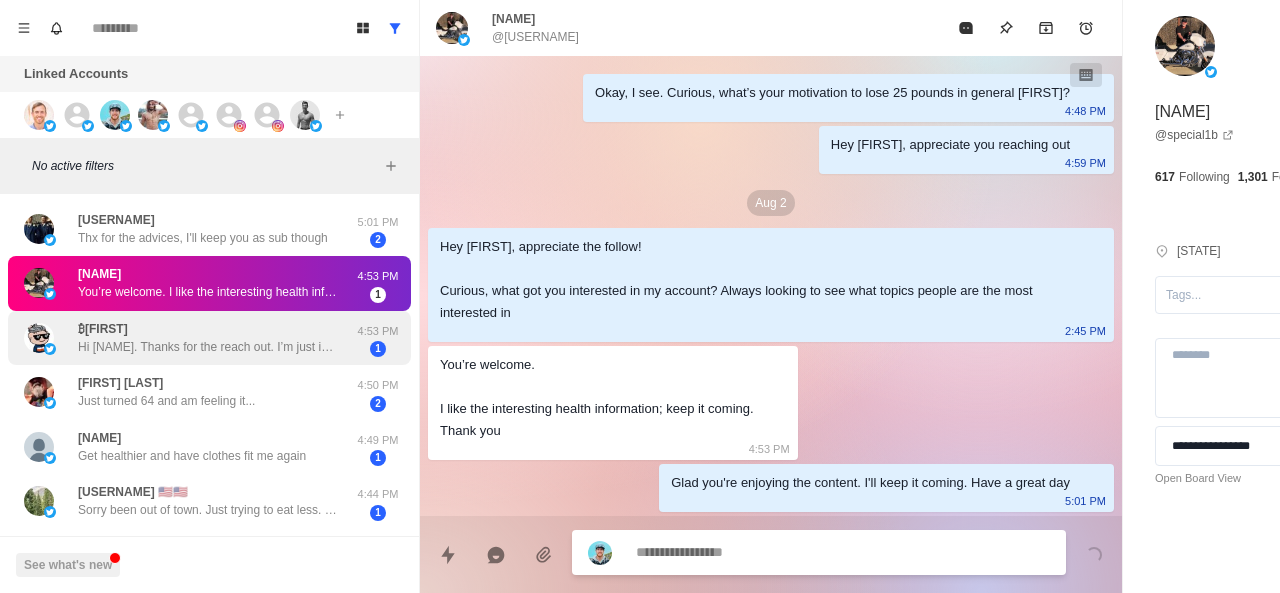 click on "Hi Chris. Thanks for the reach out. I’m just interested in good health and fixing issues without medication as well. Was just general interest in your content. Nothing specific.
Brian" at bounding box center (208, 347) 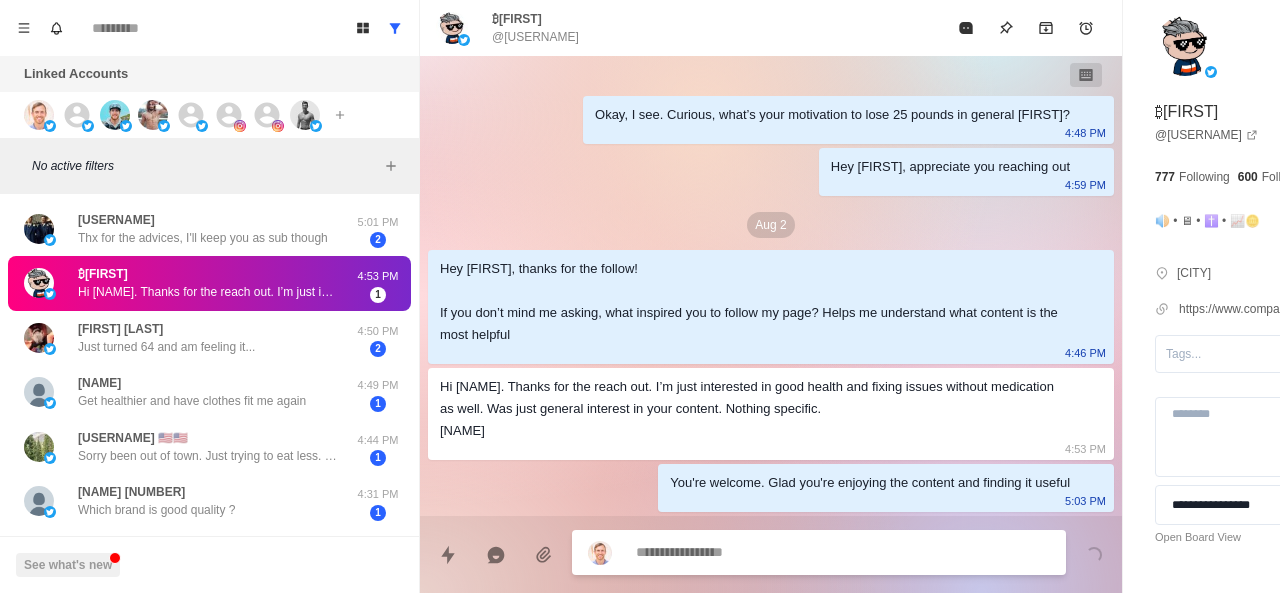 paste on "**********" 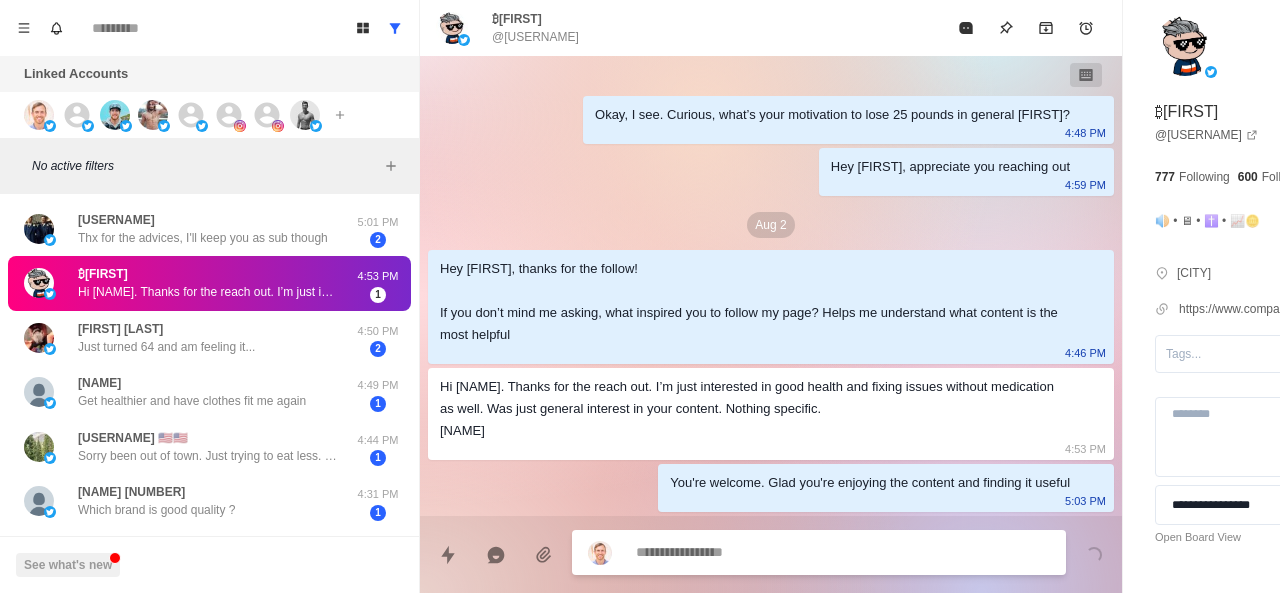 scroll, scrollTop: 28, scrollLeft: 0, axis: vertical 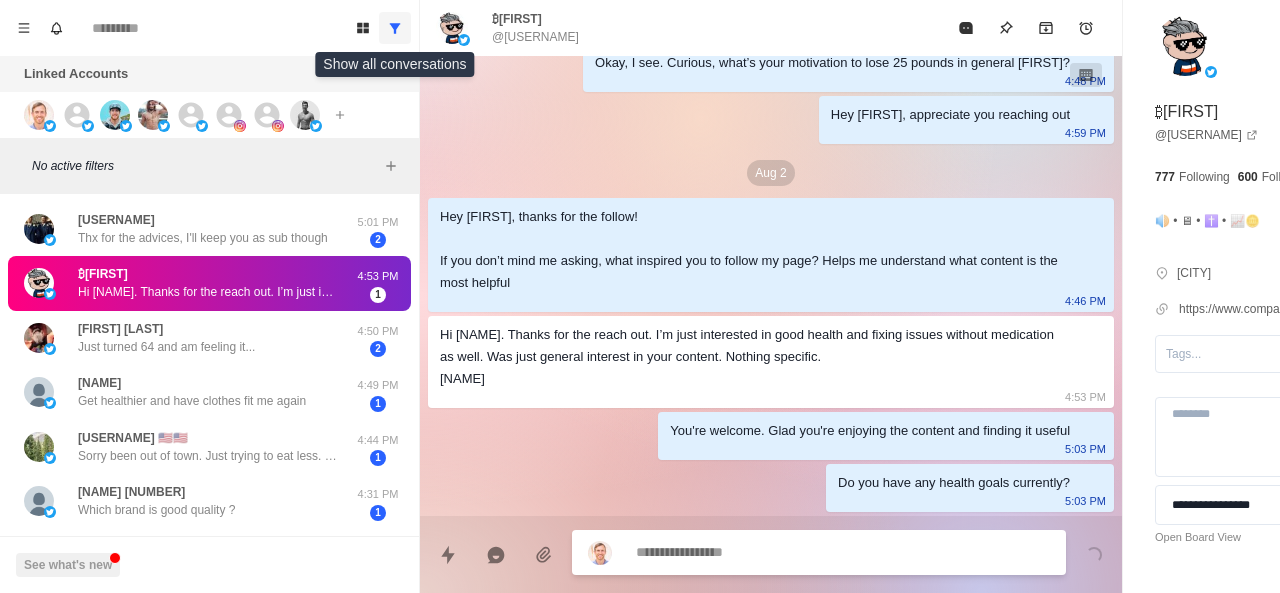 click 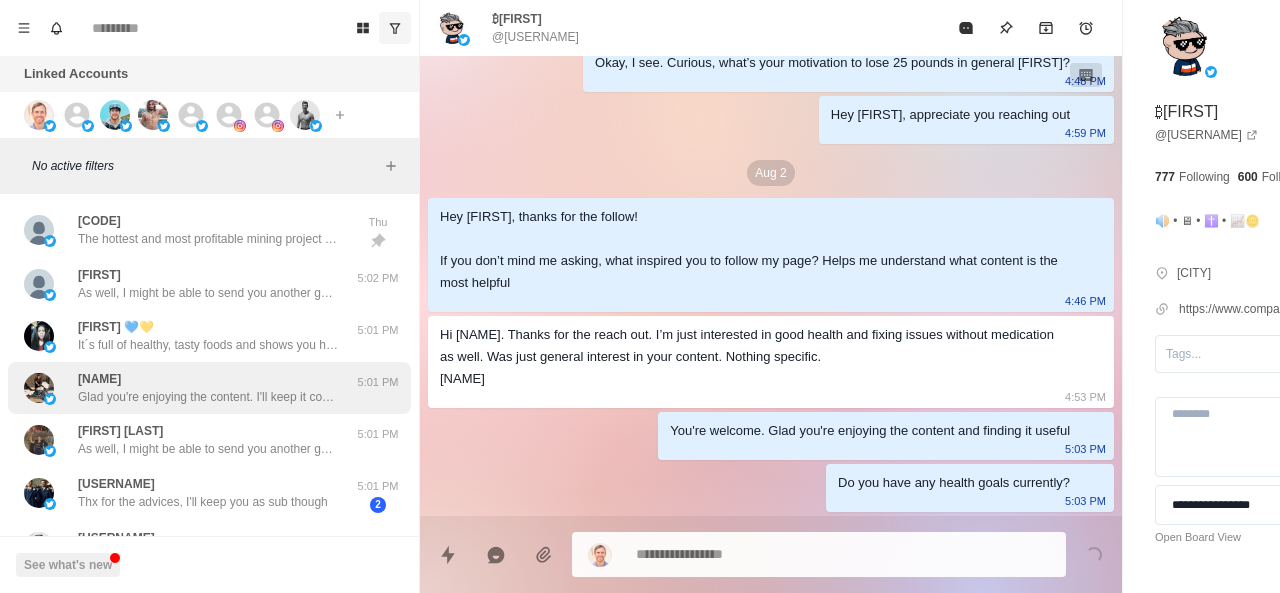 click on "Glad you're enjoying the content. I'll keep it coming. Have a great day" at bounding box center (208, 397) 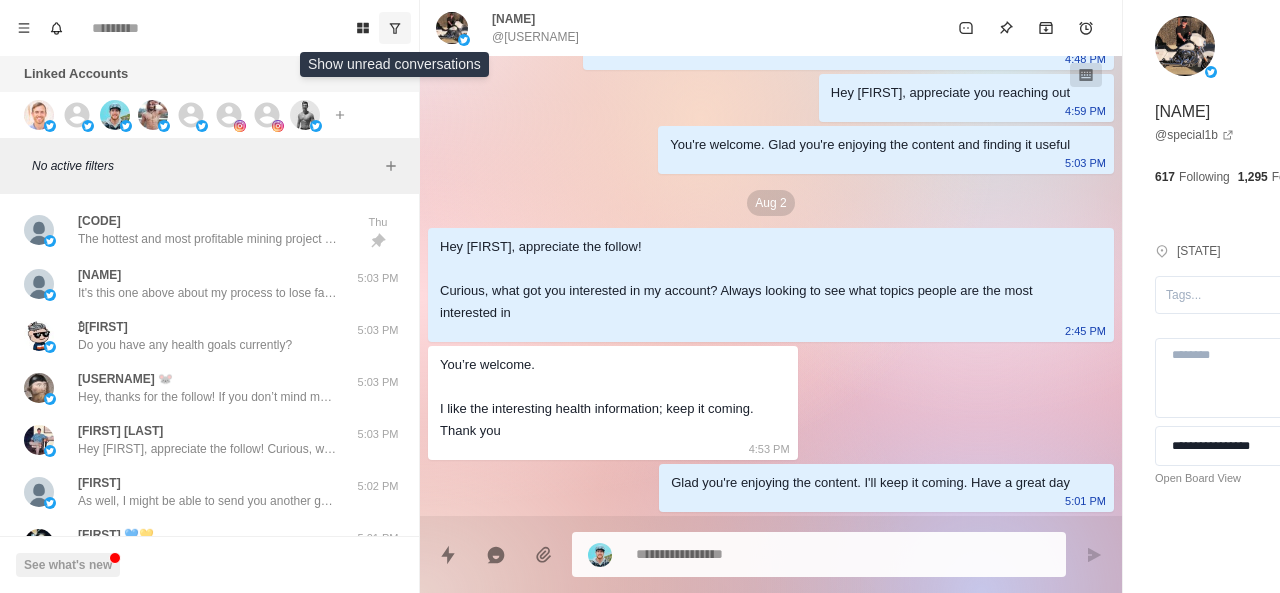 click at bounding box center [395, 28] 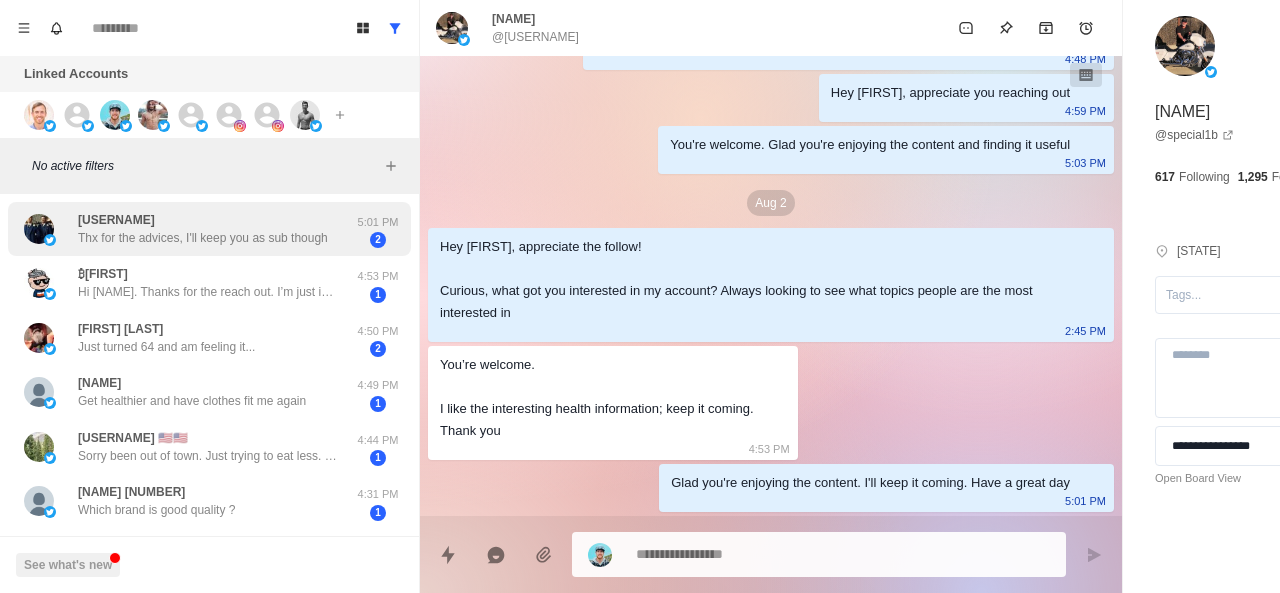 click on "Lordy Clan Thx for the advices, I'll keep you as sub though" at bounding box center (203, 229) 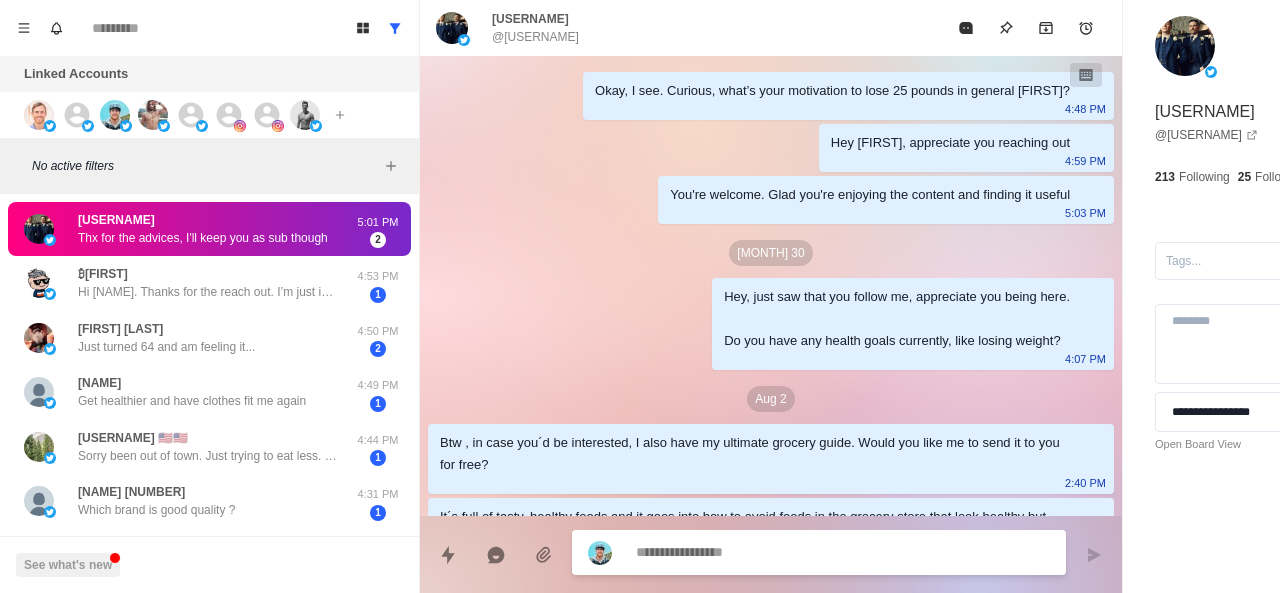 scroll, scrollTop: 160, scrollLeft: 0, axis: vertical 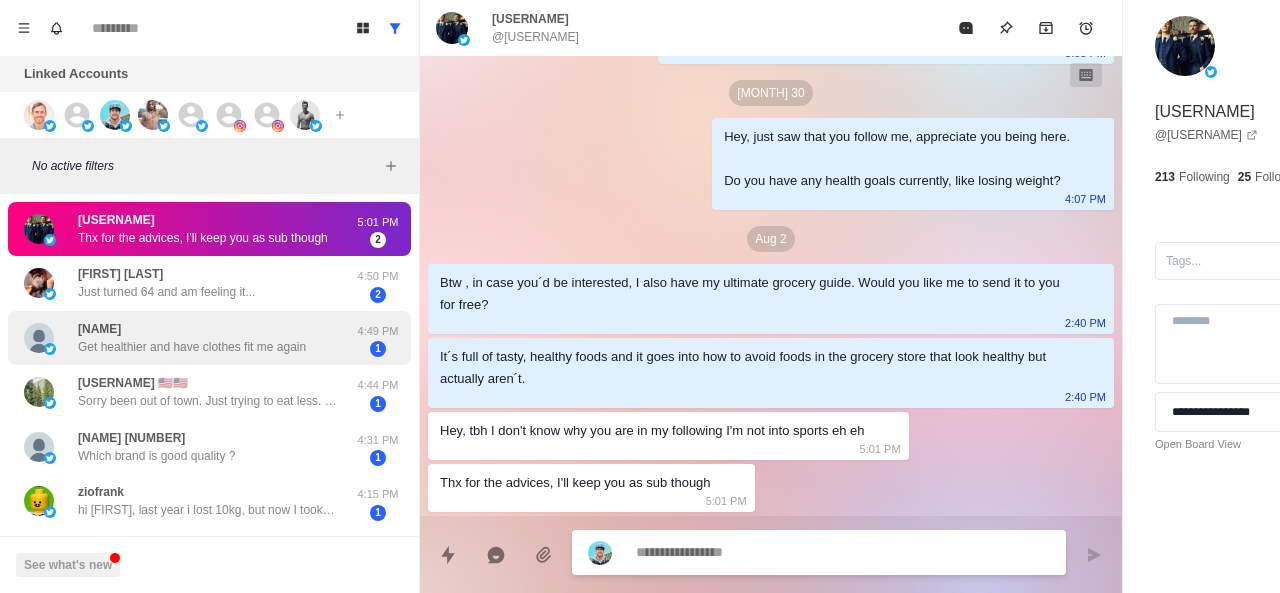 click on "CJ Cutaia Get healthier and have clothes fit me again" at bounding box center (192, 338) 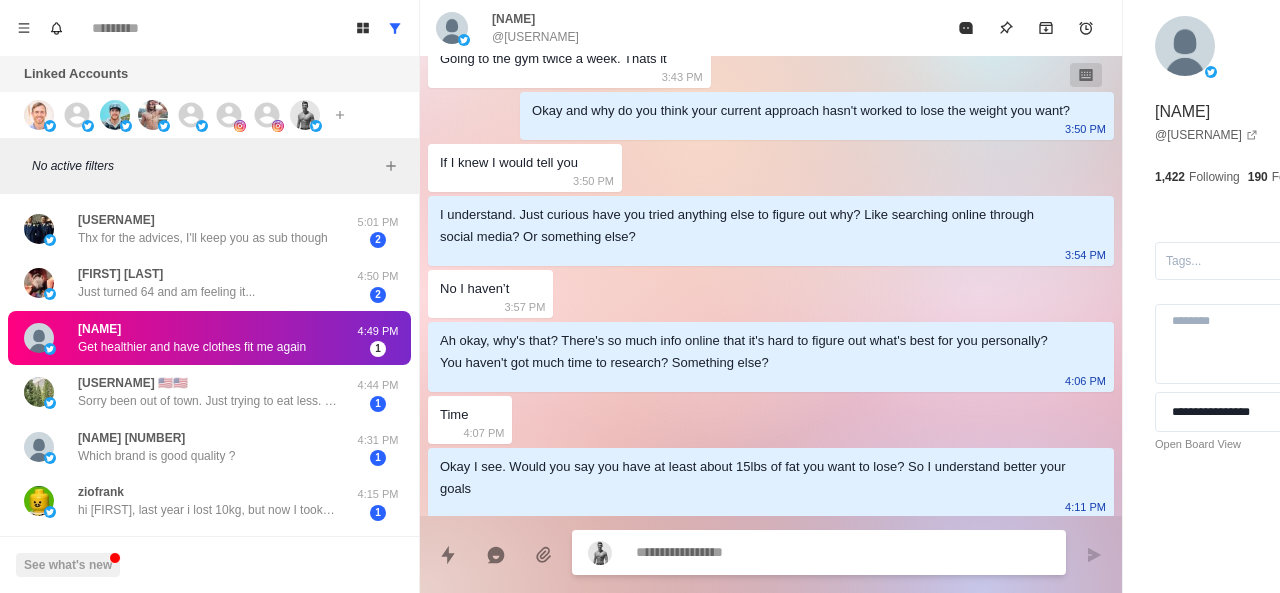 scroll, scrollTop: 769, scrollLeft: 0, axis: vertical 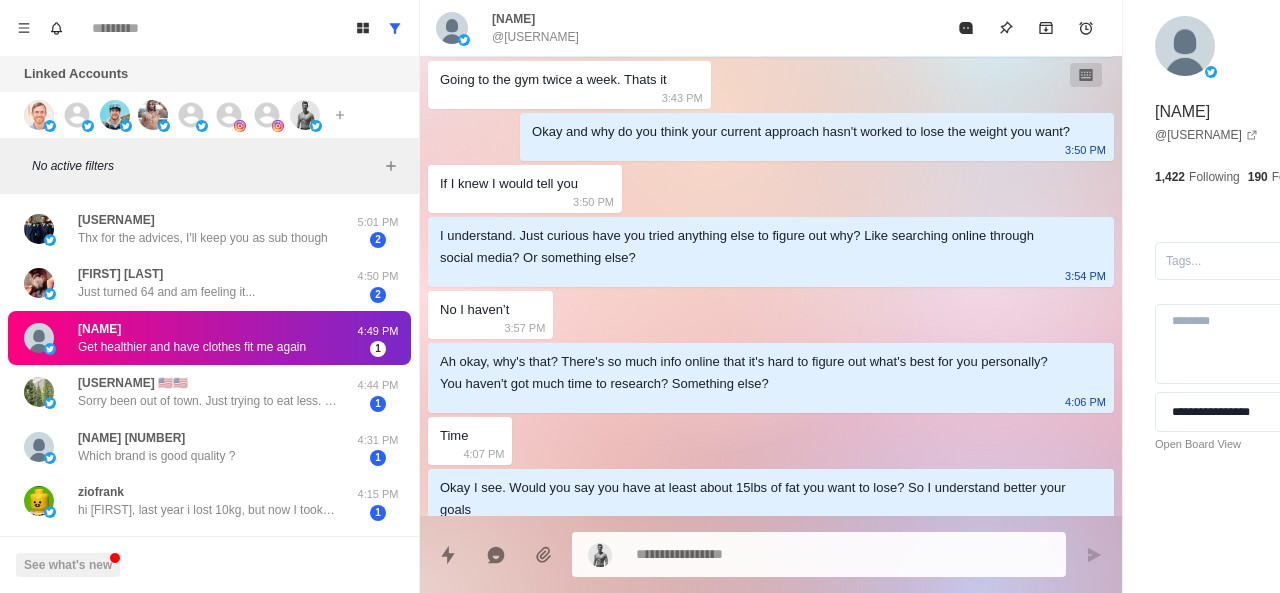 click on "Ah okay, why's that? There's so much info online that it's hard to figure out what's best for you personally? You haven't got much time to research? Something else?" at bounding box center [755, 373] 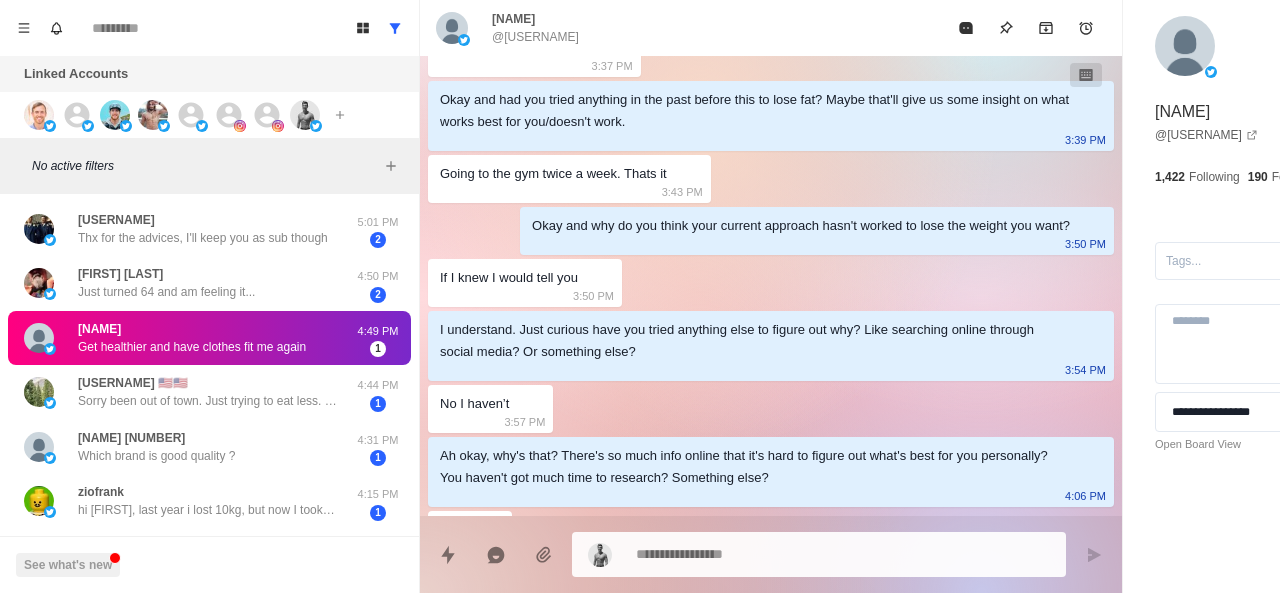 scroll, scrollTop: 650, scrollLeft: 0, axis: vertical 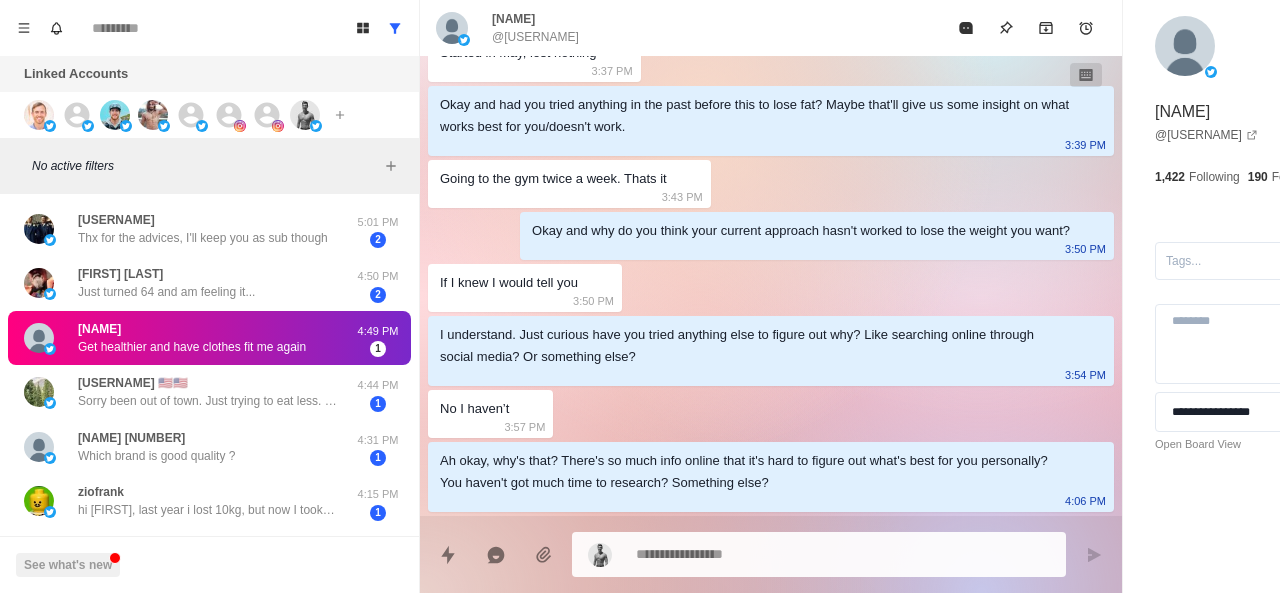 click on "I understand. Just curious have you tried anything else to figure out why? Like searching online through social media? Or something else?" at bounding box center (755, 346) 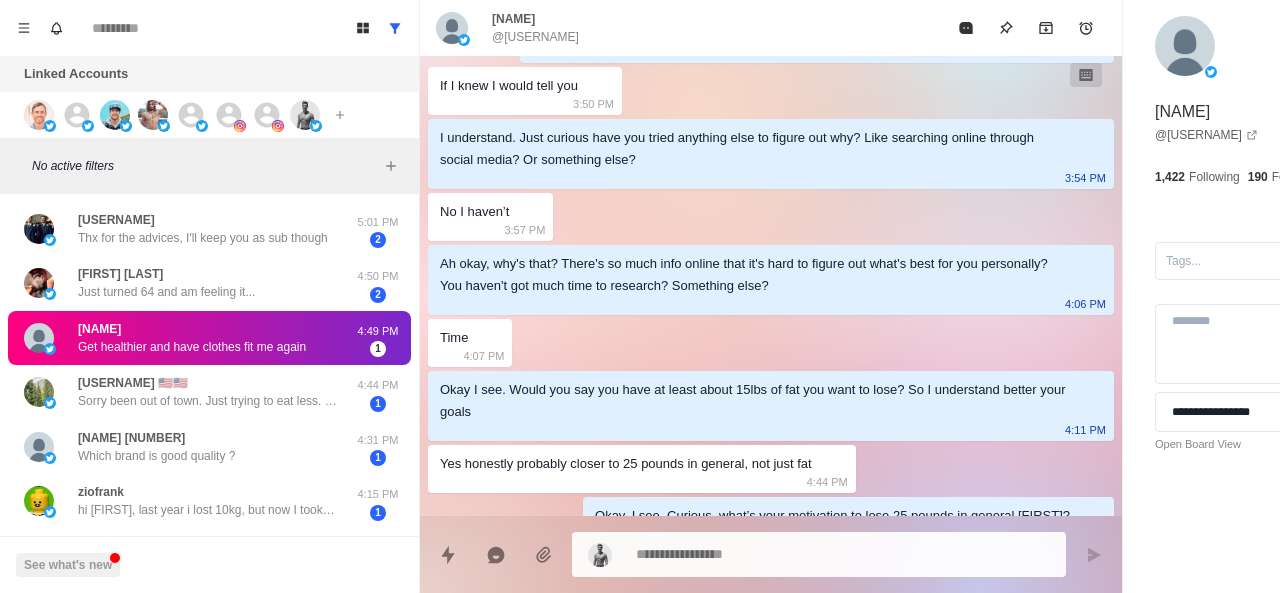 scroll, scrollTop: 887, scrollLeft: 0, axis: vertical 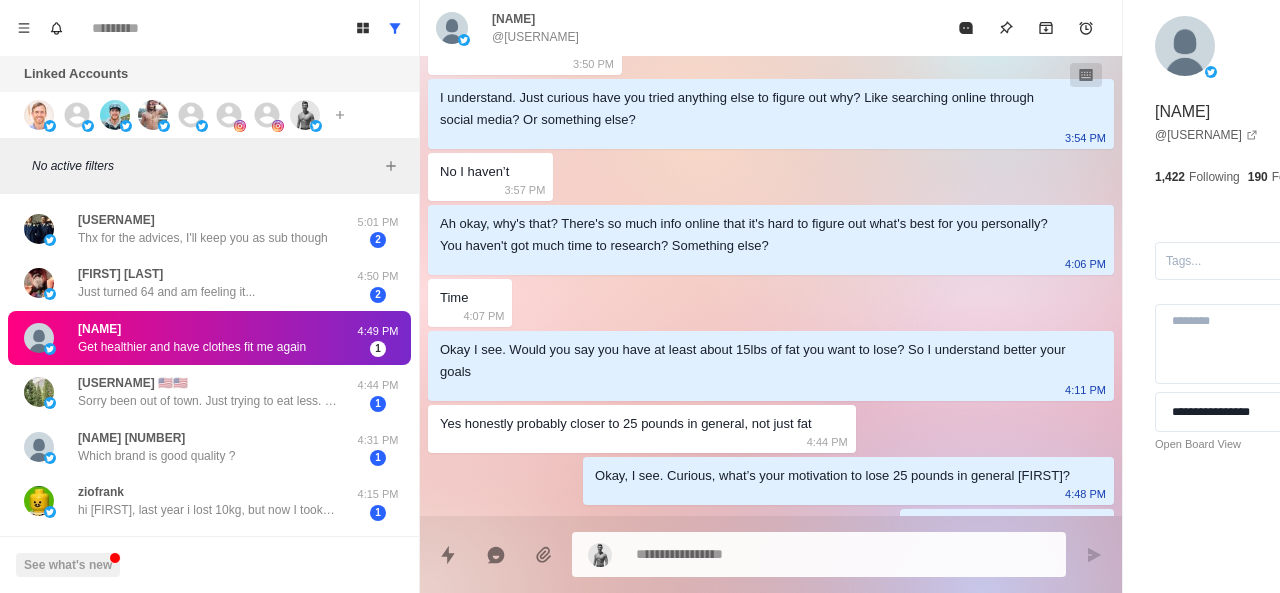click at bounding box center [771, 546] 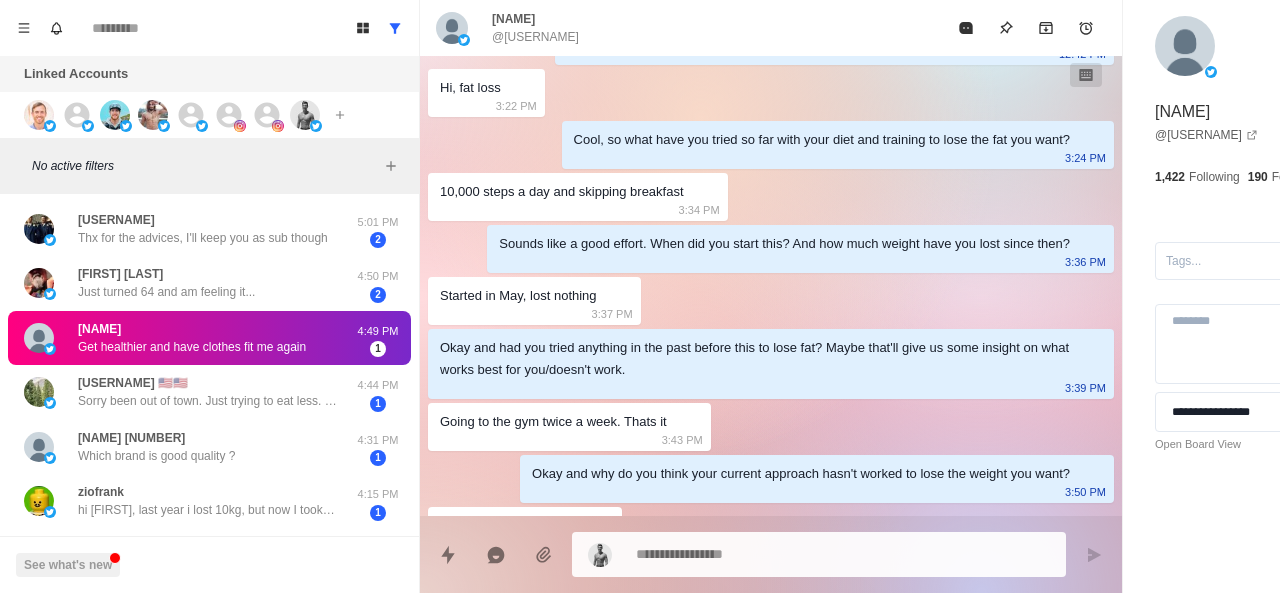 scroll, scrollTop: 1116, scrollLeft: 0, axis: vertical 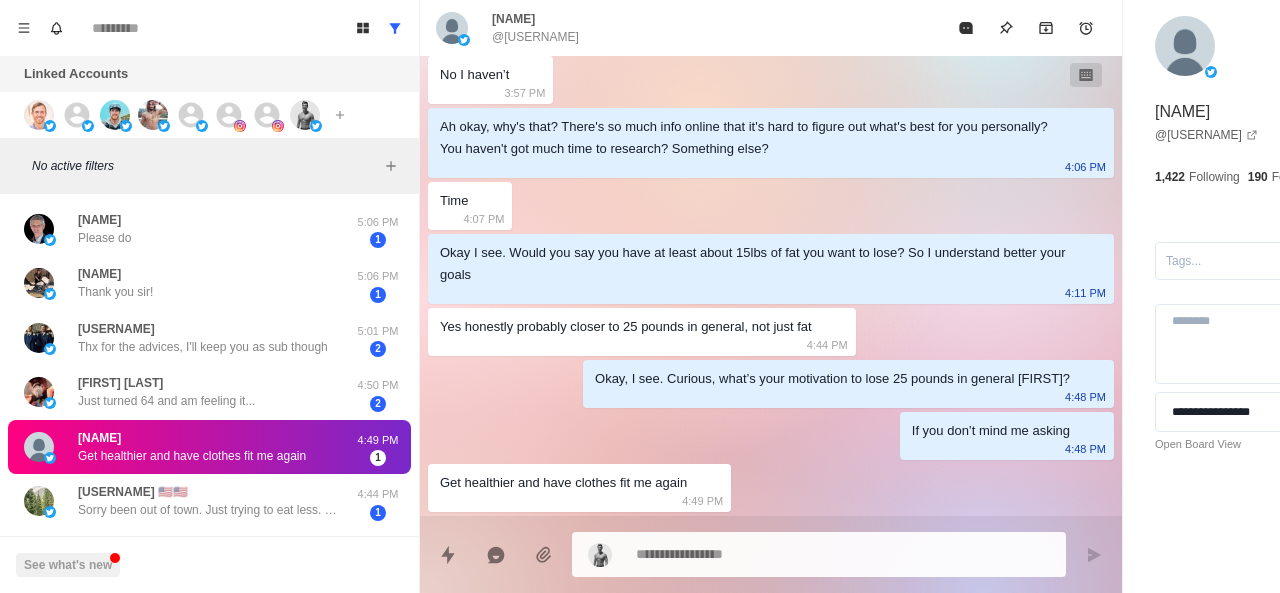 click on "Get healthier and have clothes fit me again 4:49 PM" at bounding box center [579, 488] 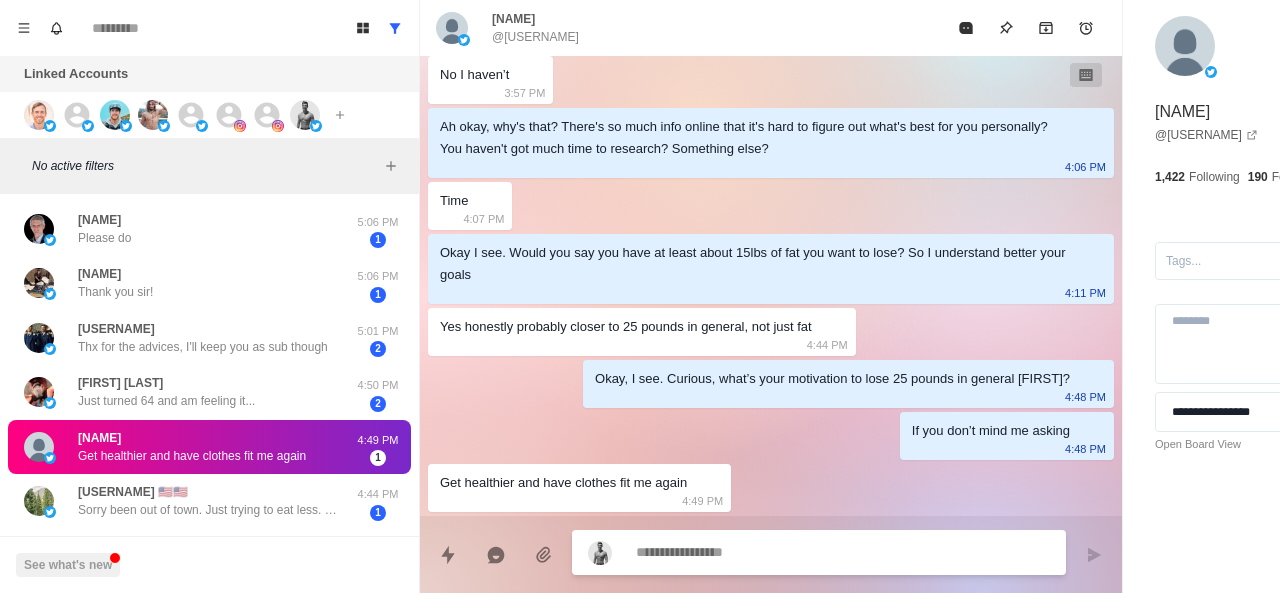 paste on "**********" 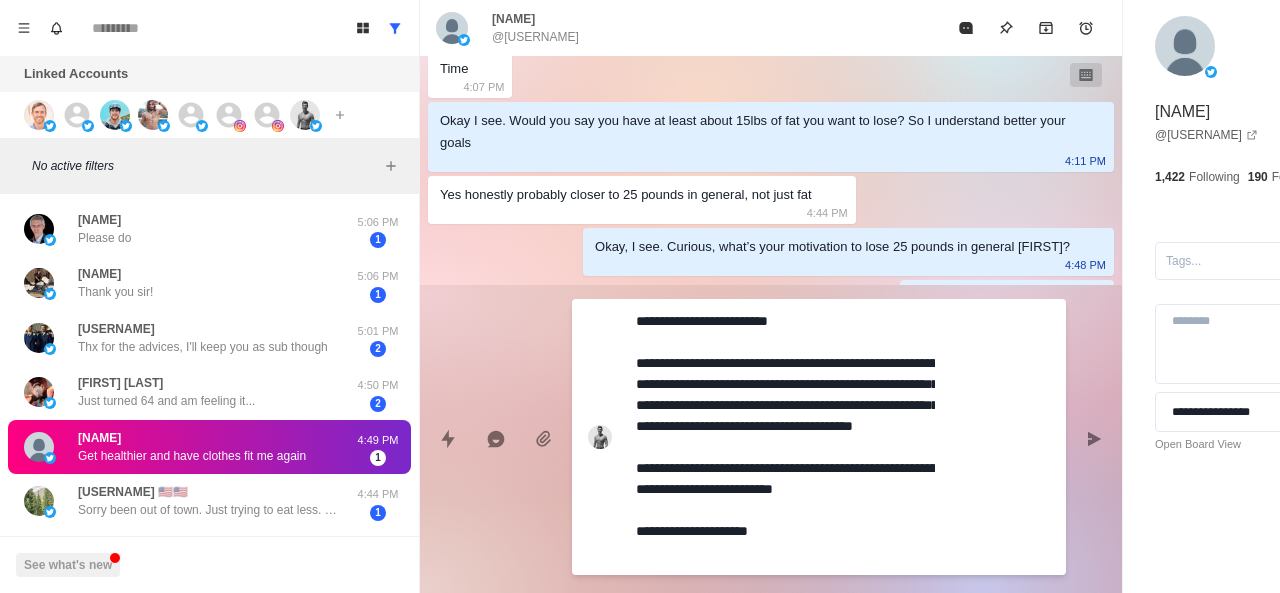 scroll, scrollTop: 20, scrollLeft: 0, axis: vertical 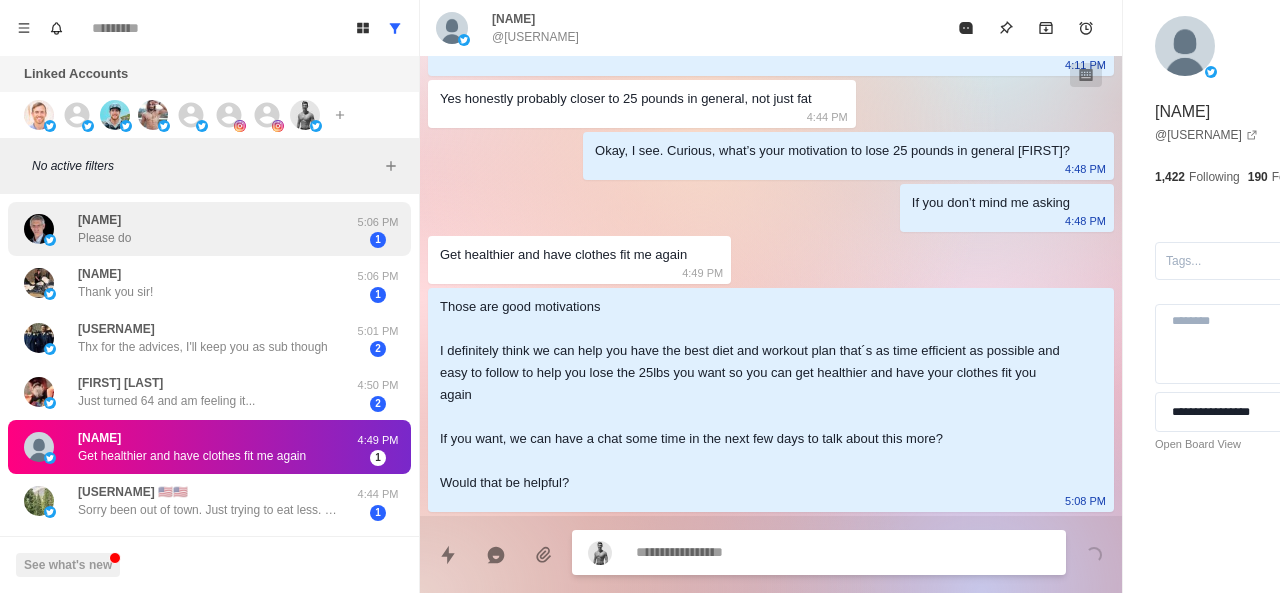 click on "Erik Peers Please do" at bounding box center [188, 229] 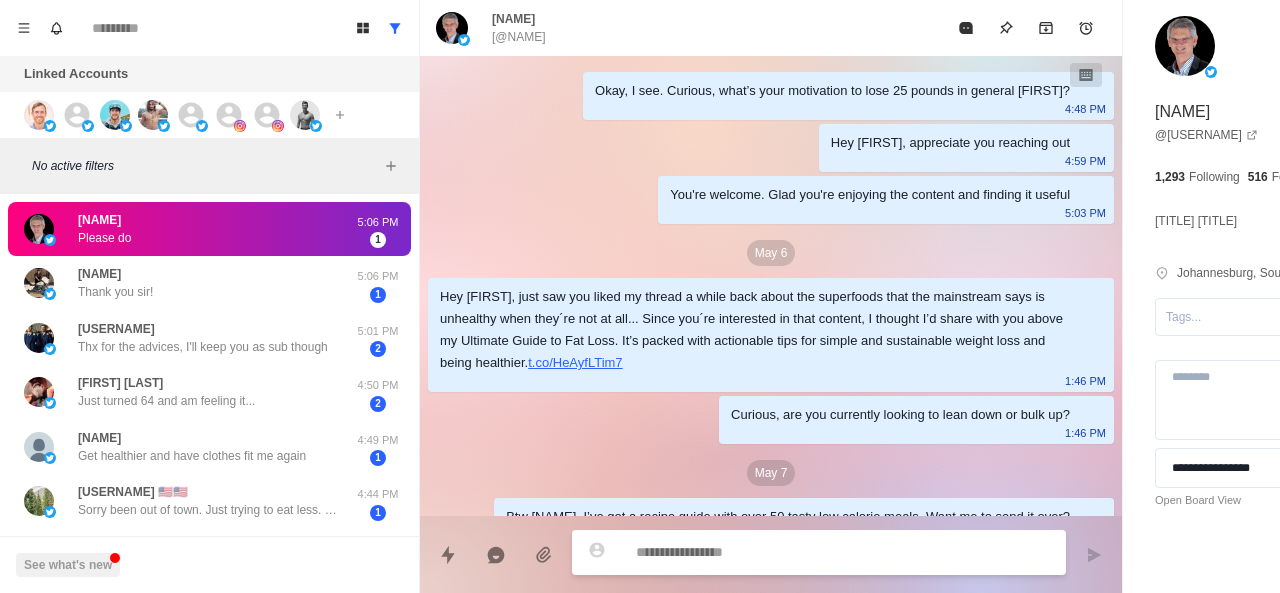 scroll, scrollTop: 282, scrollLeft: 0, axis: vertical 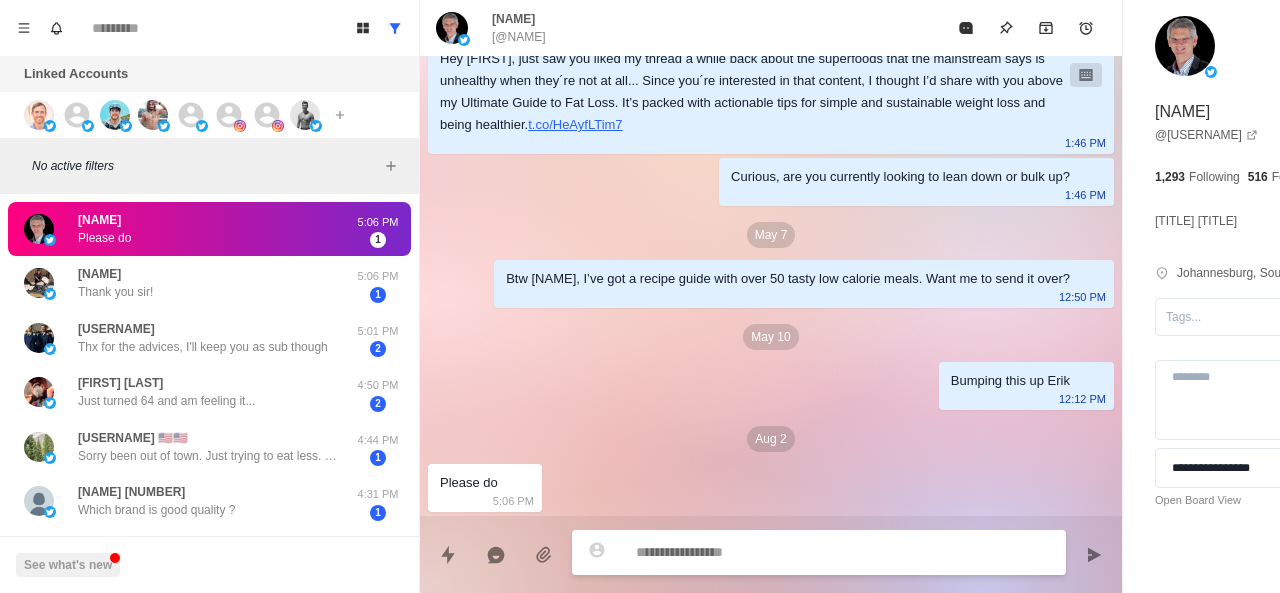 paste on "**********" 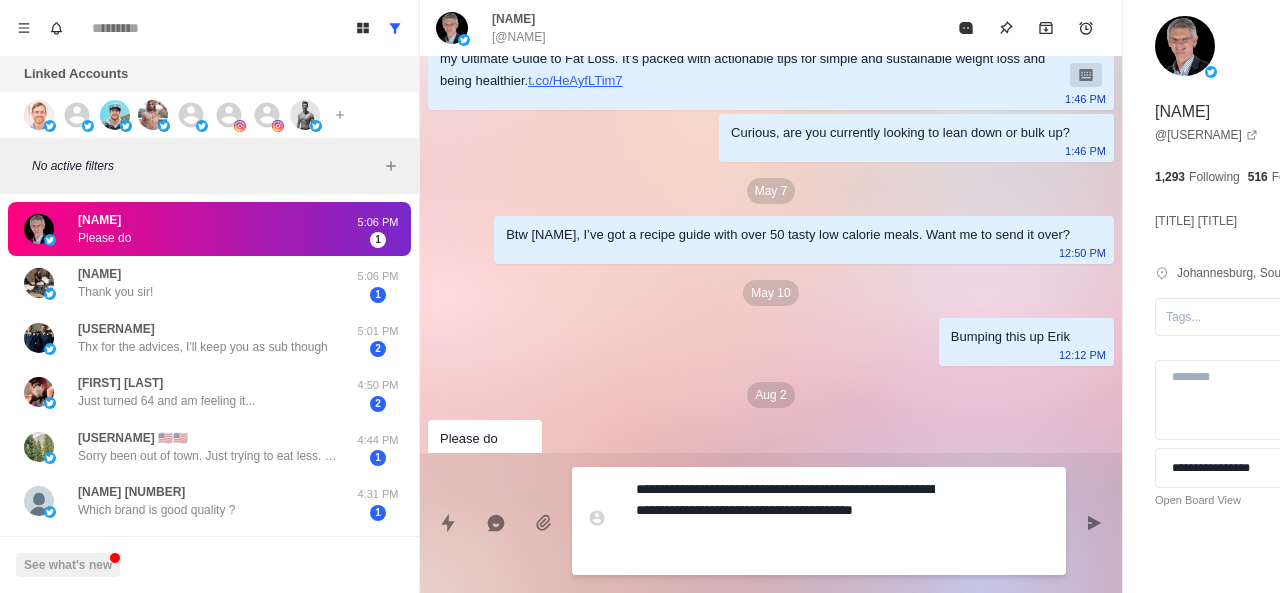 click on "**********" at bounding box center (785, 521) 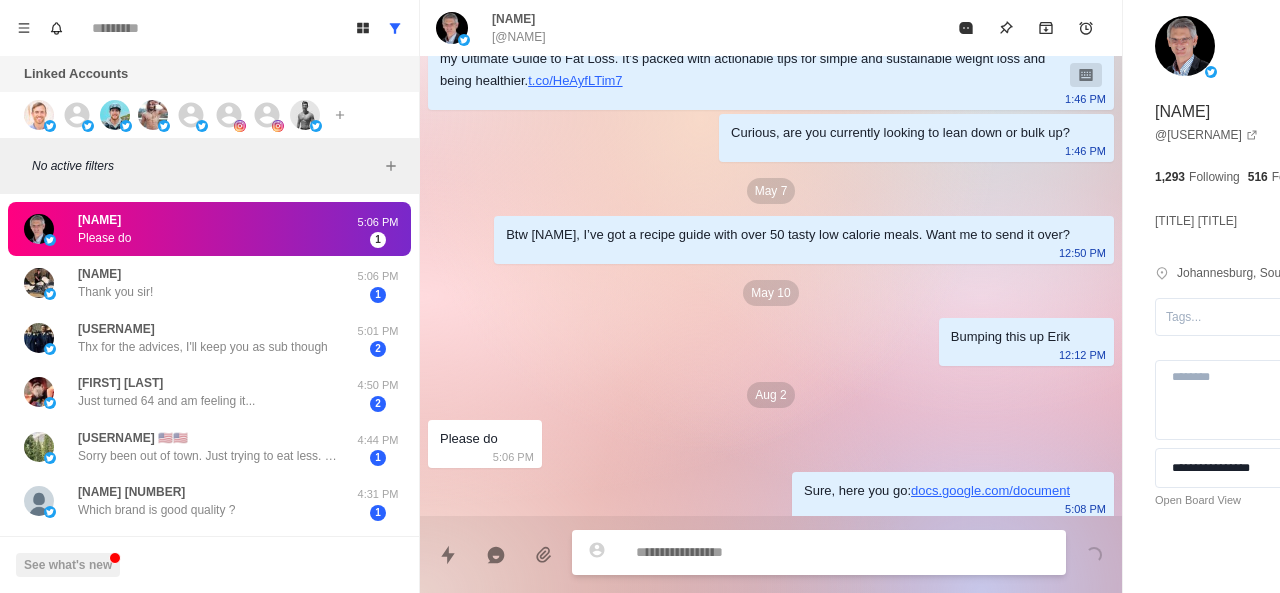 scroll, scrollTop: 334, scrollLeft: 0, axis: vertical 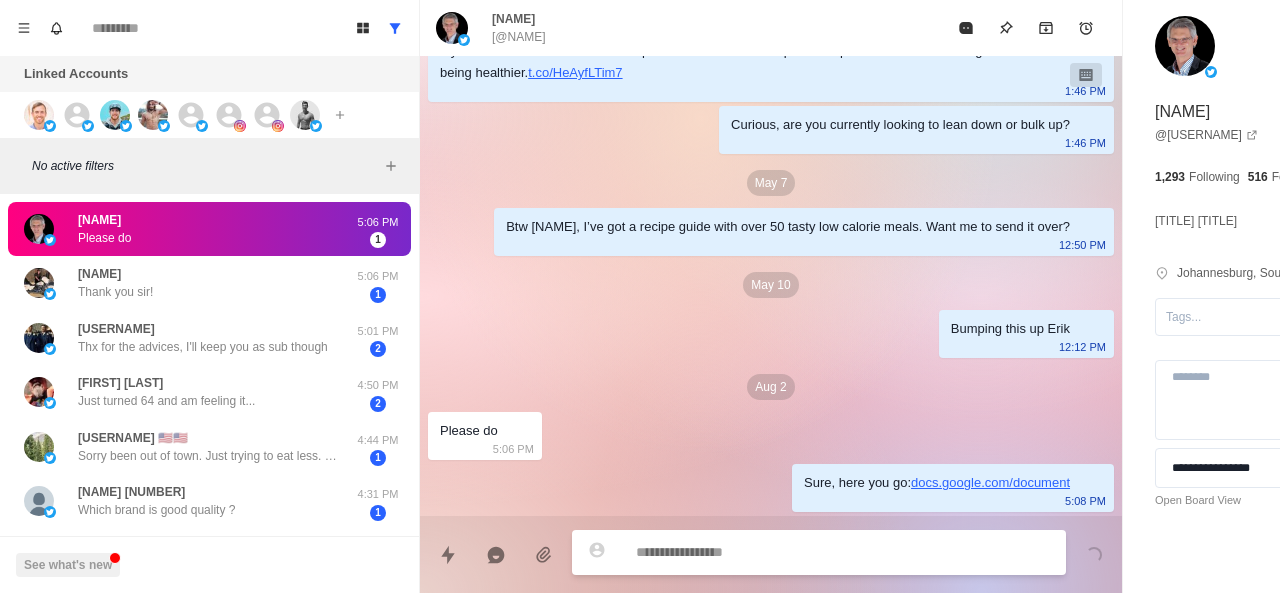 paste on "**********" 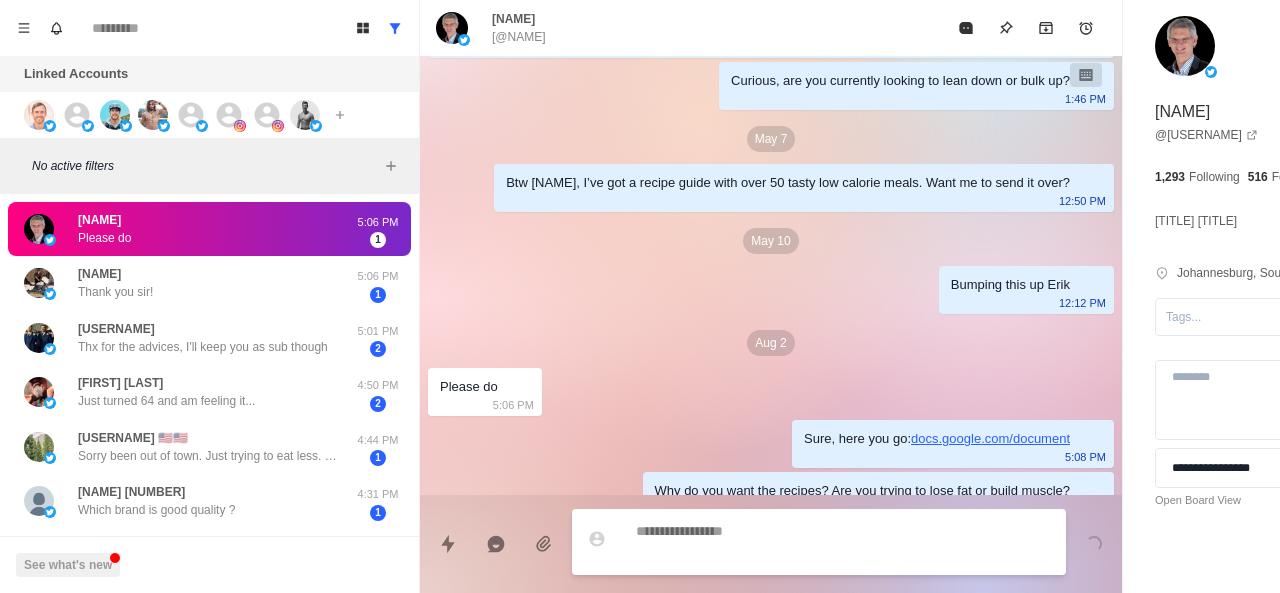 scroll, scrollTop: 386, scrollLeft: 0, axis: vertical 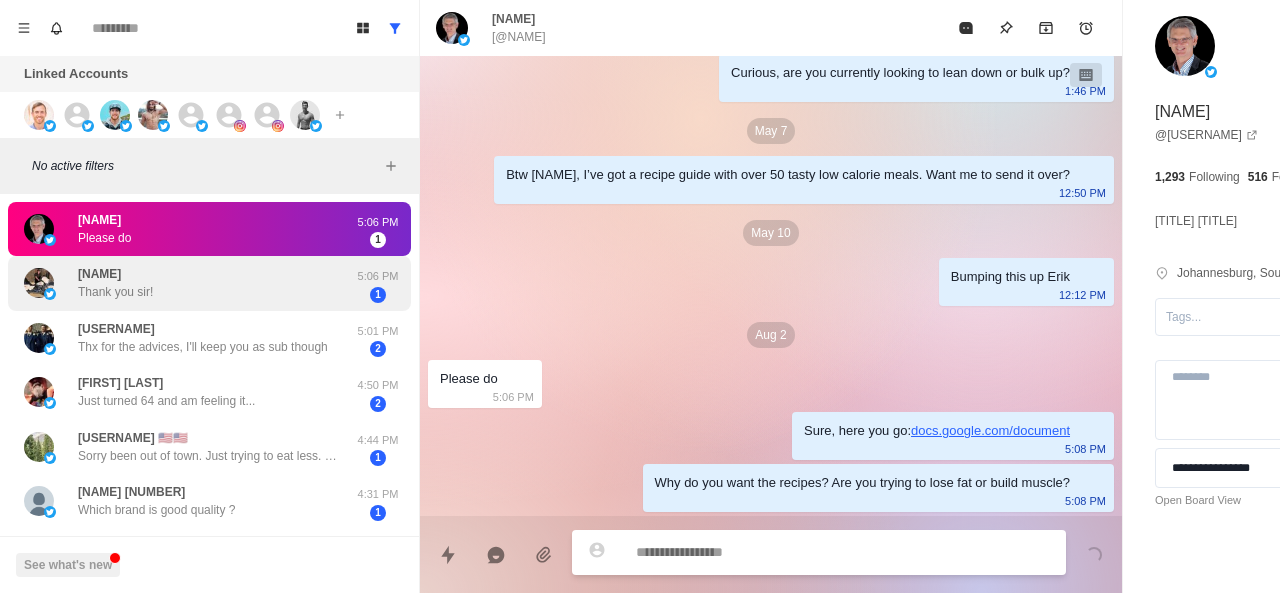 click on "Patrick Thank you sir!" at bounding box center (188, 283) 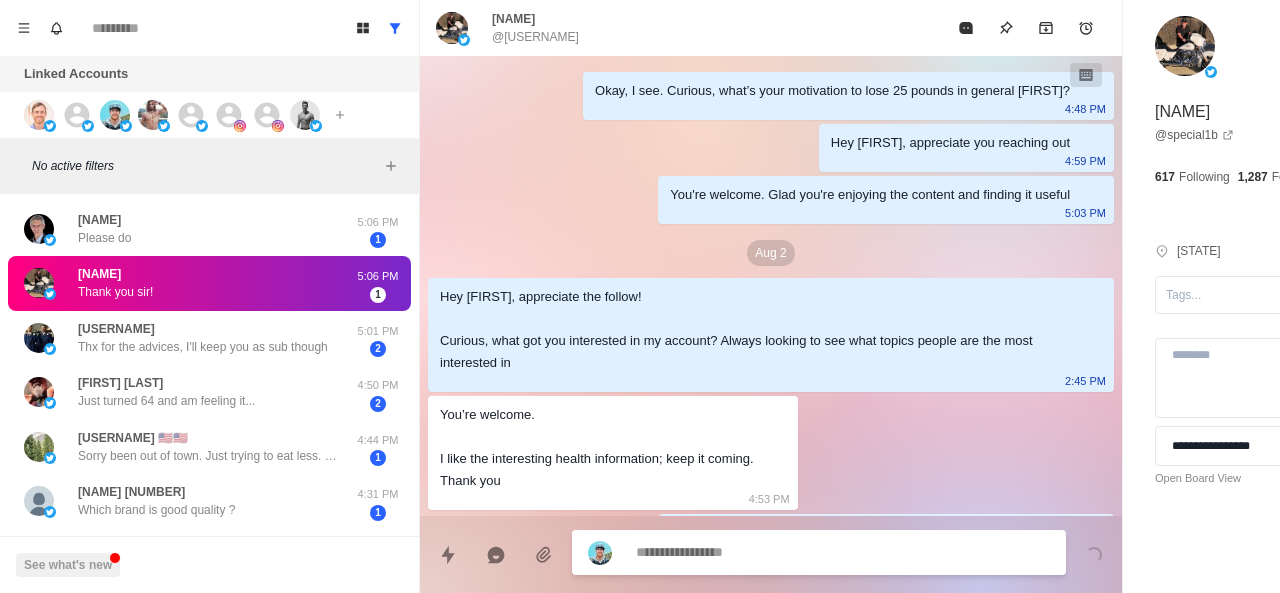 scroll, scrollTop: 102, scrollLeft: 0, axis: vertical 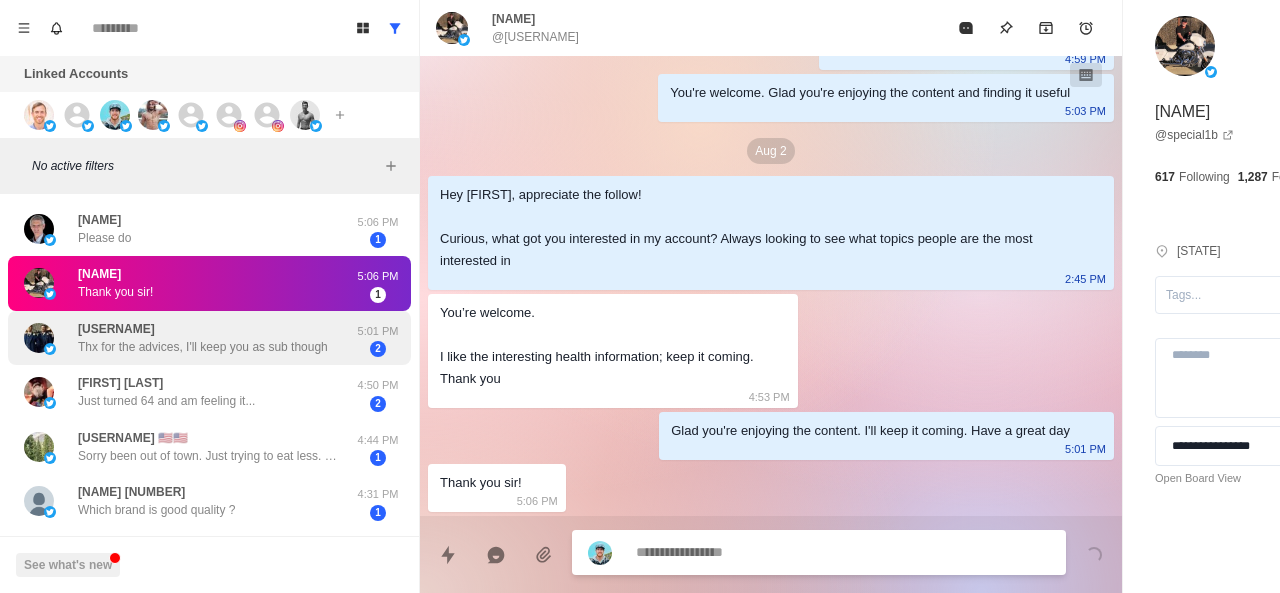 click on "Thx for the advices, I'll keep you as sub though" at bounding box center (203, 347) 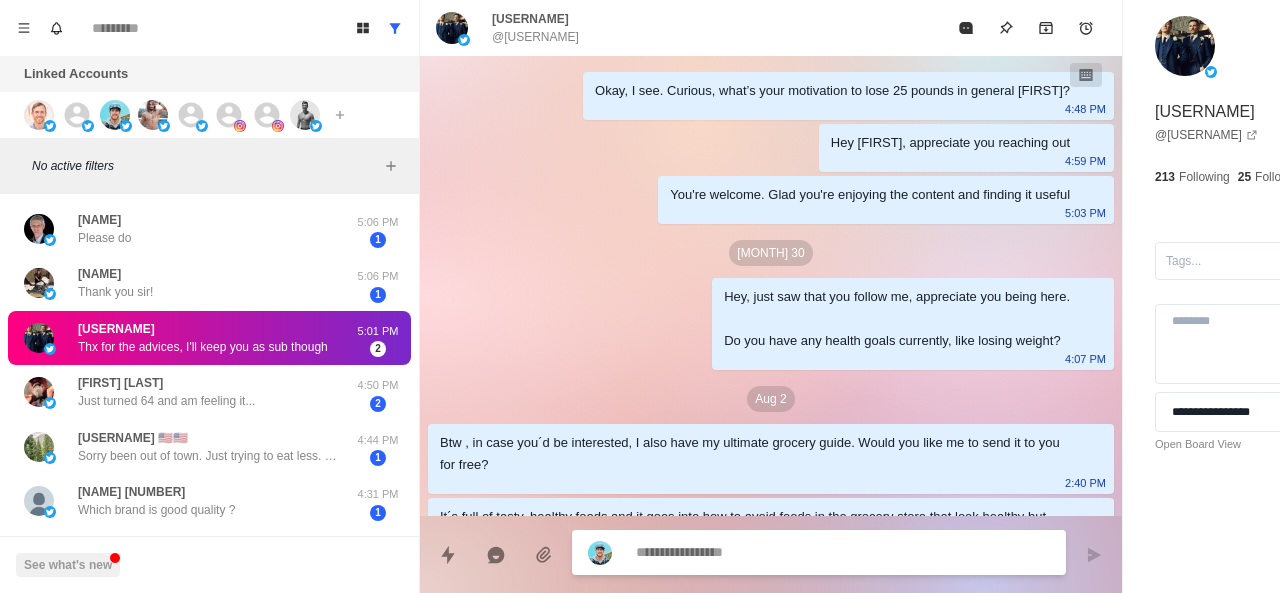 scroll, scrollTop: 160, scrollLeft: 0, axis: vertical 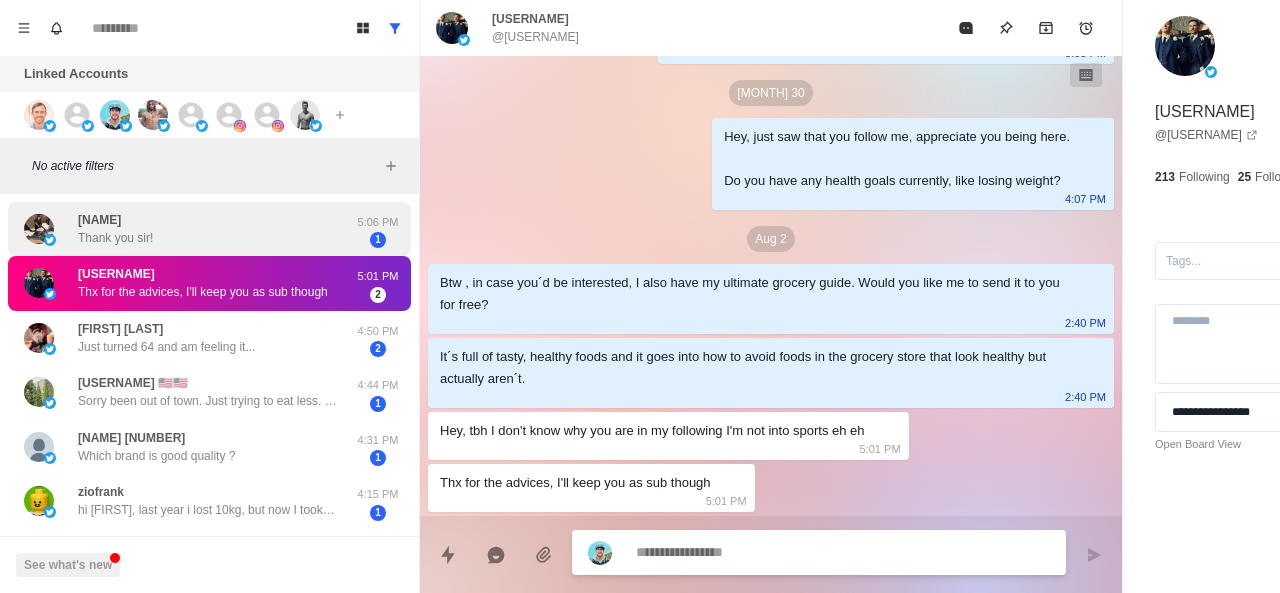 click on "Patrick Thank you sir!" at bounding box center [188, 229] 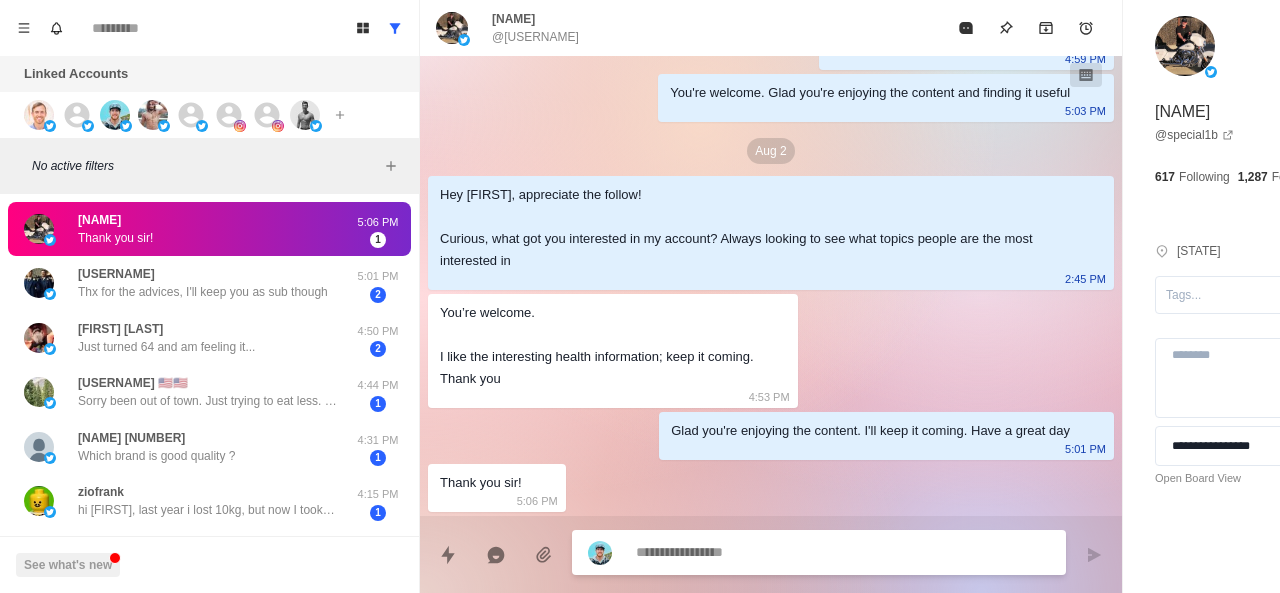 scroll, scrollTop: 102, scrollLeft: 0, axis: vertical 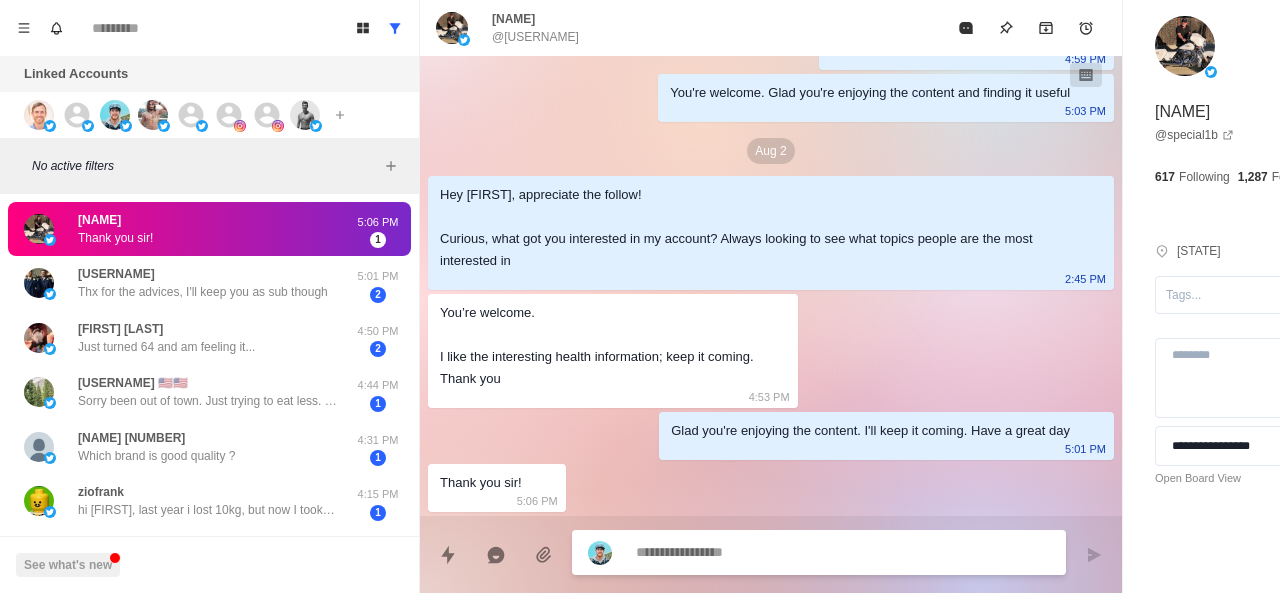 click at bounding box center (785, 552) 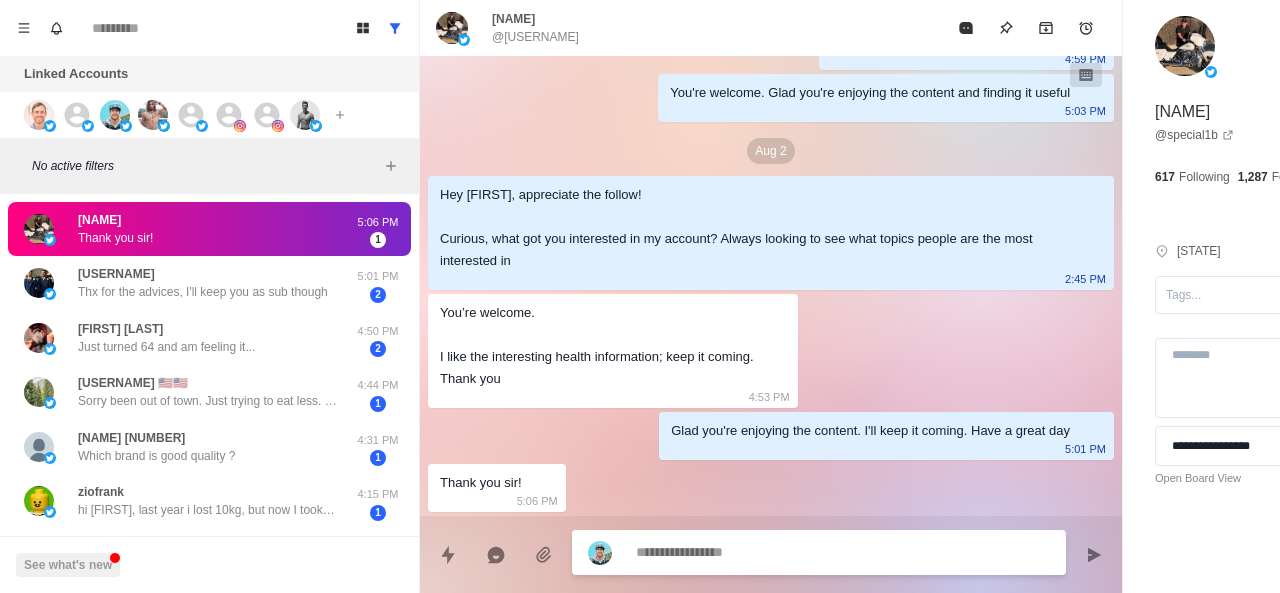 scroll, scrollTop: 154, scrollLeft: 0, axis: vertical 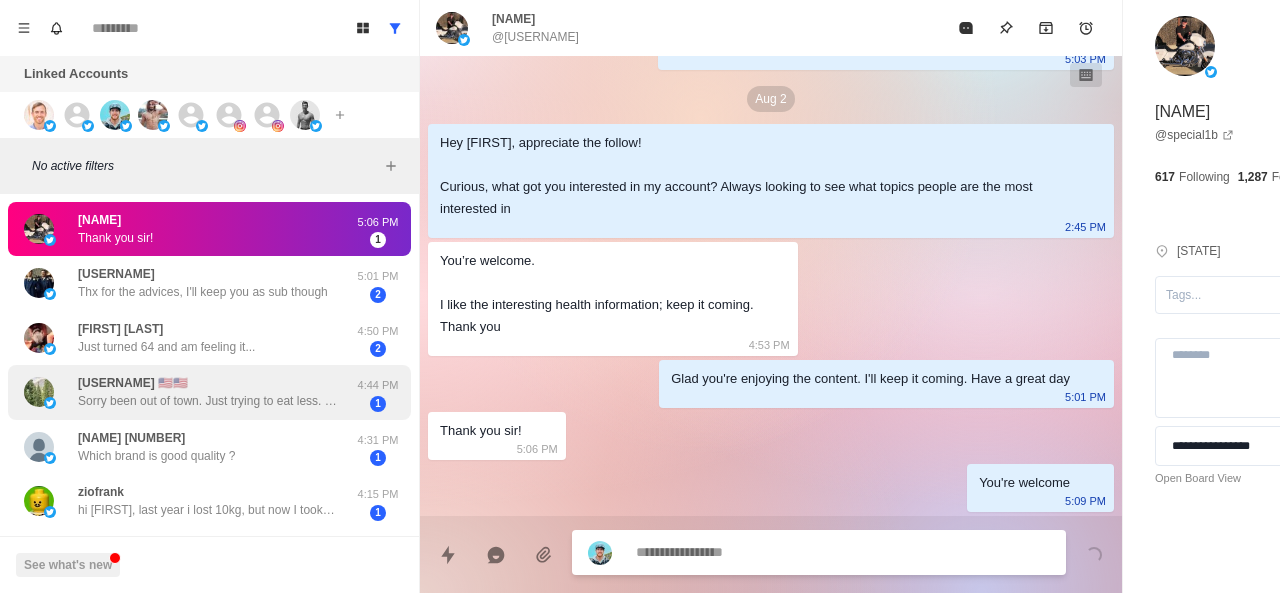click on "smitty4236 🇺🇸🇺🇸 Sorry been out of town. Just trying to eat less. I fractured my hand and was in a cast for nearly 2 months so I haven’t been getting any exercise til recently. I know I need to do strength training. I walk 2 miles most mornings for the last month or so 4:44 PM 1" at bounding box center (209, 392) 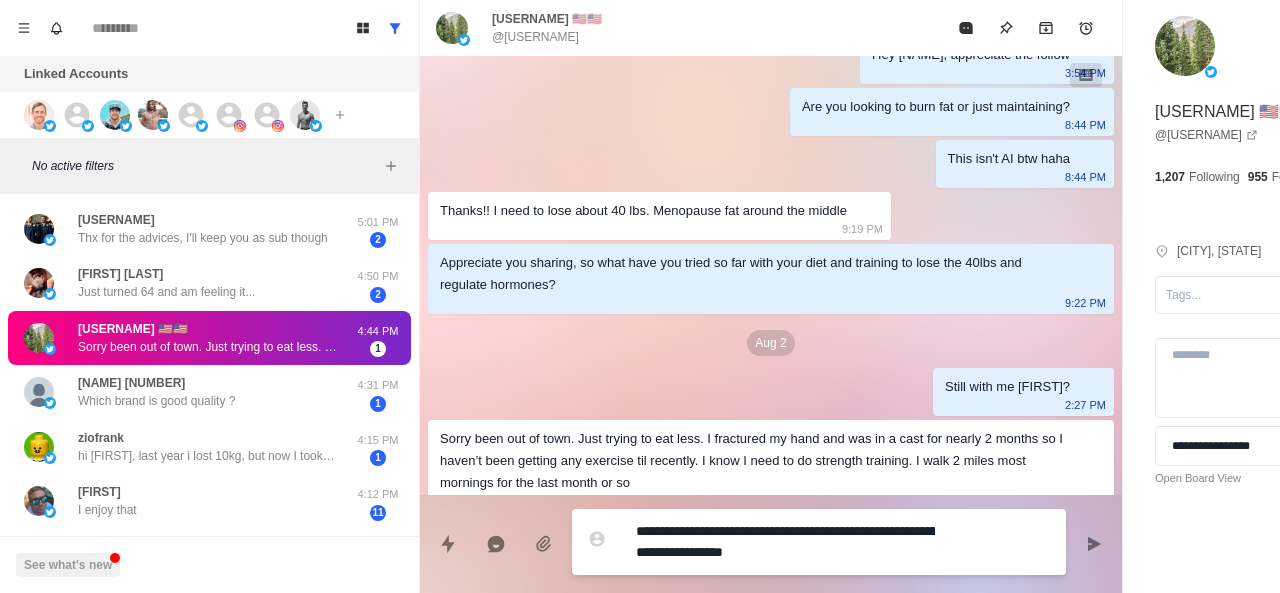 scroll, scrollTop: 262, scrollLeft: 0, axis: vertical 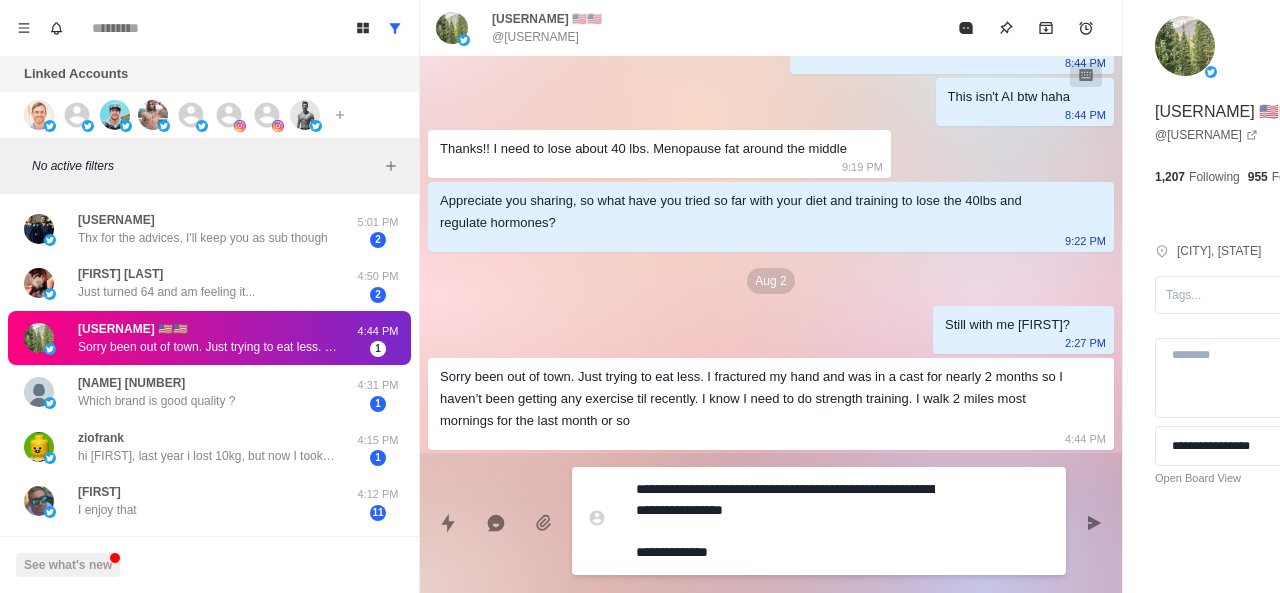 click on "**********" at bounding box center [785, 521] 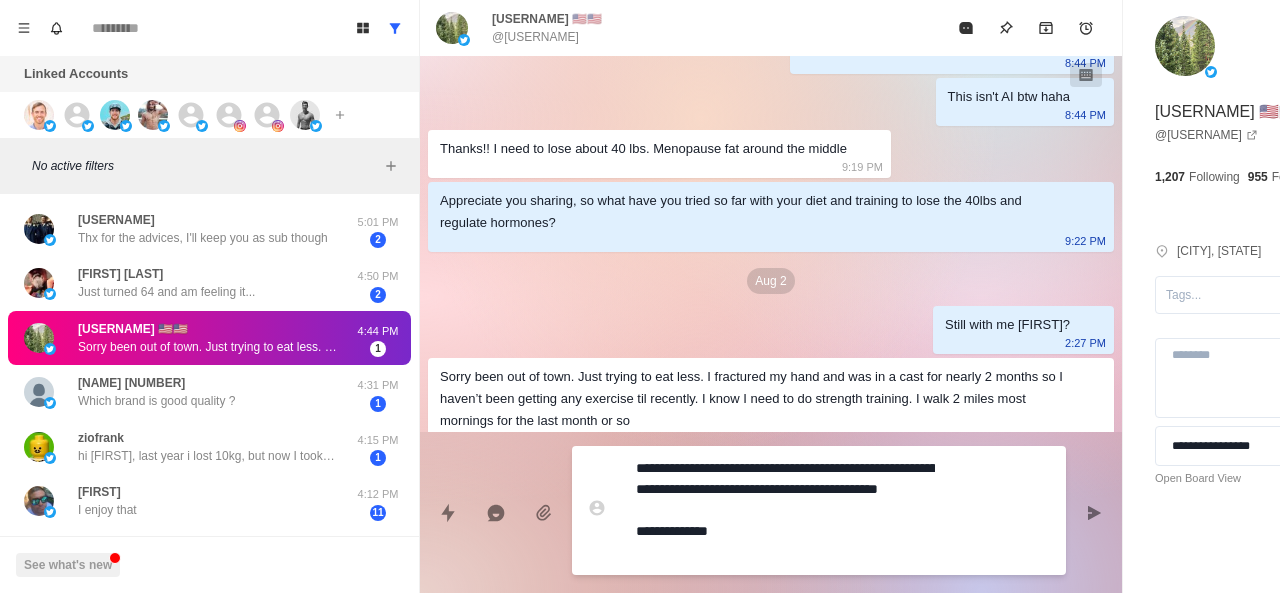 click on "**********" at bounding box center [785, 510] 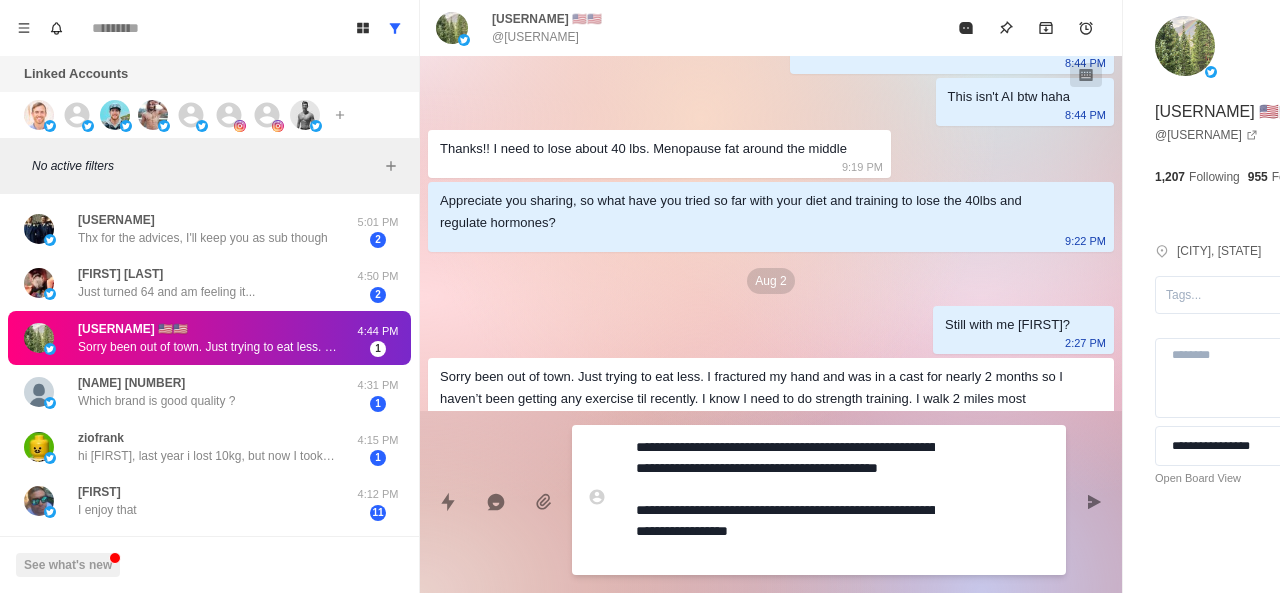 paste on "**********" 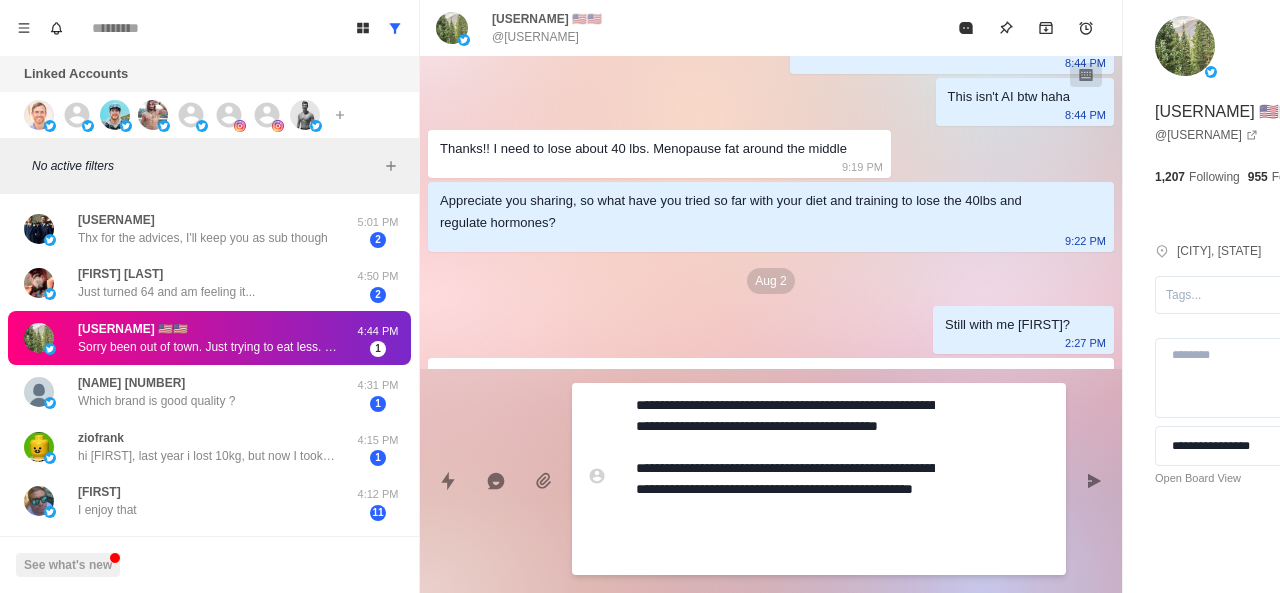 click on "**********" at bounding box center [785, 479] 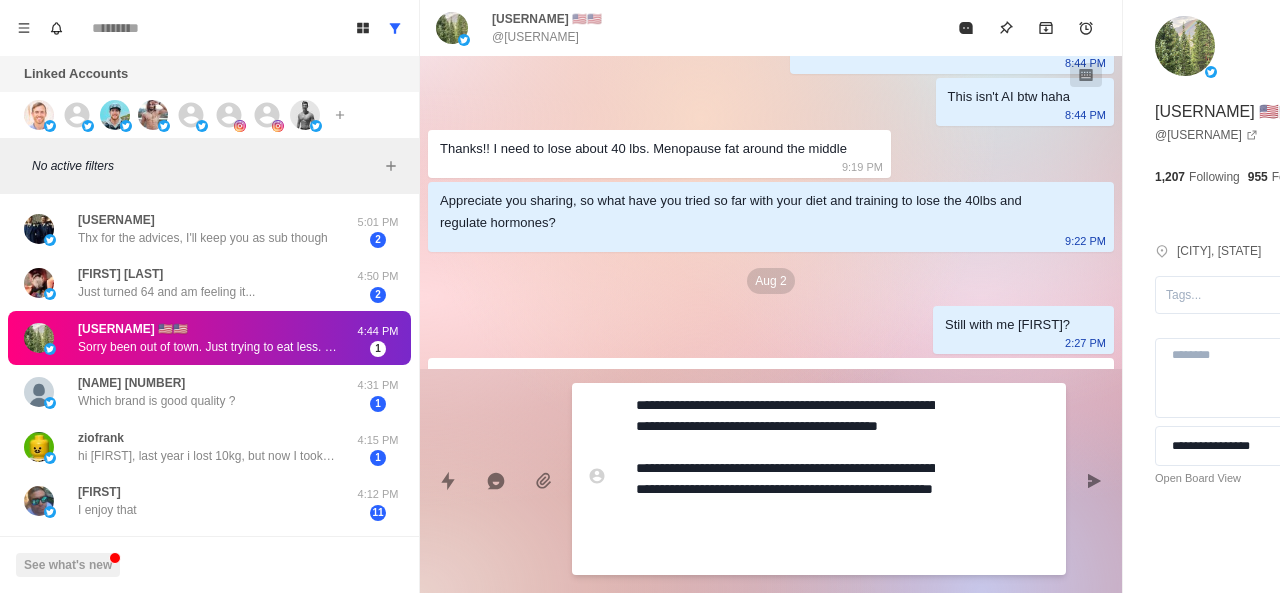 click on "**********" at bounding box center [785, 479] 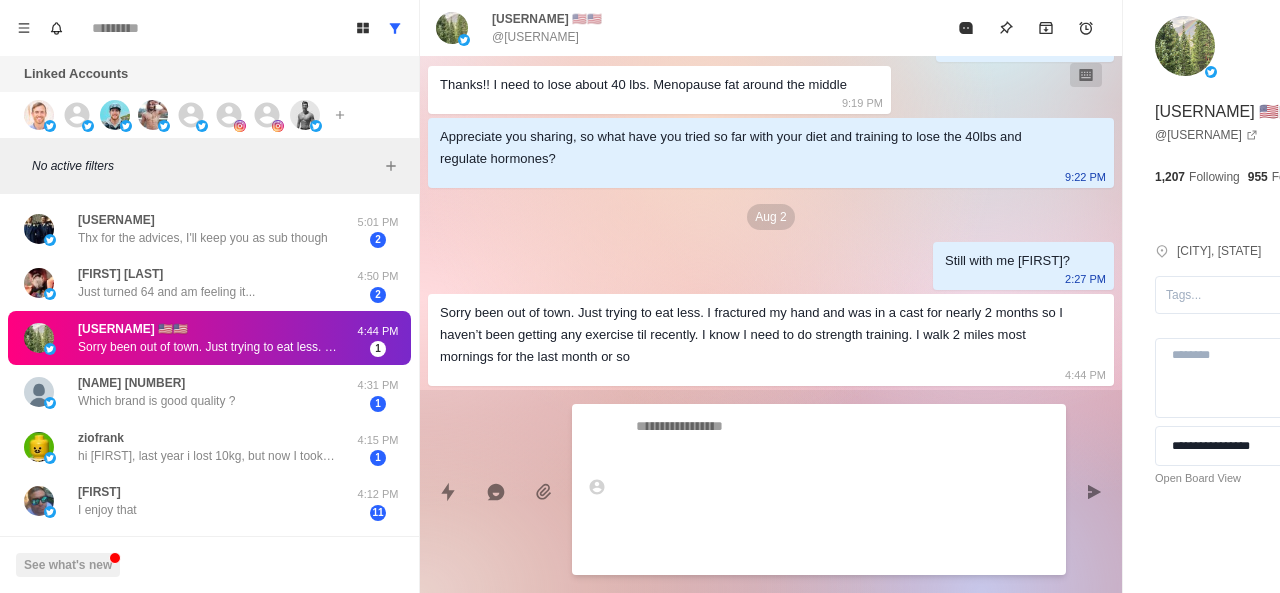 scroll, scrollTop: 382, scrollLeft: 0, axis: vertical 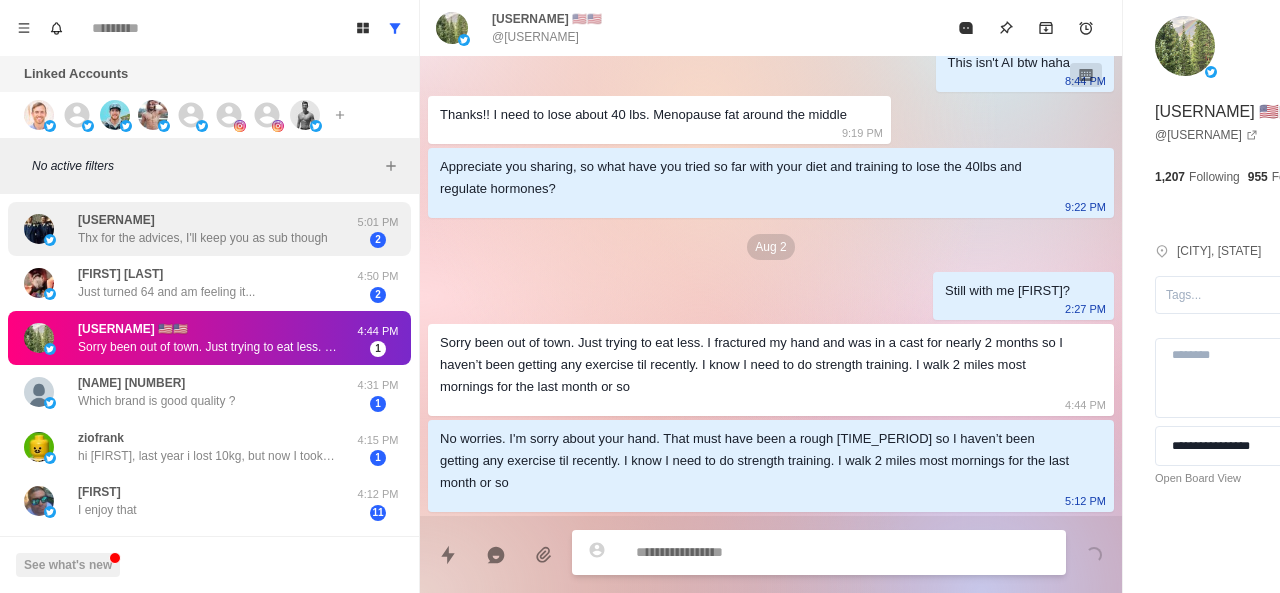 click on "Thx for the advices, I'll keep you as sub though" at bounding box center (203, 238) 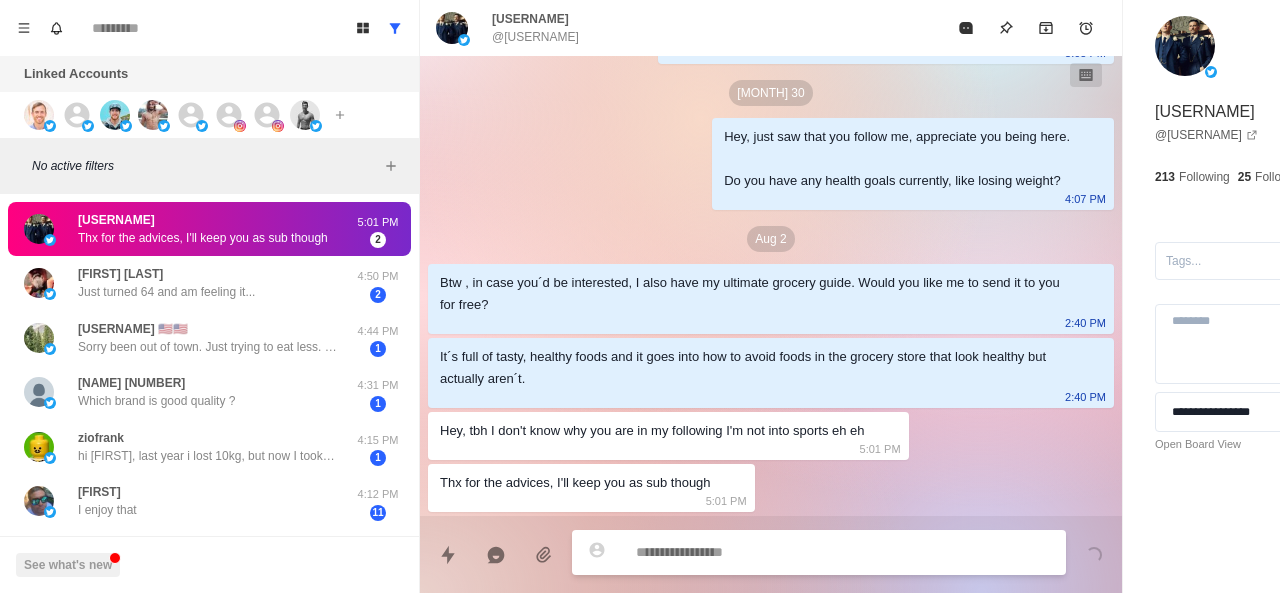 scroll, scrollTop: 160, scrollLeft: 0, axis: vertical 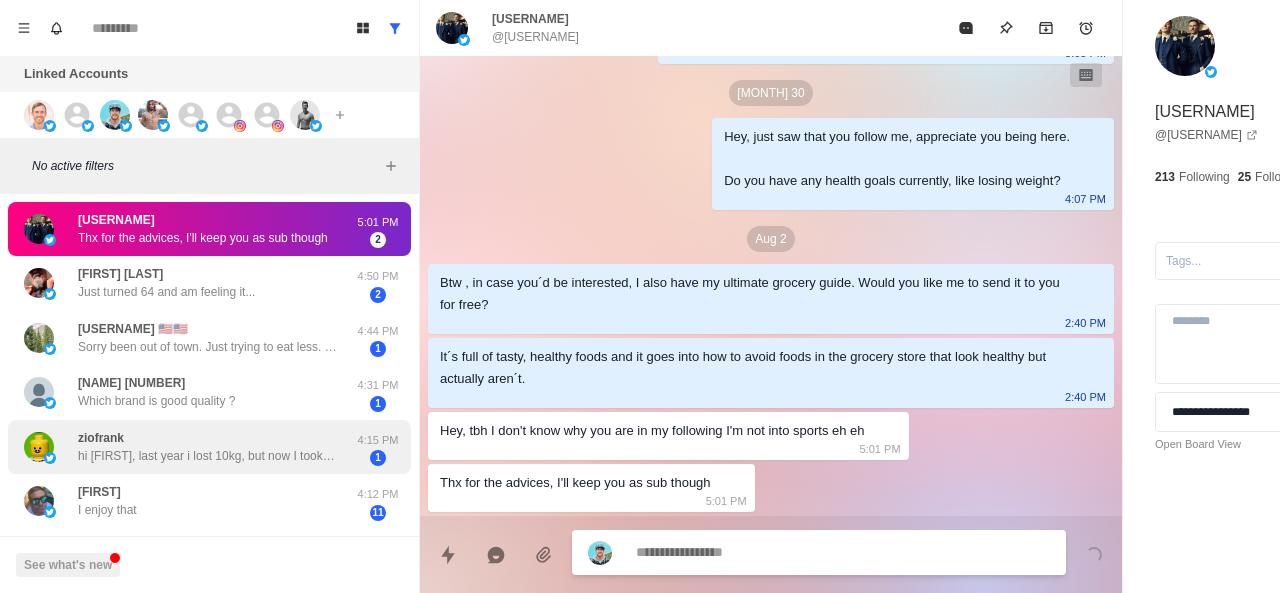 click on "ziofrank hi Chris, last year i lost 10kg, but now I took back 4... I'm doing every day a bit of sport, so it could not be all fat. pressure without pills is about 135/85 on average..
I think I definitely need a guide! thanks for that!" at bounding box center [188, 447] 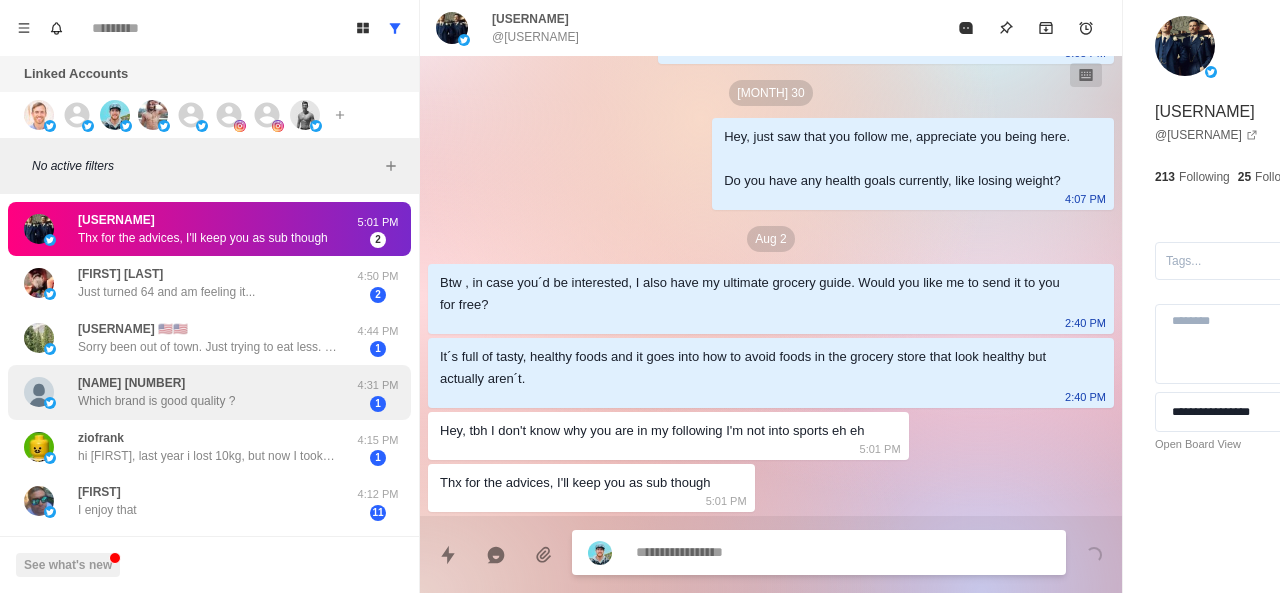 click on "Which brand is good quality ?" at bounding box center [156, 401] 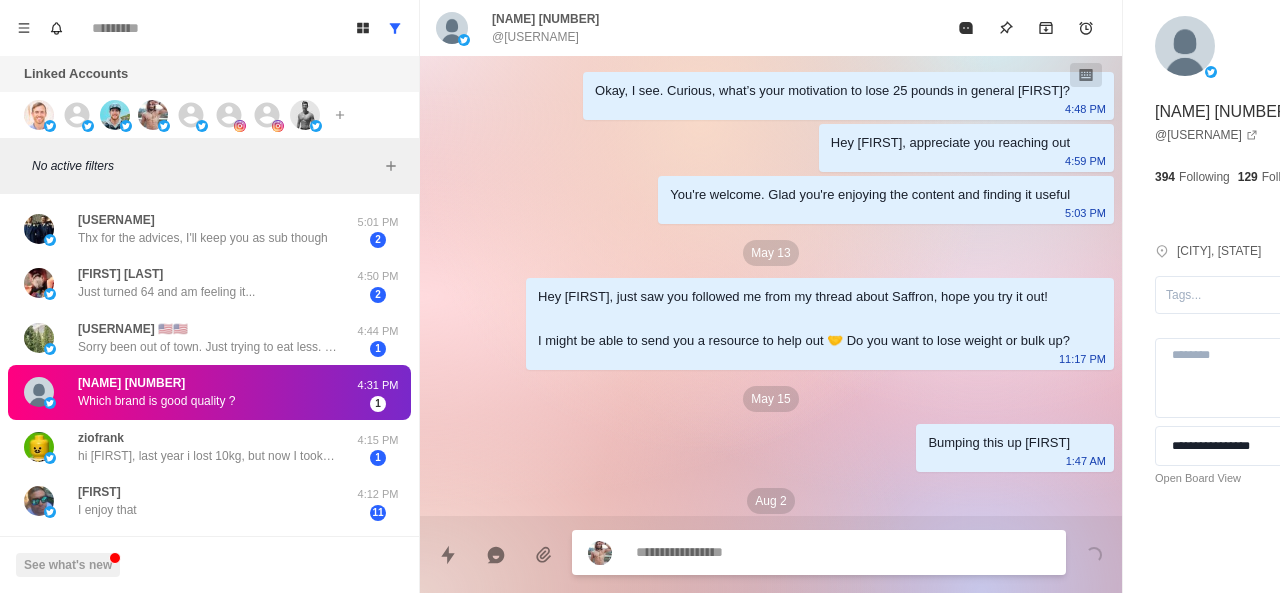 scroll, scrollTop: 314, scrollLeft: 0, axis: vertical 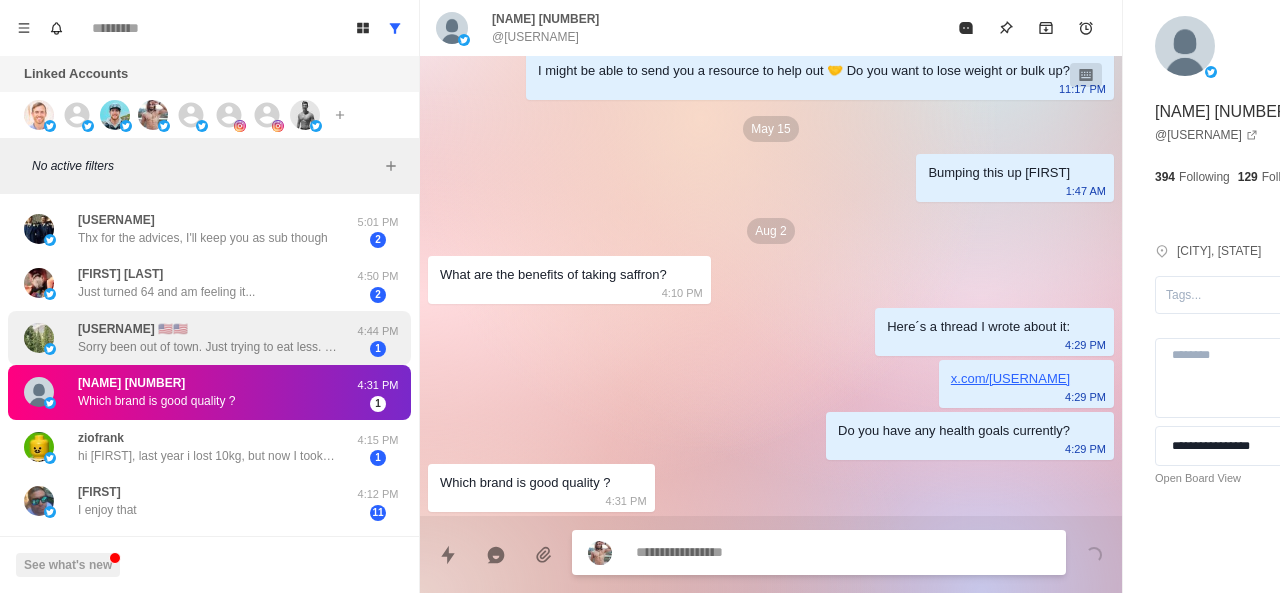click on "smitty4236 🇺🇸🇺🇸 Sorry been out of town. Just trying to eat less. I fractured my hand and was in a cast for nearly 2 months so I haven’t been getting any exercise til recently. I know I need to do strength training. I walk 2 miles most mornings for the last month or so 4:44 PM 1" at bounding box center (209, 338) 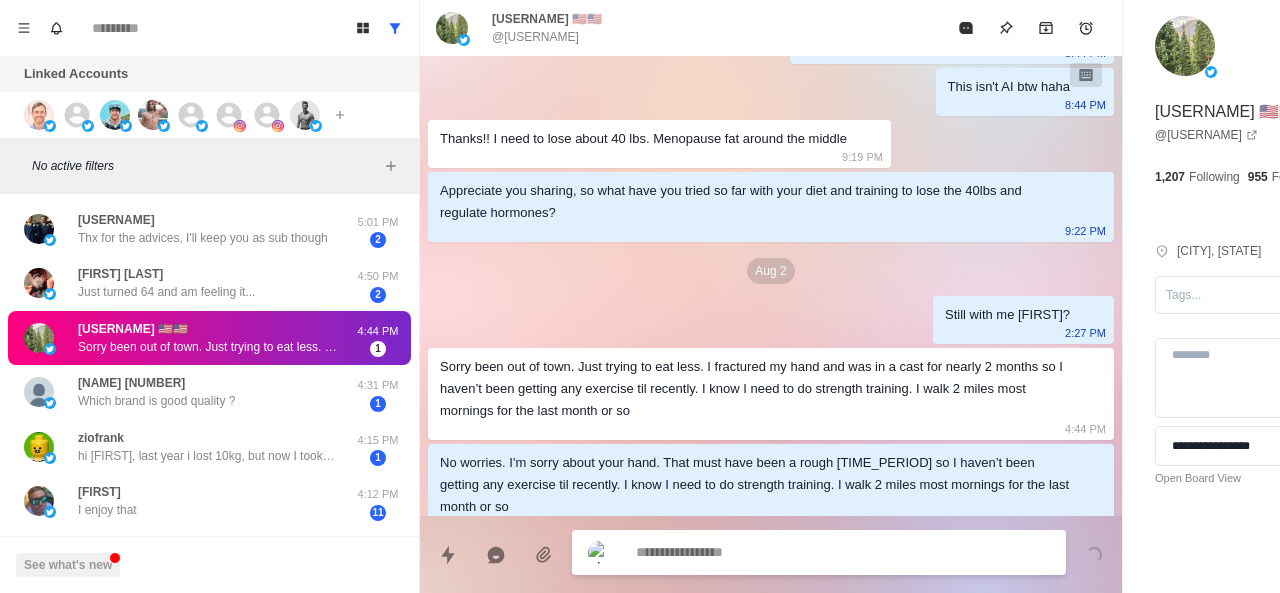 scroll, scrollTop: 382, scrollLeft: 0, axis: vertical 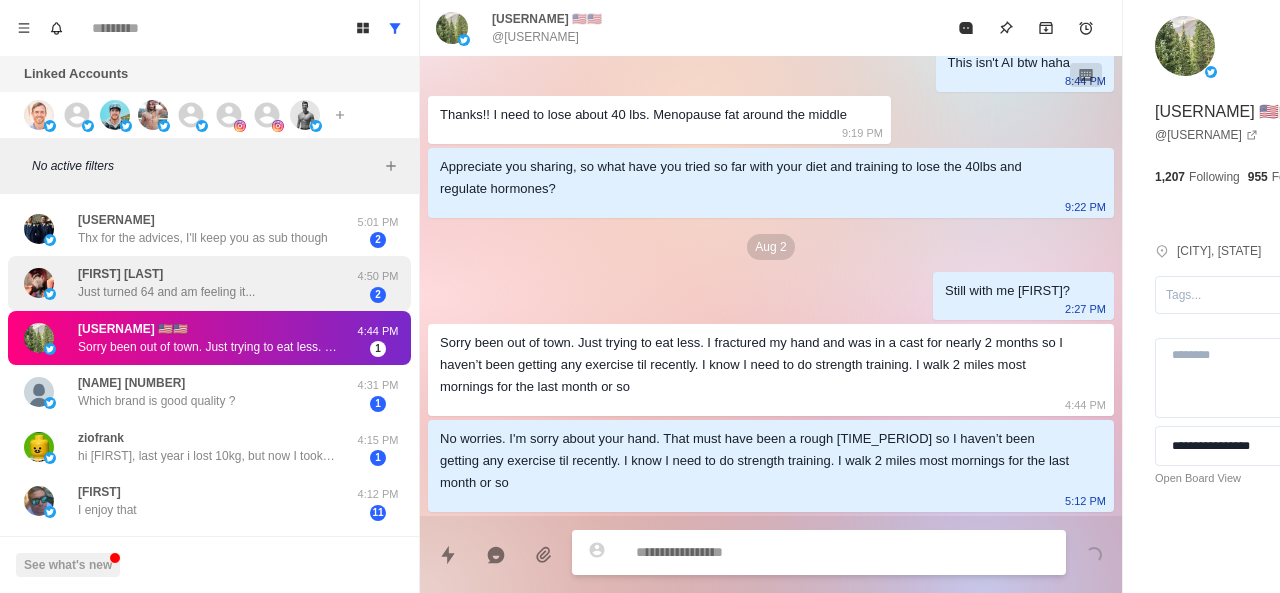 click on "Just turned 64 and am feeling it..." at bounding box center (166, 292) 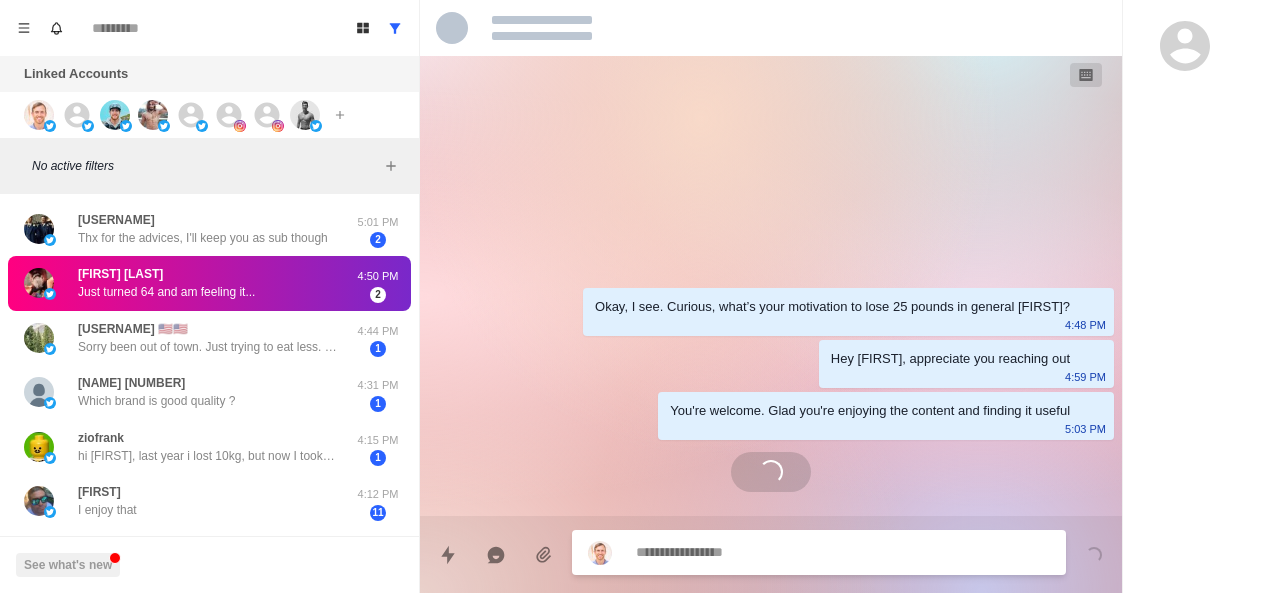 scroll, scrollTop: 0, scrollLeft: 0, axis: both 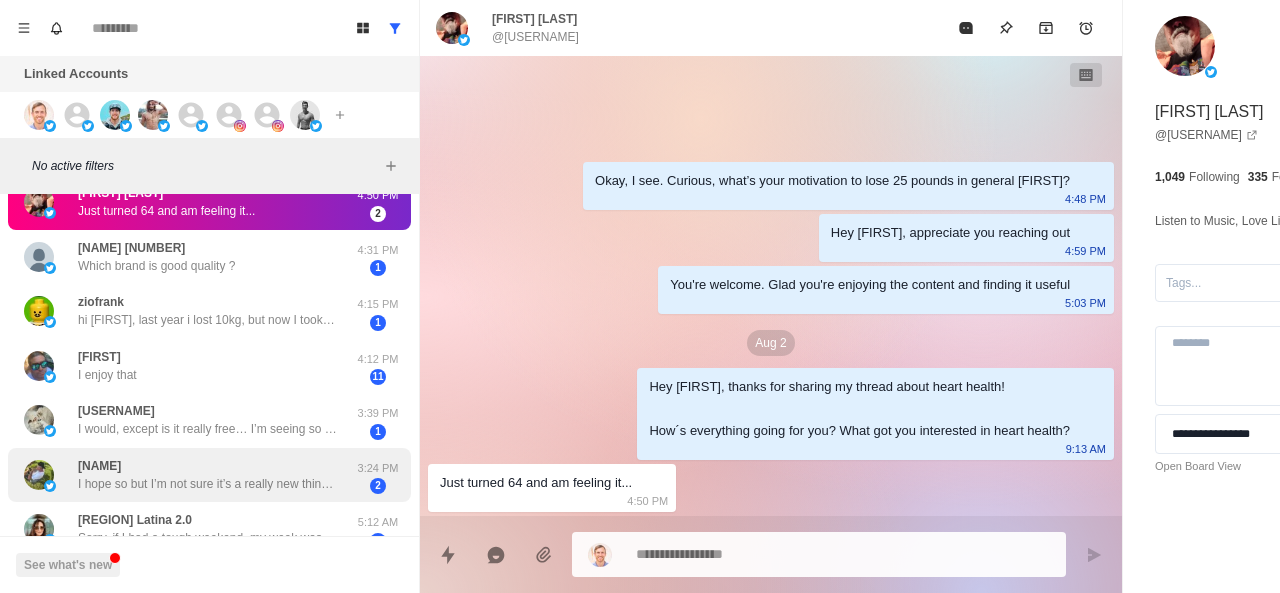 click on "[FIRST] [LAST] I hope so but I’m not sure it’s a really new thing for me so I’ll just have to stick with it." at bounding box center (208, 475) 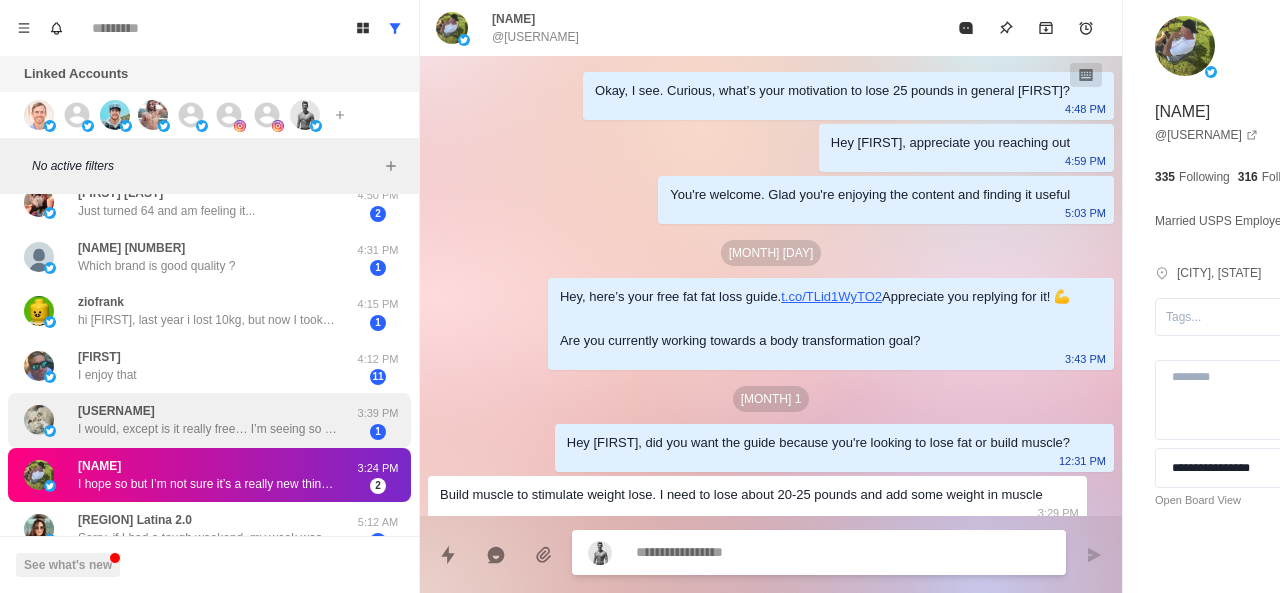 scroll, scrollTop: 912, scrollLeft: 0, axis: vertical 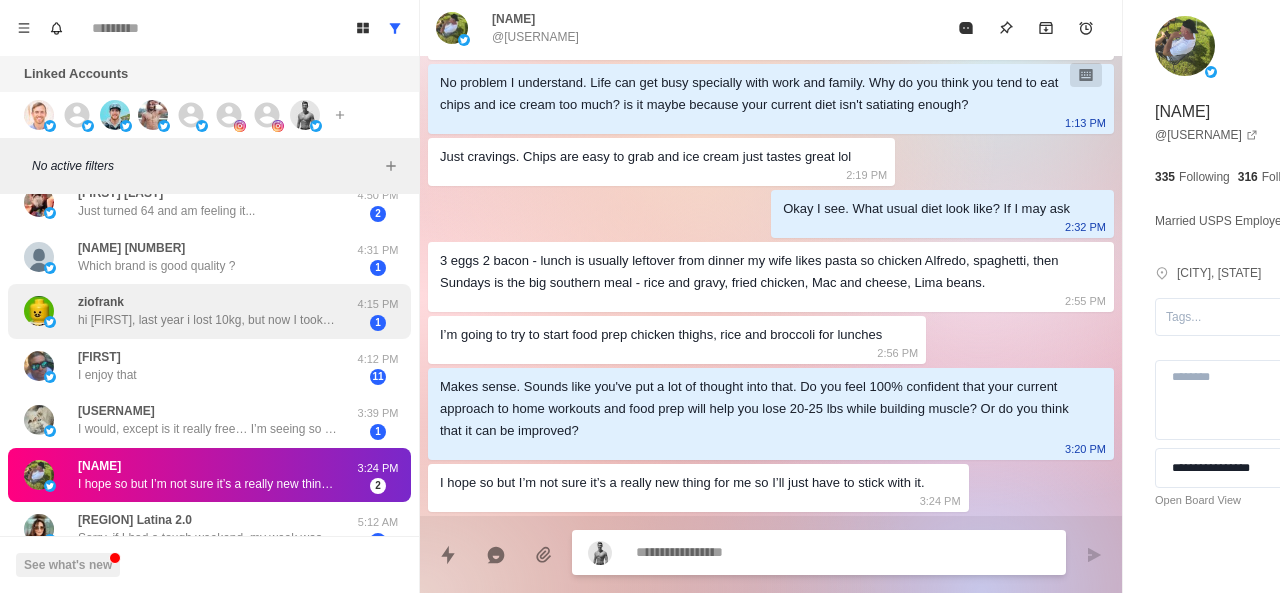 click on "ziofrank hi Chris, last year i lost 10kg, but now I took back 4... I'm doing every day a bit of sport, so it could not be all fat. pressure without pills is about 135/85 on average..
I think I definitely need a guide! thanks for that!" at bounding box center [208, 311] 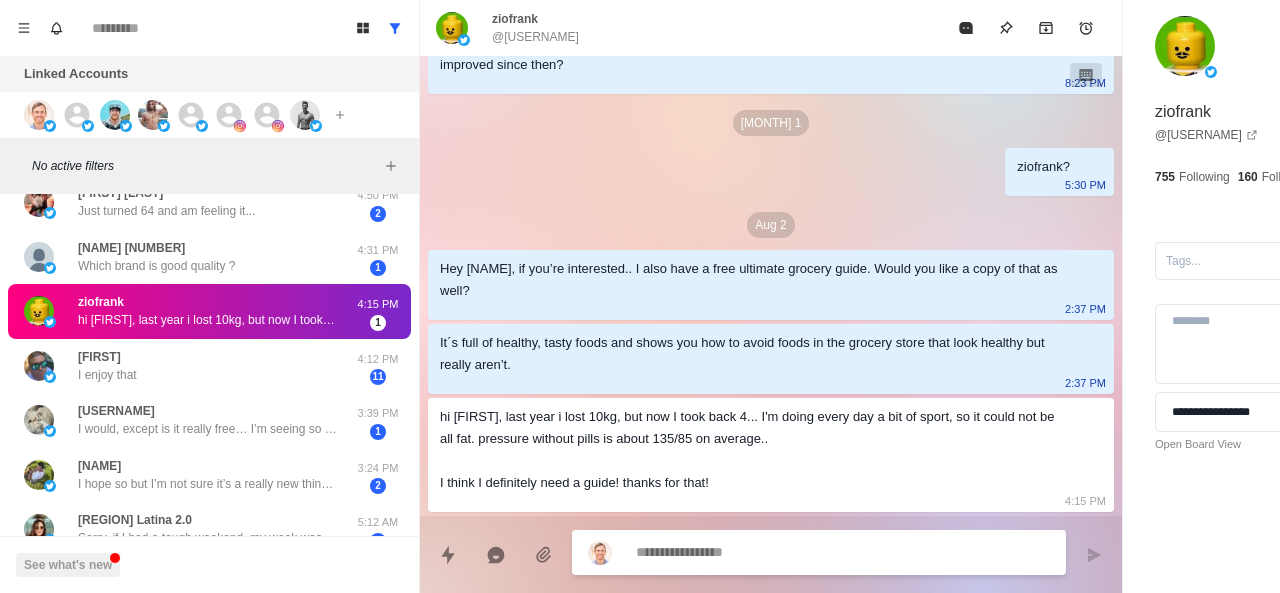 scroll, scrollTop: 716, scrollLeft: 0, axis: vertical 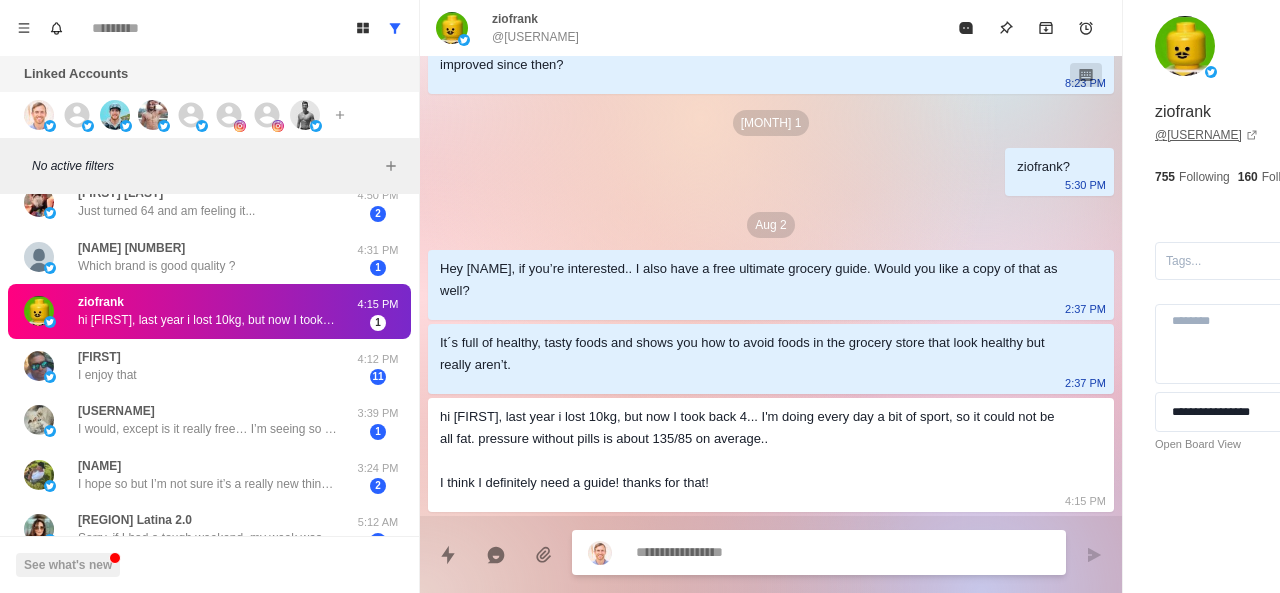 click on "@ MrZiofrank" at bounding box center (1206, 135) 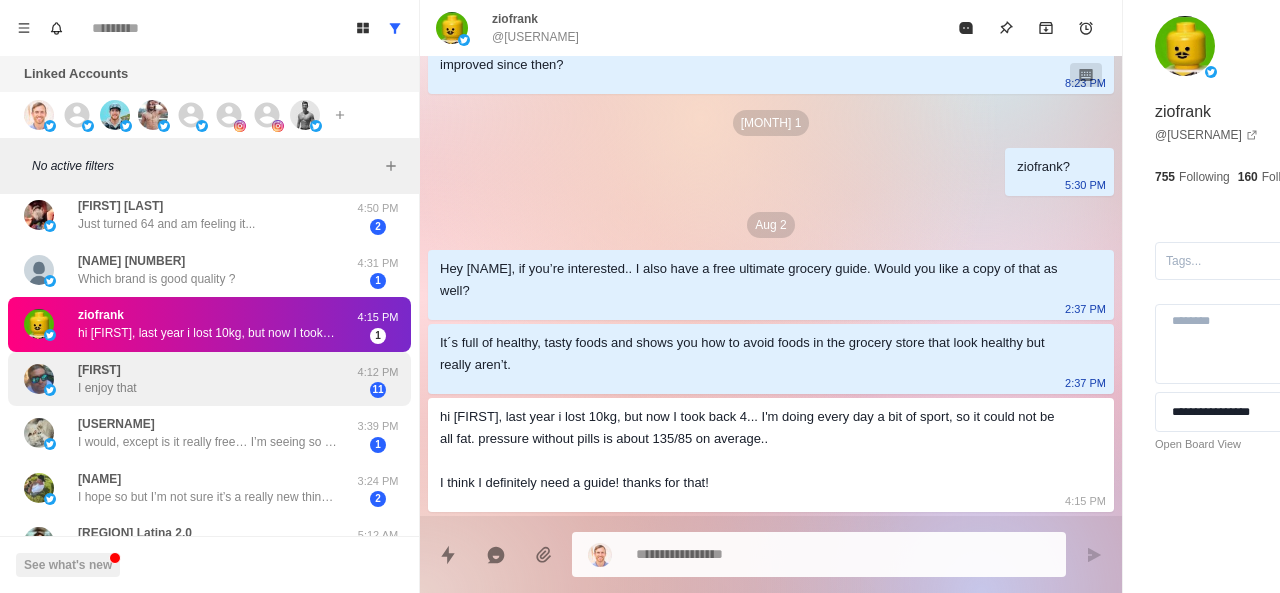 scroll, scrollTop: 70, scrollLeft: 0, axis: vertical 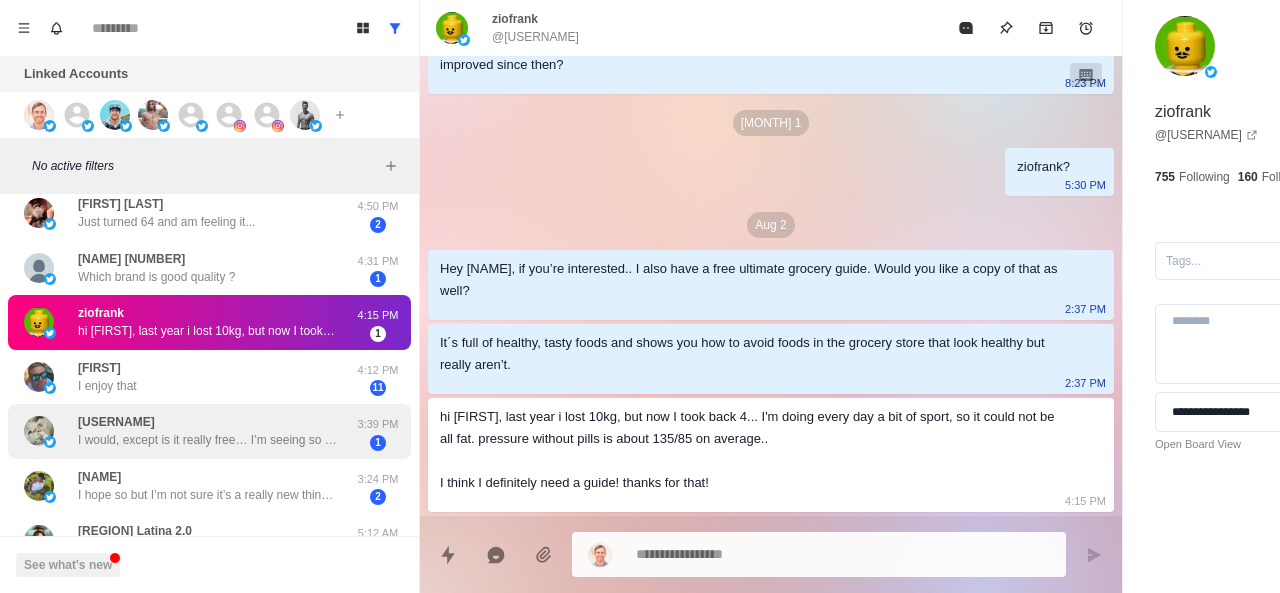 click on "[USERNAME] I would, except is it really free… I’m seeing so much now on here isn’t. They want you to subscribe.. the new way of making a living! 3:39 PM 1" at bounding box center [209, 431] 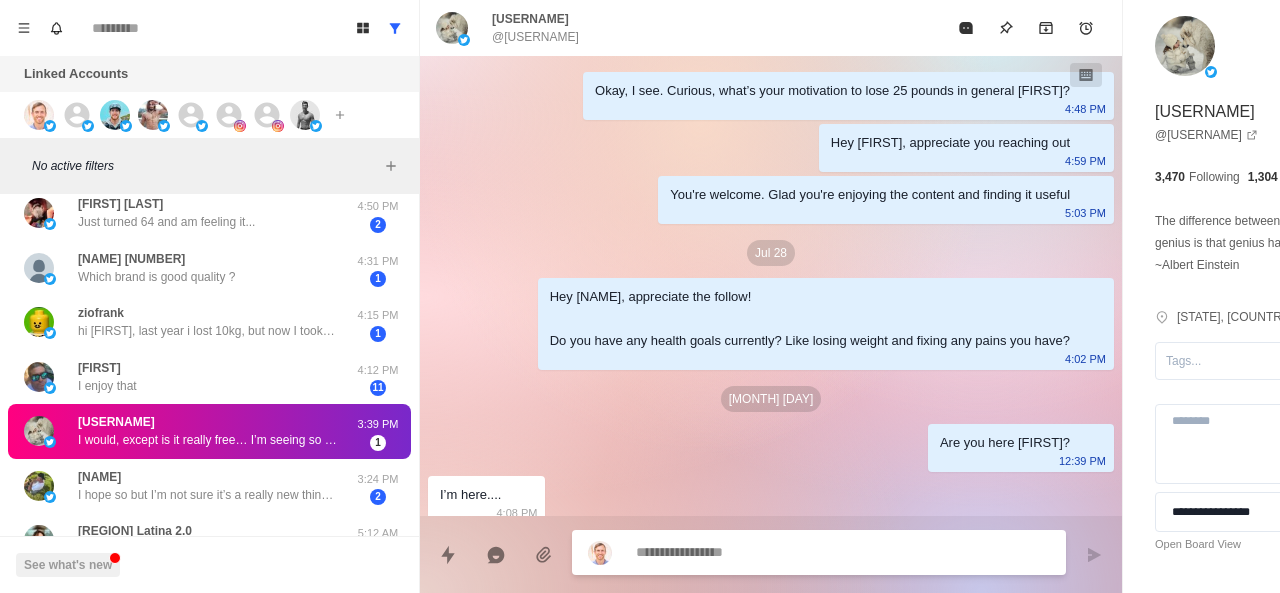 scroll, scrollTop: 482, scrollLeft: 0, axis: vertical 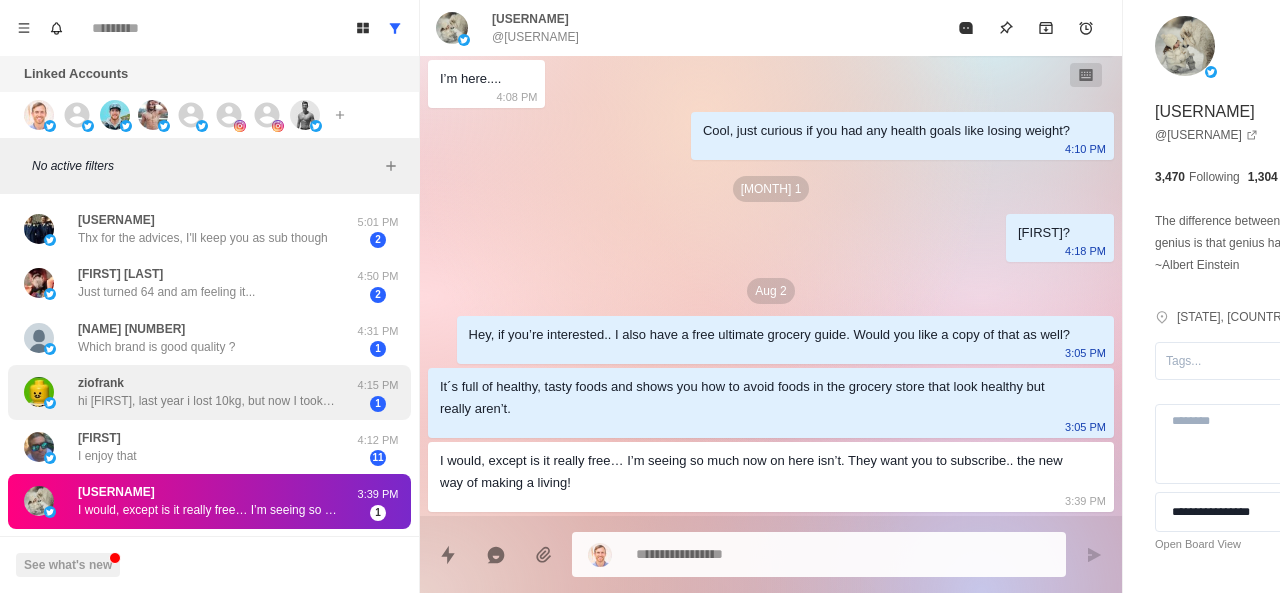 click on "hi [FIRST], last year i lost 10kg, but now I took back 4... I'm doing every day a bit of sport, so it could not be all fat. pressure without pills is about 135/85 on average..
I think I definitely need a guide! thanks for that!" at bounding box center [208, 401] 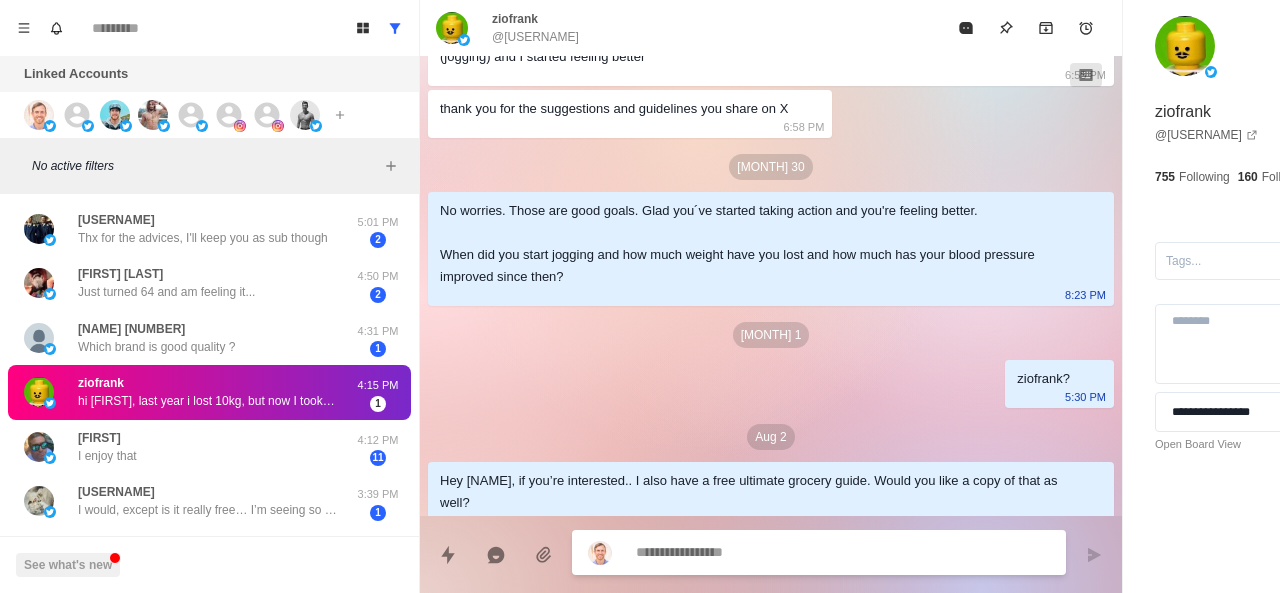scroll, scrollTop: 716, scrollLeft: 0, axis: vertical 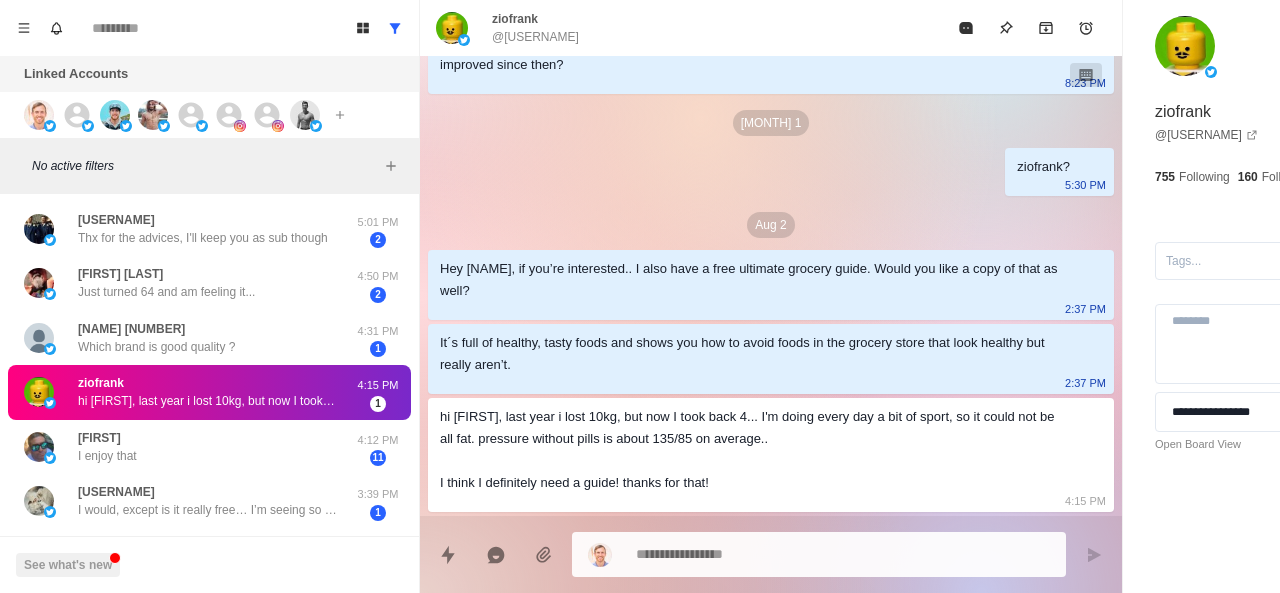 click on "hi [FIRST], last year i lost 10kg, but now I took back 4... I'm doing every day a bit of sport, so it could not be all fat. pressure without pills is about 135/85 on average..
I think I definitely need a guide! thanks for that!" at bounding box center (755, 450) 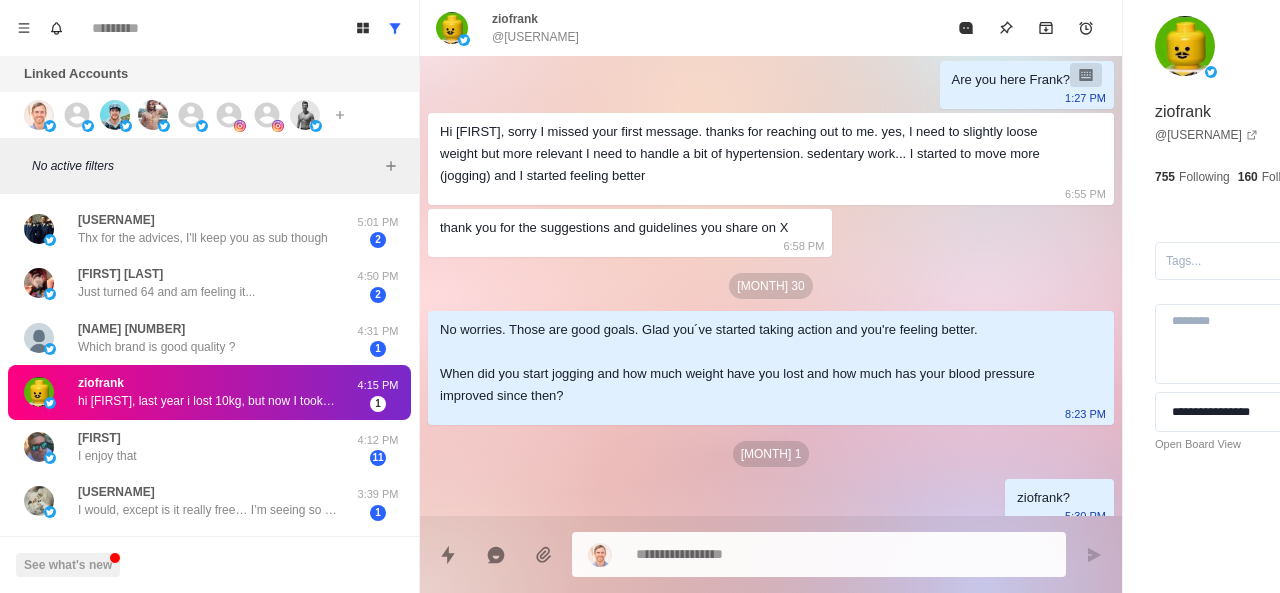 scroll, scrollTop: 368, scrollLeft: 0, axis: vertical 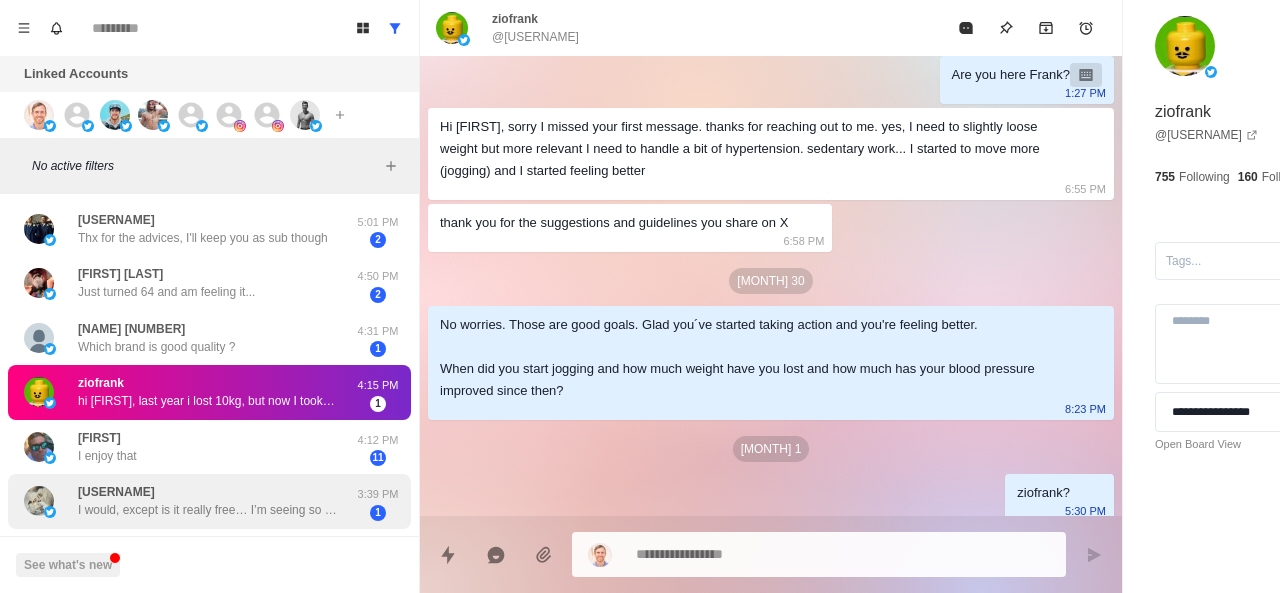 click on "[USERNAME] I would, except is it really free… I’m seeing so much now on here isn’t. They want you to subscribe.. the new way of making a living! 3:39 PM 1" at bounding box center [209, 501] 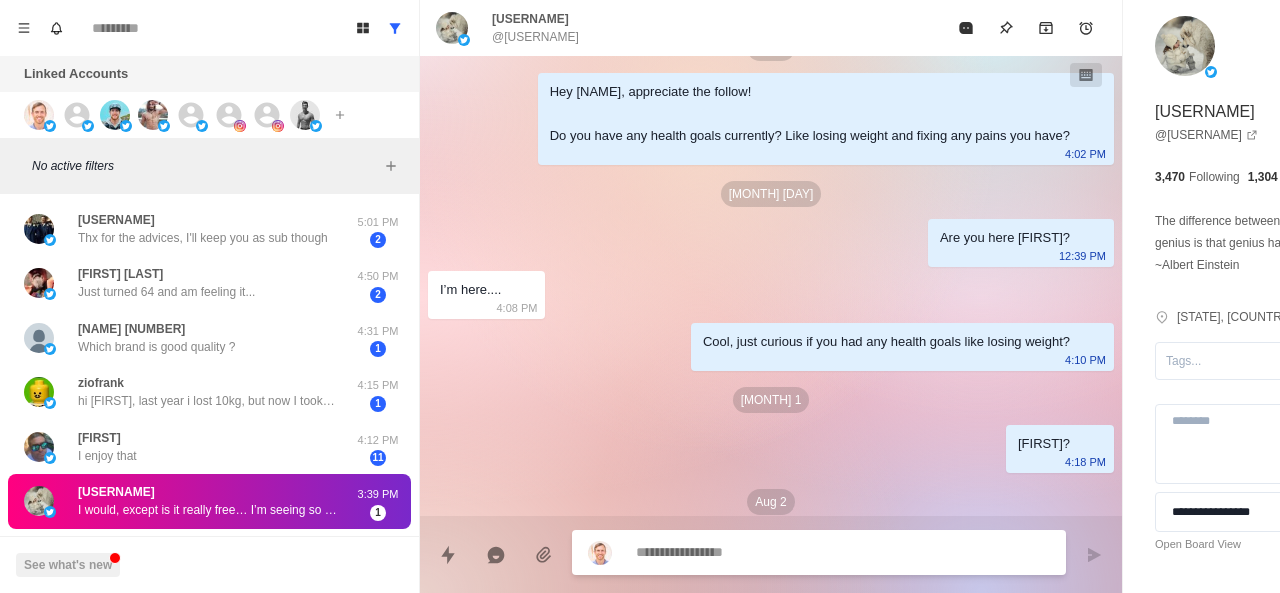 scroll, scrollTop: 204, scrollLeft: 0, axis: vertical 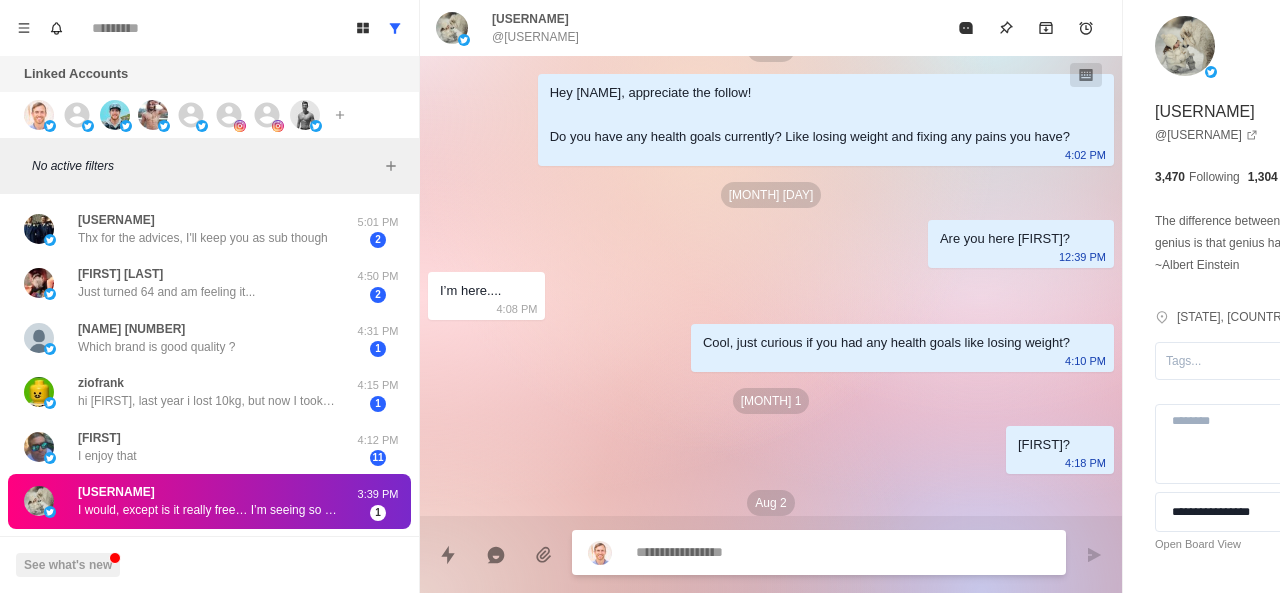 click on "I would, except is it really free… I’m seeing so much now on here isn’t. They want you to subscribe.. the new way of making a living!" at bounding box center [208, 510] 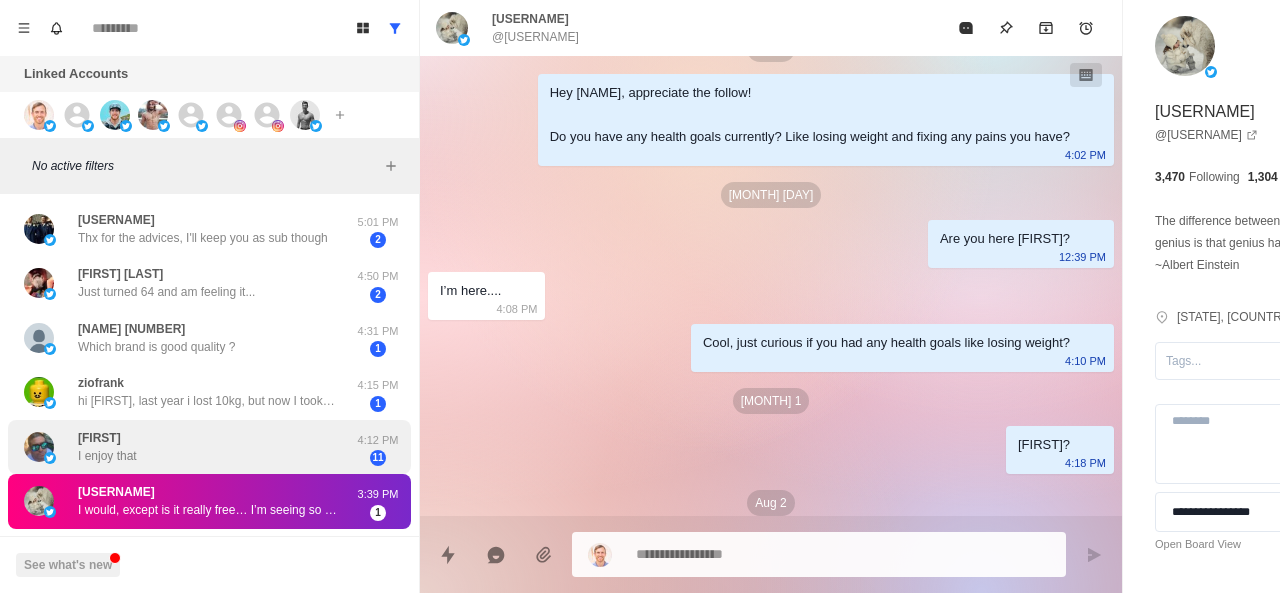 click on "Michael I enjoy that 4:12 PM 11" at bounding box center [209, 447] 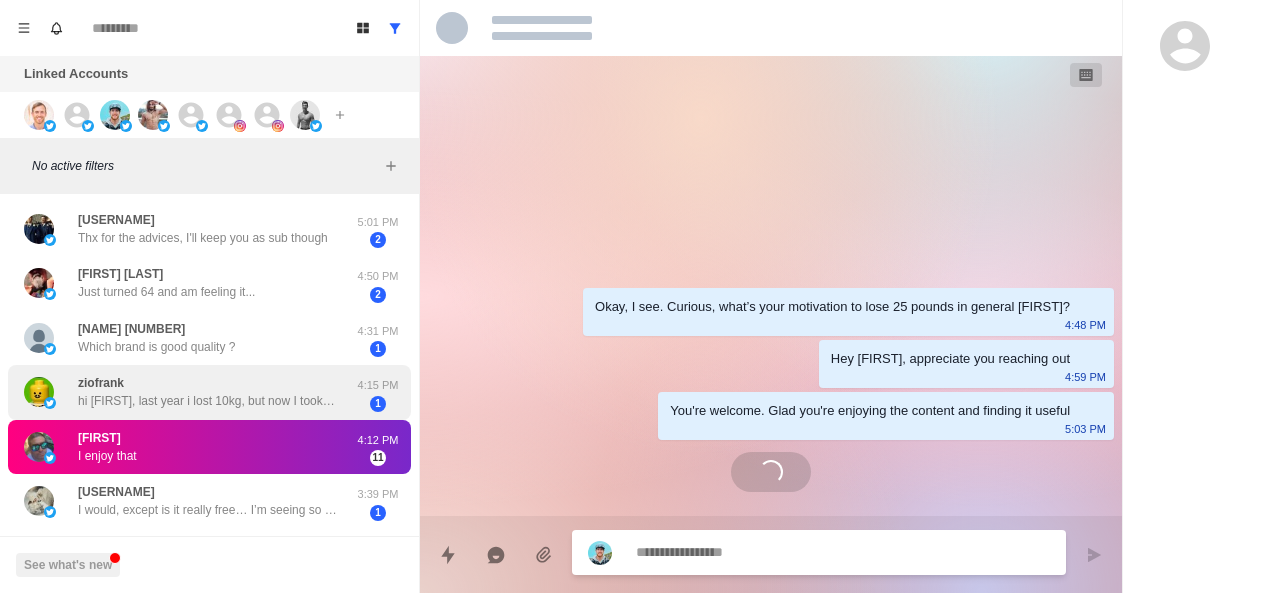 scroll, scrollTop: 0, scrollLeft: 0, axis: both 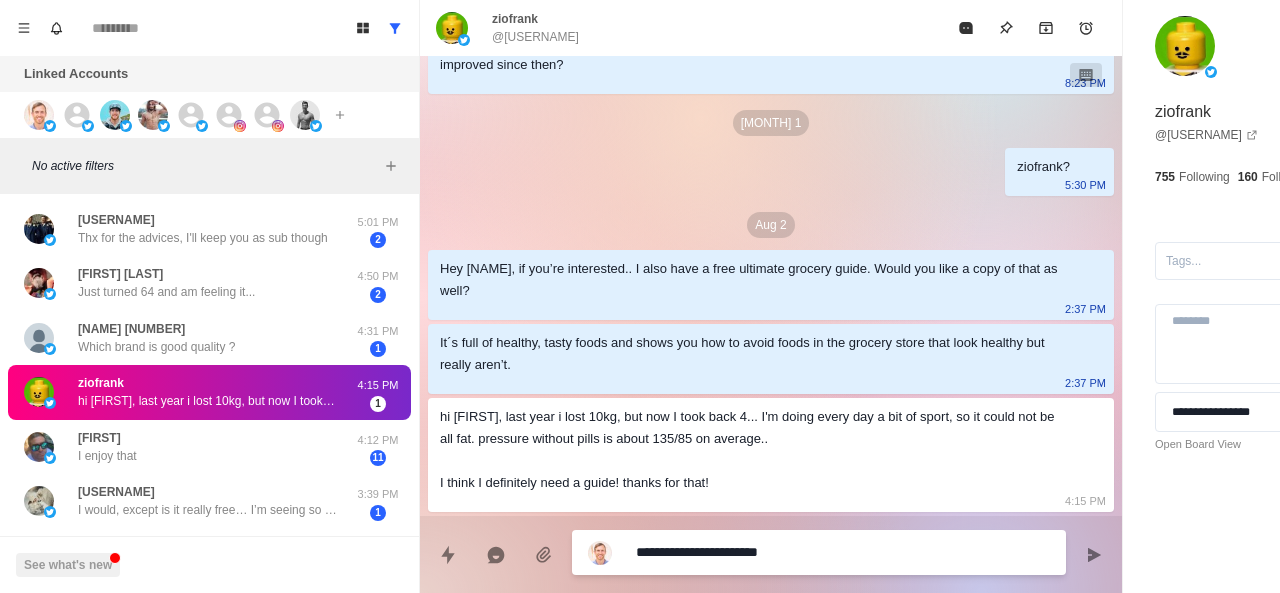 paste on "**********" 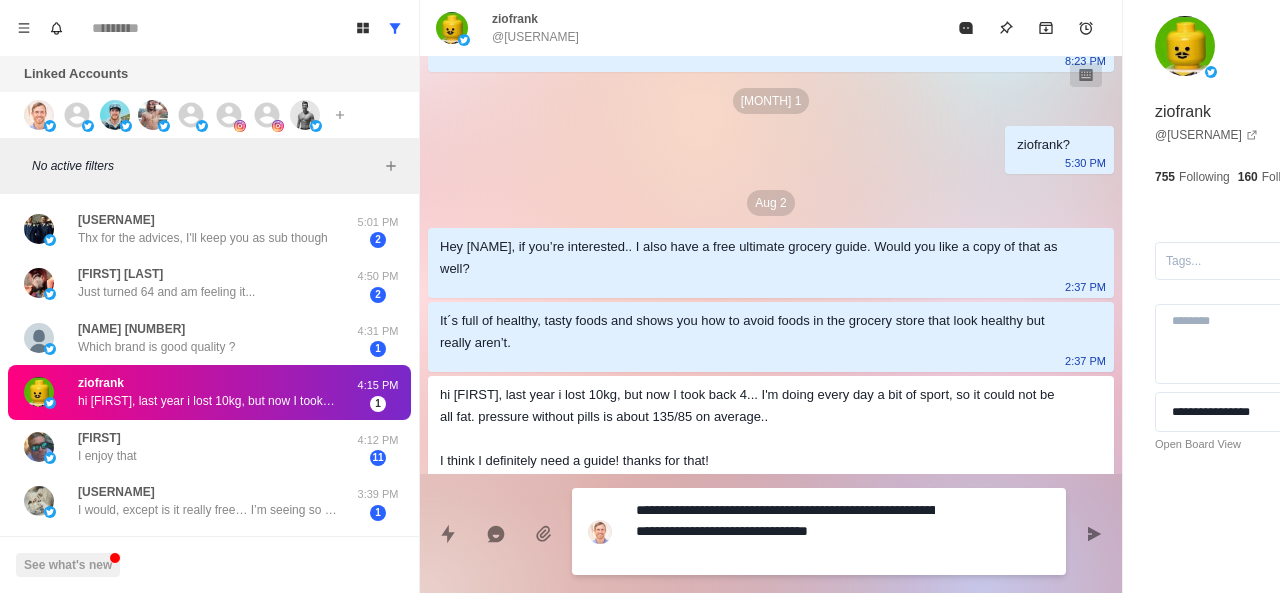 click on "**********" at bounding box center (785, 531) 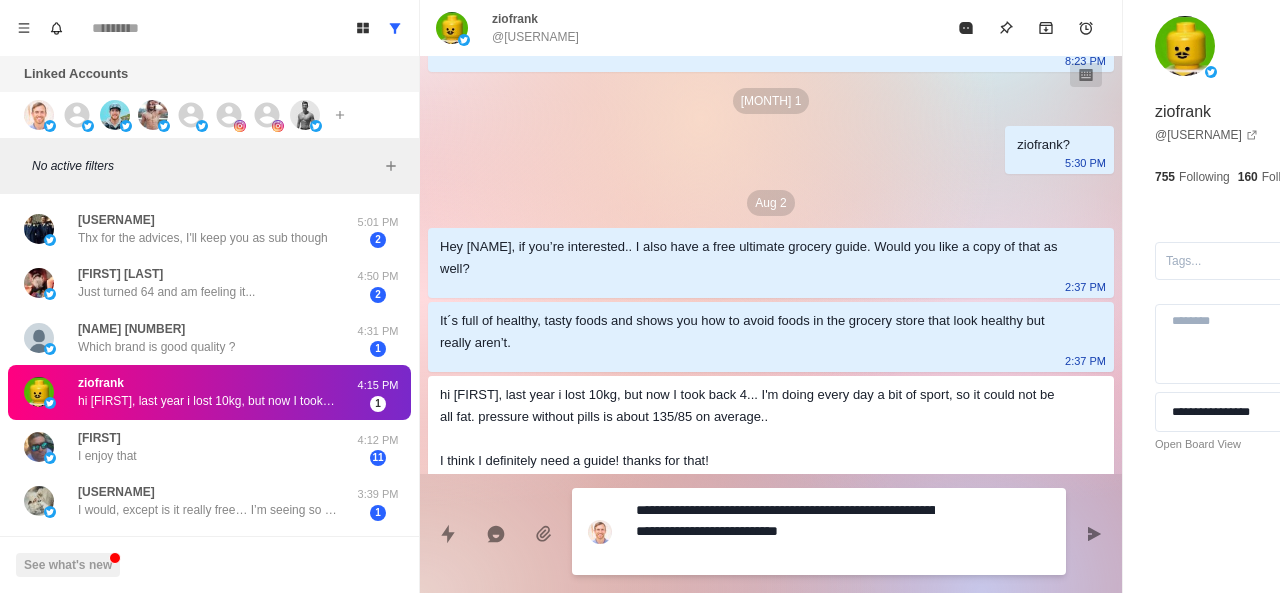 click on "**********" at bounding box center (785, 531) 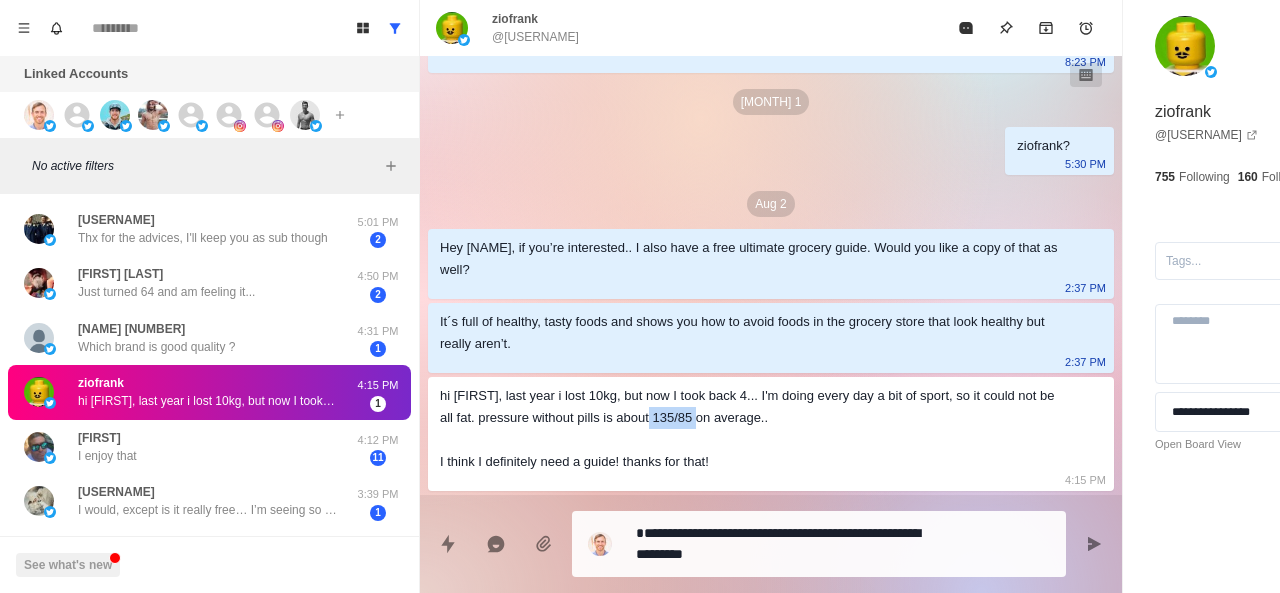 drag, startPoint x: 761, startPoint y: 440, endPoint x: 812, endPoint y: 440, distance: 51 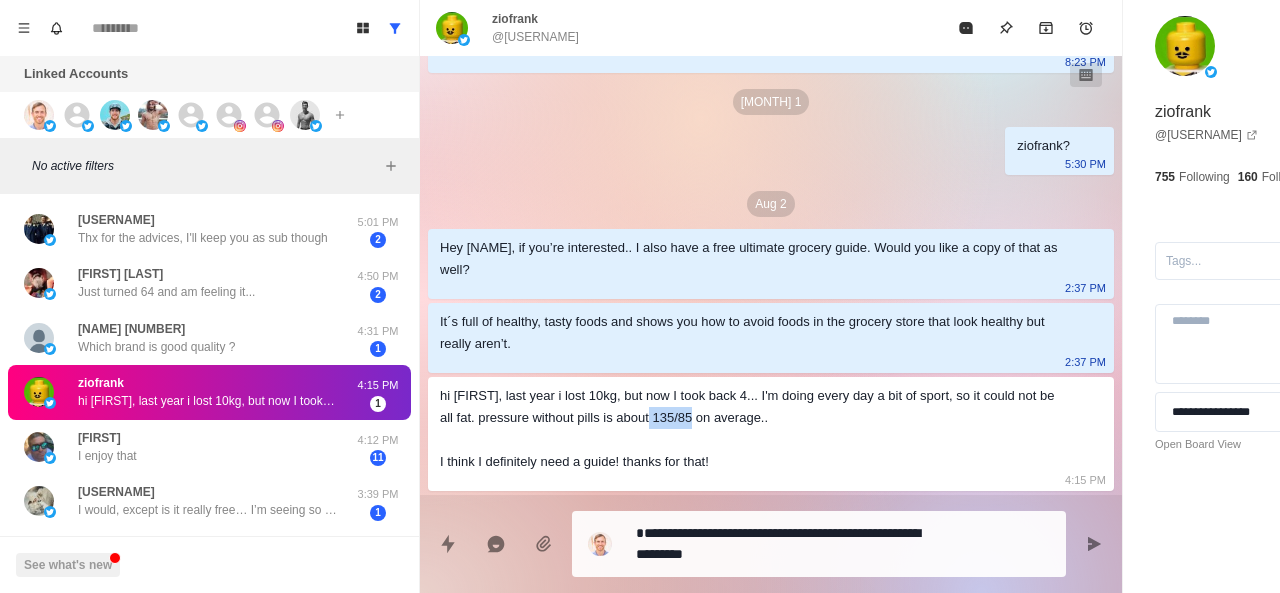 drag, startPoint x: 760, startPoint y: 435, endPoint x: 805, endPoint y: 439, distance: 45.17743 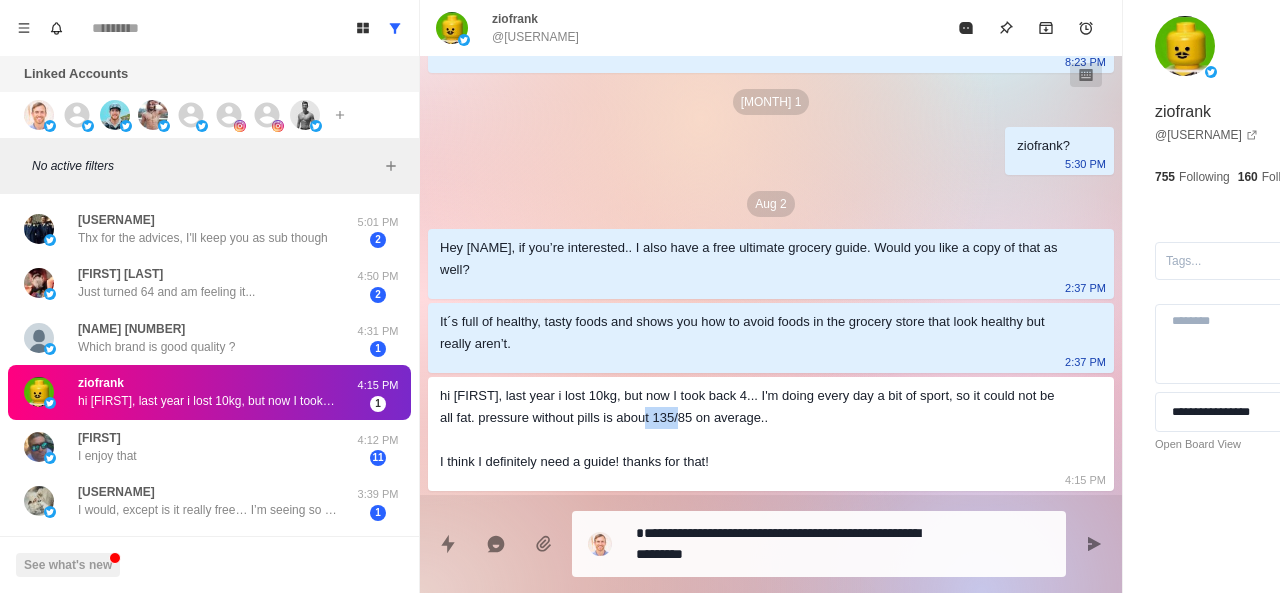 drag, startPoint x: 760, startPoint y: 437, endPoint x: 794, endPoint y: 438, distance: 34.0147 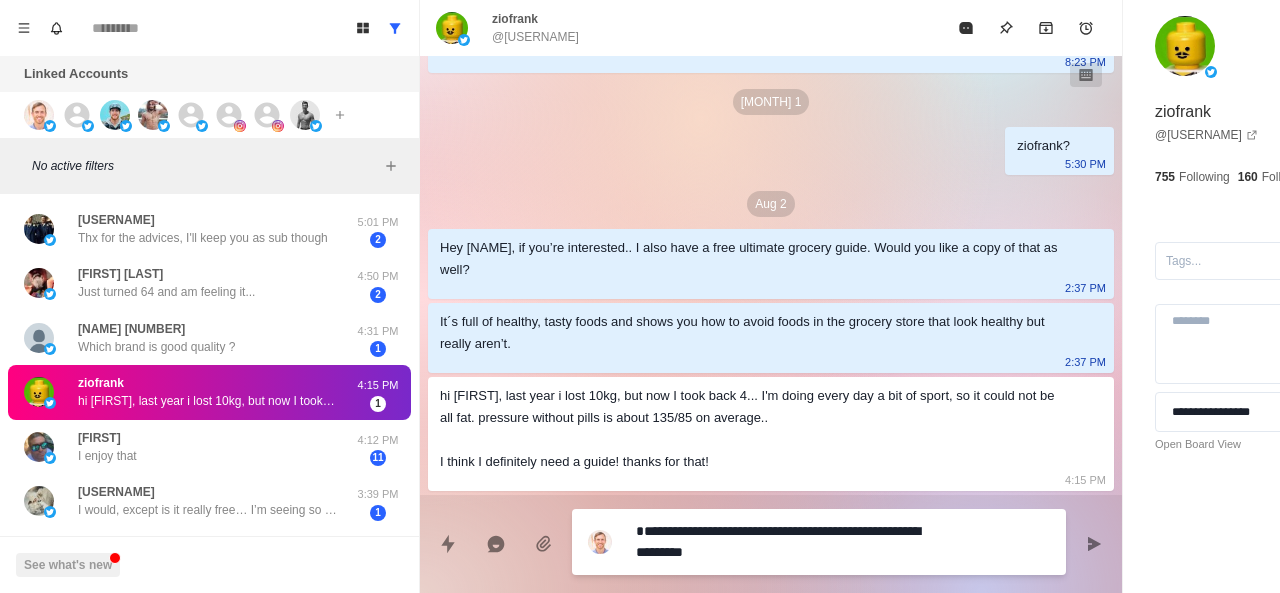 click on "**********" at bounding box center [785, 542] 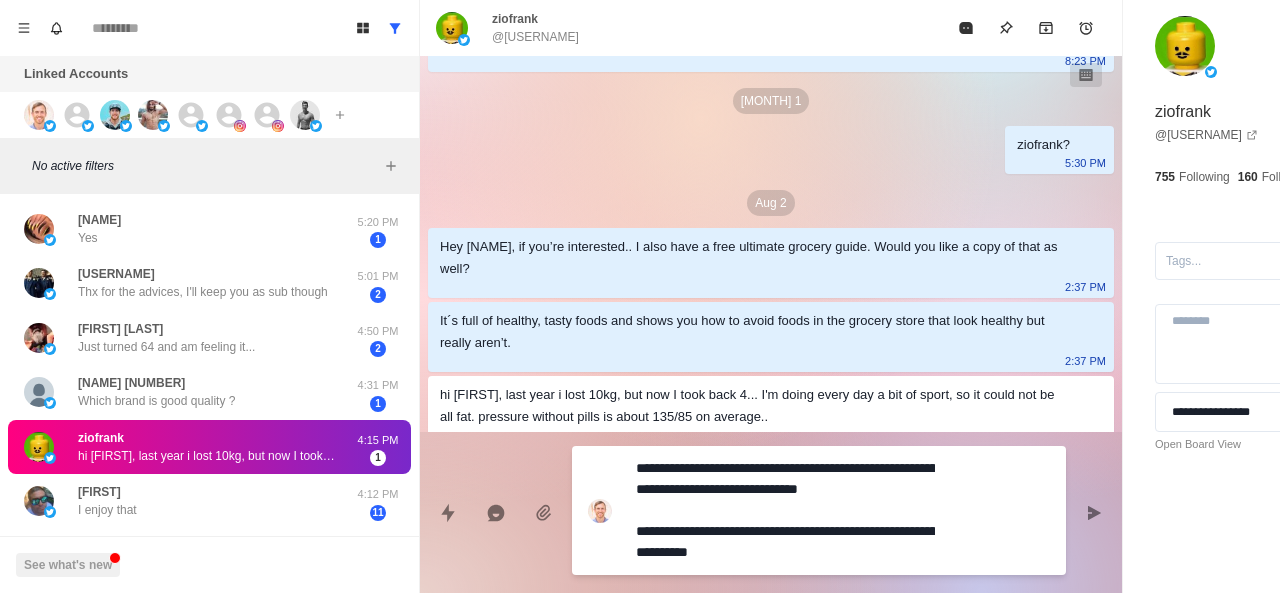 drag, startPoint x: 695, startPoint y: 530, endPoint x: 622, endPoint y: 531, distance: 73.00685 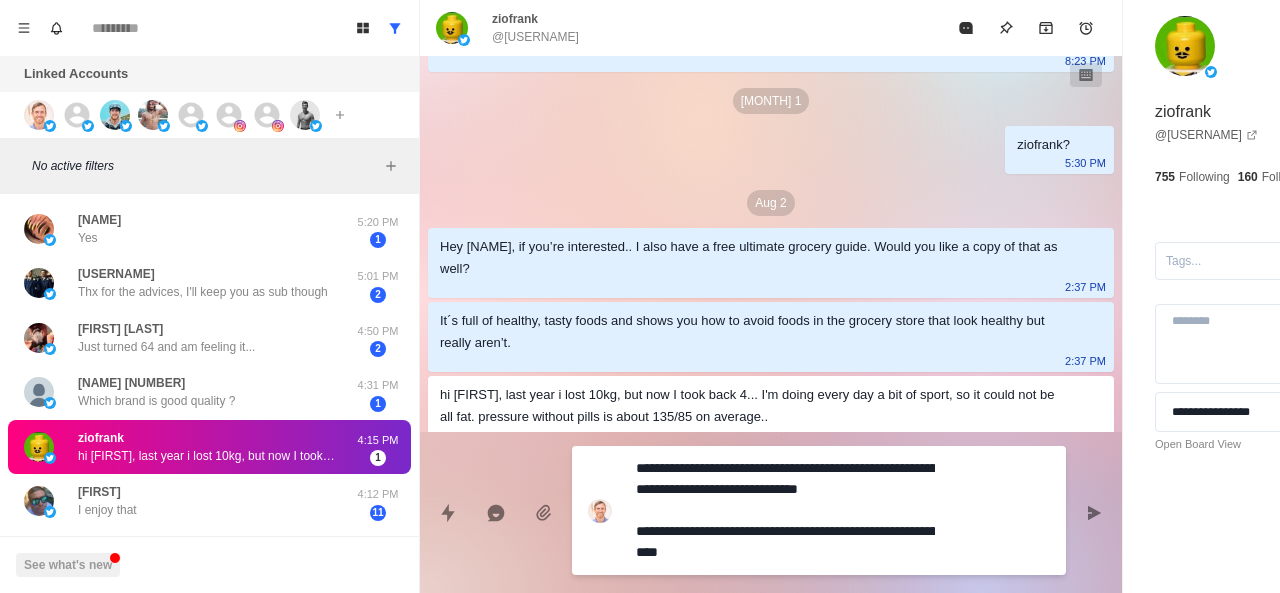 drag, startPoint x: 926, startPoint y: 489, endPoint x: 685, endPoint y: 499, distance: 241.20738 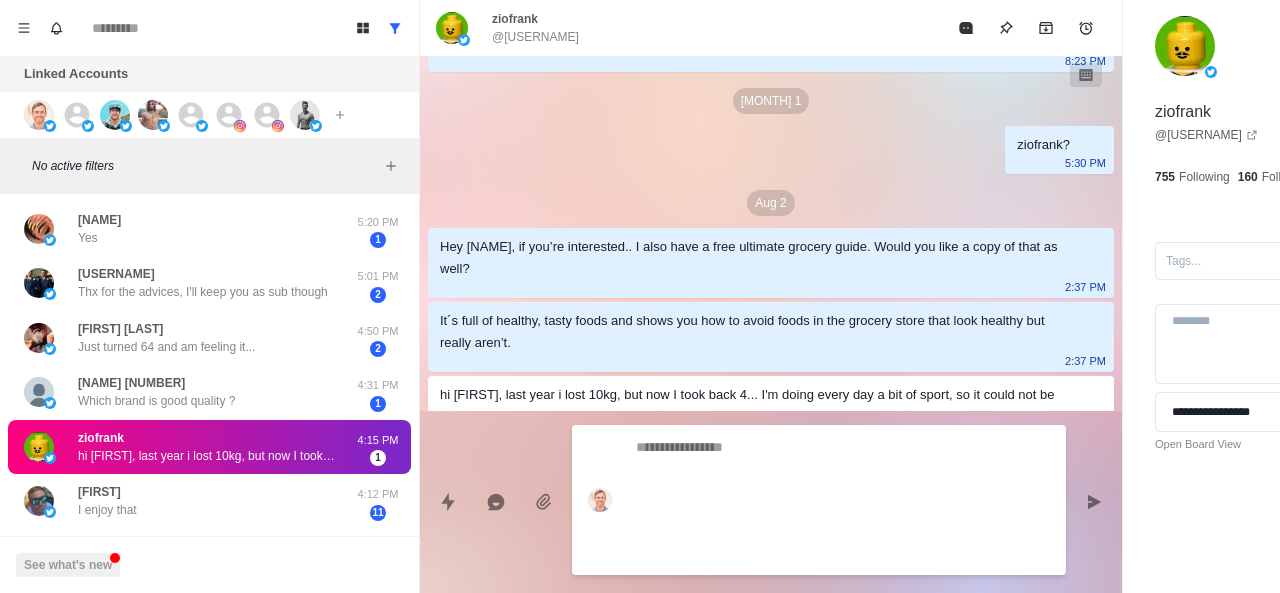 scroll, scrollTop: 834, scrollLeft: 0, axis: vertical 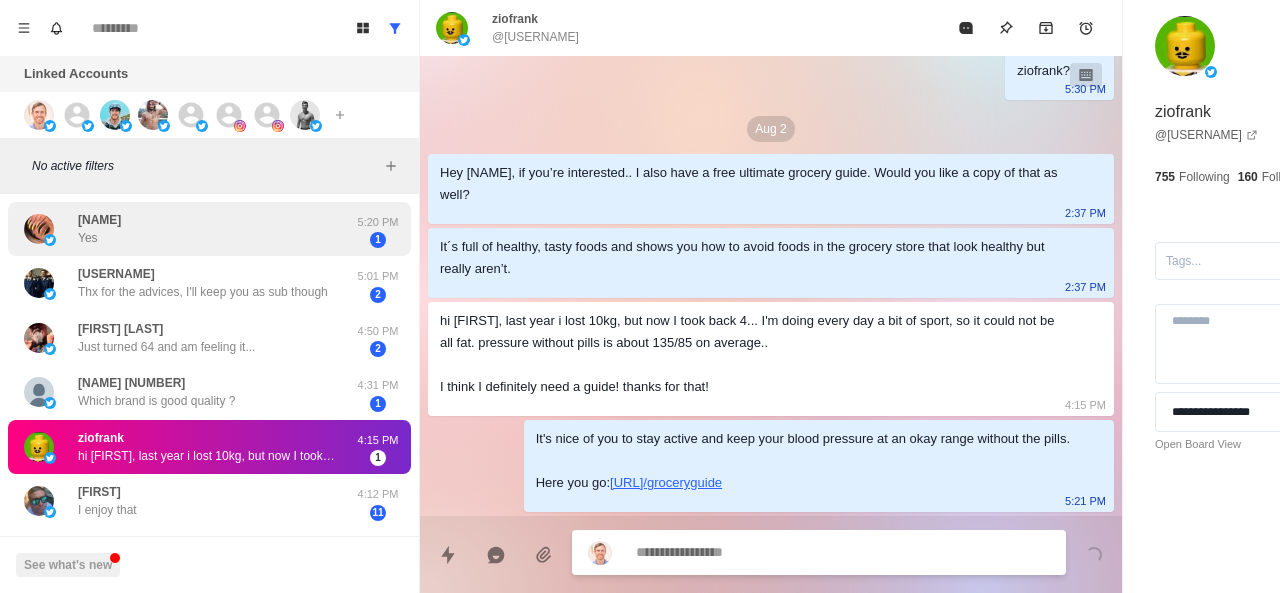 click on "[PERSON] Yes" at bounding box center [188, 229] 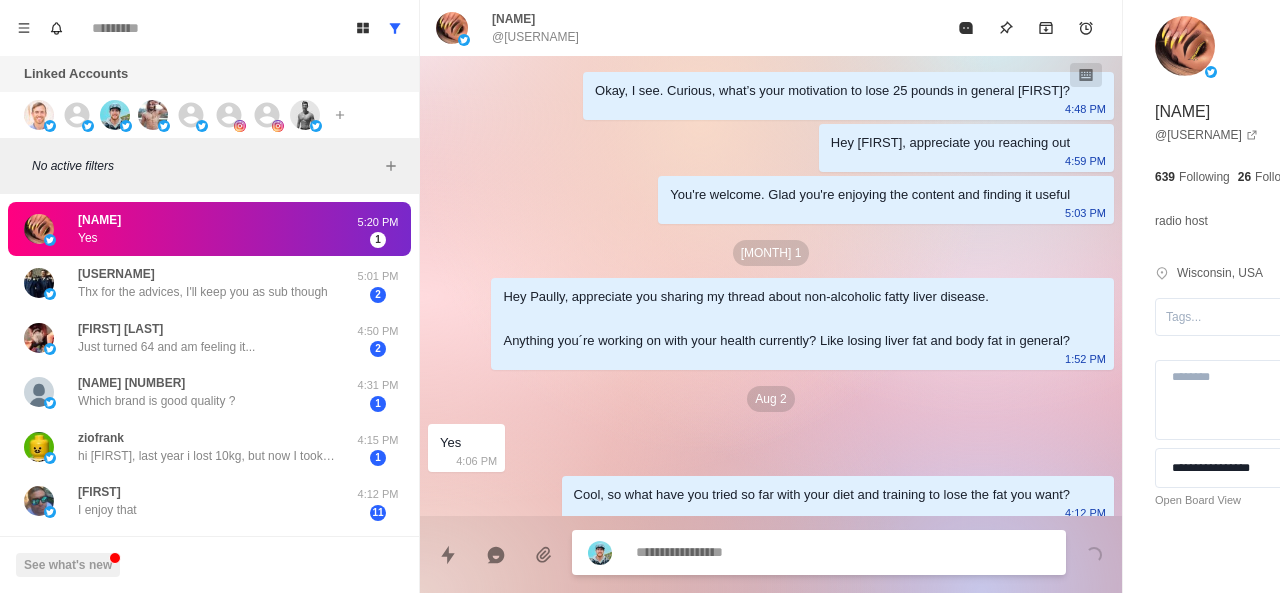 scroll, scrollTop: 574, scrollLeft: 0, axis: vertical 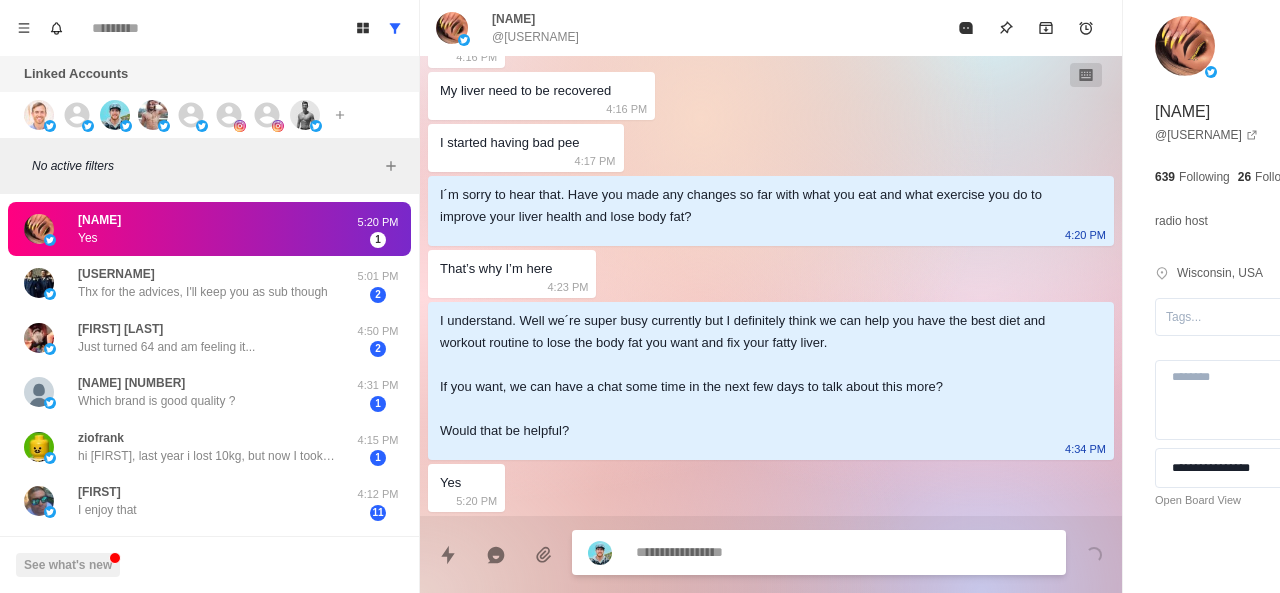 click at bounding box center [785, 552] 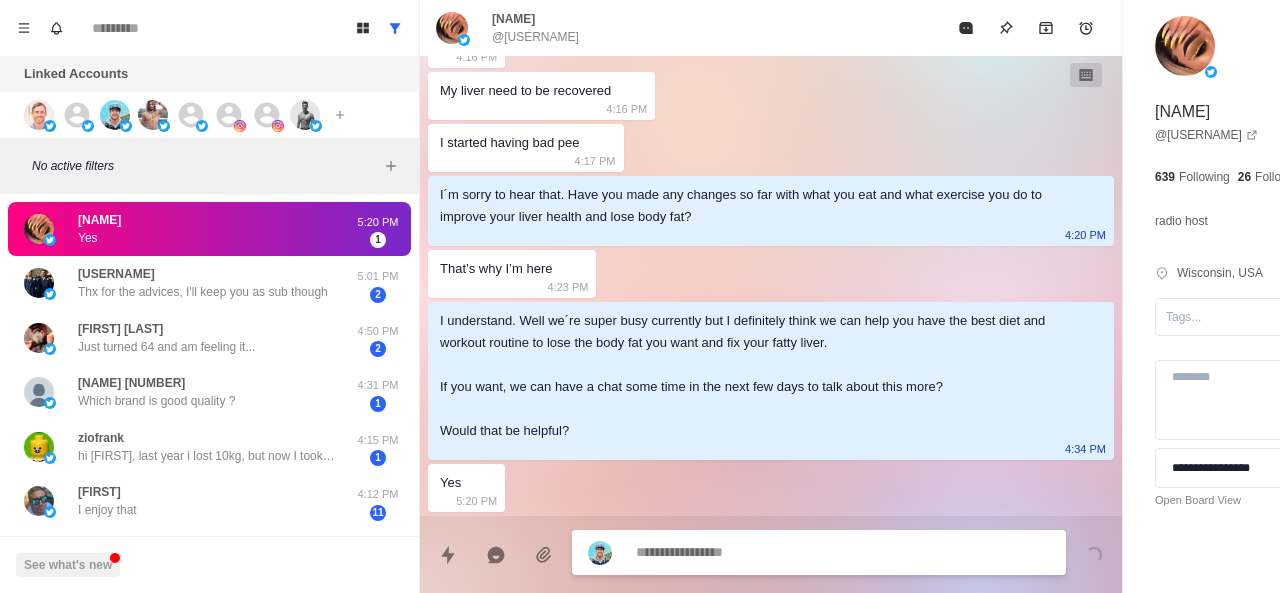 paste on "**********" 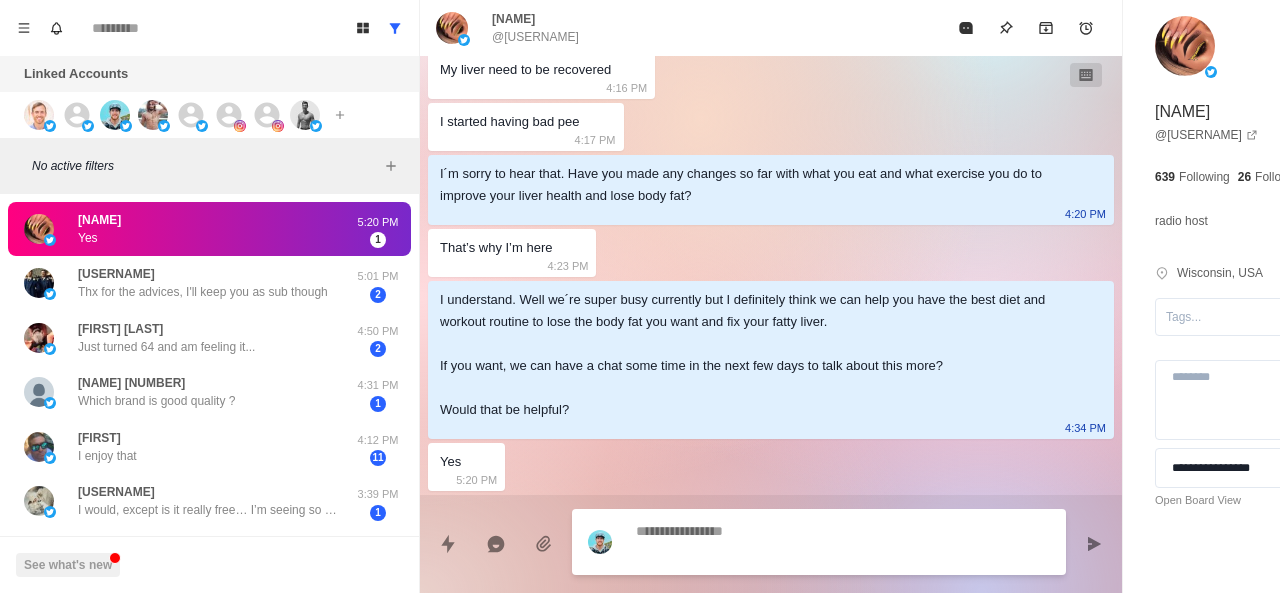 scroll, scrollTop: 626, scrollLeft: 0, axis: vertical 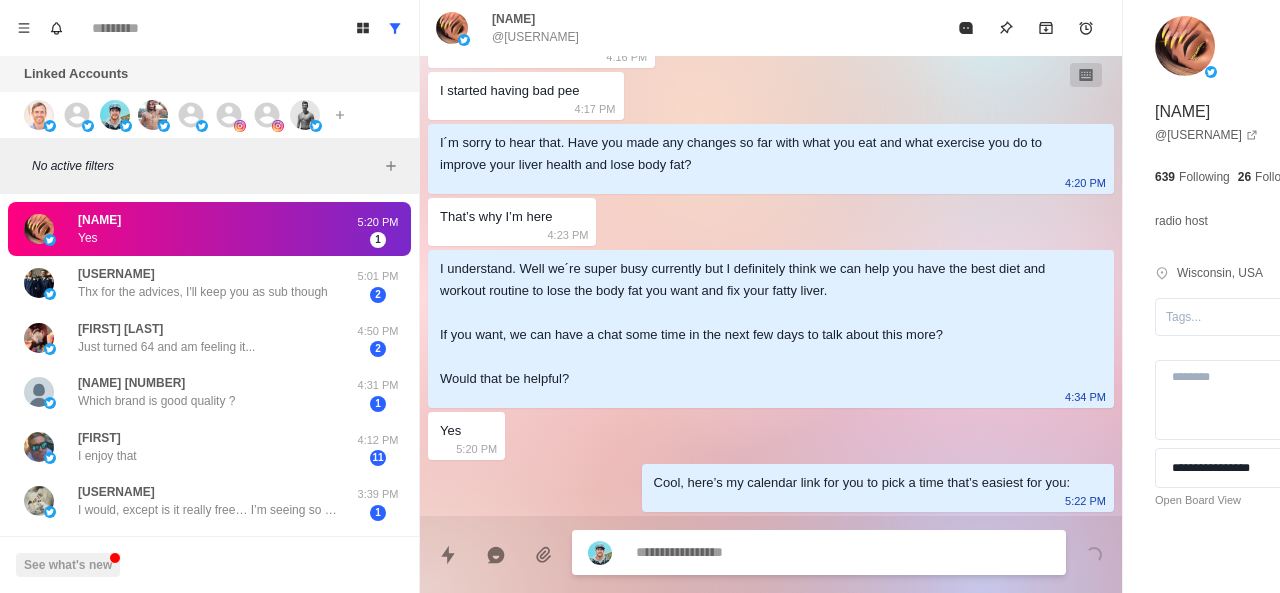 paste on "**********" 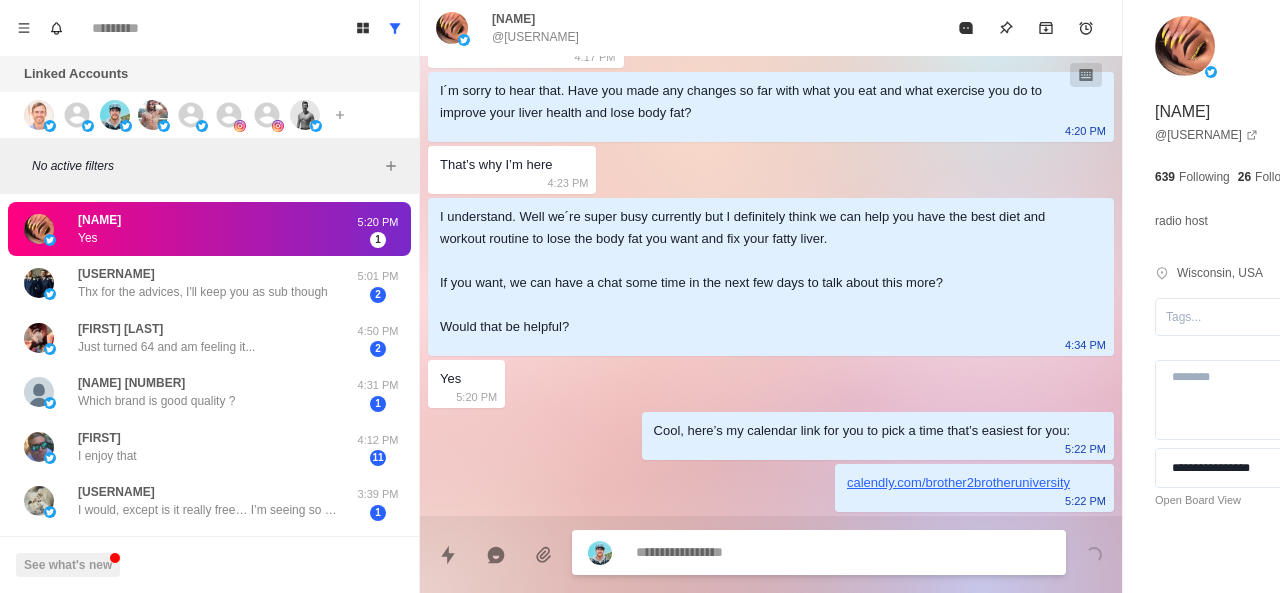 scroll, scrollTop: 678, scrollLeft: 0, axis: vertical 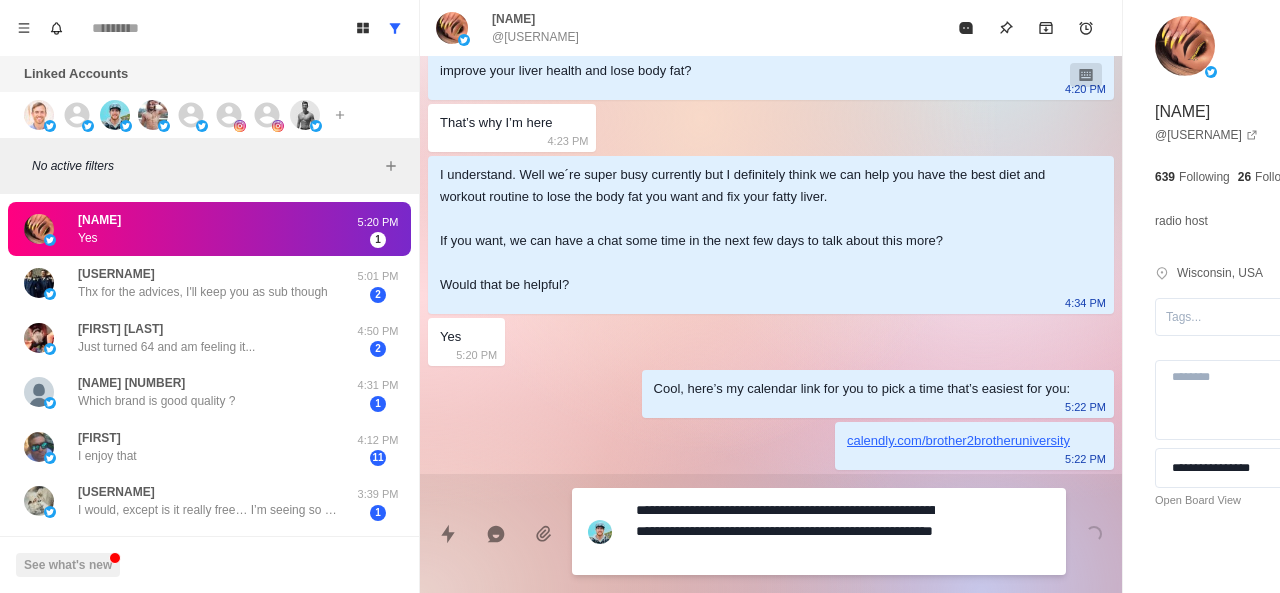 click on "**********" at bounding box center (785, 531) 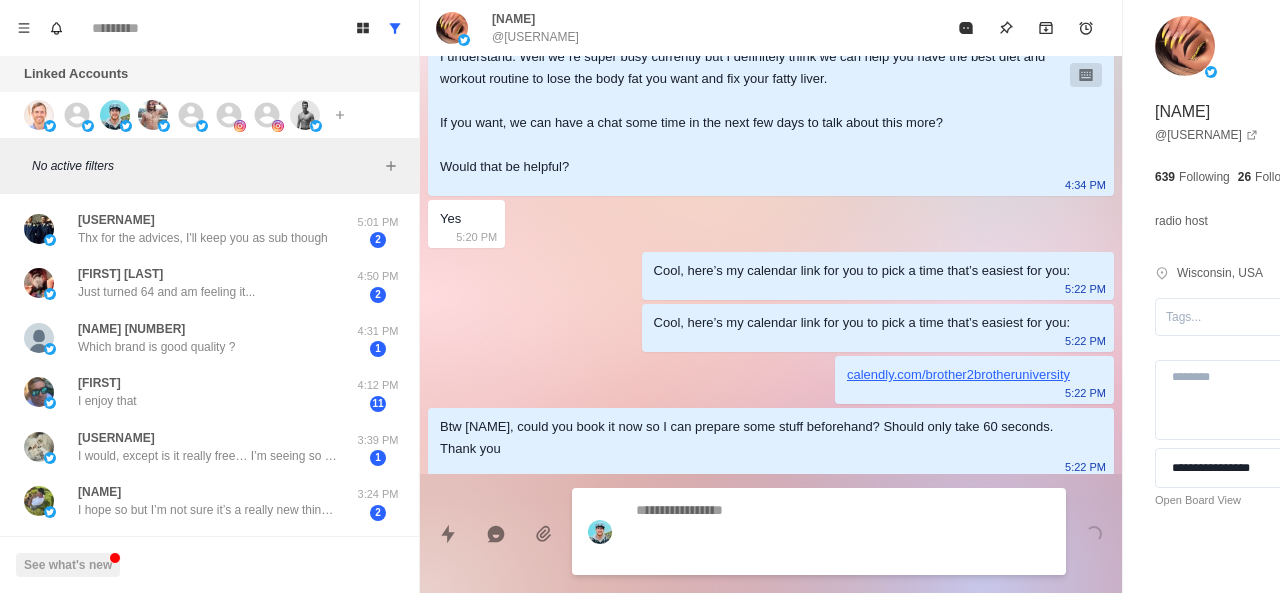 scroll, scrollTop: 804, scrollLeft: 0, axis: vertical 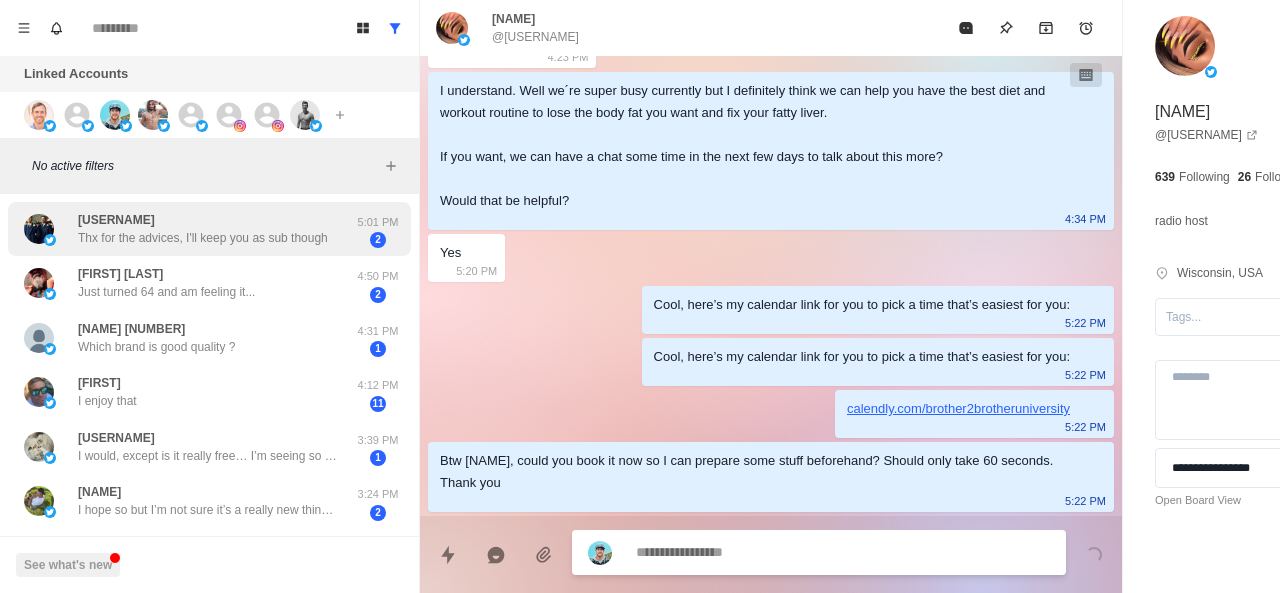 click on "Thx for the advices, I'll keep you as sub though" at bounding box center [203, 238] 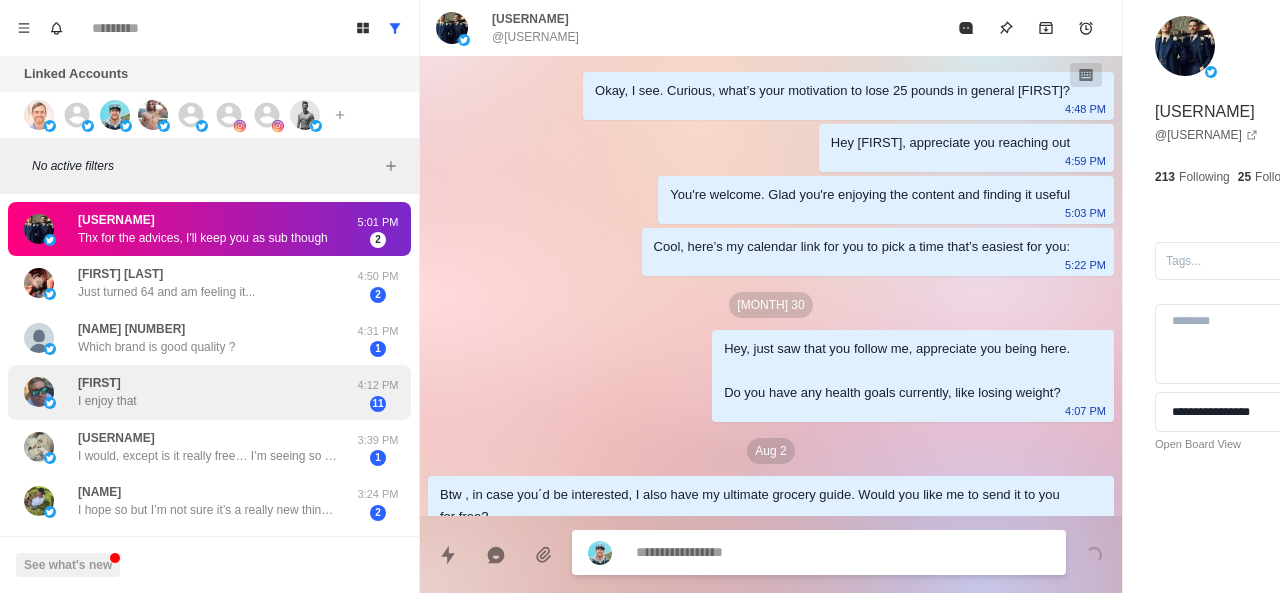 scroll, scrollTop: 212, scrollLeft: 0, axis: vertical 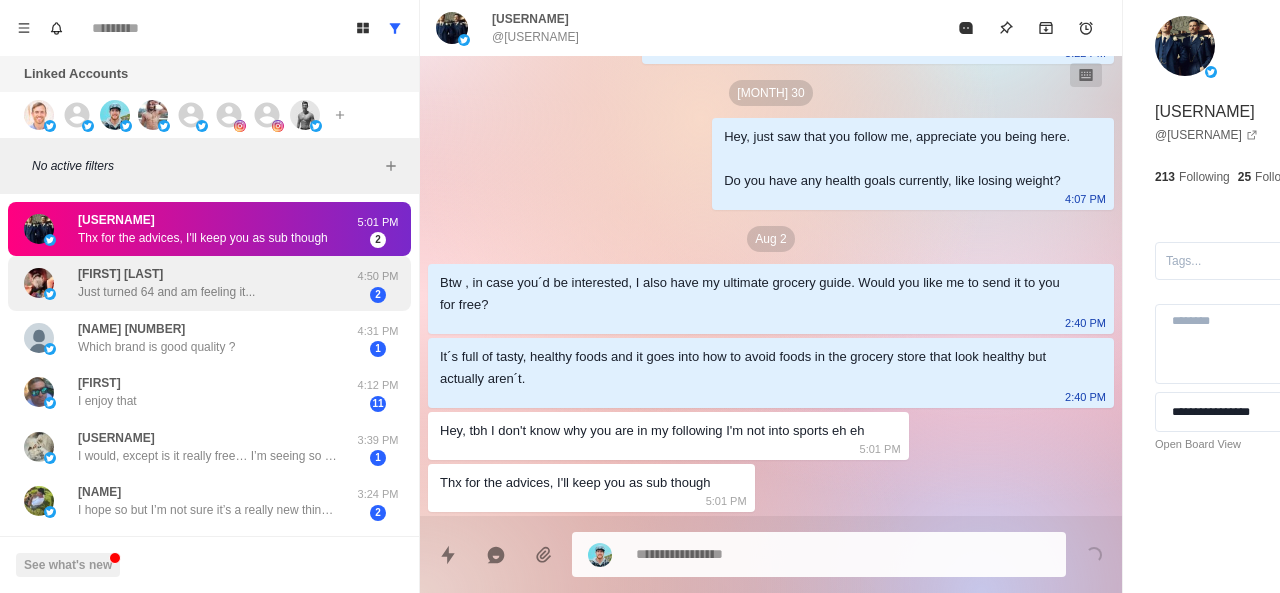 click on "Chris McKinney Just turned 64 and am feeling it... 4:50 PM 2" at bounding box center (209, 283) 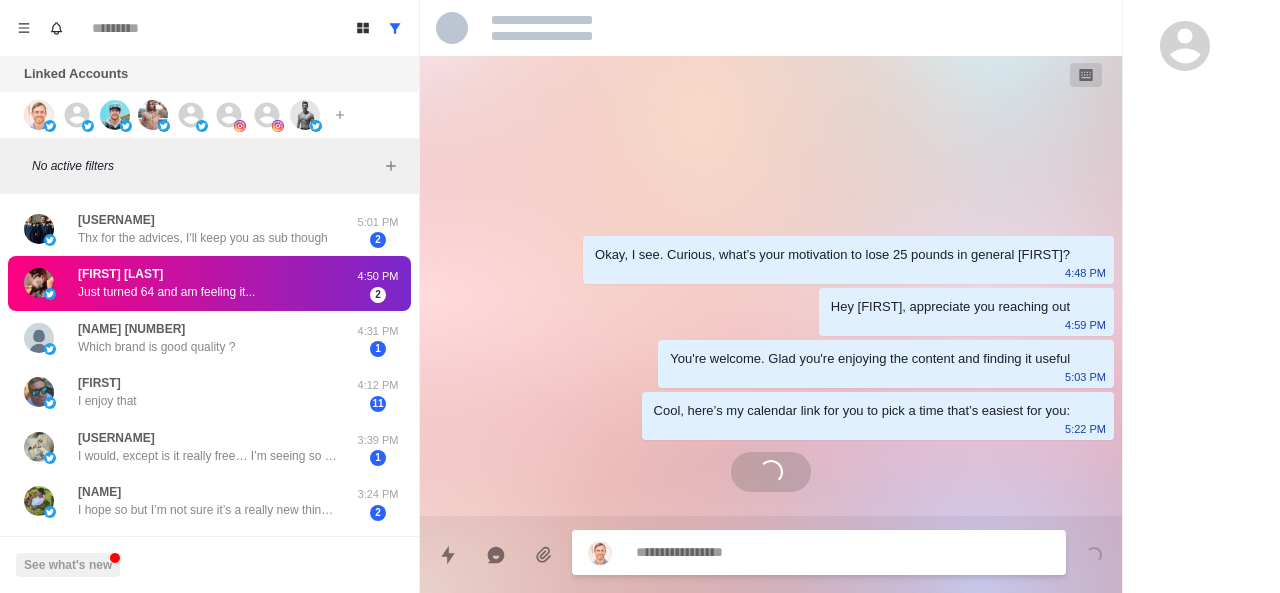 scroll, scrollTop: 0, scrollLeft: 0, axis: both 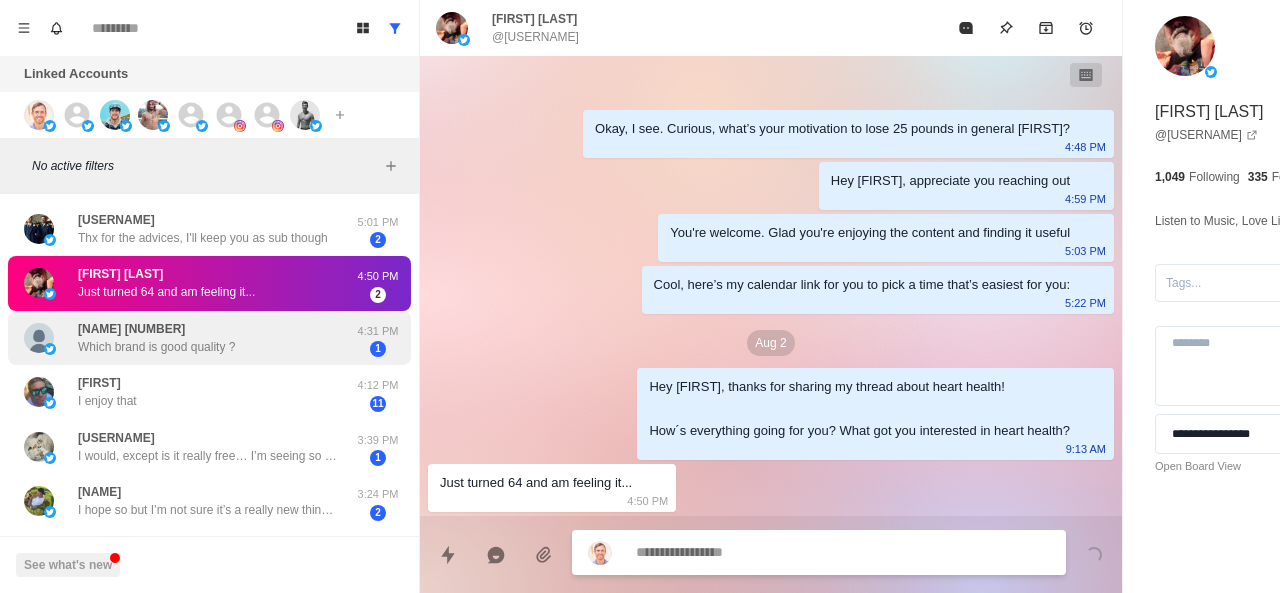 click on "Which brand is good quality ?" at bounding box center [156, 347] 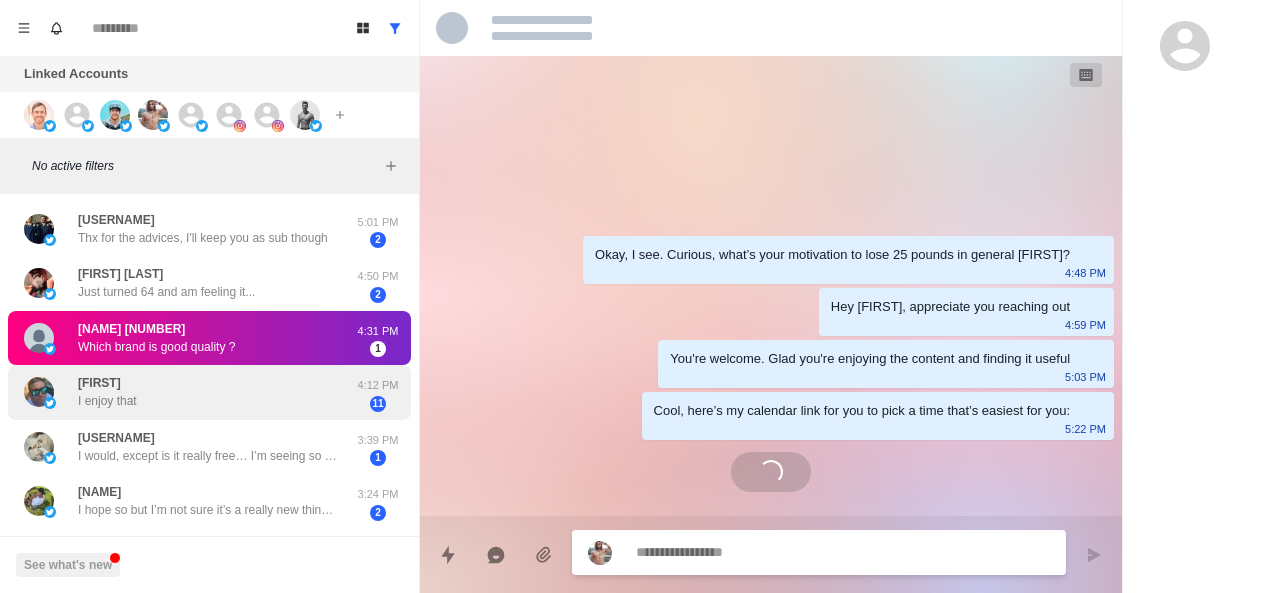 click on "[FIRST] I enjoy that" at bounding box center (188, 392) 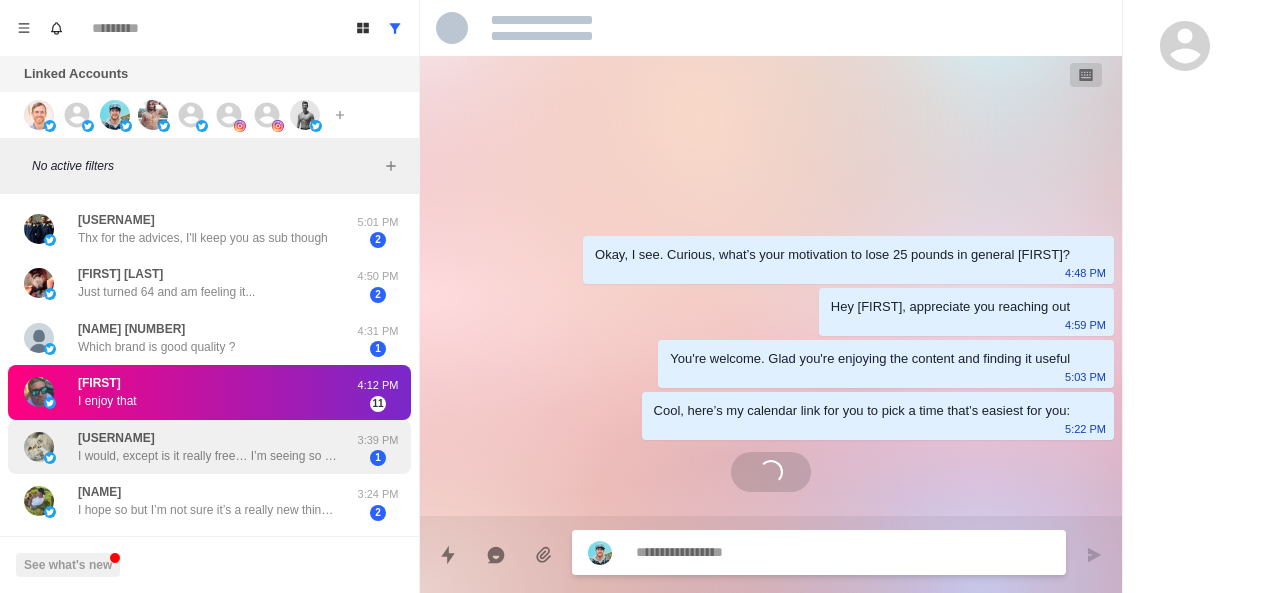 click on "SooAnn72 I would, except is it really free… I’m seeing so much now on here isn’t. They want you to subscribe.. the new way of making a living!" at bounding box center [208, 447] 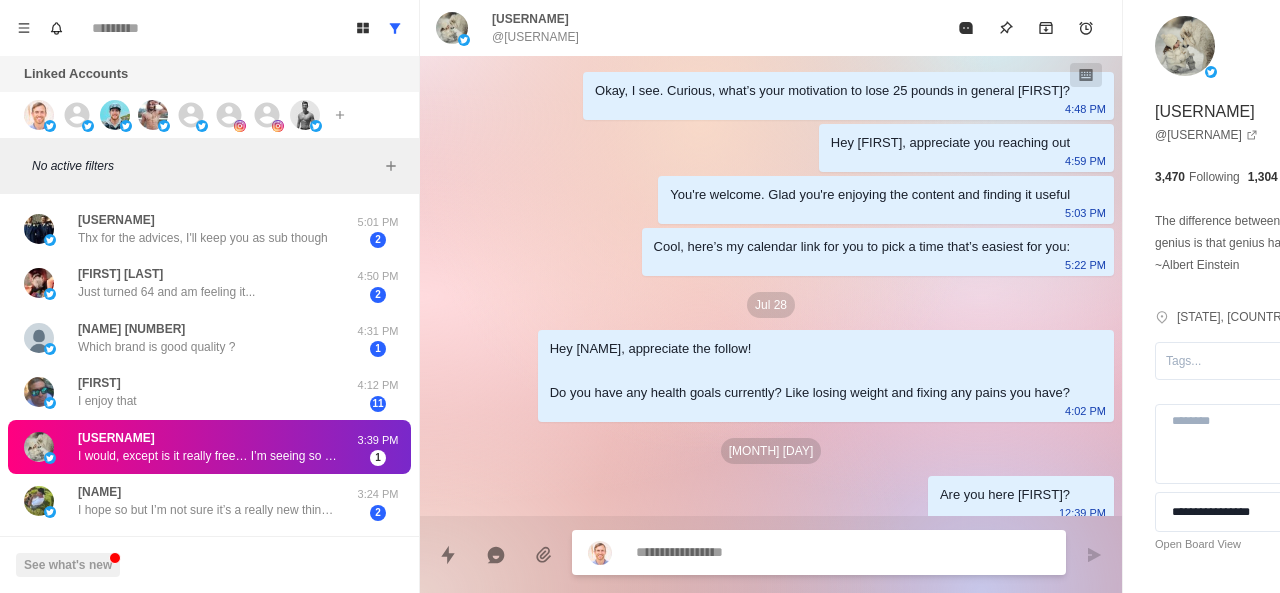 scroll, scrollTop: 534, scrollLeft: 0, axis: vertical 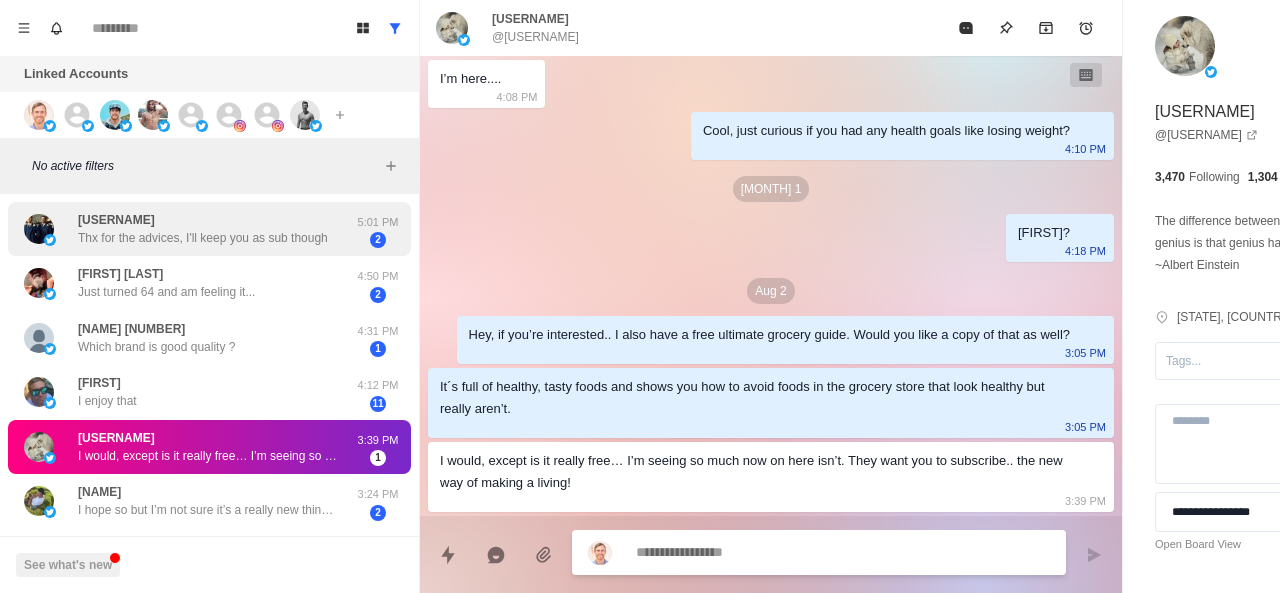 click on "Thx for the advices, I'll keep you as sub though" at bounding box center (203, 238) 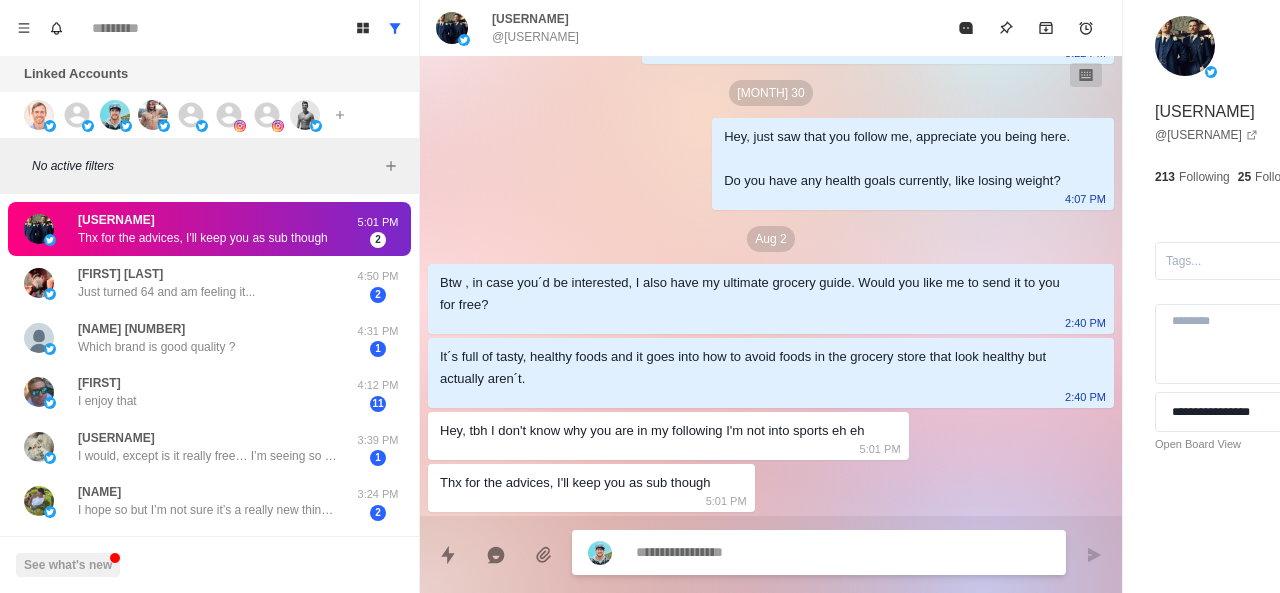 scroll, scrollTop: 212, scrollLeft: 0, axis: vertical 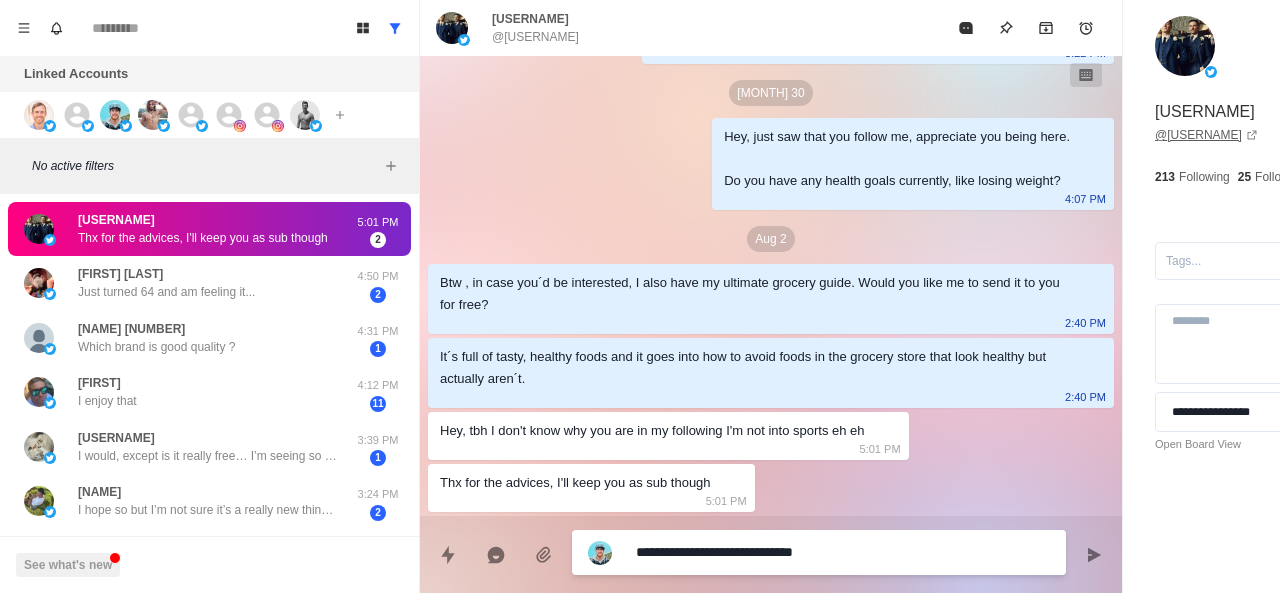 click on "@ lordyclan1" at bounding box center [1206, 135] 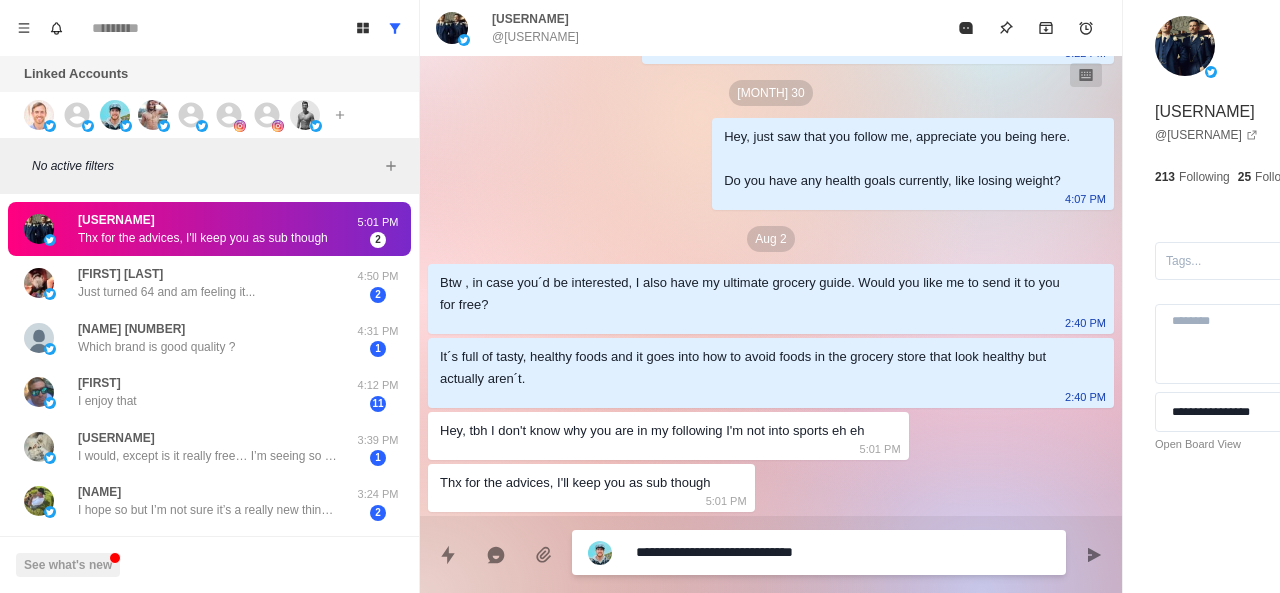 click on "**********" at bounding box center [785, 552] 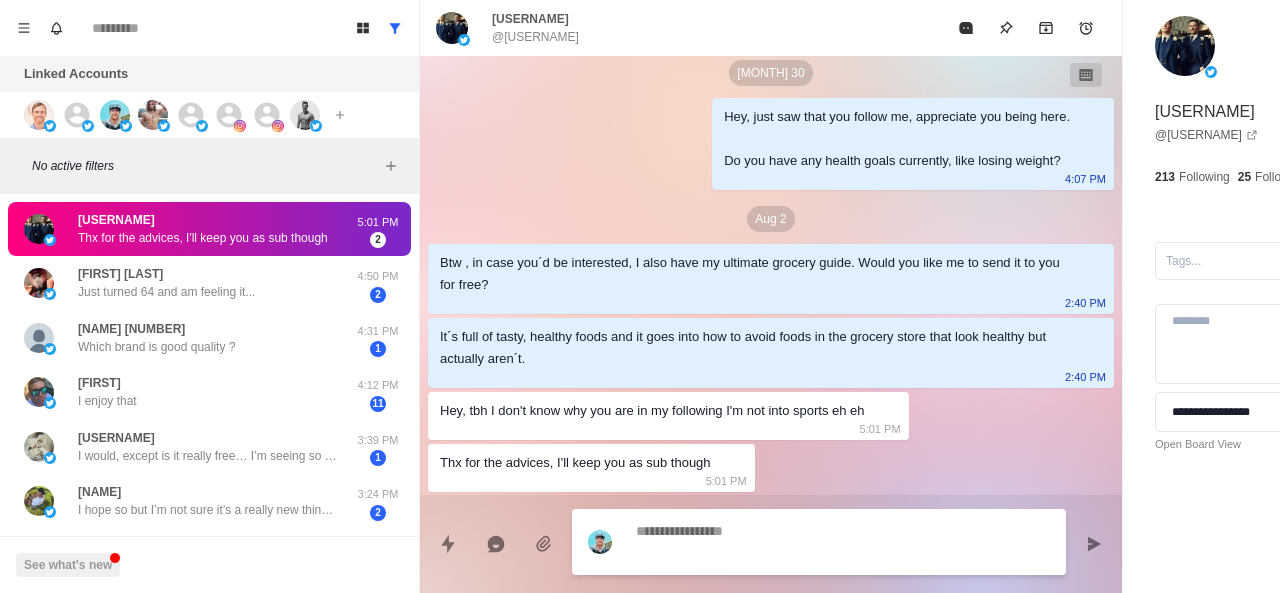 scroll, scrollTop: 264, scrollLeft: 0, axis: vertical 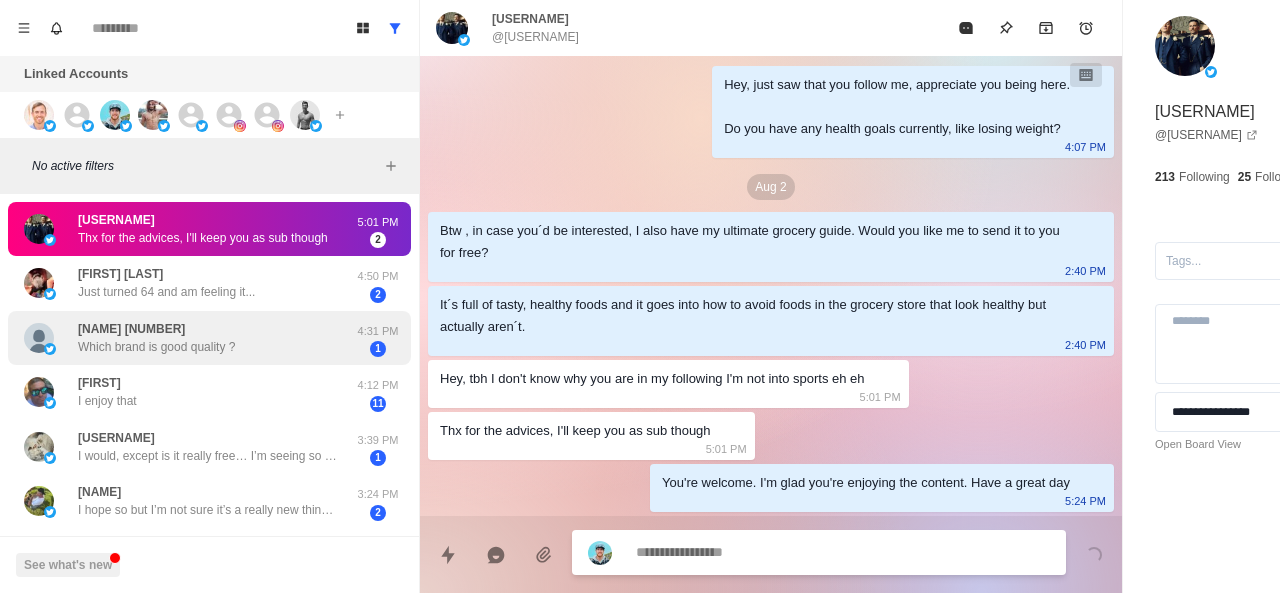 click on "Which brand is good quality ?" at bounding box center [156, 347] 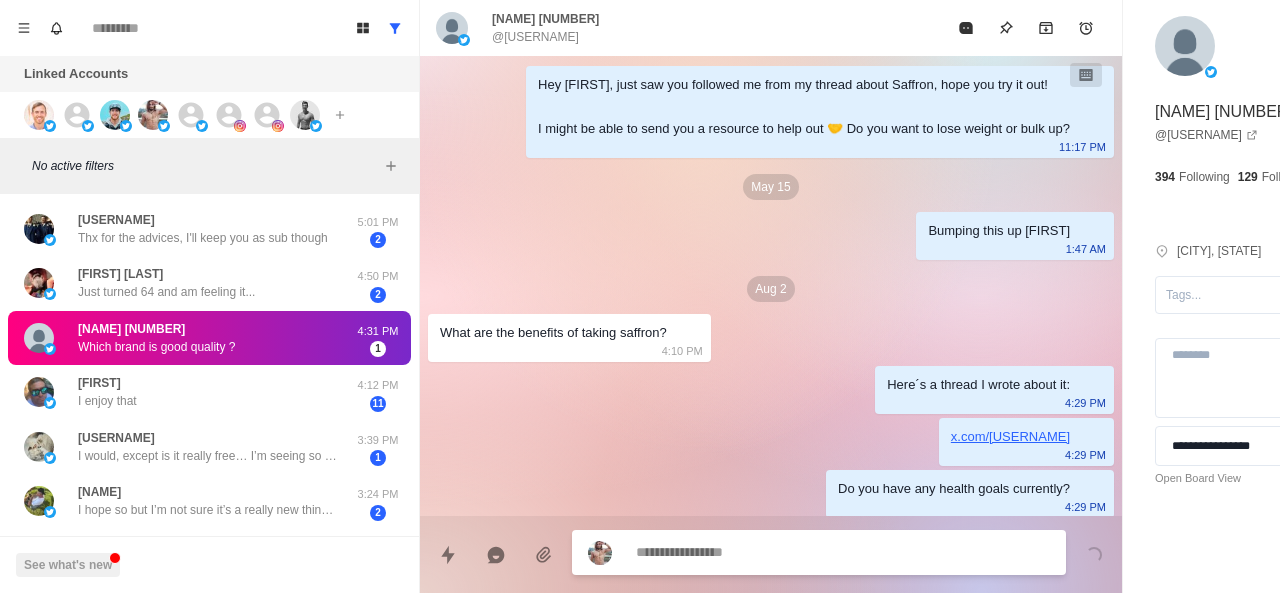 scroll, scrollTop: 366, scrollLeft: 0, axis: vertical 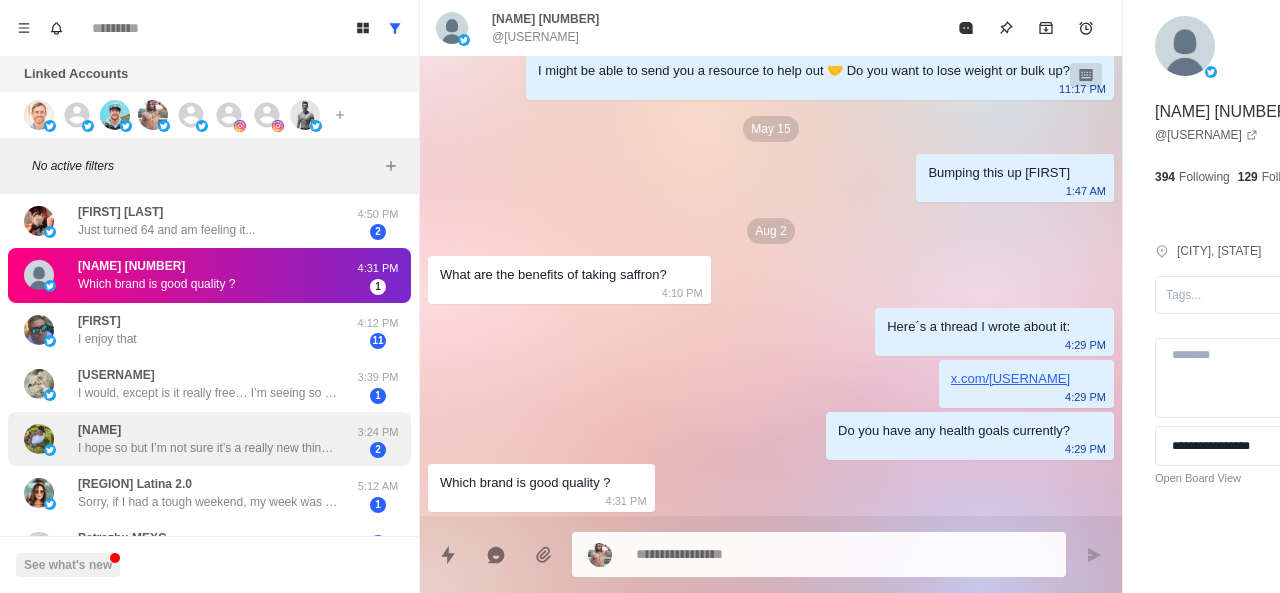 click on "I hope so but I’m not sure it’s a really new thing for me so I’ll just have to stick with it." at bounding box center [208, 448] 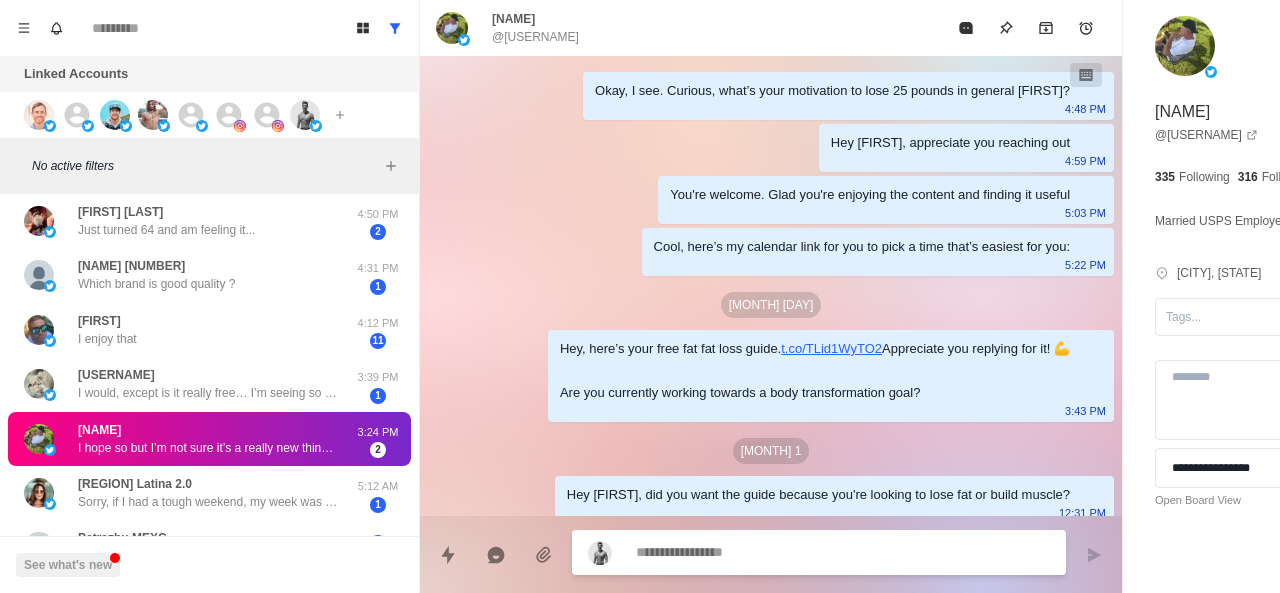 scroll, scrollTop: 964, scrollLeft: 0, axis: vertical 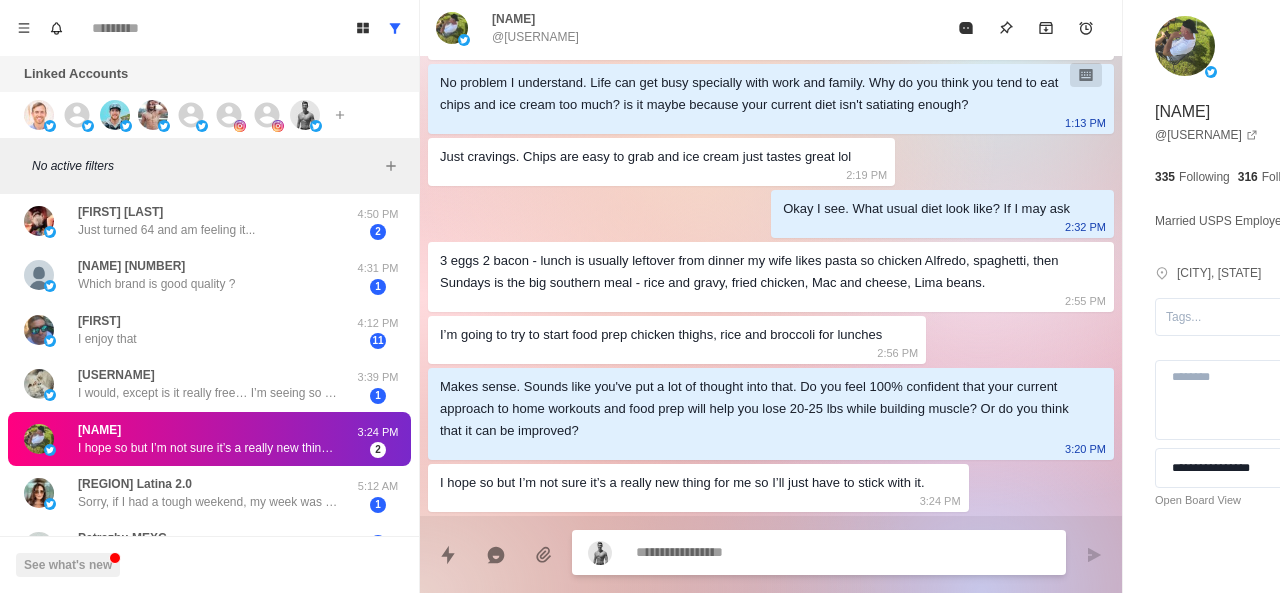 click at bounding box center (785, 552) 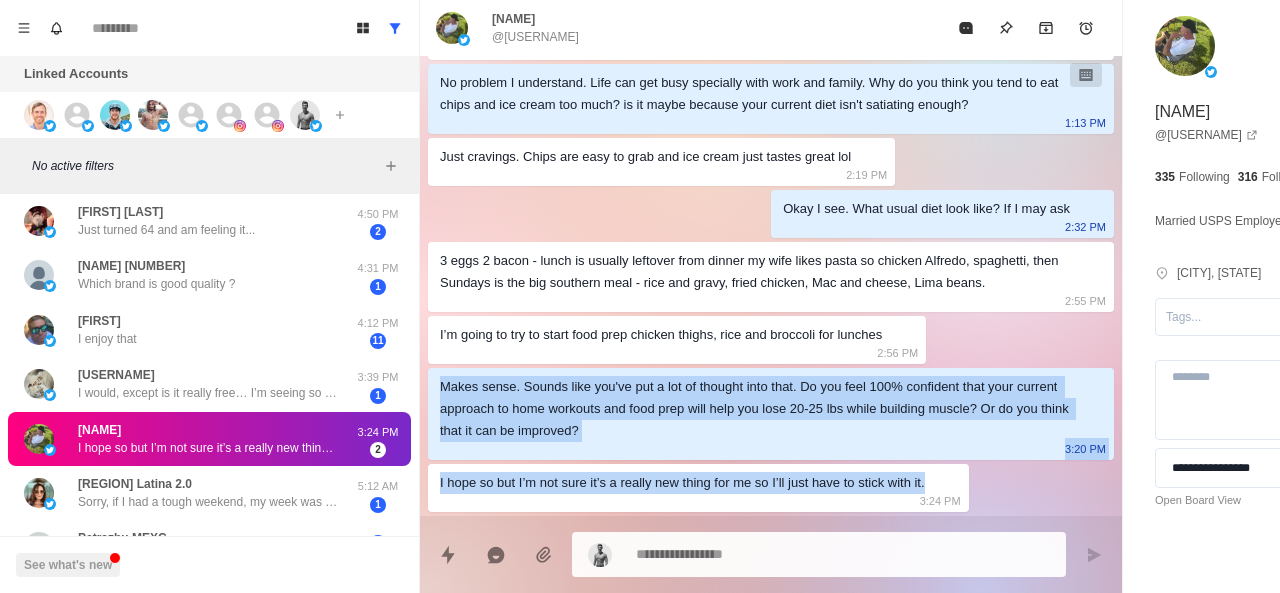 drag, startPoint x: 434, startPoint y: 383, endPoint x: 934, endPoint y: 483, distance: 509.90195 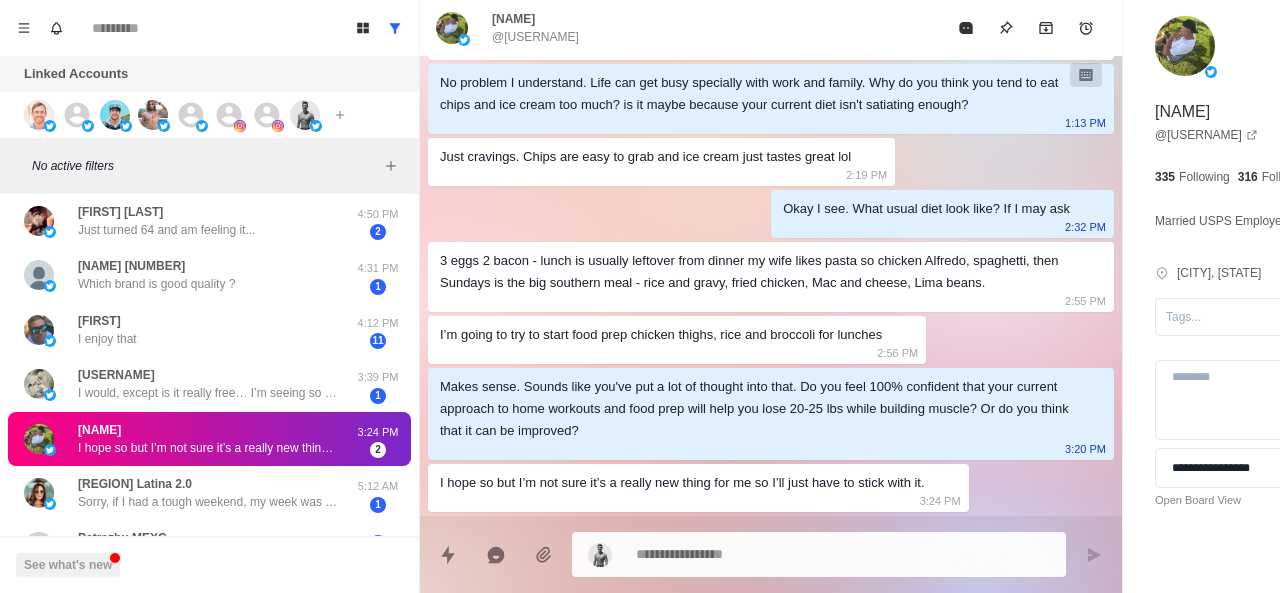 click at bounding box center [785, 554] 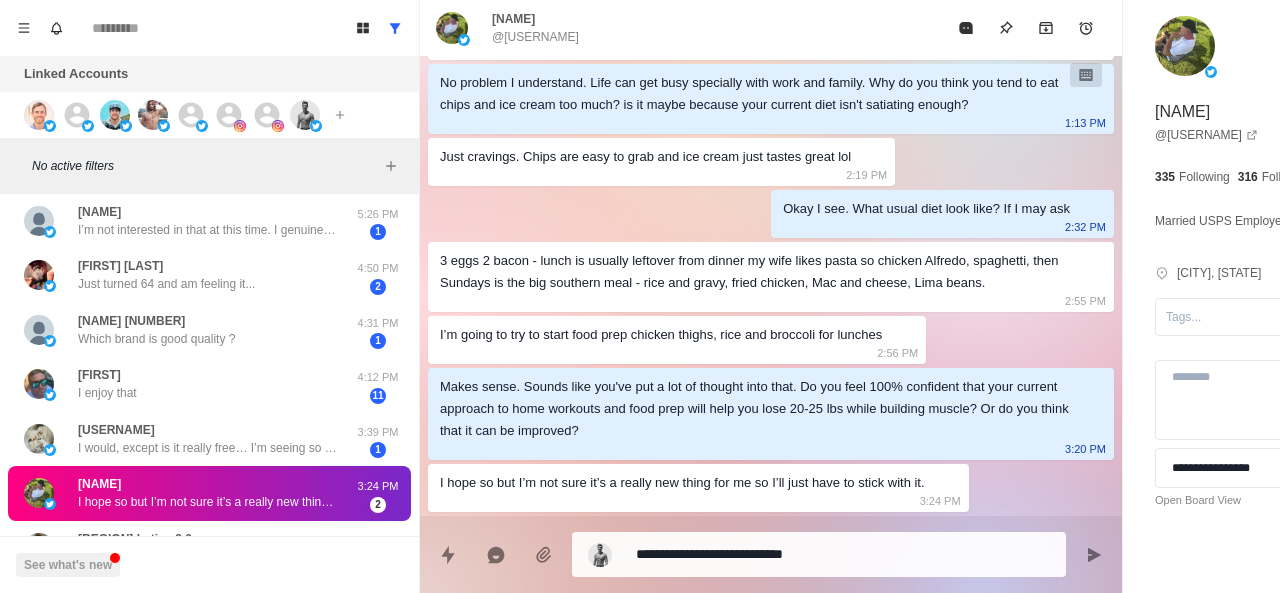scroll, scrollTop: 62, scrollLeft: 0, axis: vertical 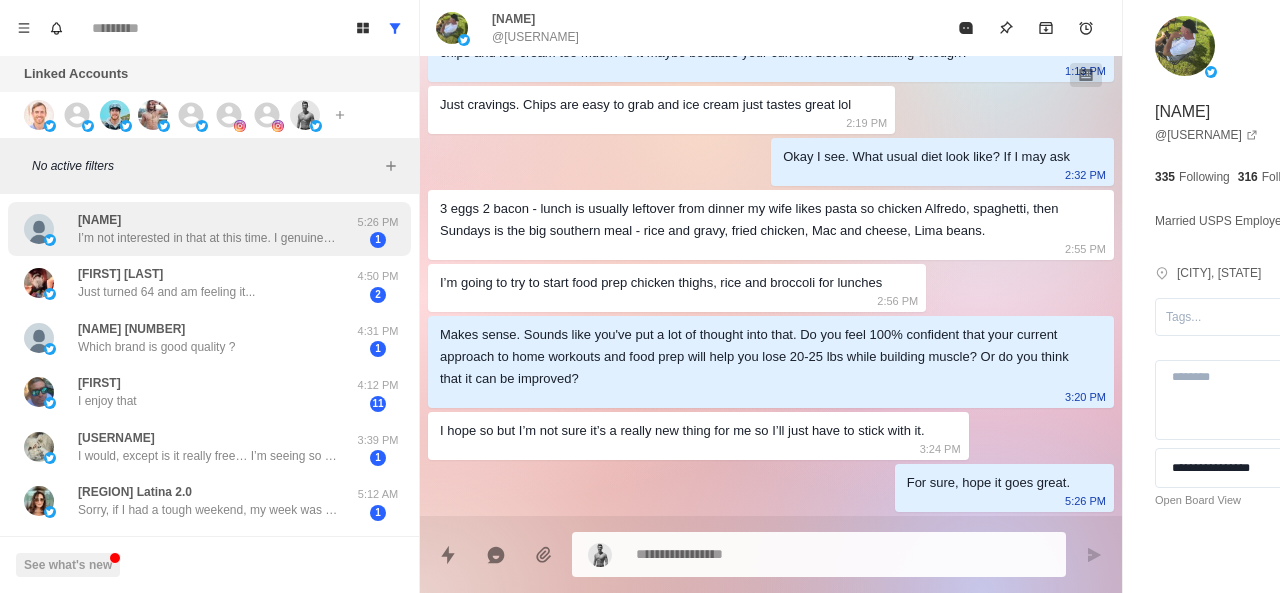click on "CJ Cutaia I’m not interested in that at this time. I genuinely enjoy your content and appreciate you reaching out. I can let you know if that changes" at bounding box center (208, 229) 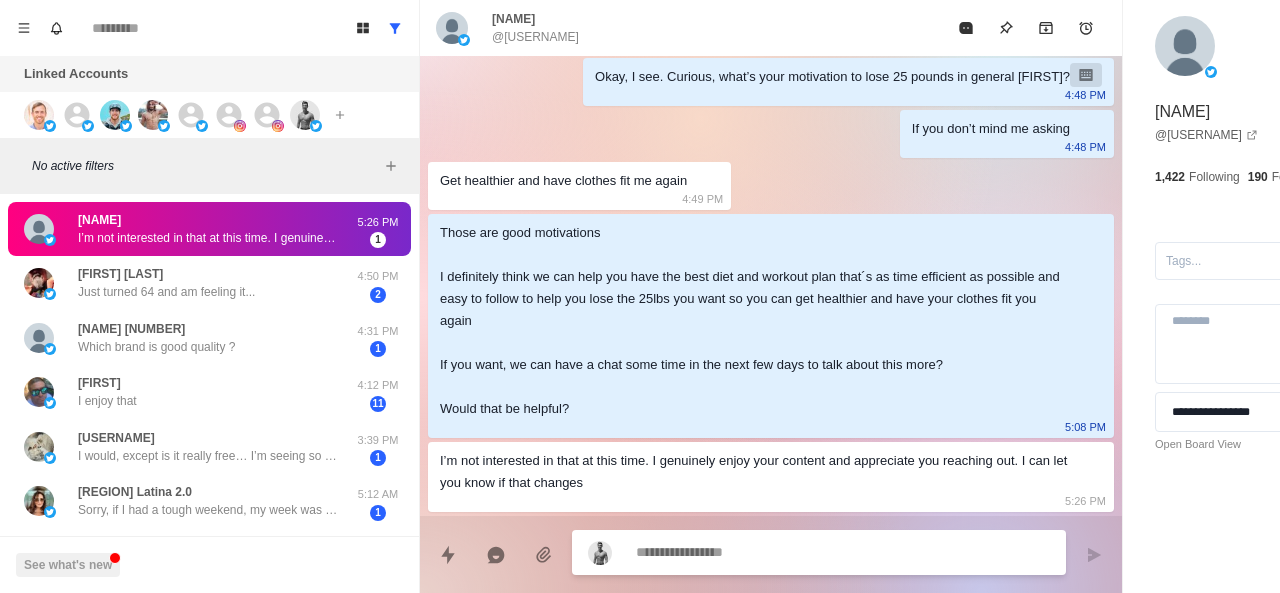 scroll, scrollTop: 1492, scrollLeft: 0, axis: vertical 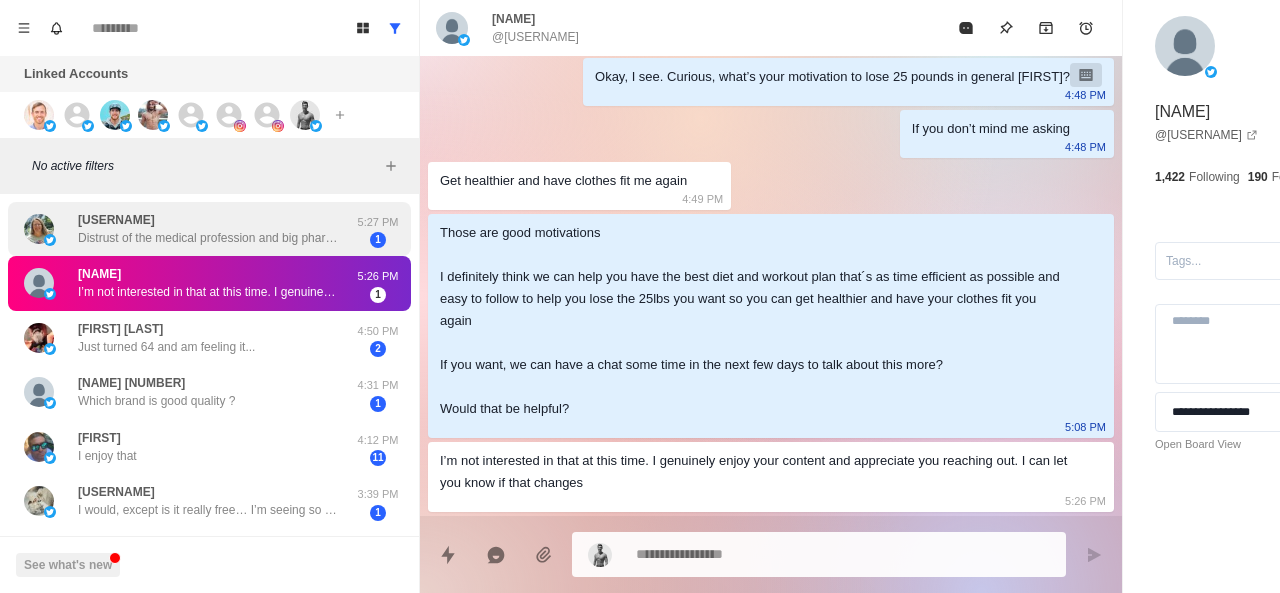 click on "SoupCookie⚡️Kellie Distrust of the medical profession and big pharma. I don’t remember the first post to catch my attention, but it’s been quite some time!
My fiancé and I have been mostly carnivore with intermittent fasting (doing all of our eating between 6 and 9 pm). We’ve each lost 50+ pounds. I spend most of my days in the garden and practice making our food from scratch. He got off his bp meds about 6 months ago." at bounding box center (208, 229) 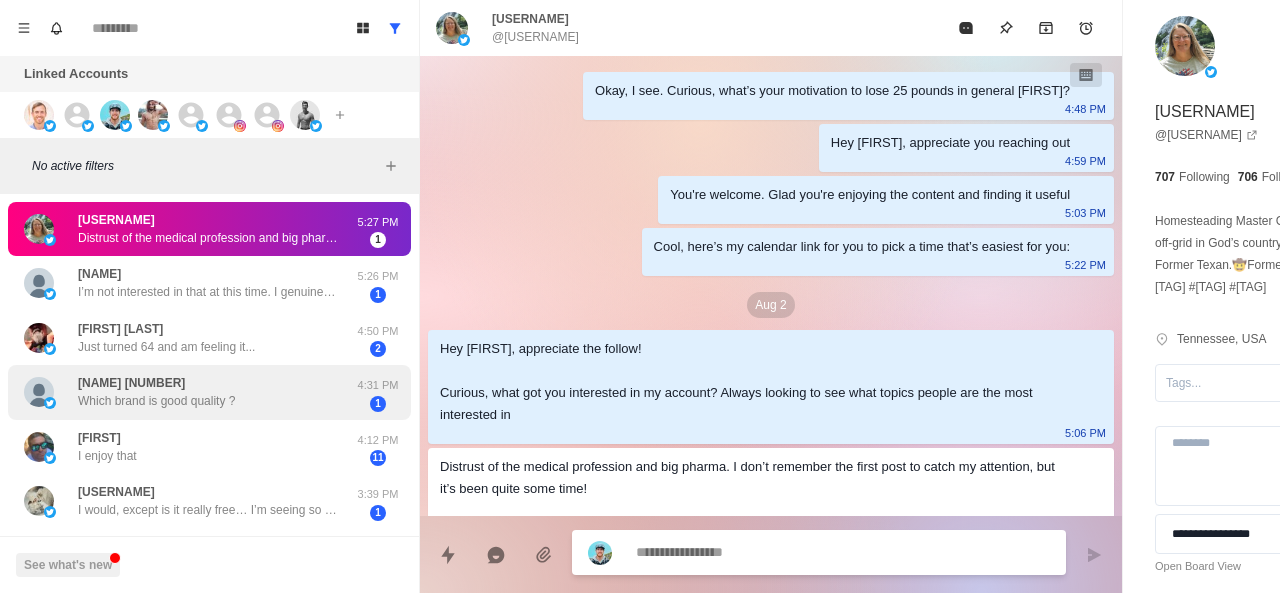 scroll, scrollTop: 116, scrollLeft: 0, axis: vertical 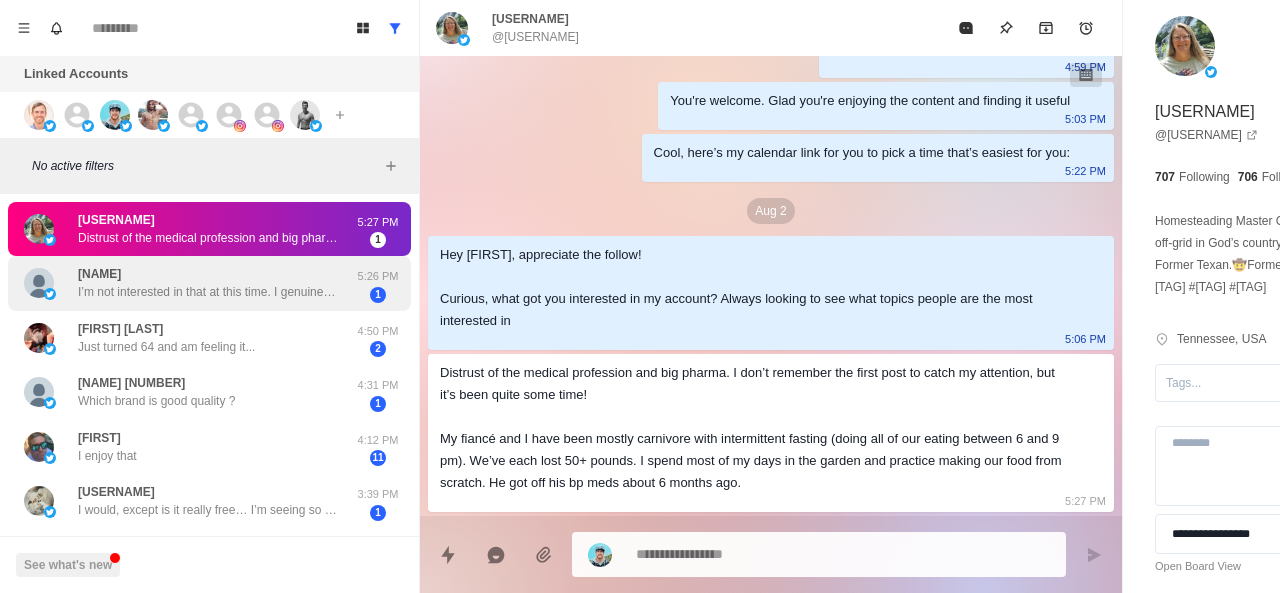 click on "CJ Cutaia I’m not interested in that at this time. I genuinely enjoy your content and appreciate you reaching out. I can let you know if that changes" at bounding box center [208, 283] 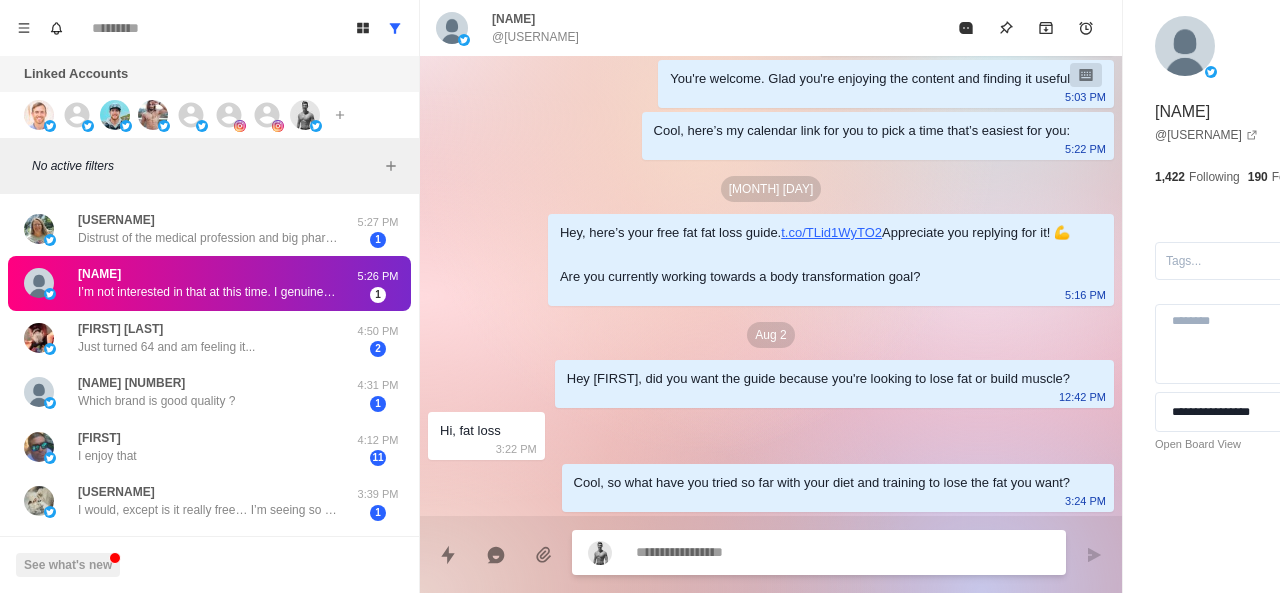 scroll, scrollTop: 1492, scrollLeft: 0, axis: vertical 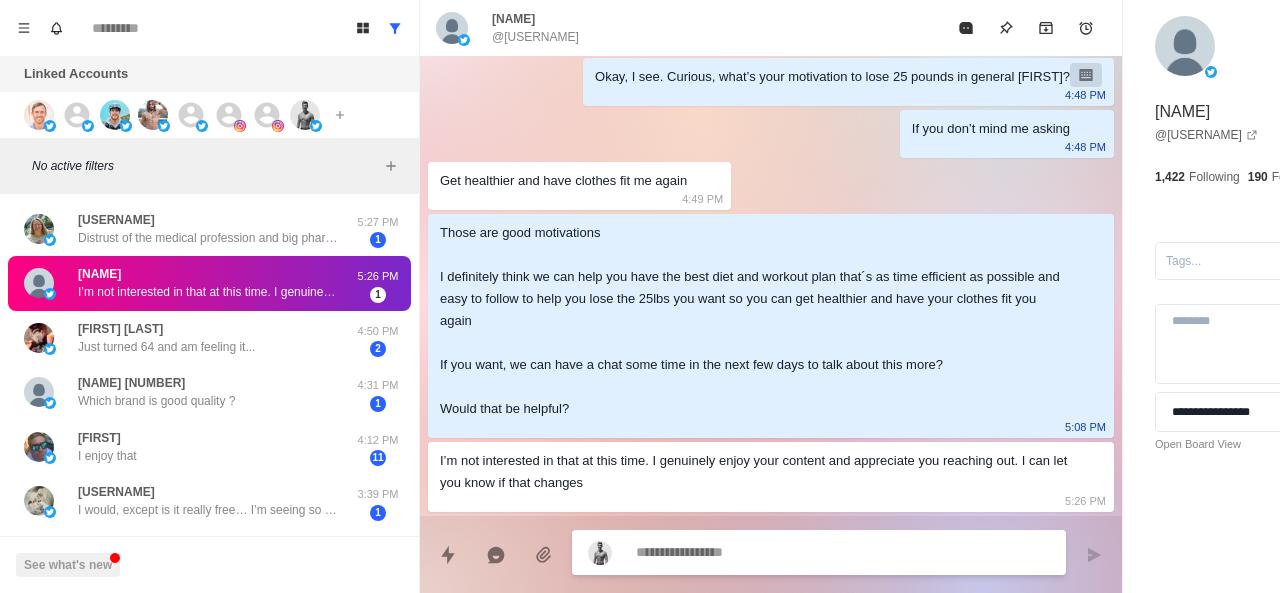 click at bounding box center [785, 552] 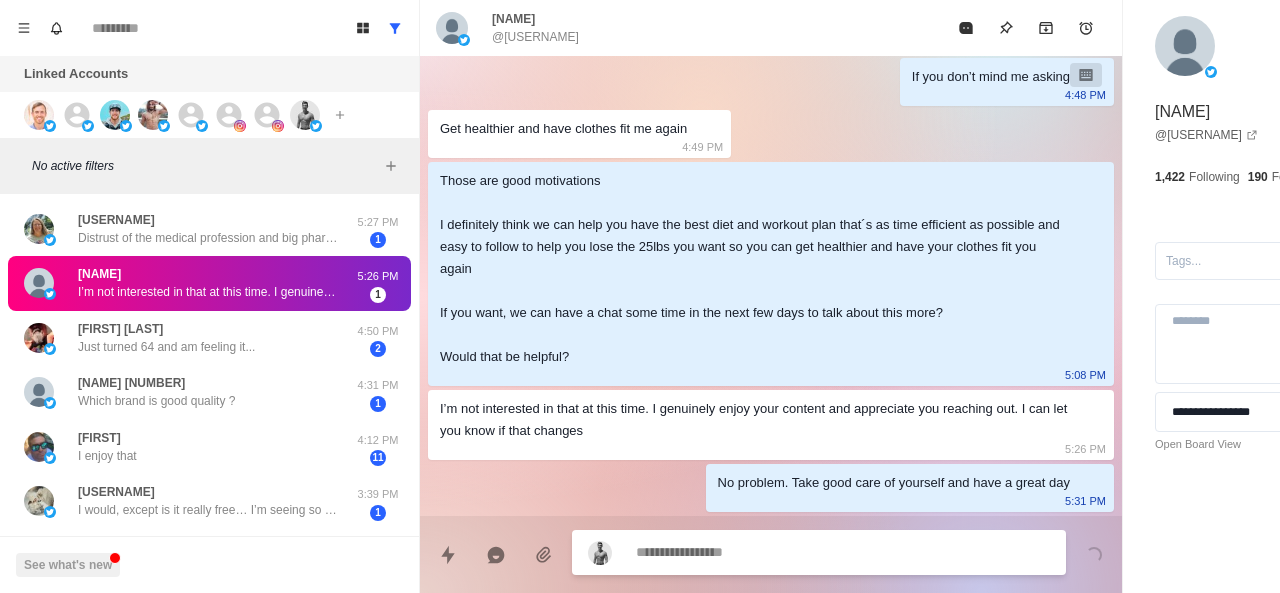 scroll, scrollTop: 1544, scrollLeft: 0, axis: vertical 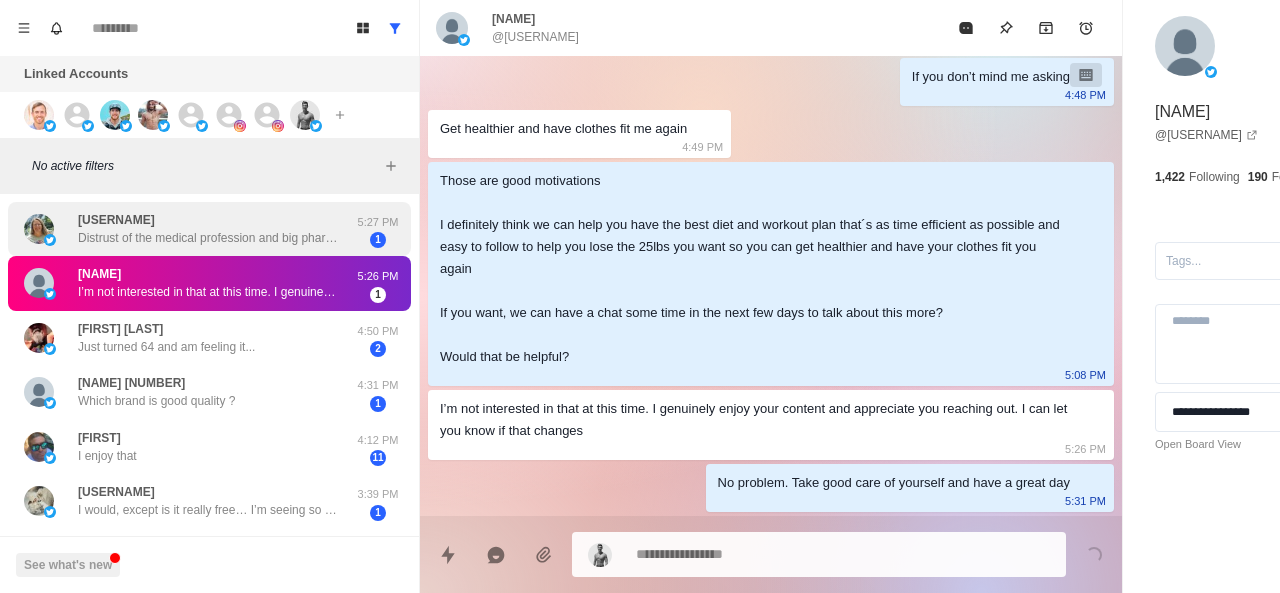 click on "SoupCookie⚡️Kellie Distrust of the medical profession and big pharma. I don’t remember the first post to catch my attention, but it’s been quite some time!
My fiancé and I have been mostly carnivore with intermittent fasting (doing all of our eating between 6 and 9 pm). We’ve each lost 50+ pounds. I spend most of my days in the garden and practice making our food from scratch. He got off his bp meds about 6 months ago. 5:27 PM 1" at bounding box center (209, 229) 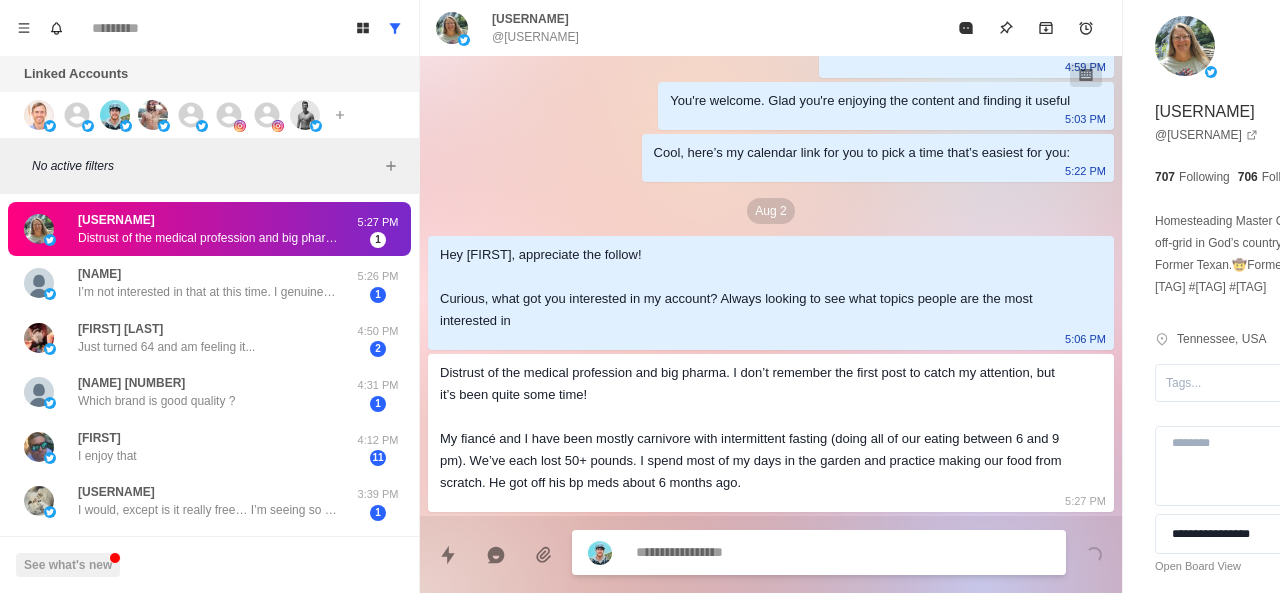 scroll, scrollTop: 116, scrollLeft: 0, axis: vertical 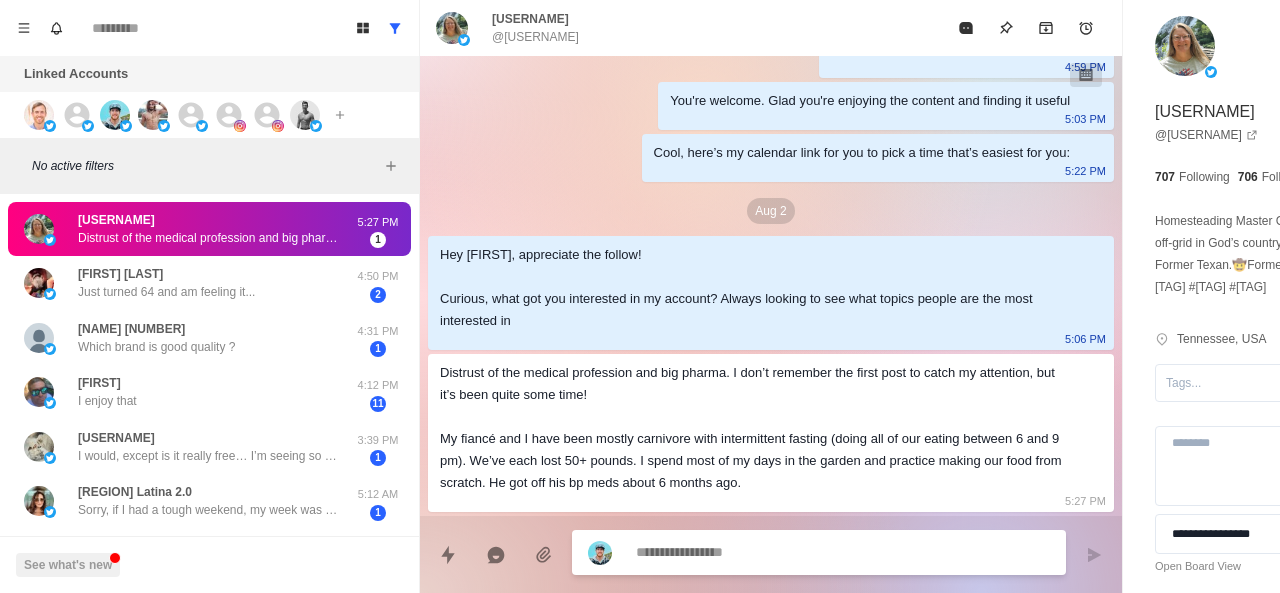 click at bounding box center [785, 552] 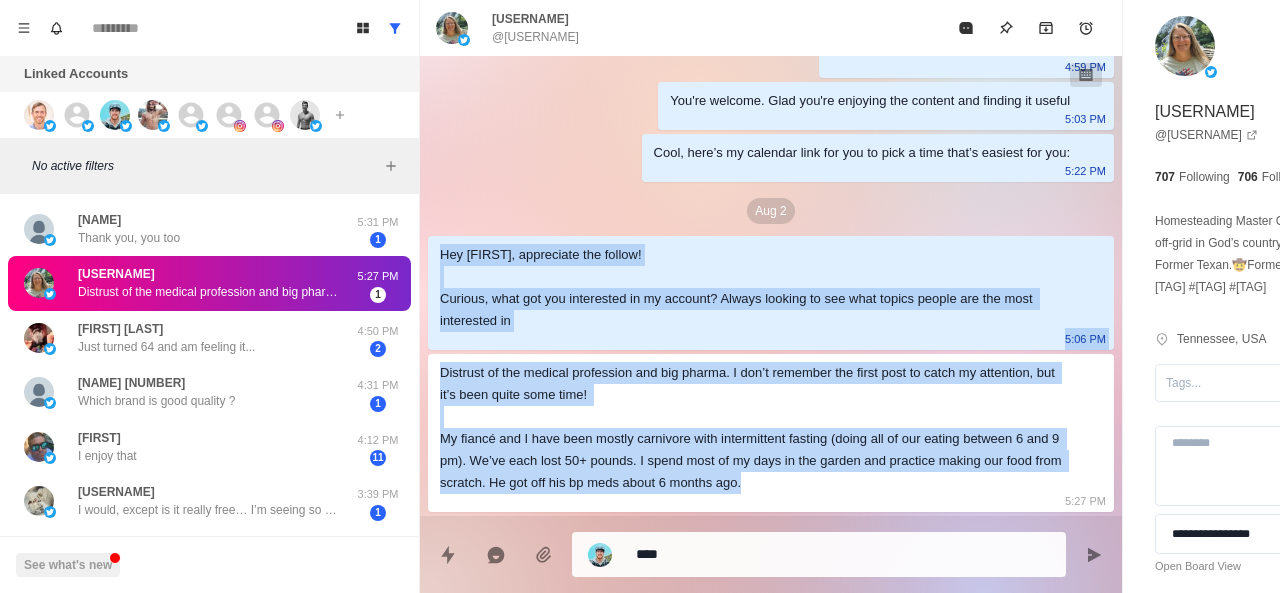 drag, startPoint x: 434, startPoint y: 231, endPoint x: 594, endPoint y: 496, distance: 309.55612 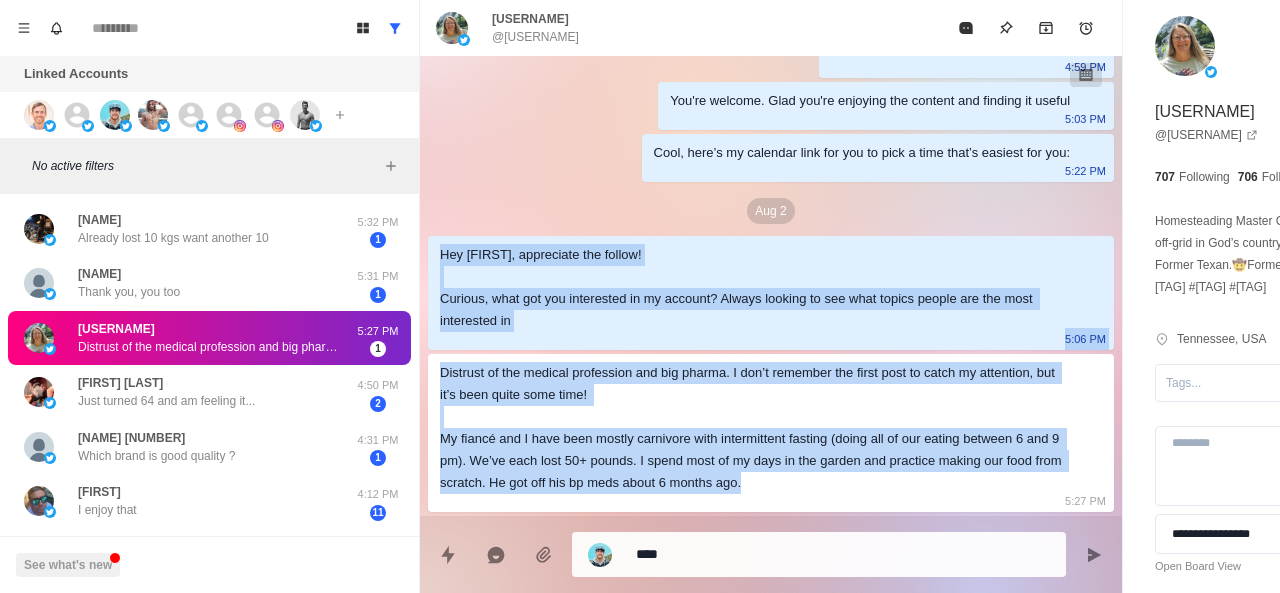 click on "****" at bounding box center (785, 554) 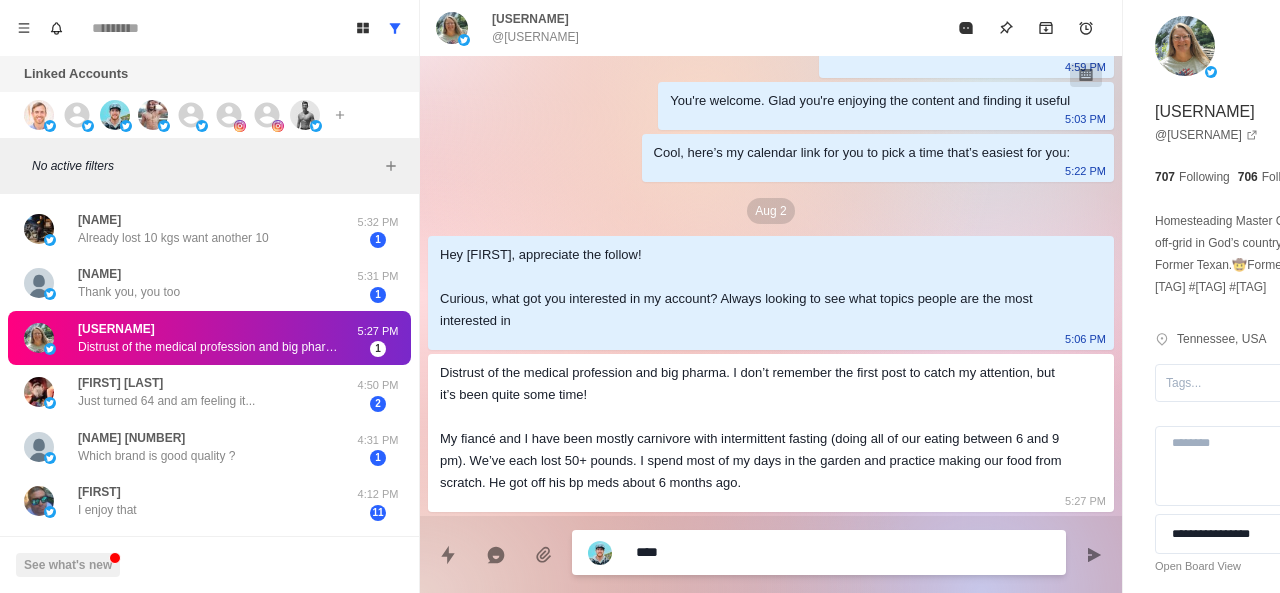 click on "****" at bounding box center (785, 552) 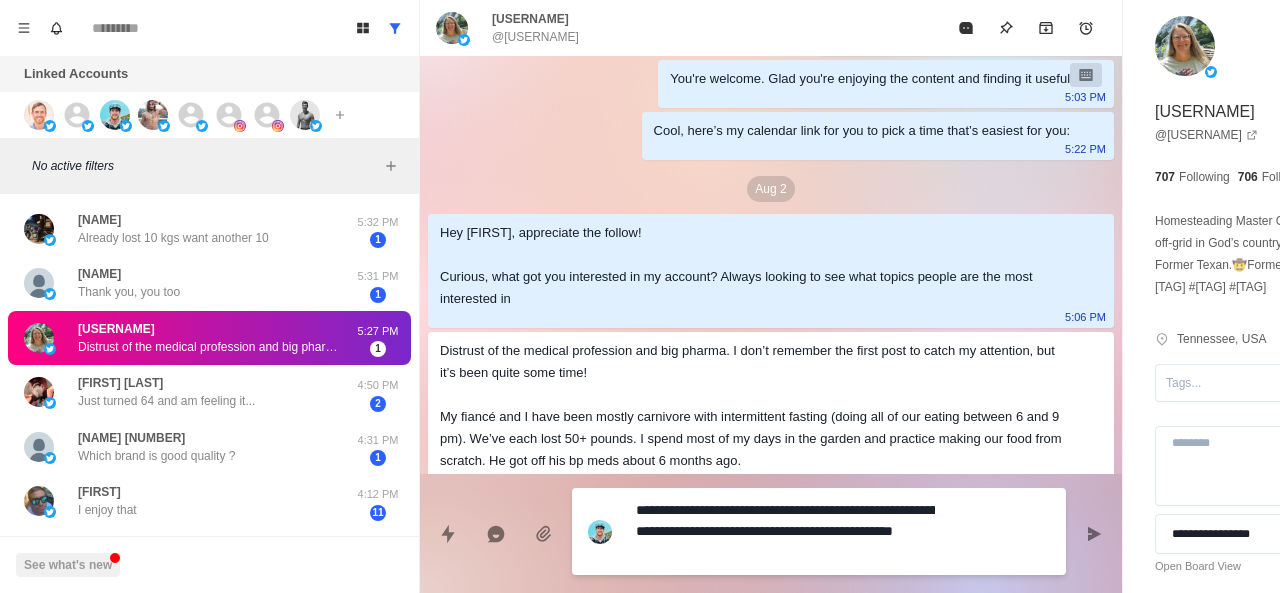 scroll, scrollTop: 158, scrollLeft: 0, axis: vertical 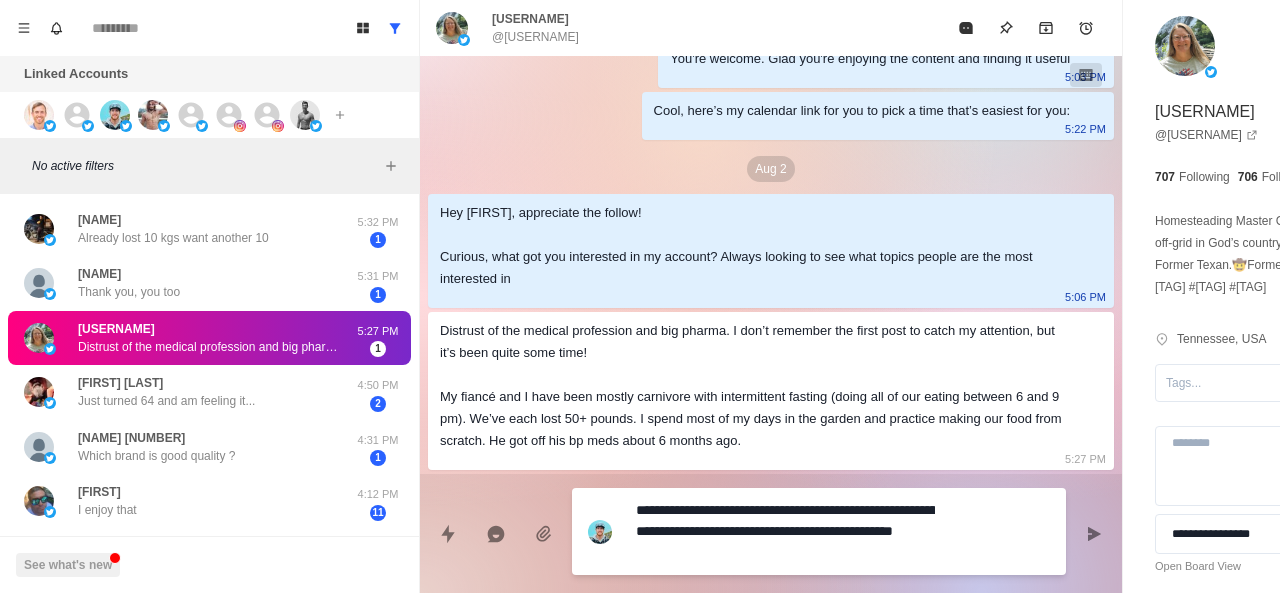 drag, startPoint x: 739, startPoint y: 511, endPoint x: 616, endPoint y: 511, distance: 123 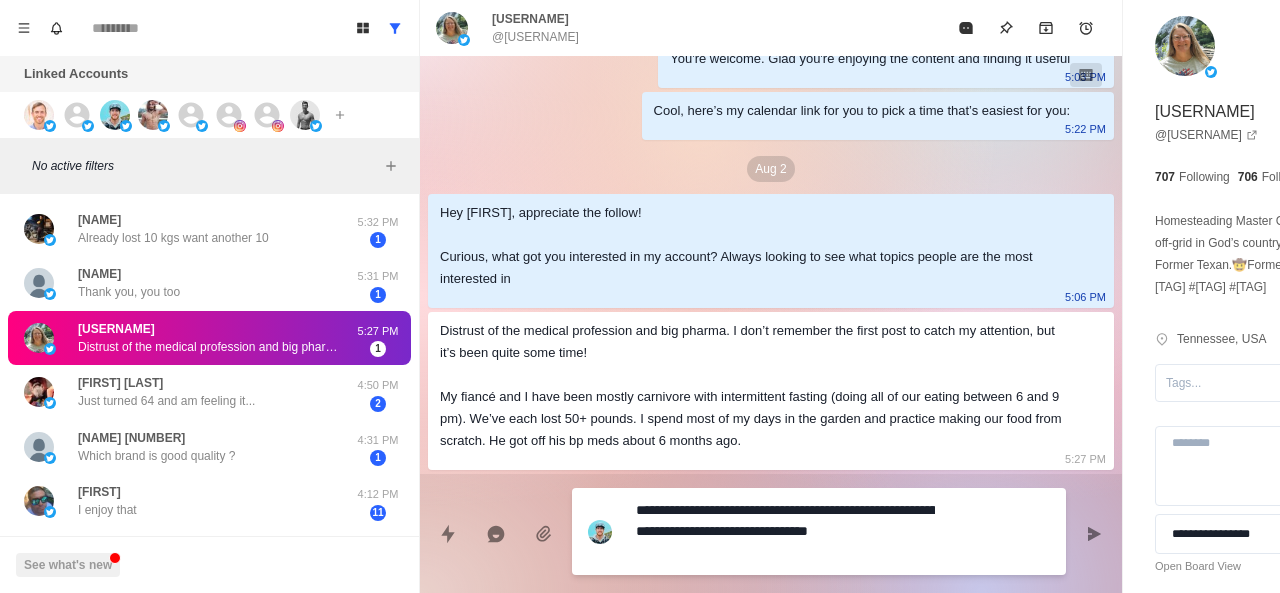 scroll, scrollTop: 136, scrollLeft: 0, axis: vertical 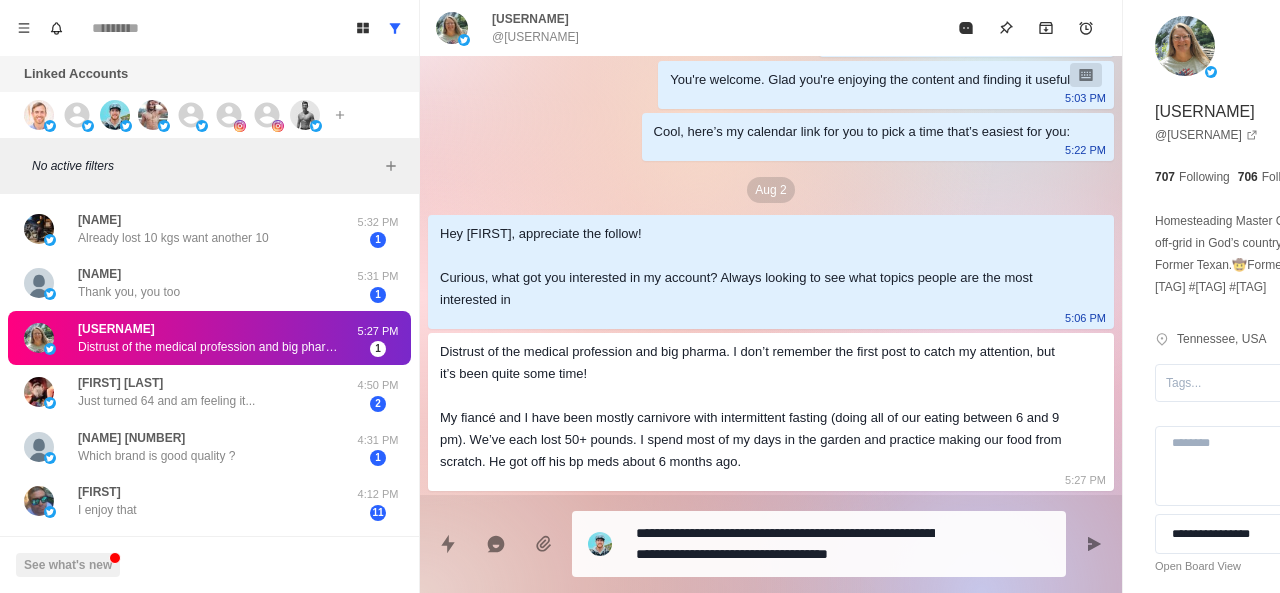 click on "**********" at bounding box center (819, 544) 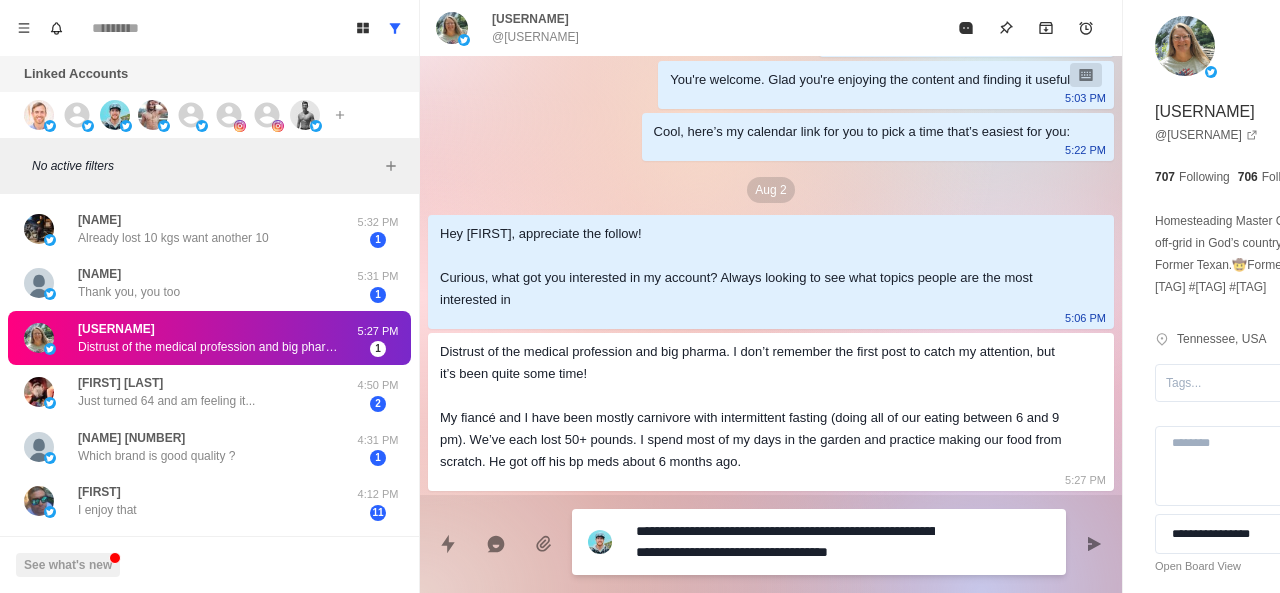 click on "**********" at bounding box center [785, 542] 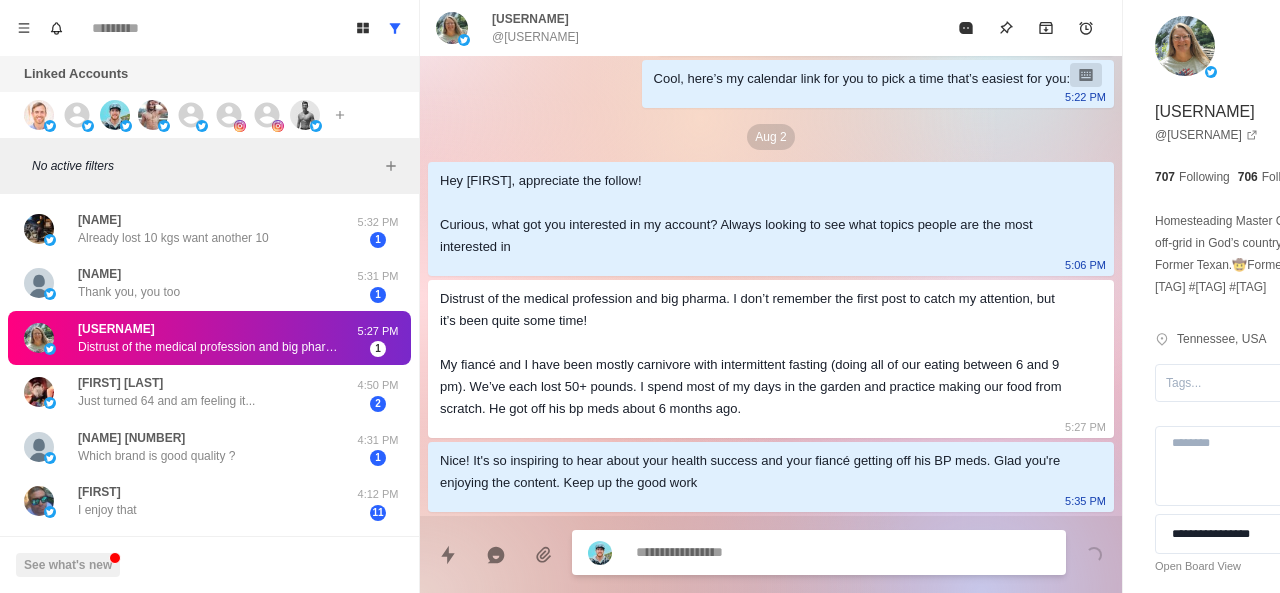 scroll, scrollTop: 190, scrollLeft: 0, axis: vertical 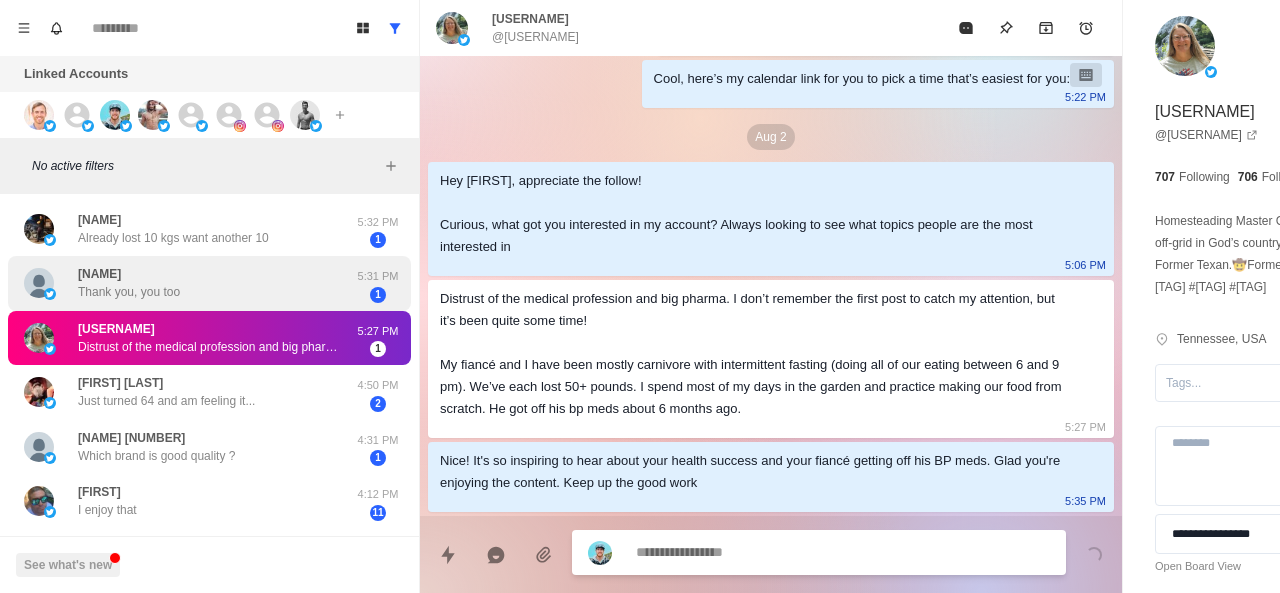 click on "CJ Cutaia Thank you, you too" at bounding box center [188, 283] 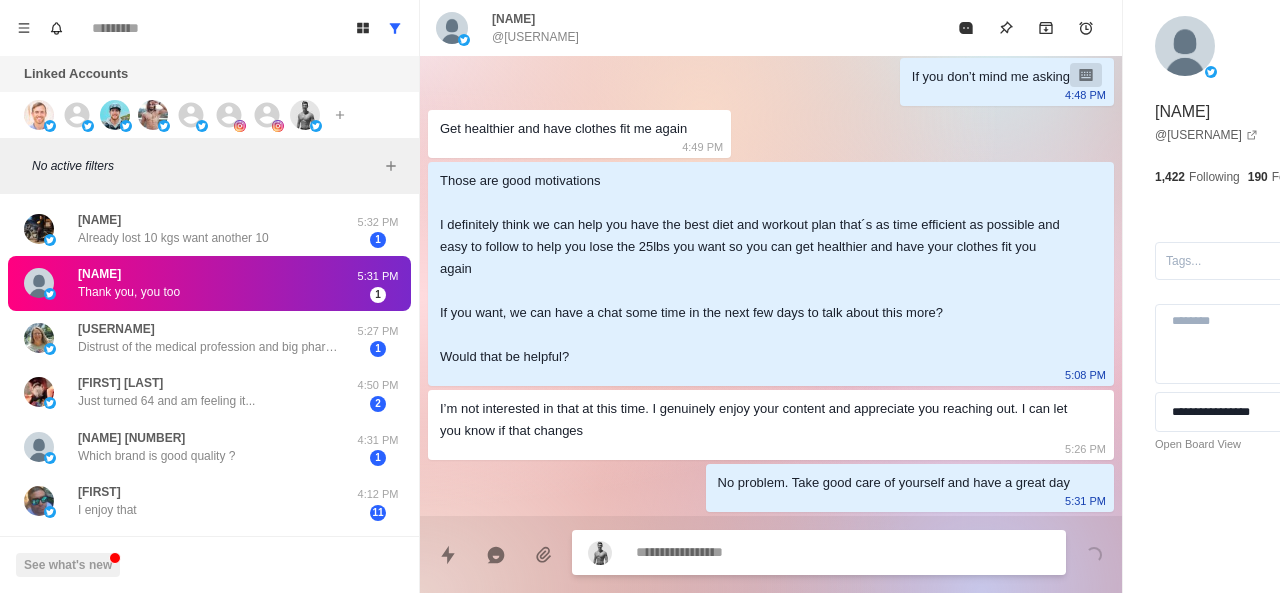 scroll, scrollTop: 1596, scrollLeft: 0, axis: vertical 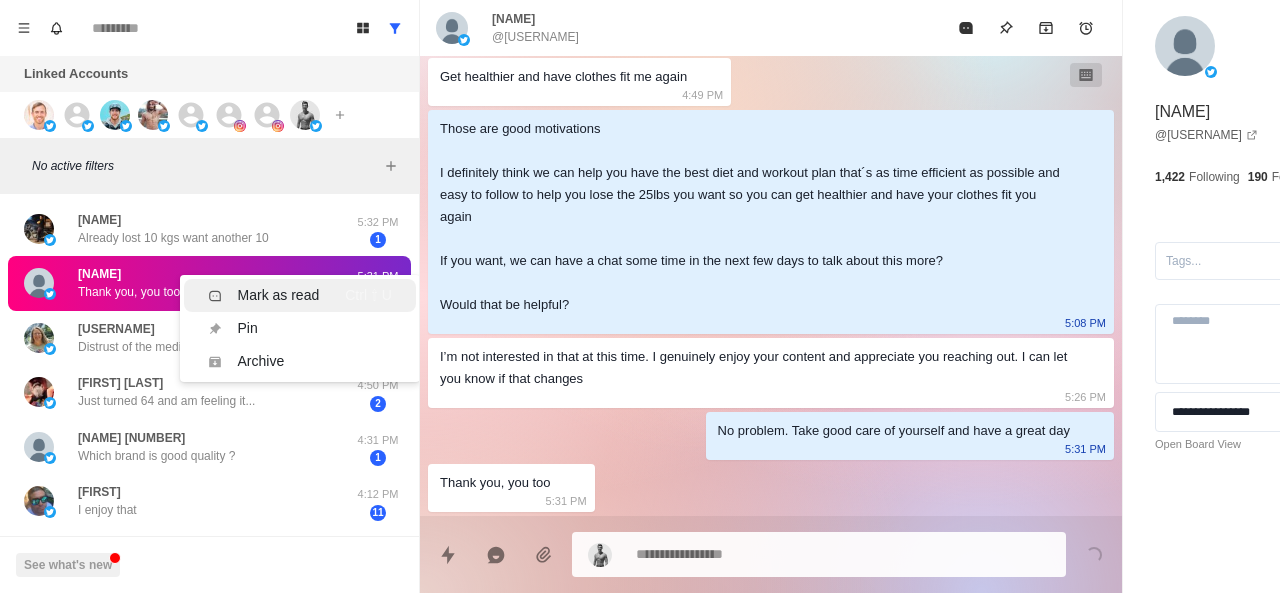click on "Mark as read Ctrl ⇧ U" at bounding box center [300, 295] 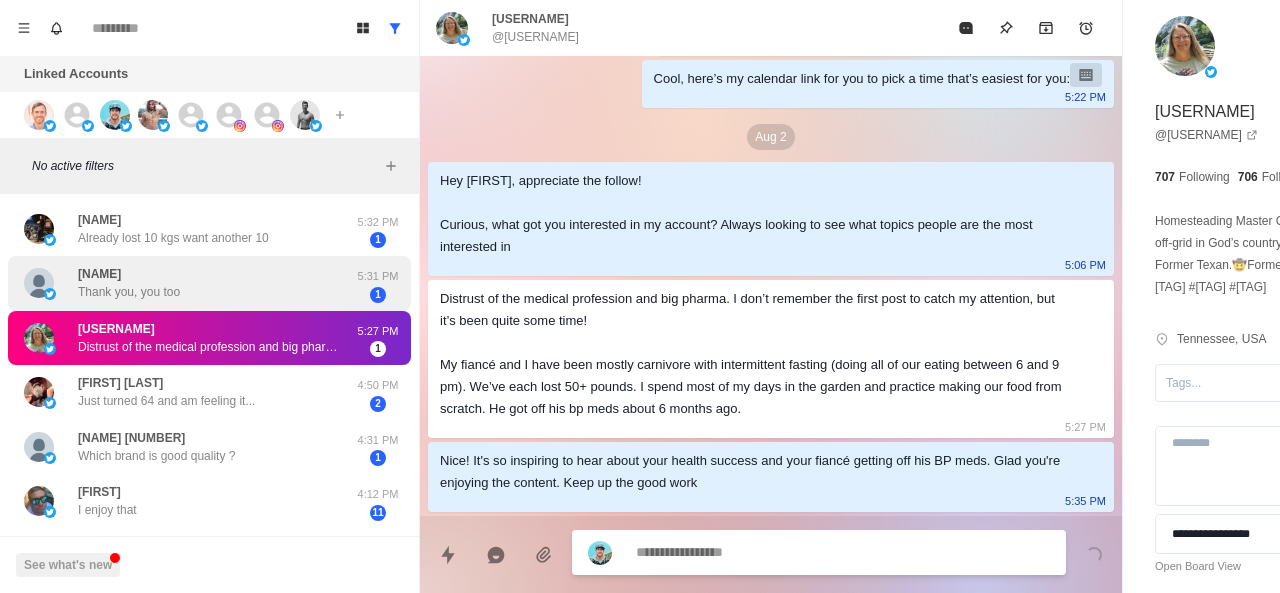 scroll, scrollTop: 190, scrollLeft: 0, axis: vertical 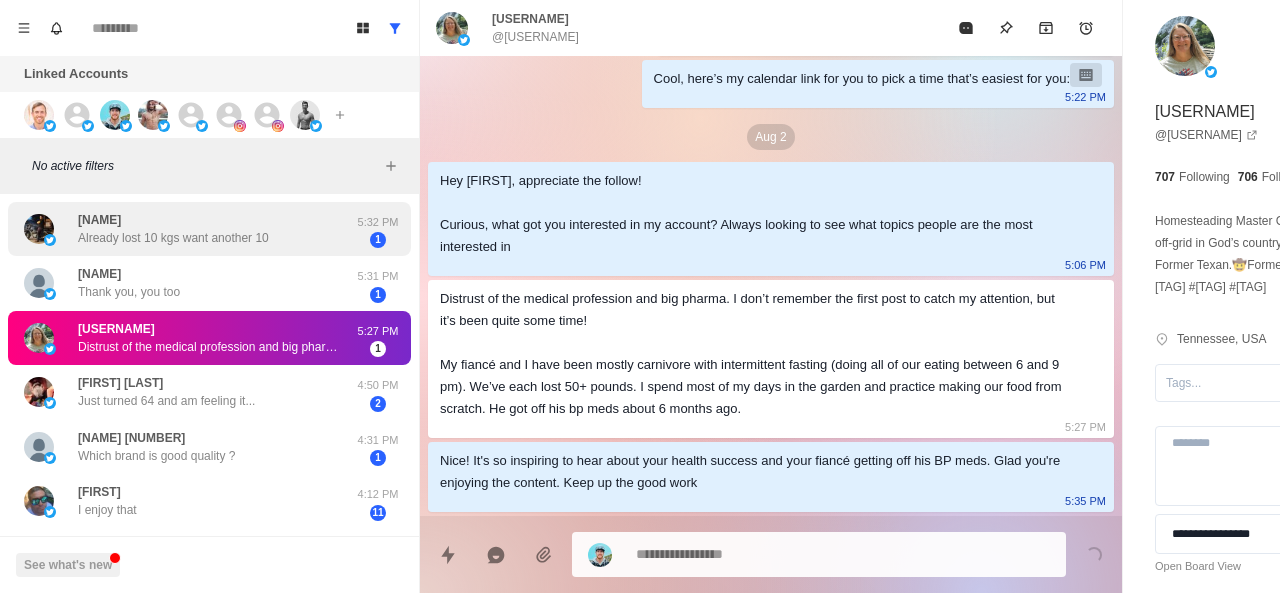 click on "Already lost 10 kgs  want another 10" at bounding box center [173, 238] 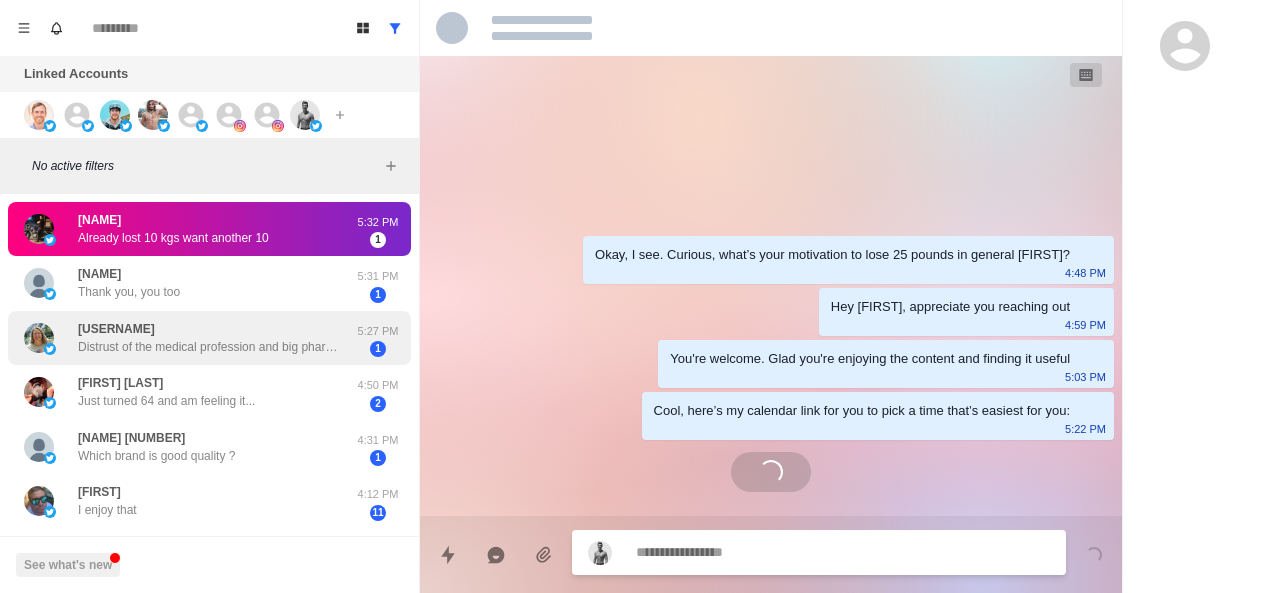 scroll, scrollTop: 674, scrollLeft: 0, axis: vertical 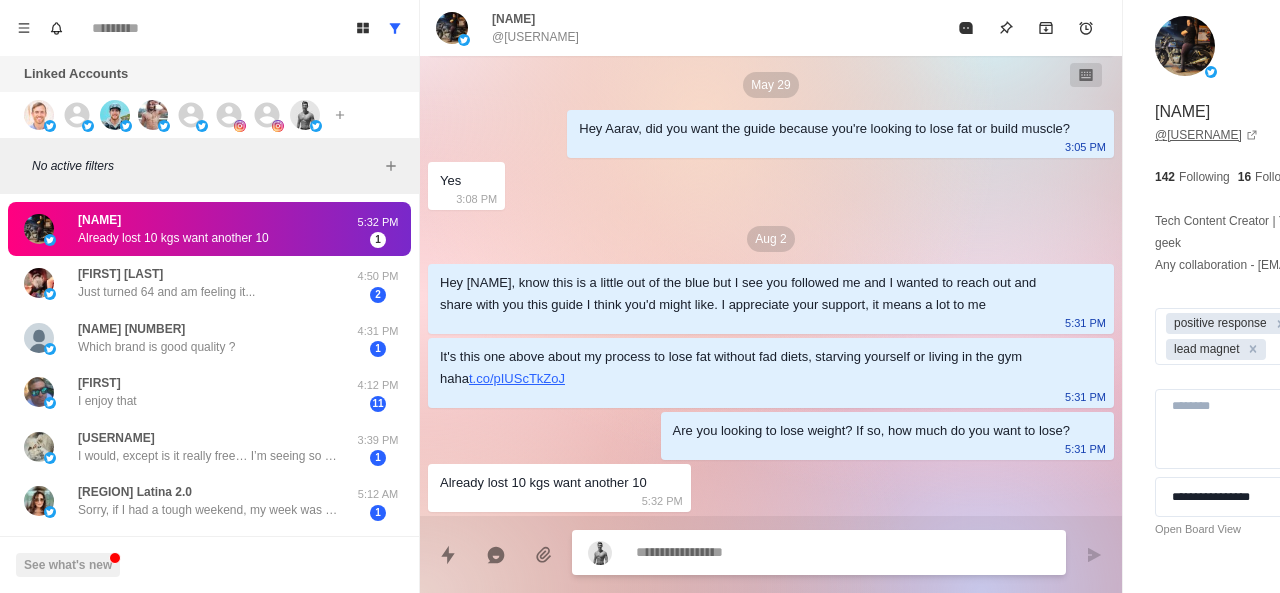 click on "@ iamaaravalive" at bounding box center [1206, 135] 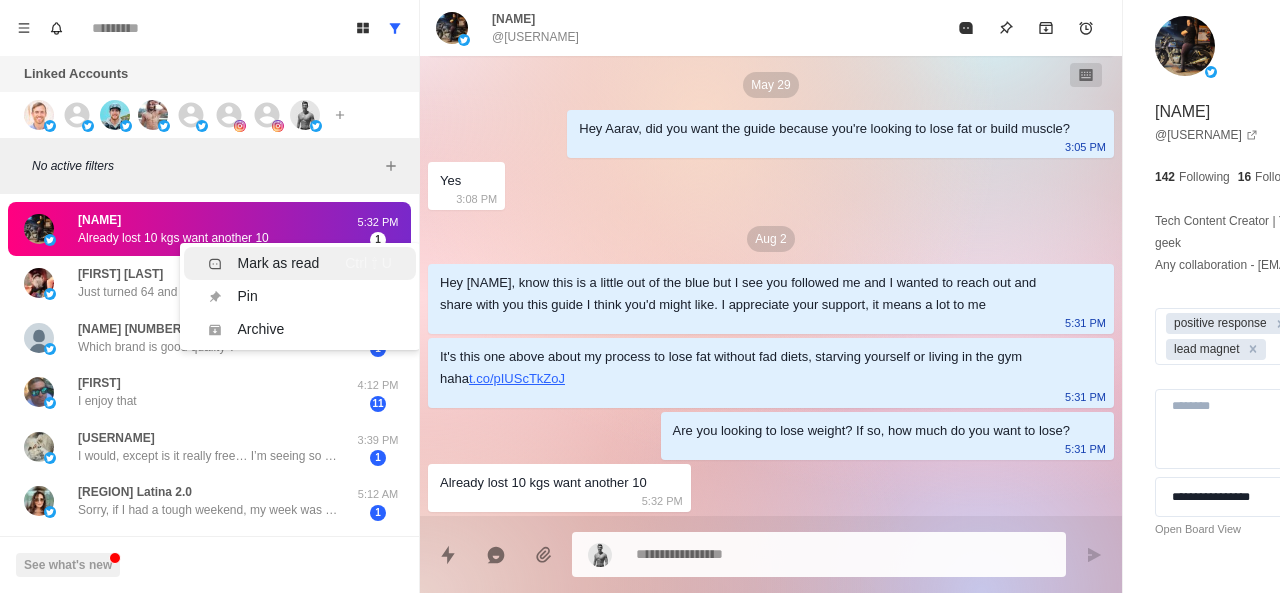 click on "Mark as read" at bounding box center (279, 263) 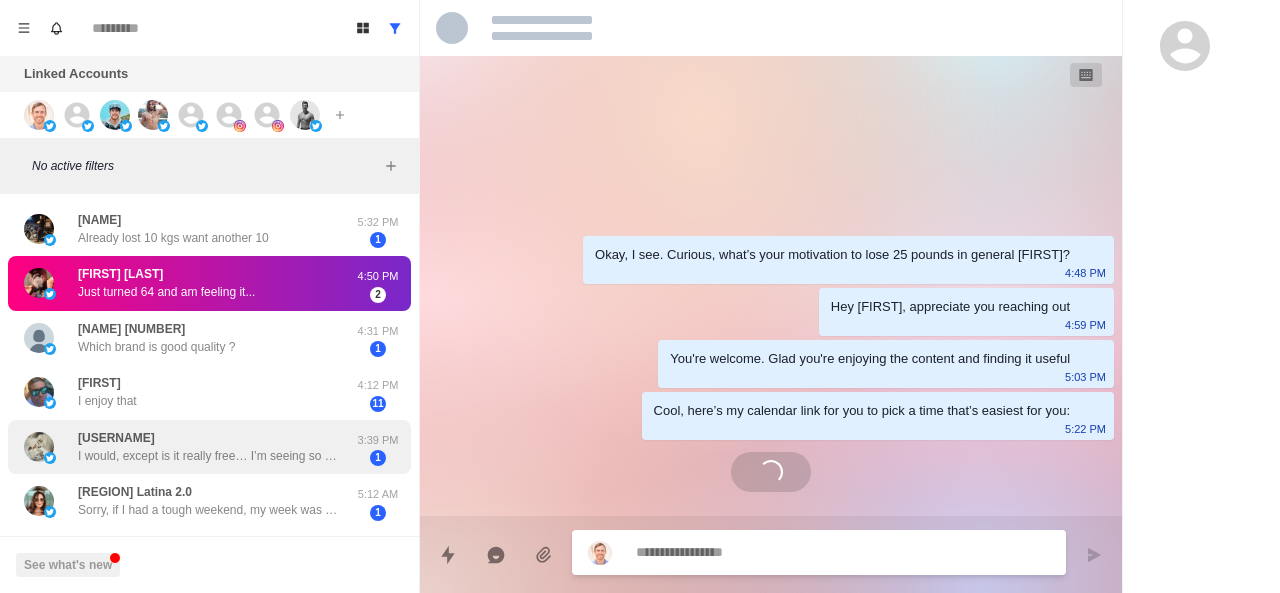 scroll, scrollTop: 0, scrollLeft: 0, axis: both 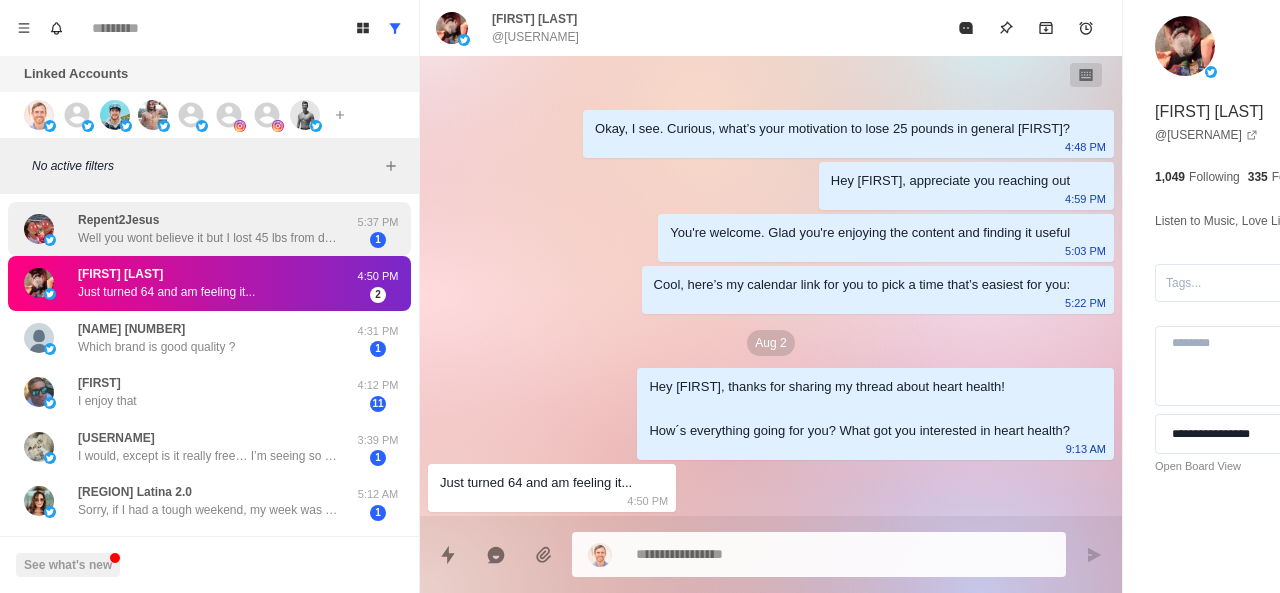 click on "Well you wont believe it but I lost 45 lbs from doing track workouts and eating clean...it took 2 years to do but now I attended track meets and ranked #3 in the country in my sprinting events...200m - 22.86...400m - 50.23...im also 41 years old" at bounding box center (208, 238) 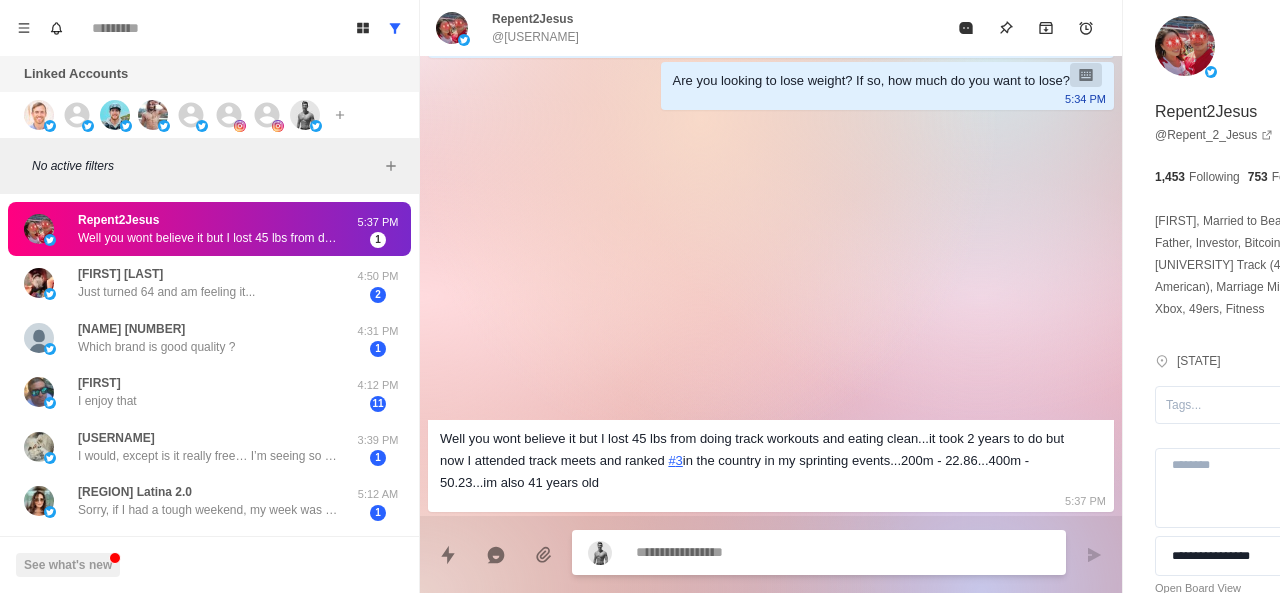 scroll, scrollTop: 438, scrollLeft: 0, axis: vertical 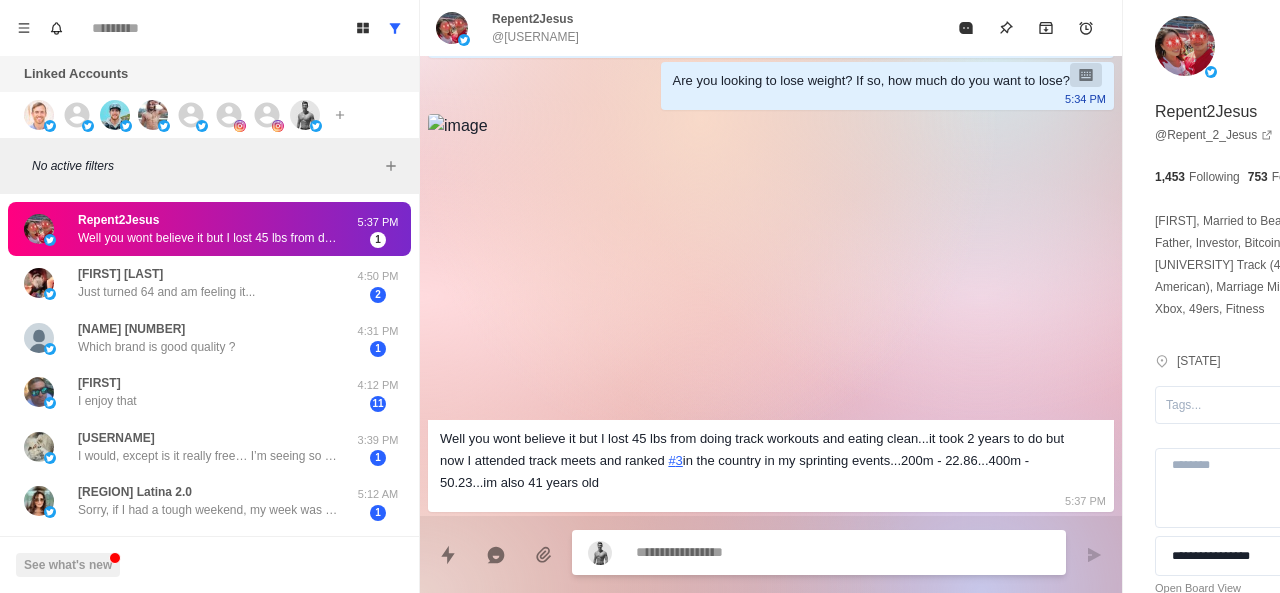 click at bounding box center [785, 552] 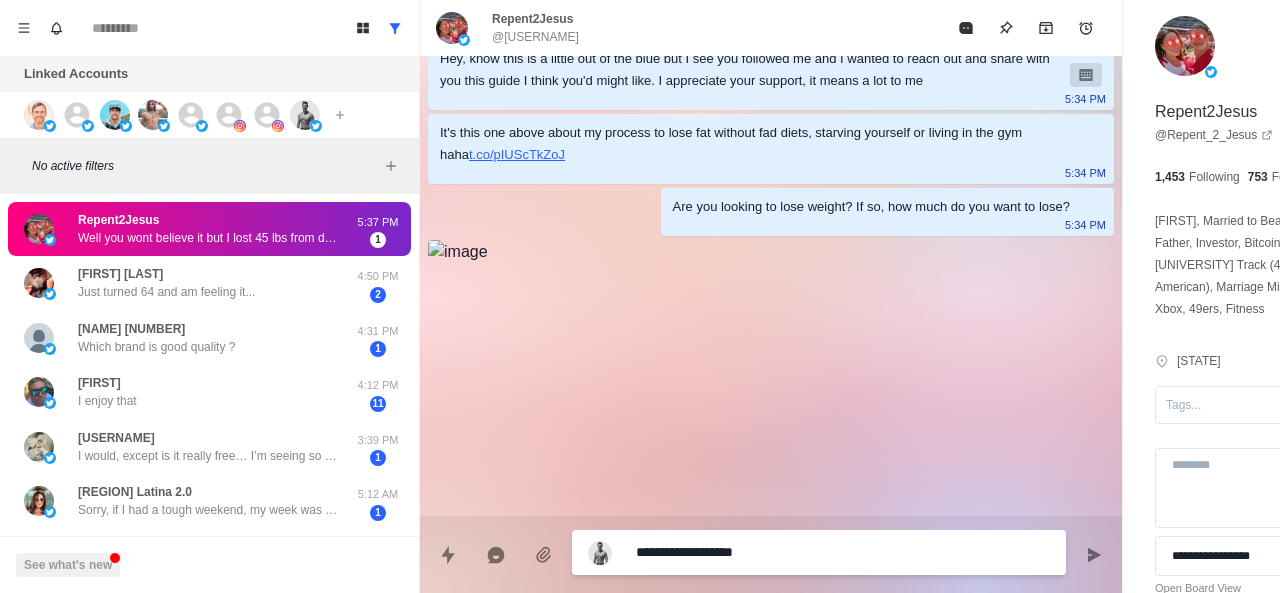 scroll, scrollTop: 260, scrollLeft: 0, axis: vertical 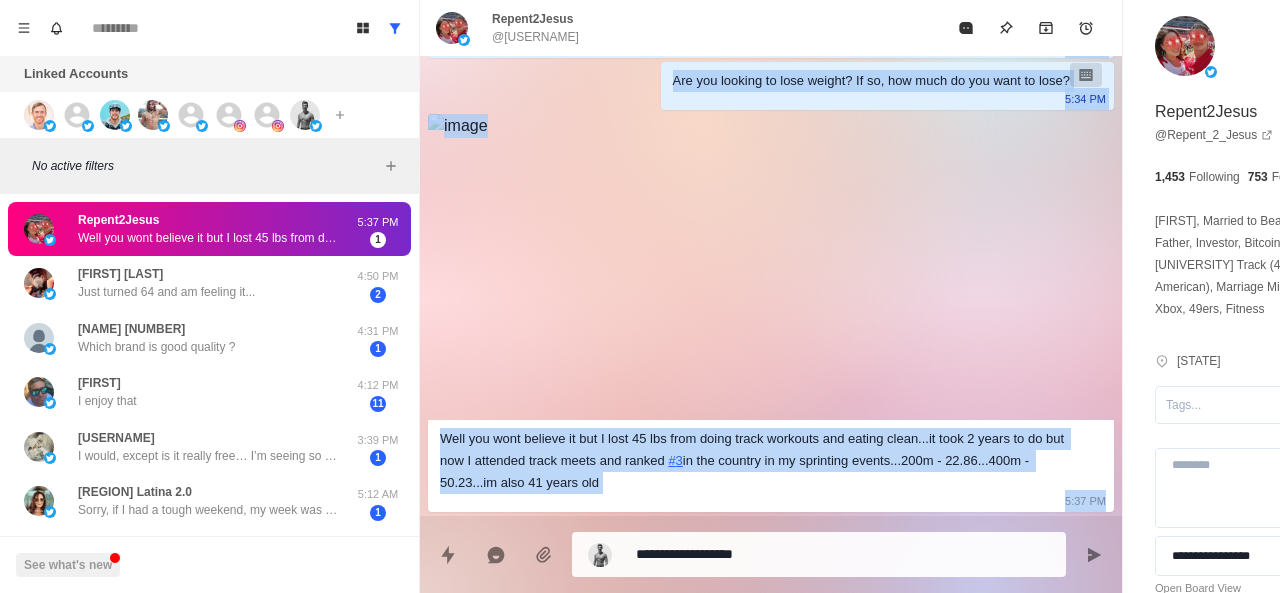 drag, startPoint x: 442, startPoint y: 90, endPoint x: 883, endPoint y: 480, distance: 588.7113 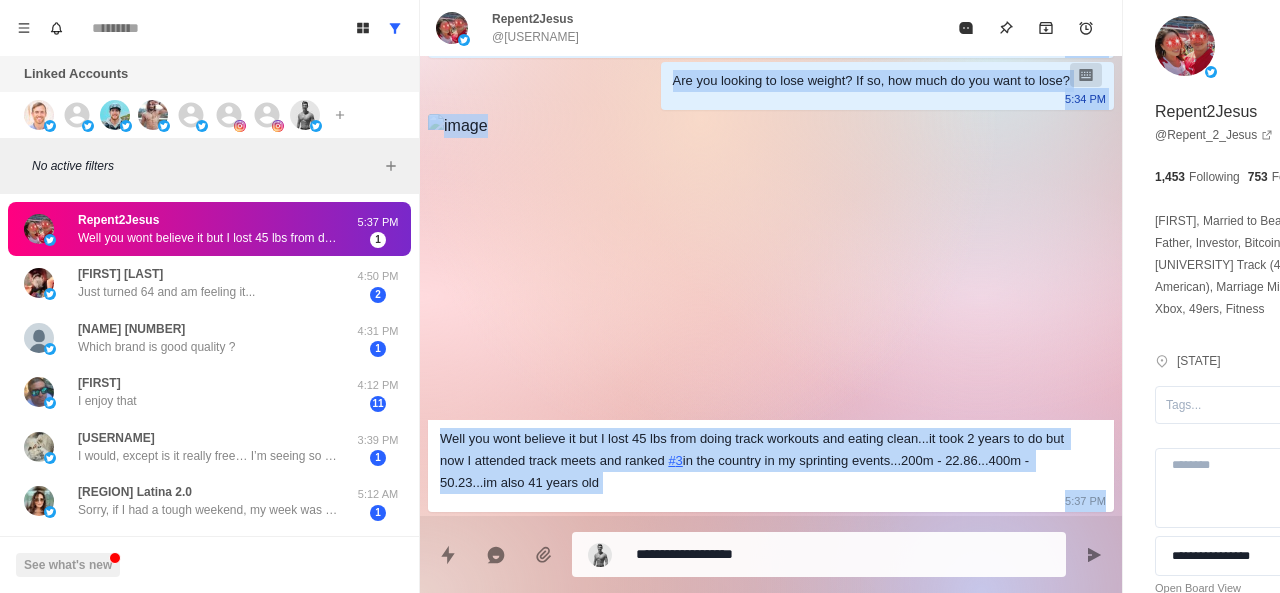 click on "**********" at bounding box center (785, 554) 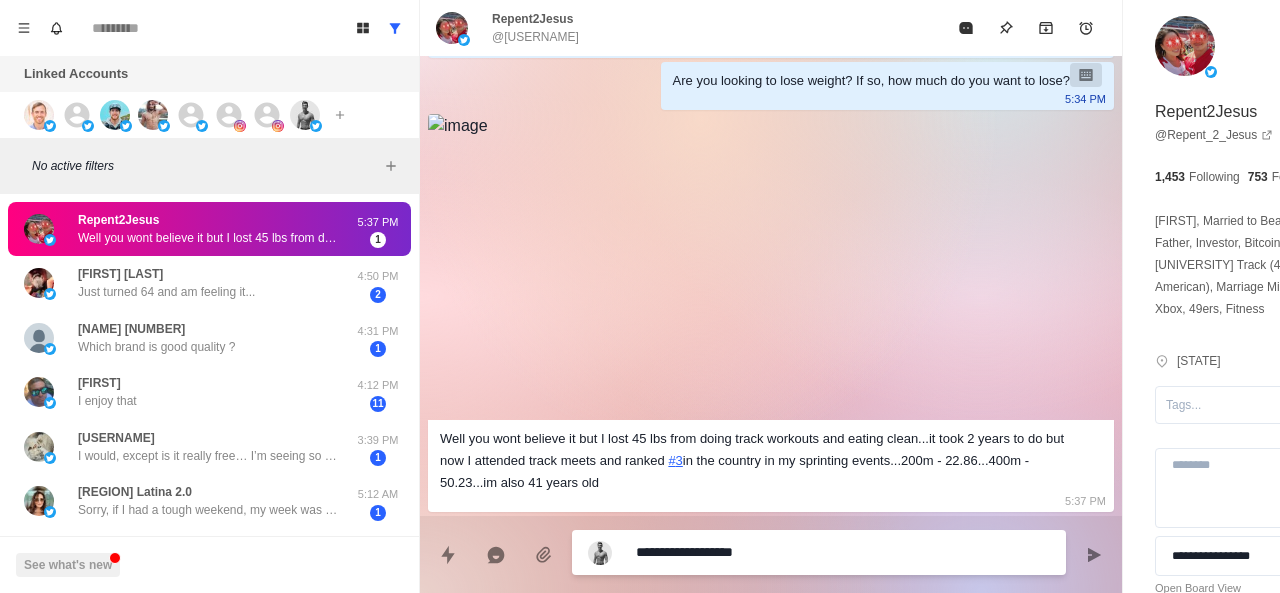 click on "**********" at bounding box center [785, 552] 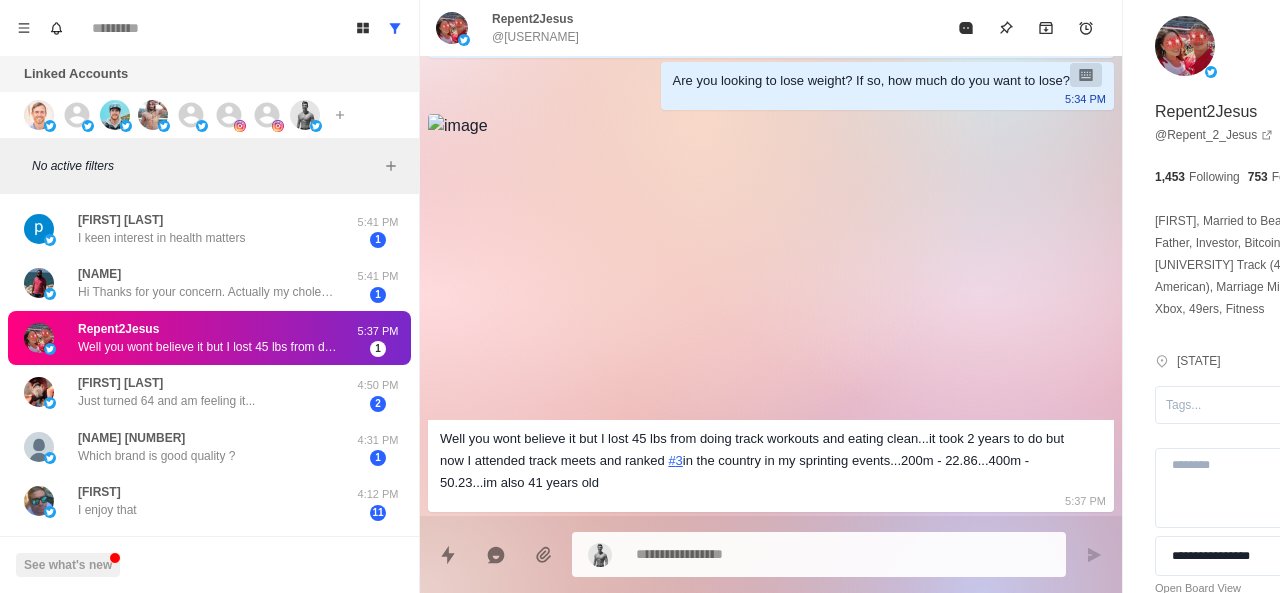 click on "Are you looking to lose weight? If so, how much do you want to lose?" at bounding box center [871, 81] 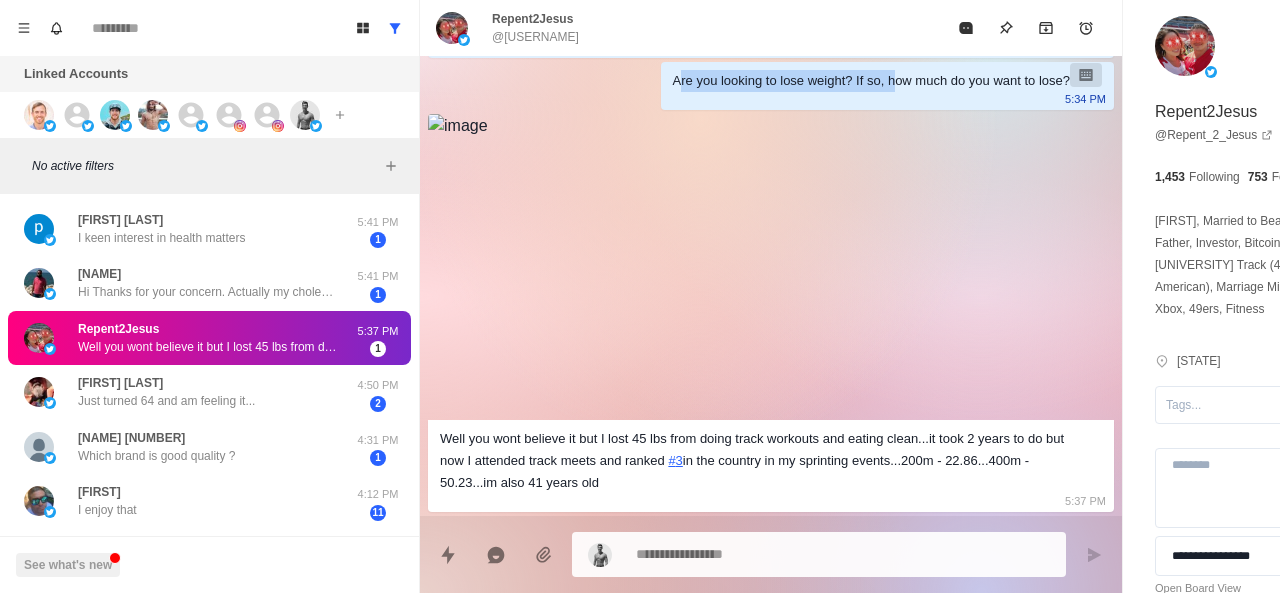 drag, startPoint x: 548, startPoint y: 78, endPoint x: 761, endPoint y: 103, distance: 214.46211 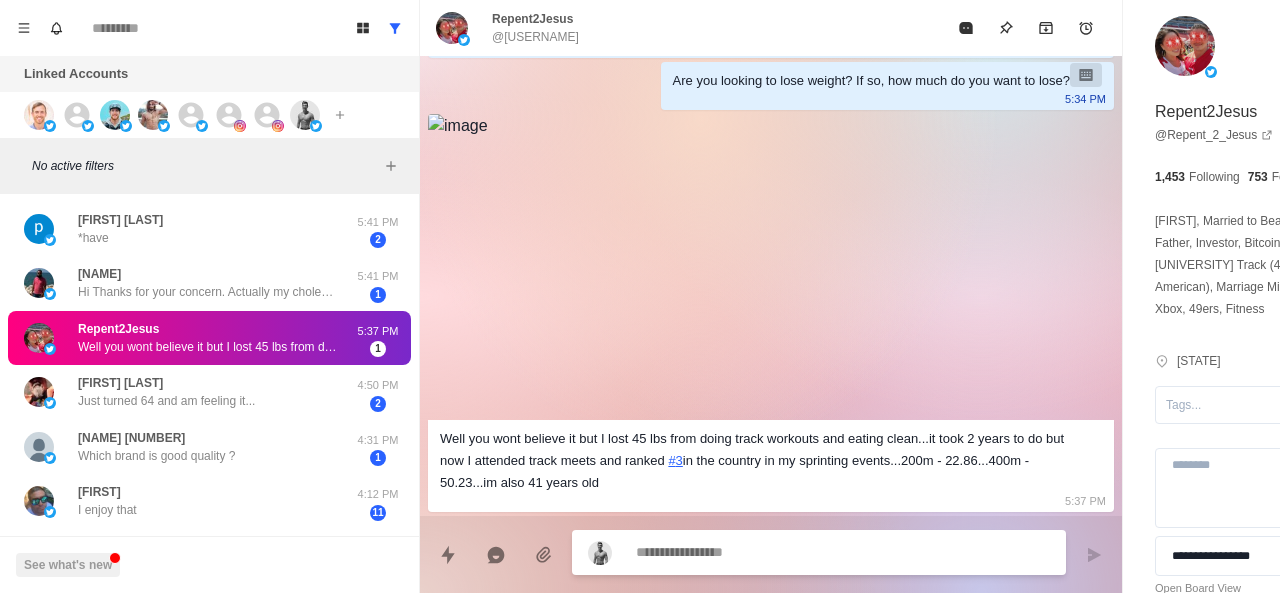 click at bounding box center [785, 552] 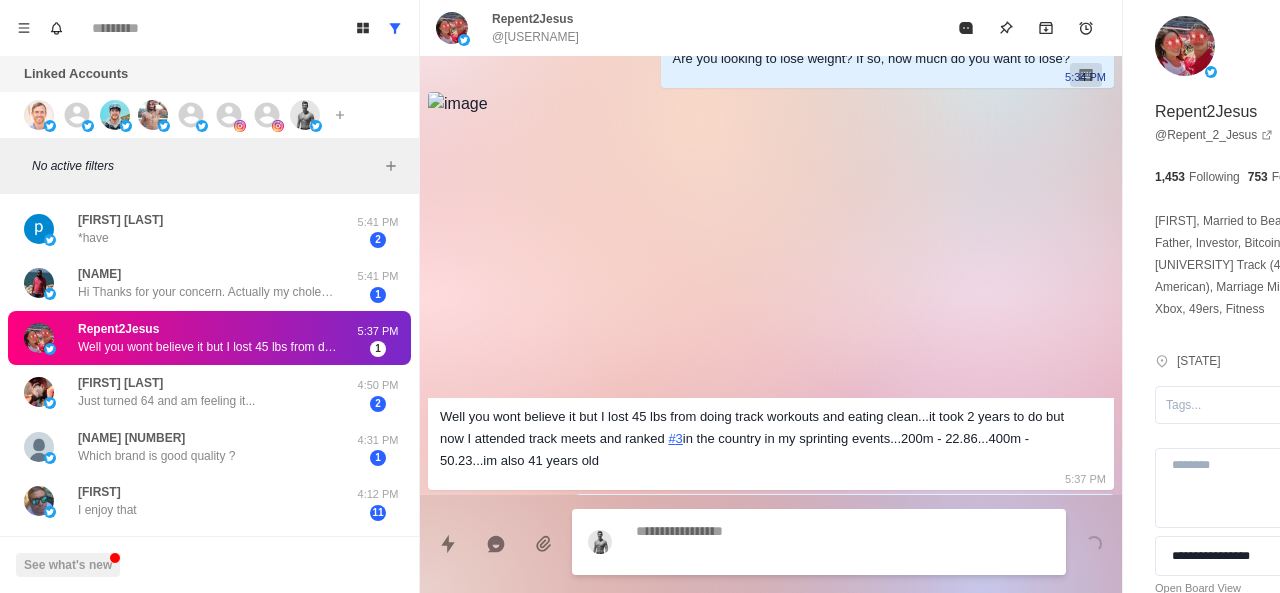 scroll, scrollTop: 490, scrollLeft: 0, axis: vertical 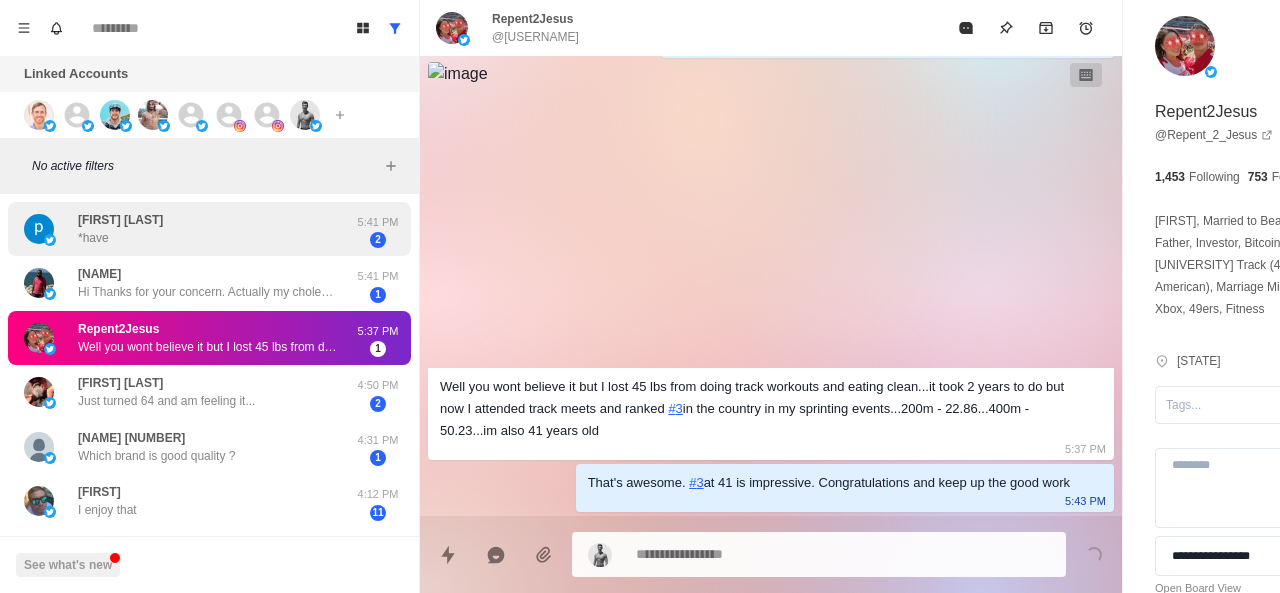 click on "patrick mpairwe *have" at bounding box center [188, 229] 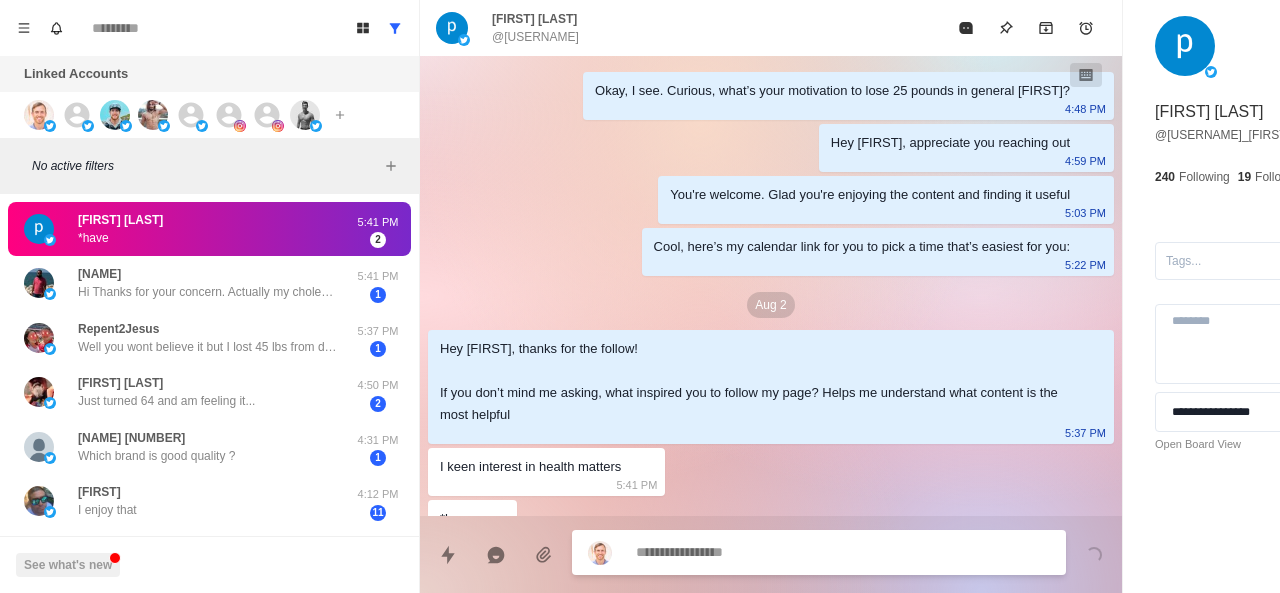 scroll, scrollTop: 36, scrollLeft: 0, axis: vertical 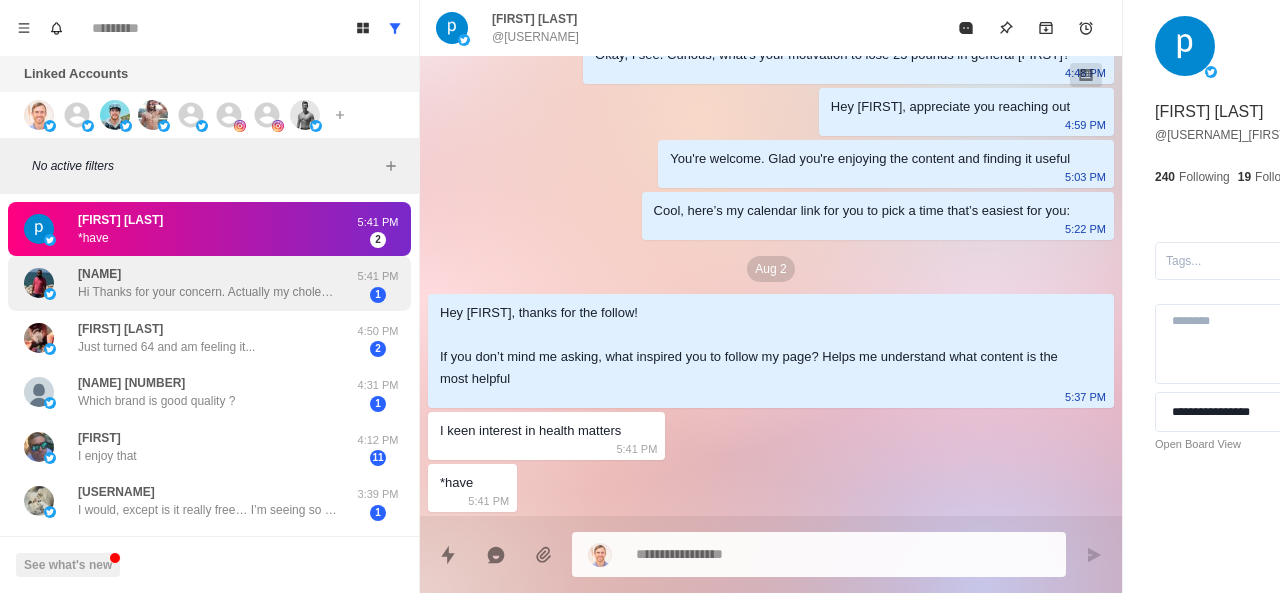 click on "Taimoor Malik Hi
Thanks for your concern. Actually my cholesterol is a bit high." at bounding box center [208, 283] 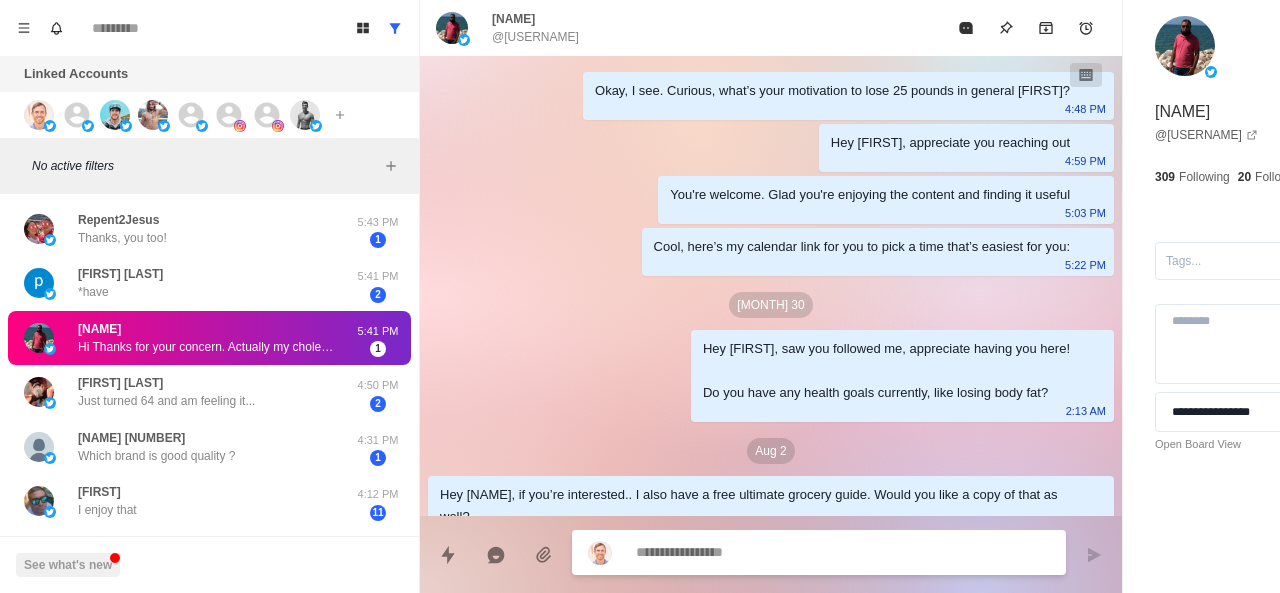 scroll, scrollTop: 182, scrollLeft: 0, axis: vertical 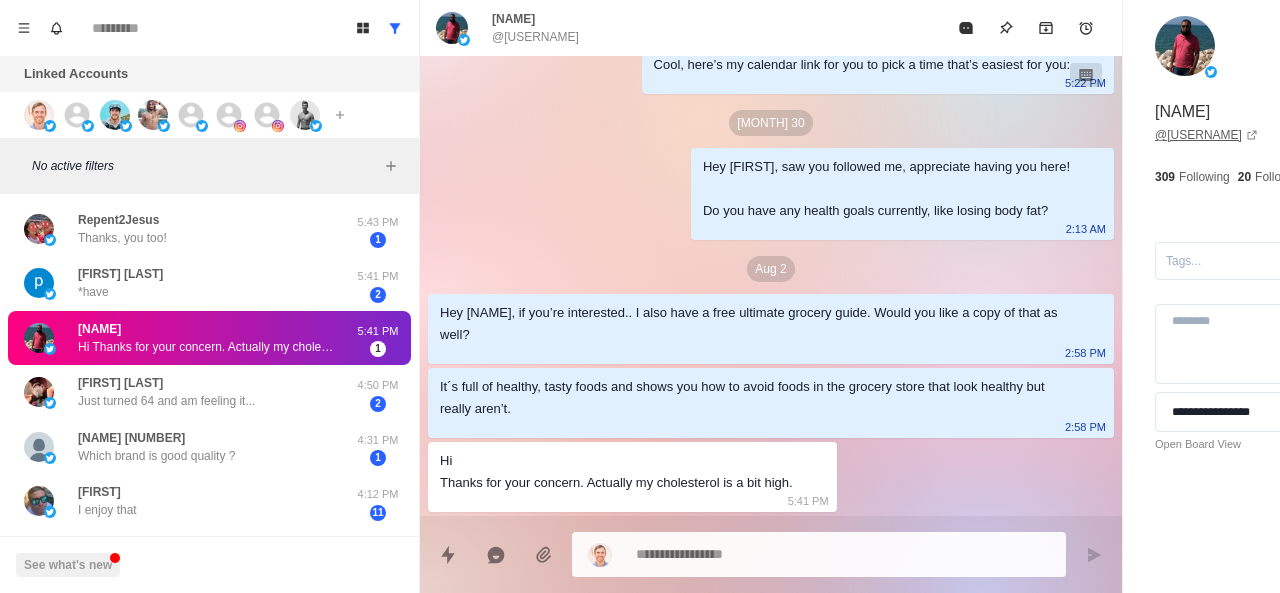 click on "@ awan1975" at bounding box center [1206, 135] 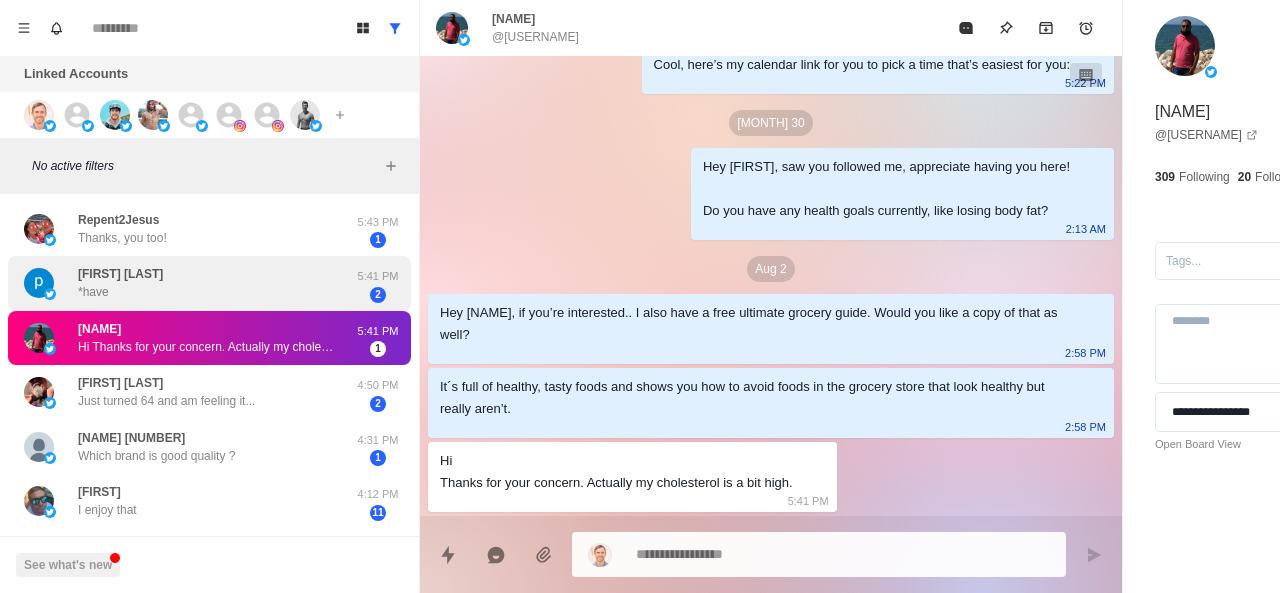 click on "patrick mpairwe *have" at bounding box center [188, 283] 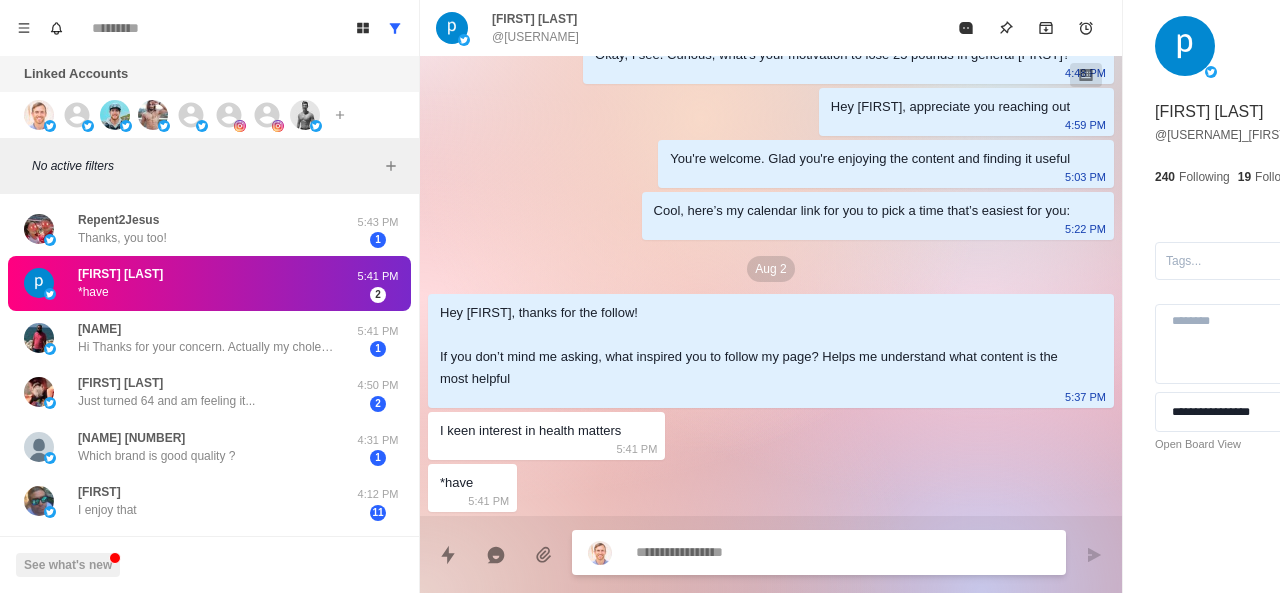 scroll, scrollTop: 36, scrollLeft: 0, axis: vertical 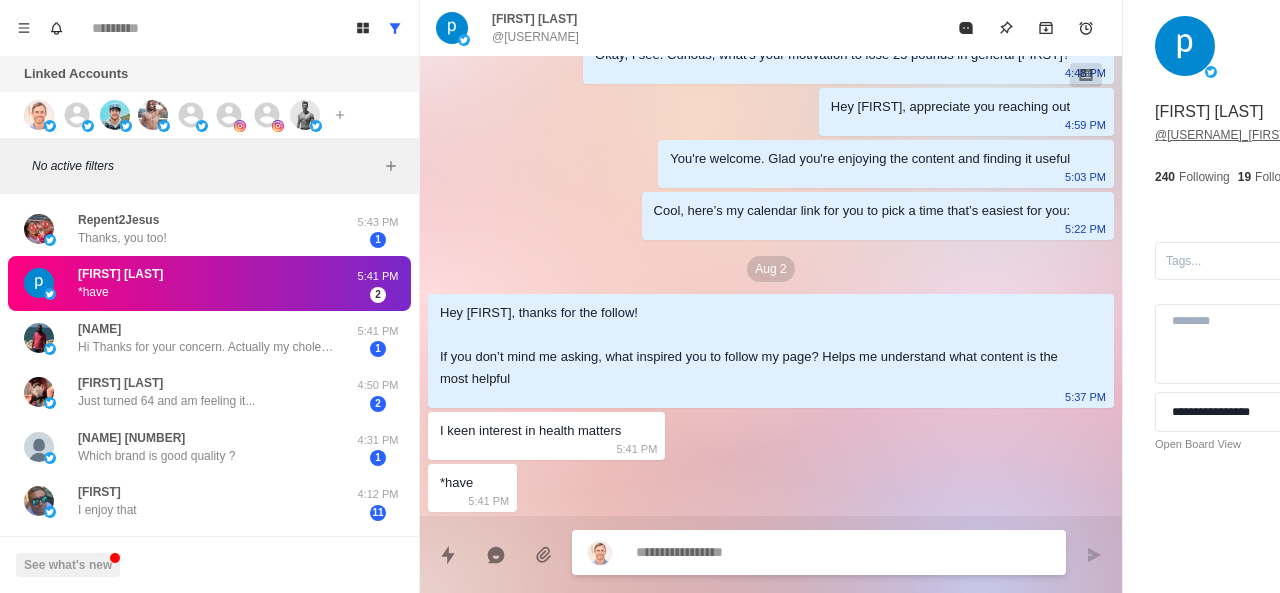 click on "@ mpairwe_patrick" at bounding box center (1230, 135) 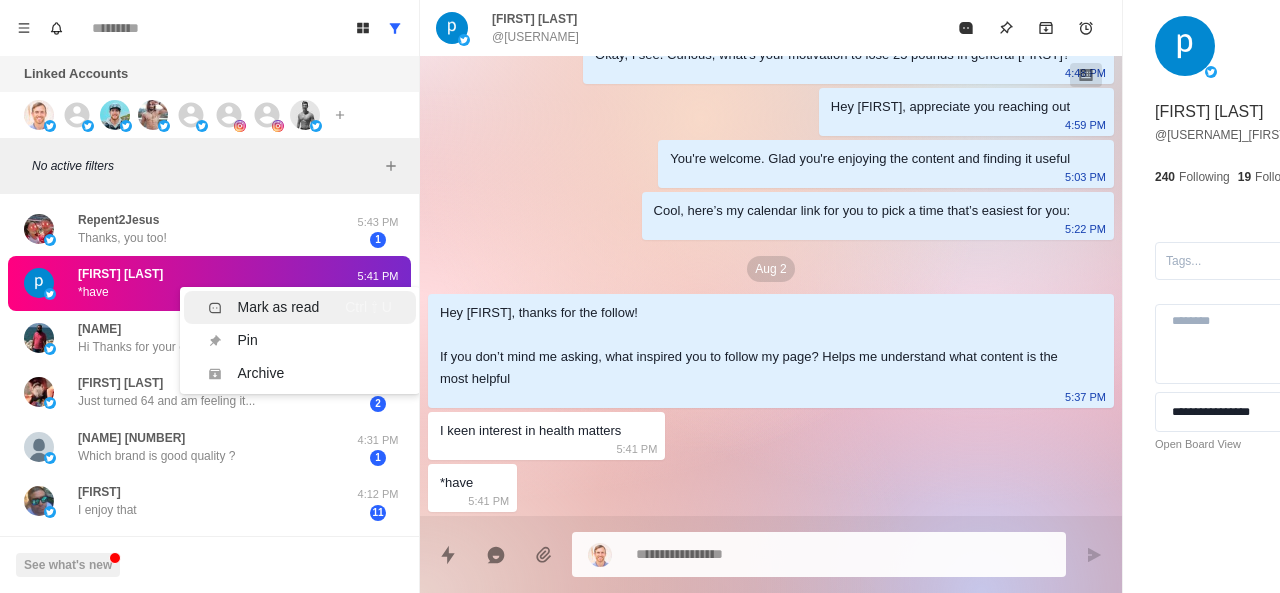 click on "Mark as read" at bounding box center (264, 307) 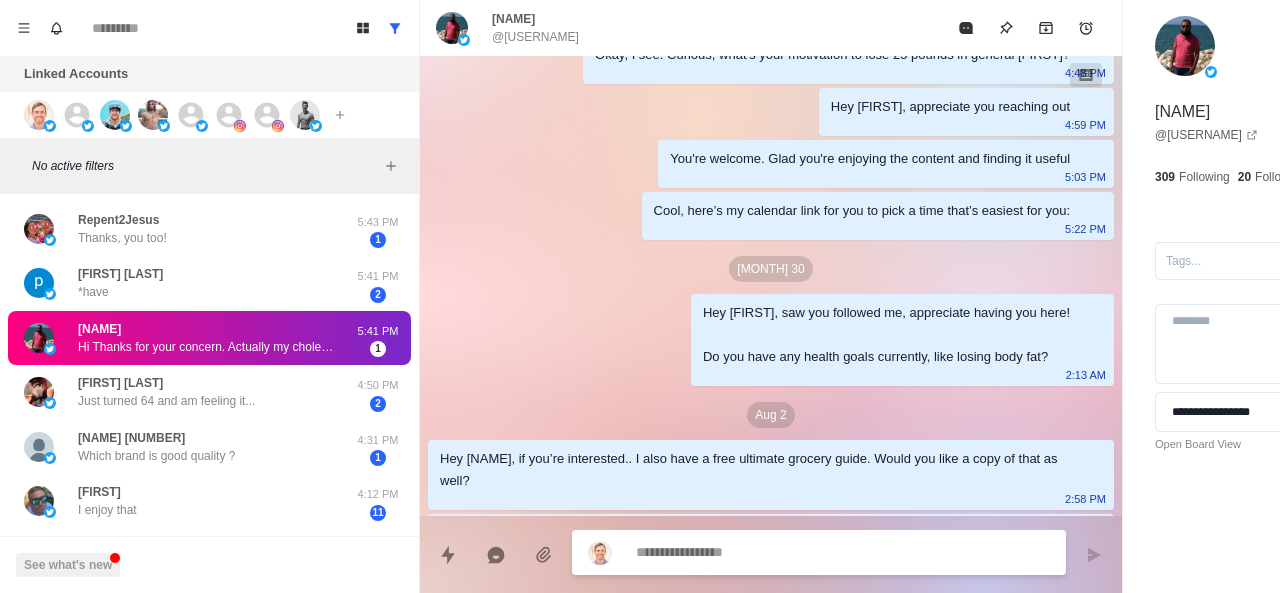 scroll, scrollTop: 182, scrollLeft: 0, axis: vertical 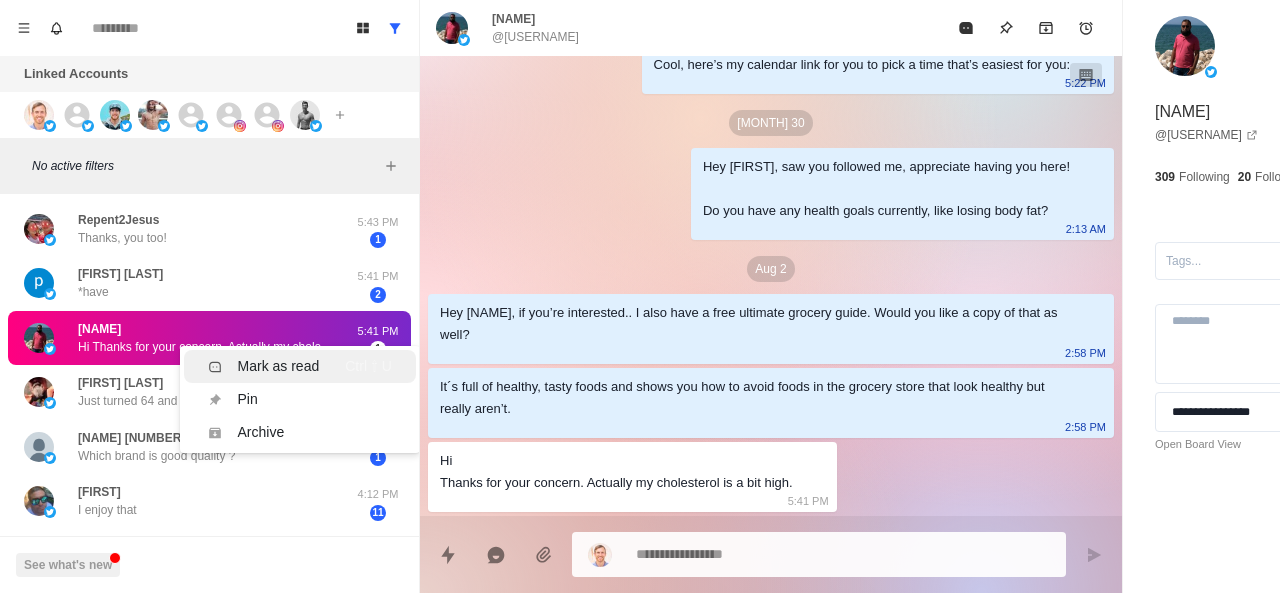 click on "Mark as read" at bounding box center [264, 366] 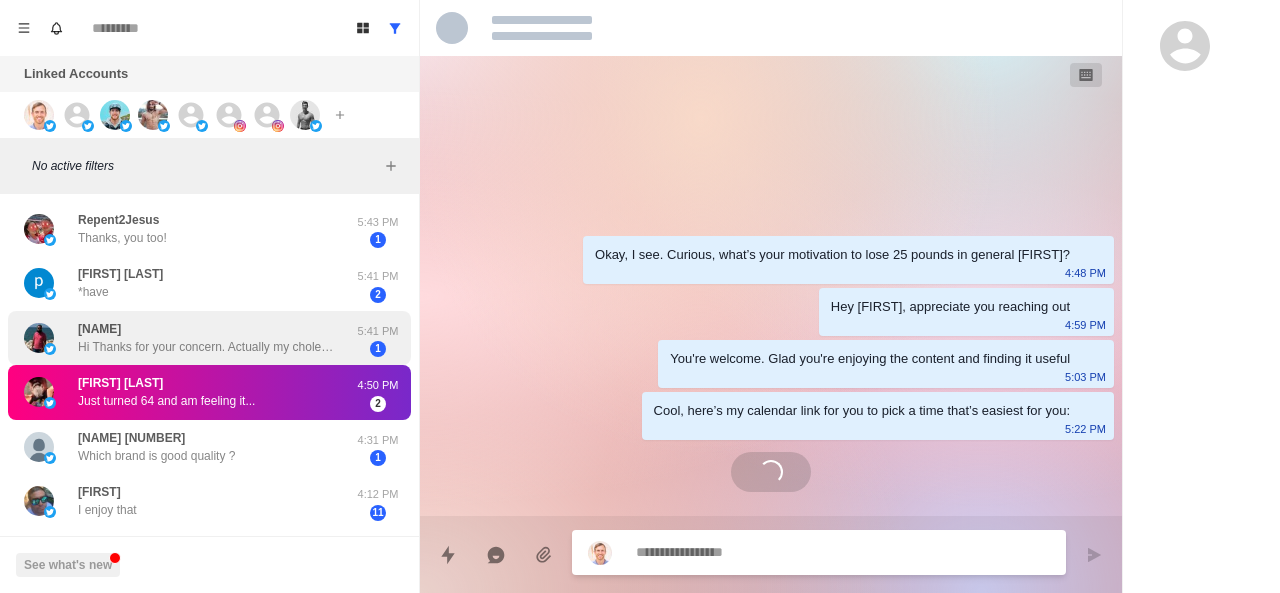 scroll, scrollTop: 0, scrollLeft: 0, axis: both 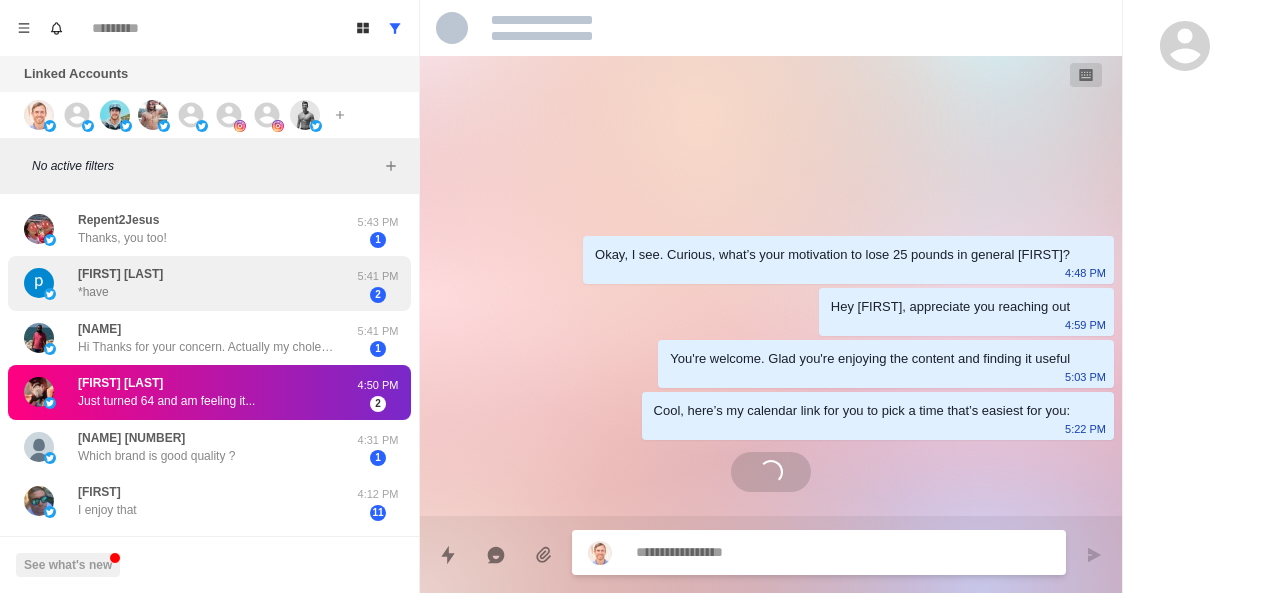 click on "patrick mpairwe *have 5:41 PM 2" at bounding box center [209, 283] 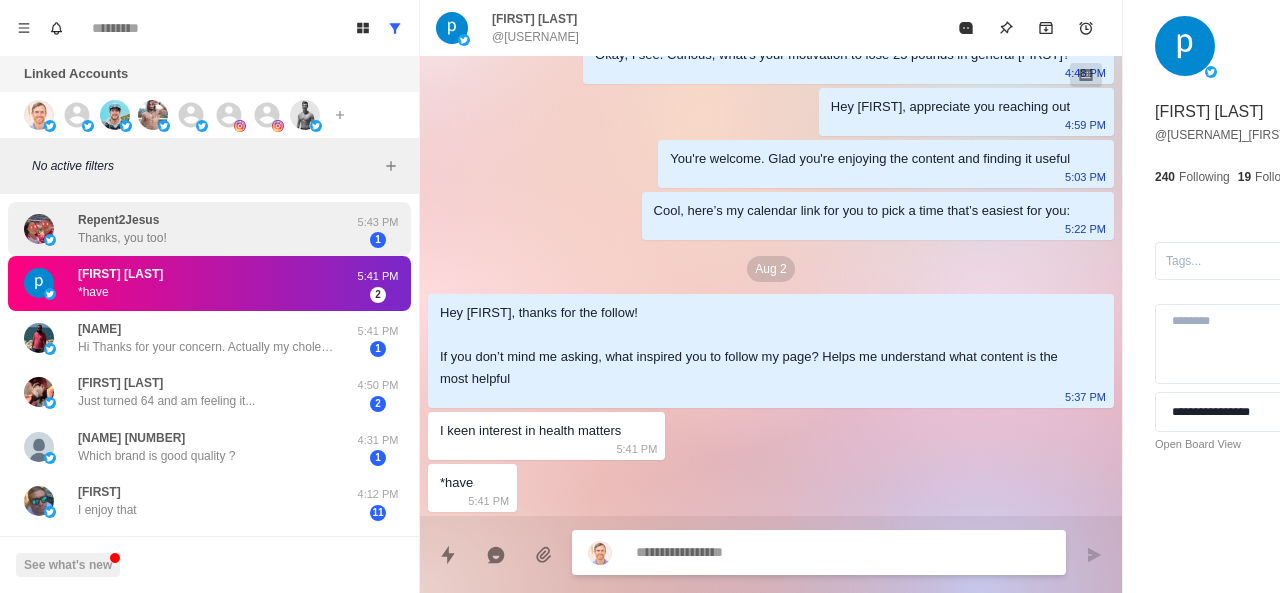 click on "Repent2Jesus Thanks, you too! 5:43 PM 1" at bounding box center (209, 229) 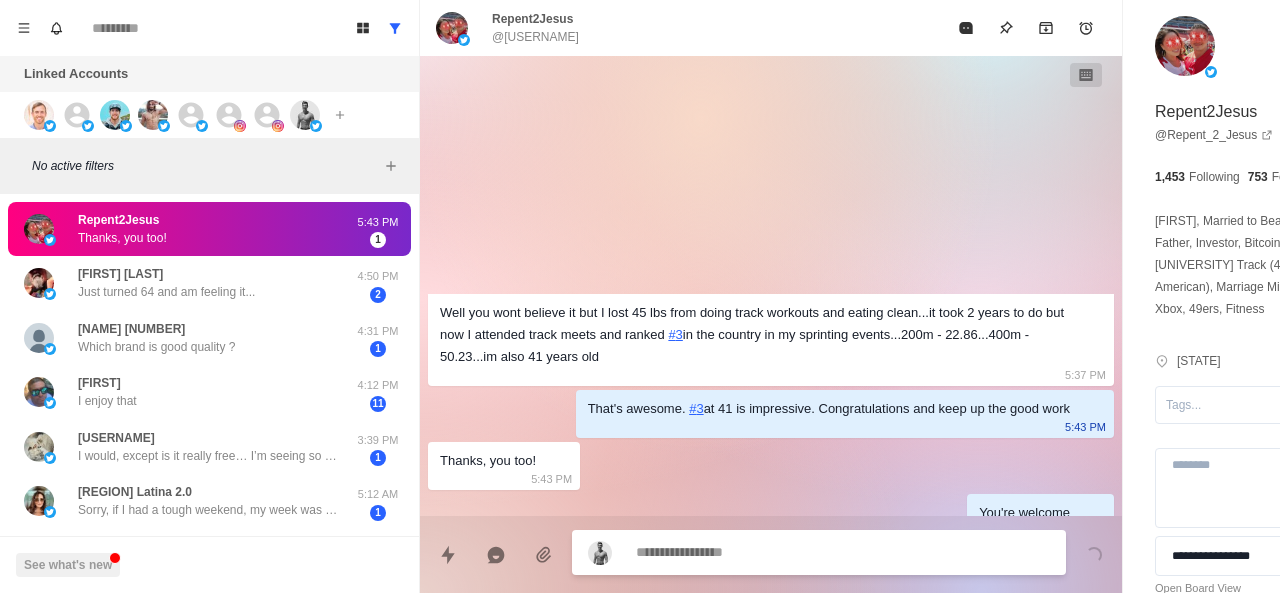 scroll, scrollTop: 594, scrollLeft: 0, axis: vertical 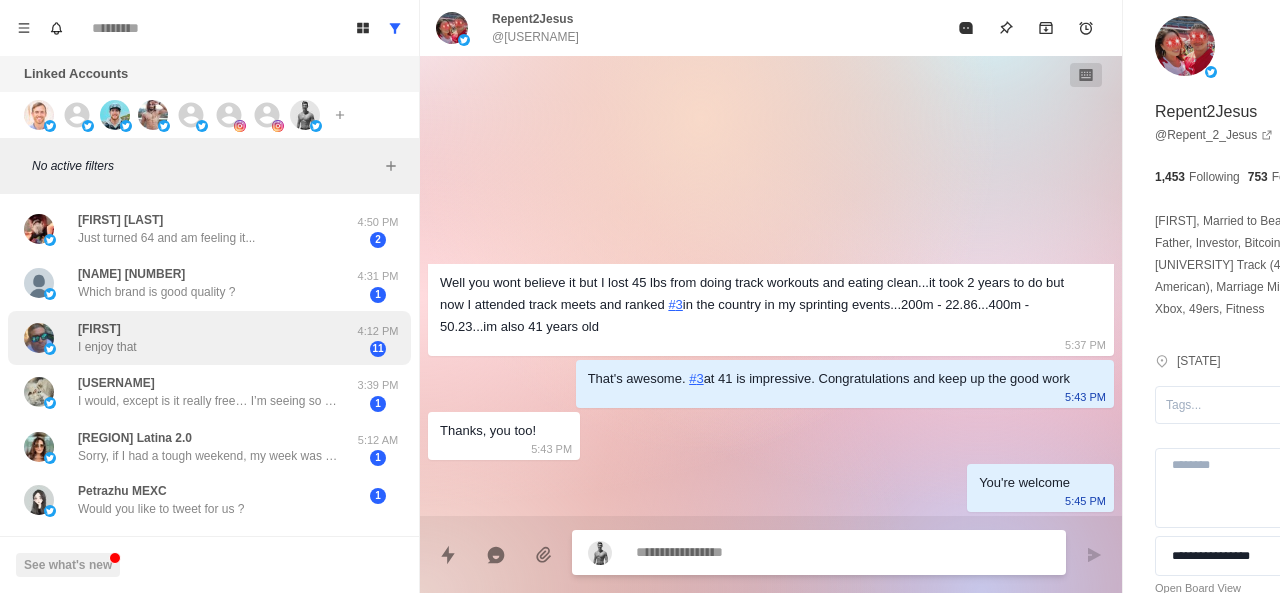 click on "[FIRST] I enjoy that" at bounding box center [188, 338] 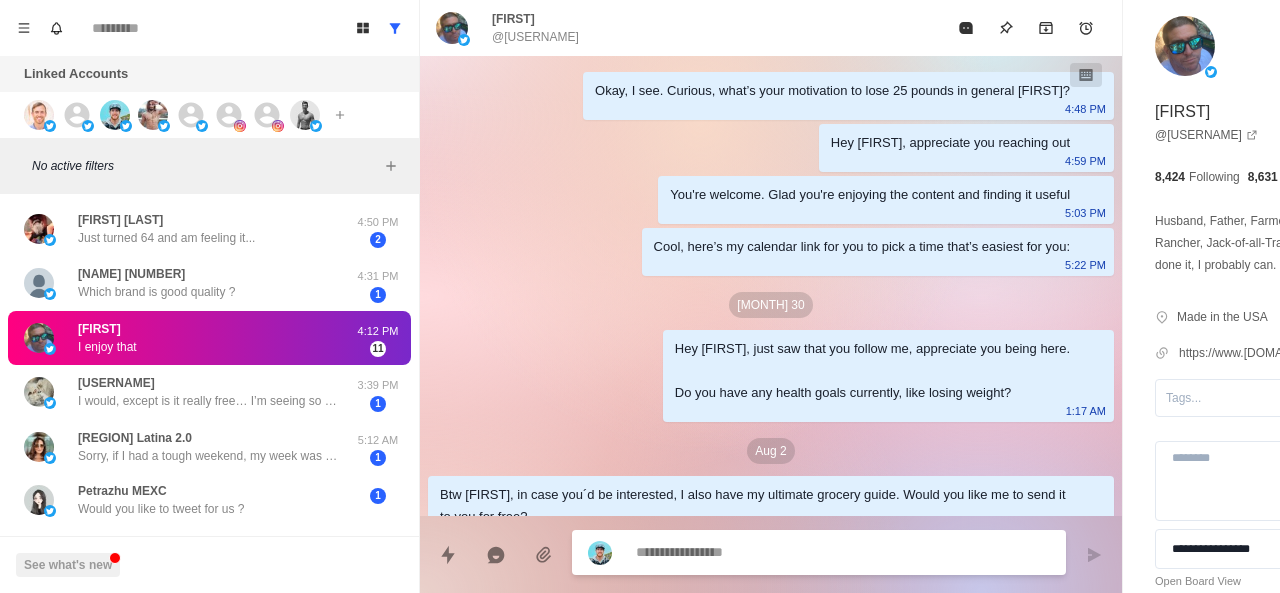 scroll, scrollTop: 954, scrollLeft: 0, axis: vertical 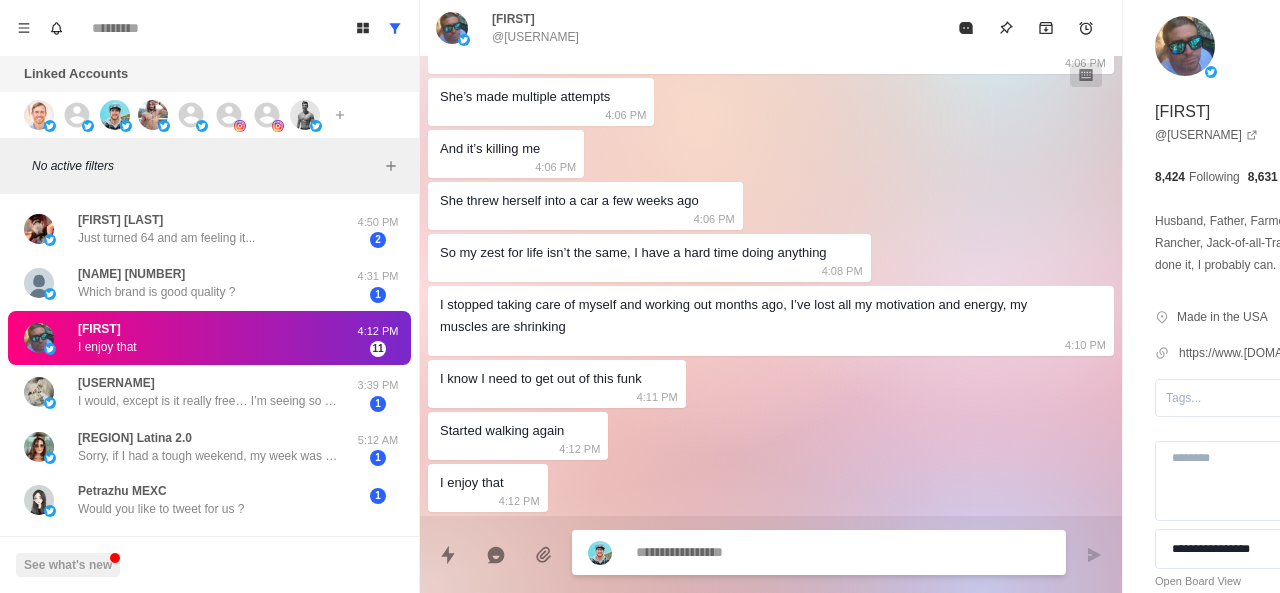paste on "**********" 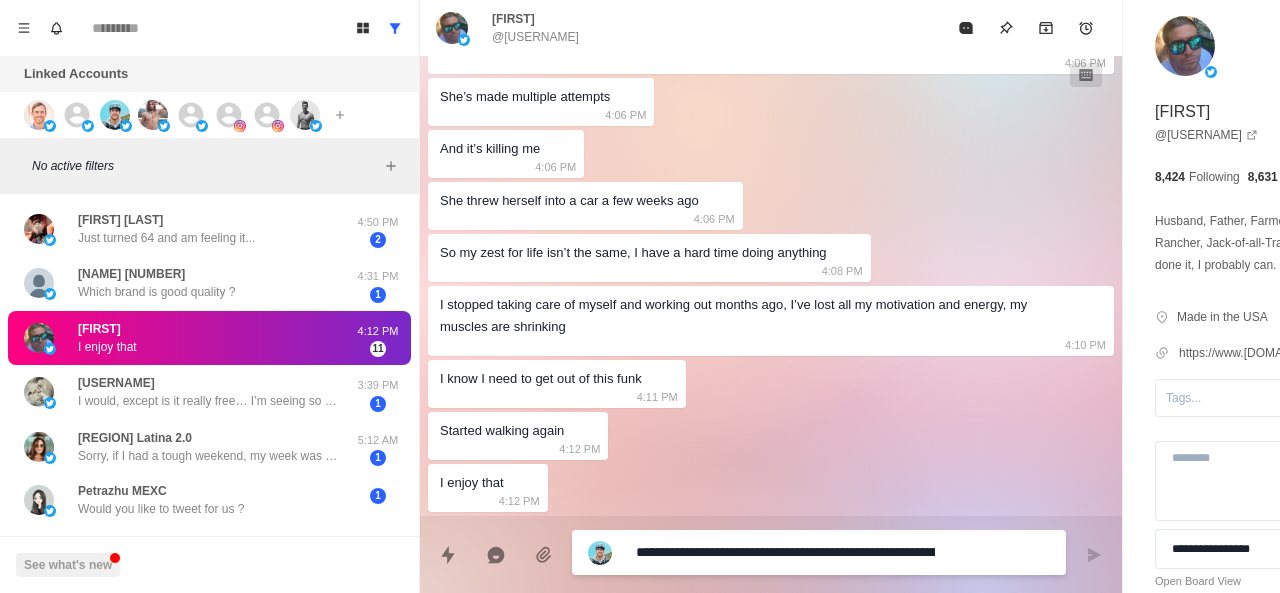 scroll, scrollTop: 16, scrollLeft: 0, axis: vertical 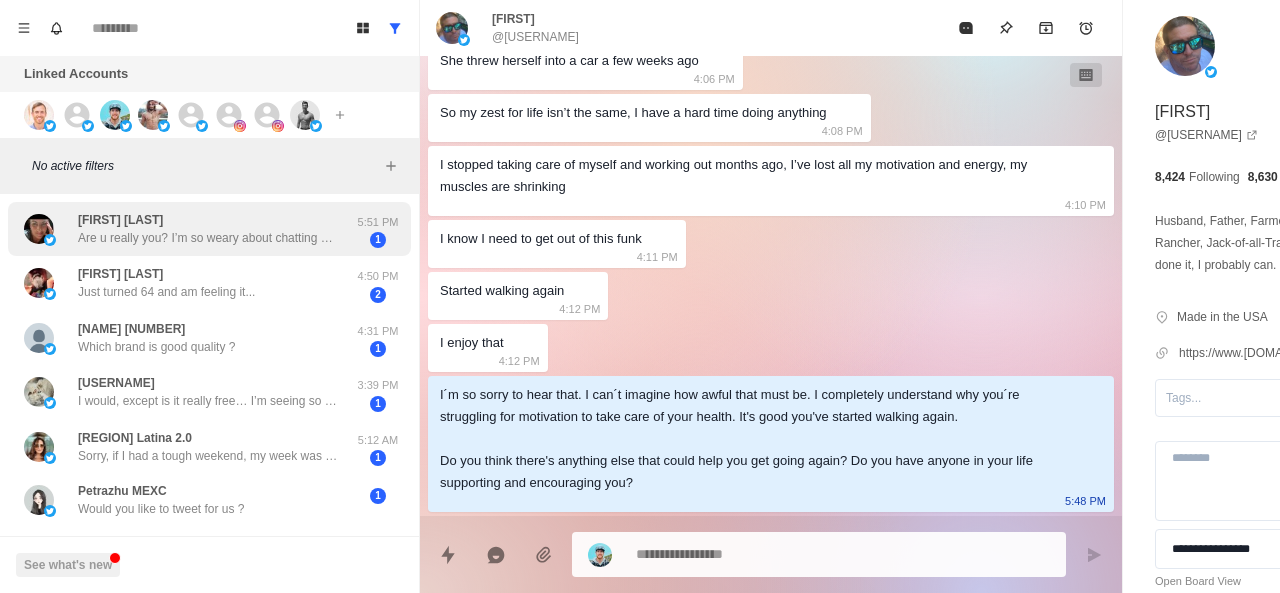 click on "Are u really you? I’m so weary about chatting with someone online." at bounding box center [208, 238] 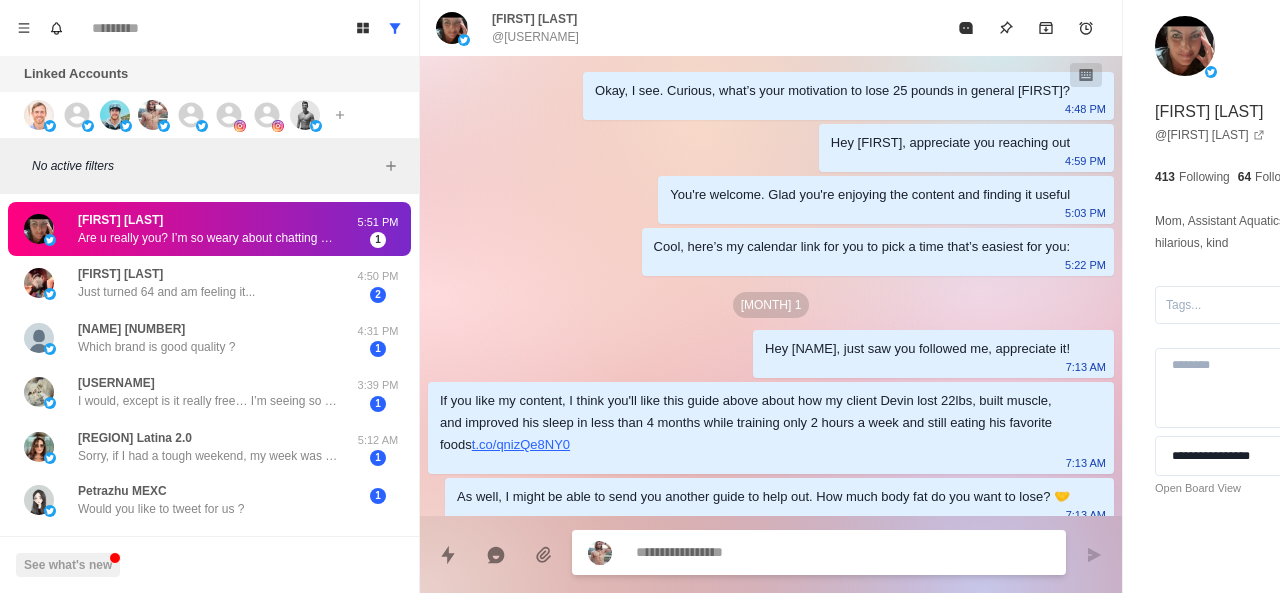scroll, scrollTop: 190, scrollLeft: 0, axis: vertical 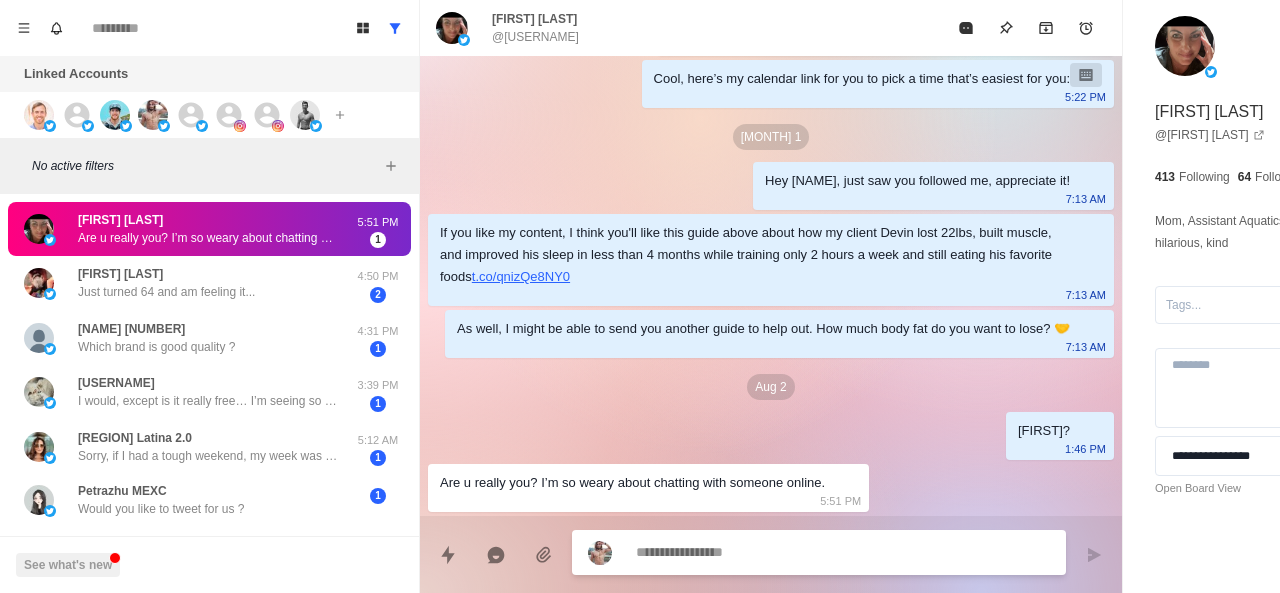 click at bounding box center (785, 552) 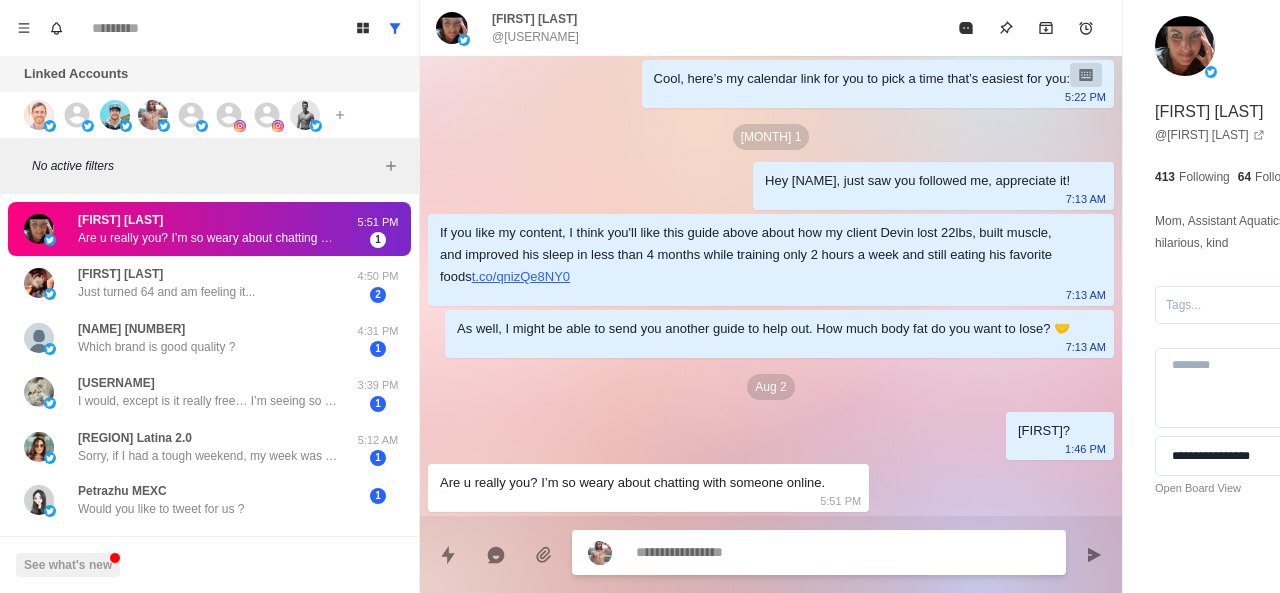 scroll, scrollTop: 242, scrollLeft: 0, axis: vertical 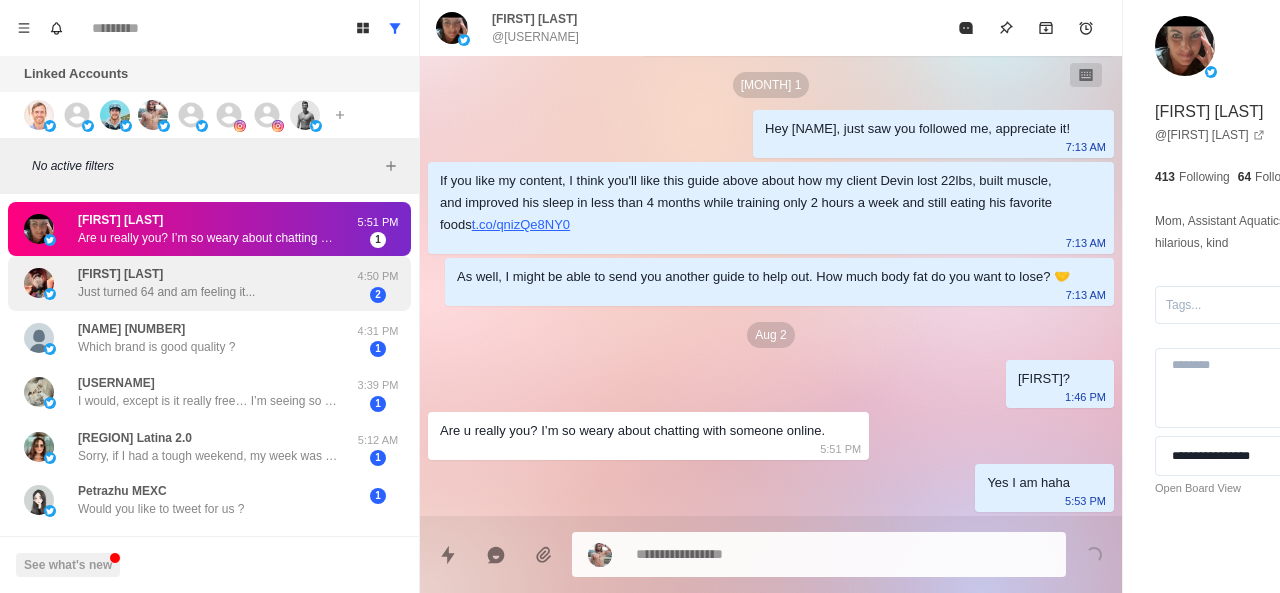 click on "Just turned 64 and am feeling it..." at bounding box center (166, 292) 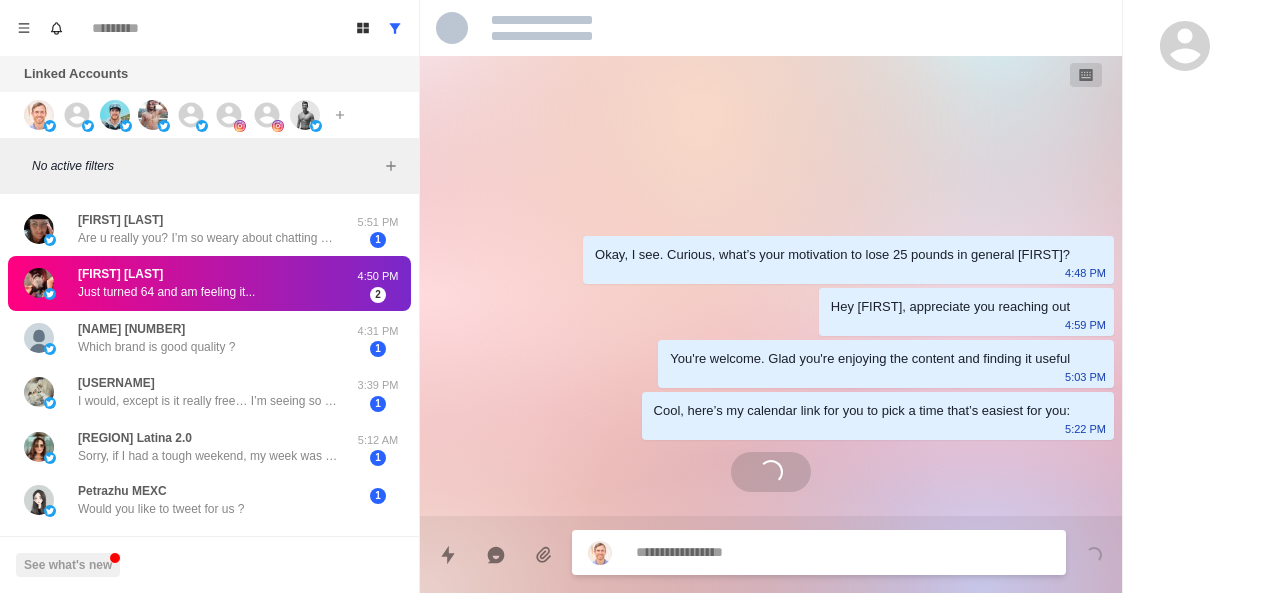scroll, scrollTop: 0, scrollLeft: 0, axis: both 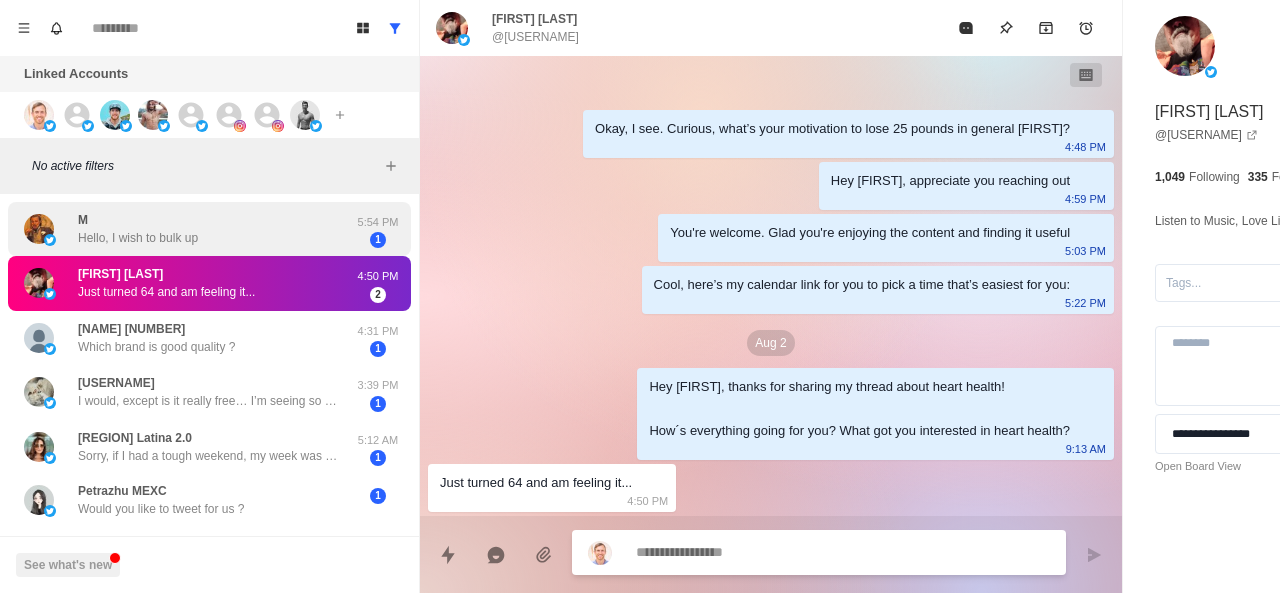 click on "Hello, I wish to bulk up" at bounding box center (138, 238) 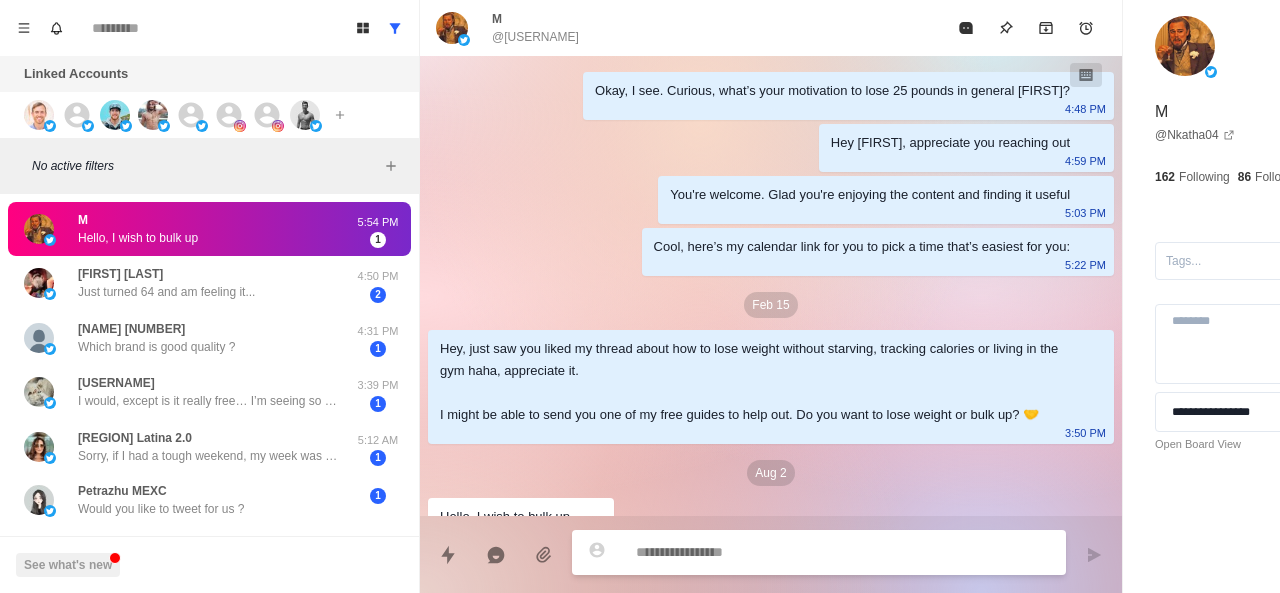 scroll, scrollTop: 56, scrollLeft: 0, axis: vertical 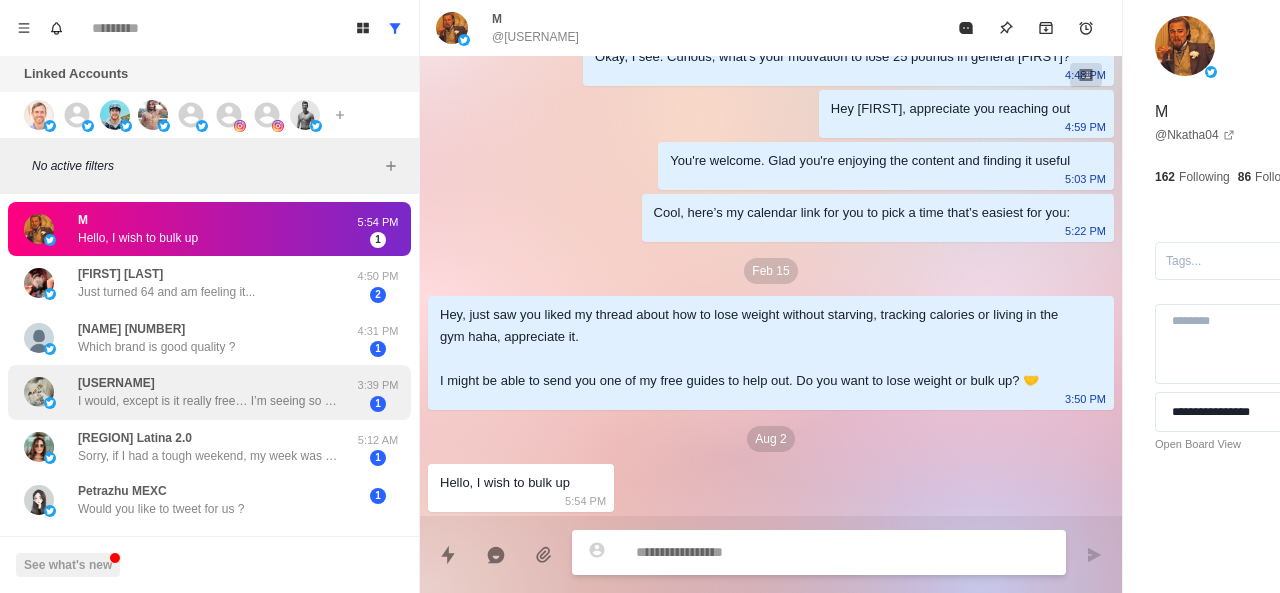 click on "I would, except is it really free… I’m seeing so much now on here isn’t. They want you to subscribe.. the new way of making a living!" at bounding box center (208, 401) 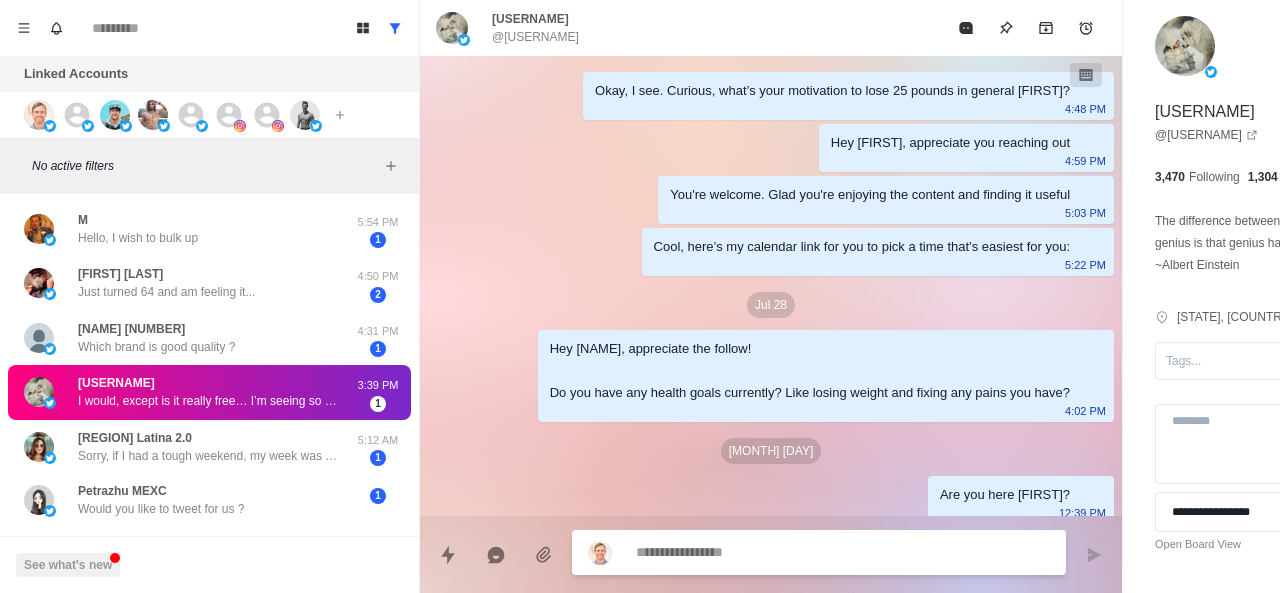 scroll, scrollTop: 534, scrollLeft: 0, axis: vertical 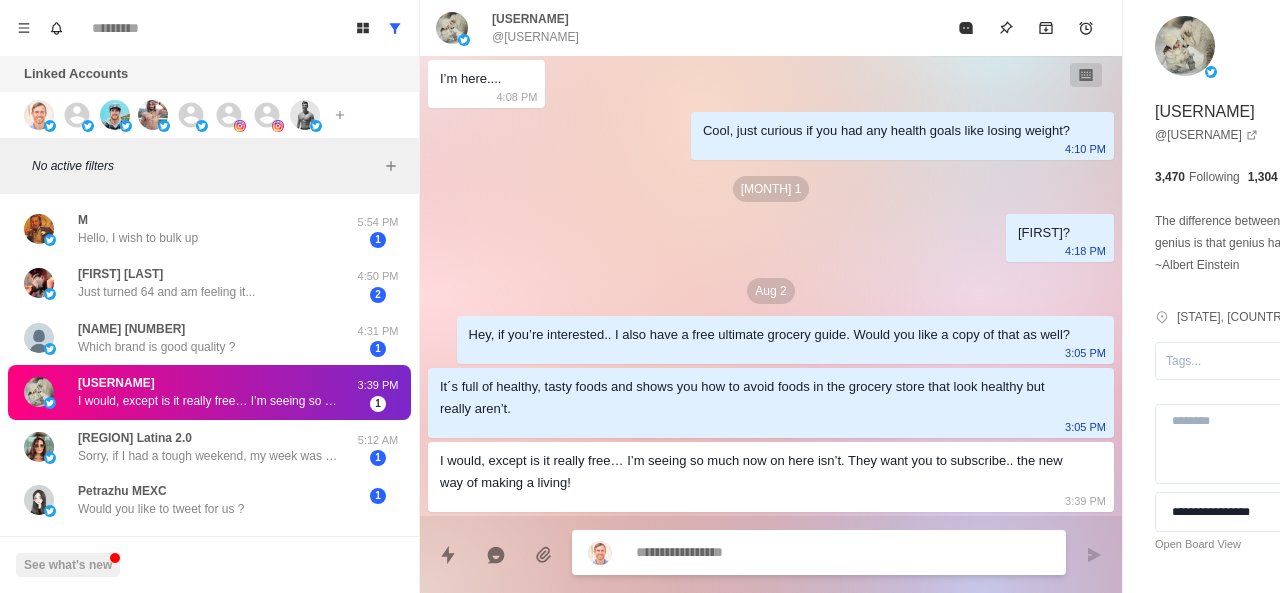 click at bounding box center [785, 552] 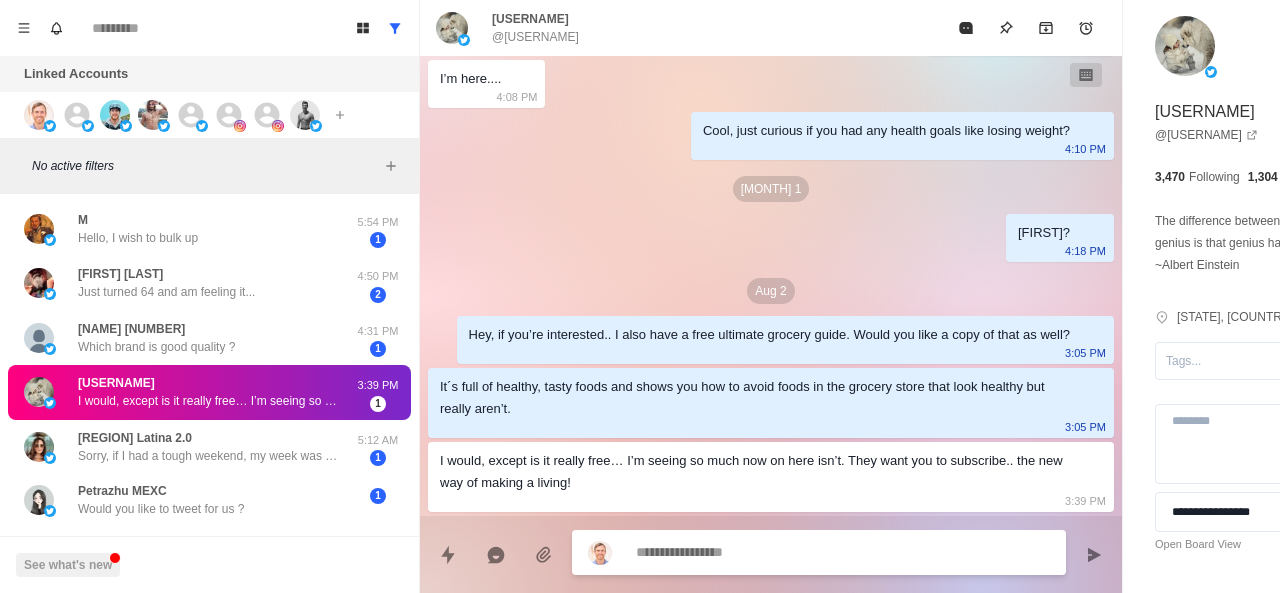 paste on "**********" 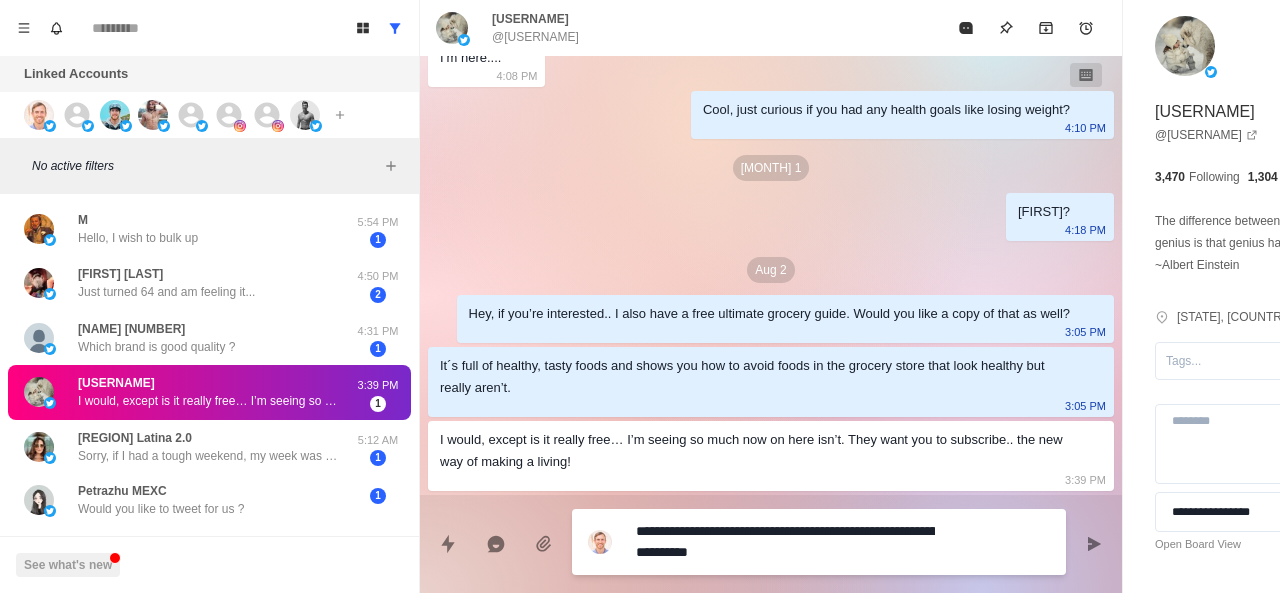 click on "**********" at bounding box center [785, 542] 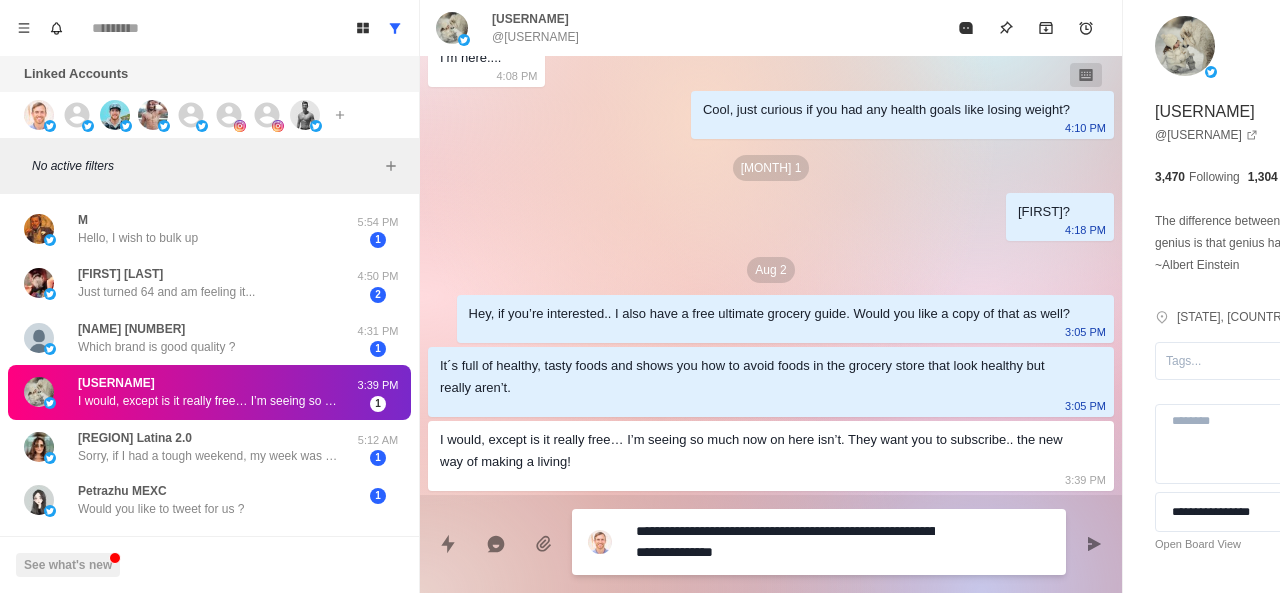 click on "**********" at bounding box center (785, 542) 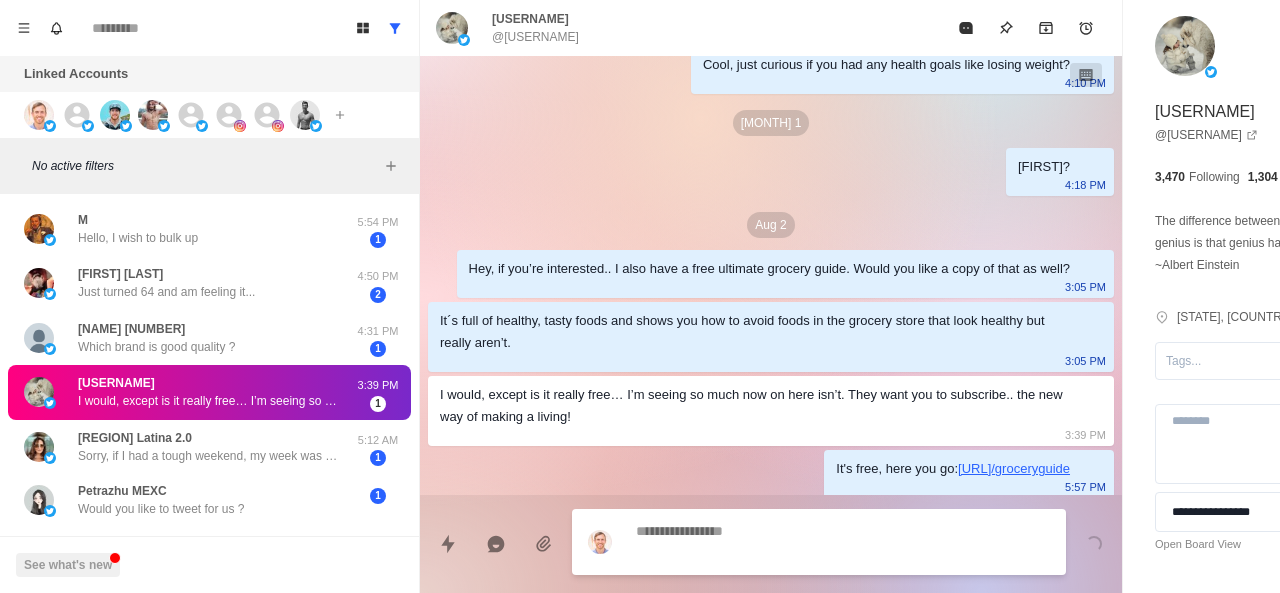 scroll, scrollTop: 586, scrollLeft: 0, axis: vertical 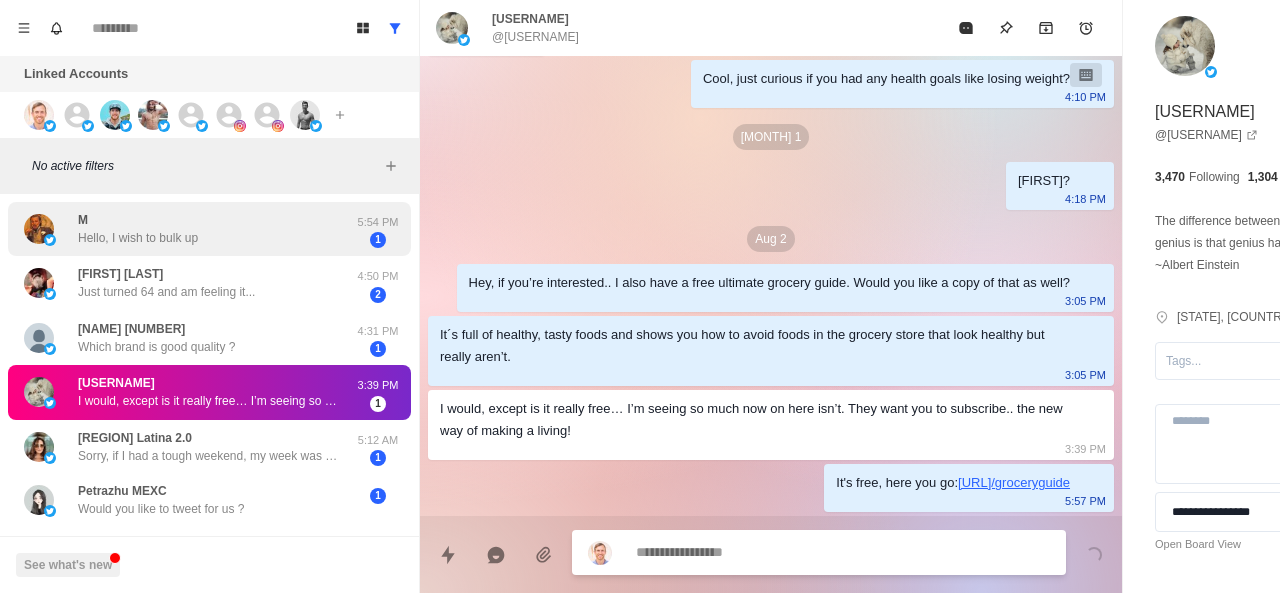 click on "M Hello, I wish to bulk up" at bounding box center (188, 229) 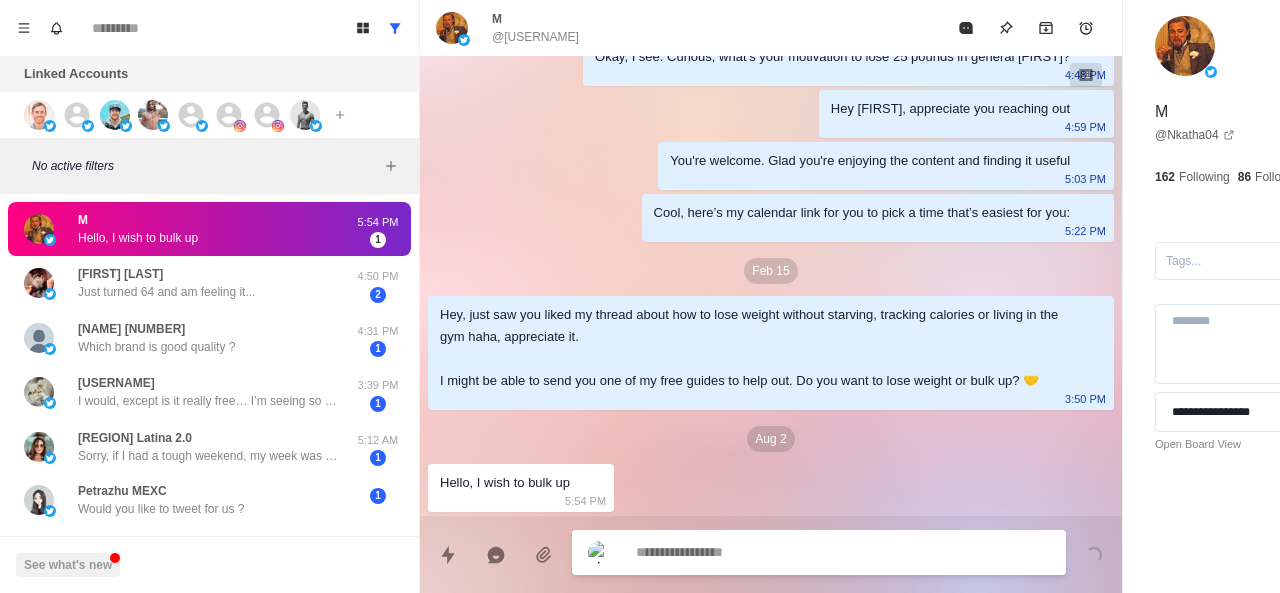 scroll, scrollTop: 56, scrollLeft: 0, axis: vertical 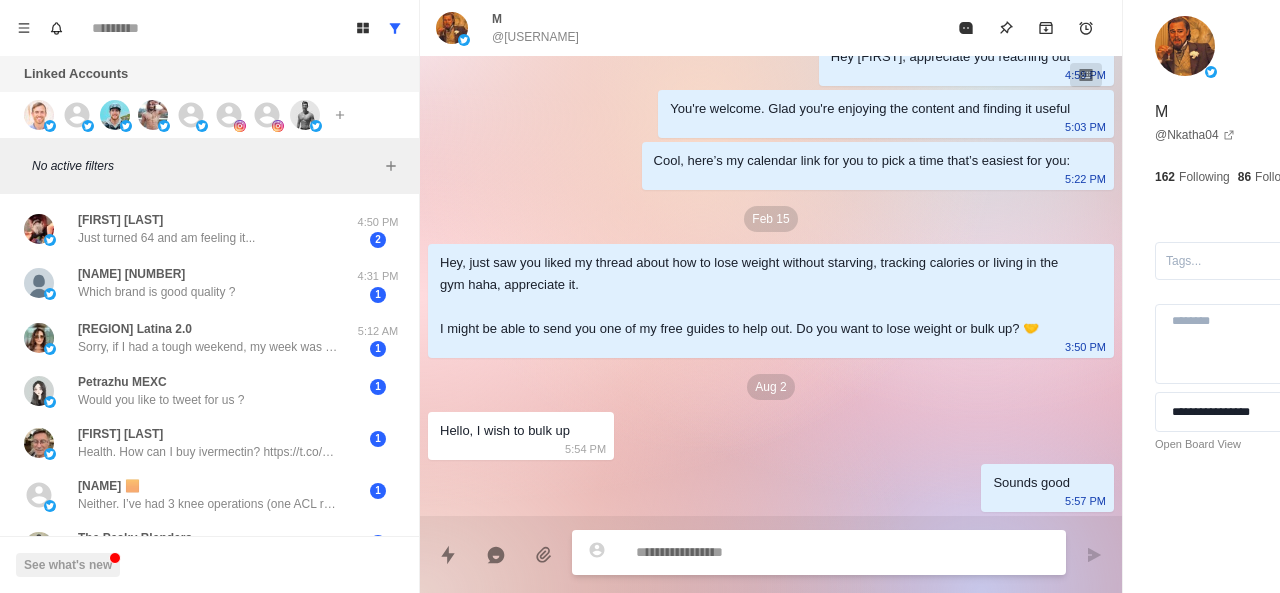 click on "Chris McKinney Just turned 64 and am feeling it... 4:50 PM 2 javier 123456 Which brand is good quality ? 4:31 PM 1 East LA Latina 2.0 Sorry, if I had a tough weekend, my week was 10x worse. 5:12 AM 1 Petrazhu MEXC Would you like to tweet for us ? 1 howard prager Health. How can I buy ivermectin? https://t.co/VGPhrNWMuN 1 Jason Diamos 🟧 Neither. I’ve had 3 knee operations (one ACL reconstruction &amp; 2 torn meniscus repairs) and I find your tweets educational/informative. 👍 1 The Peaky Blenders Health https://twitter.com/TheWarEnglish/status/1899090581113958756 1 Christian Holman Bulk up 1 Koi Africa Hi hello
Must have been something on your posts
I'm good though 1 jordan Coomes Honestly I’ve told myself on April 1st I’m gonna dedicate myself to eating better and would like to go to the gym. Want to do this for my daughter. And these meals will be very helpful for me 1 Mary Akor Hi.
Am already eating healthy and loosing weight. I just follow threads the align with my believe 1 Ale Cacciari 1 1 2" at bounding box center [209, 394] 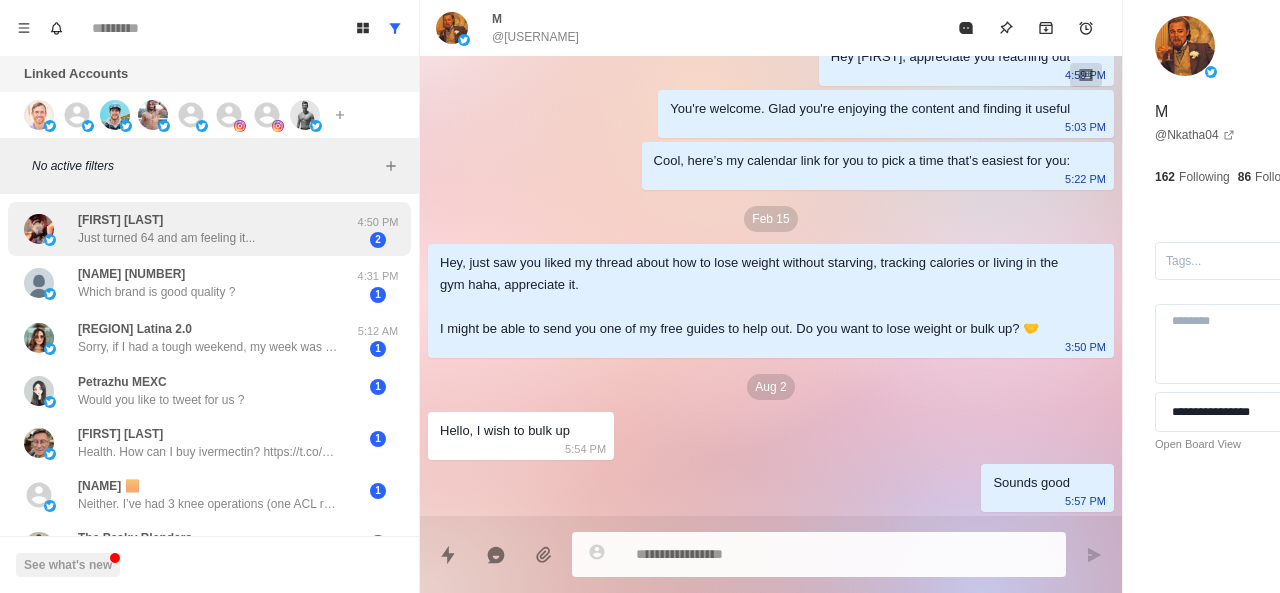click on "Chris McKinney Just turned 64 and am feeling it... 4:50 PM 2" at bounding box center [209, 229] 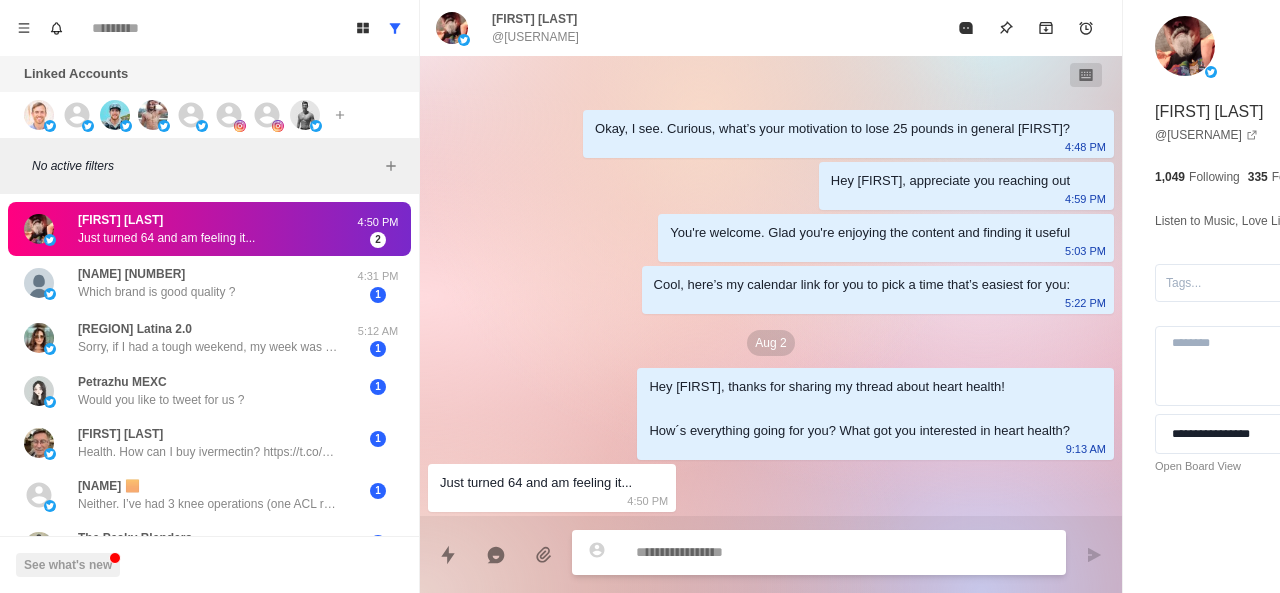 scroll, scrollTop: 0, scrollLeft: 0, axis: both 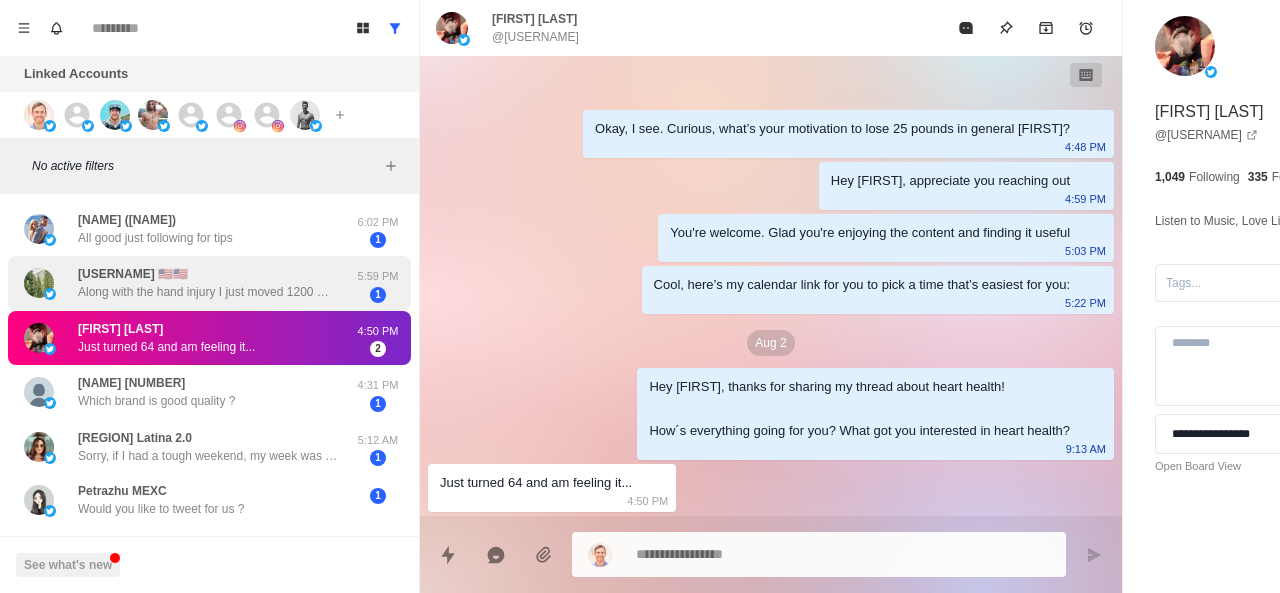 click on "smitty4236 🇺🇸🇺🇸 Along with the hand injury I just moved 1200 miles. So I haven’t not been eating great. I want to start eating clean. I get beef from Butcher Box and fish from Alaskan Seafood Co." at bounding box center (208, 283) 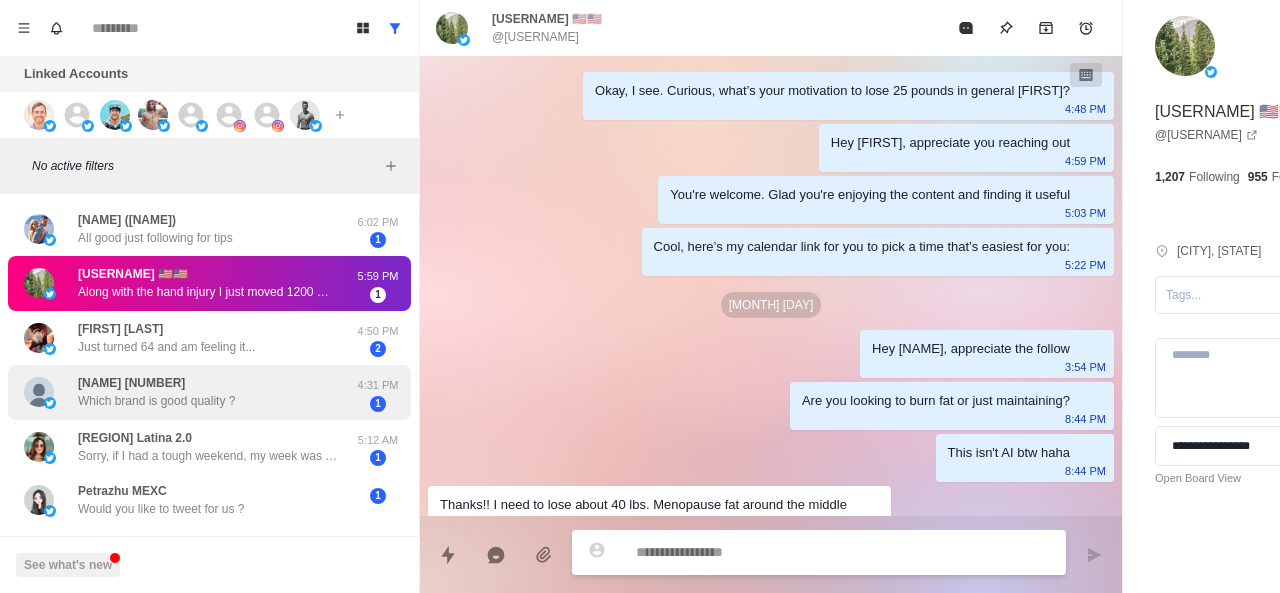 scroll, scrollTop: 530, scrollLeft: 0, axis: vertical 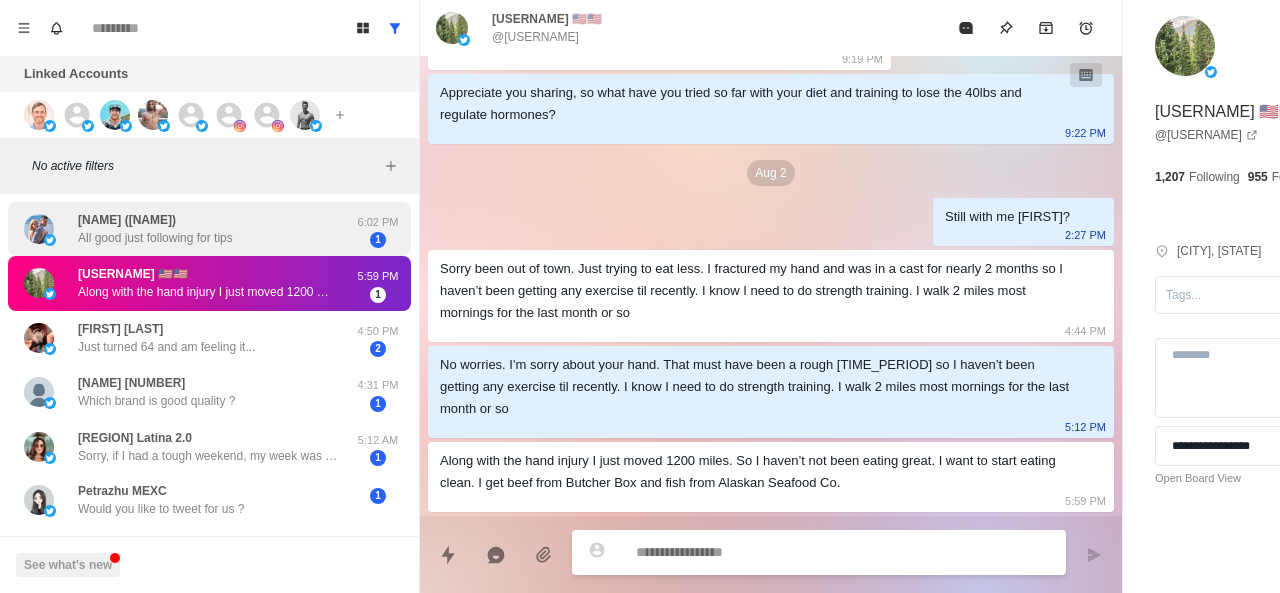 click on "sheena marble (gorges)" at bounding box center [127, 220] 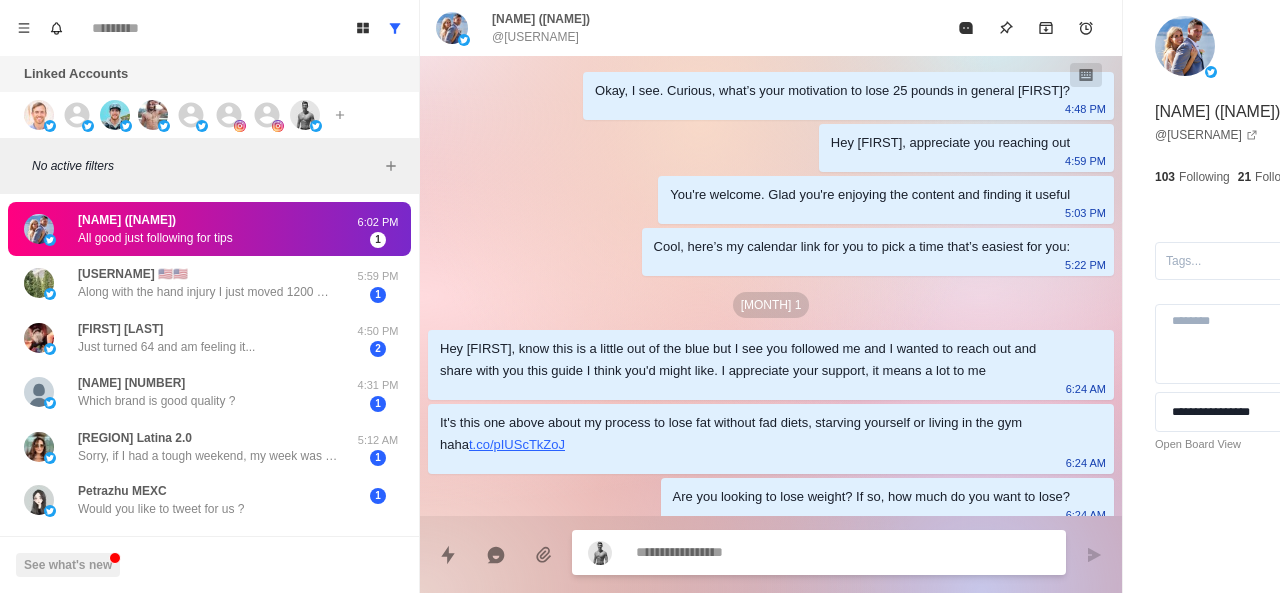 scroll, scrollTop: 190, scrollLeft: 0, axis: vertical 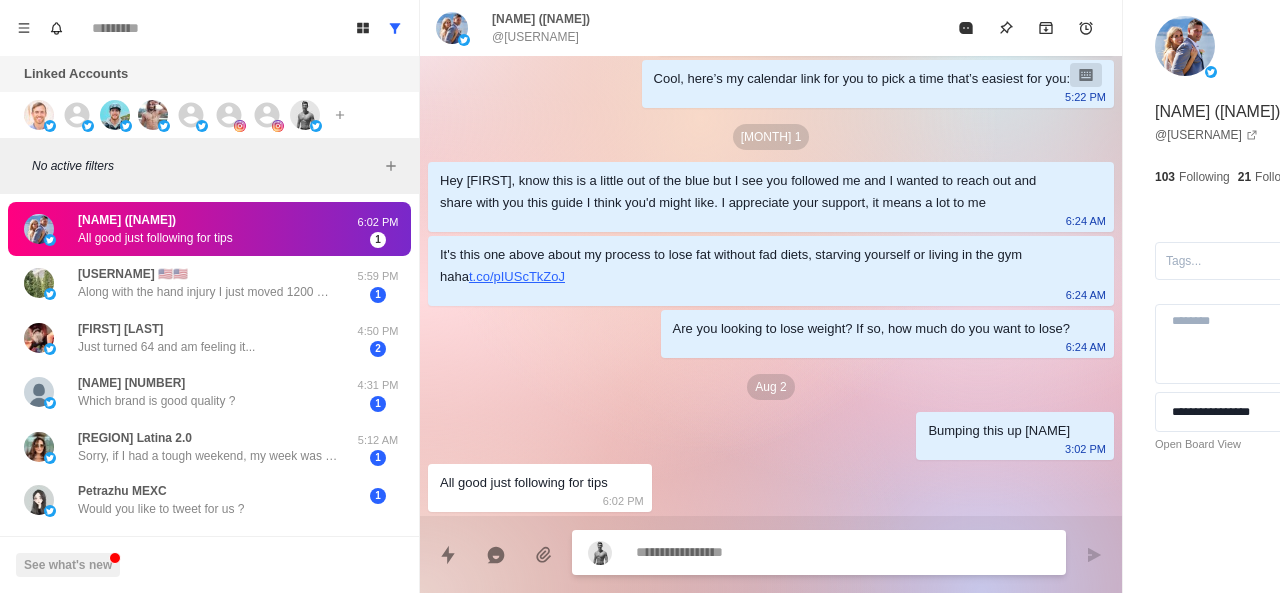 click at bounding box center [785, 552] 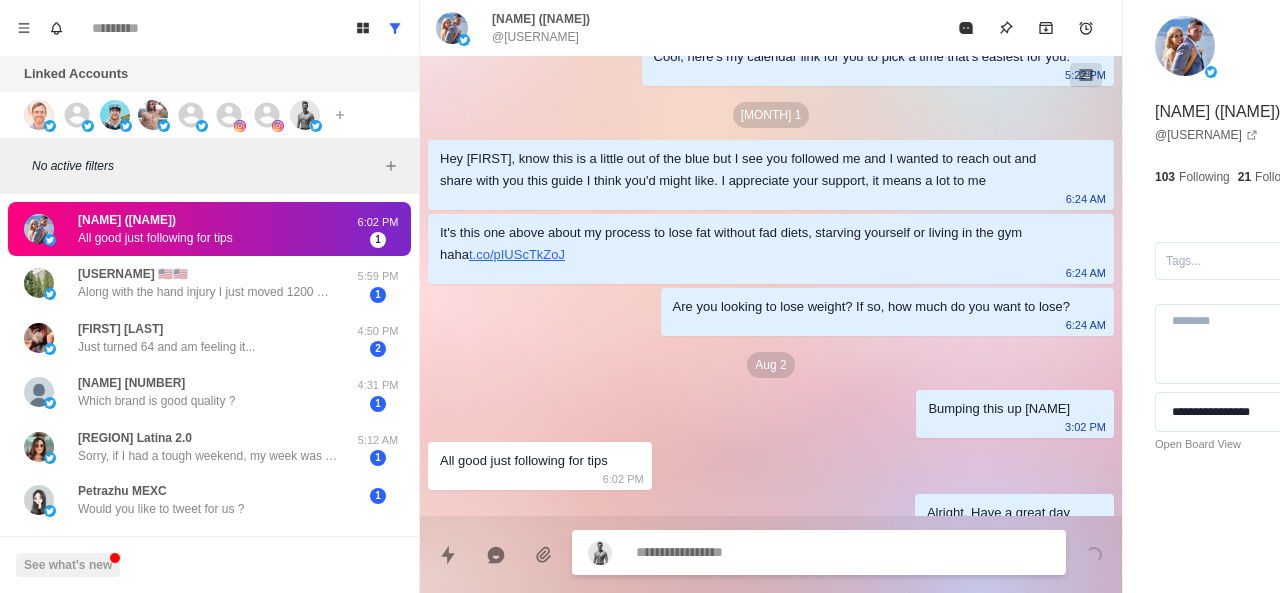scroll, scrollTop: 242, scrollLeft: 0, axis: vertical 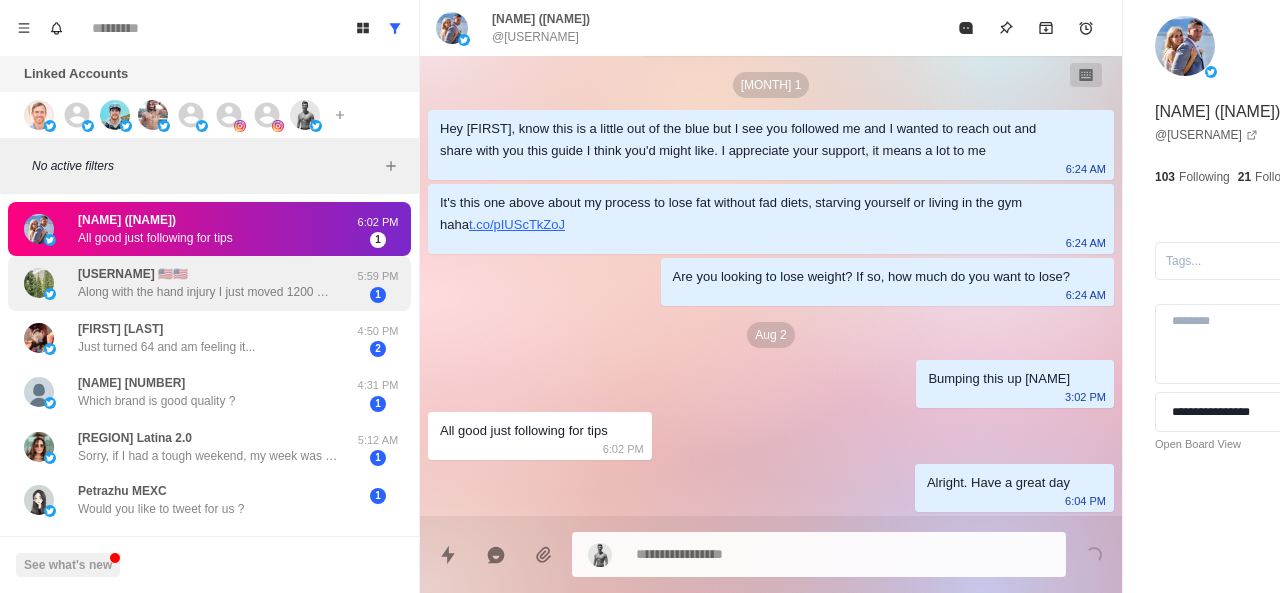 click on "smitty4236 🇺🇸🇺🇸 Along with the hand injury I just moved 1200 miles. So I haven’t not been eating great. I want to start eating clean. I get beef from Butcher Box and fish from Alaskan Seafood Co." at bounding box center (208, 283) 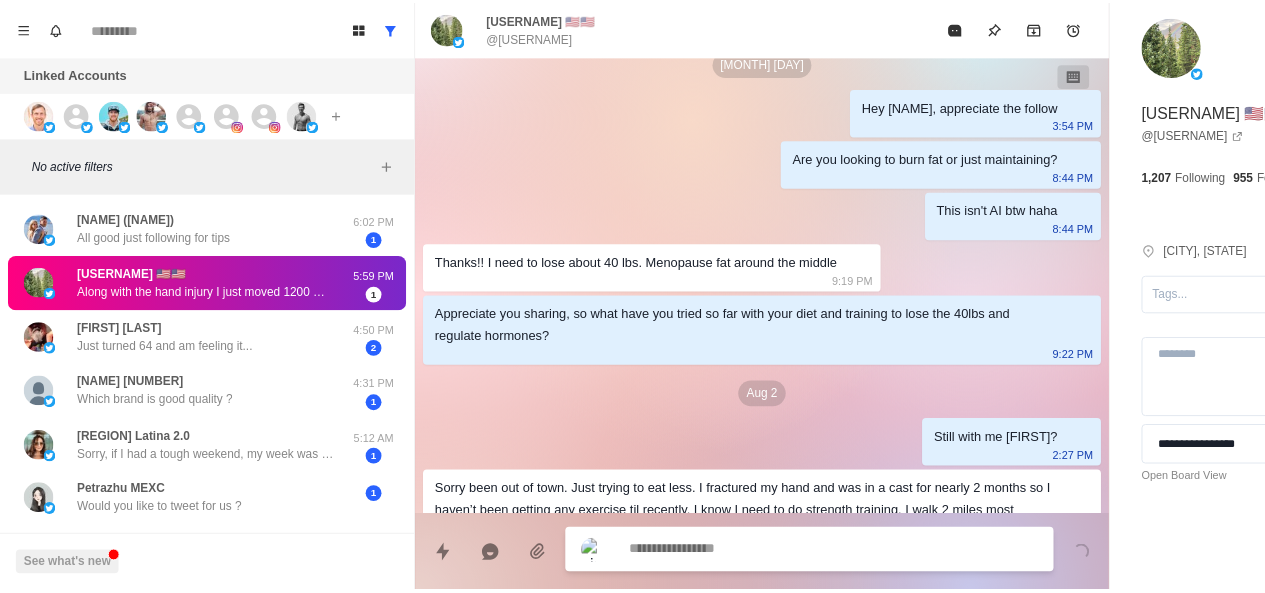 scroll, scrollTop: 530, scrollLeft: 0, axis: vertical 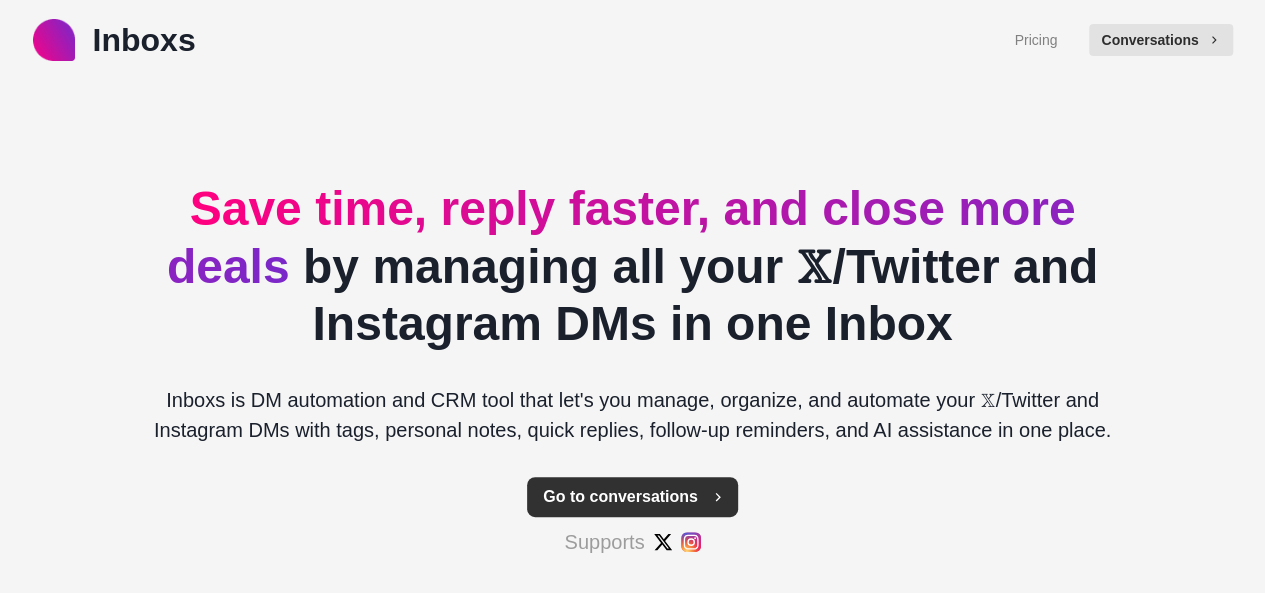 click on "Go to conversations" at bounding box center [632, 497] 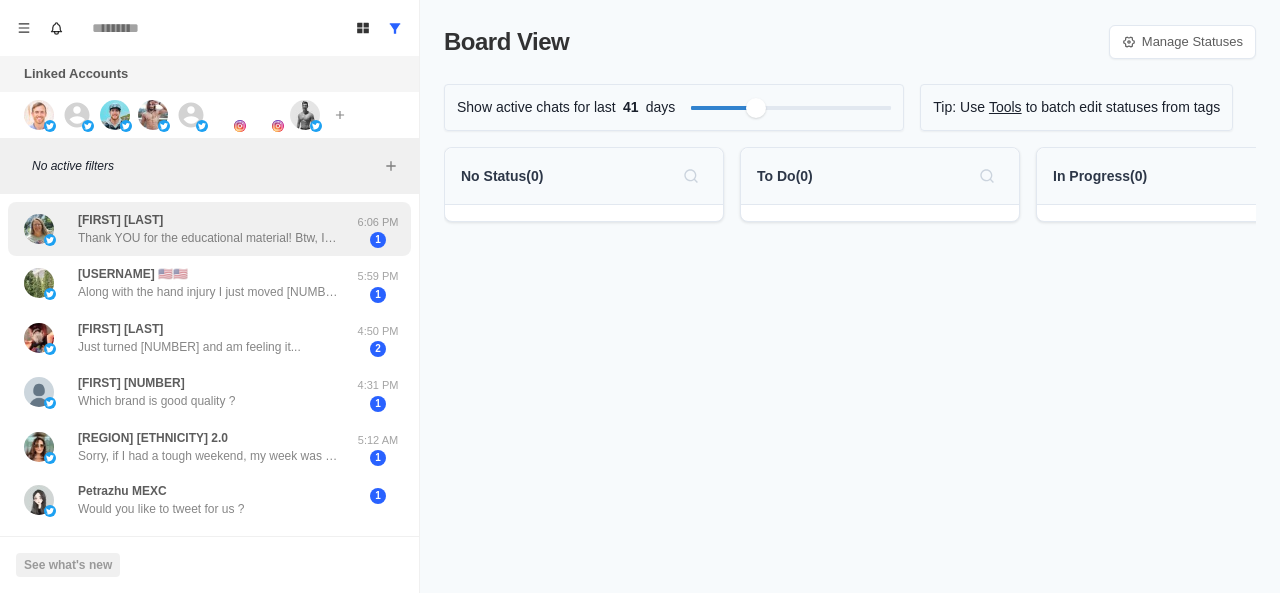 click on "Thank YOU for the educational material!
Btw, I don’t do any kind of formal exercise…it’s all based on homesteading - gardening, mowing, raking, shoveling, etc. ☺️
Take Care!" at bounding box center [208, 238] 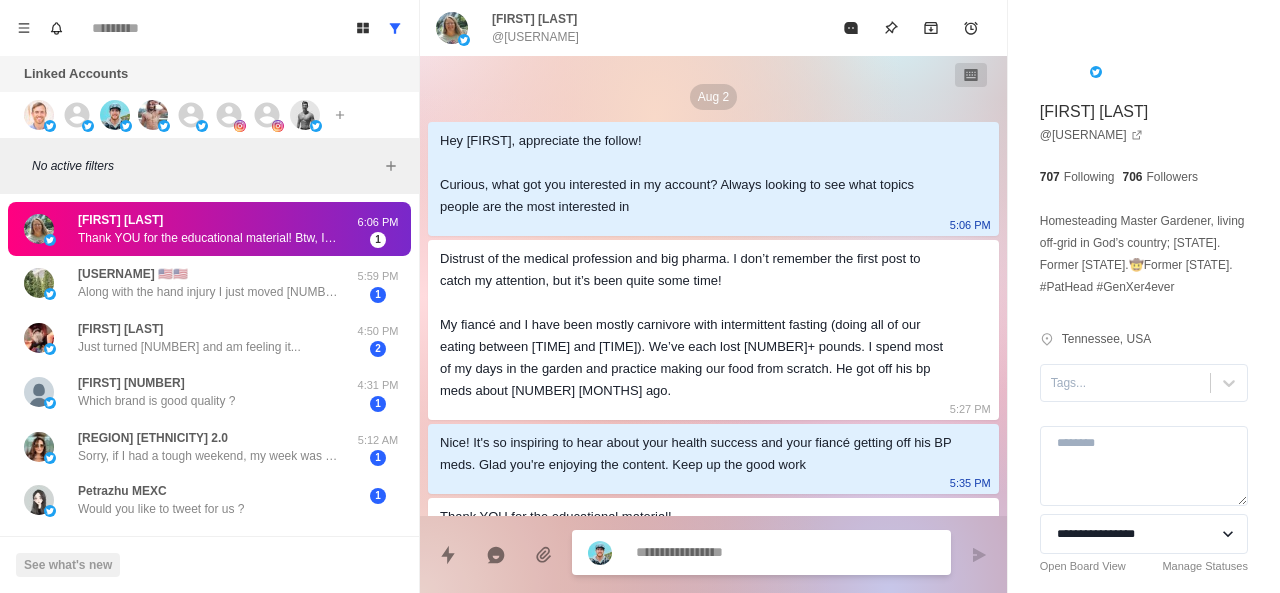 scroll, scrollTop: 144, scrollLeft: 0, axis: vertical 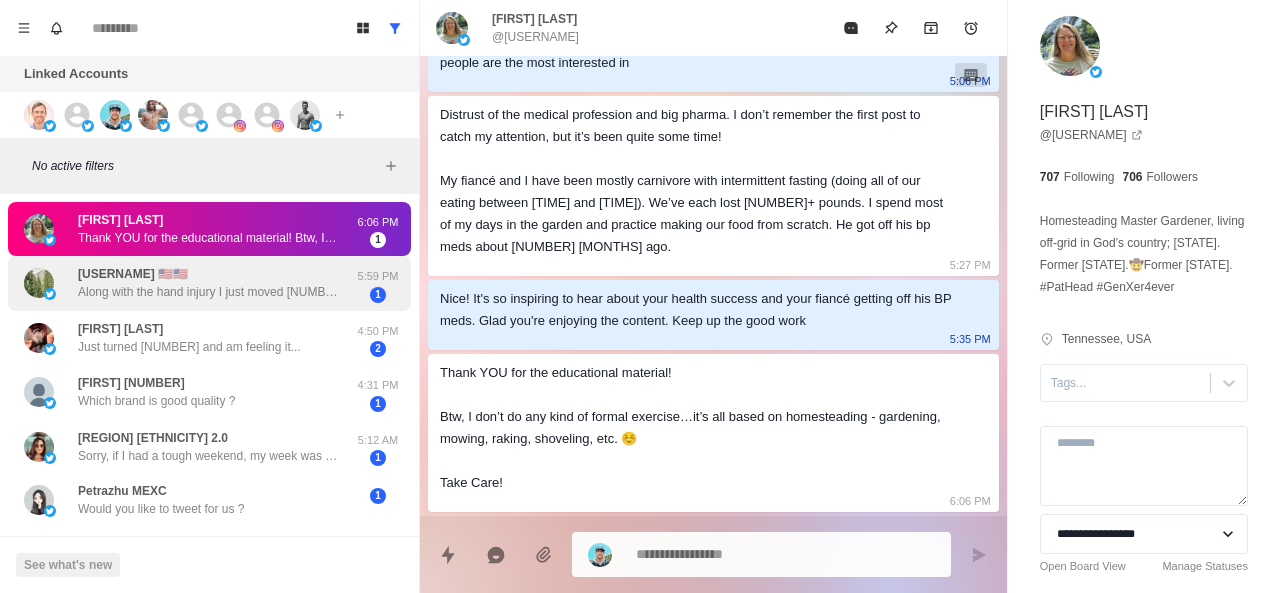 click on "Along with the hand injury I just moved [NUMBER] miles. So I haven’t not been eating great. I want to start eating clean. I get beef from Butcher Box and fish from Alaskan Seafood Co." at bounding box center (208, 292) 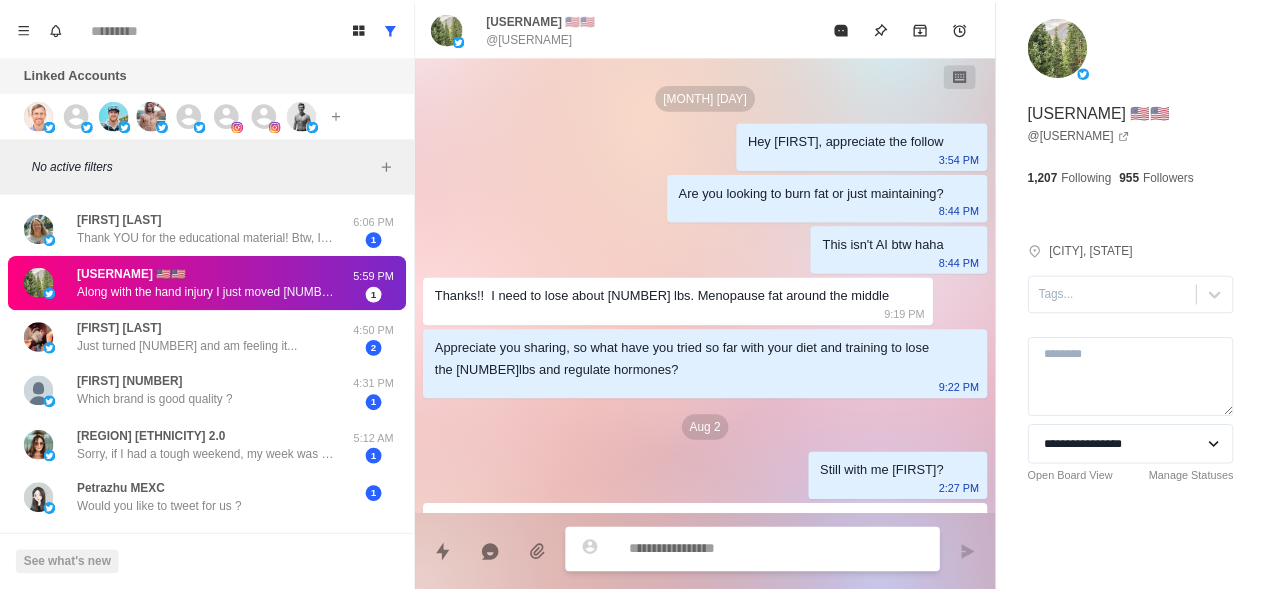 scroll, scrollTop: 322, scrollLeft: 0, axis: vertical 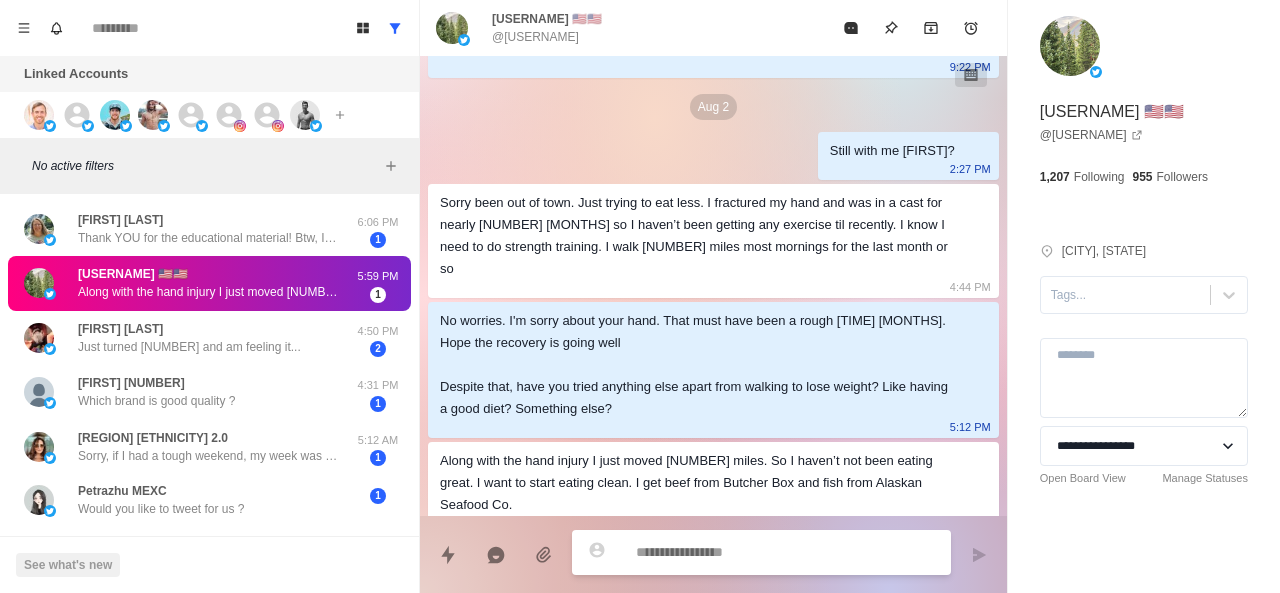 click at bounding box center [785, 552] 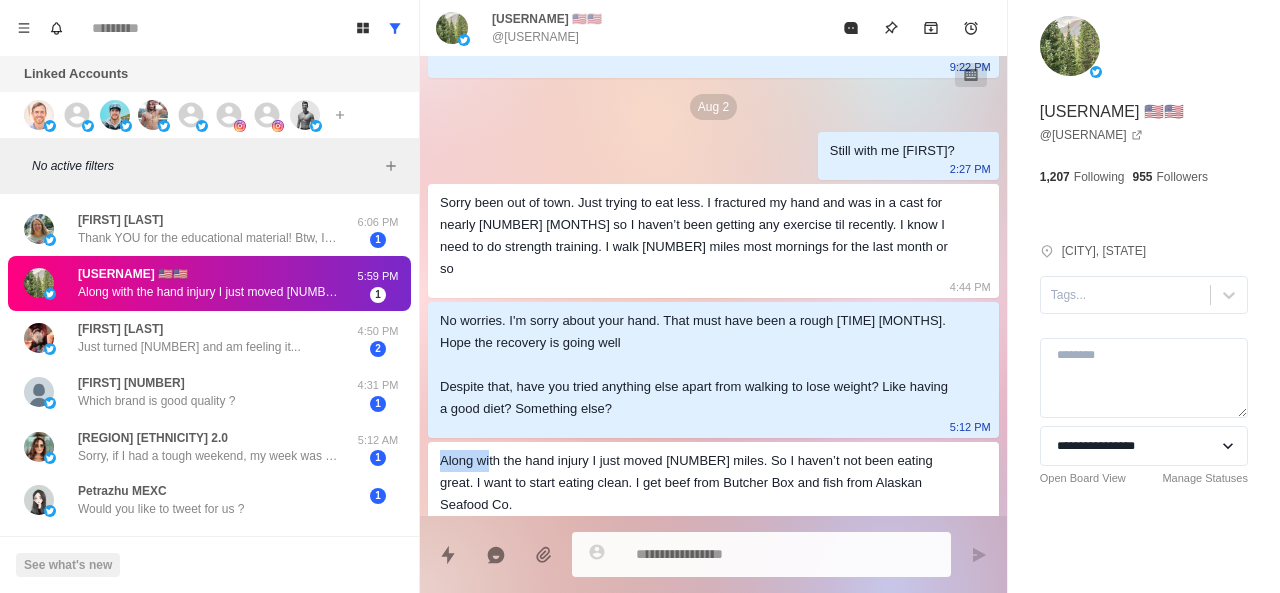 drag, startPoint x: 435, startPoint y: 435, endPoint x: 491, endPoint y: 446, distance: 57.070133 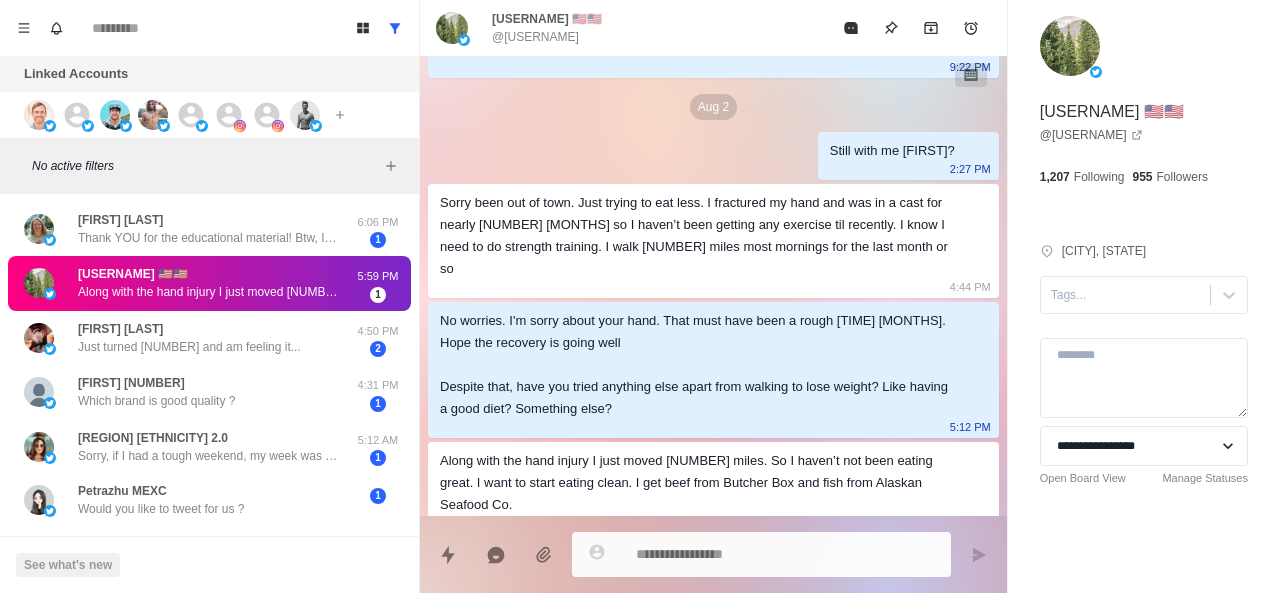 click on "No worries. I'm sorry about your hand. That must have been a rough [TIME] [MONTHS]. Hope the recovery is going well
Despite that, have you tried anything else apart from walking to lose weight? Like having a good diet? Something else?" at bounding box center [697, 365] 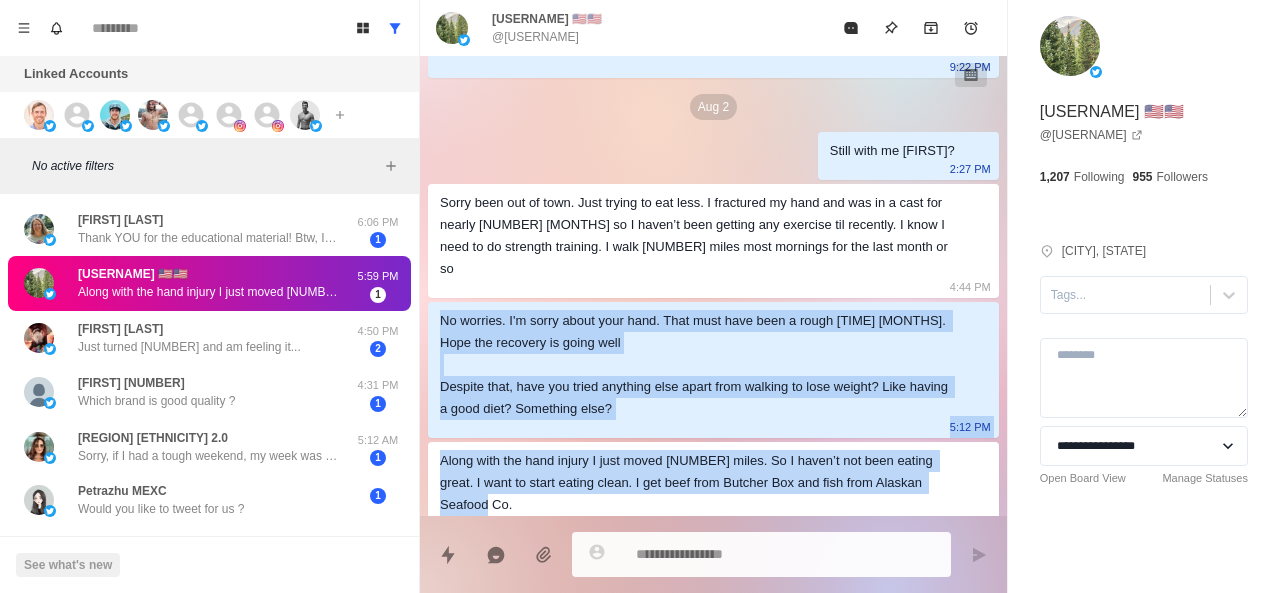 drag, startPoint x: 440, startPoint y: 295, endPoint x: 572, endPoint y: 477, distance: 224.82883 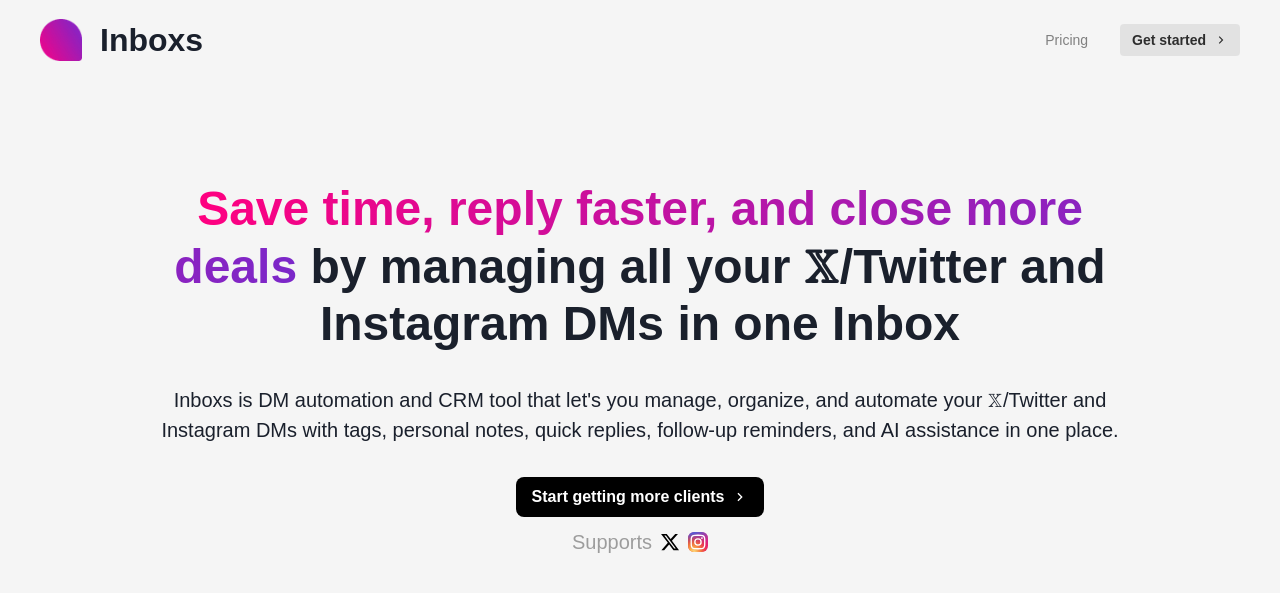 type on "*" 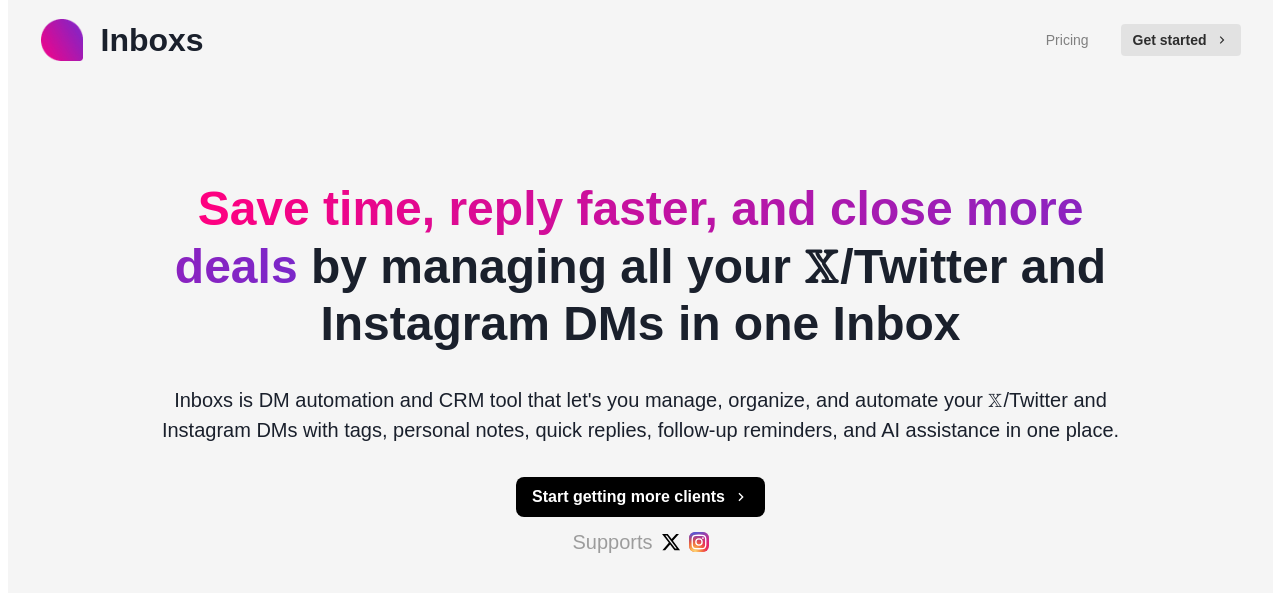 scroll, scrollTop: 0, scrollLeft: 0, axis: both 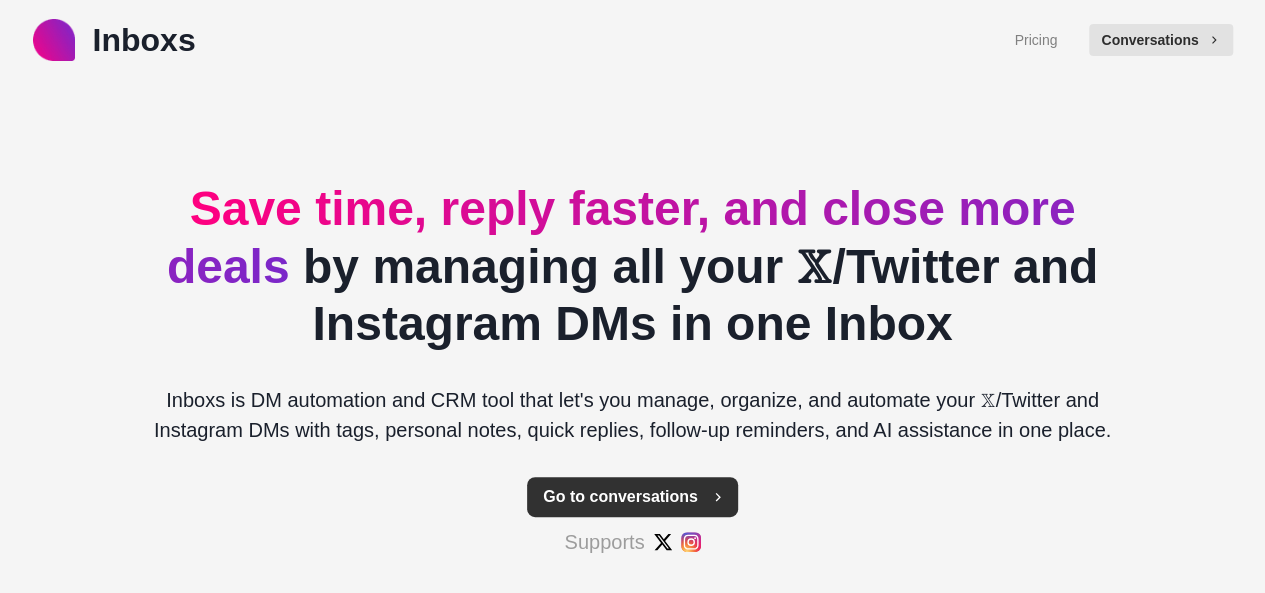 click on "Go to conversations" at bounding box center (632, 497) 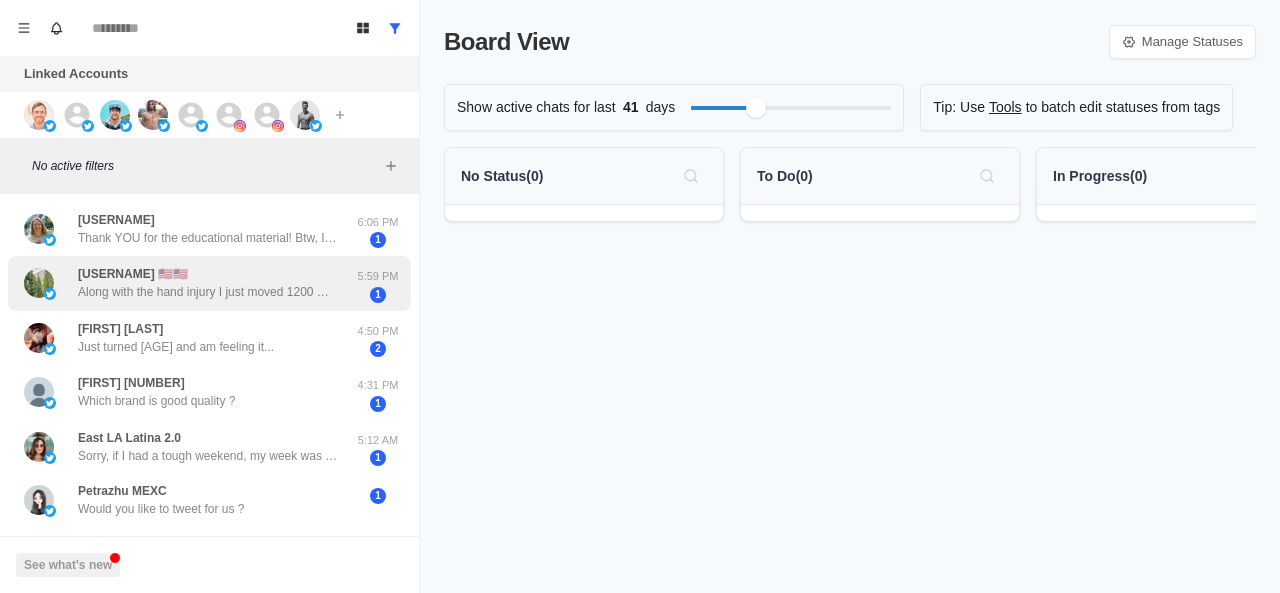 click on "Along with the hand injury I just moved 1200 miles. So I haven’t not been eating great. I want to start eating clean. I get beef from Butcher Box and fish from Alaskan Seafood Co." at bounding box center [208, 292] 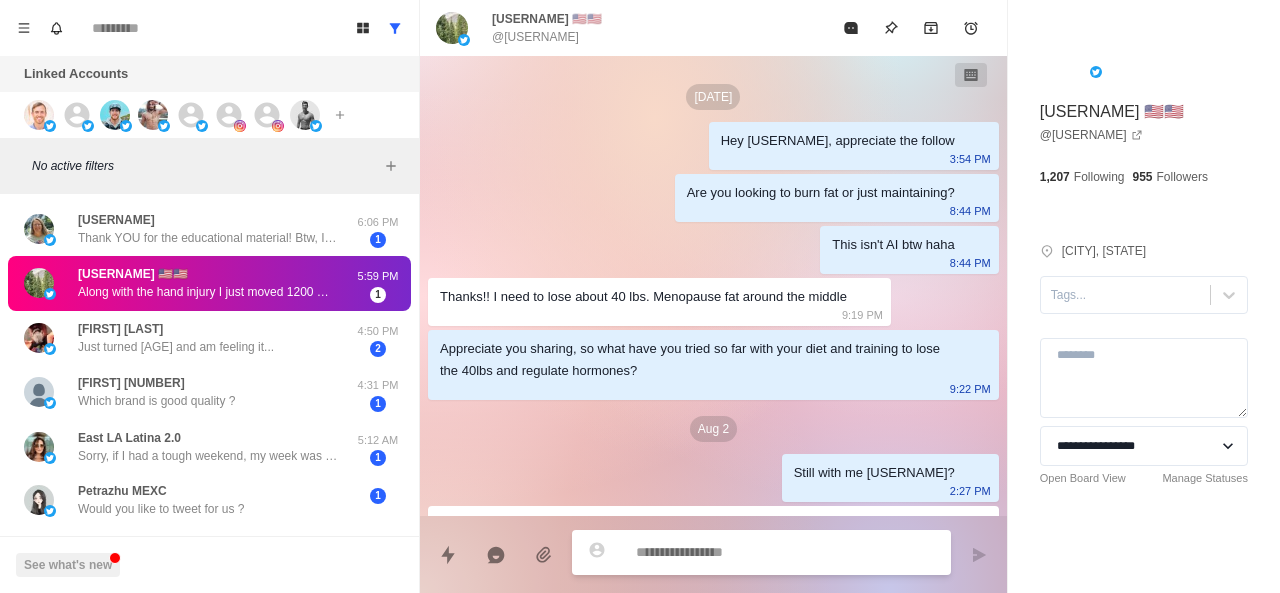 scroll, scrollTop: 322, scrollLeft: 0, axis: vertical 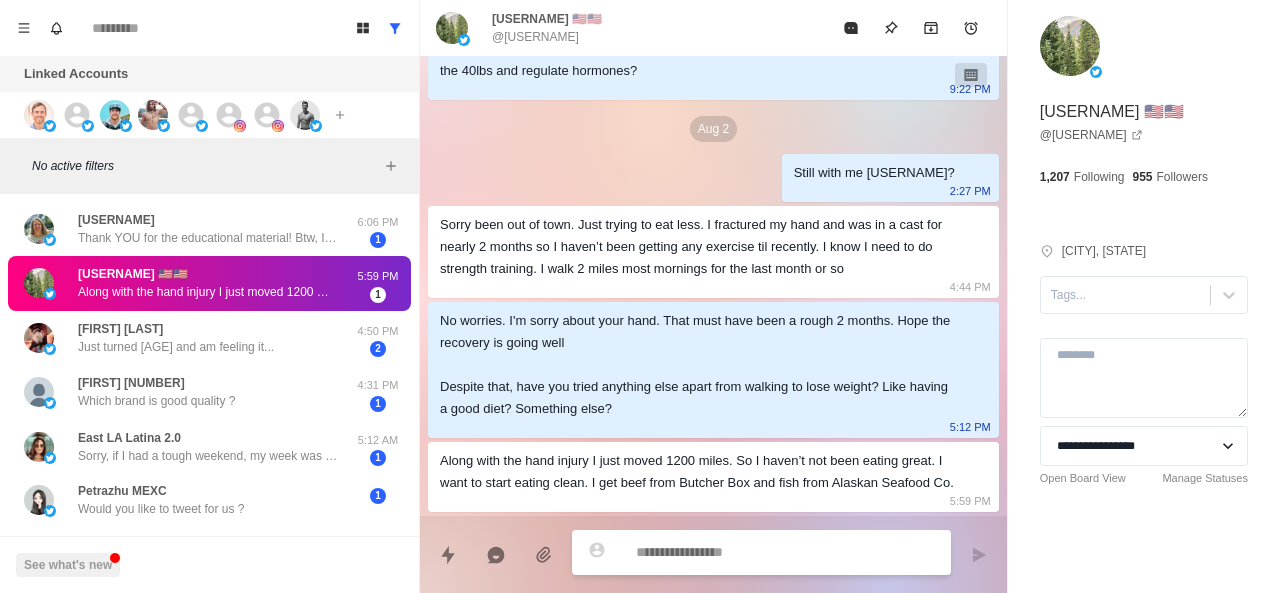 type on "*" 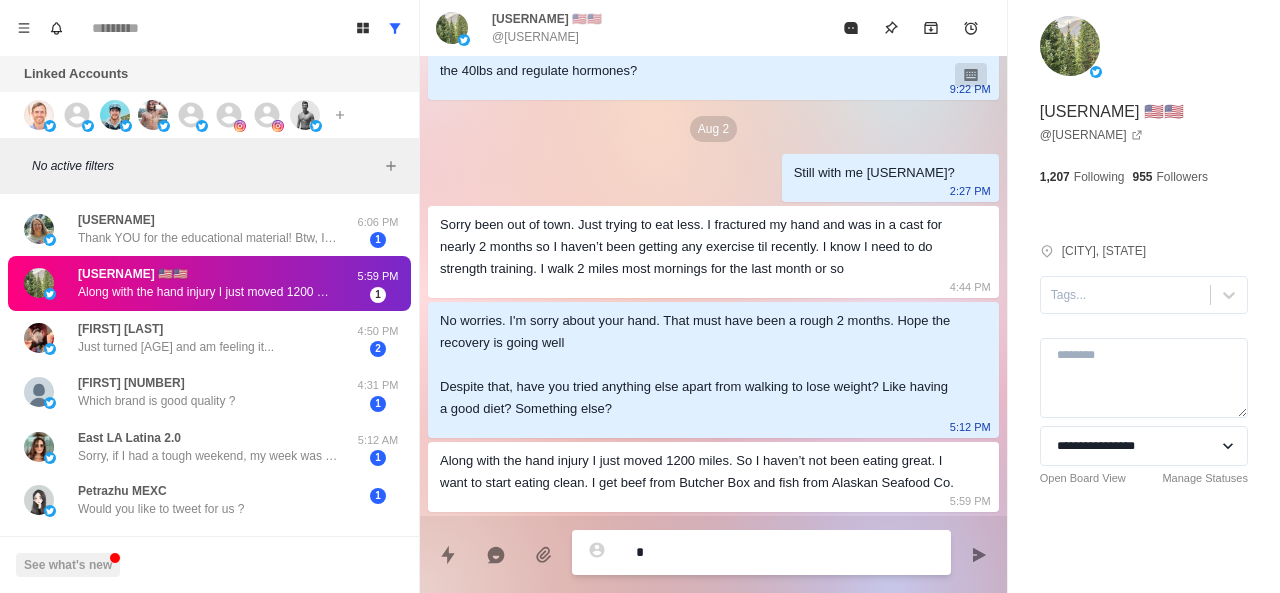 type on "*" 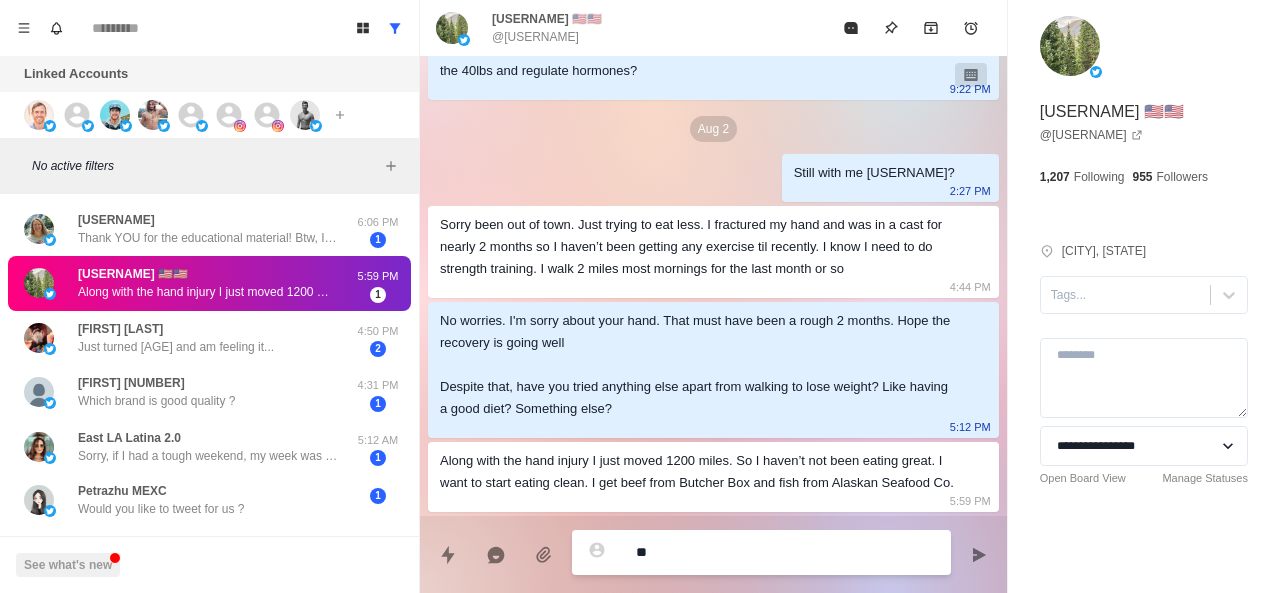 type on "*" 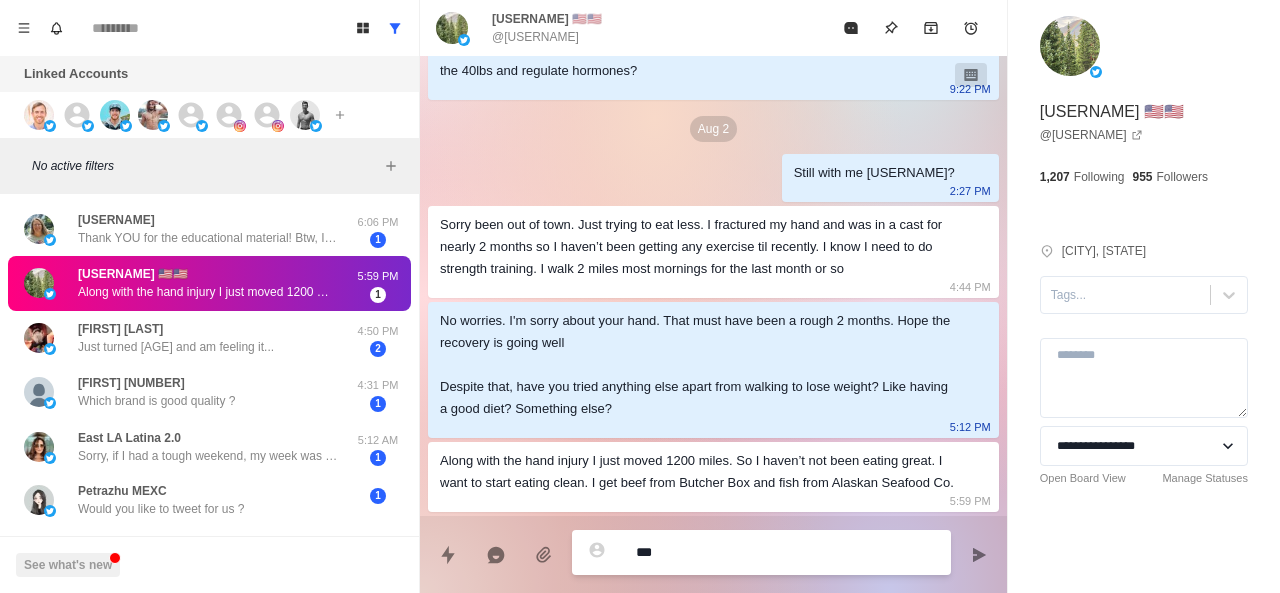 type on "*" 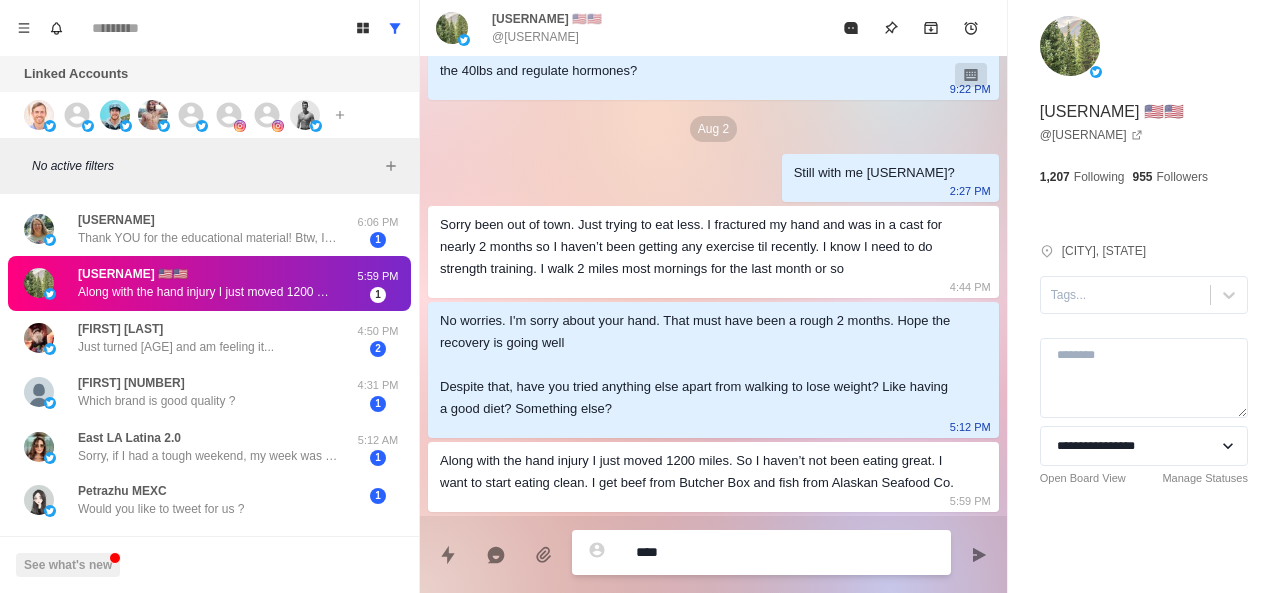 type on "*" 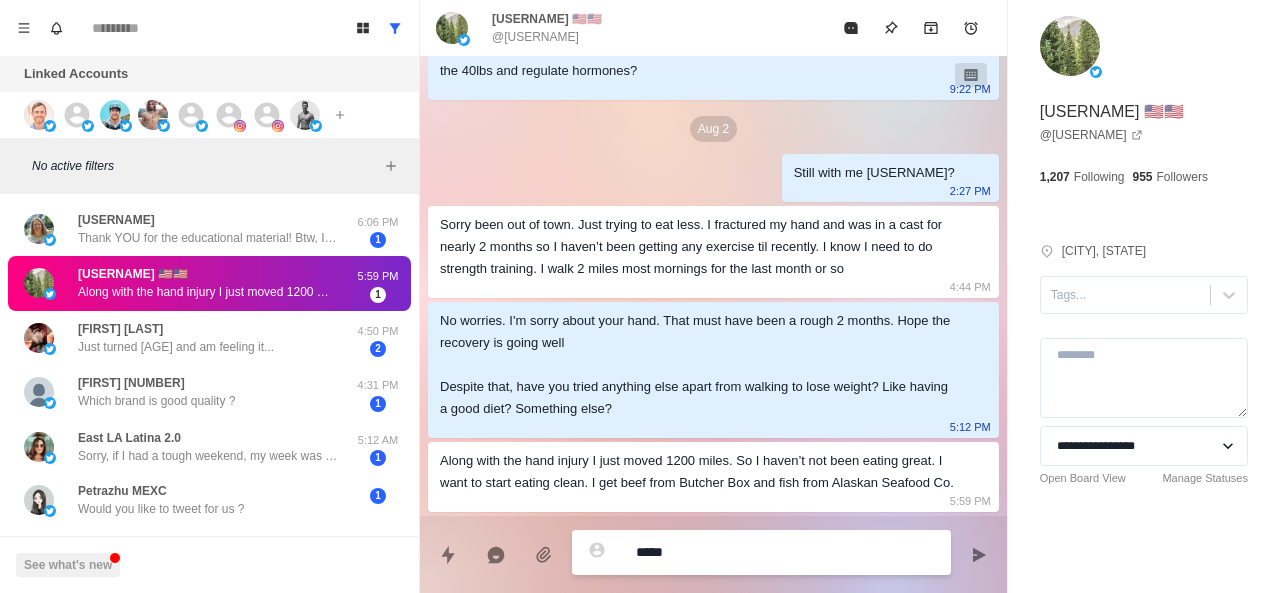 type on "*" 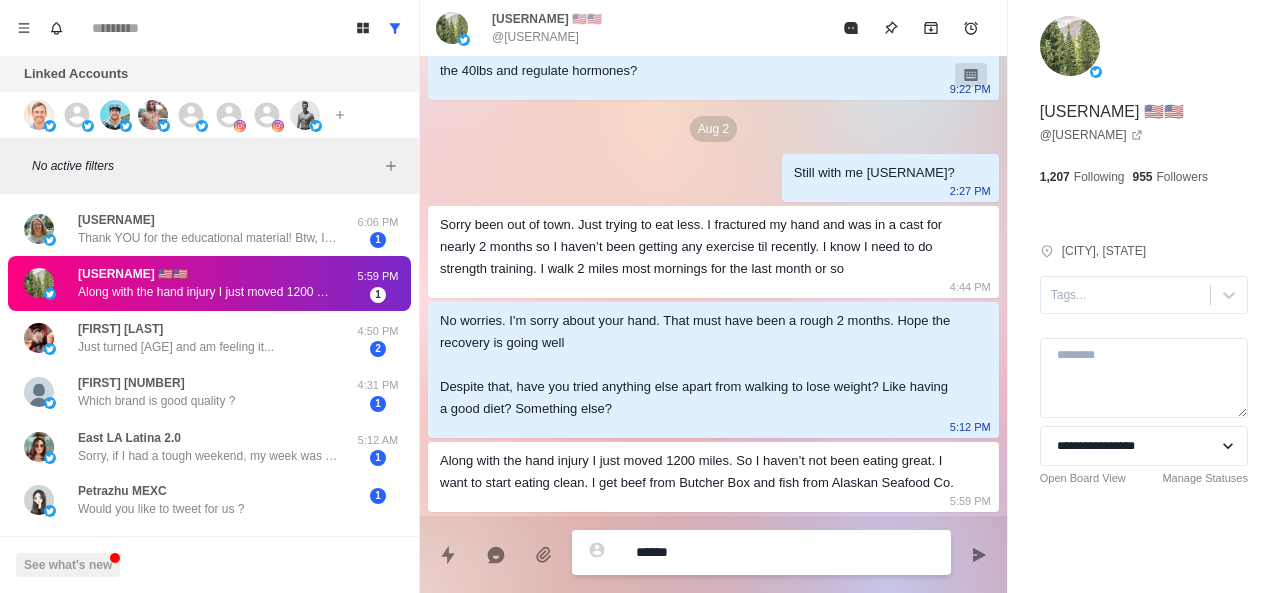 type on "*" 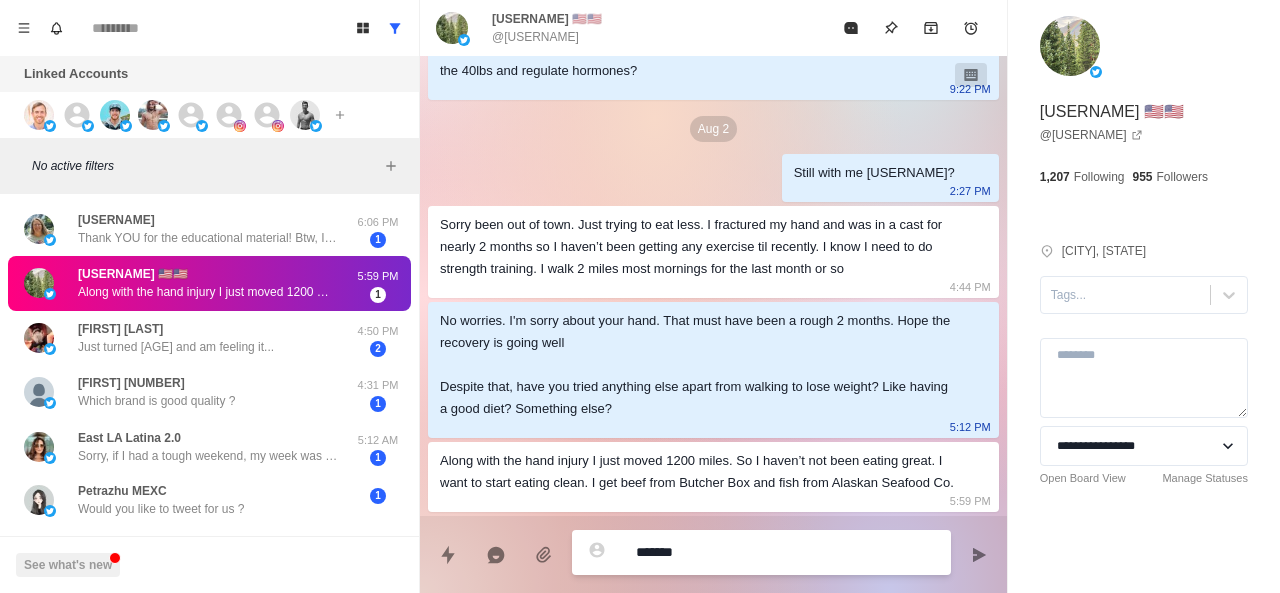 type on "*" 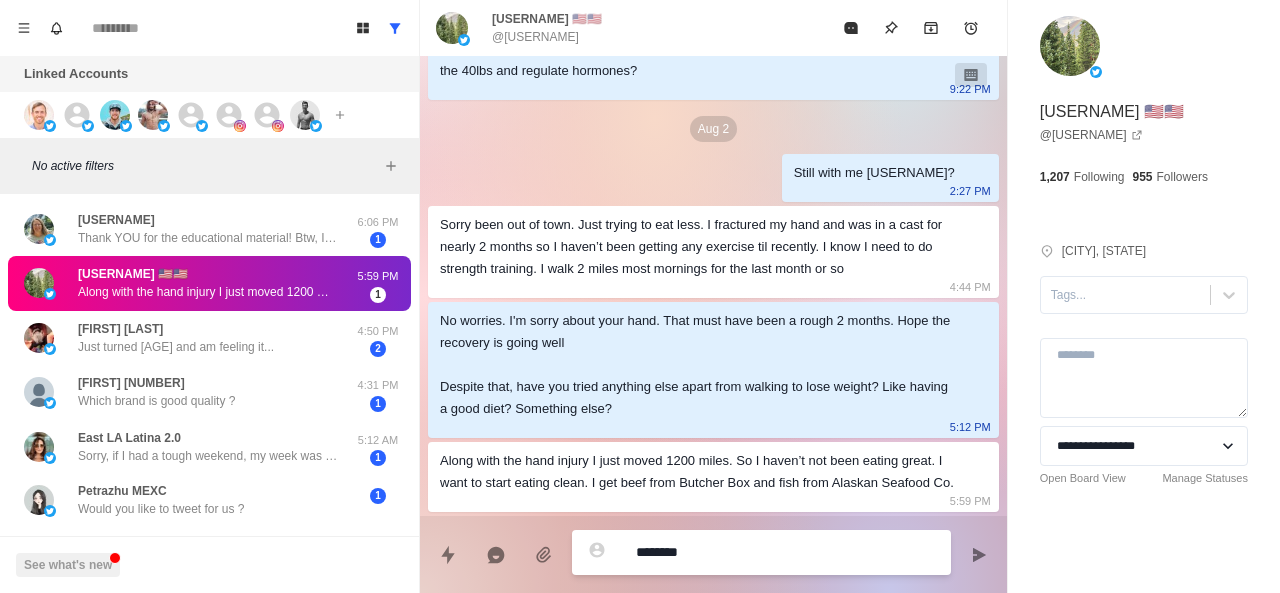type on "*" 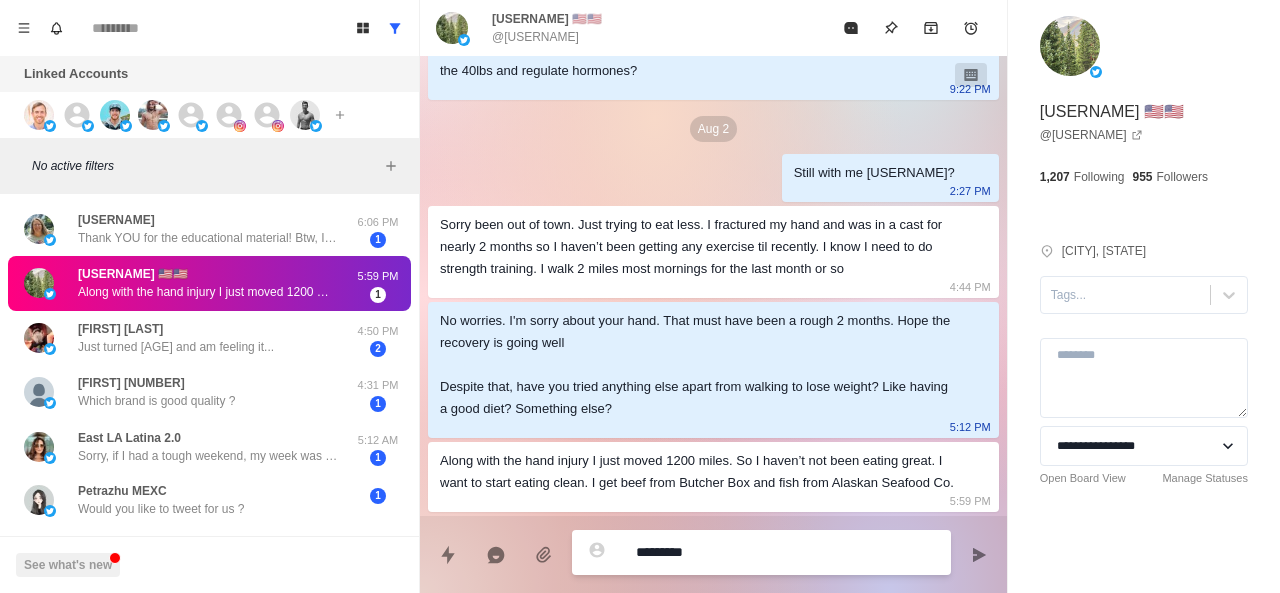 type on "*" 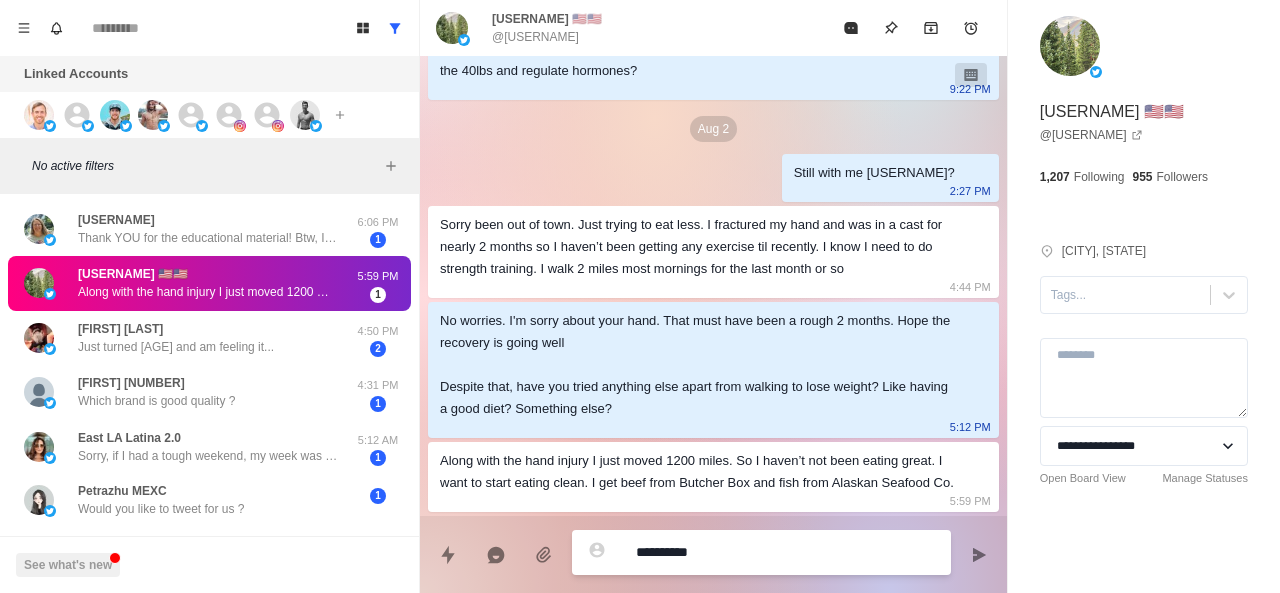 type on "*" 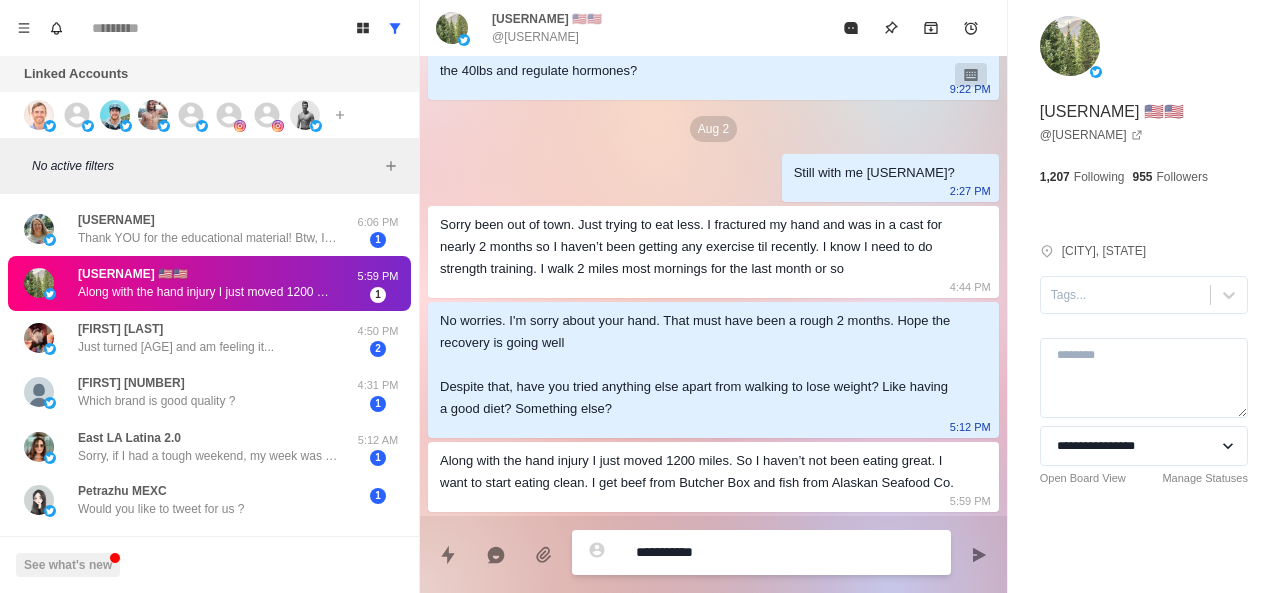 type on "*" 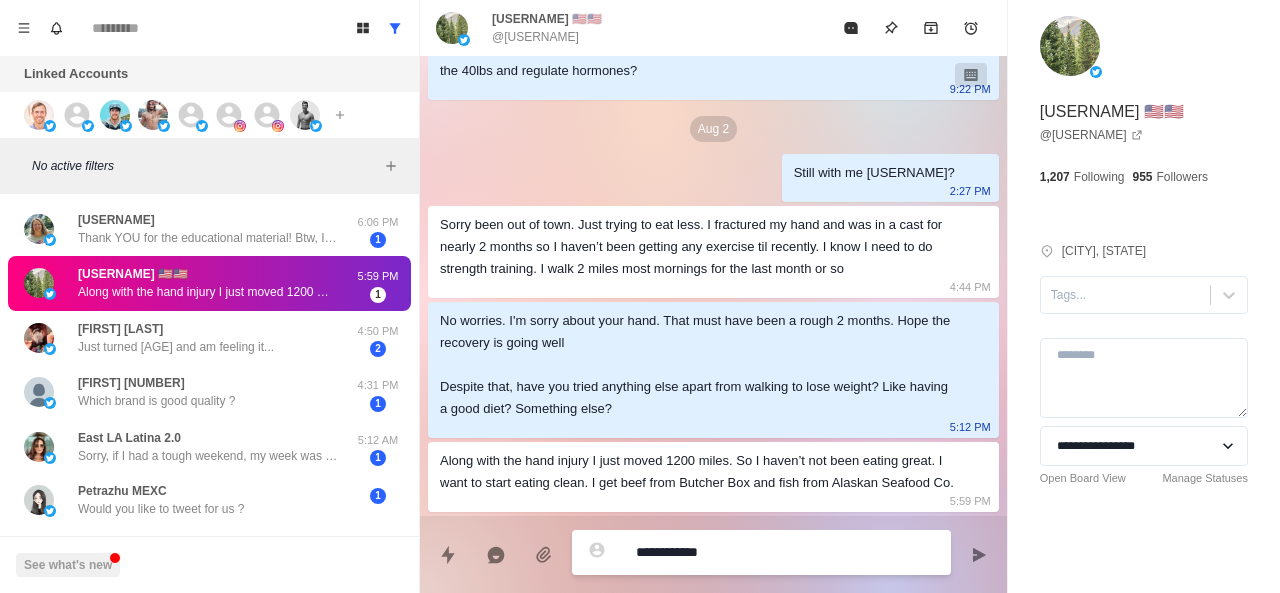 type on "*" 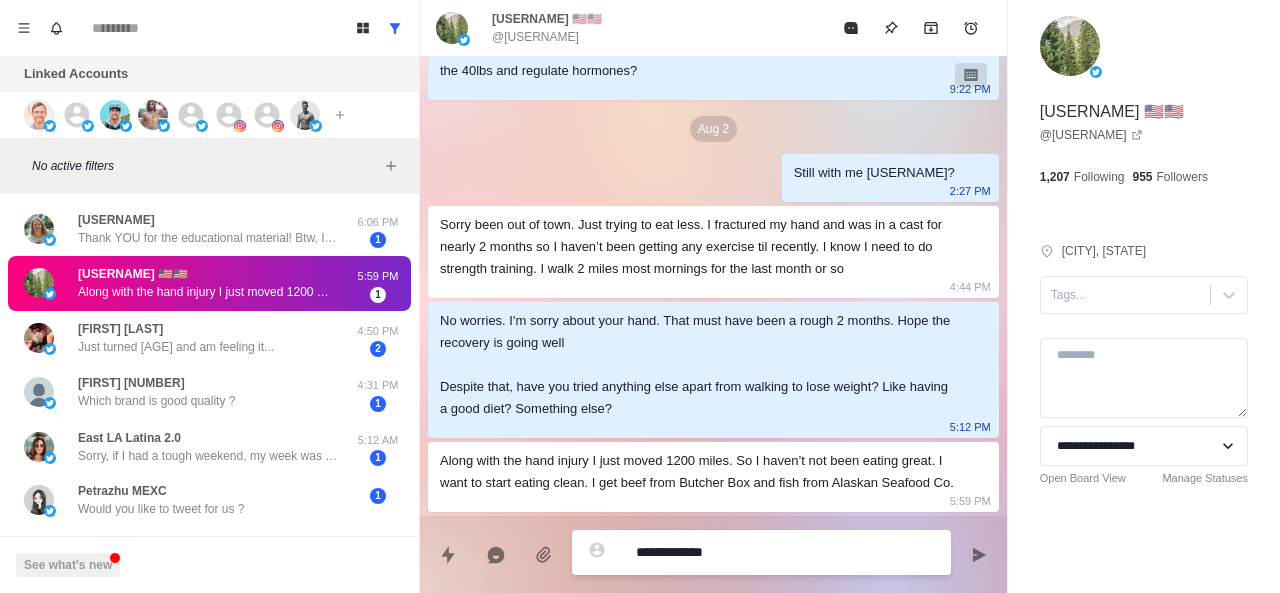 type on "*" 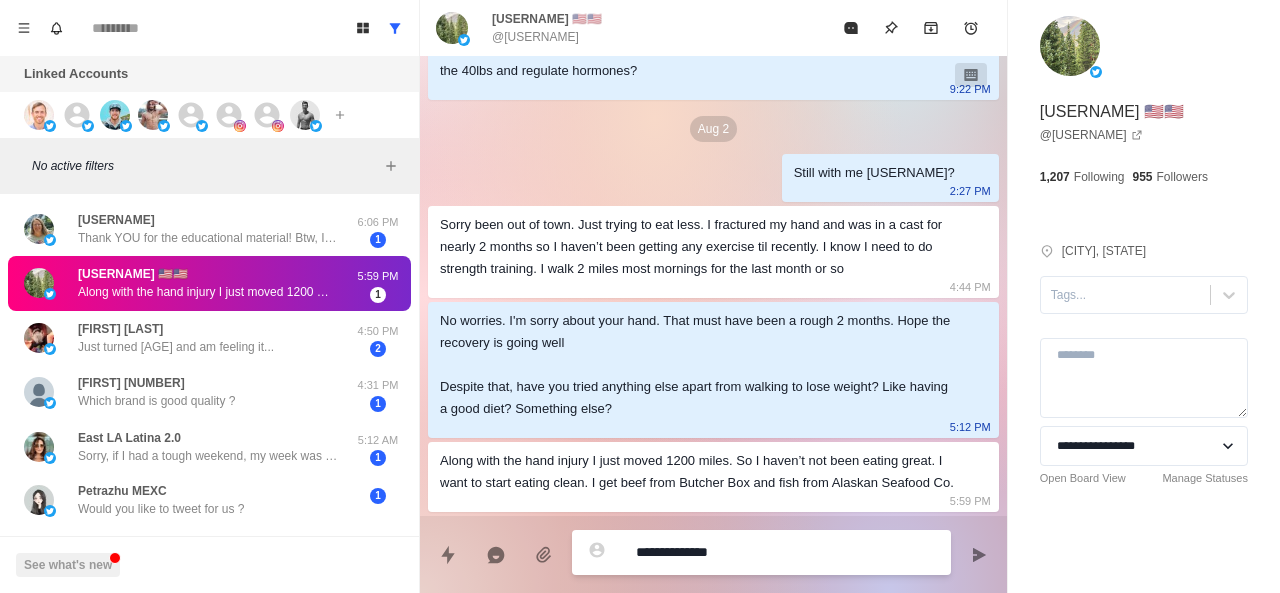 type on "*" 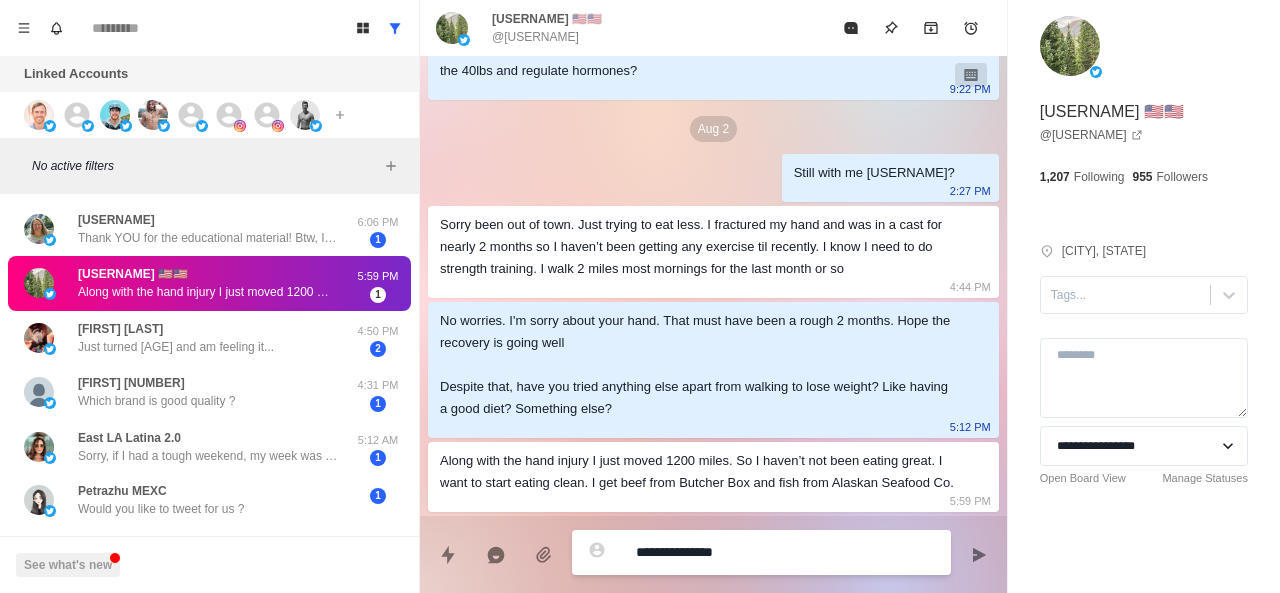 type on "*" 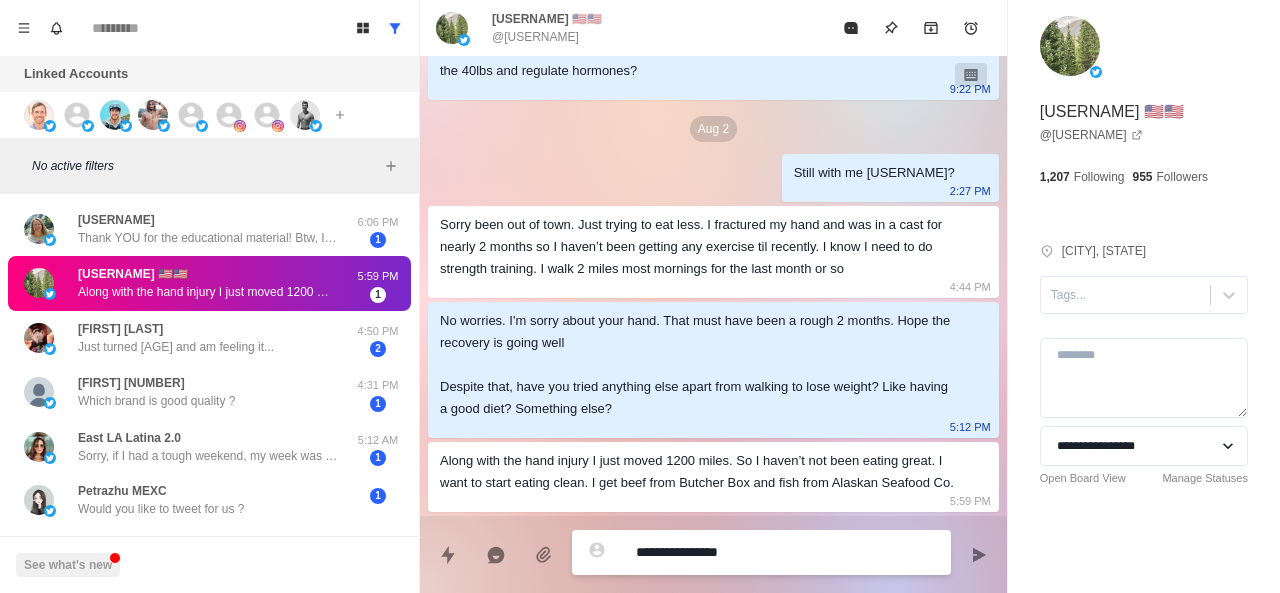 type on "*" 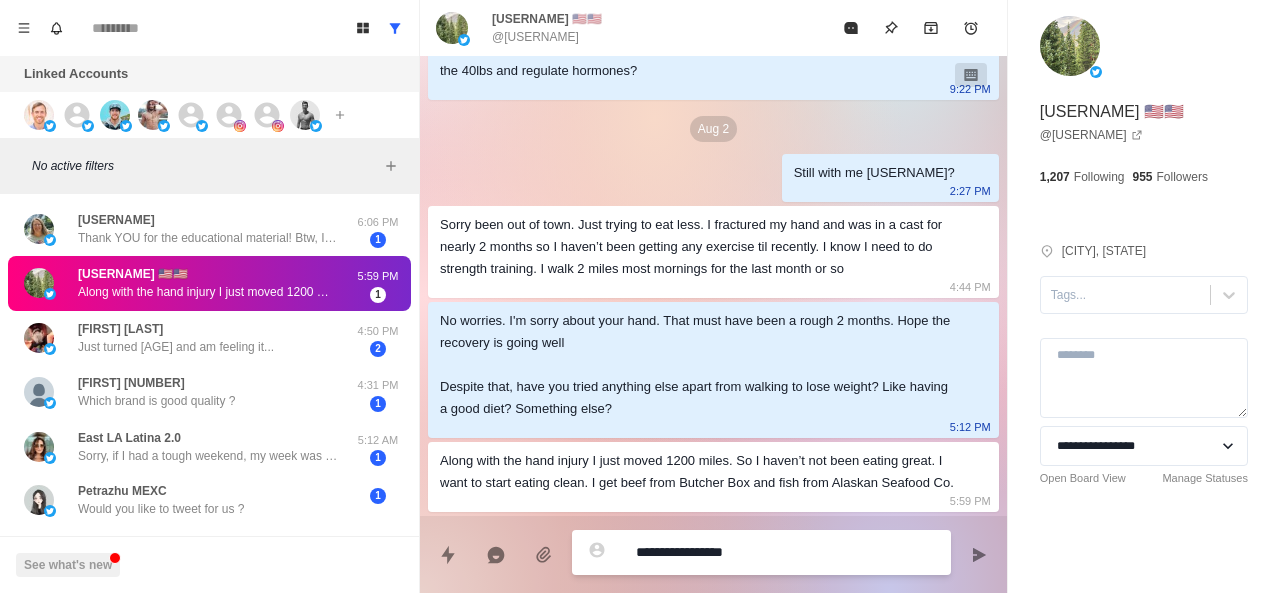 type on "*" 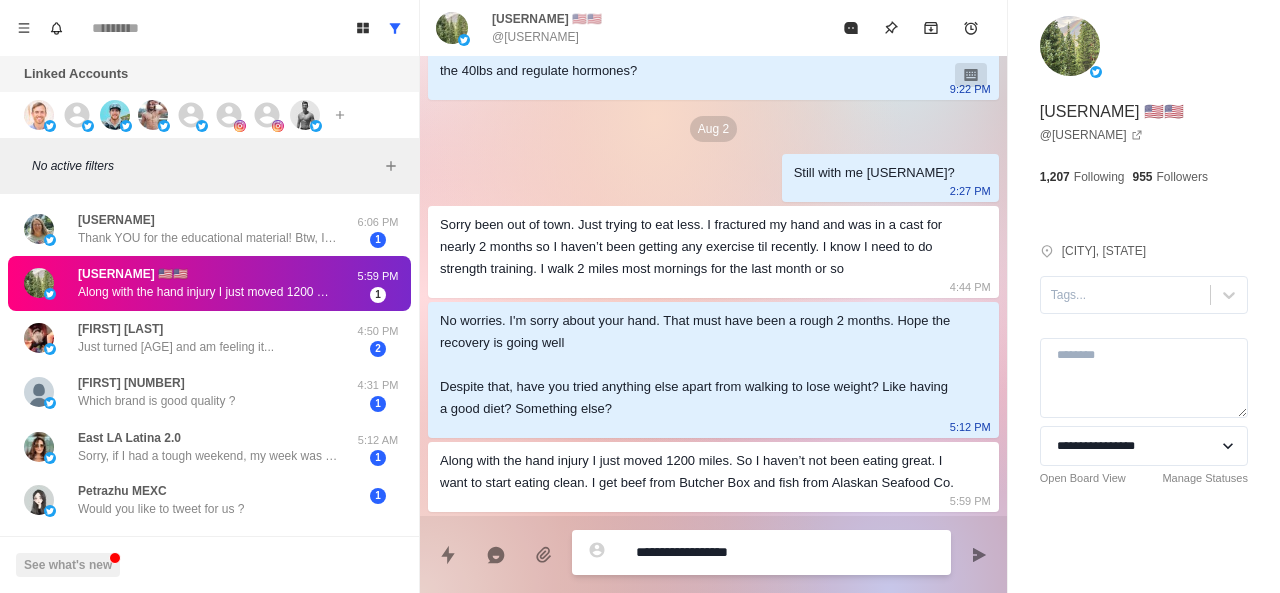 type on "*" 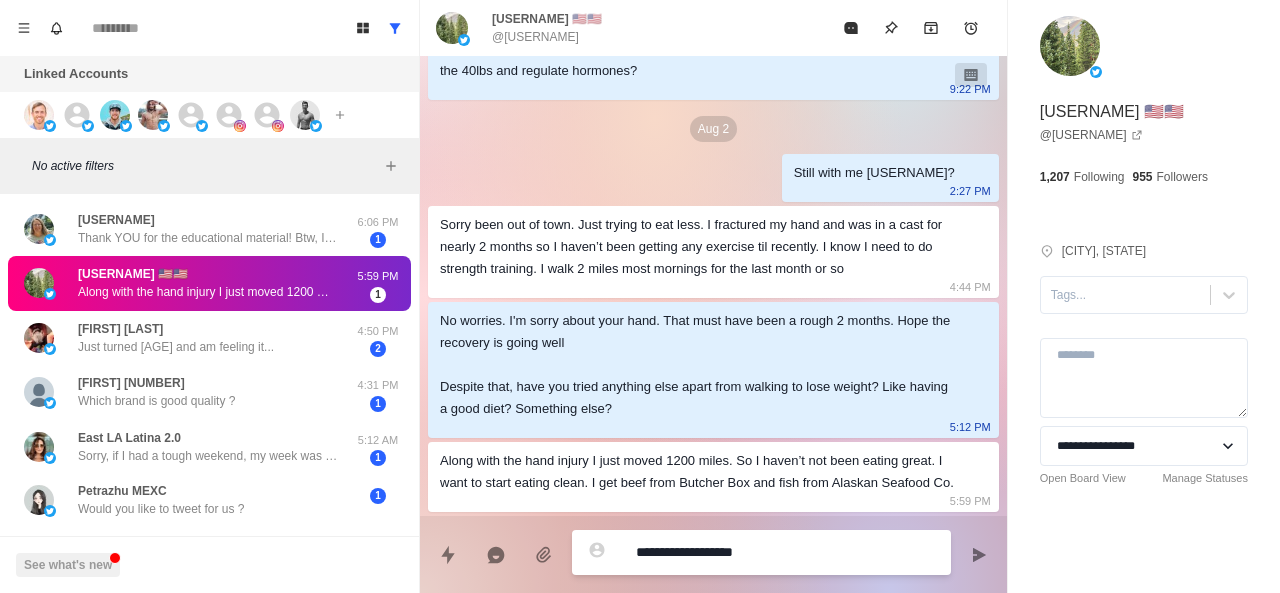 type on "*" 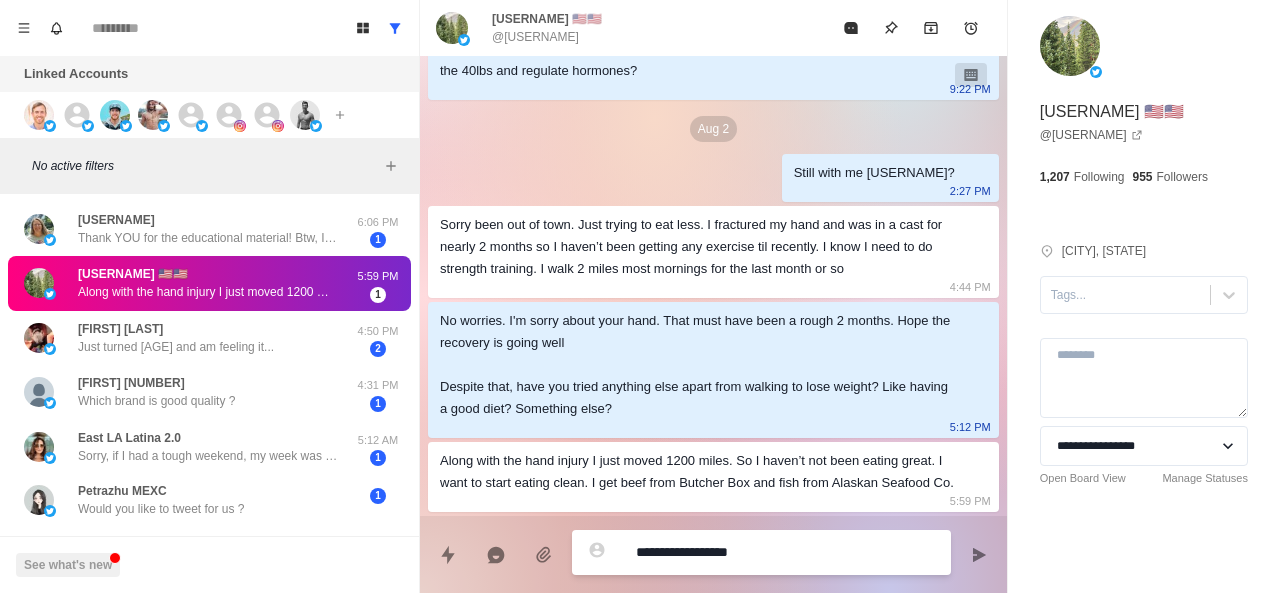 type on "*" 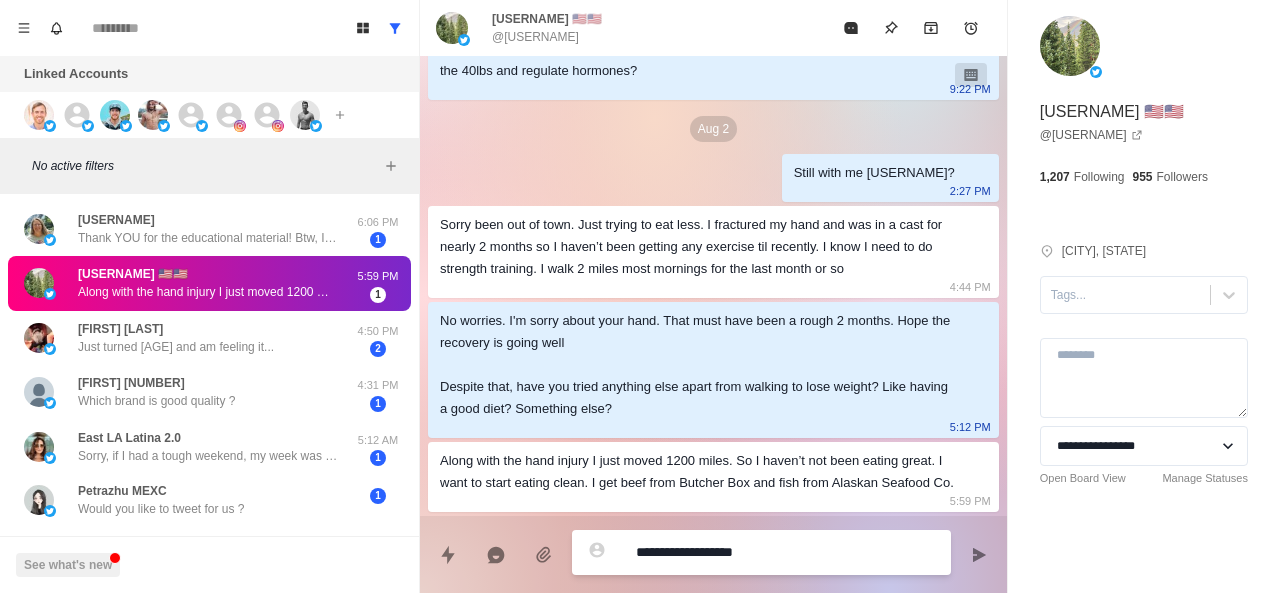 type on "*" 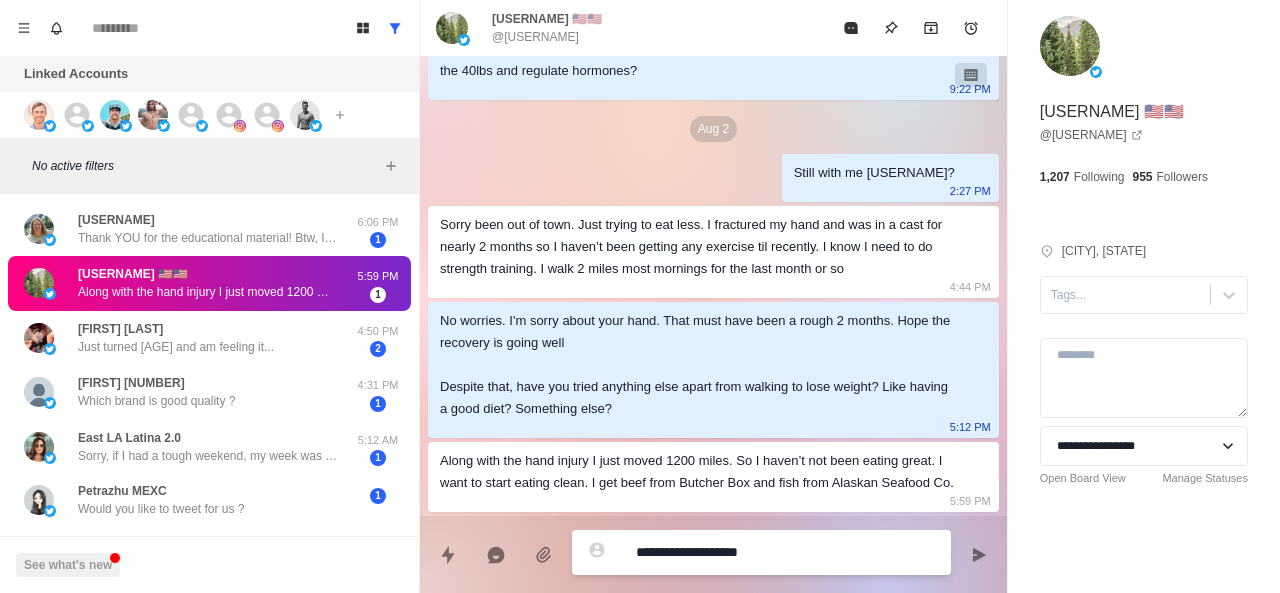 type on "*" 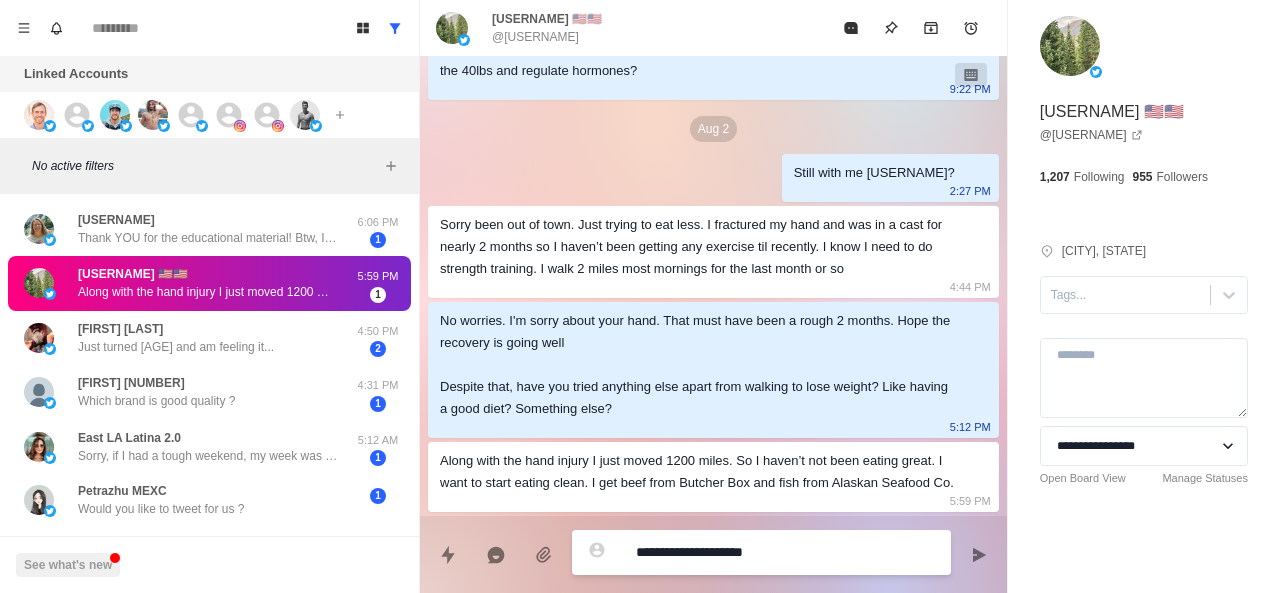 type on "*" 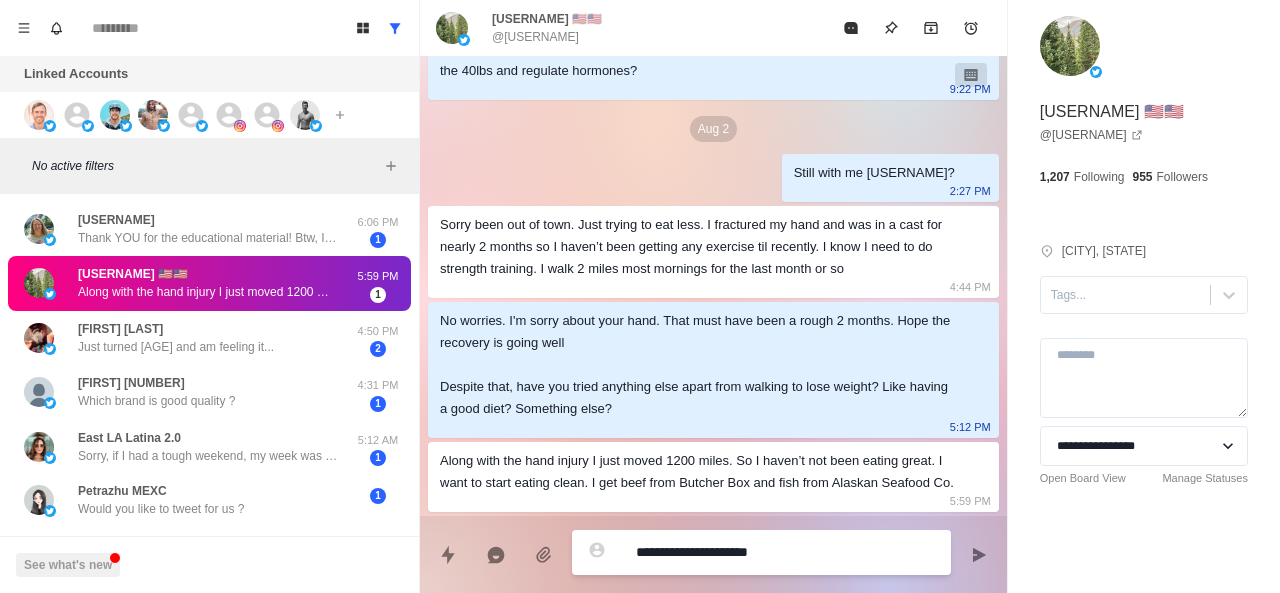 type on "**********" 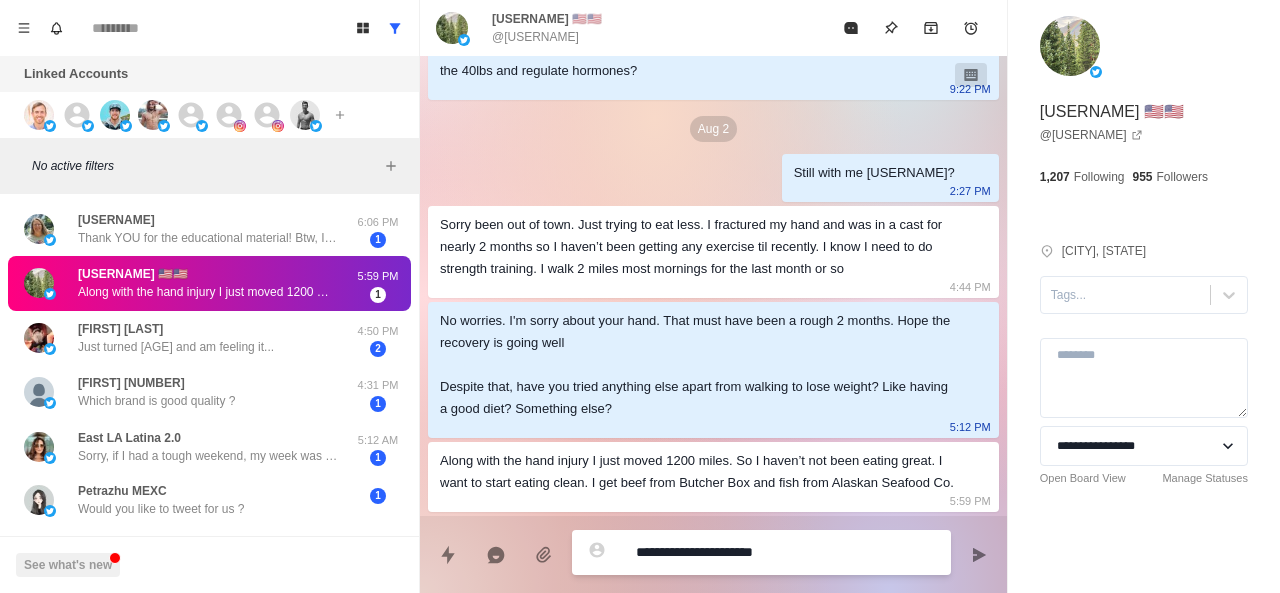 type on "*" 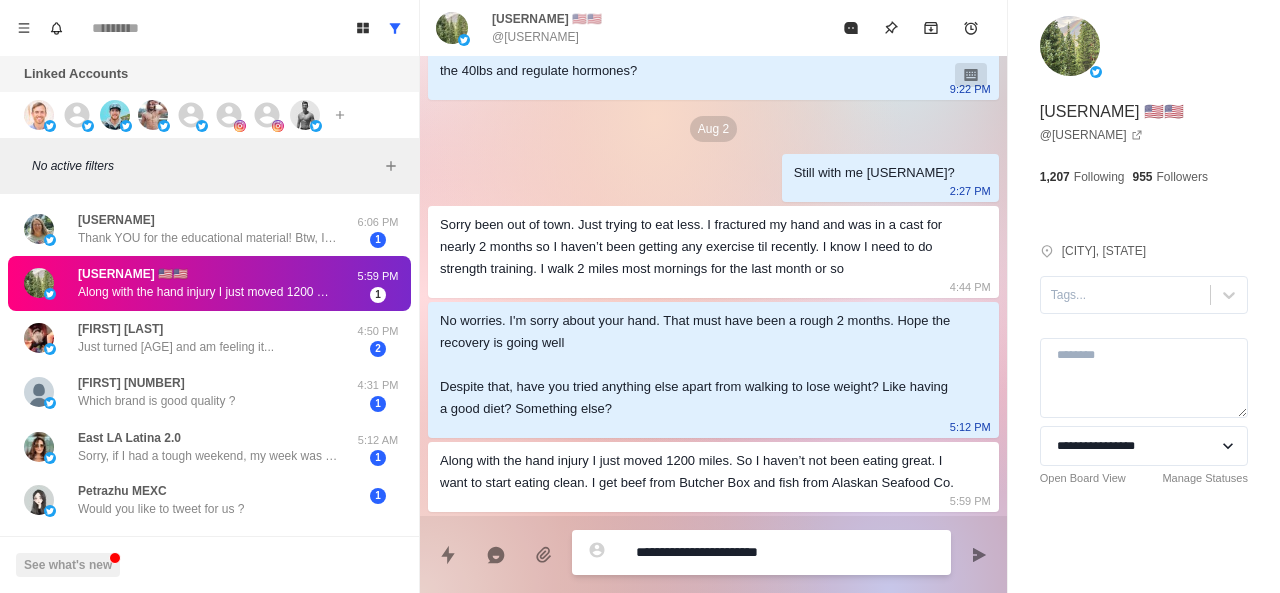 type on "*" 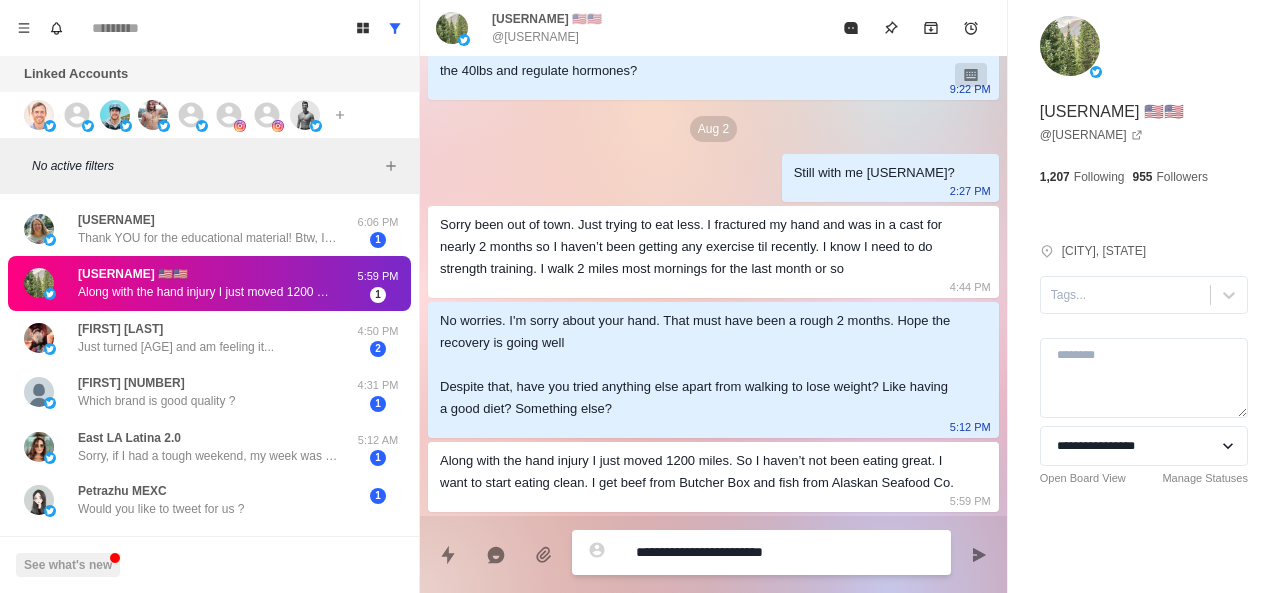 type on "*" 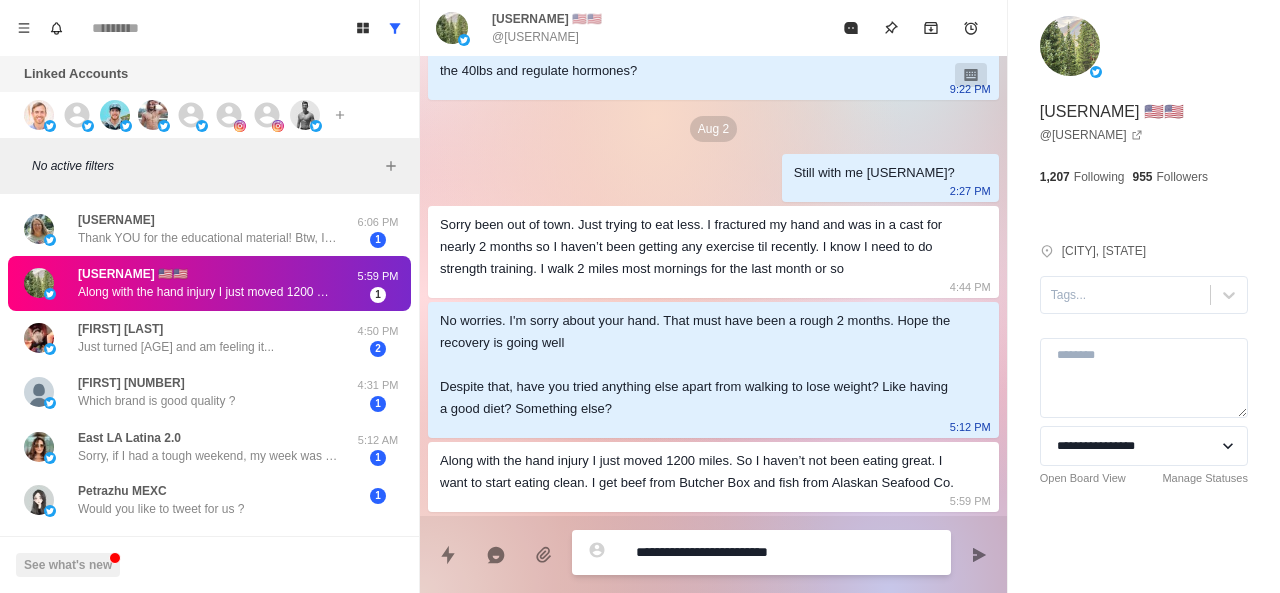 type on "*" 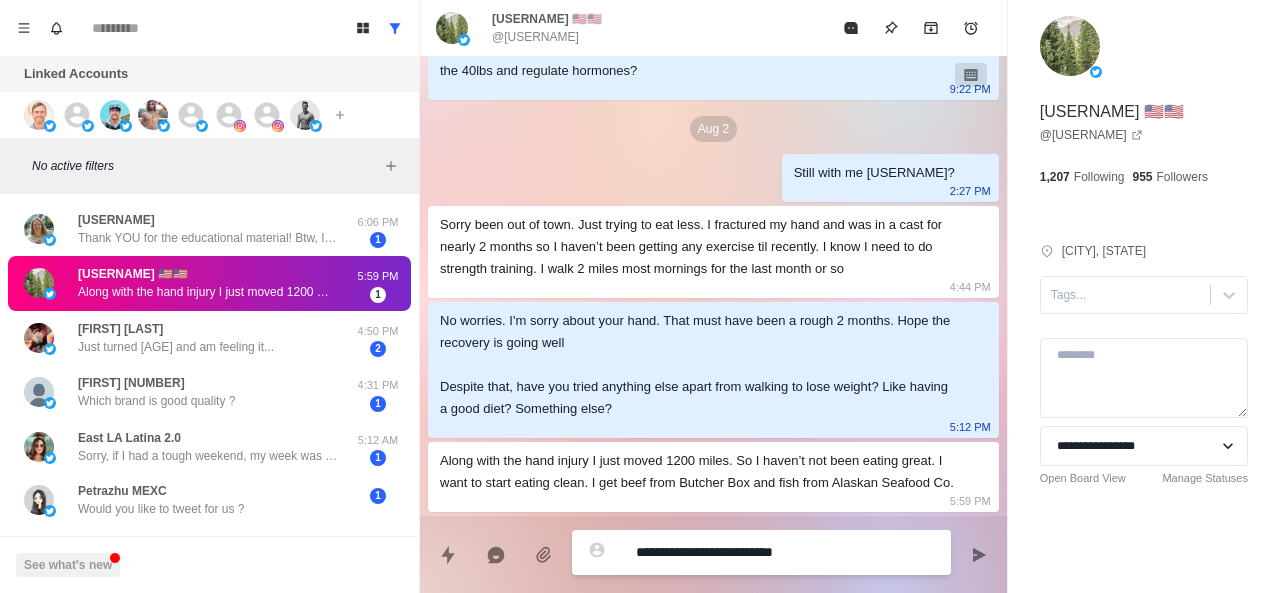 type on "*" 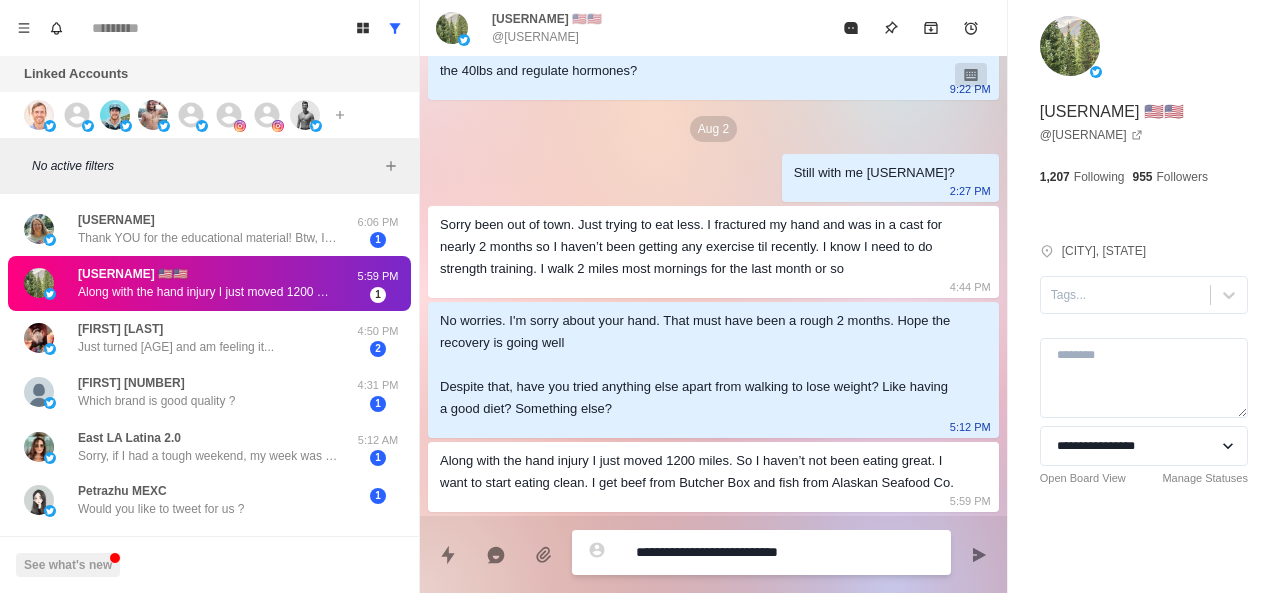 type on "*" 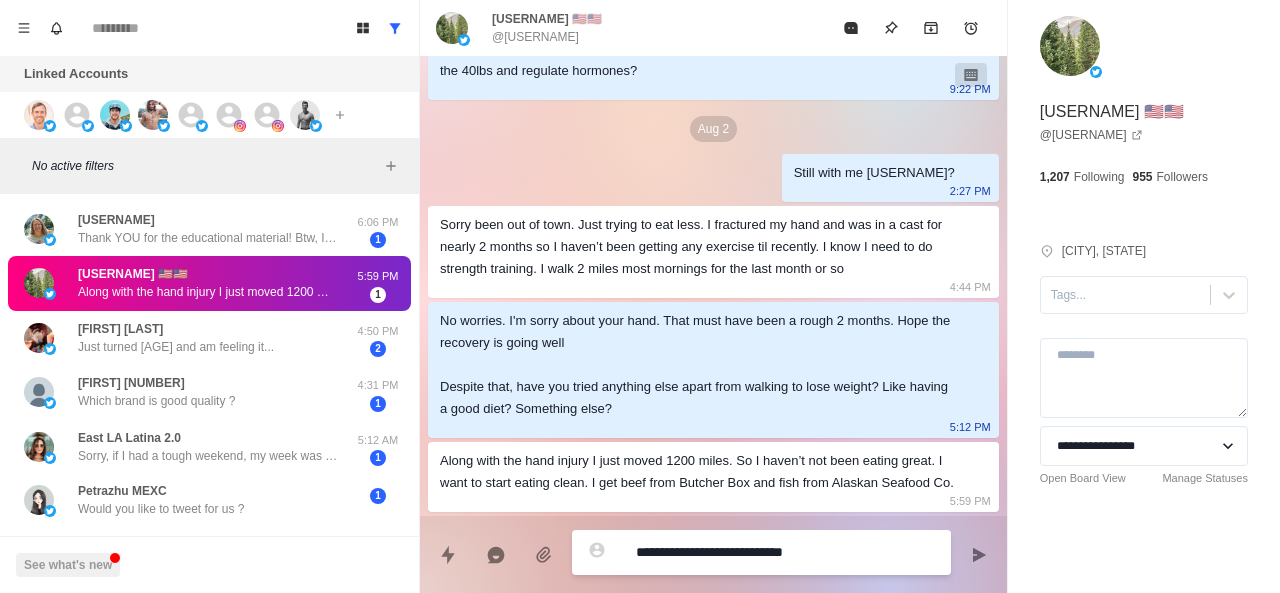 type on "*" 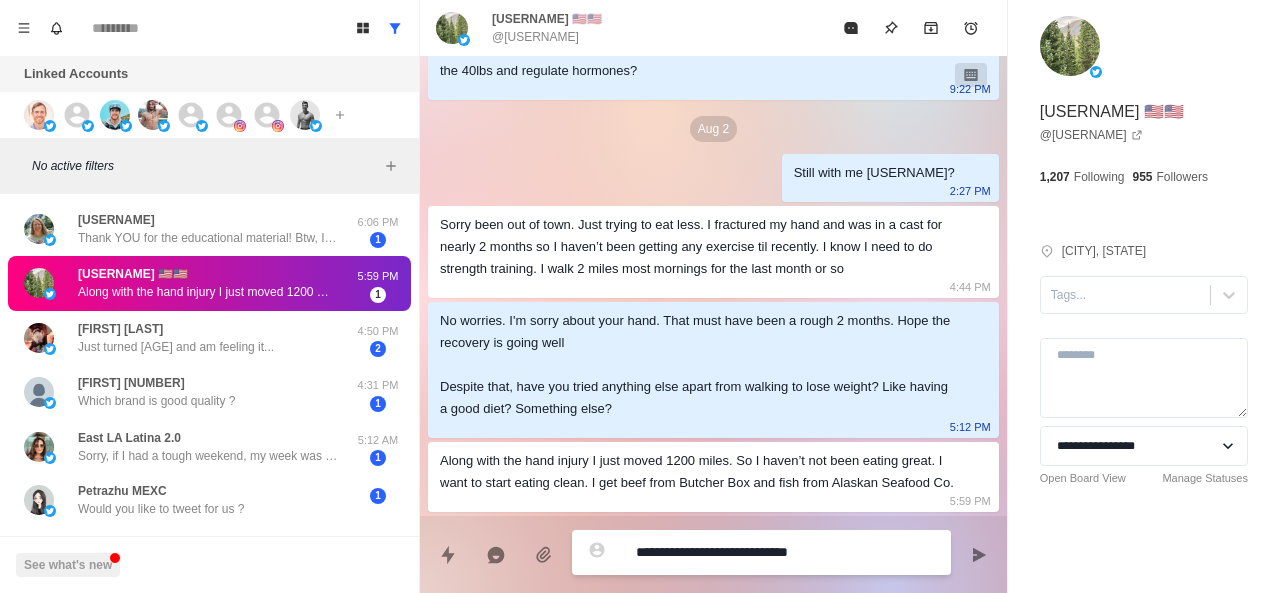 type on "*" 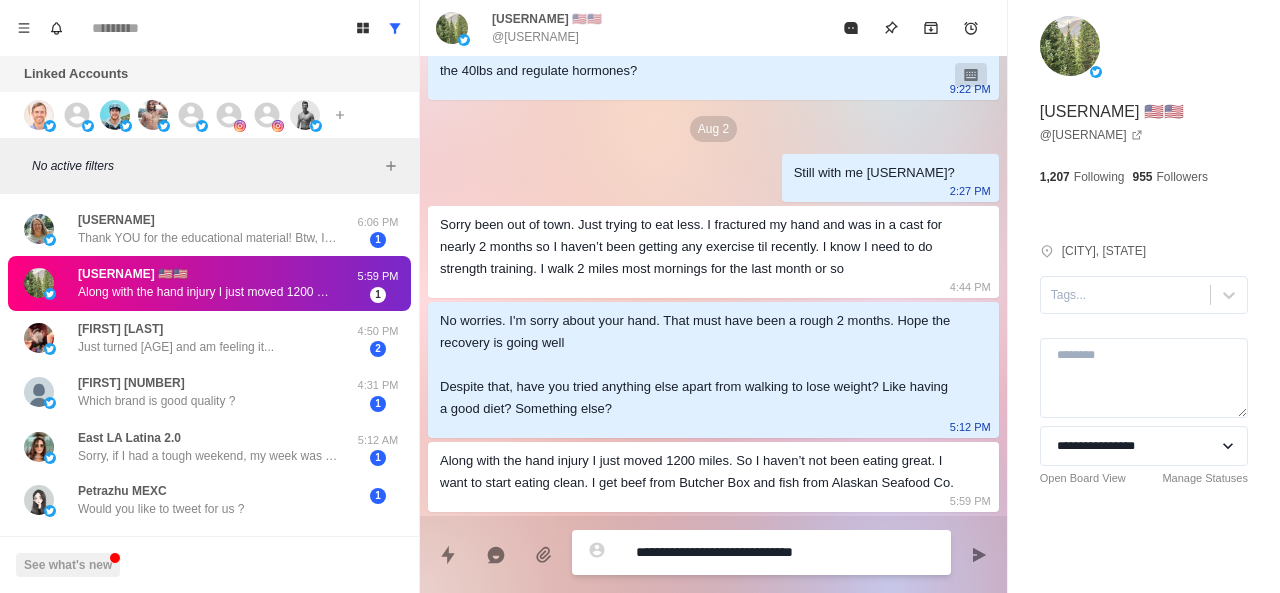 type on "*" 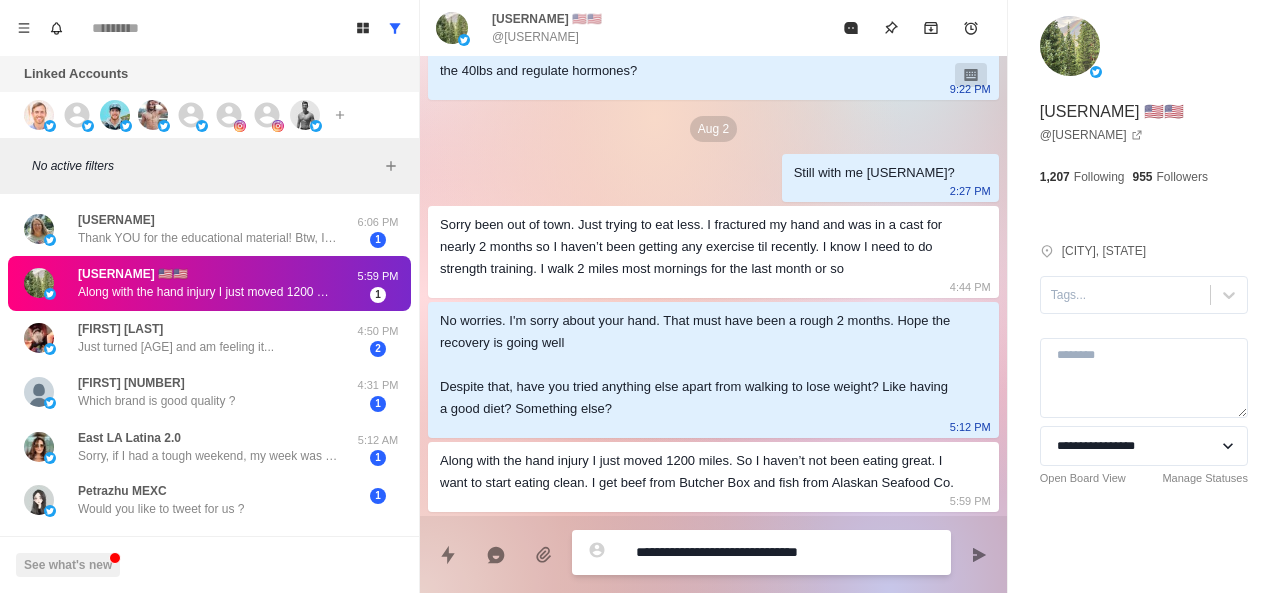 type on "*" 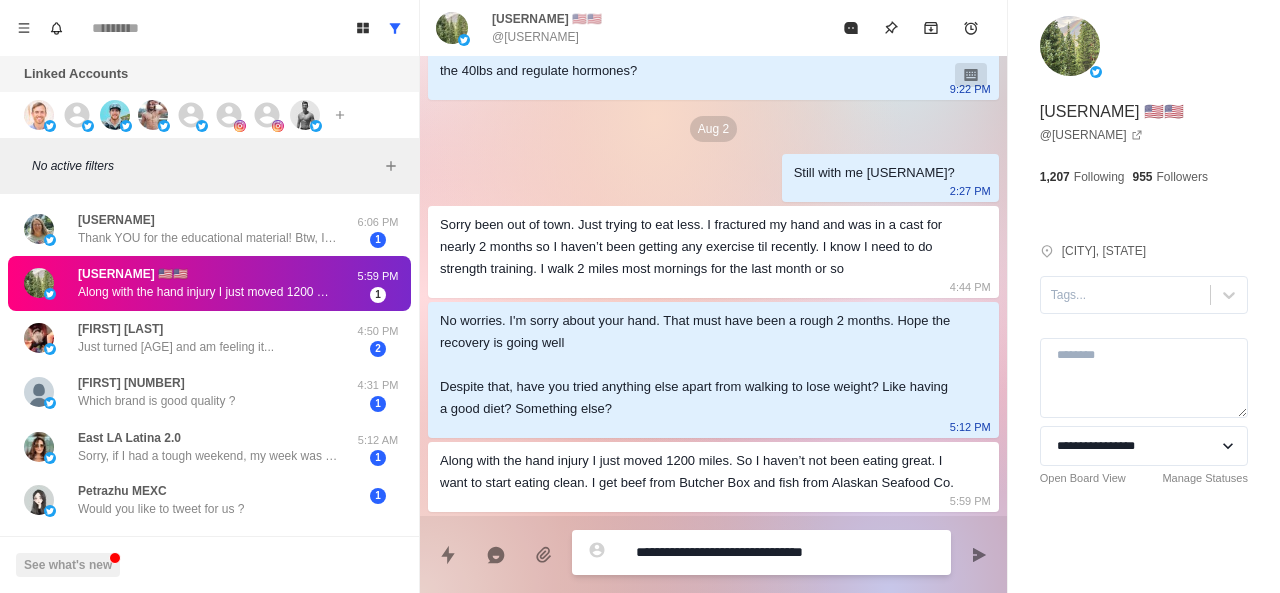 type on "*" 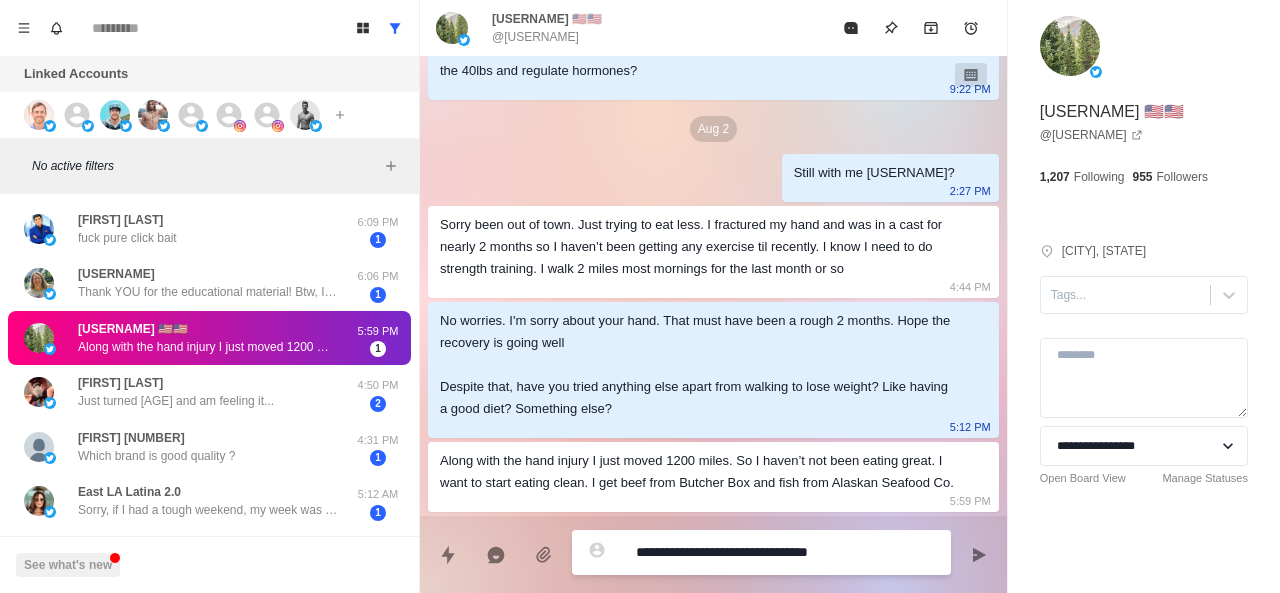 type on "*" 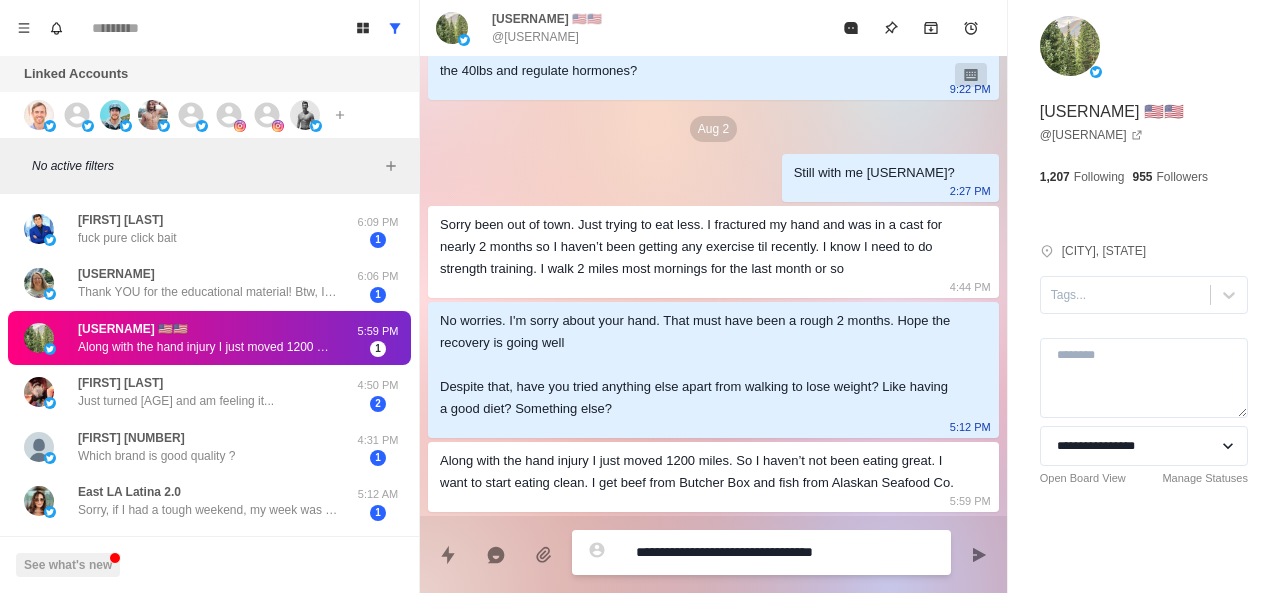 type on "*" 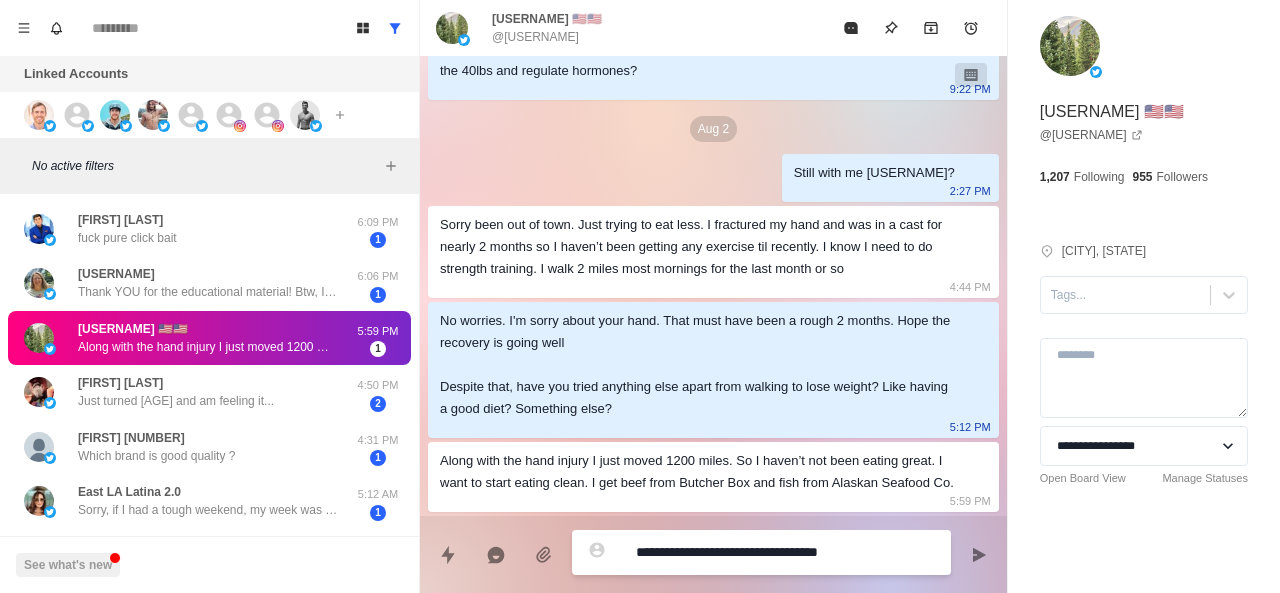 type on "*" 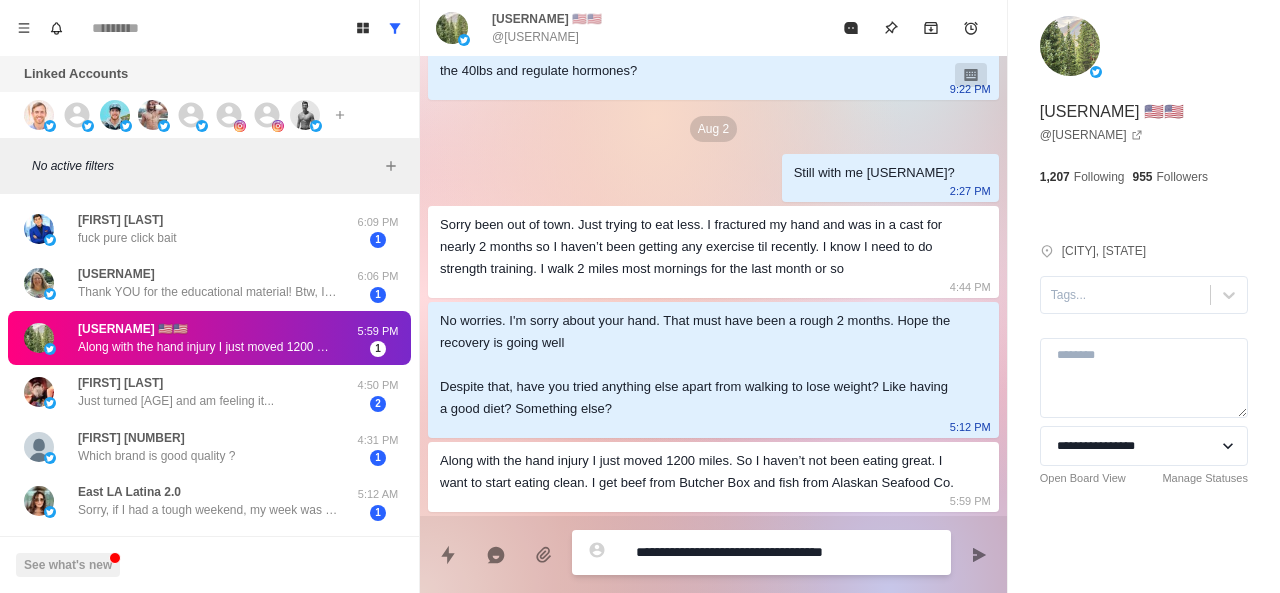 type on "*" 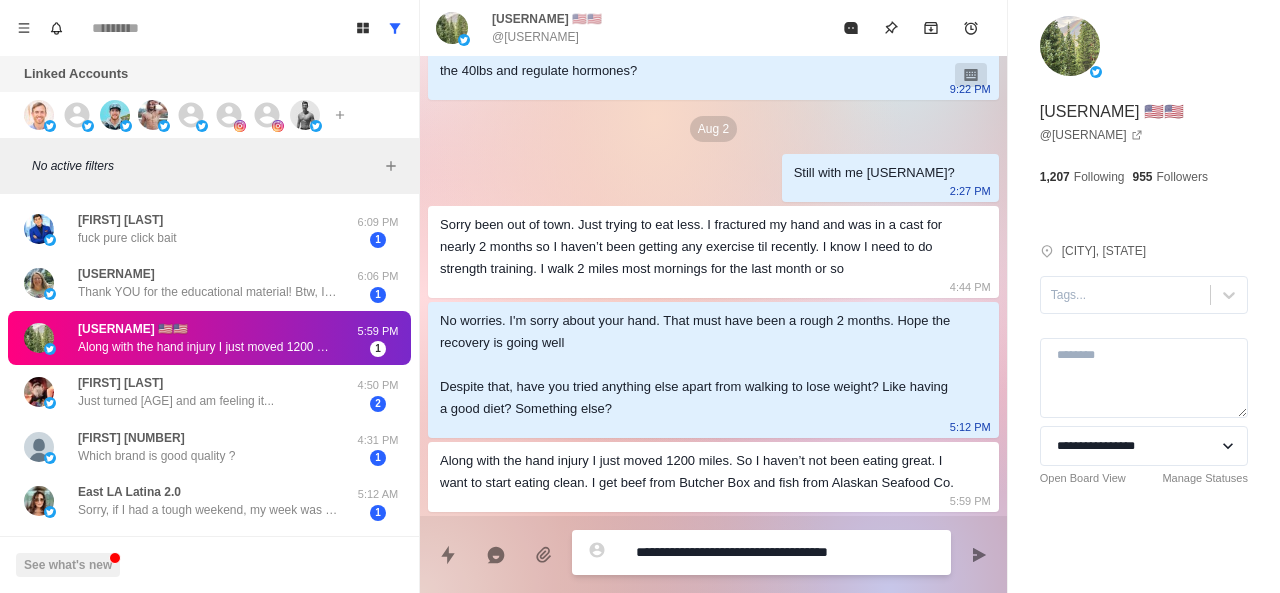 type on "*" 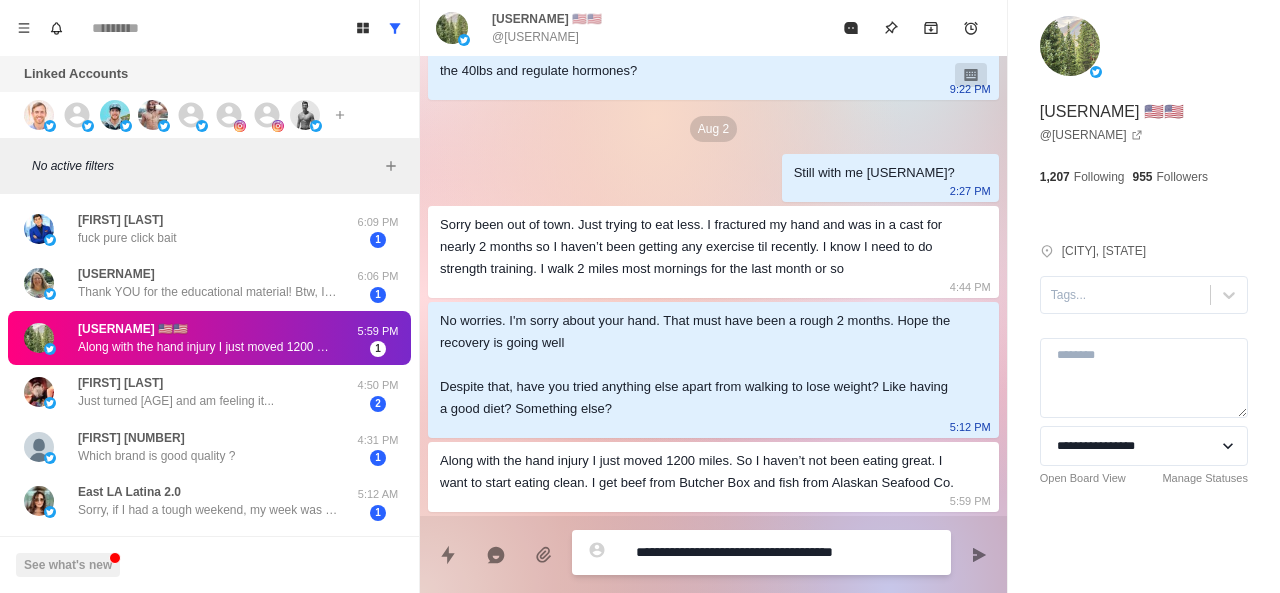 type on "*" 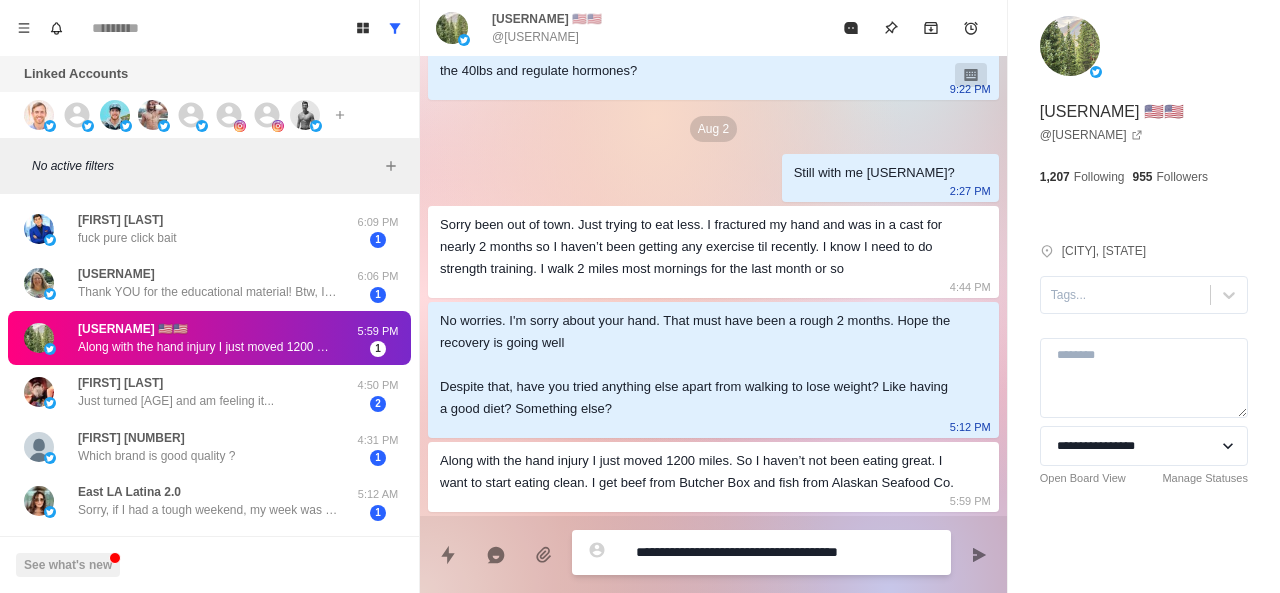type on "*" 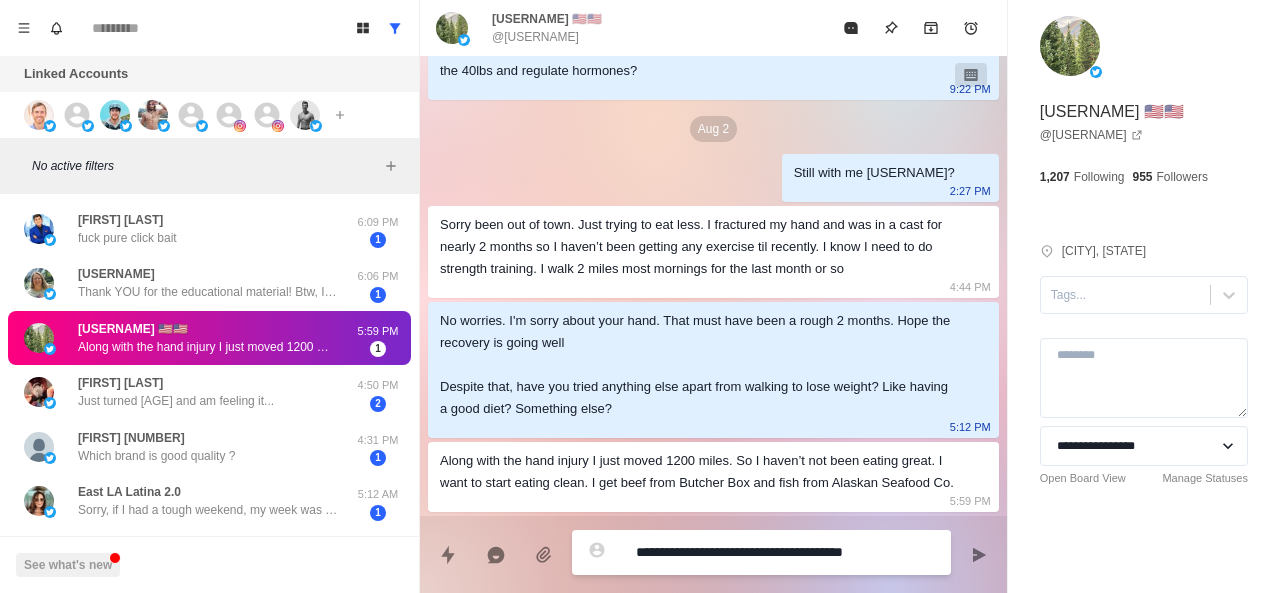 type on "*" 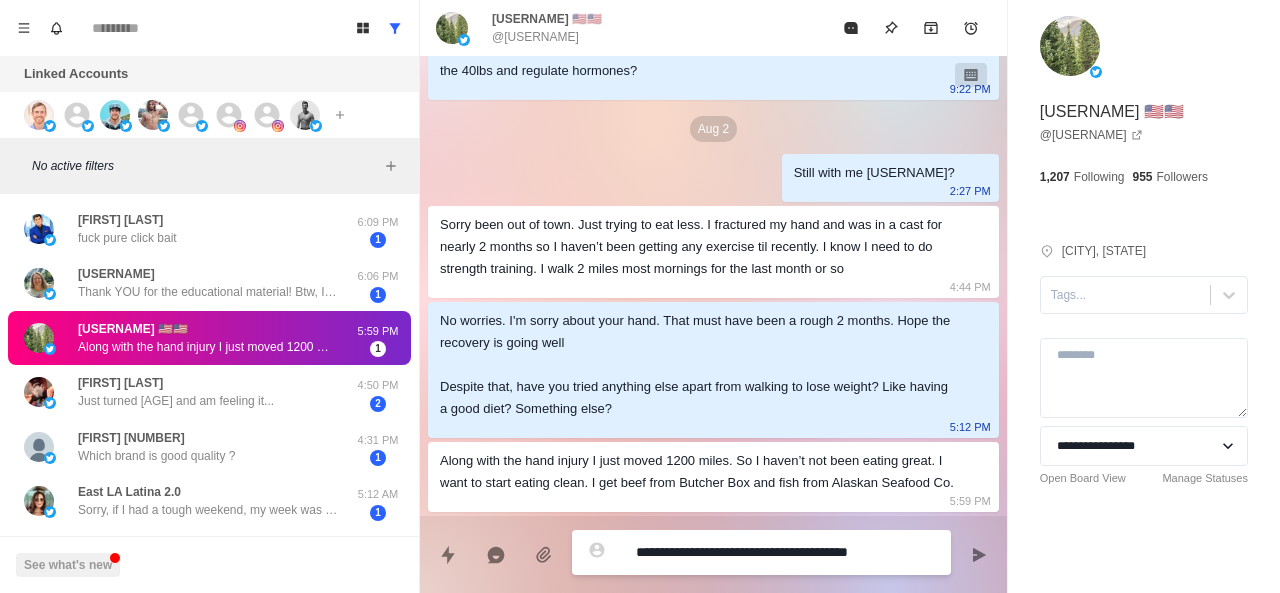 type on "*" 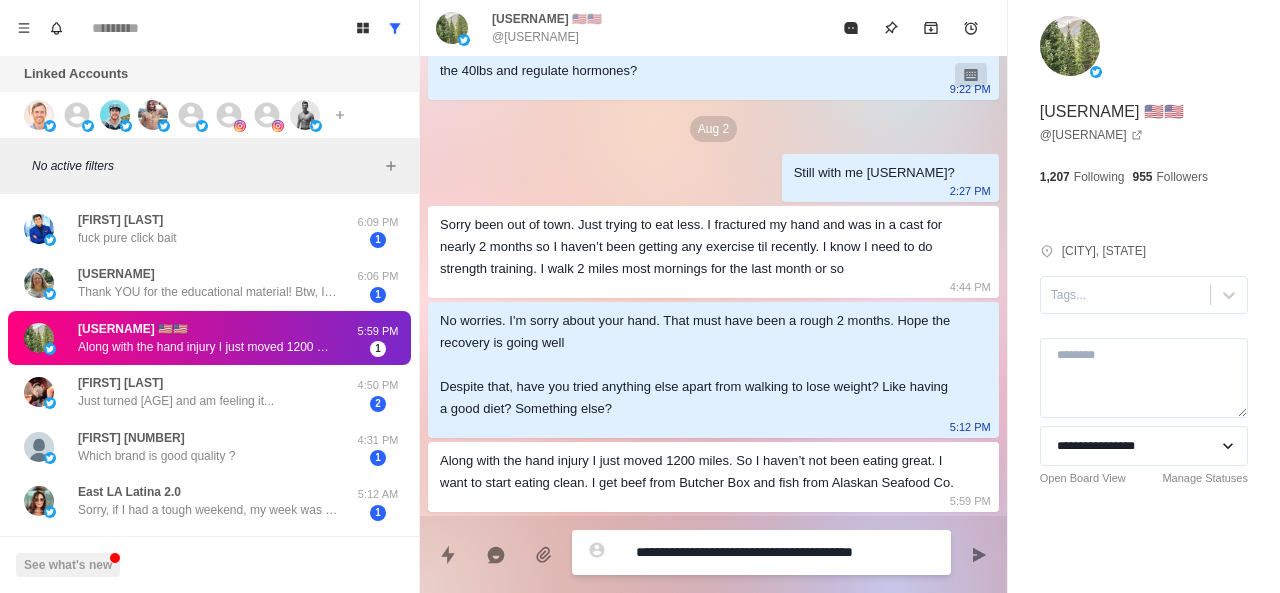 type on "*" 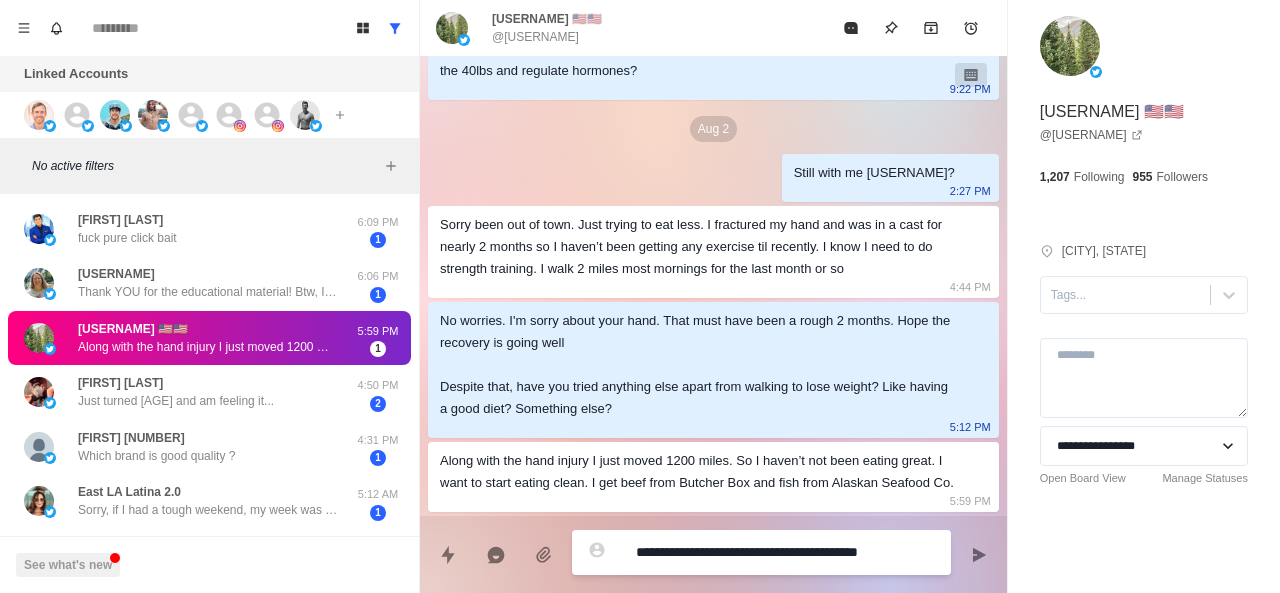 type on "*" 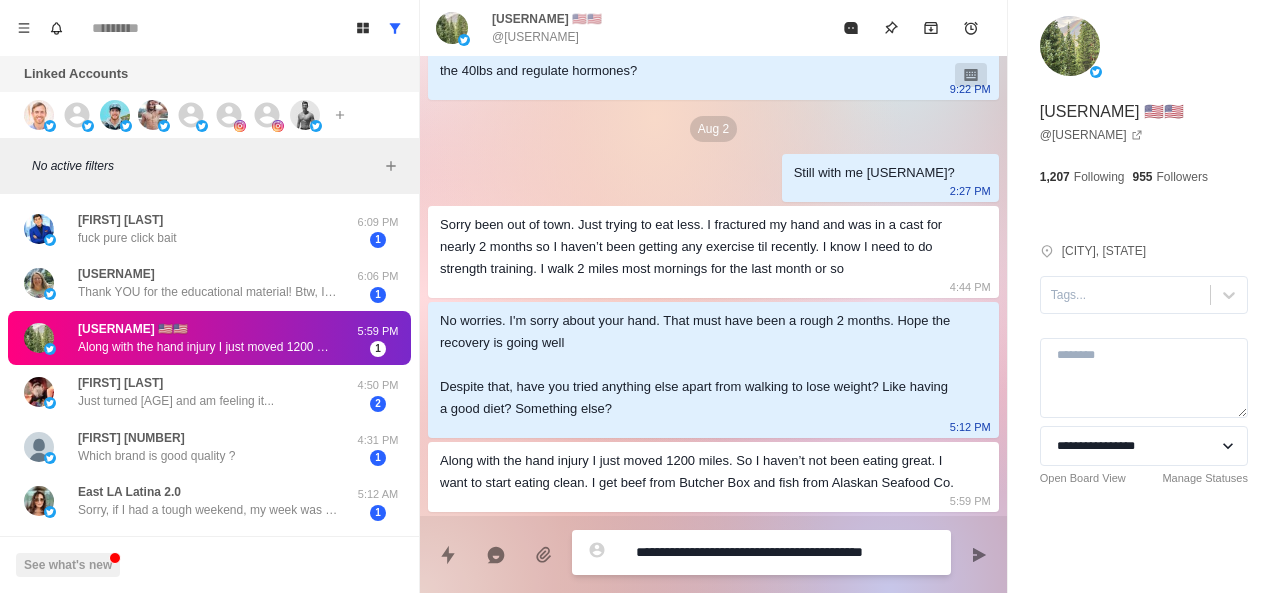 type on "*" 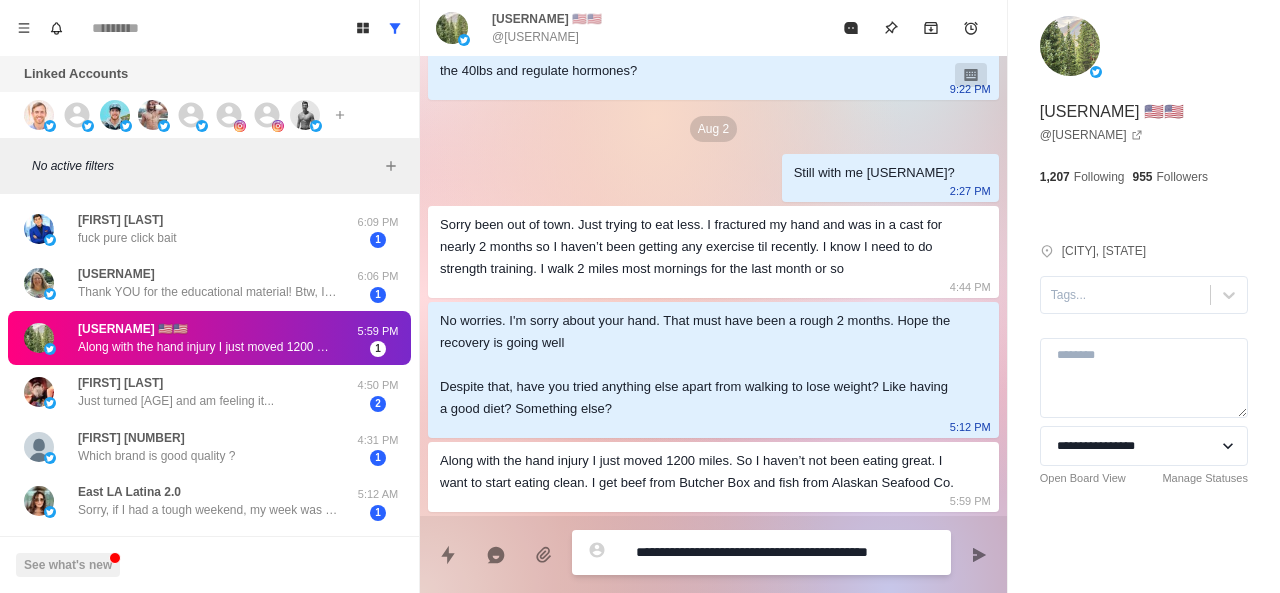 type on "*" 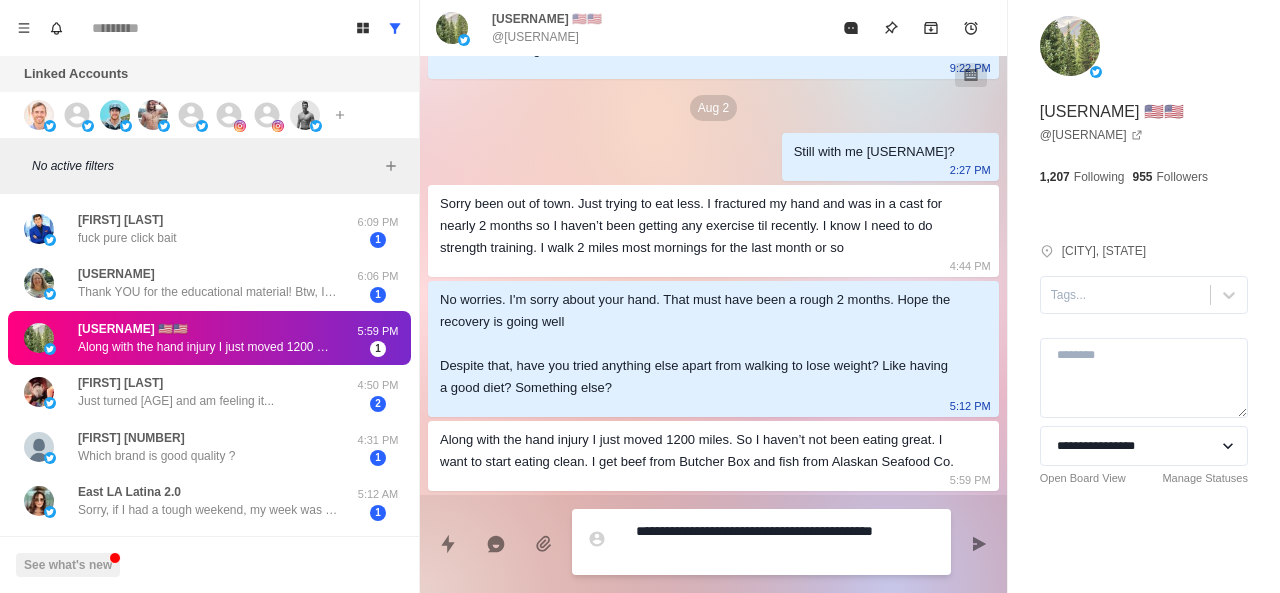 type on "*" 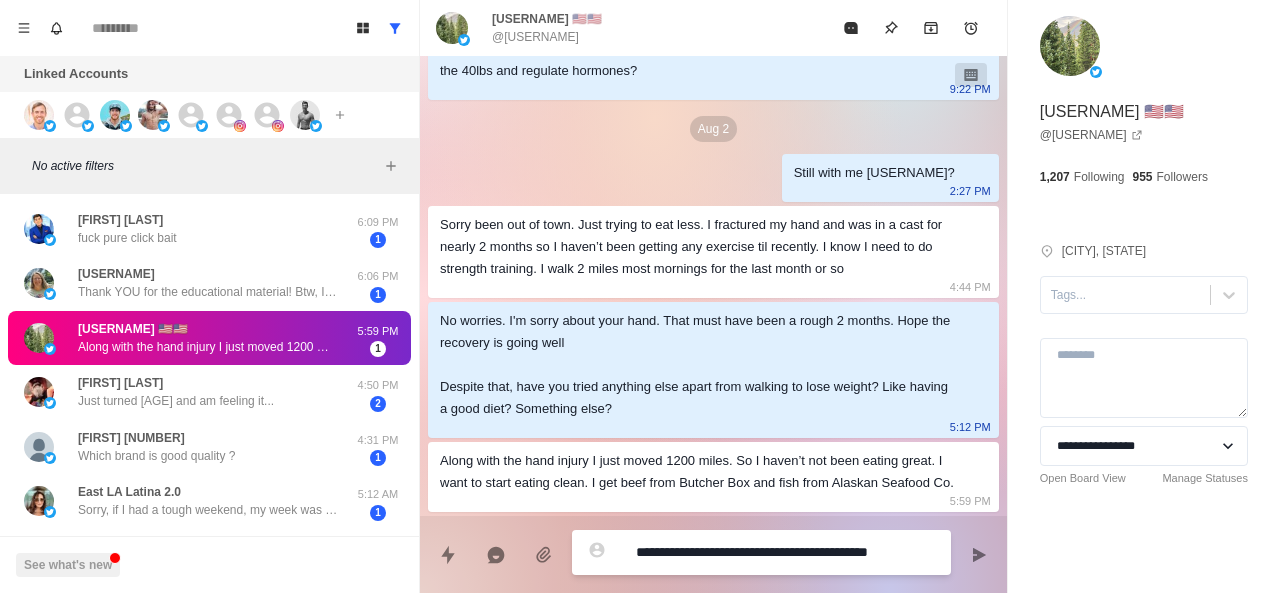 type on "*" 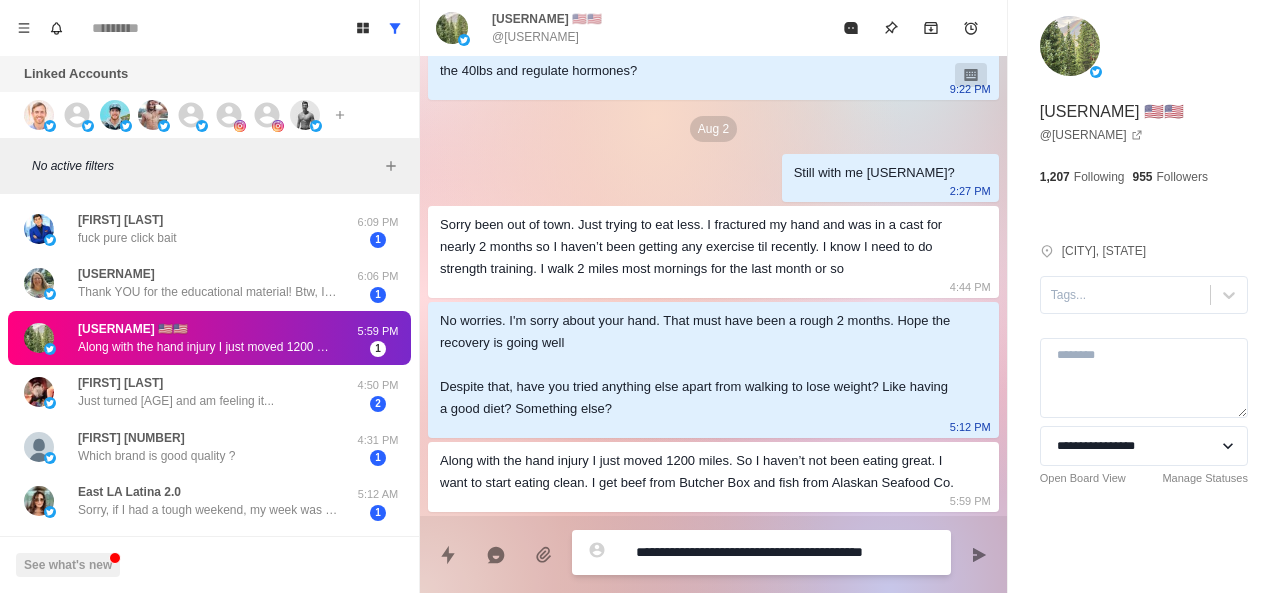 type on "*" 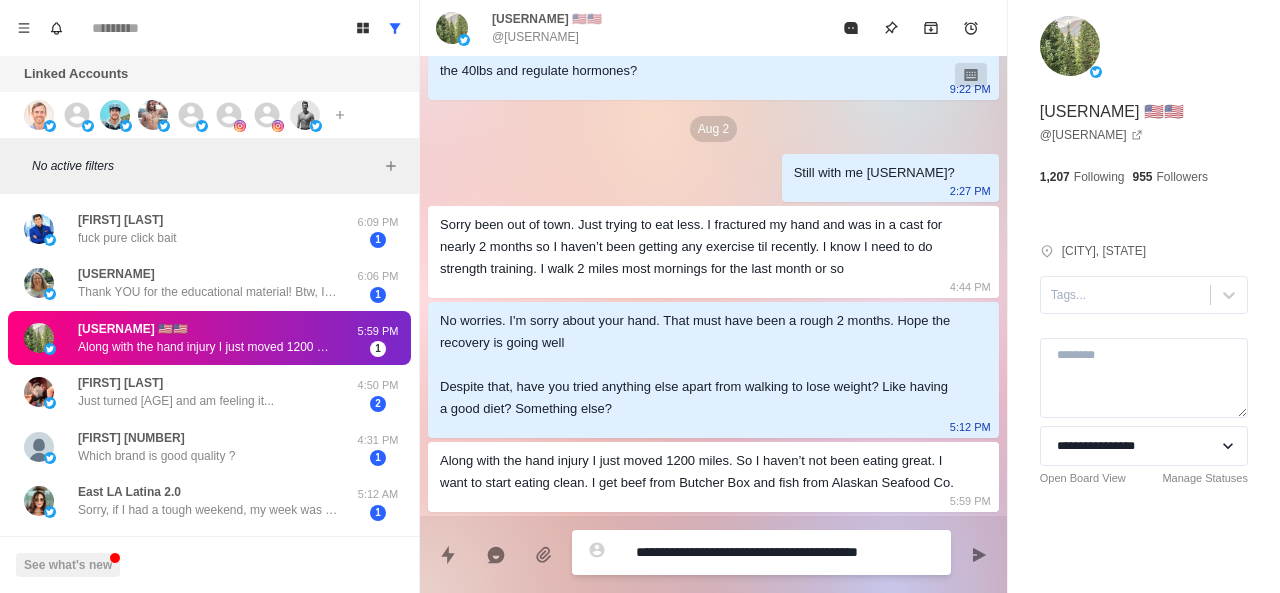 type on "*" 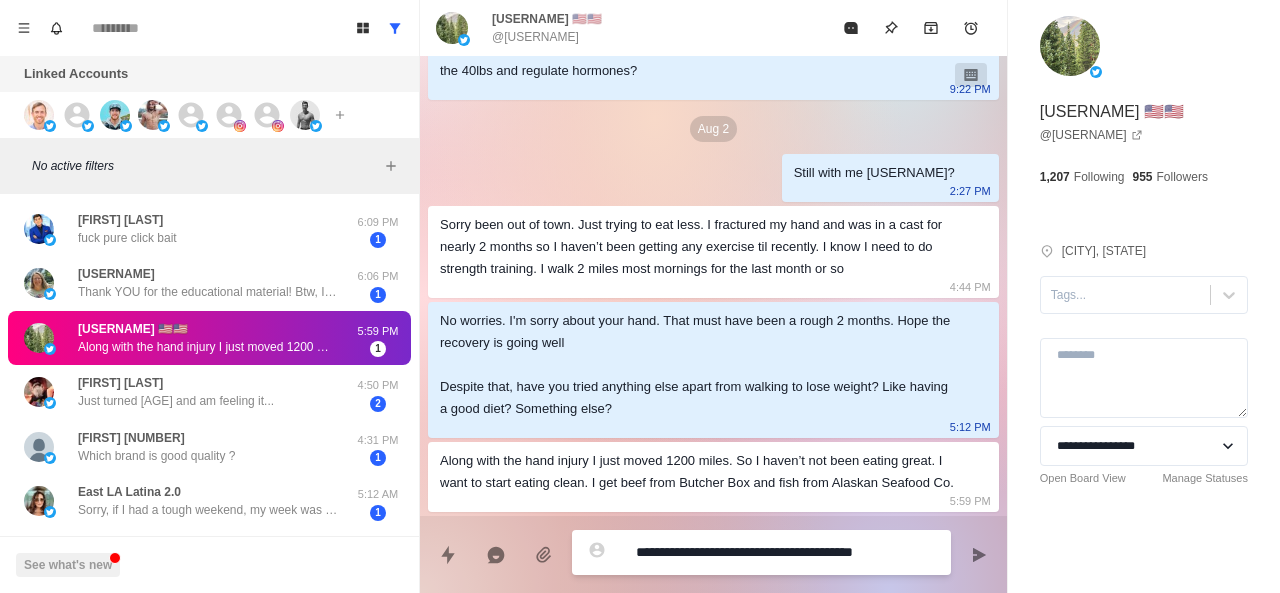 type on "*" 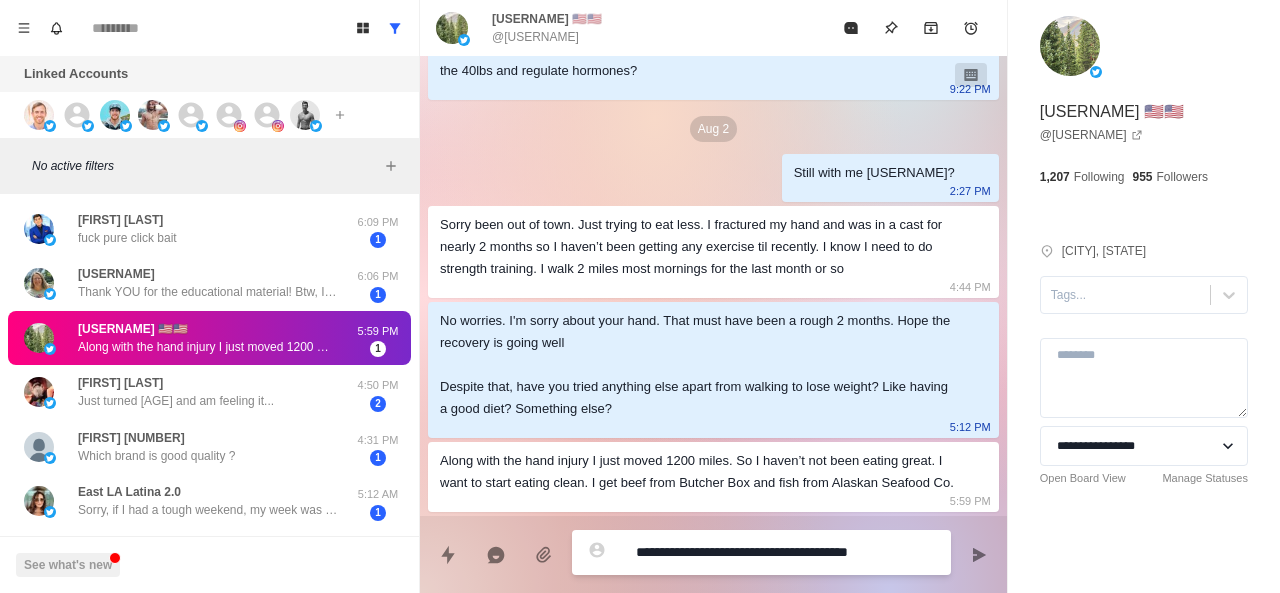 type on "*" 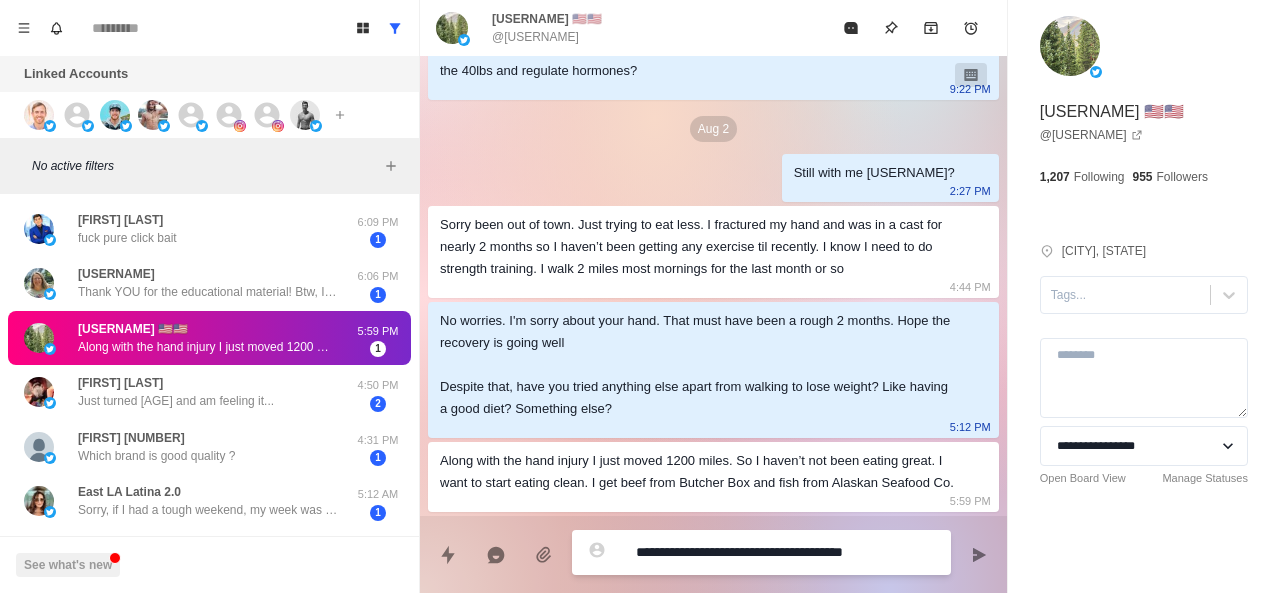 type on "*" 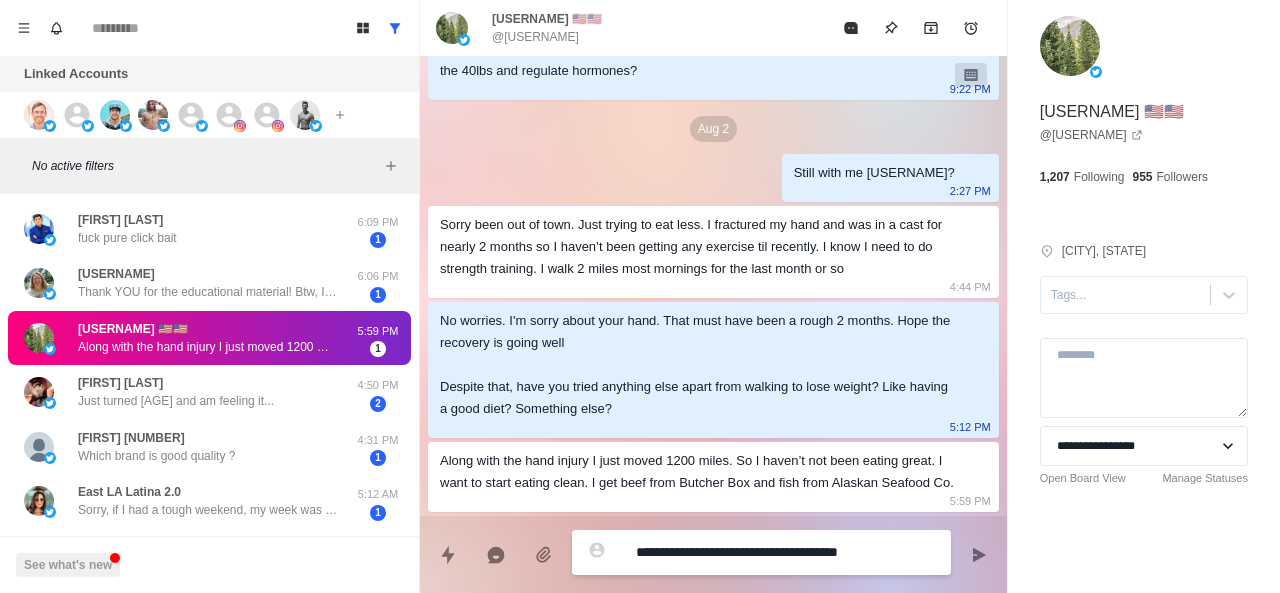 type on "*" 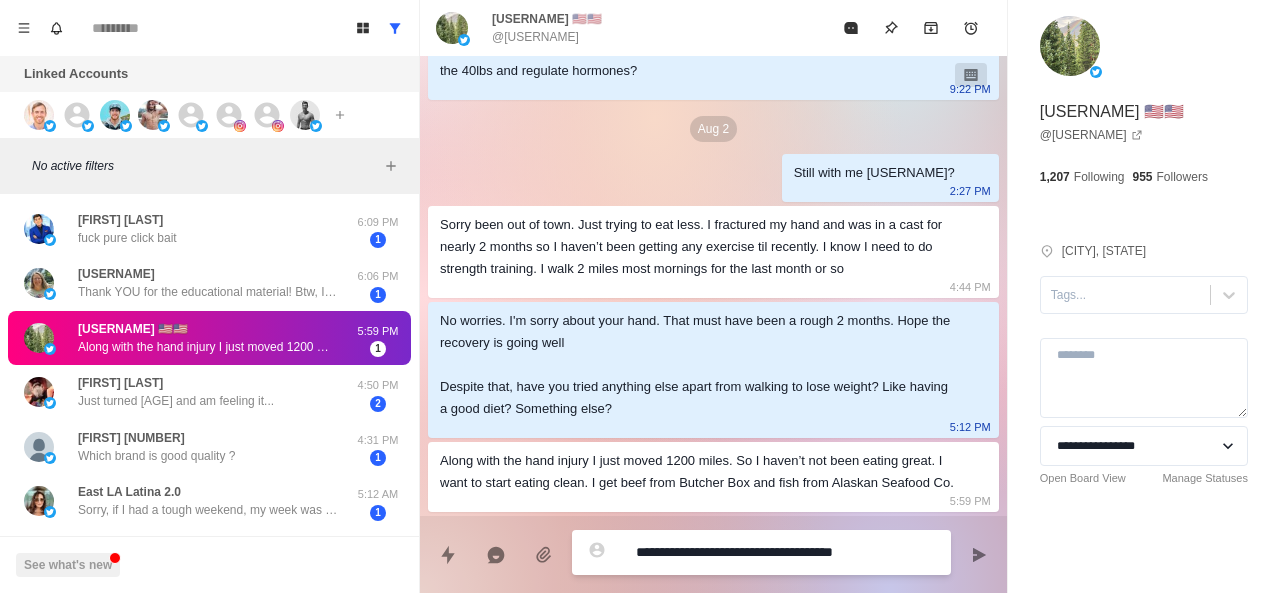 type on "*" 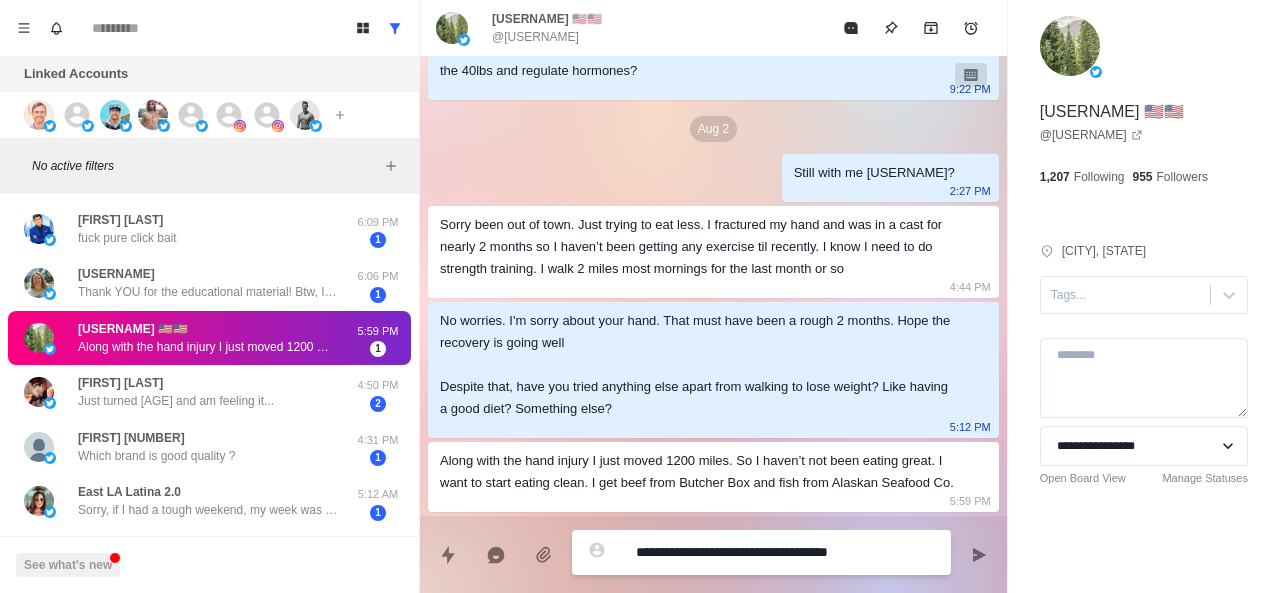 type on "*" 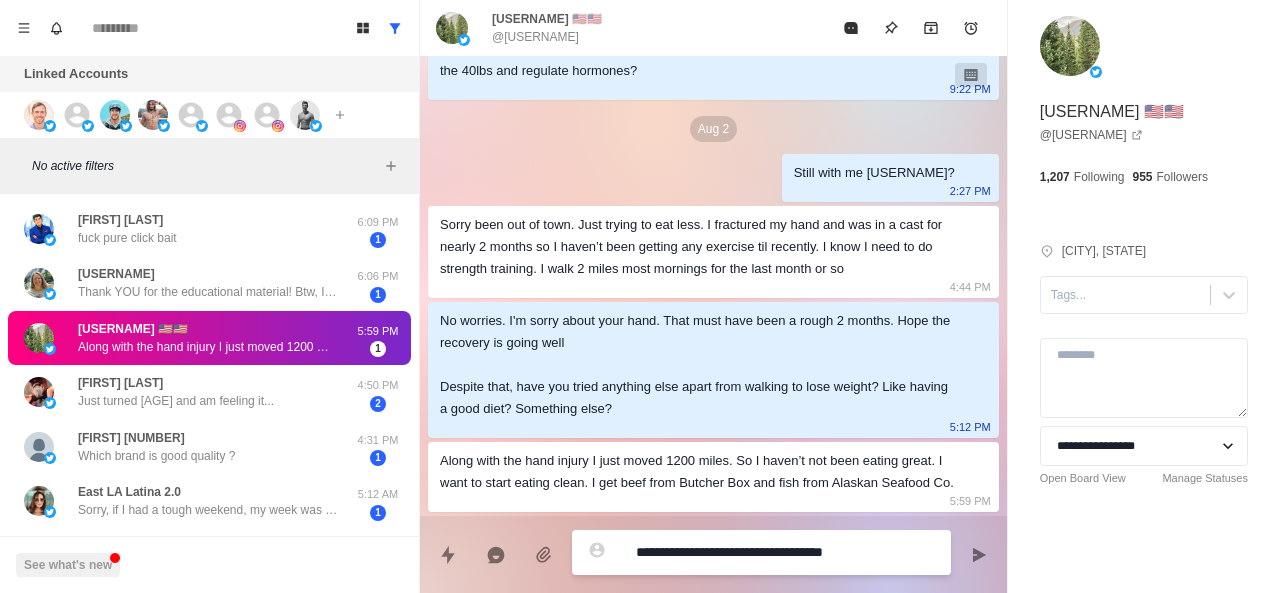 type on "*" 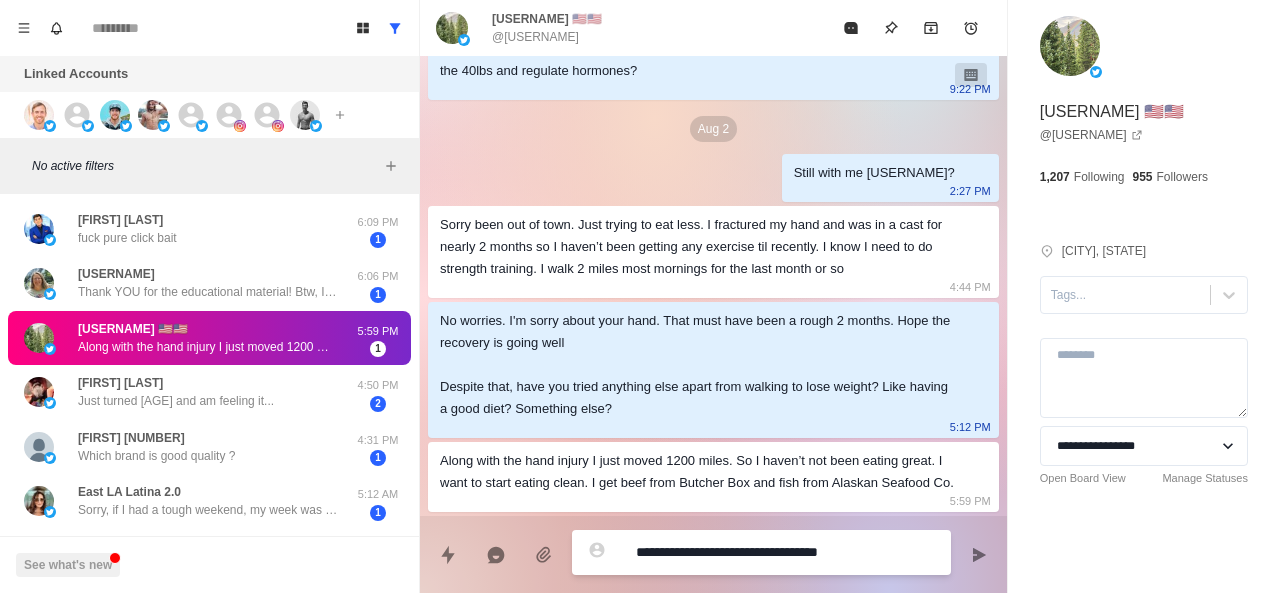 type on "*" 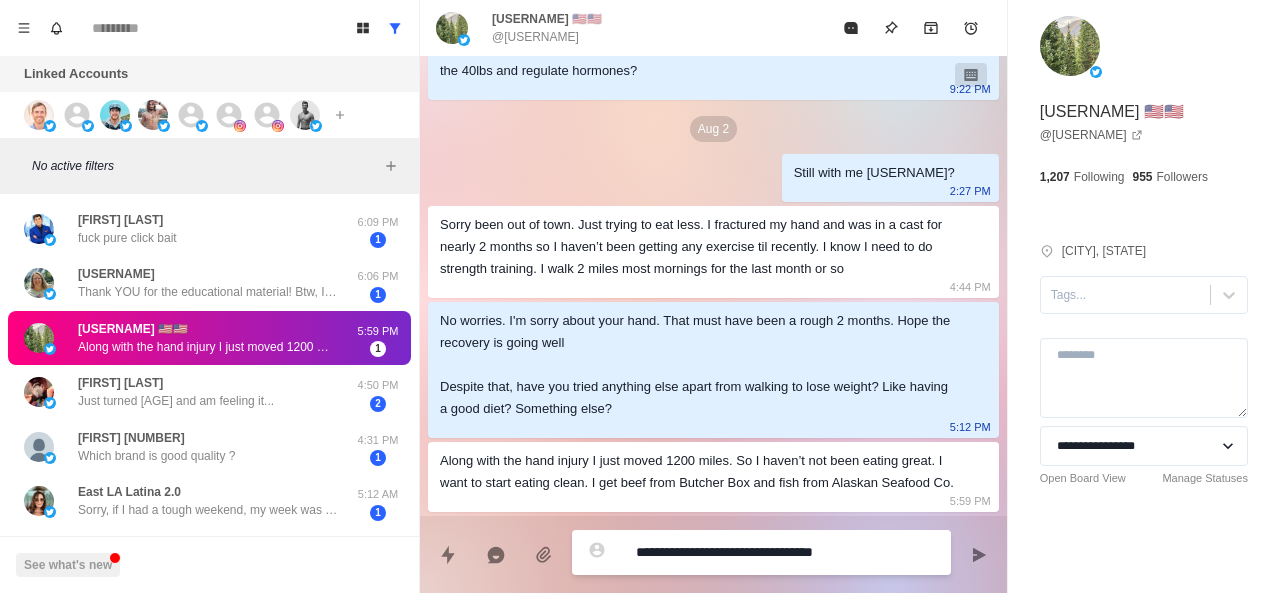 type on "*" 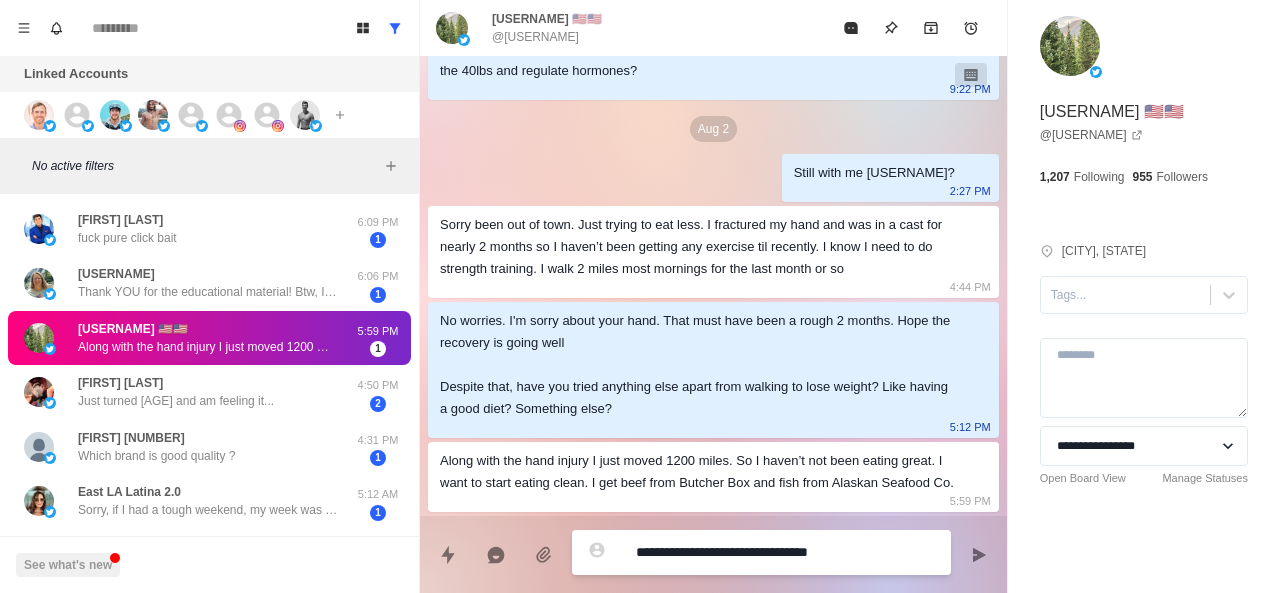 type on "*" 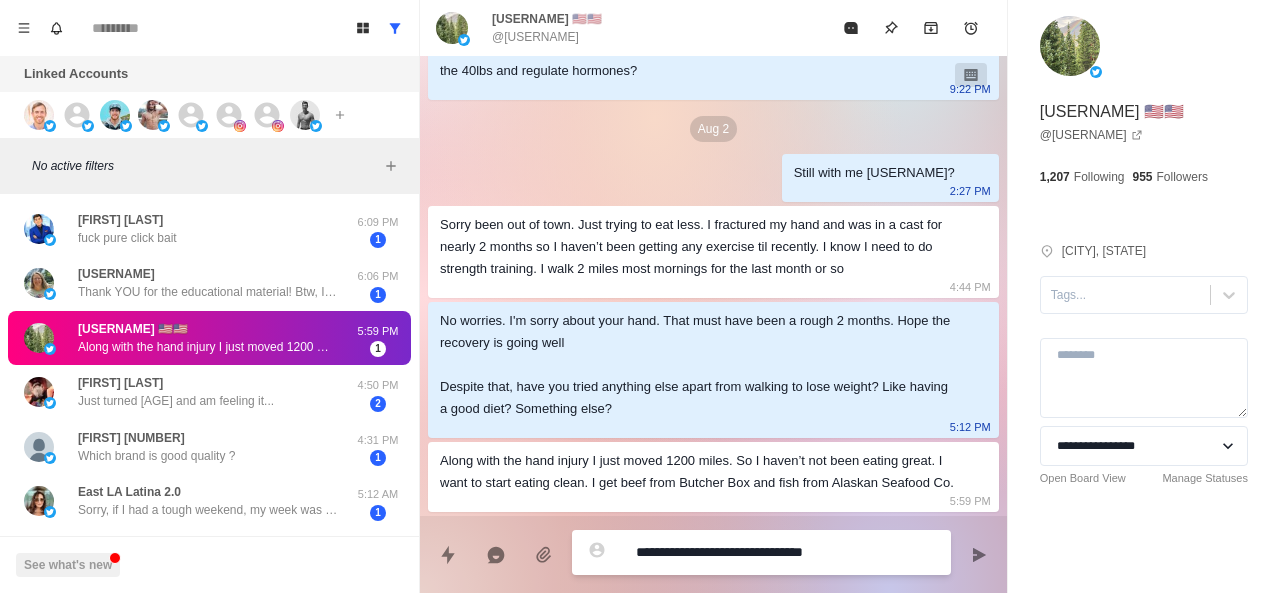 type on "*" 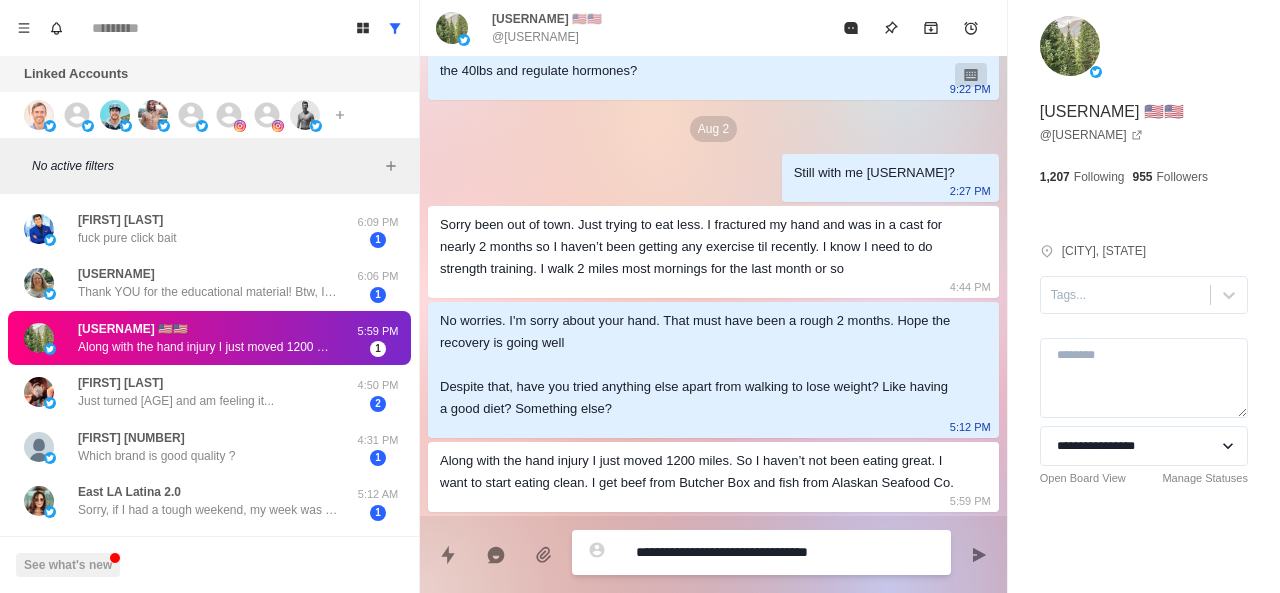 type on "*" 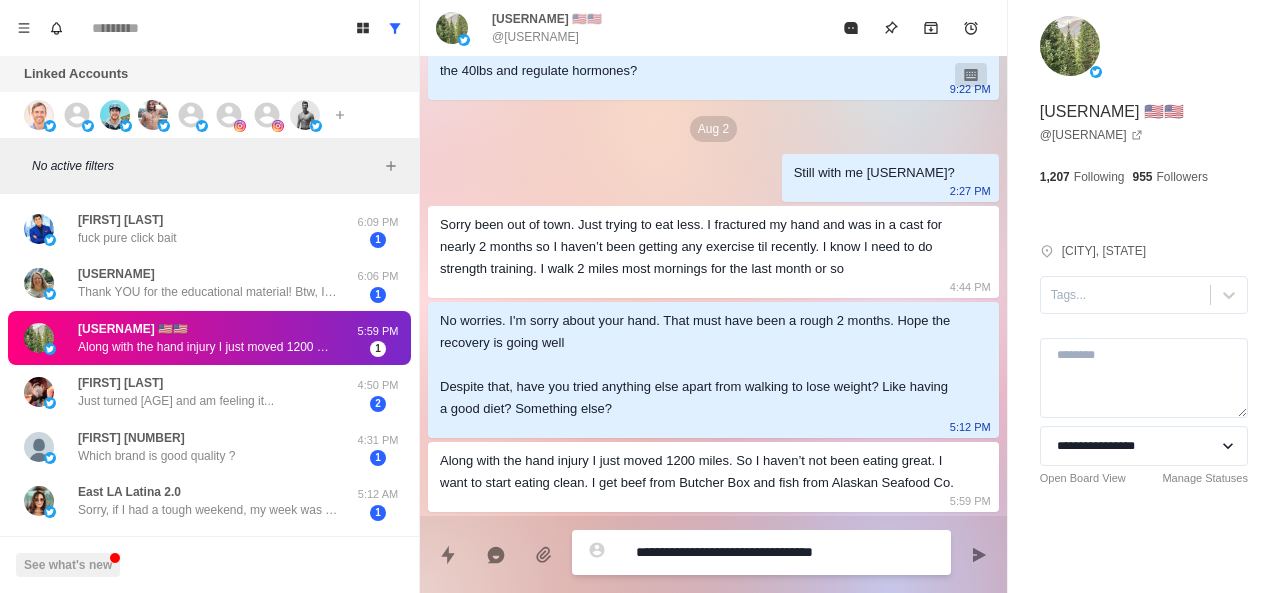 type on "**********" 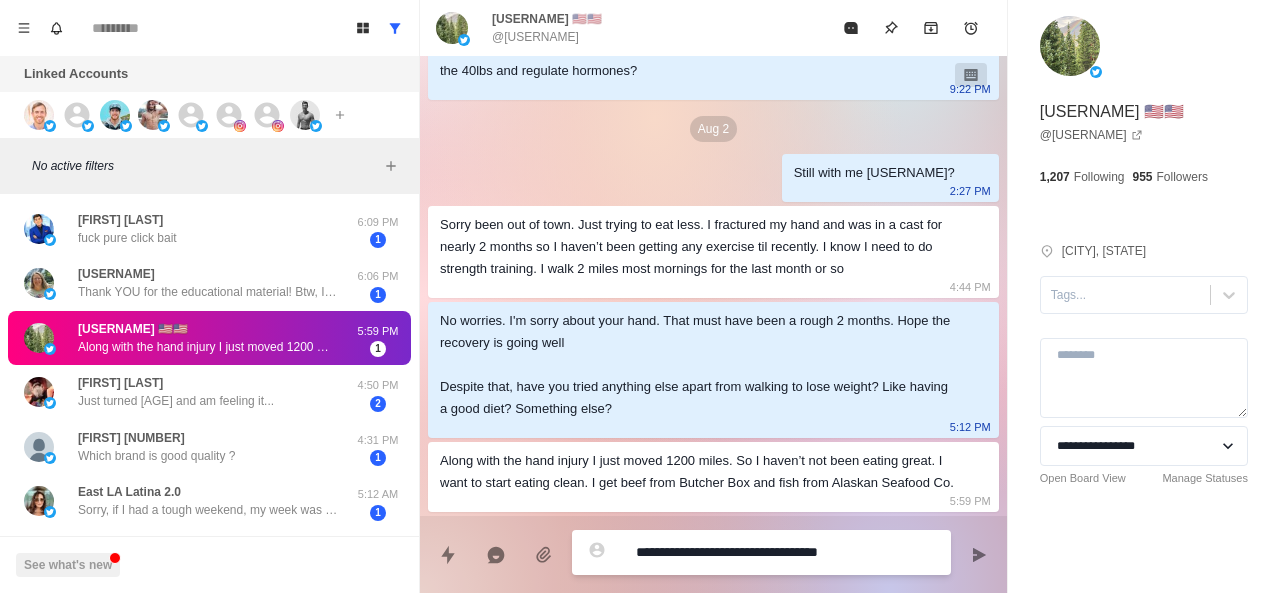 type on "*" 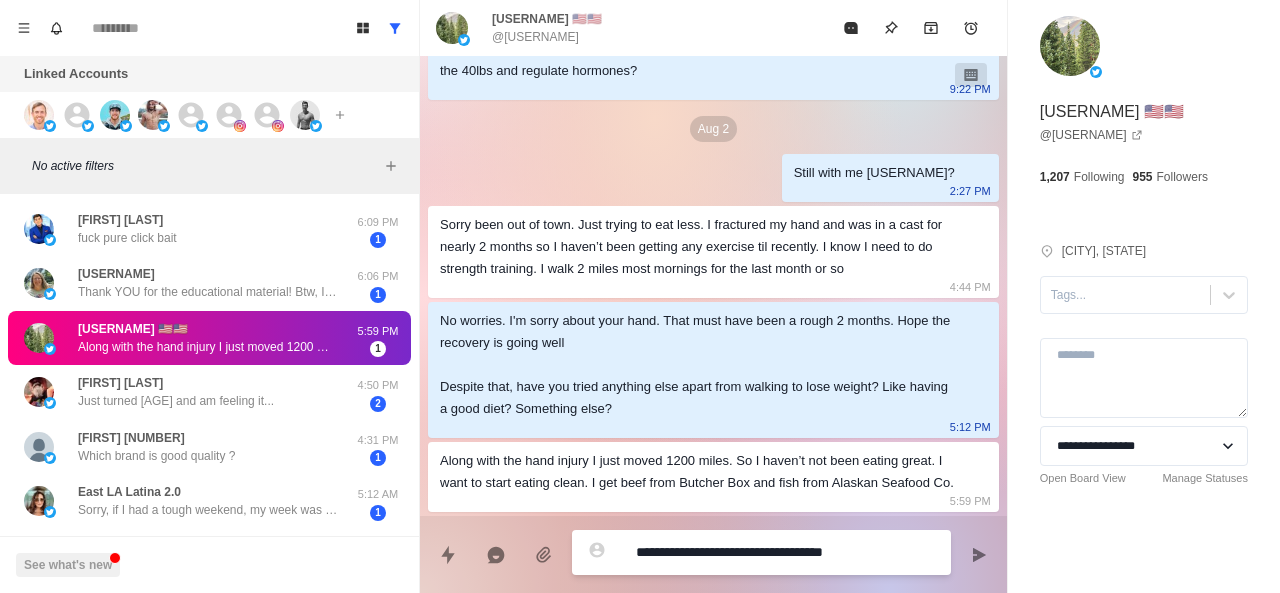 type on "*" 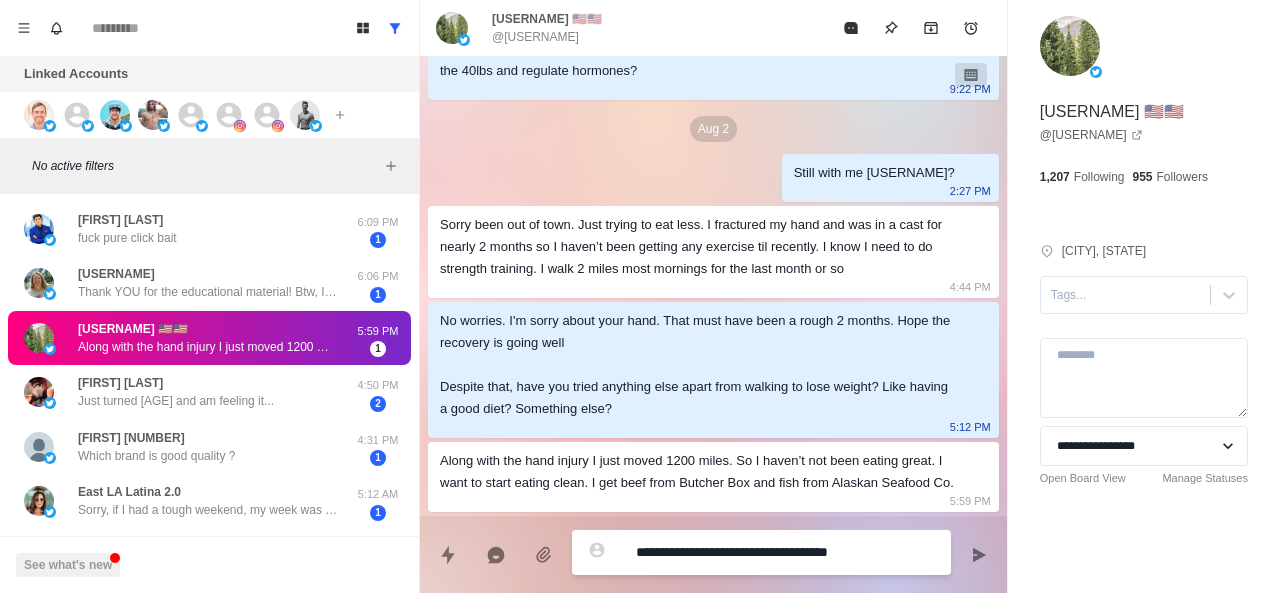 type on "*" 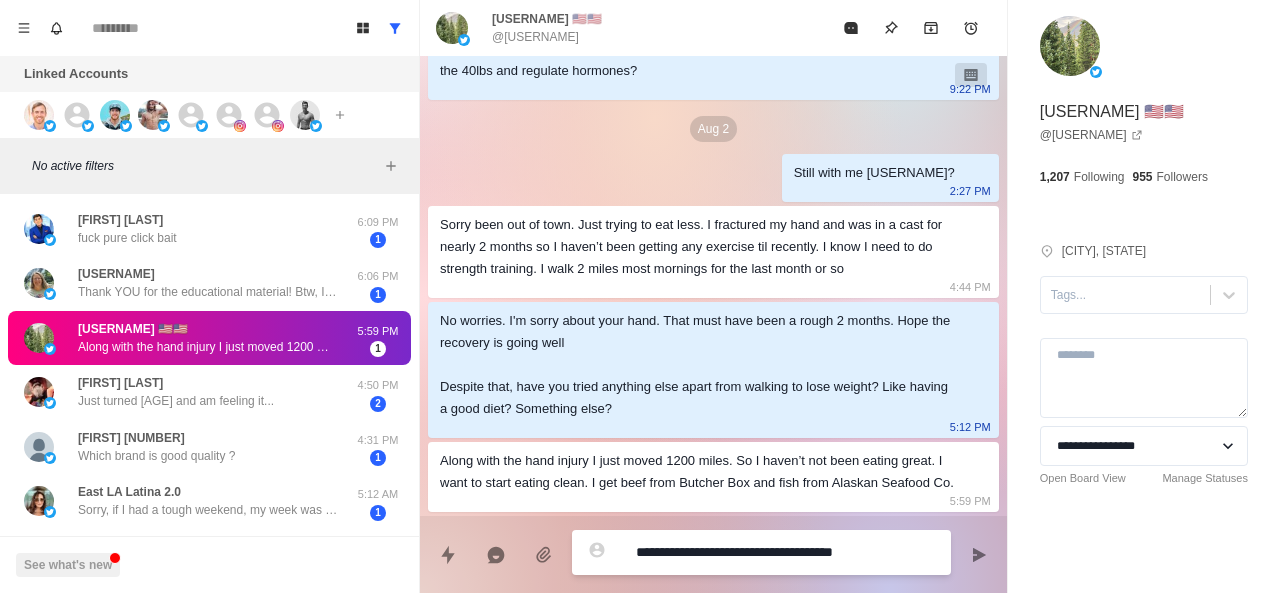type on "*" 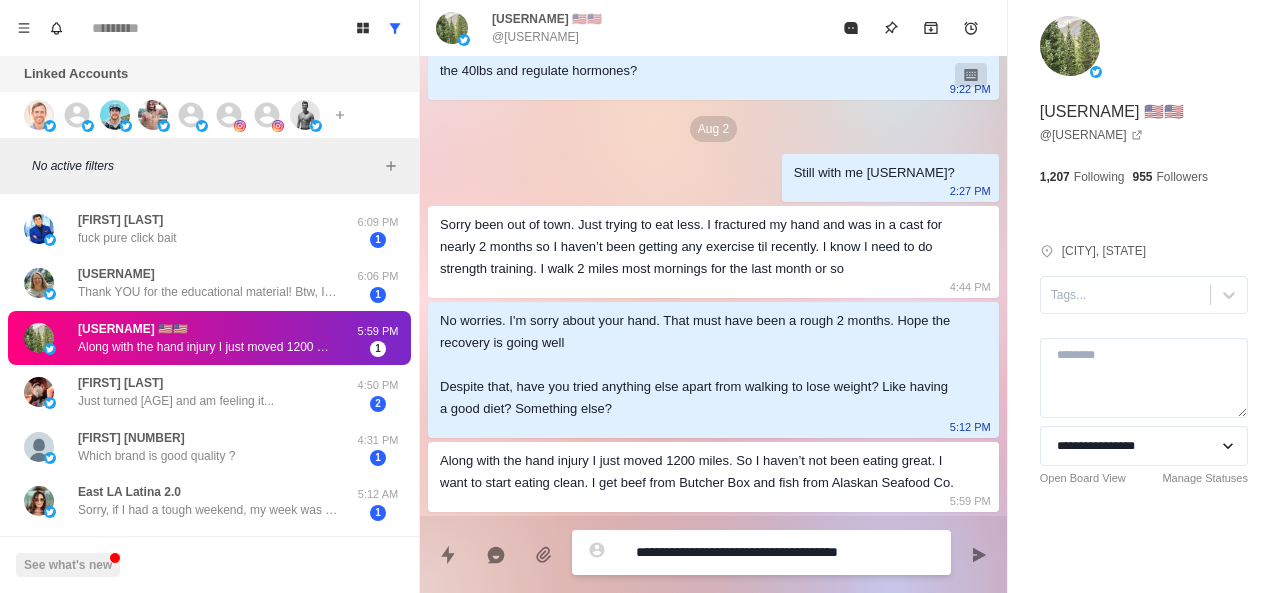 type on "*" 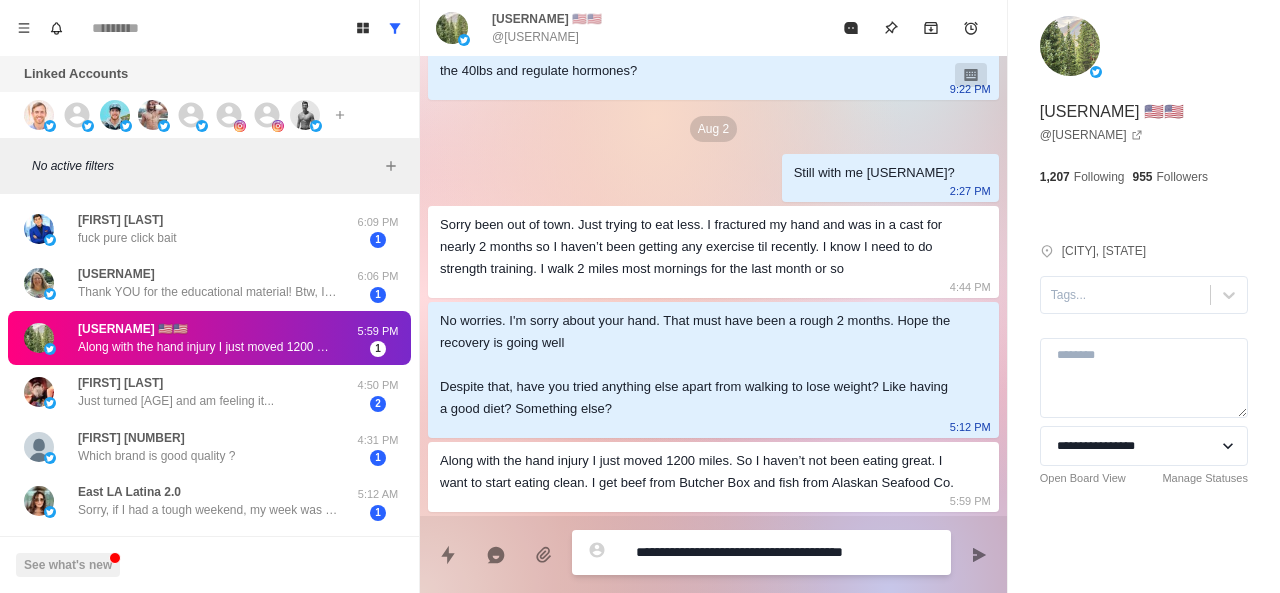 type on "*" 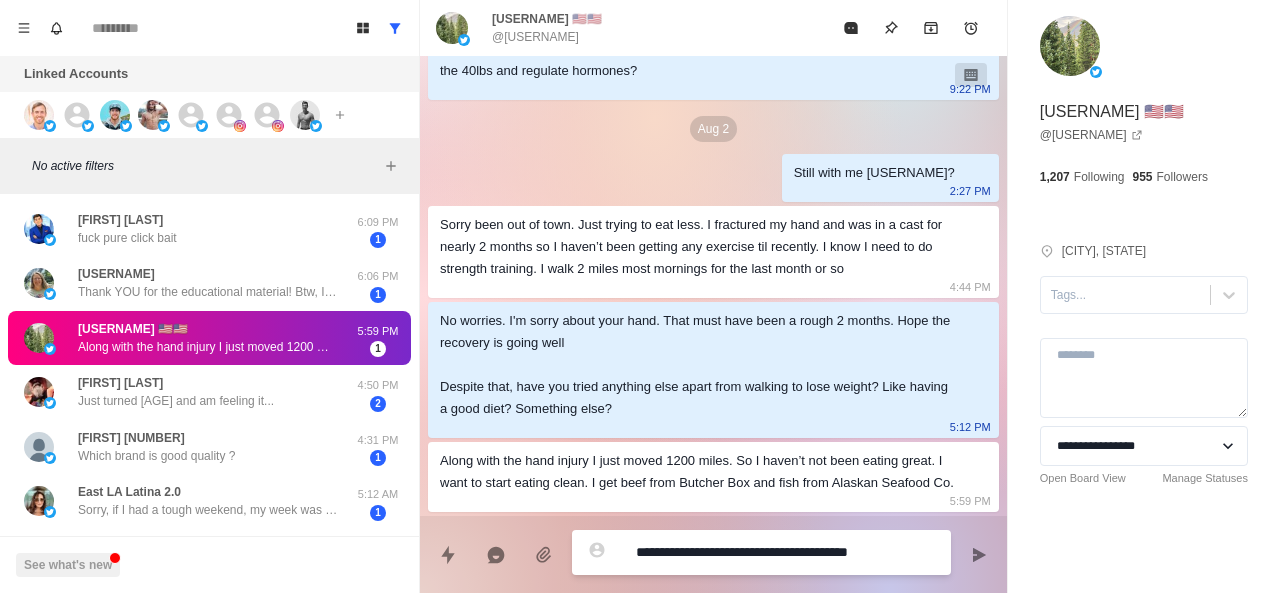 type on "*" 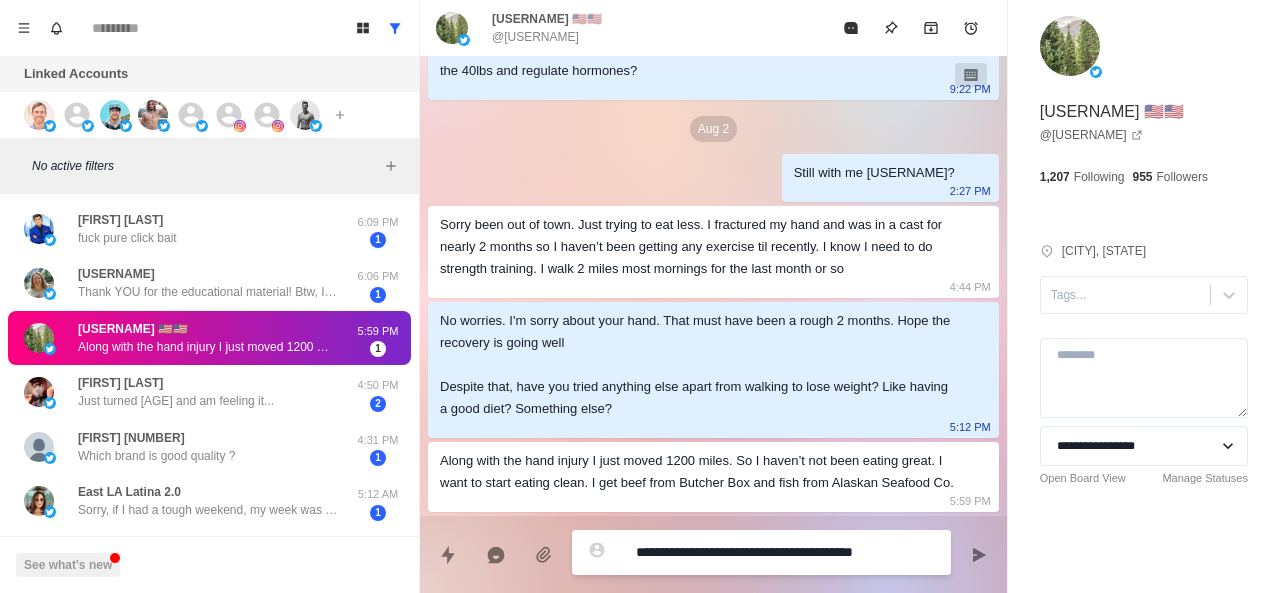 type on "*" 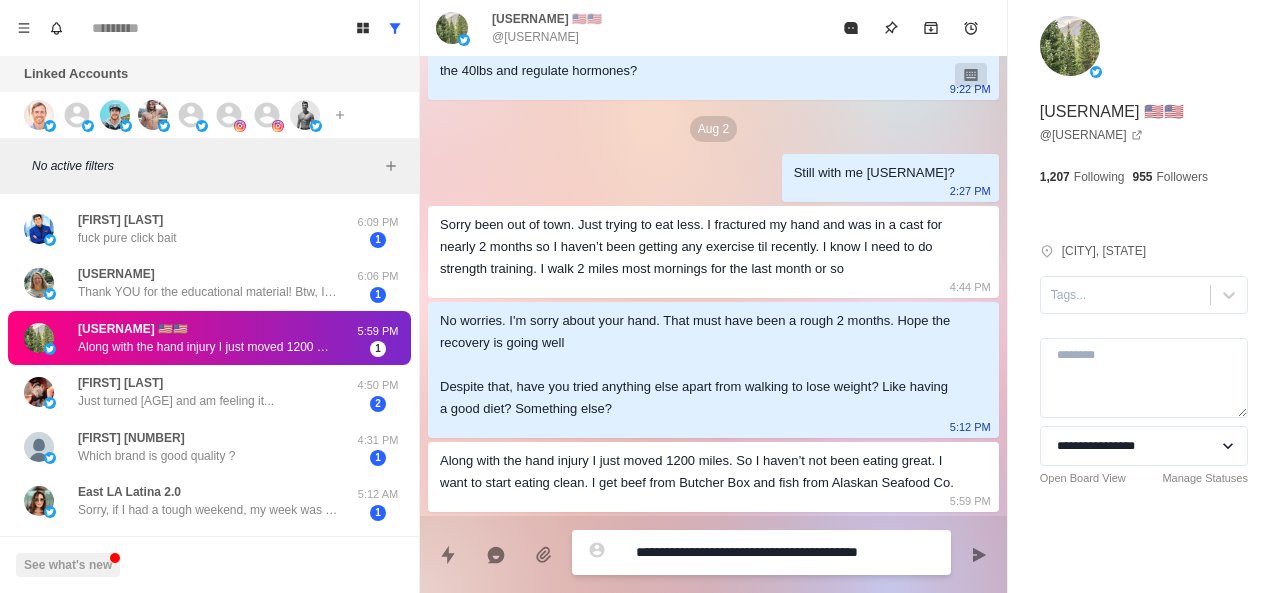 type on "*" 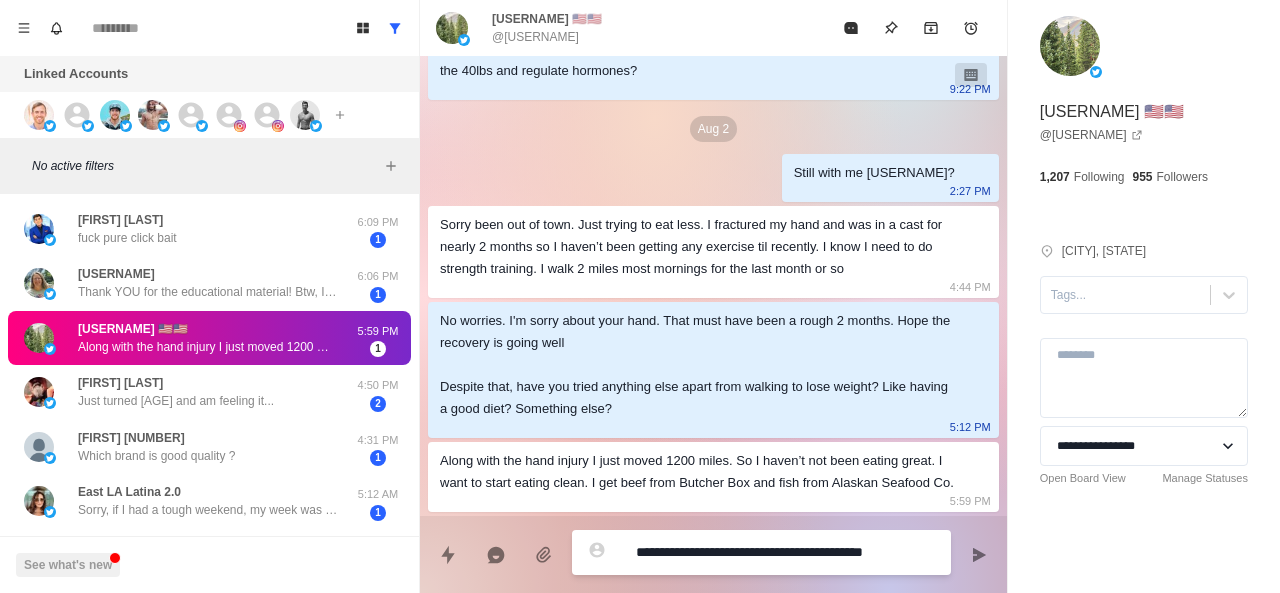 type on "*" 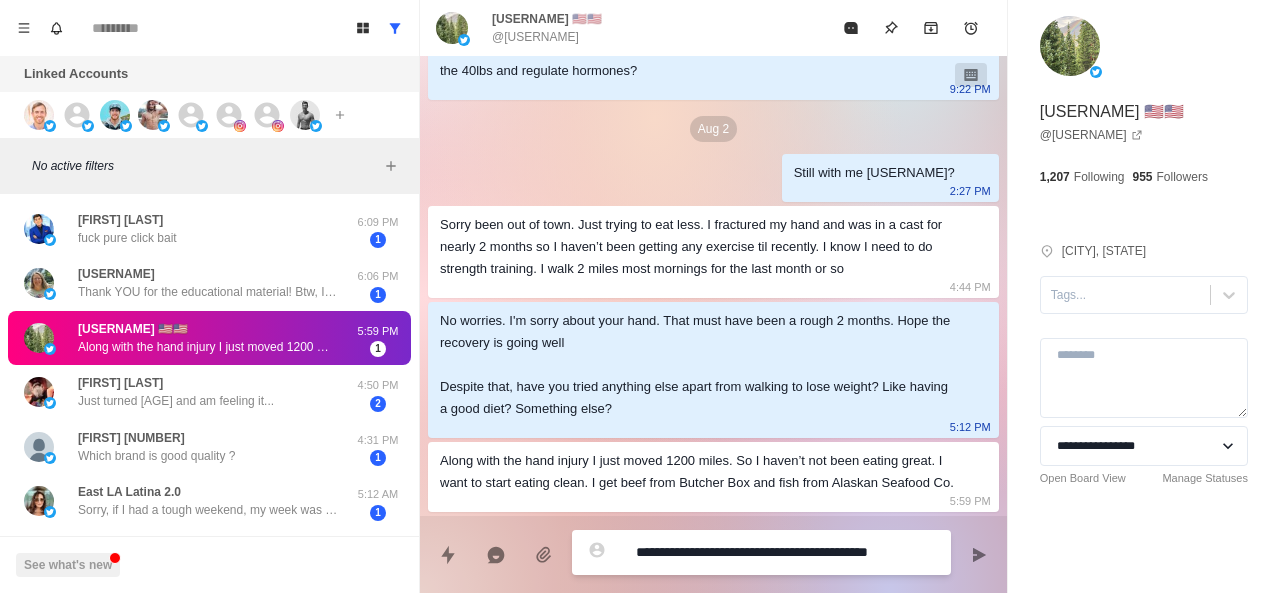 type on "*" 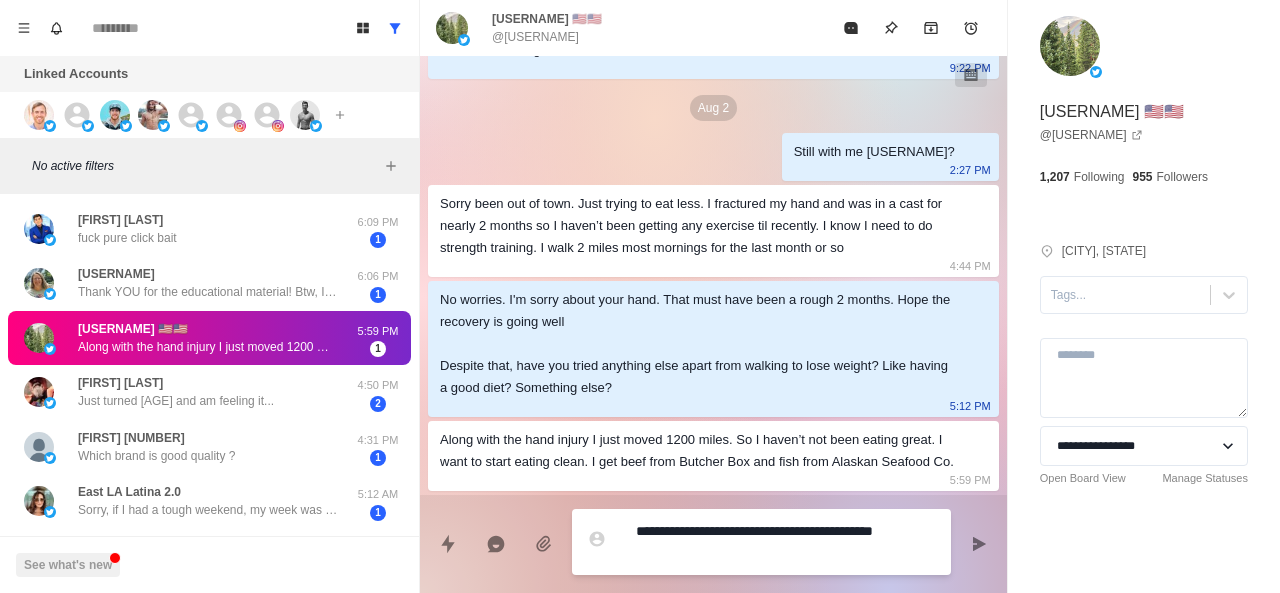 type on "*" 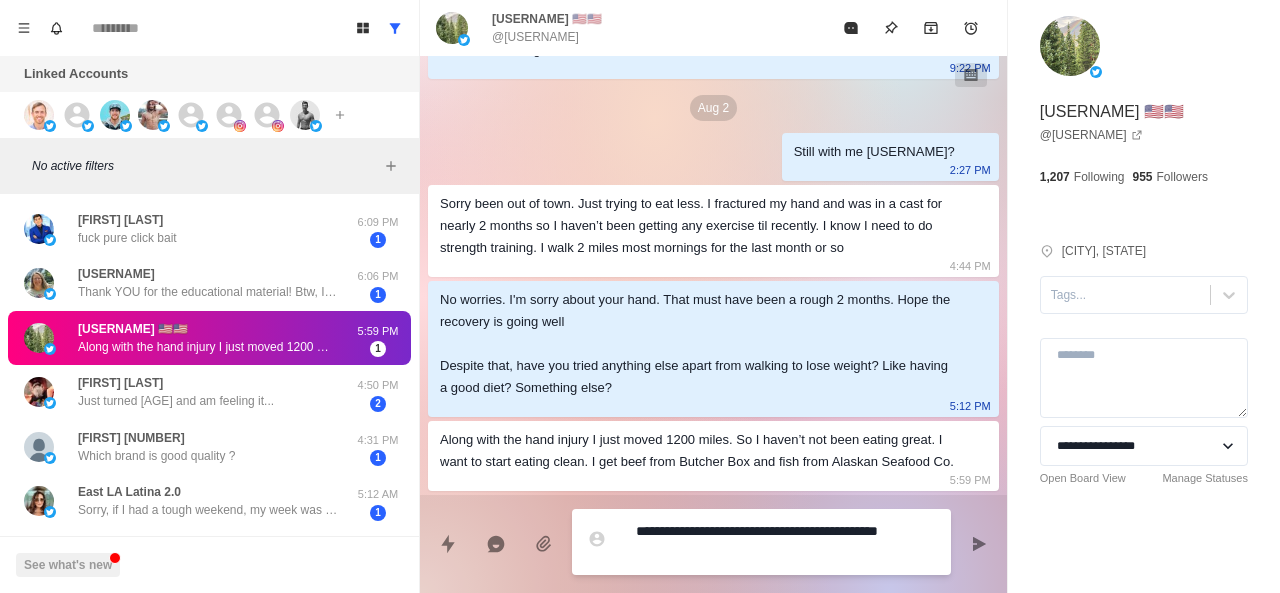 type on "*" 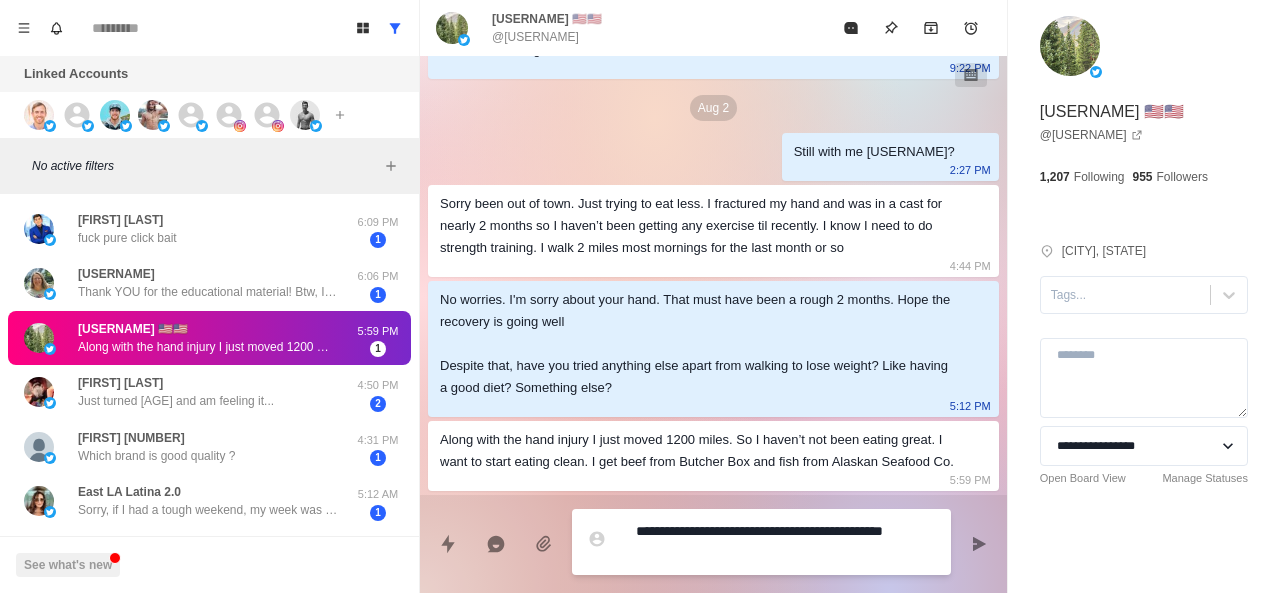 type on "*" 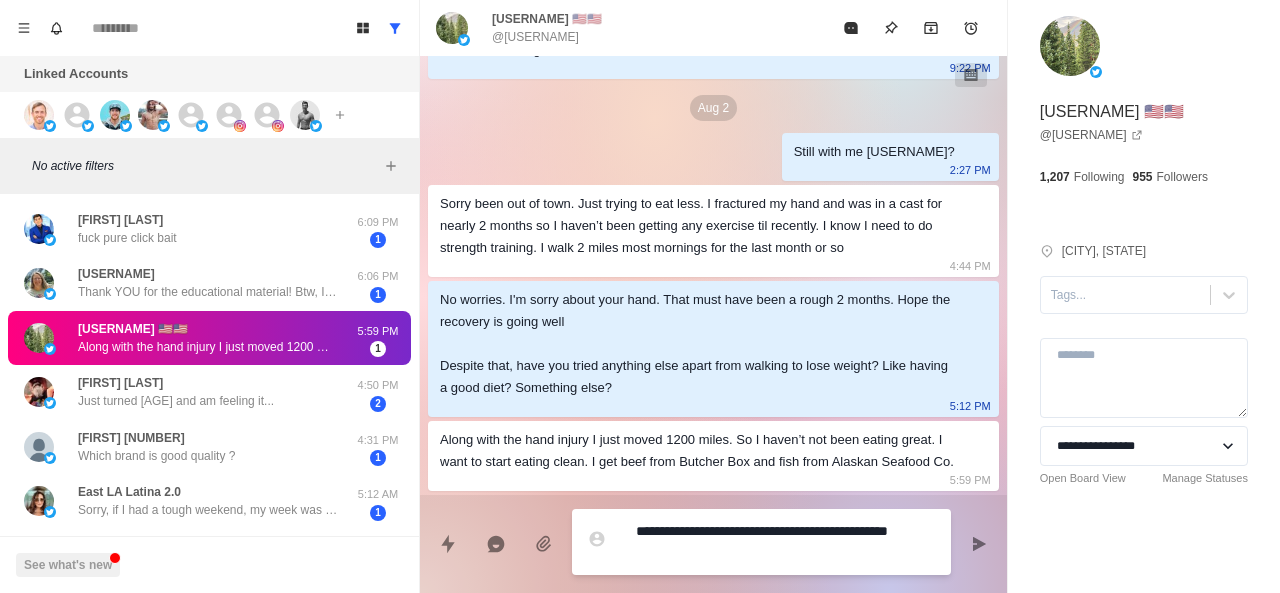 type on "*" 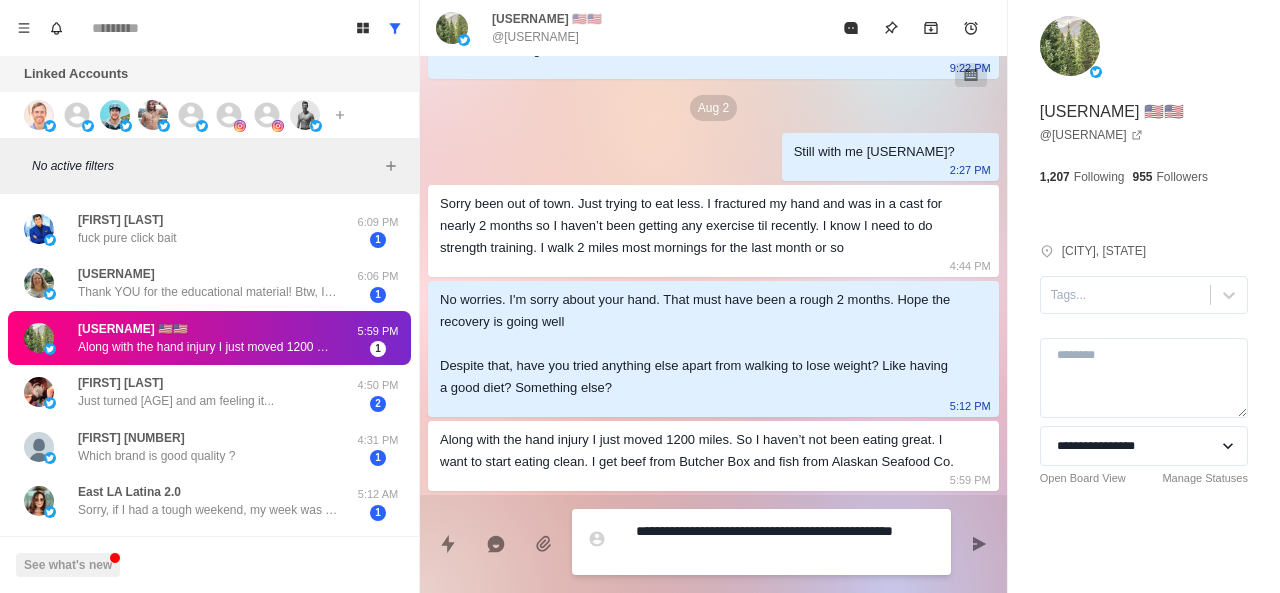 type on "*" 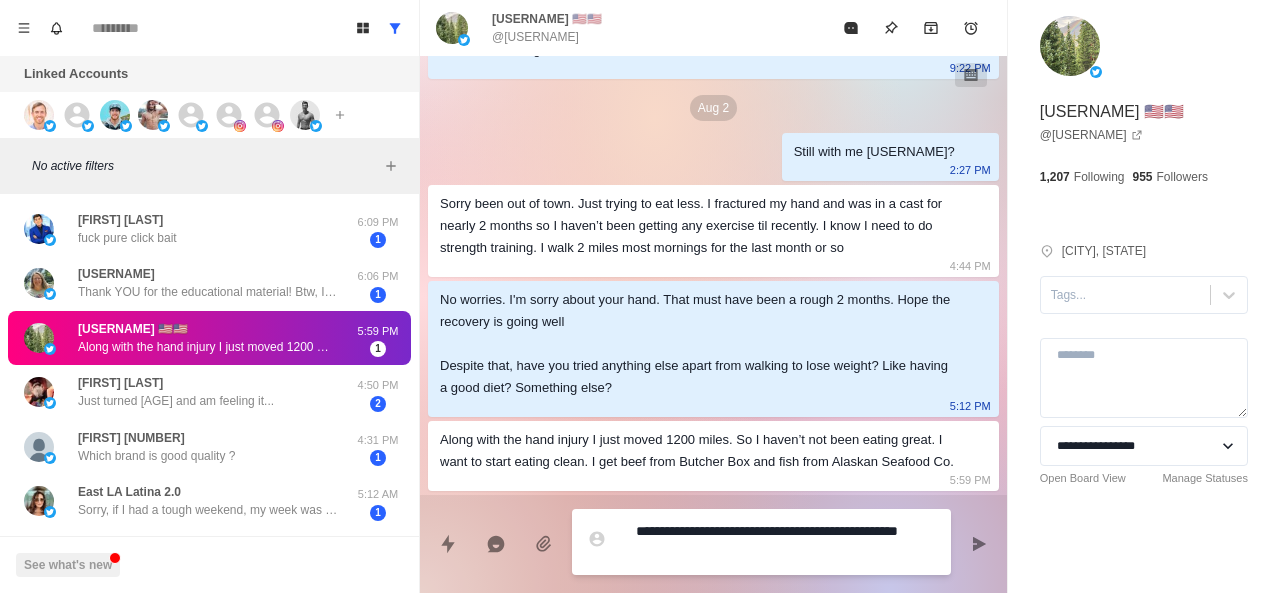 type on "*" 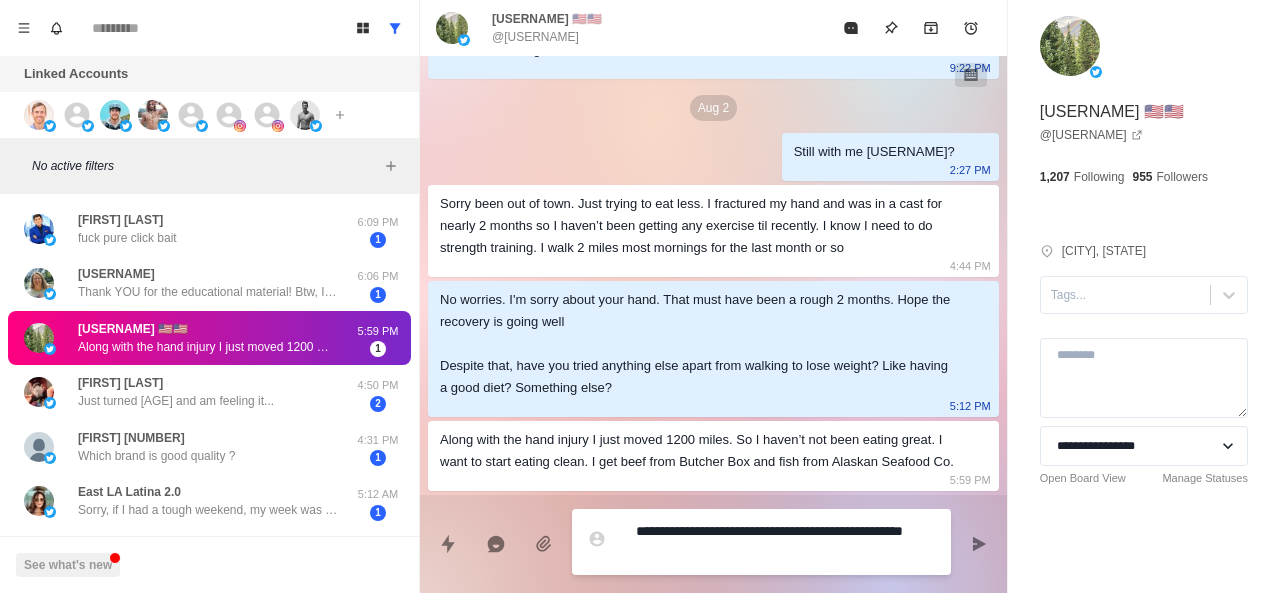 type on "*" 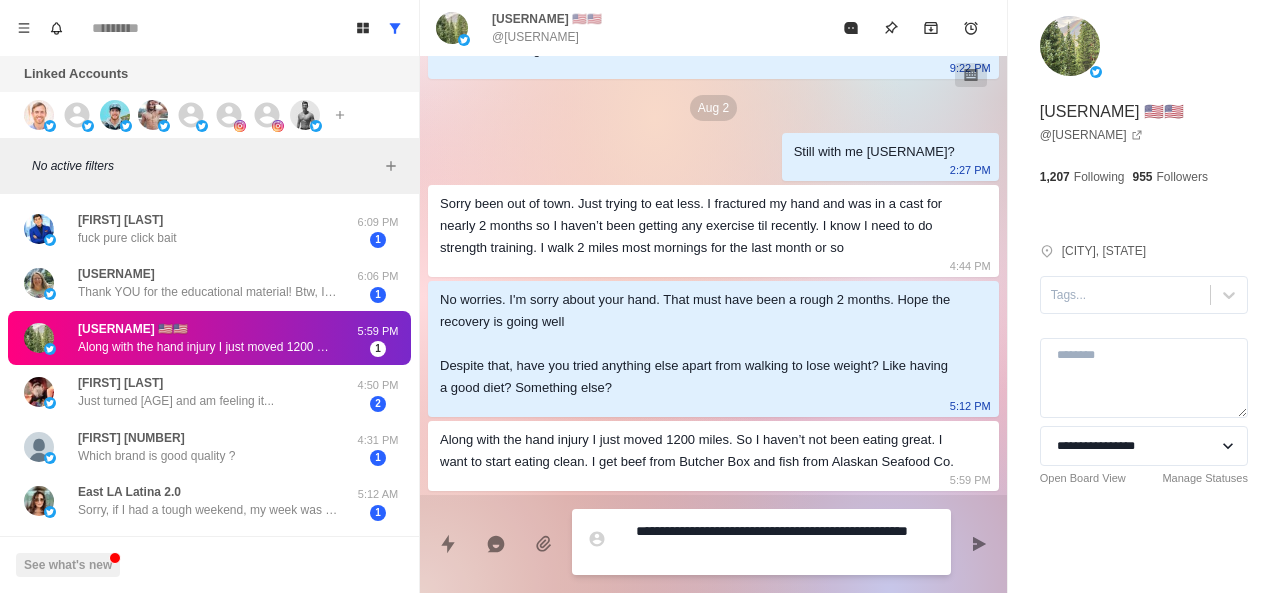 type on "*" 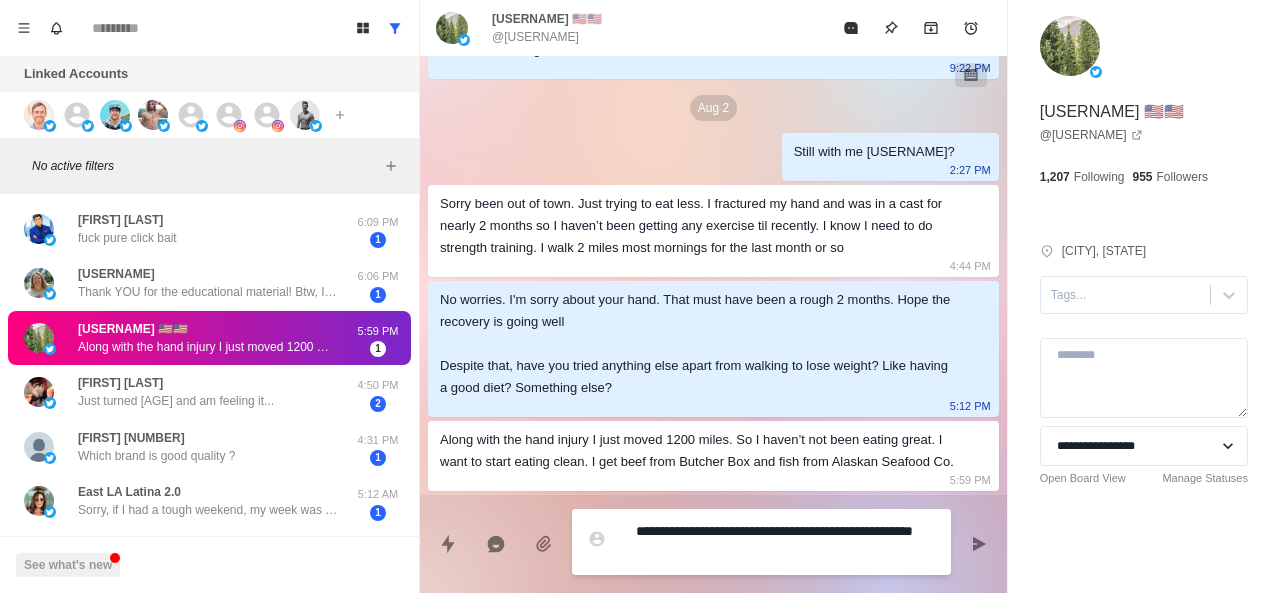 type on "*" 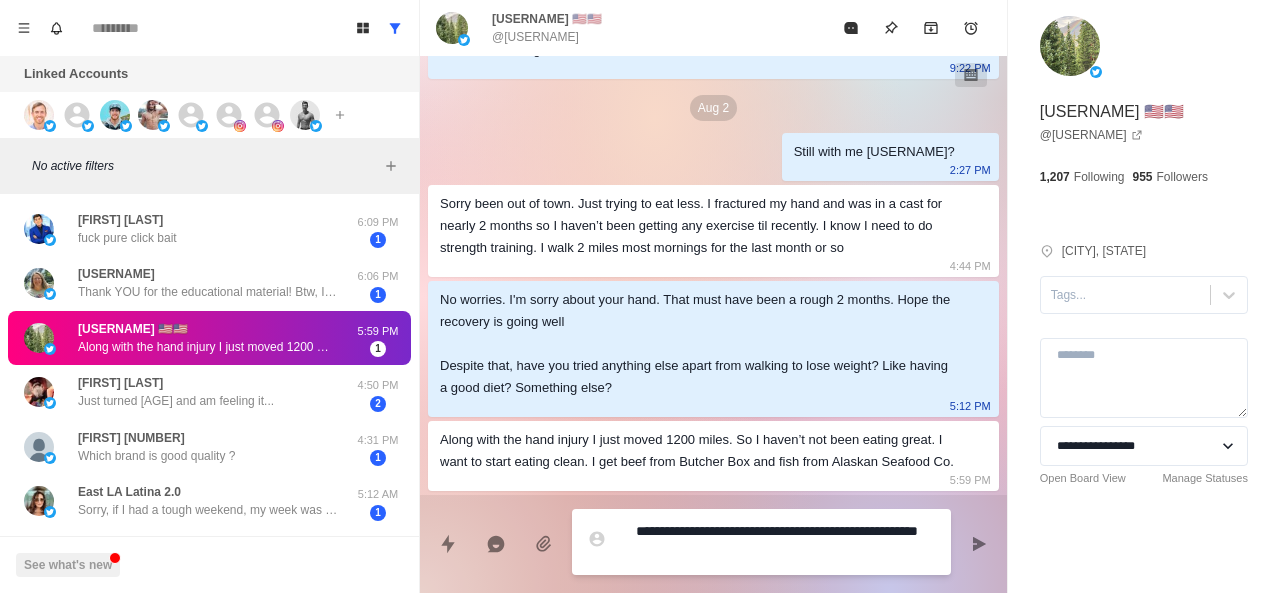 type on "*" 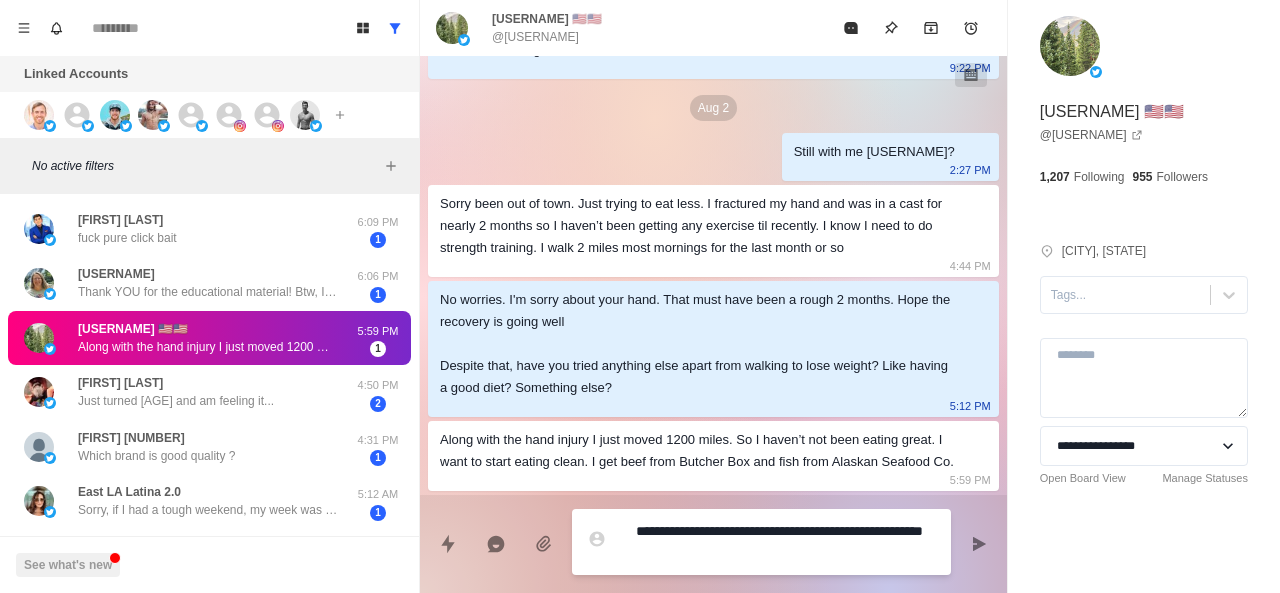 type on "*" 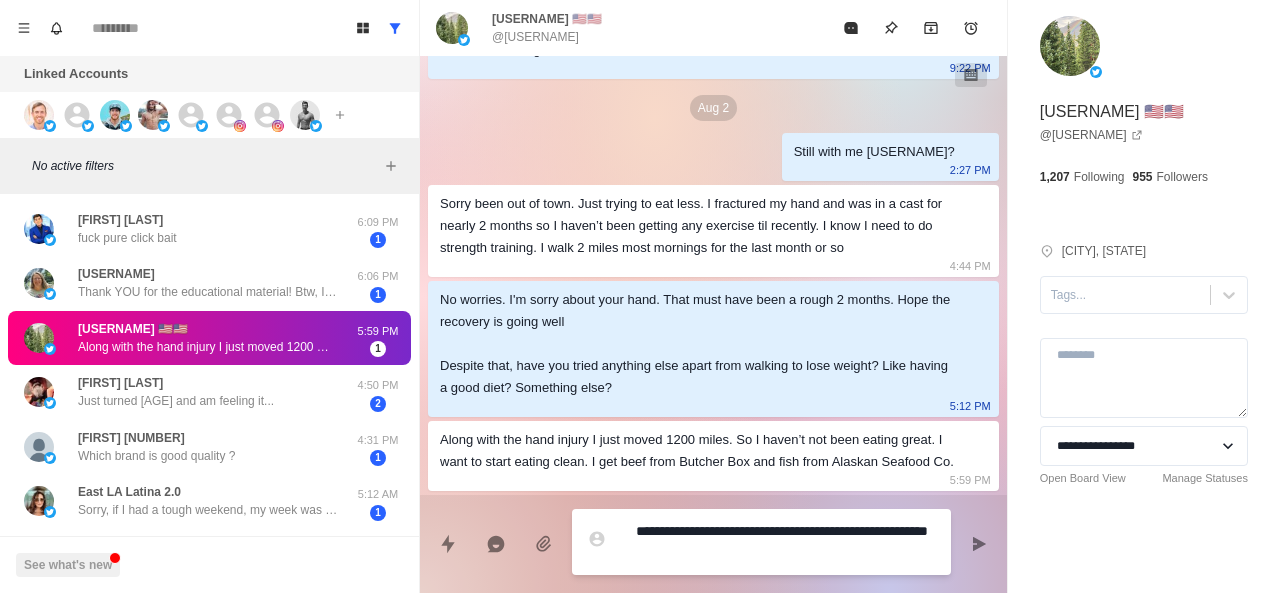 type on "**********" 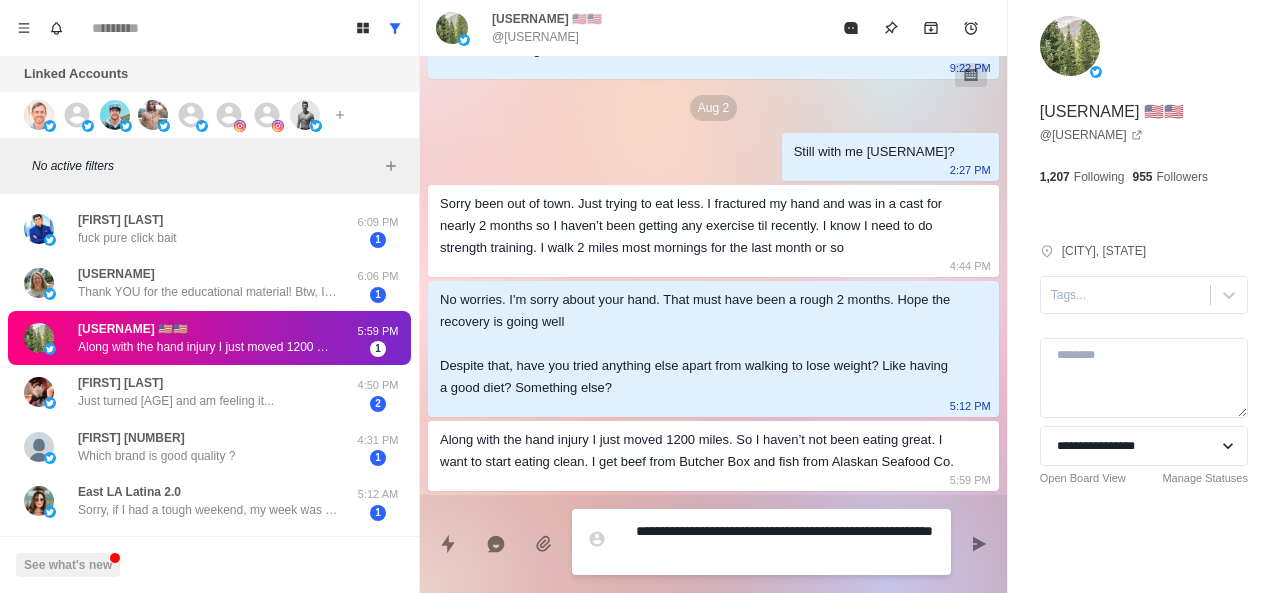 type on "*" 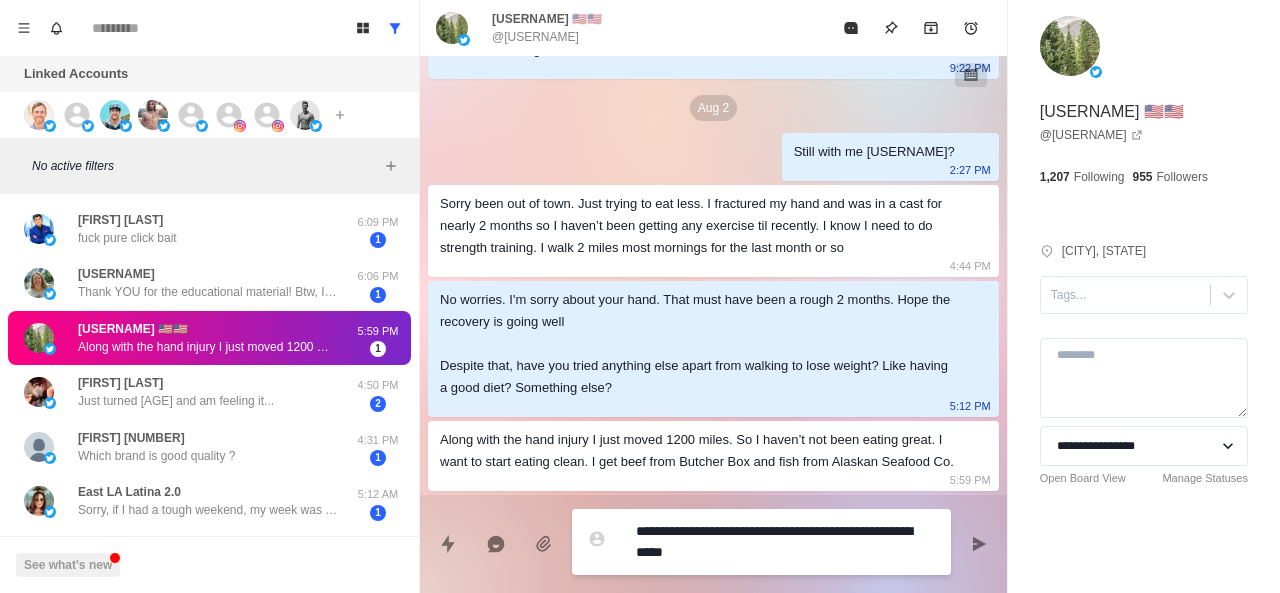 type on "*" 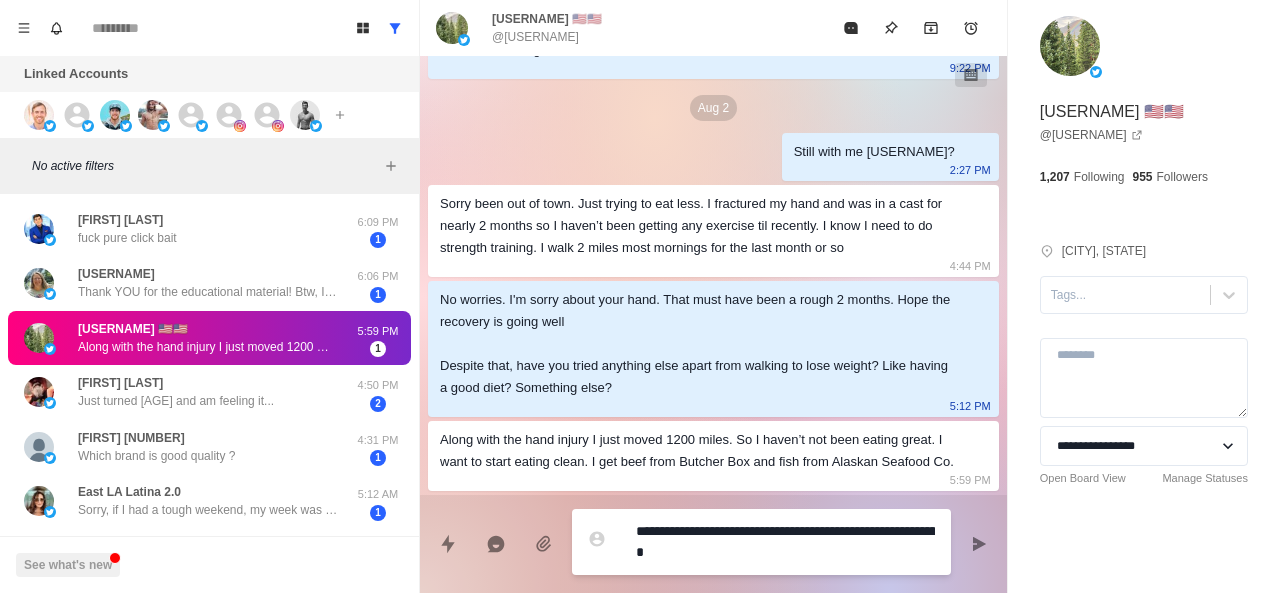 type on "*" 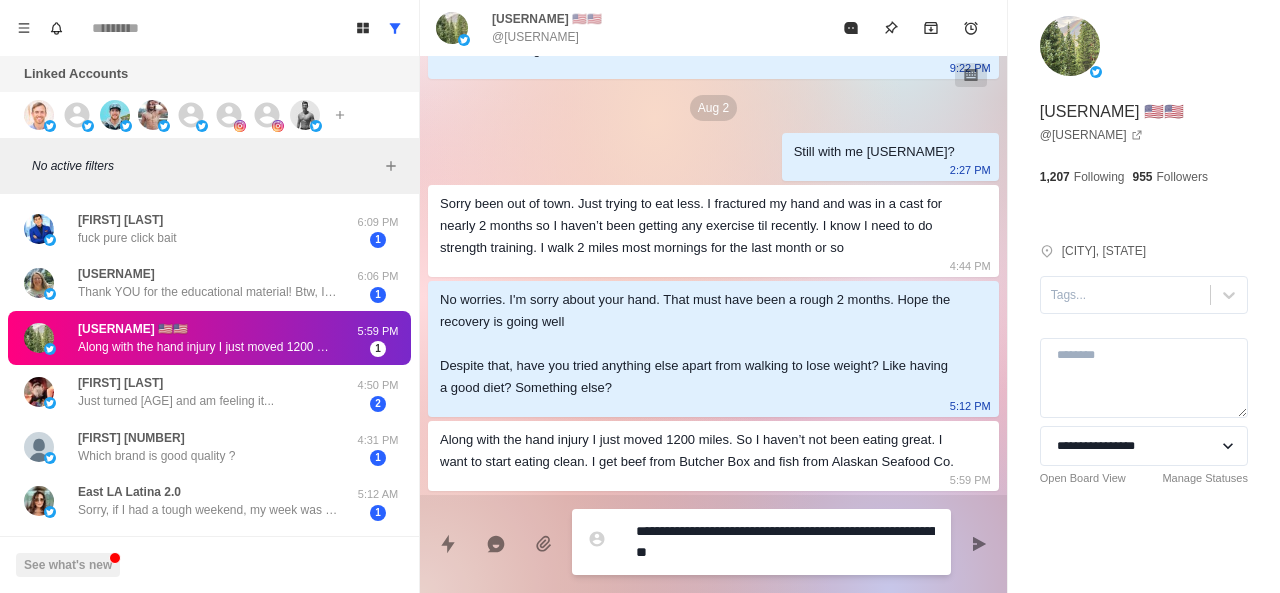 type on "*" 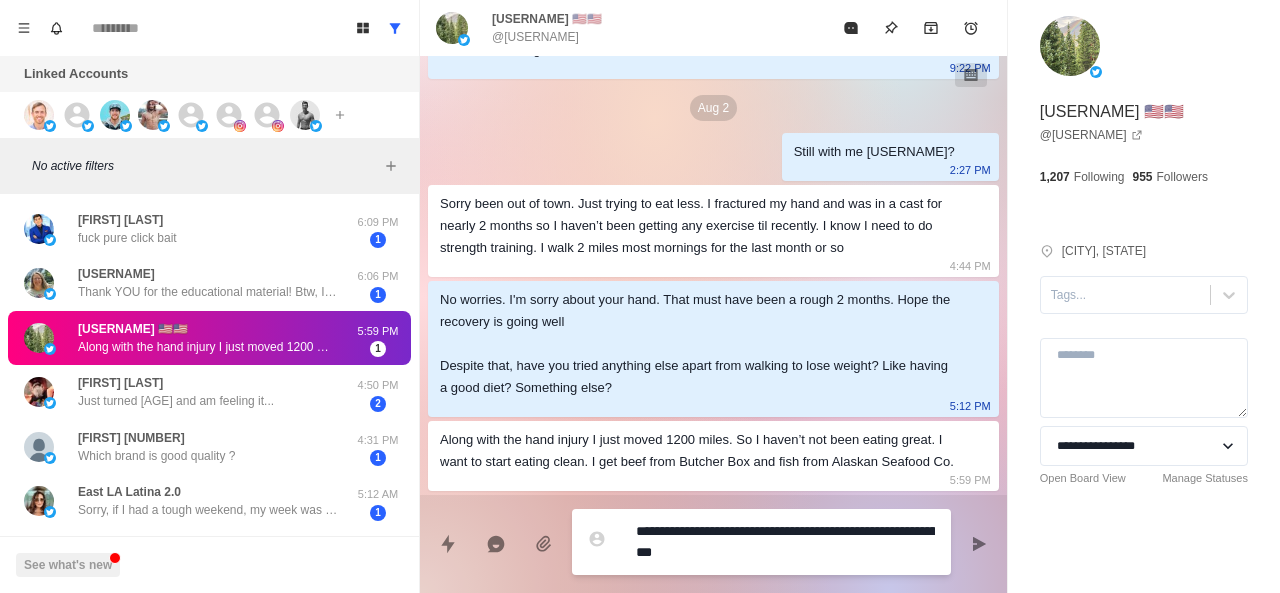 type on "**********" 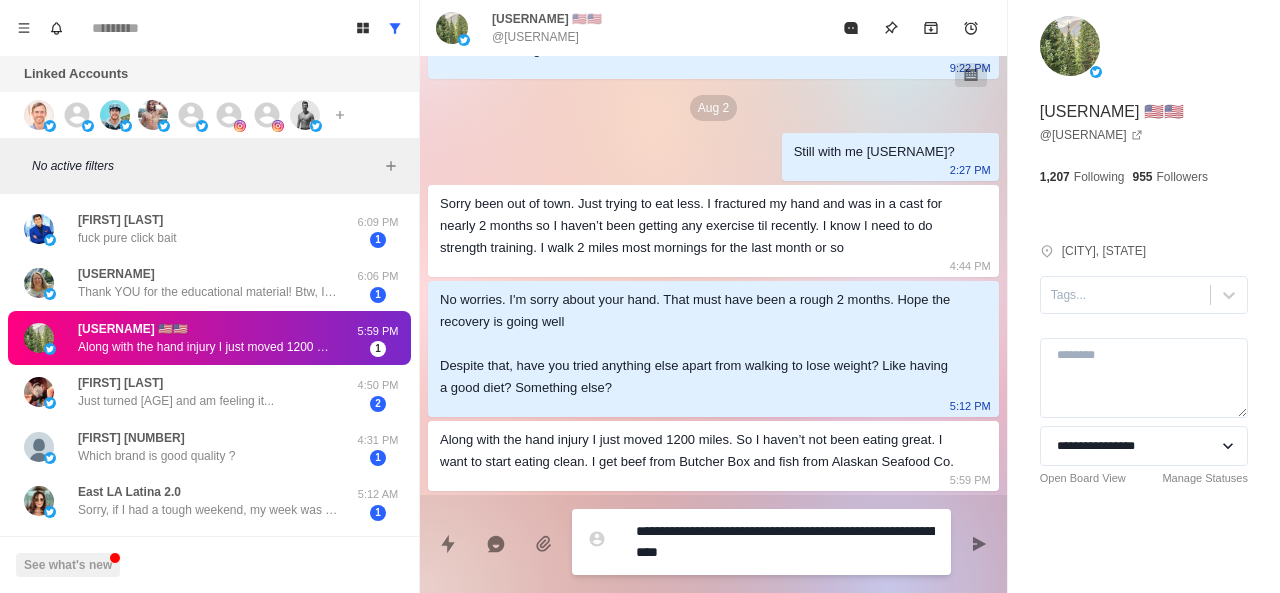 type on "*" 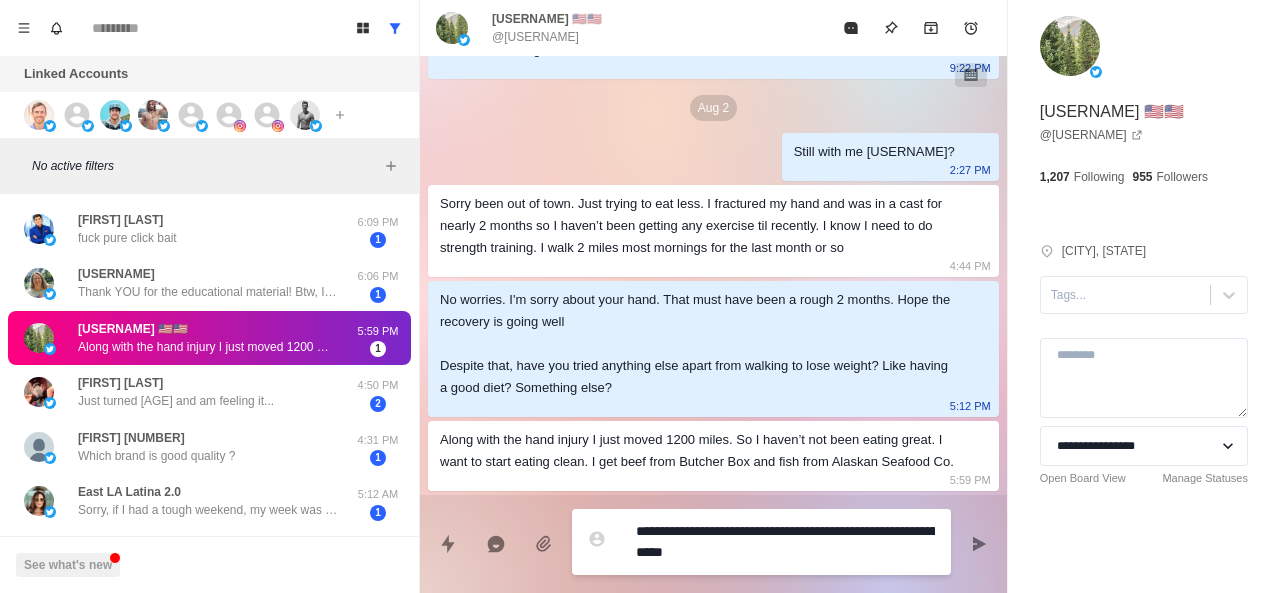 type on "*" 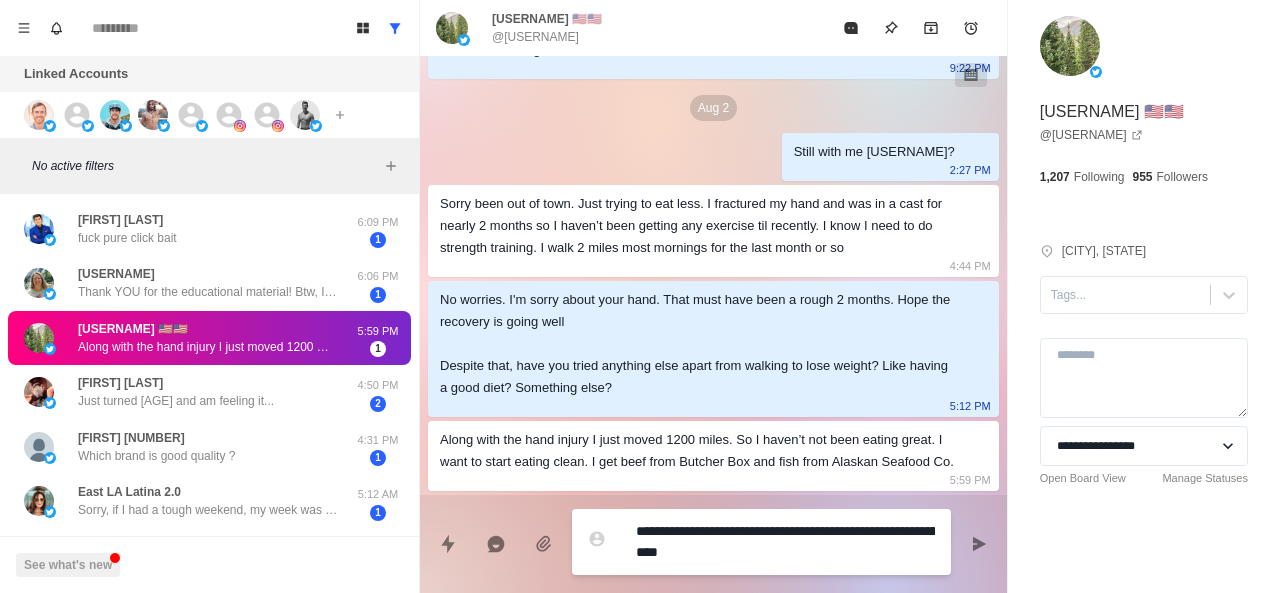 type on "*" 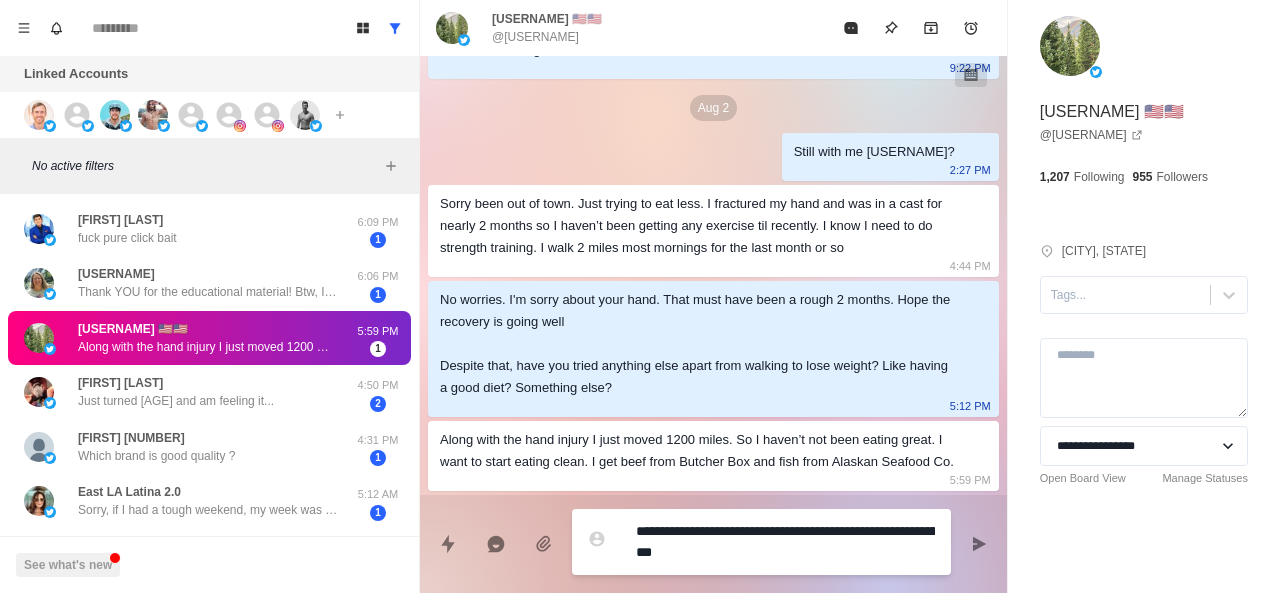 type on "*" 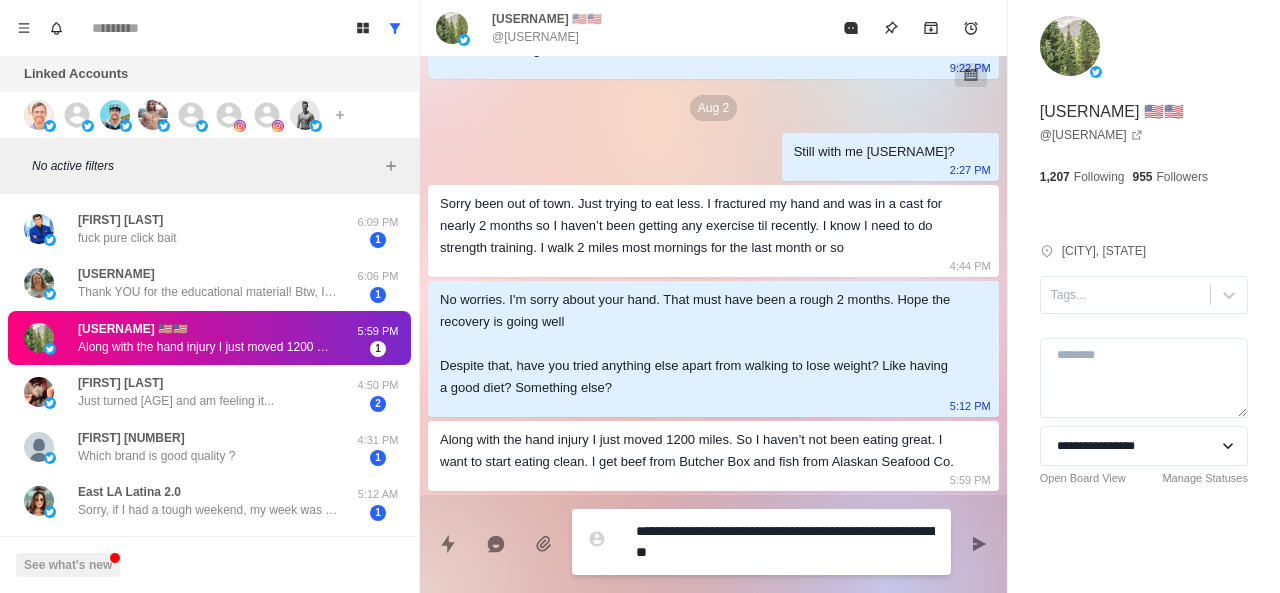 type on "*" 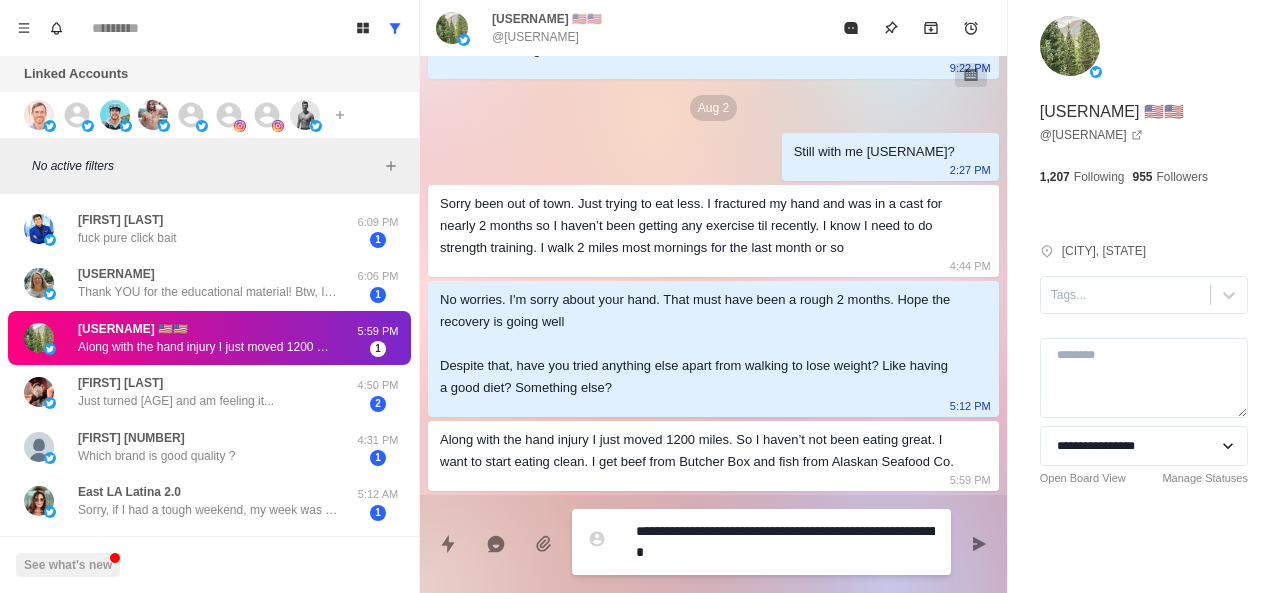 type on "*" 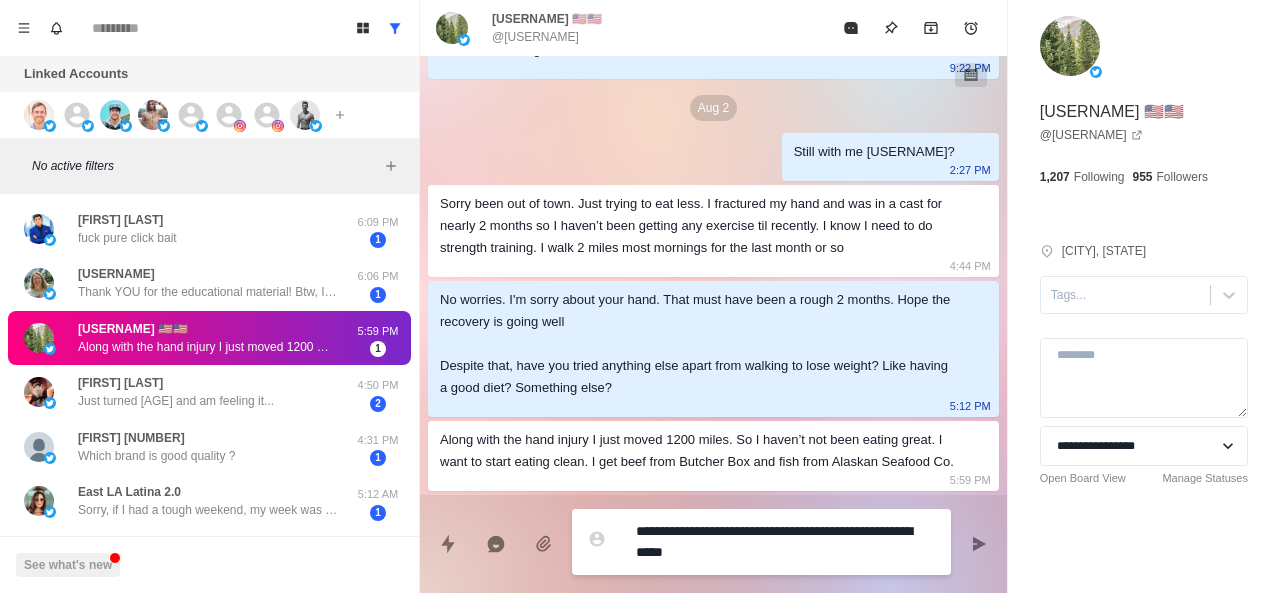 type on "**********" 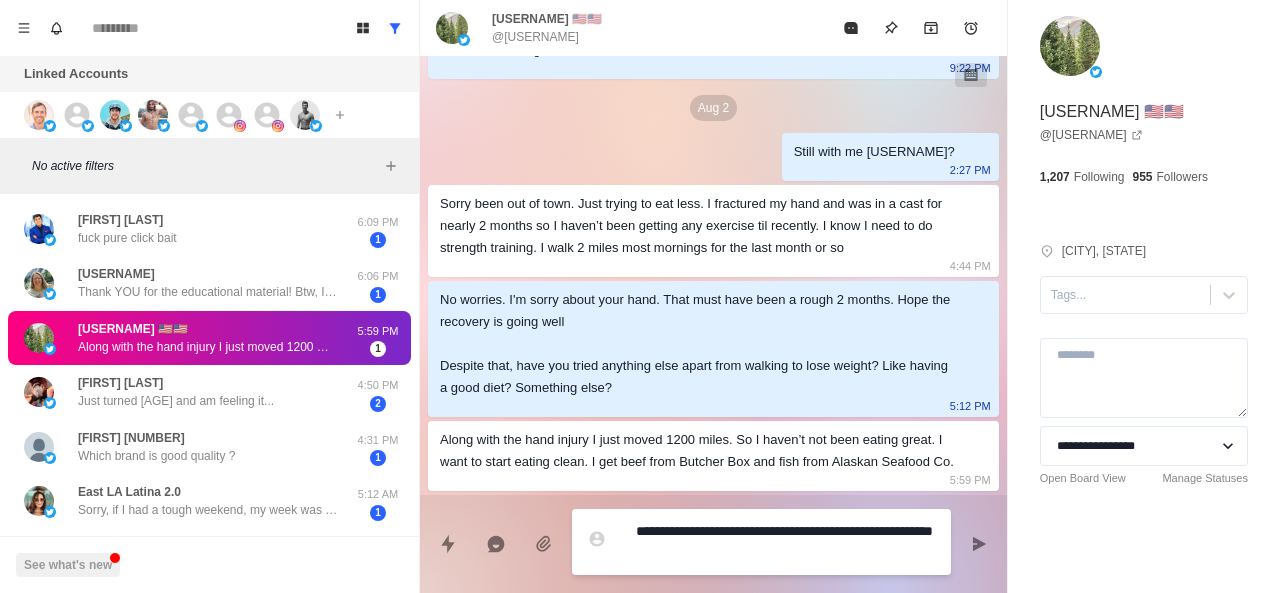 type on "*" 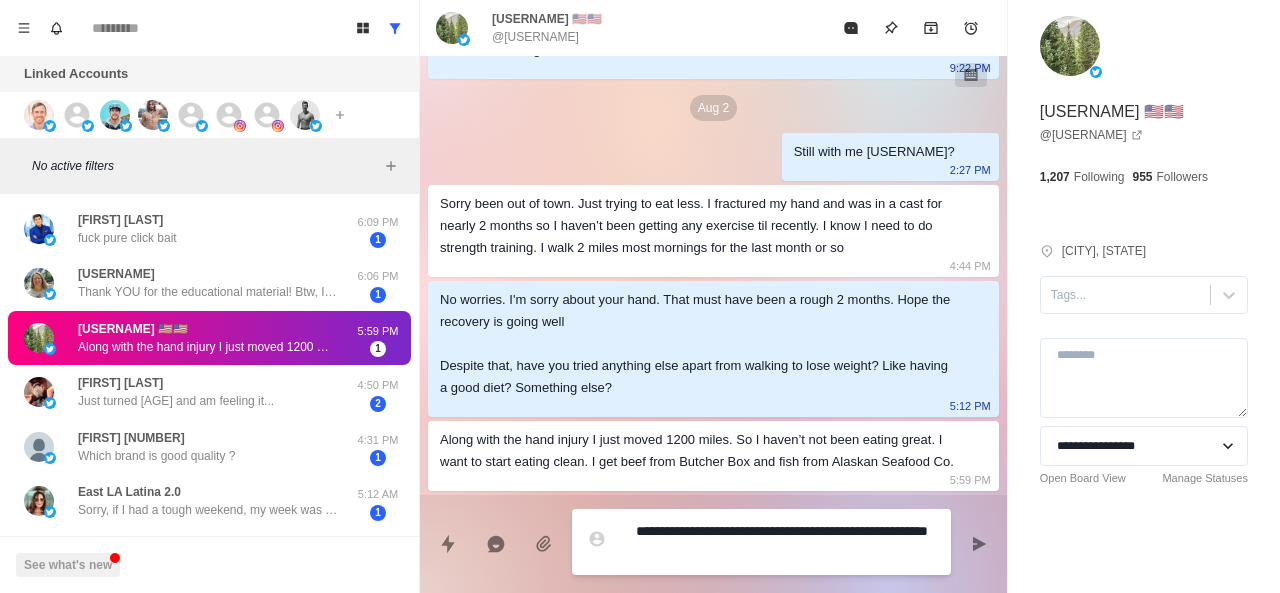 type on "*" 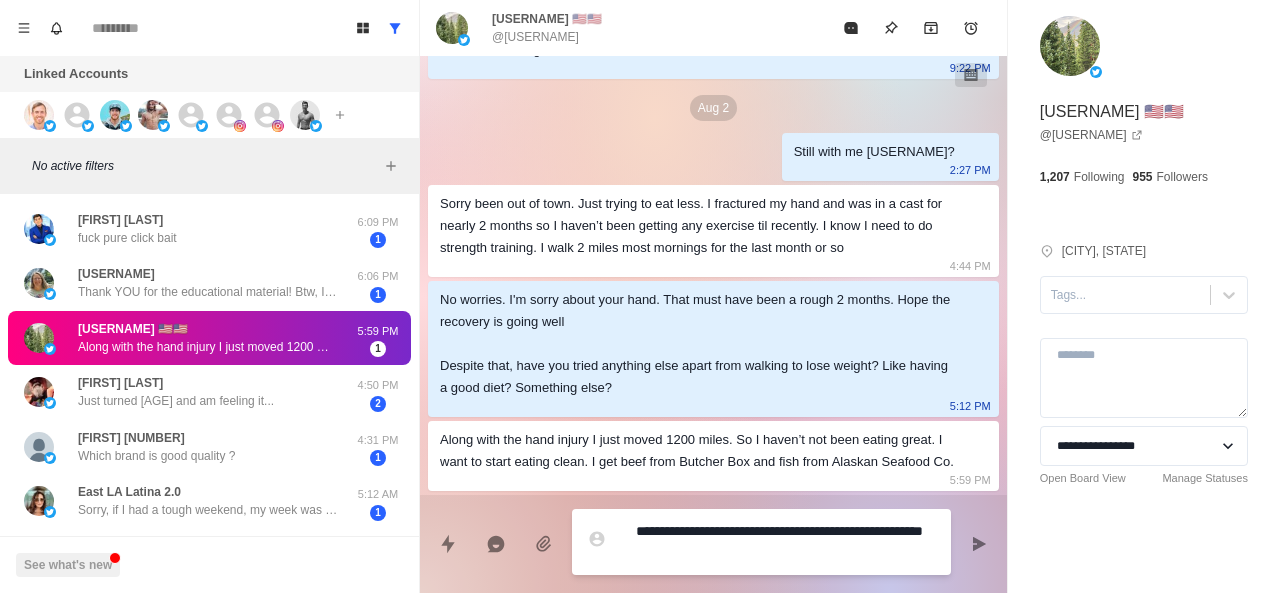 type on "*" 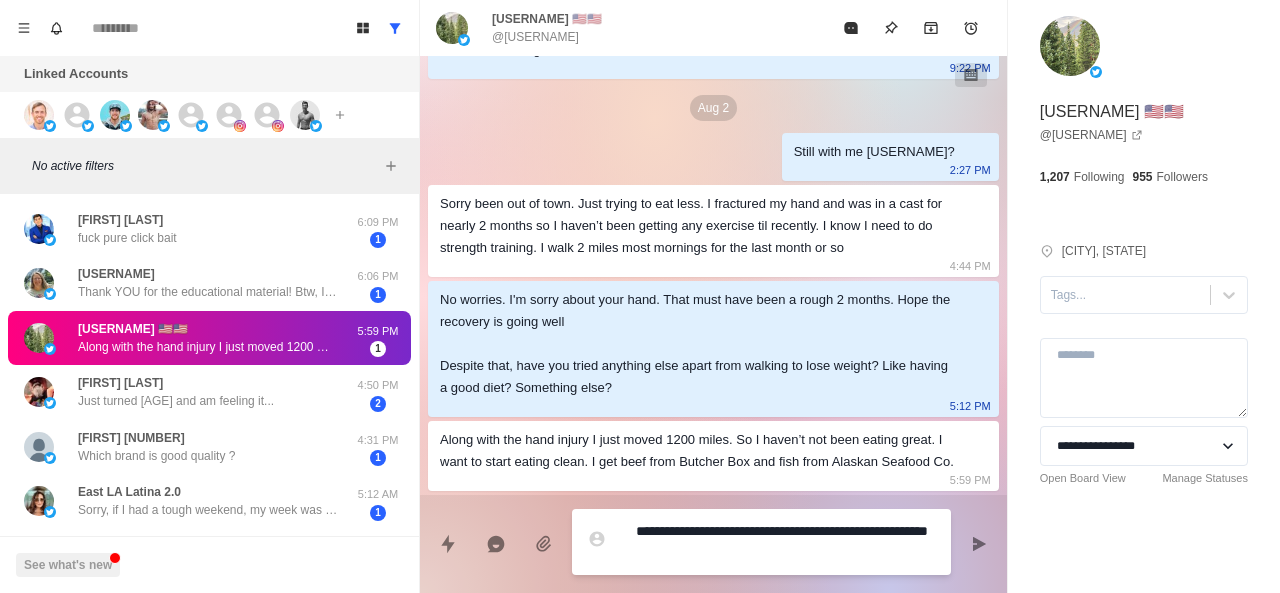 type on "*" 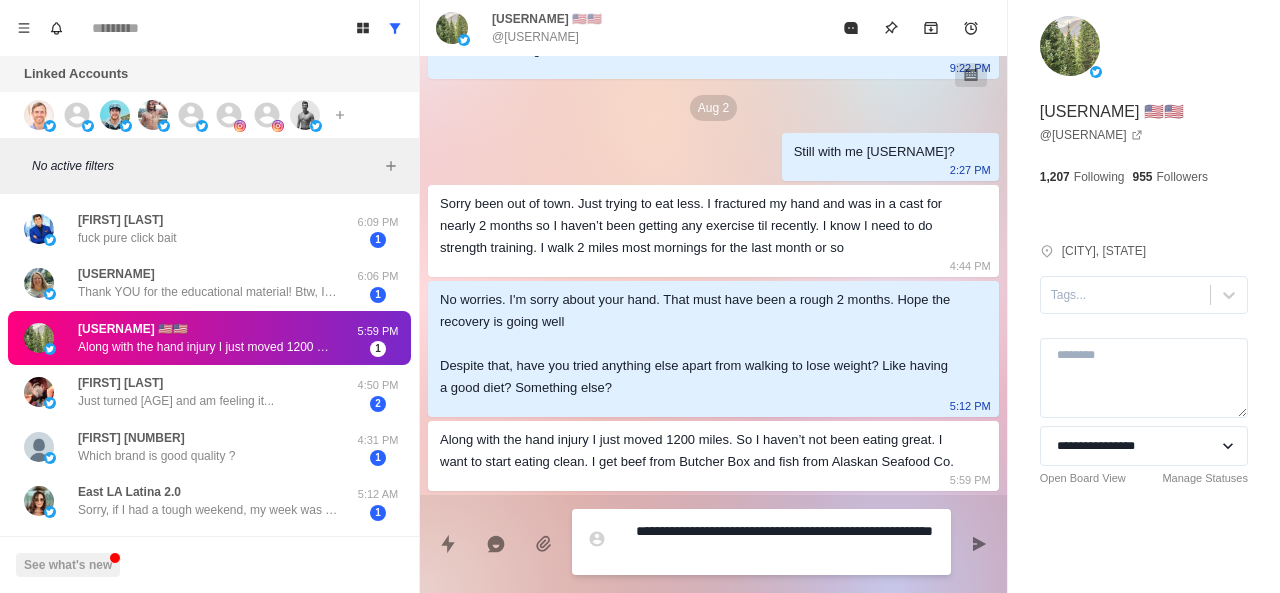 type 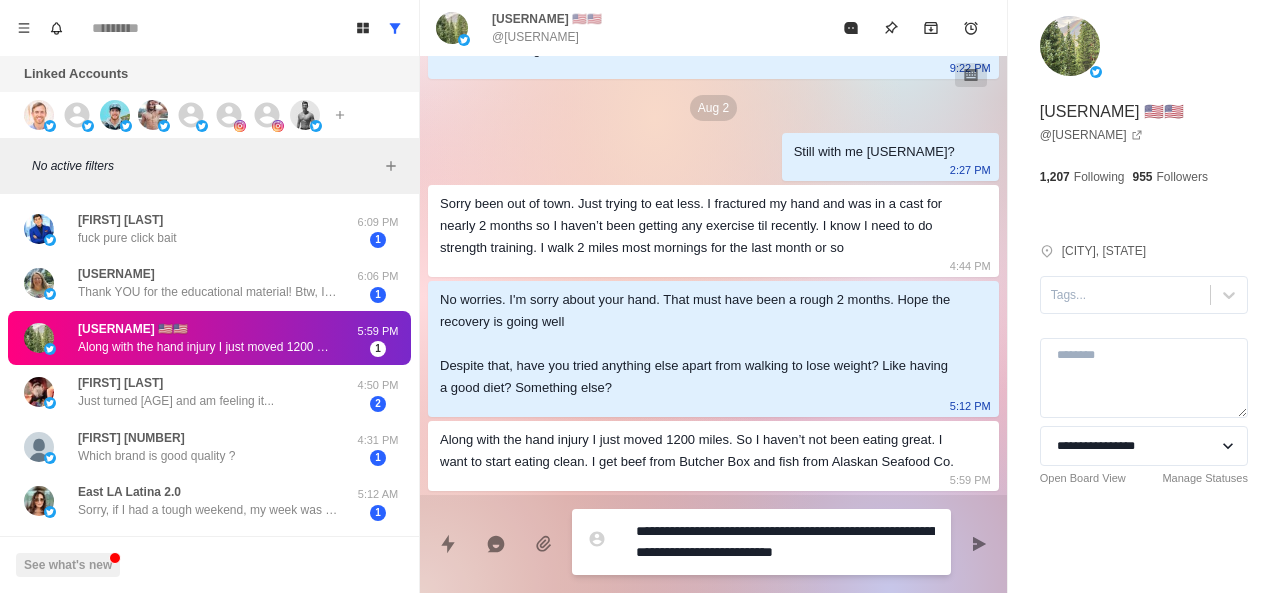 scroll, scrollTop: 342, scrollLeft: 0, axis: vertical 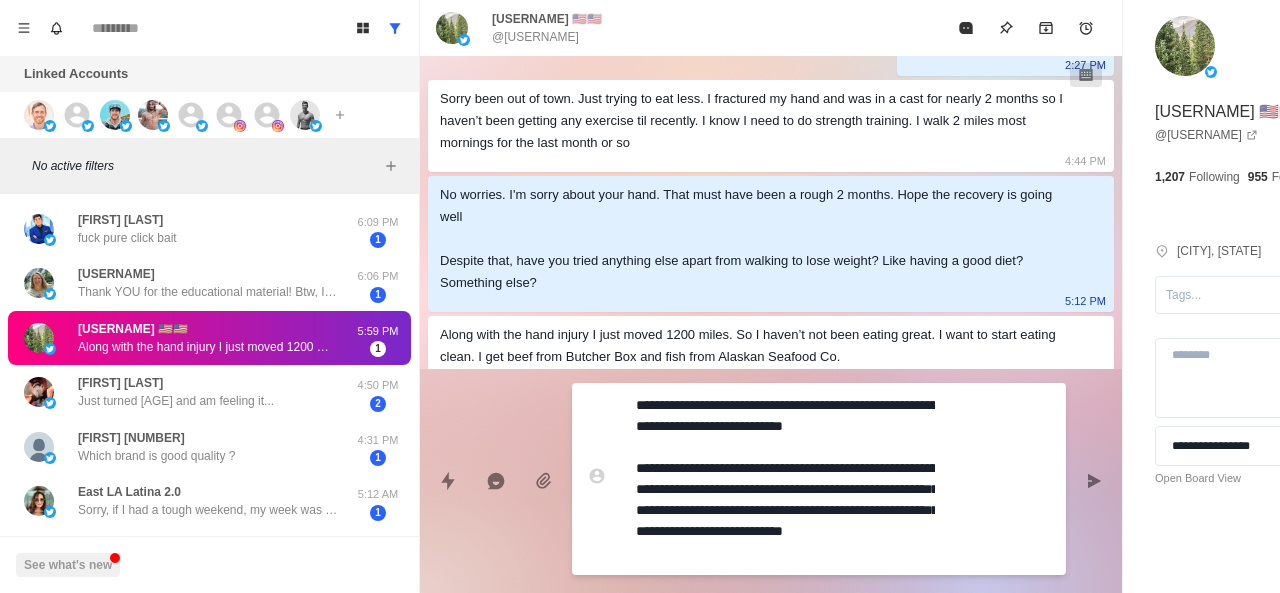 click on "**********" at bounding box center (785, 479) 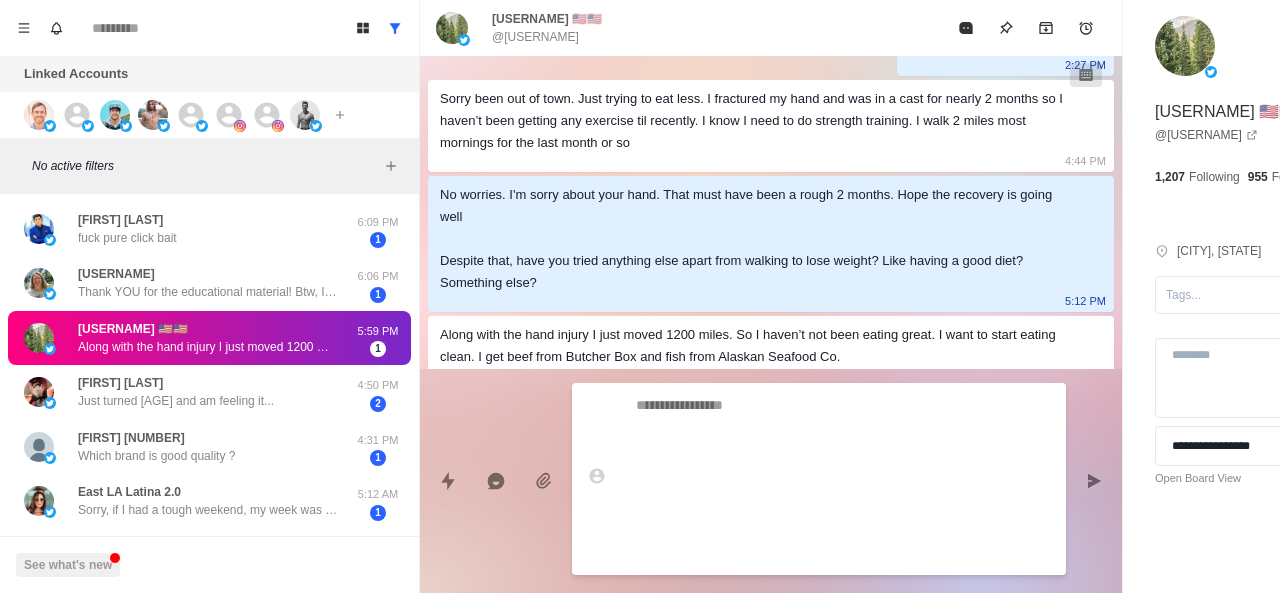 scroll, scrollTop: 484, scrollLeft: 0, axis: vertical 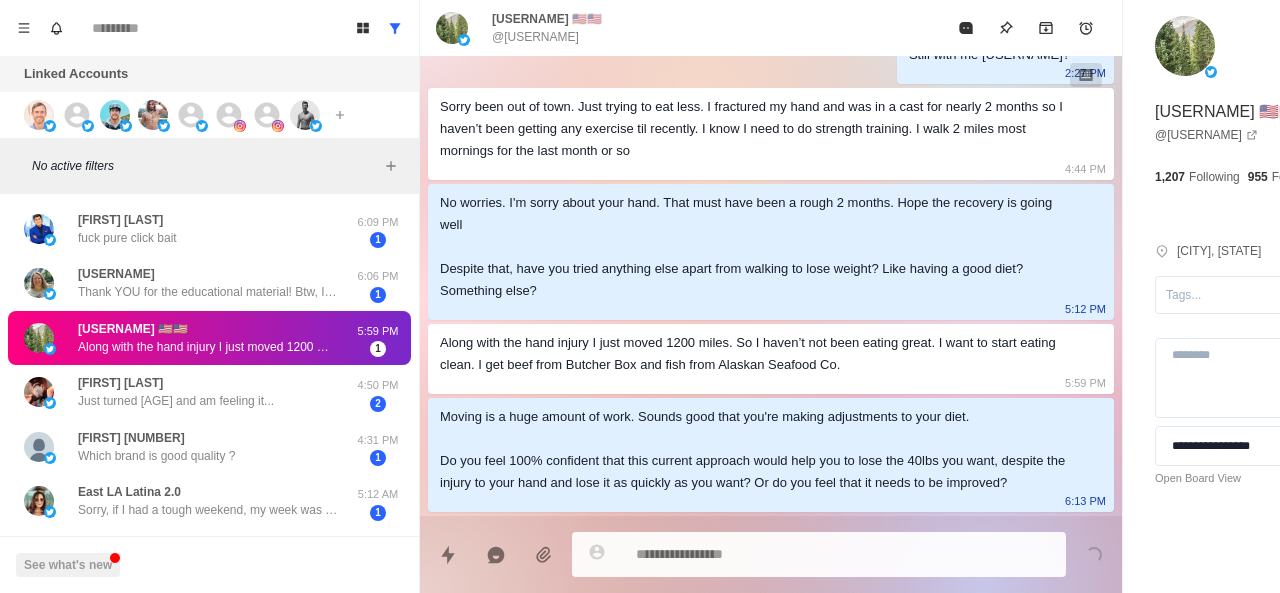 click on "No active filters" at bounding box center [209, 166] 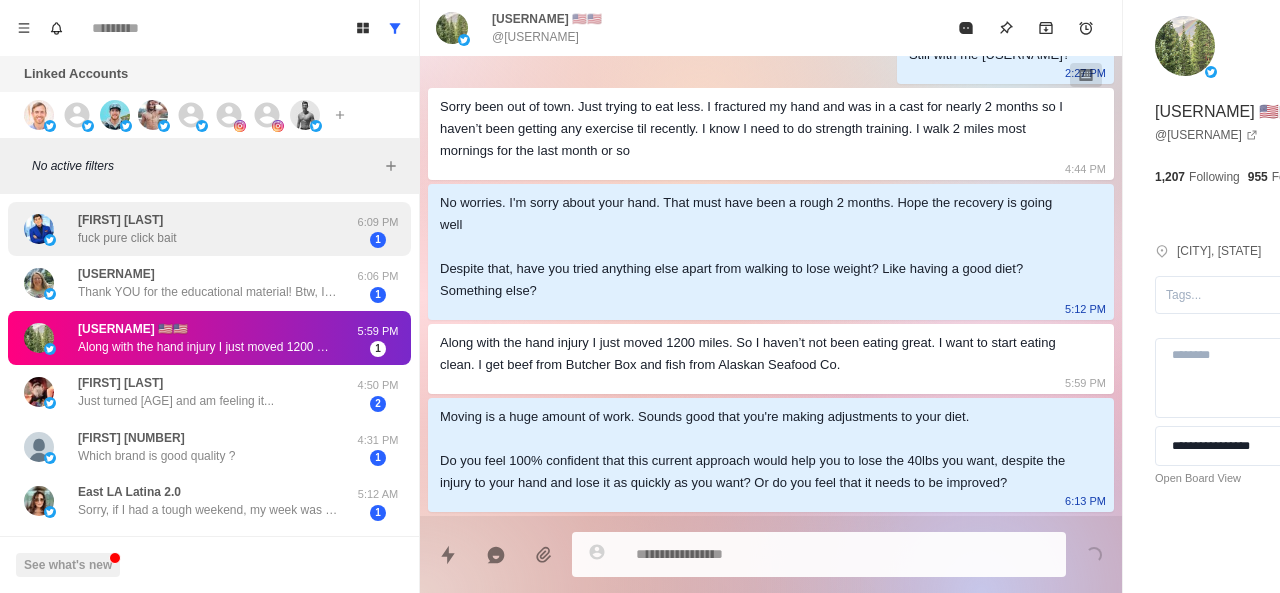 click on "Andrés Blitz fuck pure click bait" at bounding box center (127, 229) 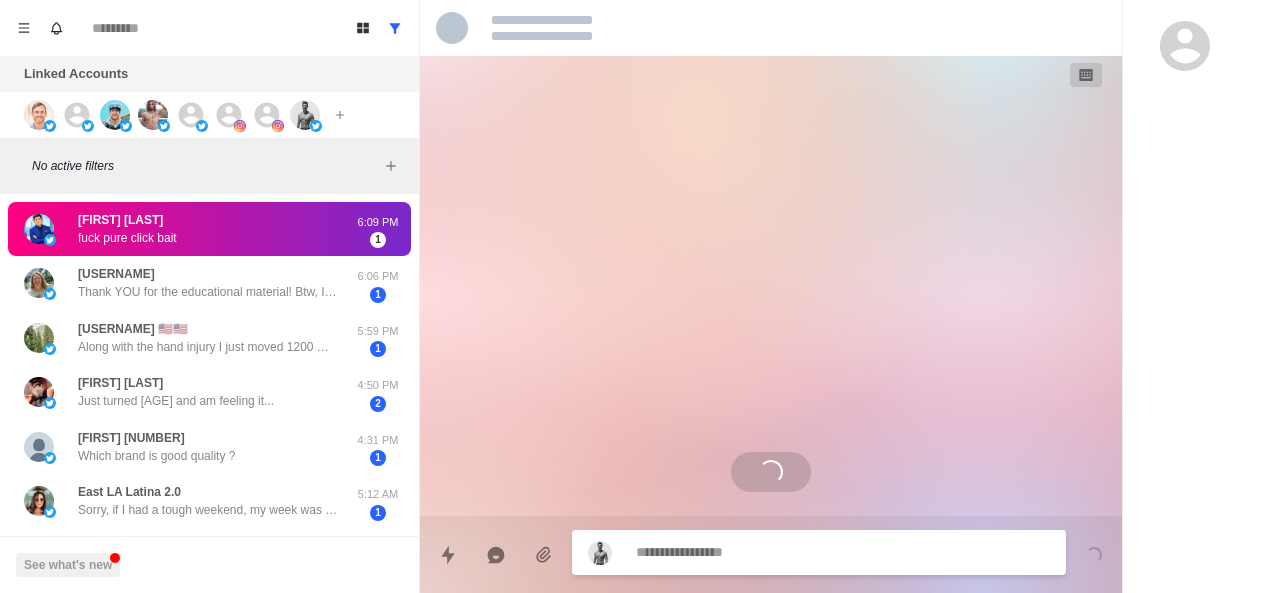 scroll, scrollTop: 0, scrollLeft: 0, axis: both 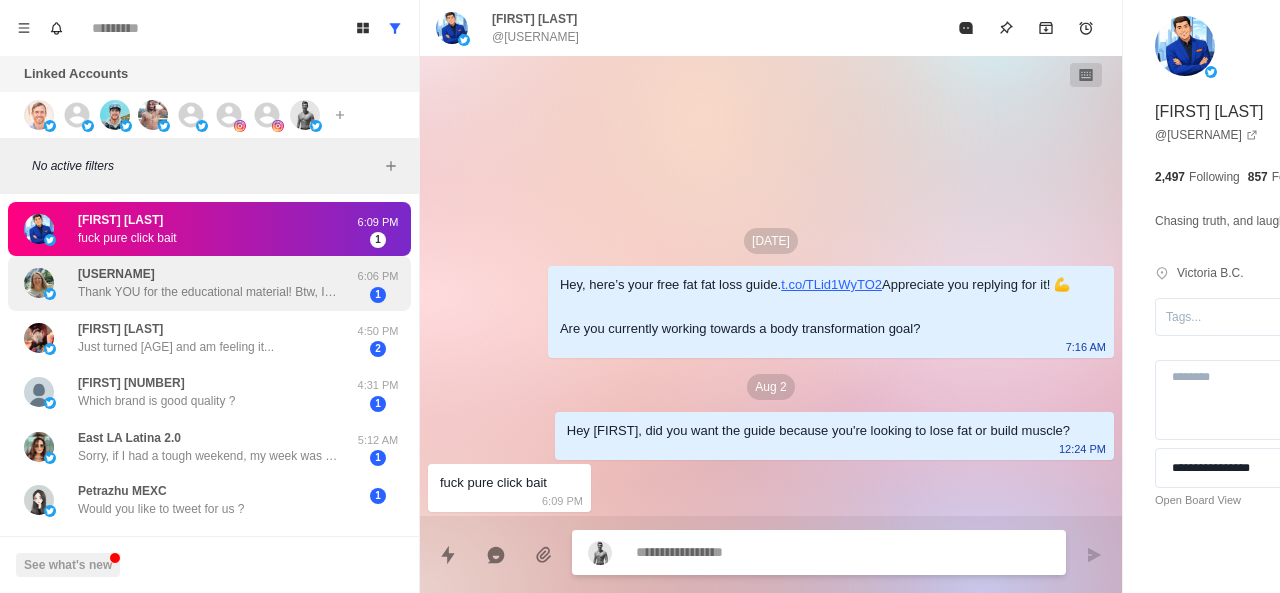 click on "Thank YOU for the educational material!
Btw, I don’t do any kind of formal exercise…it’s all based on homesteading - gardening, mowing, raking, shoveling, etc. ☺️
Take Care!" at bounding box center (208, 292) 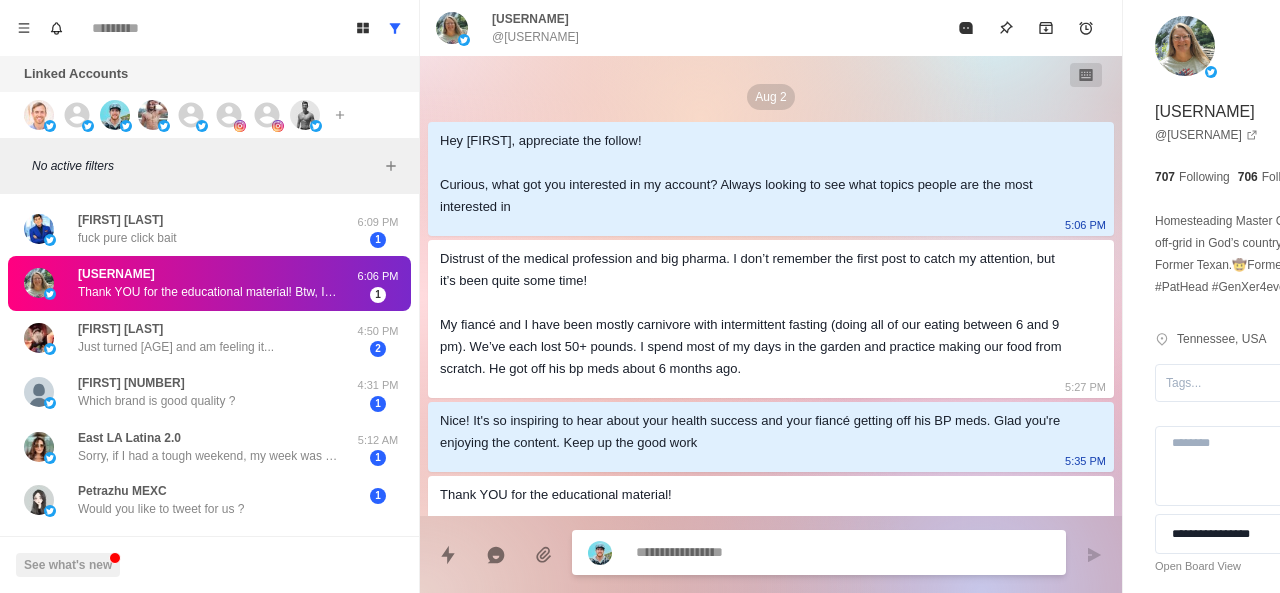 scroll, scrollTop: 144, scrollLeft: 0, axis: vertical 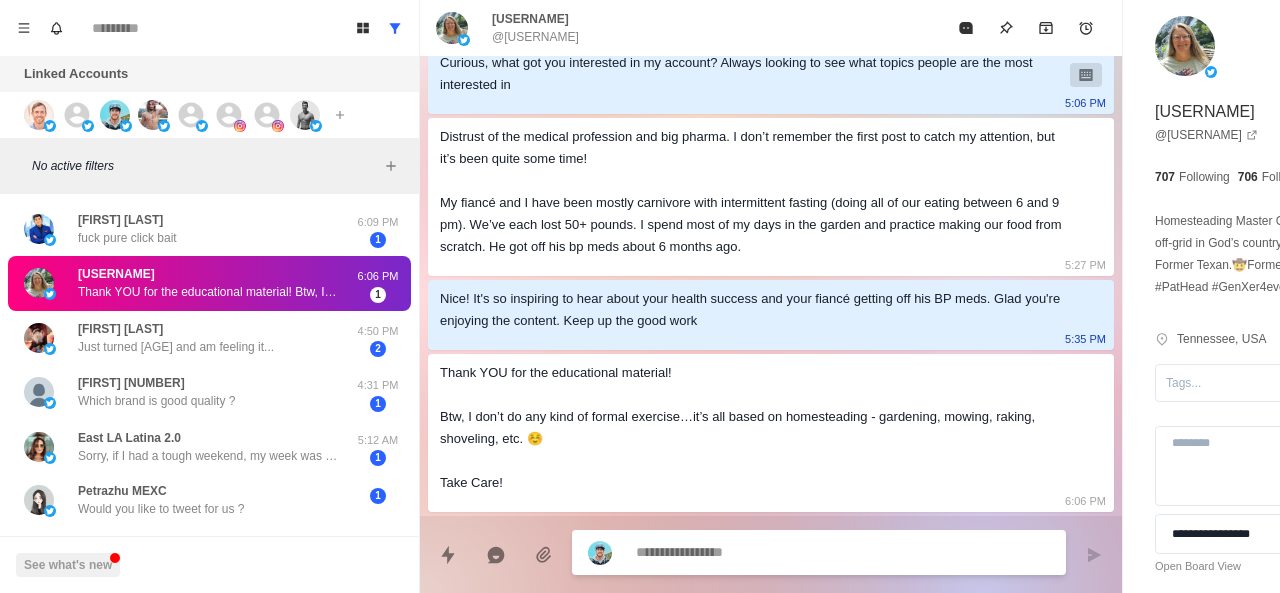 click at bounding box center (785, 552) 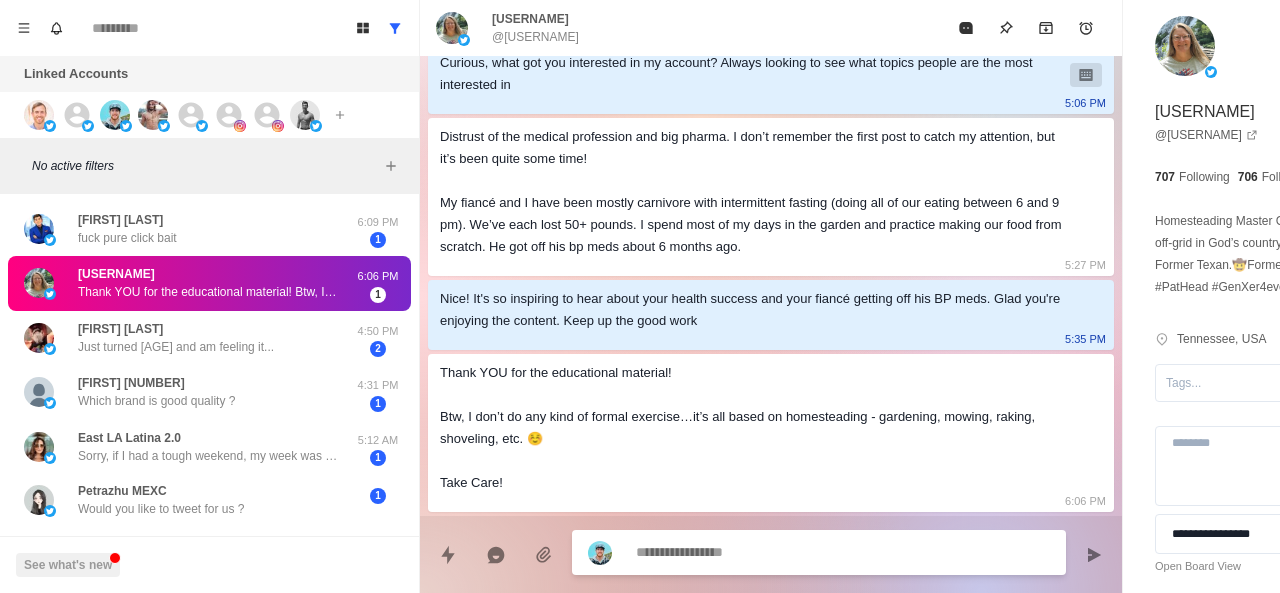 scroll, scrollTop: 196, scrollLeft: 0, axis: vertical 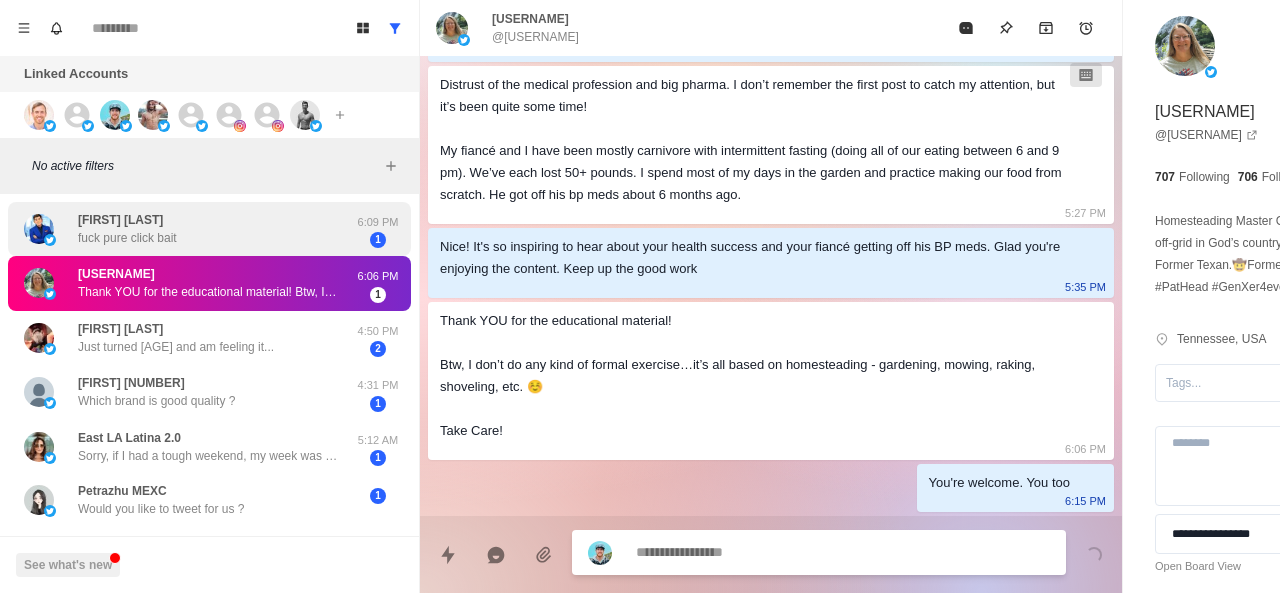 click on "Andrés Blitz fuck pure click bait" at bounding box center [127, 229] 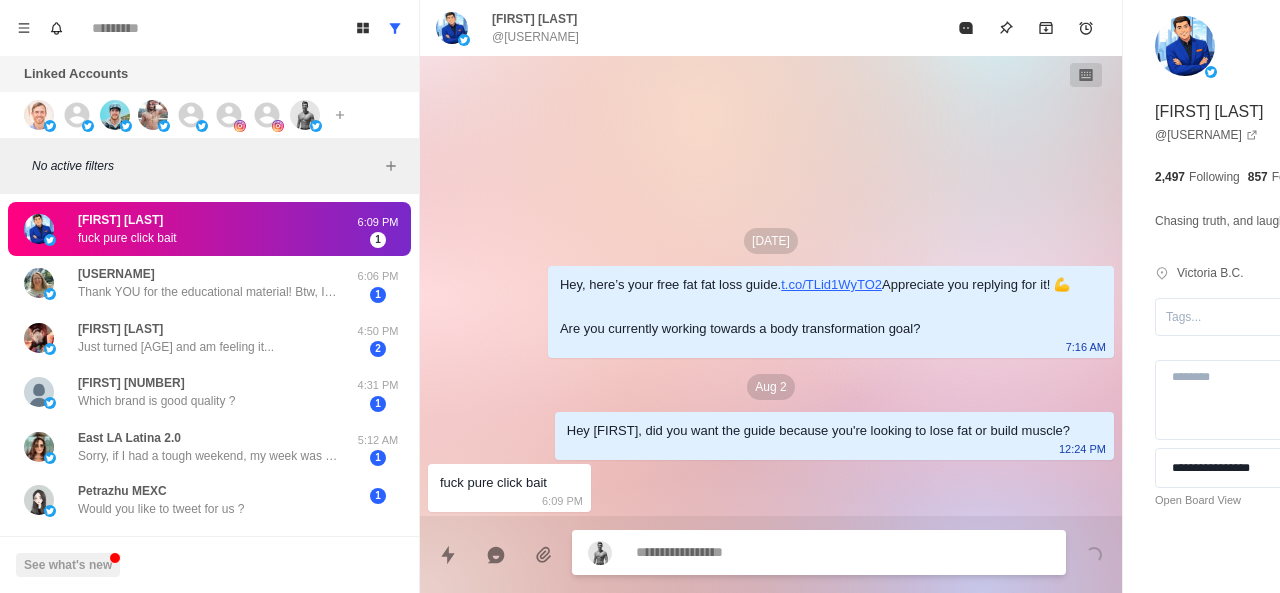 scroll, scrollTop: 0, scrollLeft: 0, axis: both 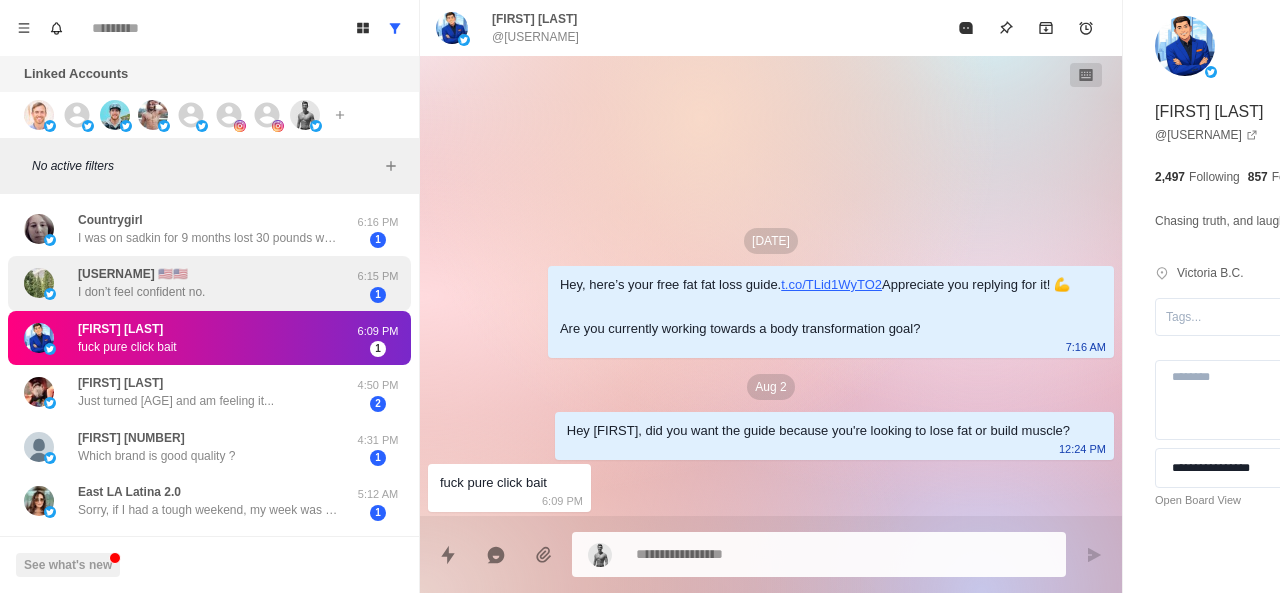 click on "I was on sadkin for 9 months lost 30 pounds went off and gained it back in 4 months" at bounding box center (208, 238) 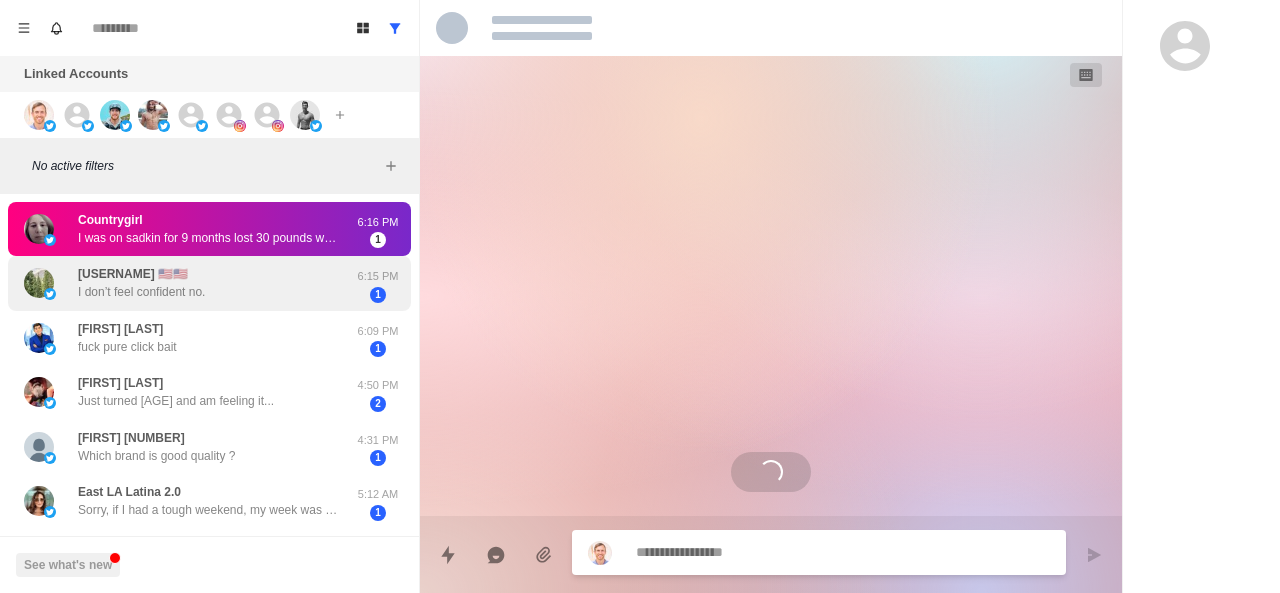 click on "smitty4236 🇺🇸🇺🇸 I don’t feel confident no." at bounding box center (141, 283) 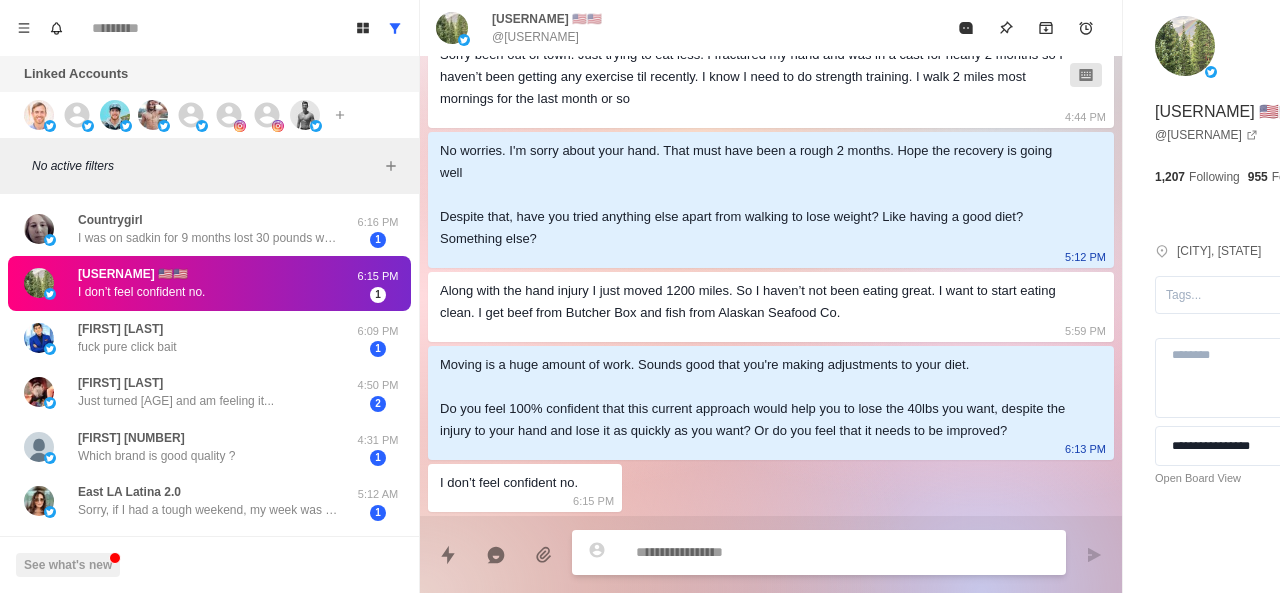 scroll, scrollTop: 536, scrollLeft: 0, axis: vertical 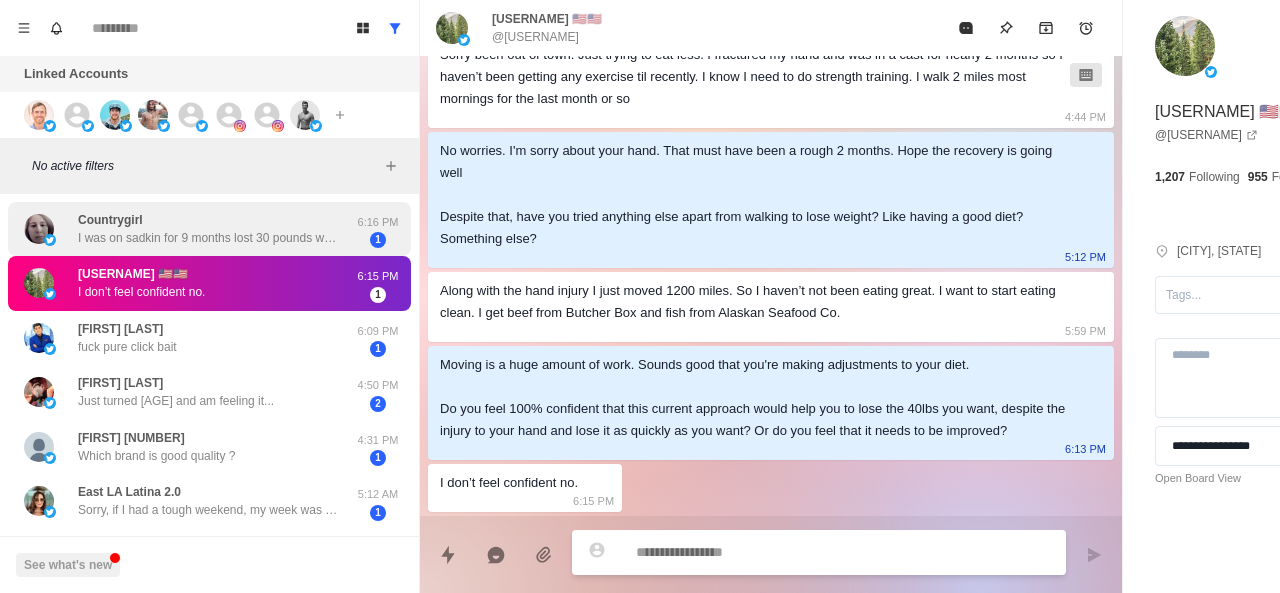 click on "I was on sadkin for 9 months lost 30 pounds went off and gained it back in 4 months" at bounding box center (208, 238) 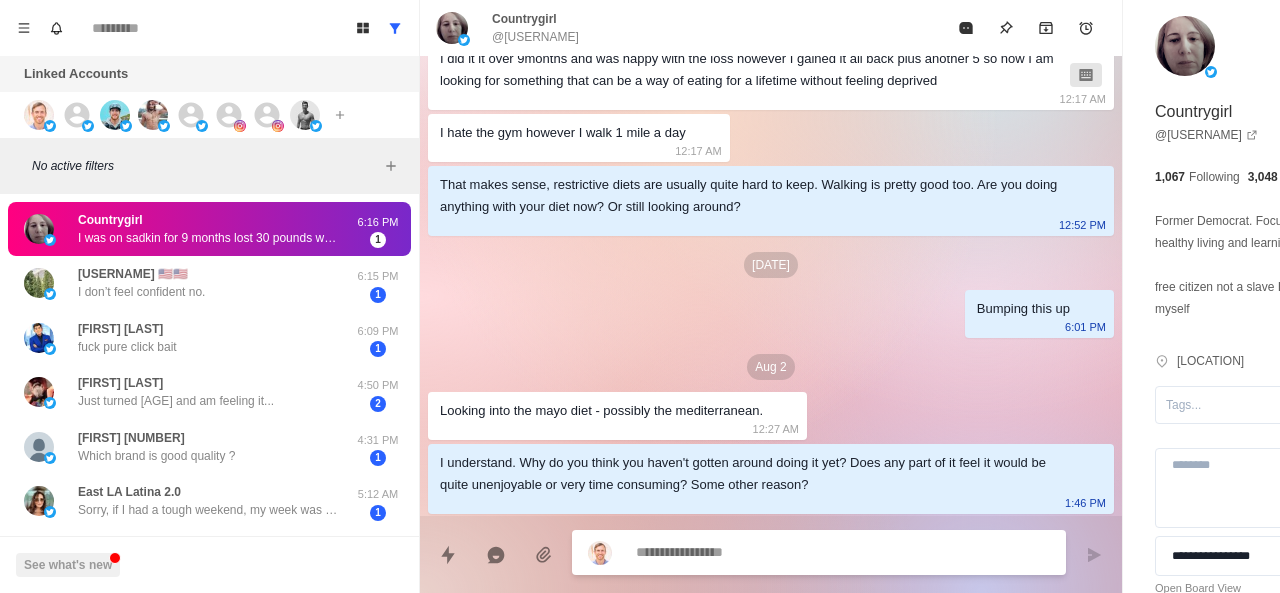 scroll, scrollTop: 612, scrollLeft: 0, axis: vertical 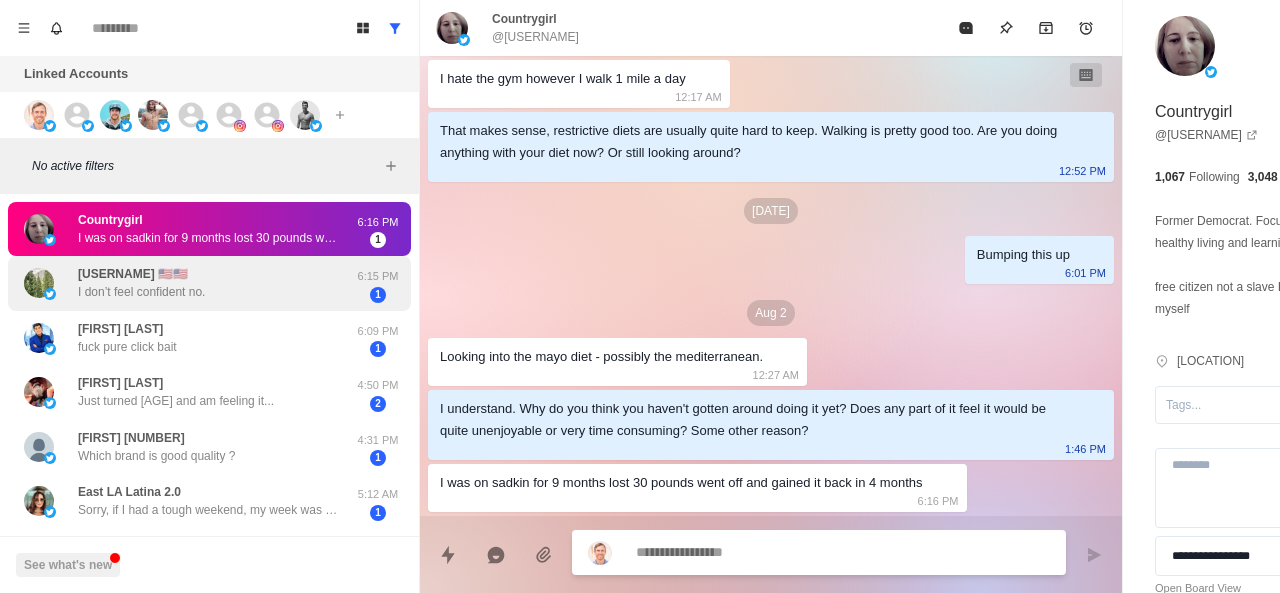 click on "smitty4236 🇺🇸🇺🇸 I don’t feel confident no. 6:15 PM 1" at bounding box center (209, 283) 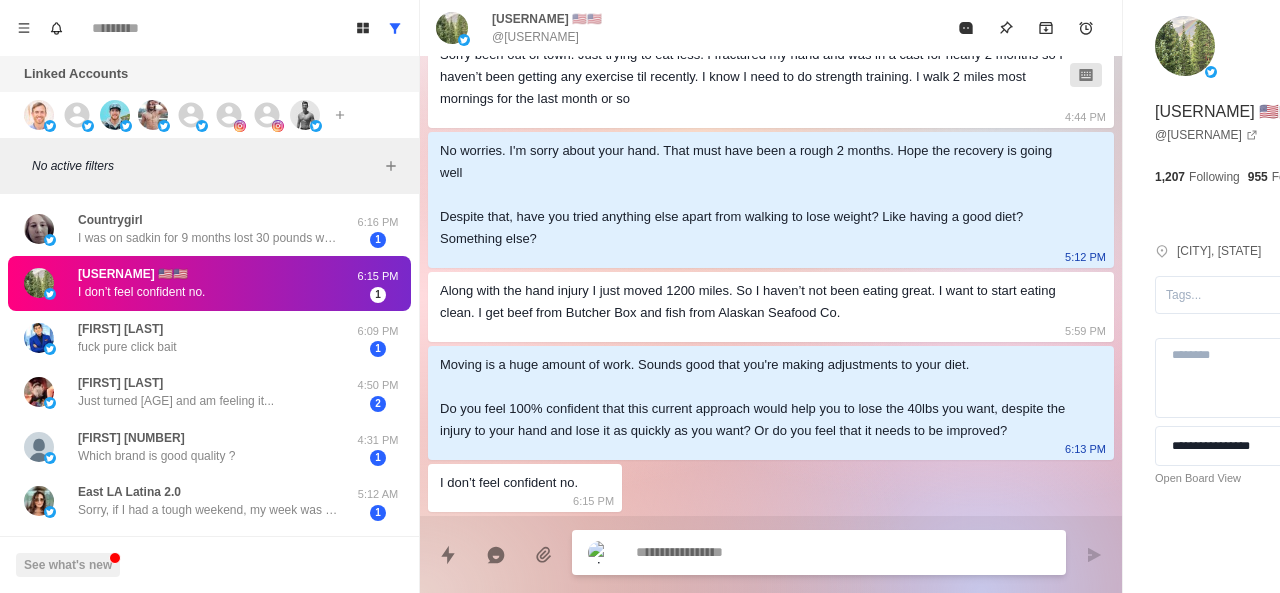 scroll, scrollTop: 536, scrollLeft: 0, axis: vertical 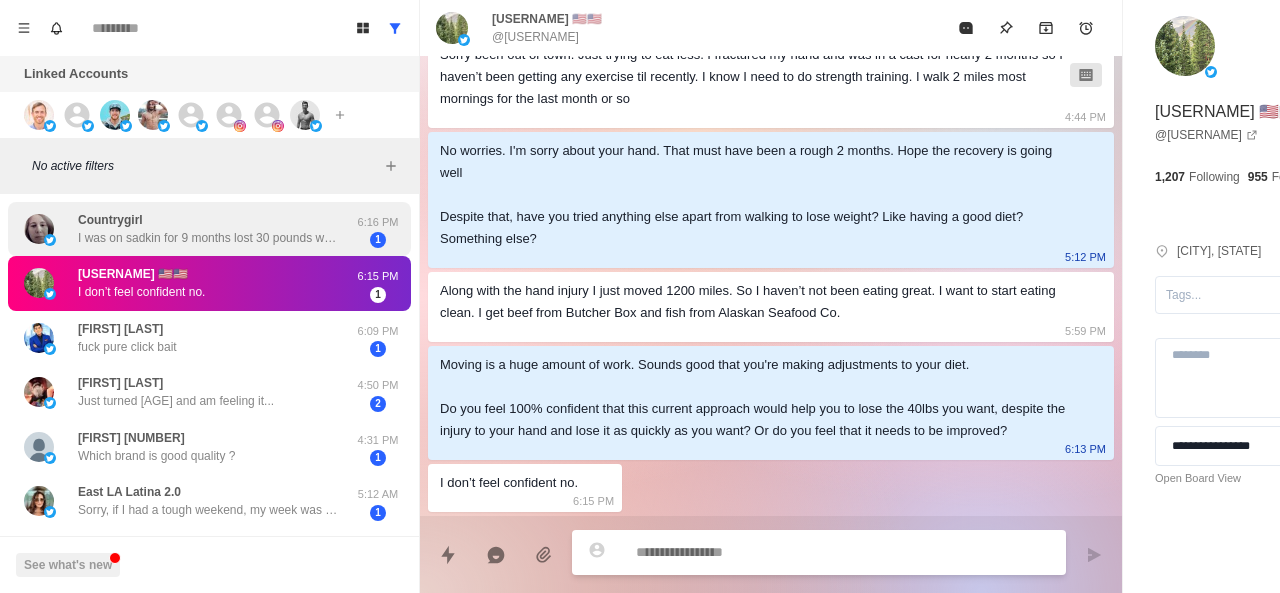 click on "Countrygirl I was on sadkin for 9 months lost 30 pounds went off and gained it back in 4 months" at bounding box center (208, 229) 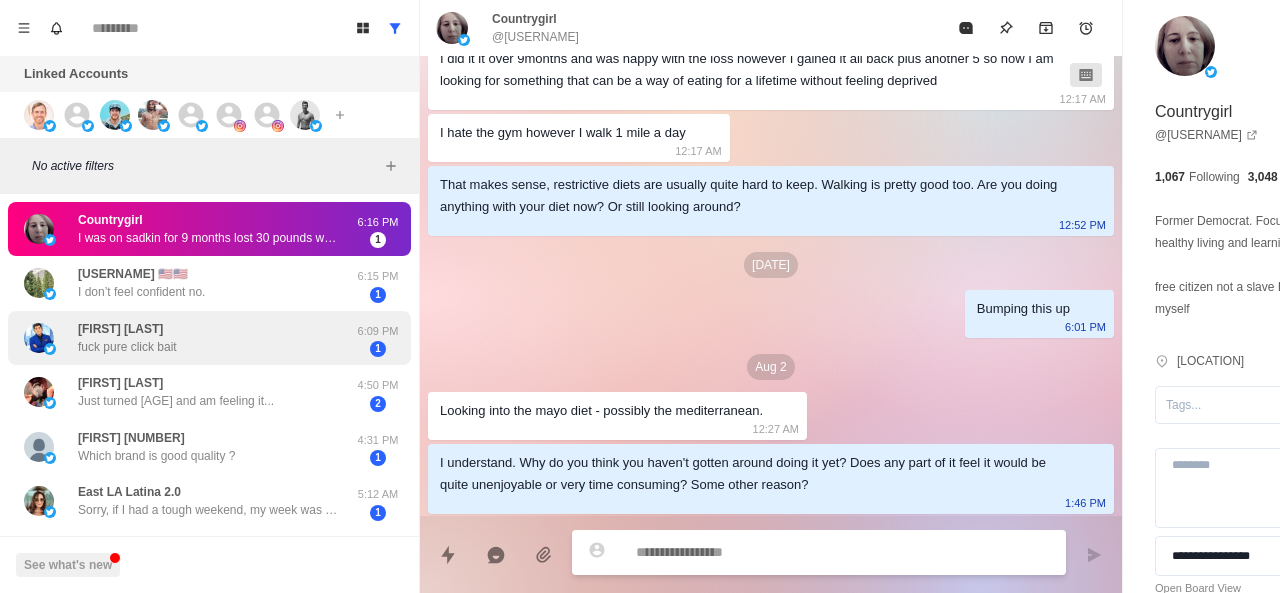 scroll, scrollTop: 612, scrollLeft: 0, axis: vertical 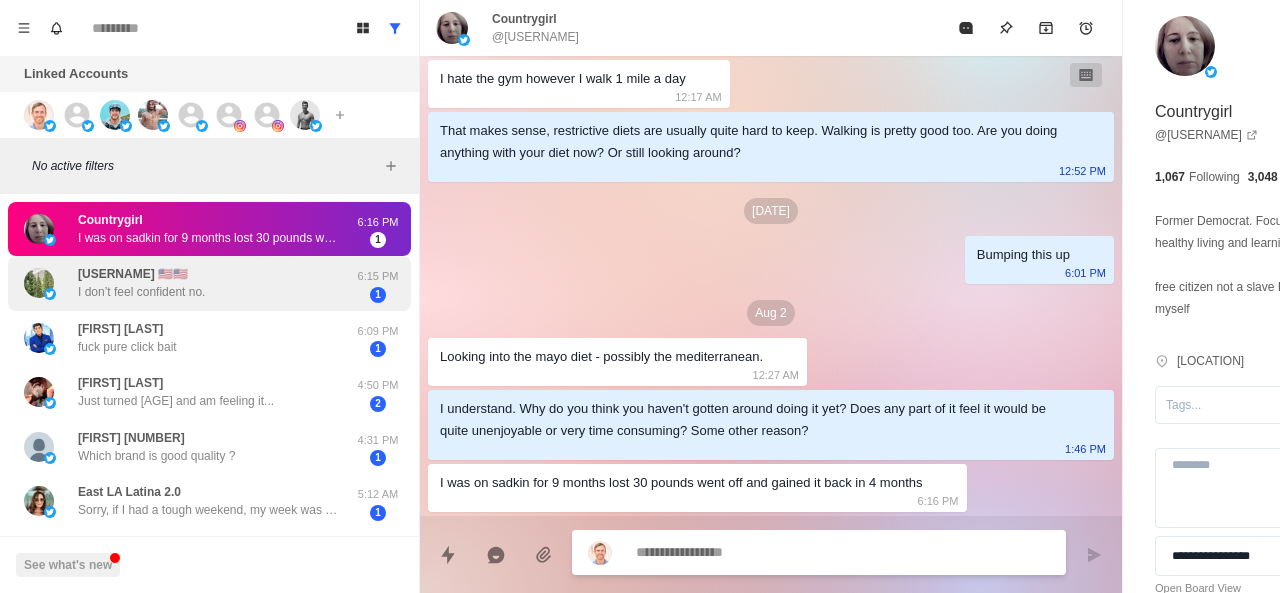 click on "I don’t feel confident no." at bounding box center (141, 292) 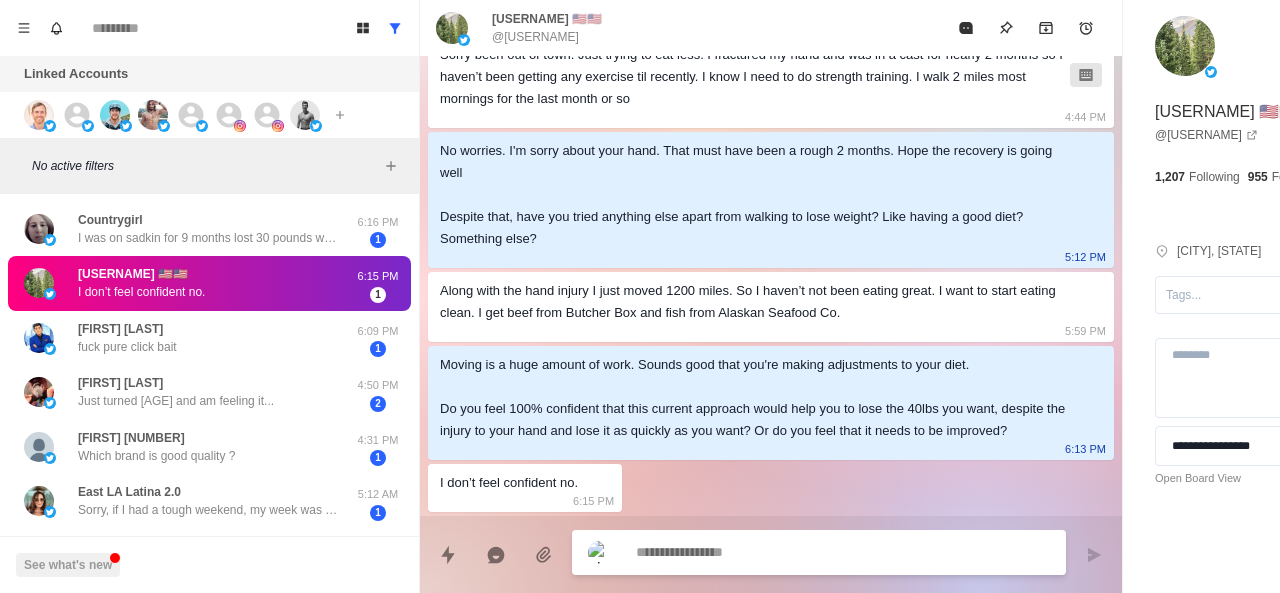 scroll, scrollTop: 536, scrollLeft: 0, axis: vertical 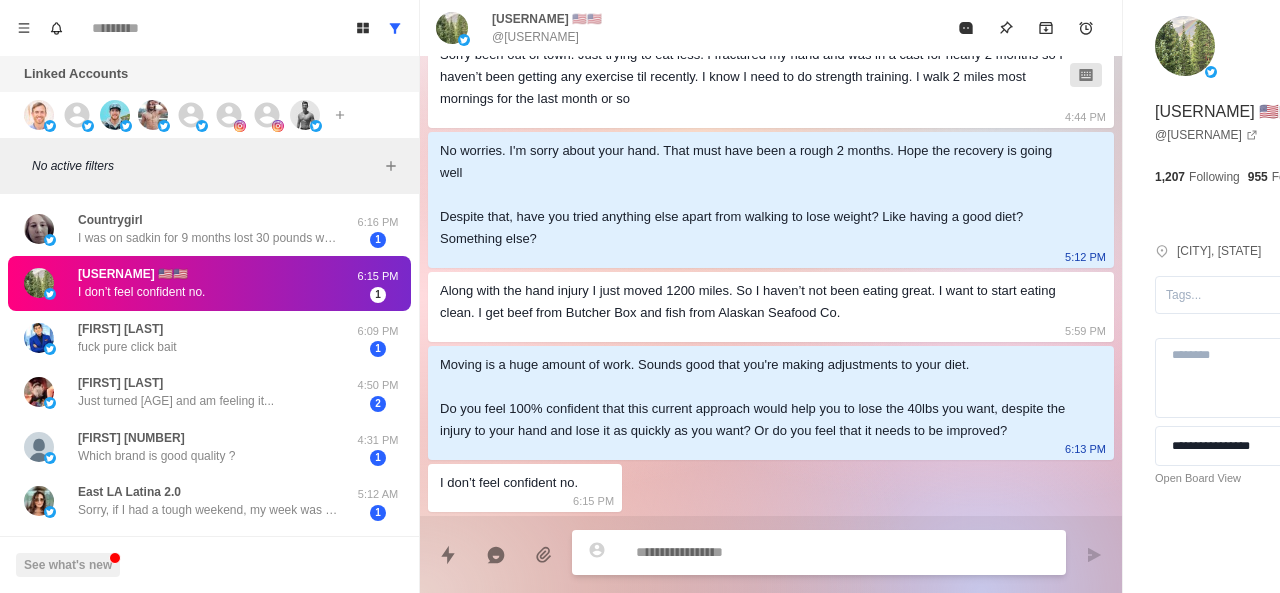 click at bounding box center (785, 552) 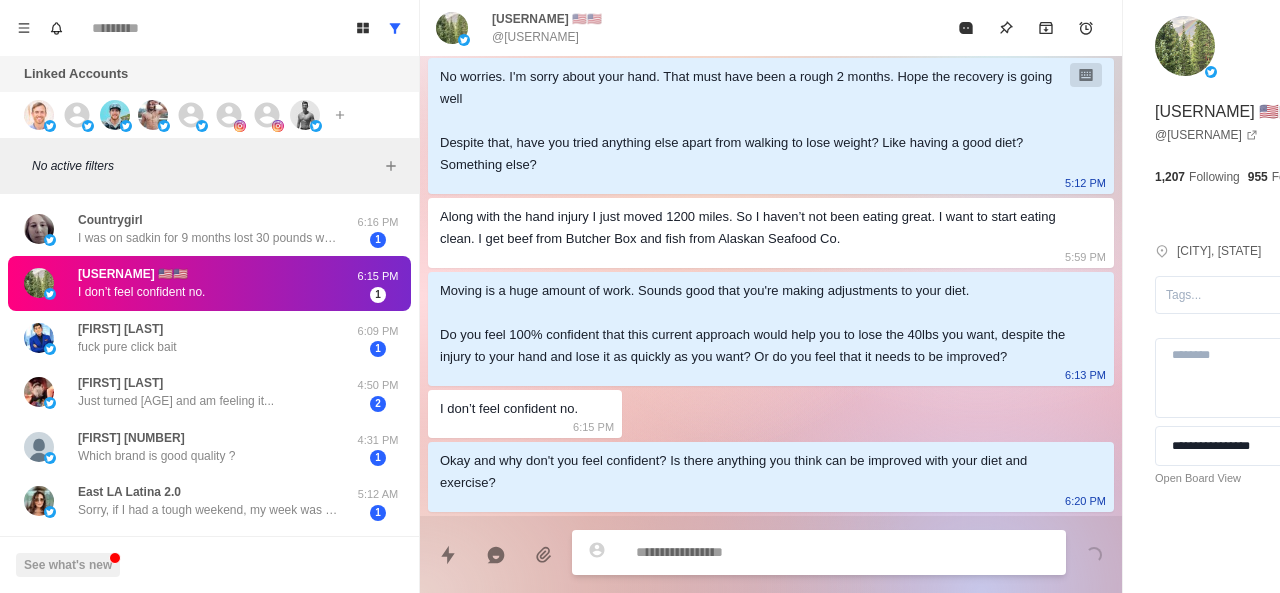 scroll, scrollTop: 610, scrollLeft: 0, axis: vertical 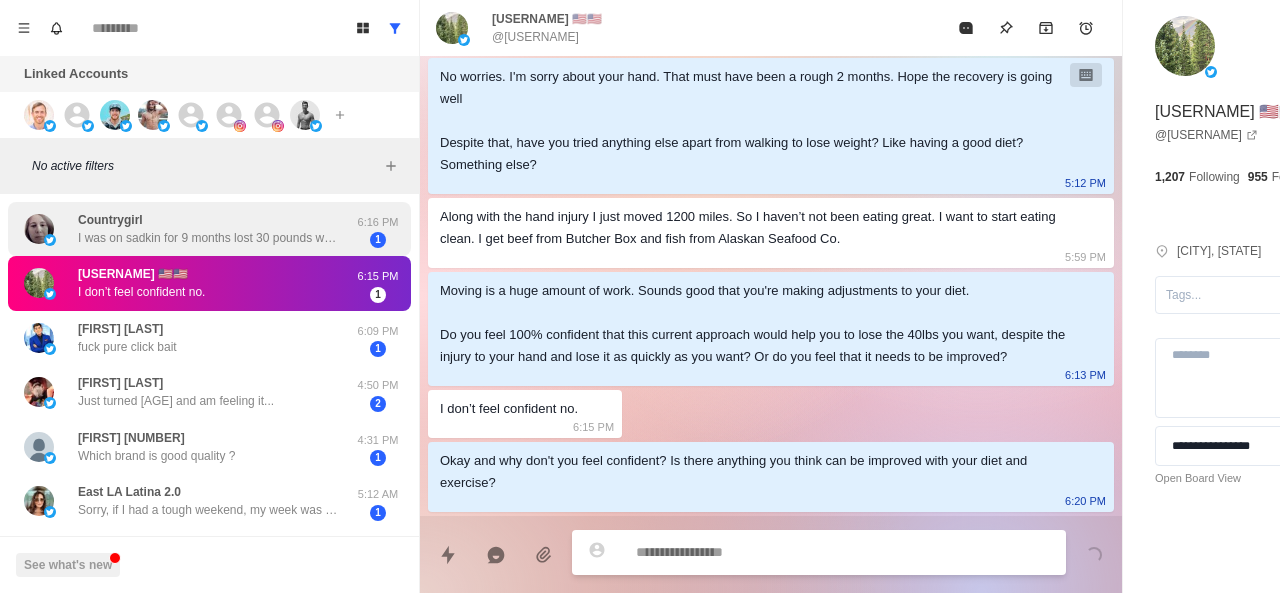 click on "Countrygirl I was on sadkin for 9 months lost 30 pounds went off and gained it back in 4 months" at bounding box center [208, 229] 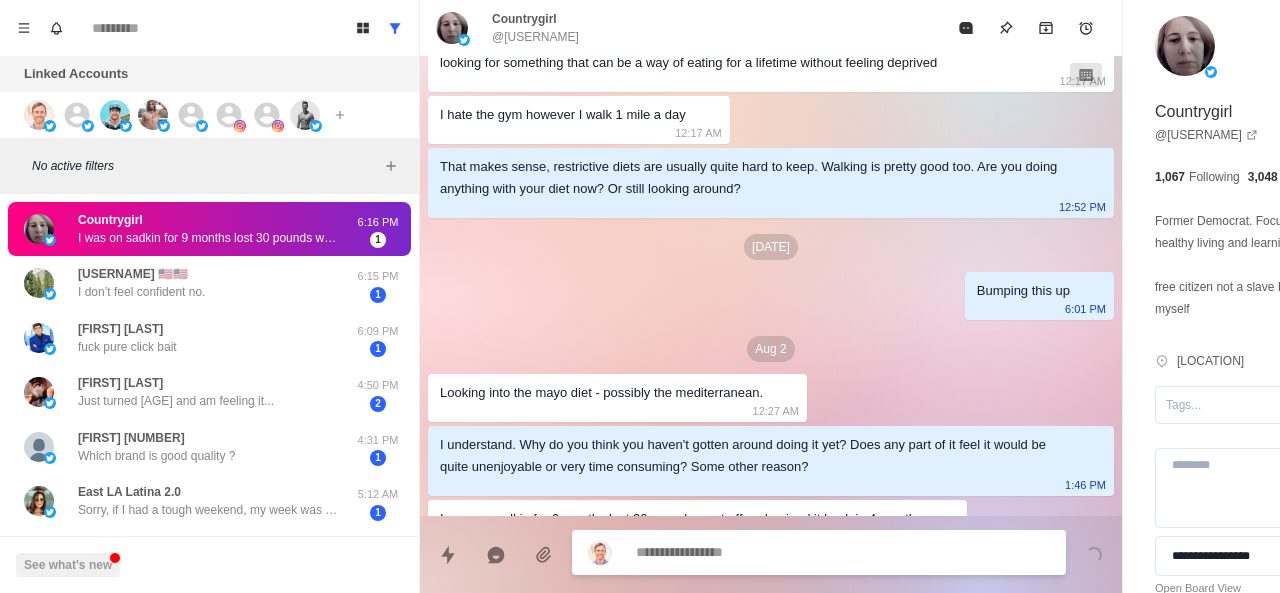 scroll, scrollTop: 612, scrollLeft: 0, axis: vertical 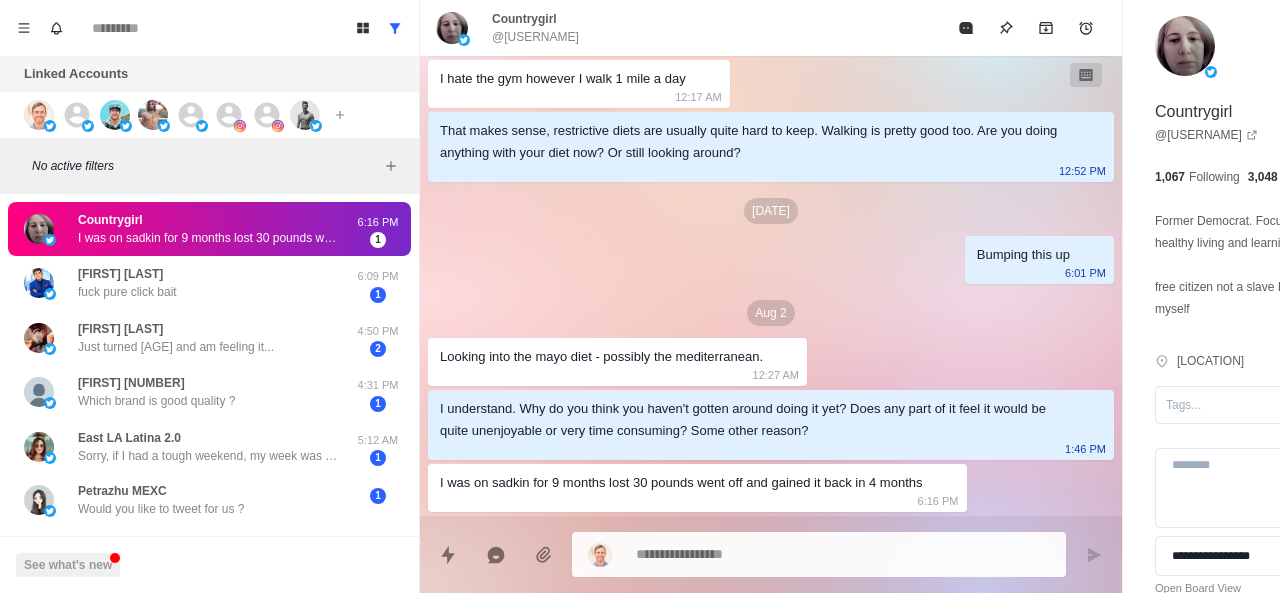 click on "Jul 7 Hey there, saw you followed me, appreciate having you here!
Do you have any health goals currently, like losing body fat? 6:31 AM Jul 10 Are you here? 12:10 PM Jul 29 Yes would like to lose 30 pounds 9:25 PM Cool, so what have you tried so far with your diet and training to lose the 30lbs? 9:28 PM Jul 30 Crazy diet sadkhin- once you go off you gain it back. It's a very rigid diet 12:14 AM I did it it over 9months and was happy with the loss however I gained it all back plus another 5 so now I am looking for something that can be a way of eating for a lifetime without feeling deprived 12:17 AM I hate the gym however I walk 1 mile a day 12:17 AM That makes sense, restrictive diets are usually quite hard to keep. Walking is pretty good too. Are you doing anything with your diet now? Or still looking around? 12:52 PM Aug 1 Bumping this up 6:01 PM Aug 2 Looking into the mayo diet - possibly the mediterranean. 12:27 AM 1:46 PM 6:16 PM" at bounding box center (771, -9) 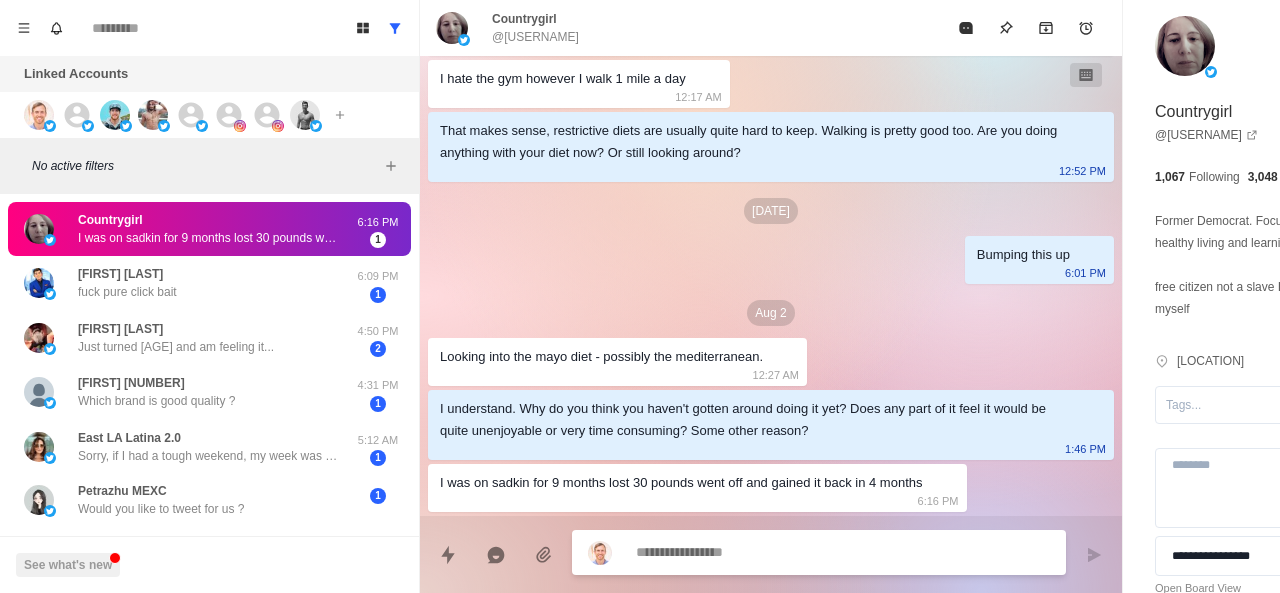 click at bounding box center [785, 552] 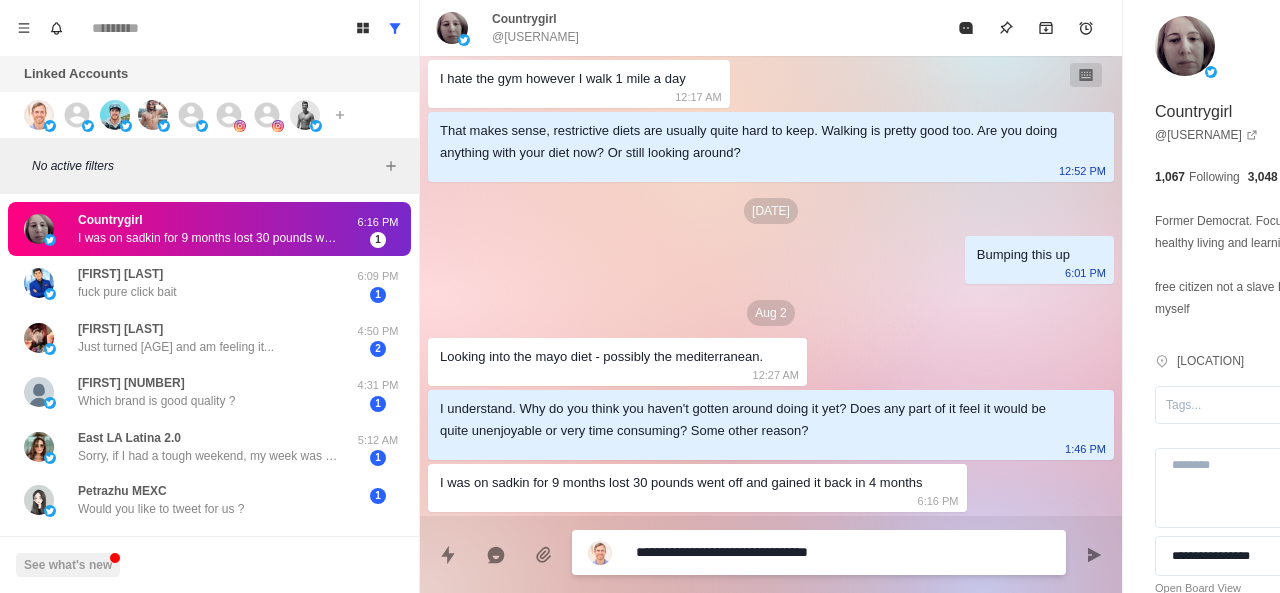 click on "**********" at bounding box center (785, 552) 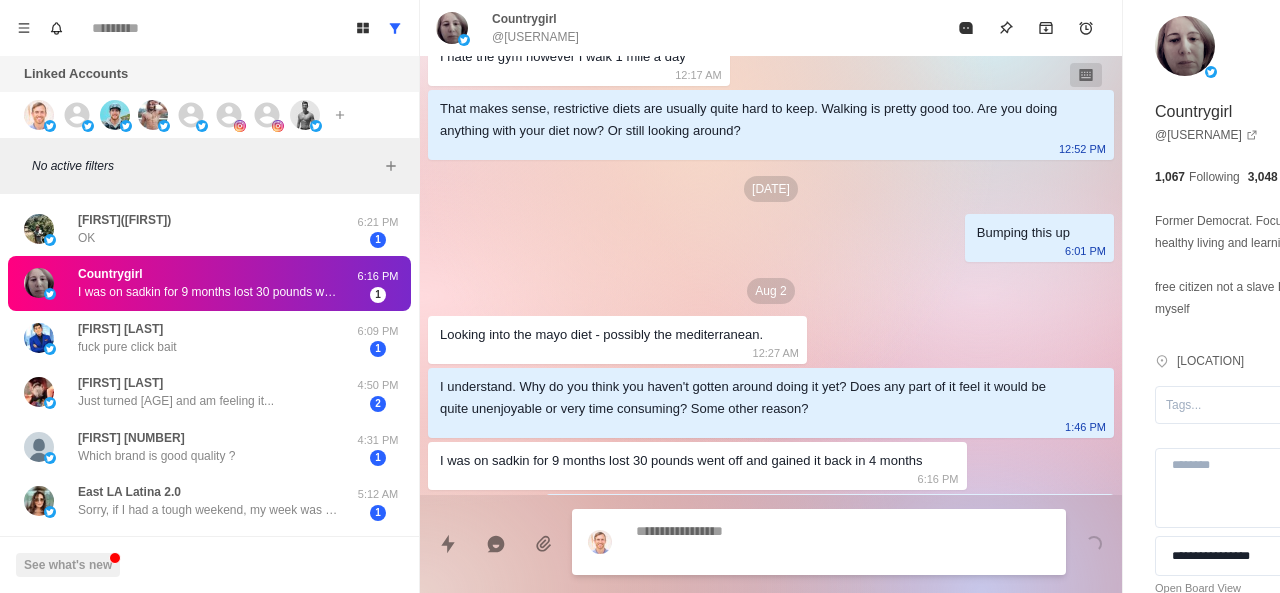scroll, scrollTop: 686, scrollLeft: 0, axis: vertical 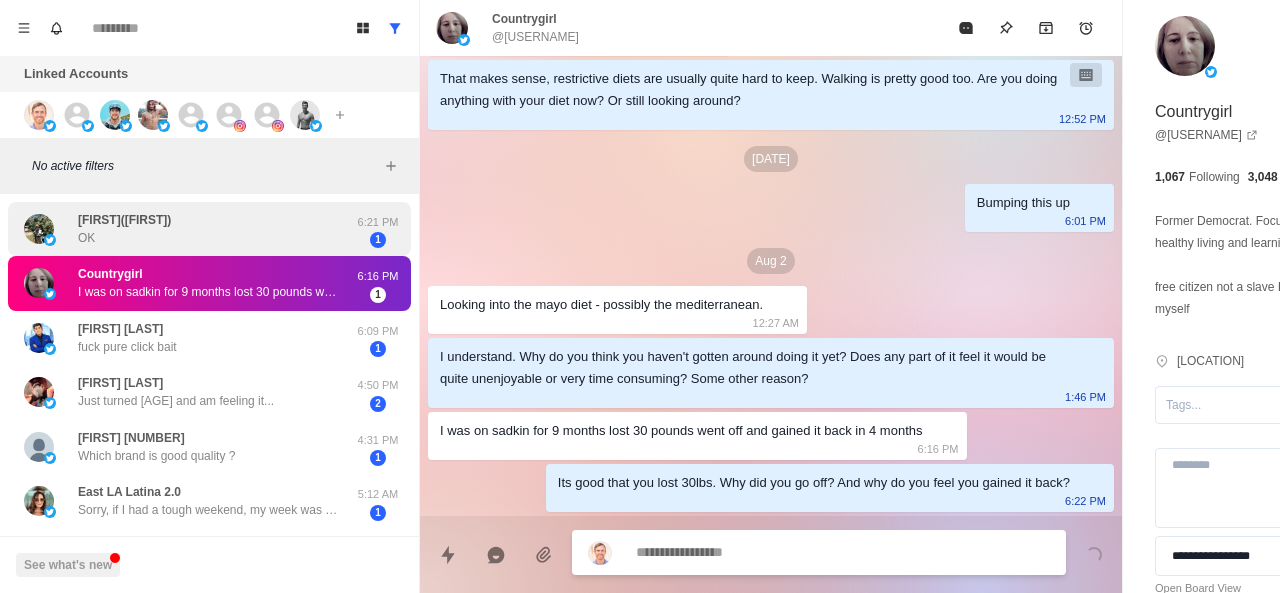 click on "Hela(Helen) OK 6:21 PM 1" at bounding box center (209, 229) 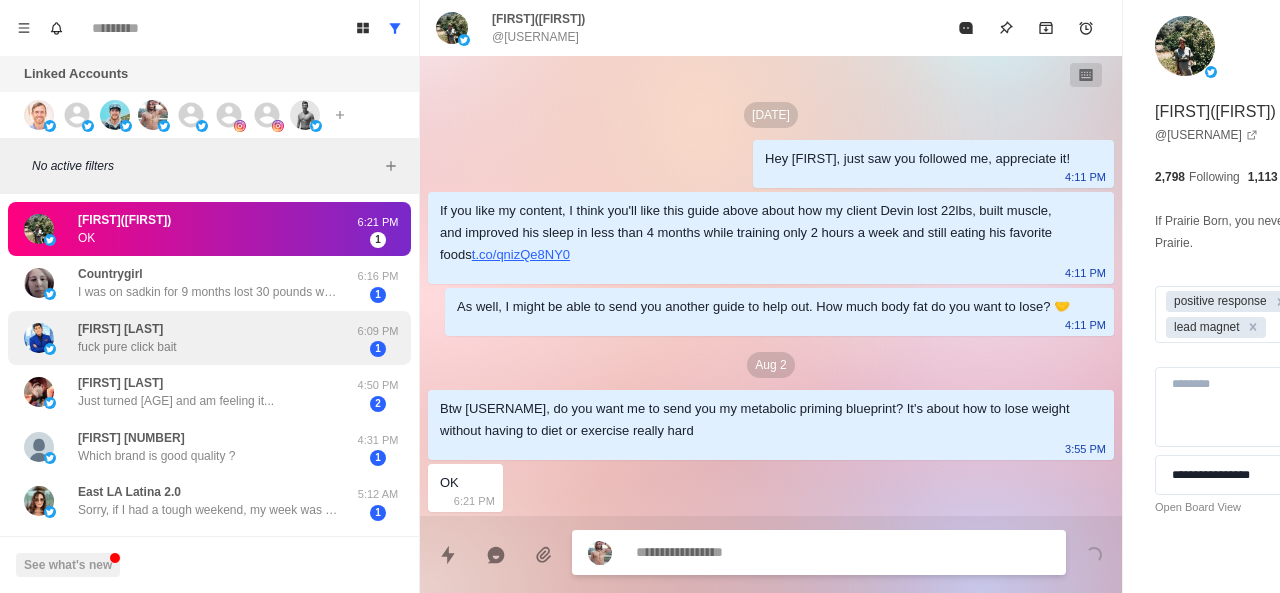 scroll, scrollTop: 4, scrollLeft: 0, axis: vertical 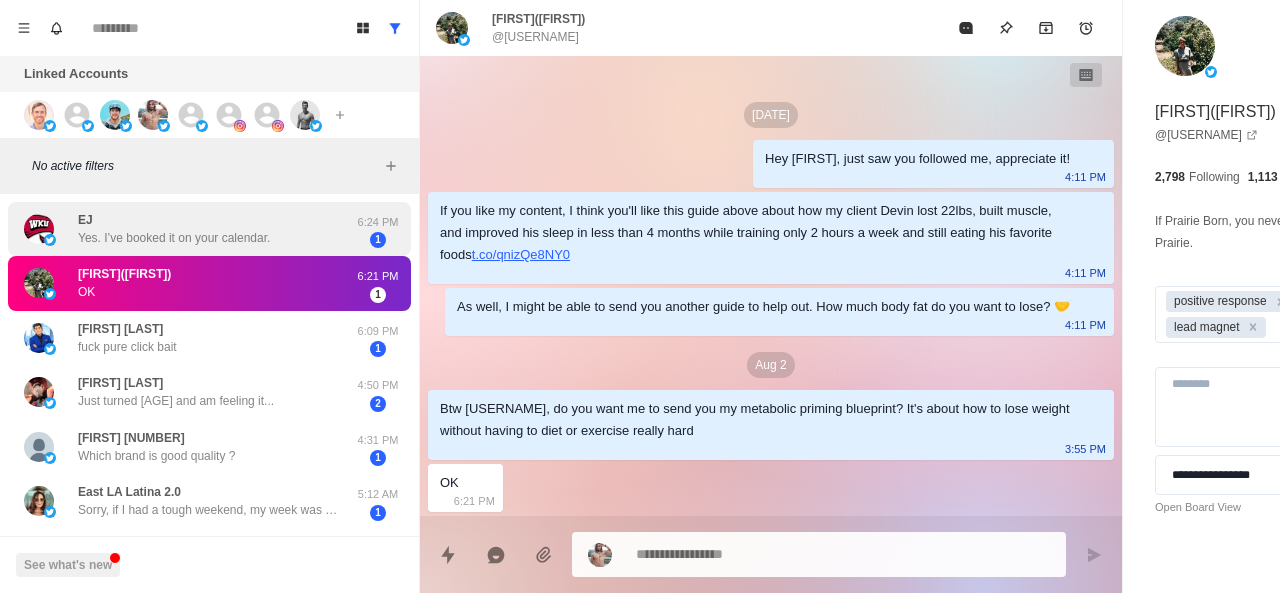 click on "EJ Yes. I’ve booked it on your calendar." at bounding box center [174, 229] 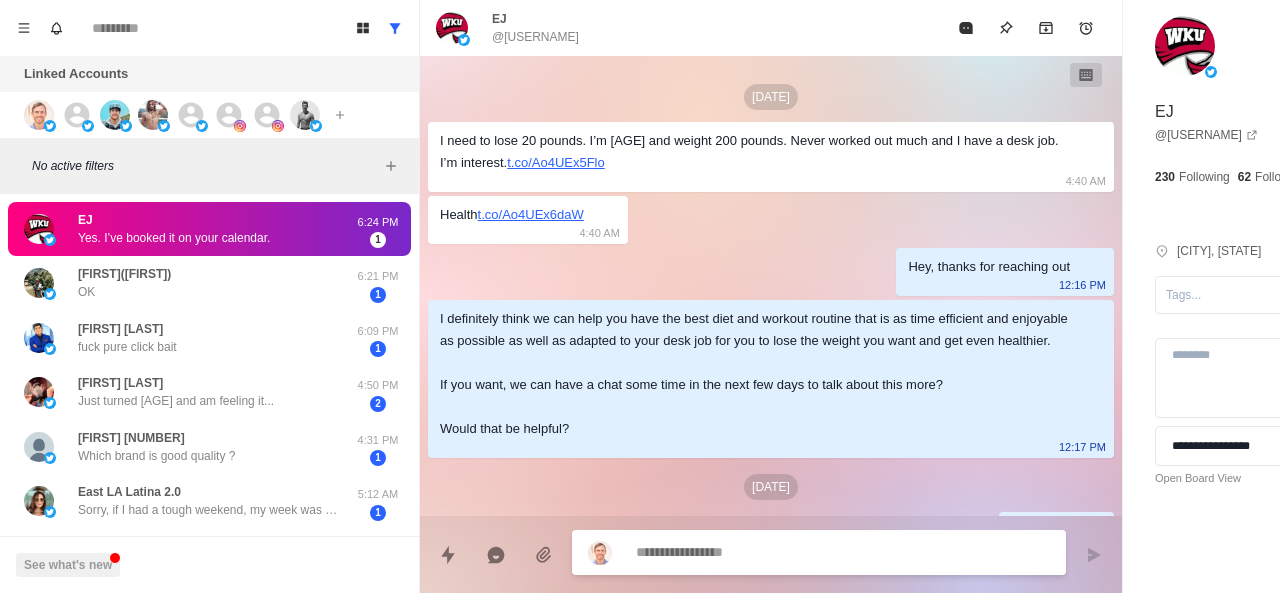 scroll, scrollTop: 424, scrollLeft: 0, axis: vertical 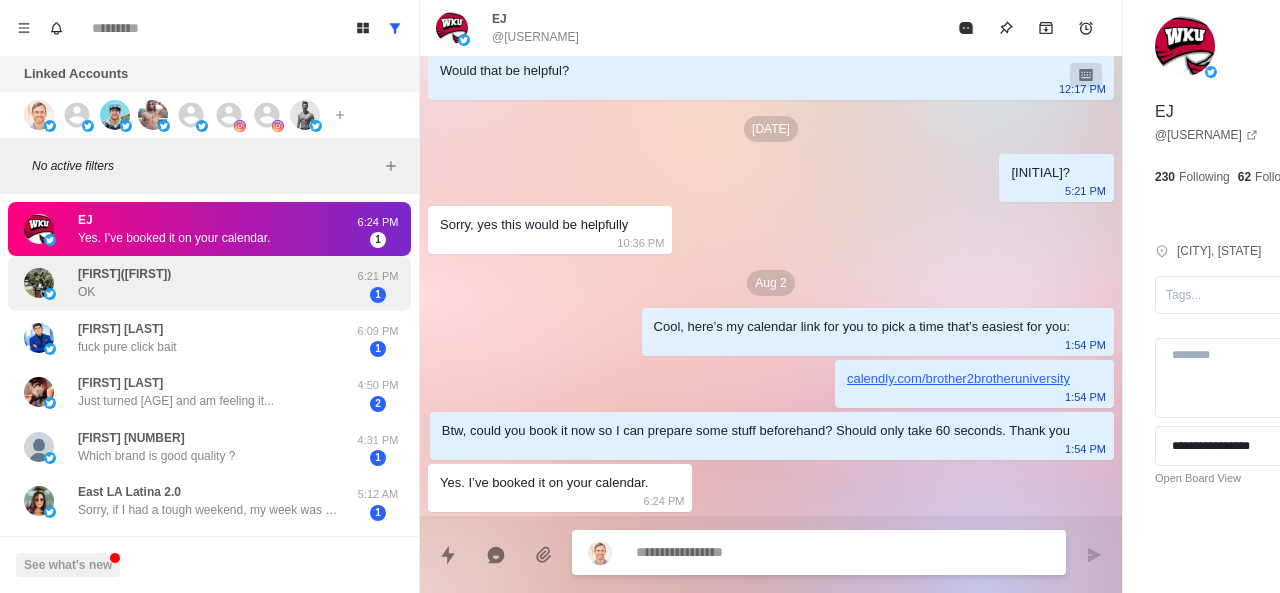 click on "Hela(Helen) OK" at bounding box center (188, 283) 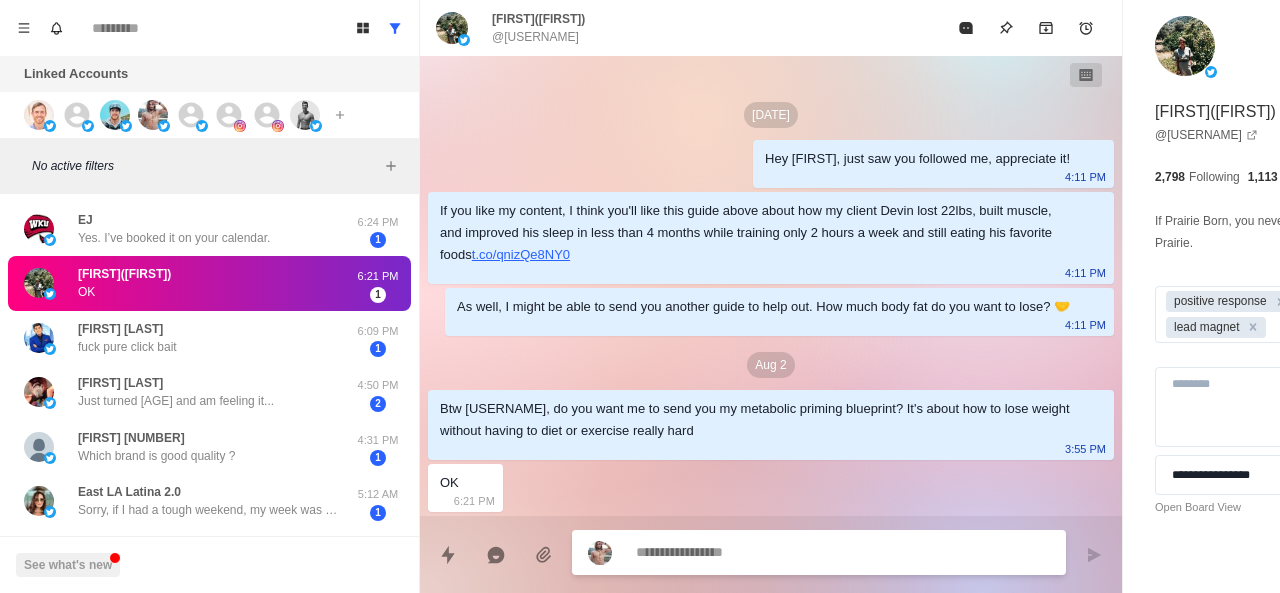 scroll, scrollTop: 4, scrollLeft: 0, axis: vertical 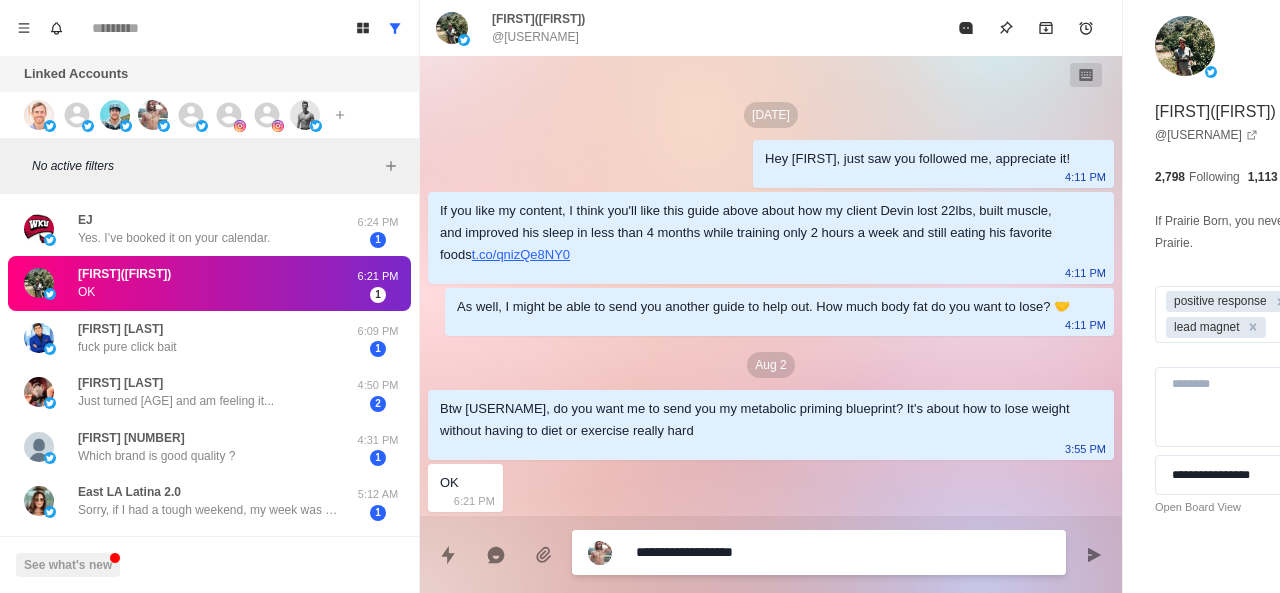 paste on "**********" 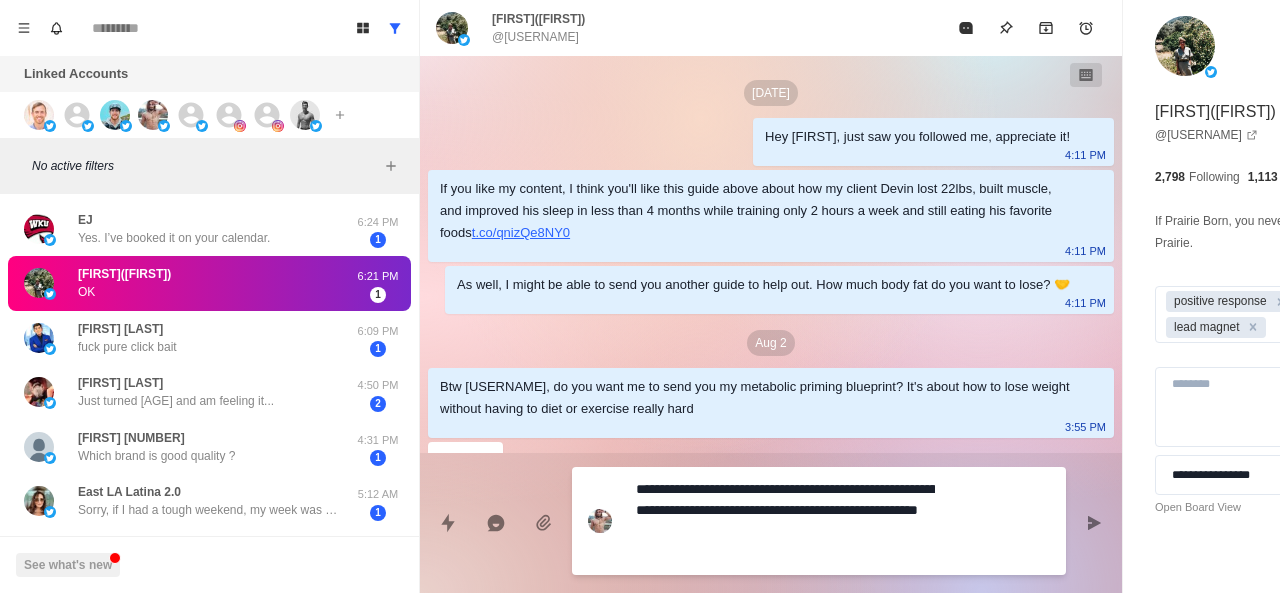 scroll, scrollTop: 66, scrollLeft: 0, axis: vertical 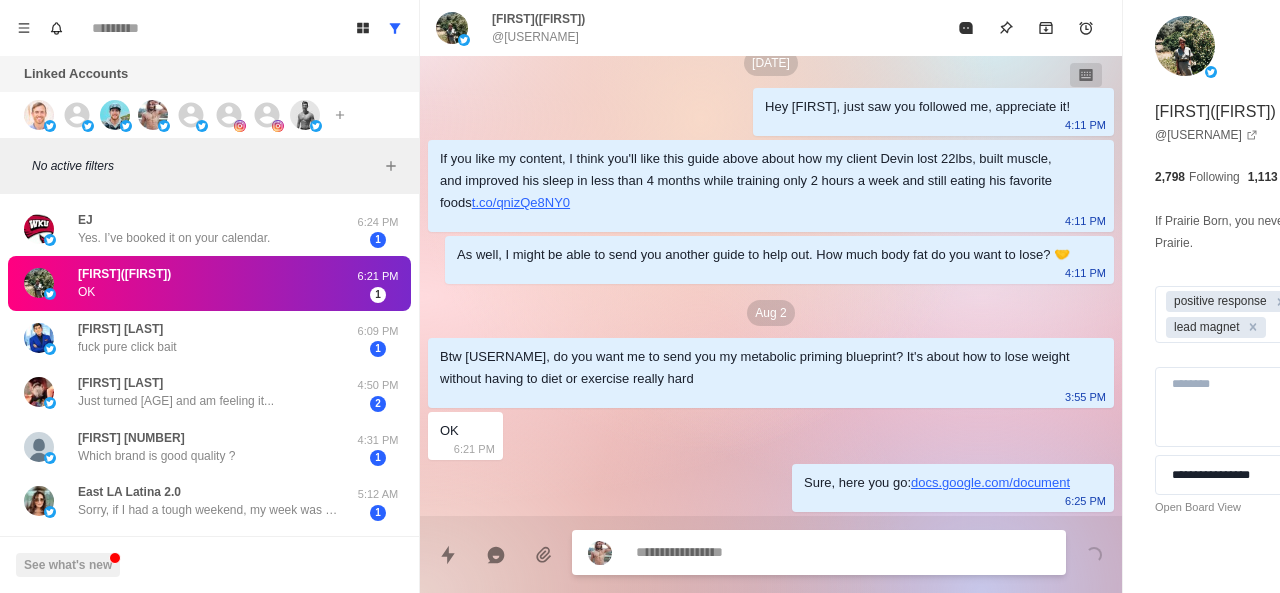 paste on "**********" 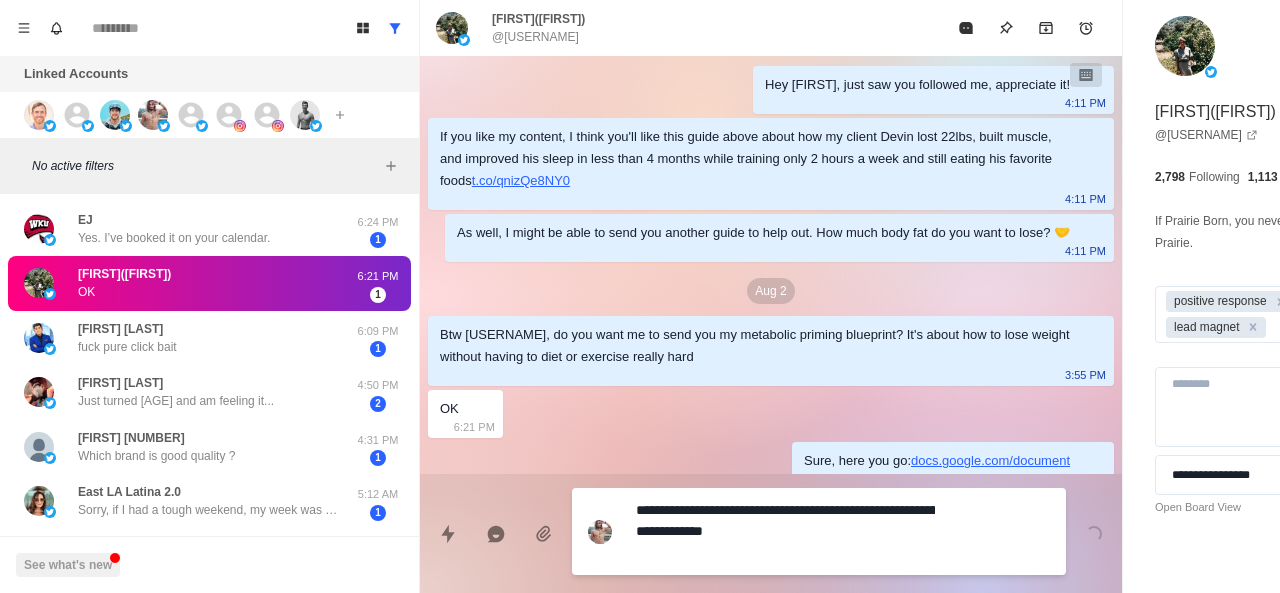 scroll, scrollTop: 98, scrollLeft: 0, axis: vertical 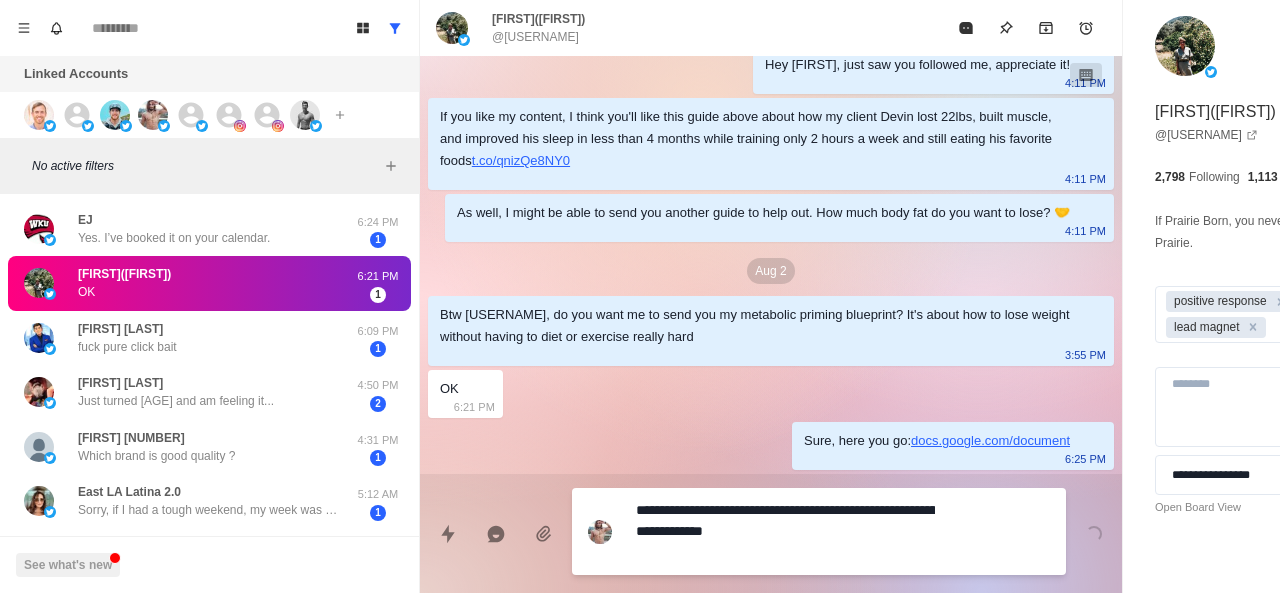 click on "**********" at bounding box center (785, 531) 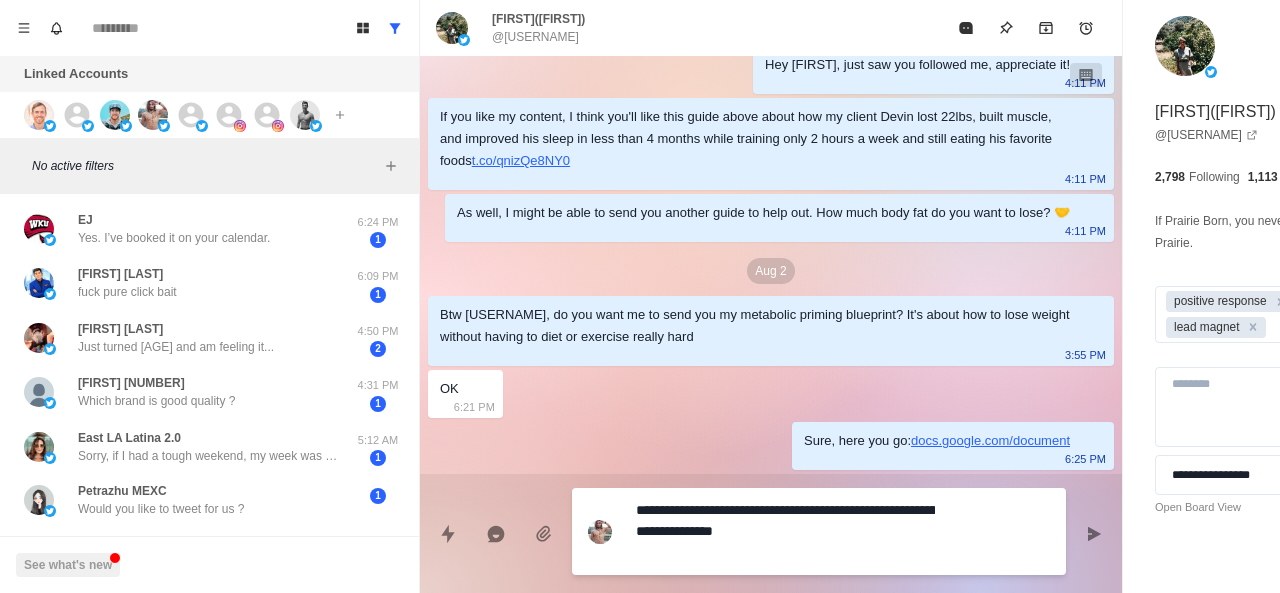 click on "**********" at bounding box center (785, 531) 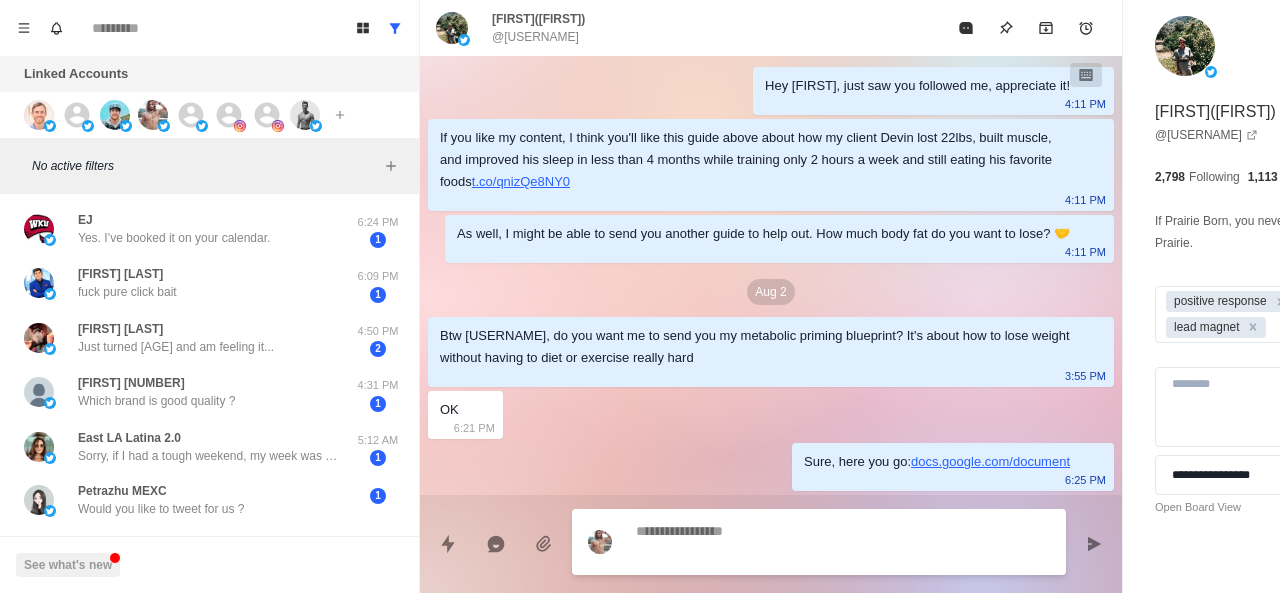 scroll, scrollTop: 108, scrollLeft: 0, axis: vertical 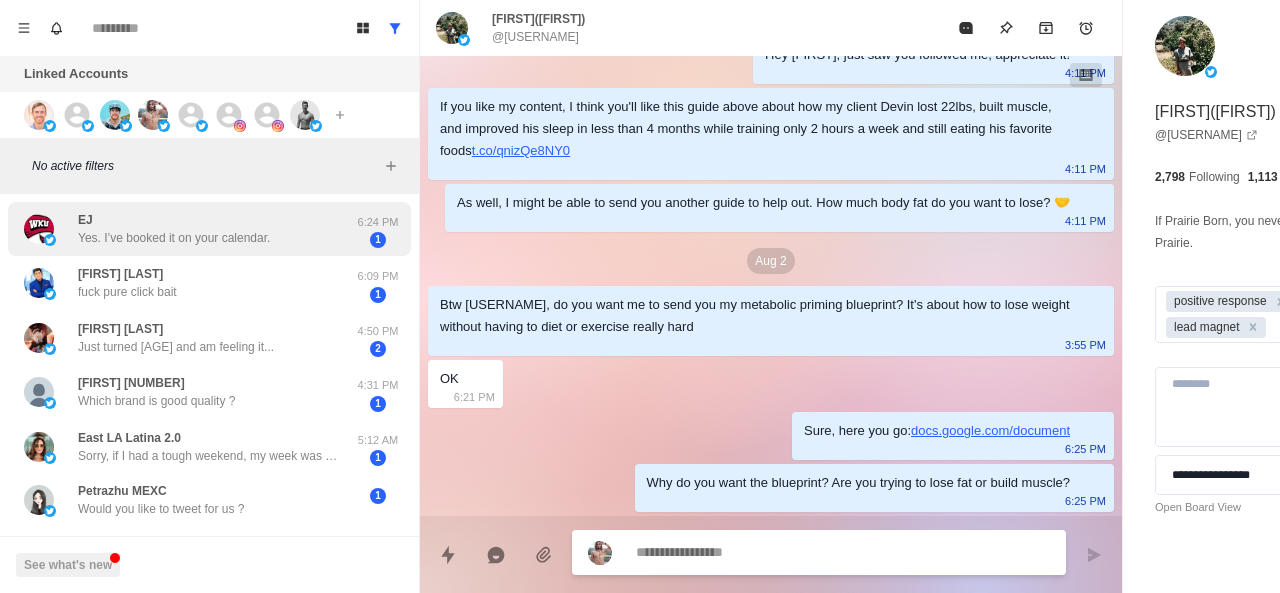 click on "EJ Yes. I’ve booked it on your calendar." at bounding box center (188, 229) 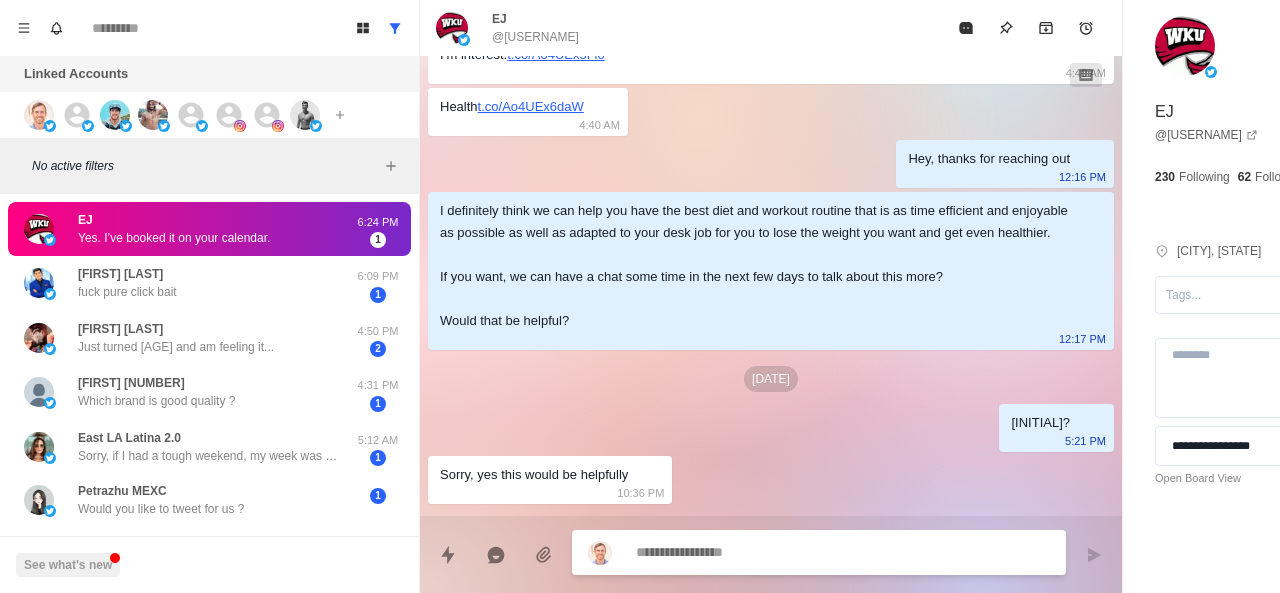 scroll, scrollTop: 424, scrollLeft: 0, axis: vertical 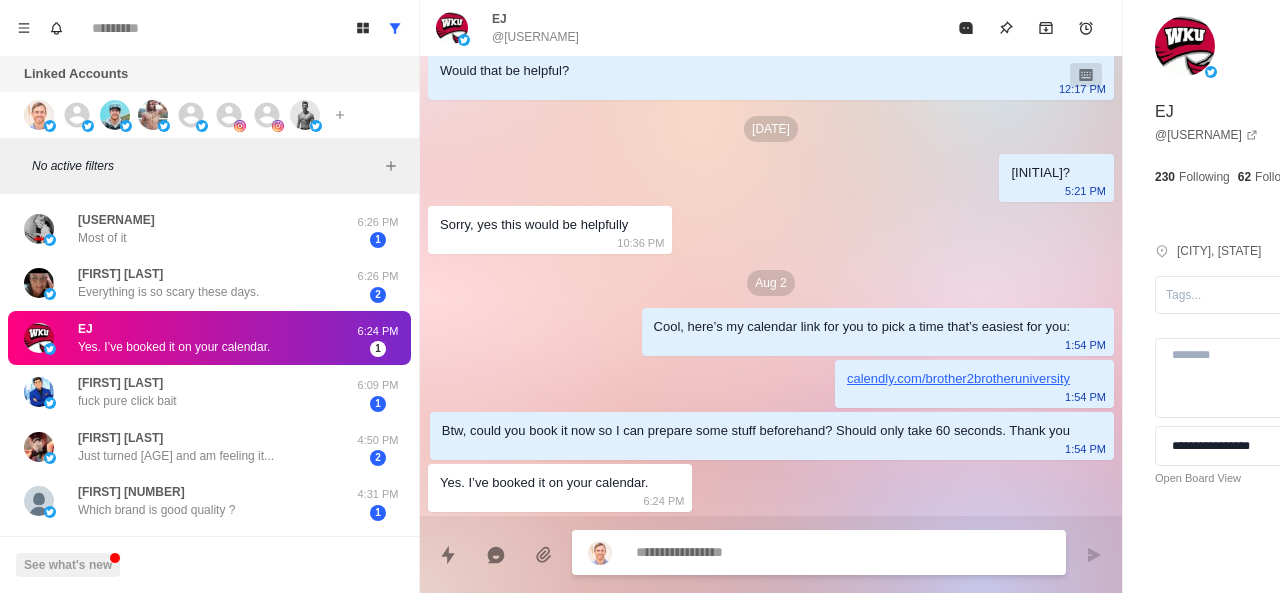 click at bounding box center (785, 552) 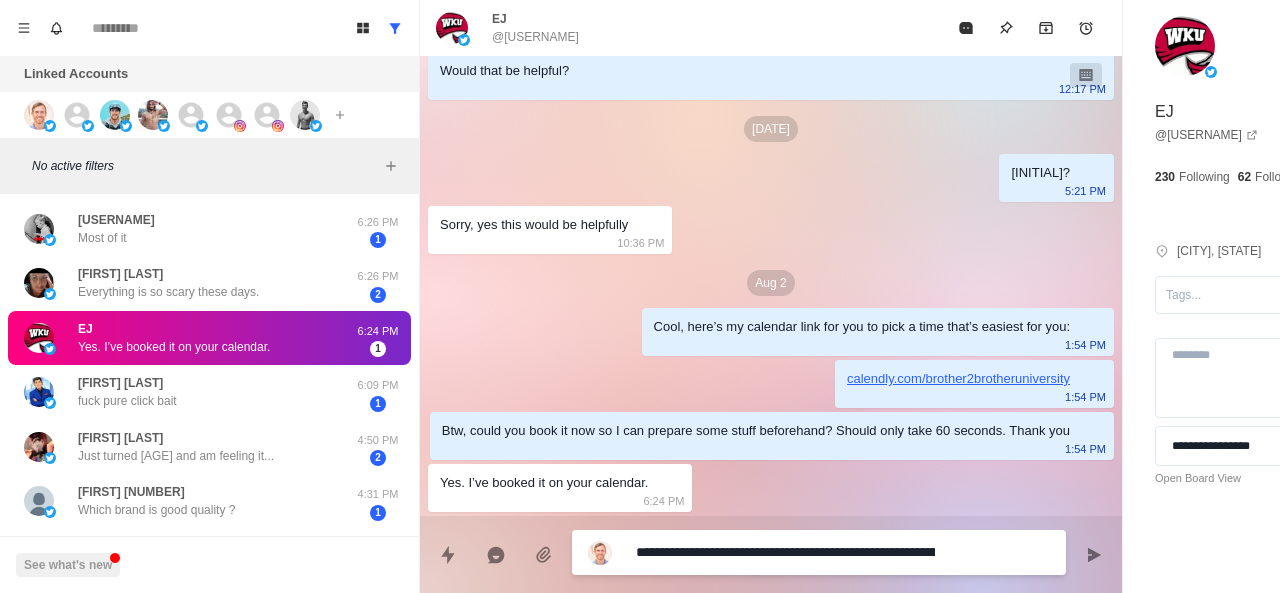 scroll, scrollTop: 16, scrollLeft: 0, axis: vertical 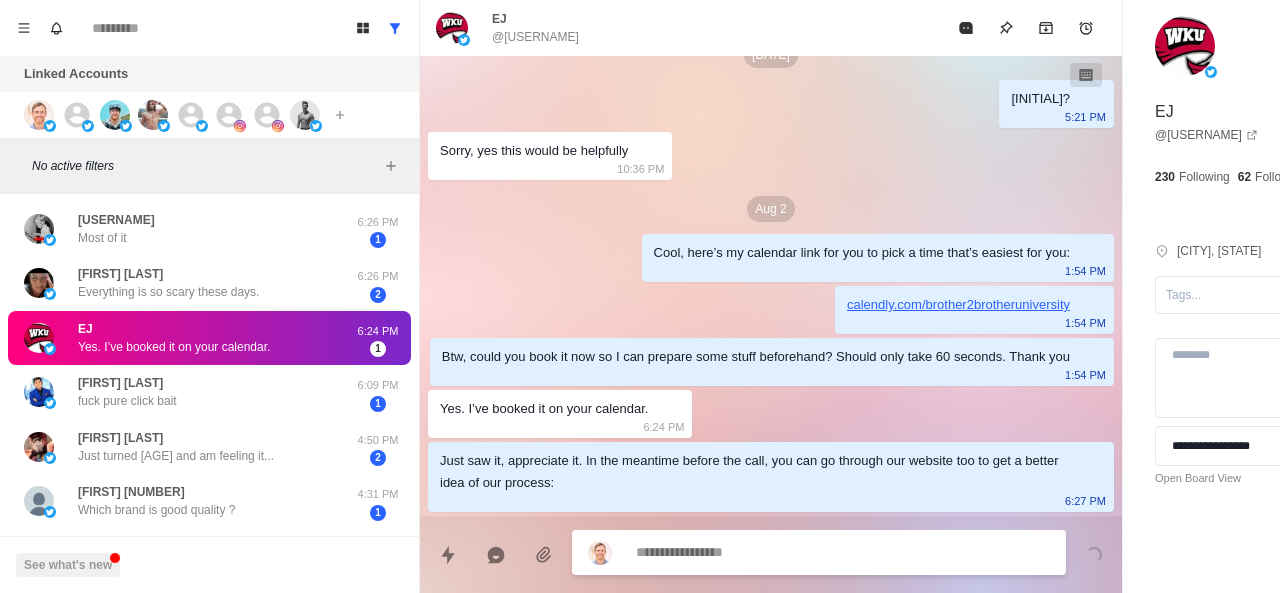 paste on "**********" 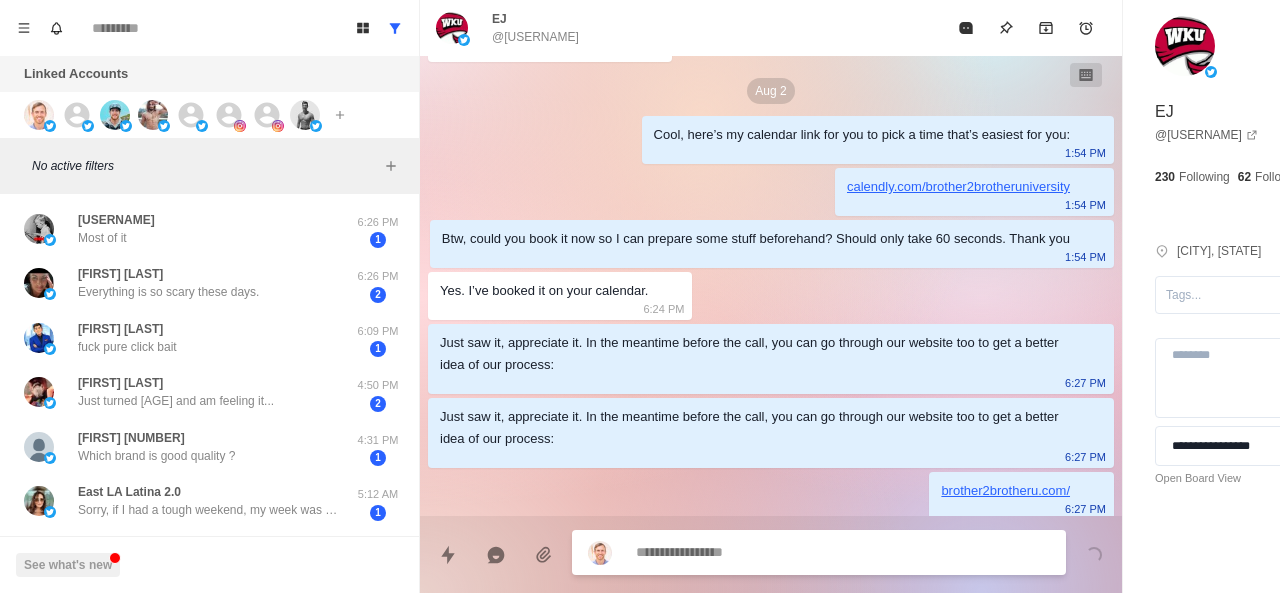 paste on "**********" 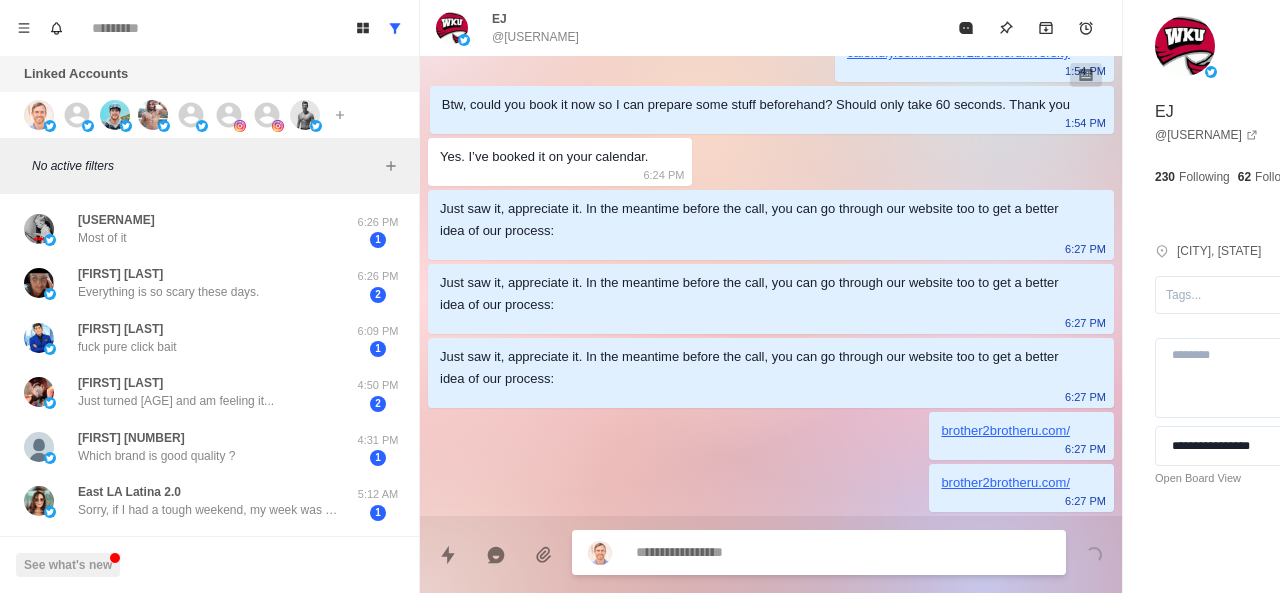 scroll, scrollTop: 750, scrollLeft: 0, axis: vertical 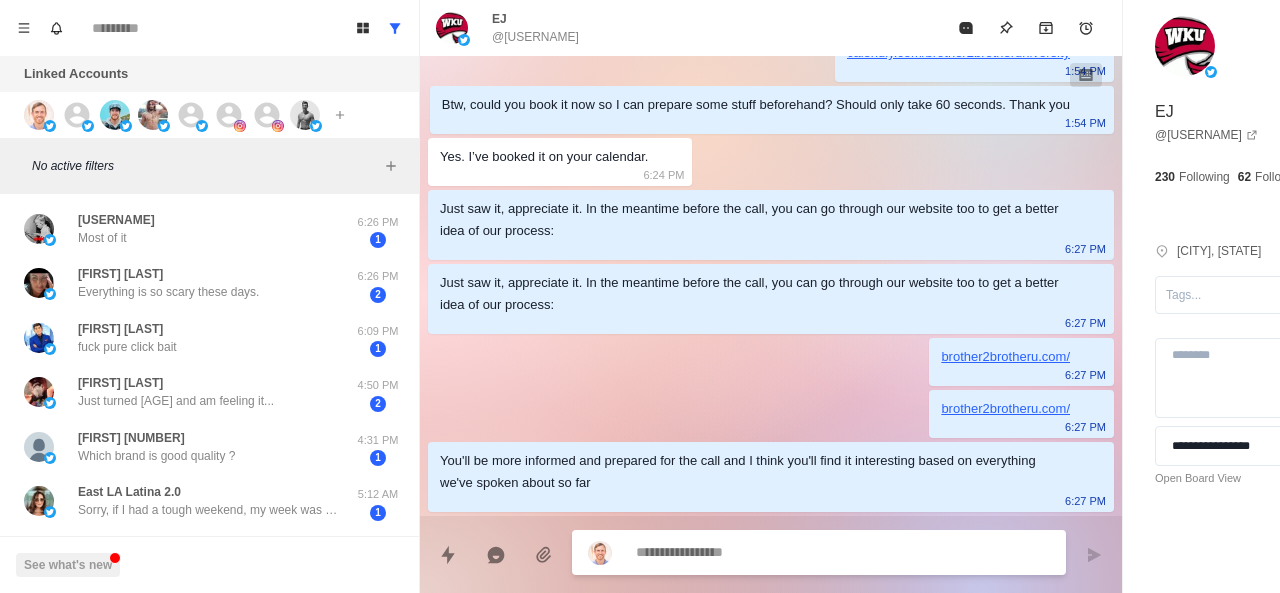click at bounding box center (785, 552) 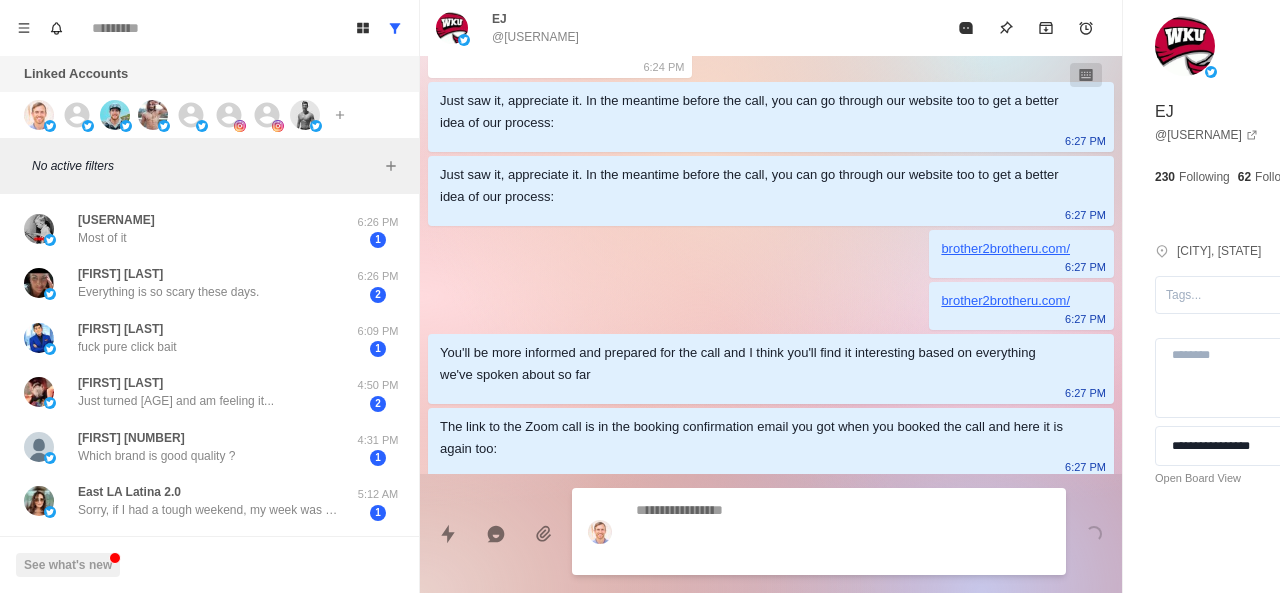 scroll, scrollTop: 824, scrollLeft: 0, axis: vertical 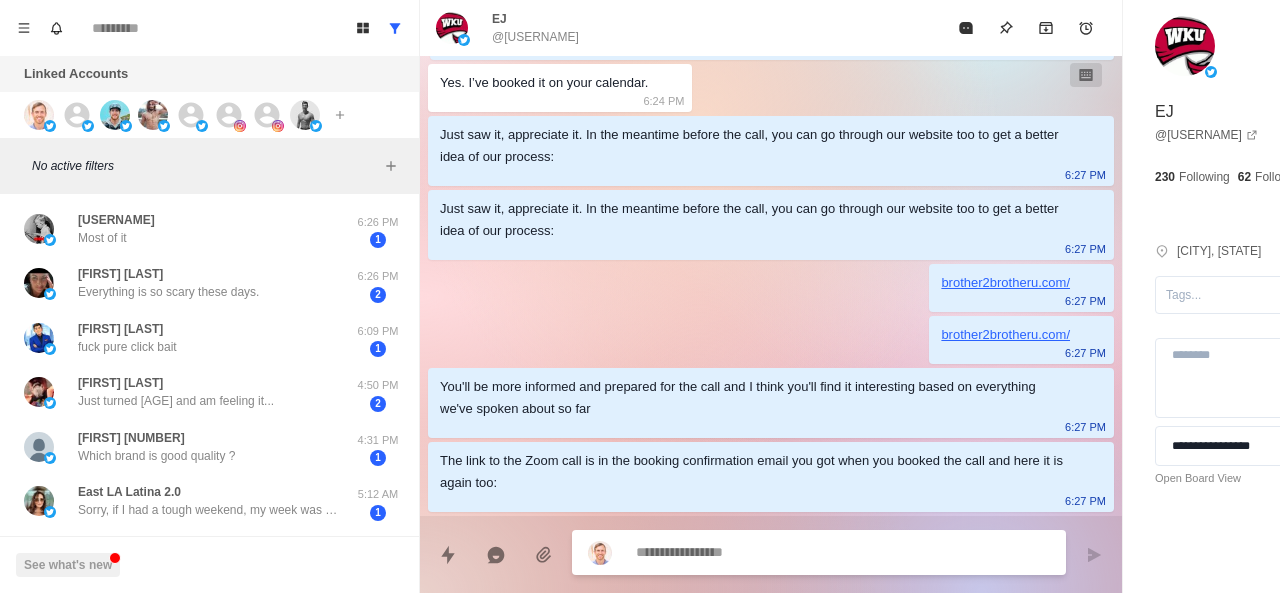paste on "**********" 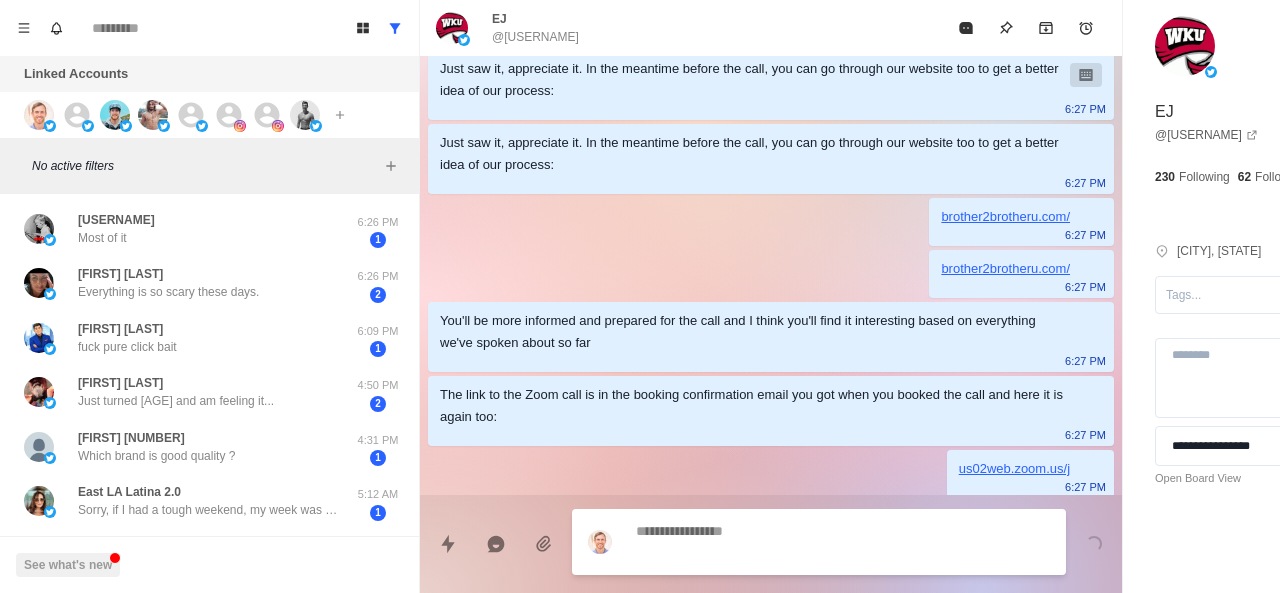scroll, scrollTop: 876, scrollLeft: 0, axis: vertical 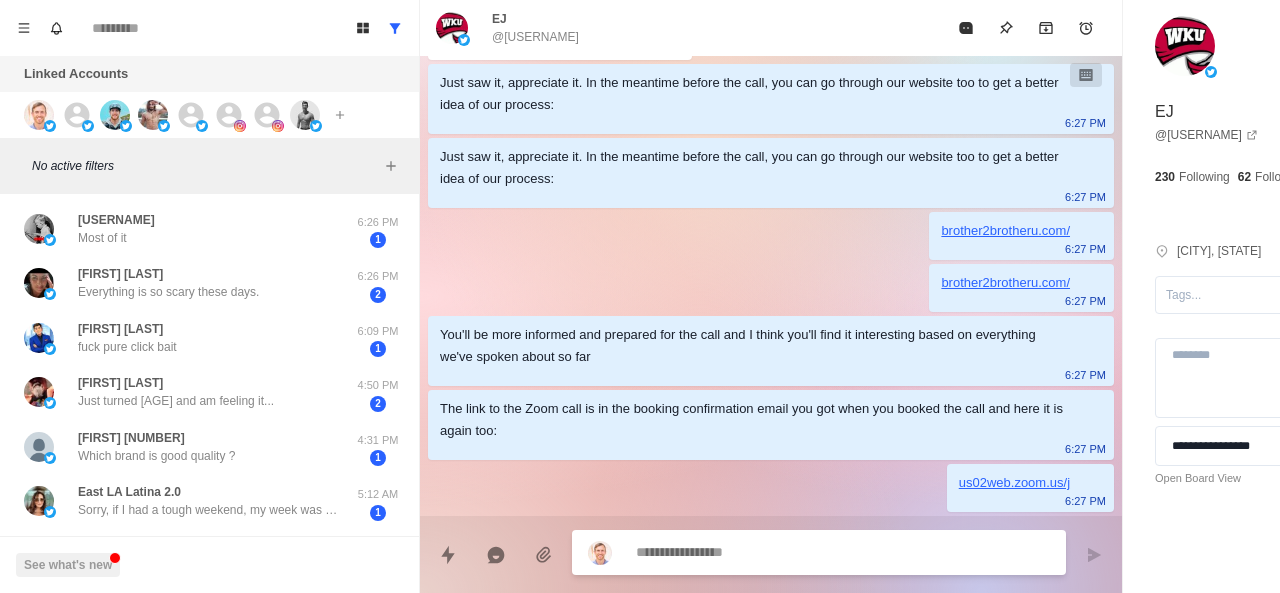 paste on "**********" 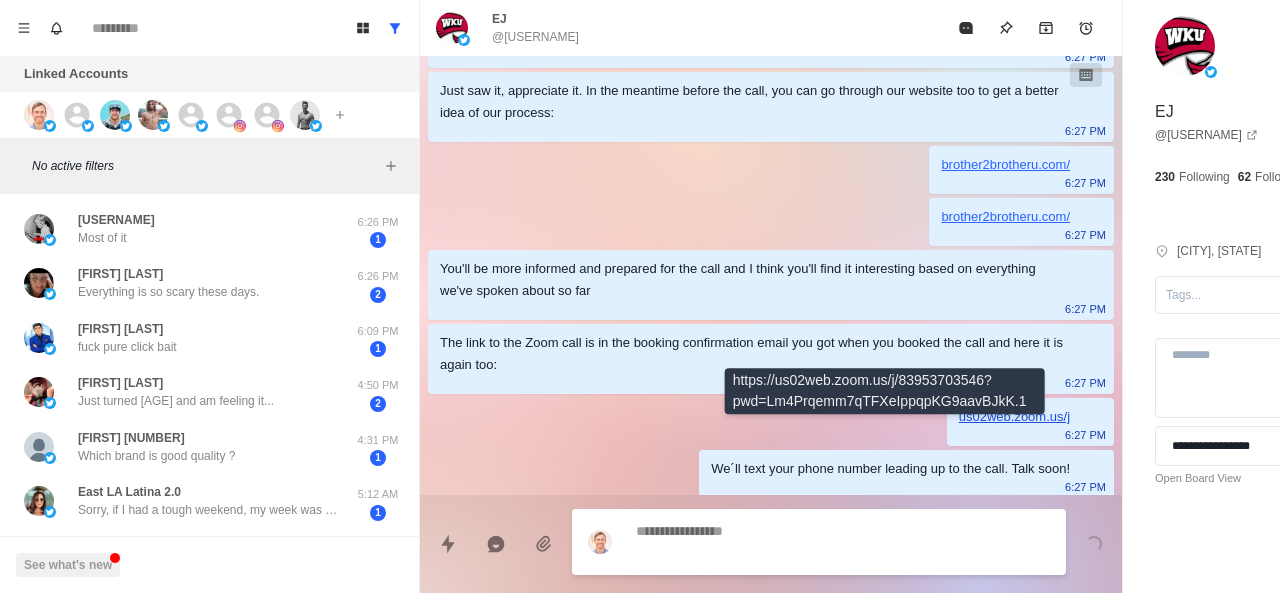 scroll, scrollTop: 928, scrollLeft: 0, axis: vertical 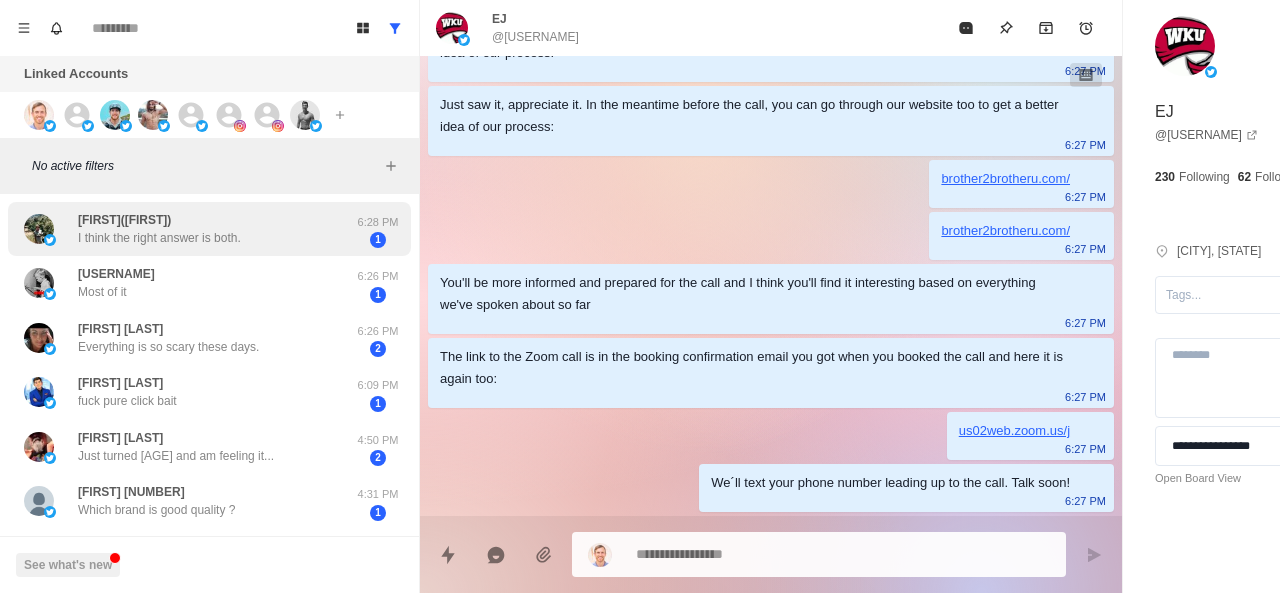 click on "I think the right answer is both." at bounding box center (159, 238) 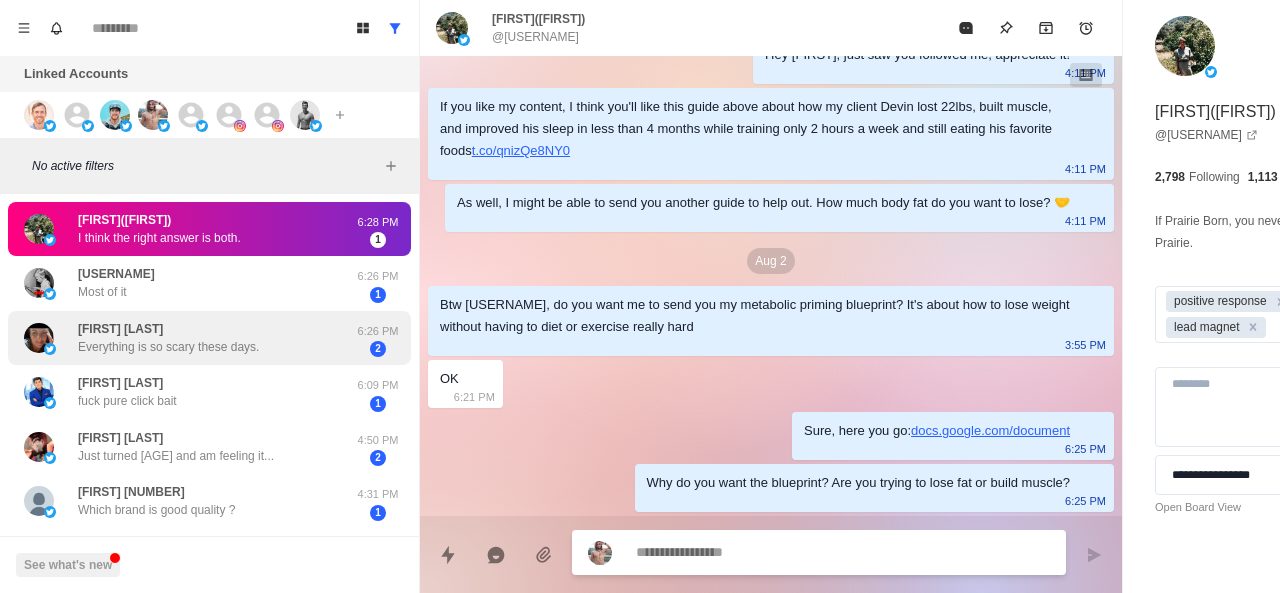 scroll, scrollTop: 286, scrollLeft: 0, axis: vertical 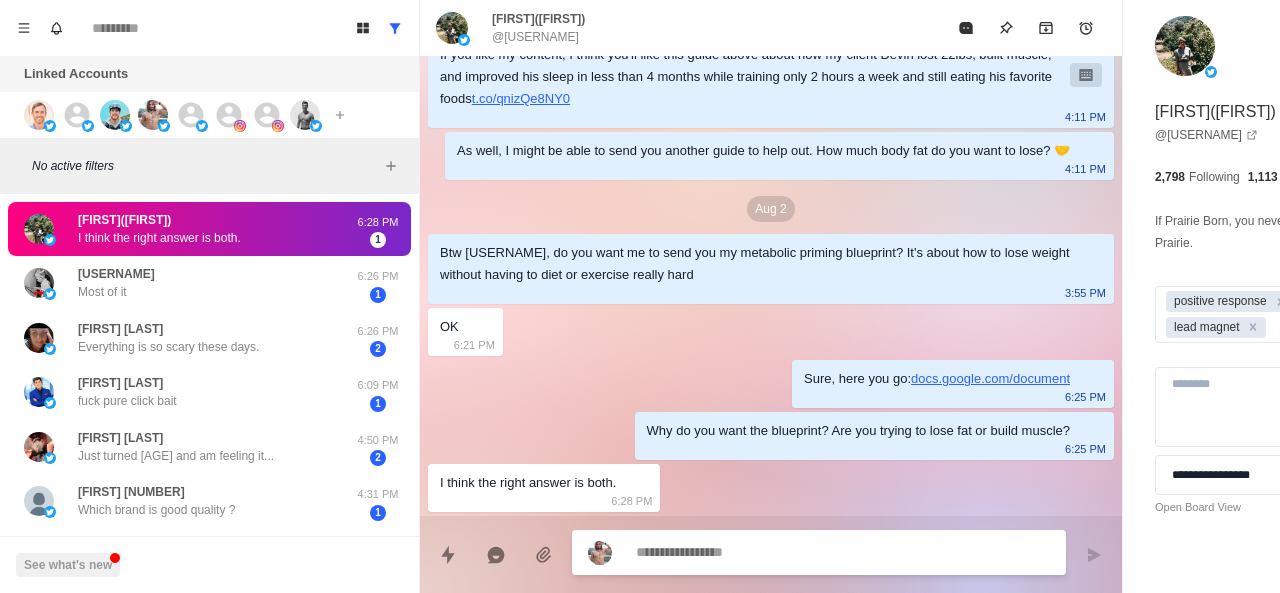 click at bounding box center (785, 552) 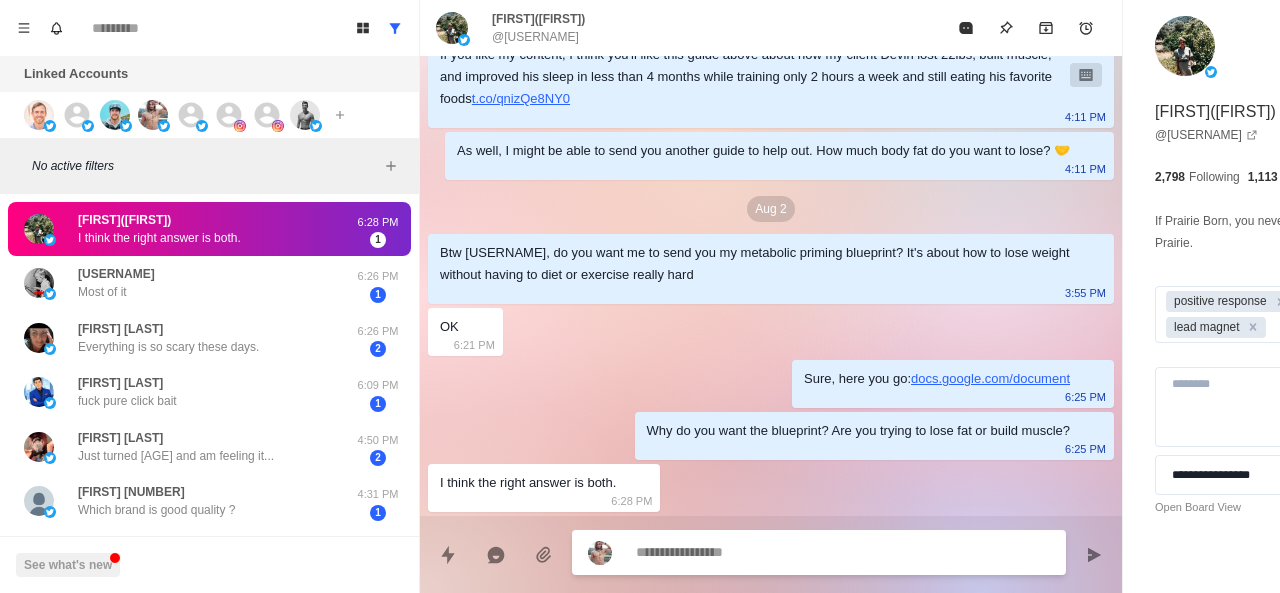 paste on "**********" 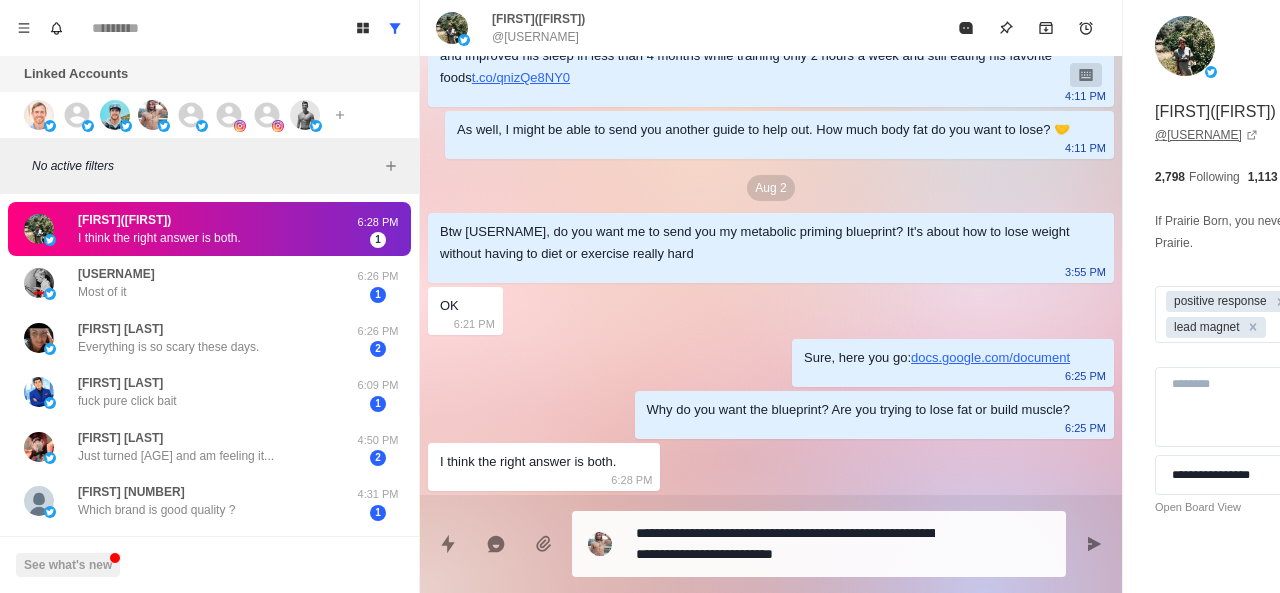 click on "@ heinrichs_helen" at bounding box center [1206, 135] 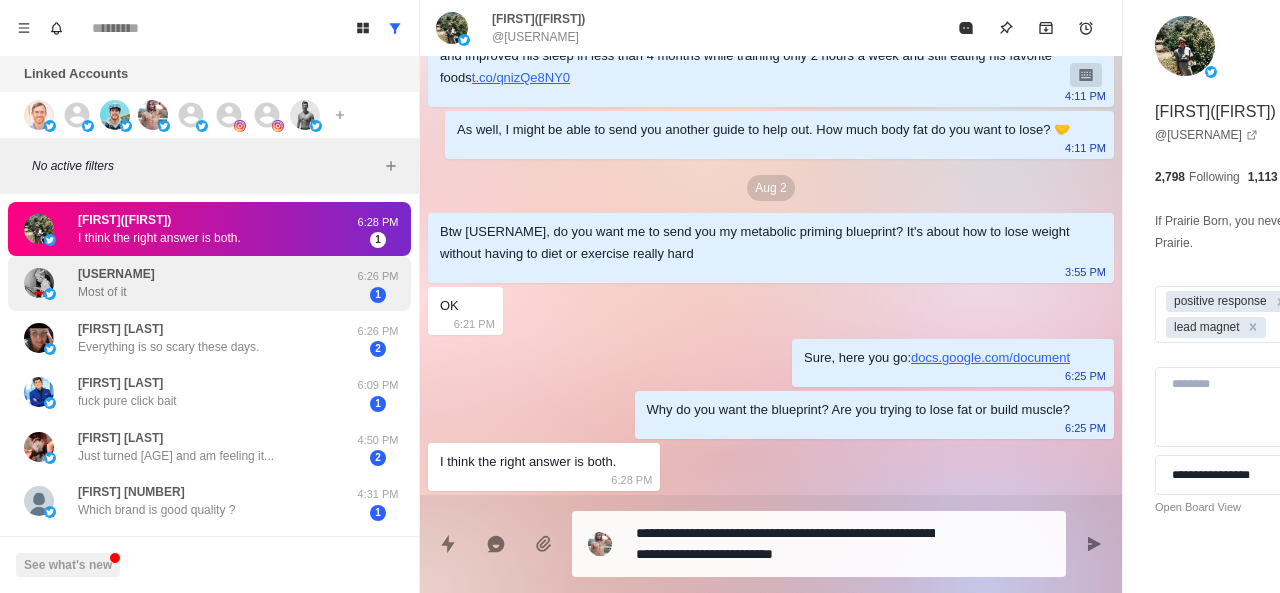 click on "Noob Denial Most of it" at bounding box center (188, 283) 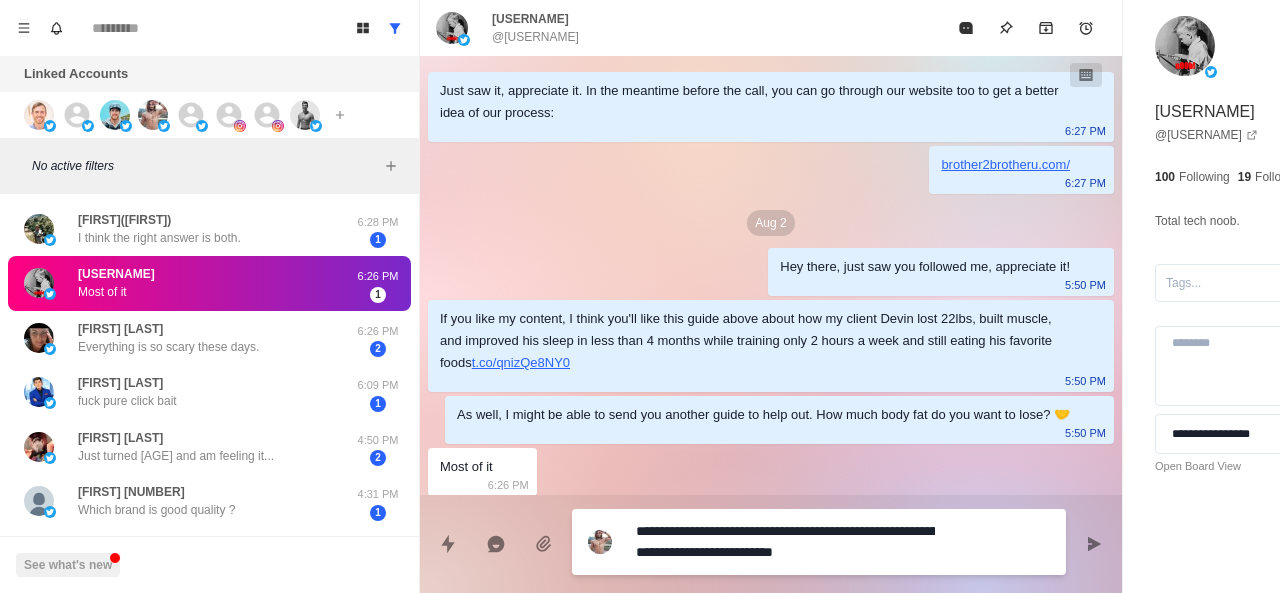 scroll, scrollTop: 26, scrollLeft: 0, axis: vertical 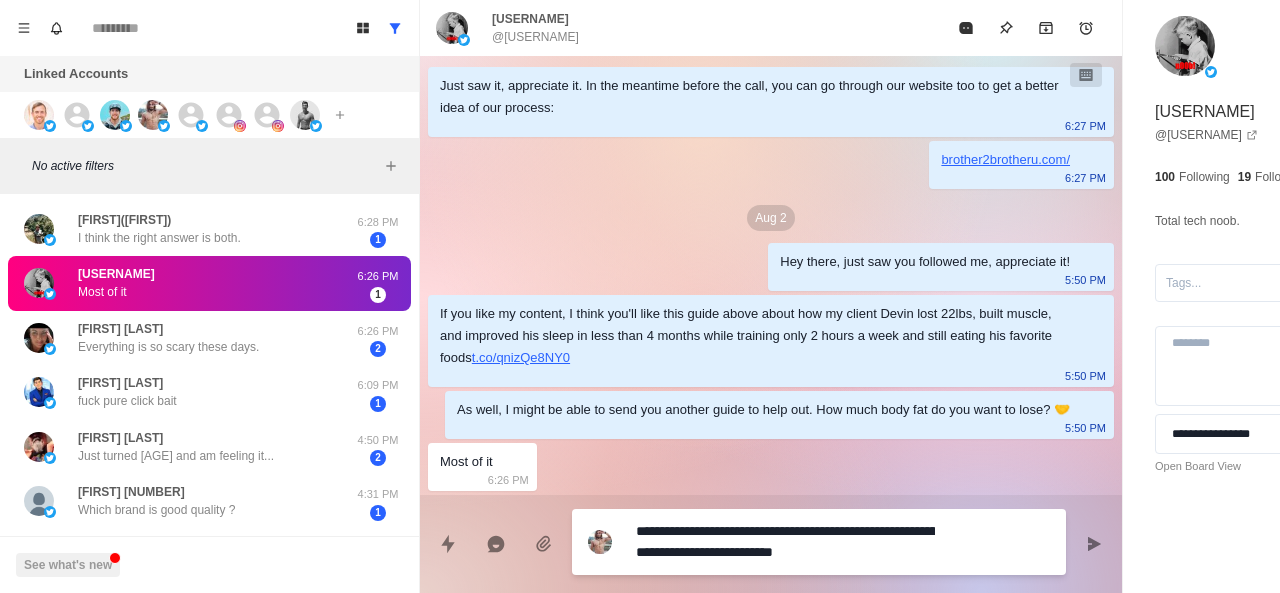 click on "**********" at bounding box center (785, 542) 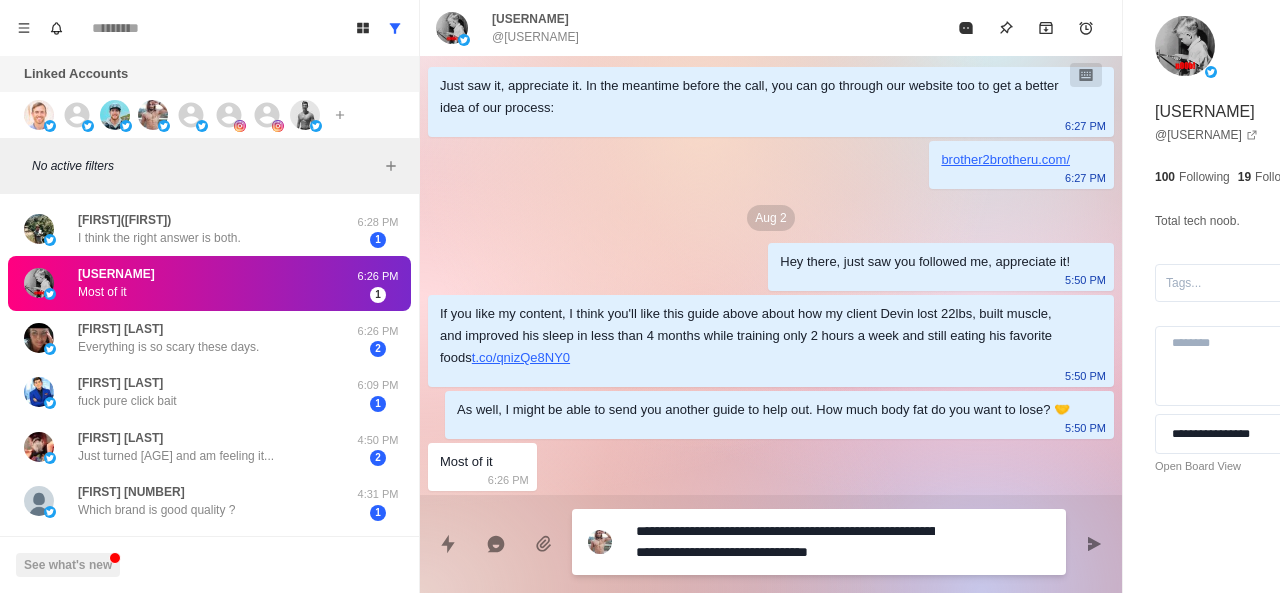 click on "**********" at bounding box center (785, 542) 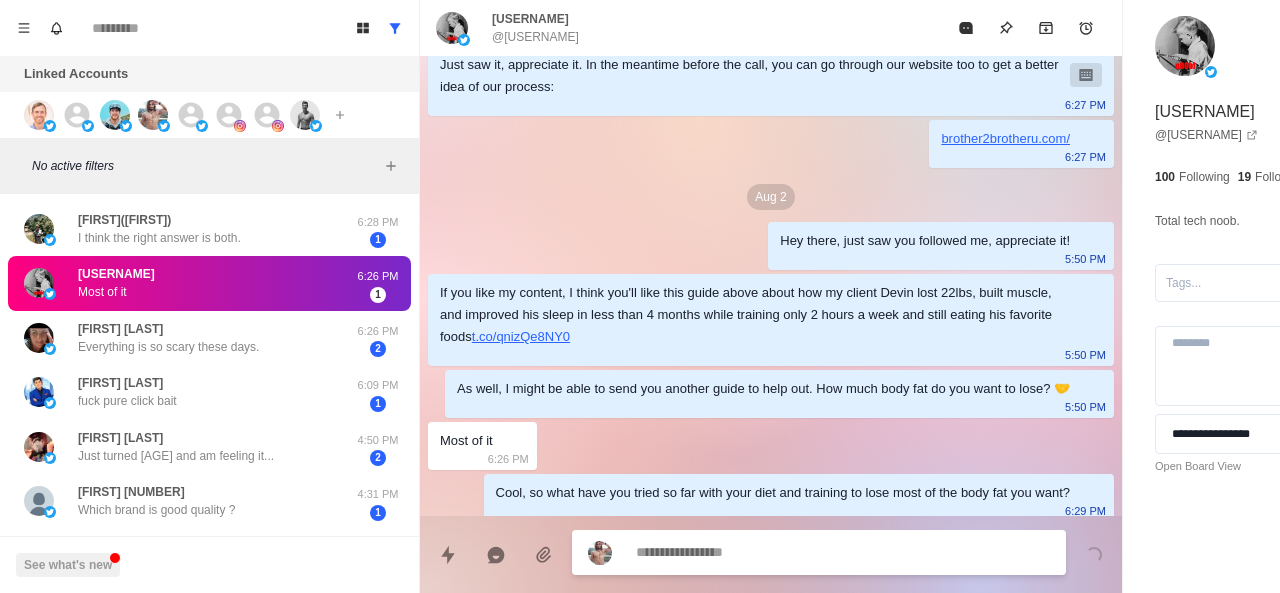 scroll, scrollTop: 80, scrollLeft: 0, axis: vertical 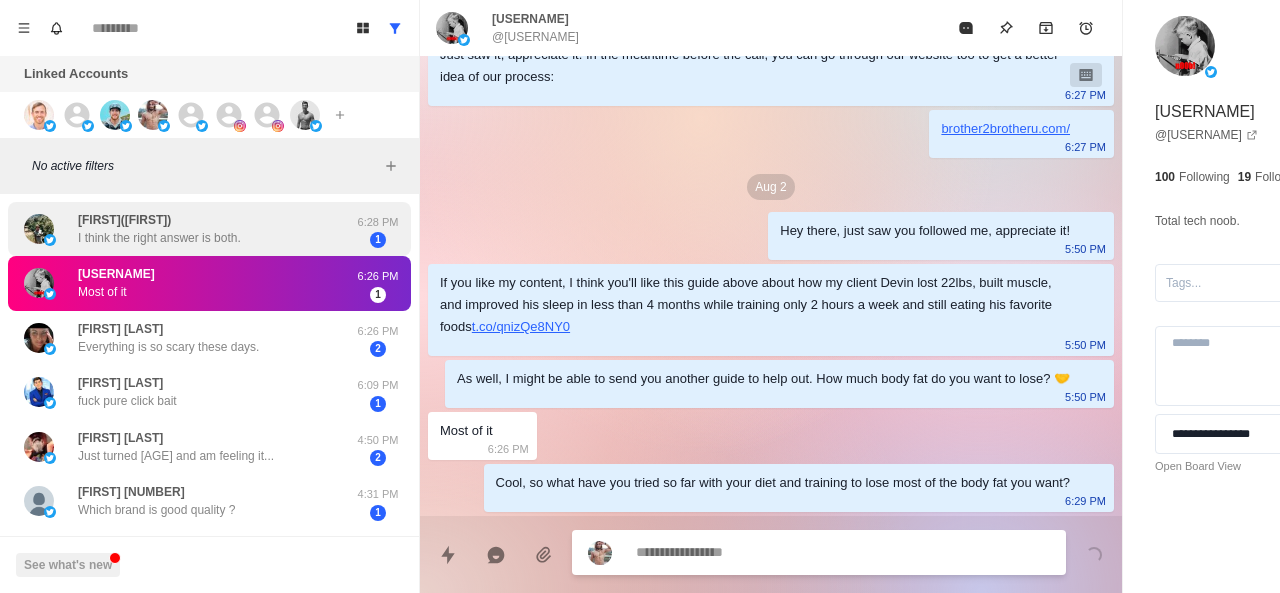 click on "Hela(Helen) I think the right answer is both." at bounding box center [159, 229] 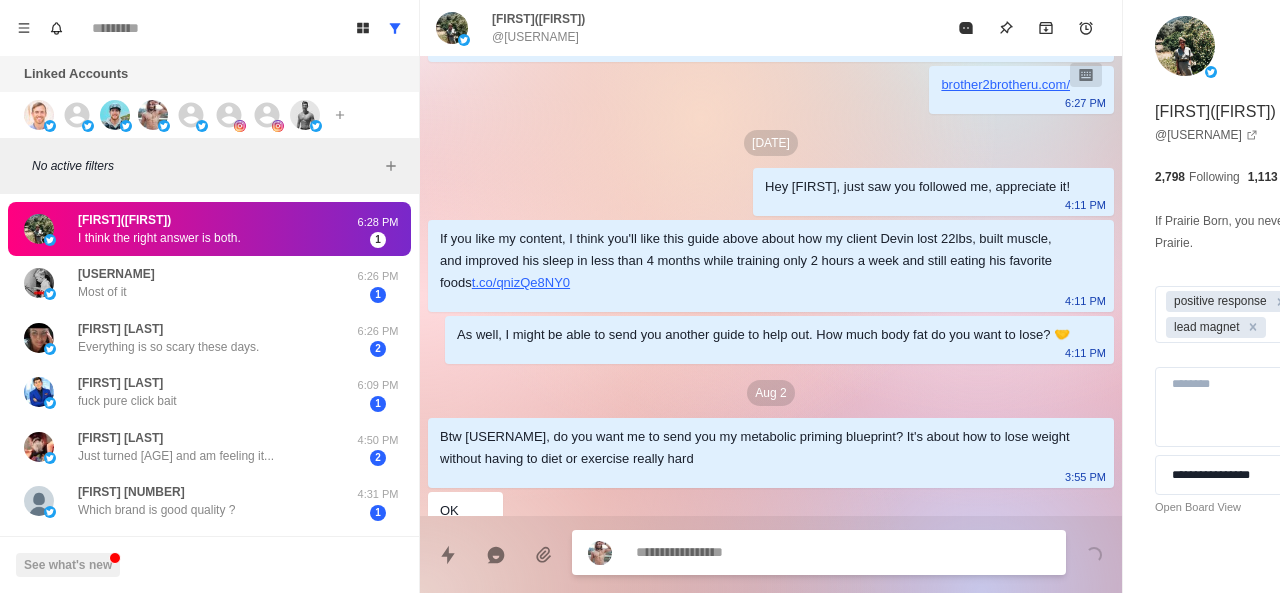 scroll, scrollTop: 286, scrollLeft: 0, axis: vertical 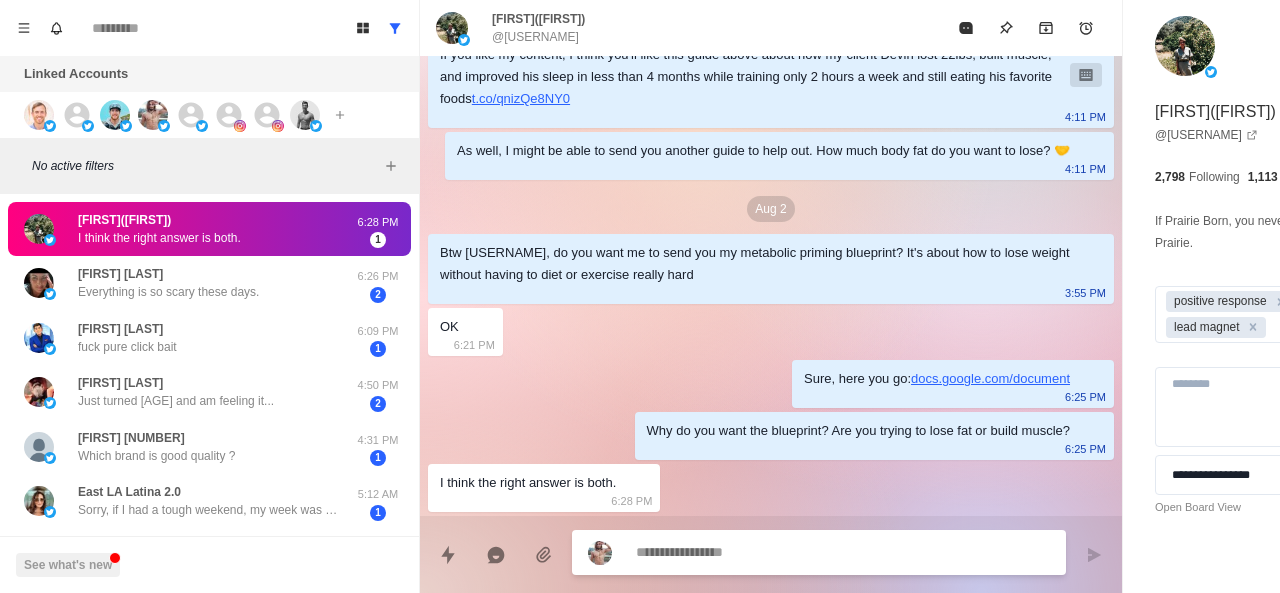 click at bounding box center [785, 552] 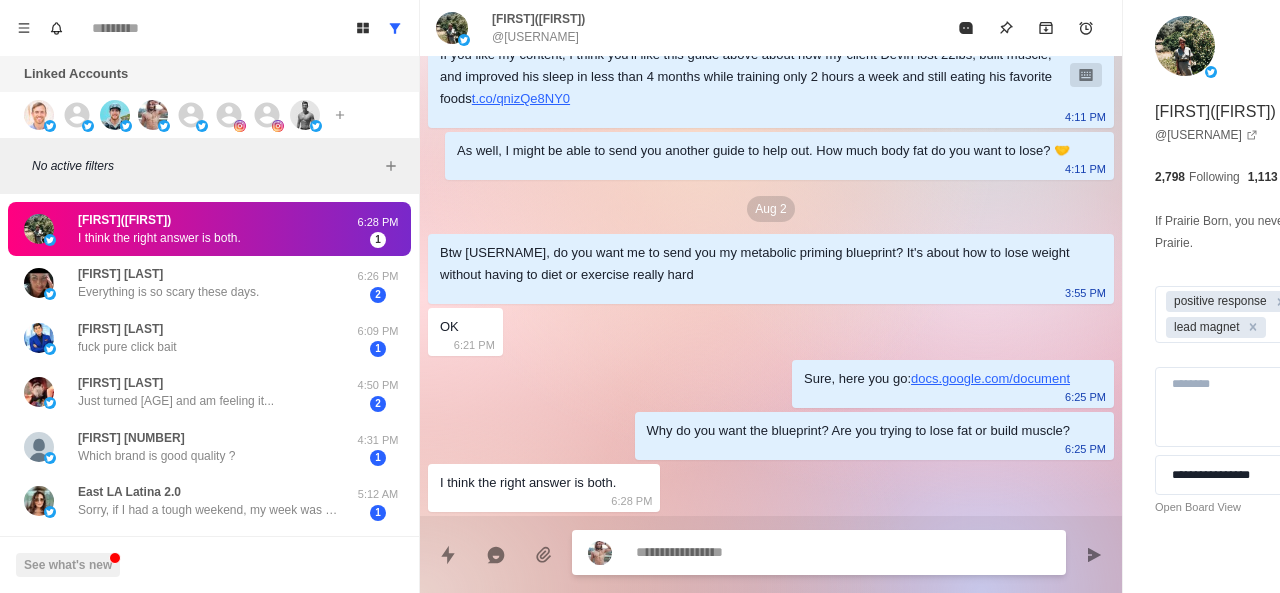 paste on "**********" 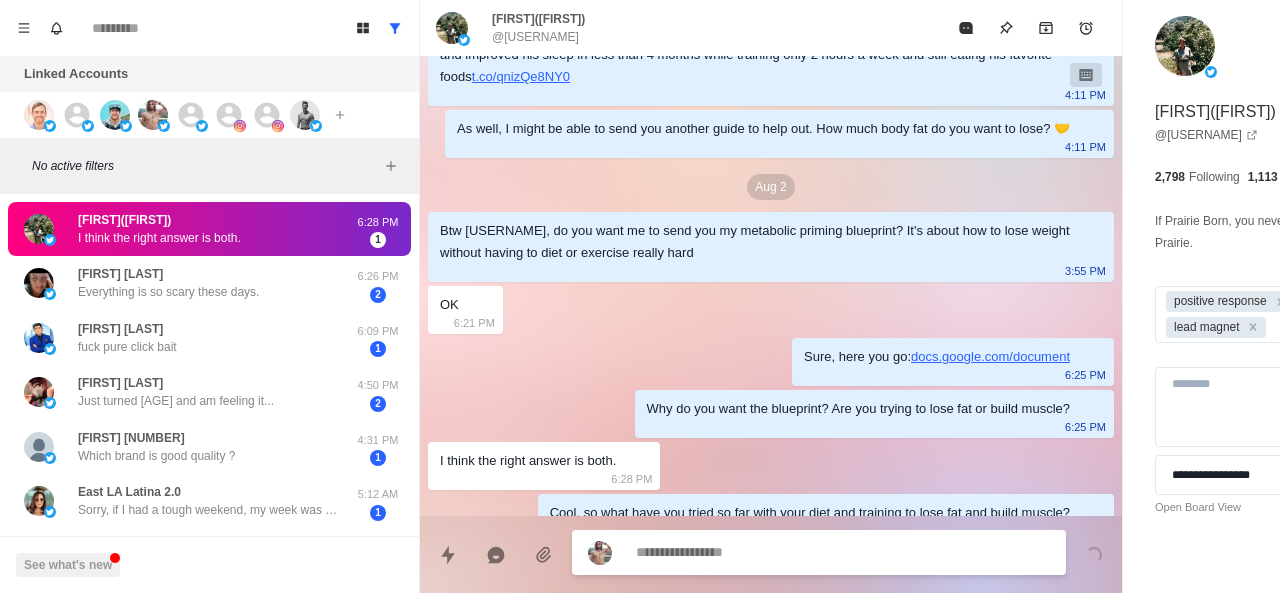 scroll, scrollTop: 360, scrollLeft: 0, axis: vertical 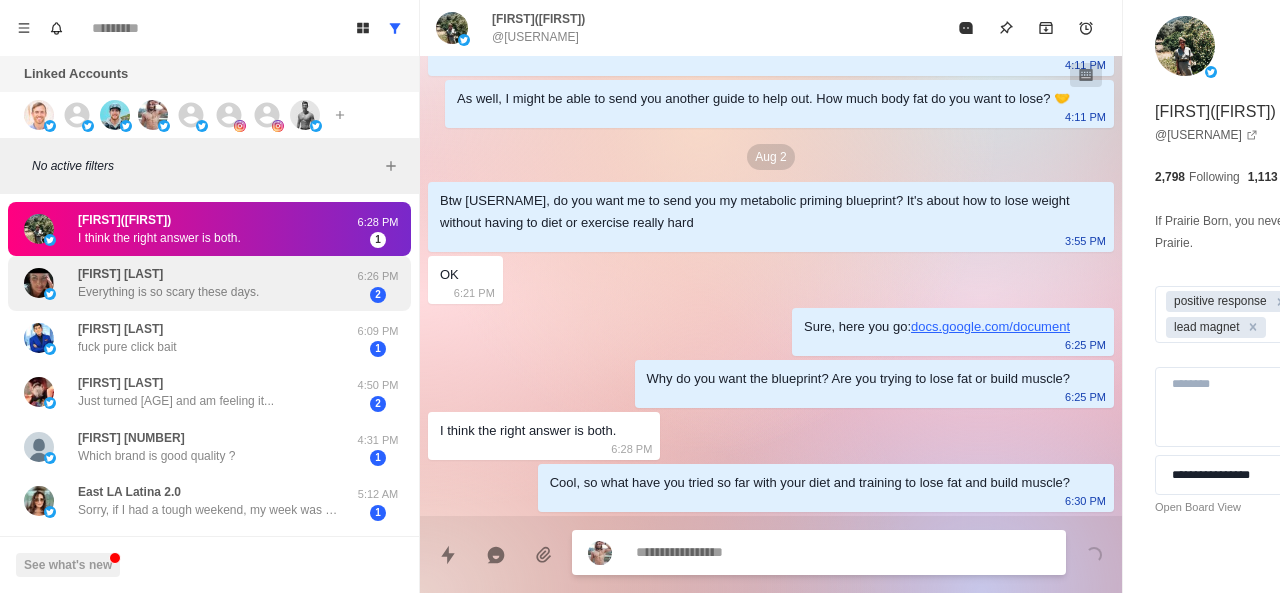 click on "Everything is so scary these days." at bounding box center (168, 292) 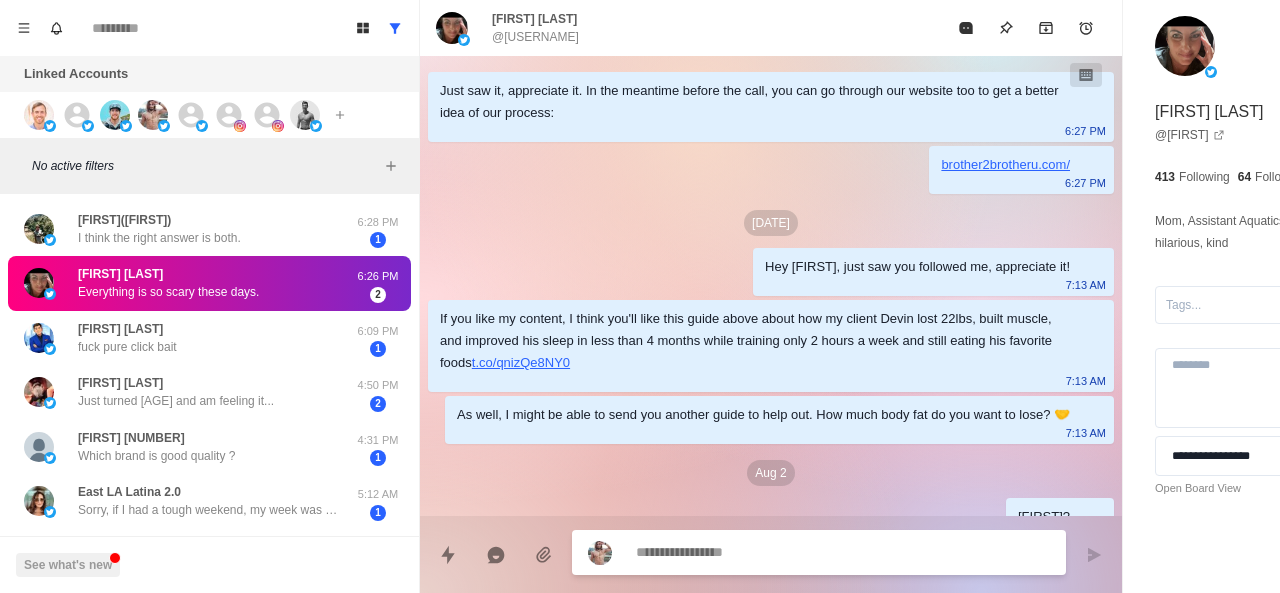 scroll, scrollTop: 264, scrollLeft: 0, axis: vertical 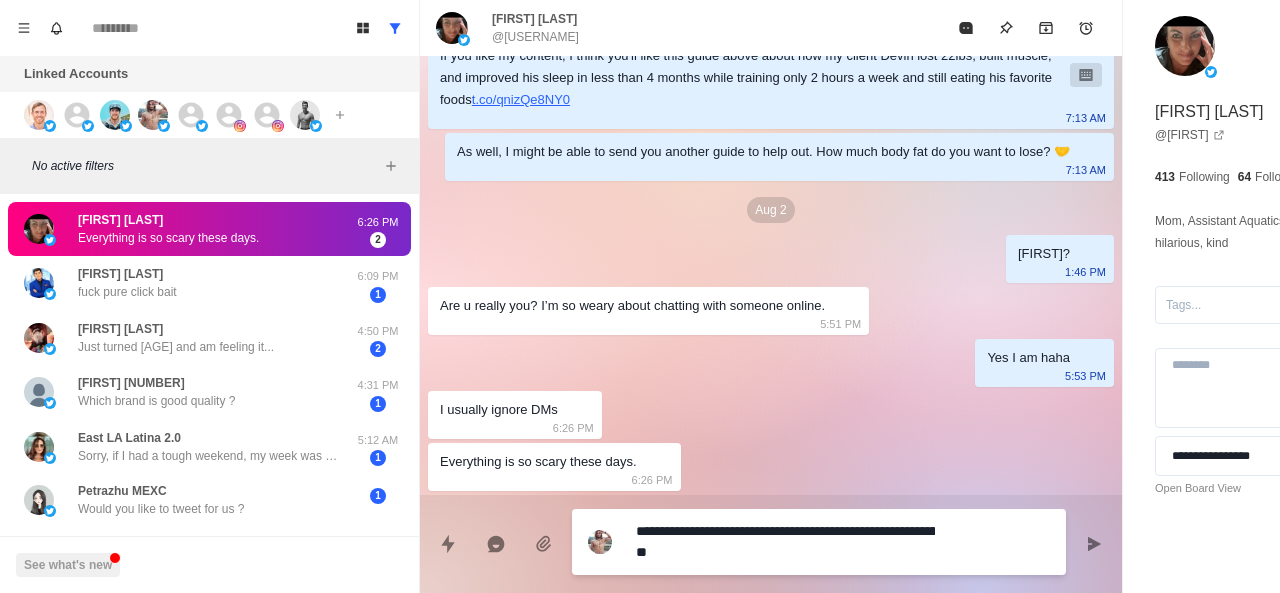 click on "**********" at bounding box center [785, 542] 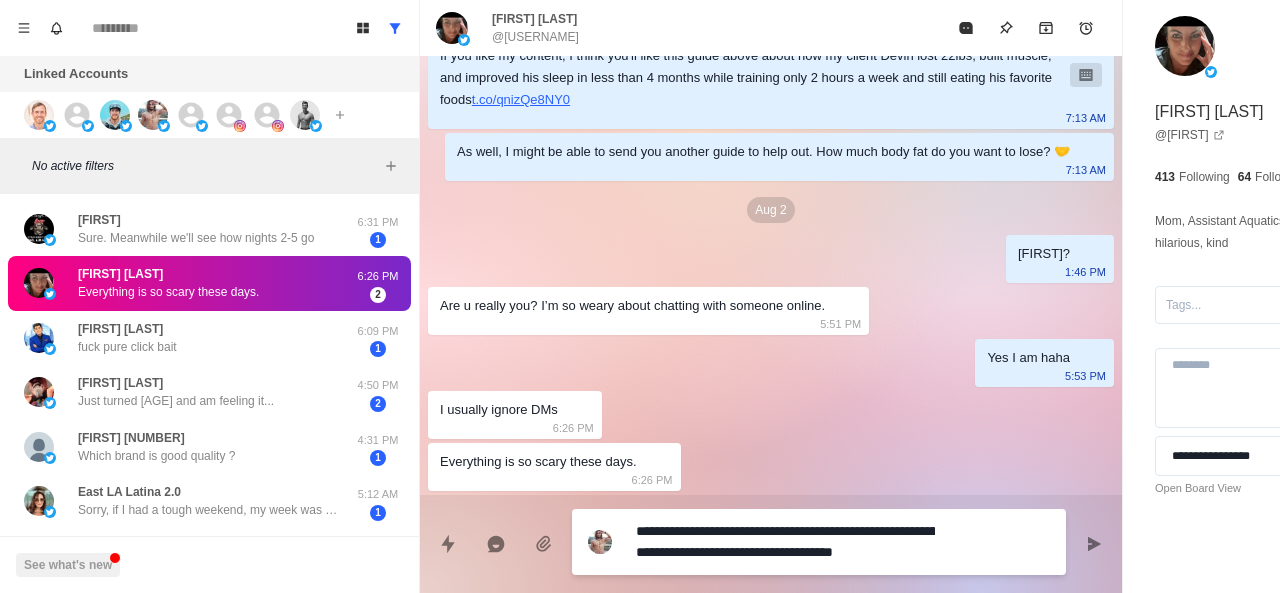 click on "**********" at bounding box center (819, 542) 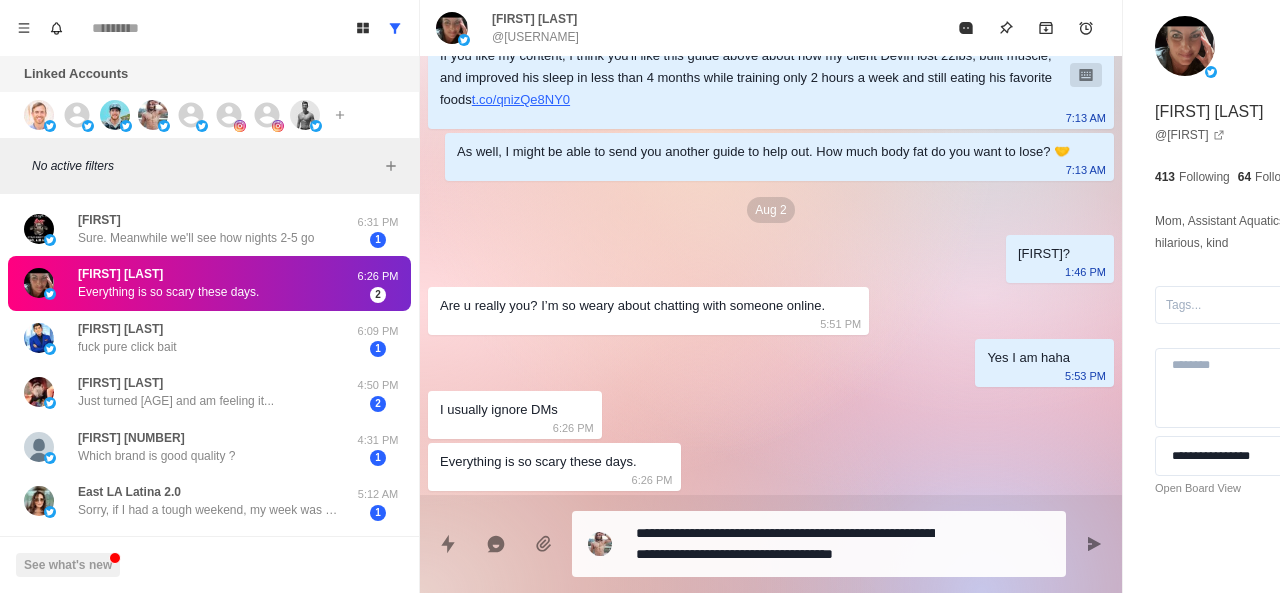 click on "**********" at bounding box center [785, 544] 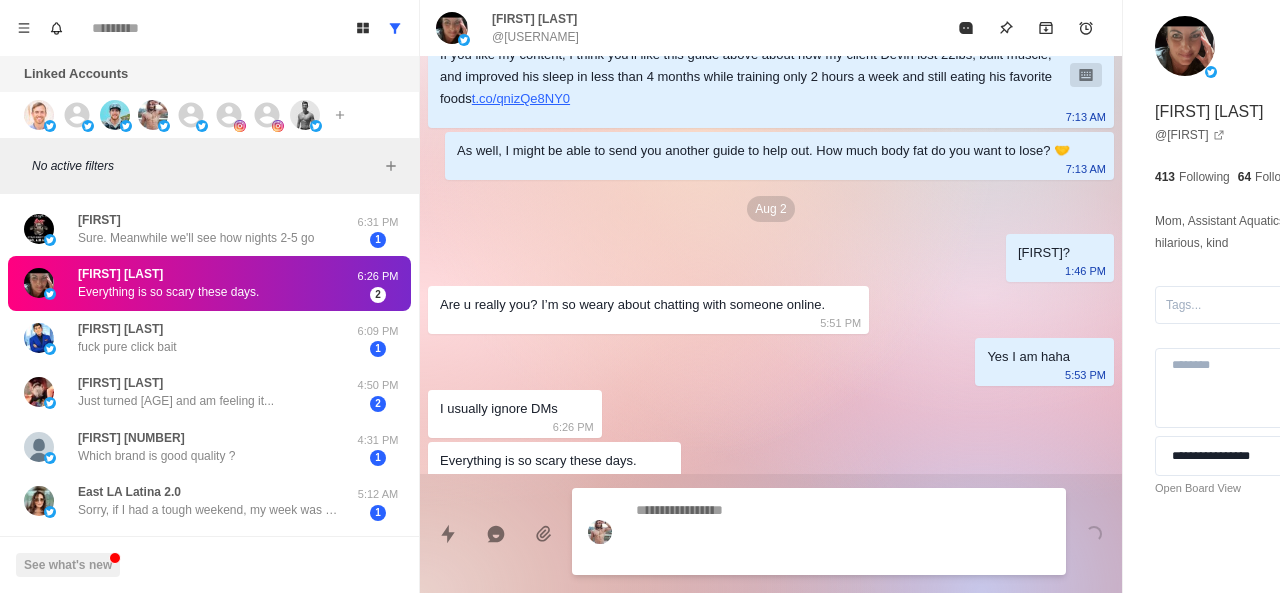 scroll, scrollTop: 338, scrollLeft: 0, axis: vertical 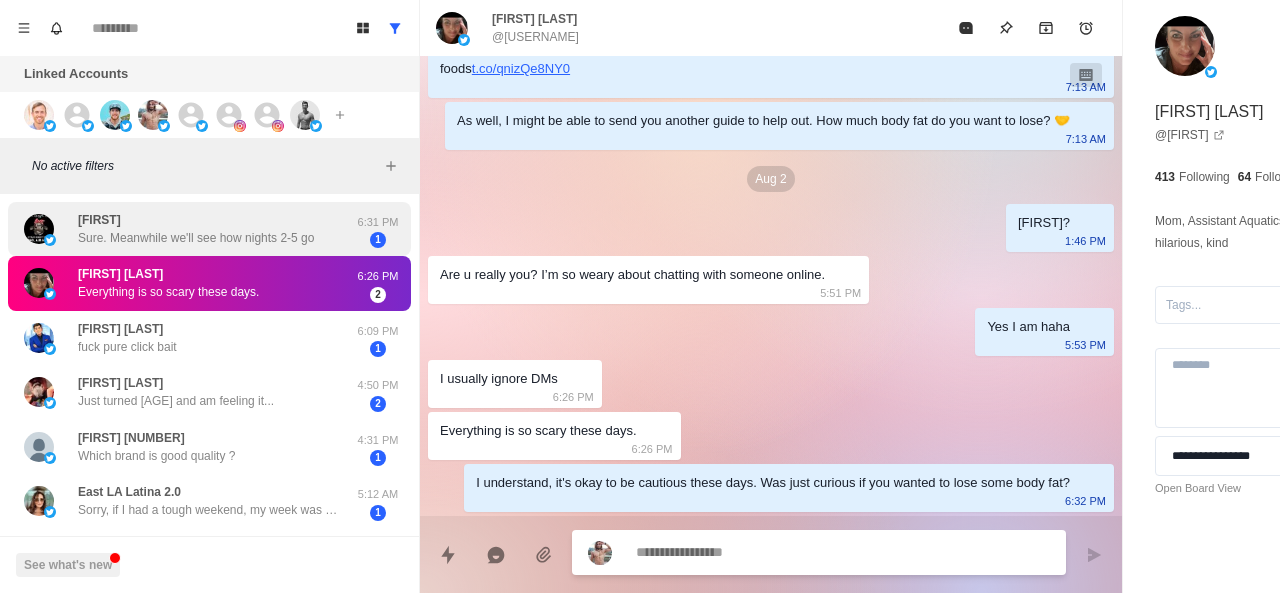click on "Sure. Meanwhile we'll see how nights 2-5 go" at bounding box center [196, 238] 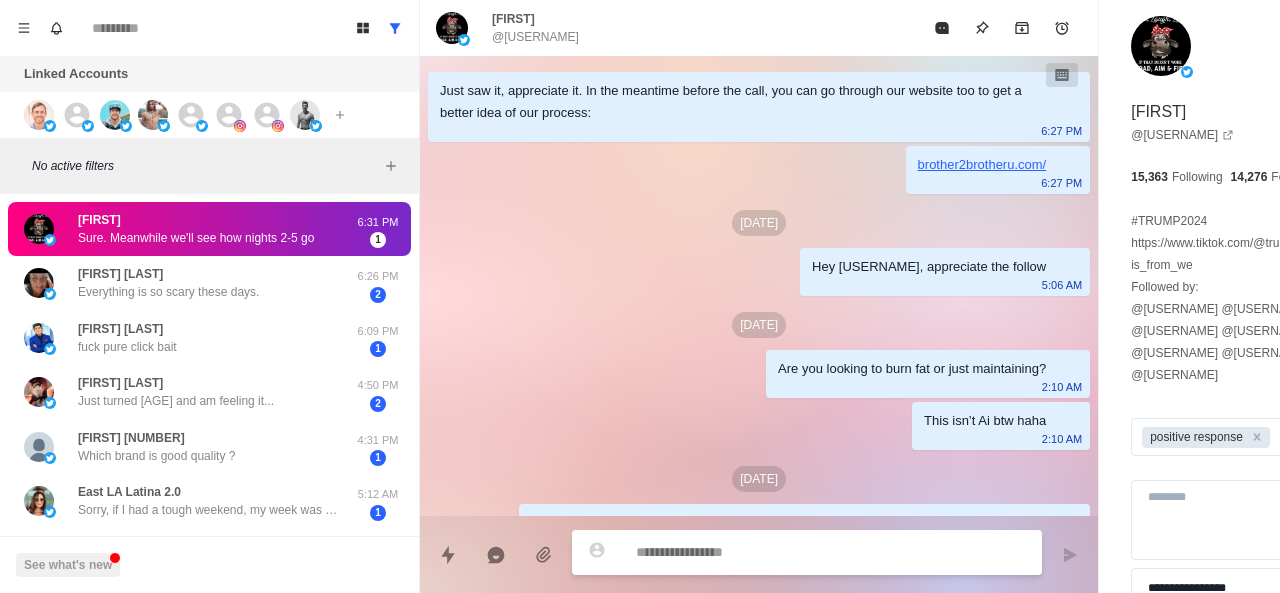 scroll, scrollTop: 1916, scrollLeft: 0, axis: vertical 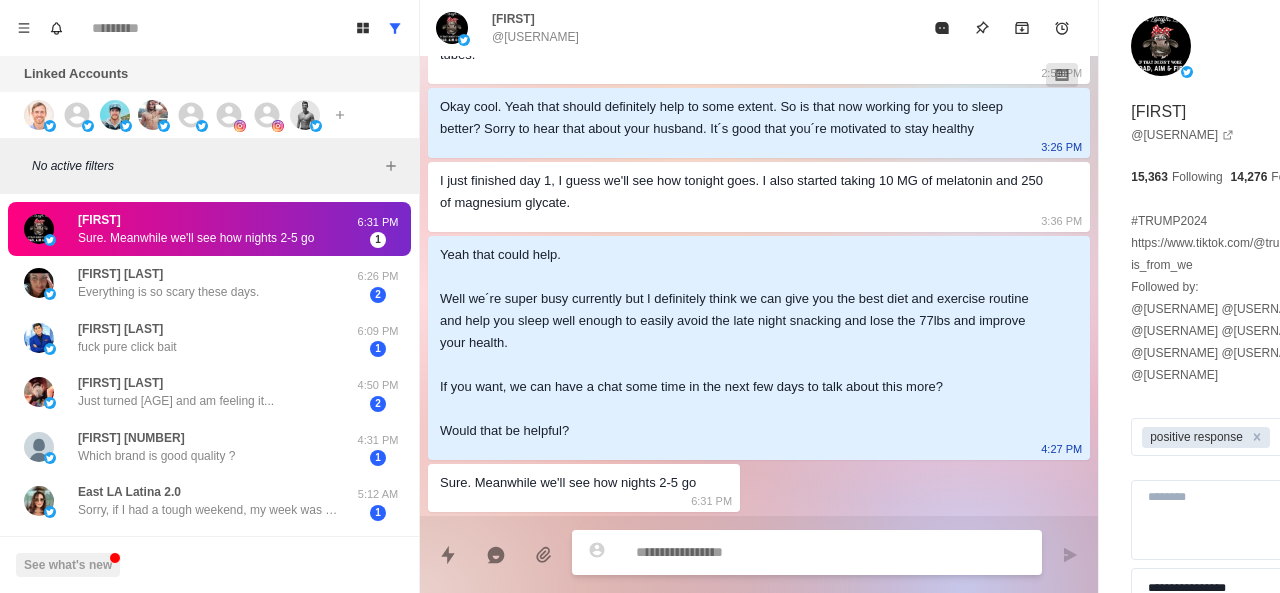 click at bounding box center [772, 552] 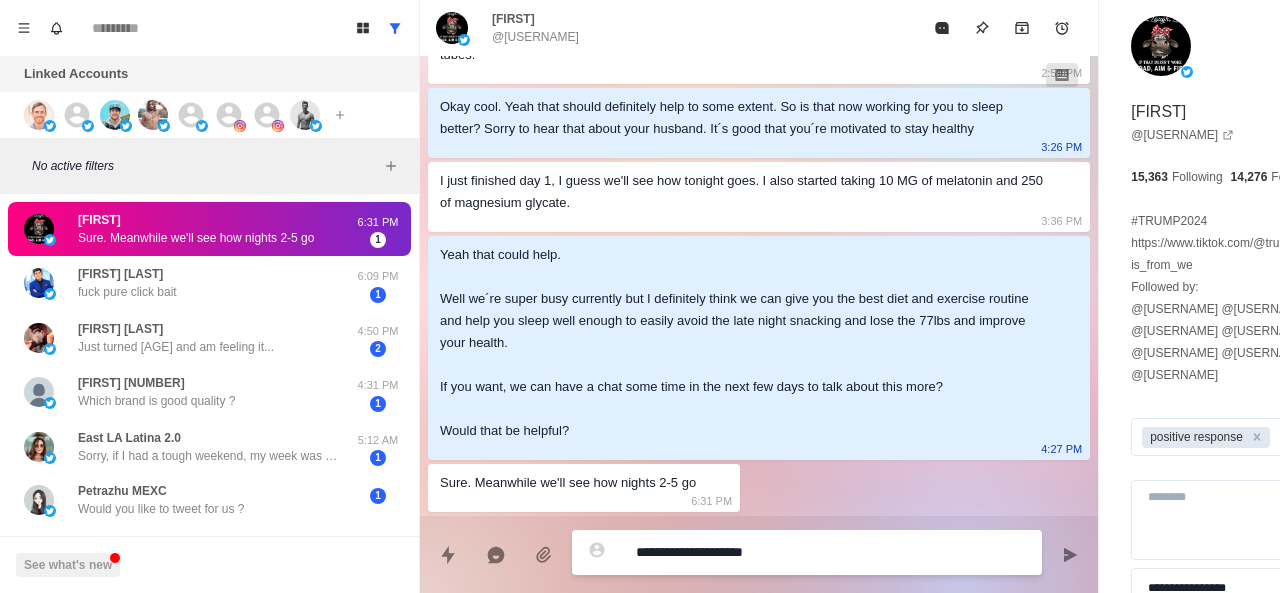 paste on "**********" 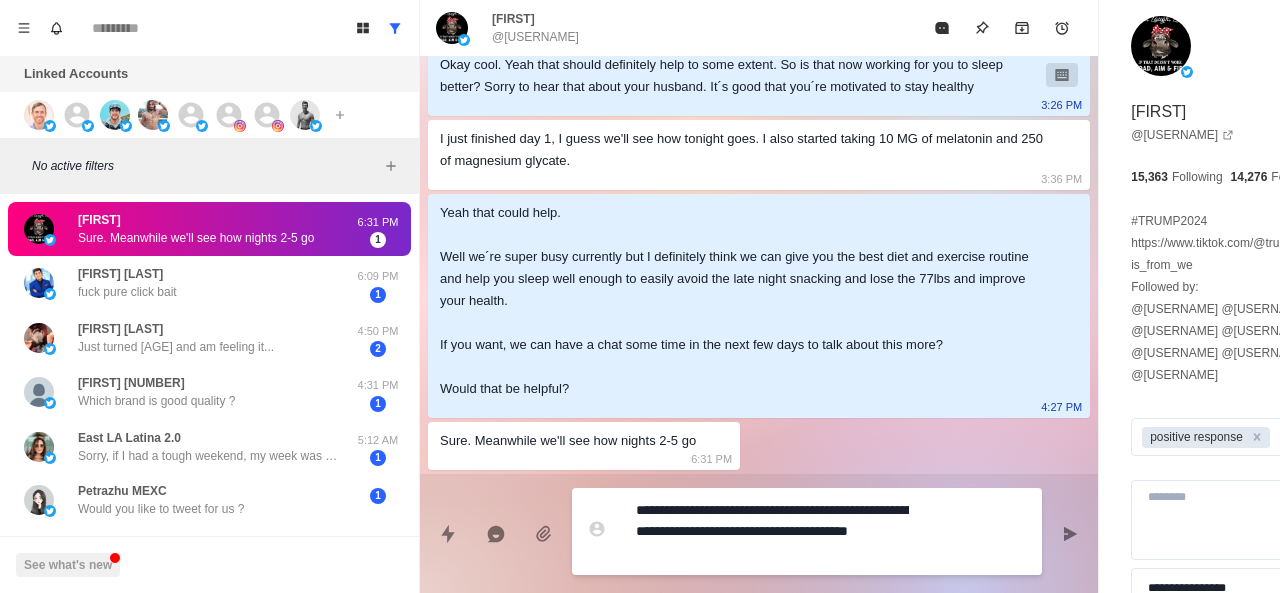 click on "**********" at bounding box center [772, 531] 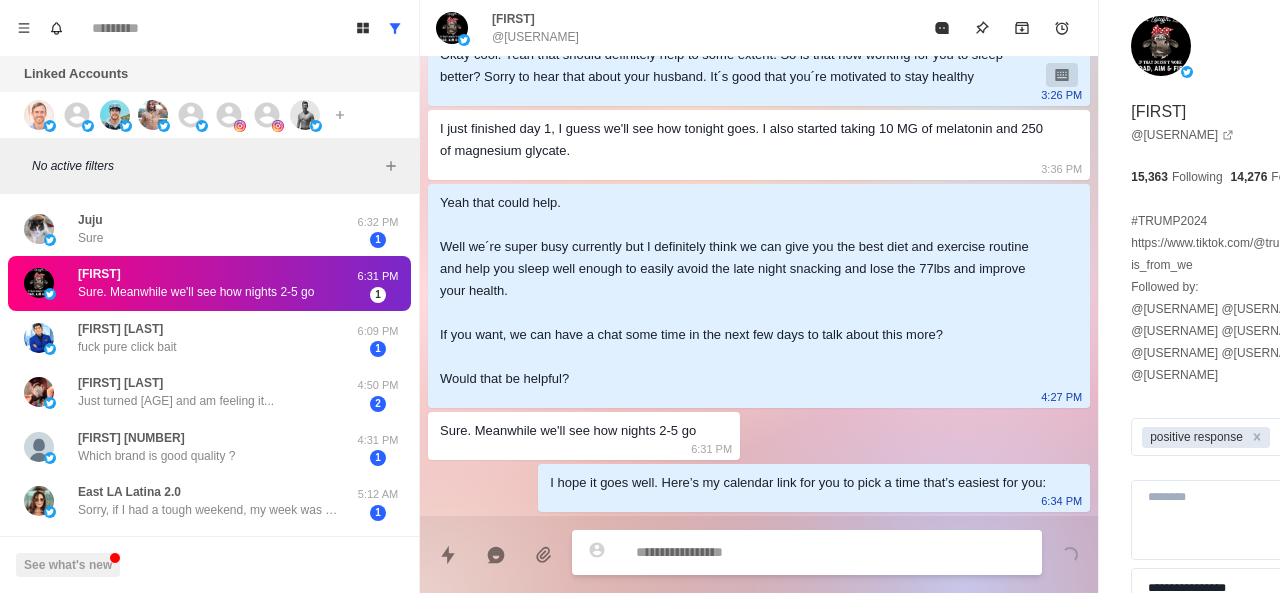 scroll, scrollTop: 1990, scrollLeft: 0, axis: vertical 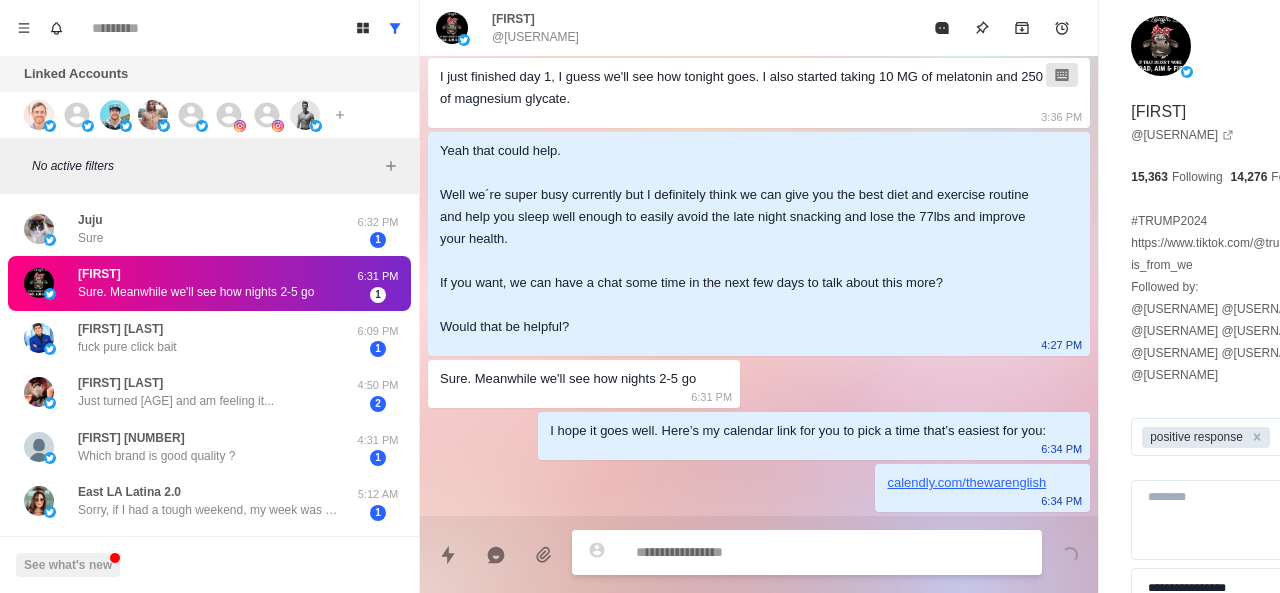 paste on "**********" 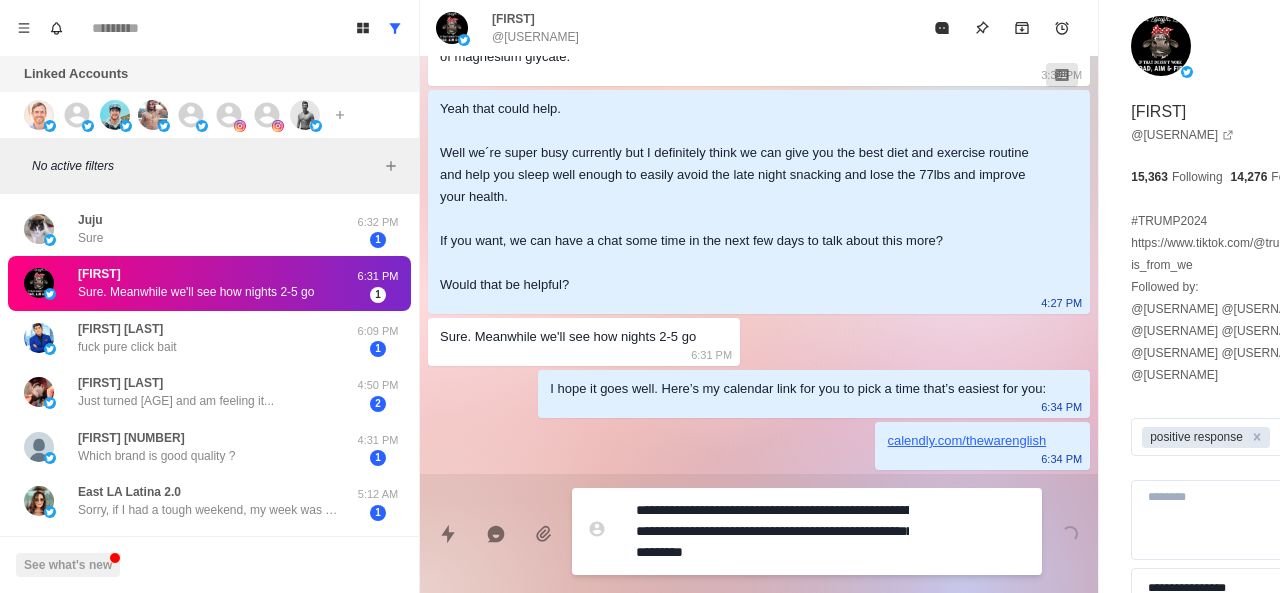 click on "**********" at bounding box center [772, 531] 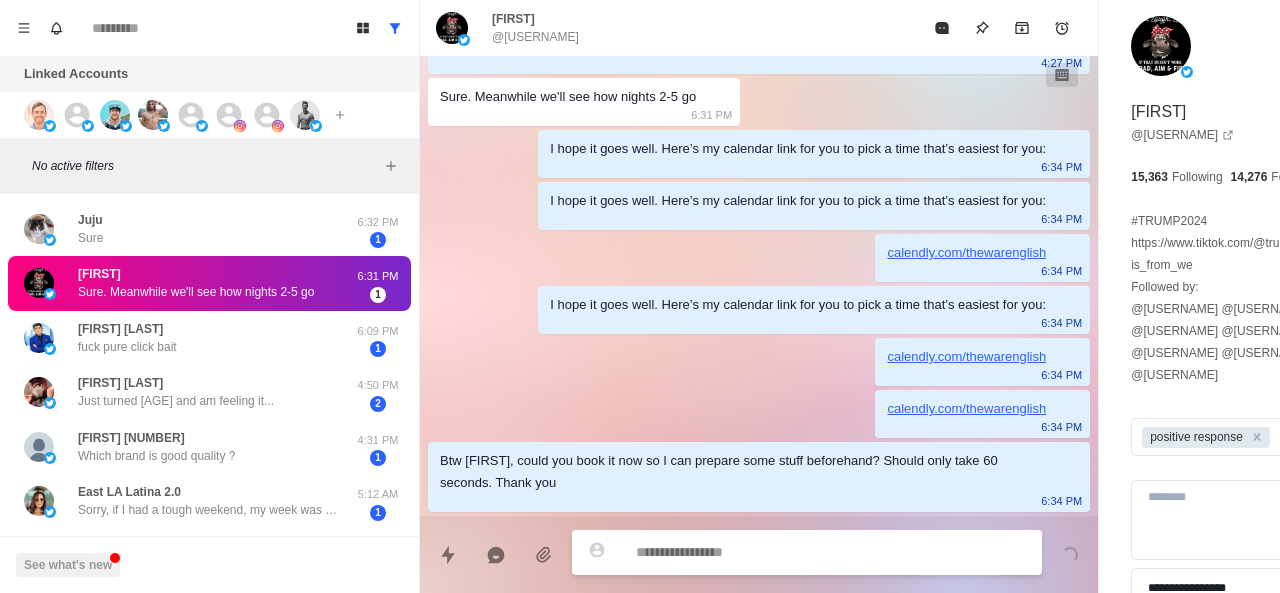 scroll, scrollTop: 2368, scrollLeft: 0, axis: vertical 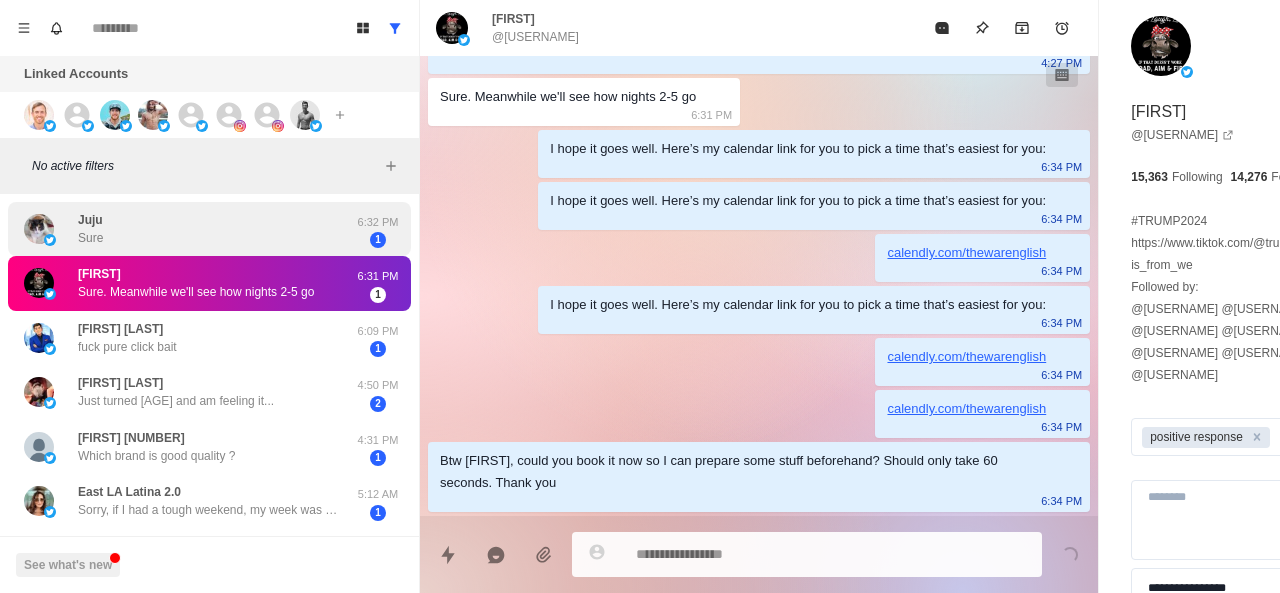 click on "Juju Sure" at bounding box center (188, 229) 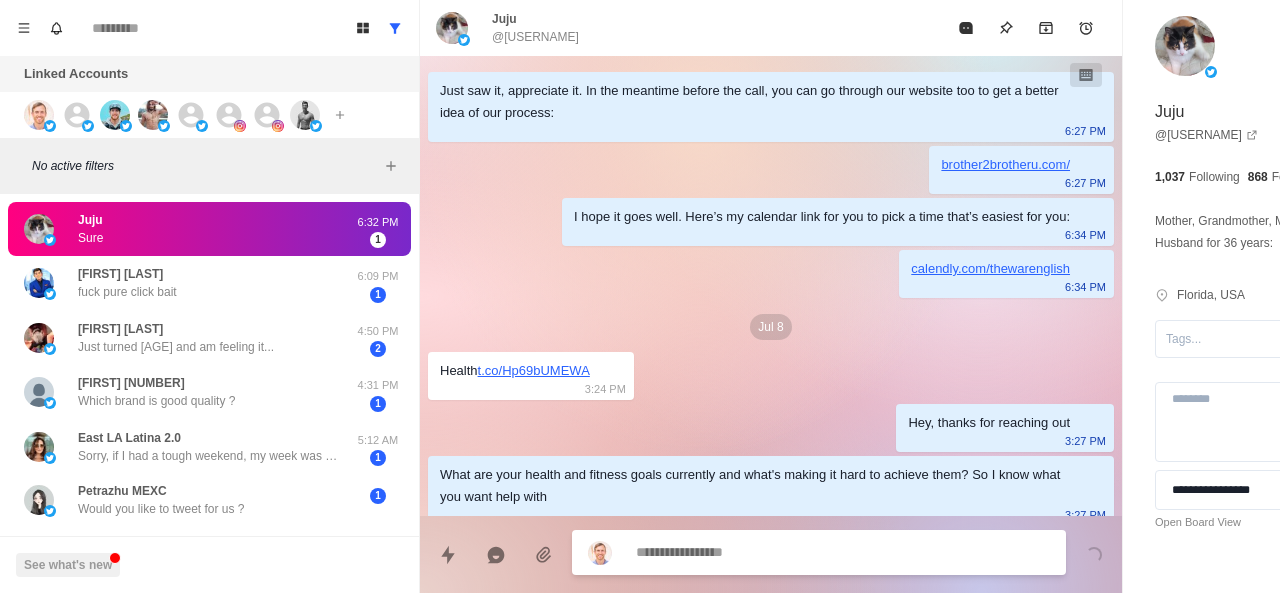 scroll, scrollTop: 468, scrollLeft: 0, axis: vertical 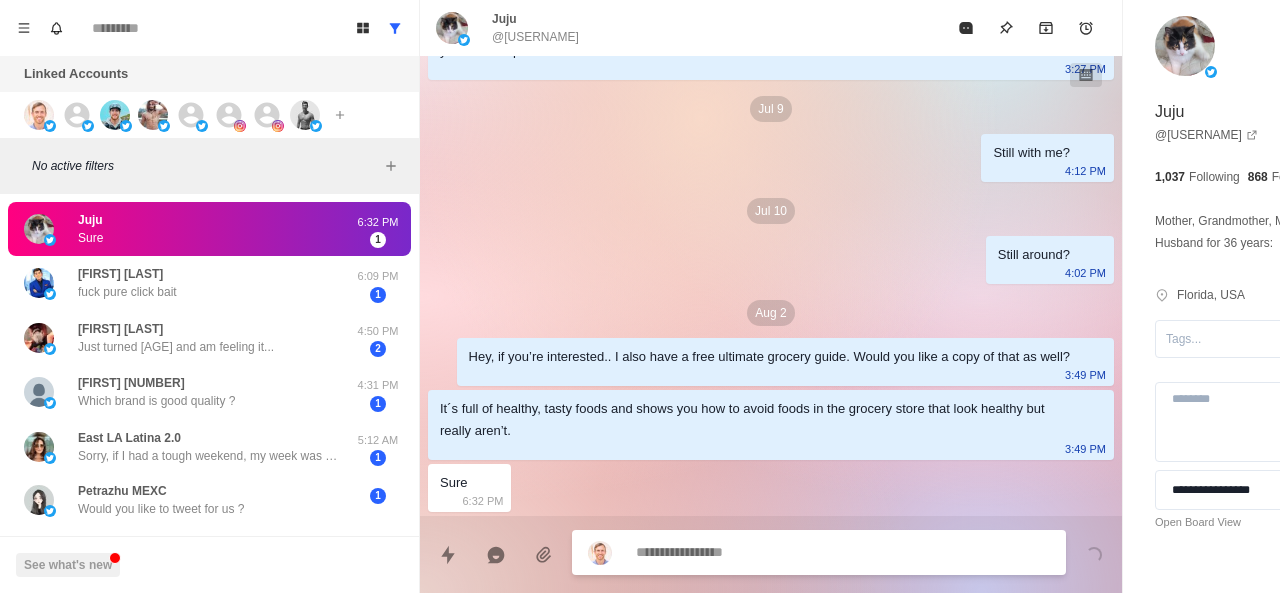 click at bounding box center [785, 552] 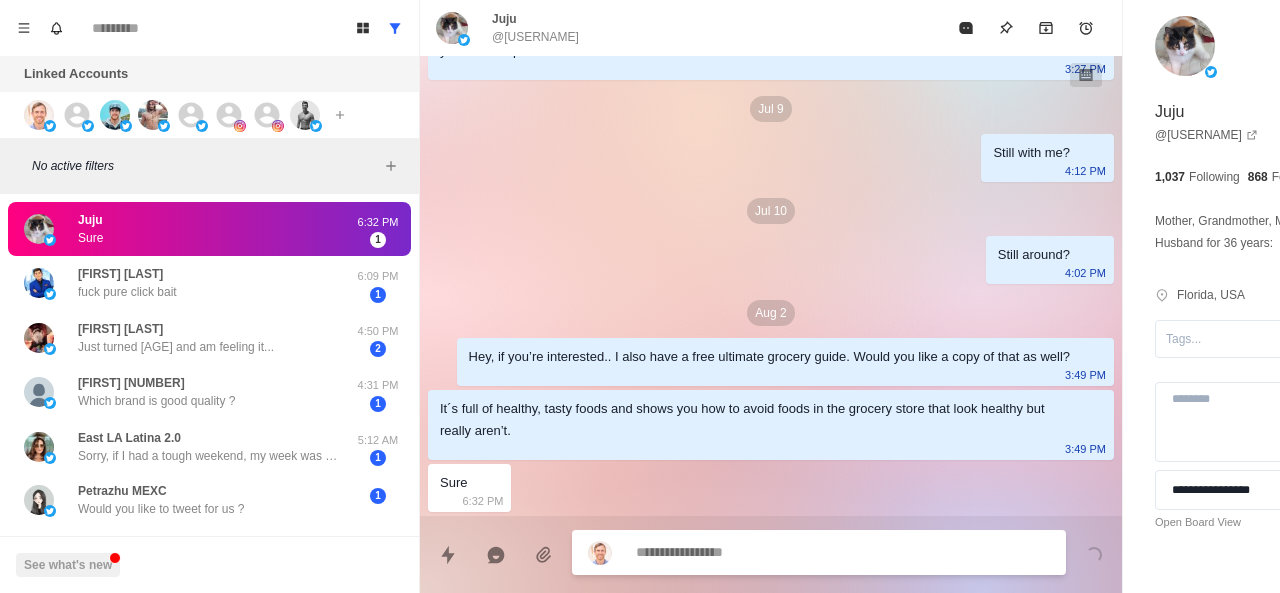 paste on "**********" 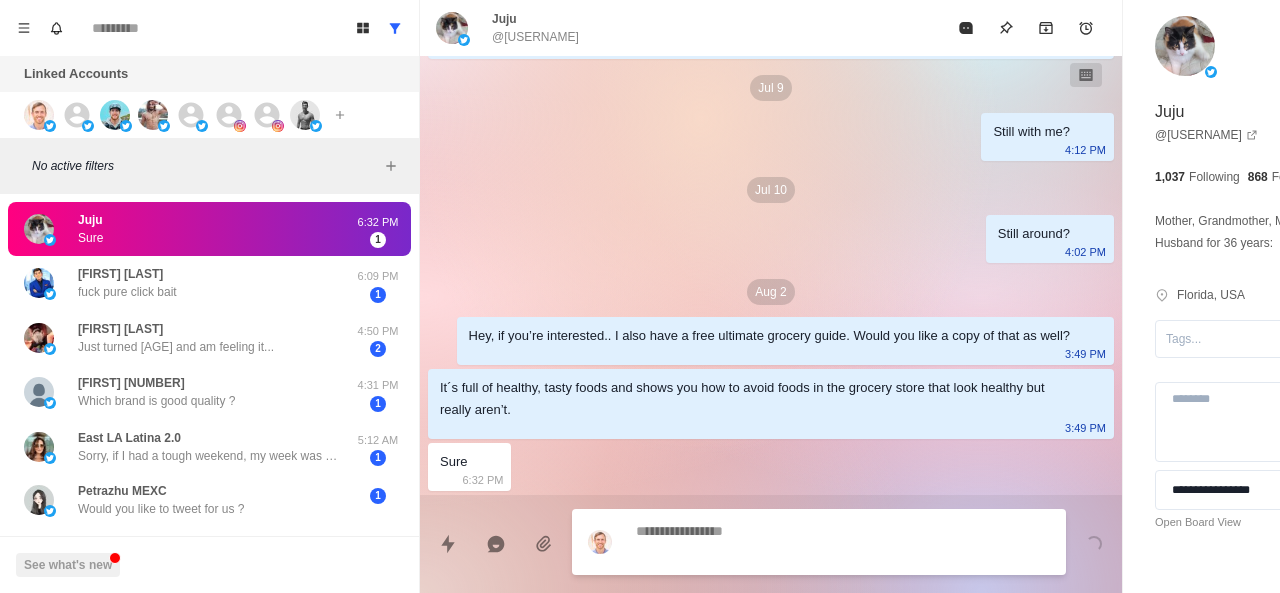 scroll, scrollTop: 520, scrollLeft: 0, axis: vertical 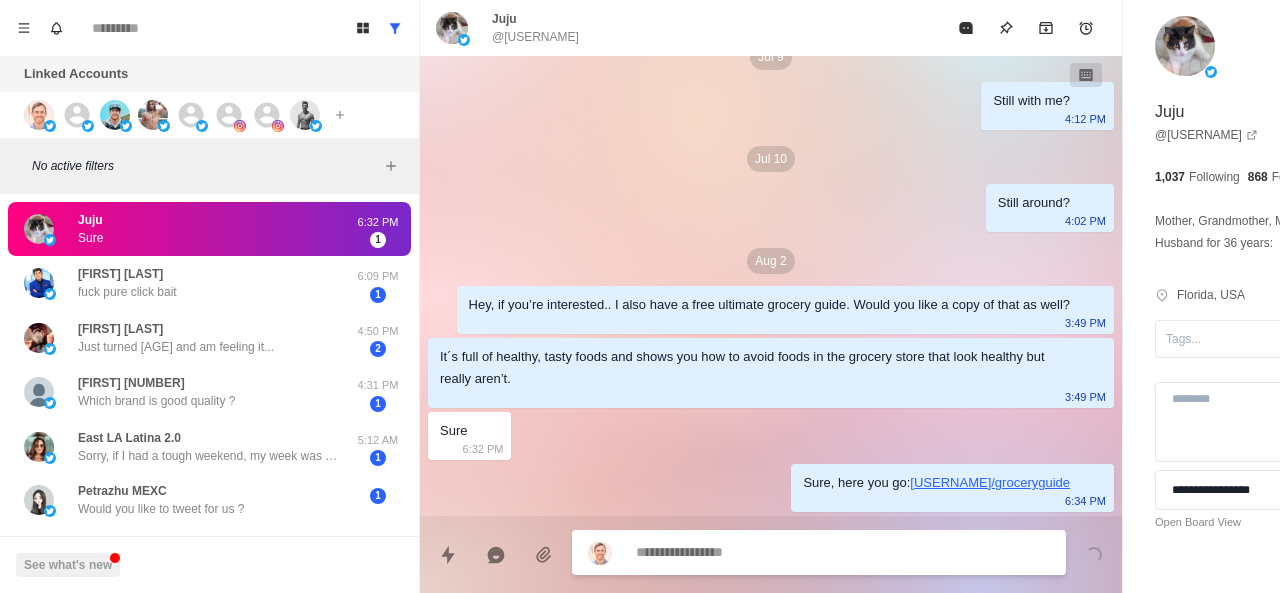 paste on "**********" 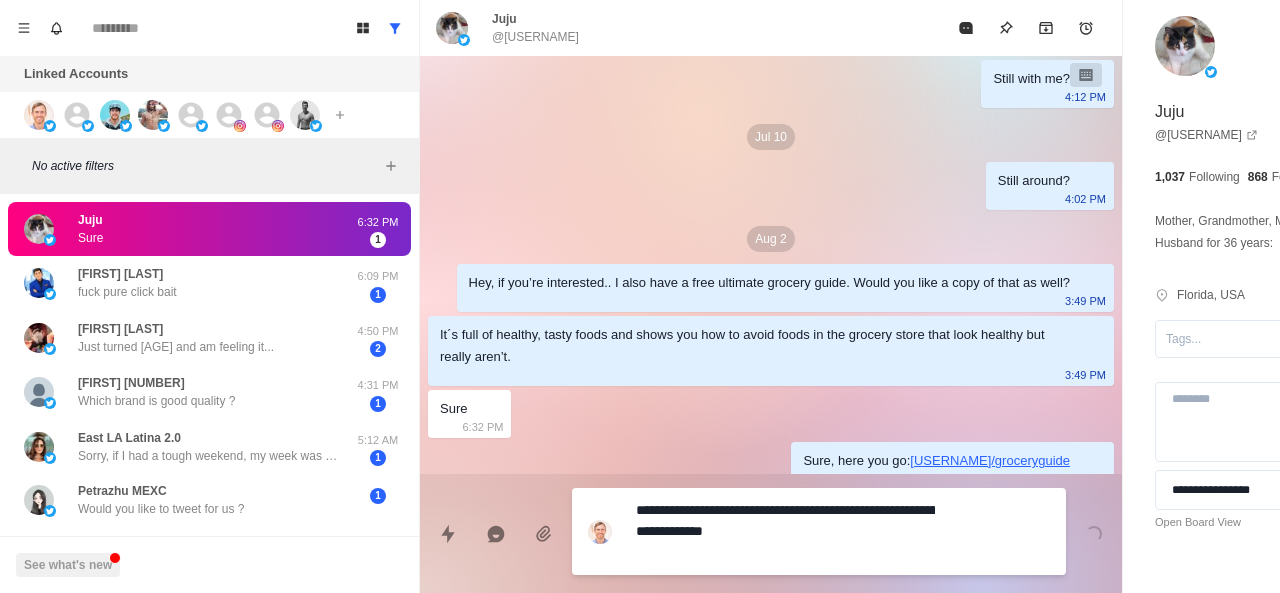 click on "**********" at bounding box center (785, 531) 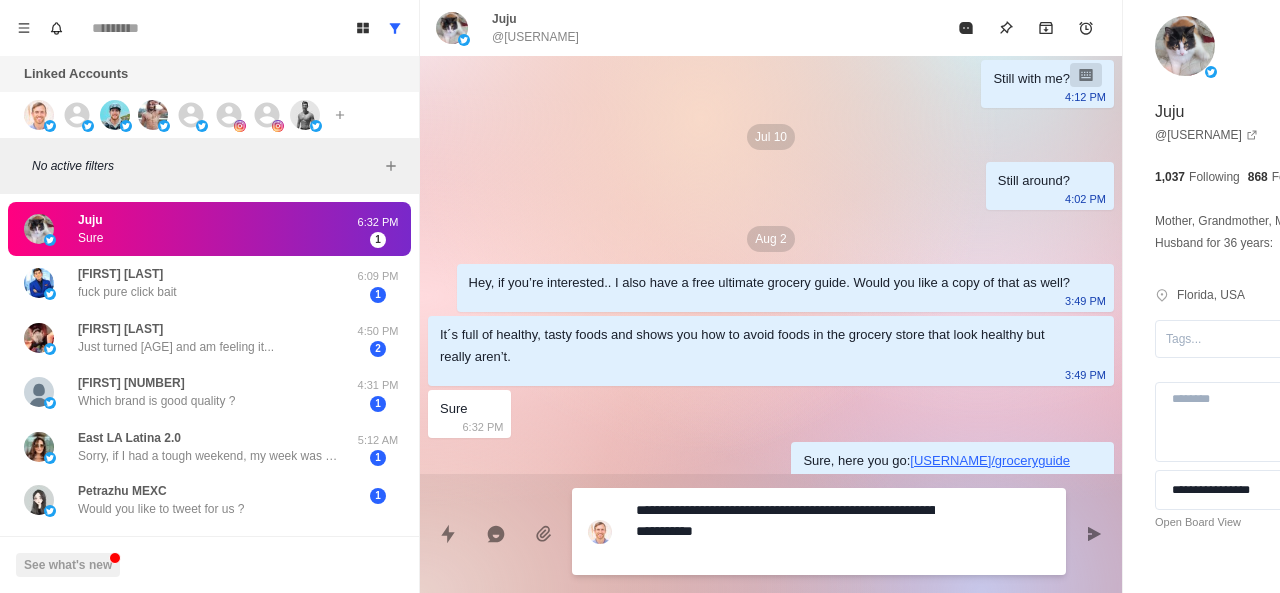 click on "**********" at bounding box center (785, 531) 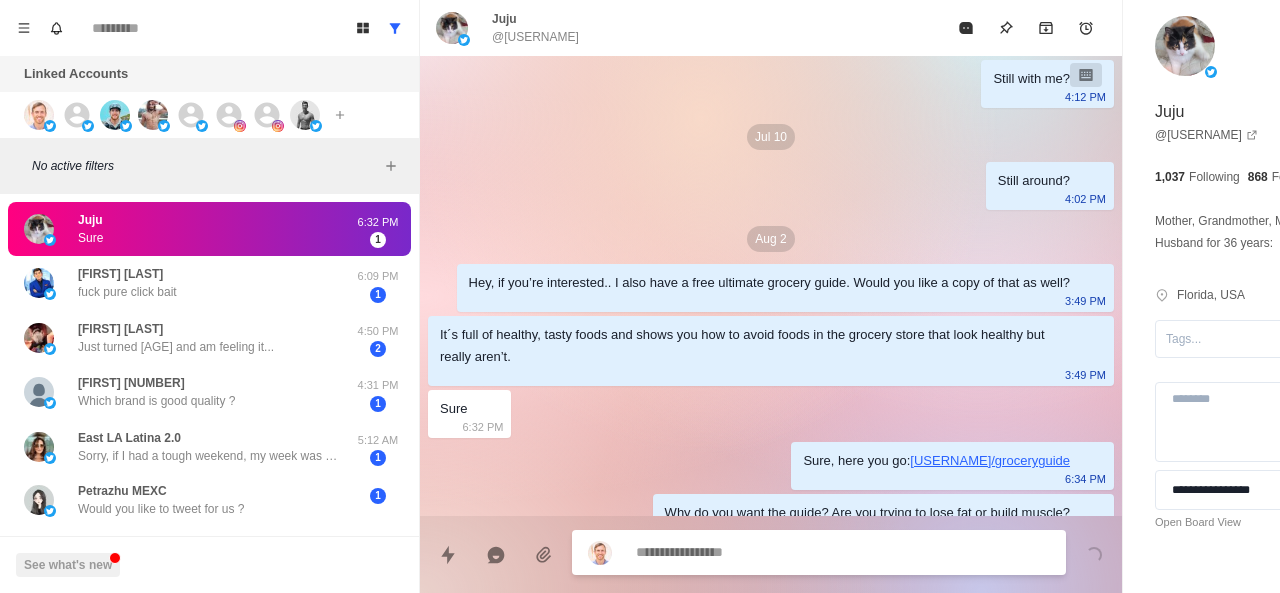 scroll, scrollTop: 572, scrollLeft: 0, axis: vertical 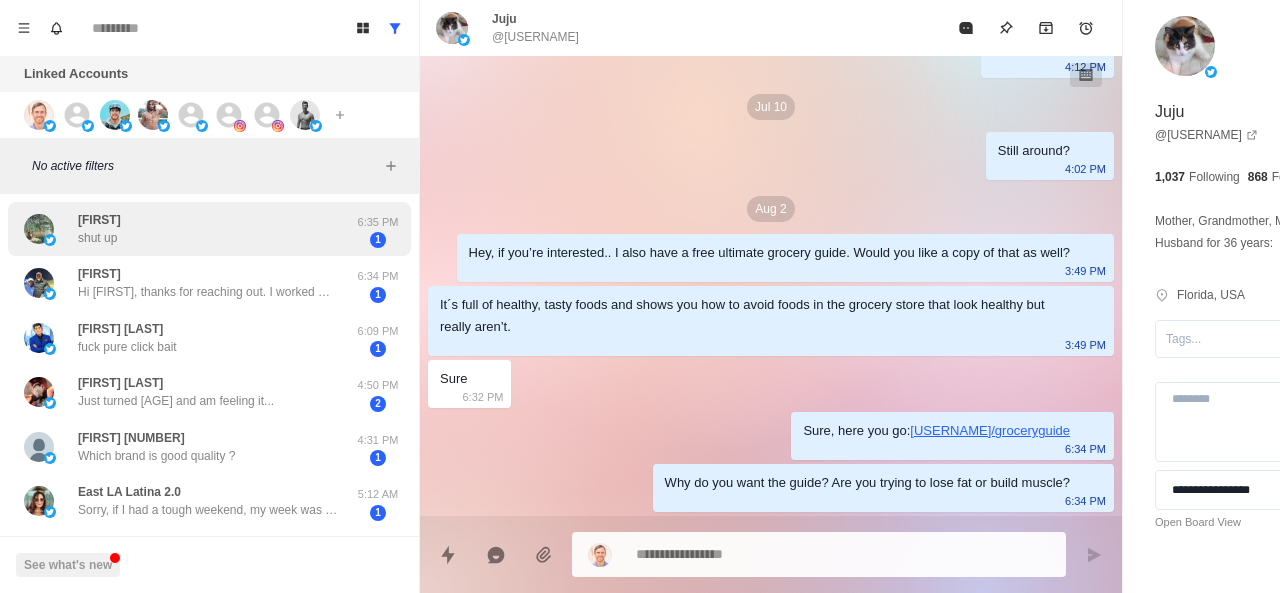 click on "ilian shut up" at bounding box center (188, 229) 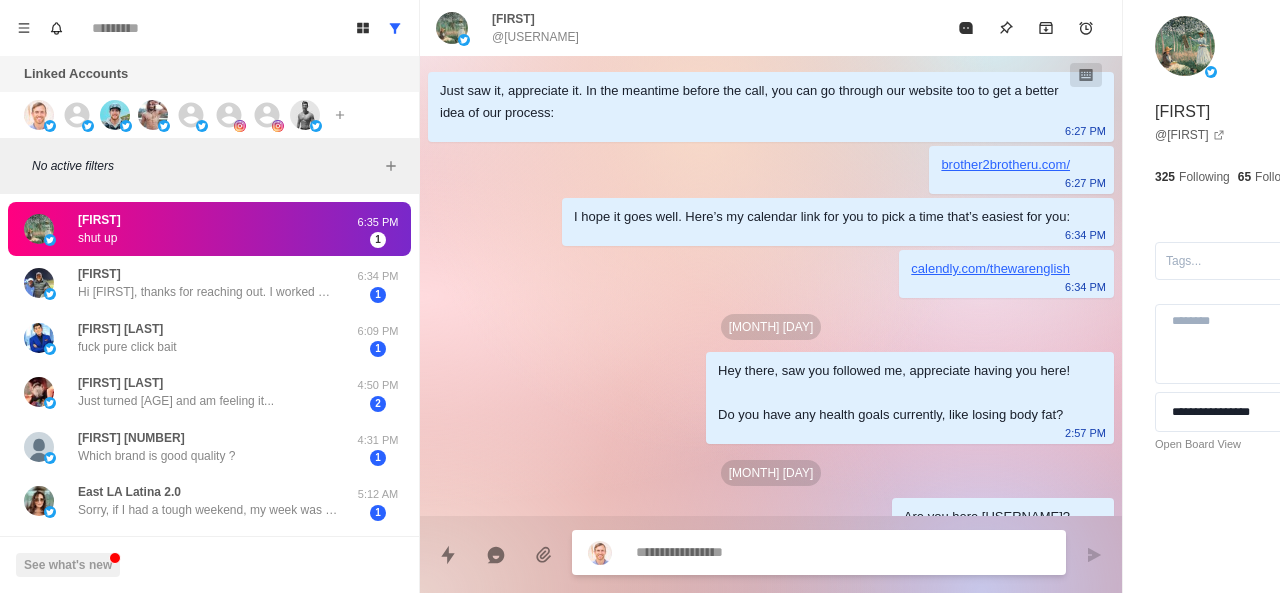 scroll, scrollTop: 136, scrollLeft: 0, axis: vertical 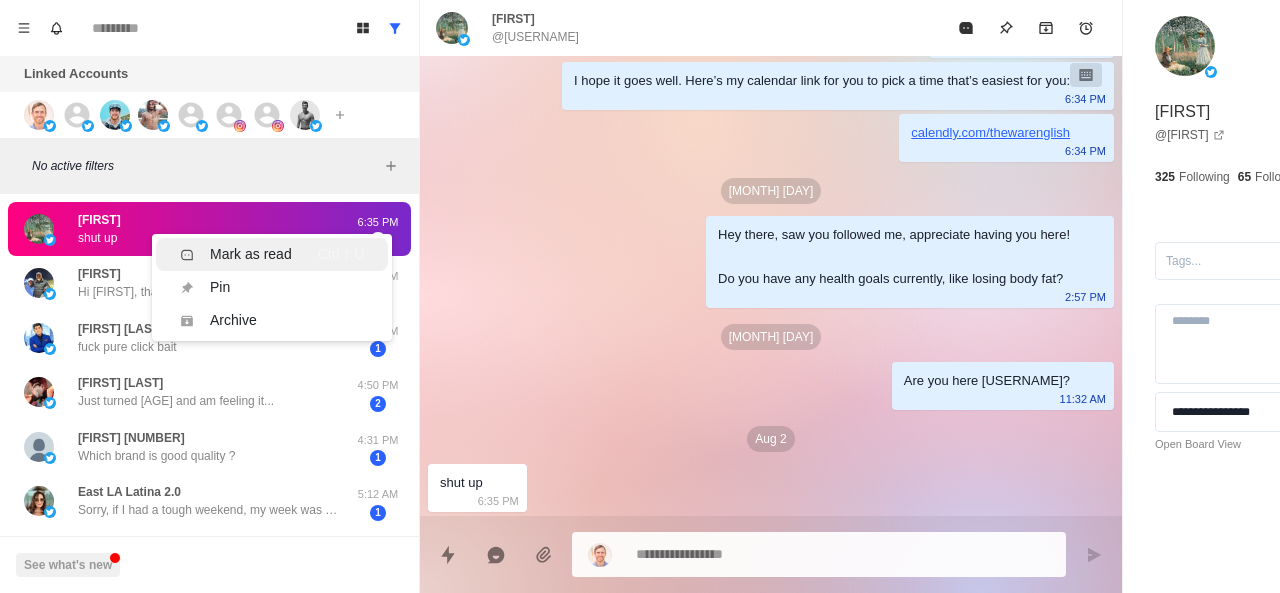 click on "Mark as read" at bounding box center [251, 254] 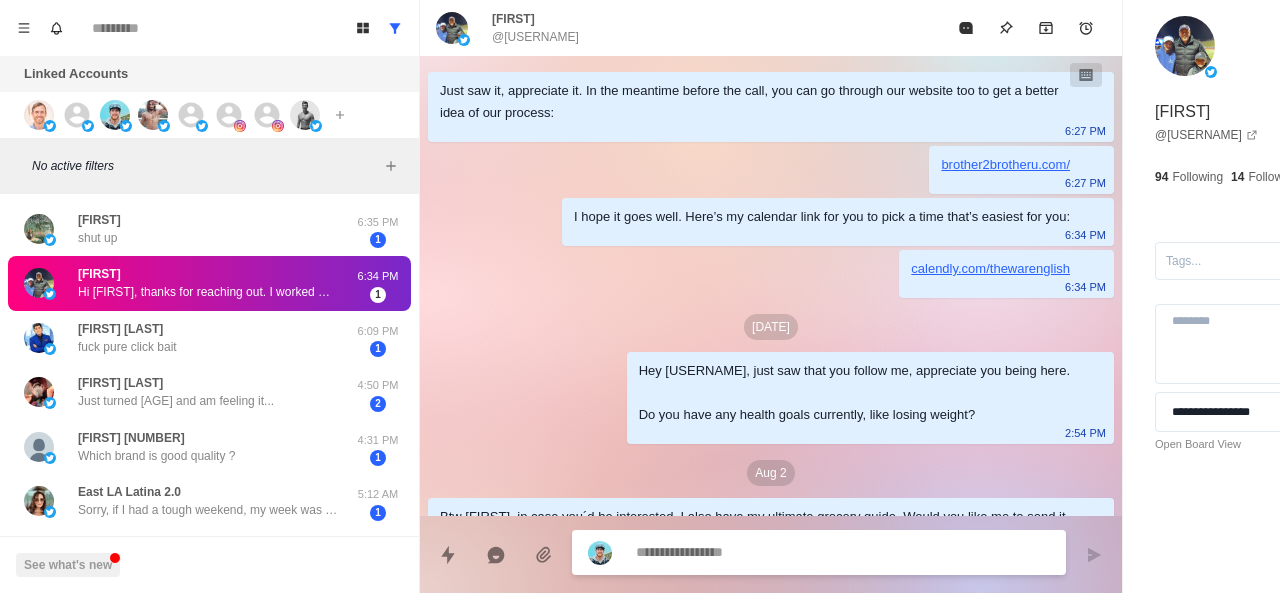 scroll, scrollTop: 204, scrollLeft: 0, axis: vertical 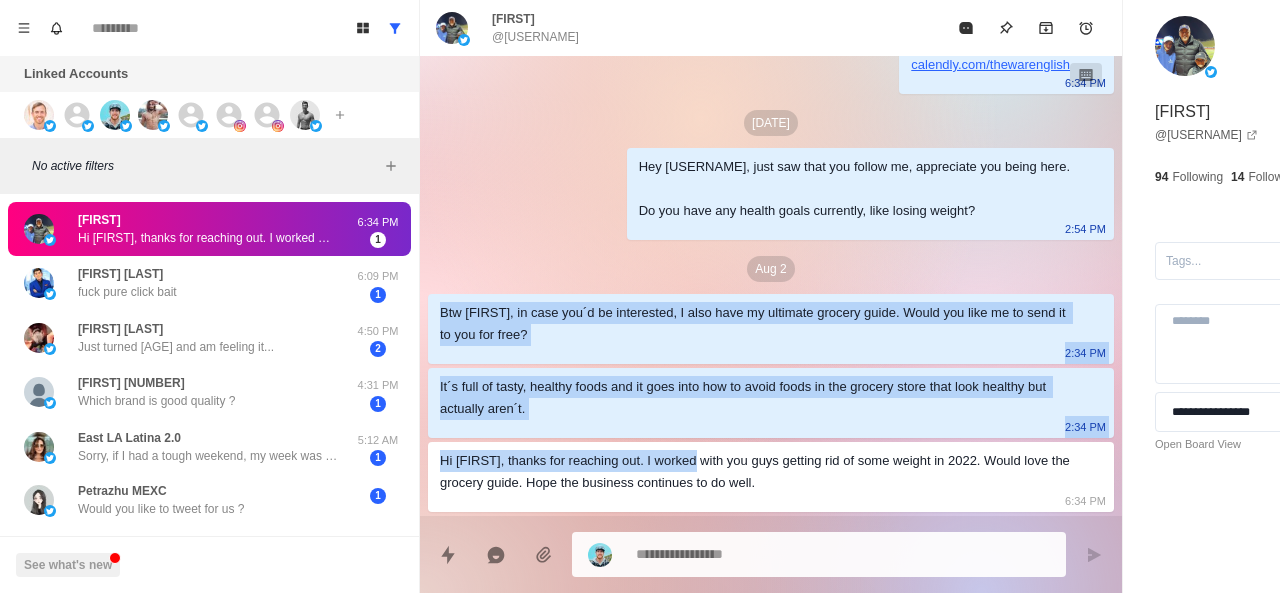 drag, startPoint x: 437, startPoint y: 316, endPoint x: 619, endPoint y: 446, distance: 223.66046 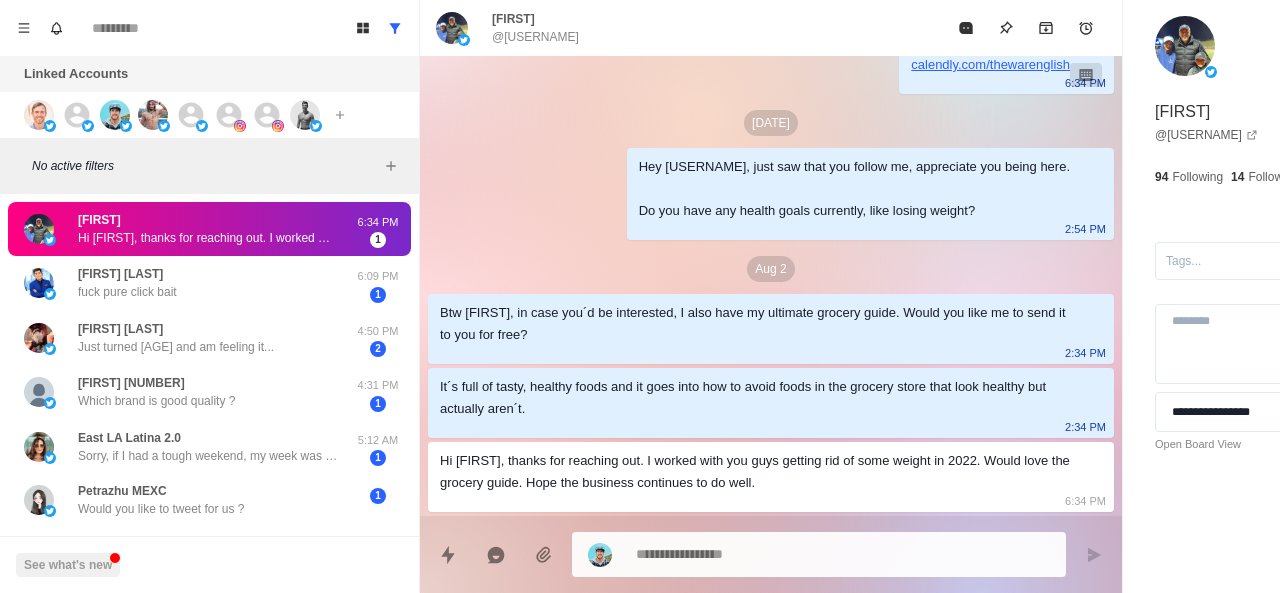 drag, startPoint x: 427, startPoint y: 380, endPoint x: 907, endPoint y: 479, distance: 490.10306 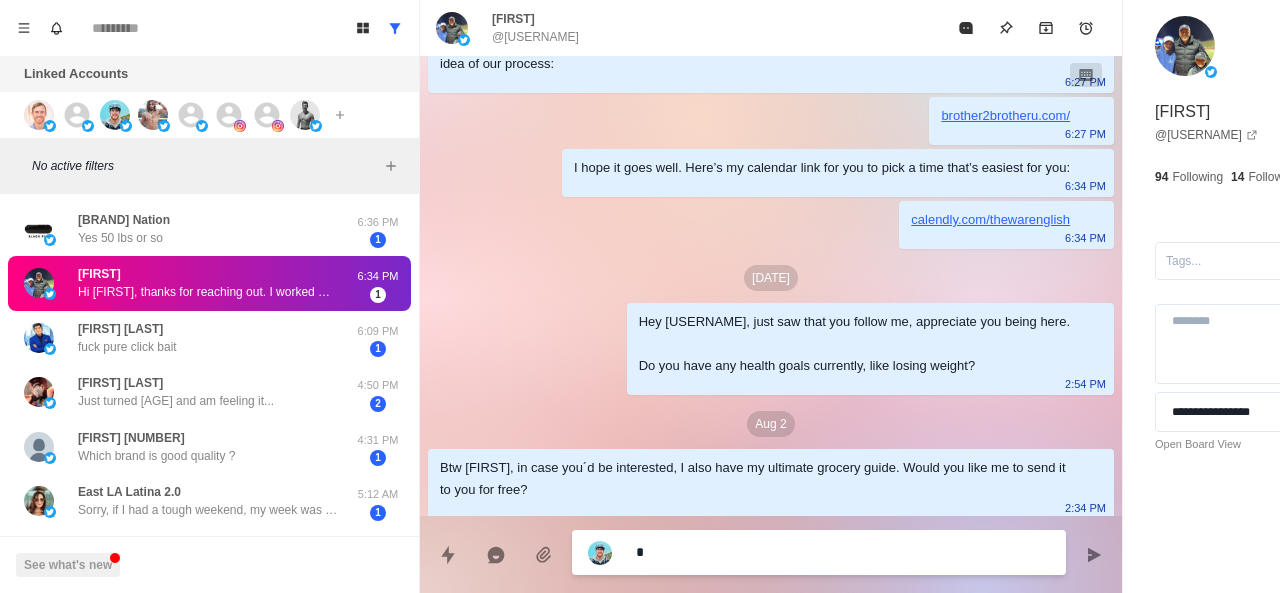 scroll, scrollTop: 204, scrollLeft: 0, axis: vertical 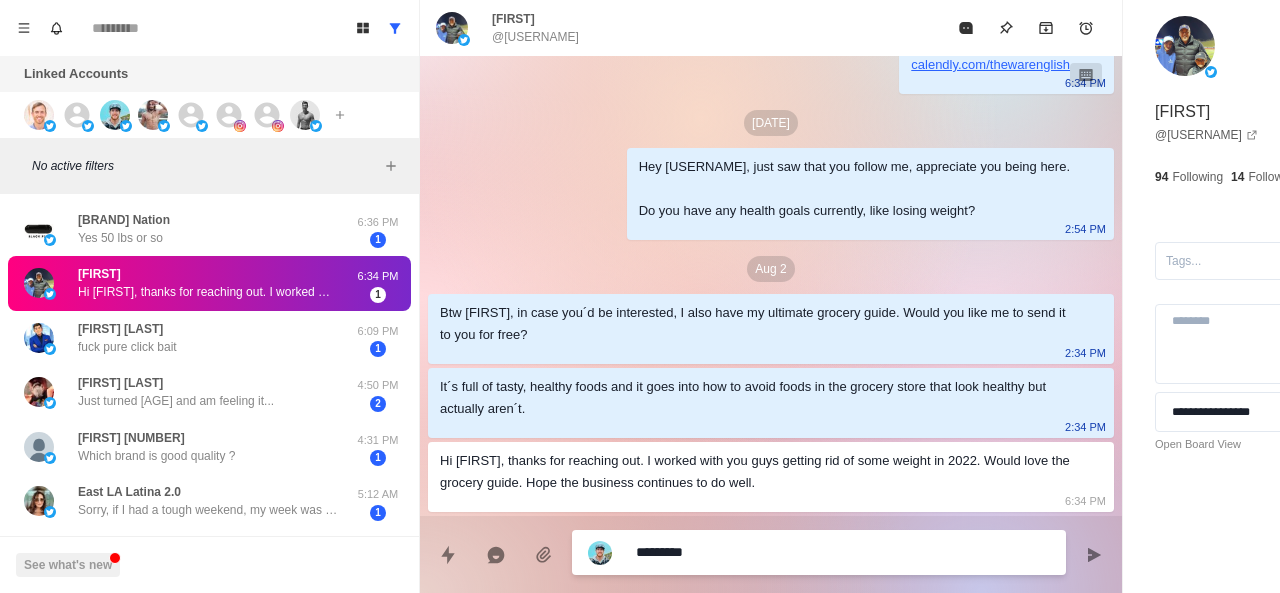 paste on "**********" 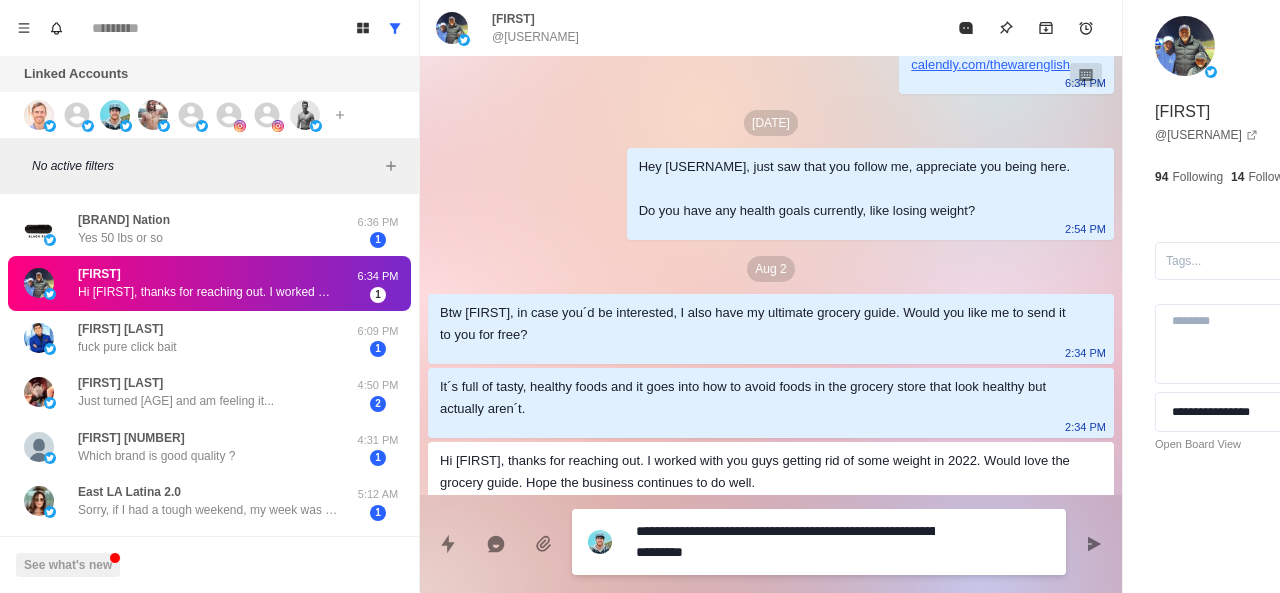 click on "**********" at bounding box center (785, 542) 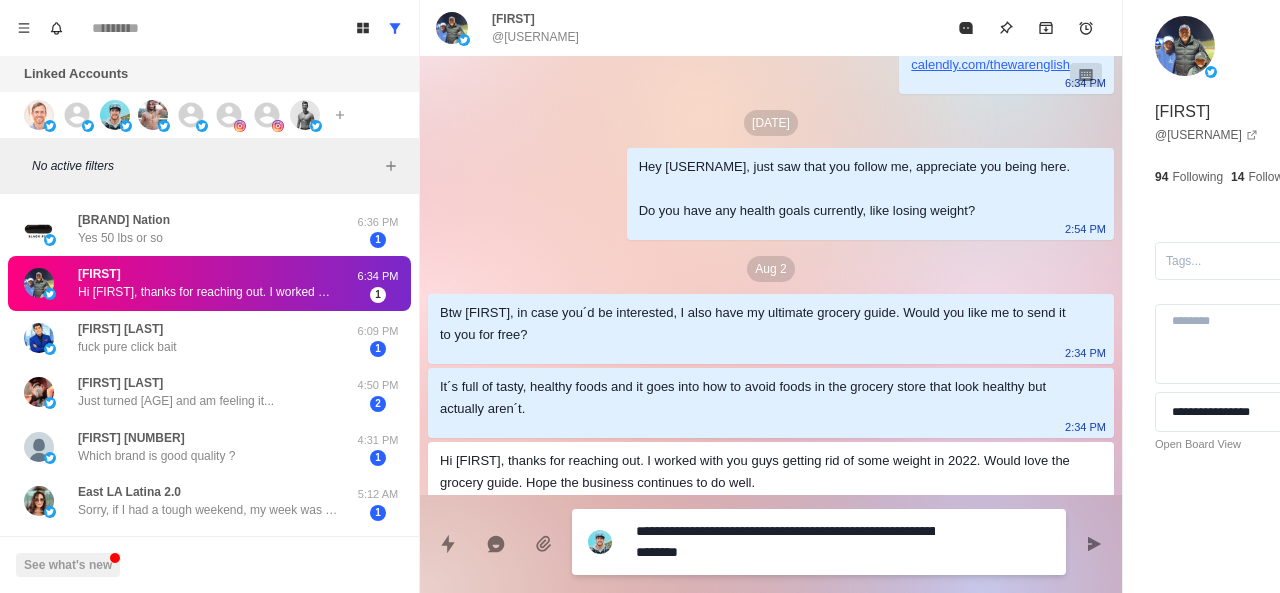 click on "**********" at bounding box center (785, 542) 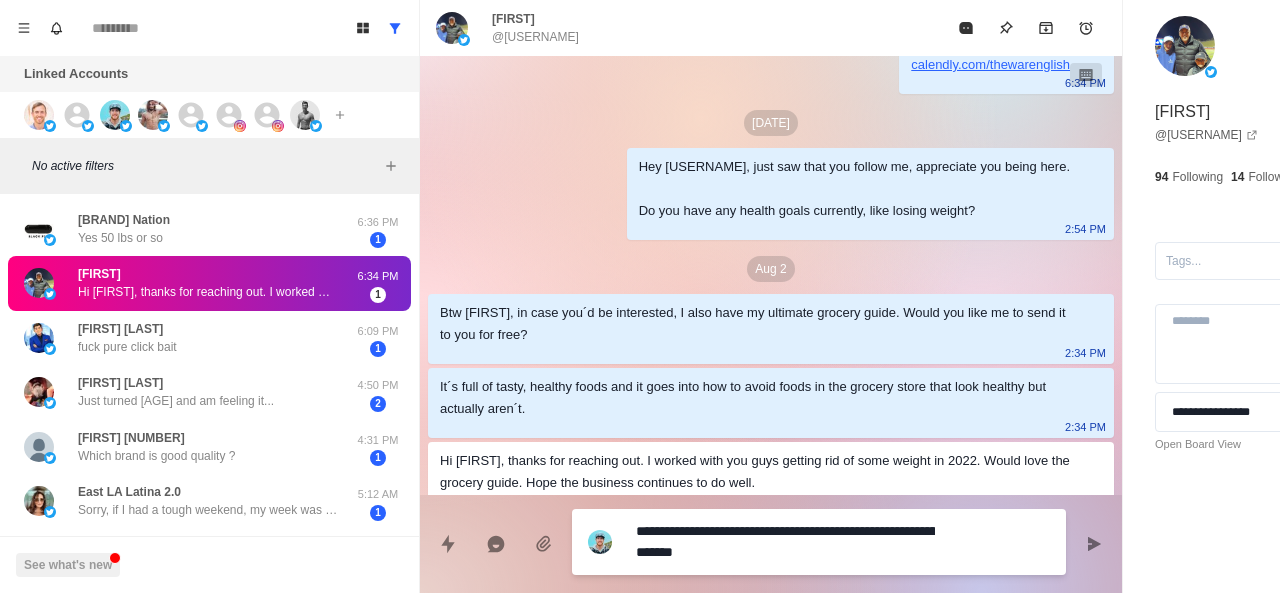 click on "**********" at bounding box center (785, 542) 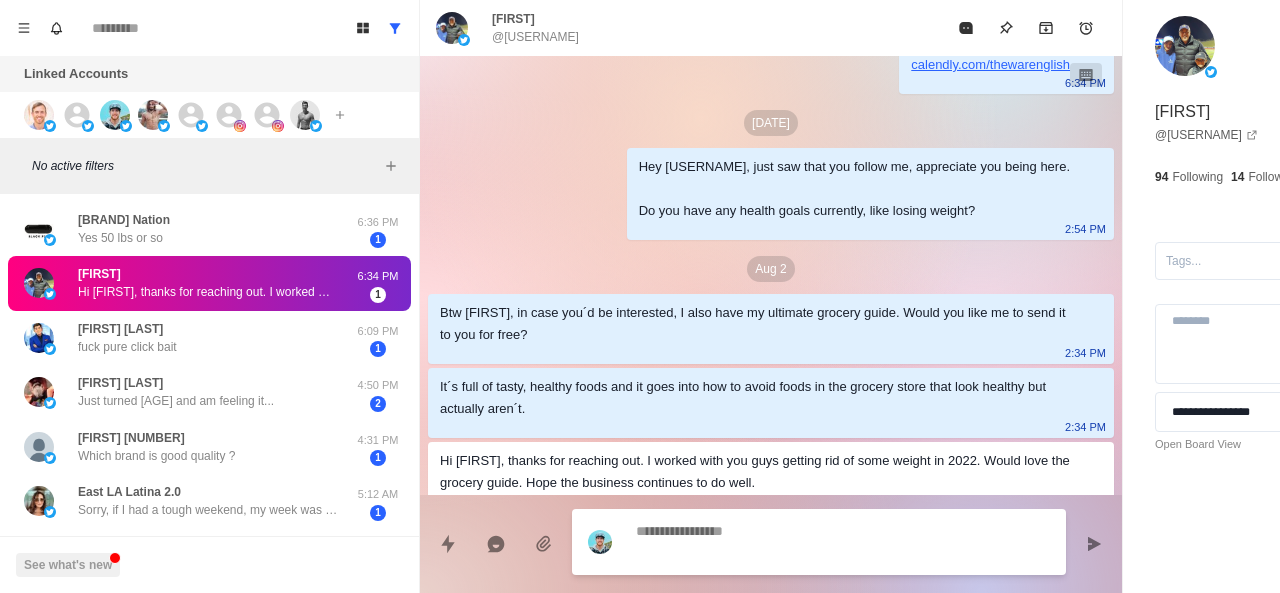 scroll, scrollTop: 256, scrollLeft: 0, axis: vertical 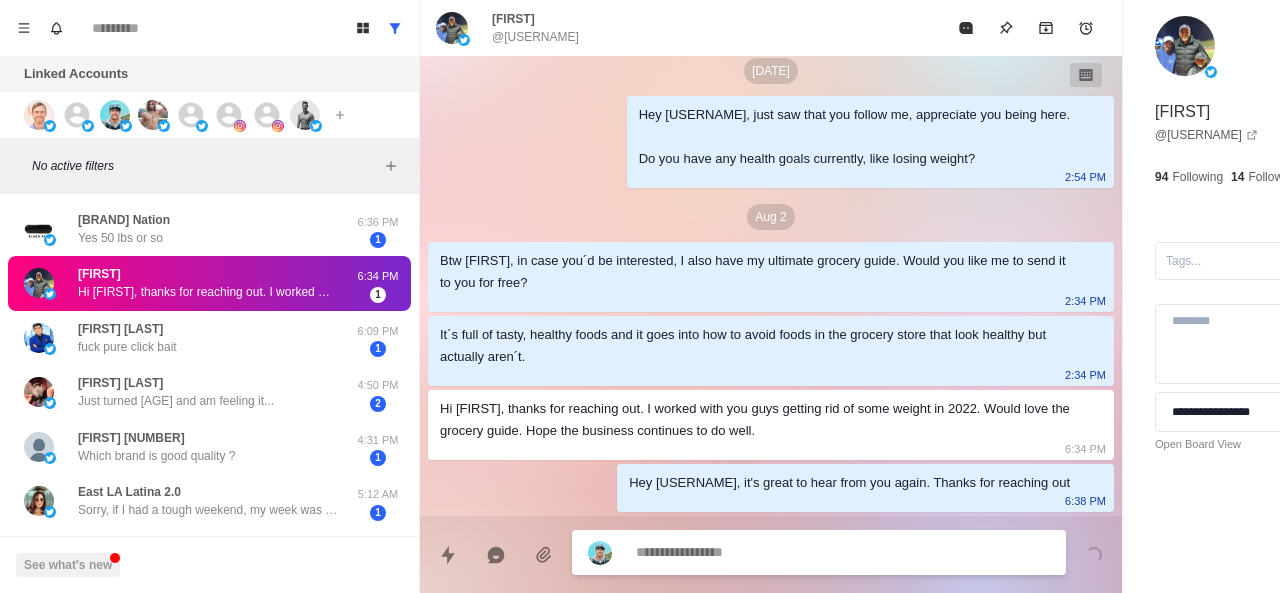 paste on "**********" 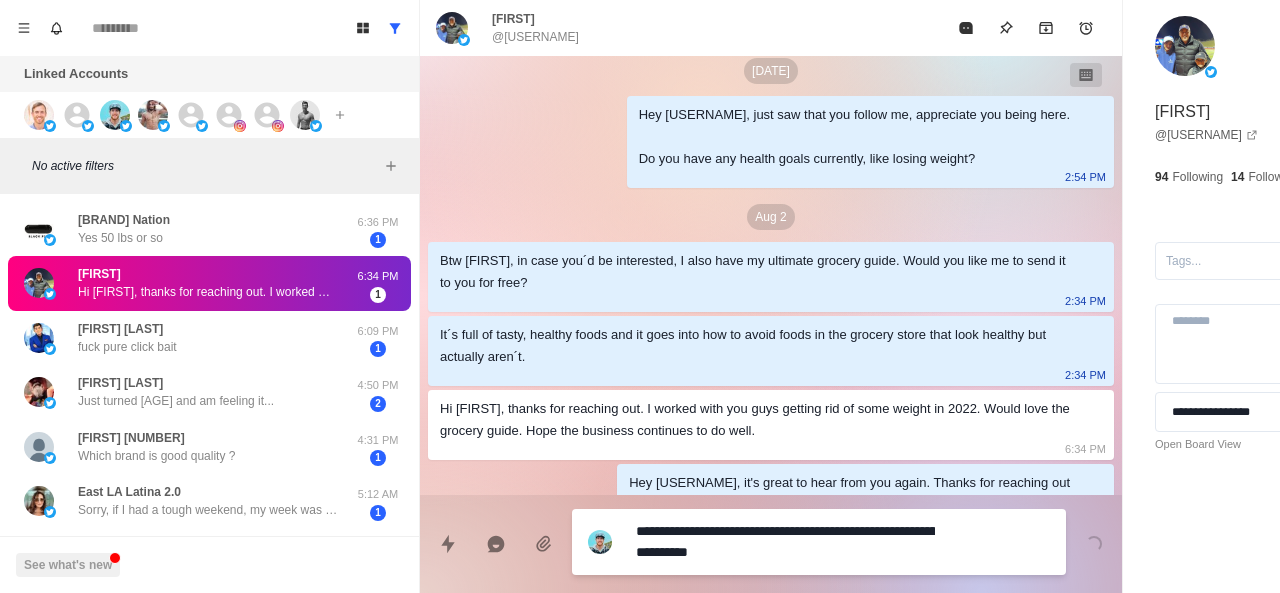 drag, startPoint x: 666, startPoint y: 530, endPoint x: 610, endPoint y: 539, distance: 56.718605 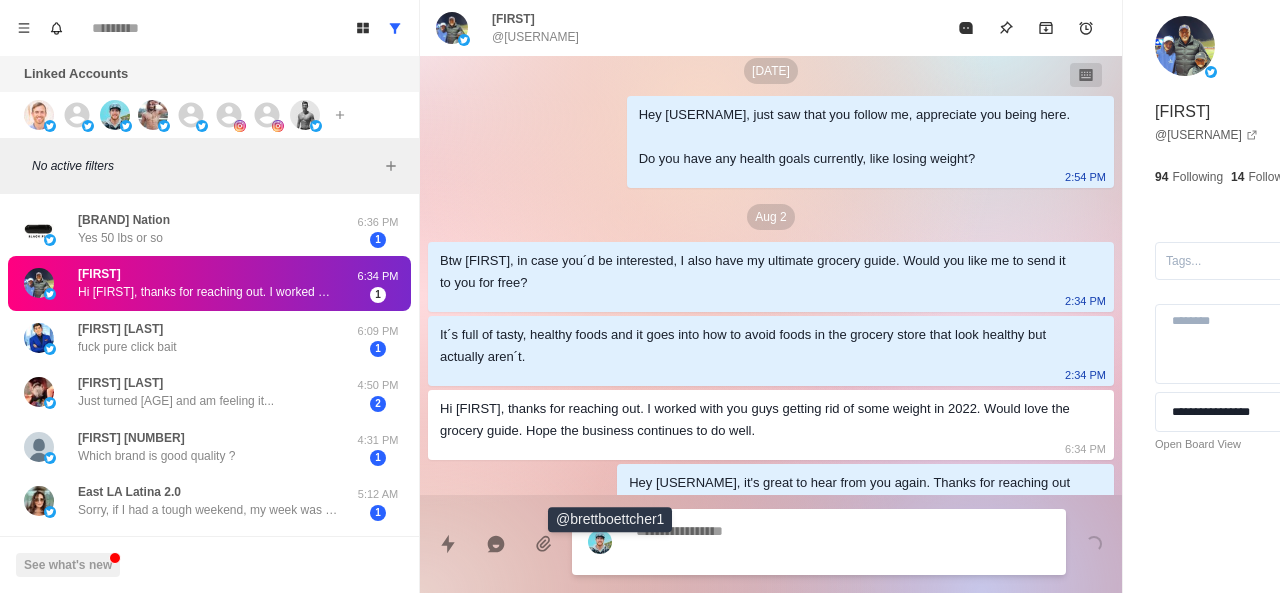 scroll, scrollTop: 308, scrollLeft: 0, axis: vertical 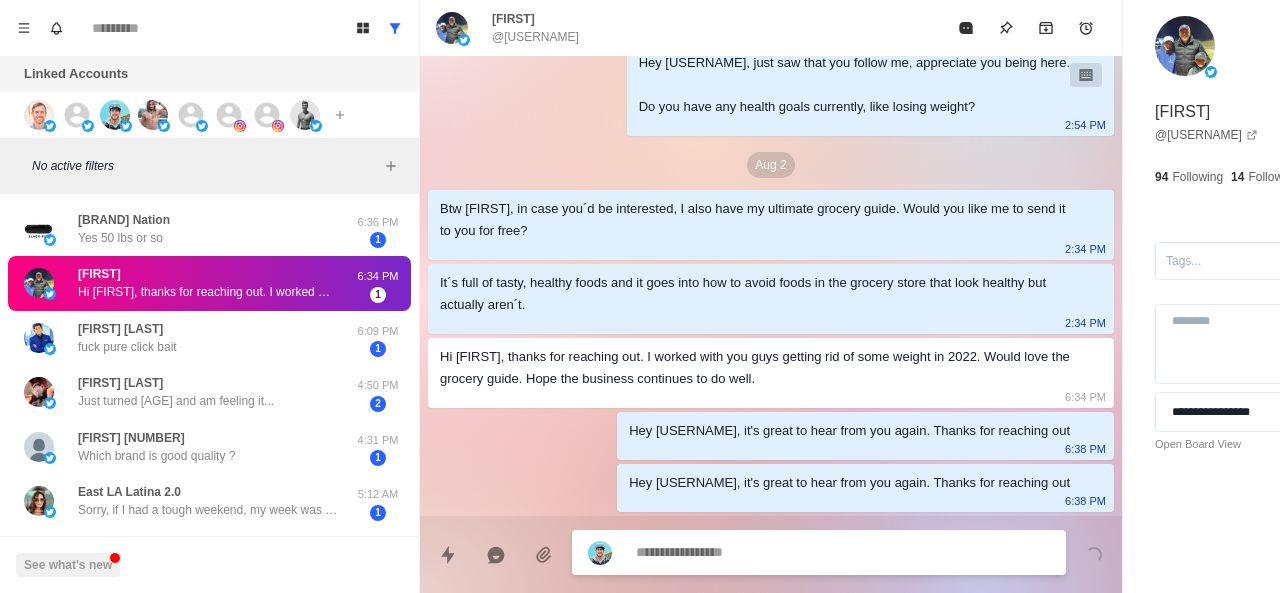 paste on "**********" 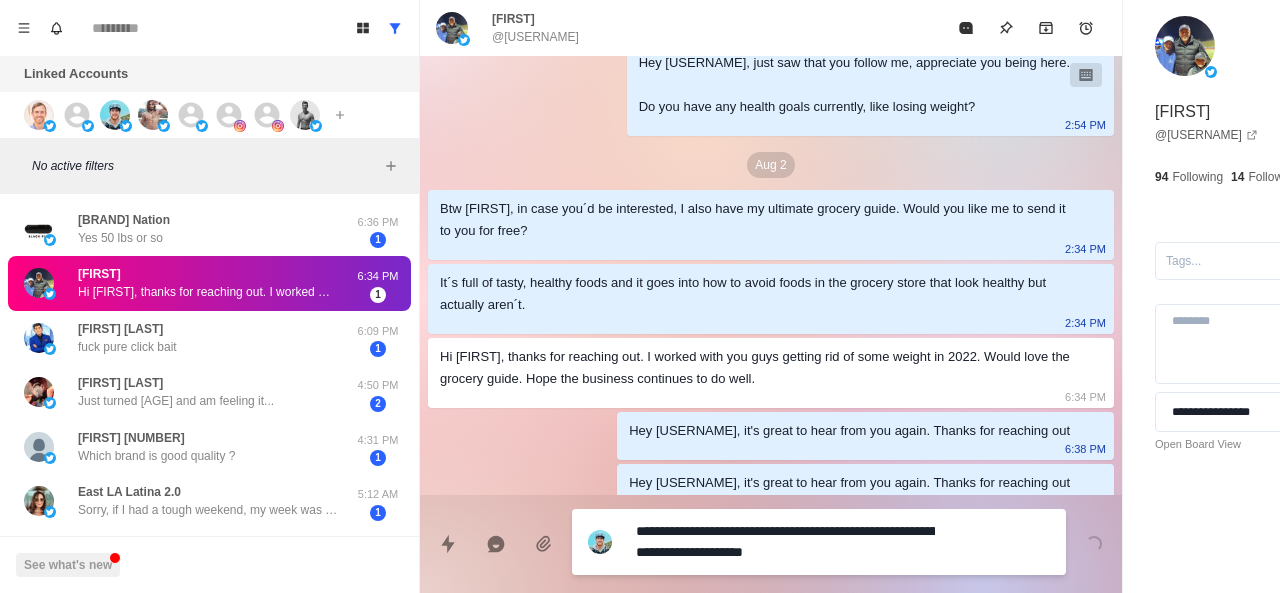 click on "**********" at bounding box center [785, 542] 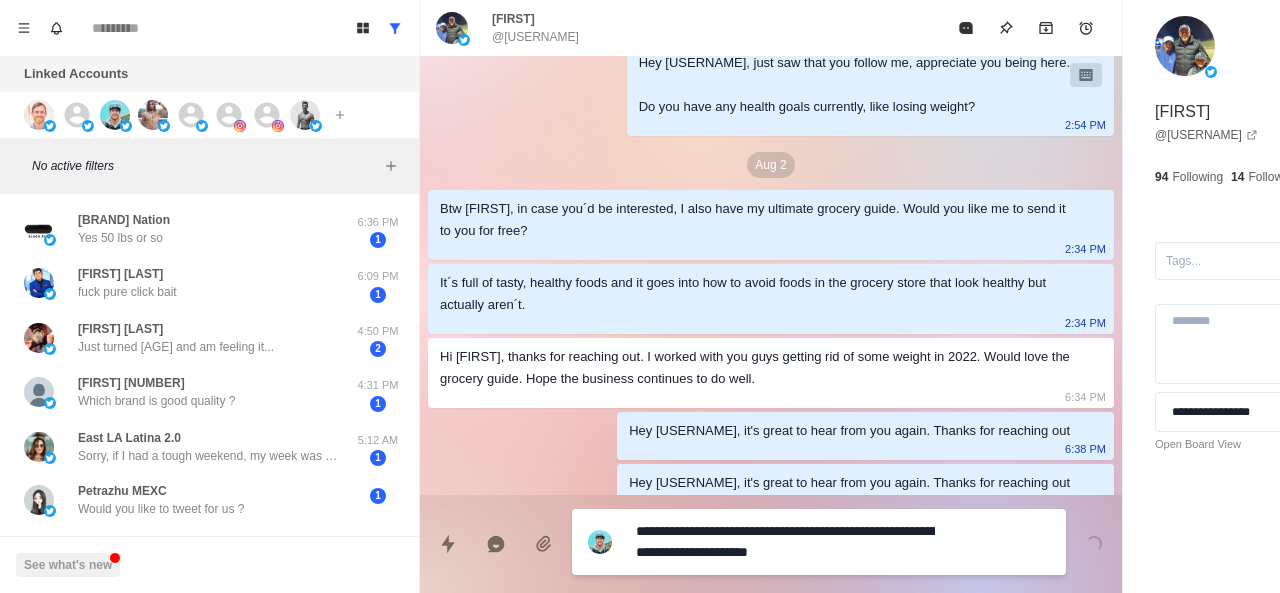 click on "**********" at bounding box center [785, 542] 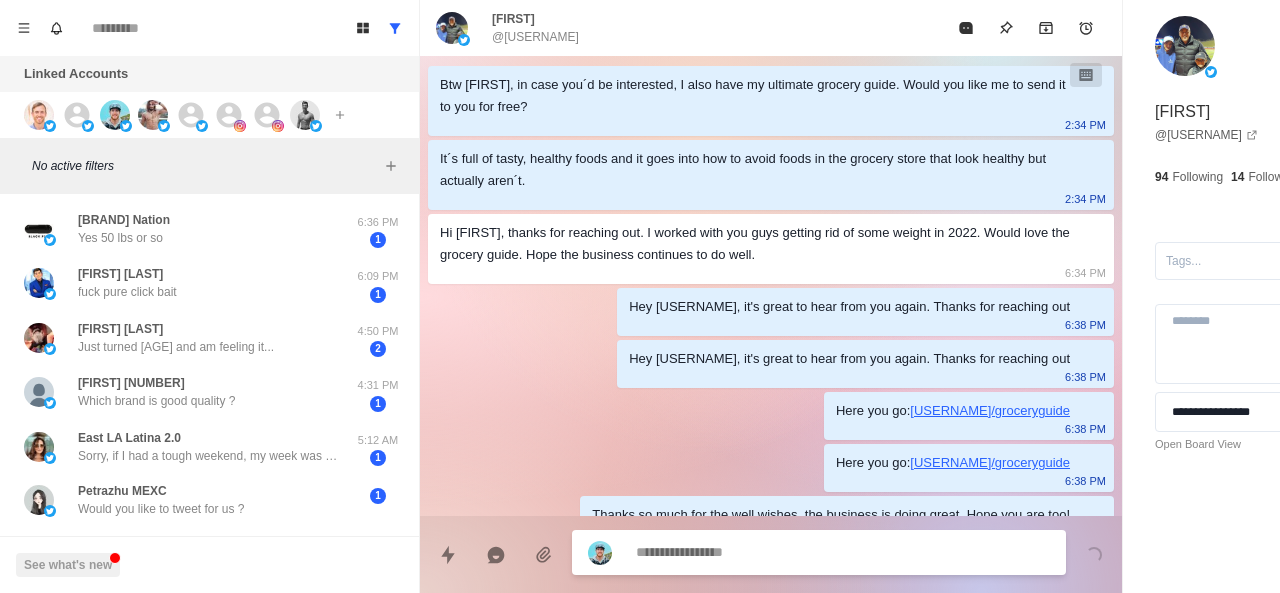 scroll, scrollTop: 464, scrollLeft: 0, axis: vertical 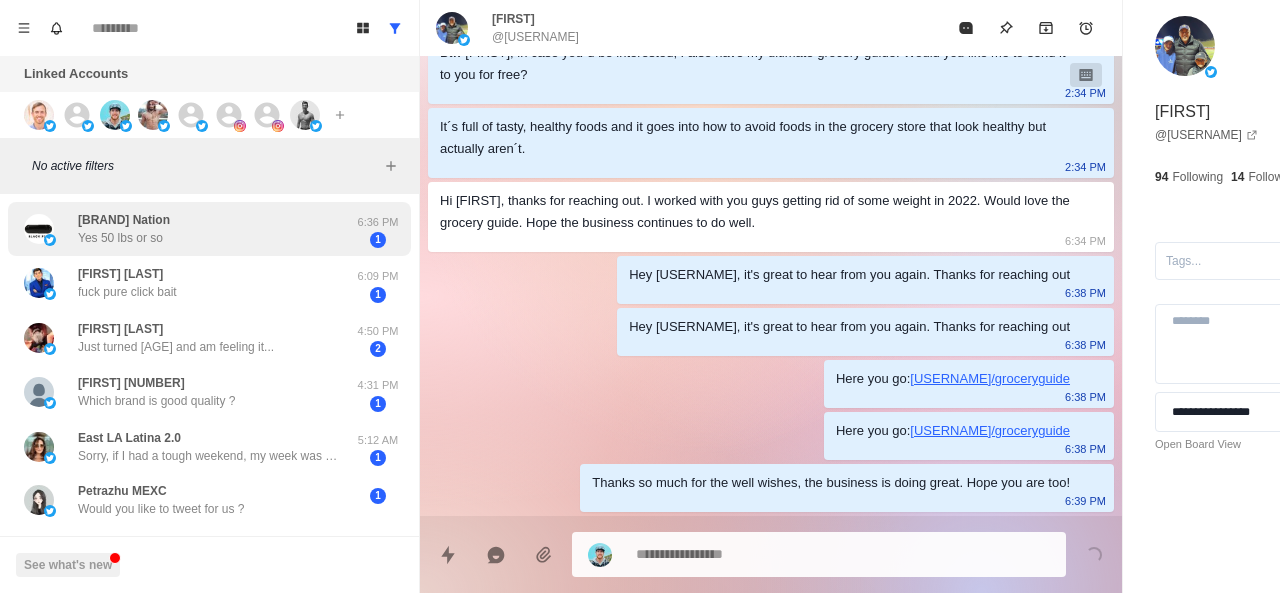 click on "Black Pill Nation Yes 50 lbs or so" at bounding box center (188, 229) 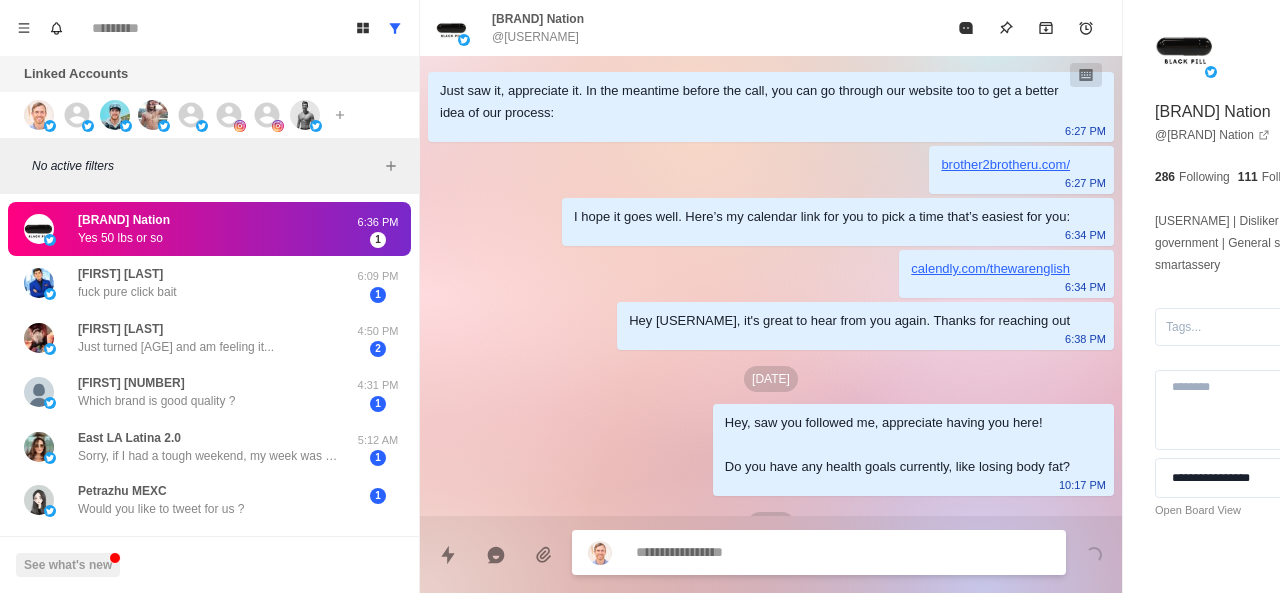 scroll, scrollTop: 86, scrollLeft: 0, axis: vertical 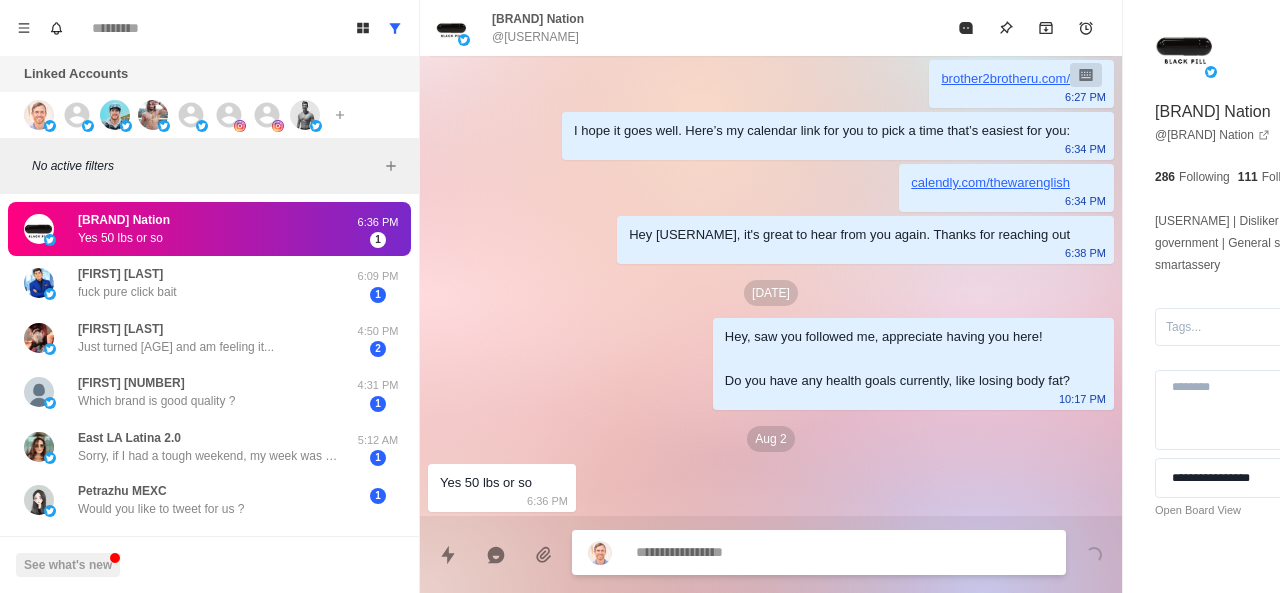 click at bounding box center (785, 552) 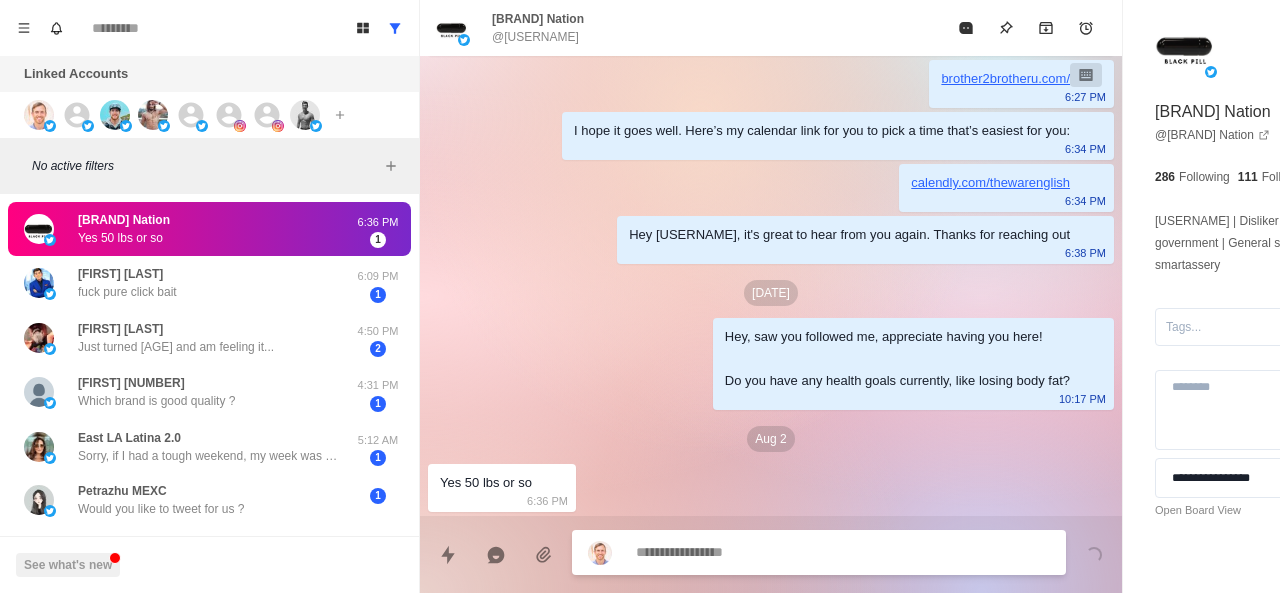 paste on "**********" 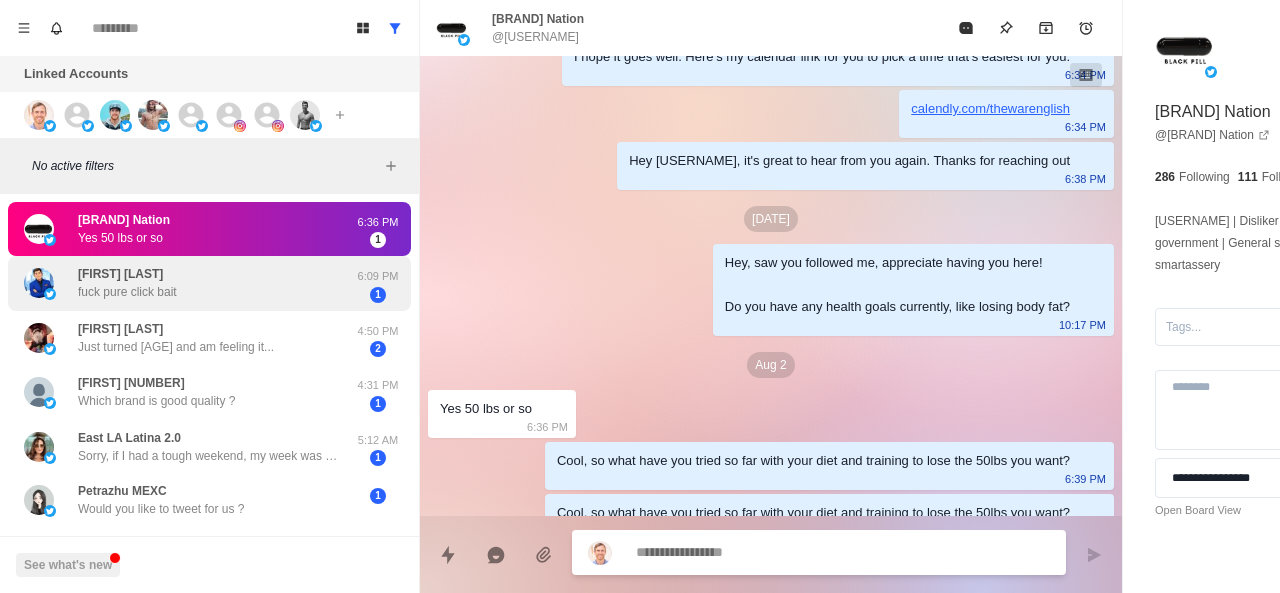 scroll, scrollTop: 234, scrollLeft: 0, axis: vertical 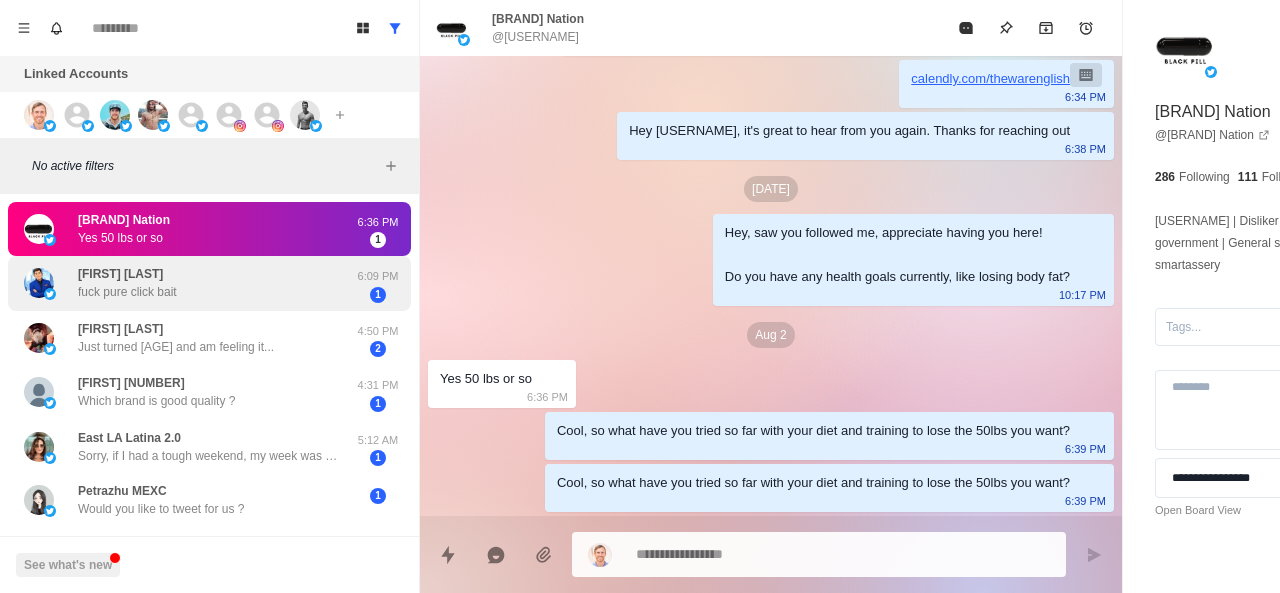 click on "Andrés Blitz fuck pure click bait 6:09 PM 1" at bounding box center [209, 283] 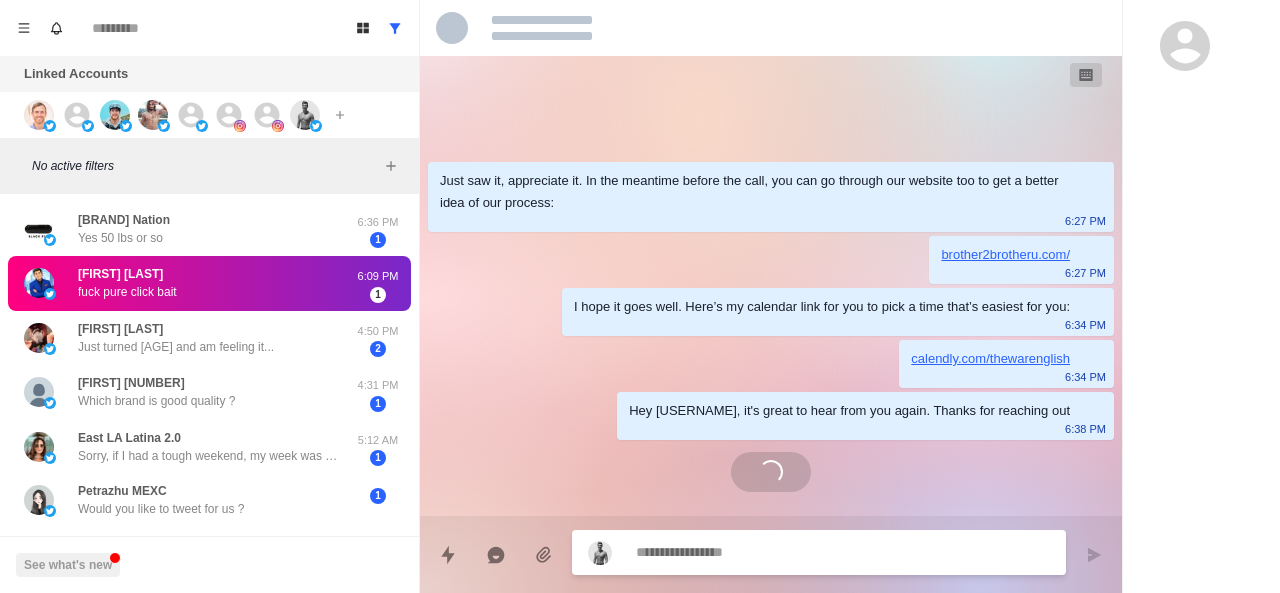 scroll, scrollTop: 0, scrollLeft: 0, axis: both 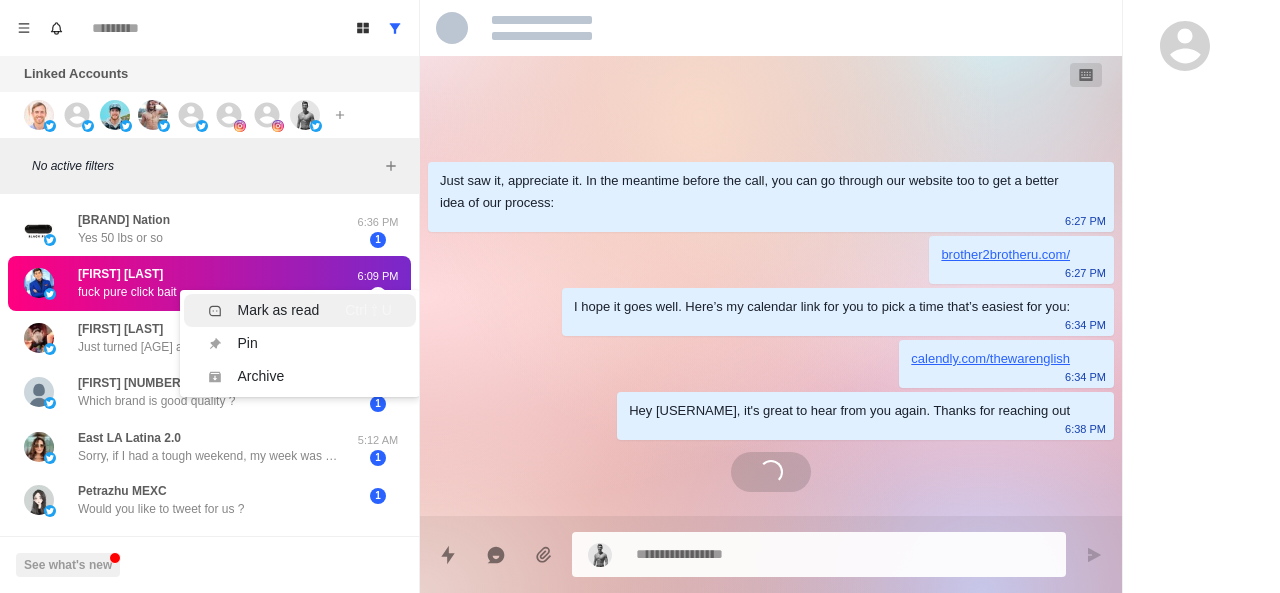click on "Mark as read" at bounding box center (279, 310) 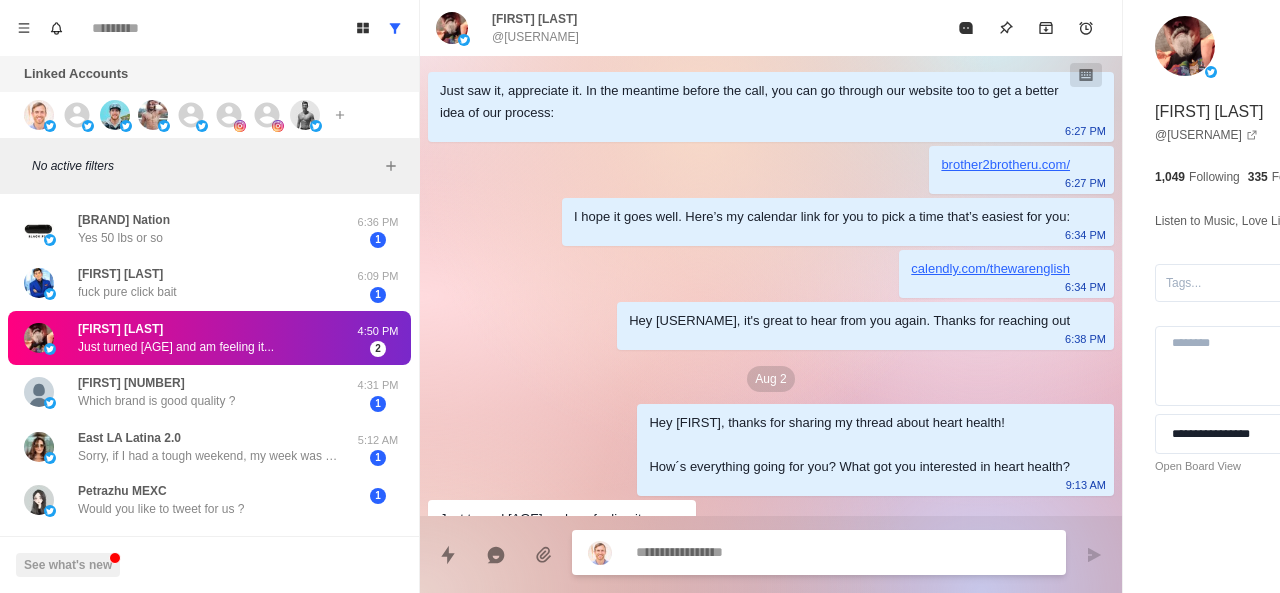 scroll, scrollTop: 36, scrollLeft: 0, axis: vertical 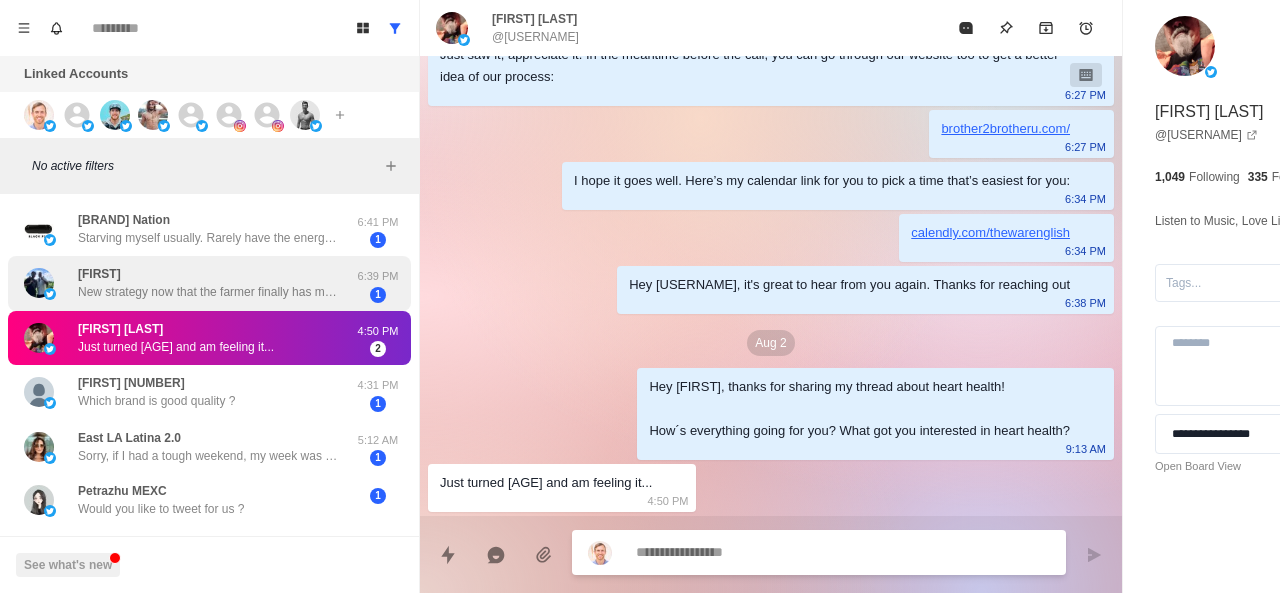 click on "New strategy now that the farmer finally has melons. No watermelon yet maybe a week he said." at bounding box center [208, 292] 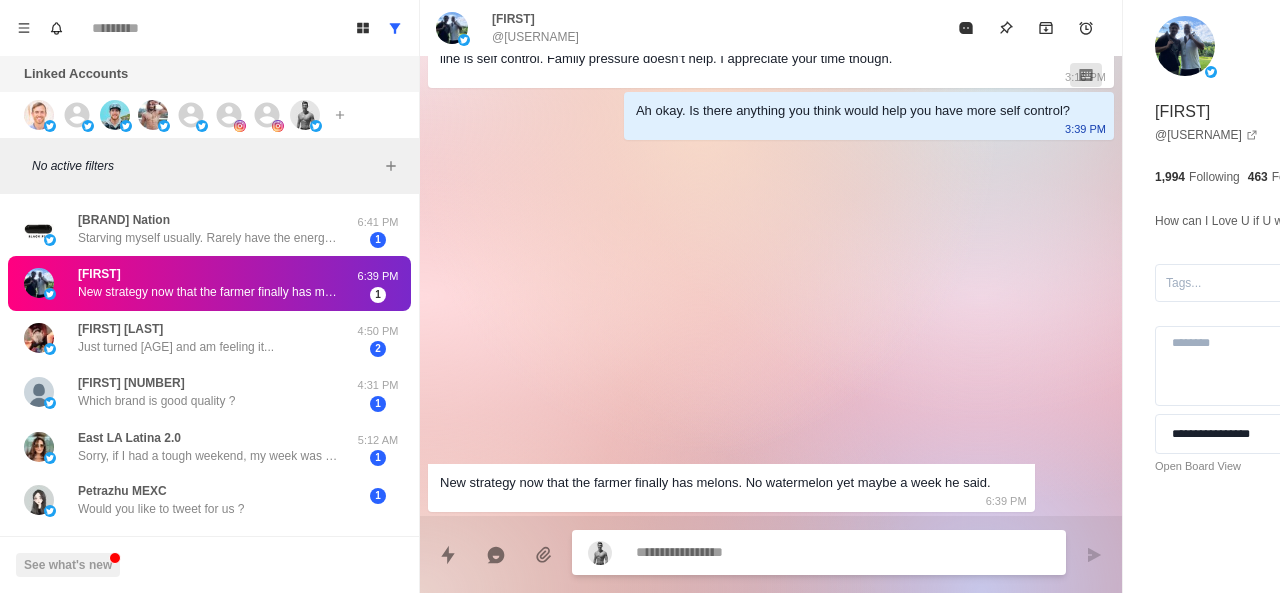 scroll, scrollTop: 966, scrollLeft: 0, axis: vertical 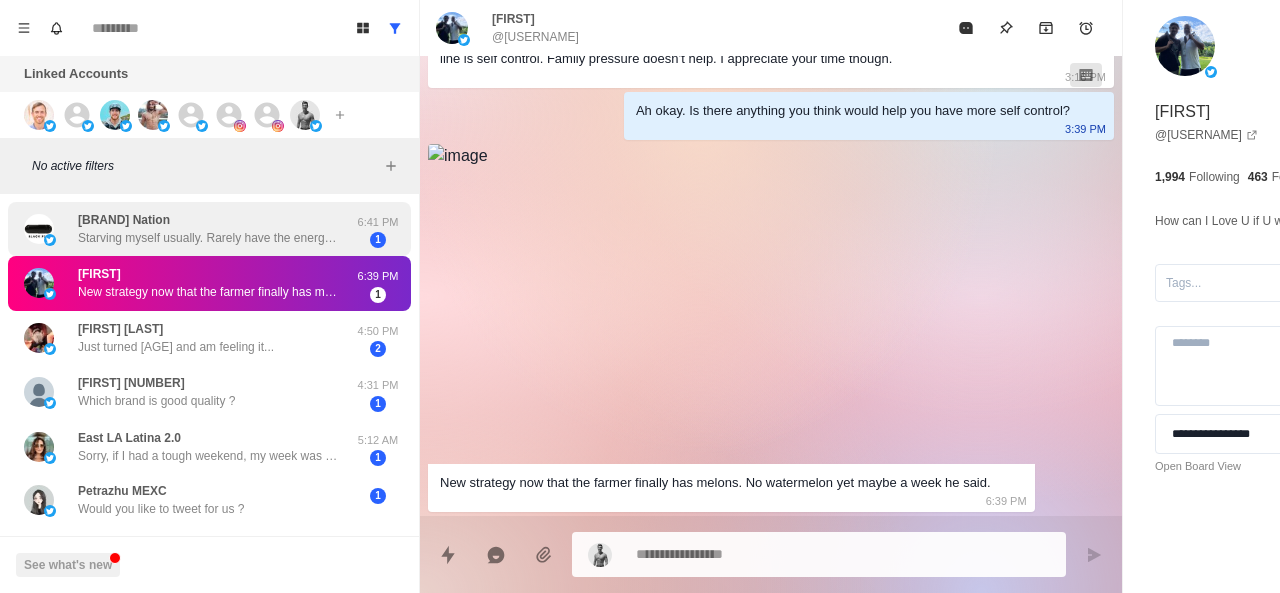 click on "Starving myself usually. Rarely have the energy. Biz owner, dad of 2 under 3" at bounding box center (208, 238) 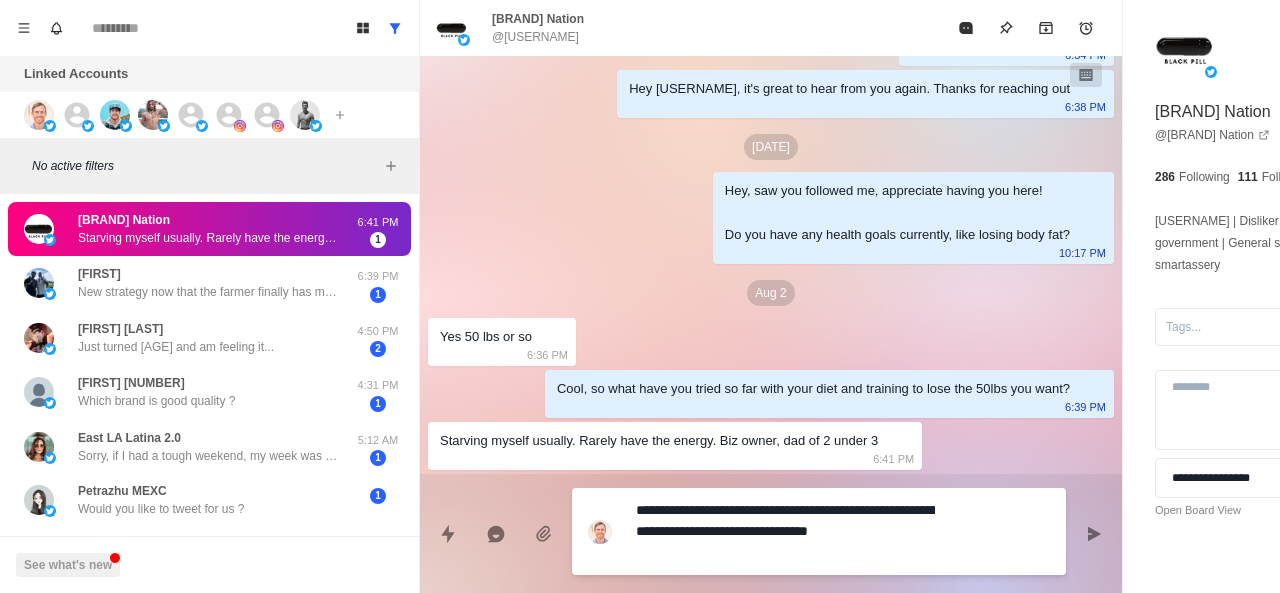 scroll, scrollTop: 254, scrollLeft: 0, axis: vertical 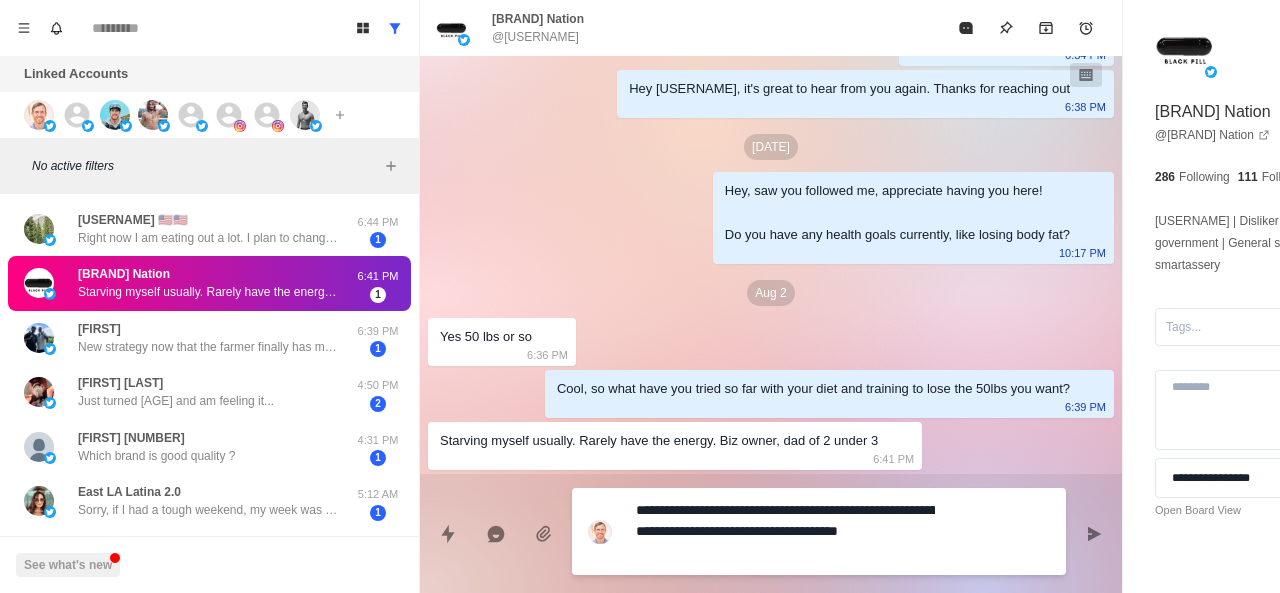 drag, startPoint x: 724, startPoint y: 557, endPoint x: 765, endPoint y: 529, distance: 49.648766 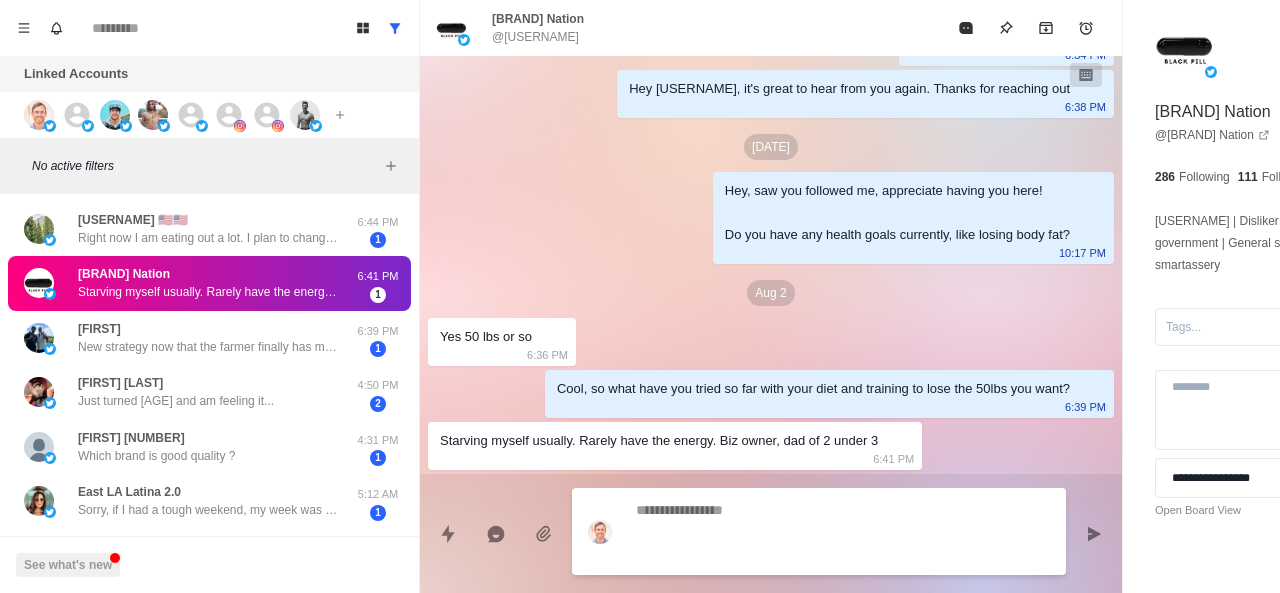 scroll, scrollTop: 286, scrollLeft: 0, axis: vertical 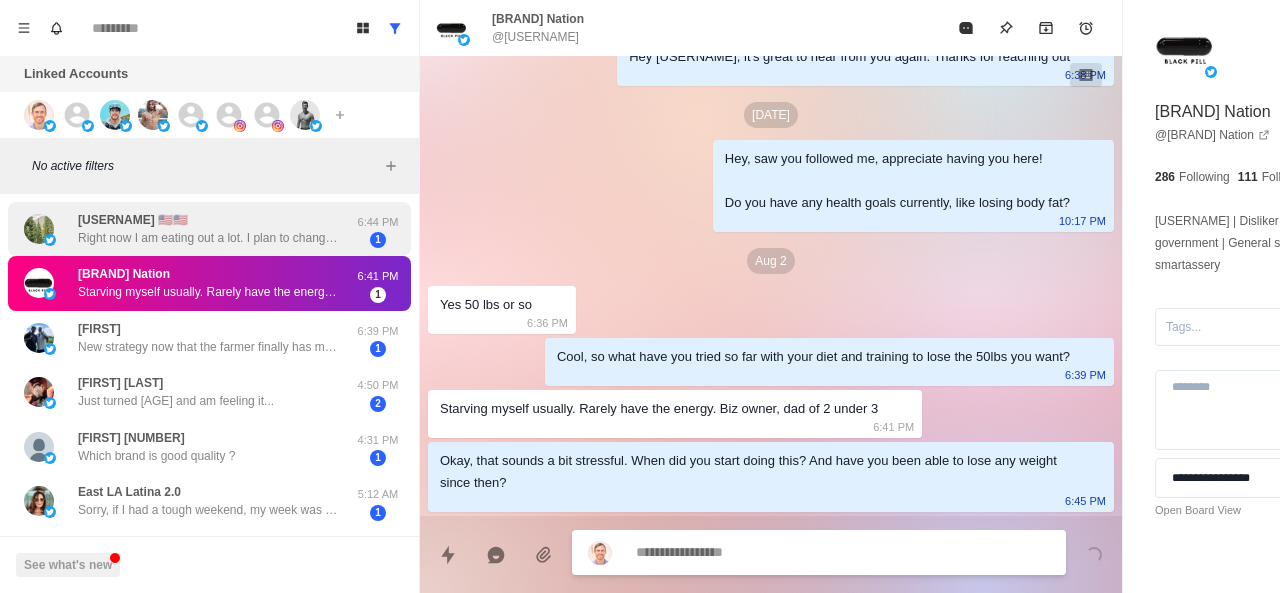 click on "Right now I am eating out a lot. I plan to change that now that my hand is about 75% healed." at bounding box center (208, 238) 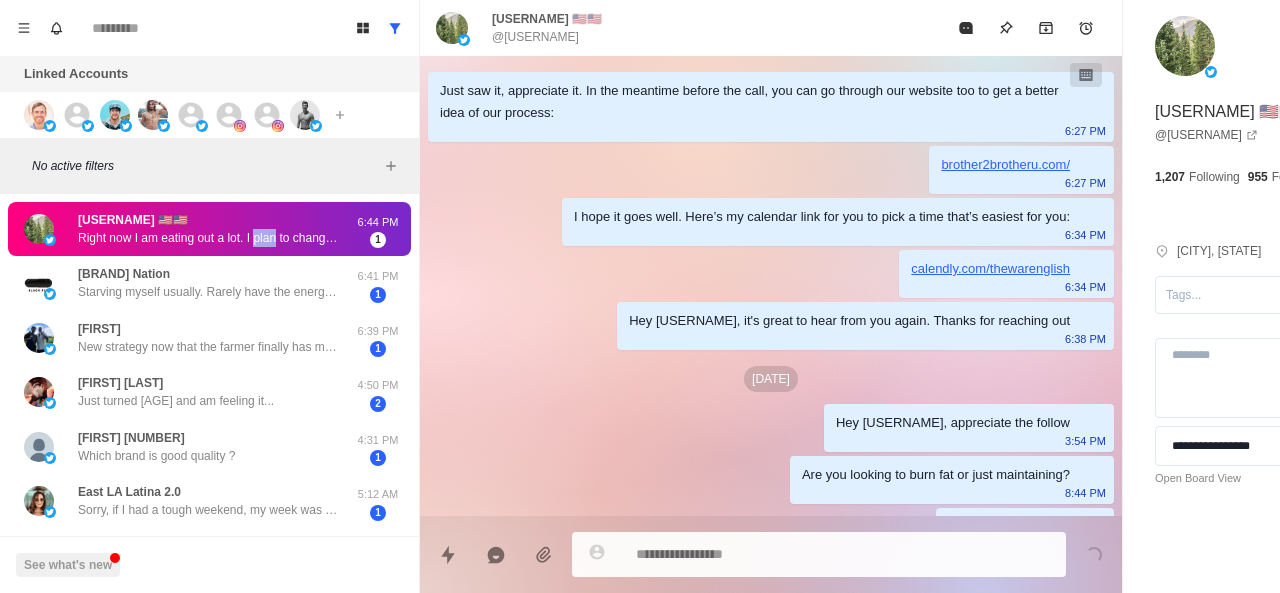 scroll, scrollTop: 966, scrollLeft: 0, axis: vertical 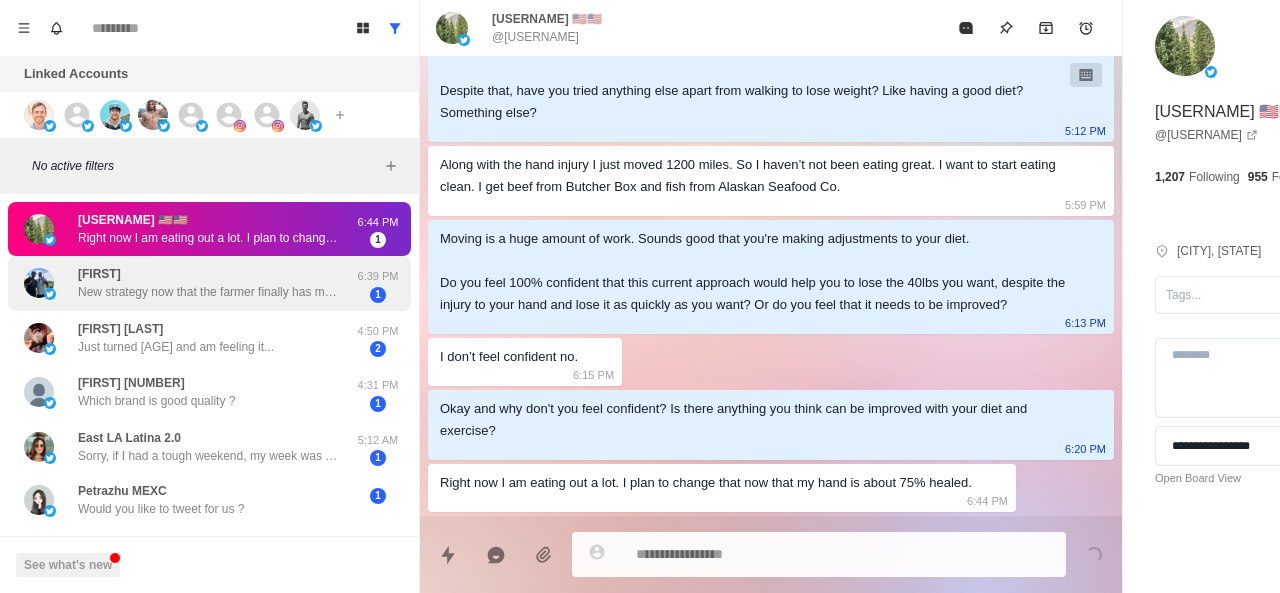 click on "New strategy now that the farmer finally has melons. No watermelon yet maybe a week he said." at bounding box center (208, 292) 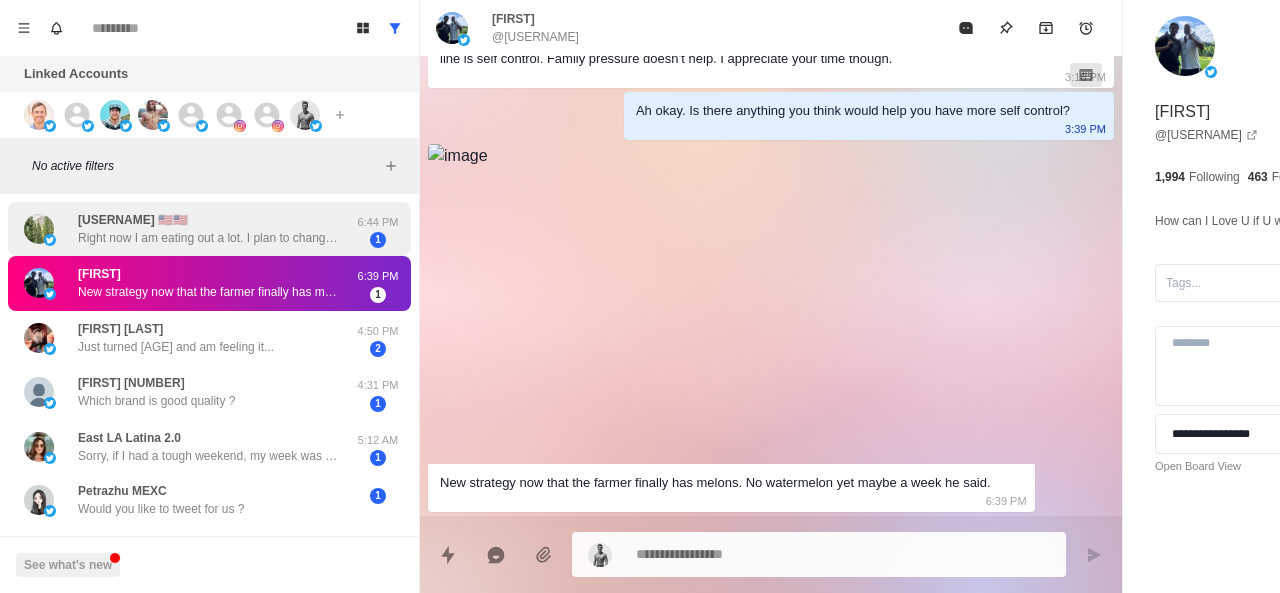 click on "smitty4236 🇺🇸🇺🇸 Right now I am eating out a lot. I plan to change that now that my hand is about 75% healed. 6:44 PM 1" at bounding box center [209, 229] 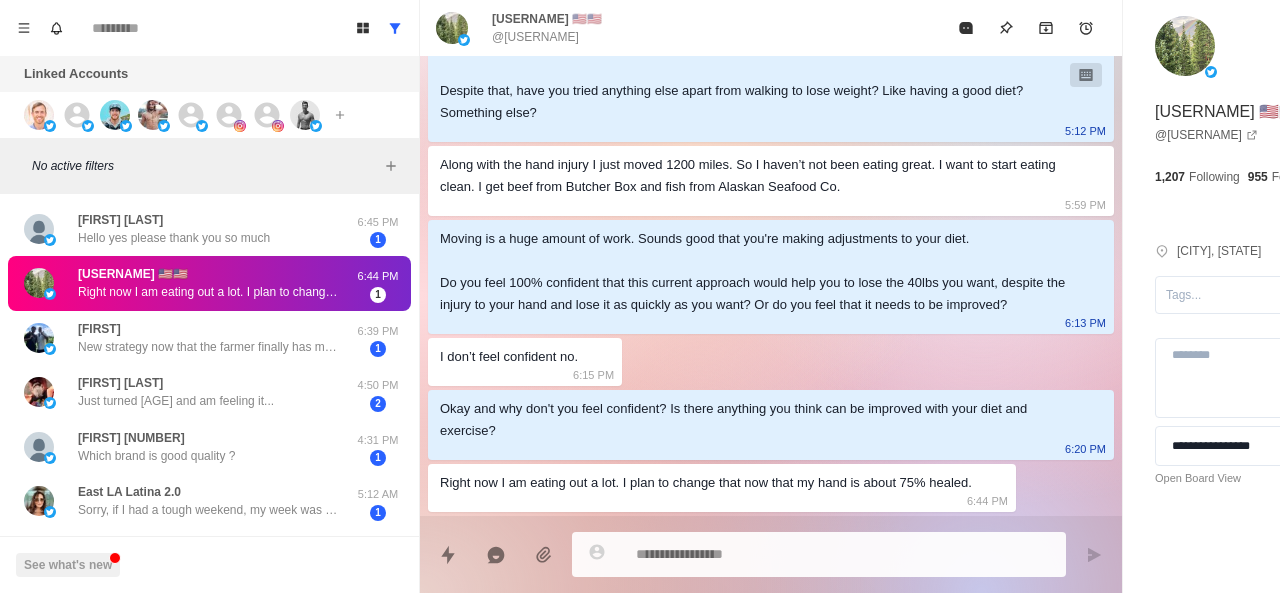 click on "smitty4236 🇺🇸🇺🇸 Right now I am eating out a lot. I plan to change that now that my hand is about 75% healed." at bounding box center [208, 283] 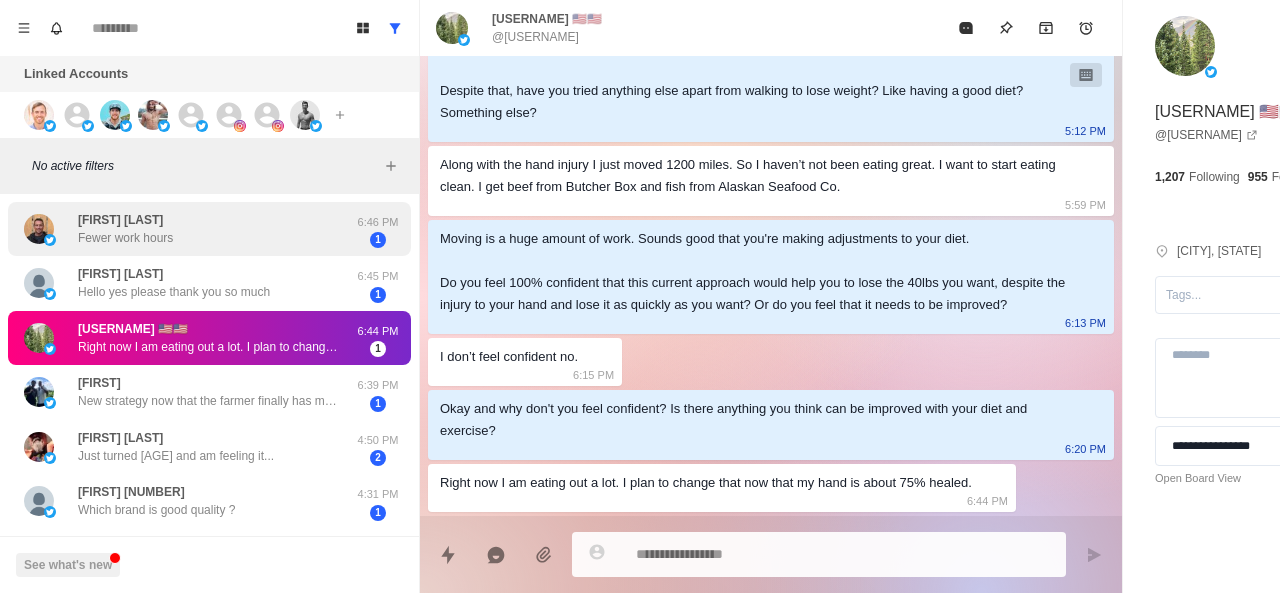 click on "Reid McMurchy Fewer work hours" at bounding box center (188, 229) 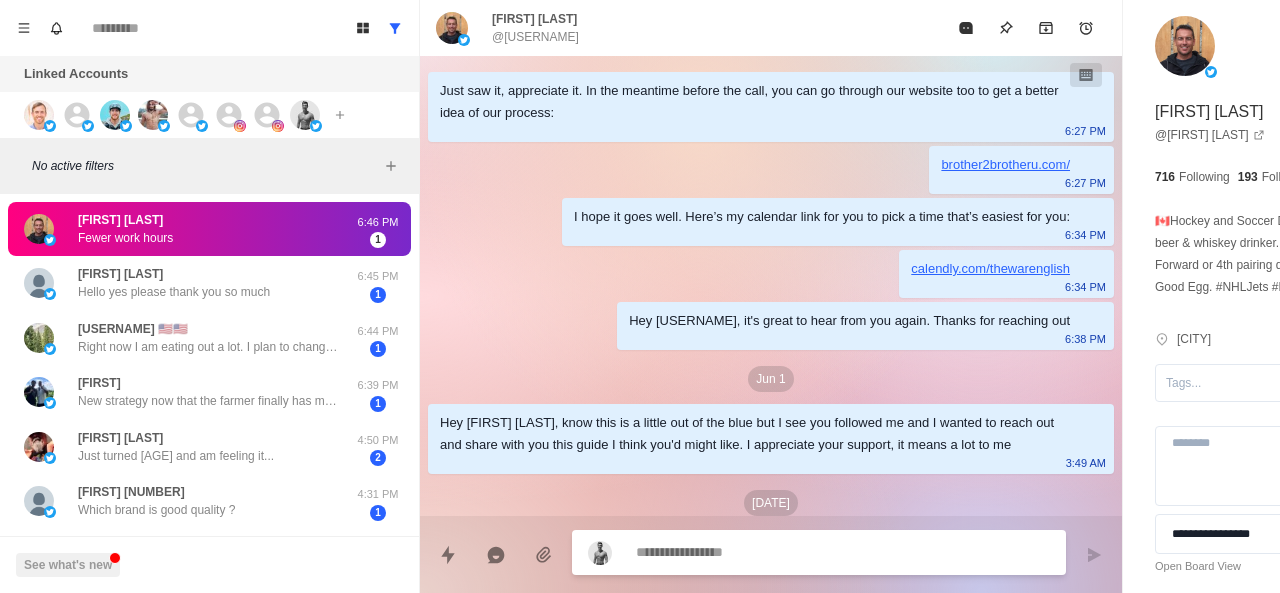 scroll, scrollTop: 964, scrollLeft: 0, axis: vertical 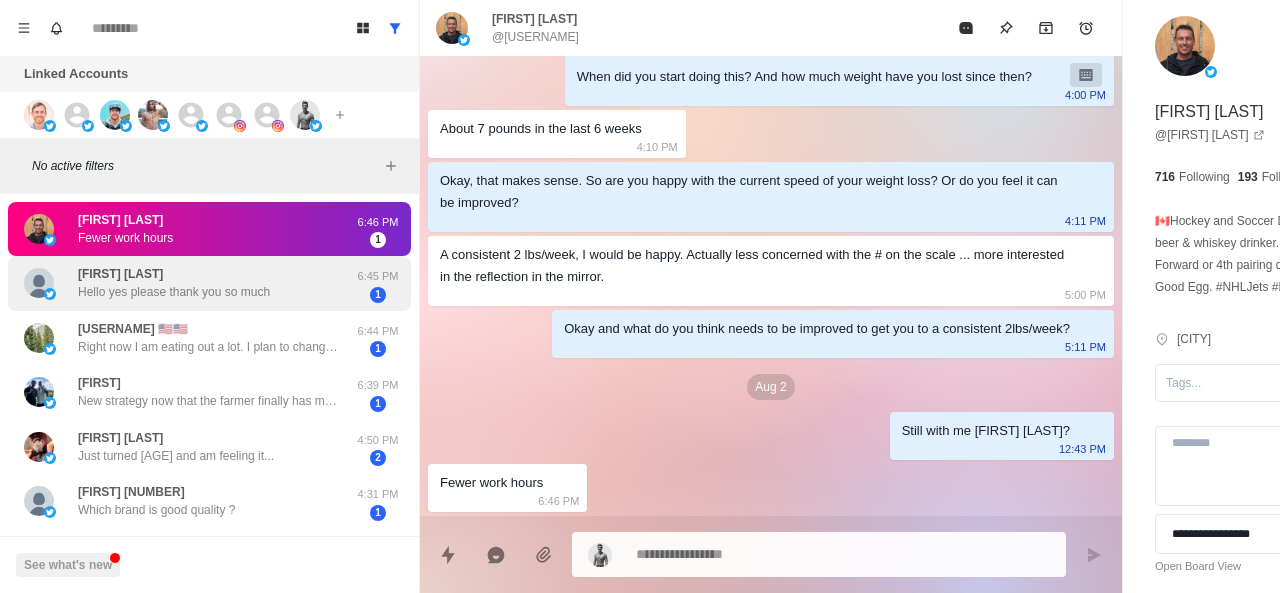 click on "nanyange gloria Hello yes please thank you so much" at bounding box center (188, 283) 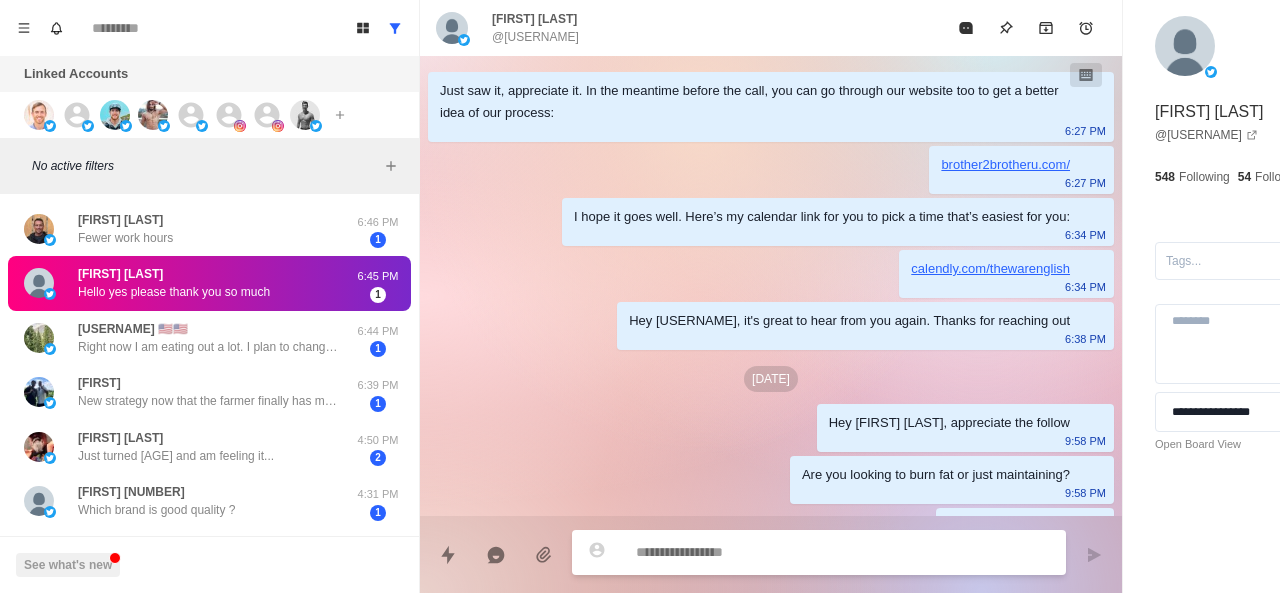 scroll, scrollTop: 394, scrollLeft: 0, axis: vertical 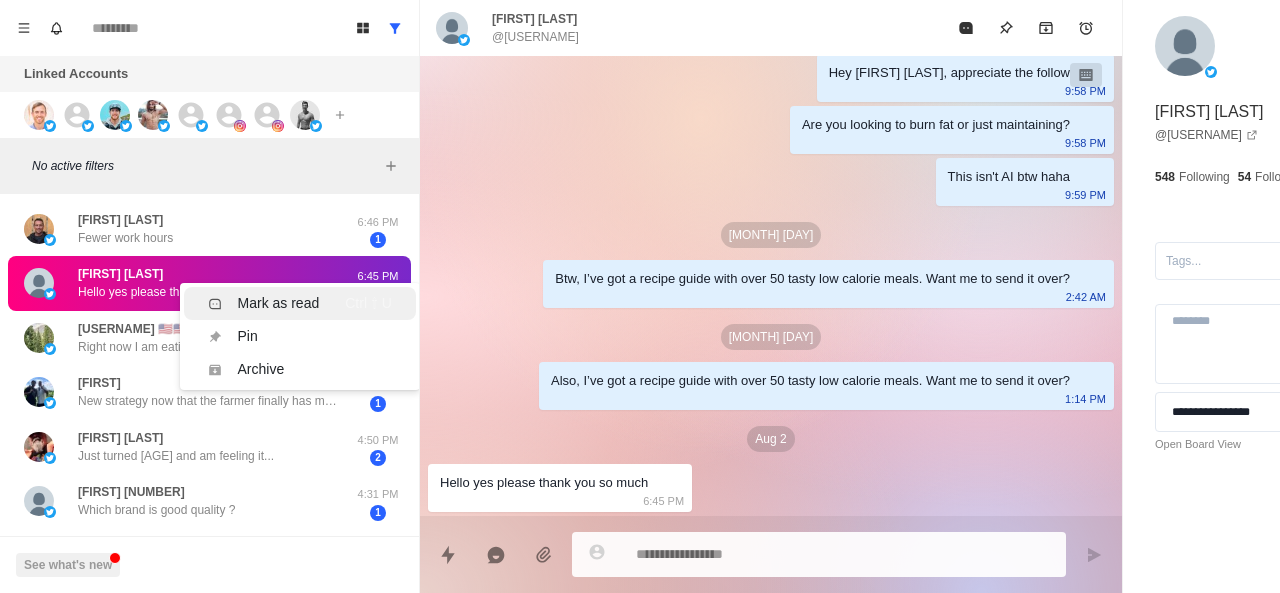 click on "Mark as read" at bounding box center (279, 303) 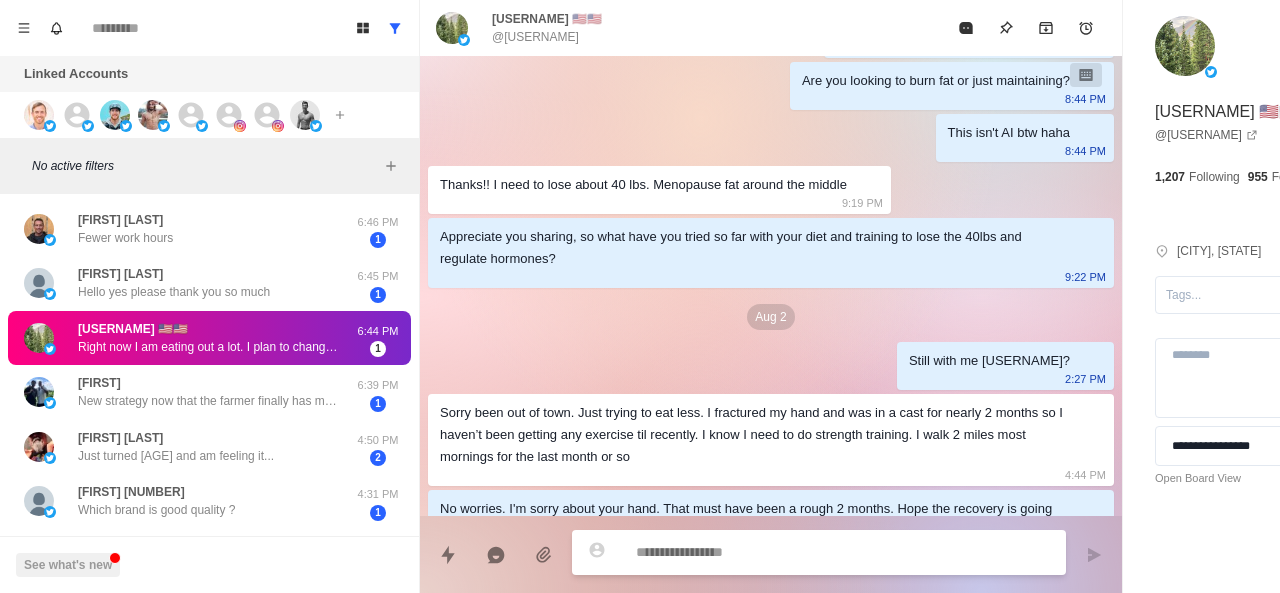 scroll, scrollTop: 966, scrollLeft: 0, axis: vertical 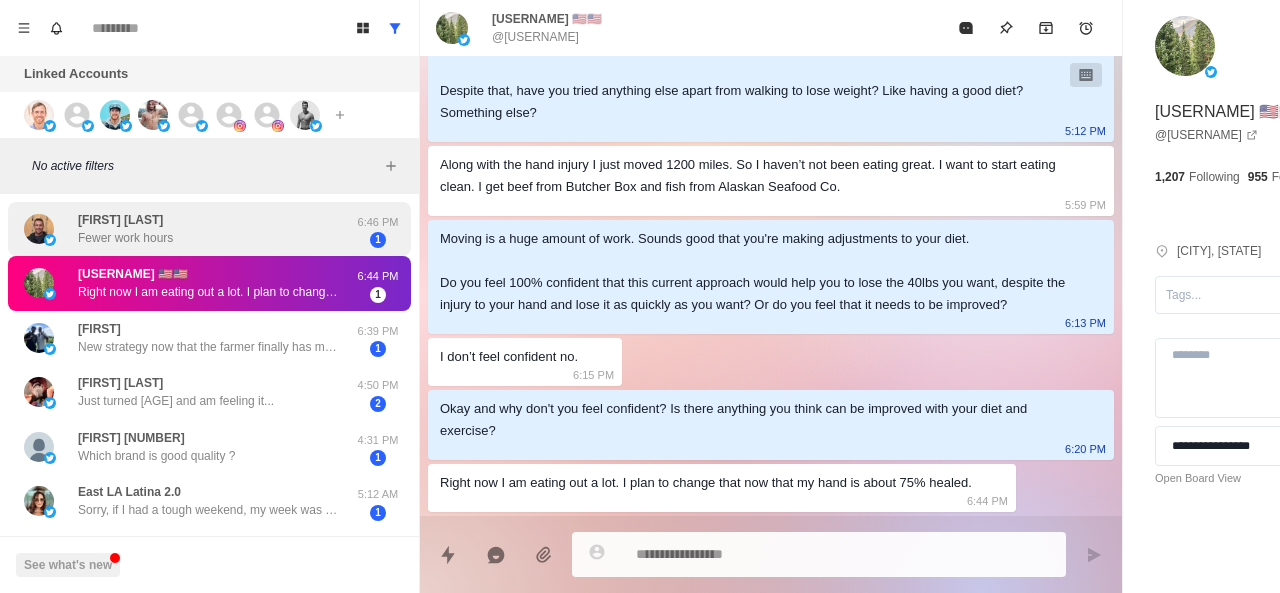 click on "Reid McMurchy" at bounding box center (120, 220) 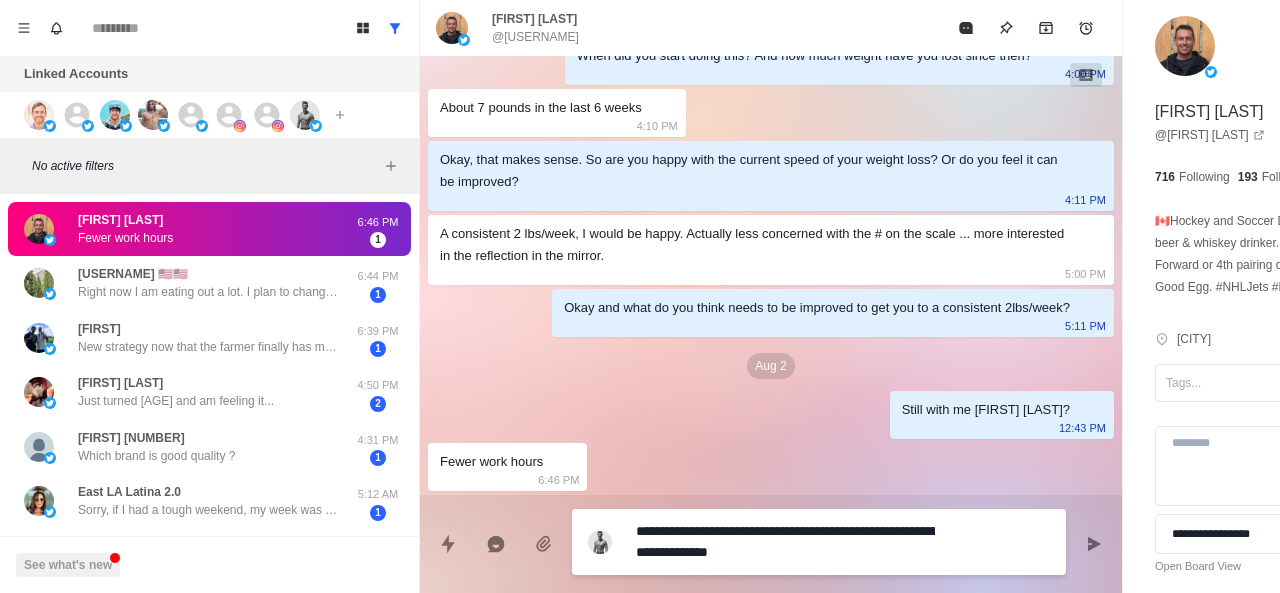 scroll, scrollTop: 984, scrollLeft: 0, axis: vertical 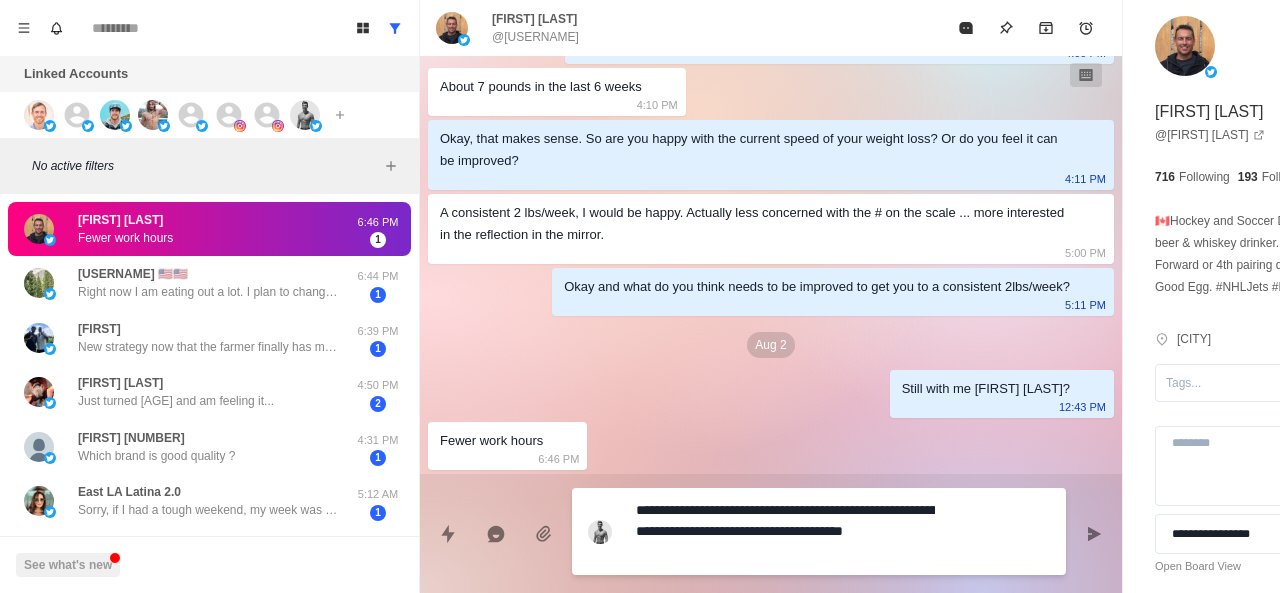 click on "**********" at bounding box center (785, 531) 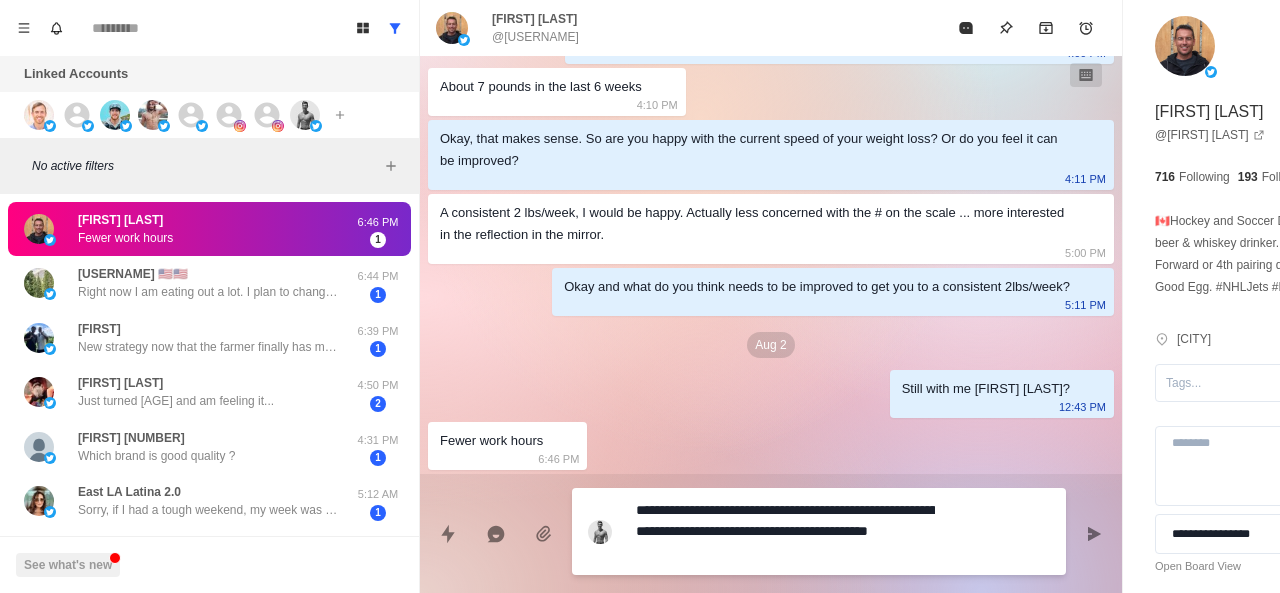 click on "**********" at bounding box center [785, 531] 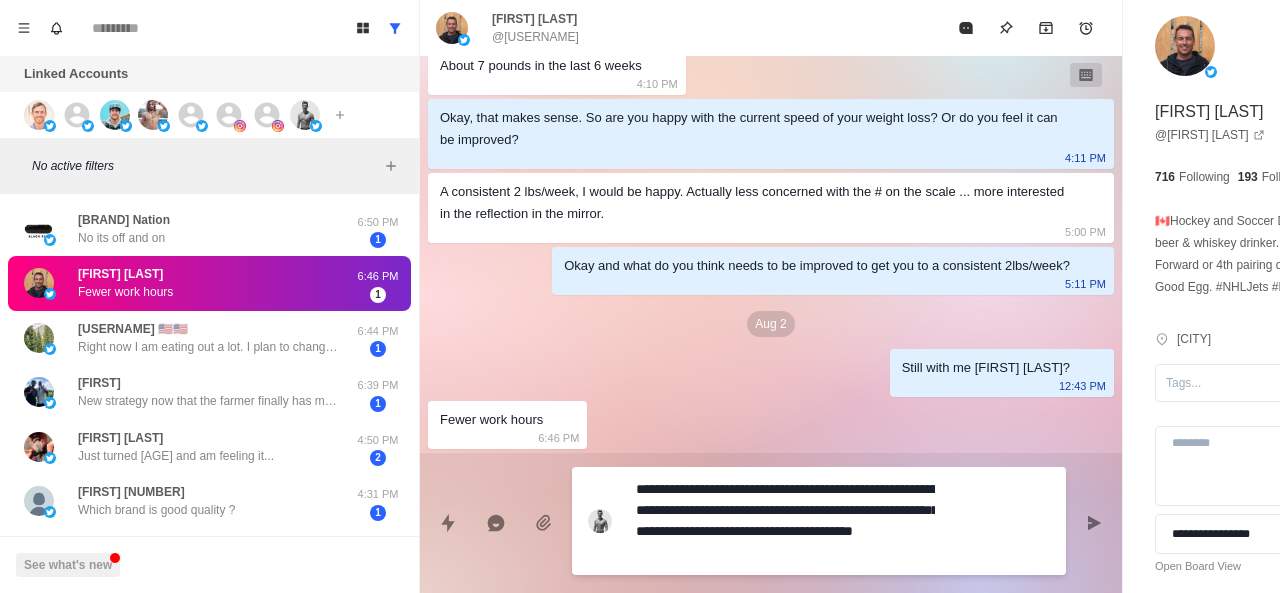 scroll, scrollTop: 943, scrollLeft: 0, axis: vertical 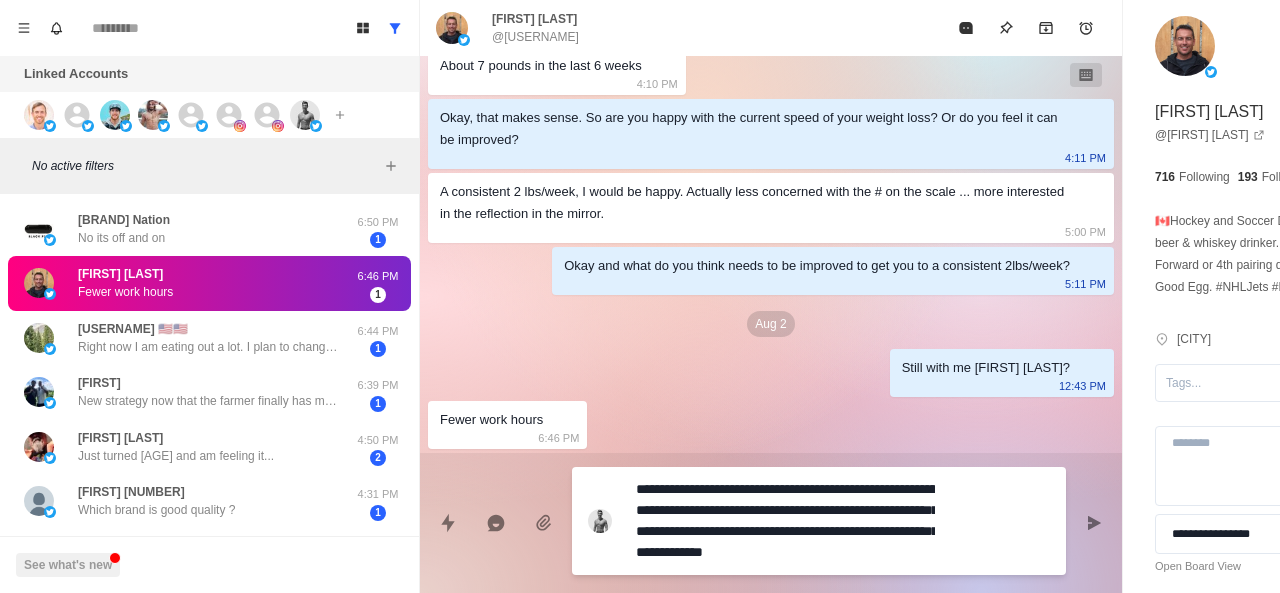 click on "**********" at bounding box center (785, 521) 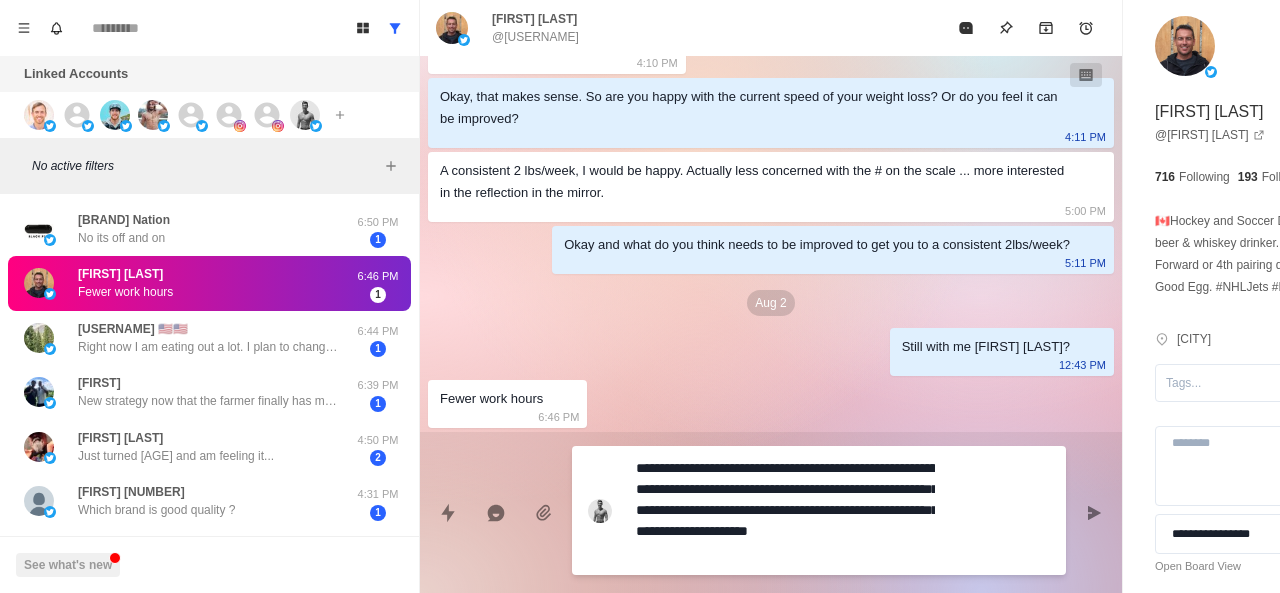click on "**********" at bounding box center [785, 510] 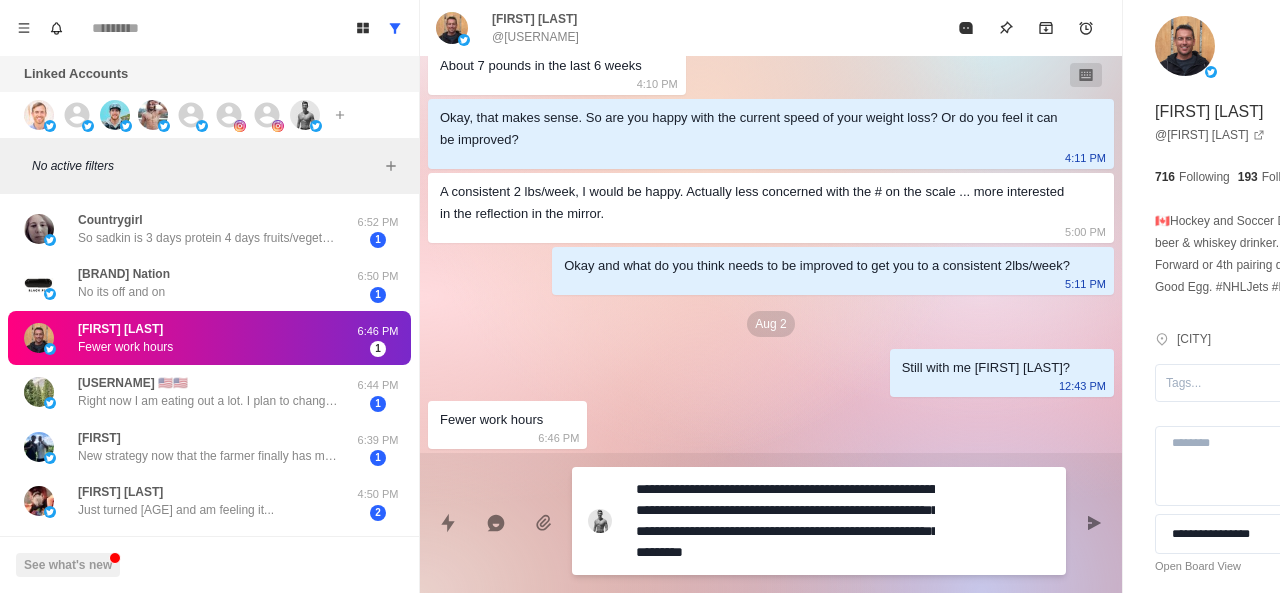 click on "**********" at bounding box center [785, 521] 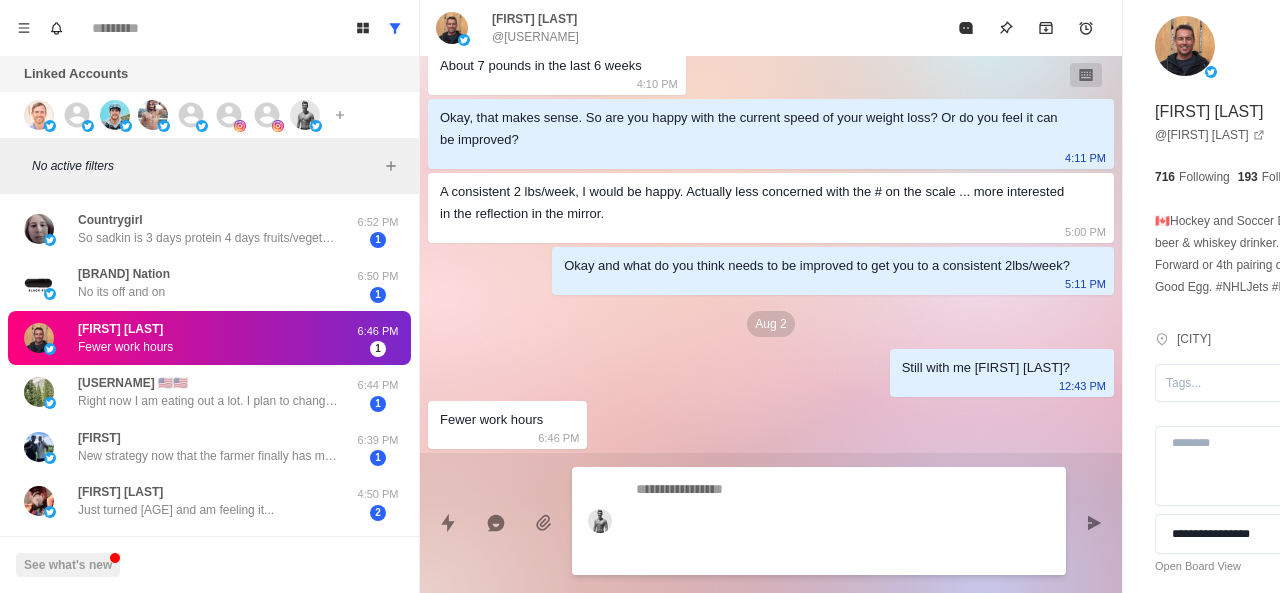 scroll, scrollTop: 1060, scrollLeft: 0, axis: vertical 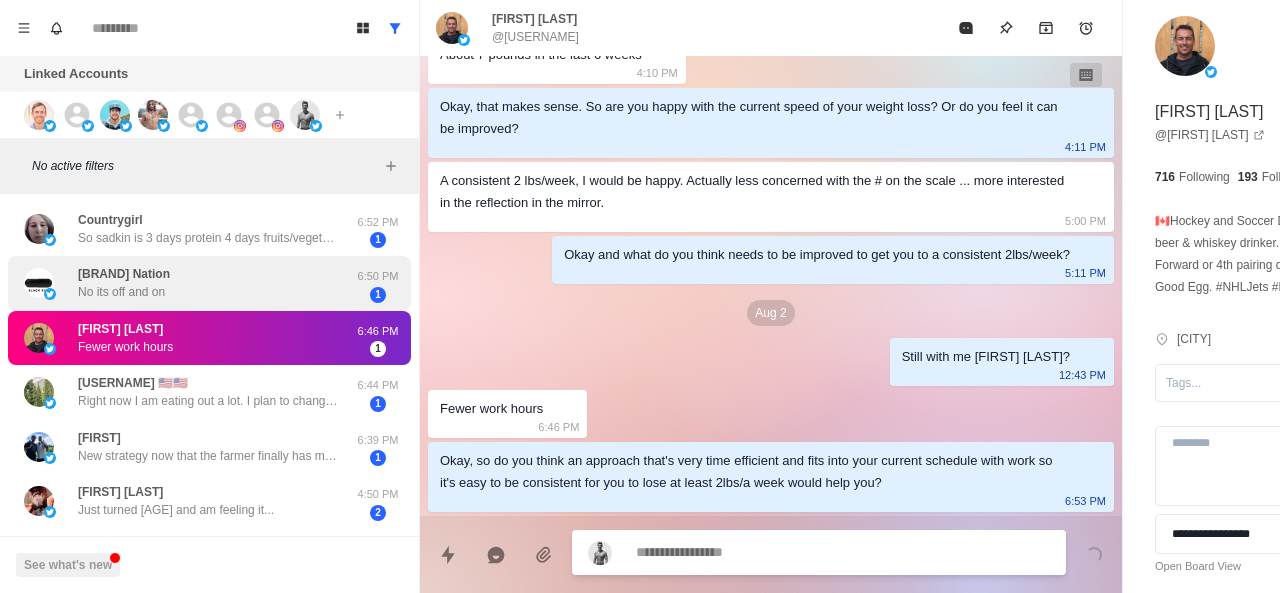 click on "Black Pill Nation No its off and on" at bounding box center [188, 283] 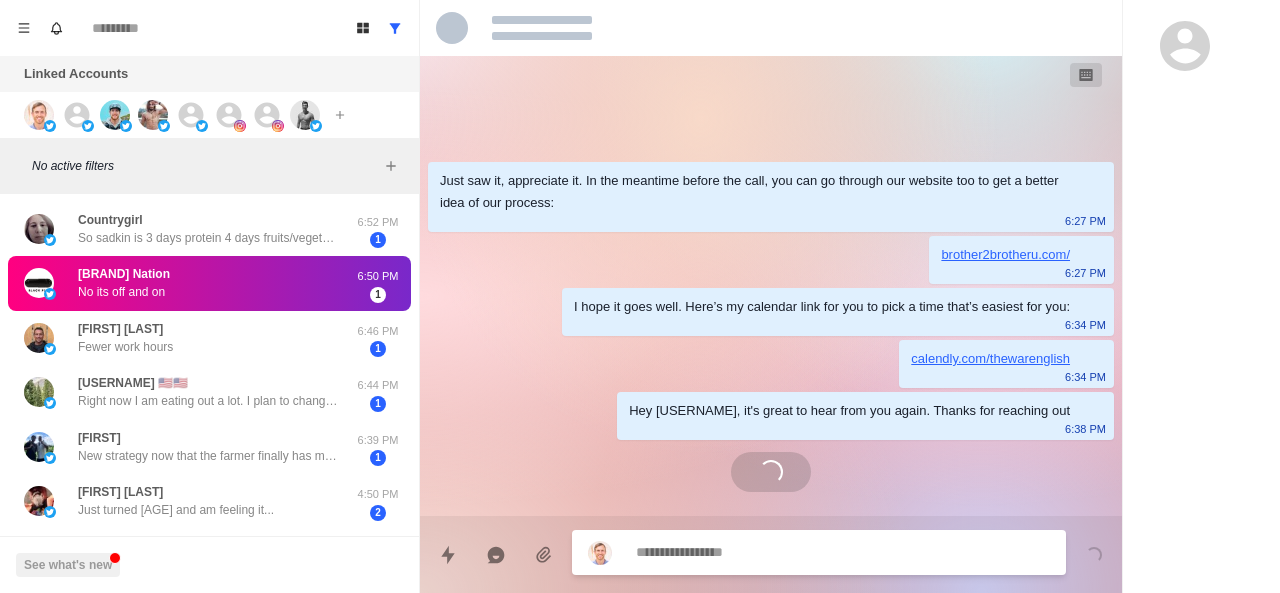 scroll, scrollTop: 0, scrollLeft: 0, axis: both 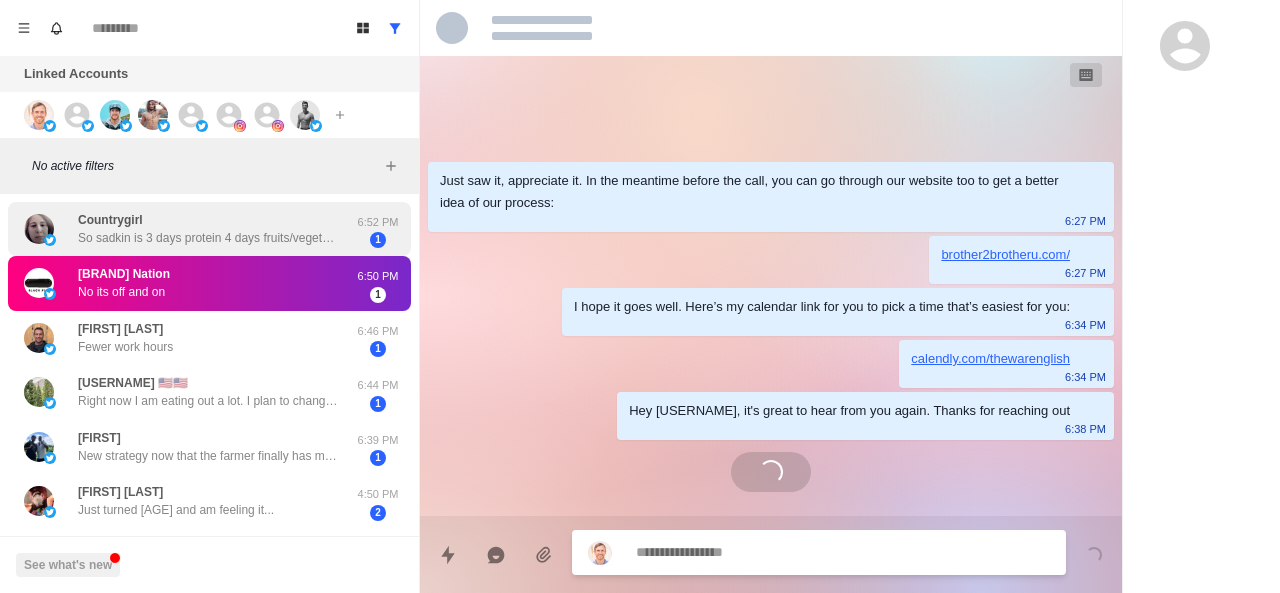 click on "So sadkin is 3 days protein 4 days fruits/vegetables
Protein is limited to
Whole milk
Yogurt plain (whole milk)
Eggs
Or fish
On fruit and vegetables you can have 3 only broccoli.apples and watermelon (as an example) it's very rigid eating
I don't eat fish or yogurt so I wa limited
And it portion control as well-no eating before 11:30 Eastern time and no food after 7:30pm" at bounding box center [208, 238] 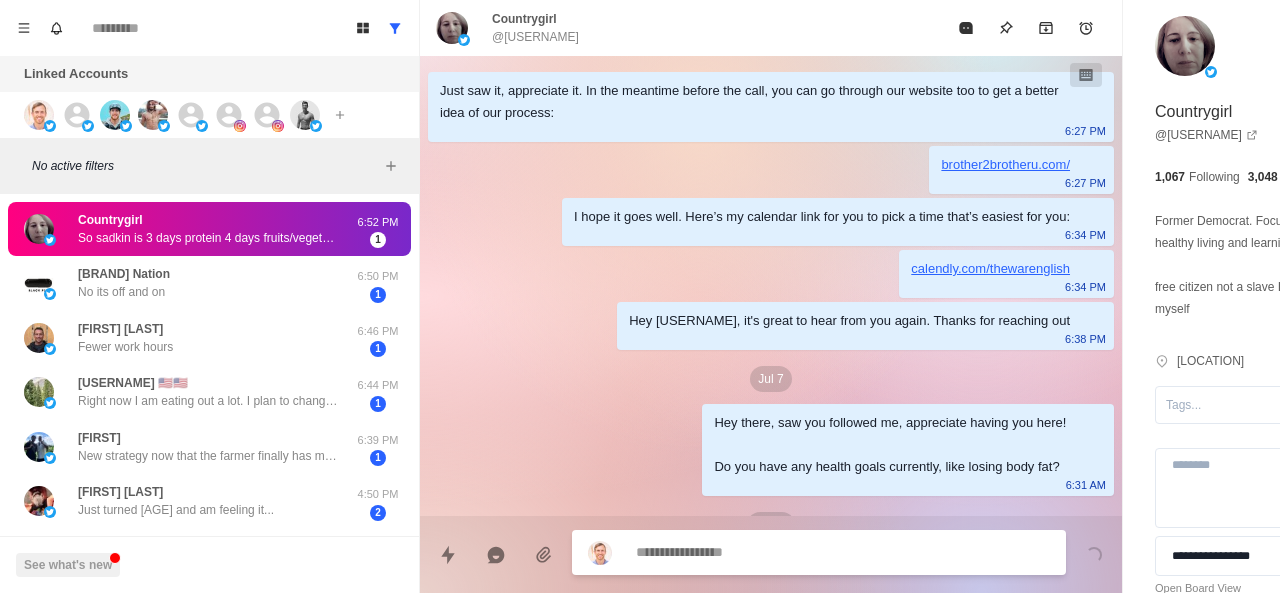 scroll, scrollTop: 1350, scrollLeft: 0, axis: vertical 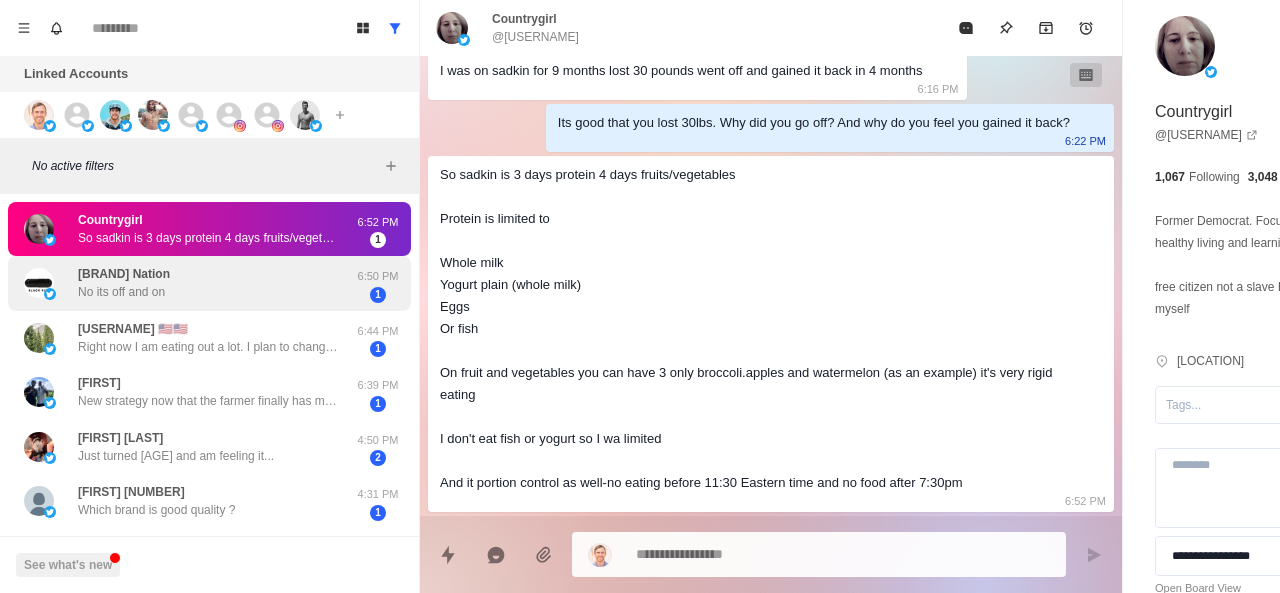 click on "Black Pill Nation No its off and on 6:50 PM 1" at bounding box center [209, 283] 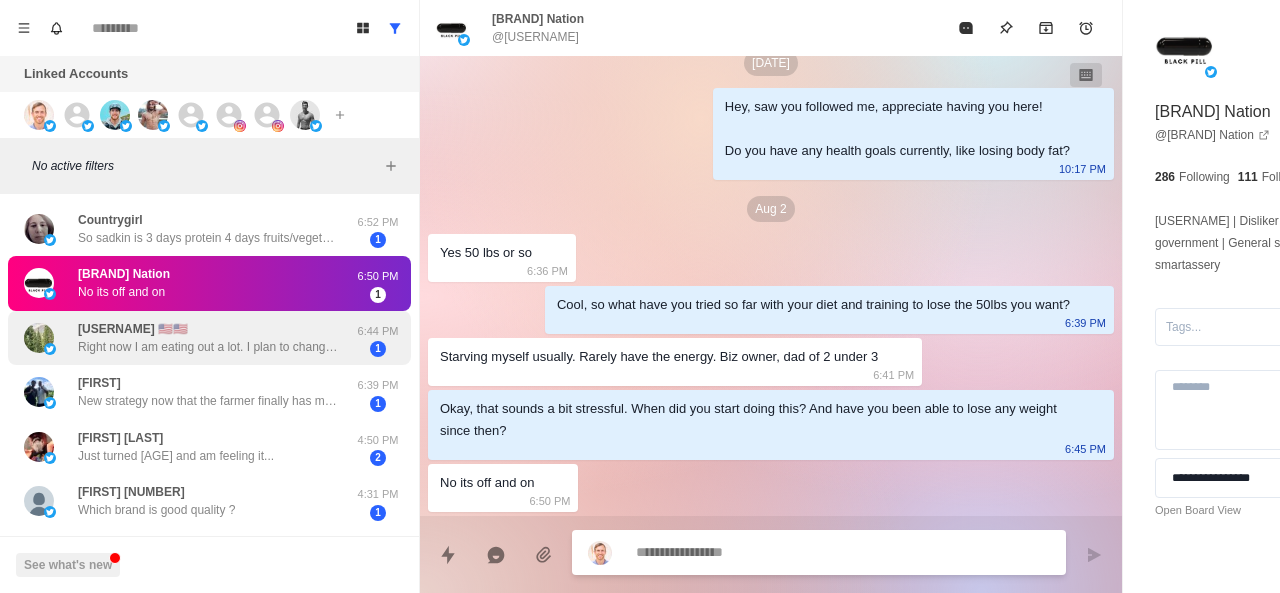scroll, scrollTop: 338, scrollLeft: 0, axis: vertical 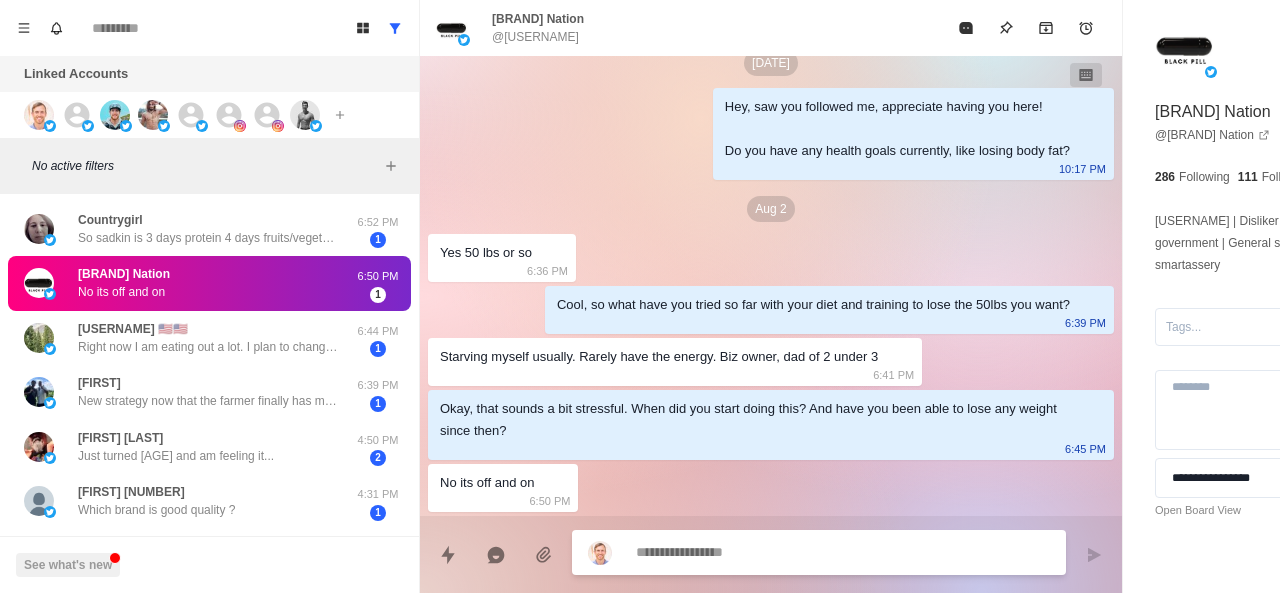 click at bounding box center (785, 552) 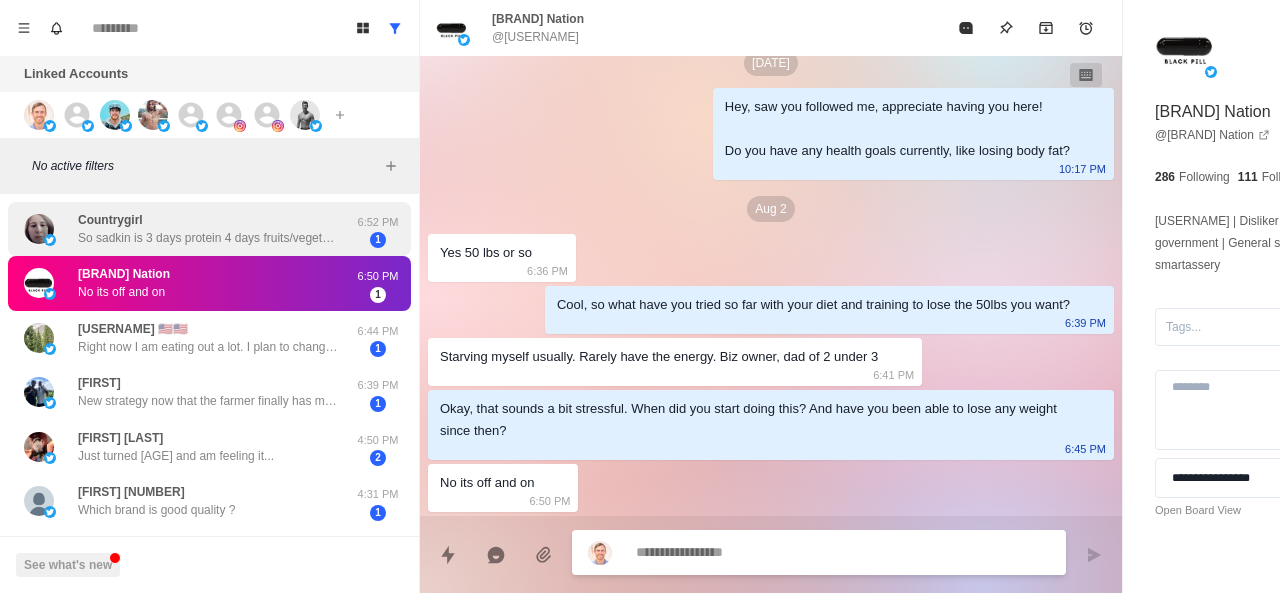 click on "So sadkin is 3 days protein 4 days fruits/vegetables
Protein is limited to
Whole milk
Yogurt plain (whole milk)
Eggs
Or fish
On fruit and vegetables you can have 3 only broccoli.apples and watermelon (as an example) it's very rigid eating
I don't eat fish or yogurt so I wa limited
And it portion control as well-no eating before 11:30 Eastern time and no food after 7:30pm" at bounding box center [208, 238] 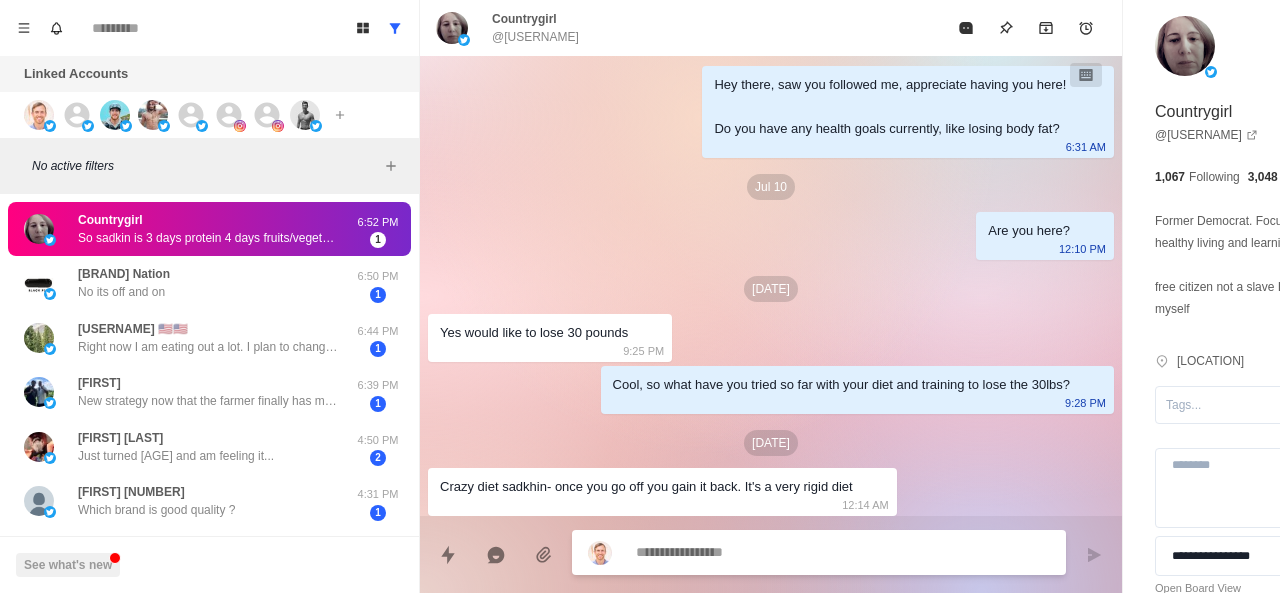 scroll, scrollTop: 1350, scrollLeft: 0, axis: vertical 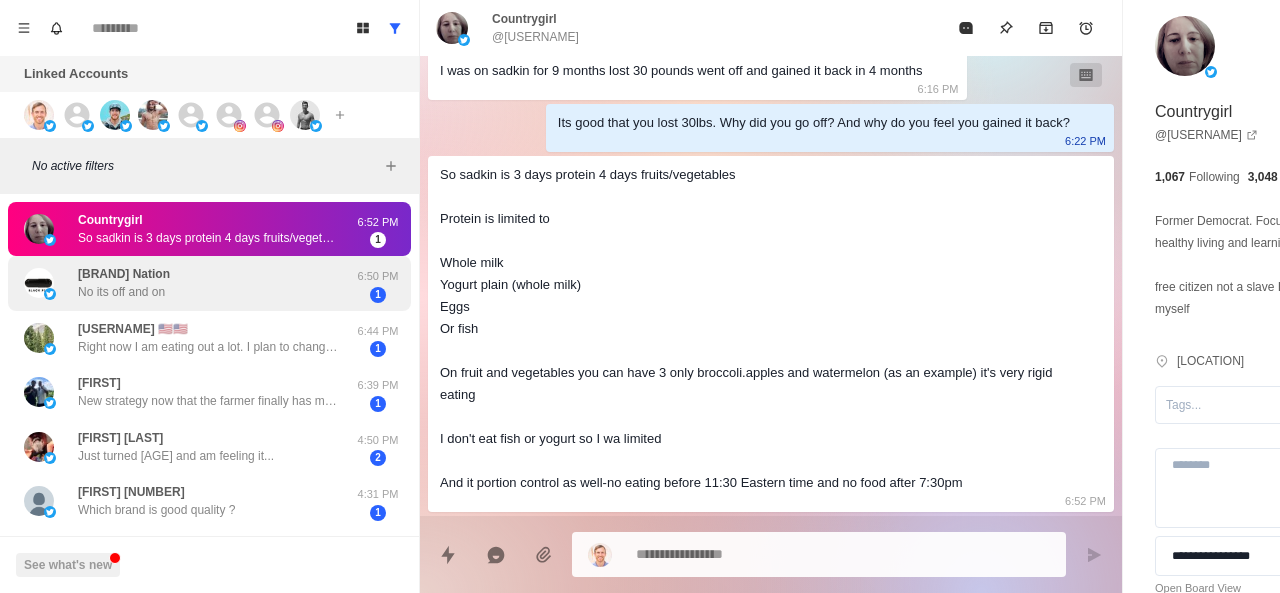 click on "Black Pill Nation No its off and on 6:50 PM 1" at bounding box center [209, 283] 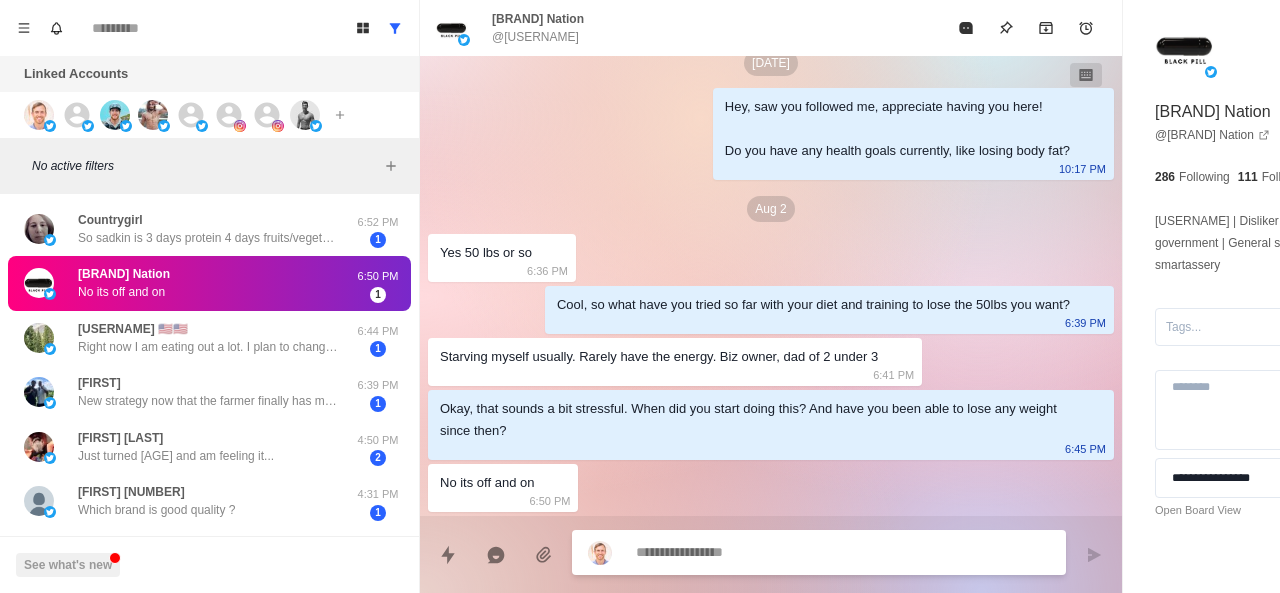 click at bounding box center [785, 552] 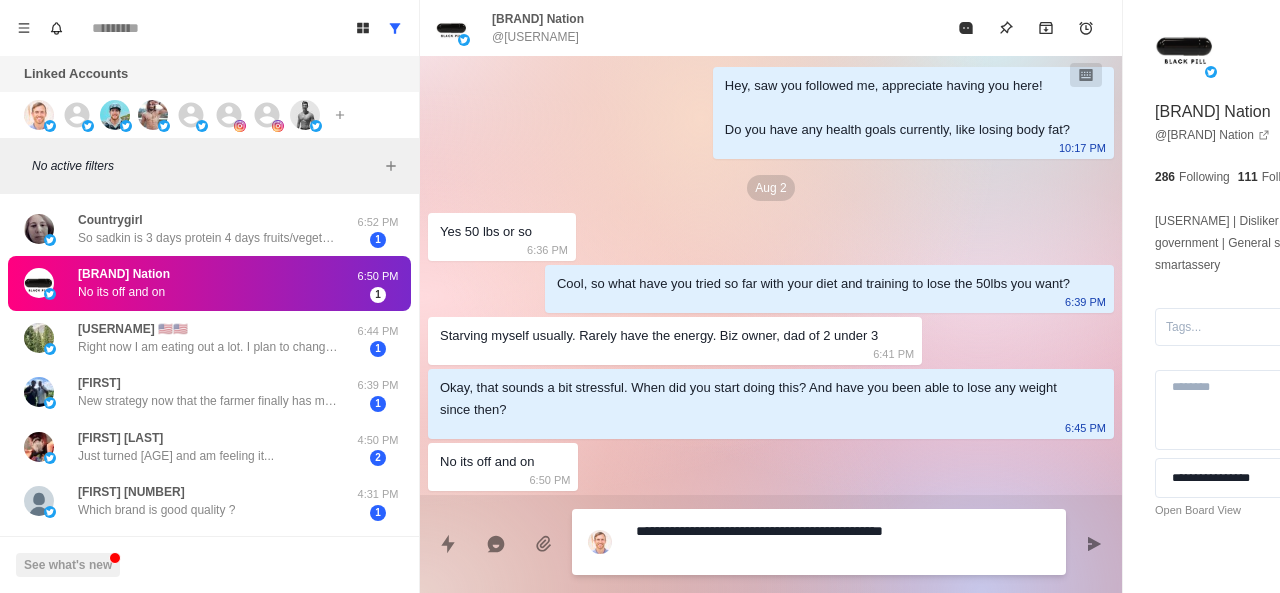 scroll, scrollTop: 358, scrollLeft: 0, axis: vertical 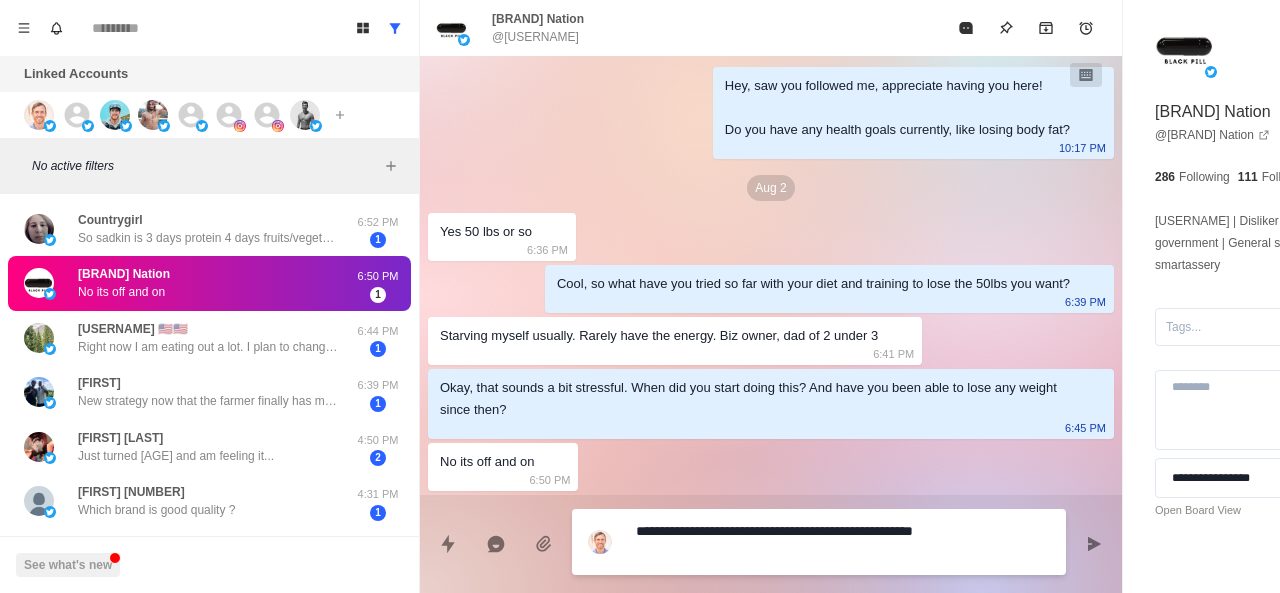 click on "**********" at bounding box center [785, 542] 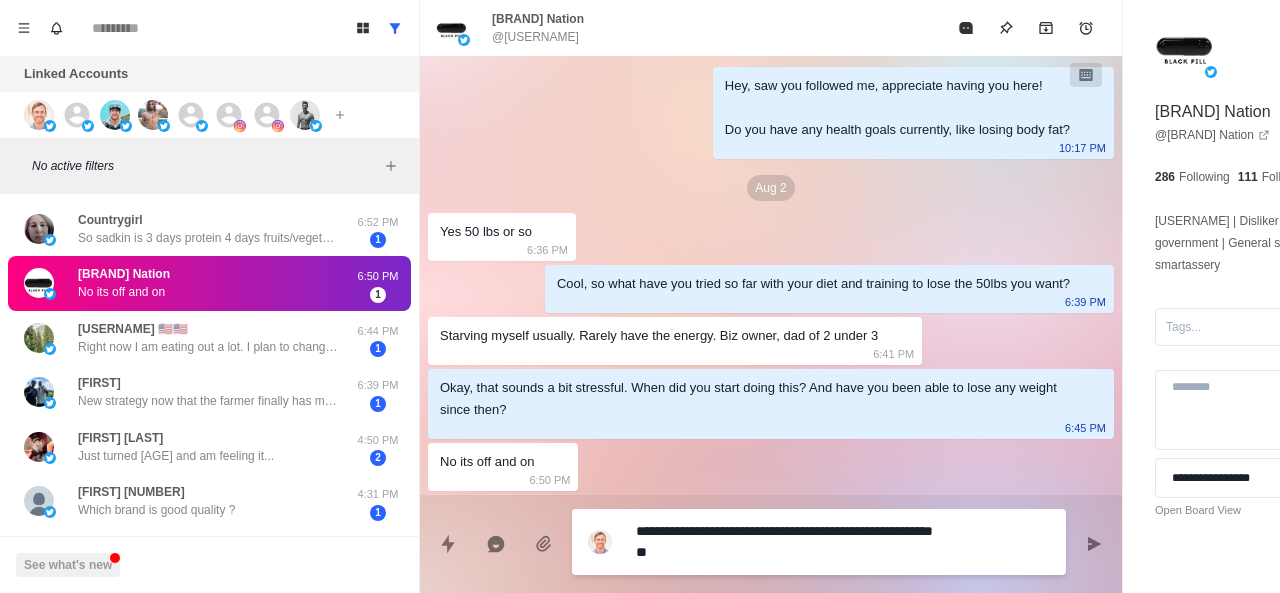 click on "**********" at bounding box center [785, 542] 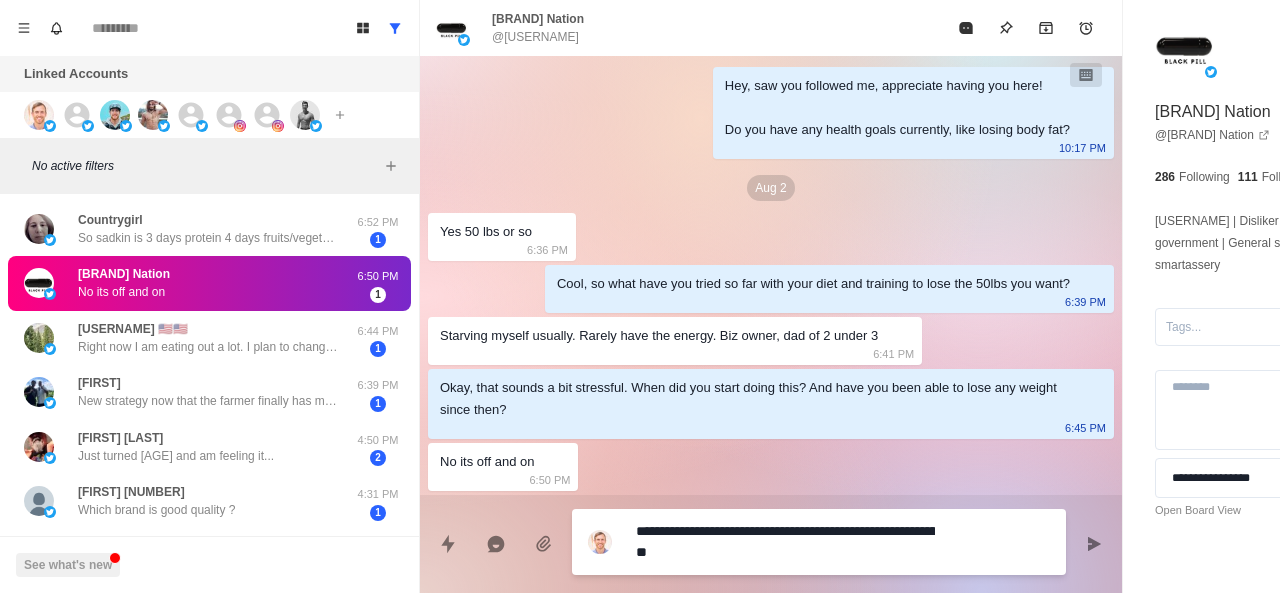 click on "**********" at bounding box center (785, 542) 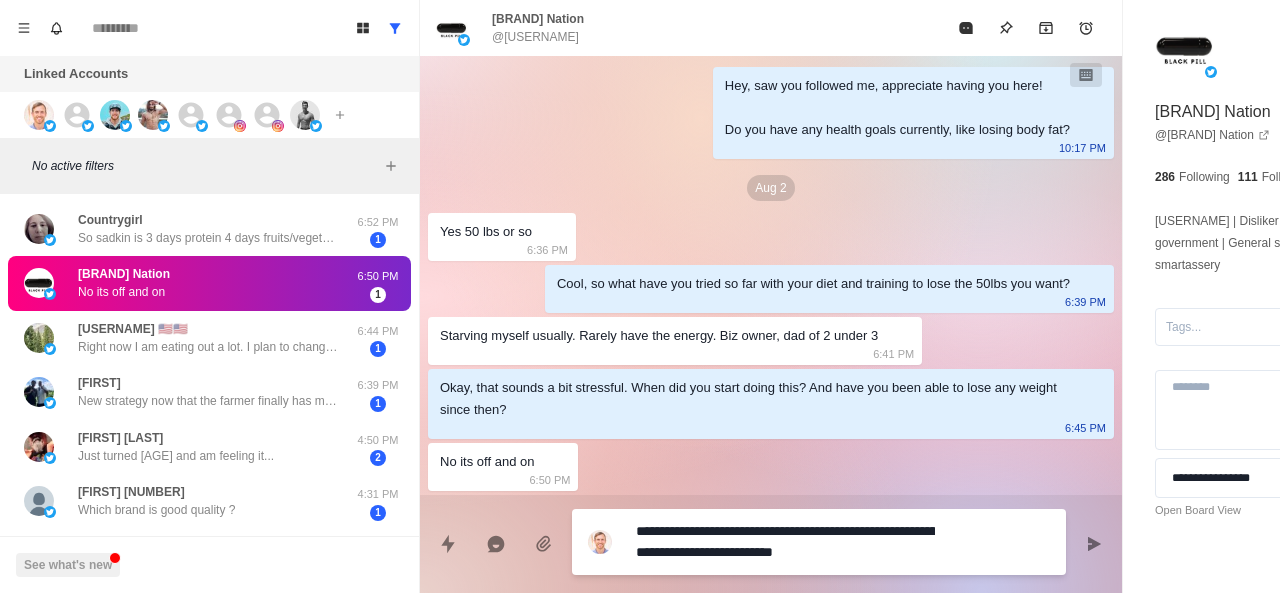 click on "**********" at bounding box center (785, 542) 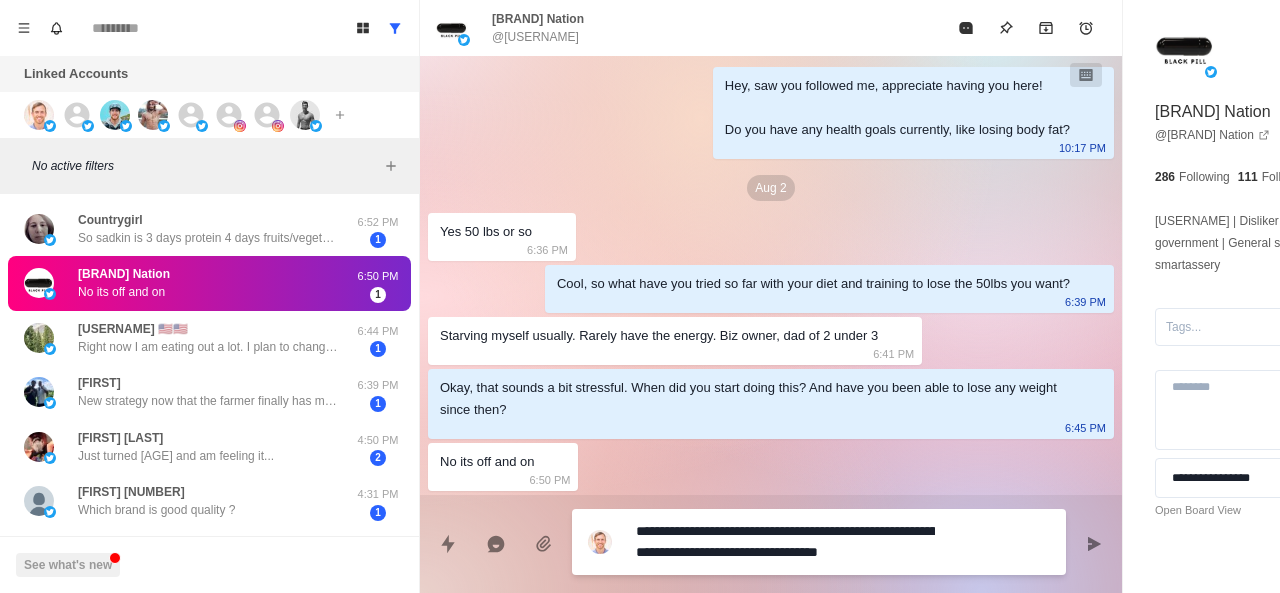 scroll, scrollTop: 380, scrollLeft: 0, axis: vertical 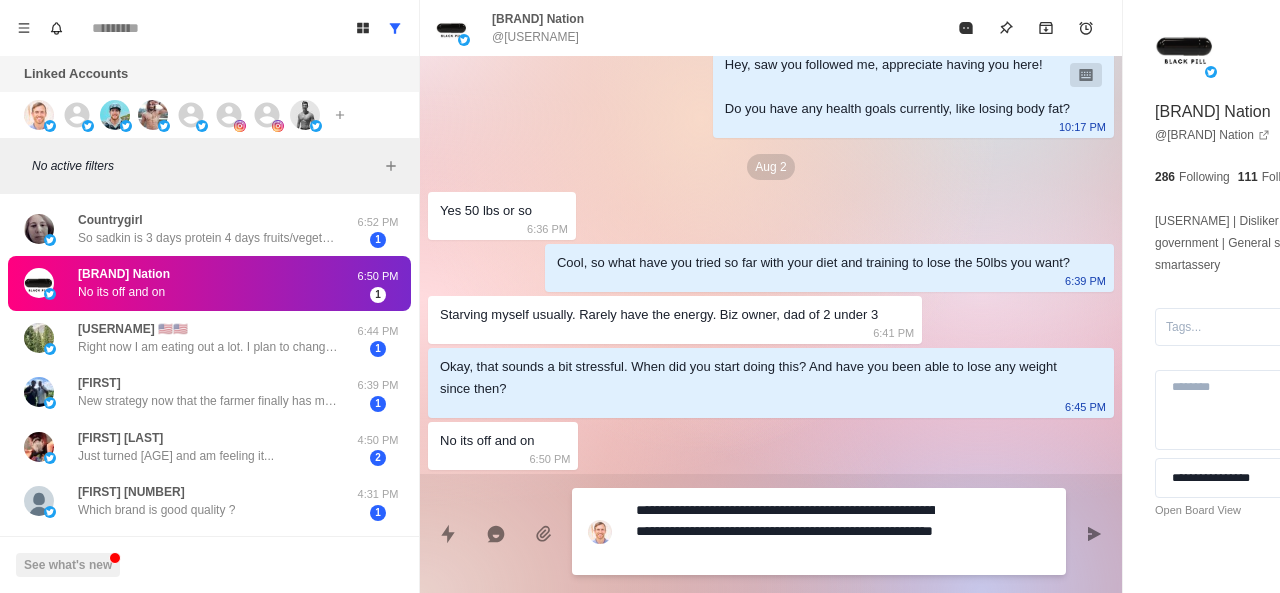 click on "**********" at bounding box center [785, 531] 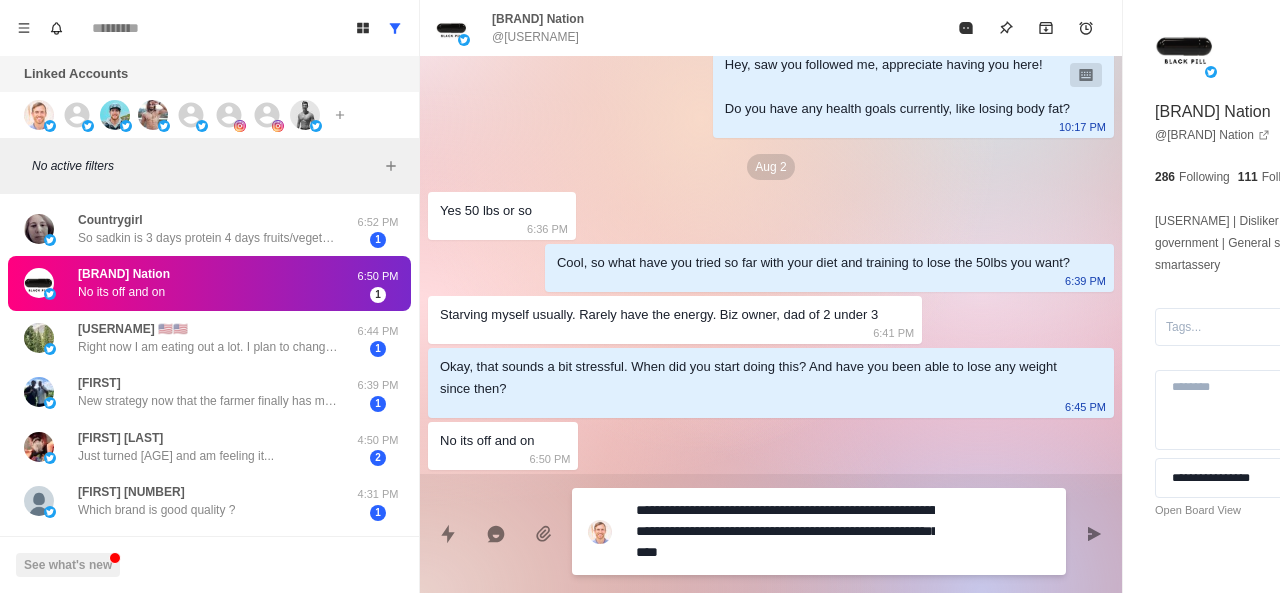 click on "**********" at bounding box center [785, 531] 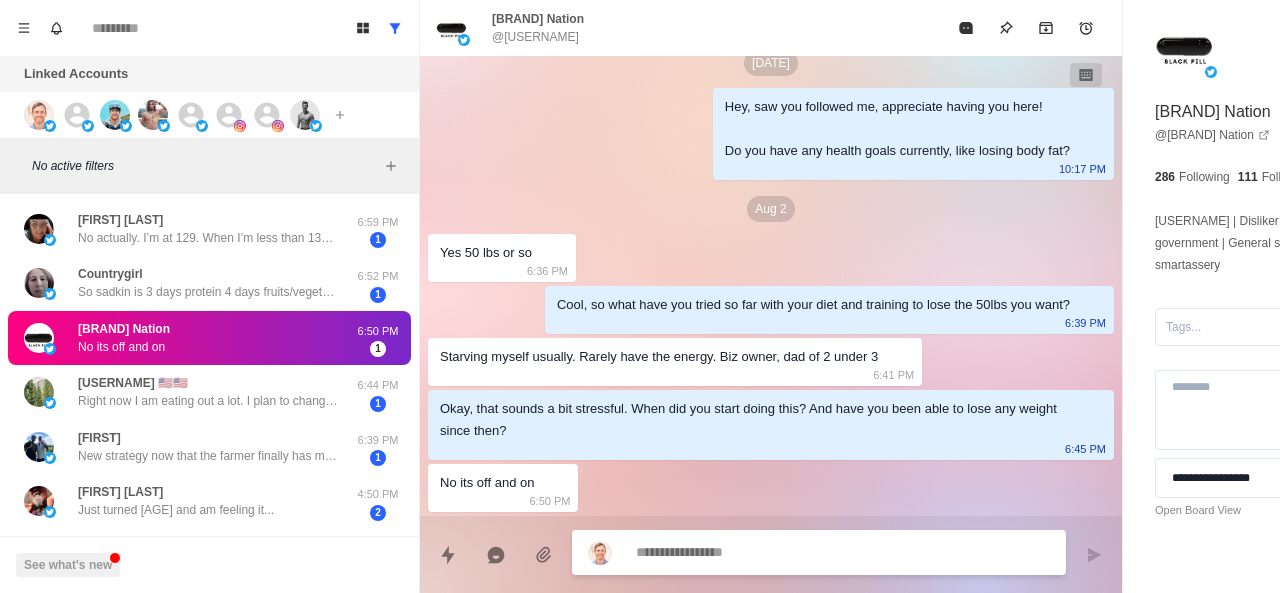 scroll, scrollTop: 338, scrollLeft: 0, axis: vertical 